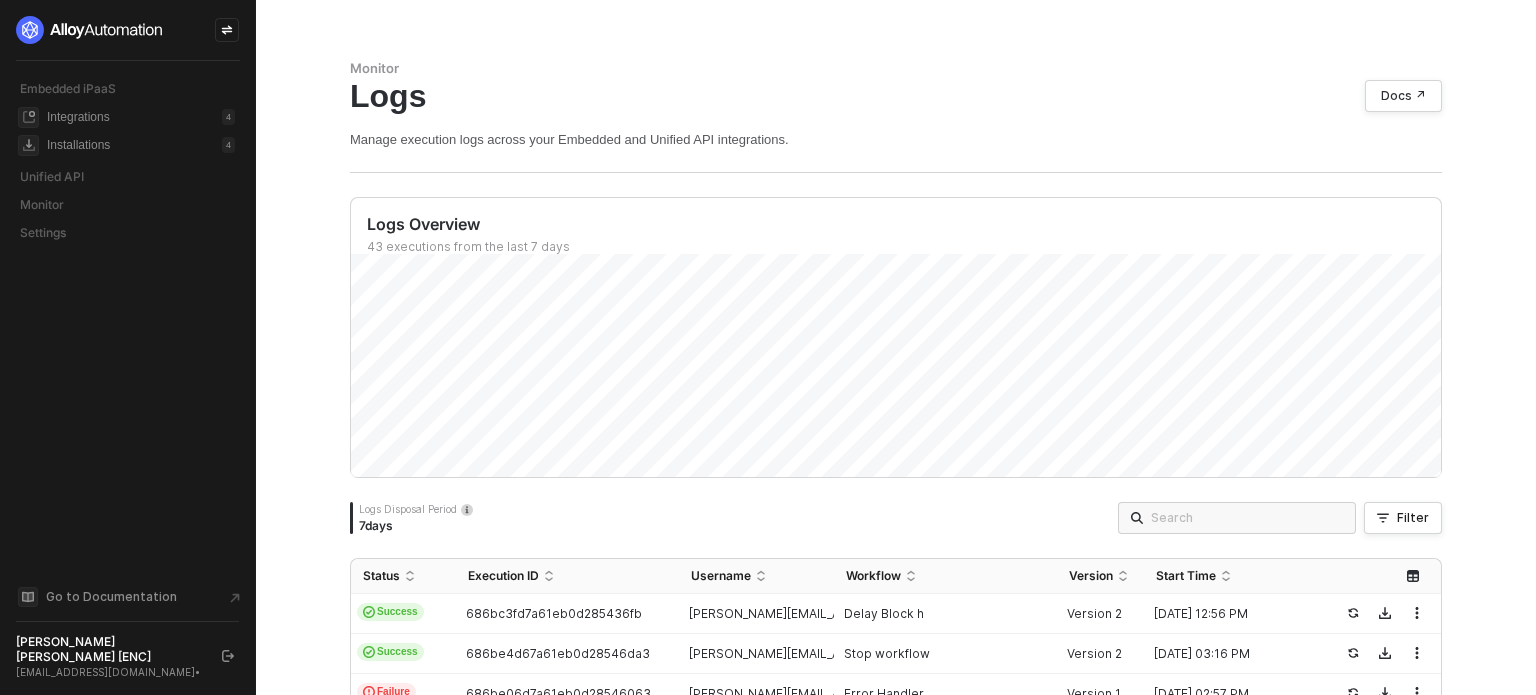 scroll, scrollTop: 0, scrollLeft: 0, axis: both 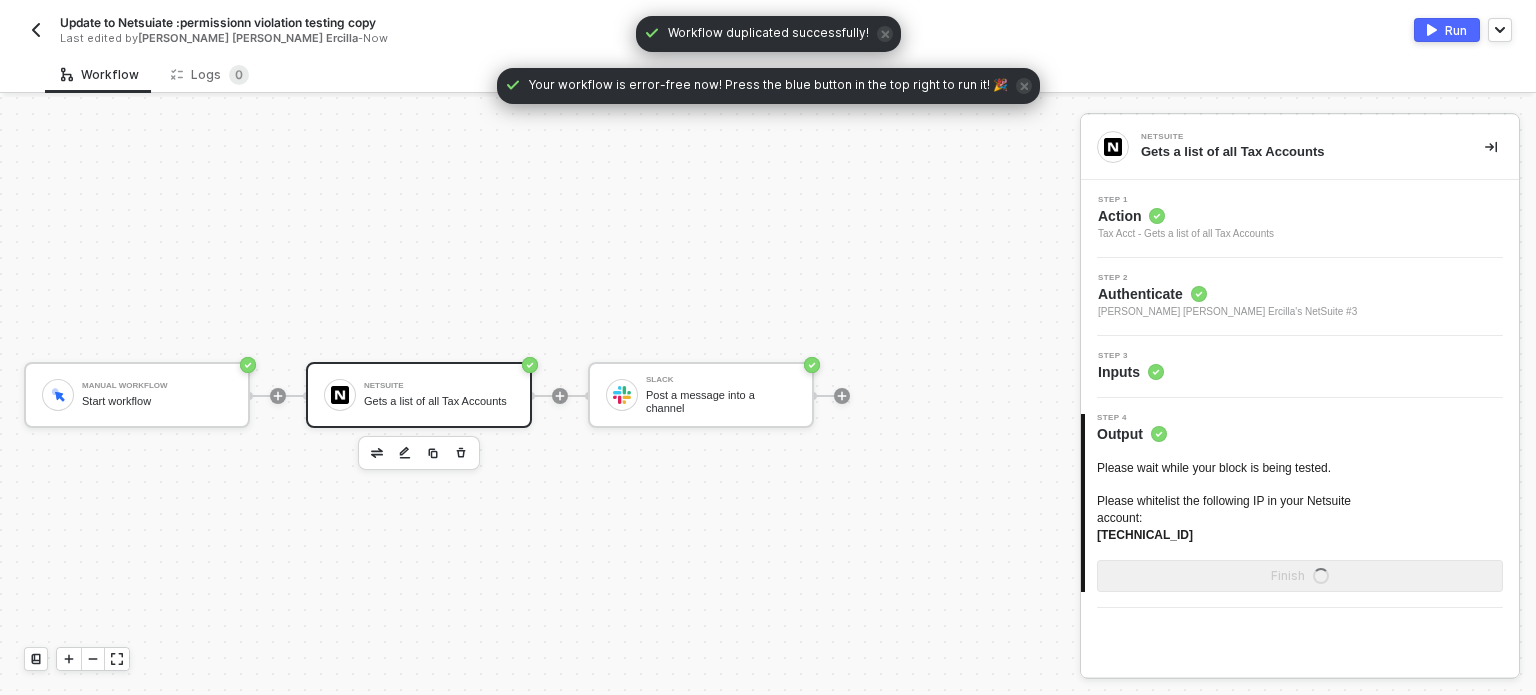 click on "Update to Netsuiate :permissionn violation testing copy" at bounding box center [218, 22] 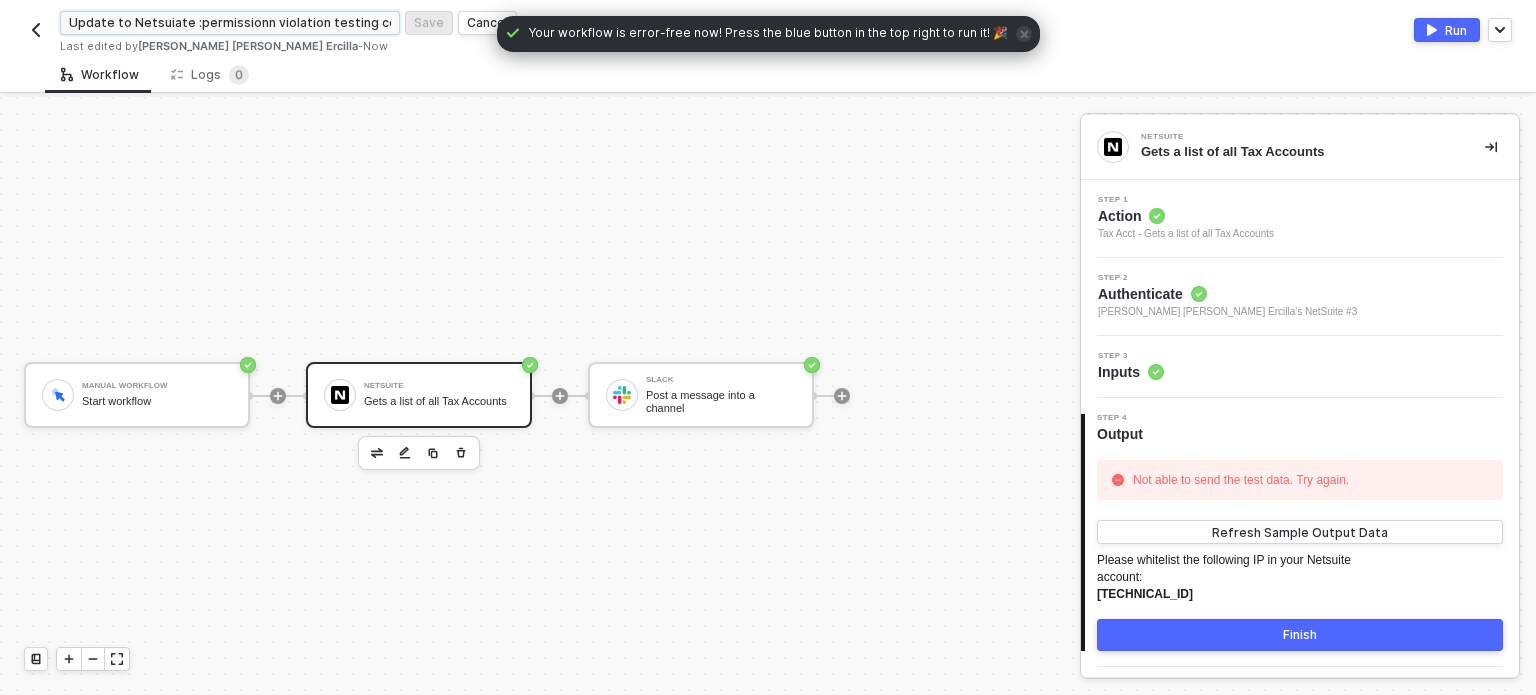 drag, startPoint x: 313, startPoint y: 22, endPoint x: 384, endPoint y: 46, distance: 74.94665 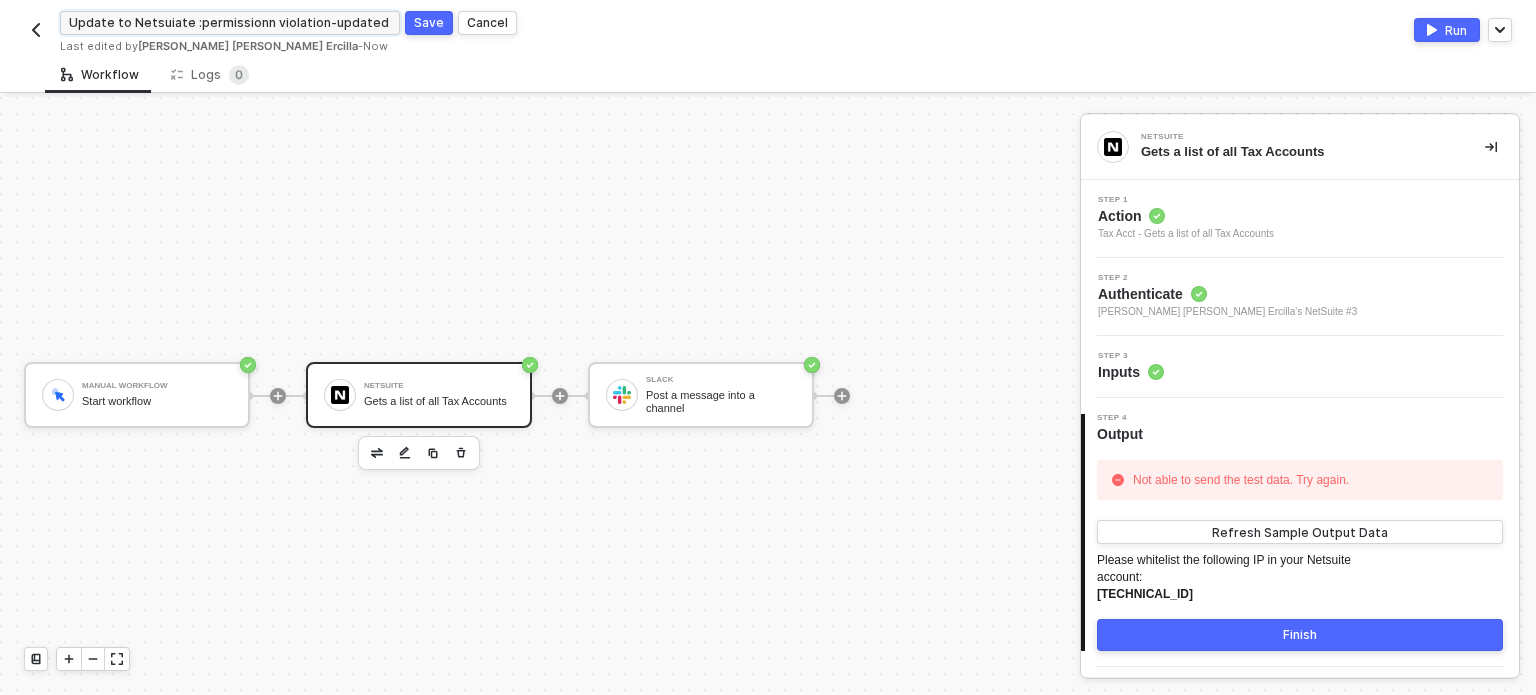 type on "Update to Netsuiate :permissionn violation-updated acc" 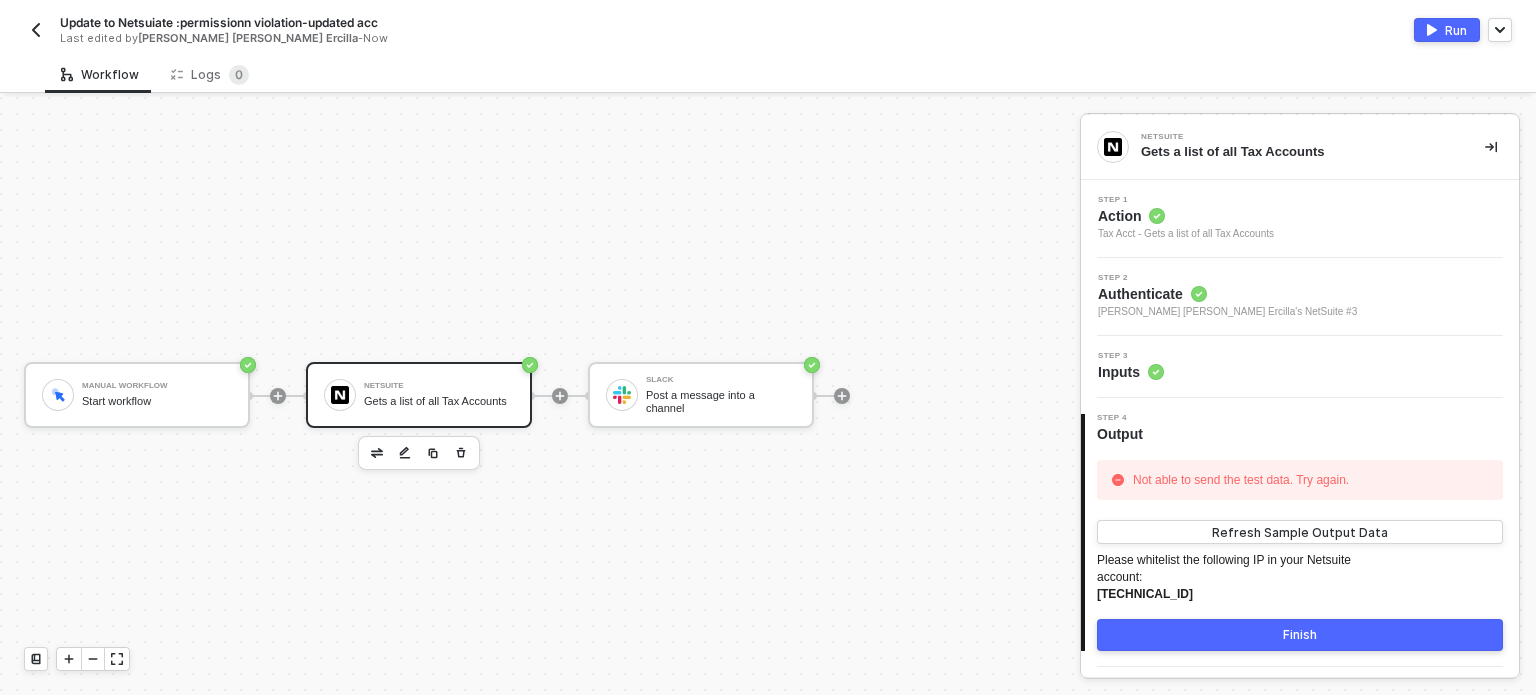 click on "Authenticate" at bounding box center [1227, 294] 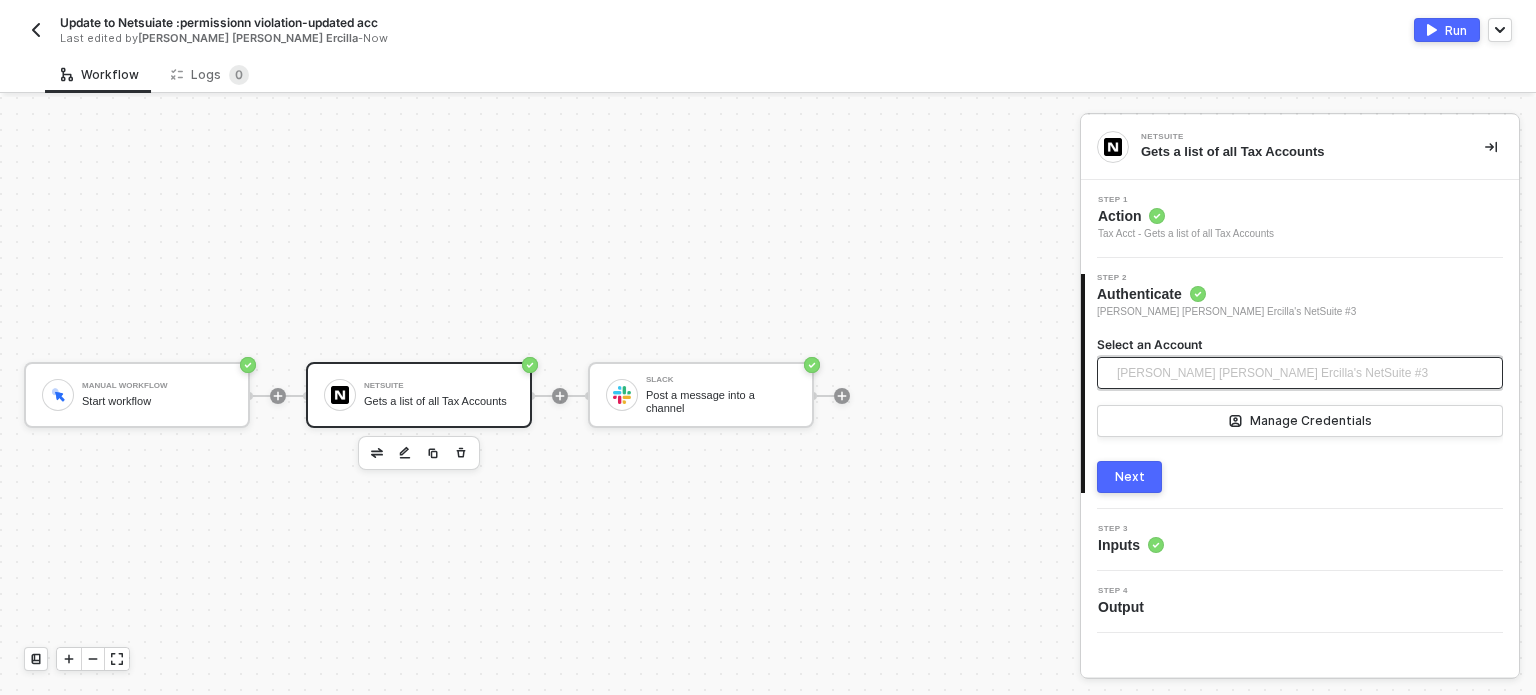 click on "Maria Hanna Grace Barrete Ercilla's NetSuite #3" at bounding box center (1272, 373) 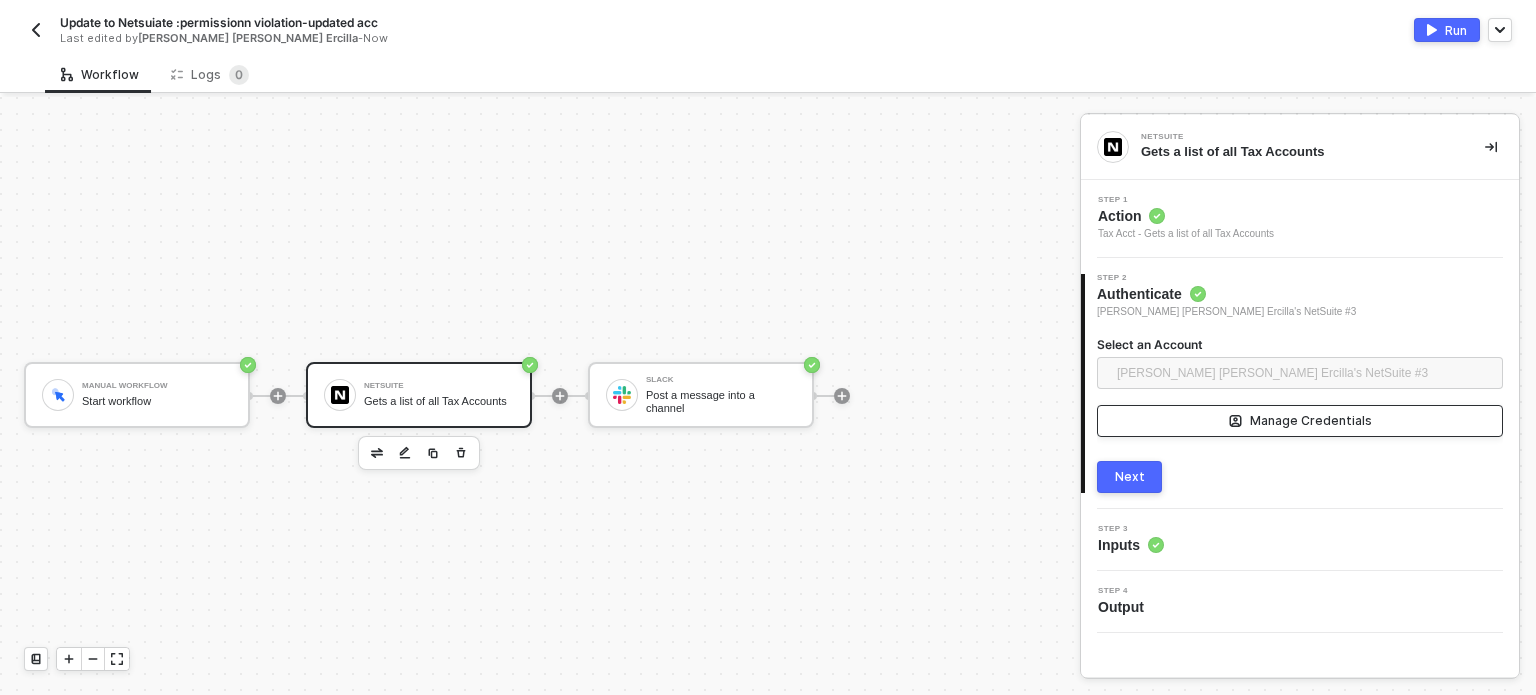 scroll, scrollTop: 88, scrollLeft: 0, axis: vertical 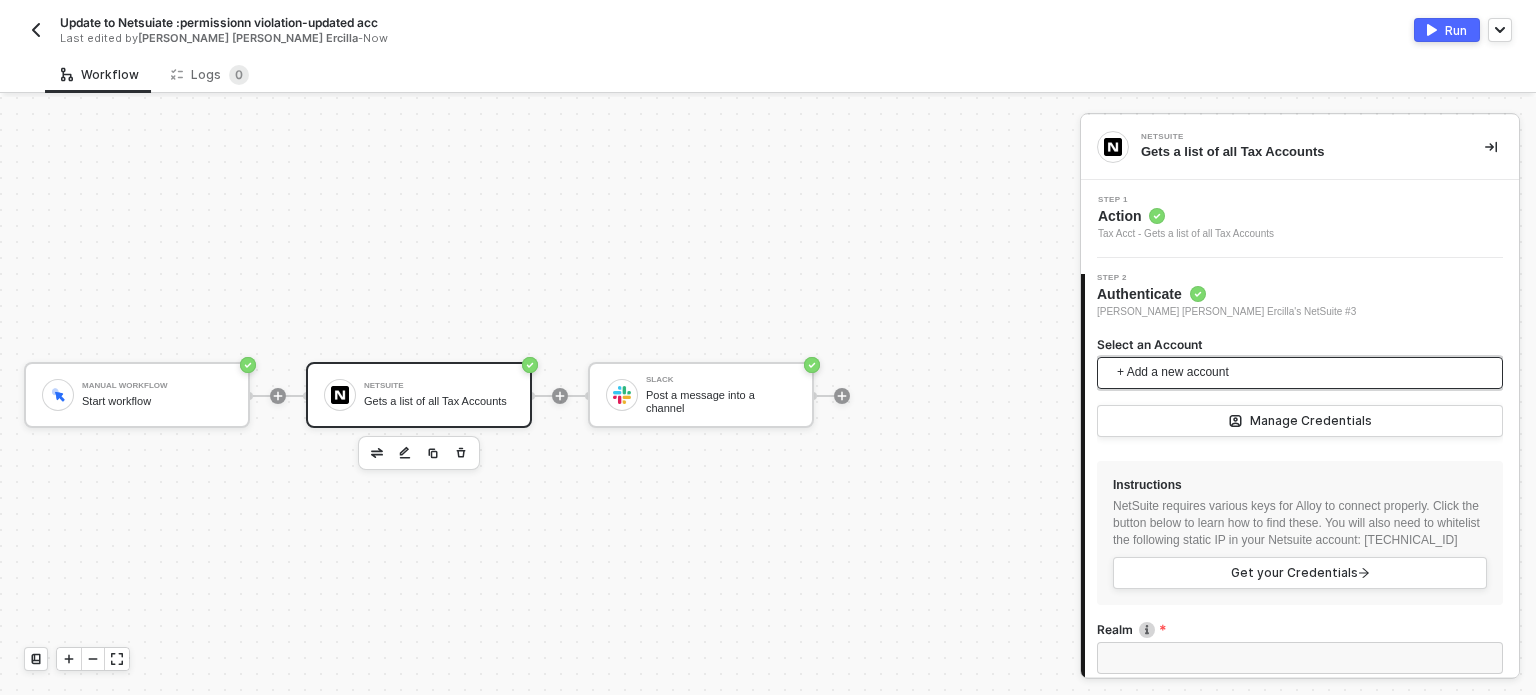 drag, startPoint x: 1154, startPoint y: 327, endPoint x: 1153, endPoint y: 377, distance: 50.01 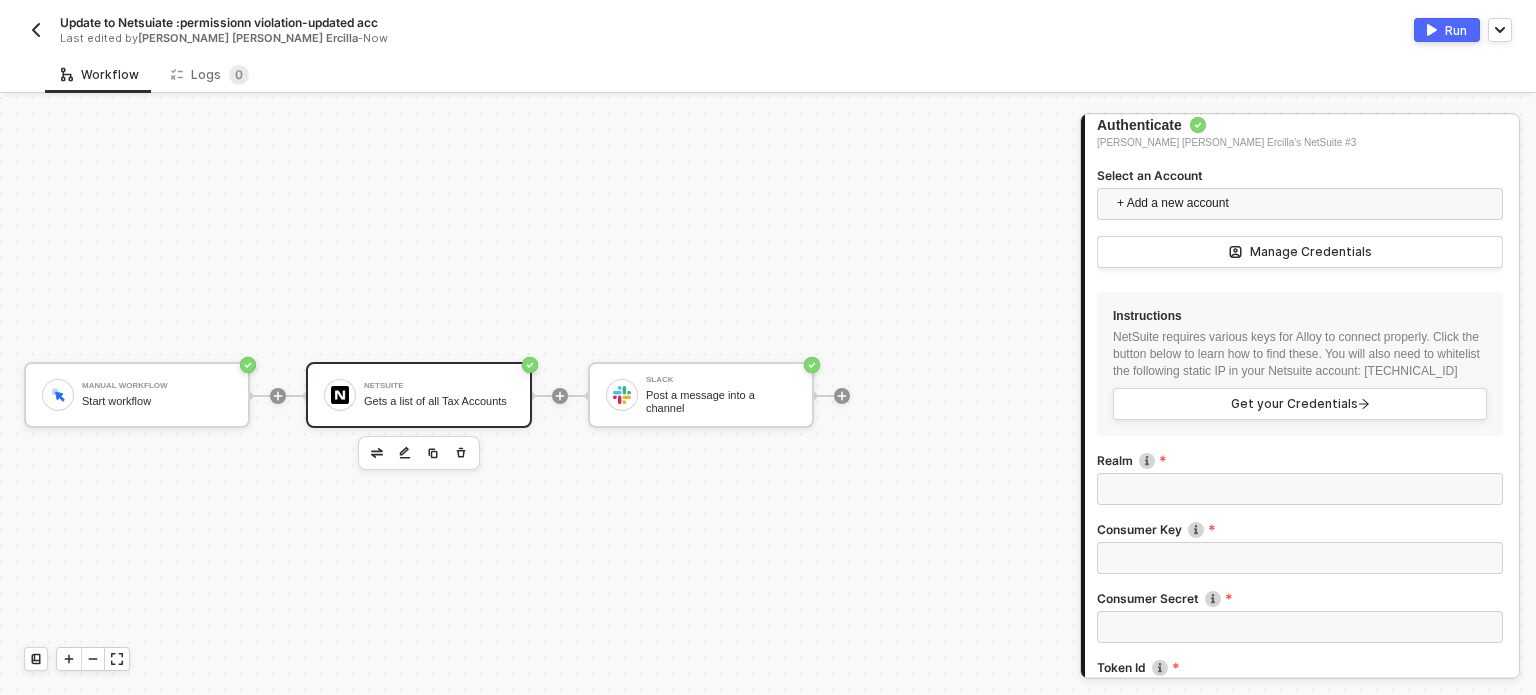 scroll, scrollTop: 200, scrollLeft: 0, axis: vertical 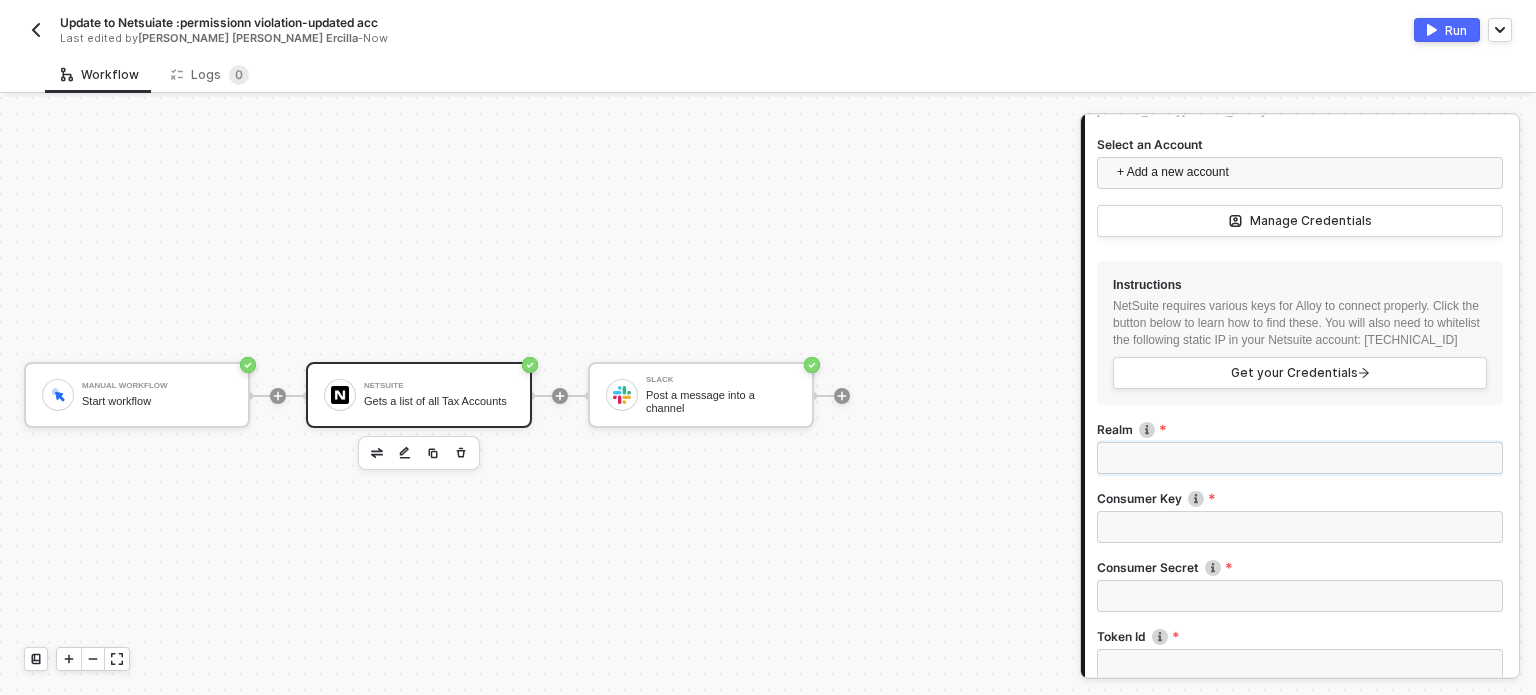 click on "Realm" at bounding box center [1300, 458] 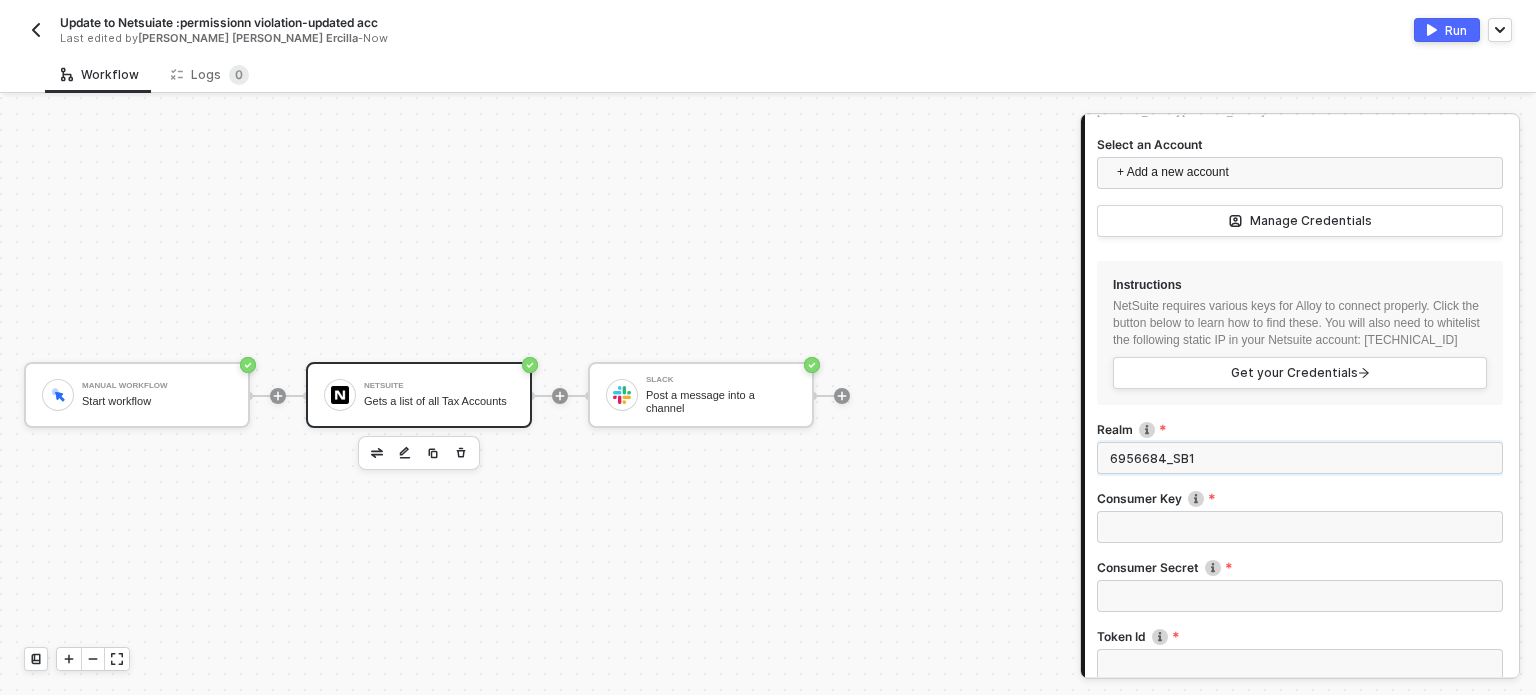 type on "6956684_SB1" 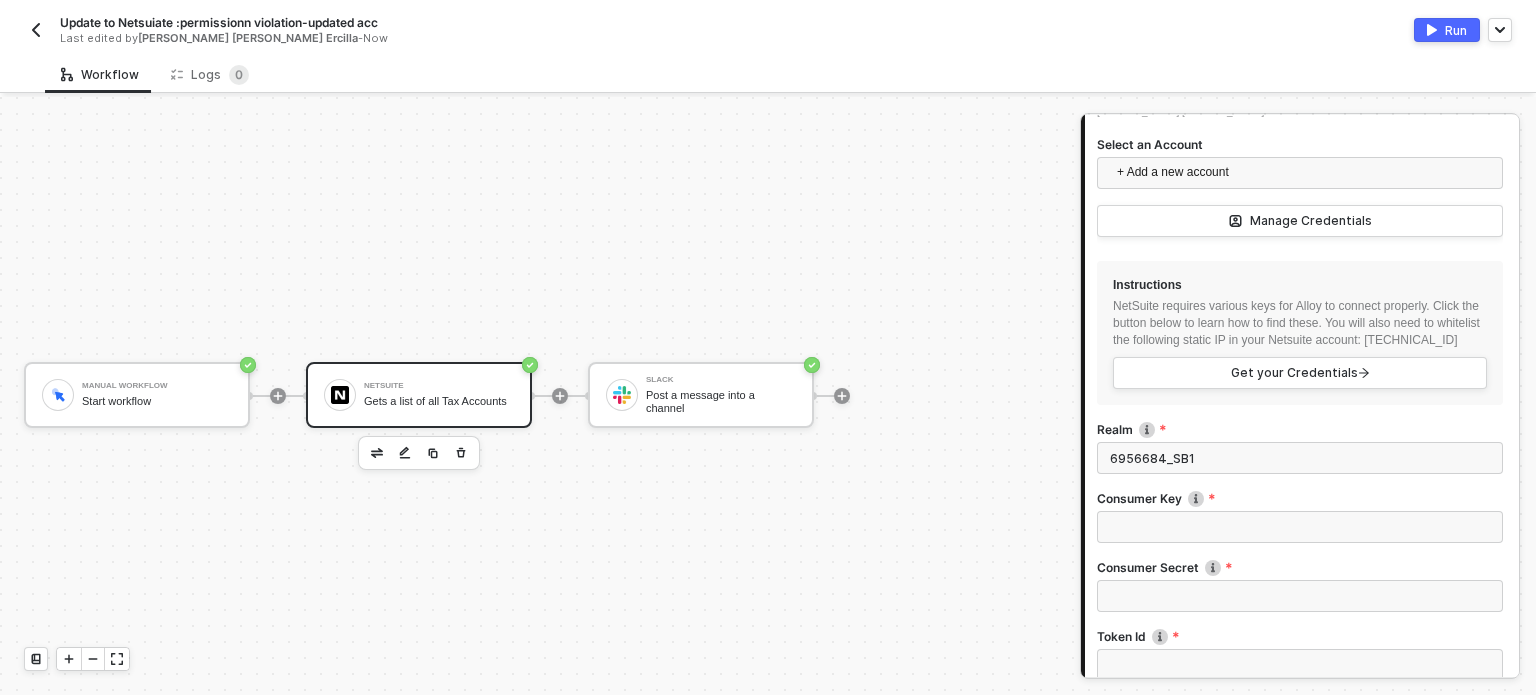 click on "Consumer Key" at bounding box center [1300, 524] 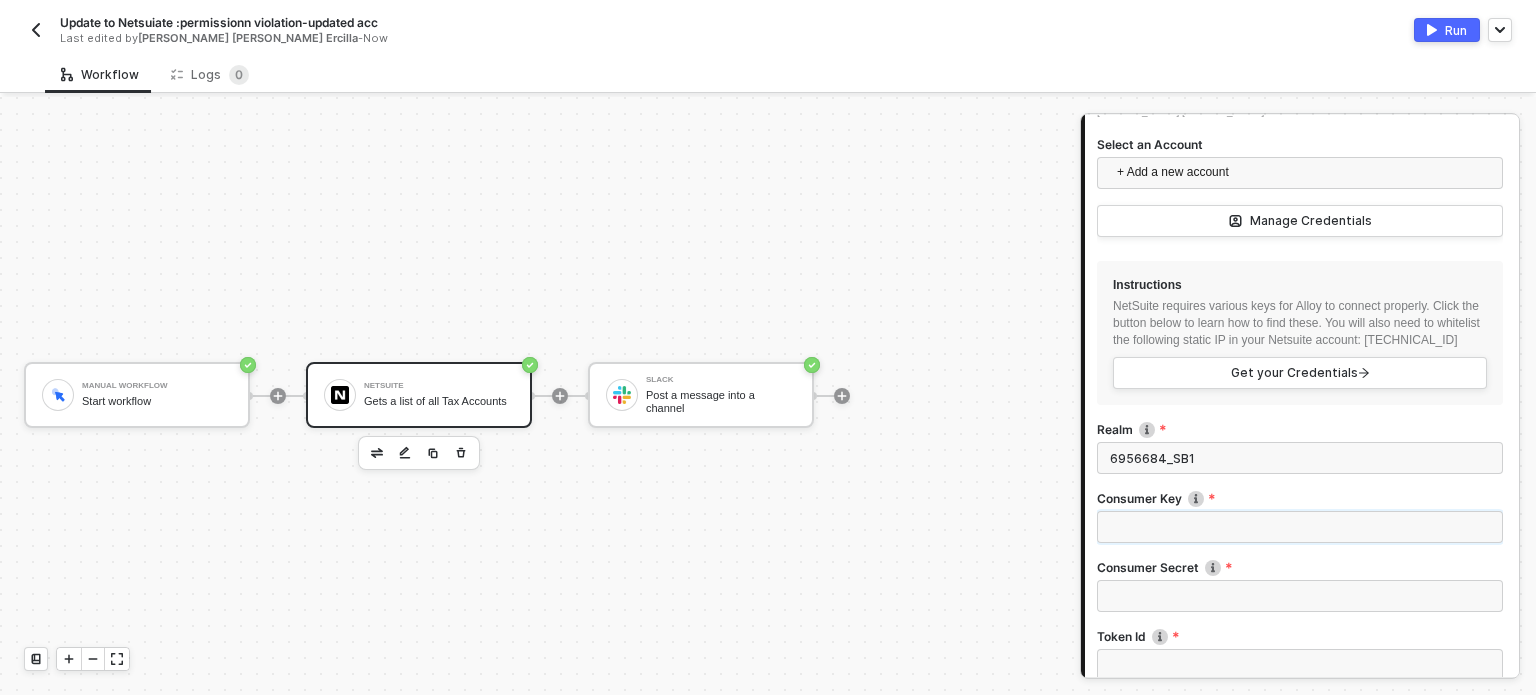 click on "Consumer Key" at bounding box center [1300, 527] 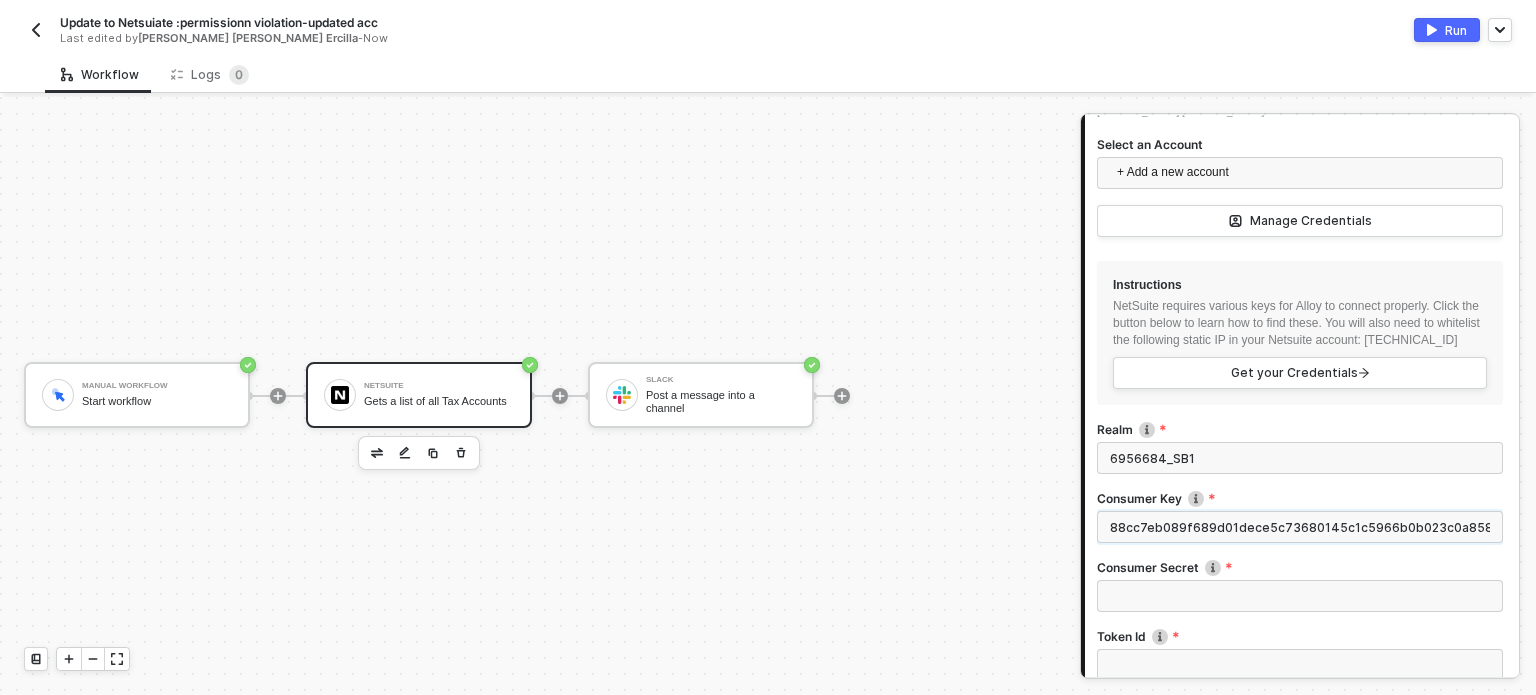 scroll, scrollTop: 0, scrollLeft: 92, axis: horizontal 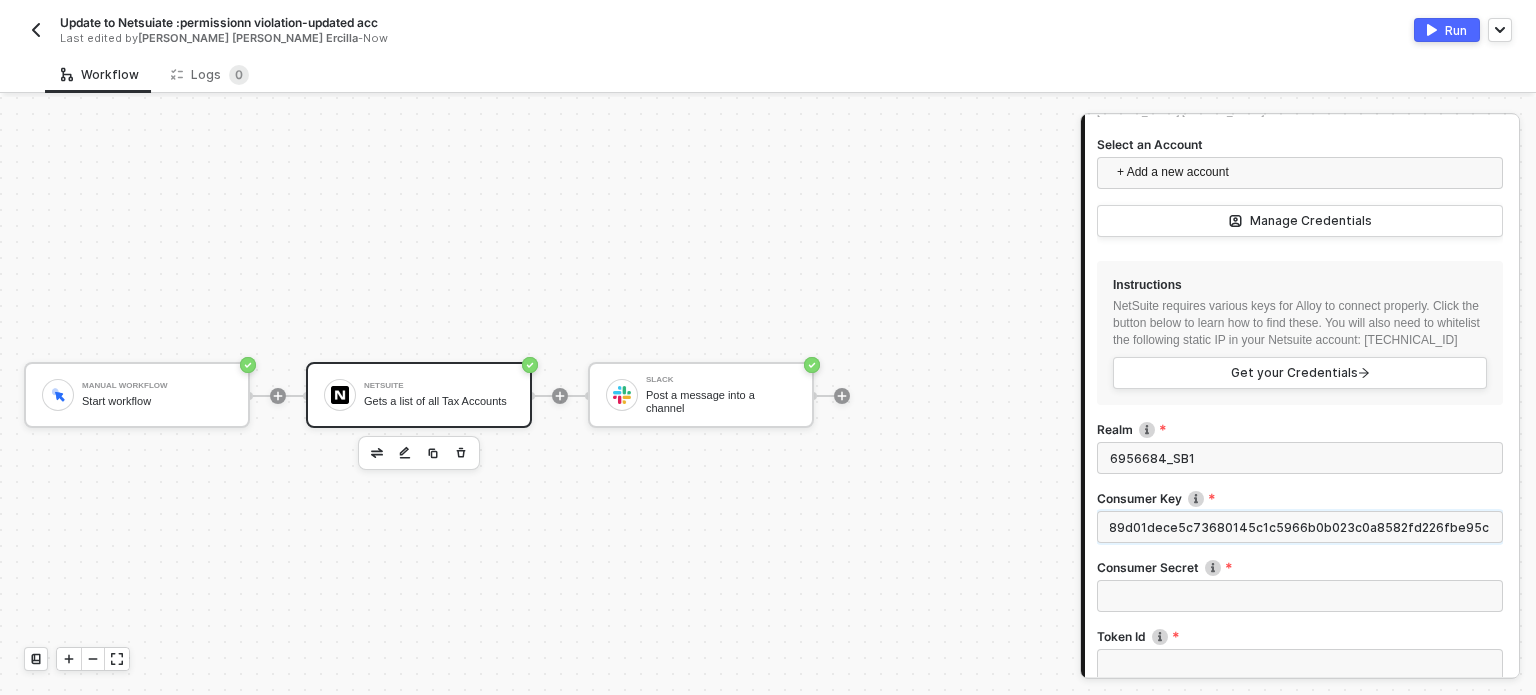 type on "88cc7eb089f689d01dece5c73680145c1c5966b0b023c0a8582fd226fbe95c5d" 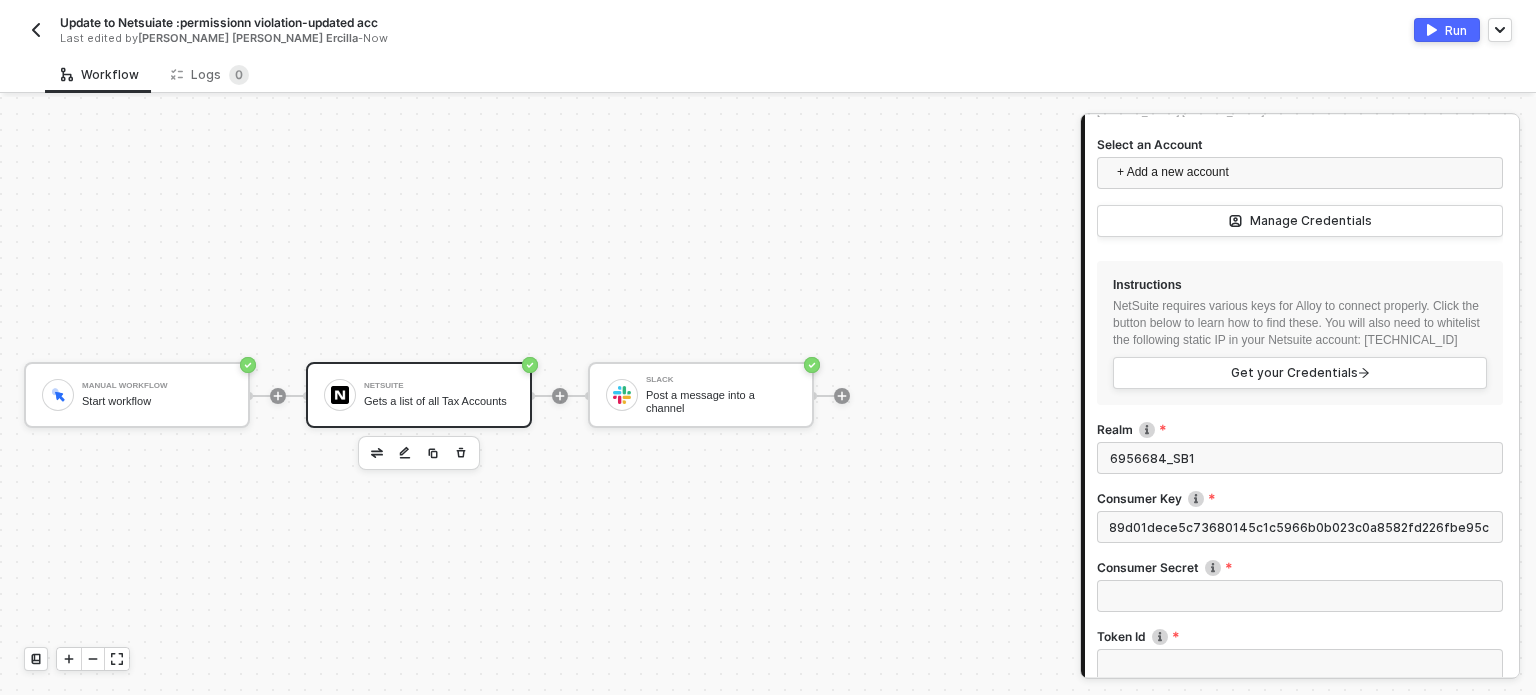 scroll, scrollTop: 0, scrollLeft: 0, axis: both 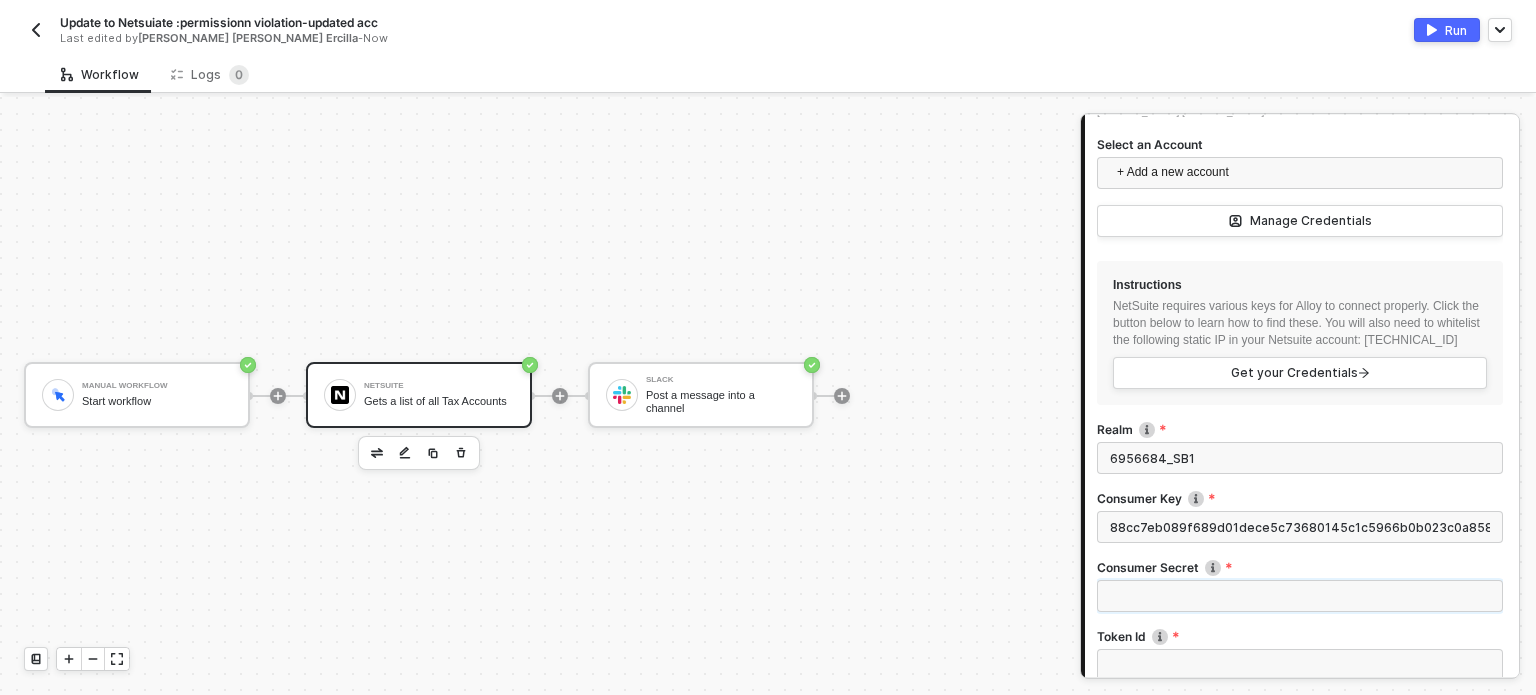 drag, startPoint x: 1212, startPoint y: 604, endPoint x: 1211, endPoint y: 587, distance: 17.029387 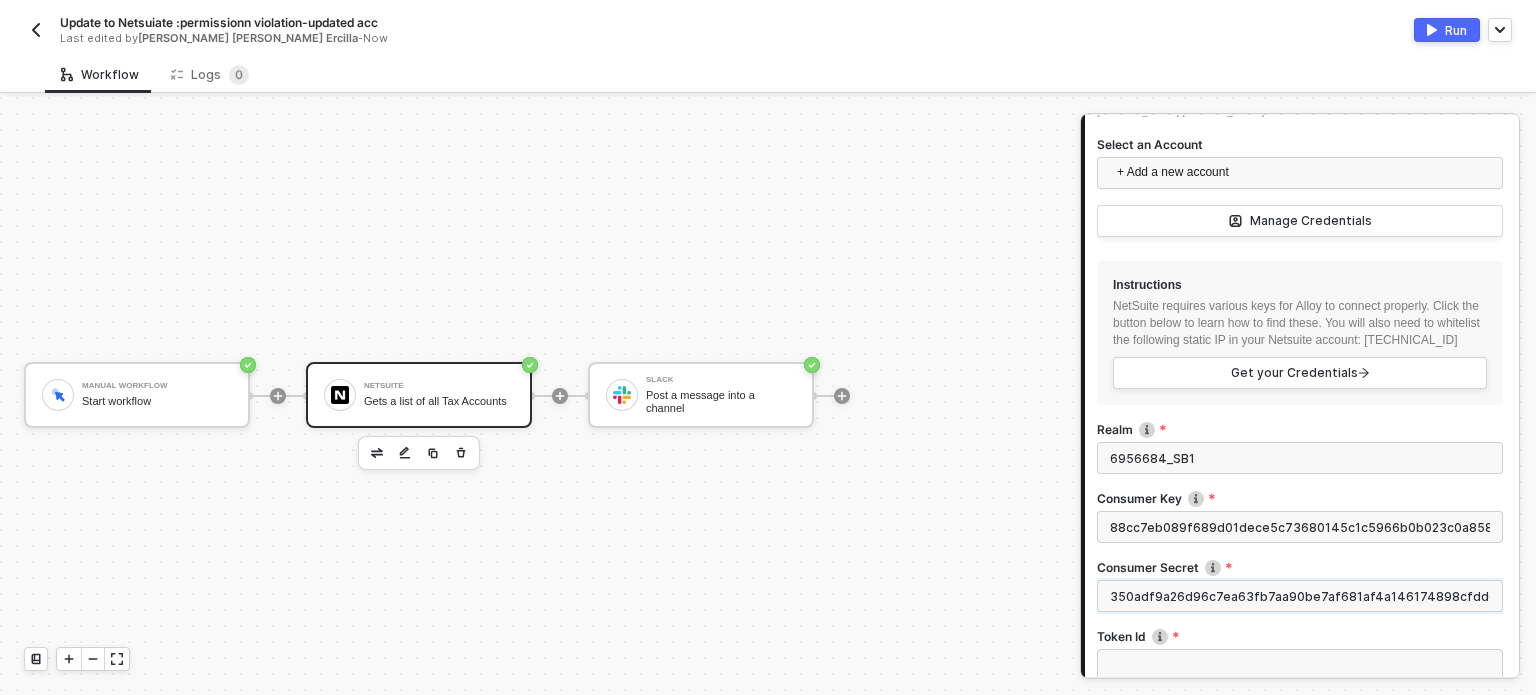 scroll, scrollTop: 0, scrollLeft: 74, axis: horizontal 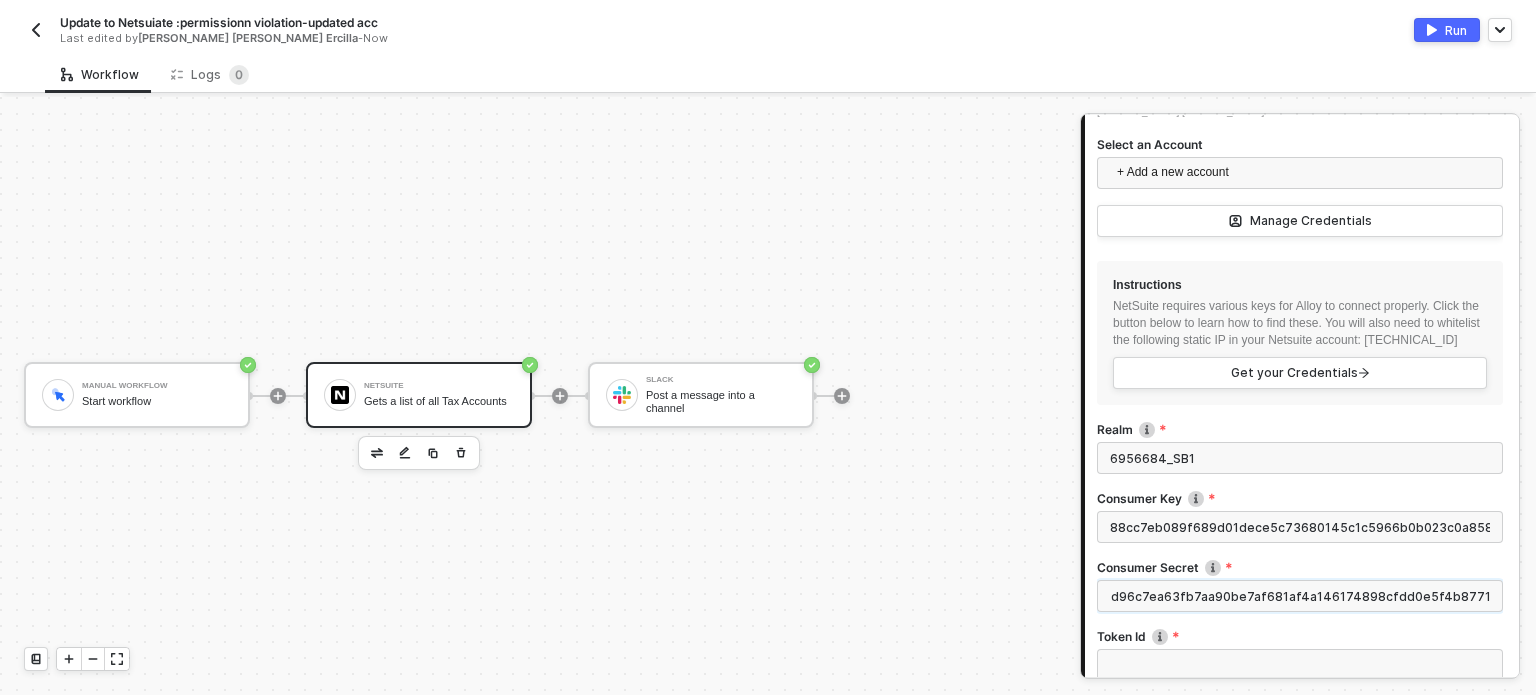 type on "350adf9a26d96c7ea63fb7aa90be7af681af4a146174898cfdd0e5f4b87711b7" 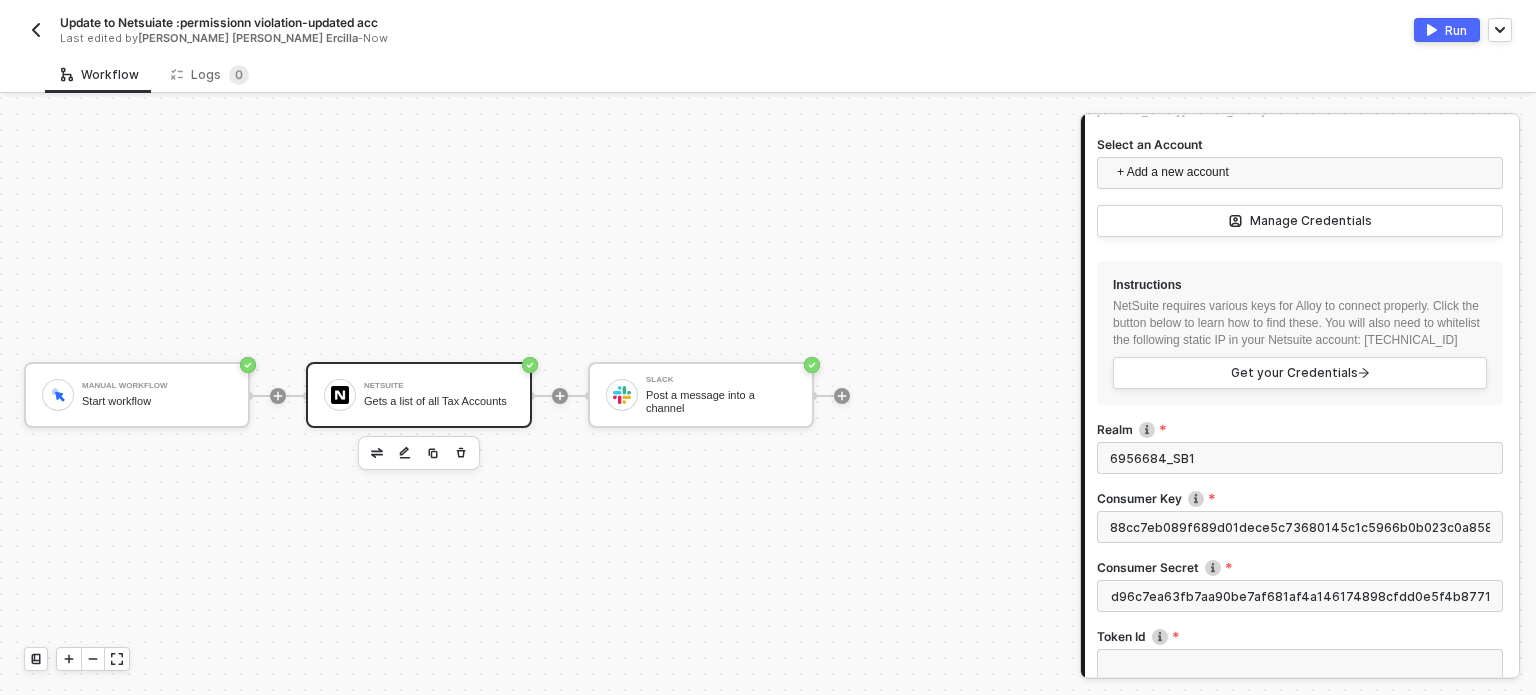 scroll, scrollTop: 0, scrollLeft: 0, axis: both 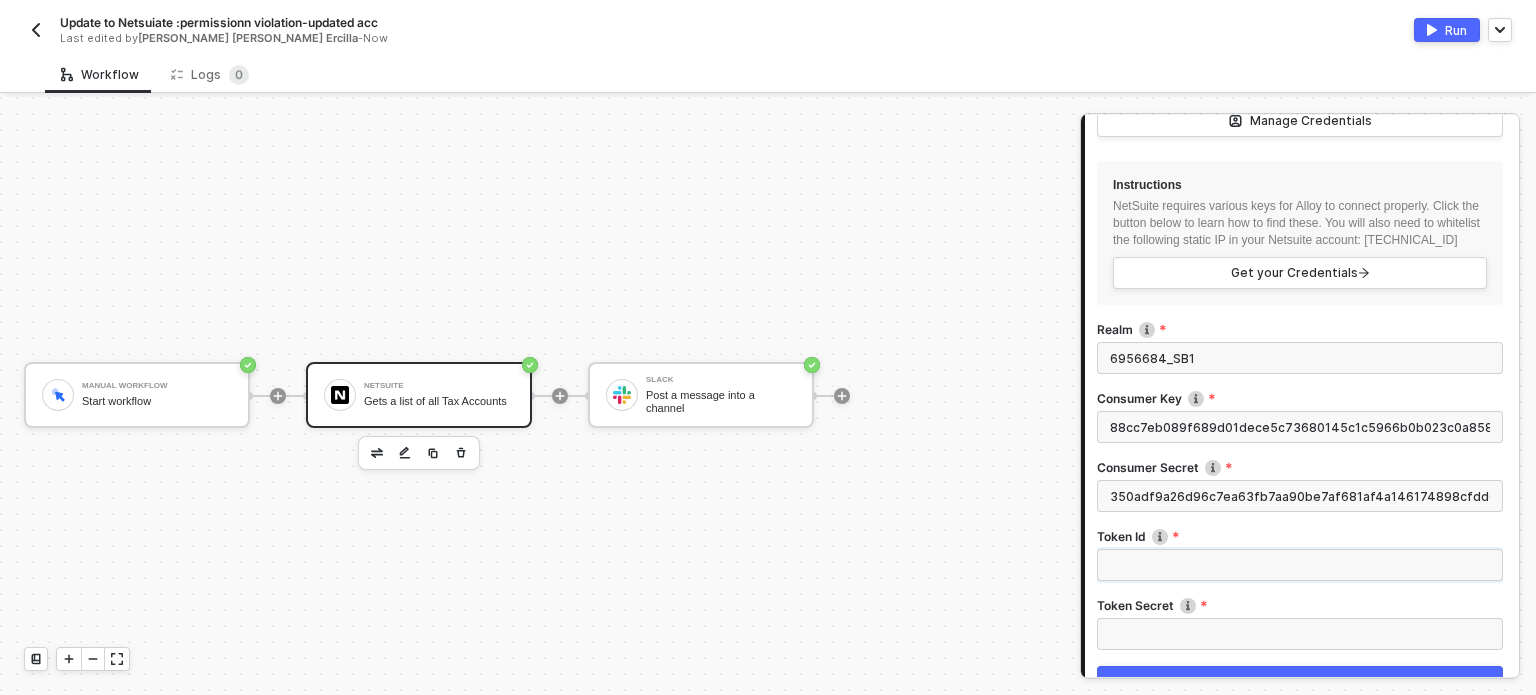 click on "Token Id" at bounding box center [1300, 565] 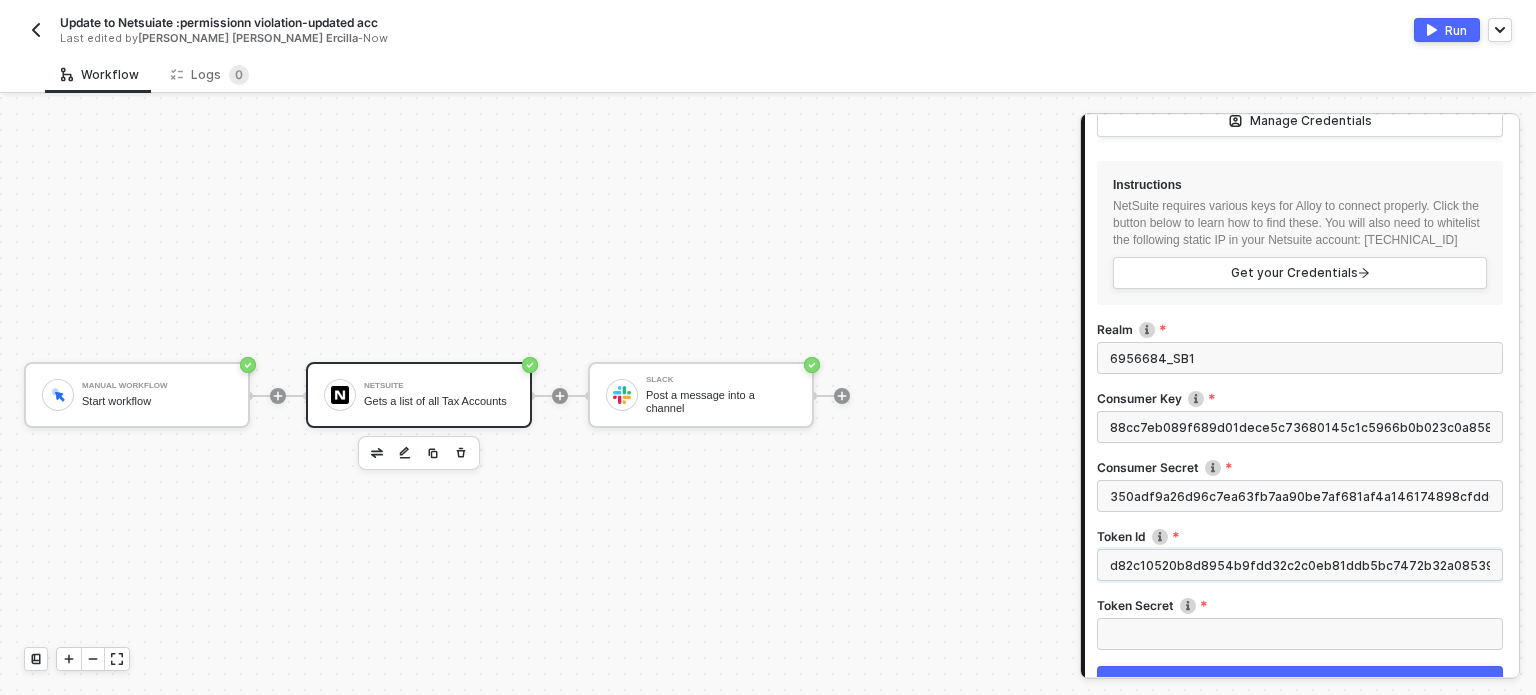 scroll, scrollTop: 0, scrollLeft: 99, axis: horizontal 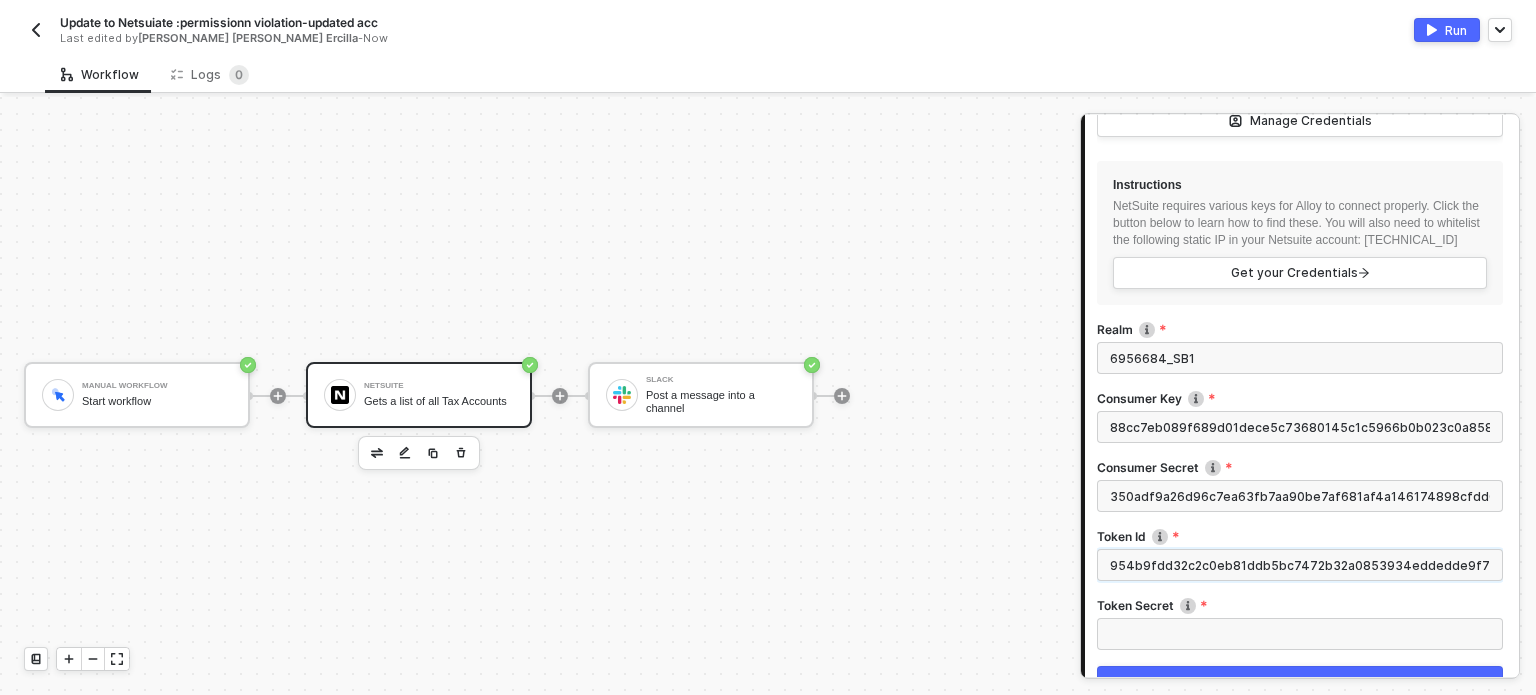 type on "d82c10520b8d8954b9fdd32c2c0eb81ddb5bc7472b32a0853934eddedde9f758" 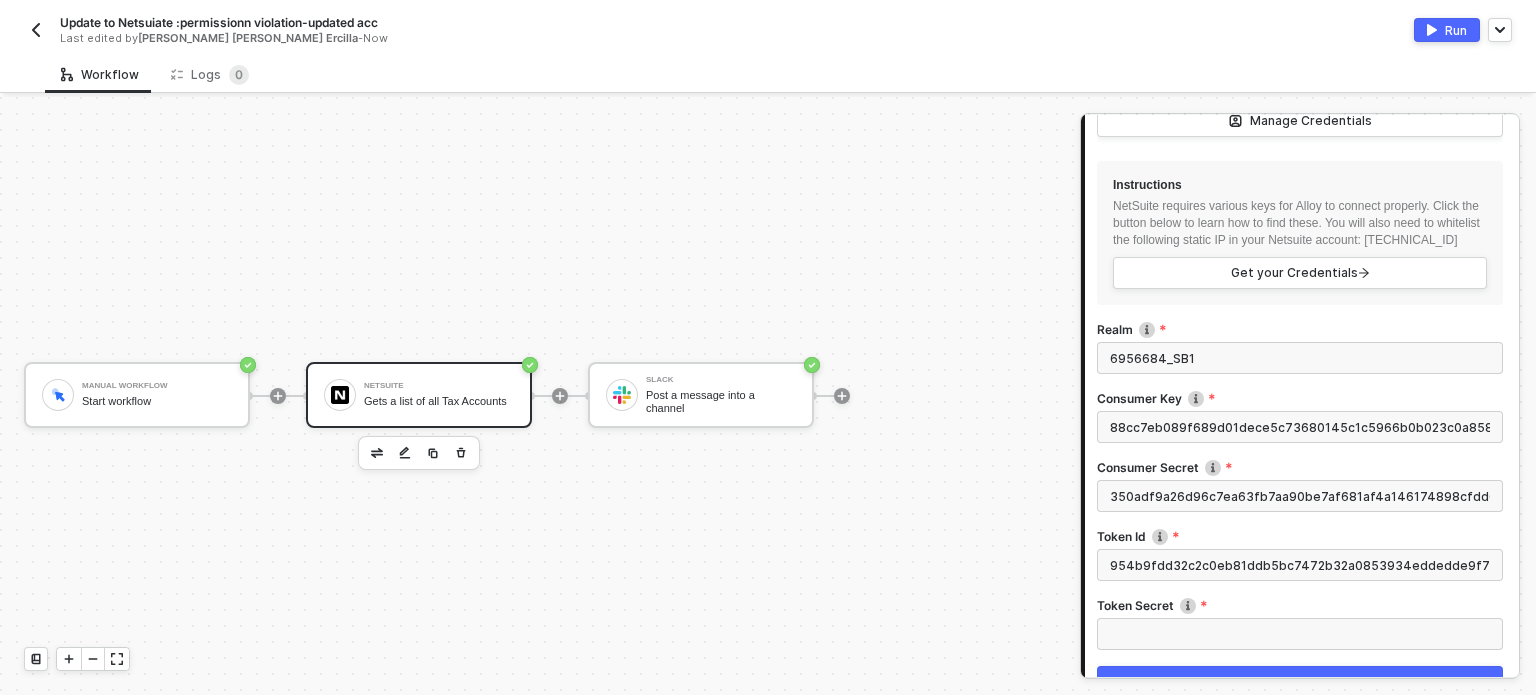 scroll, scrollTop: 0, scrollLeft: 0, axis: both 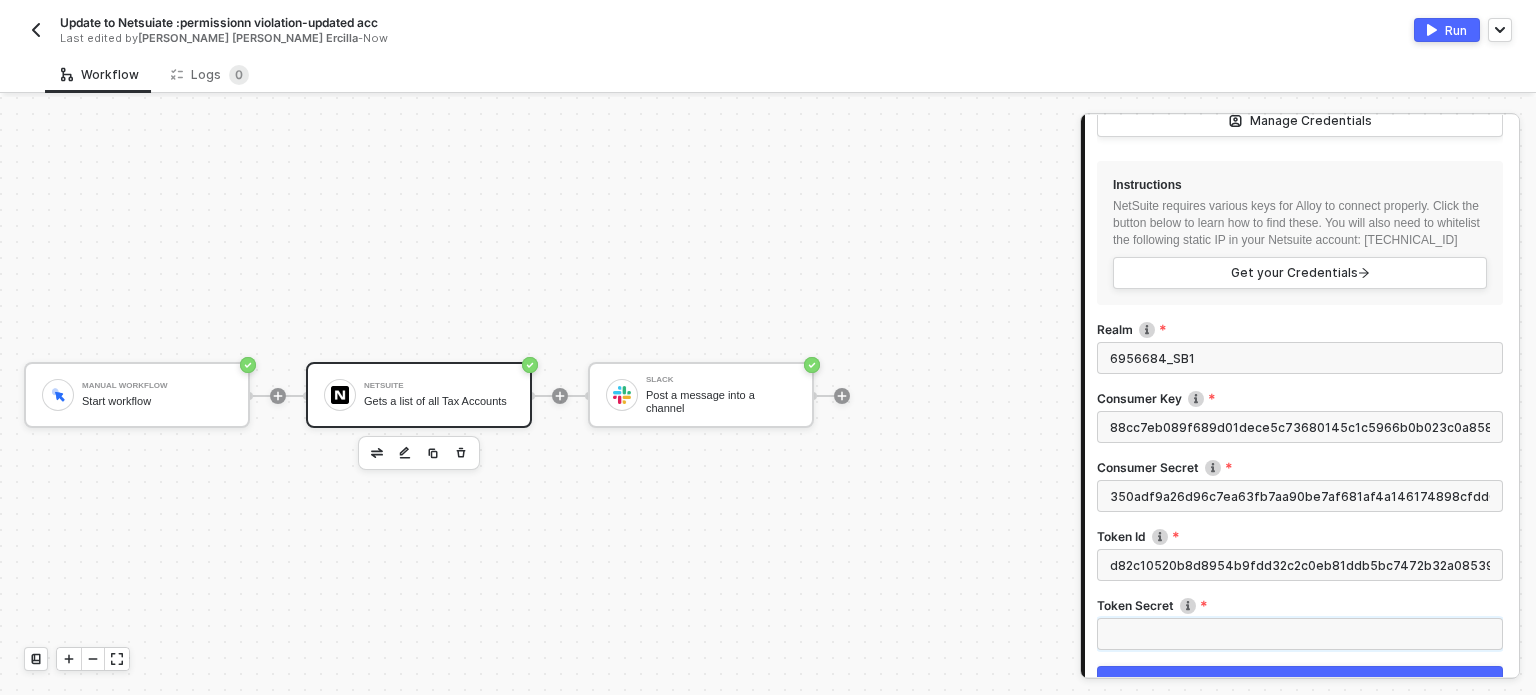 click on "Token Secret" at bounding box center (1300, 634) 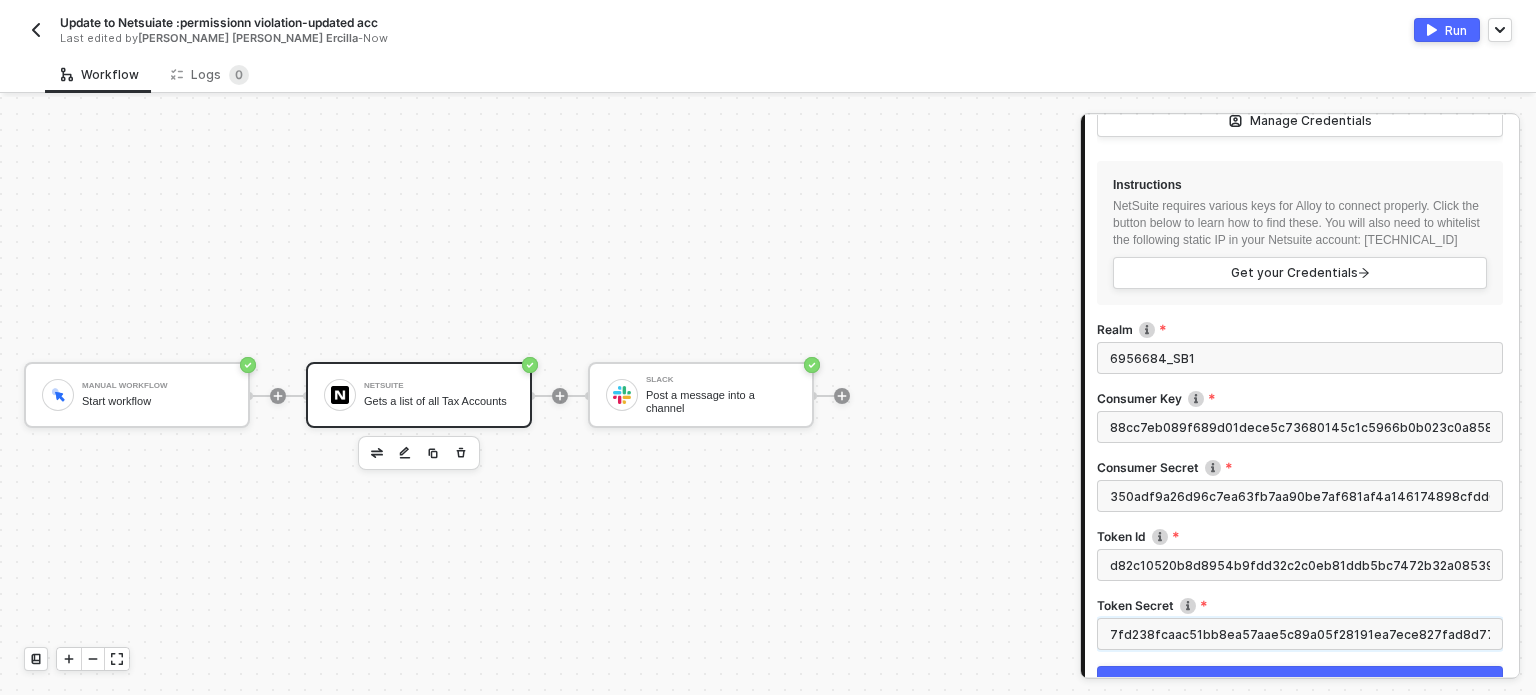 scroll, scrollTop: 0, scrollLeft: 73, axis: horizontal 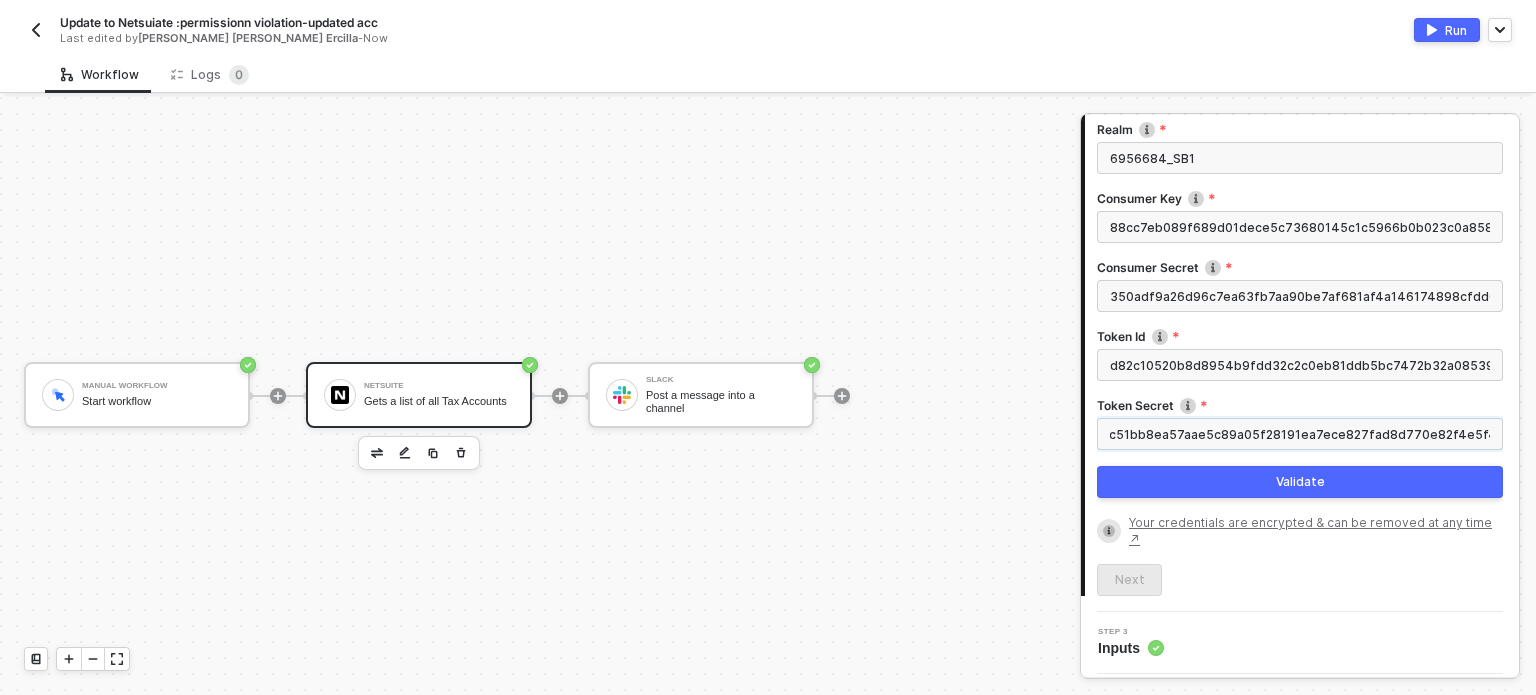 type on "7fd238fcaac51bb8ea57aae5c89a05f28191ea7ece827fad8d770e82f4e5f4a4" 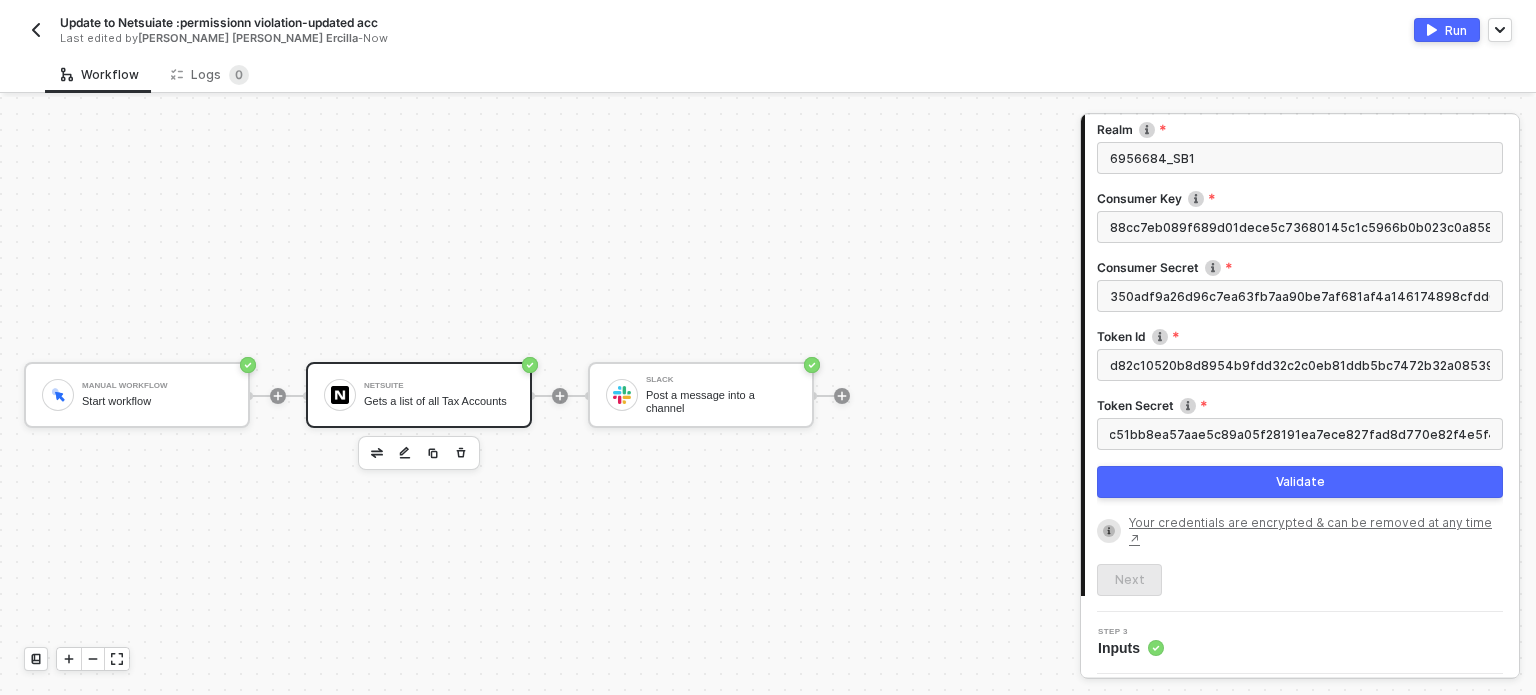 scroll, scrollTop: 0, scrollLeft: 0, axis: both 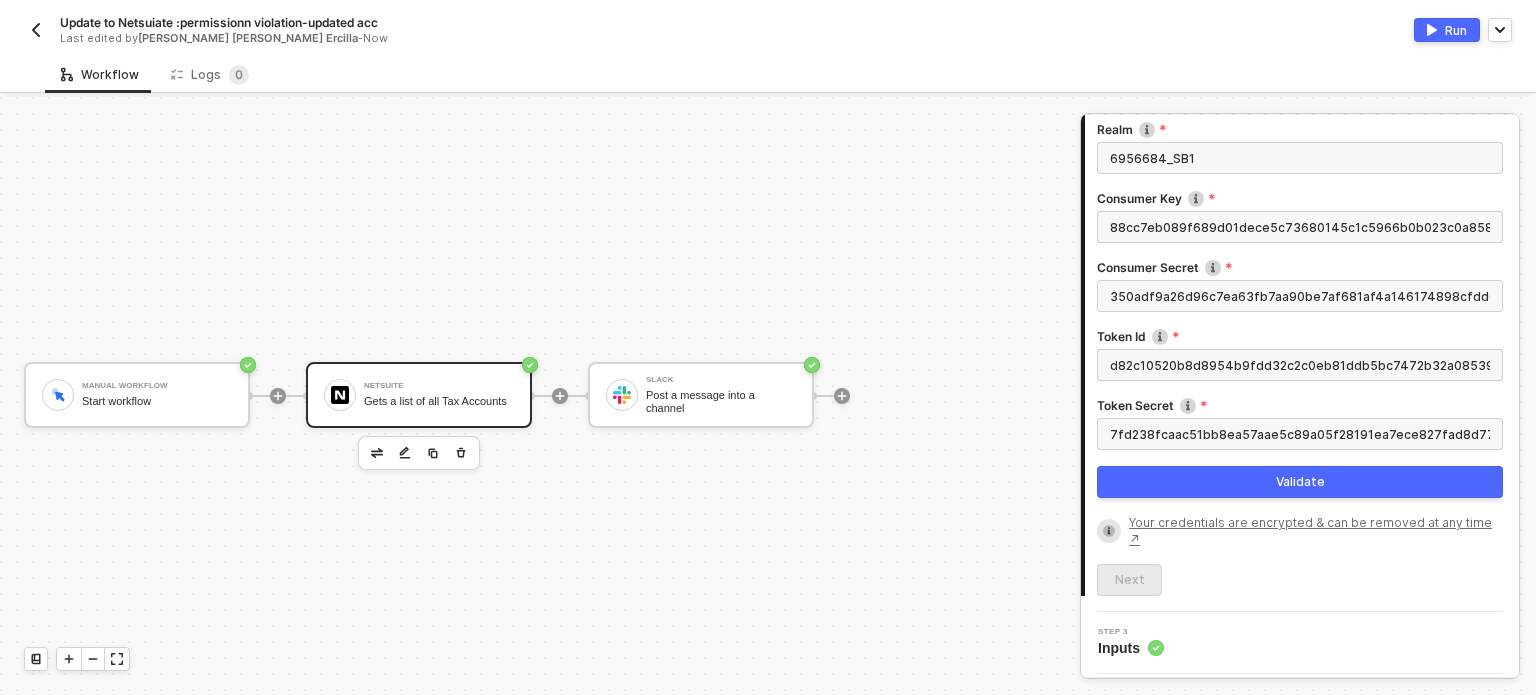 click on "Validate" at bounding box center (1300, 482) 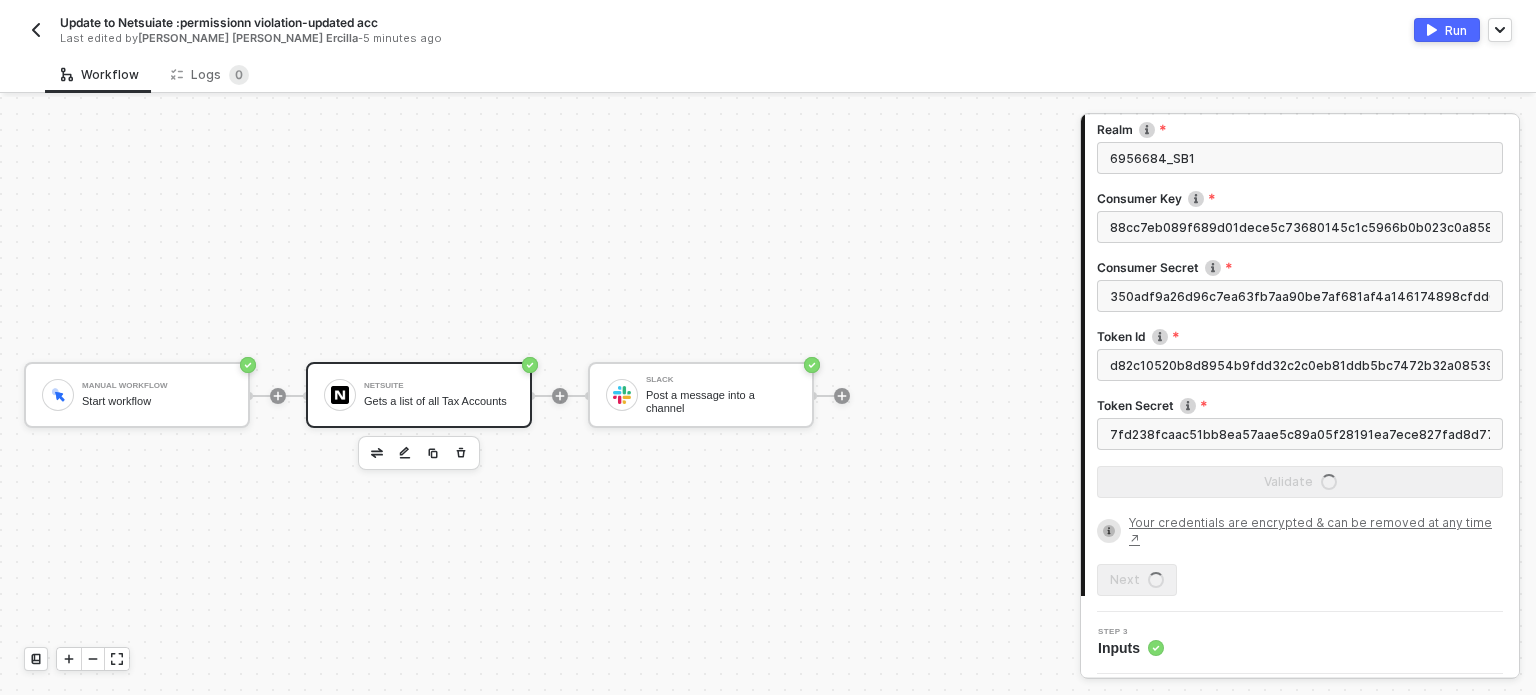 scroll, scrollTop: 0, scrollLeft: 0, axis: both 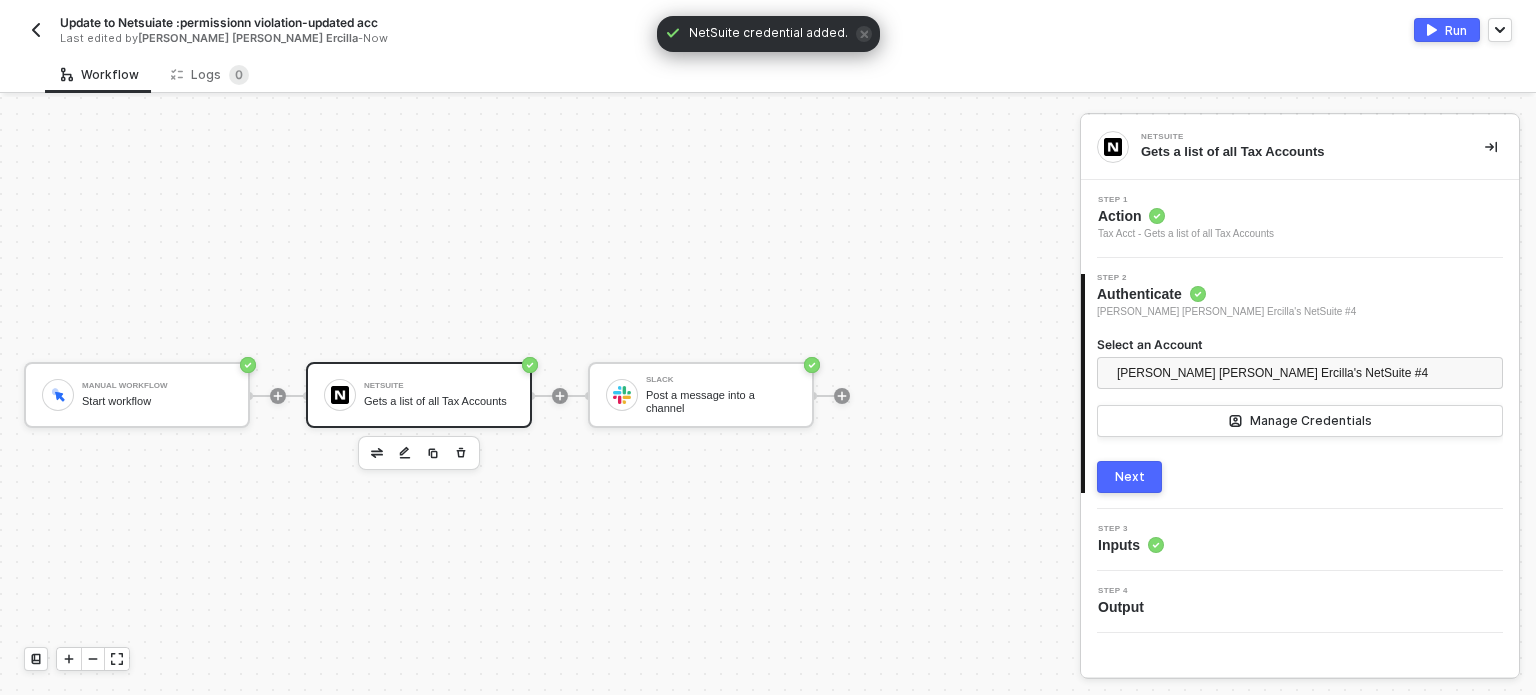 click on "Next" at bounding box center (1129, 477) 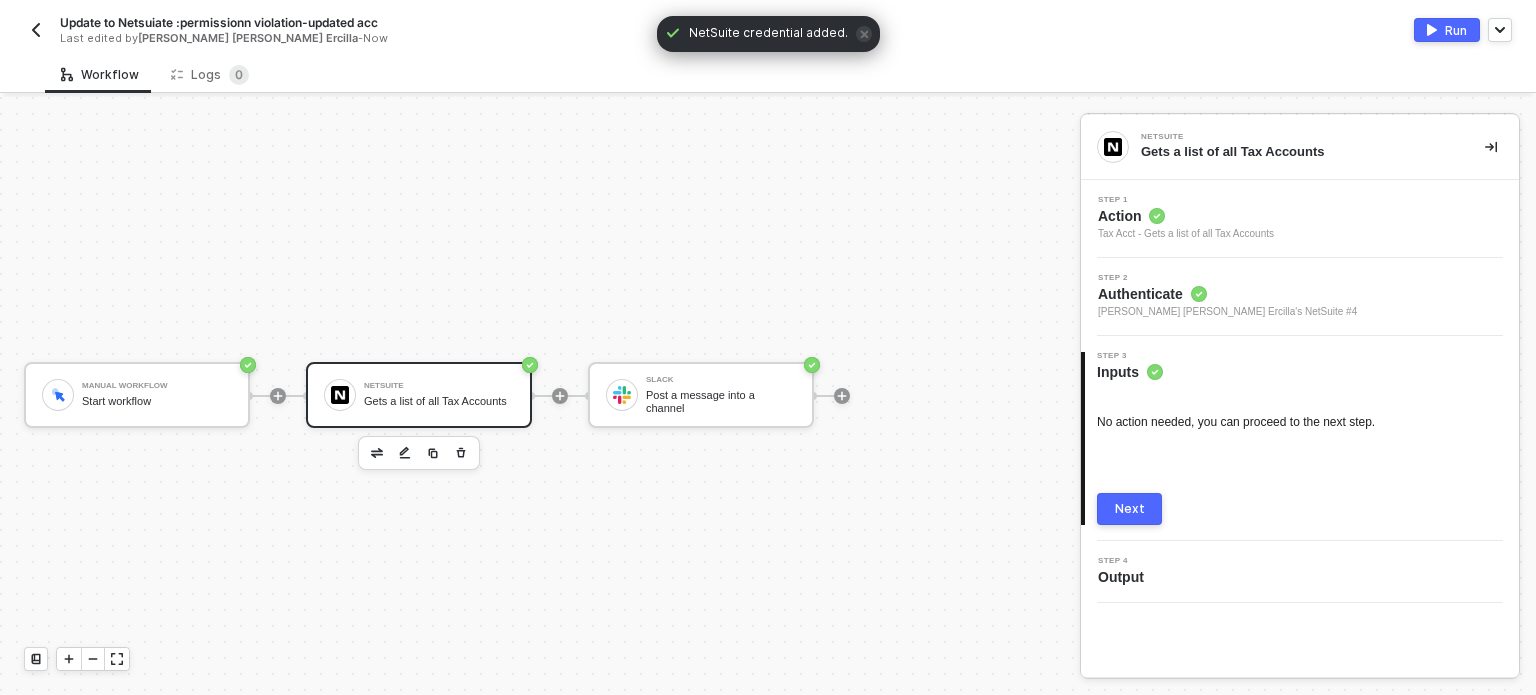 click on "Next" at bounding box center (1129, 509) 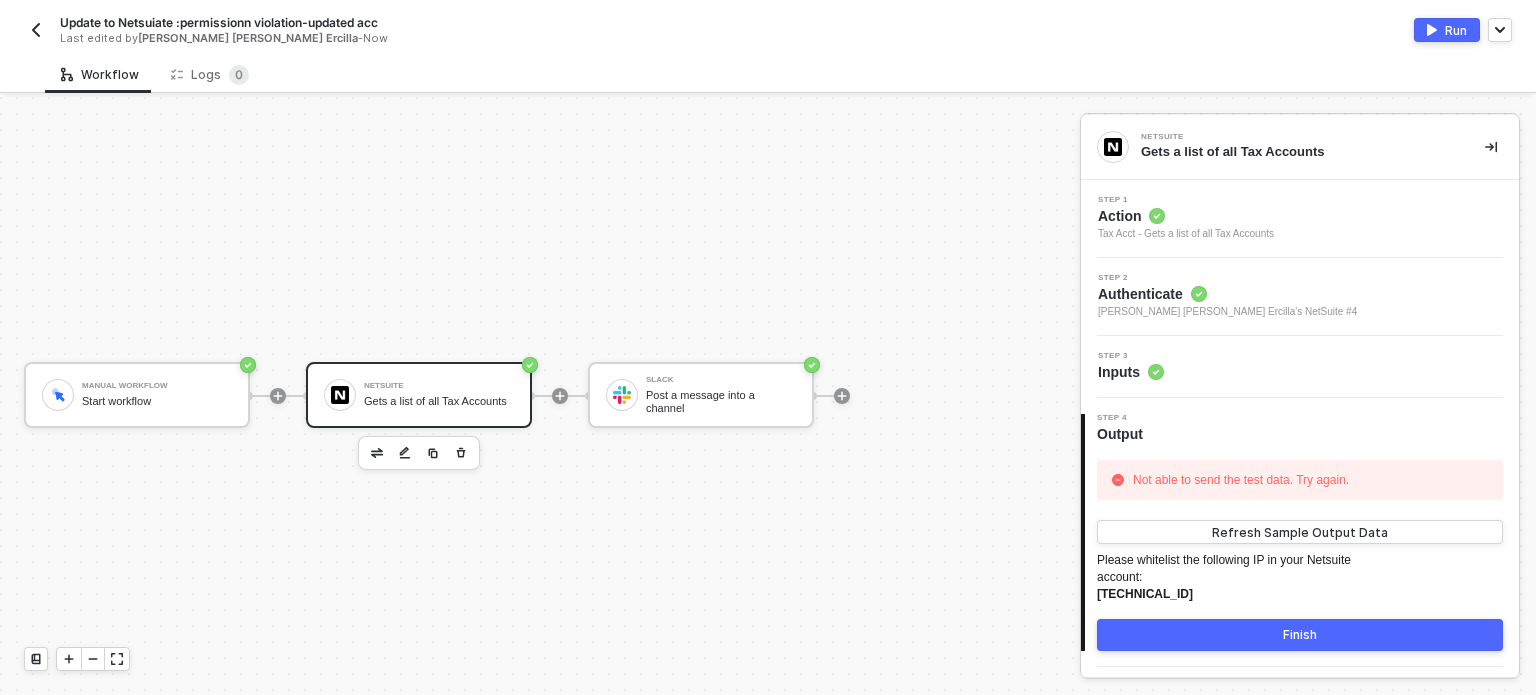 click on "Run" at bounding box center [1447, 30] 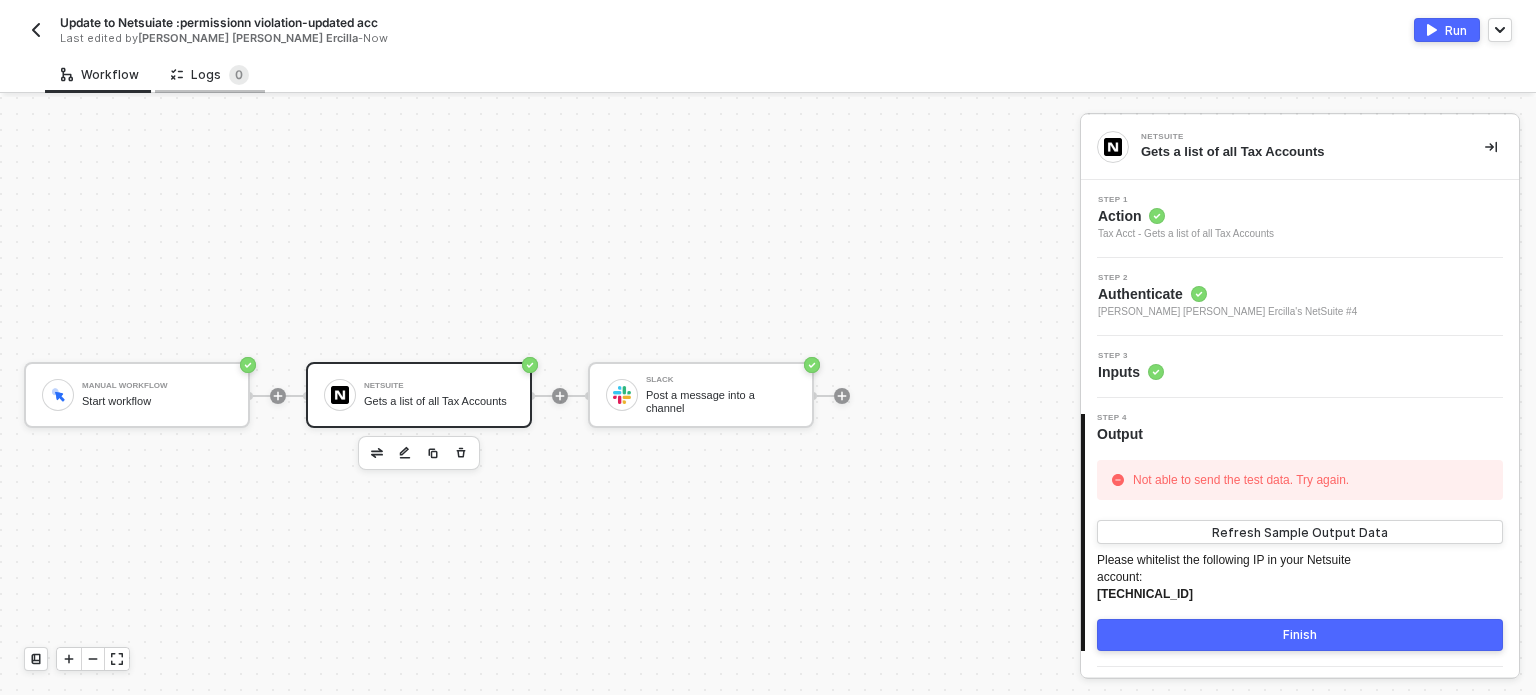 click on "Logs 0" at bounding box center [210, 75] 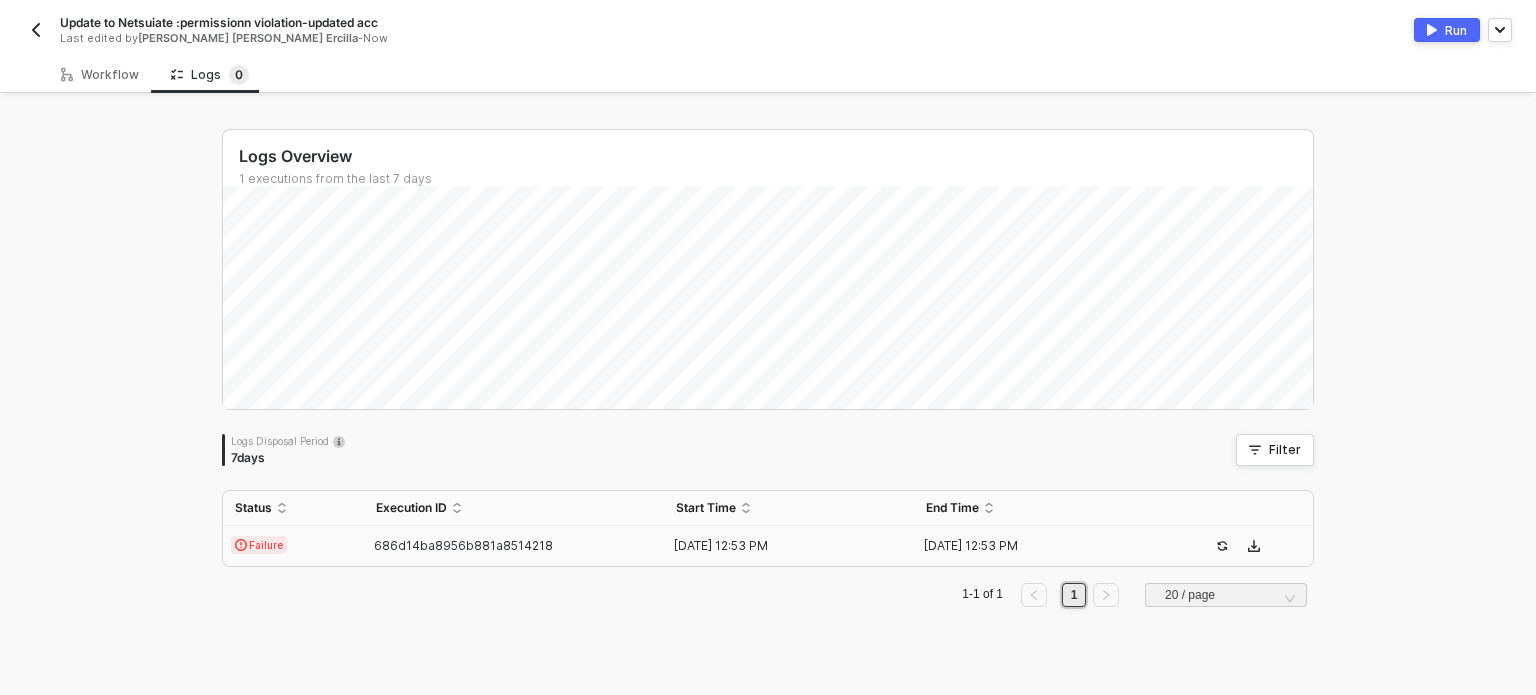 click on "Failure" at bounding box center [293, 546] 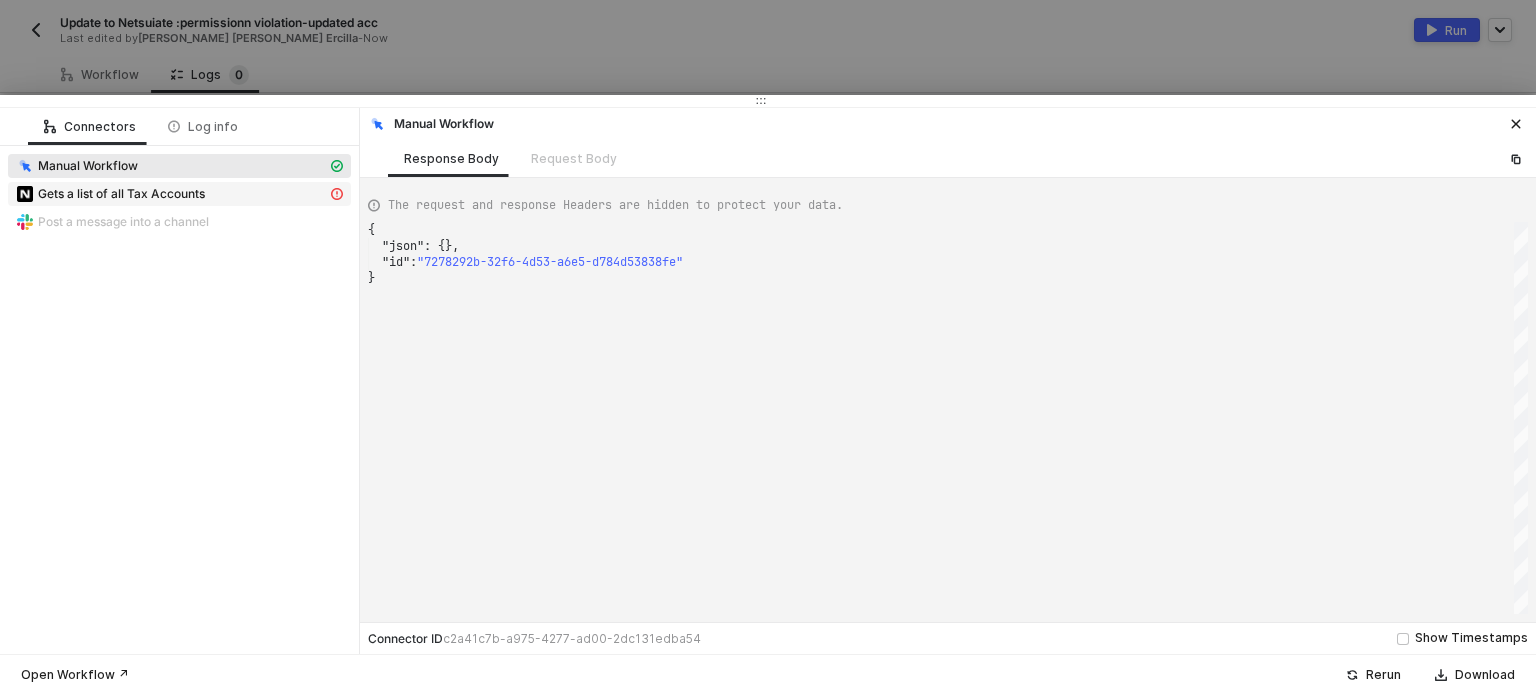 click on "Gets a list of all Tax Accounts" at bounding box center [121, 194] 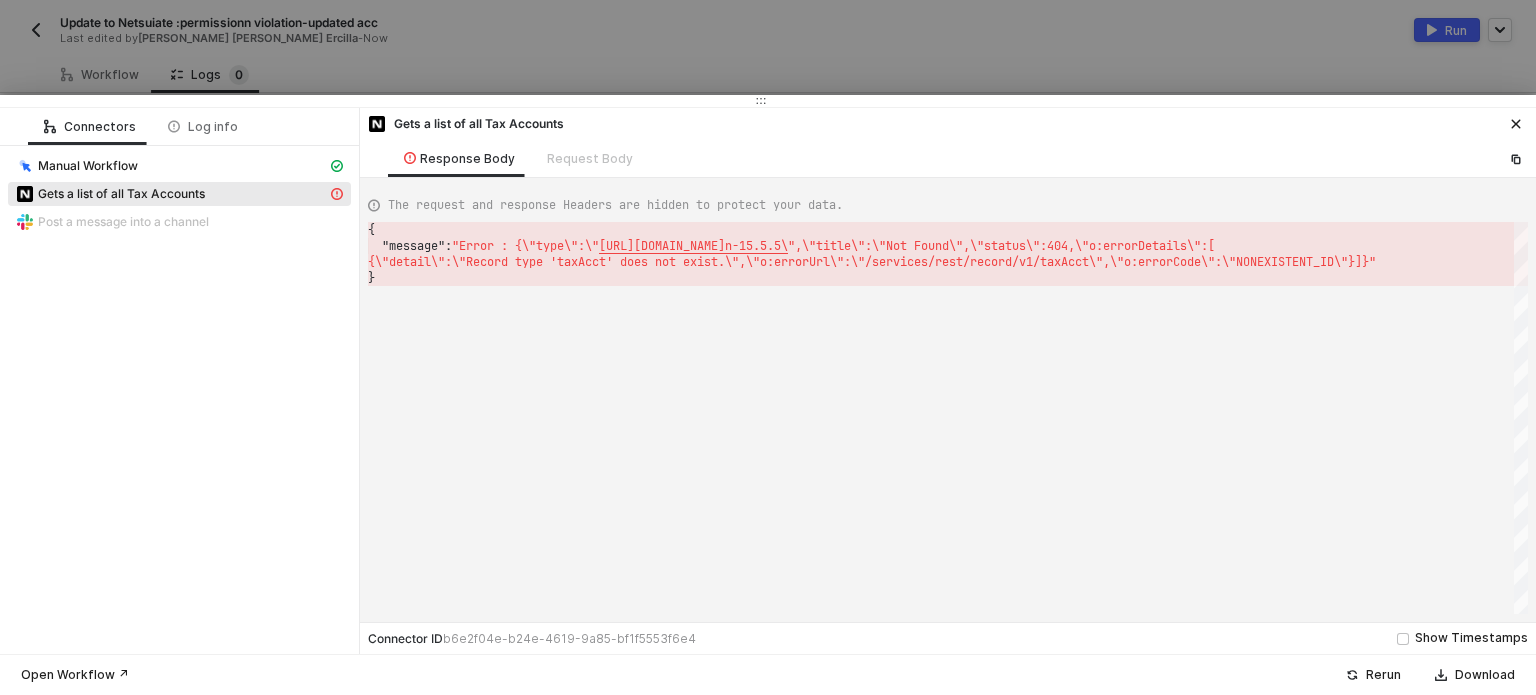 drag, startPoint x: 544, startPoint y: 74, endPoint x: 516, endPoint y: 111, distance: 46.400433 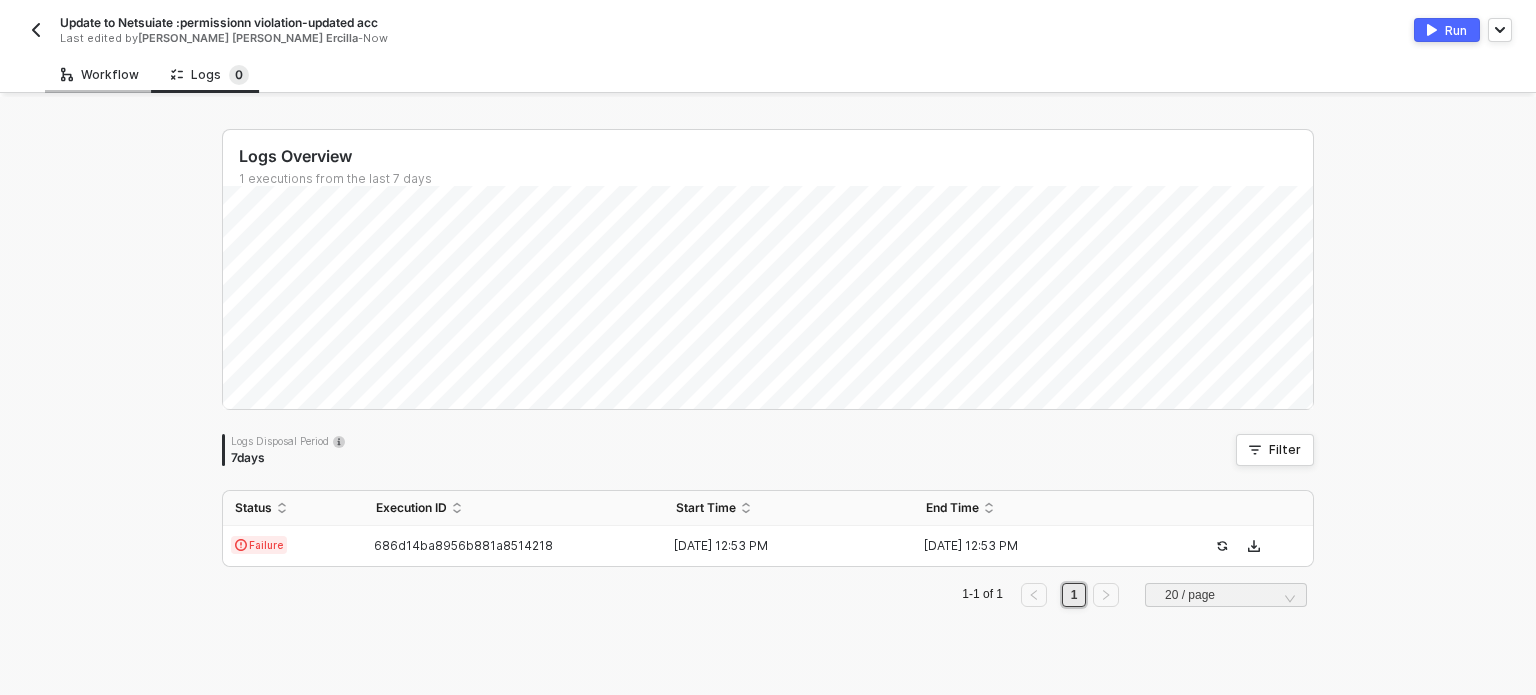 click on "Workflow" at bounding box center (100, 74) 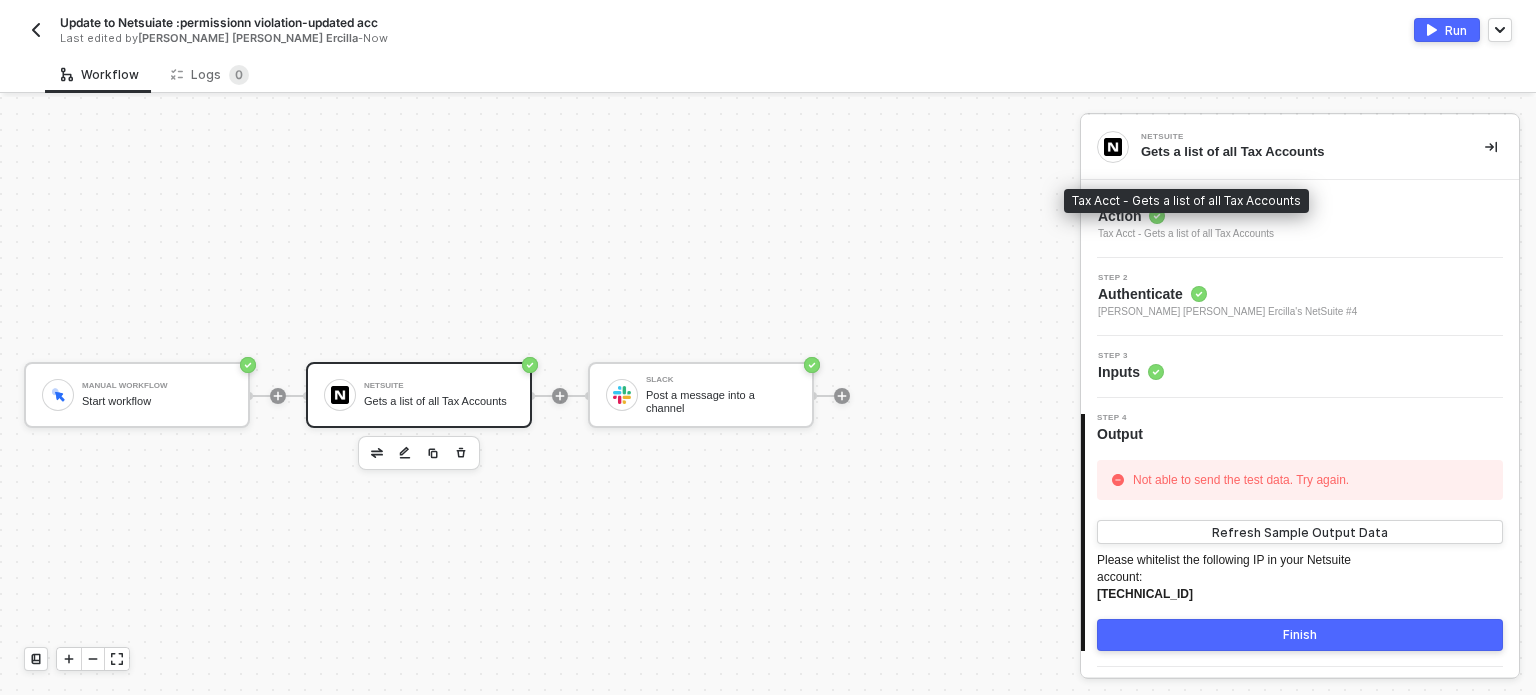 click on "Tax Acct - Gets a list of all Tax Accounts" at bounding box center [1186, 234] 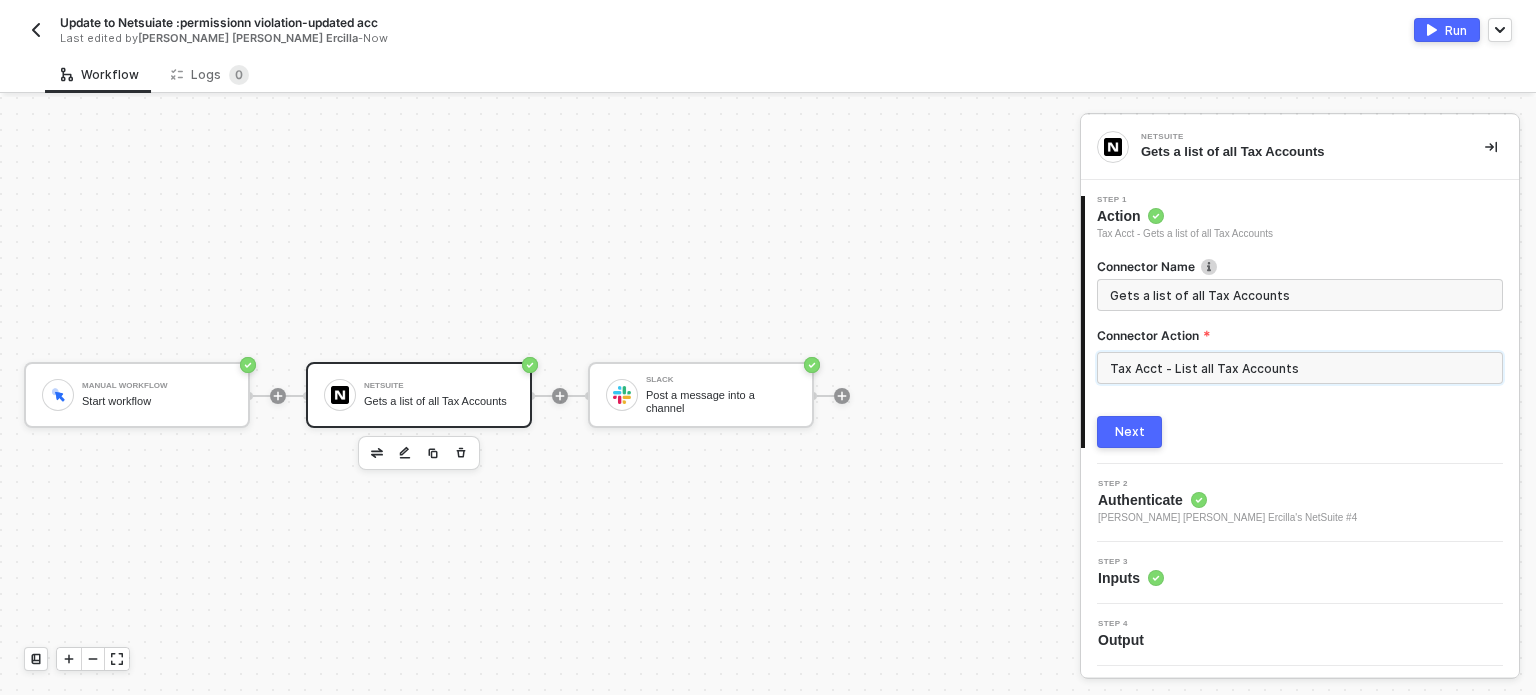click on "Tax Acct - List all Tax Accounts" at bounding box center (1300, 368) 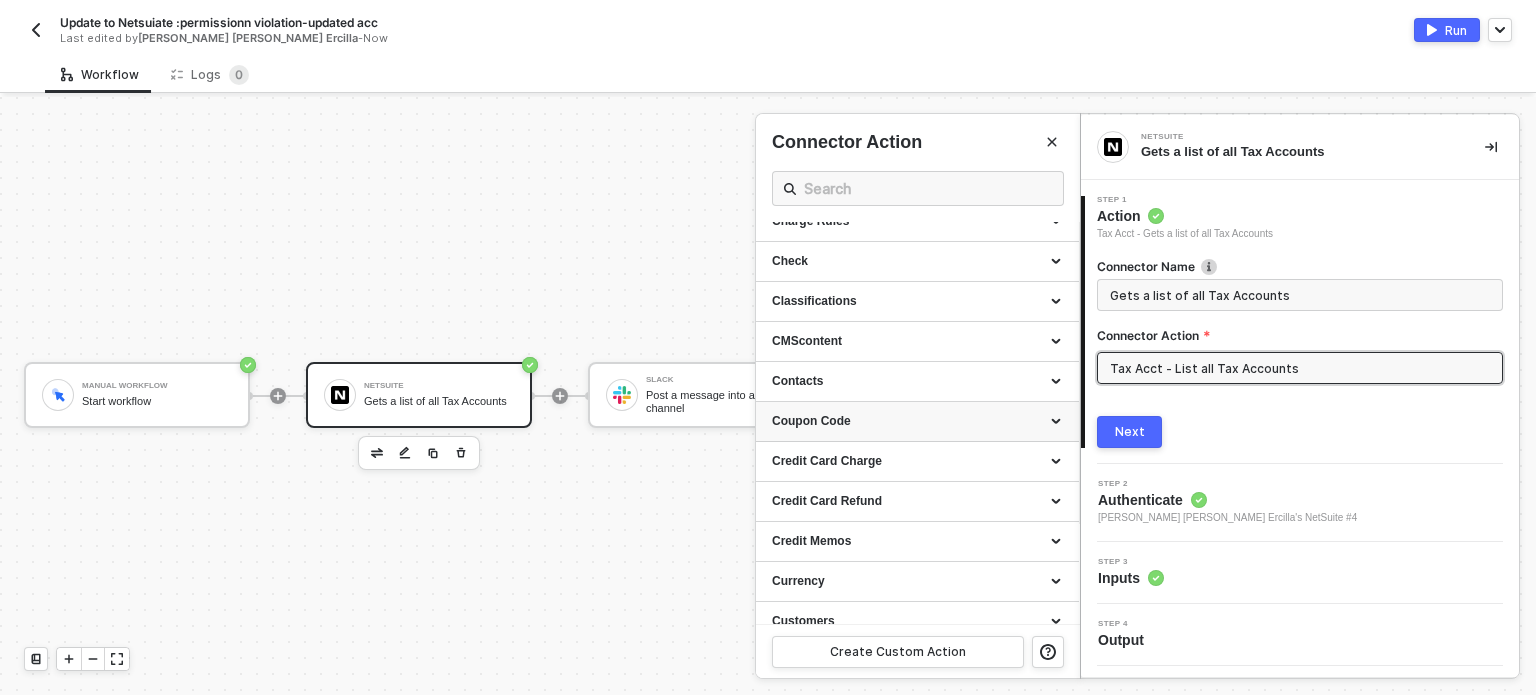 scroll, scrollTop: 0, scrollLeft: 0, axis: both 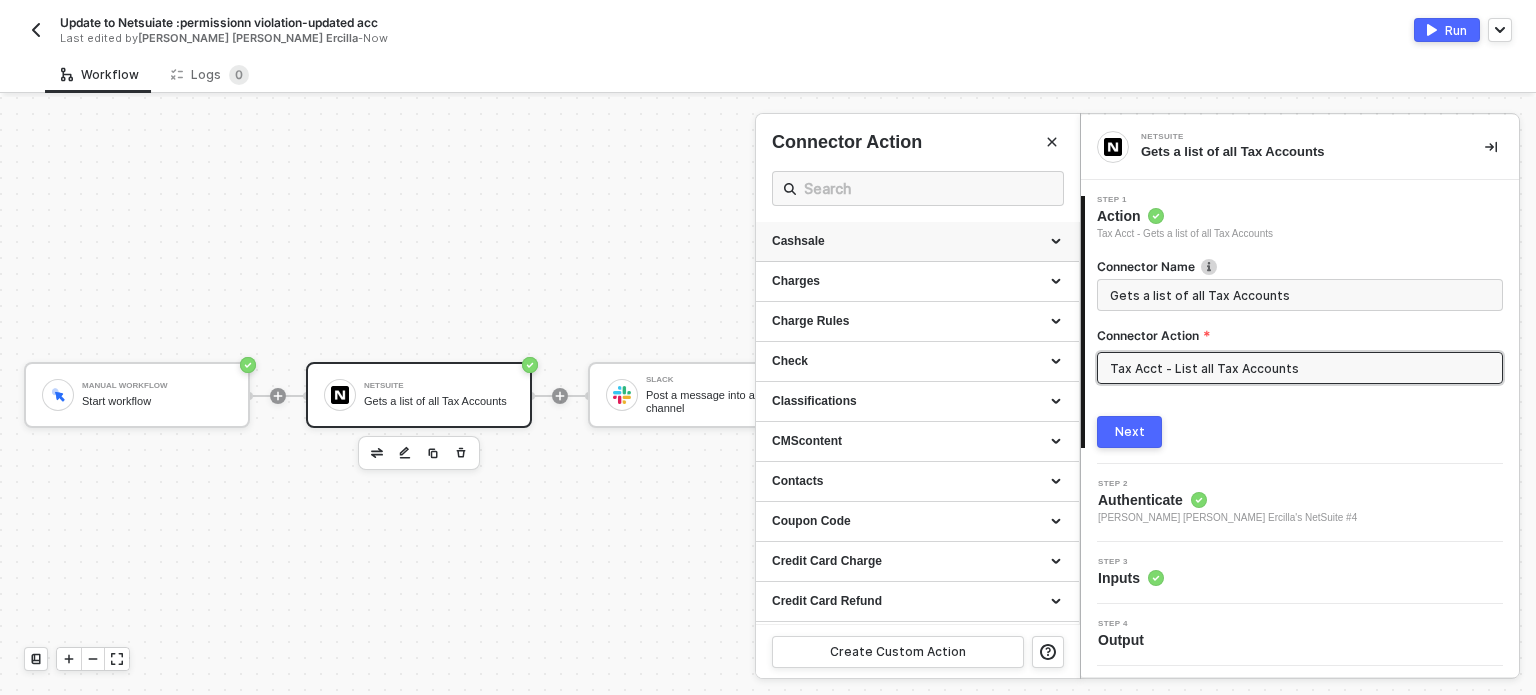click on "Cashsale" at bounding box center (917, 241) 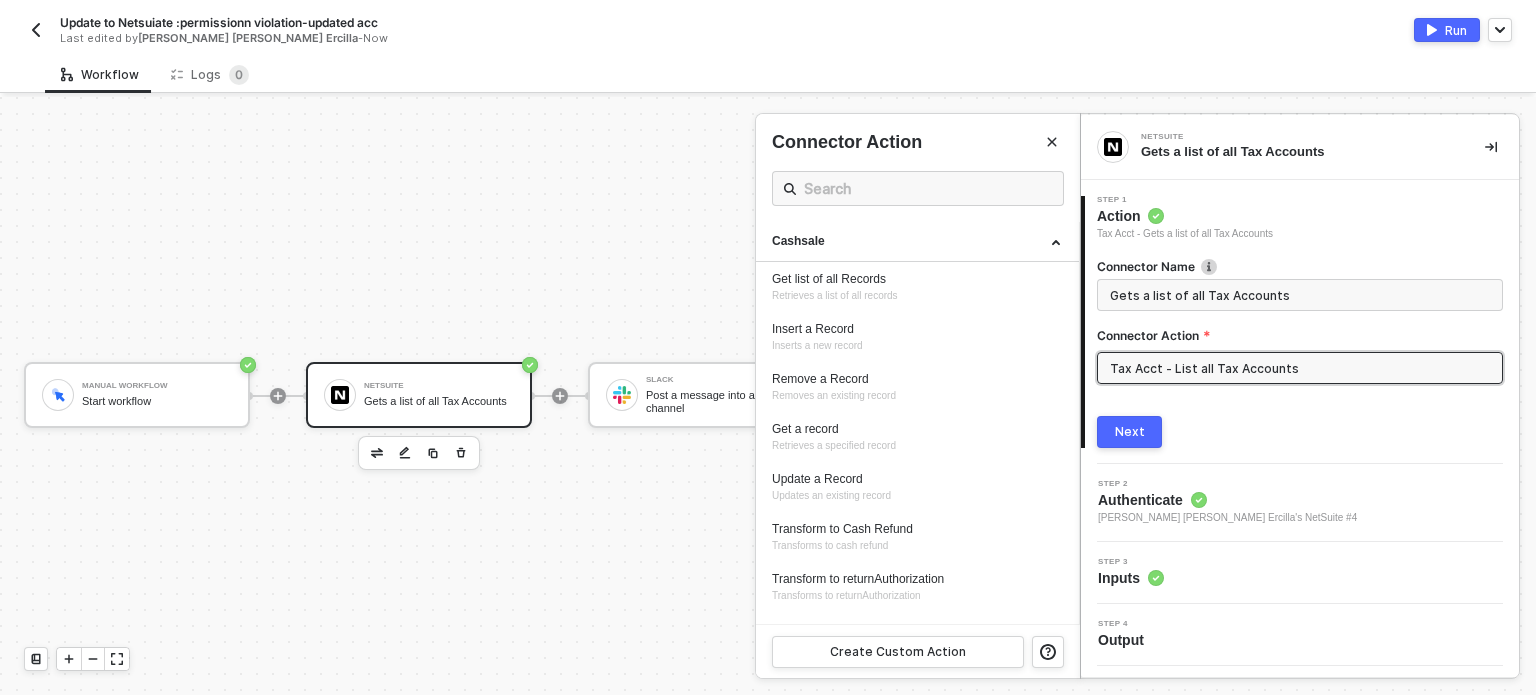 drag, startPoint x: 864, startPoint y: 286, endPoint x: 1229, endPoint y: 474, distance: 410.57156 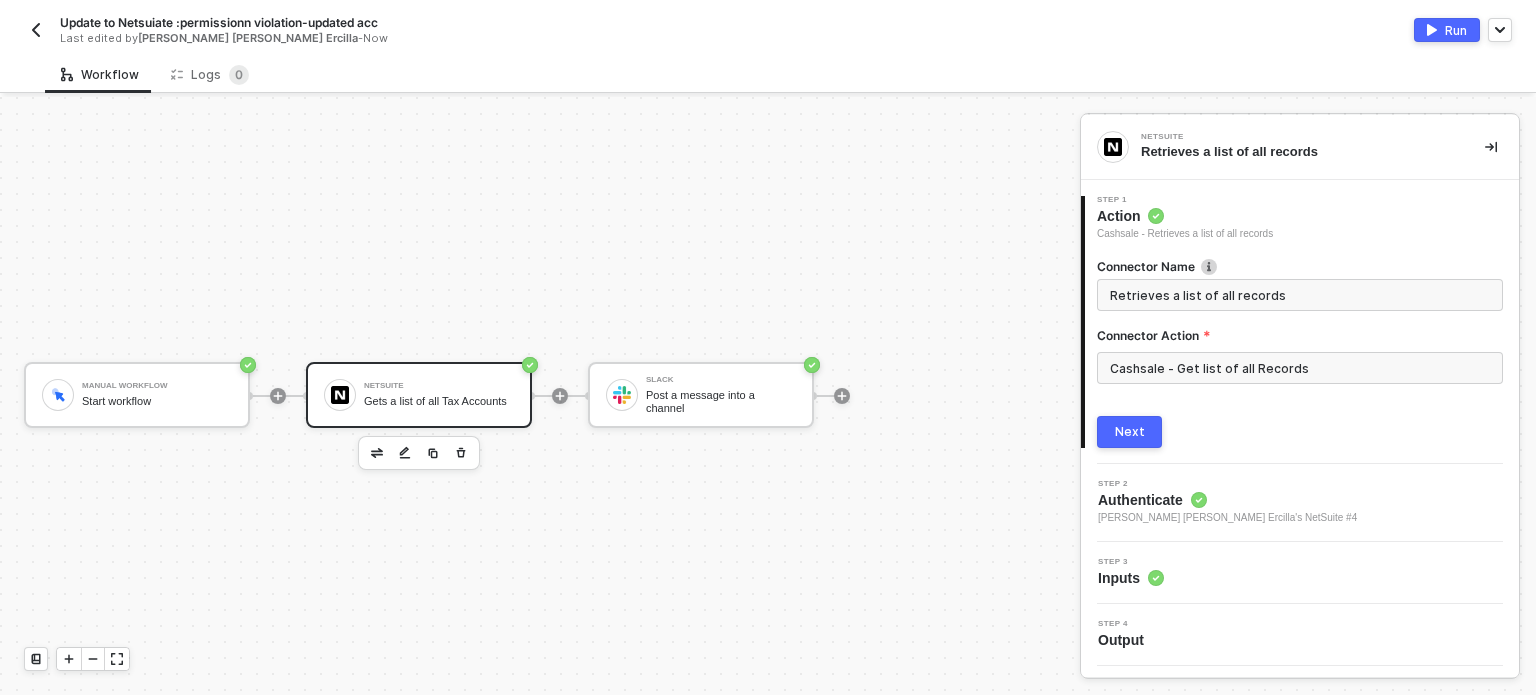 click on "Next" at bounding box center [1129, 432] 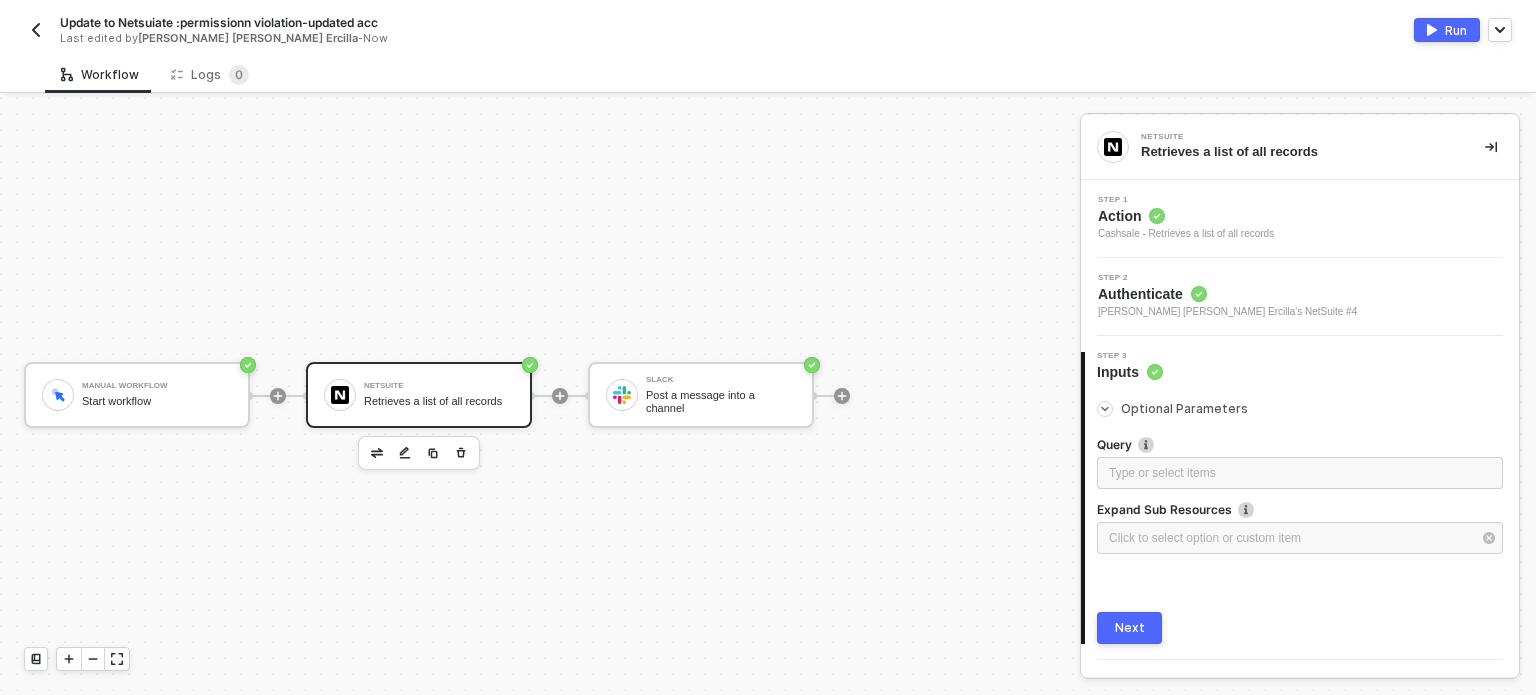 click on "Next" at bounding box center [1130, 628] 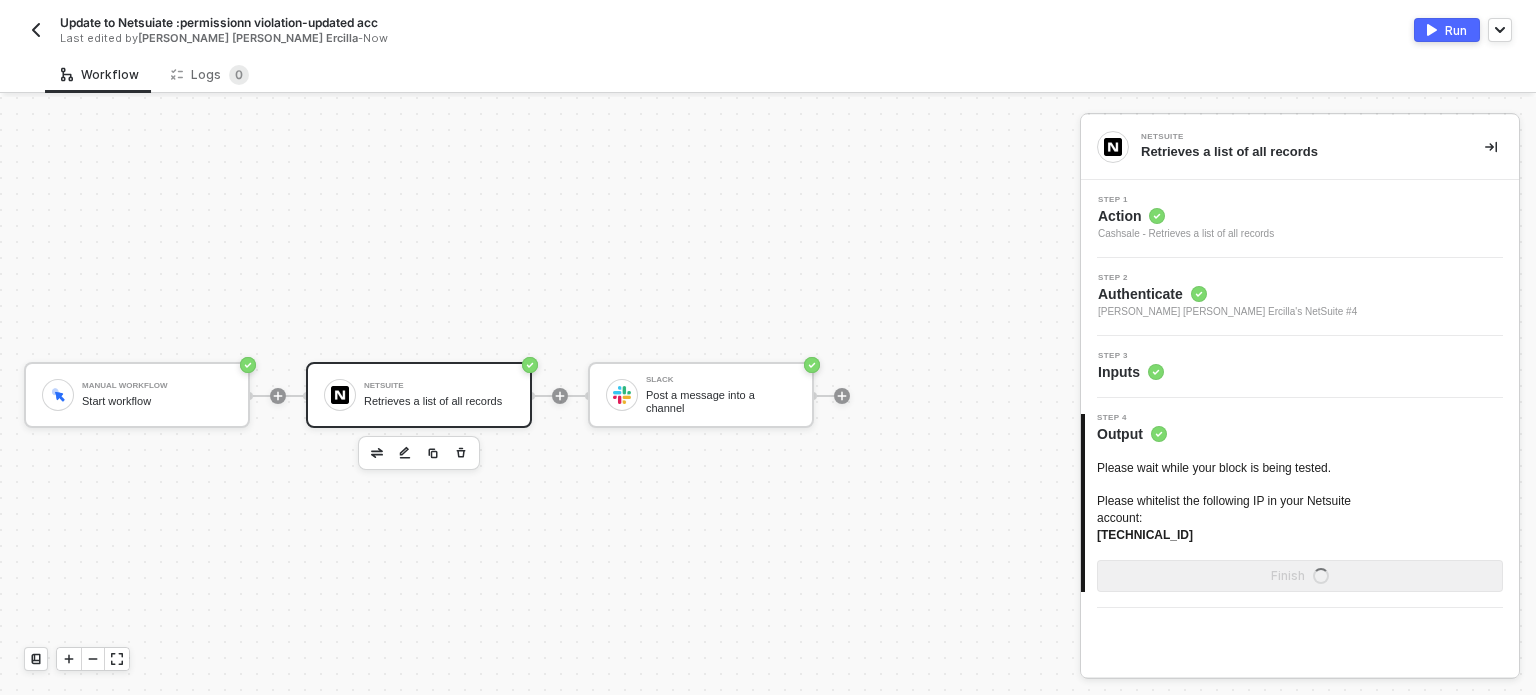 click at bounding box center (1432, 30) 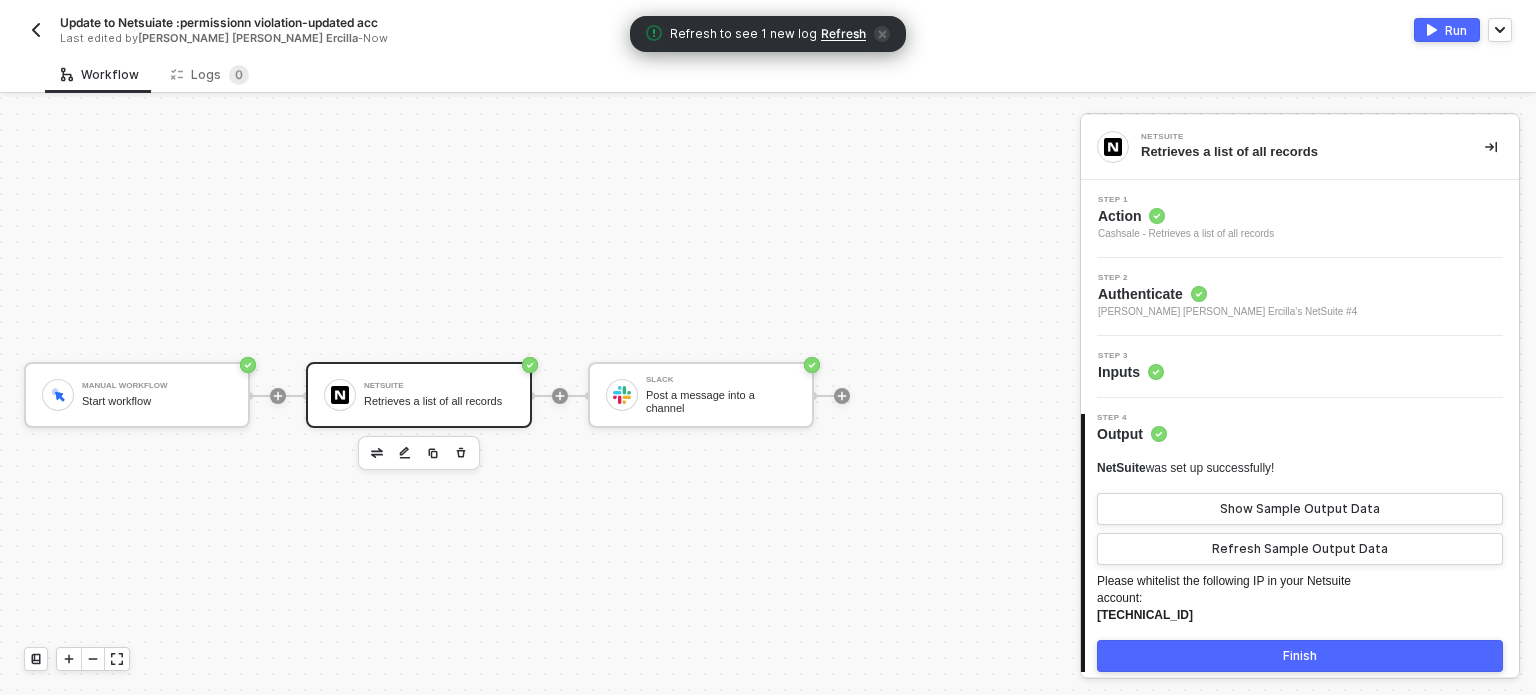 click on "Refresh" at bounding box center (843, 34) 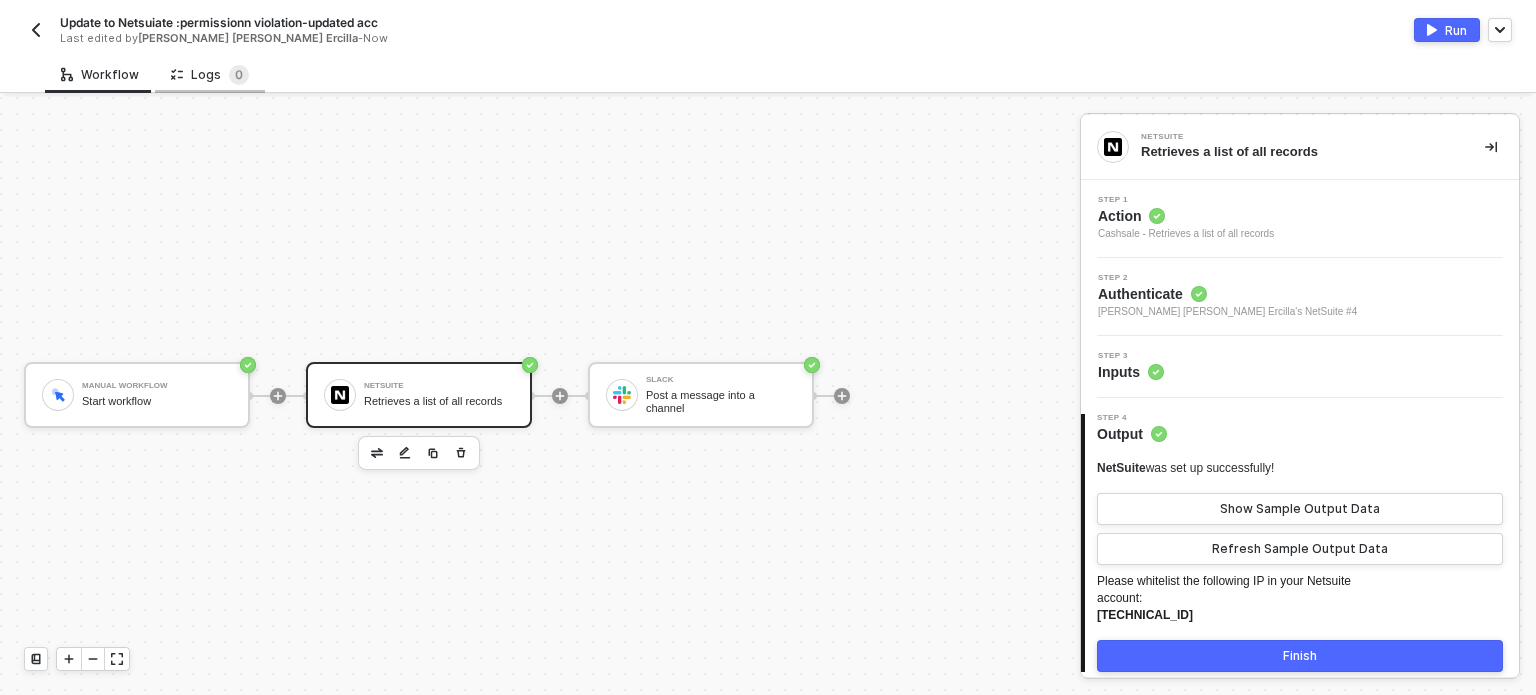 click on "Logs 0" at bounding box center [210, 75] 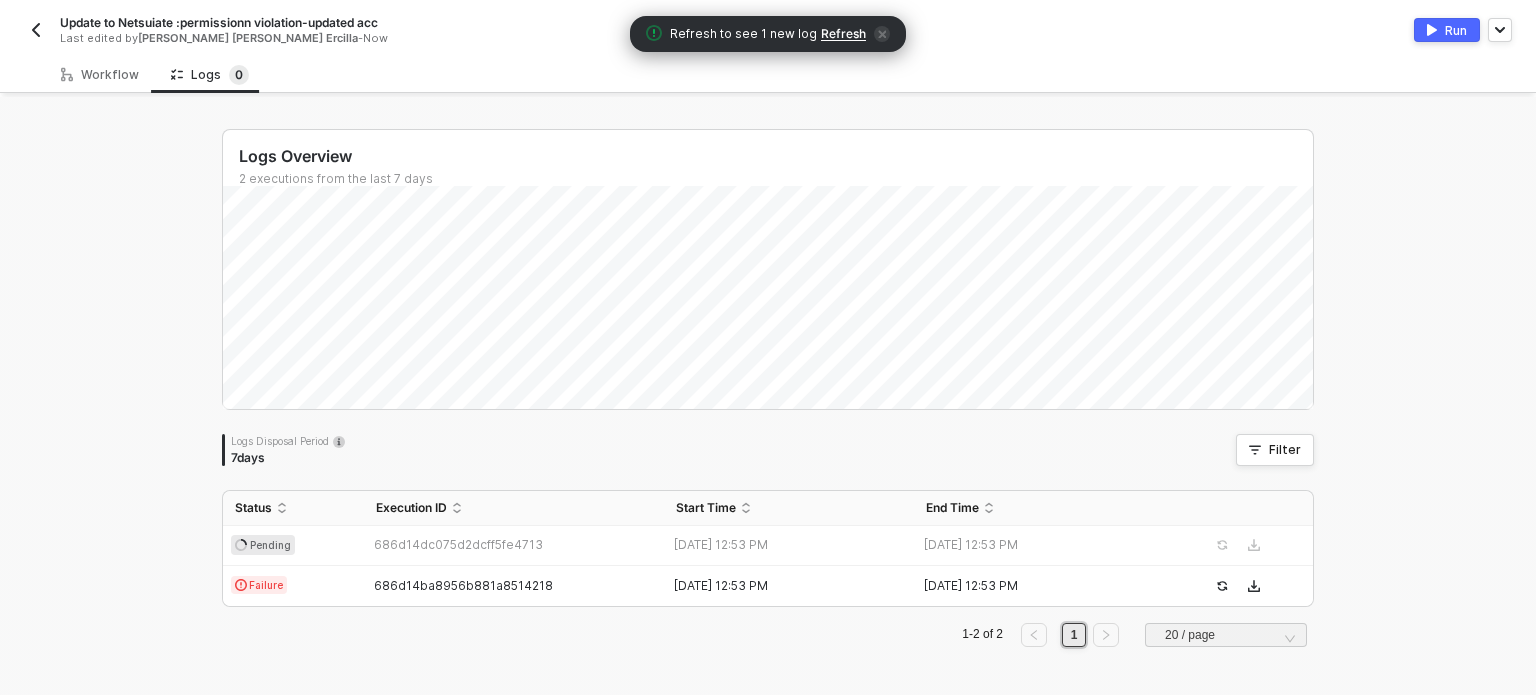 click on "Refresh" at bounding box center [843, 34] 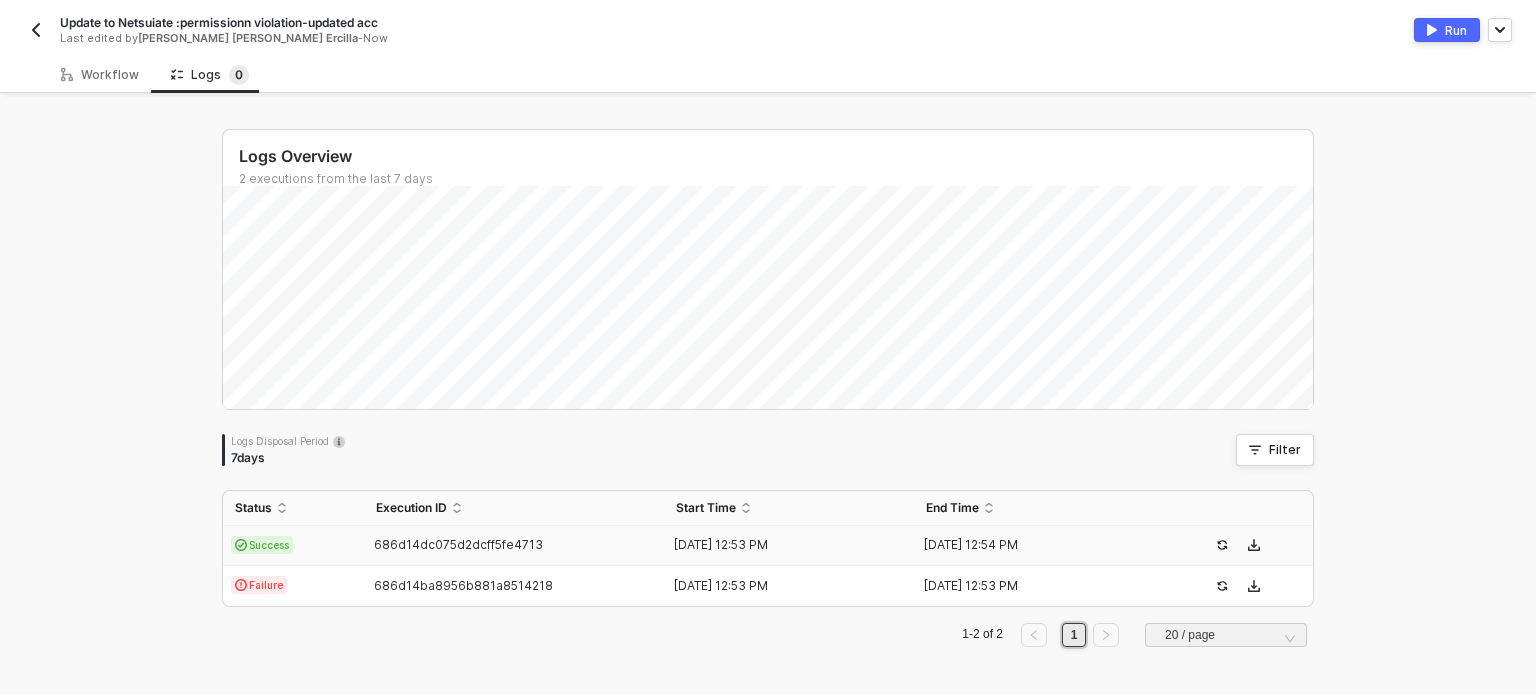 click on "686d14dc075d2dcff5fe4713" at bounding box center (514, 545) 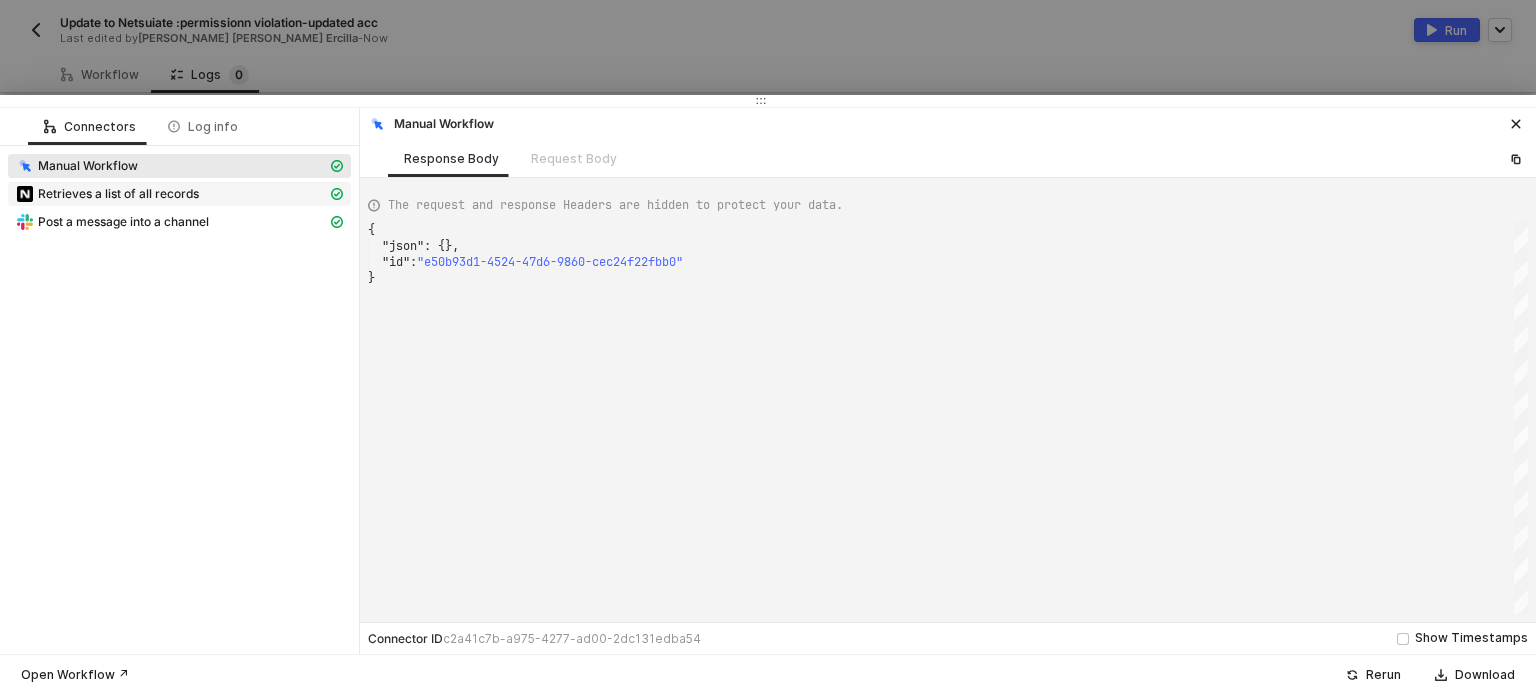 click on "Retrieves a list of all records" at bounding box center (171, 194) 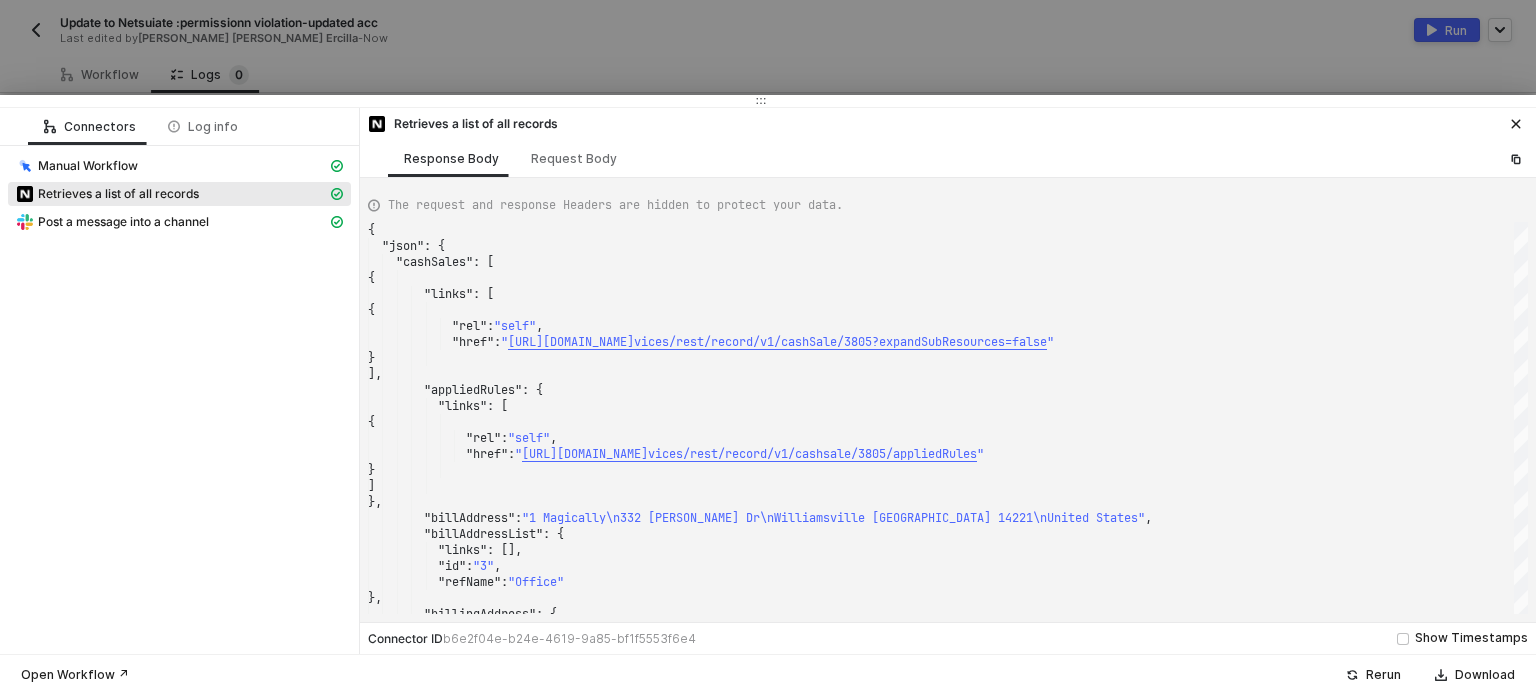 click at bounding box center [768, 347] 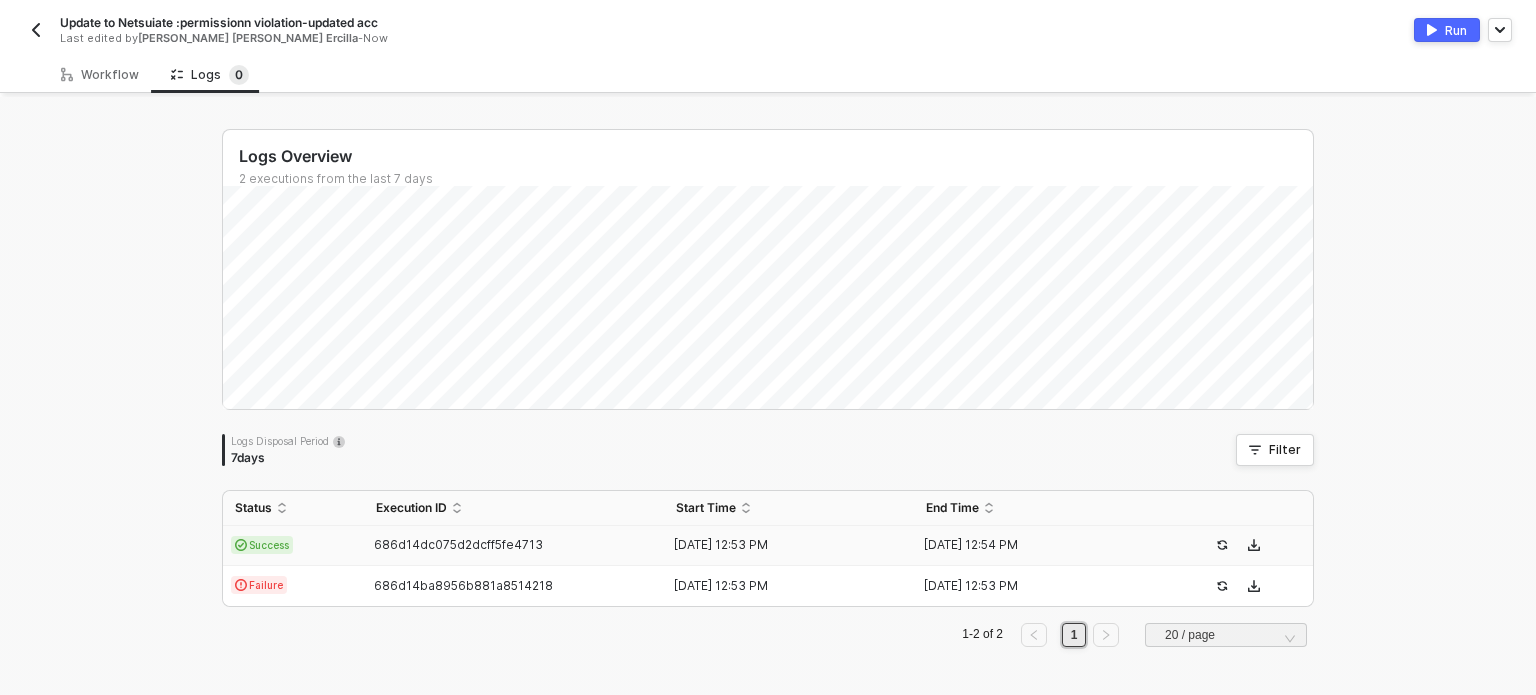 click on "Workflow Logs 0" at bounding box center [768, 74] 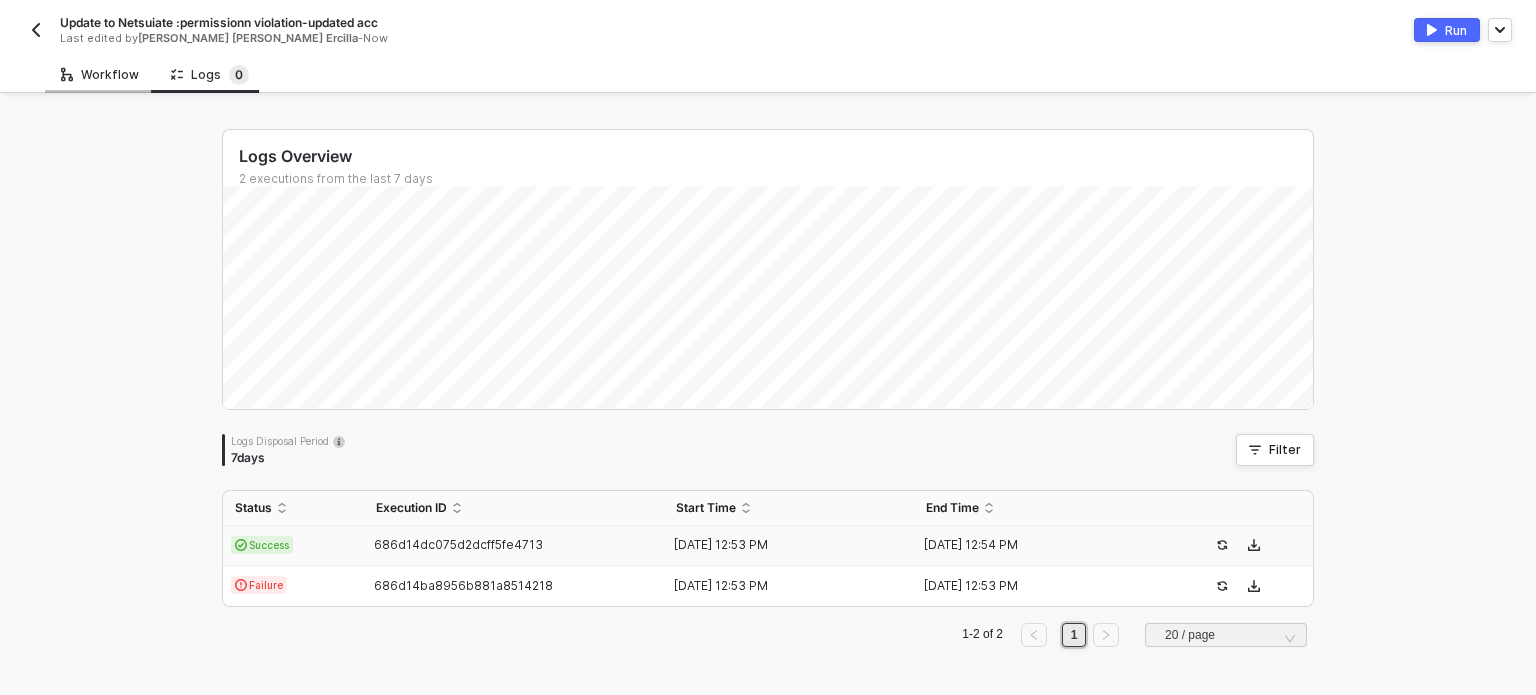 click on "Workflow" at bounding box center (100, 75) 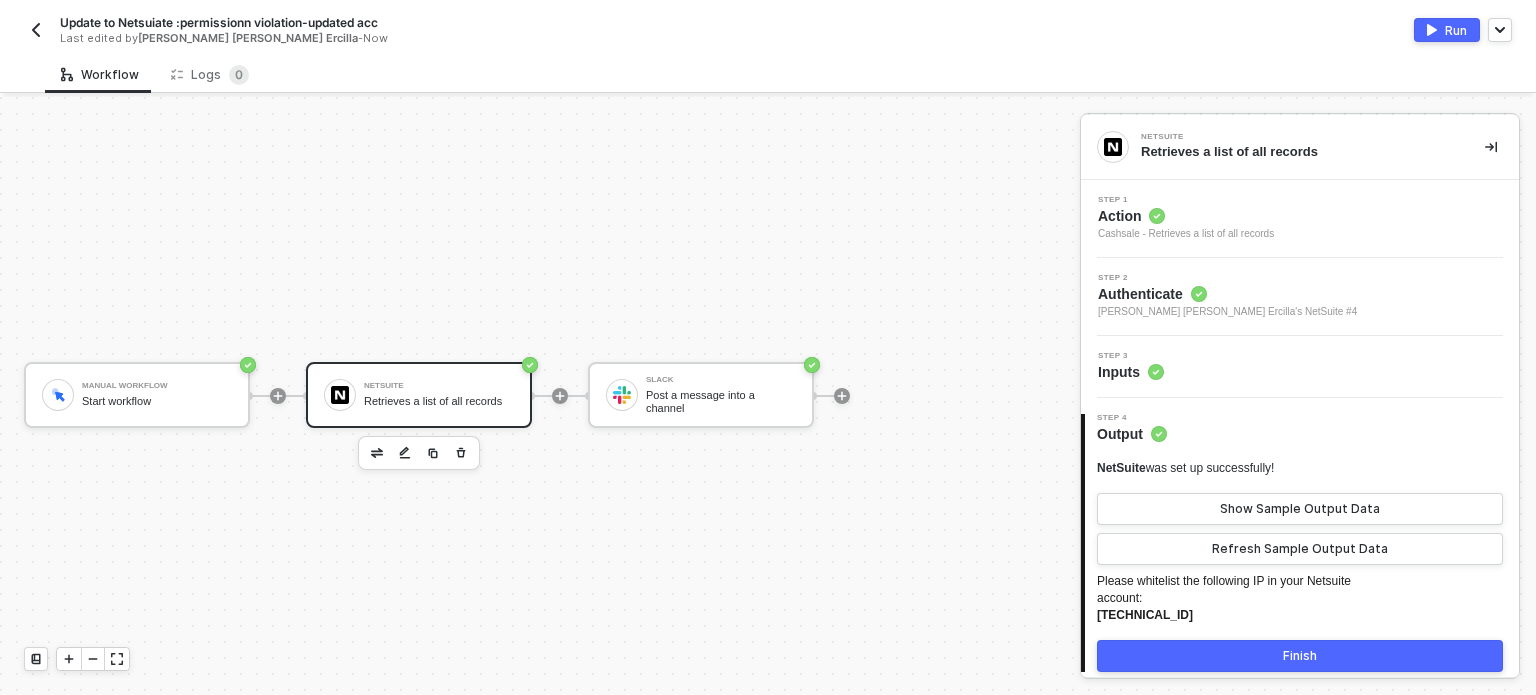 click on "Step 3 Inputs" at bounding box center [1302, 367] 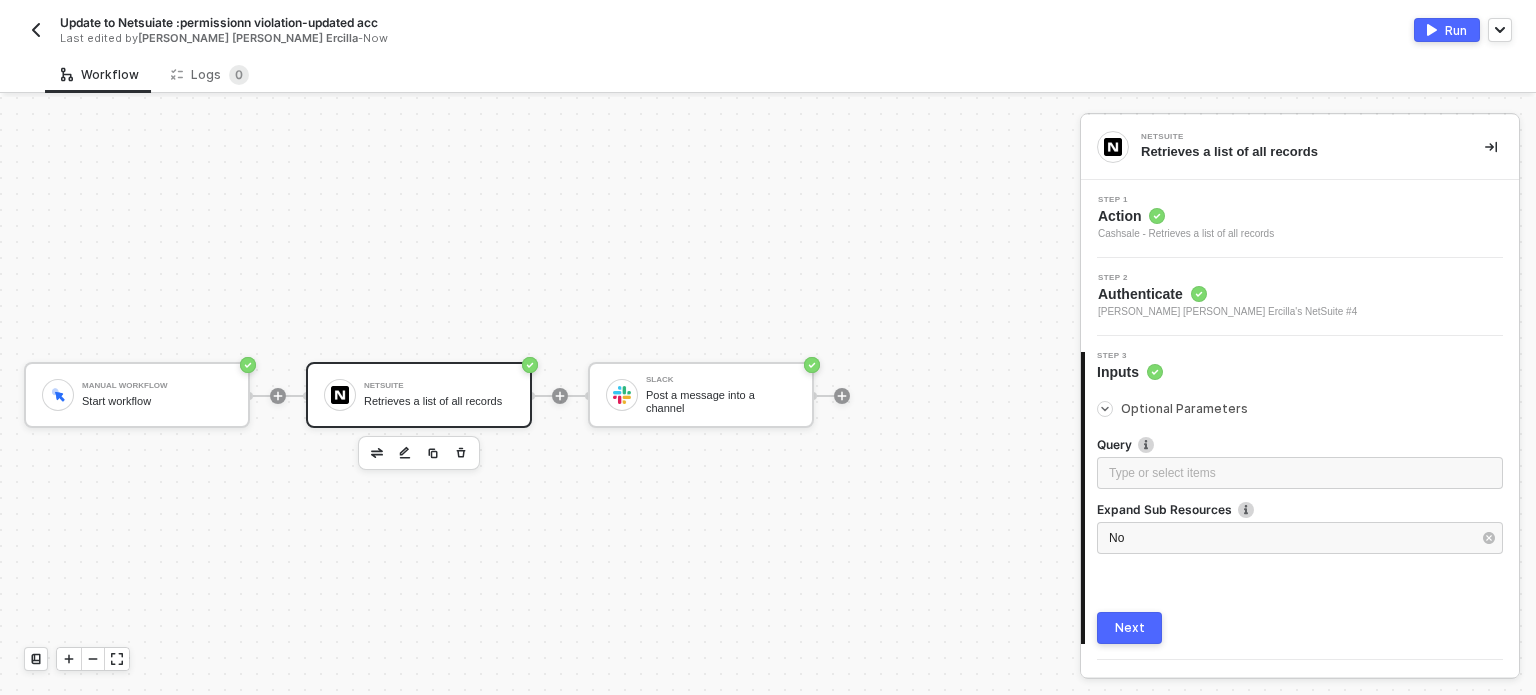 click 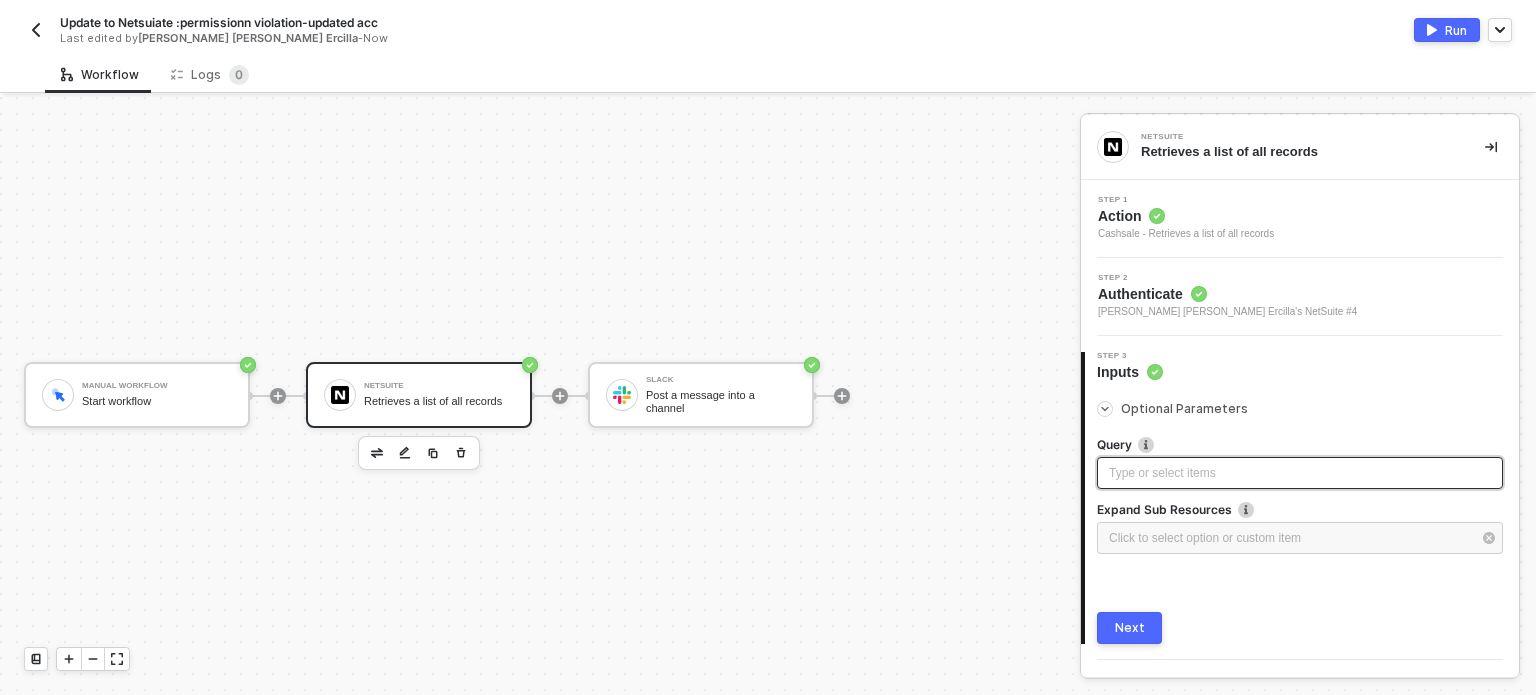 click on "Type or select items ﻿" at bounding box center [1300, 473] 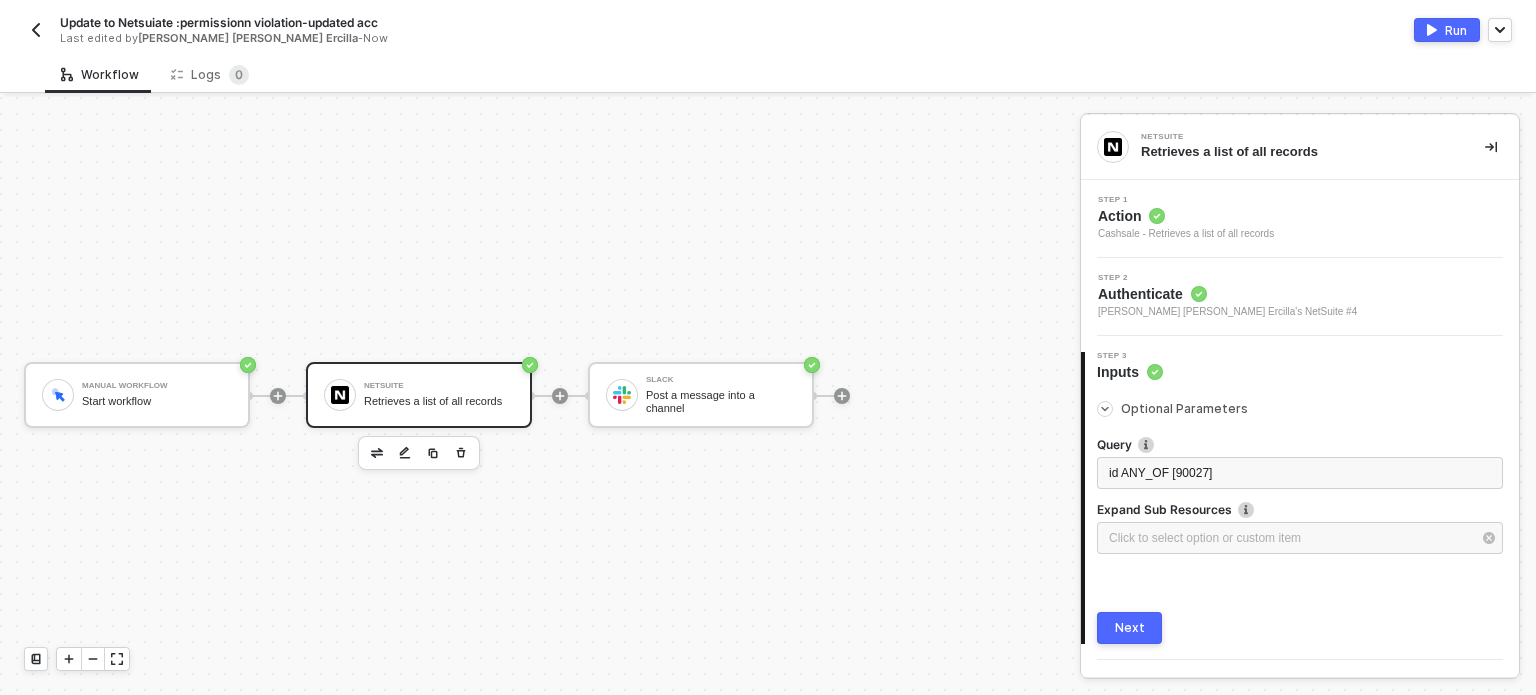 click on "Next" at bounding box center [1129, 628] 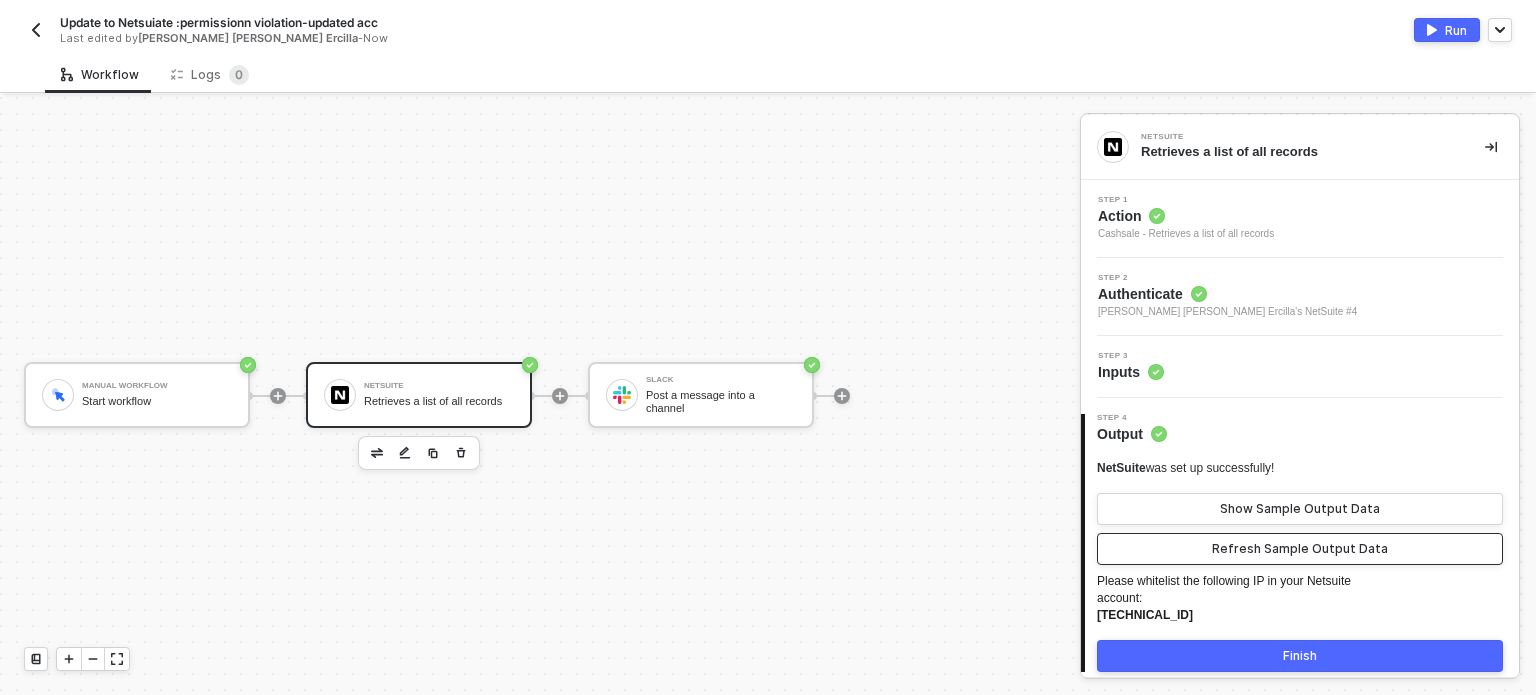 click on "Refresh Sample Output Data" at bounding box center (1300, 549) 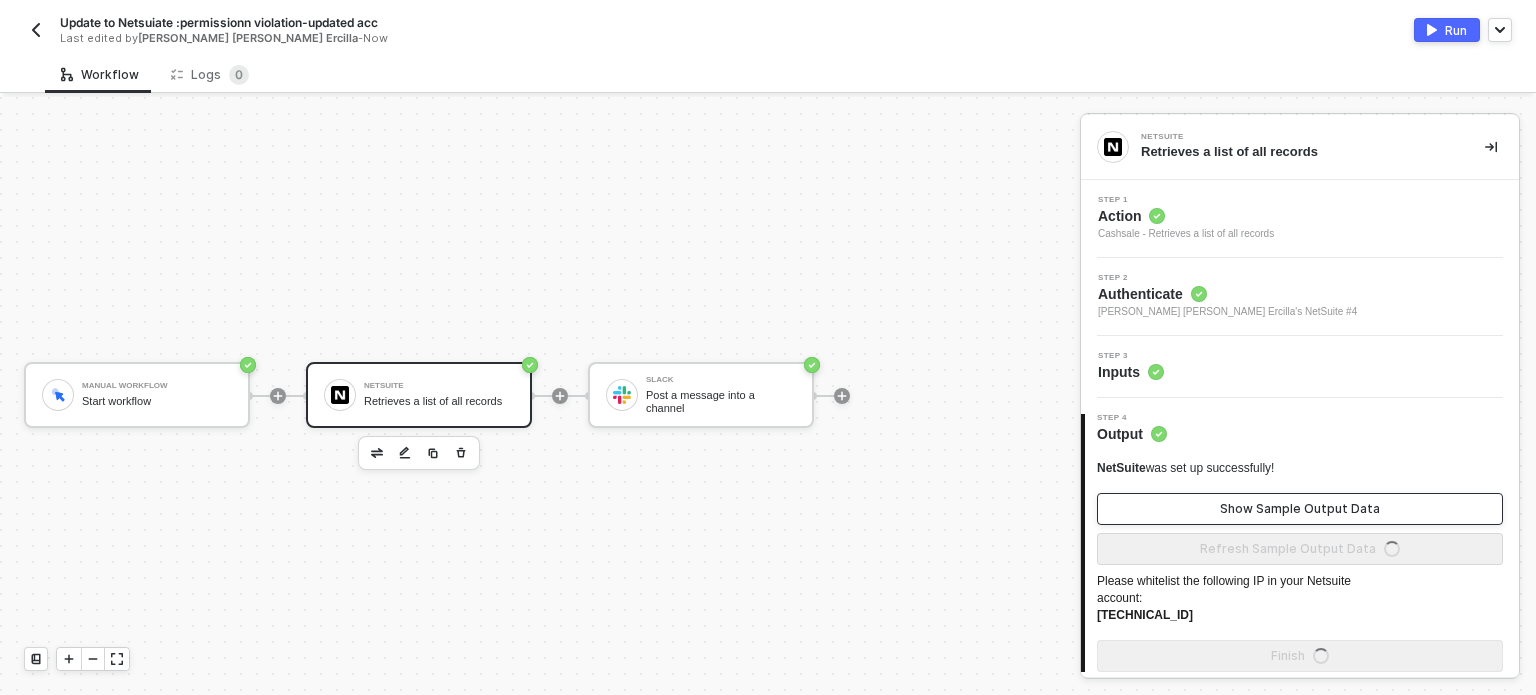click on "Show Sample Output Data" at bounding box center [1300, 509] 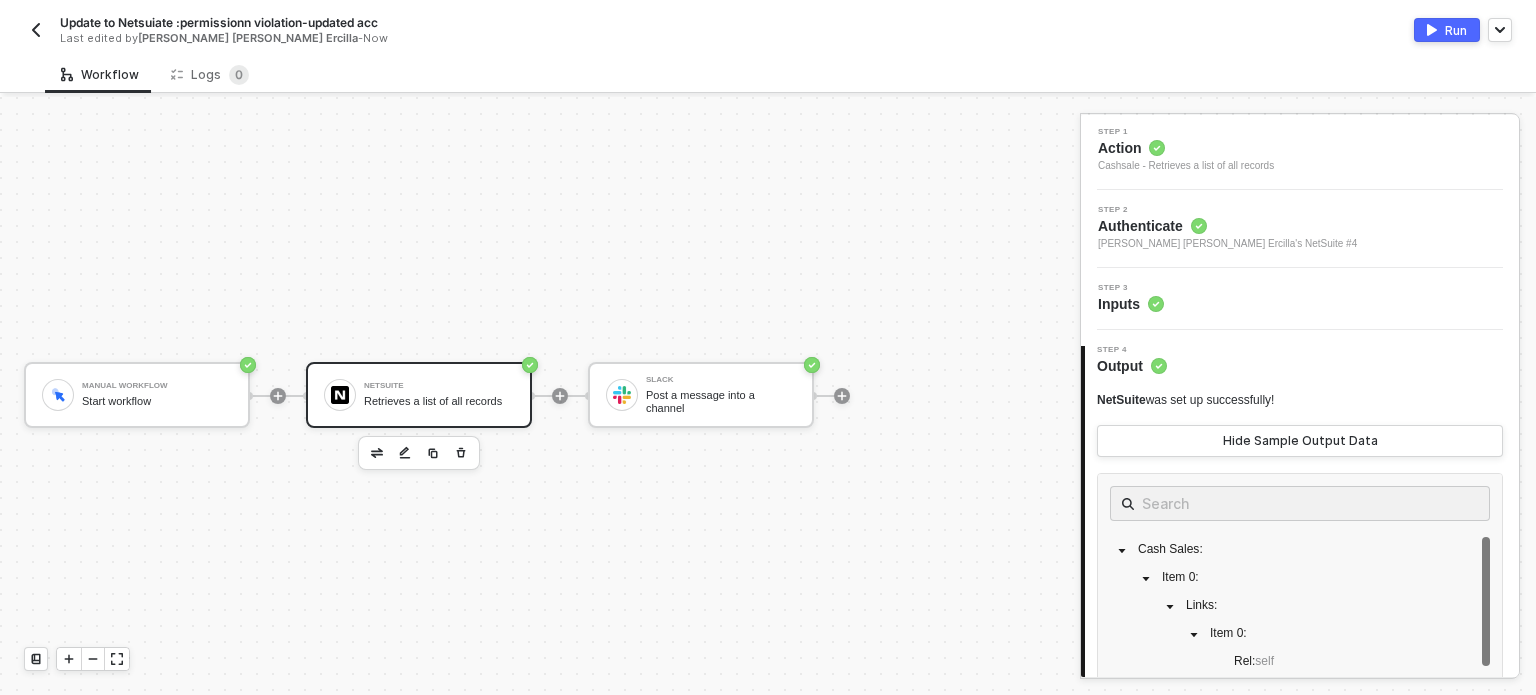 scroll, scrollTop: 300, scrollLeft: 0, axis: vertical 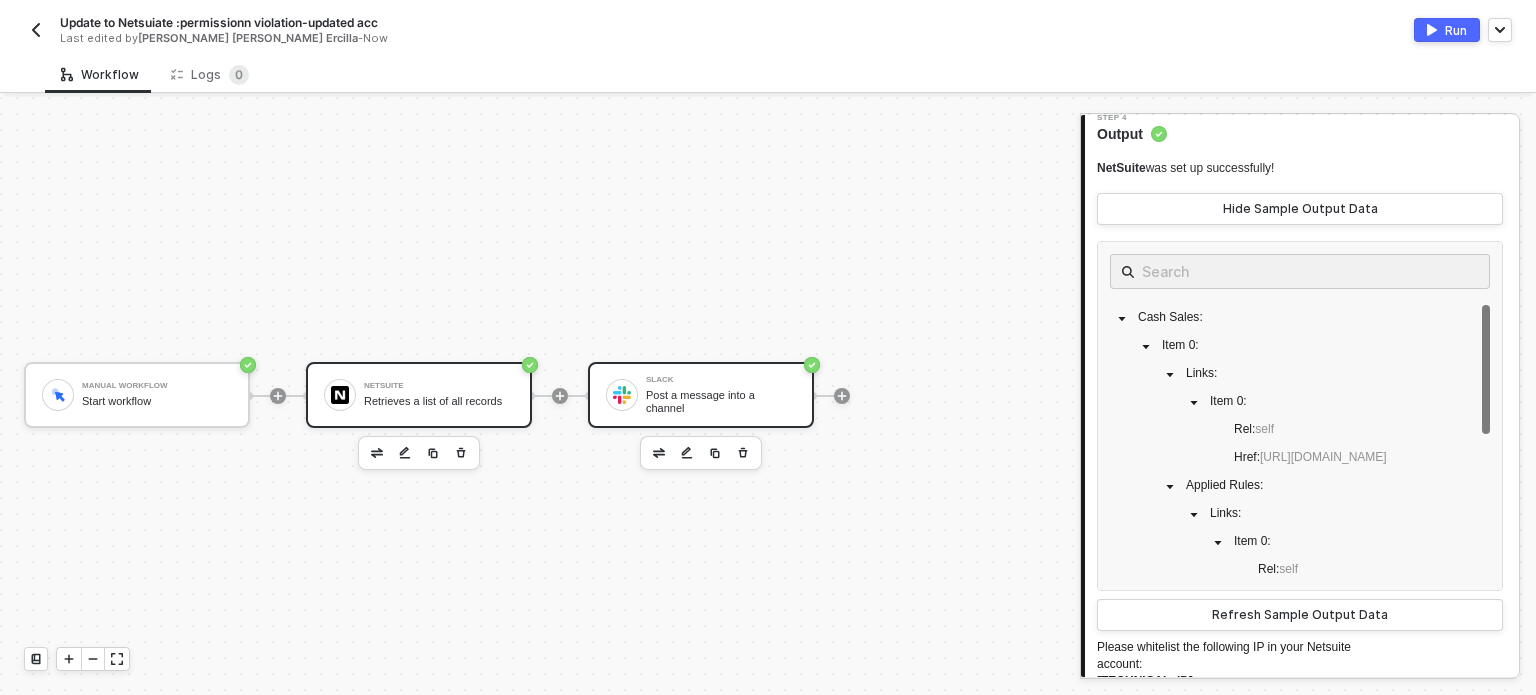 click on "Slack Post a message into a channel" at bounding box center [701, 395] 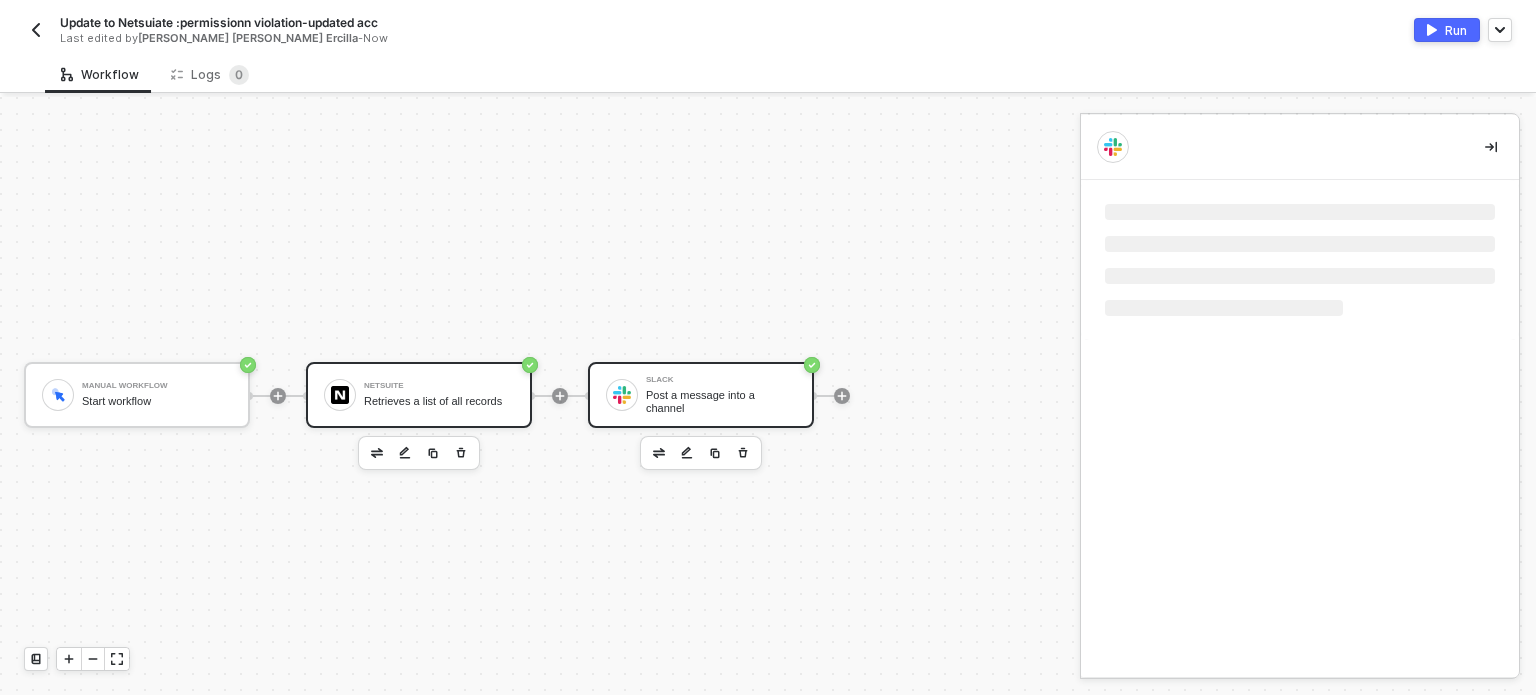 scroll, scrollTop: 0, scrollLeft: 0, axis: both 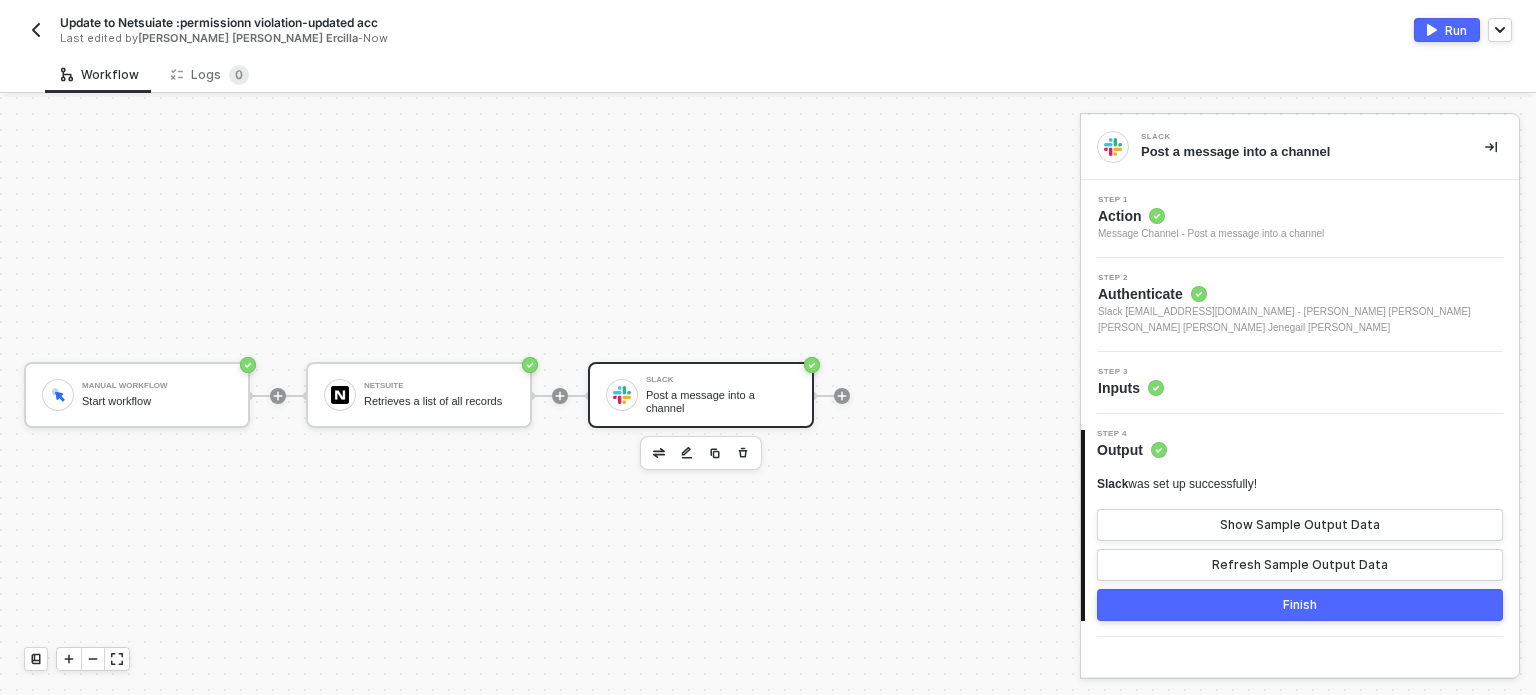 click on "Step 3 Inputs" at bounding box center [1302, 383] 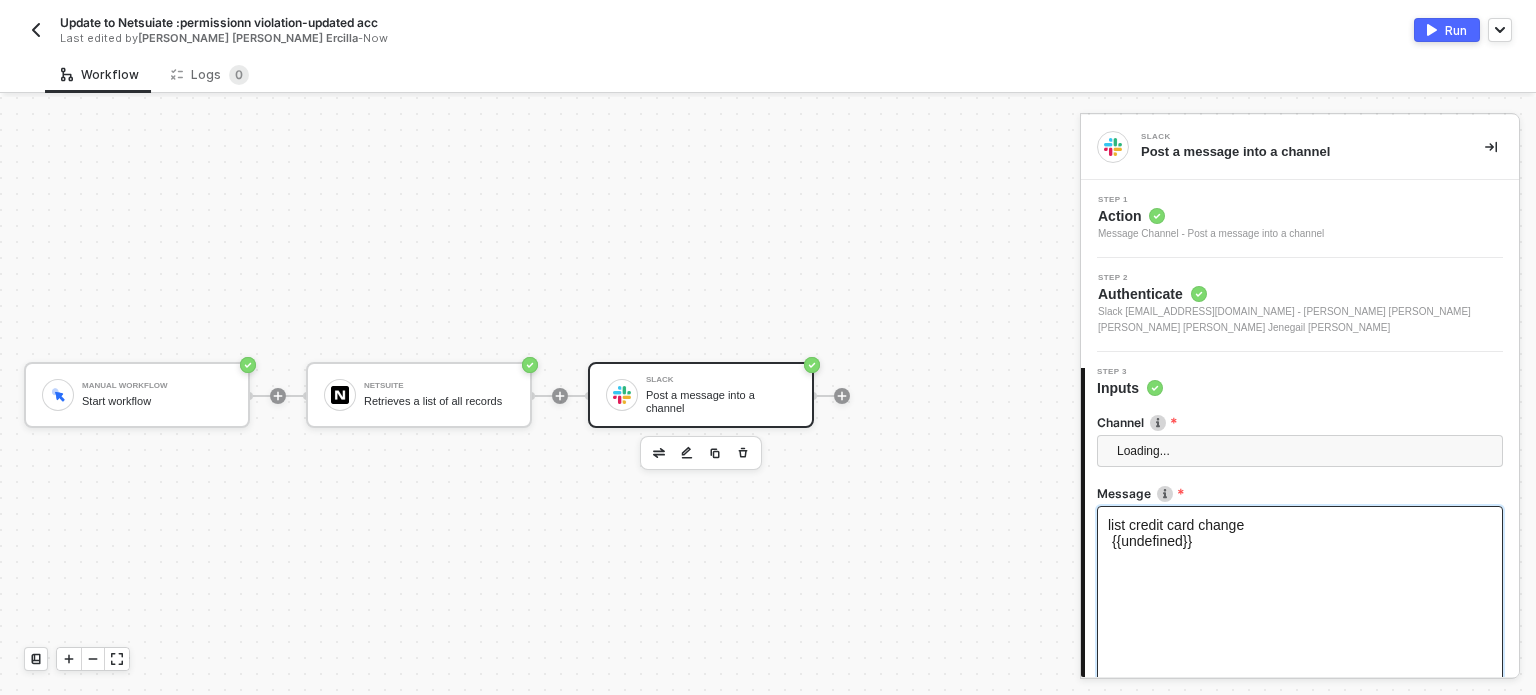 click on "list credit card change
{{undefined}}" at bounding box center (1300, 606) 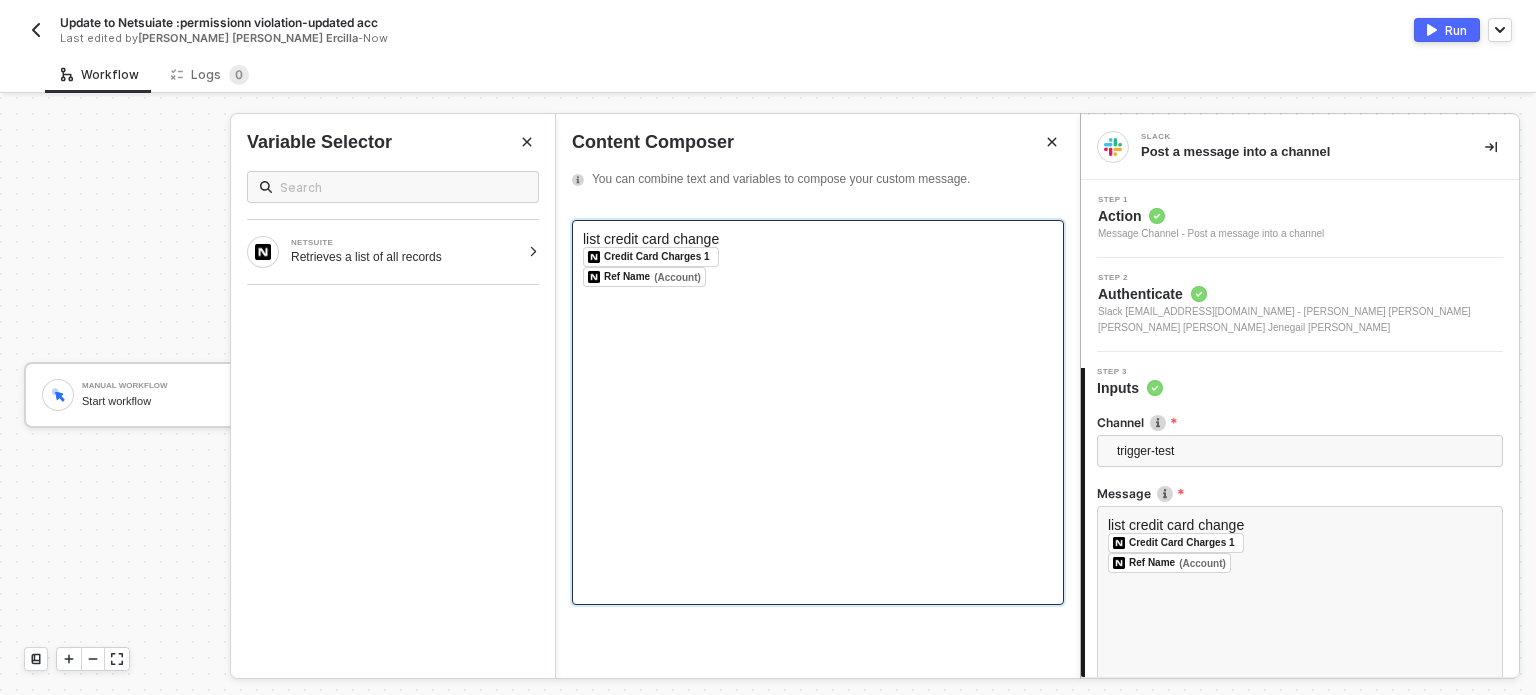 click on "﻿ Credit Card Charges 1 ﻿ ﻿" at bounding box center [818, 257] 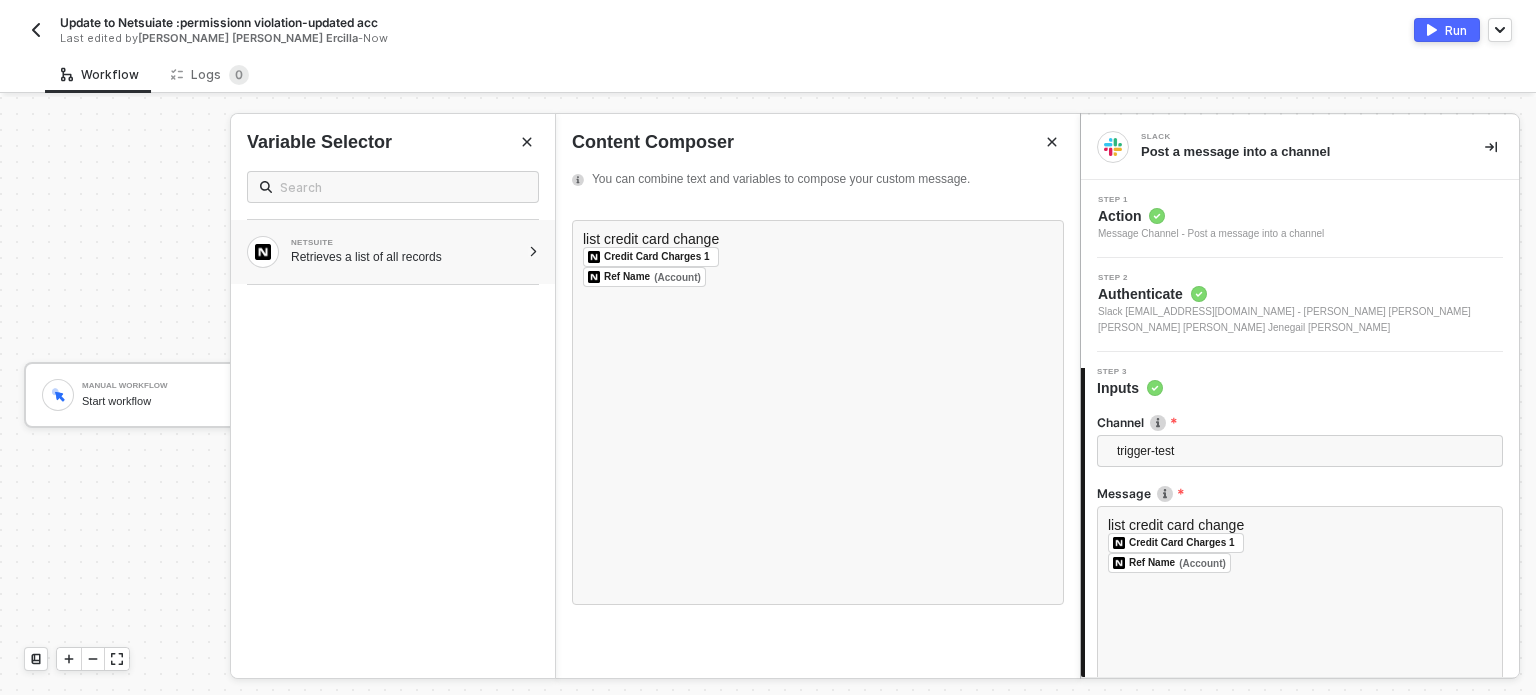 click on "NETSUITE Retrieves a list of all records" at bounding box center (393, 252) 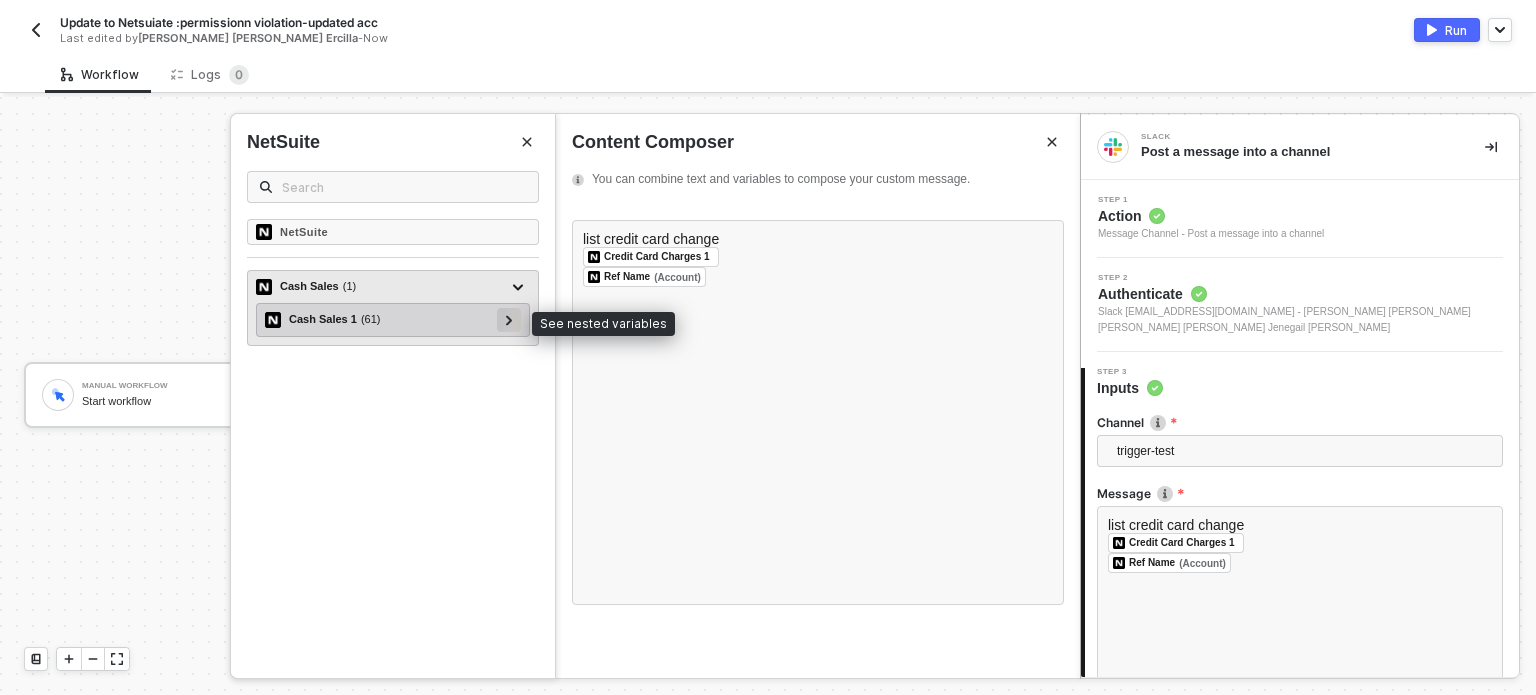 click at bounding box center (509, 319) 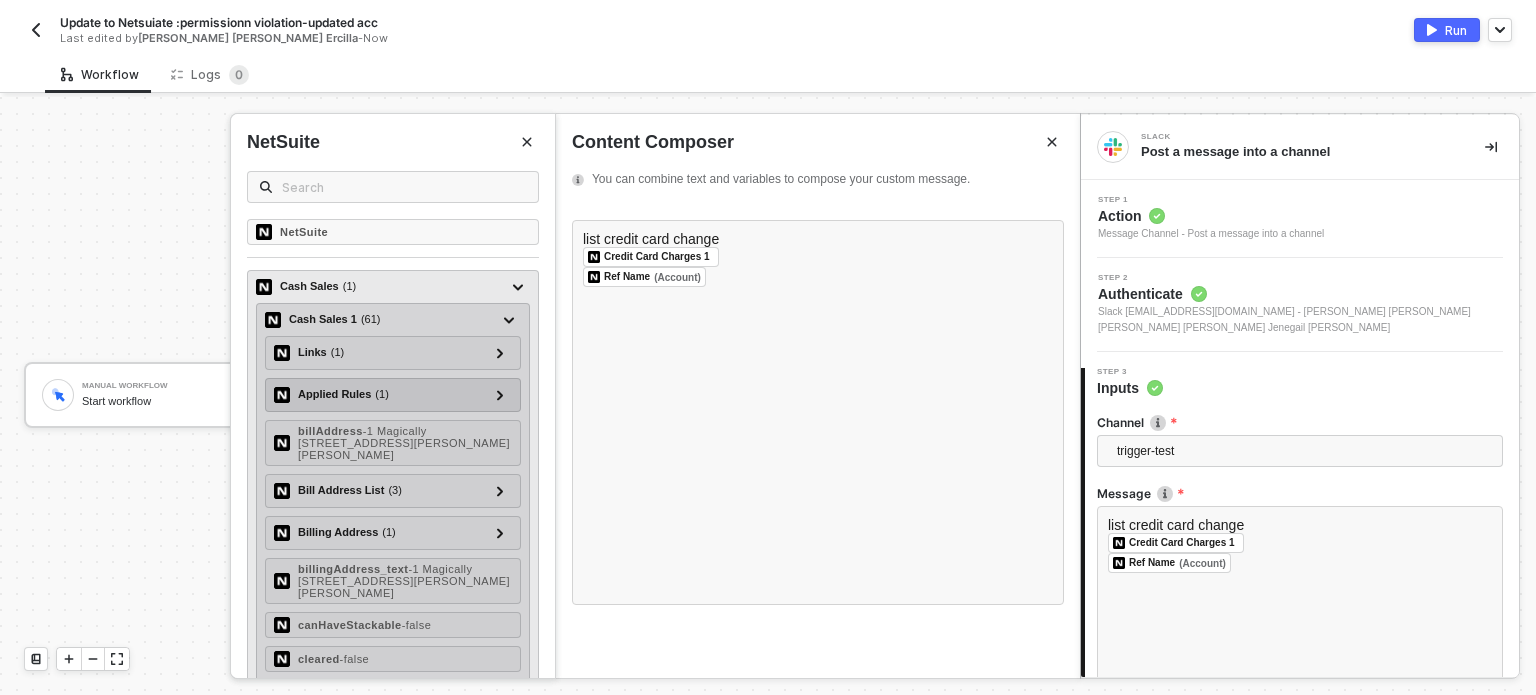 click on "Applied Rules ( 1 ) Links ( 1 ) Links 1 ( 2 ) rel  -  self href  -  https://6956684-sb1.suitetalk.api.netsuite.com/services/rest/record/v1/cashsale/3805/appliedRules" at bounding box center [393, 395] 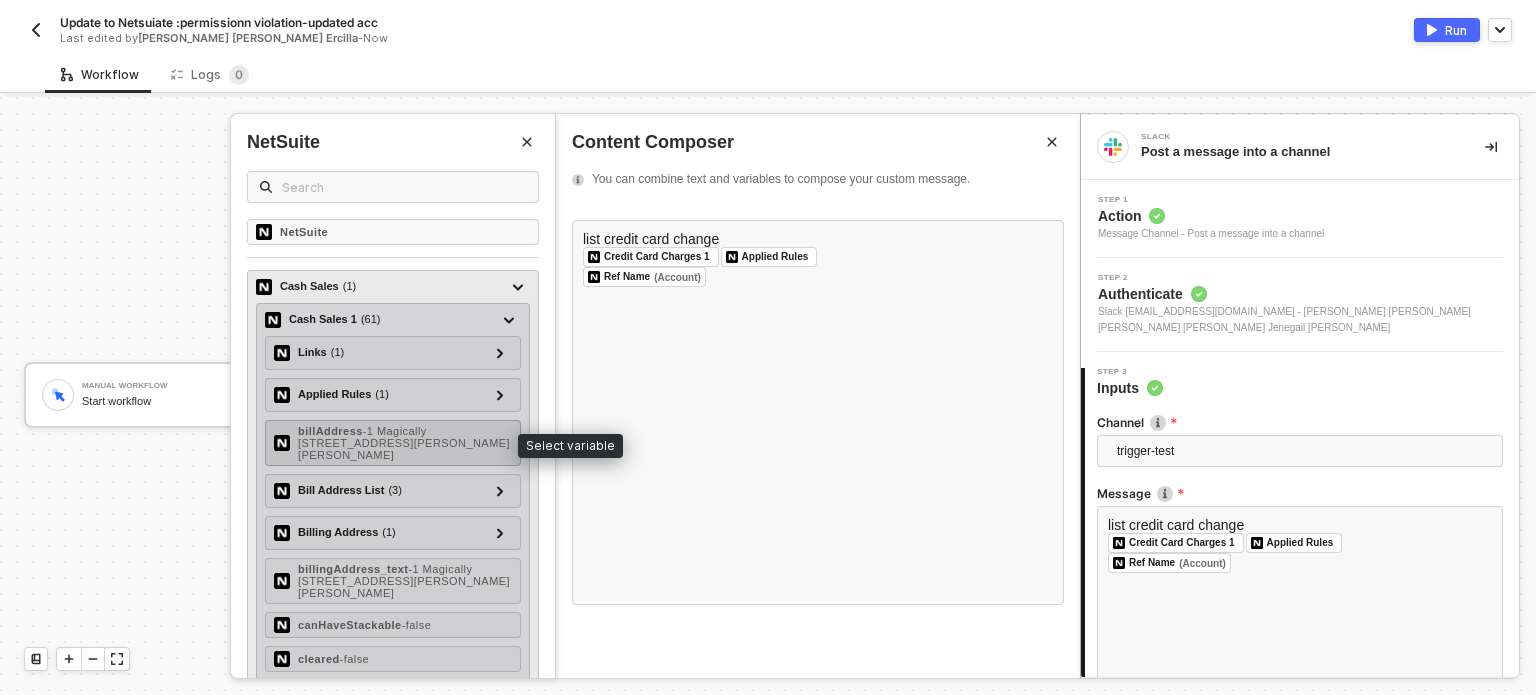 click on "-  1 Magically
332 Dan Troy Dr
Williamsville NY 14221
United States" at bounding box center [404, 443] 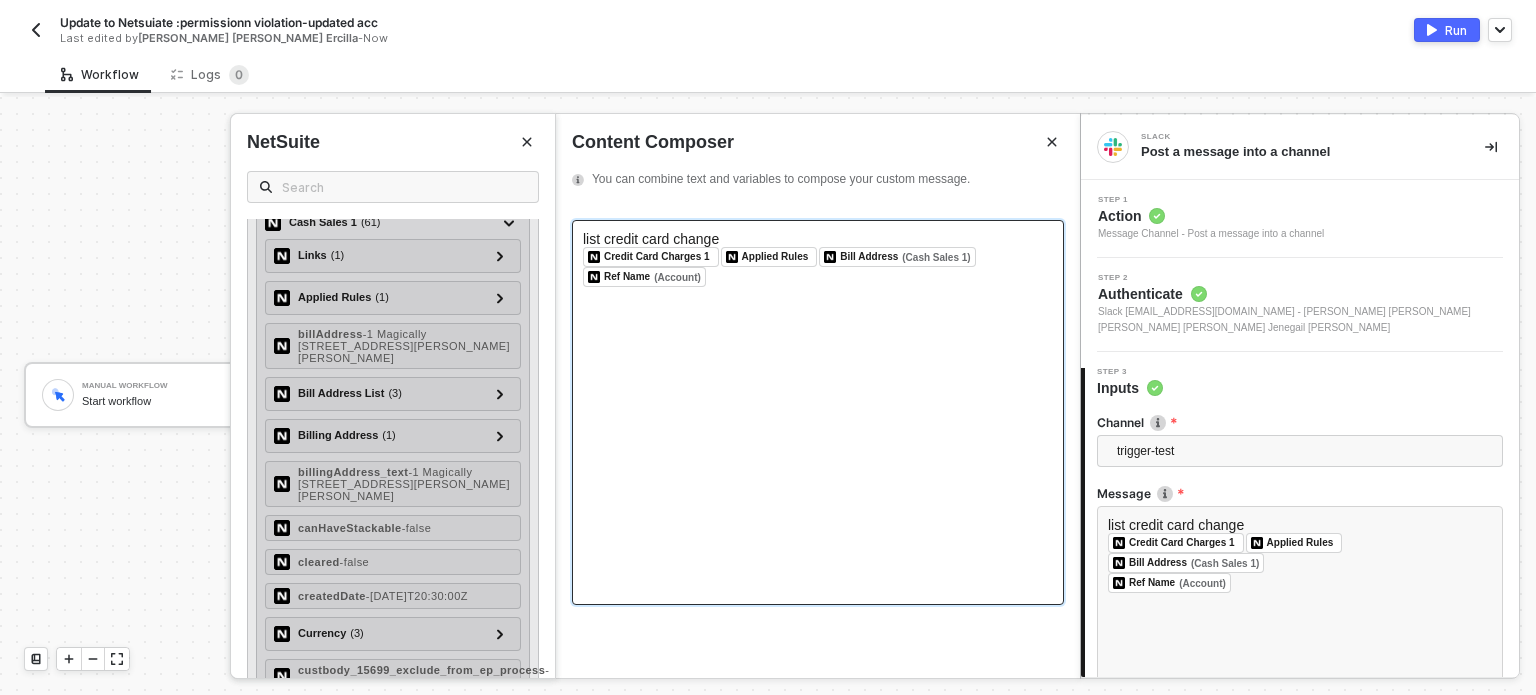 scroll, scrollTop: 100, scrollLeft: 0, axis: vertical 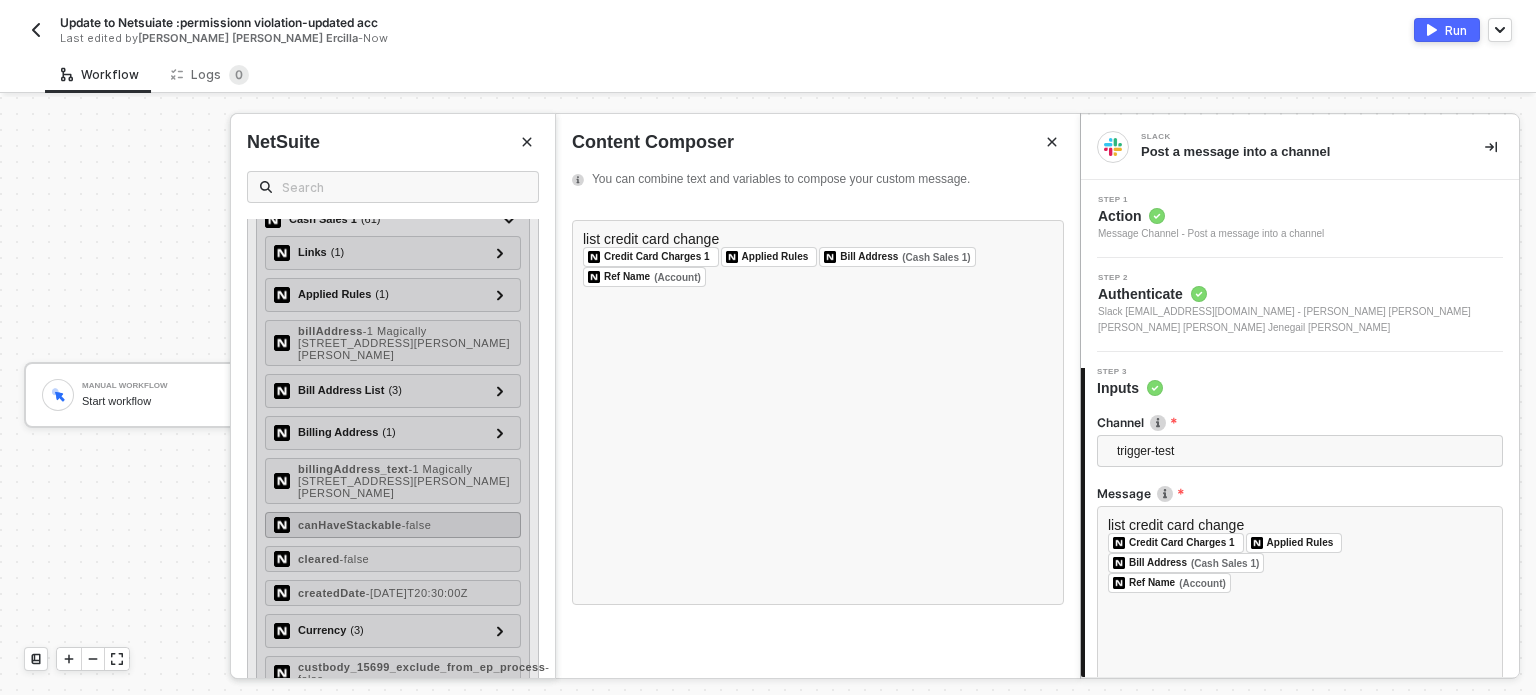 click on "canHaveStackable" at bounding box center [350, 525] 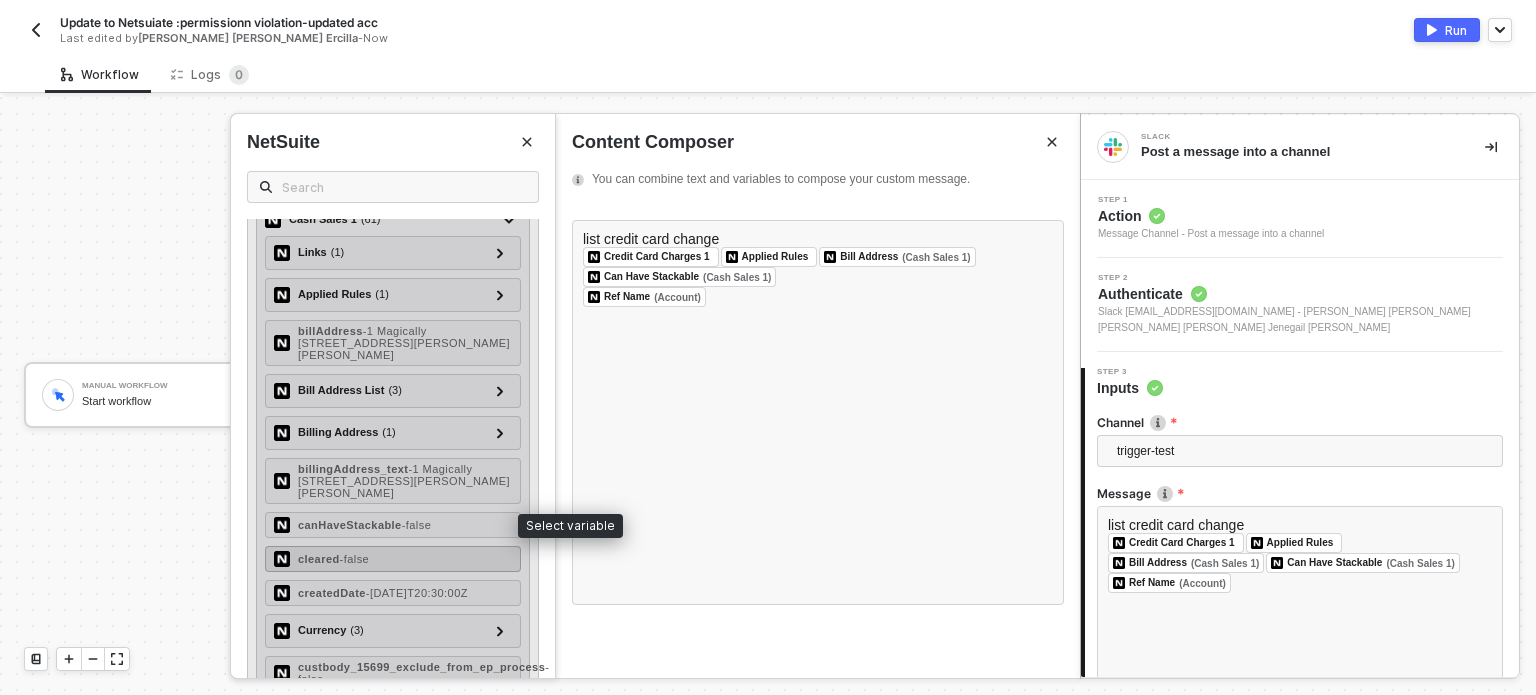 click on "cleared" at bounding box center [319, 559] 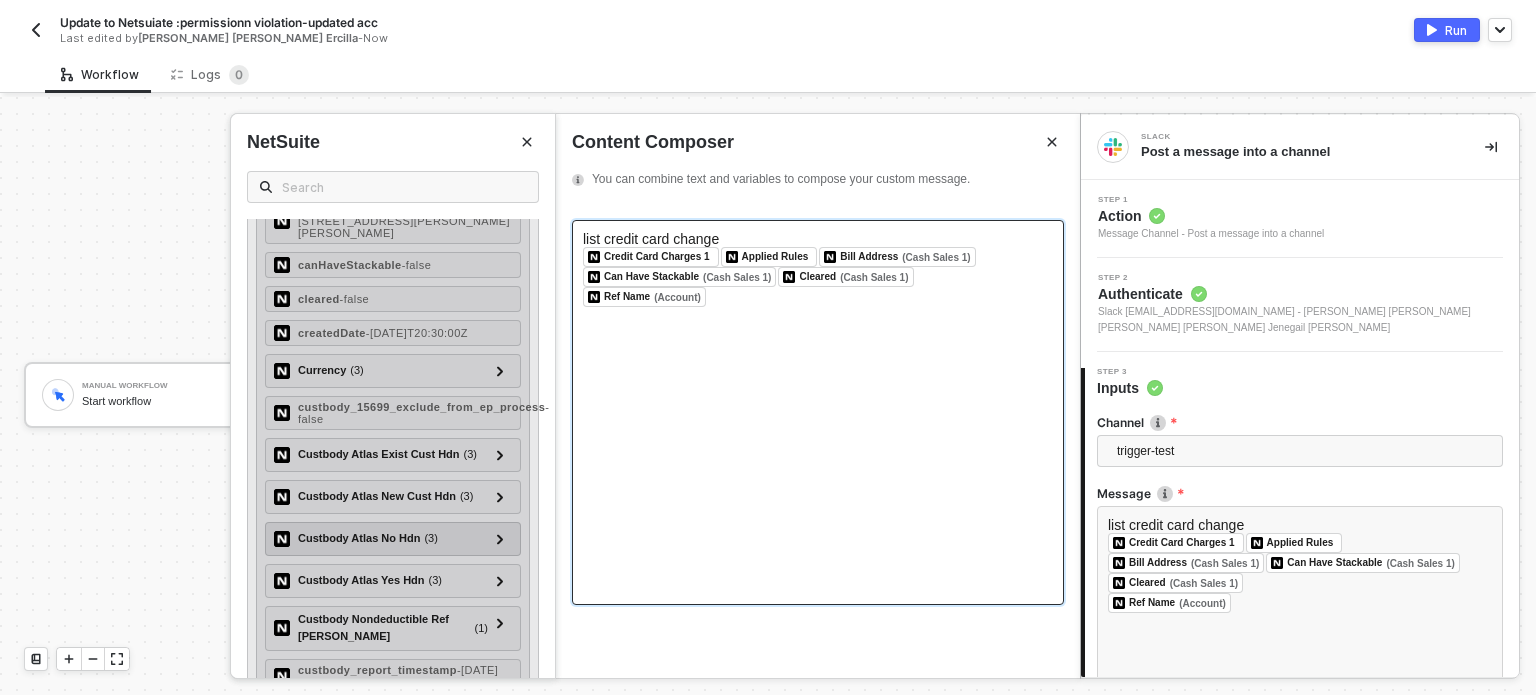 scroll, scrollTop: 400, scrollLeft: 0, axis: vertical 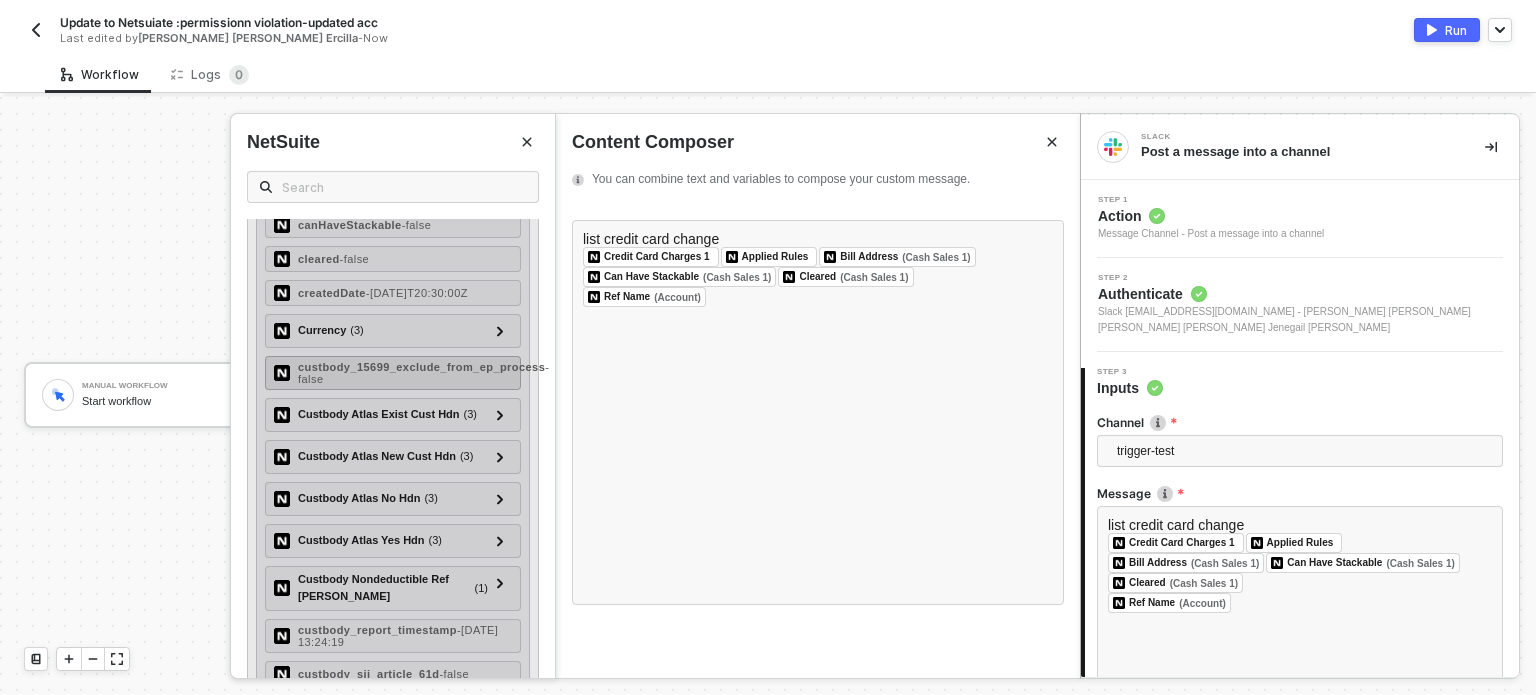 drag, startPoint x: 357, startPoint y: 329, endPoint x: 371, endPoint y: 359, distance: 33.105892 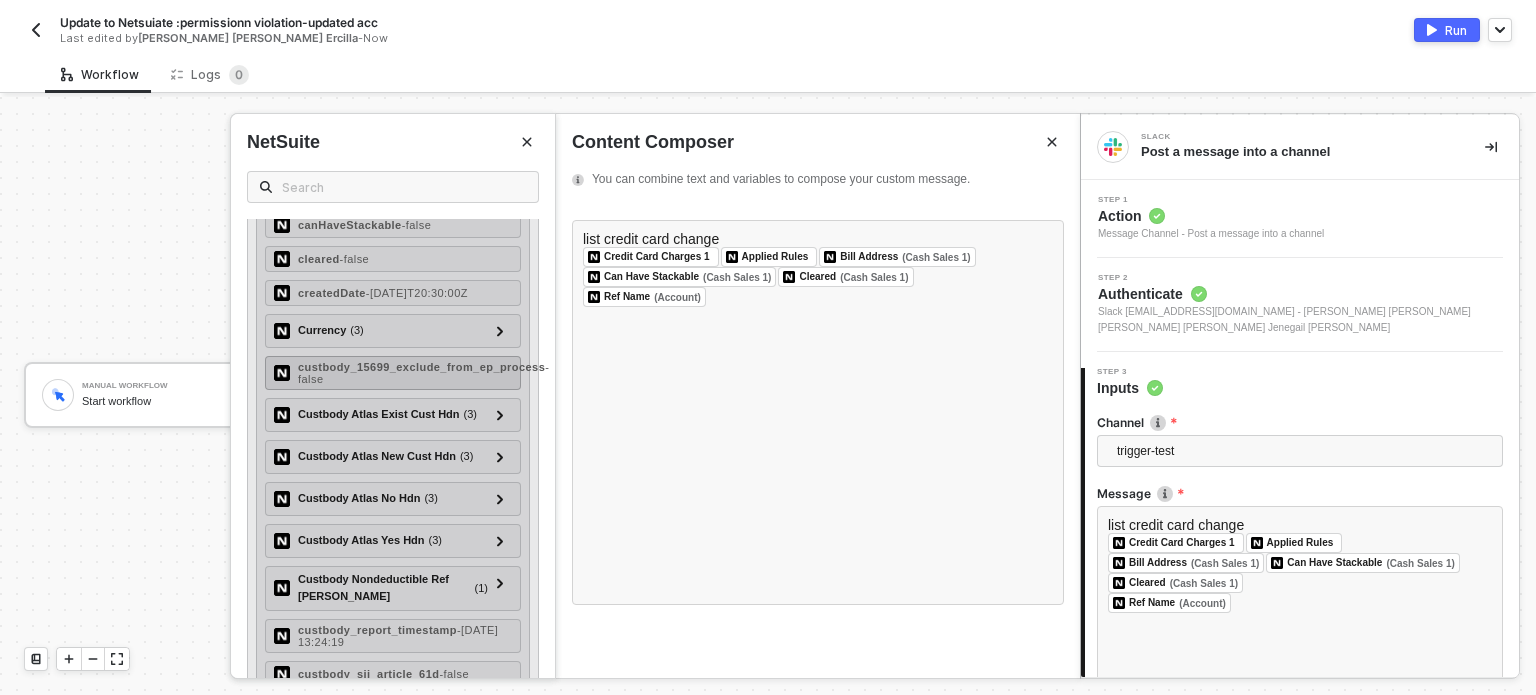 click on "( 3 )" at bounding box center [356, 330] 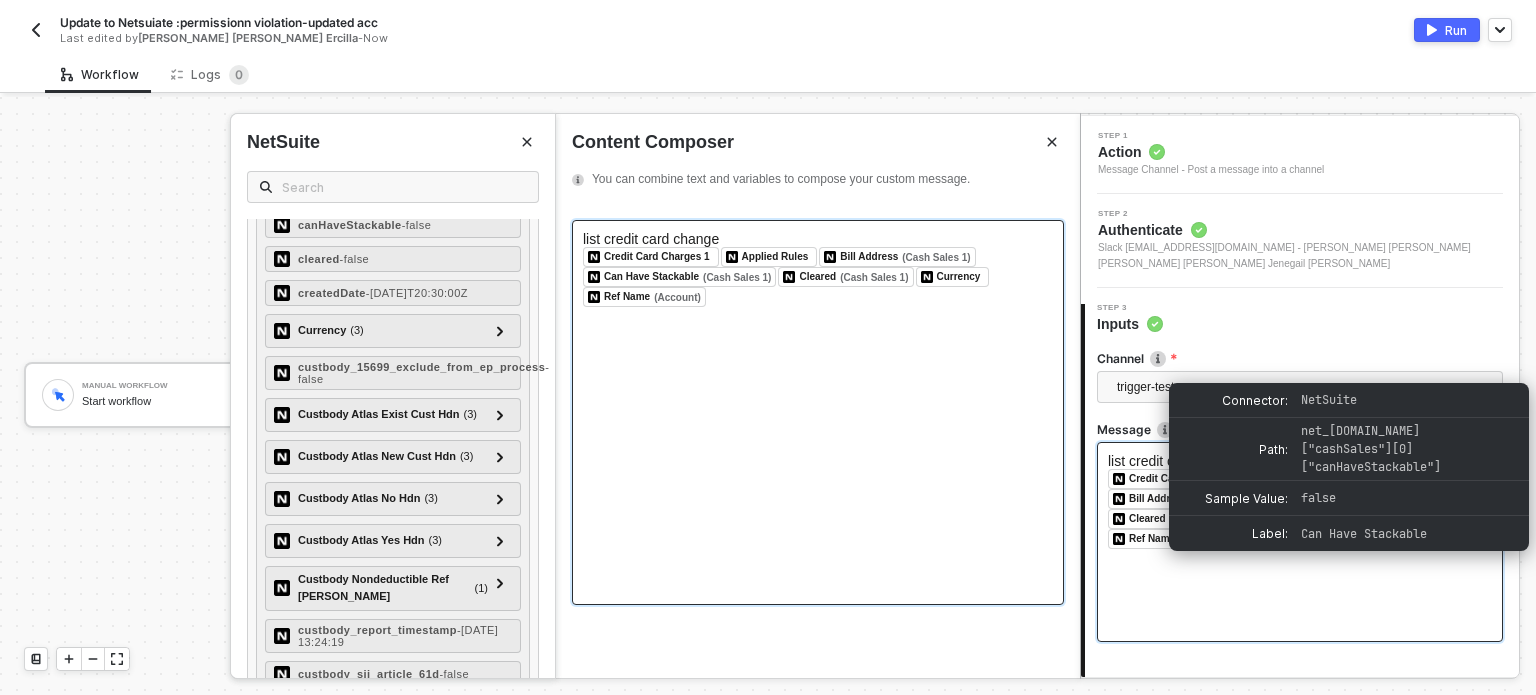 scroll, scrollTop: 202, scrollLeft: 0, axis: vertical 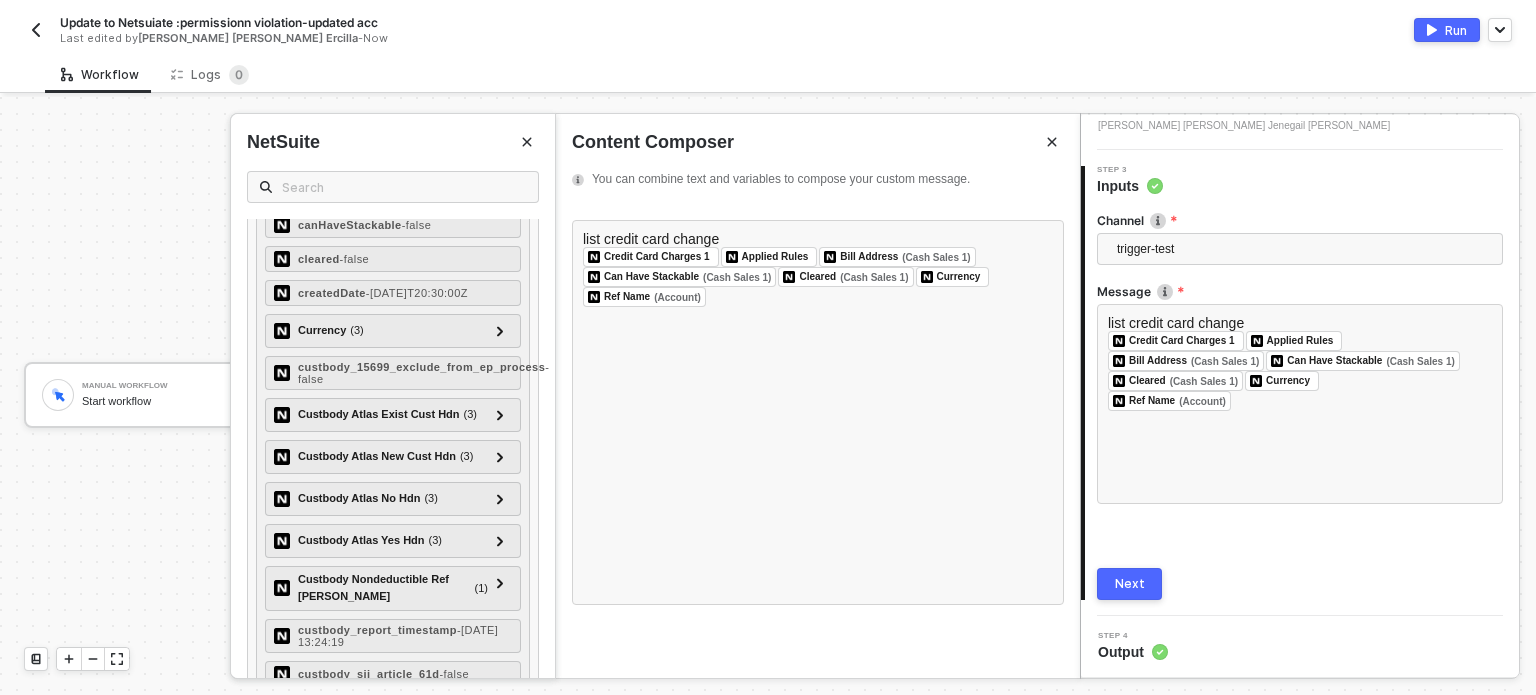 click on "Next" at bounding box center (1129, 584) 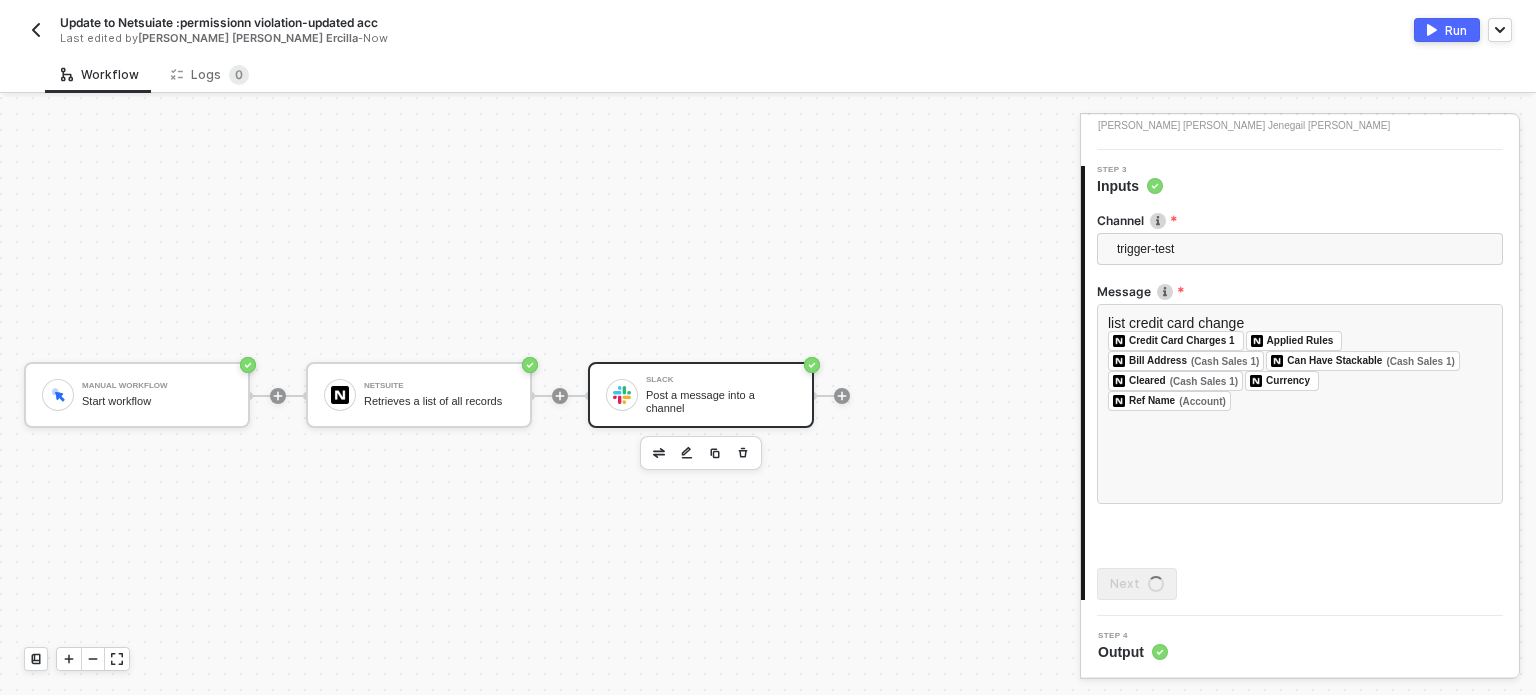 scroll, scrollTop: 0, scrollLeft: 0, axis: both 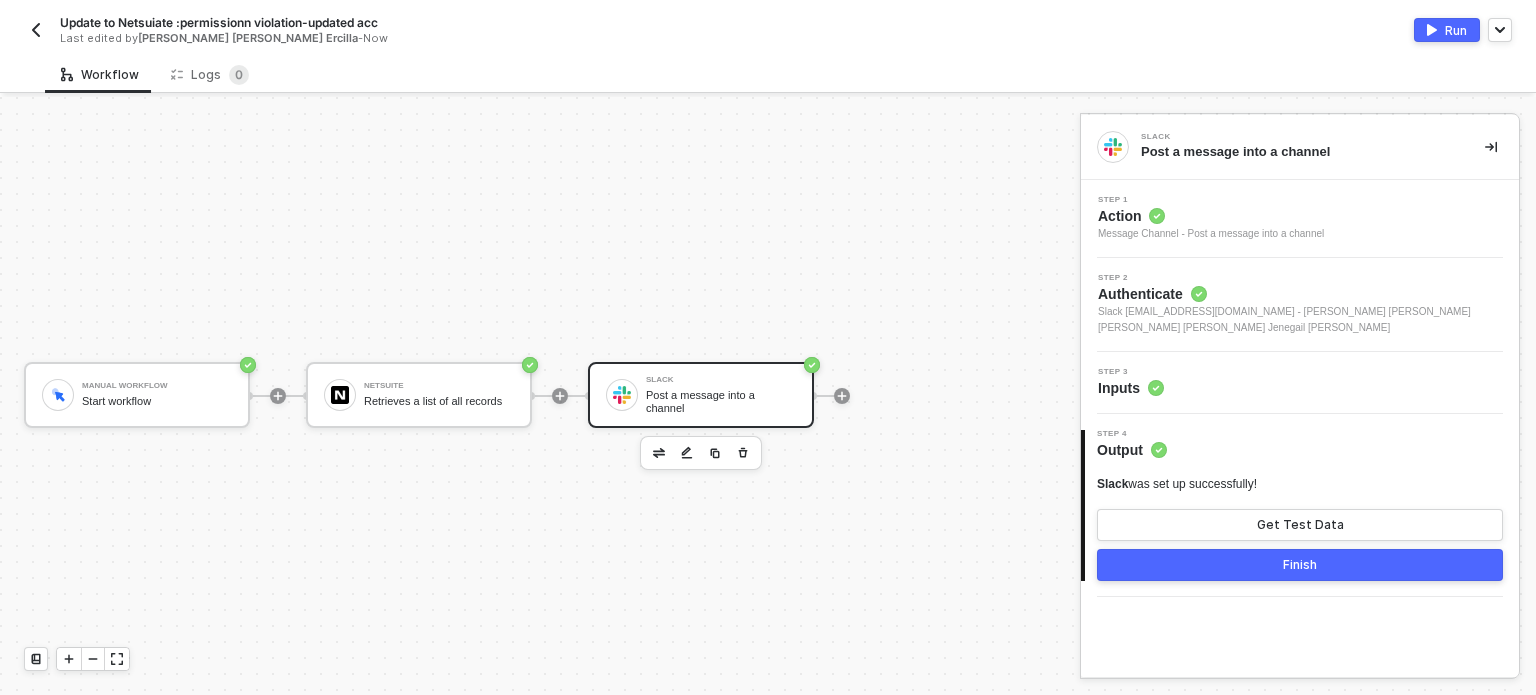 click on "Run" at bounding box center [1447, 30] 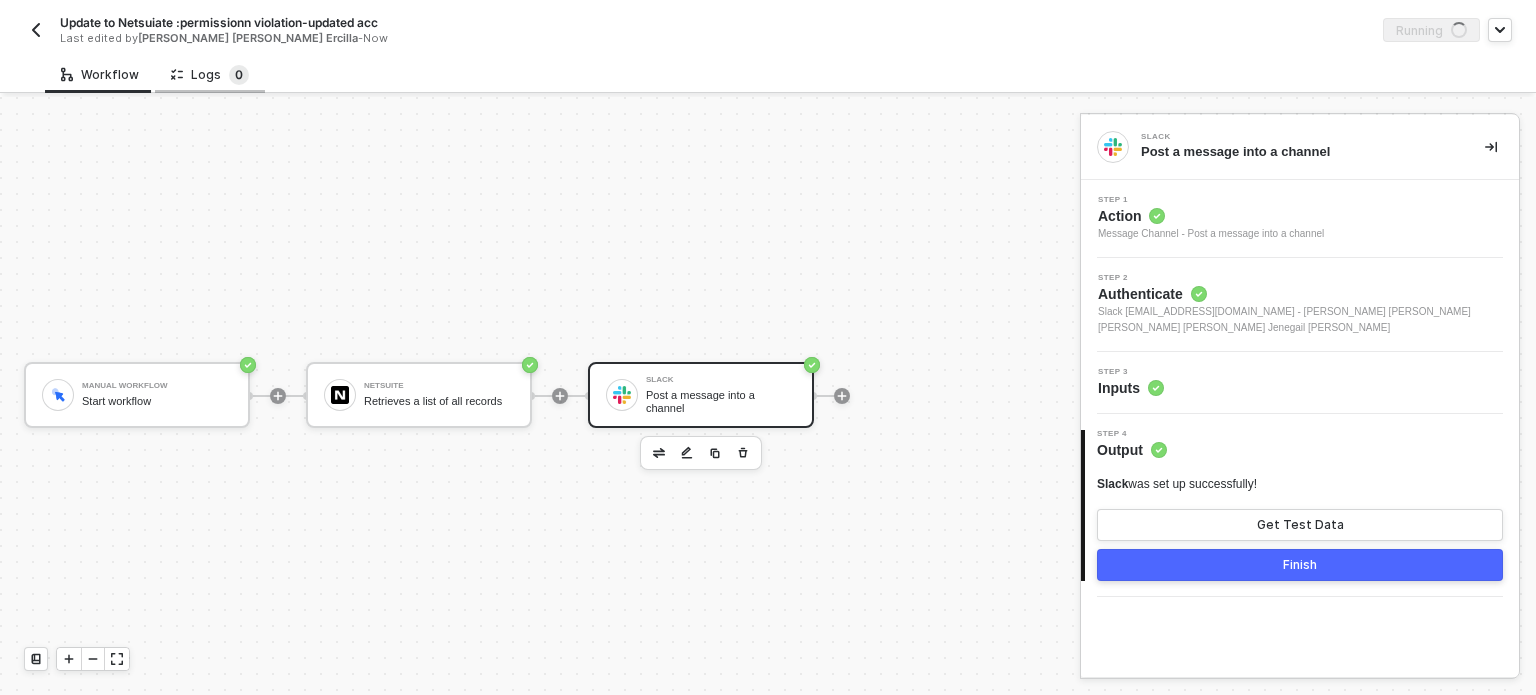 click on "0" at bounding box center [239, 75] 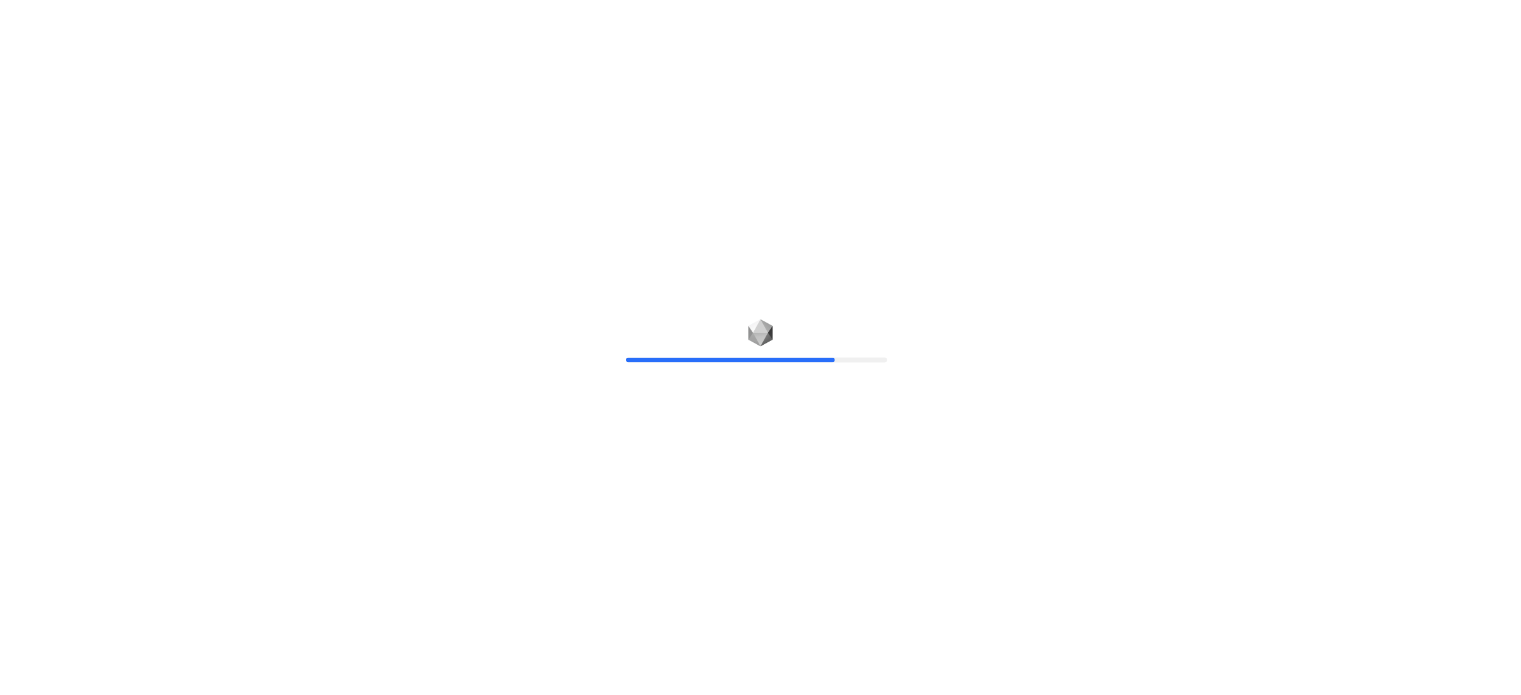 scroll, scrollTop: 0, scrollLeft: 0, axis: both 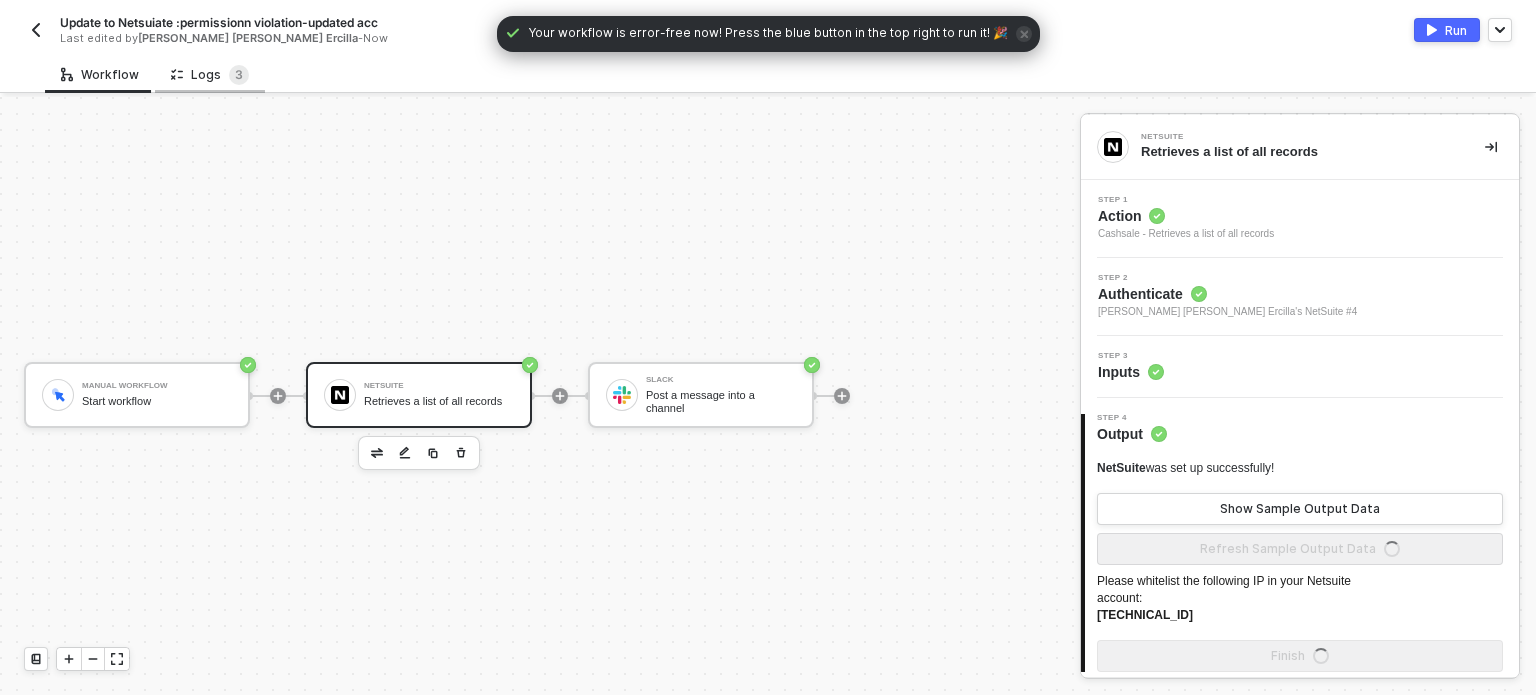 click on "Logs 3" at bounding box center (210, 75) 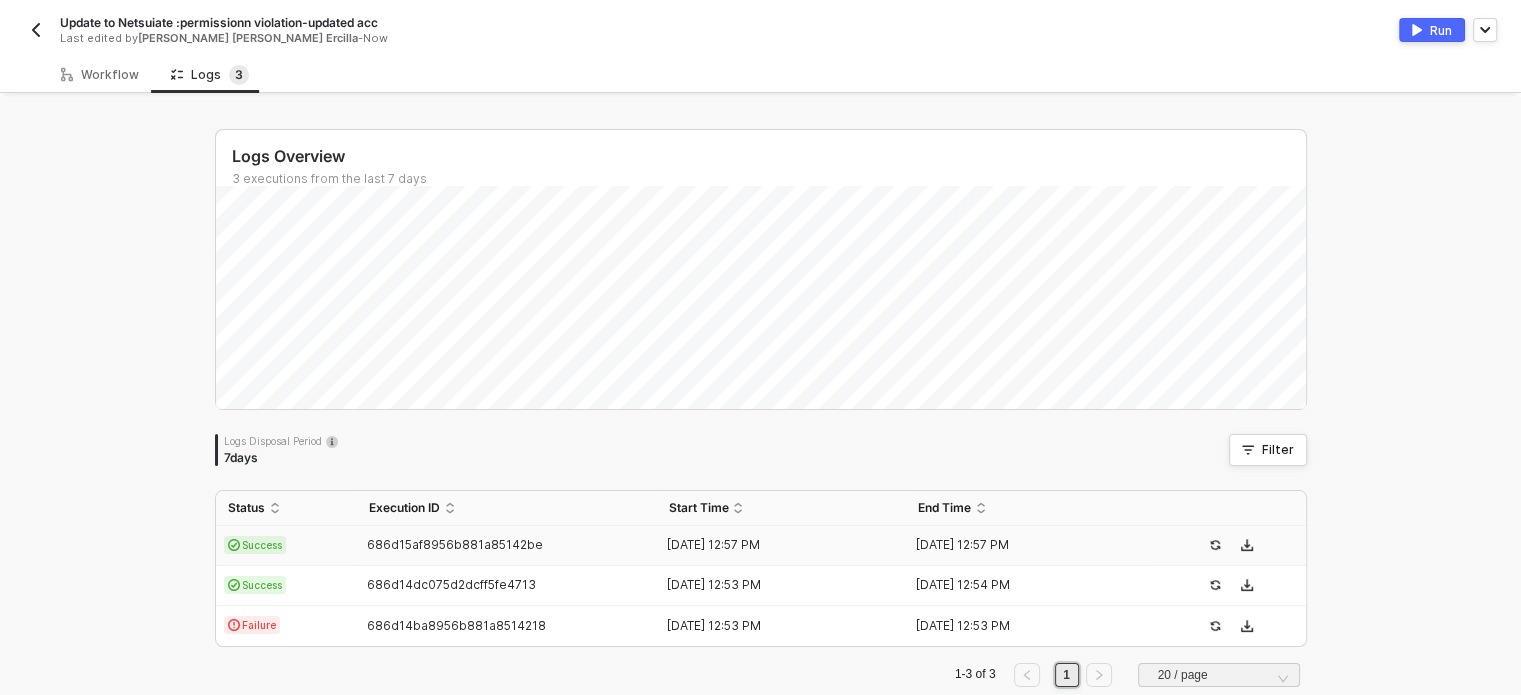 click on "686d15af8956b881a85142be" at bounding box center (507, 546) 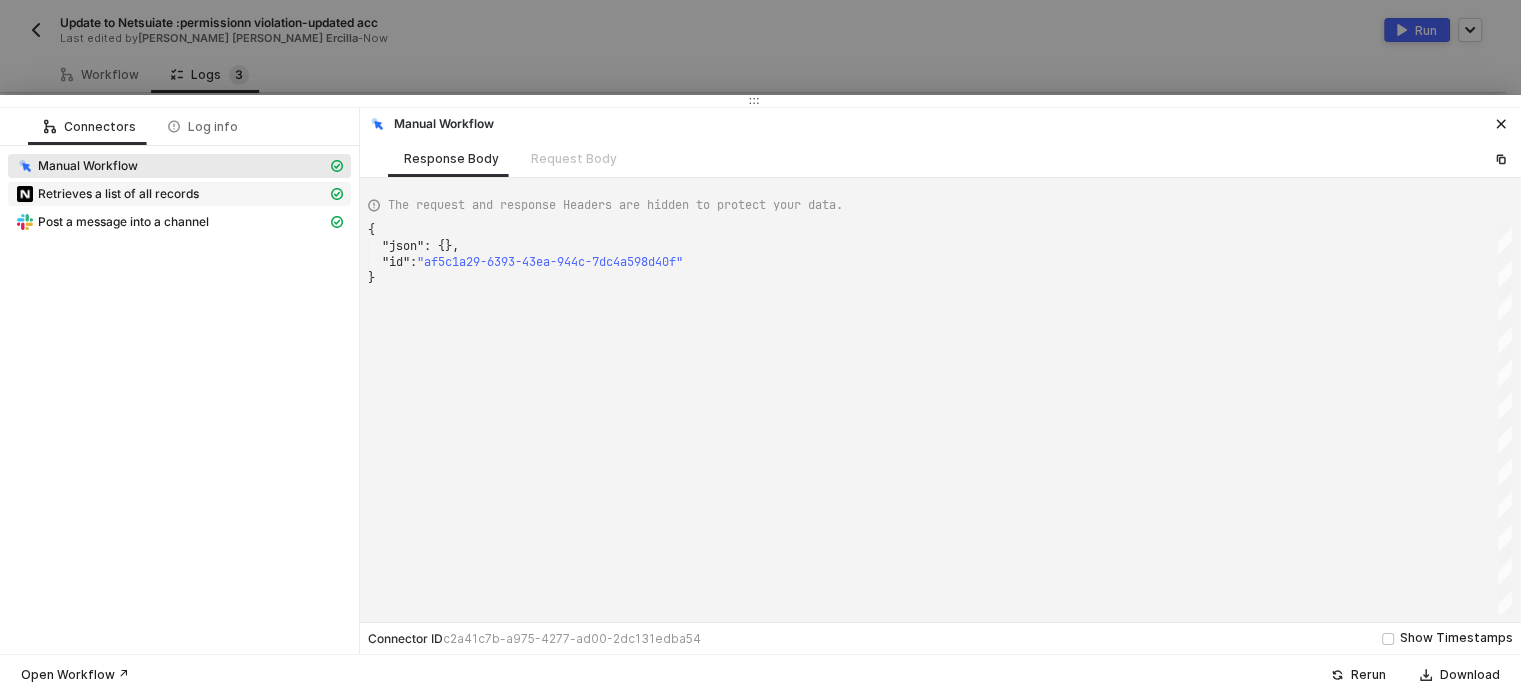 click on "Retrieves a list of all records" at bounding box center [118, 194] 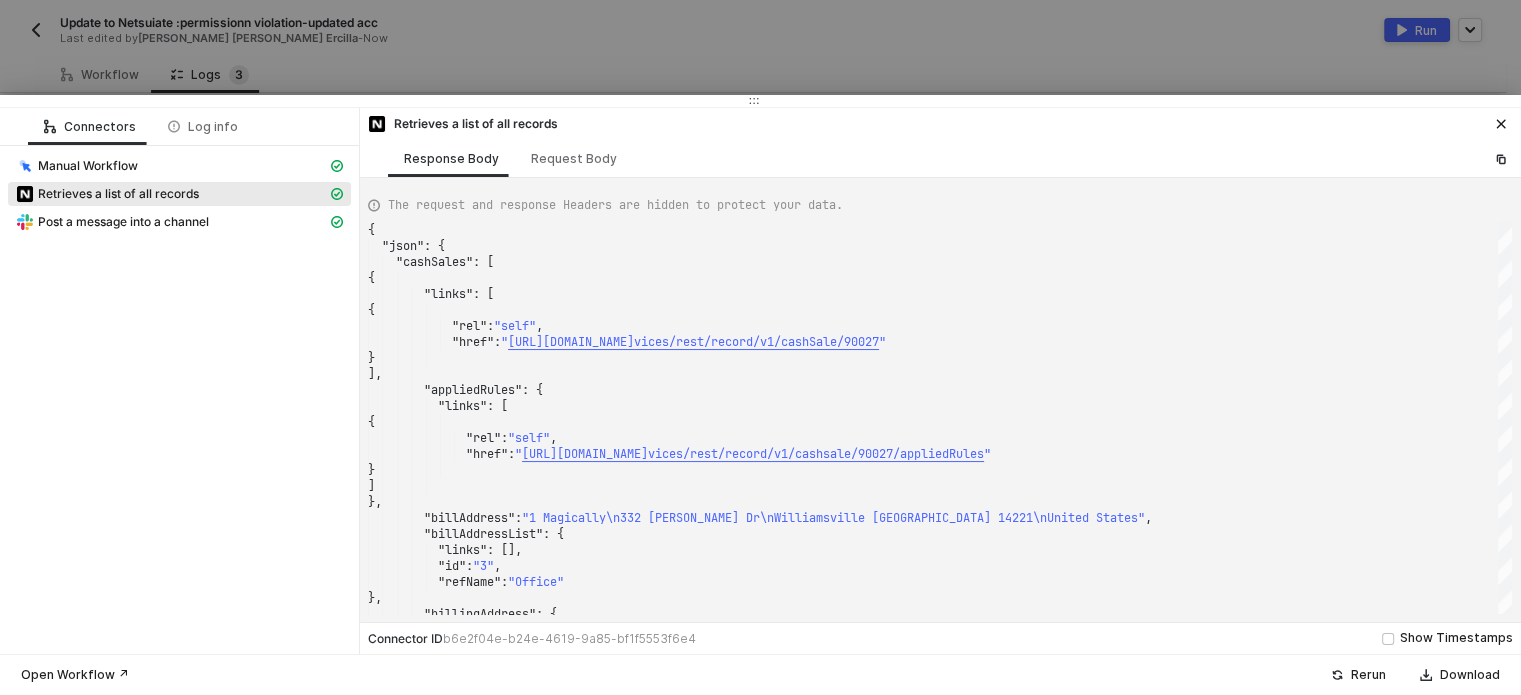click at bounding box center [760, 347] 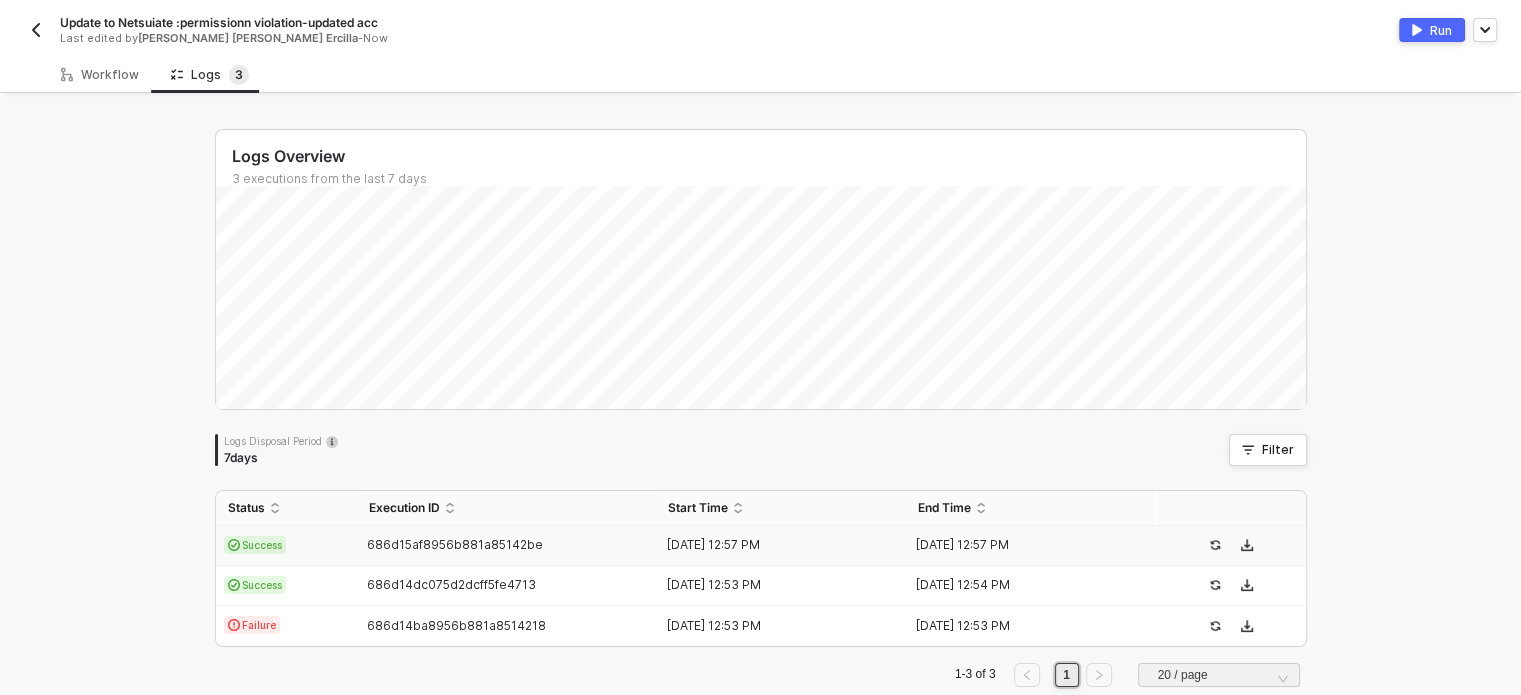 click on "Success" at bounding box center [286, 546] 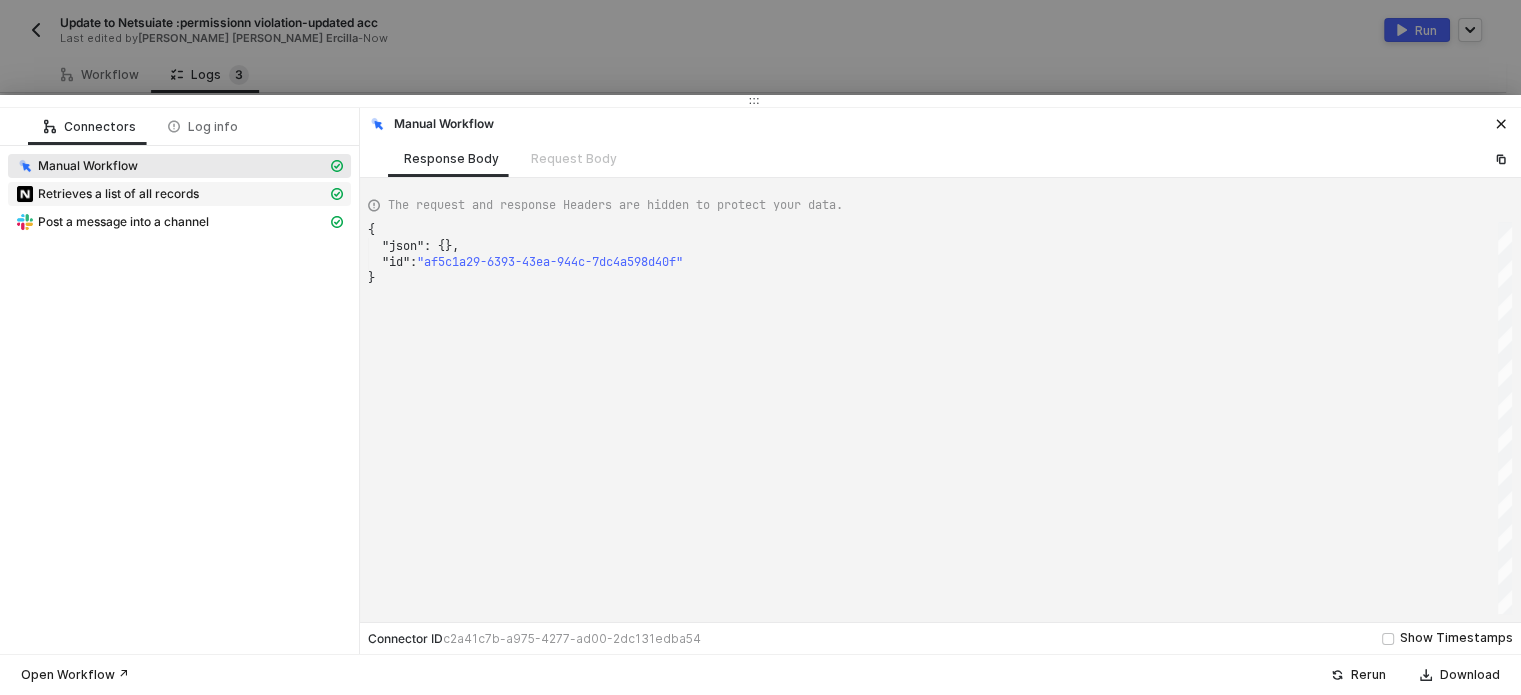 click on "Retrieves a list of all records" at bounding box center [179, 194] 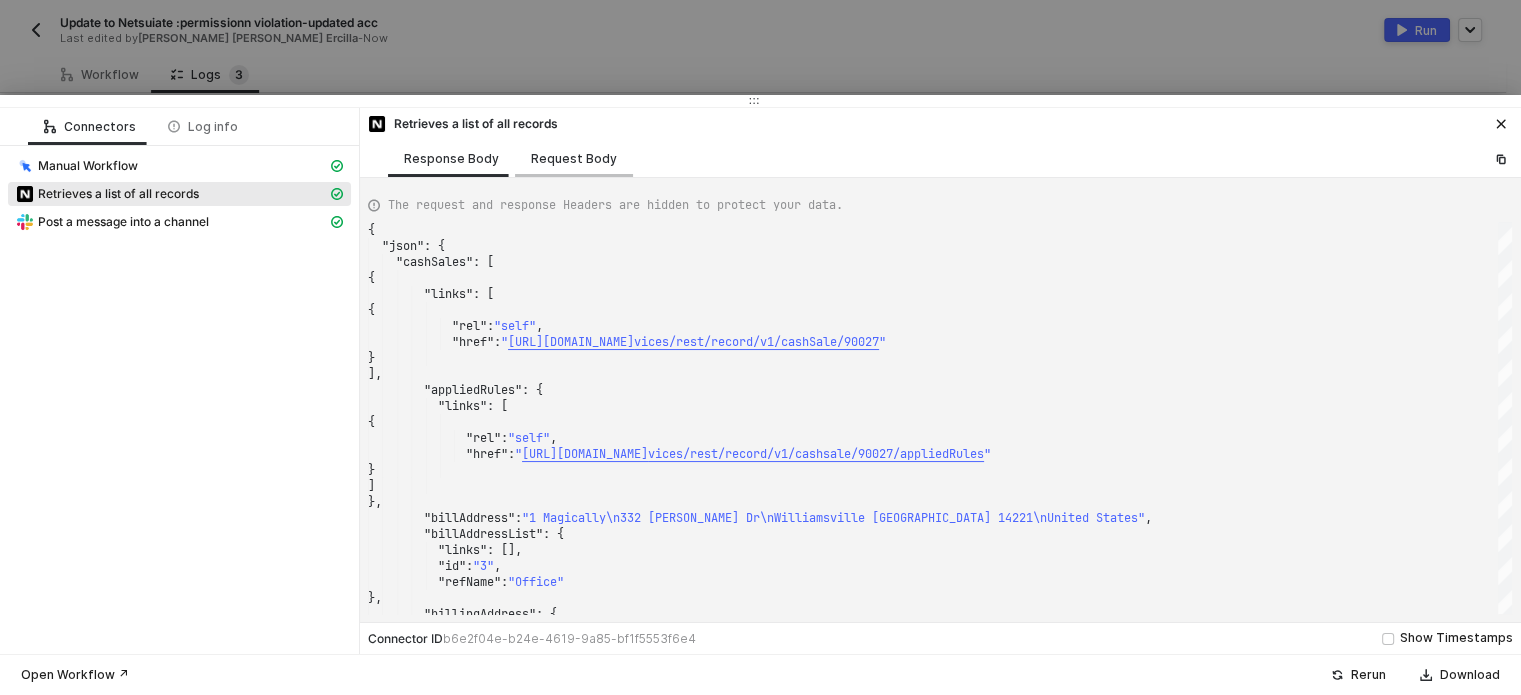 click on "Request Body" at bounding box center (574, 159) 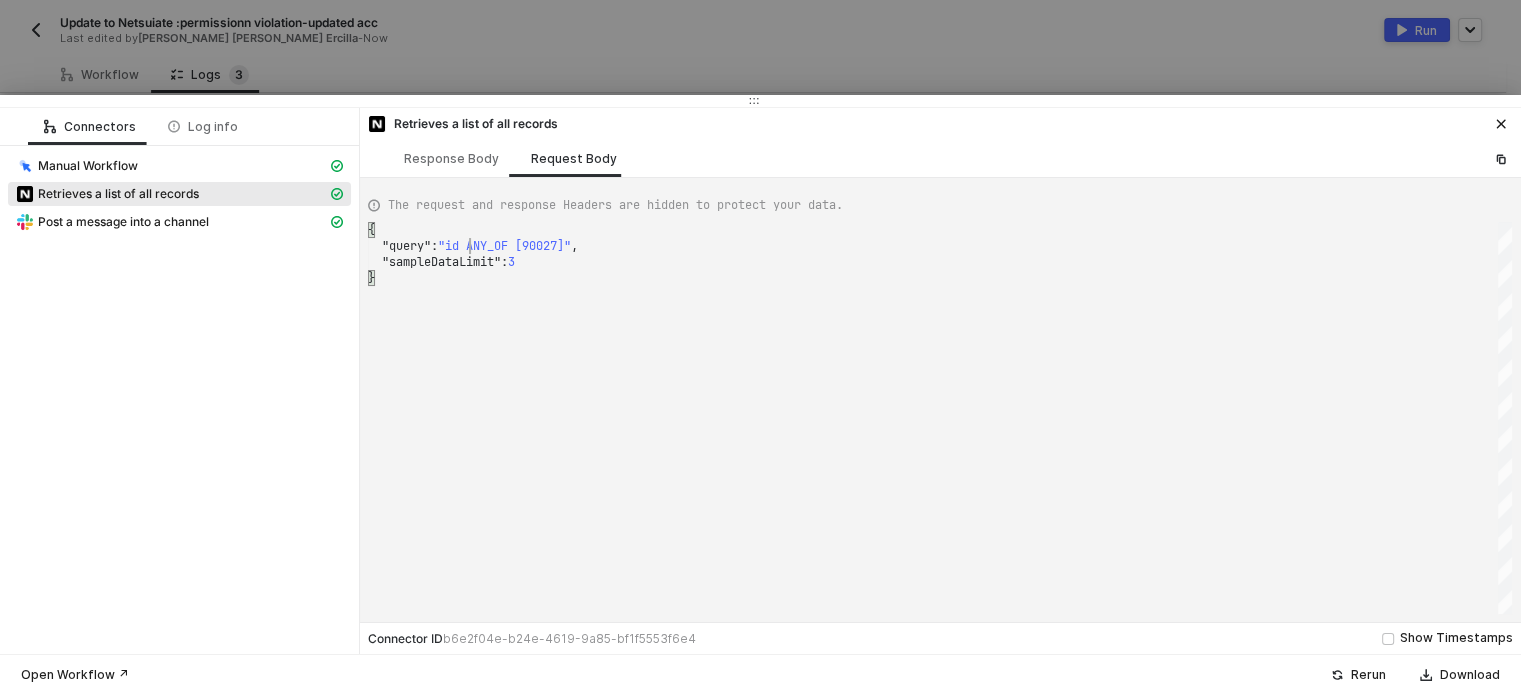 scroll, scrollTop: 0, scrollLeft: 5, axis: horizontal 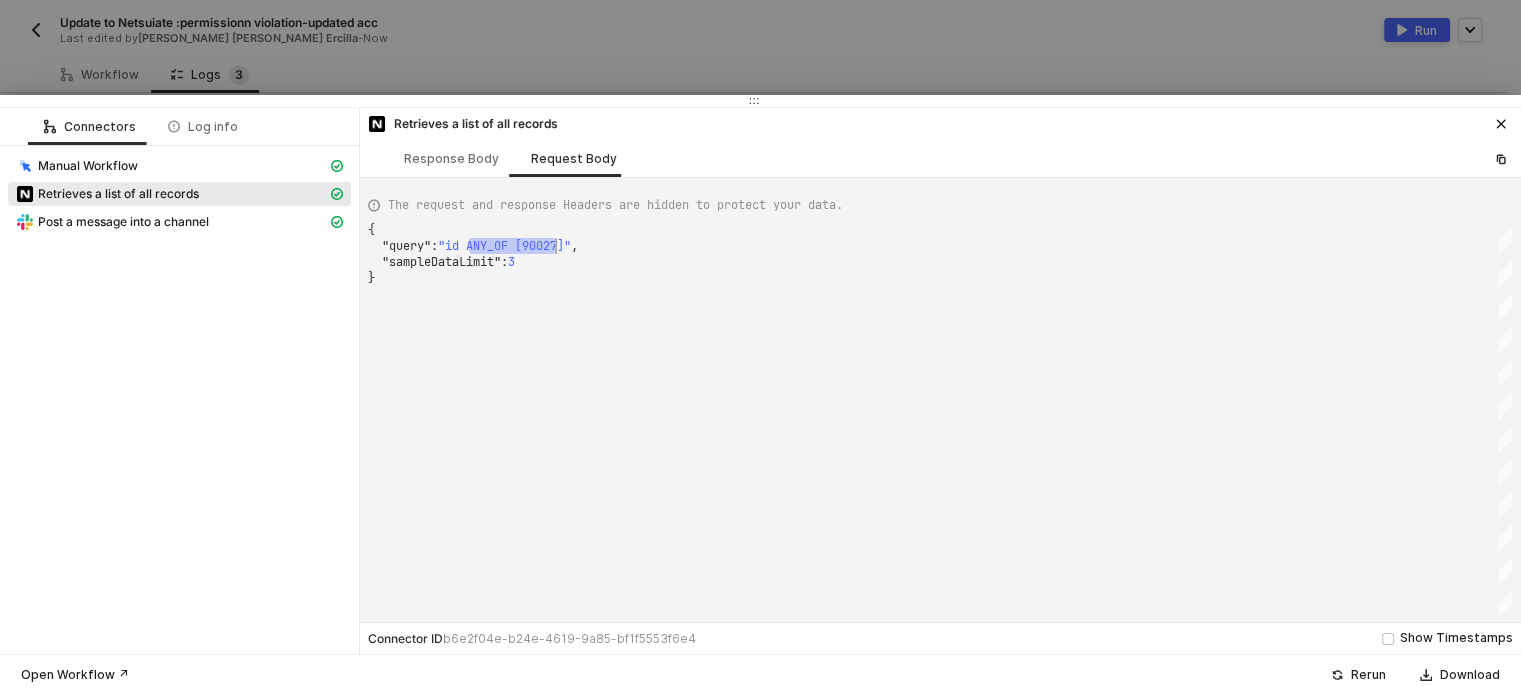 drag, startPoint x: 468, startPoint y: 248, endPoint x: 552, endPoint y: 232, distance: 85.51023 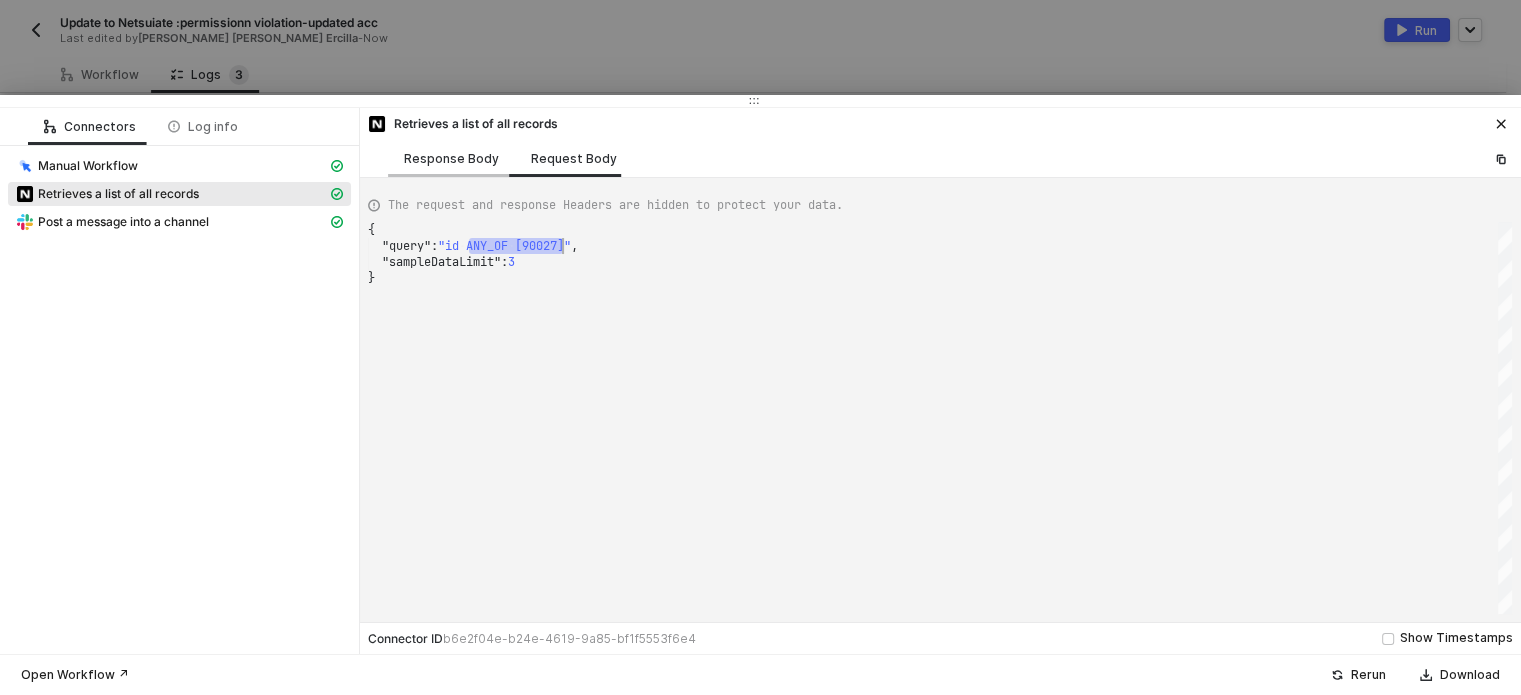 click on "Response Body" at bounding box center [451, 158] 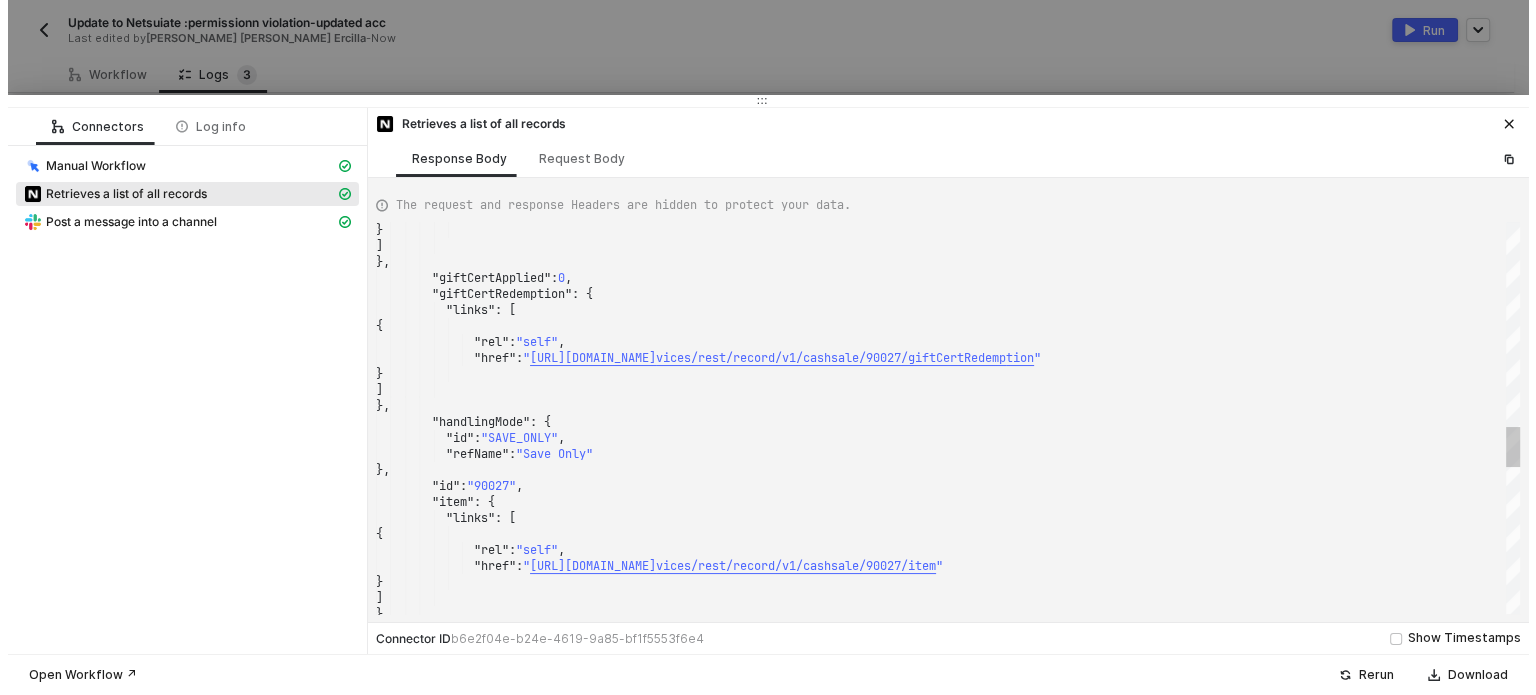 scroll, scrollTop: 0, scrollLeft: 0, axis: both 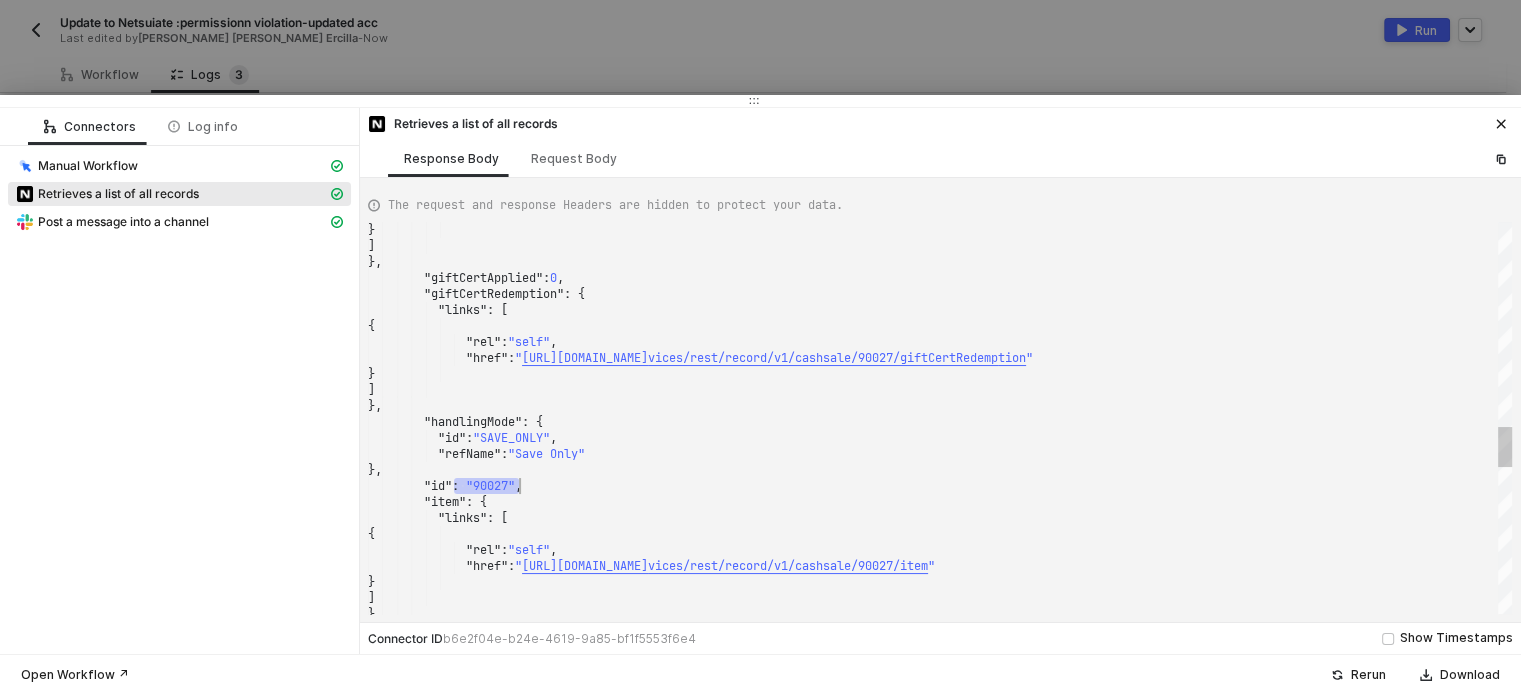 drag, startPoint x: 452, startPoint y: 480, endPoint x: 520, endPoint y: 491, distance: 68.88396 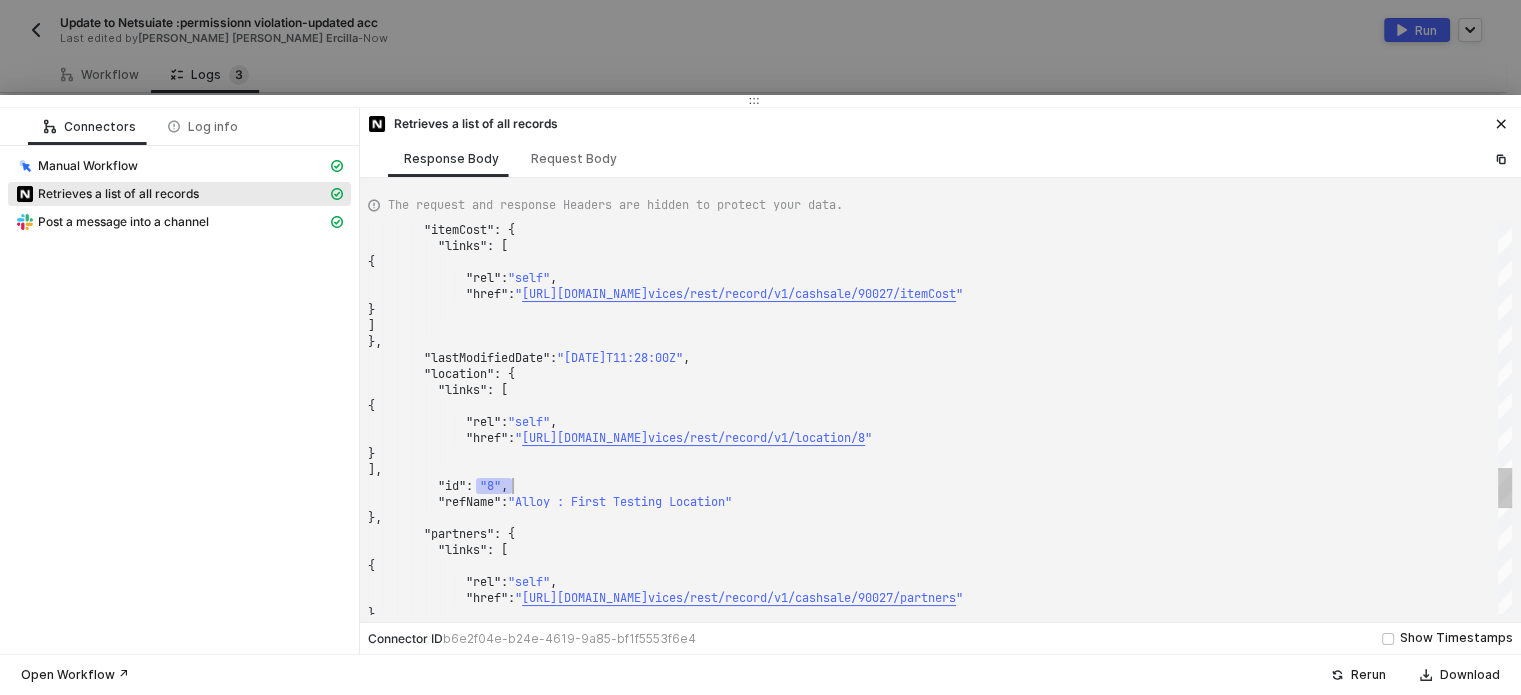 drag, startPoint x: 472, startPoint y: 488, endPoint x: 570, endPoint y: 491, distance: 98.045906 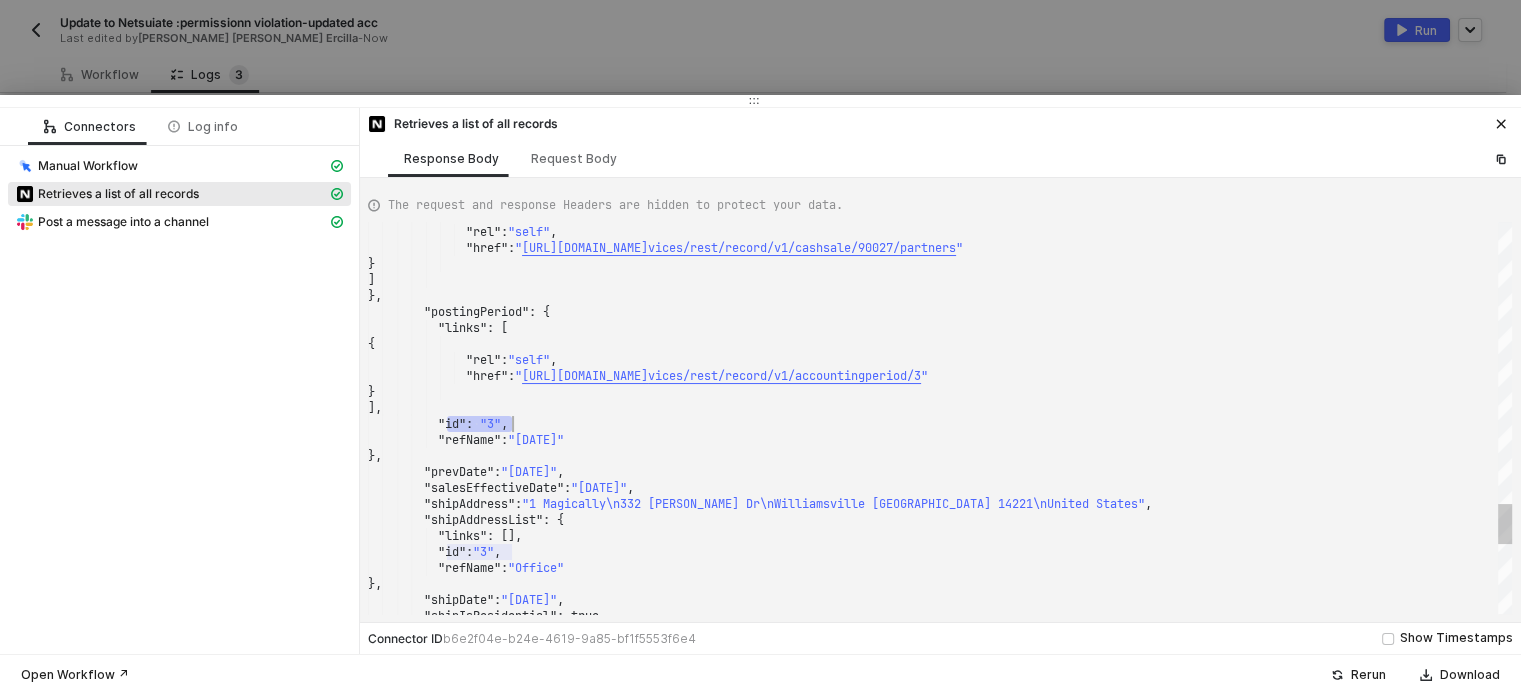 drag, startPoint x: 450, startPoint y: 431, endPoint x: 553, endPoint y: 423, distance: 103.31021 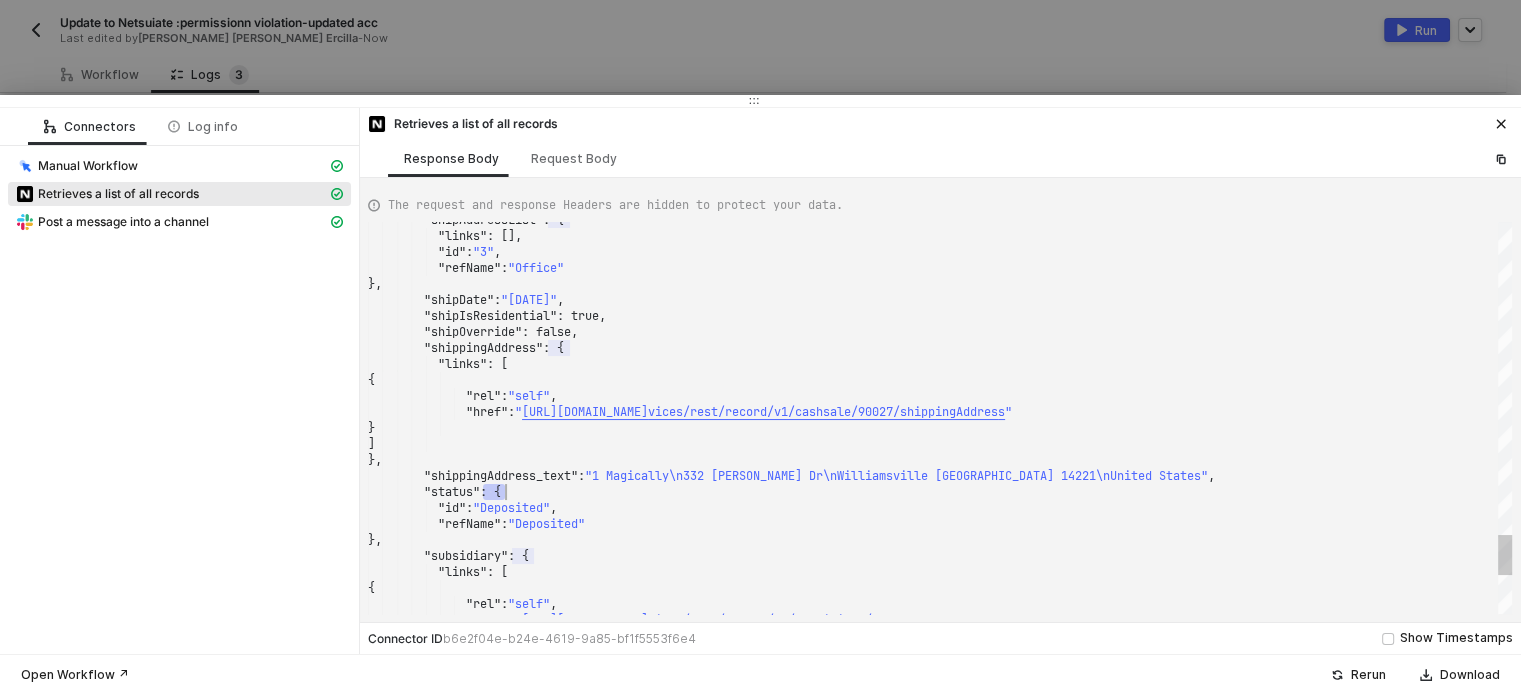 drag, startPoint x: 482, startPoint y: 493, endPoint x: 540, endPoint y: 493, distance: 58 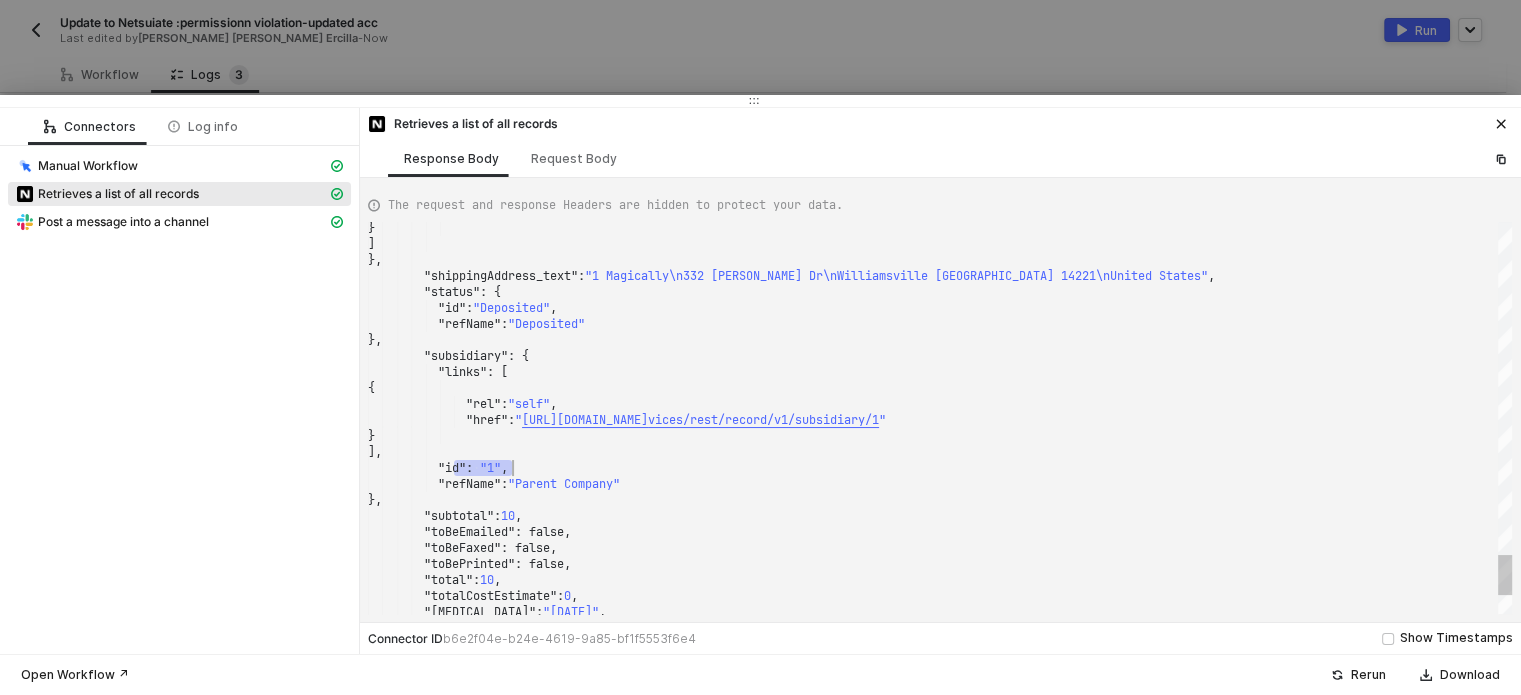 drag, startPoint x: 452, startPoint y: 470, endPoint x: 562, endPoint y: 461, distance: 110.36757 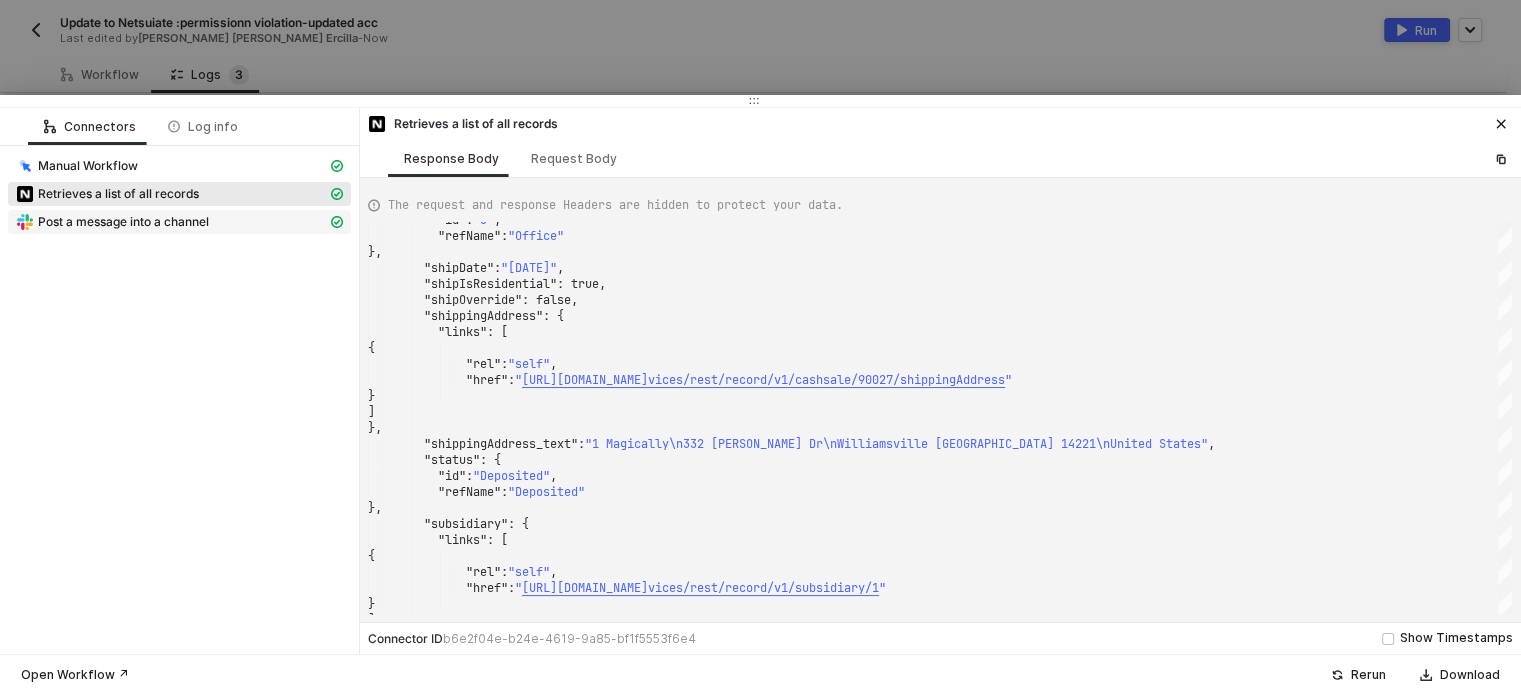 click on "Post a message into a channel" at bounding box center [171, 222] 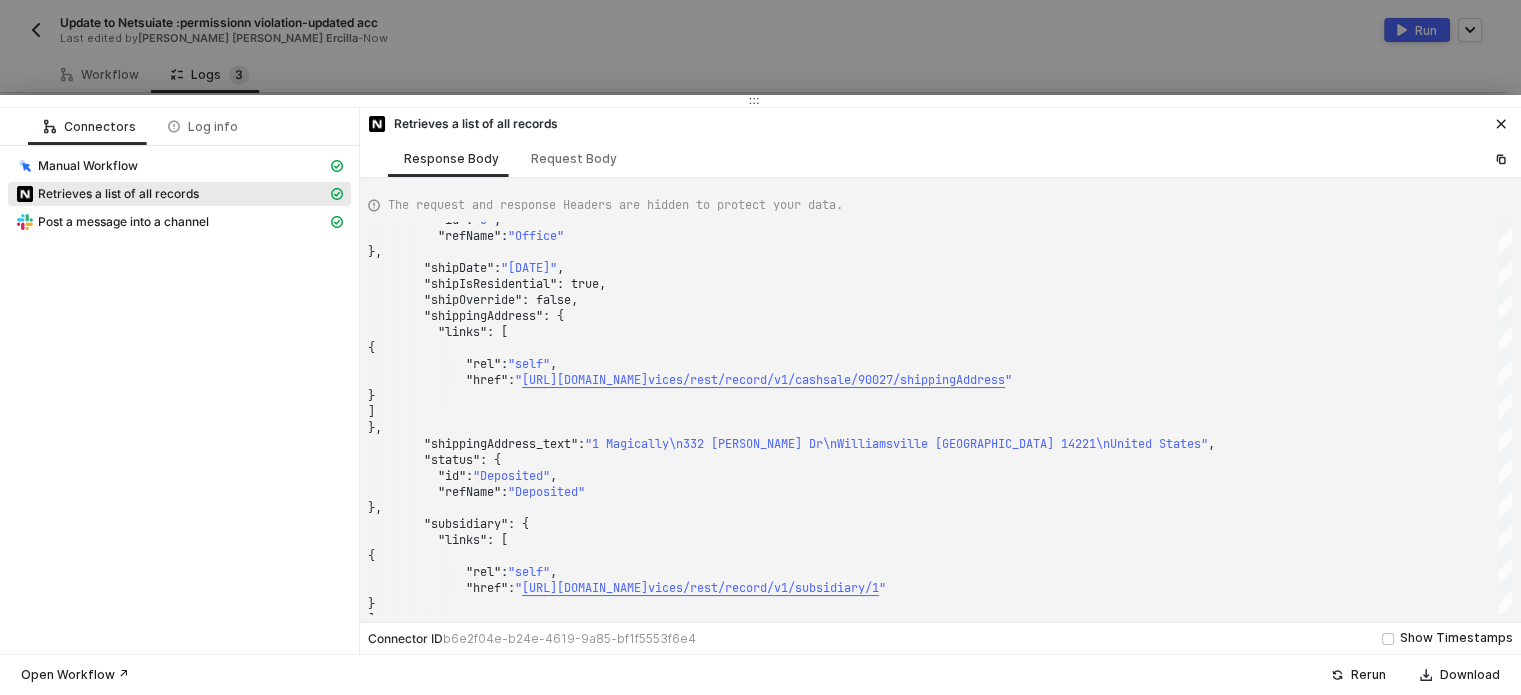 type on "{
"json": {
"ts": "1751979440.730069",
"channel": "C03RQ9D857B",
"username": null,
"text": "list credit card change\n[Object: {\"links\":[{\"rel\":\"self\",\"href\":\"<https://6956684-sb1.suitetalk.api.netsuite.com/services/rest/record/v1/cashsale/90027/appliedRules>\"}]} :Object]1 Magically\n332 Dan Troy Dr\nWilliamsville NY 14221\nUnited Statesfalsefalse[Object: {\"links\":[{\"rel\":\"self\",\"href\":\"<https://6956684-sb1.suitetalk.api.netsuite.com/services/rest/record/v1/cu" 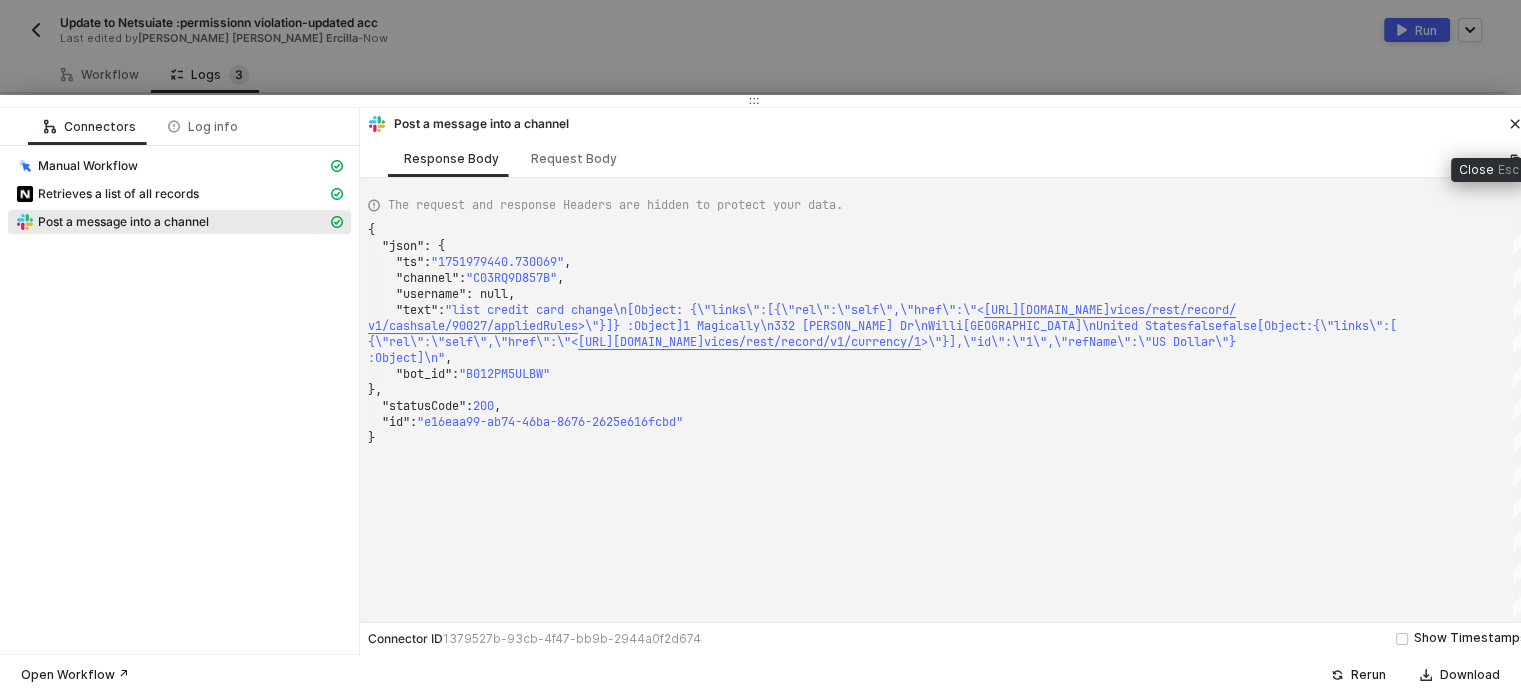 click 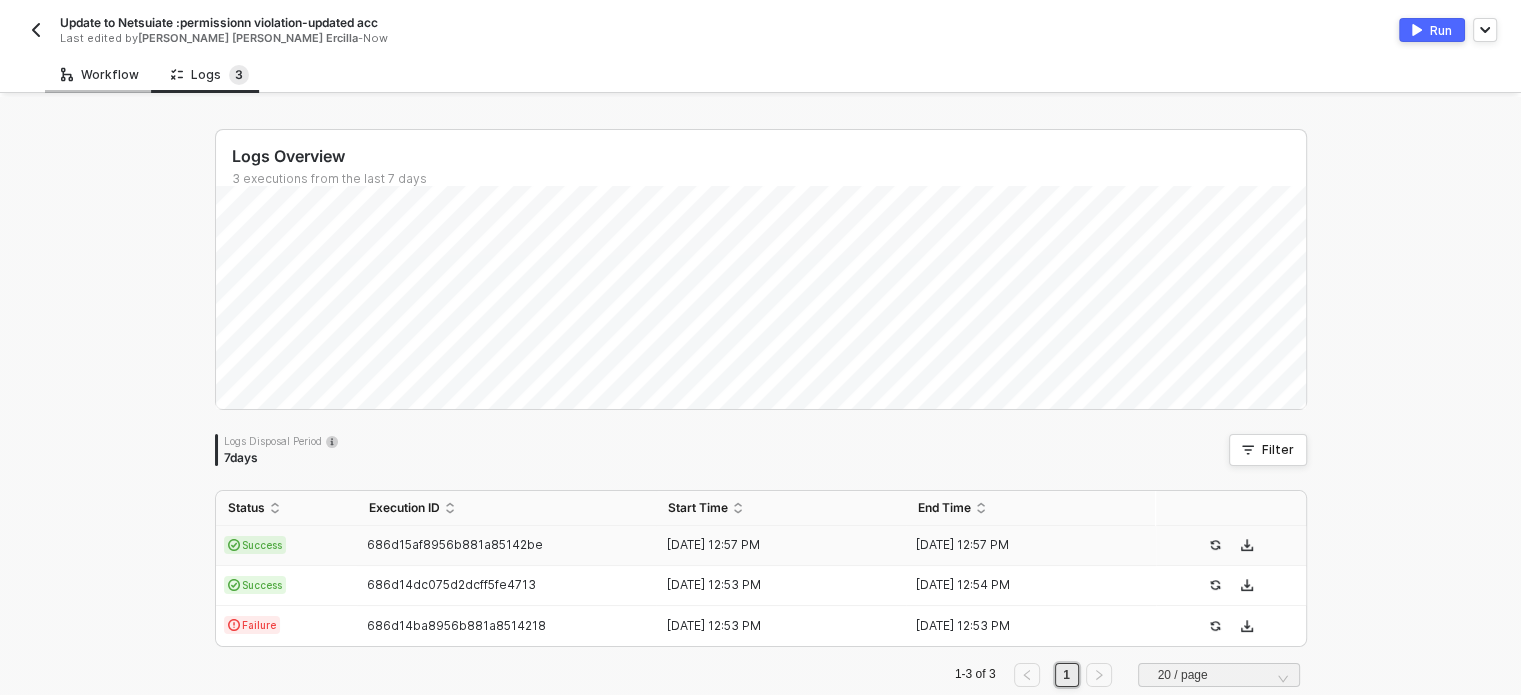 click on "Workflow" at bounding box center (100, 75) 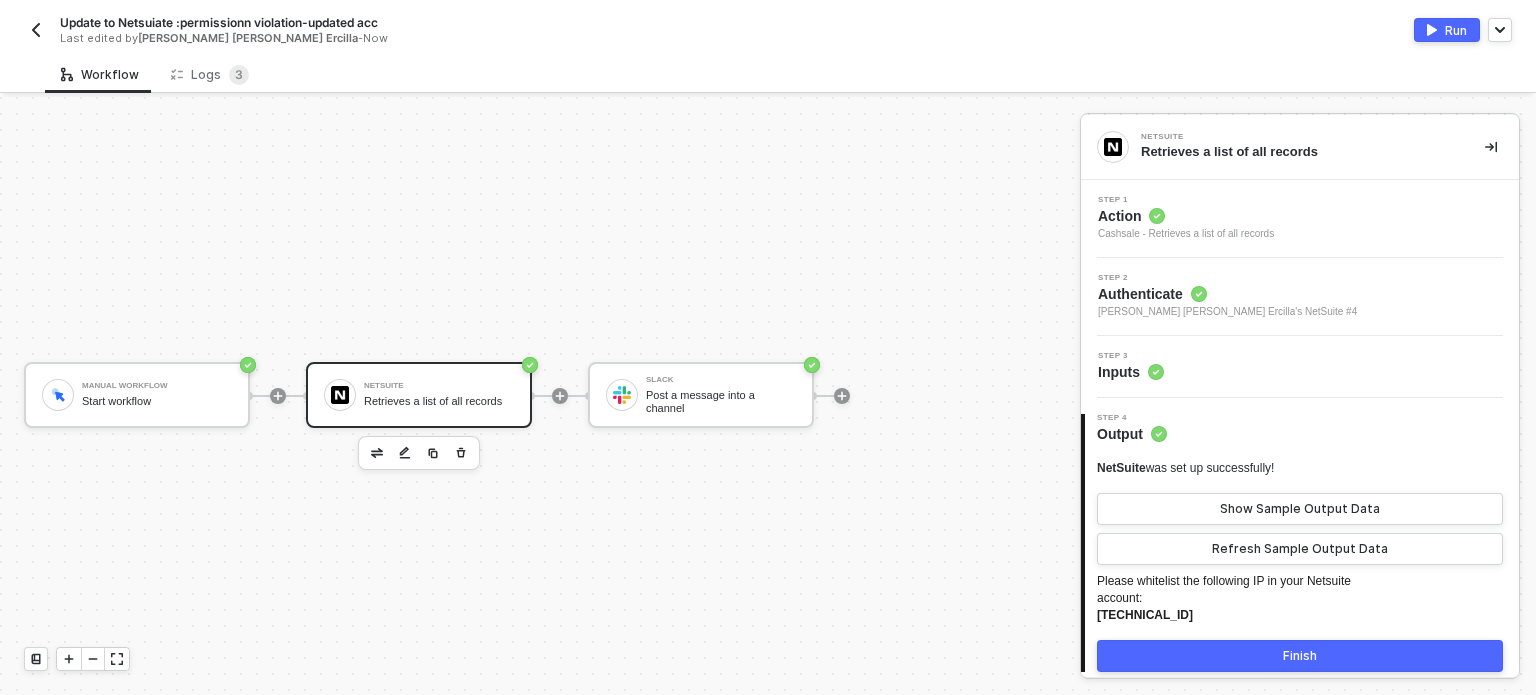 click on "Action" at bounding box center (1186, 216) 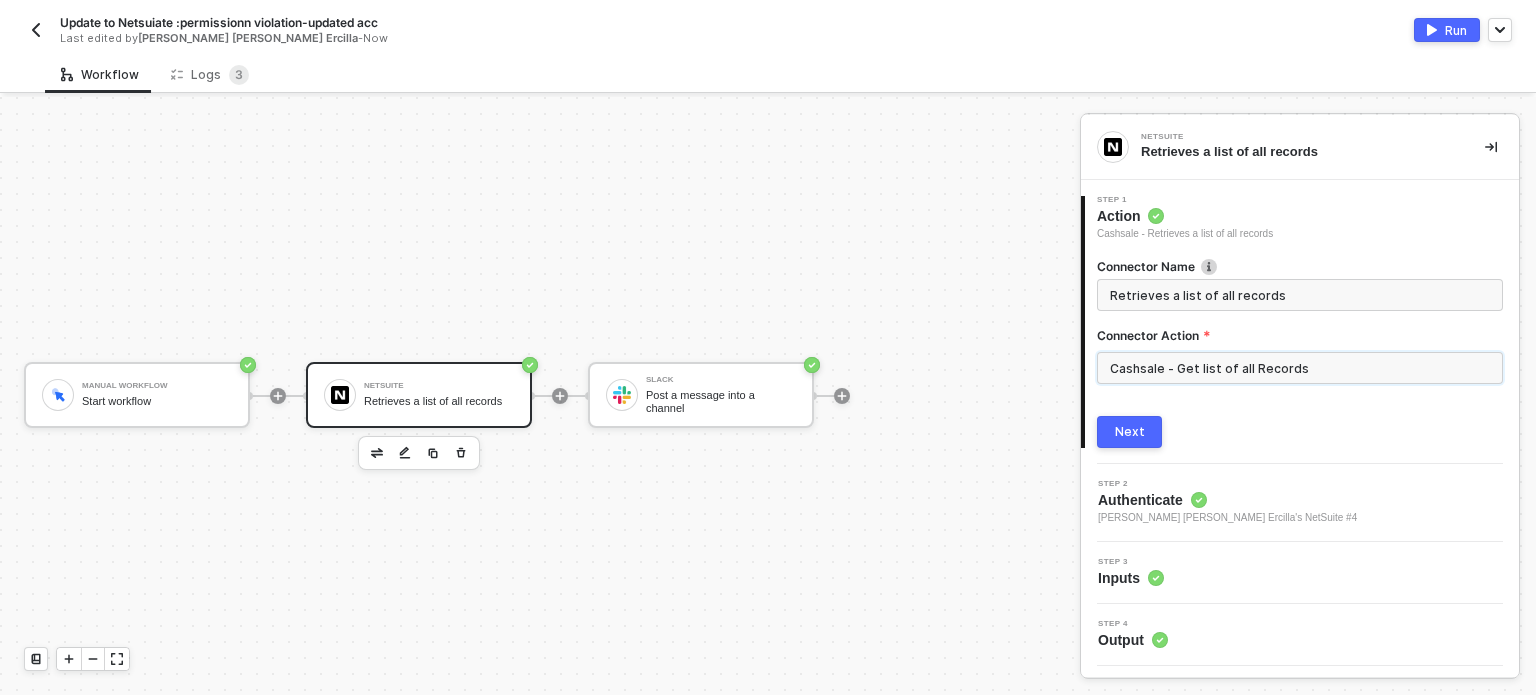 click on "Cashsale - Get list of all Records" at bounding box center (1300, 368) 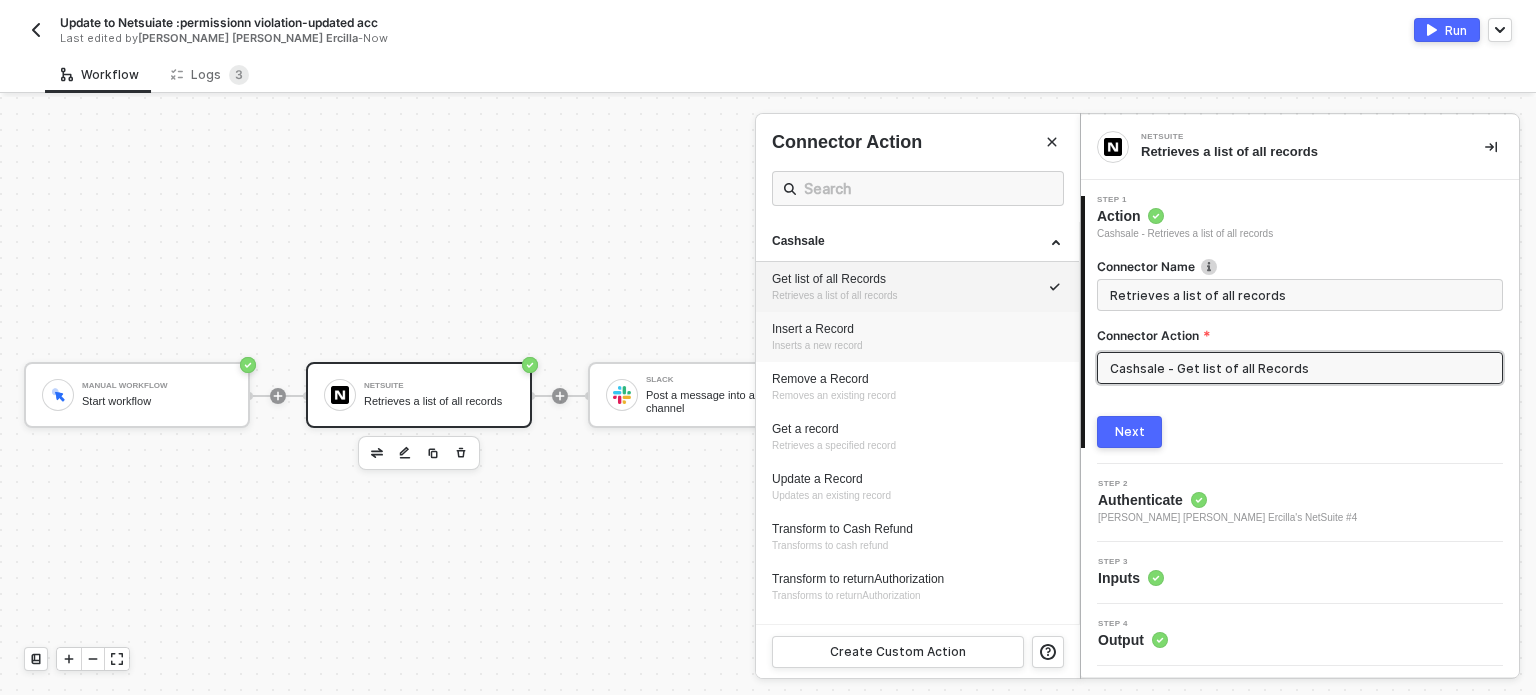 click on "Inserts a new record" at bounding box center (817, 345) 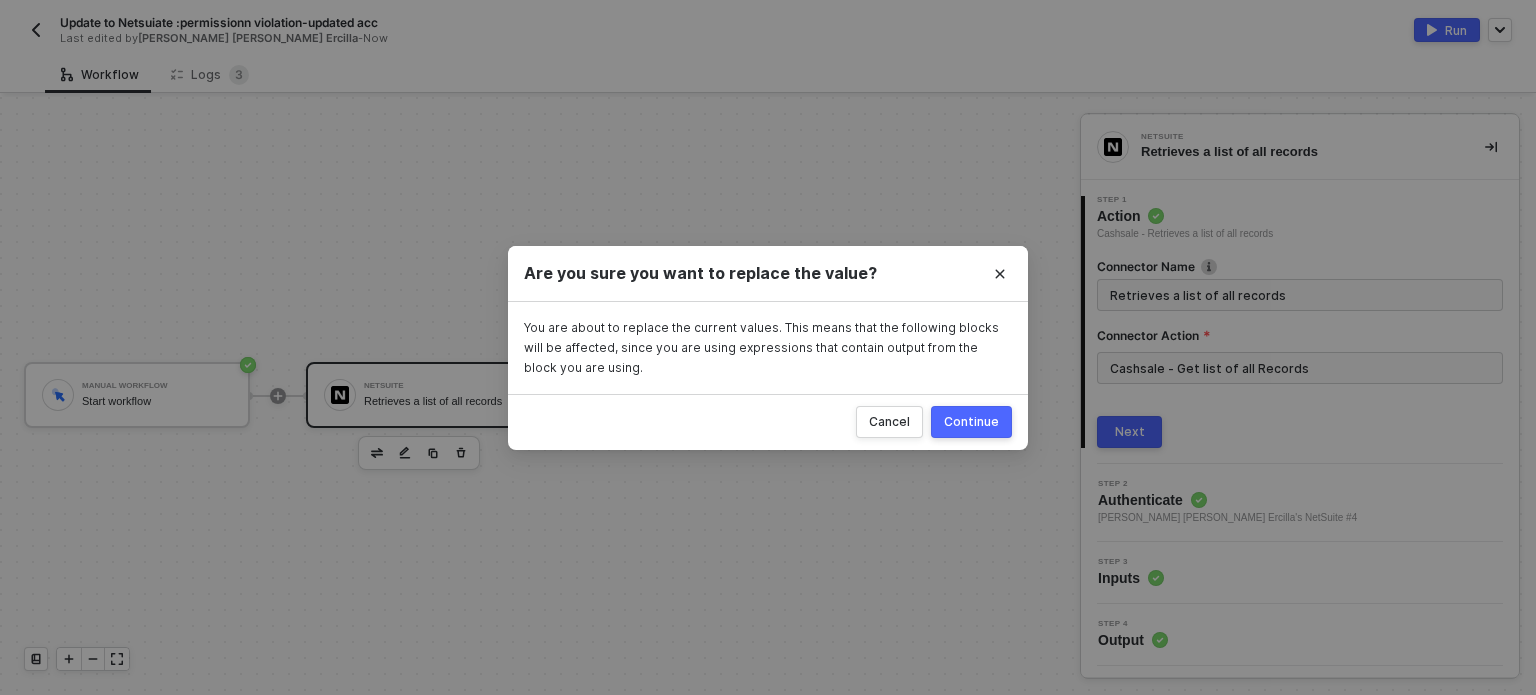 drag, startPoint x: 995, startPoint y: 414, endPoint x: 1128, endPoint y: 433, distance: 134.3503 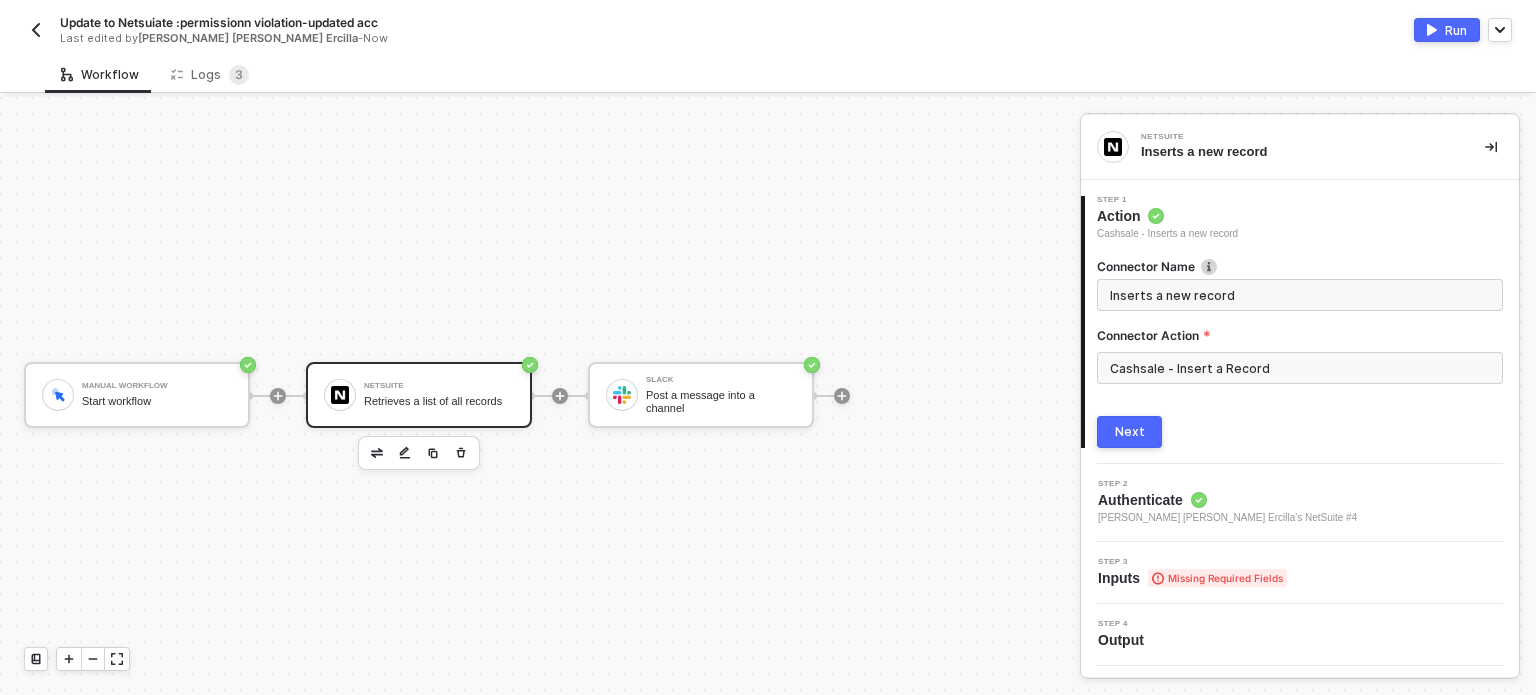 click on "Next" at bounding box center (1130, 432) 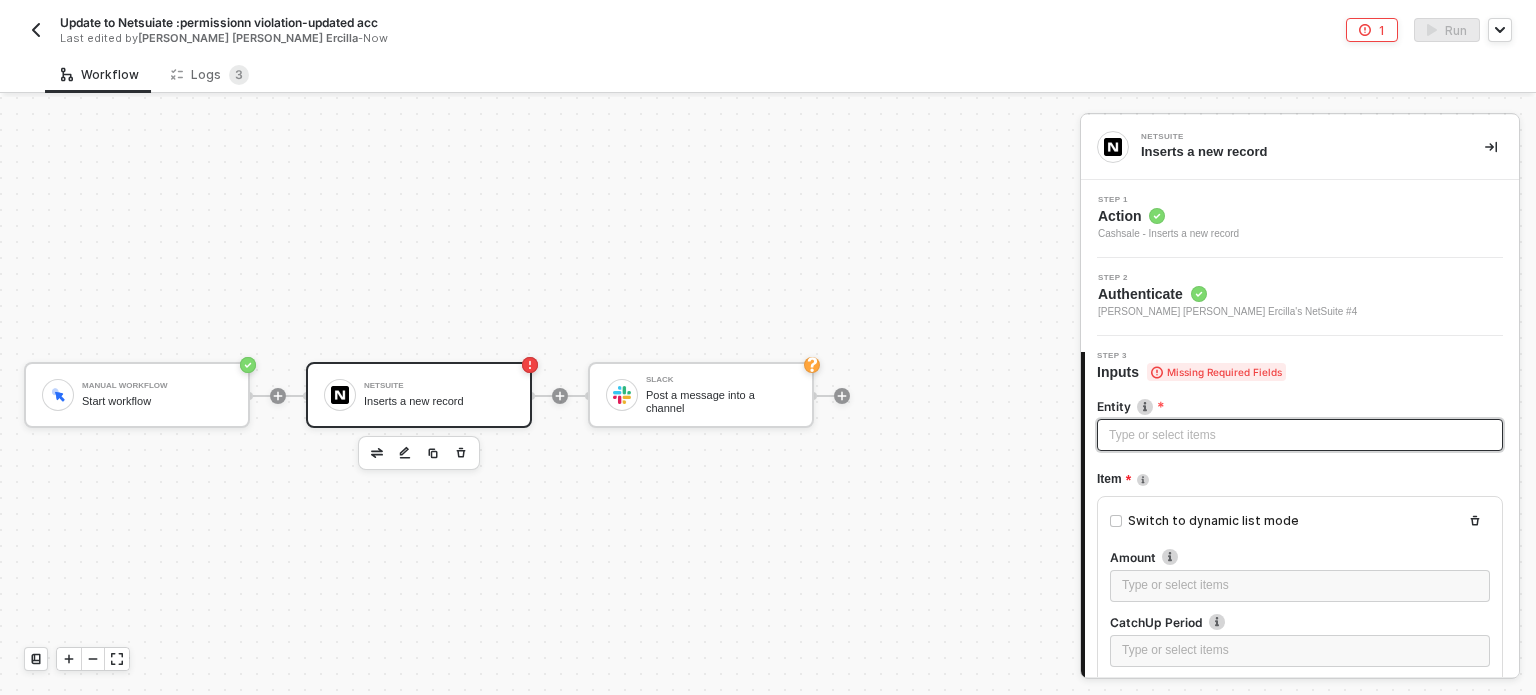 click on "Type or select items ﻿" at bounding box center [1300, 435] 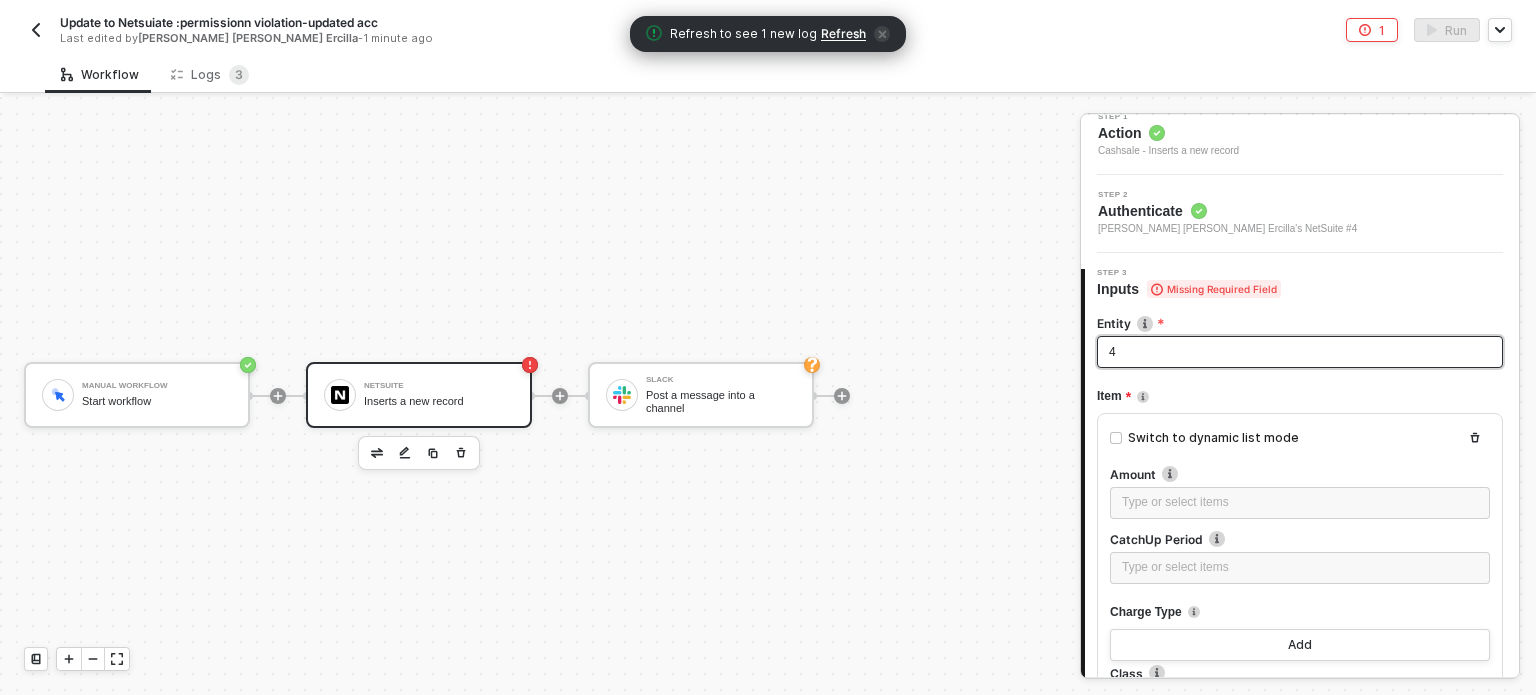 scroll, scrollTop: 100, scrollLeft: 0, axis: vertical 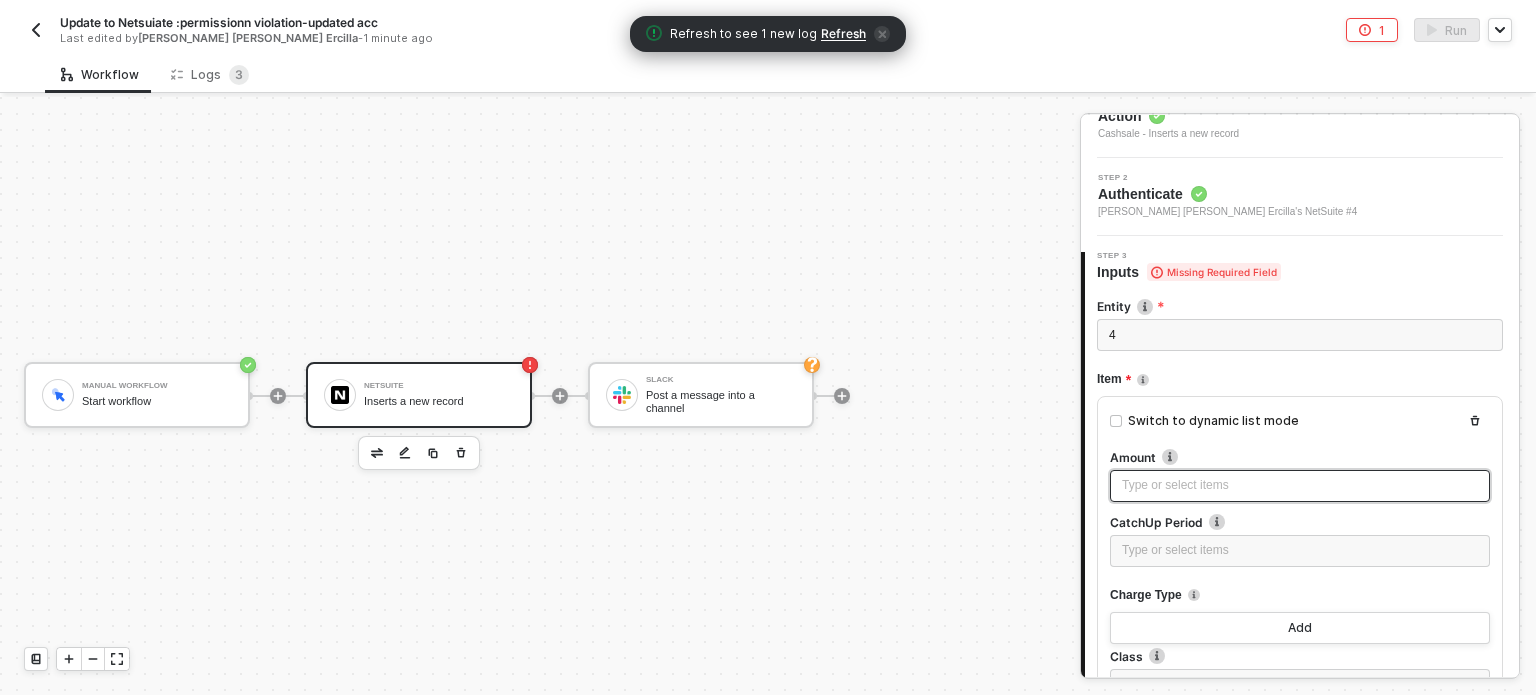 click on "Type or select items ﻿" at bounding box center (1300, 485) 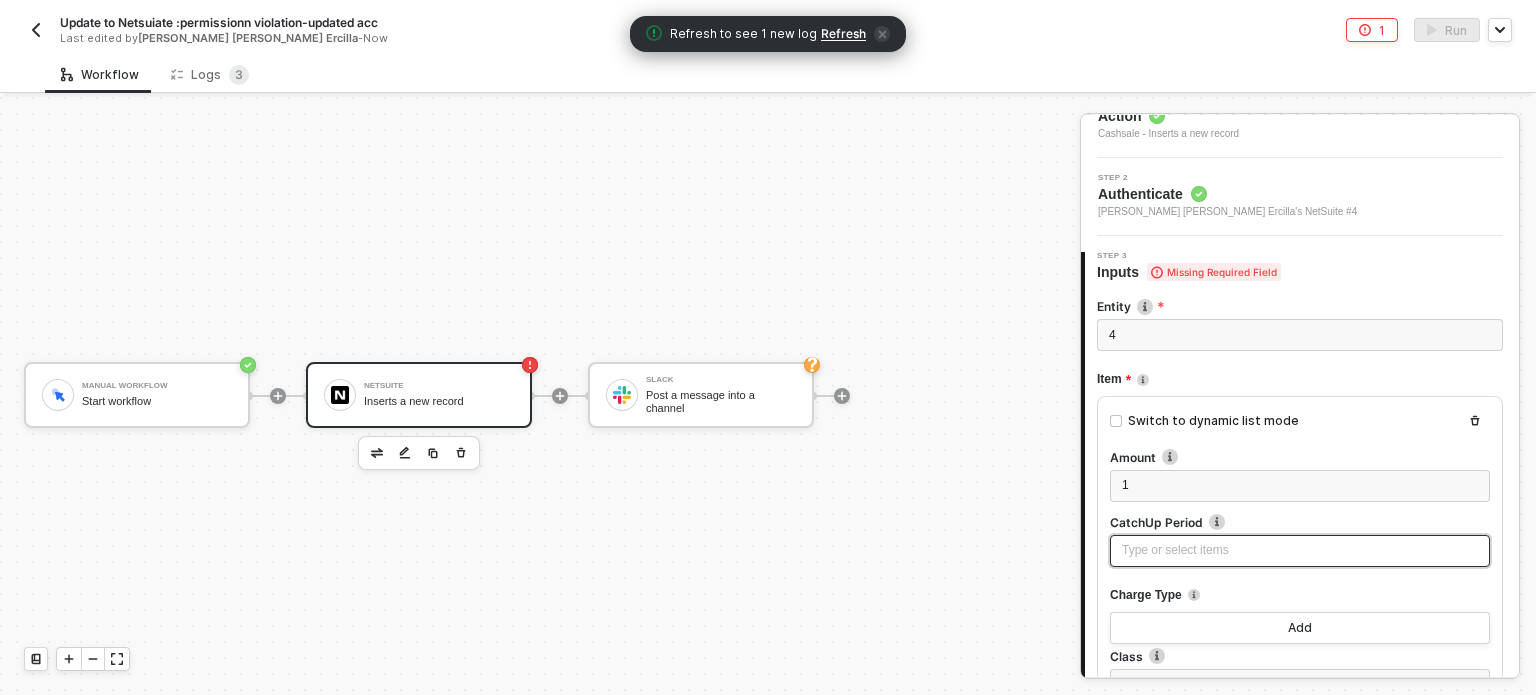 click on "Type or select items ﻿" at bounding box center (1300, 551) 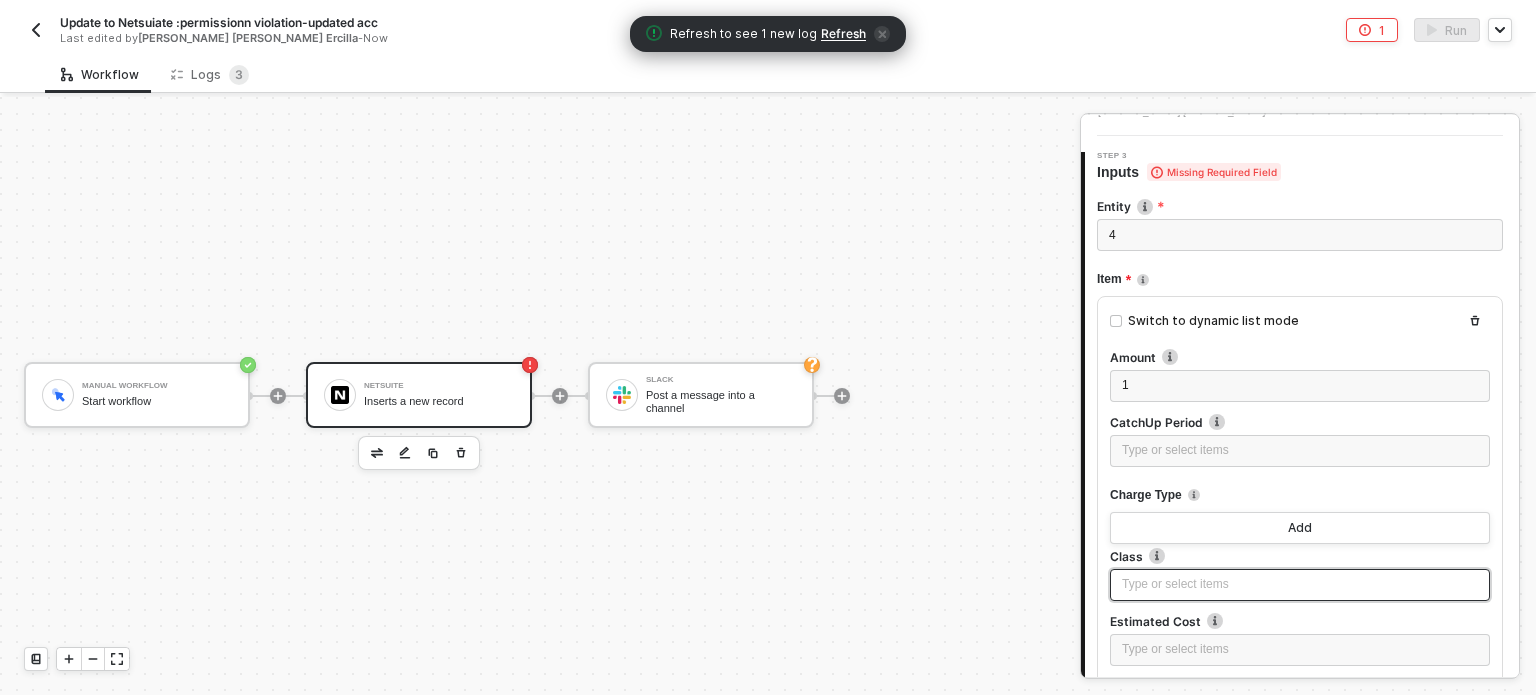 click on "Type or select items ﻿" at bounding box center (1300, 584) 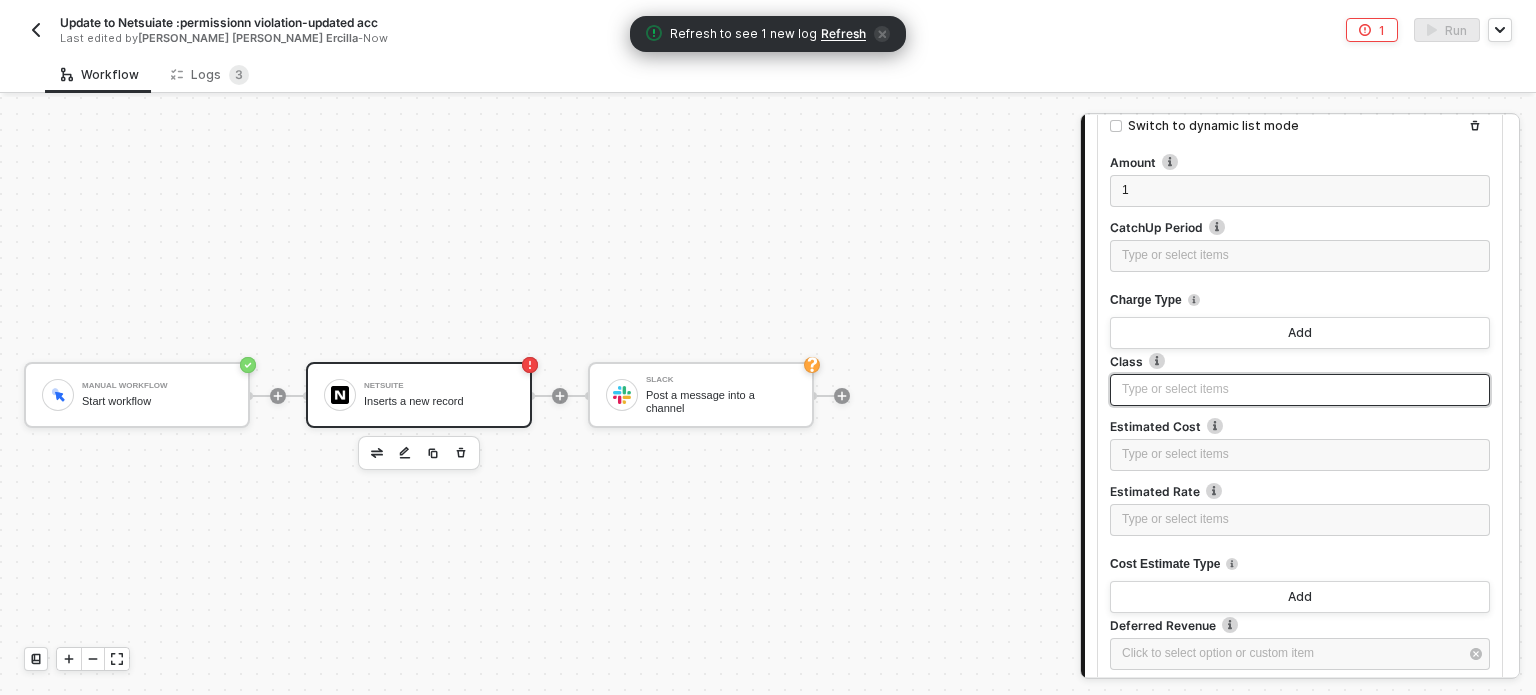 scroll, scrollTop: 400, scrollLeft: 0, axis: vertical 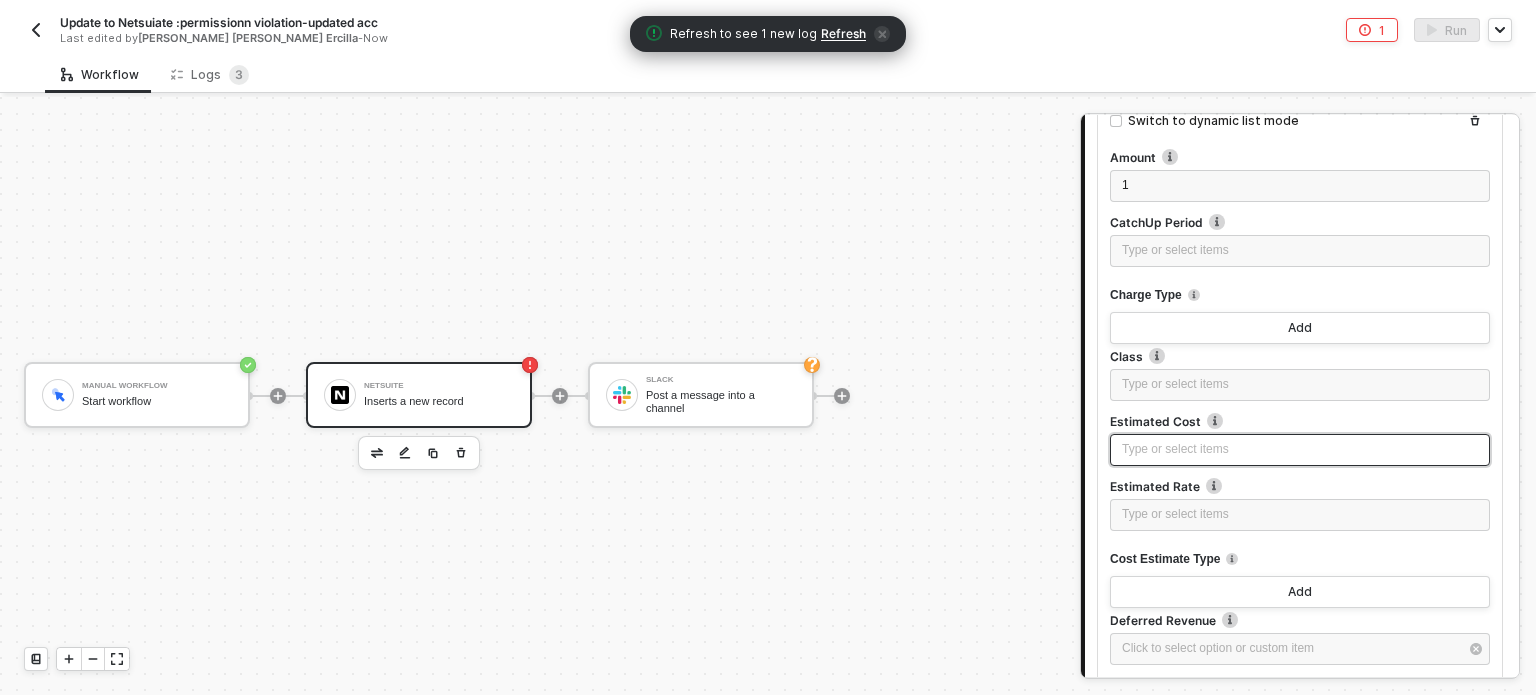 click on "Type or select items ﻿" at bounding box center (1300, 449) 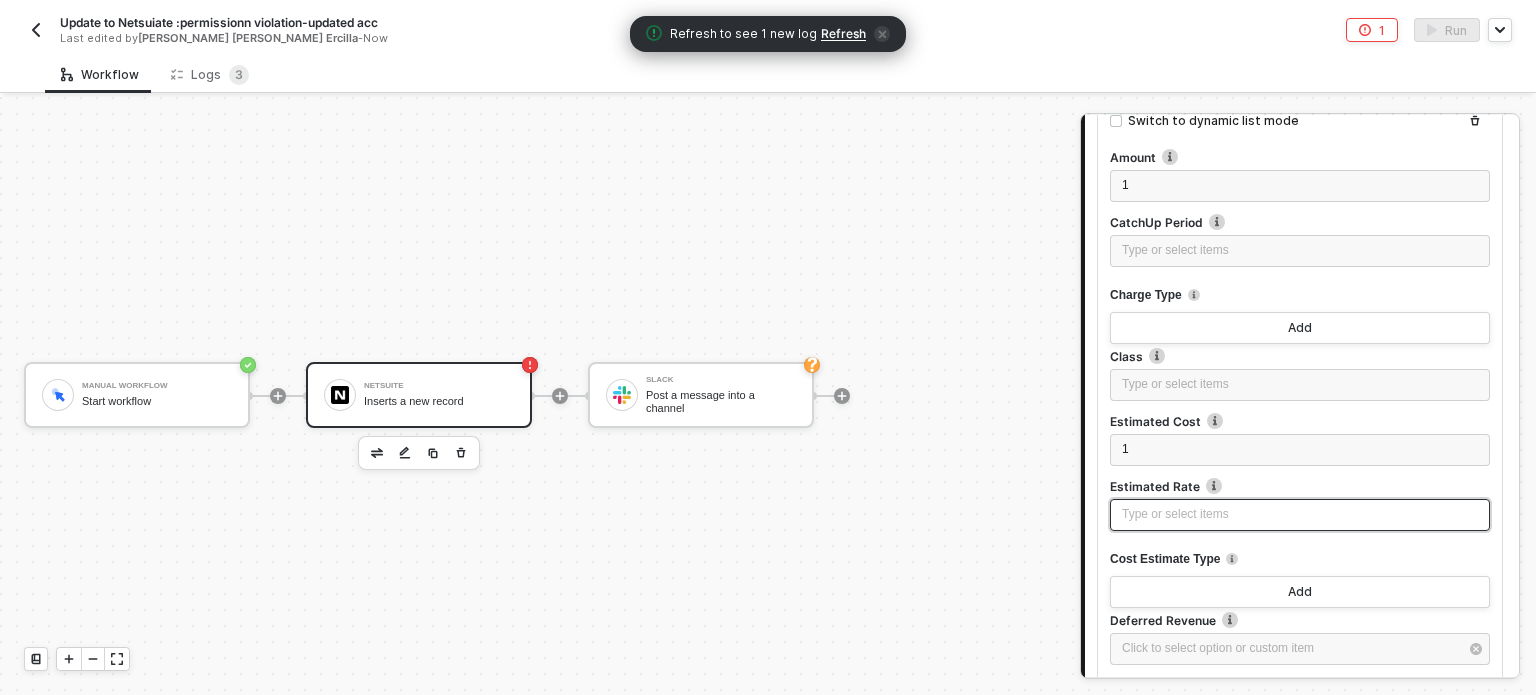 click on "Type or select items ﻿" at bounding box center (1300, 514) 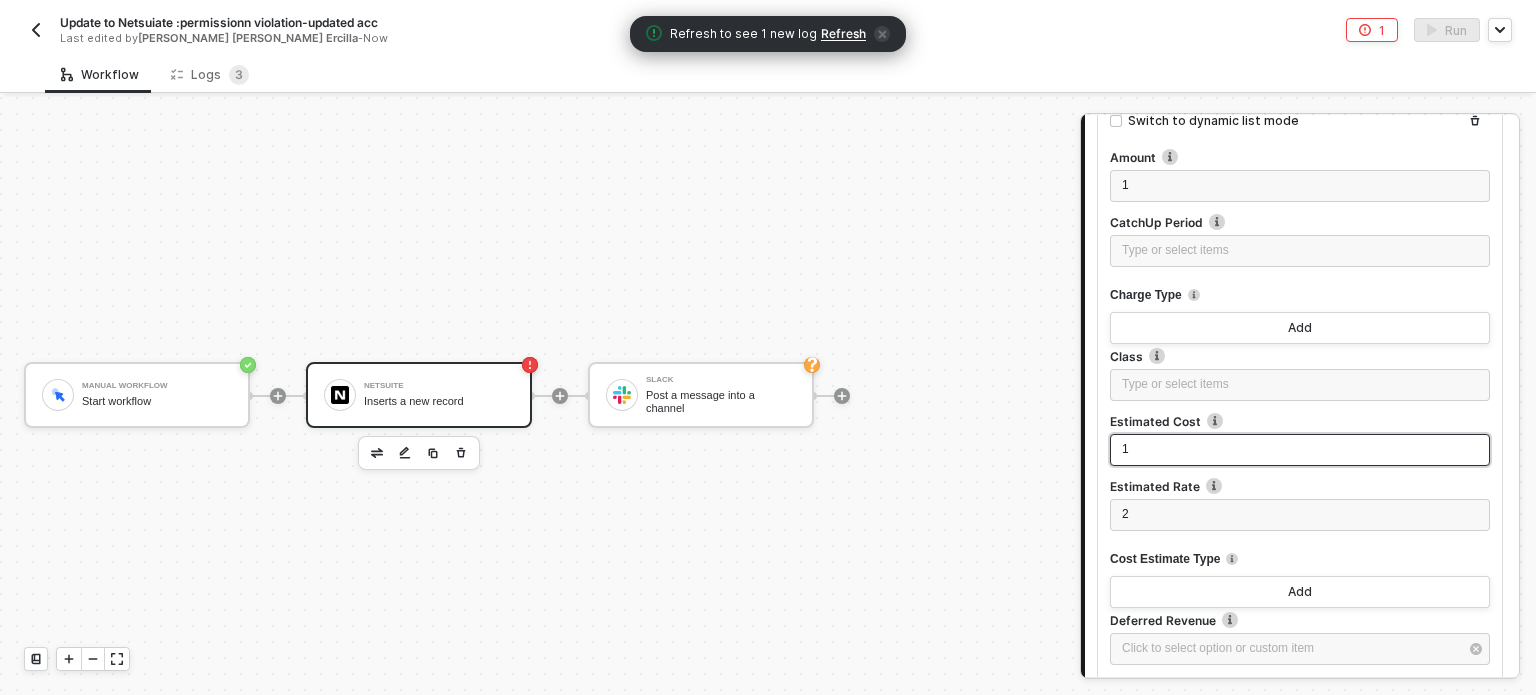 drag, startPoint x: 1167, startPoint y: 450, endPoint x: 1115, endPoint y: 455, distance: 52.23983 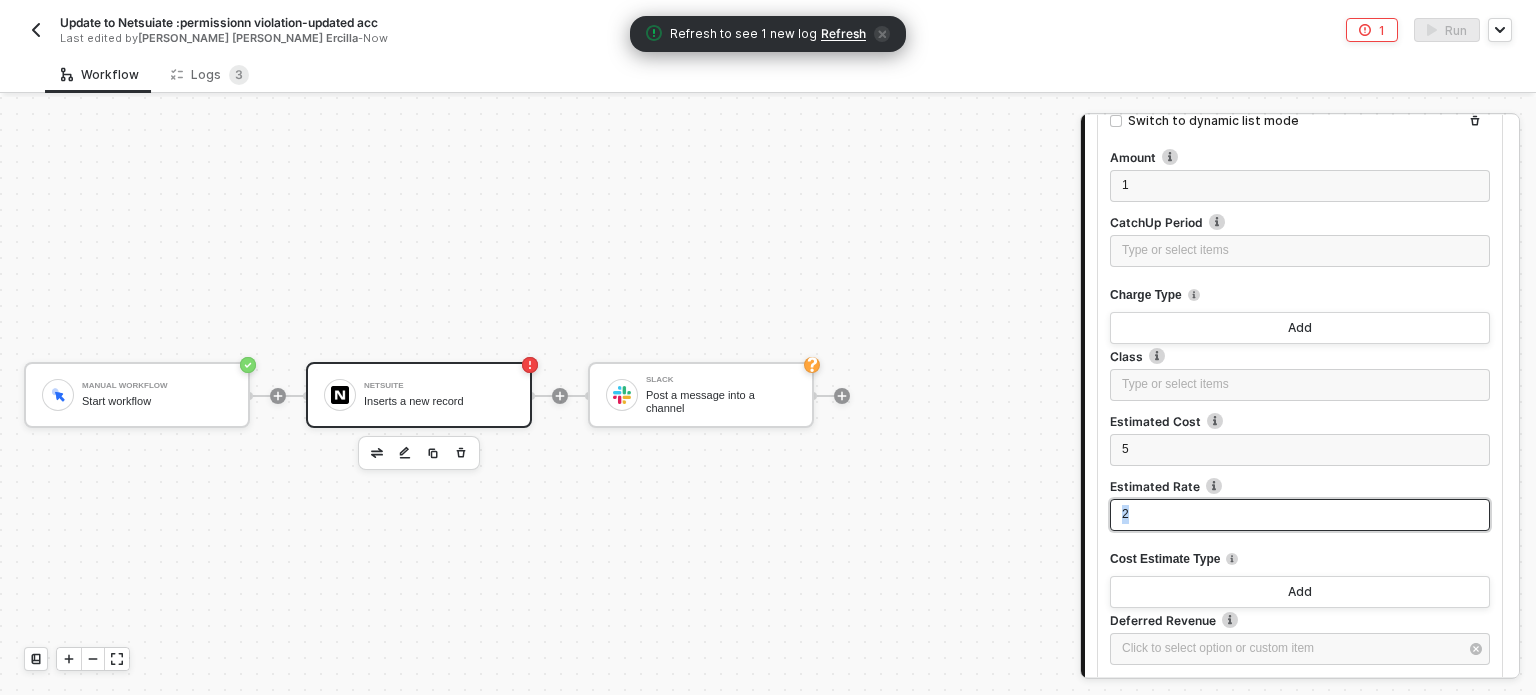 drag, startPoint x: 1141, startPoint y: 518, endPoint x: 1117, endPoint y: 505, distance: 27.294687 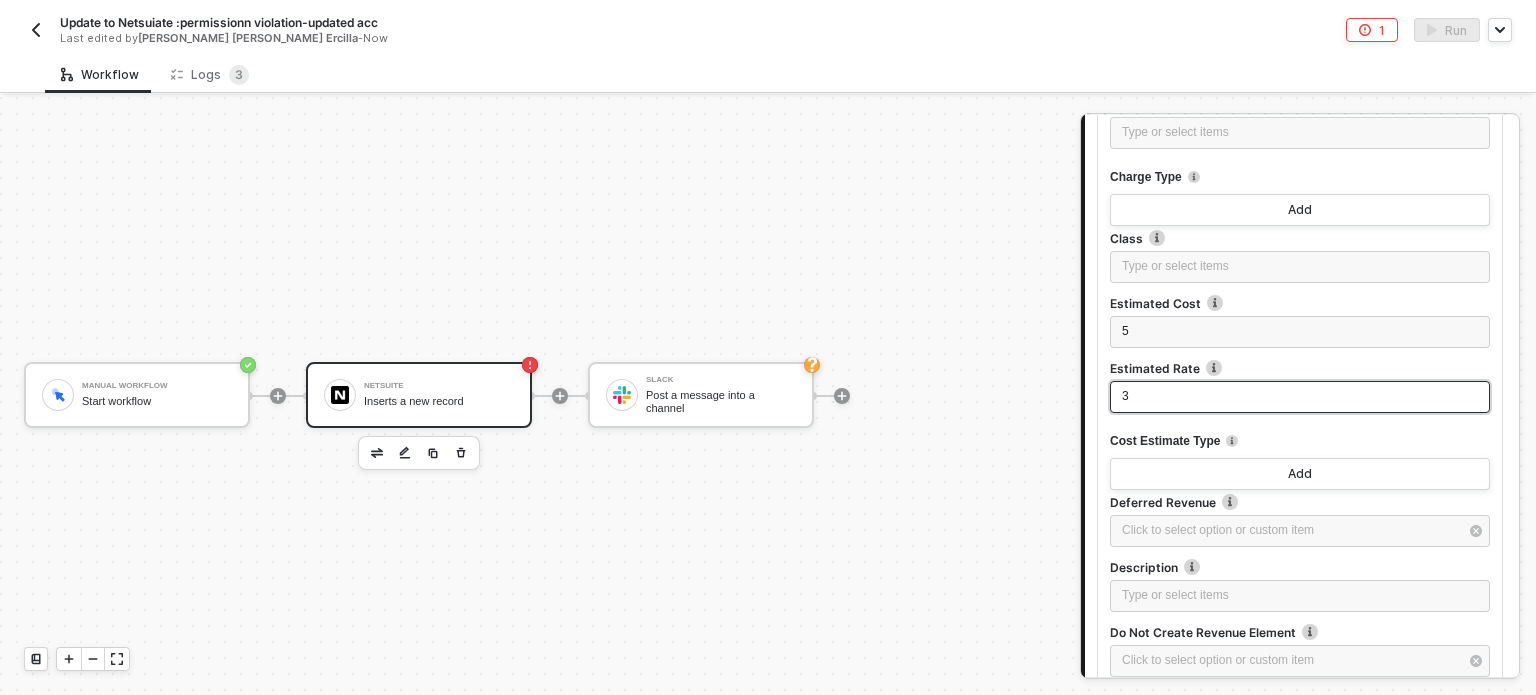 scroll, scrollTop: 600, scrollLeft: 0, axis: vertical 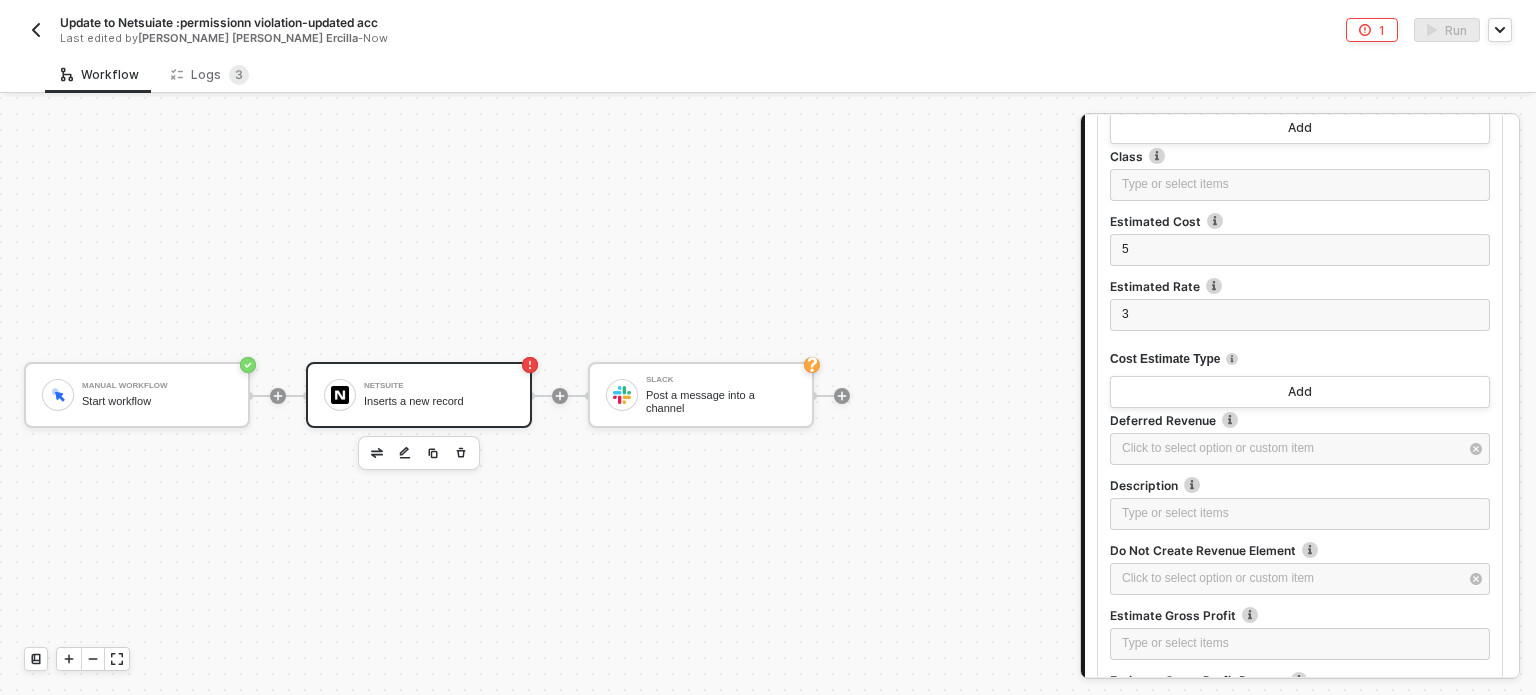 click on "Click to select option or custom item ﻿" at bounding box center [1290, 448] 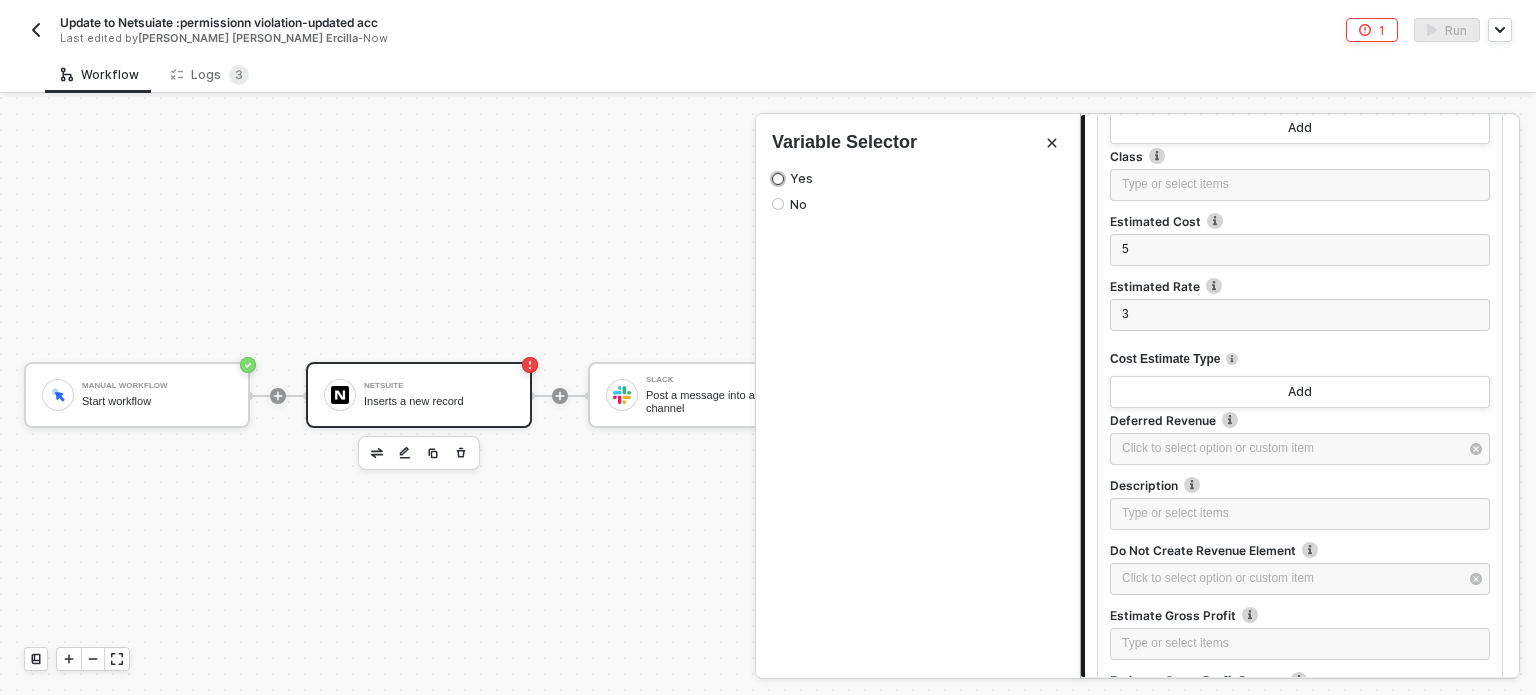 click on "Yes" at bounding box center (798, 179) 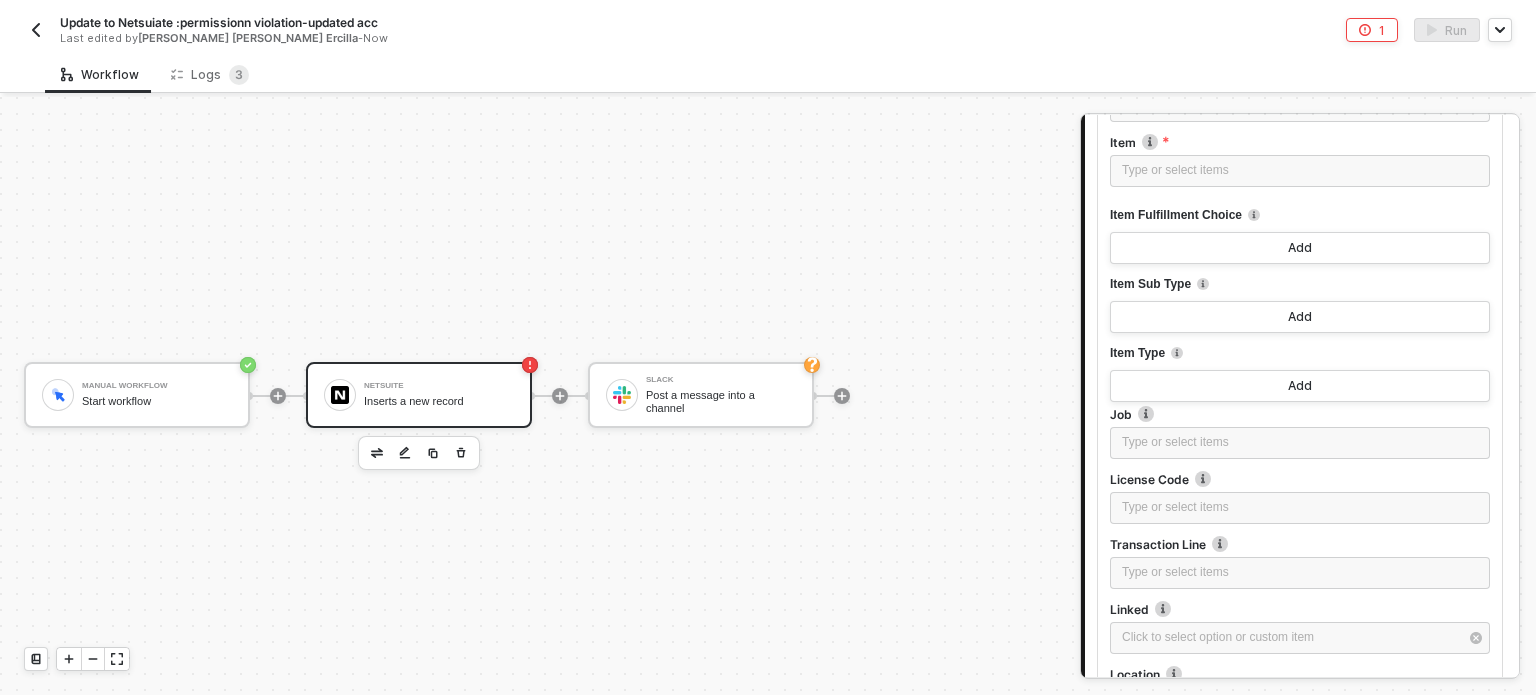 scroll, scrollTop: 1900, scrollLeft: 0, axis: vertical 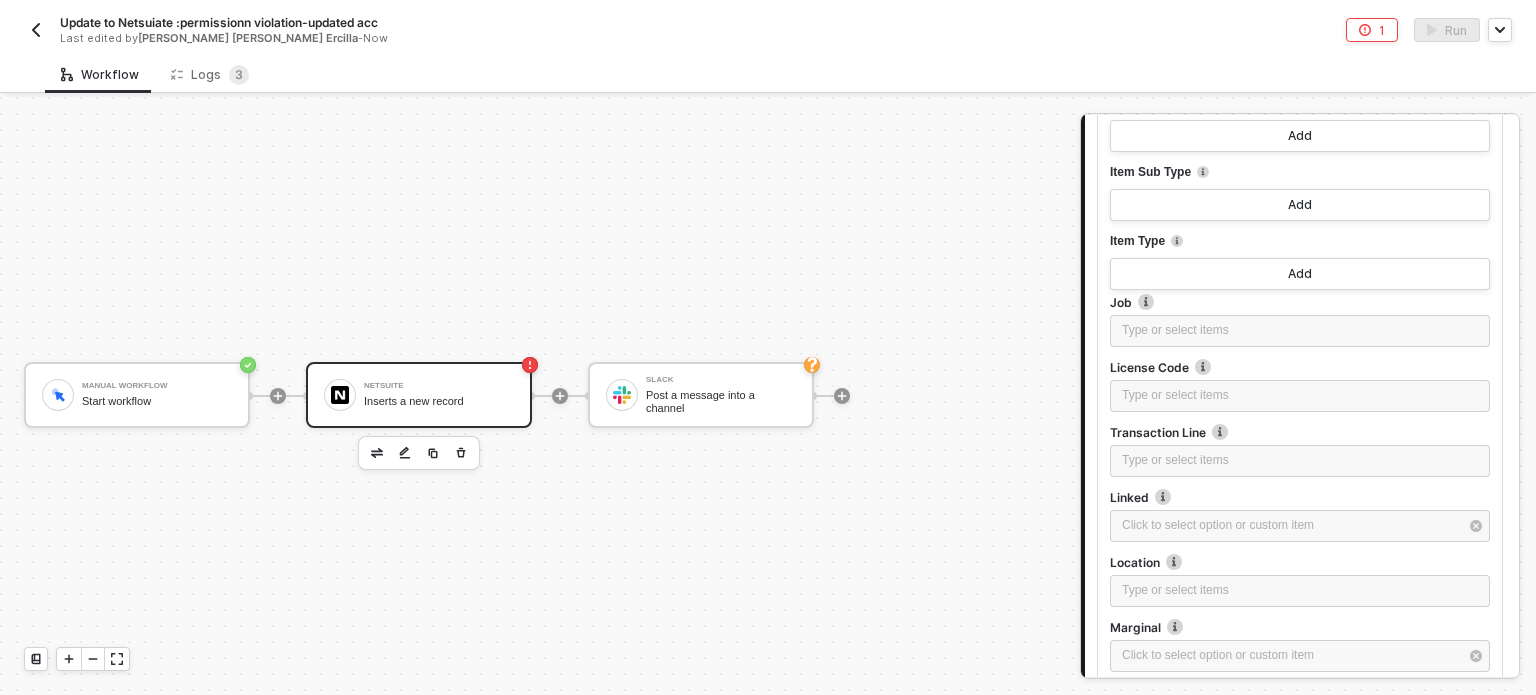 click on "Location Location" at bounding box center [1300, 562] 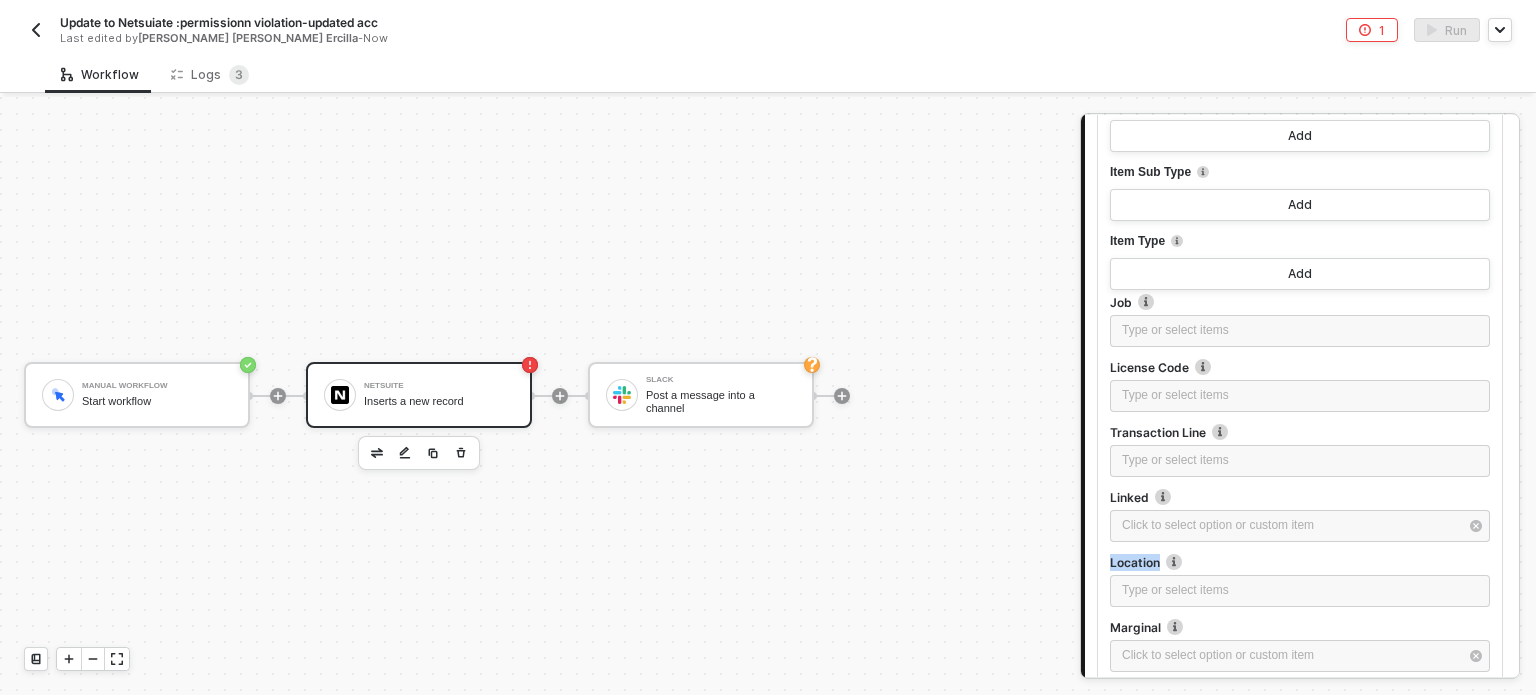 click on "Location Location" at bounding box center [1300, 562] 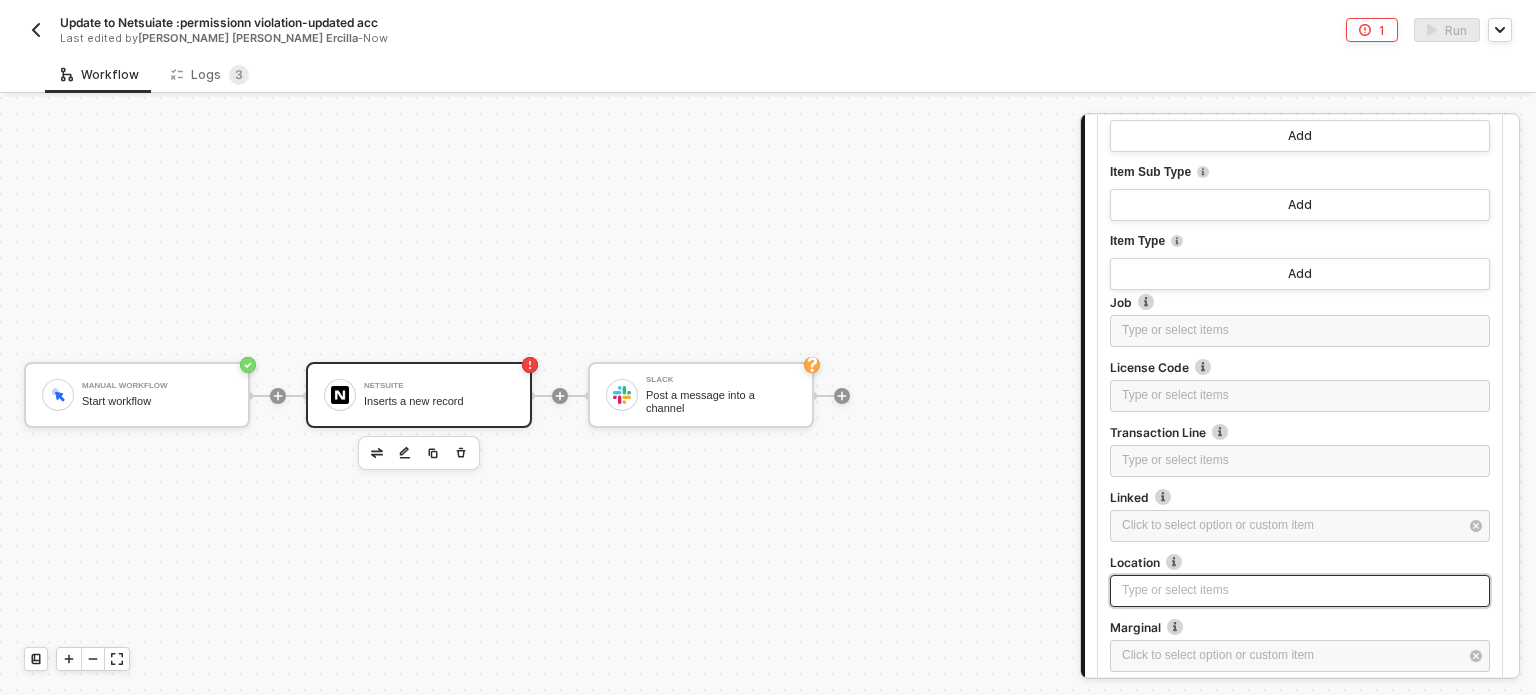 click on "Type or select items ﻿" at bounding box center (1300, 590) 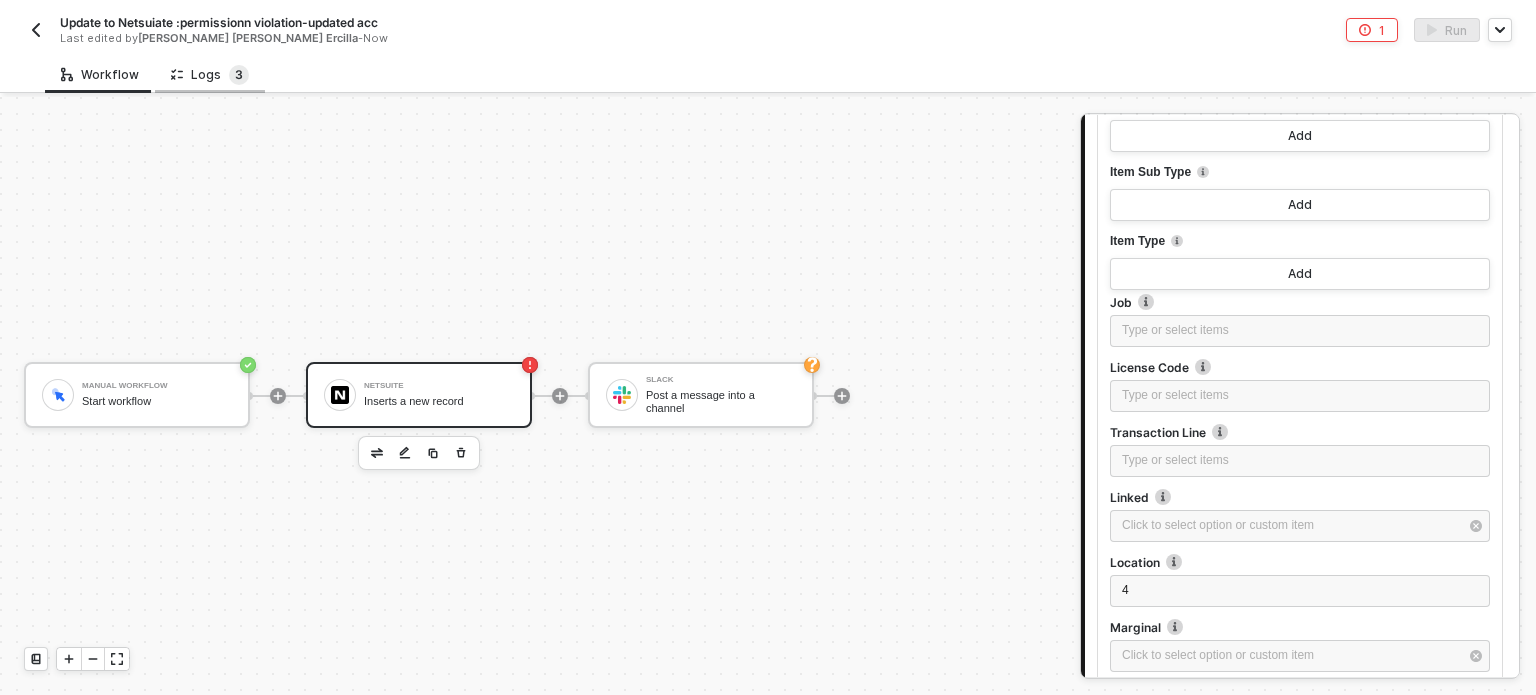 click on "3" at bounding box center [239, 75] 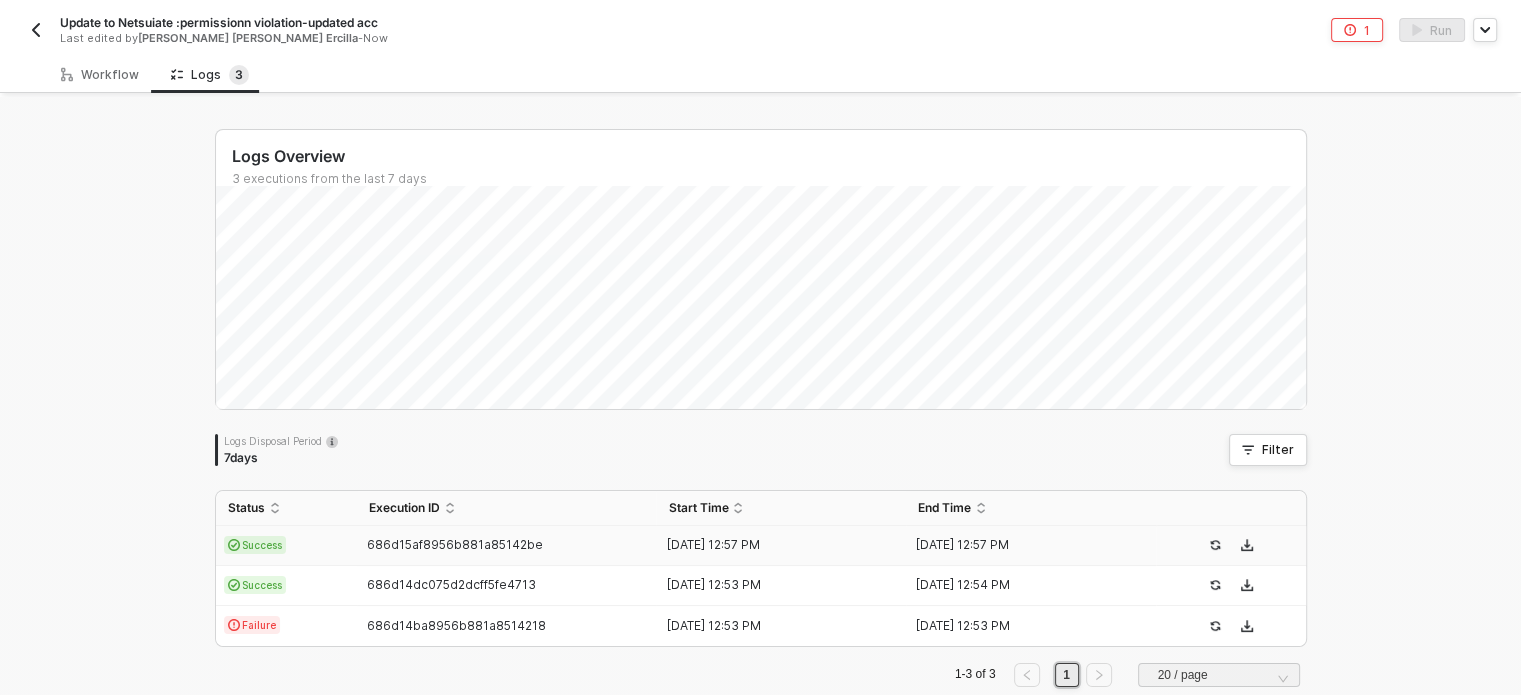 click on "686d15af8956b881a85142be" at bounding box center [507, 546] 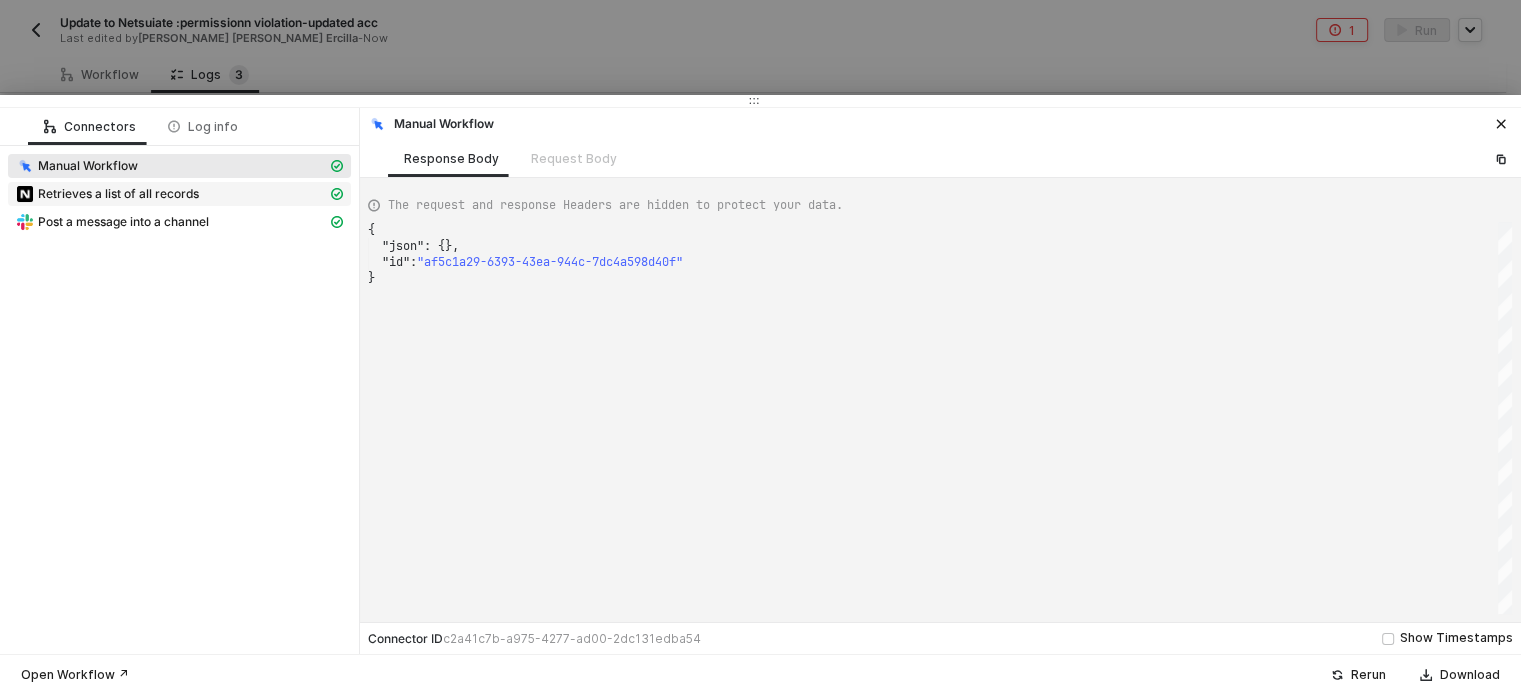 click on "Retrieves a list of all records" at bounding box center (171, 194) 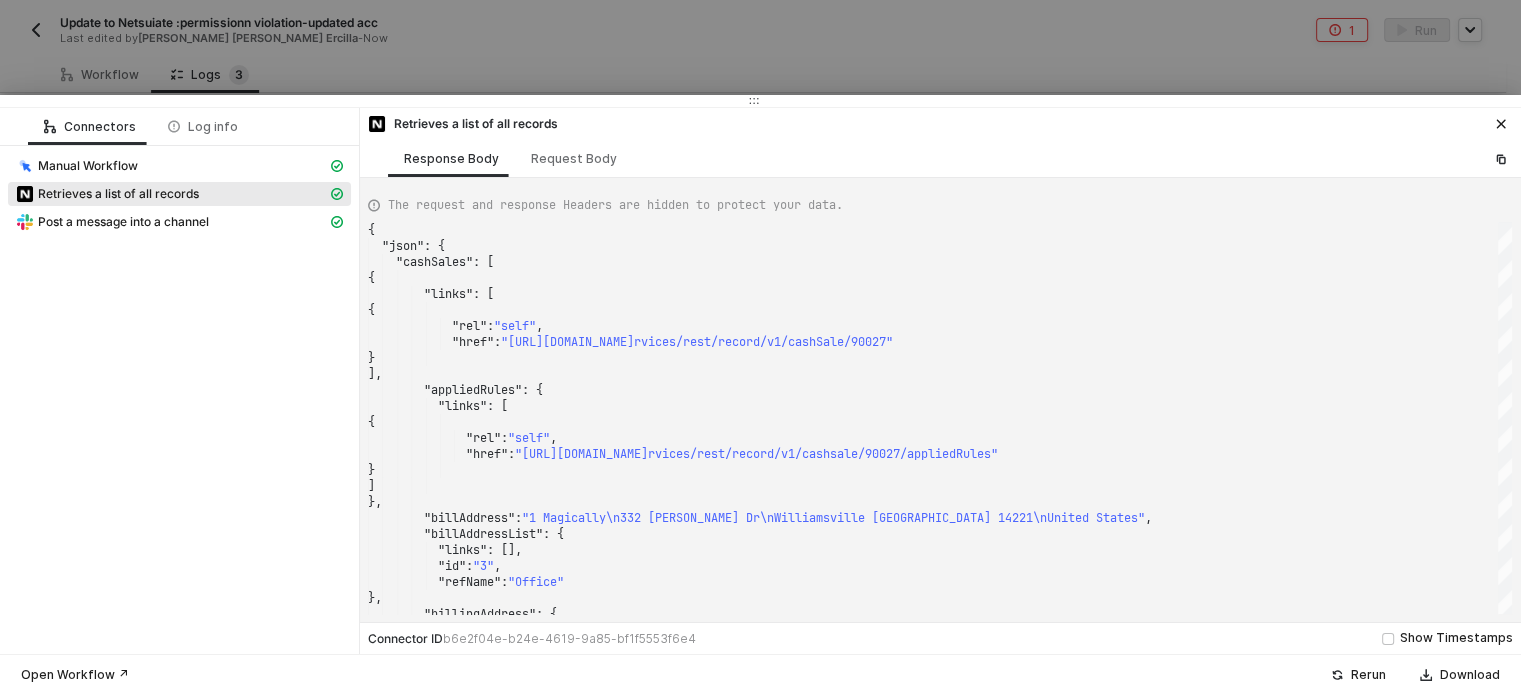 click at bounding box center (760, 347) 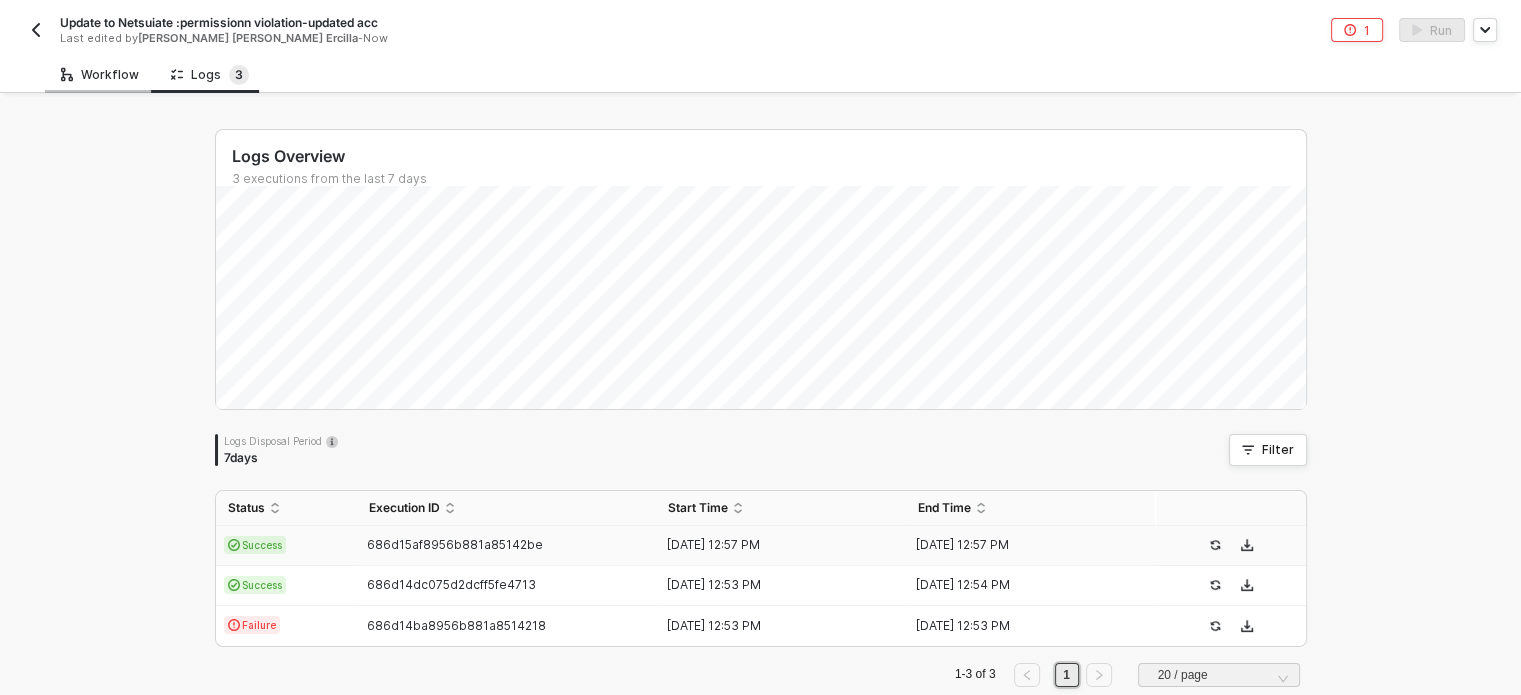 click on "Workflow" at bounding box center [100, 75] 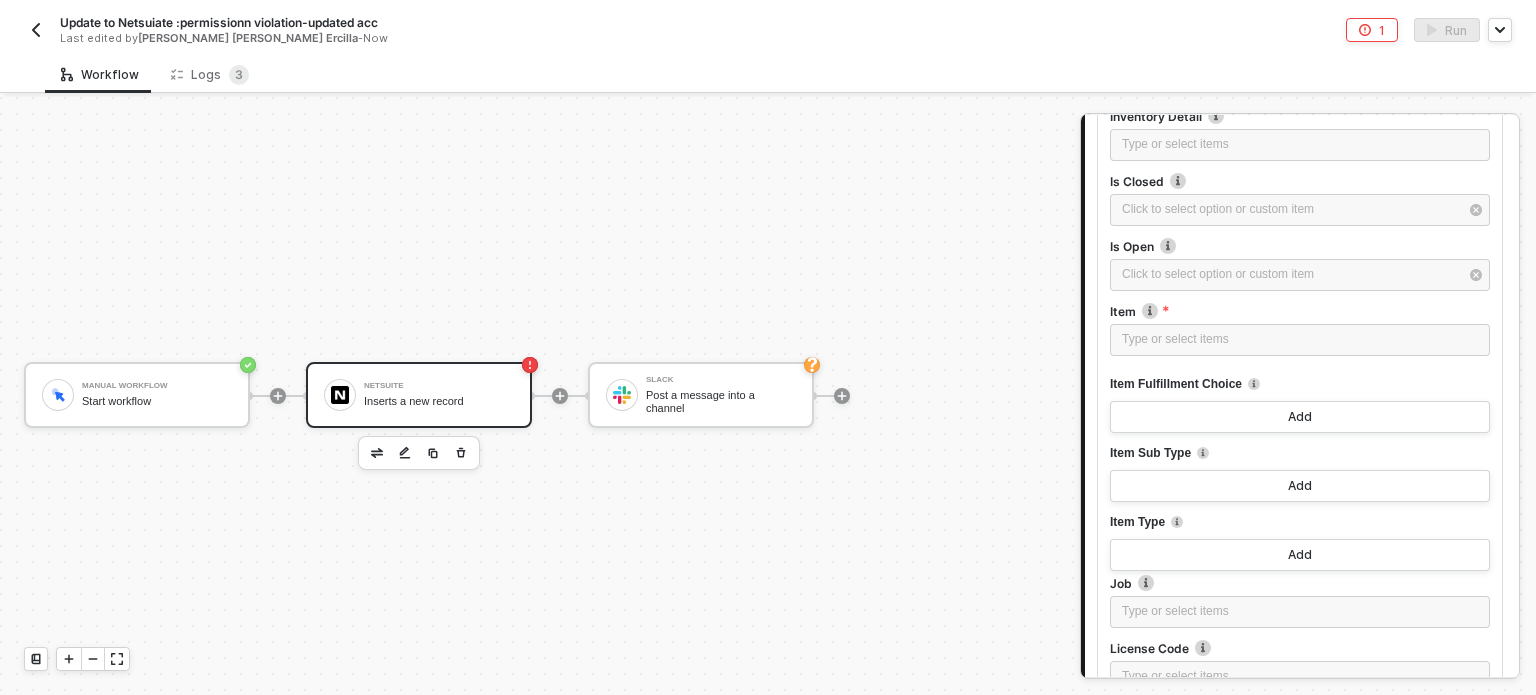 scroll, scrollTop: 1600, scrollLeft: 0, axis: vertical 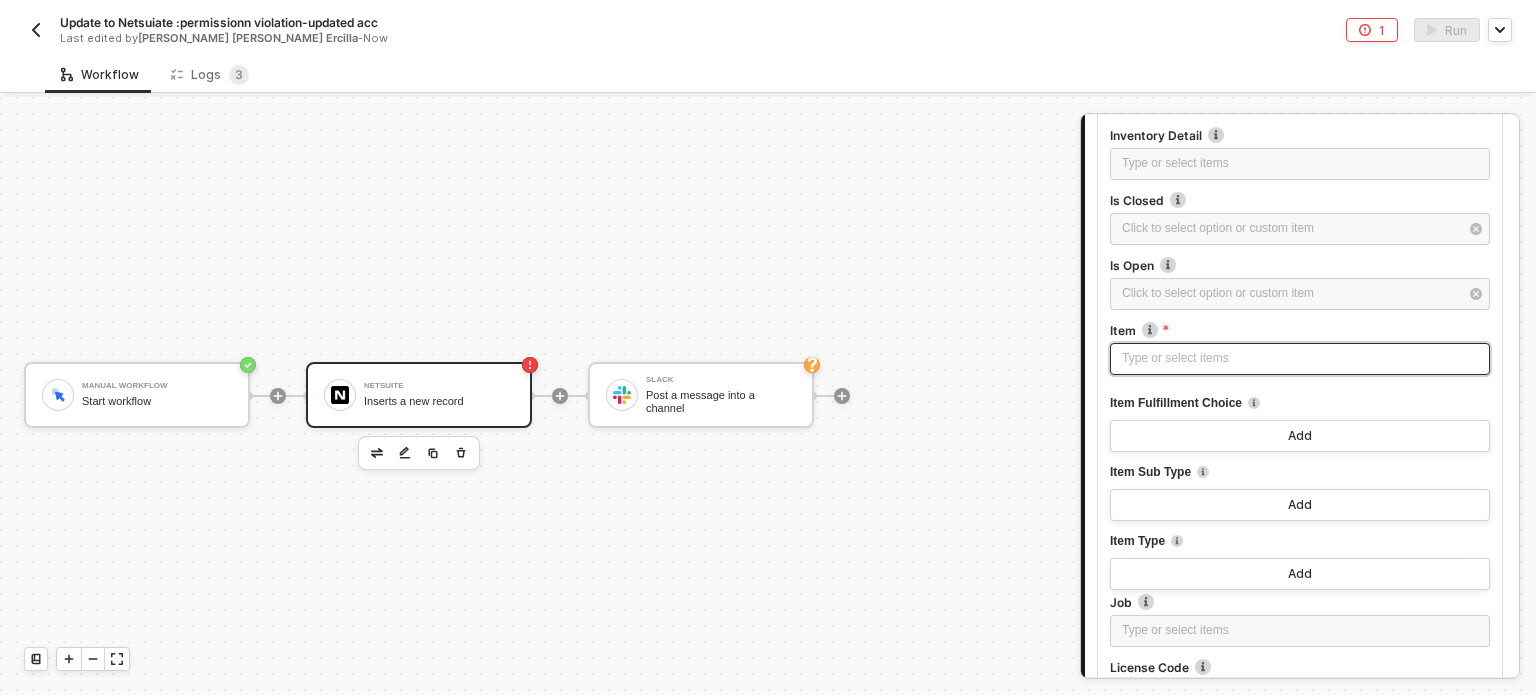 click on "Type or select items ﻿" at bounding box center (1300, 358) 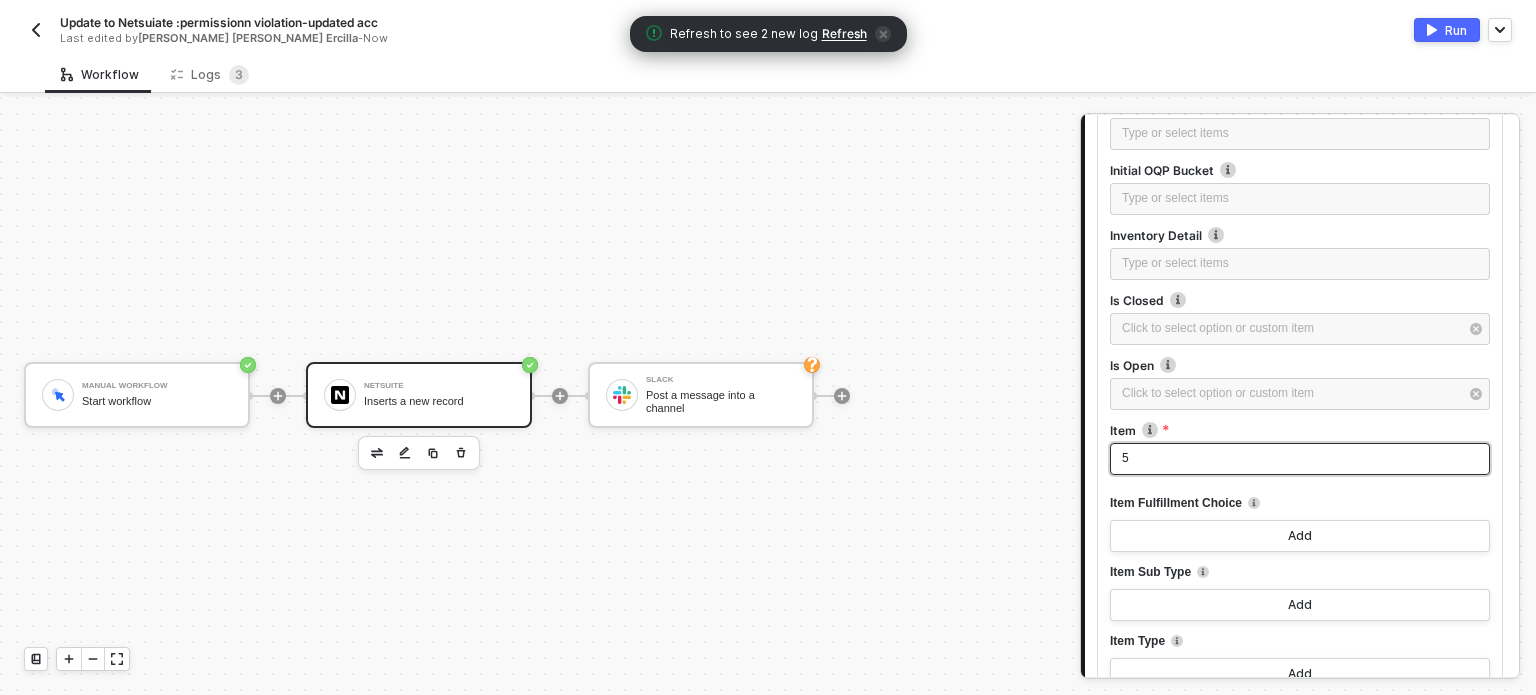 scroll, scrollTop: 1600, scrollLeft: 0, axis: vertical 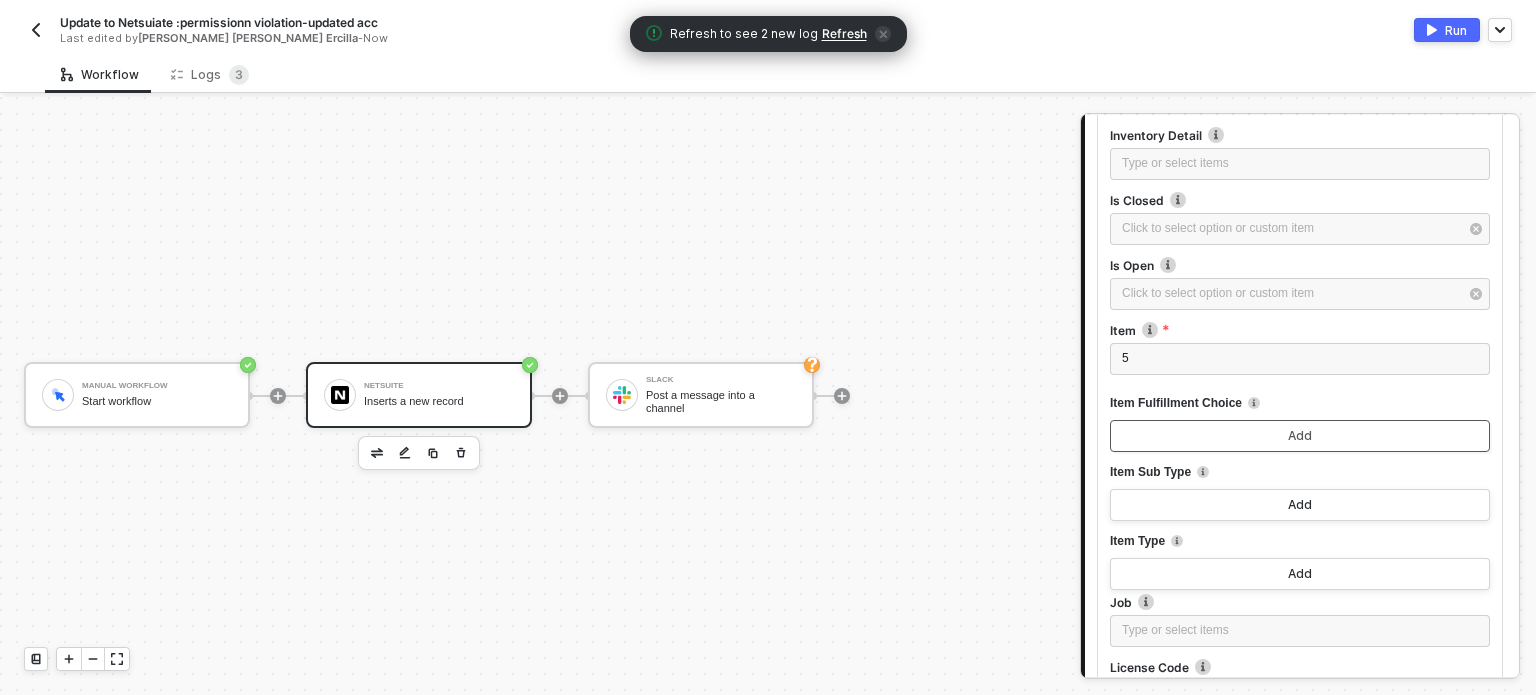 click on "Add" at bounding box center (1300, 436) 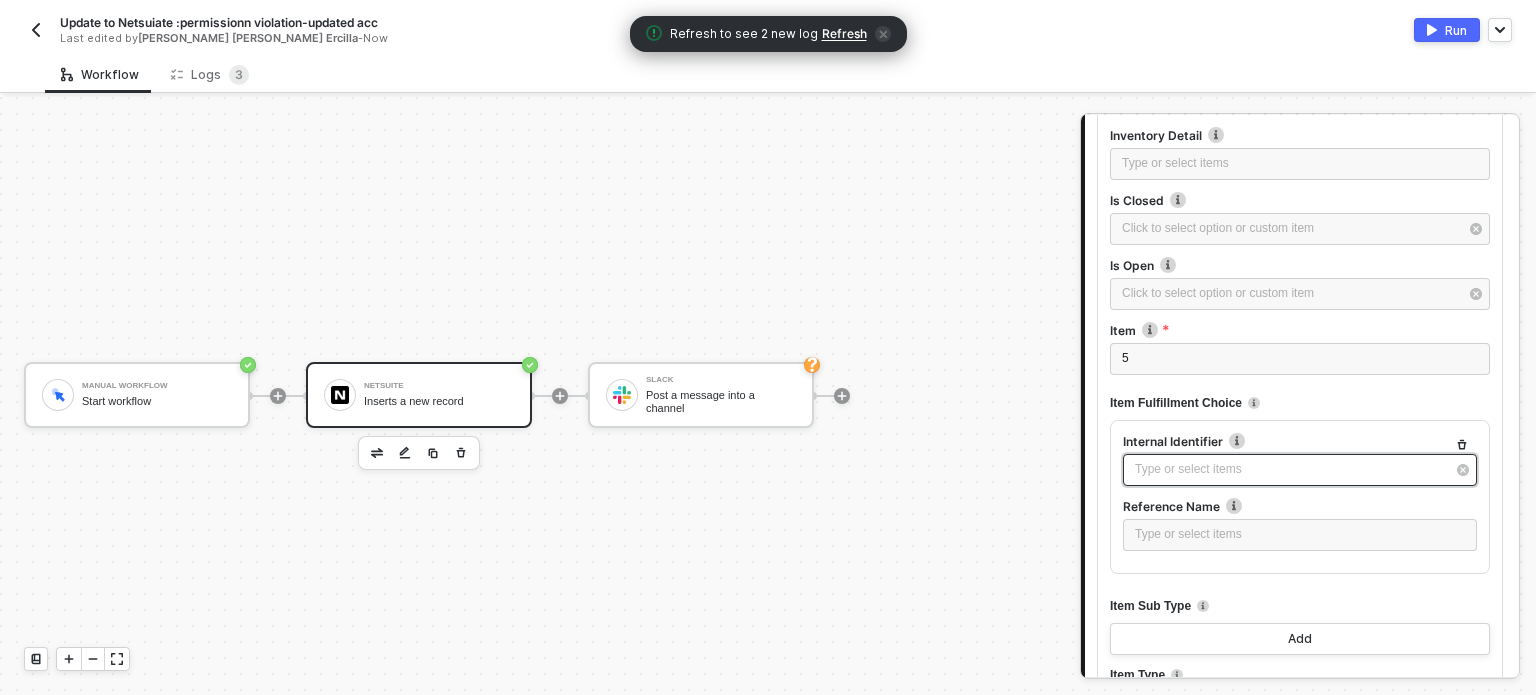 click on "Type or select items ﻿" at bounding box center [1290, 469] 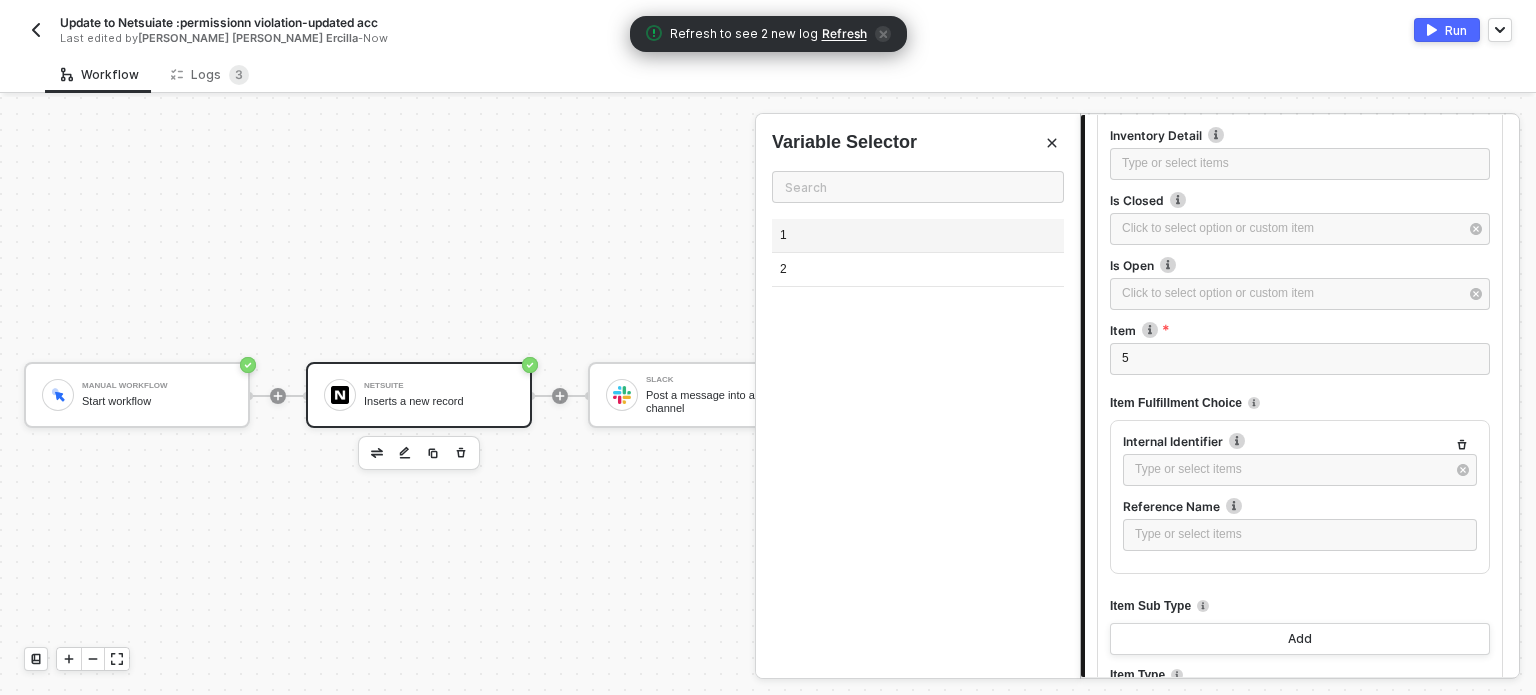click on "1" at bounding box center (918, 236) 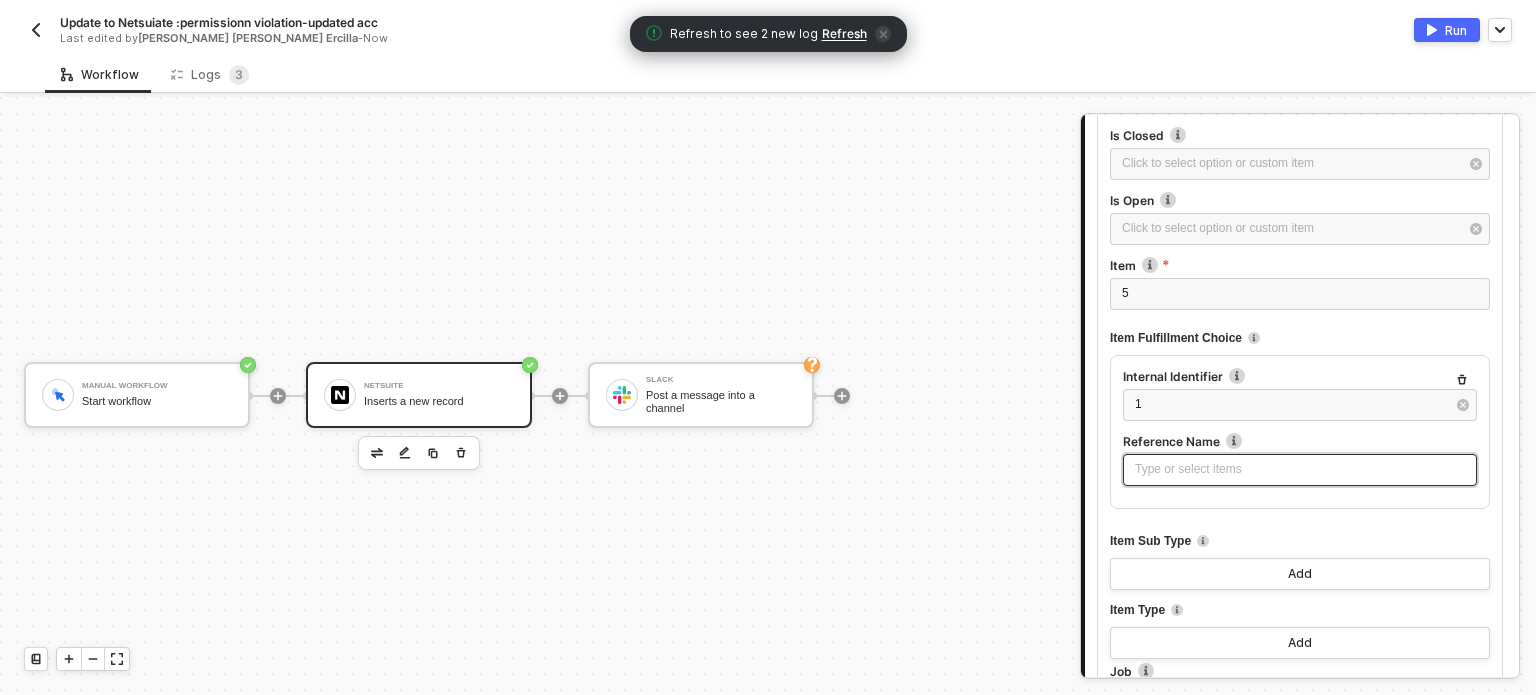 scroll, scrollTop: 1700, scrollLeft: 0, axis: vertical 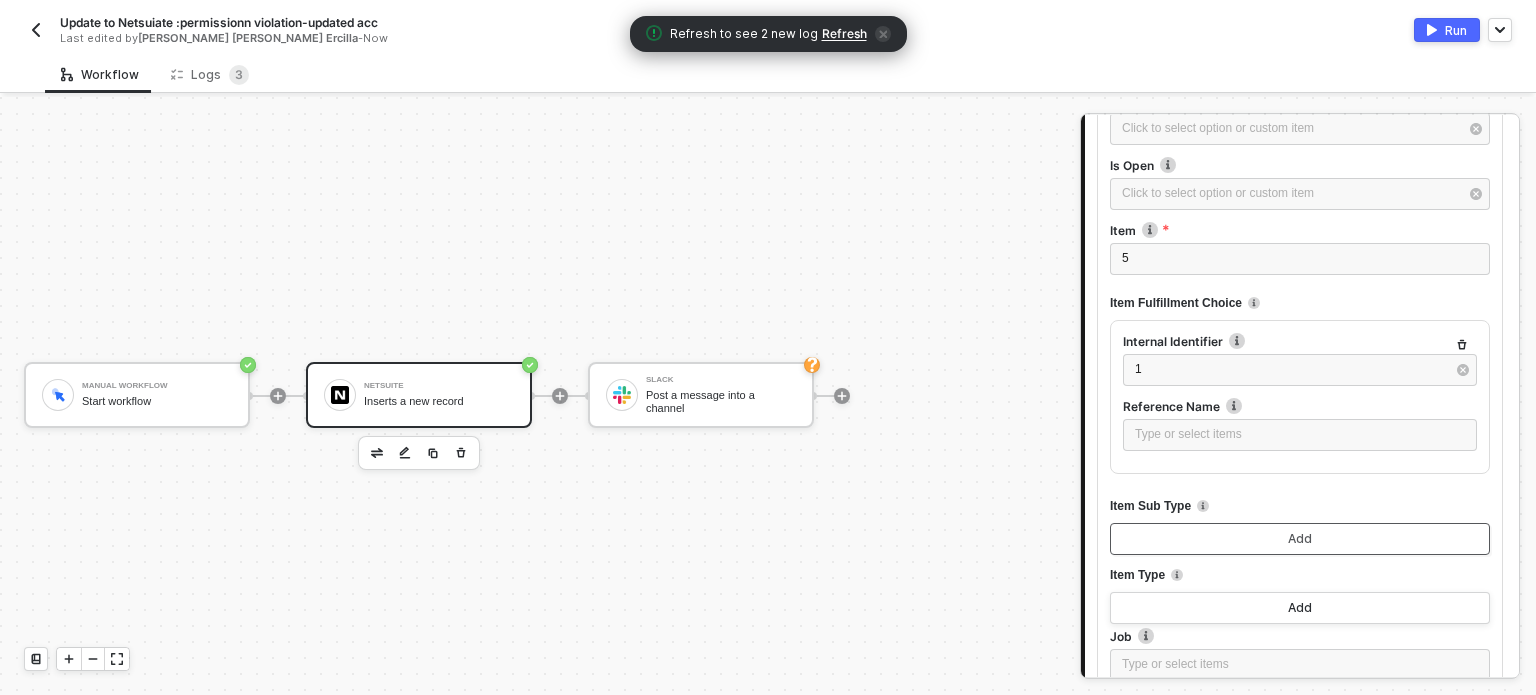 click on "Add" at bounding box center [1300, 539] 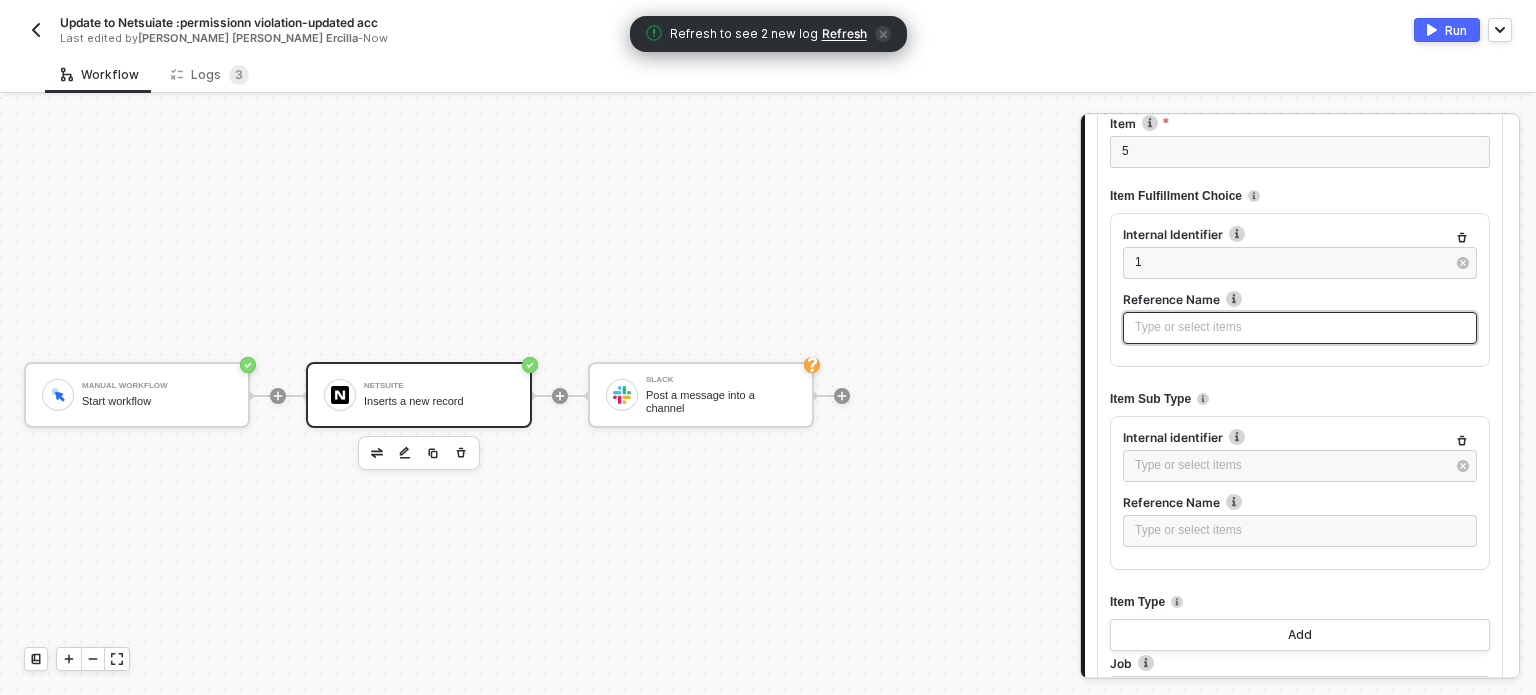 scroll, scrollTop: 1900, scrollLeft: 0, axis: vertical 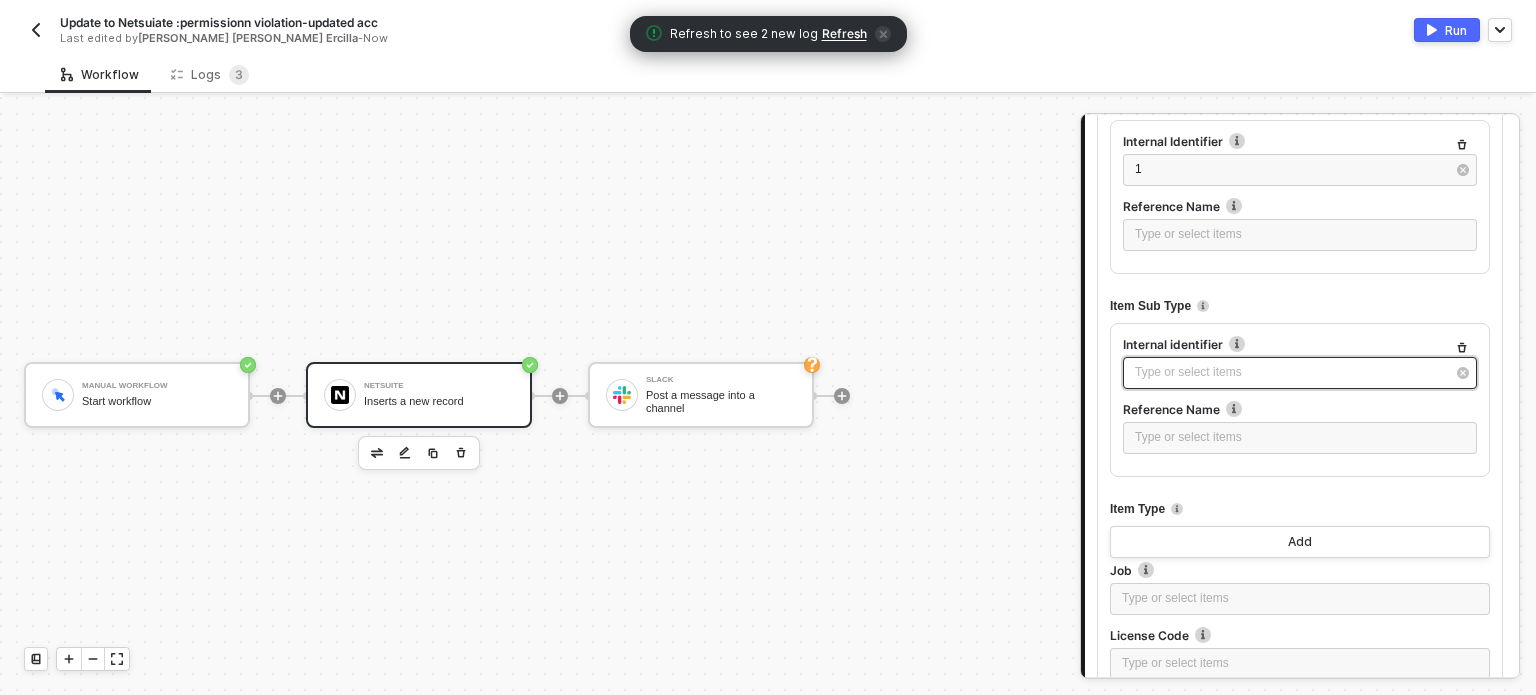 click on "Type or select items ﻿" at bounding box center (1300, 373) 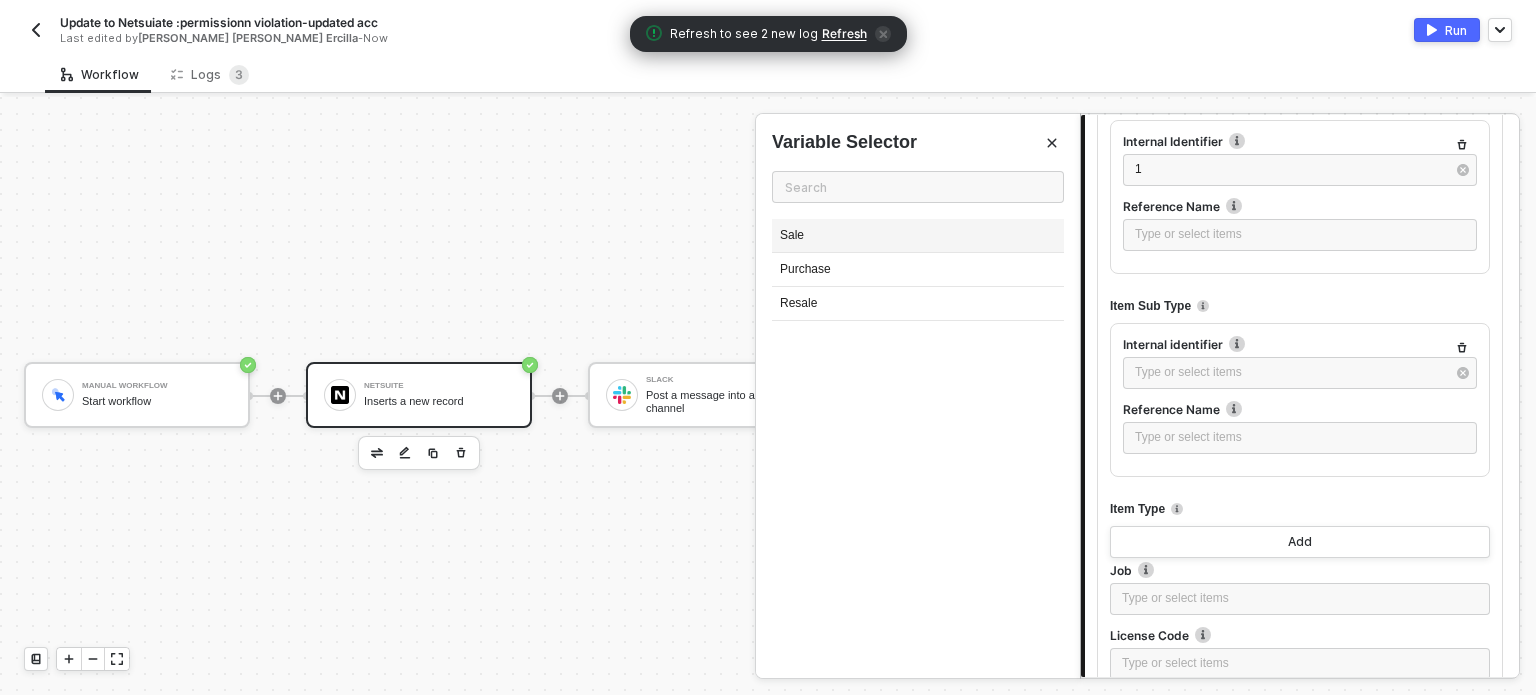 click on "Sale" at bounding box center (918, 236) 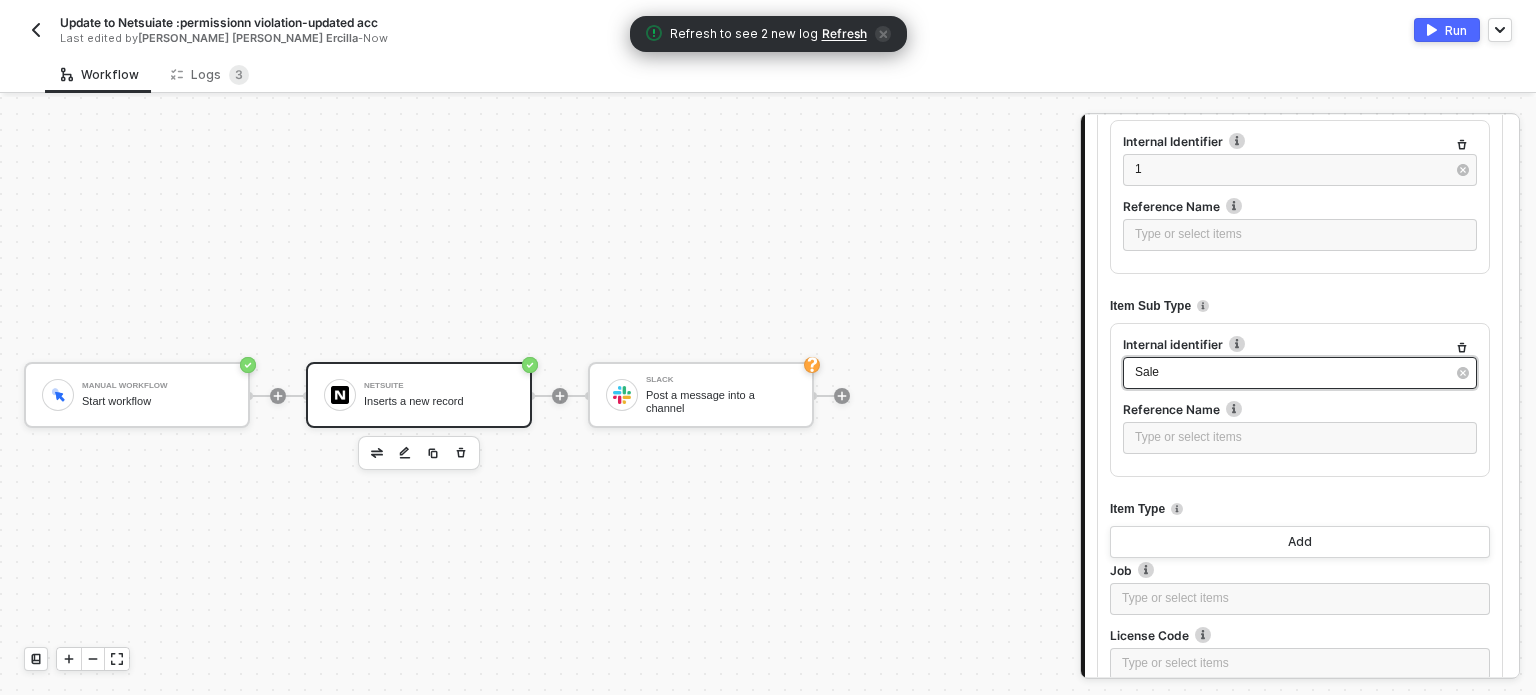 click on "Sale" at bounding box center (1290, 372) 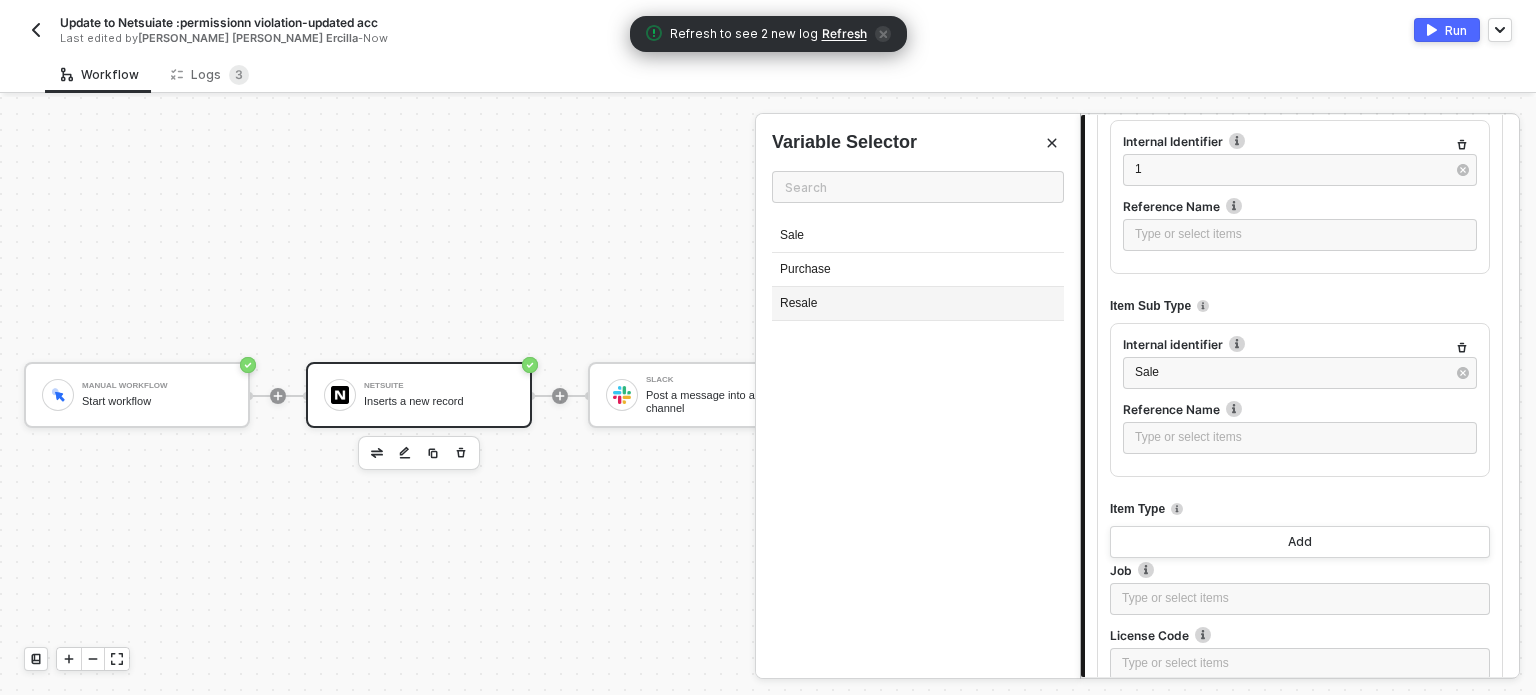 click on "Resale" at bounding box center (918, 304) 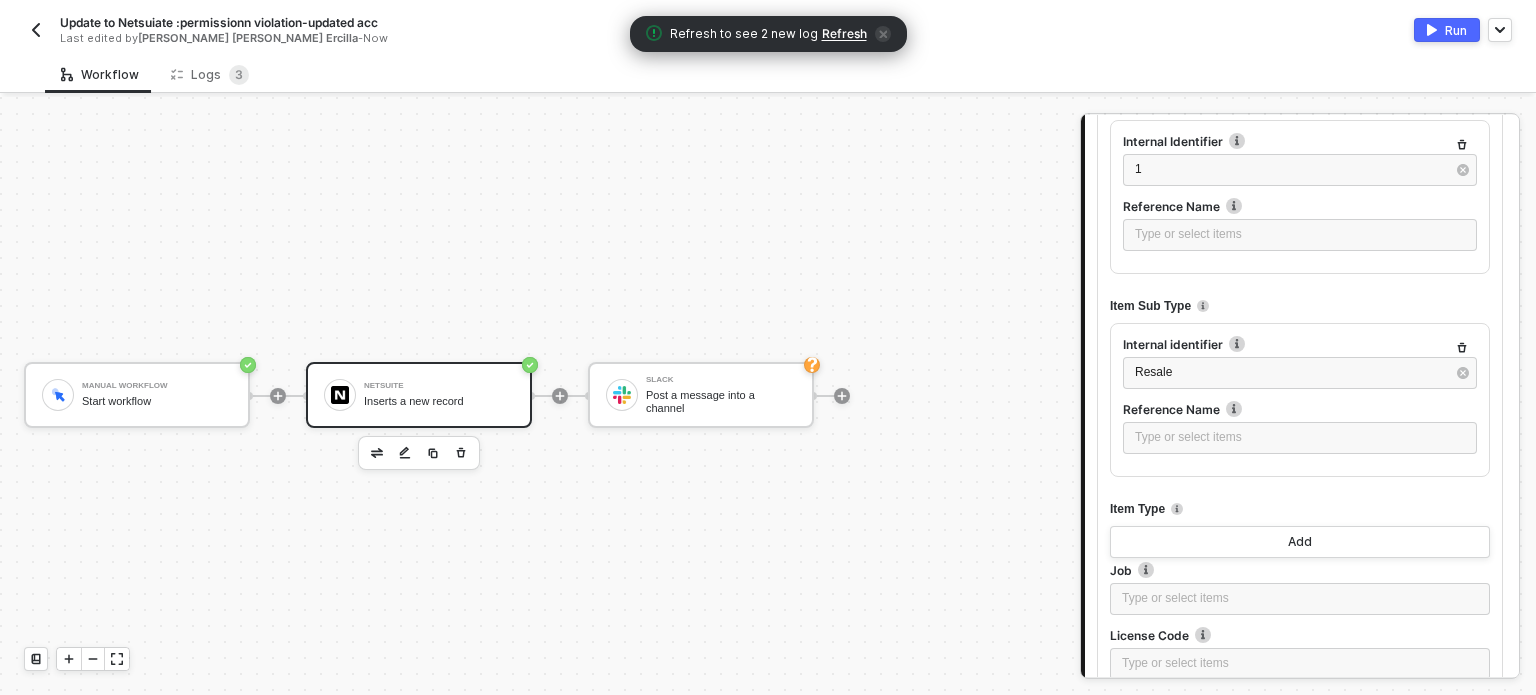scroll, scrollTop: 2100, scrollLeft: 0, axis: vertical 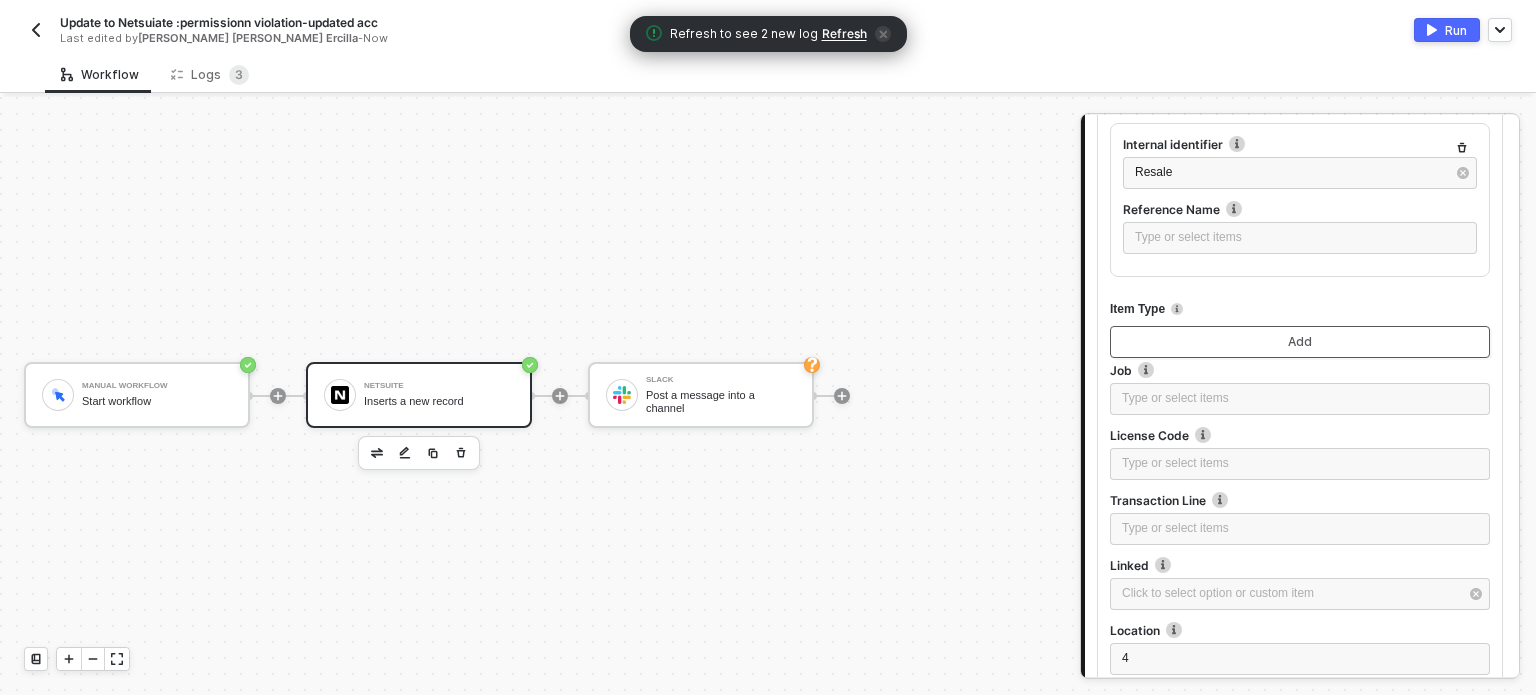 click on "Add" at bounding box center [1300, 342] 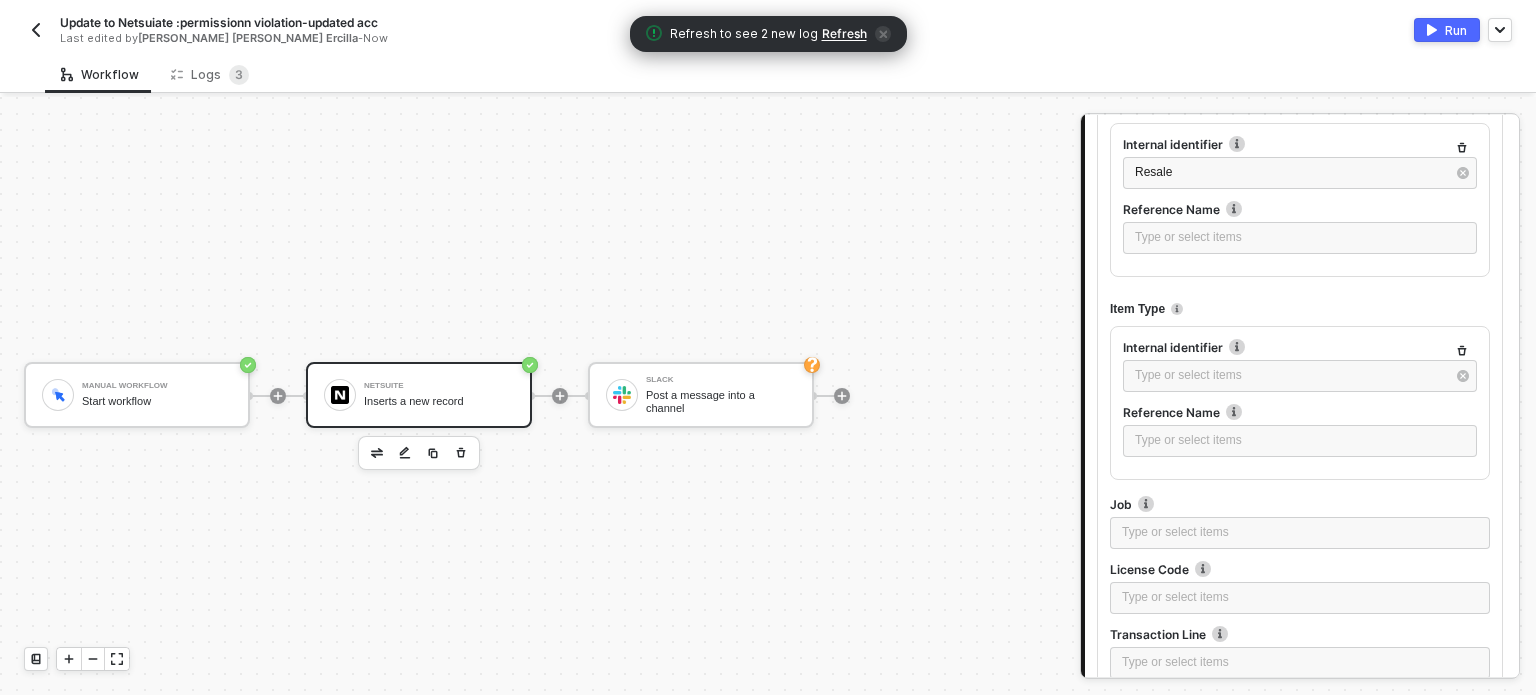 click on "Type or select items ﻿" at bounding box center (1290, 375) 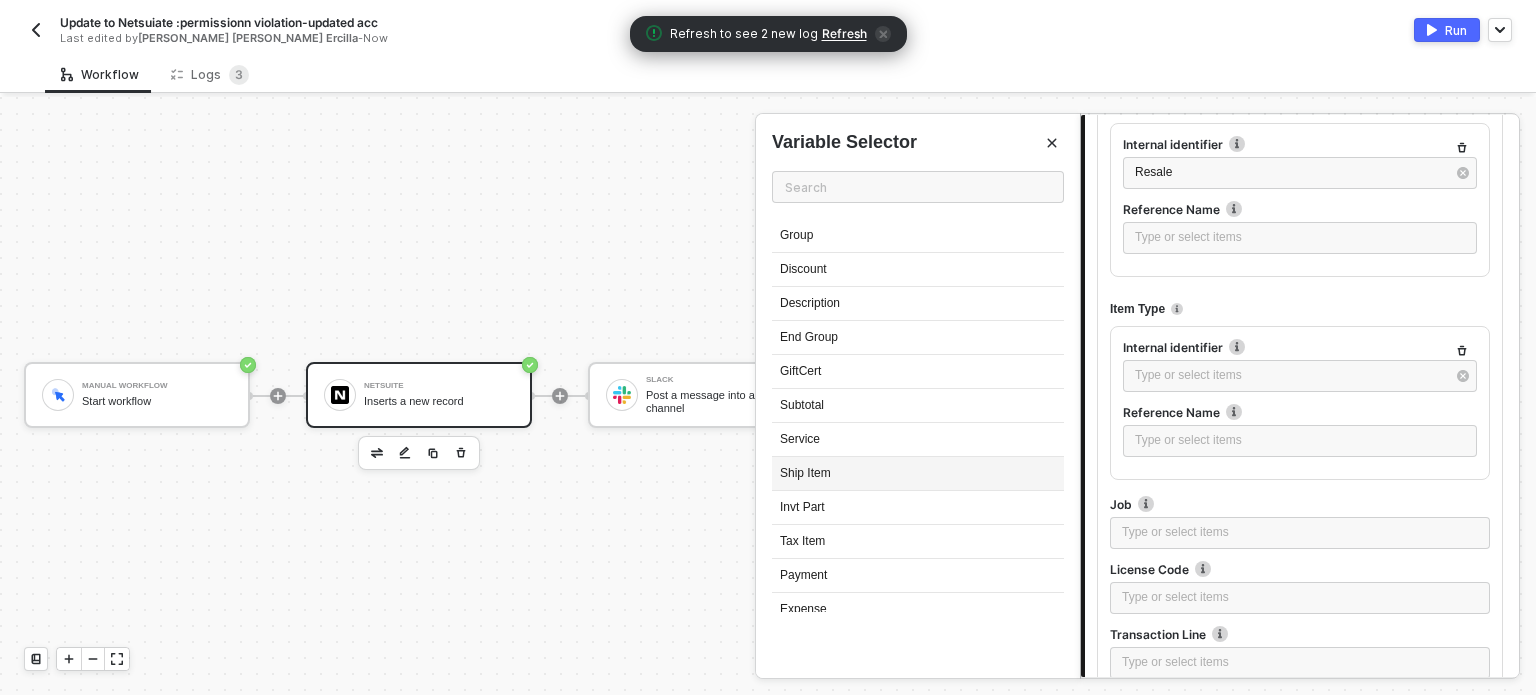 click on "Ship Item" at bounding box center (918, 474) 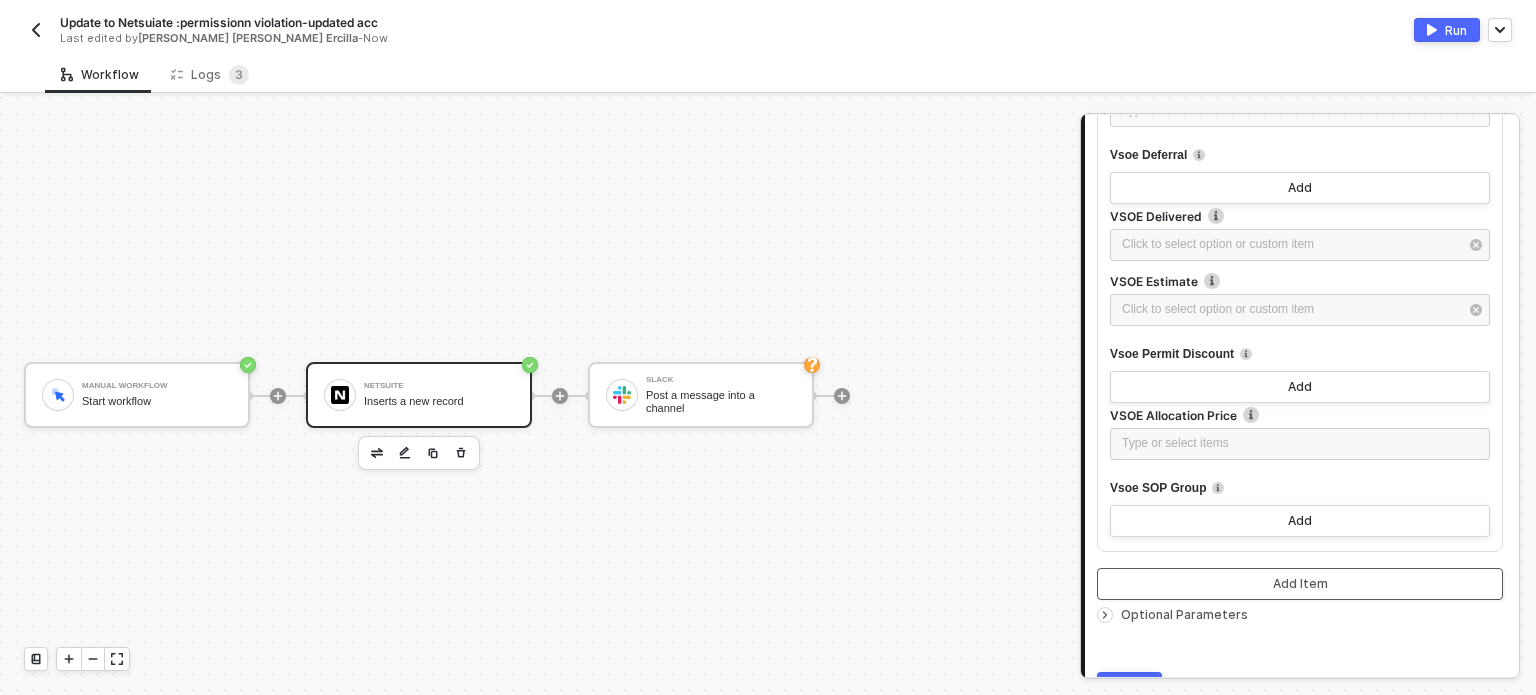 scroll, scrollTop: 5102, scrollLeft: 0, axis: vertical 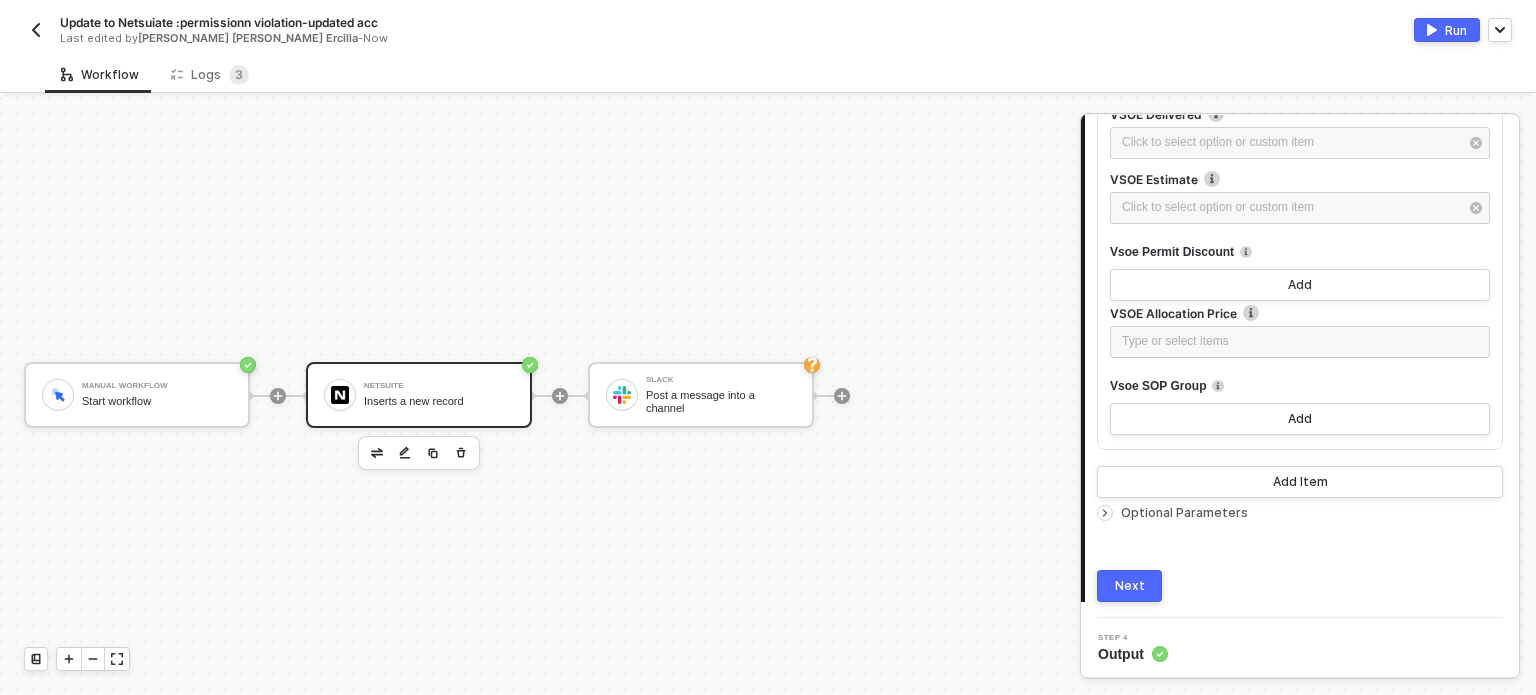 click on "Optional Parameters" at bounding box center (1184, 512) 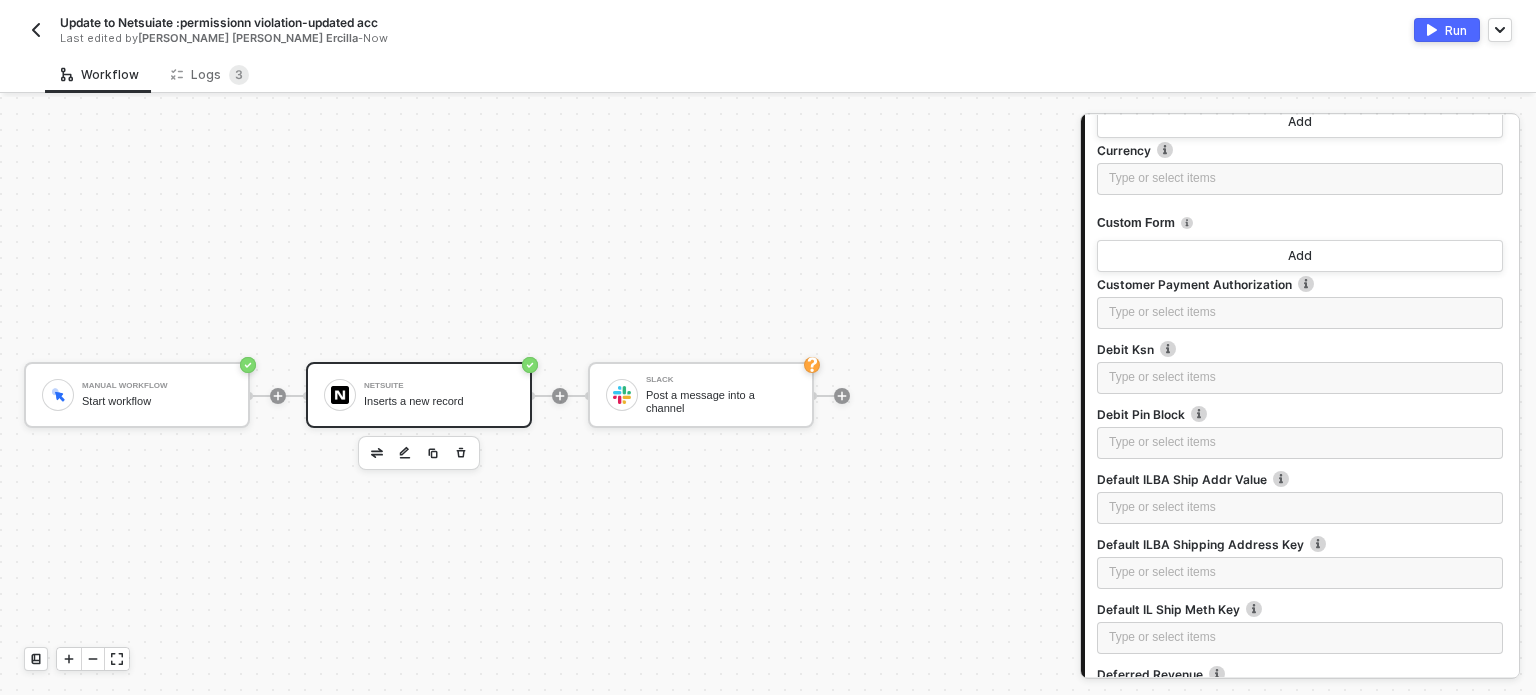 scroll, scrollTop: 7642, scrollLeft: 0, axis: vertical 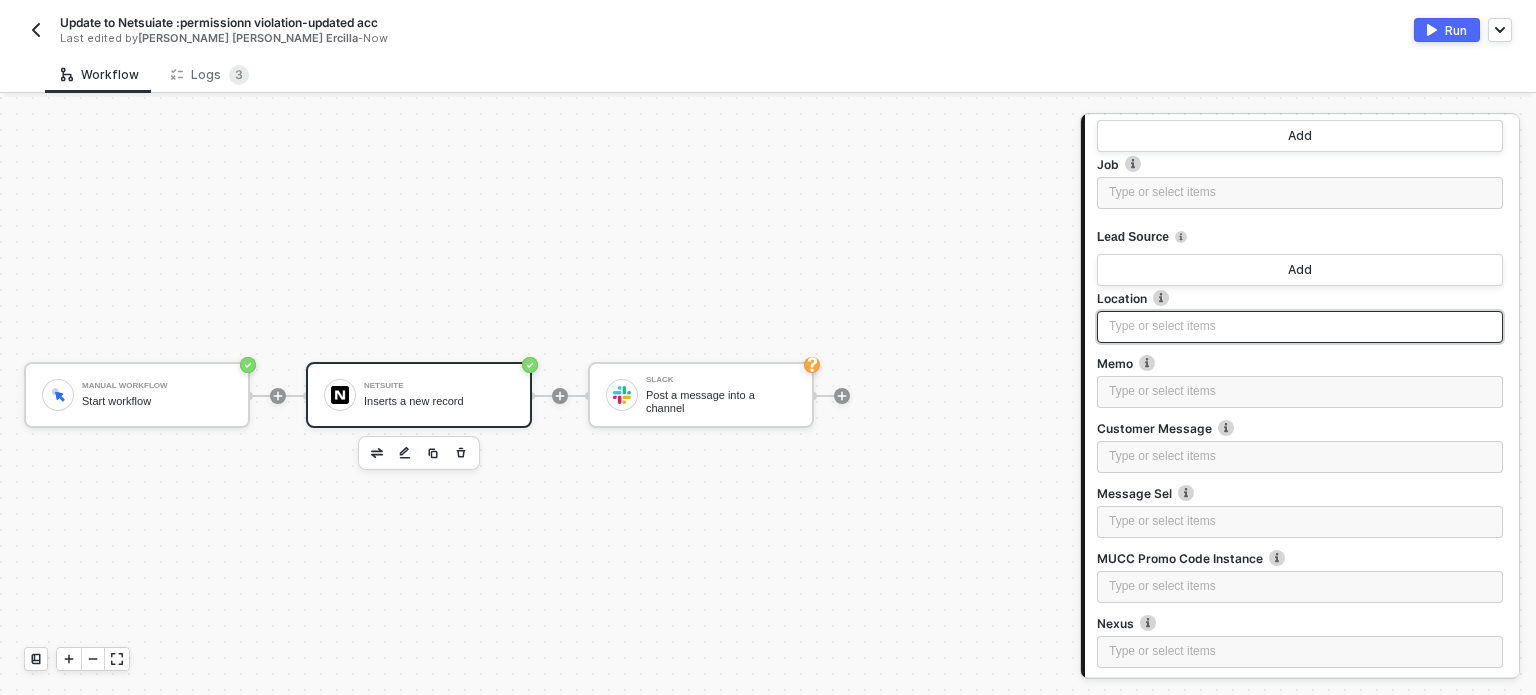 click on "Type or select items ﻿" at bounding box center [1300, 326] 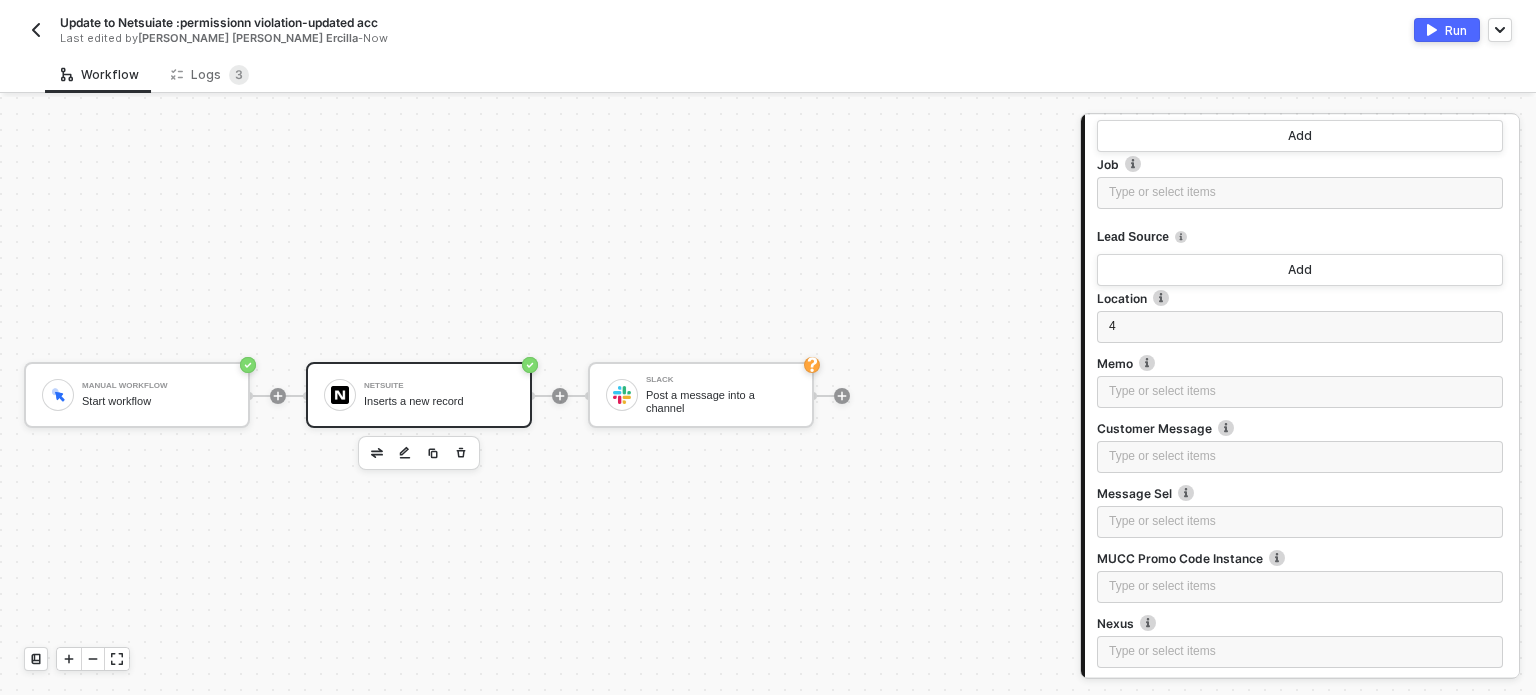 click on "Location" at bounding box center [1300, 298] 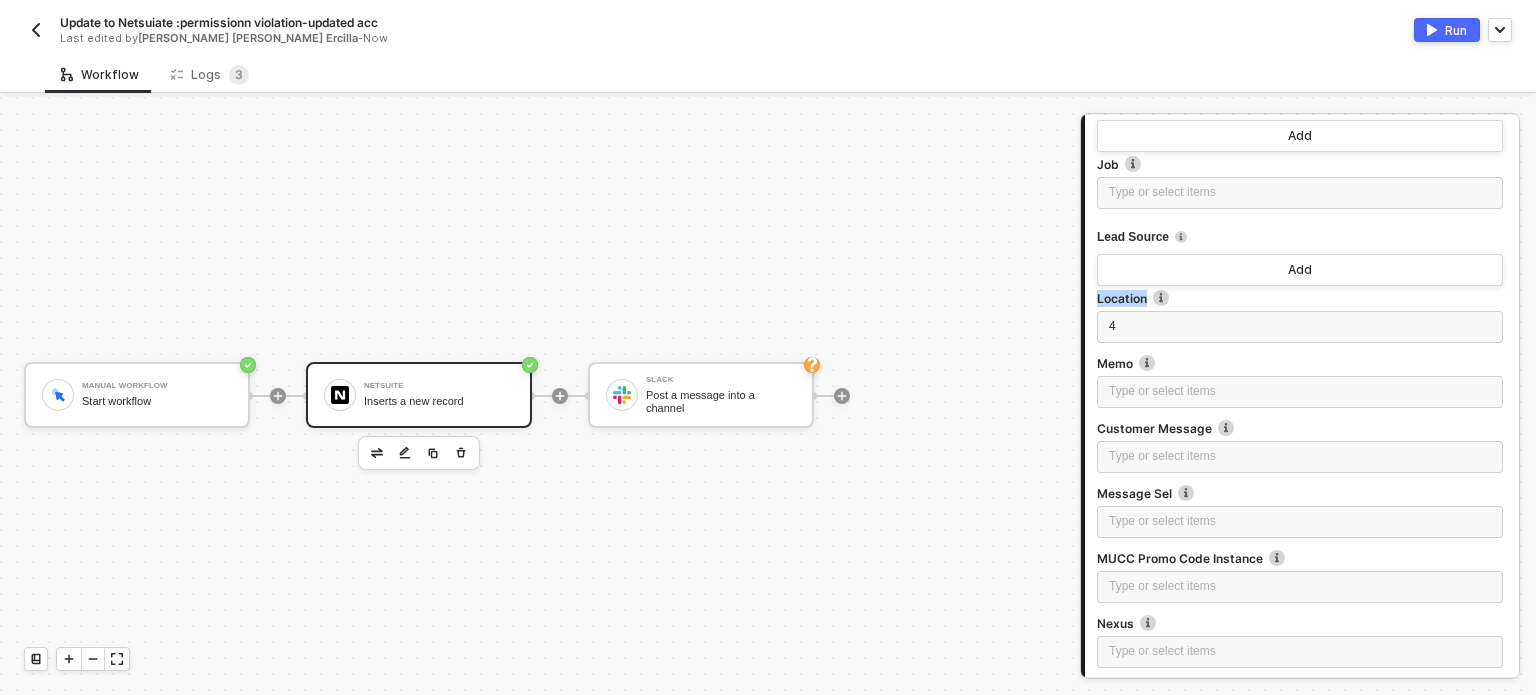 click on "Location" at bounding box center (1300, 298) 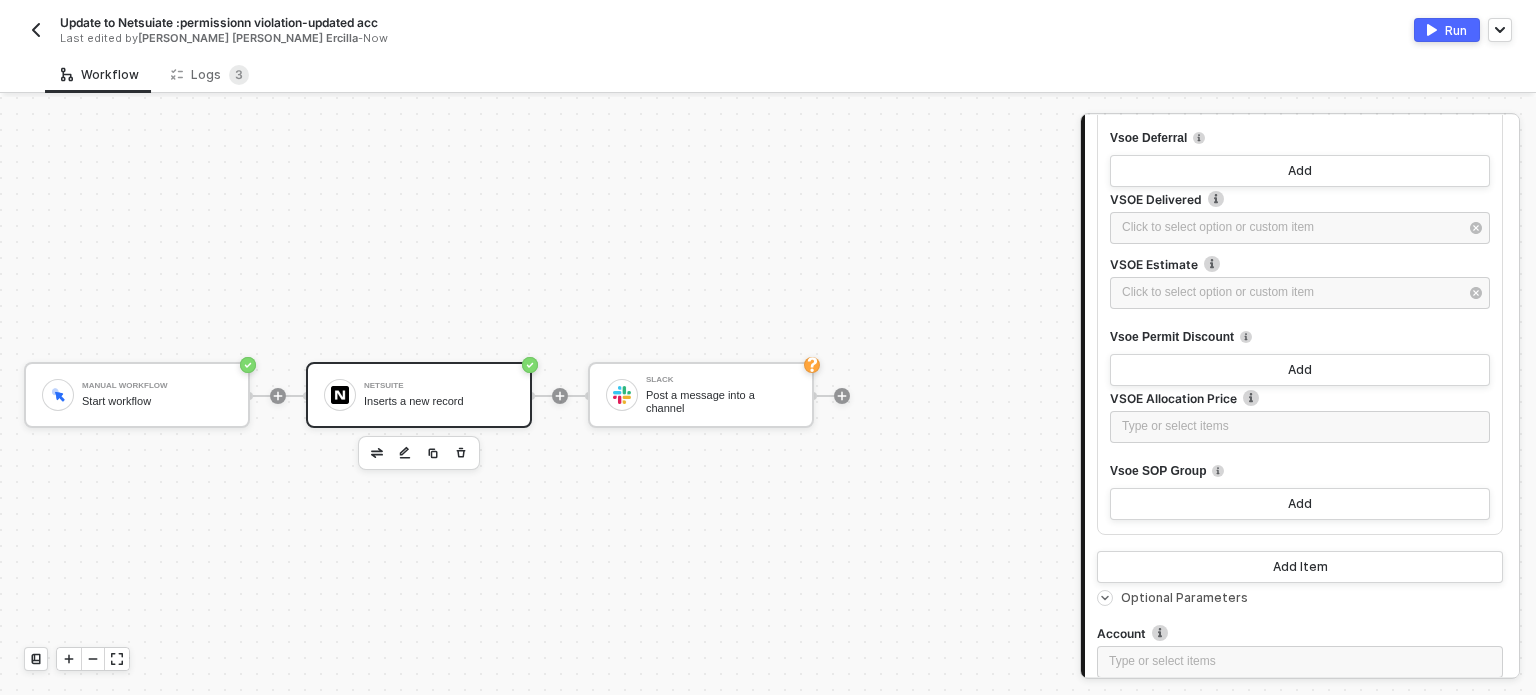 scroll, scrollTop: 10118, scrollLeft: 0, axis: vertical 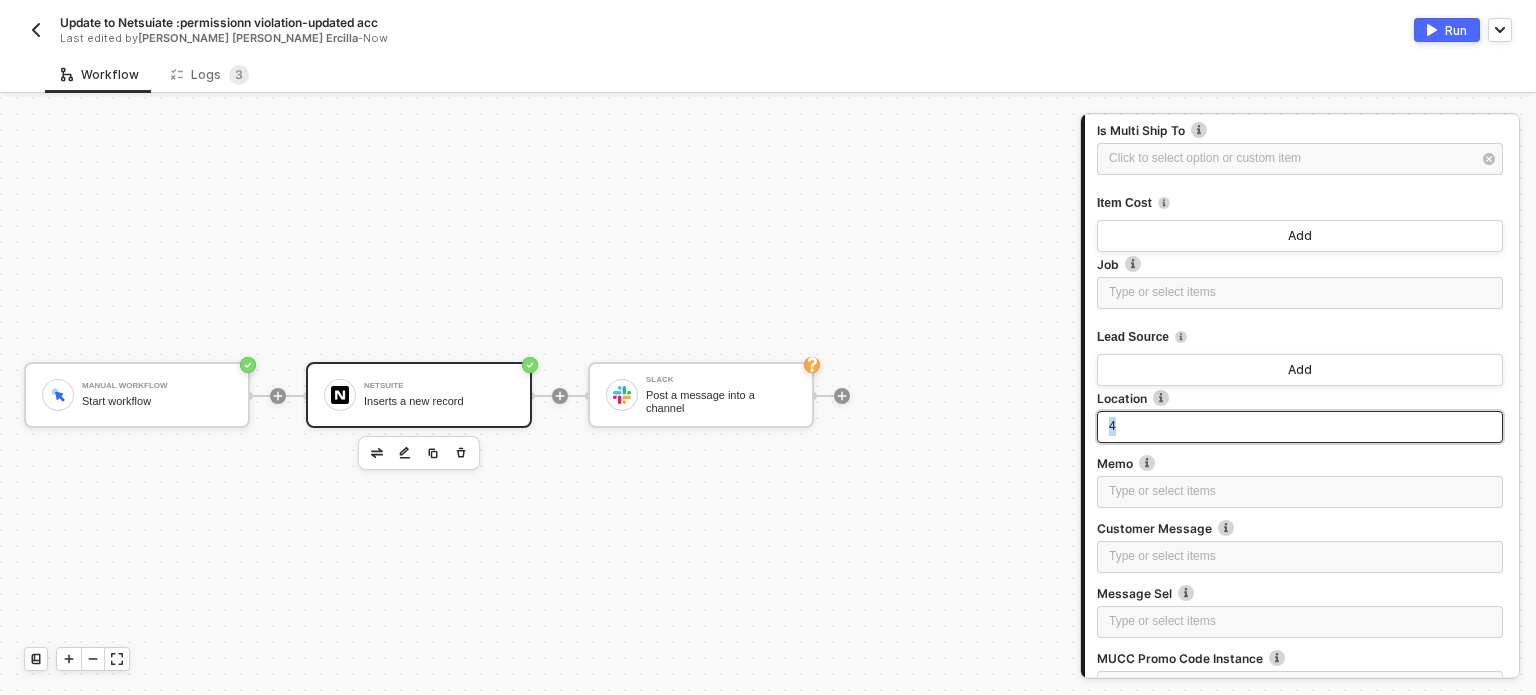 drag, startPoint x: 1135, startPoint y: 415, endPoint x: 1102, endPoint y: 415, distance: 33 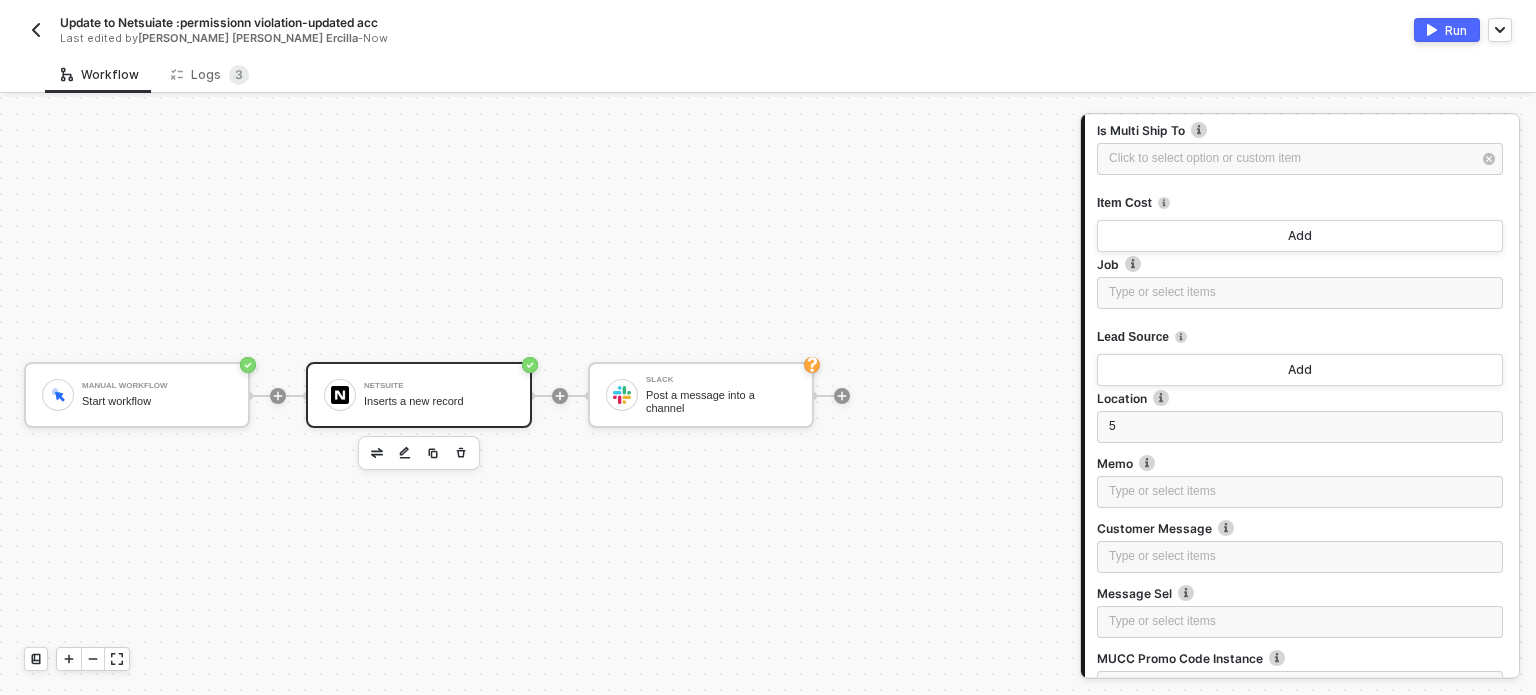 scroll, scrollTop: 15508, scrollLeft: 0, axis: vertical 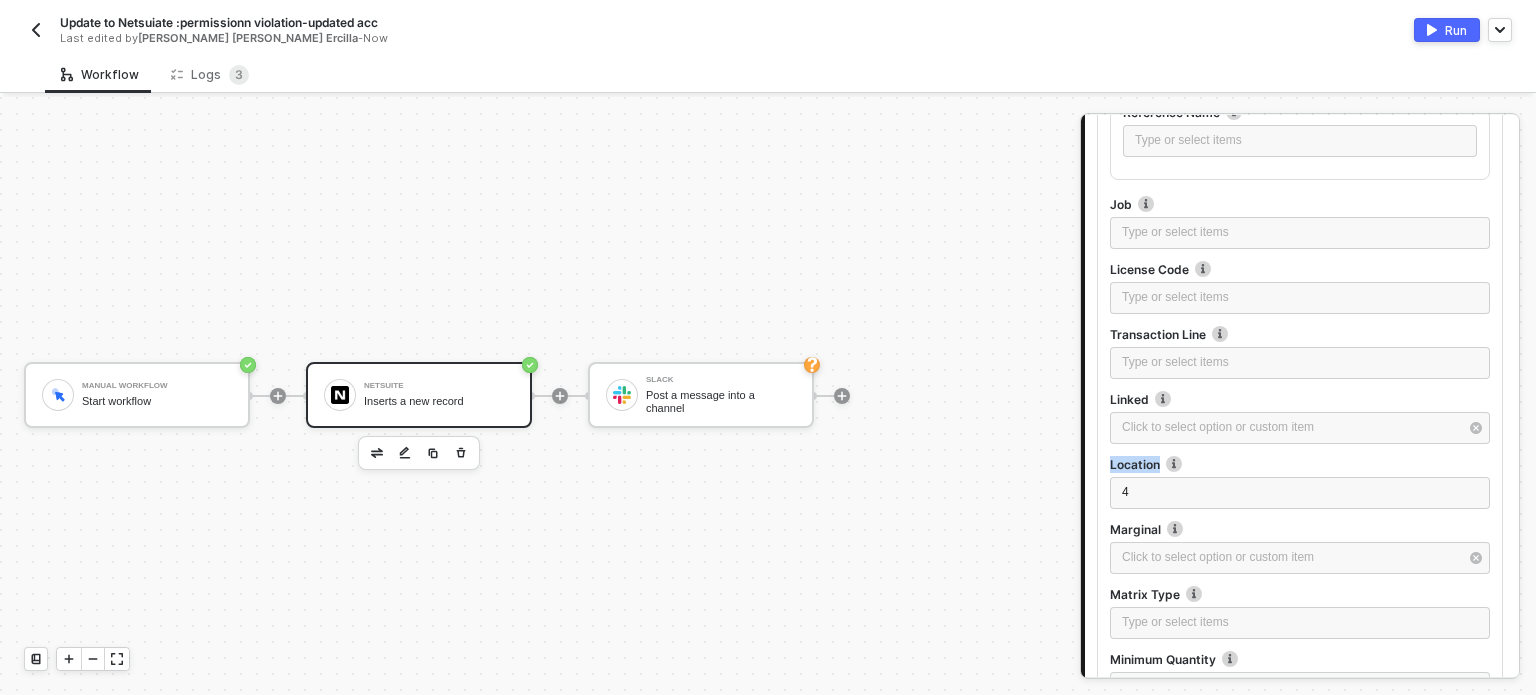drag, startPoint x: 1160, startPoint y: 466, endPoint x: 1086, endPoint y: 442, distance: 77.7946 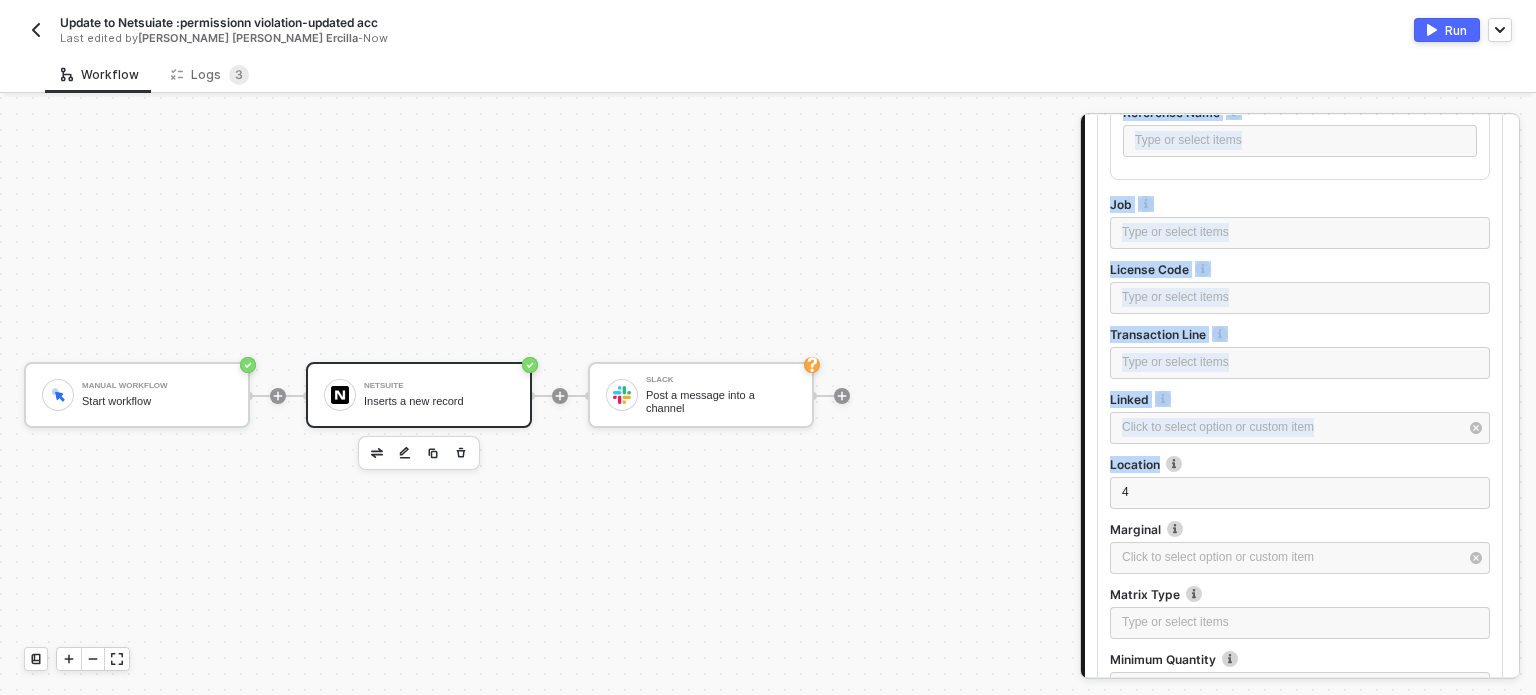 click on "Location Location" at bounding box center (1300, 464) 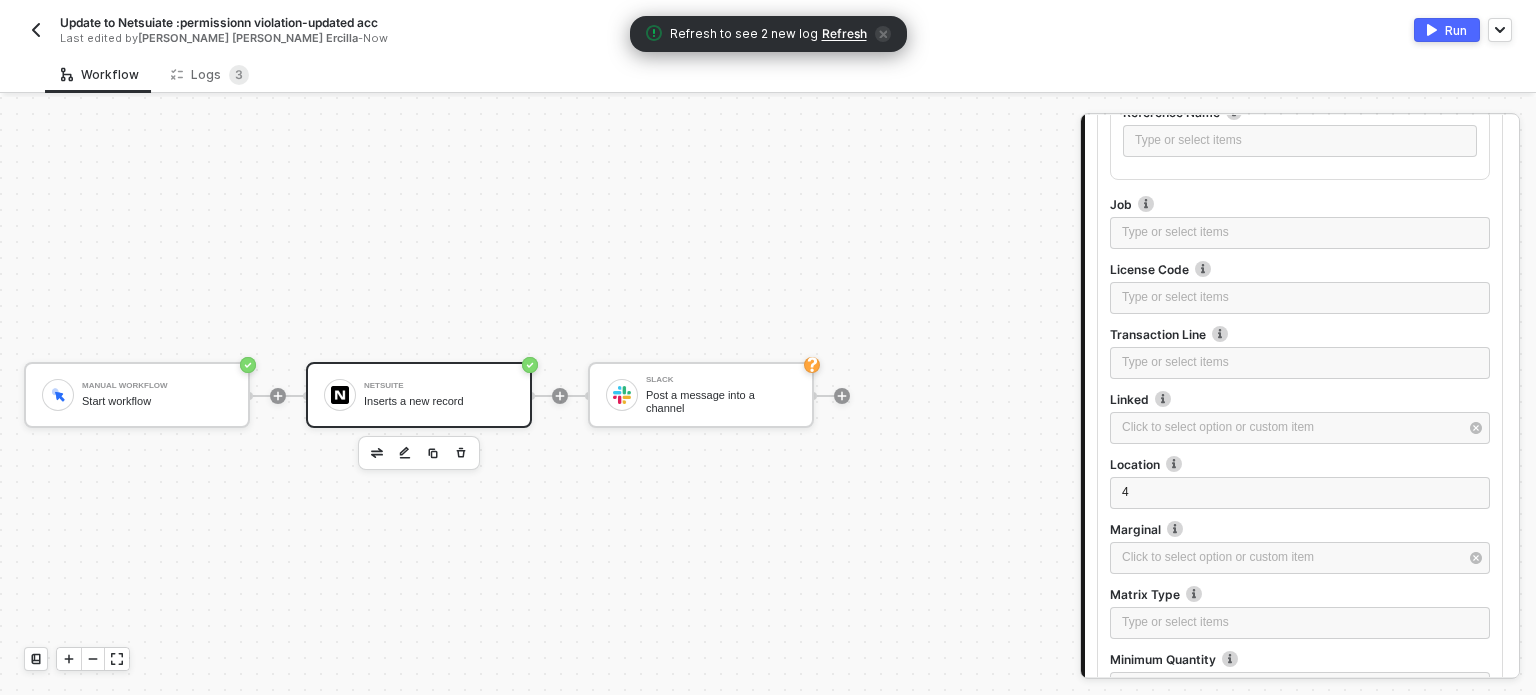 click on "Location Location" at bounding box center [1300, 464] 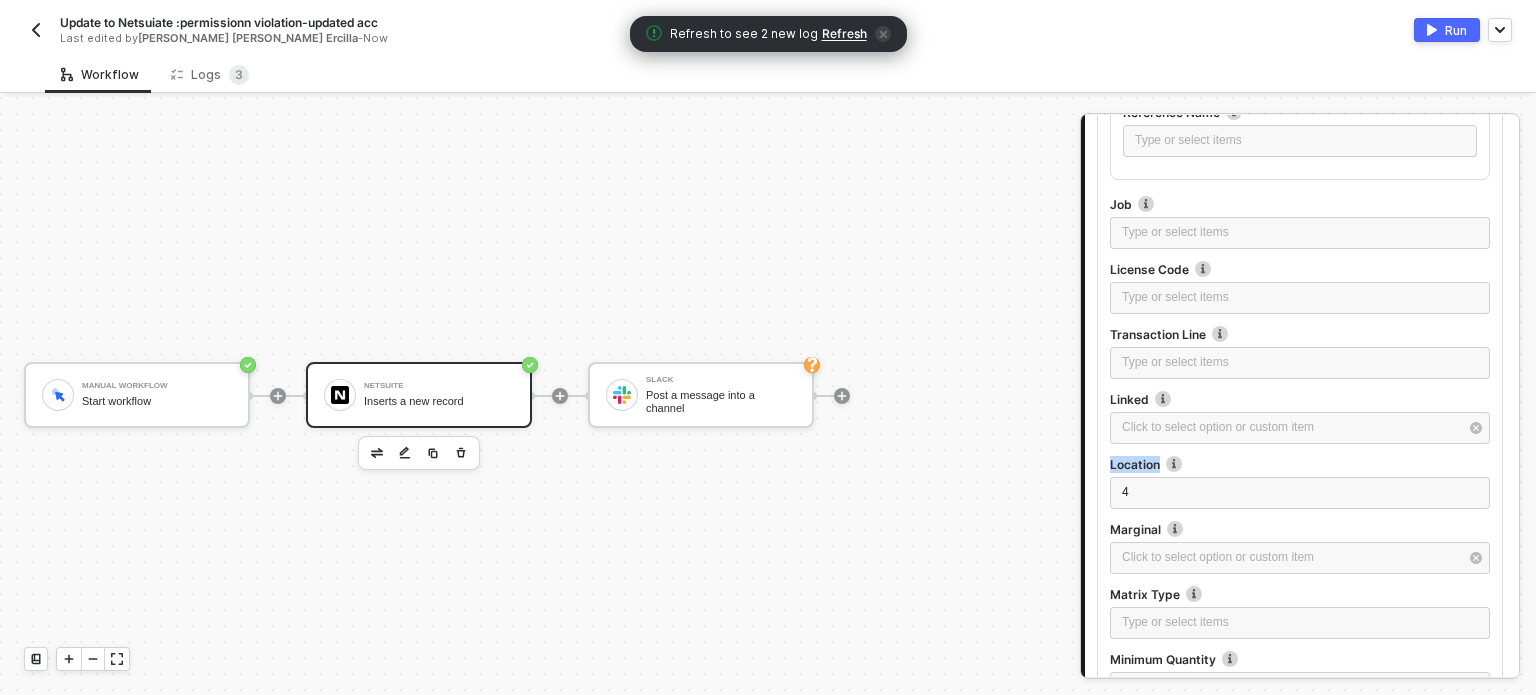 click on "Location Location" at bounding box center [1300, 464] 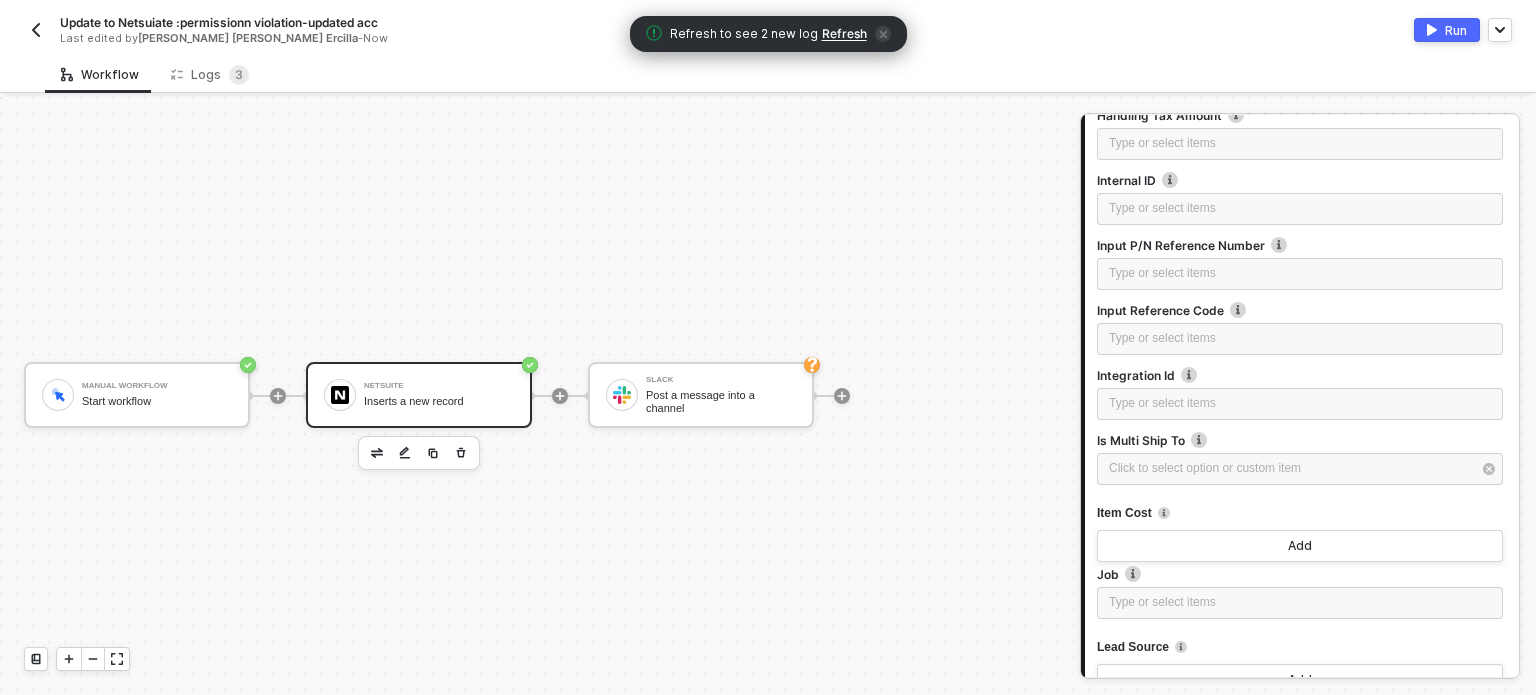 scroll, scrollTop: 9832, scrollLeft: 0, axis: vertical 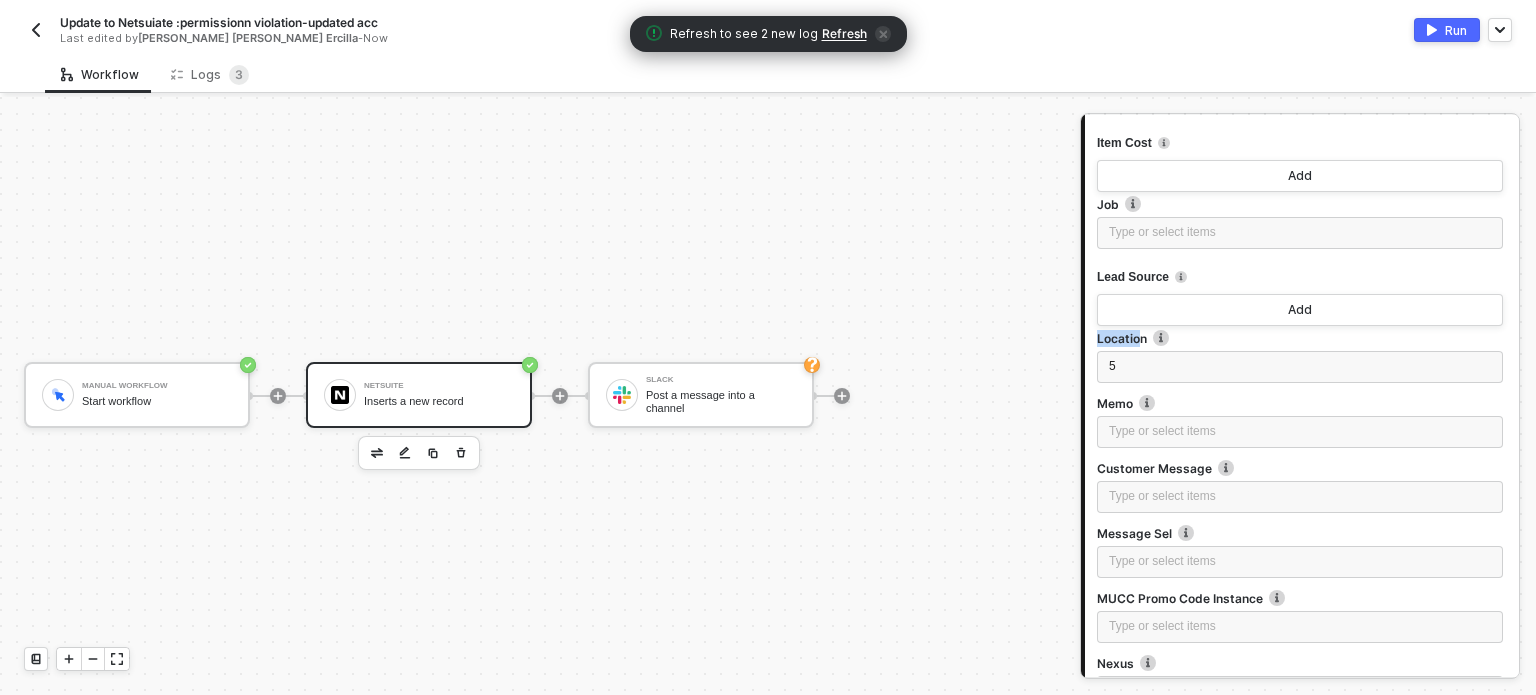 drag, startPoint x: 1092, startPoint y: 341, endPoint x: 1142, endPoint y: 332, distance: 50.803543 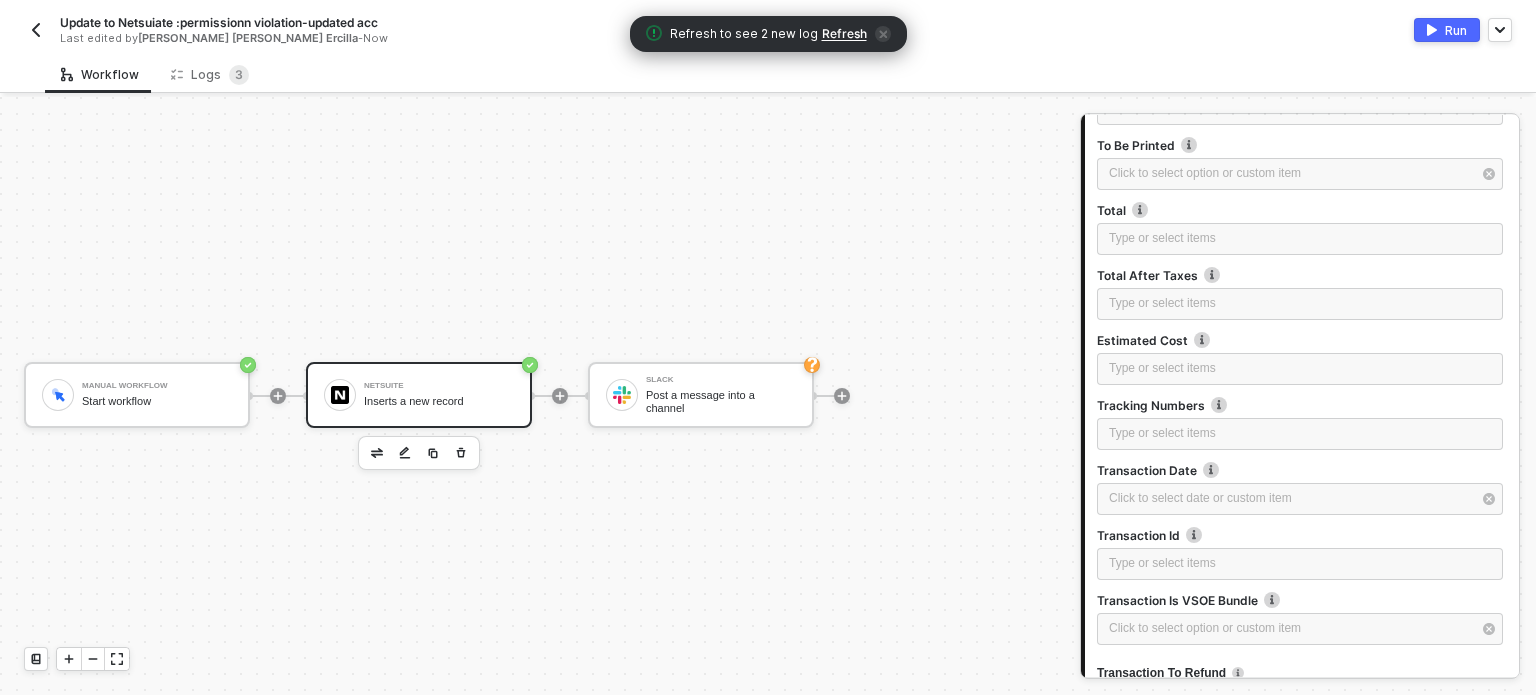 scroll, scrollTop: 15642, scrollLeft: 0, axis: vertical 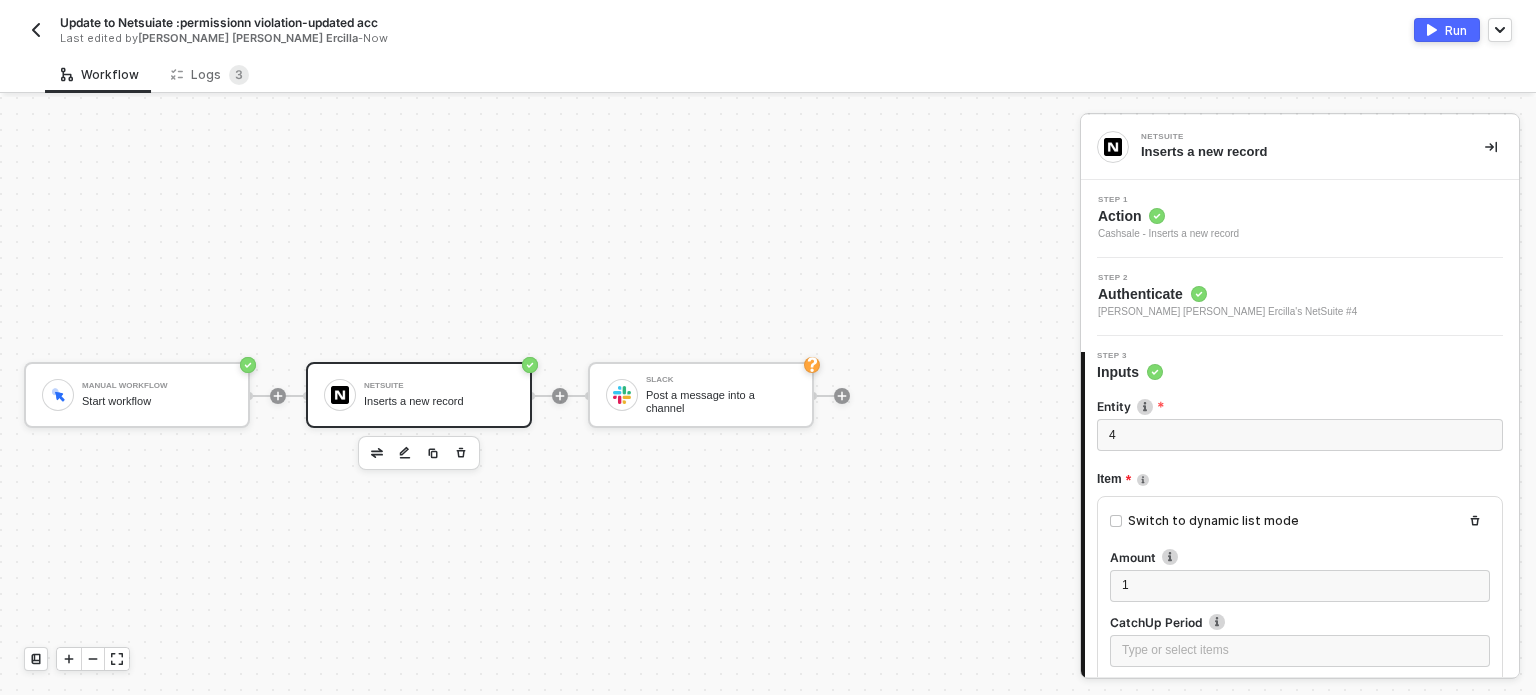 click at bounding box center (1475, 521) 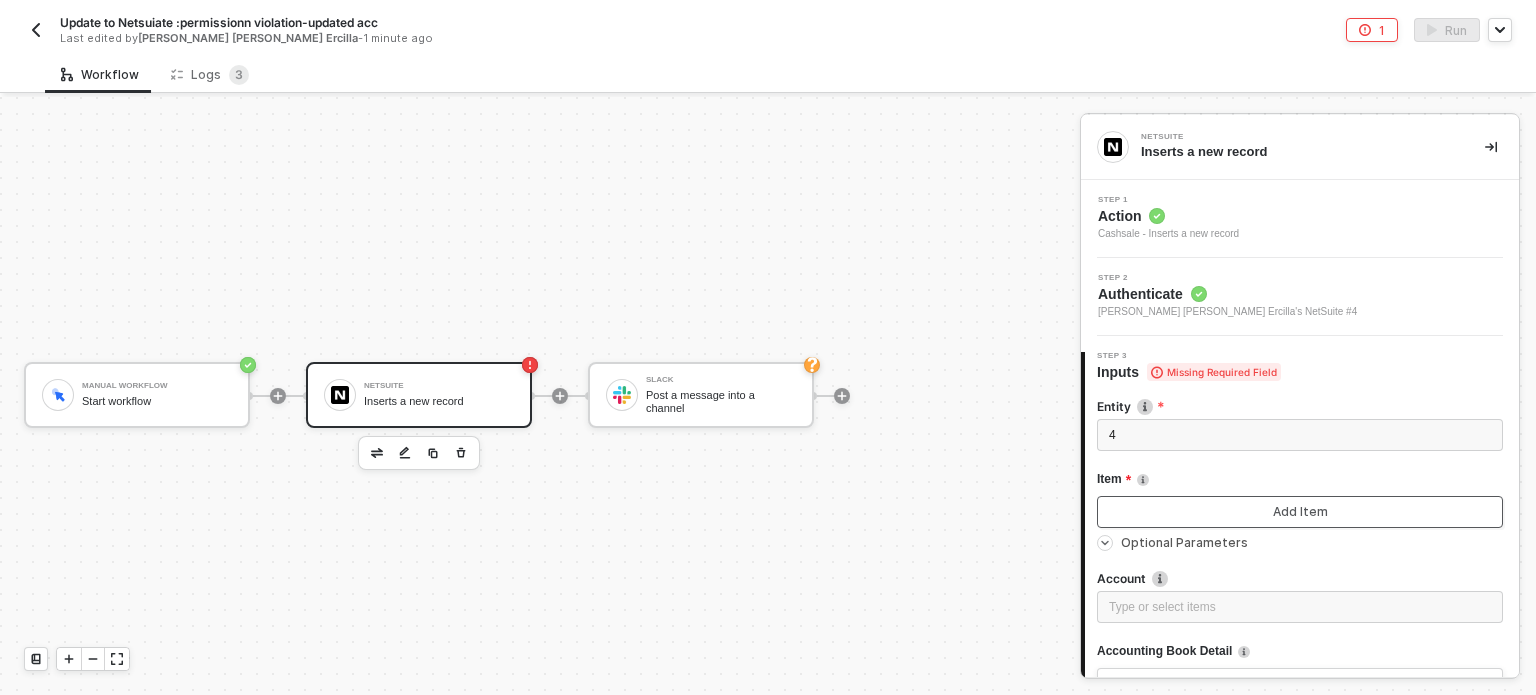 click on "Add Item" at bounding box center (1300, 512) 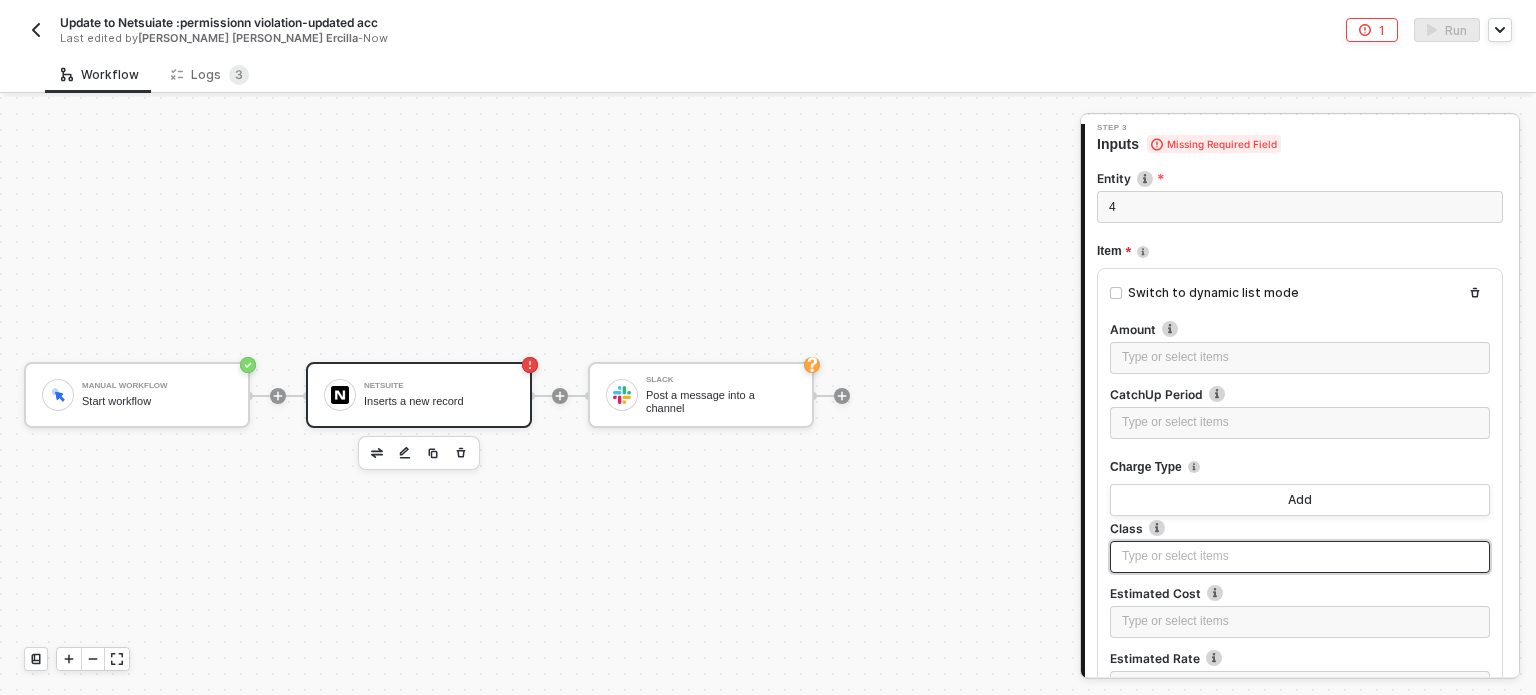 scroll, scrollTop: 400, scrollLeft: 0, axis: vertical 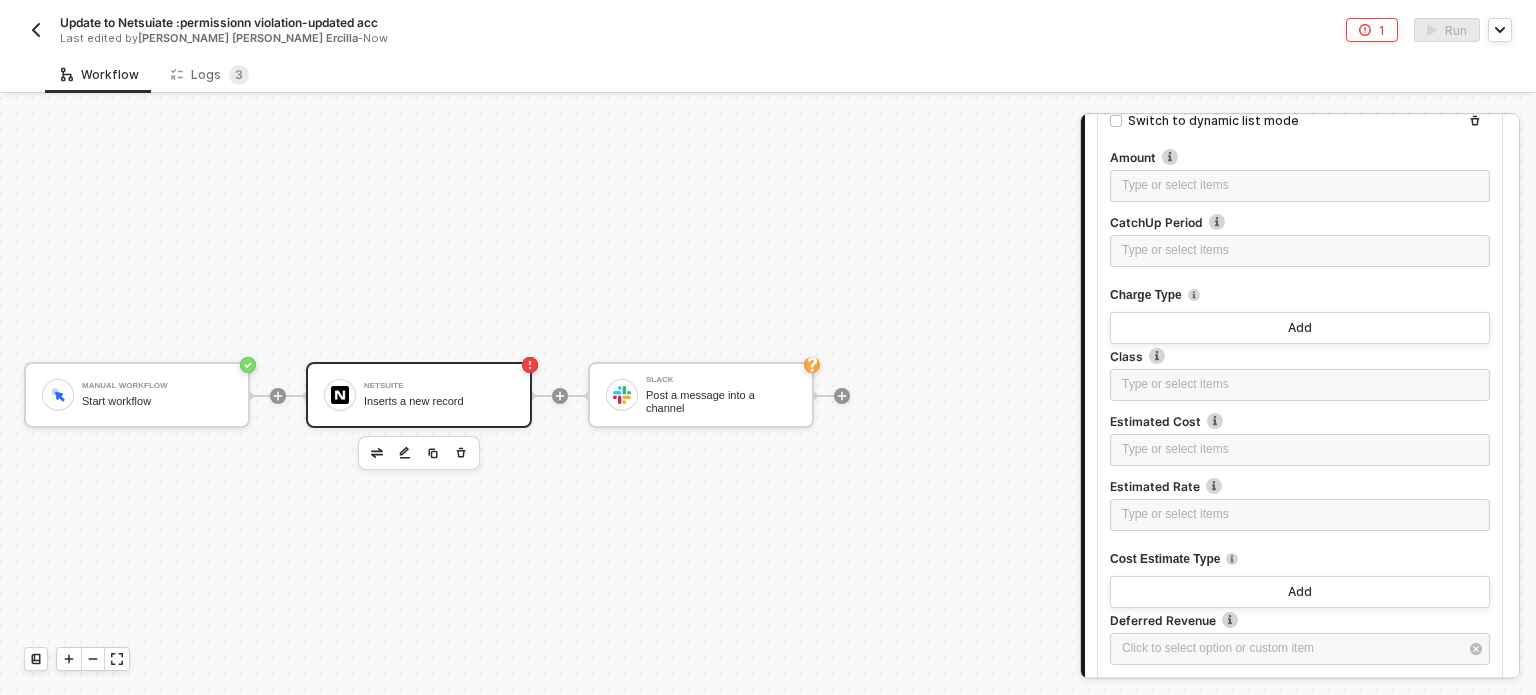 type 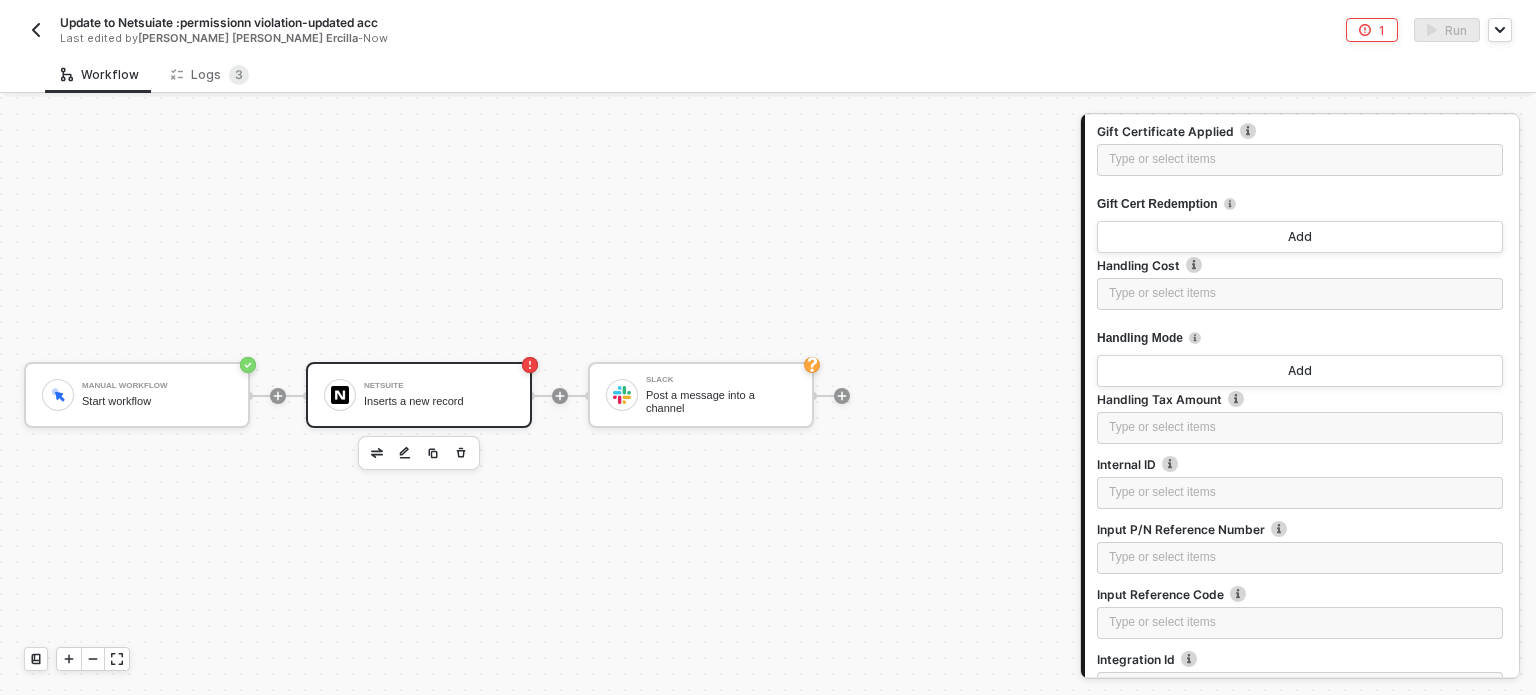scroll, scrollTop: 9117, scrollLeft: 0, axis: vertical 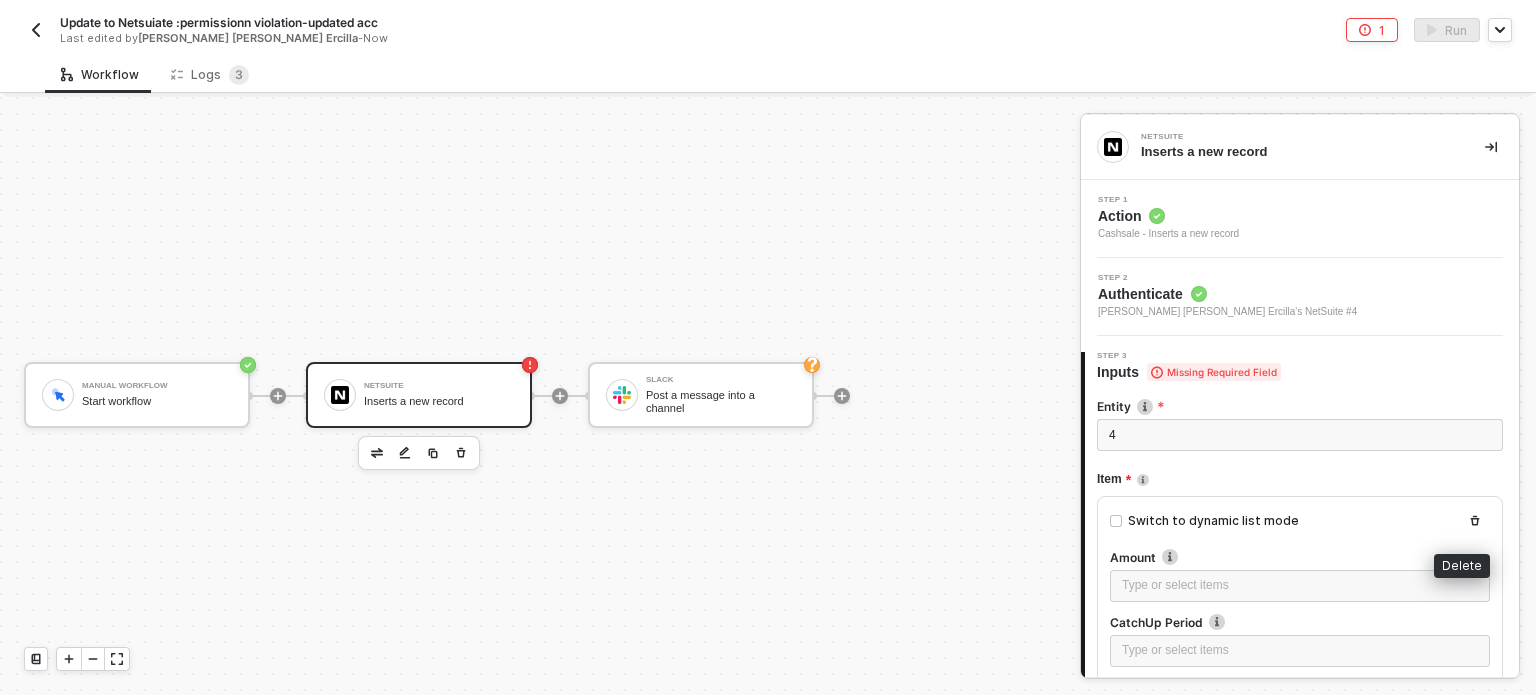 click 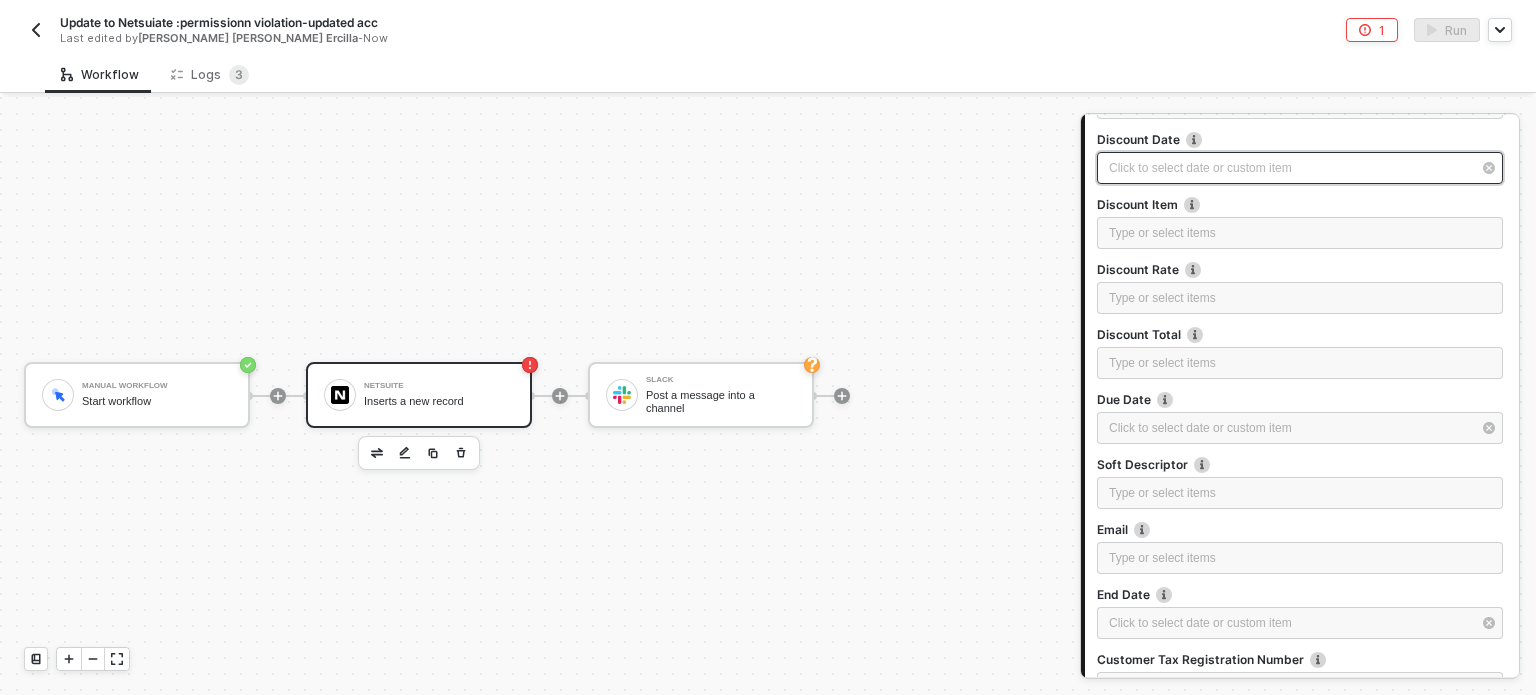 scroll, scrollTop: 3900, scrollLeft: 0, axis: vertical 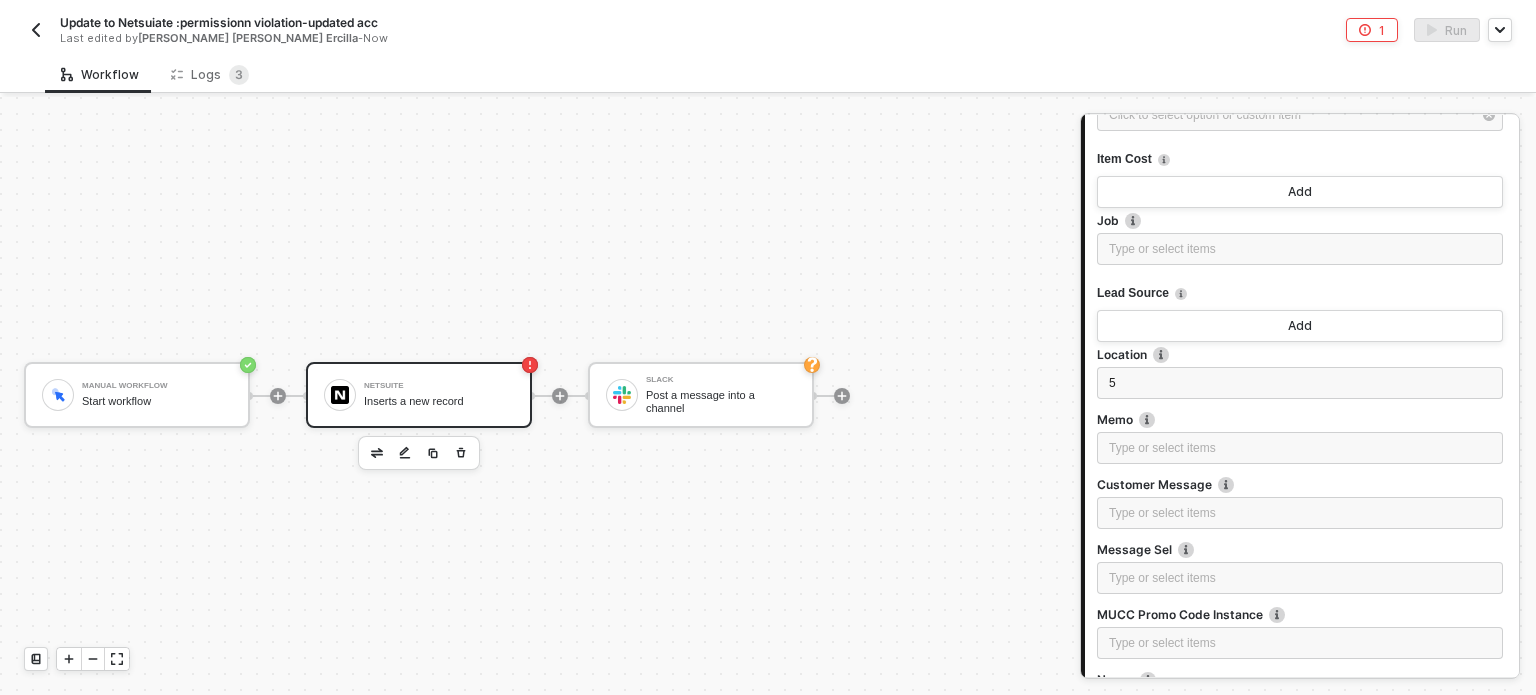 click on "Location" at bounding box center [1300, 354] 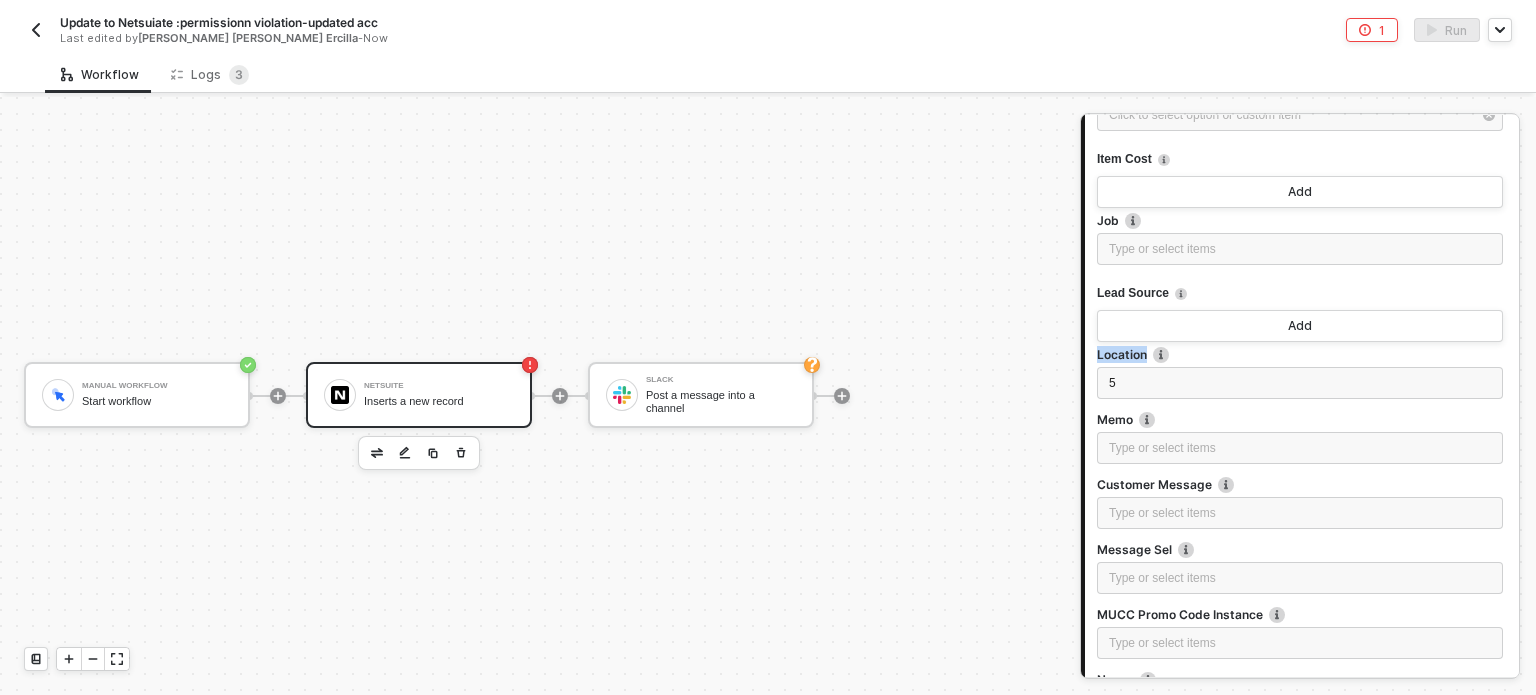 click on "Location" at bounding box center [1300, 354] 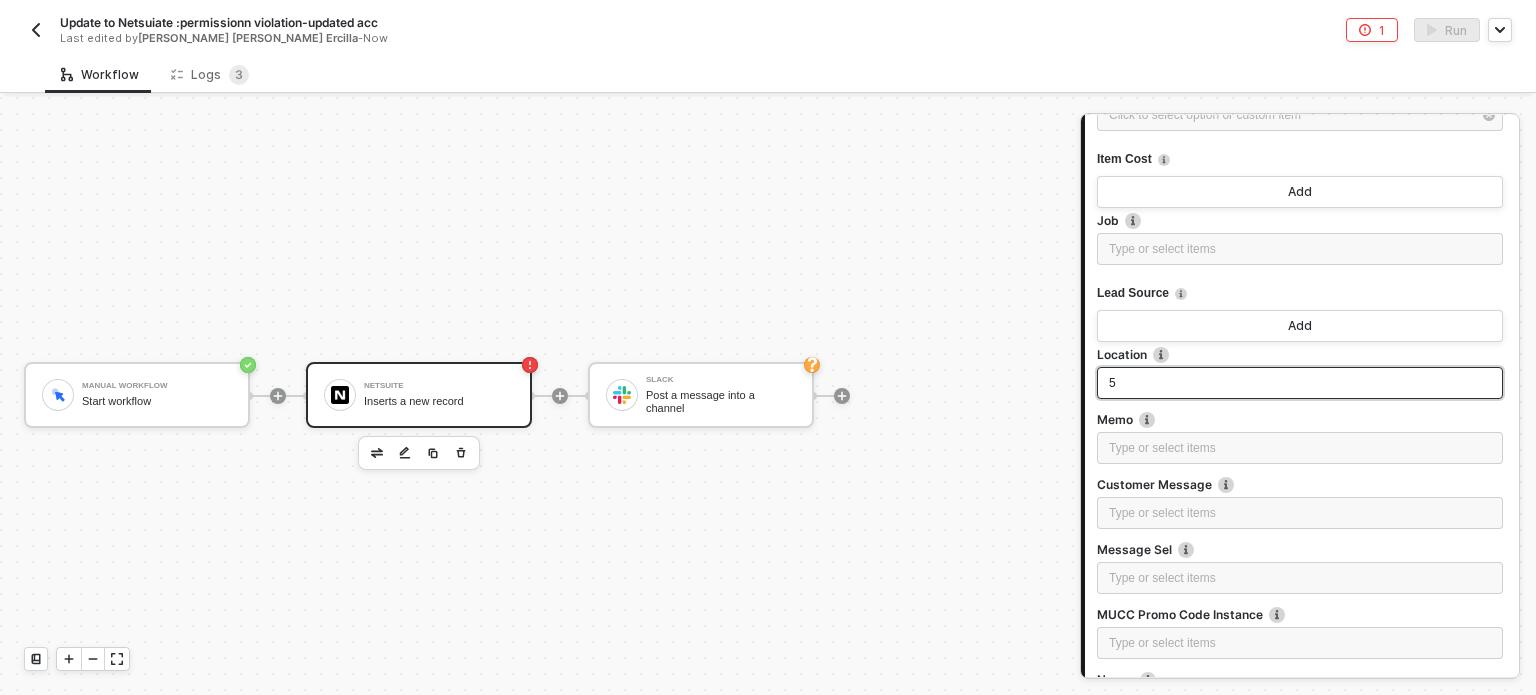 click on "5" at bounding box center (1300, 383) 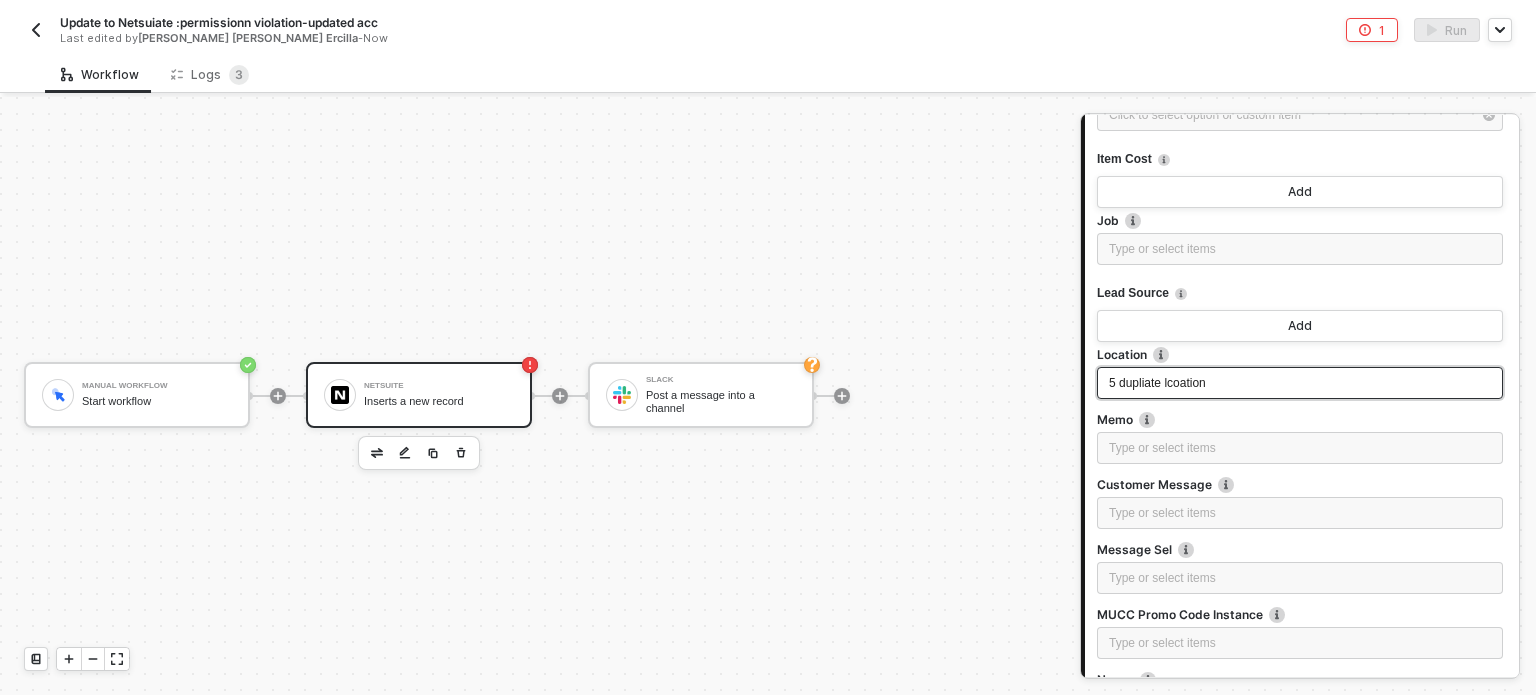 click on "5 dupliate lcoation" at bounding box center [1157, 383] 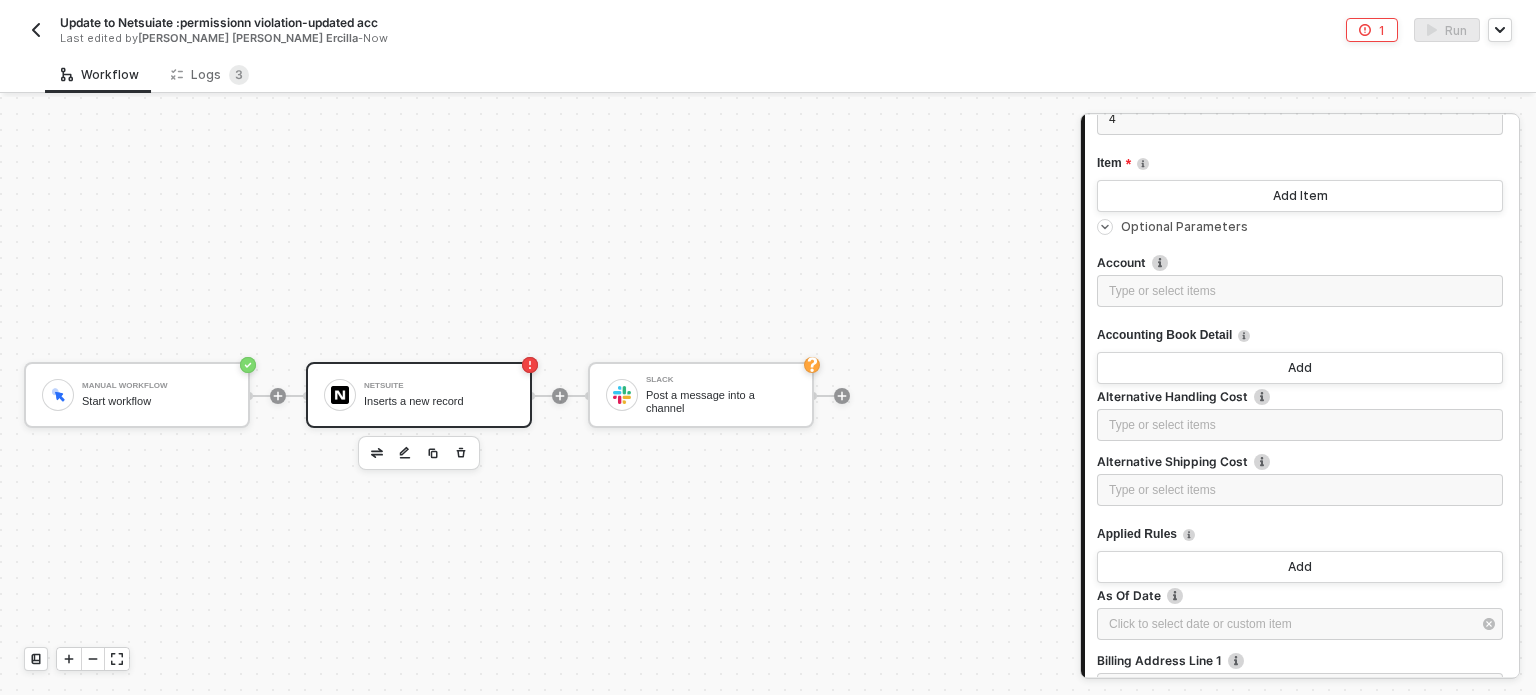 scroll, scrollTop: 0, scrollLeft: 0, axis: both 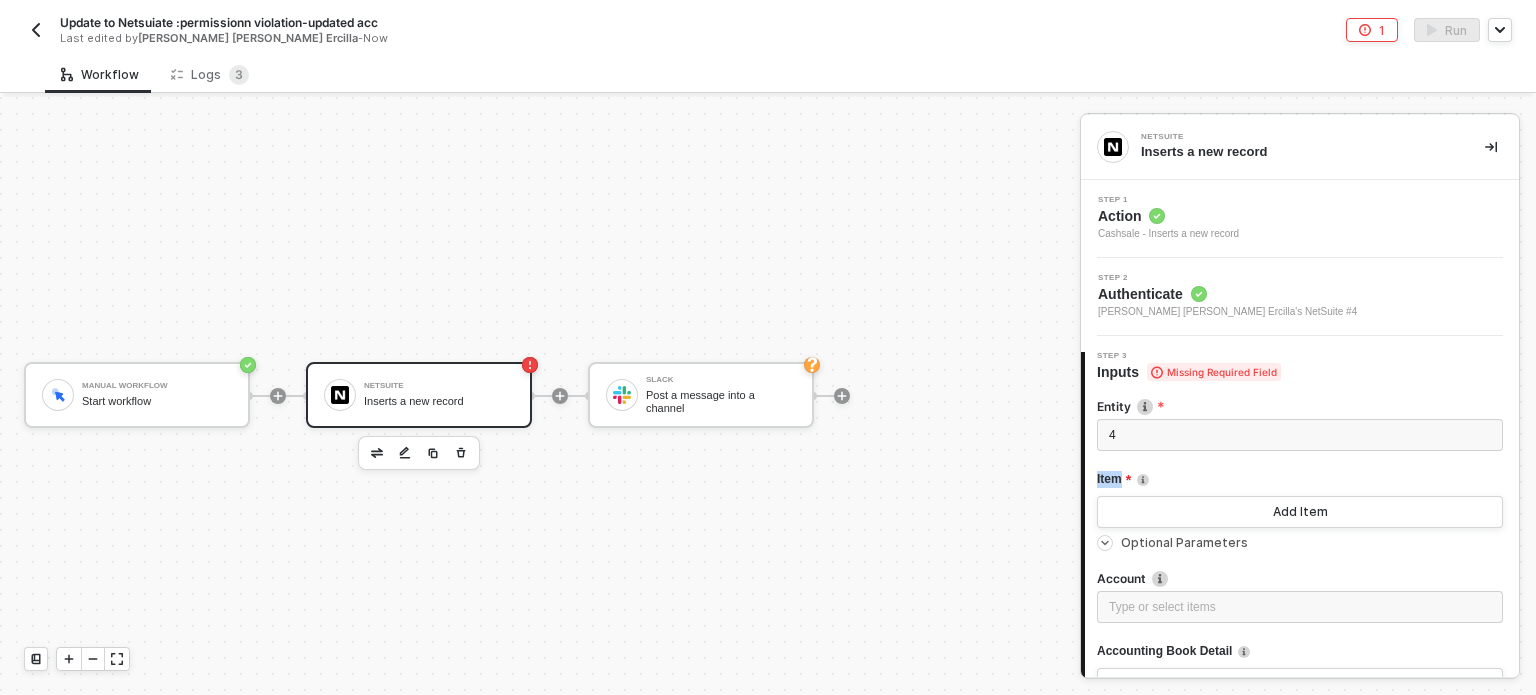 drag, startPoint x: 1097, startPoint y: 483, endPoint x: 1131, endPoint y: 482, distance: 34.0147 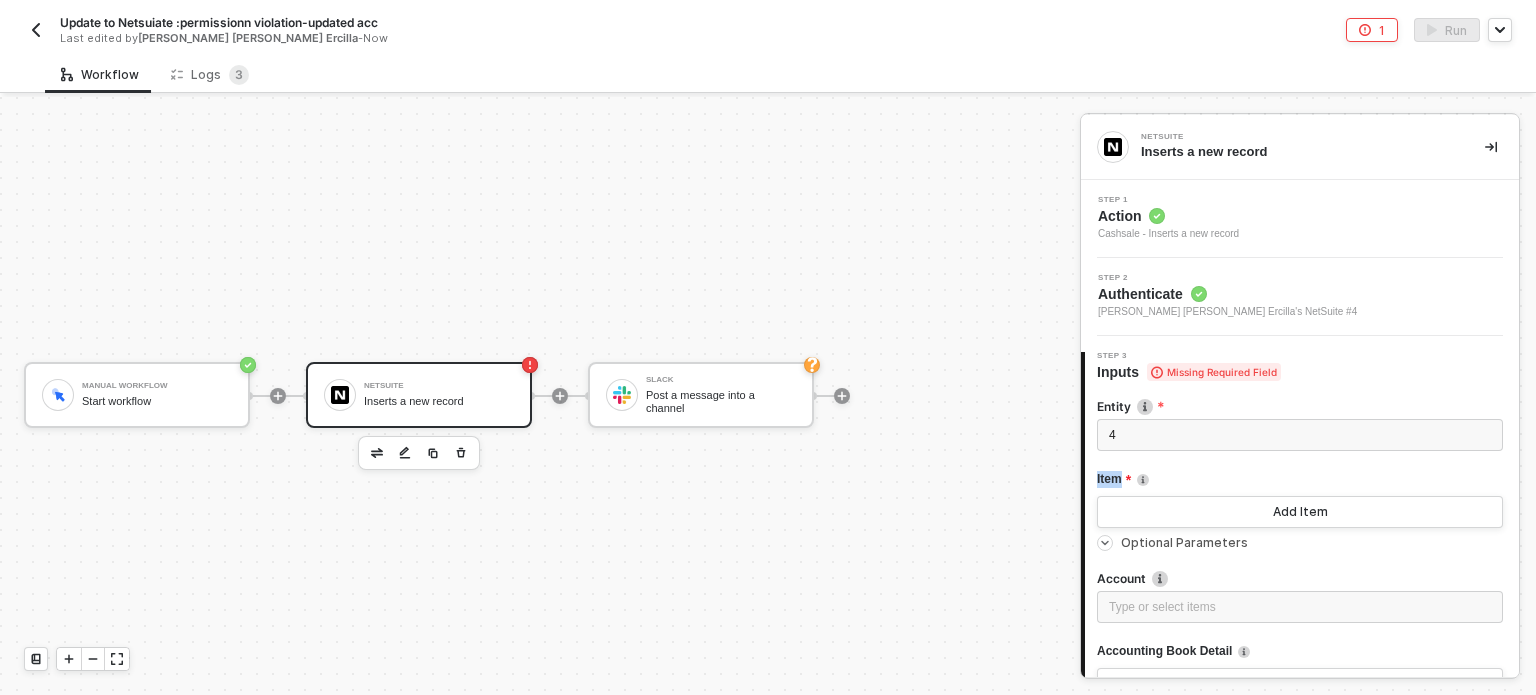 click on "Item" at bounding box center [1114, 479] 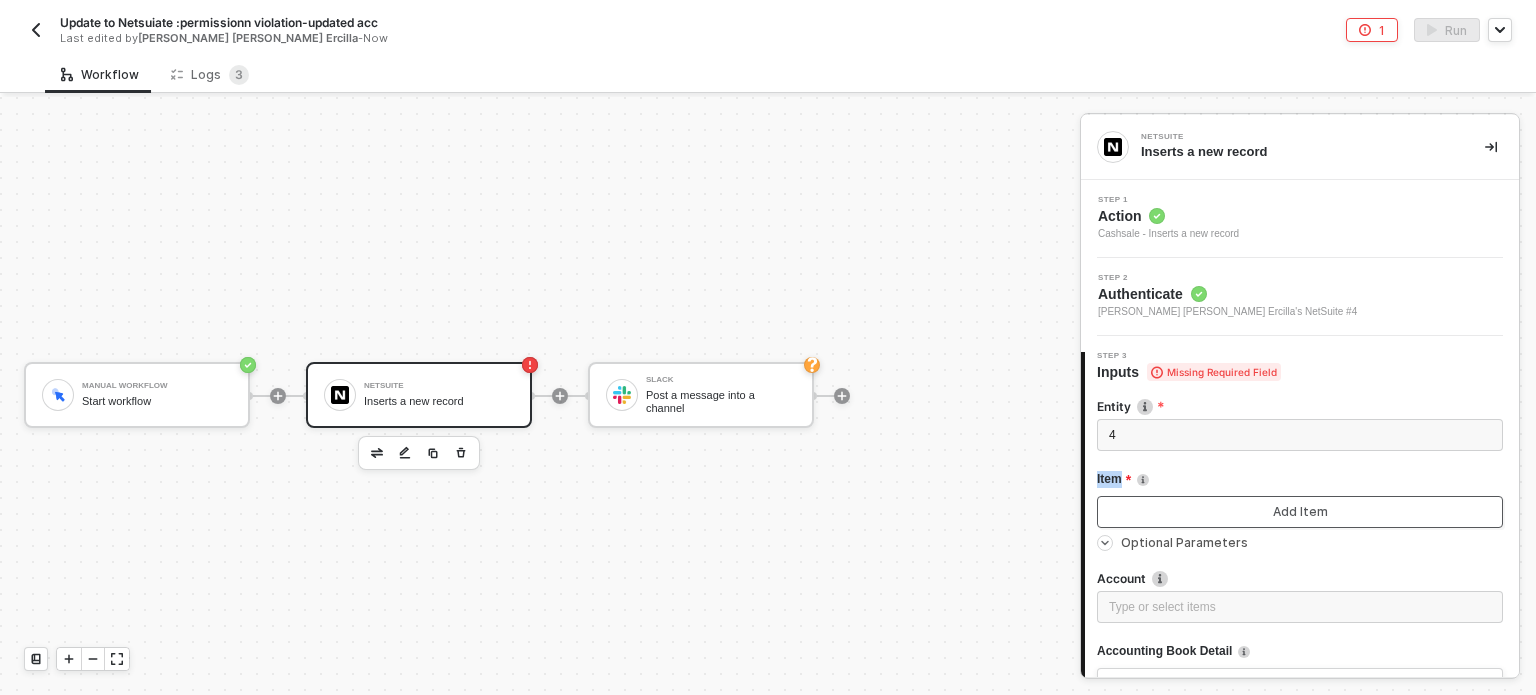 click on "Add Item" at bounding box center (1300, 512) 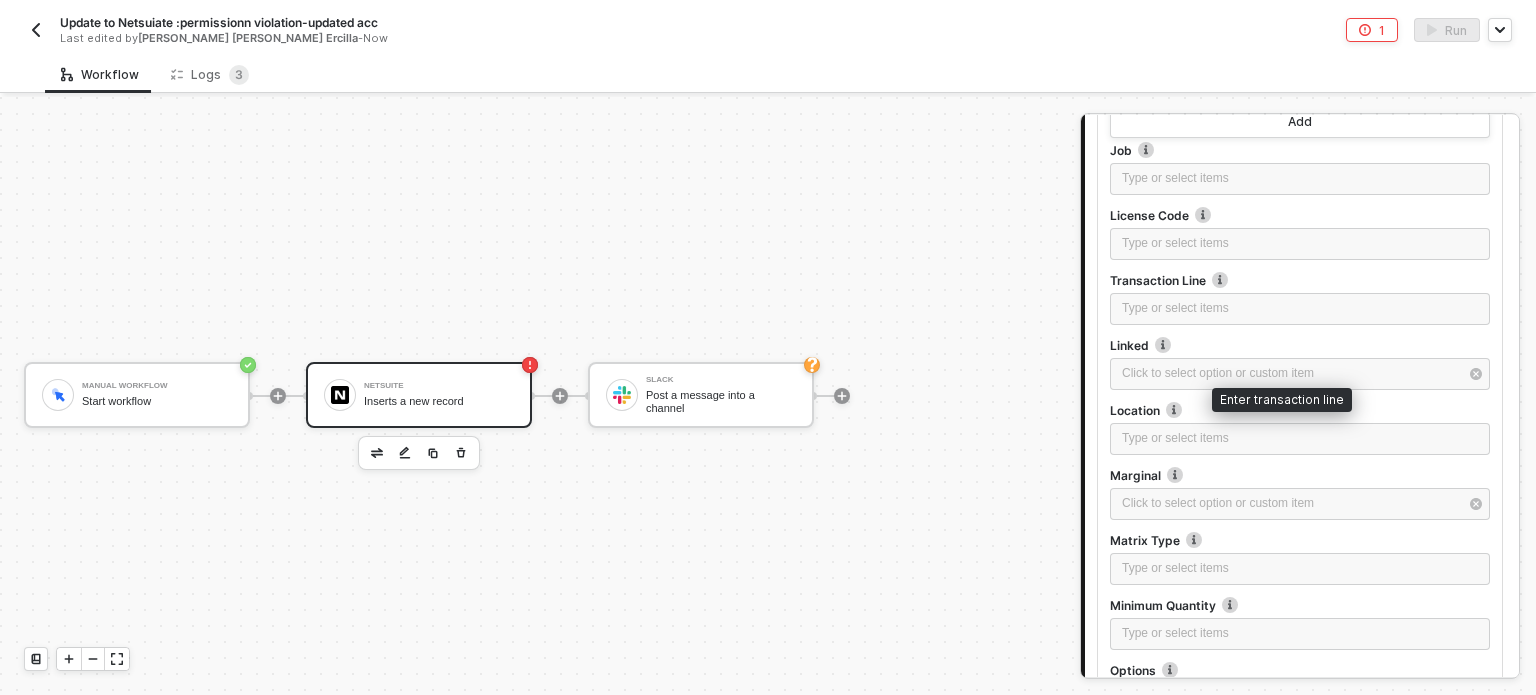 scroll, scrollTop: 2100, scrollLeft: 0, axis: vertical 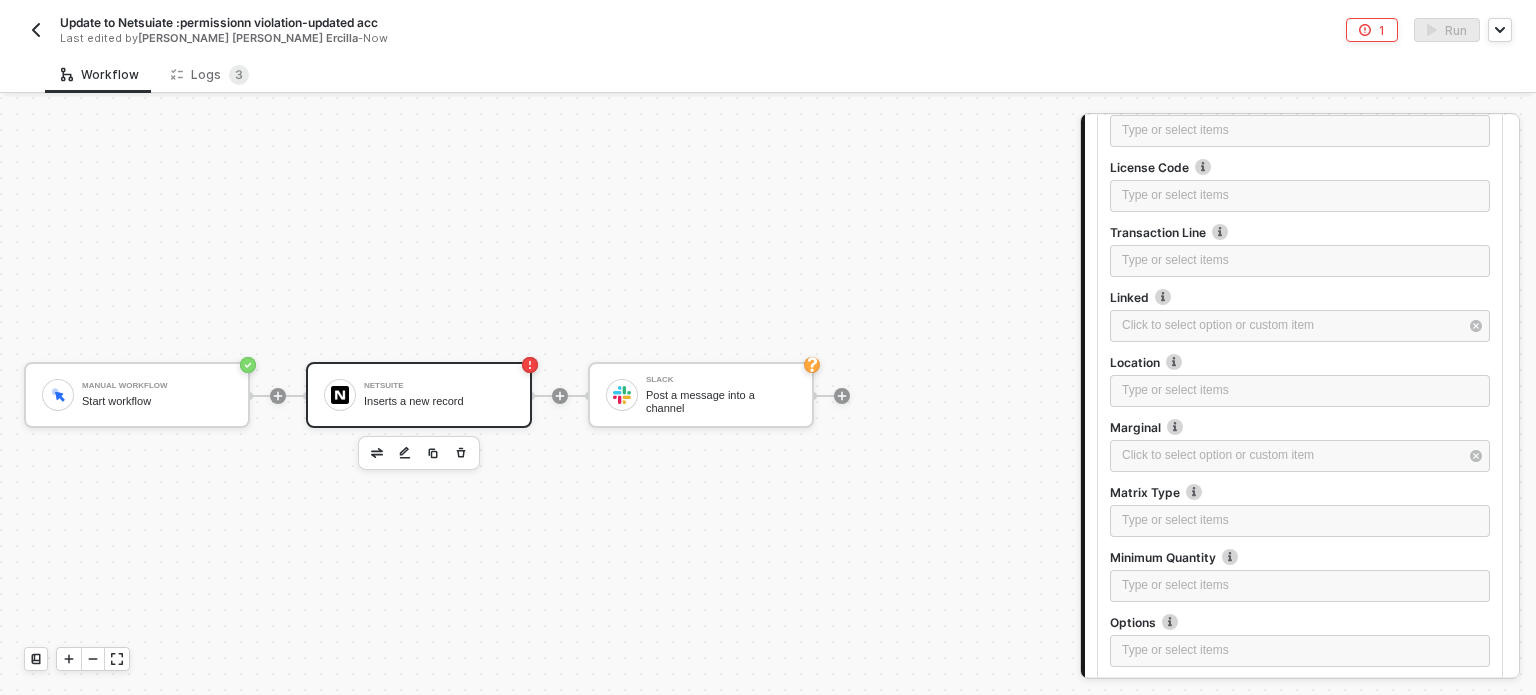 drag, startPoint x: 1105, startPoint y: 356, endPoint x: 1164, endPoint y: 361, distance: 59.211487 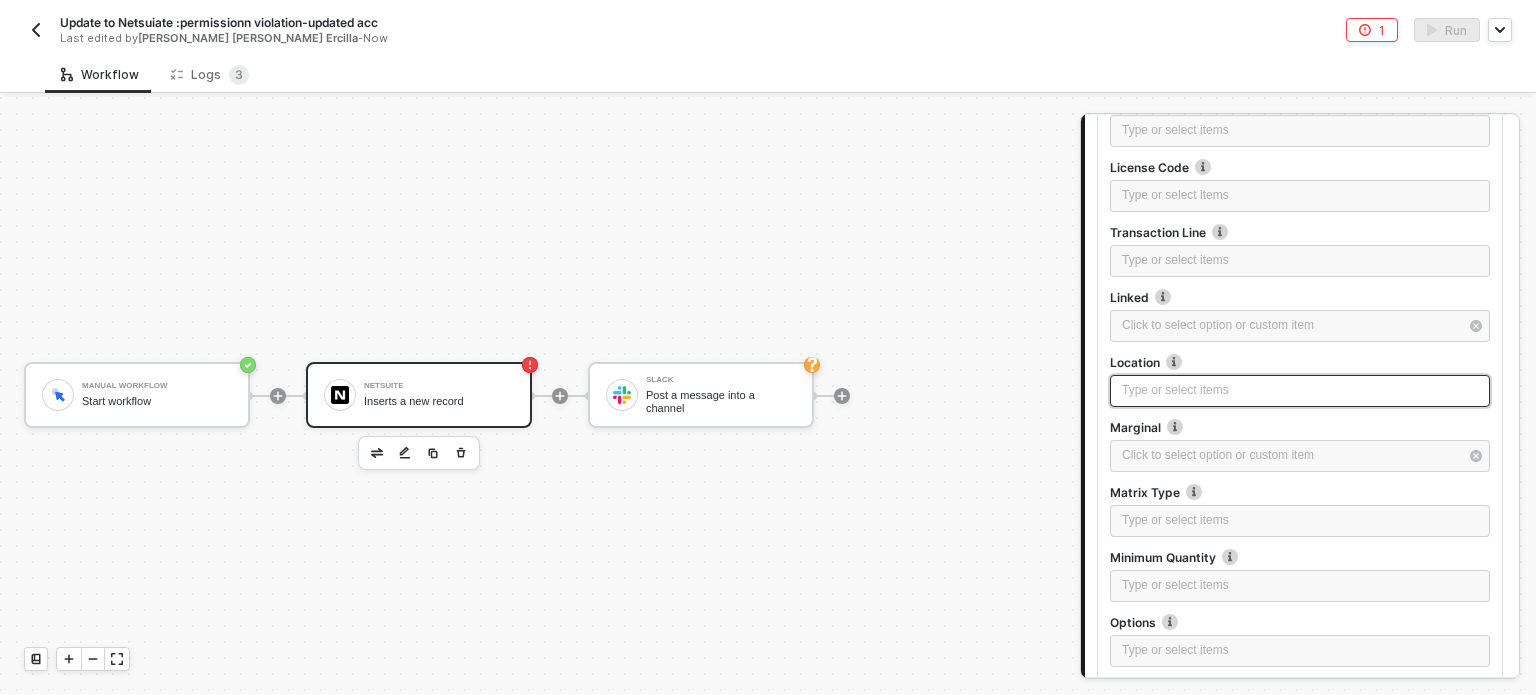 click on "Type or select items ﻿" at bounding box center (1300, 390) 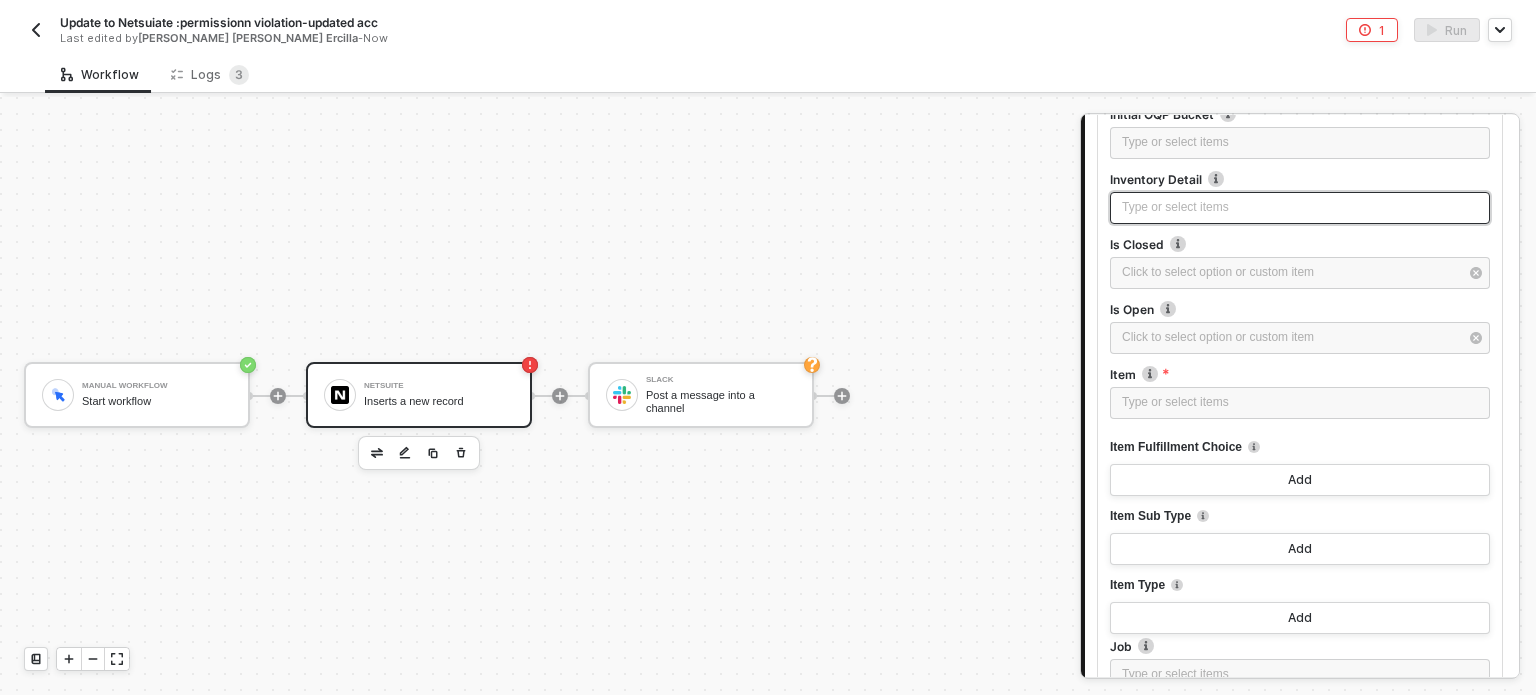 scroll, scrollTop: 1300, scrollLeft: 0, axis: vertical 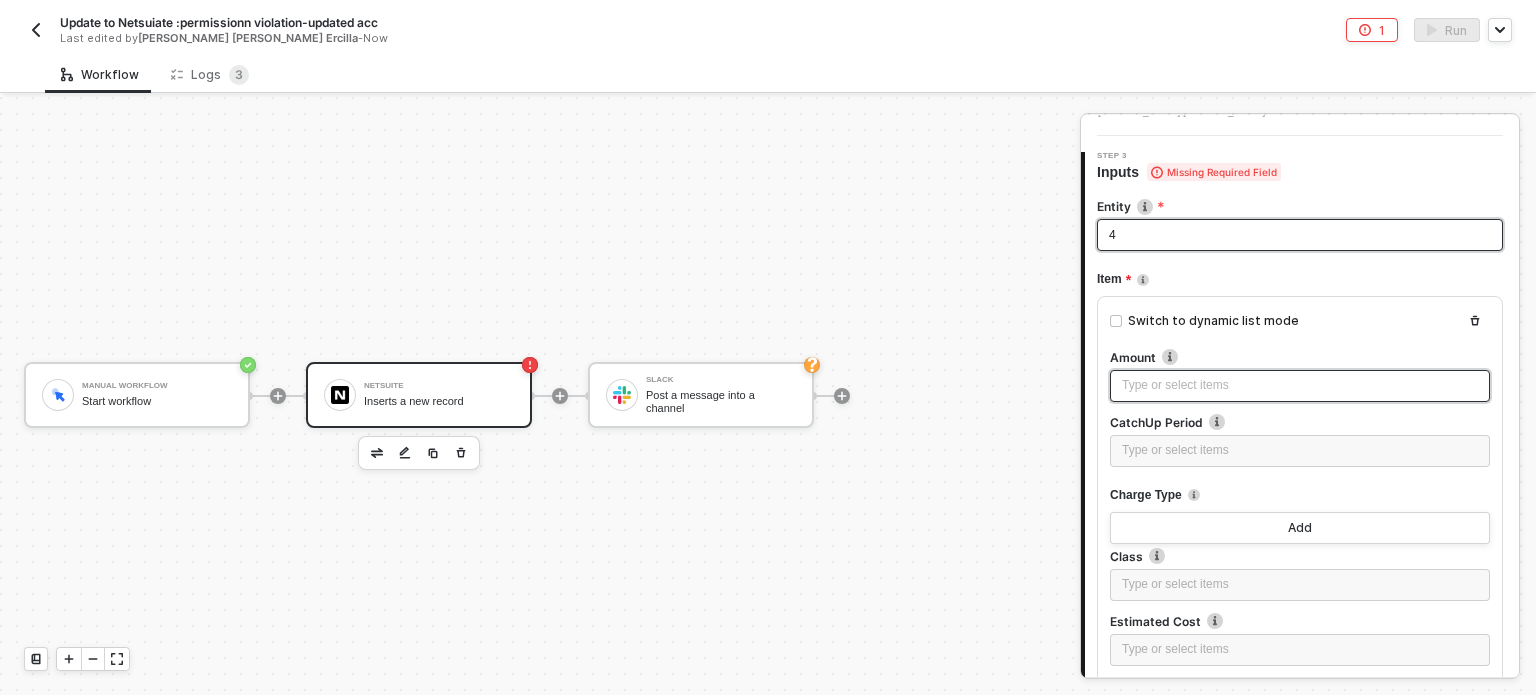 drag, startPoint x: 1207, startPoint y: 362, endPoint x: 1196, endPoint y: 231, distance: 131.46101 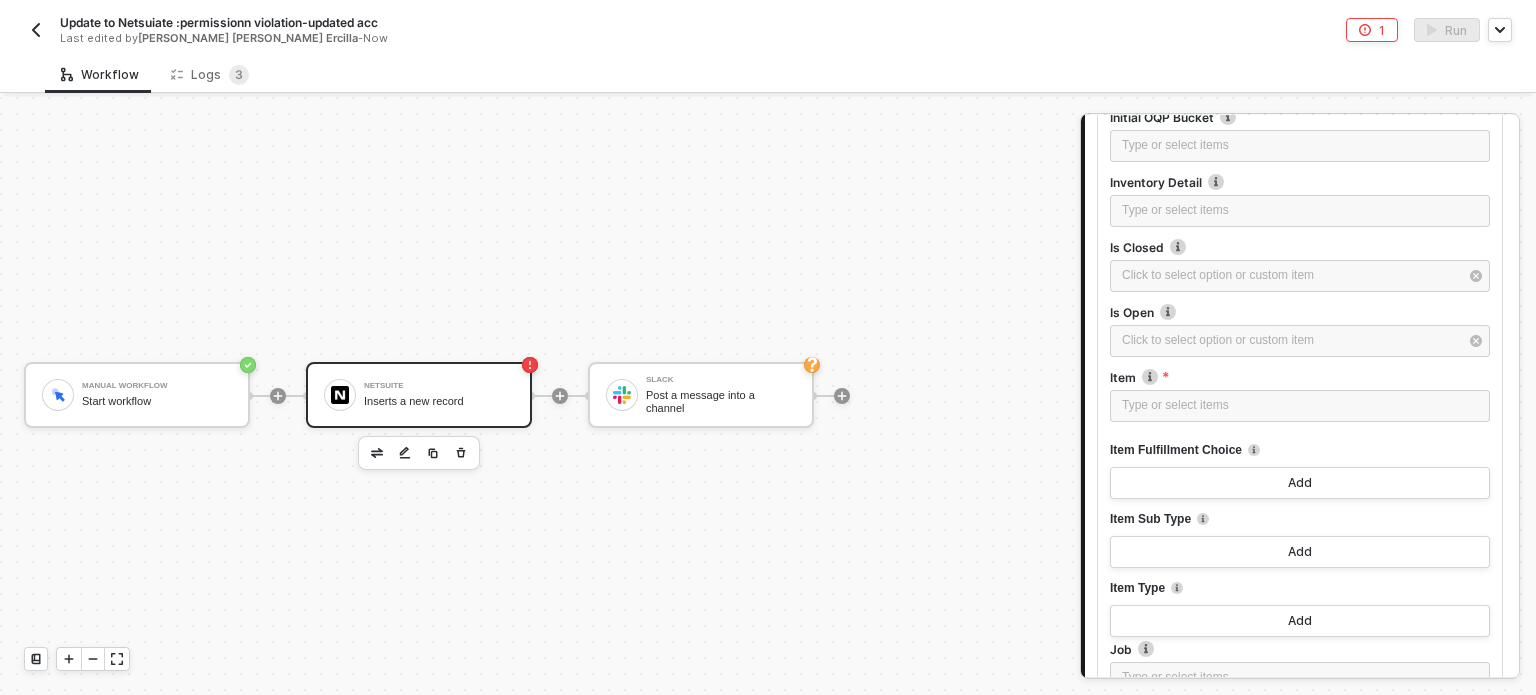 scroll, scrollTop: 1600, scrollLeft: 0, axis: vertical 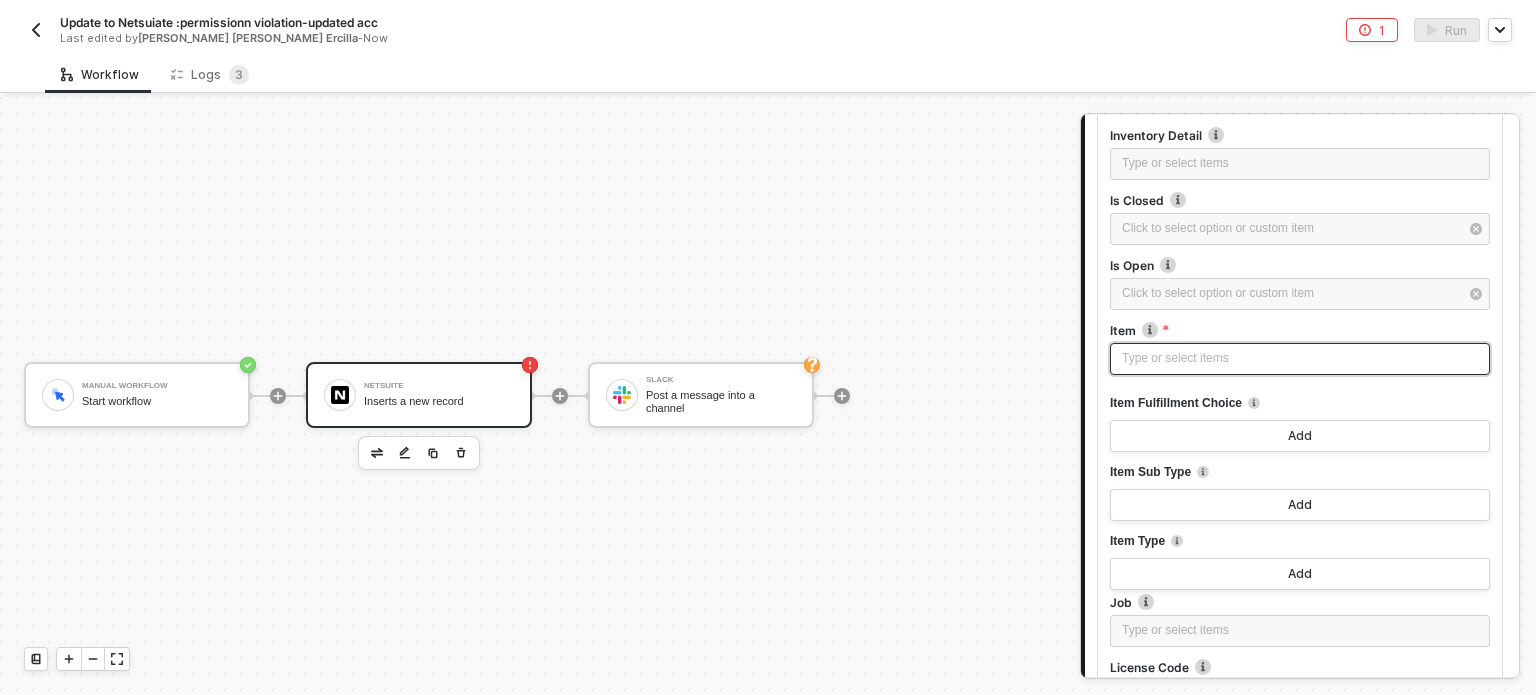 click on "Type or select items ﻿" at bounding box center (1300, 359) 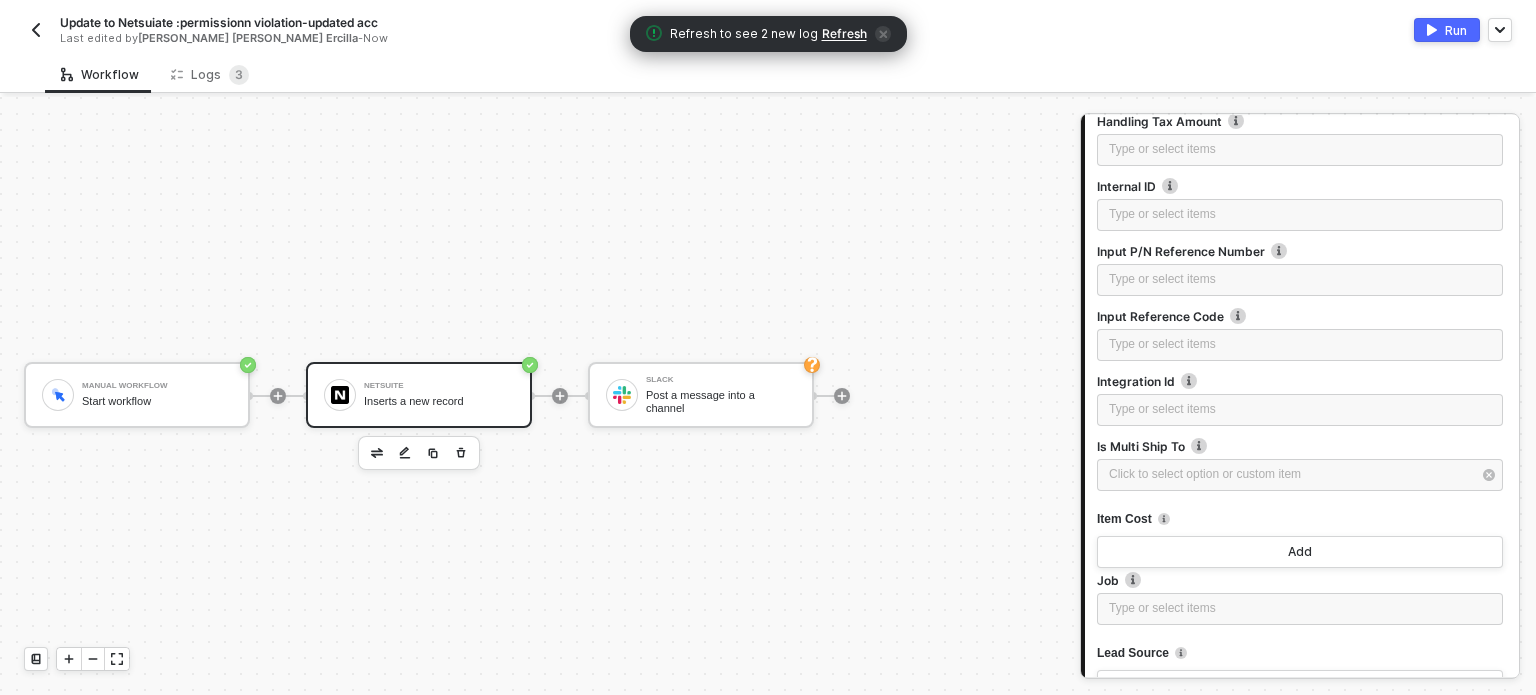 scroll, scrollTop: 9700, scrollLeft: 0, axis: vertical 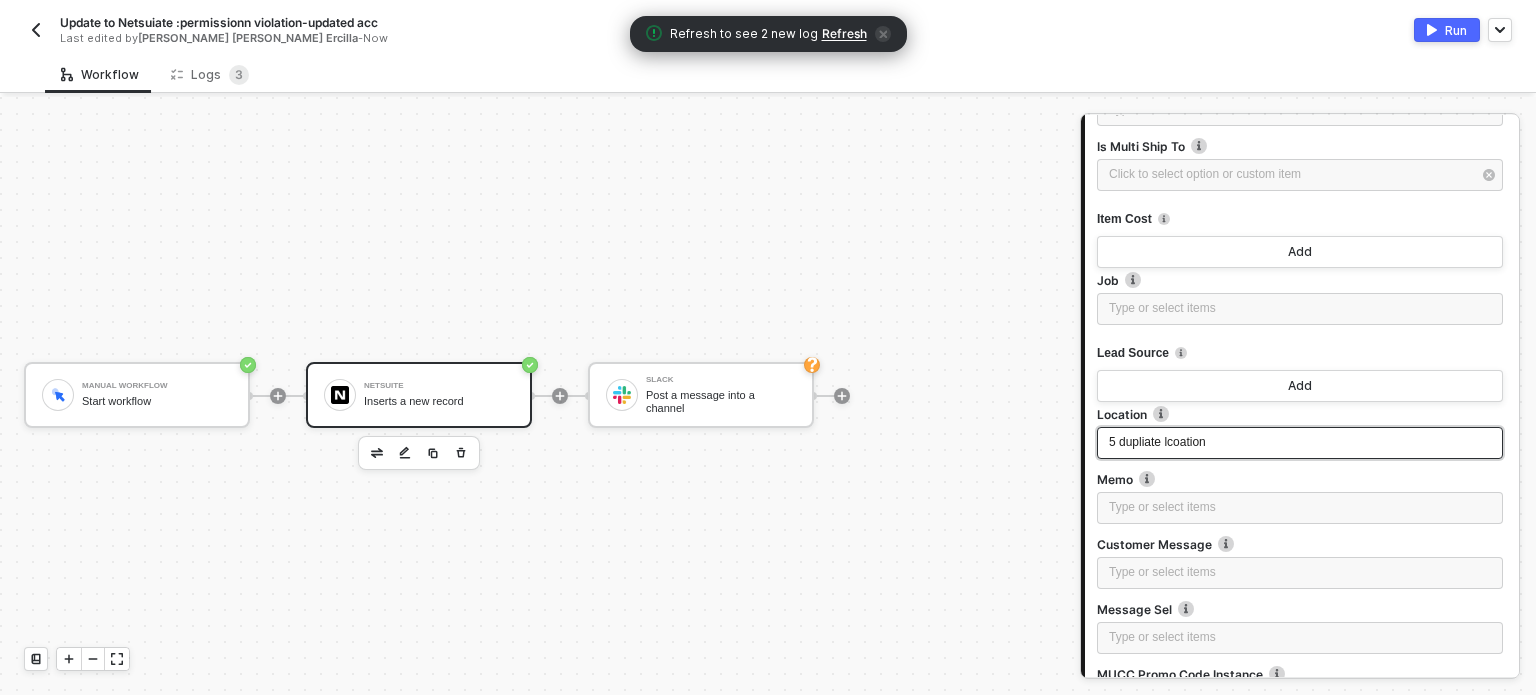 click on "5 dupliate lcoation" at bounding box center (1300, 443) 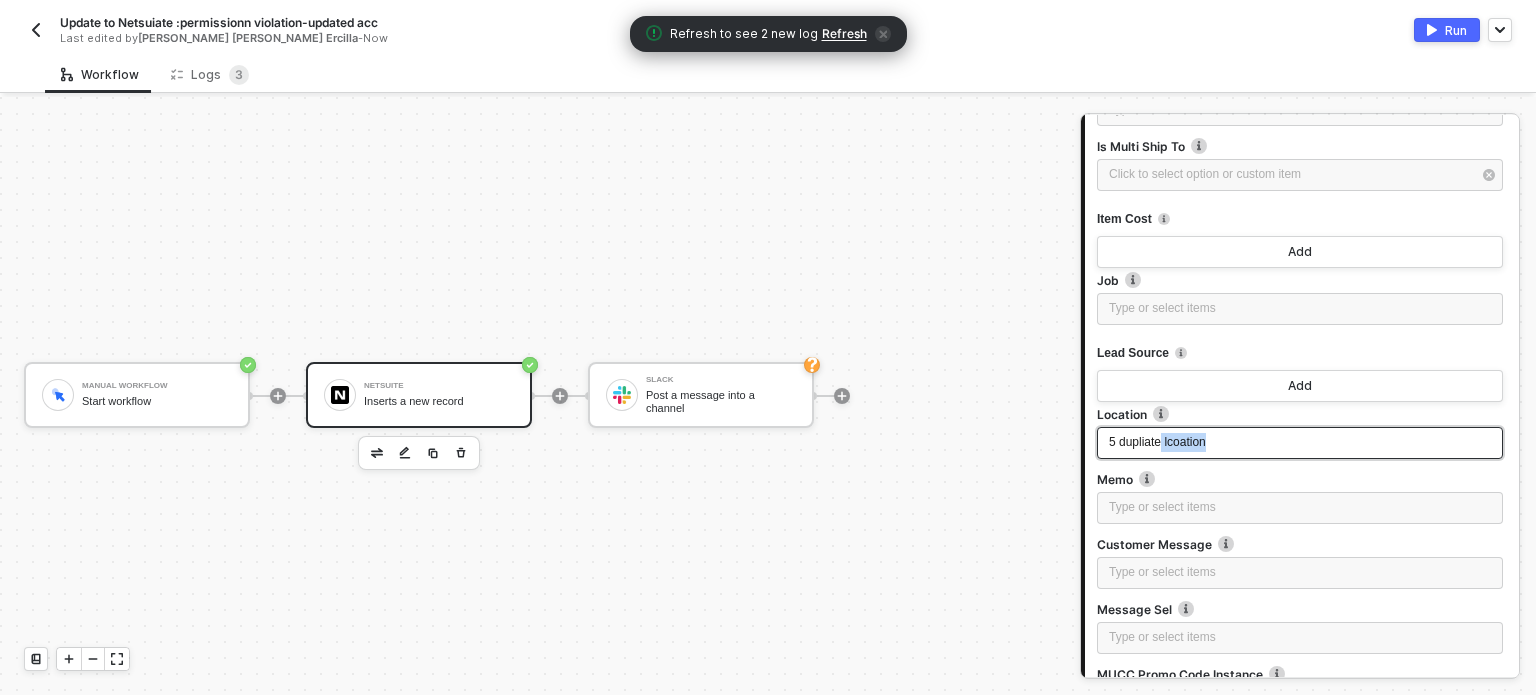 drag, startPoint x: 1224, startPoint y: 439, endPoint x: 1160, endPoint y: 434, distance: 64.195015 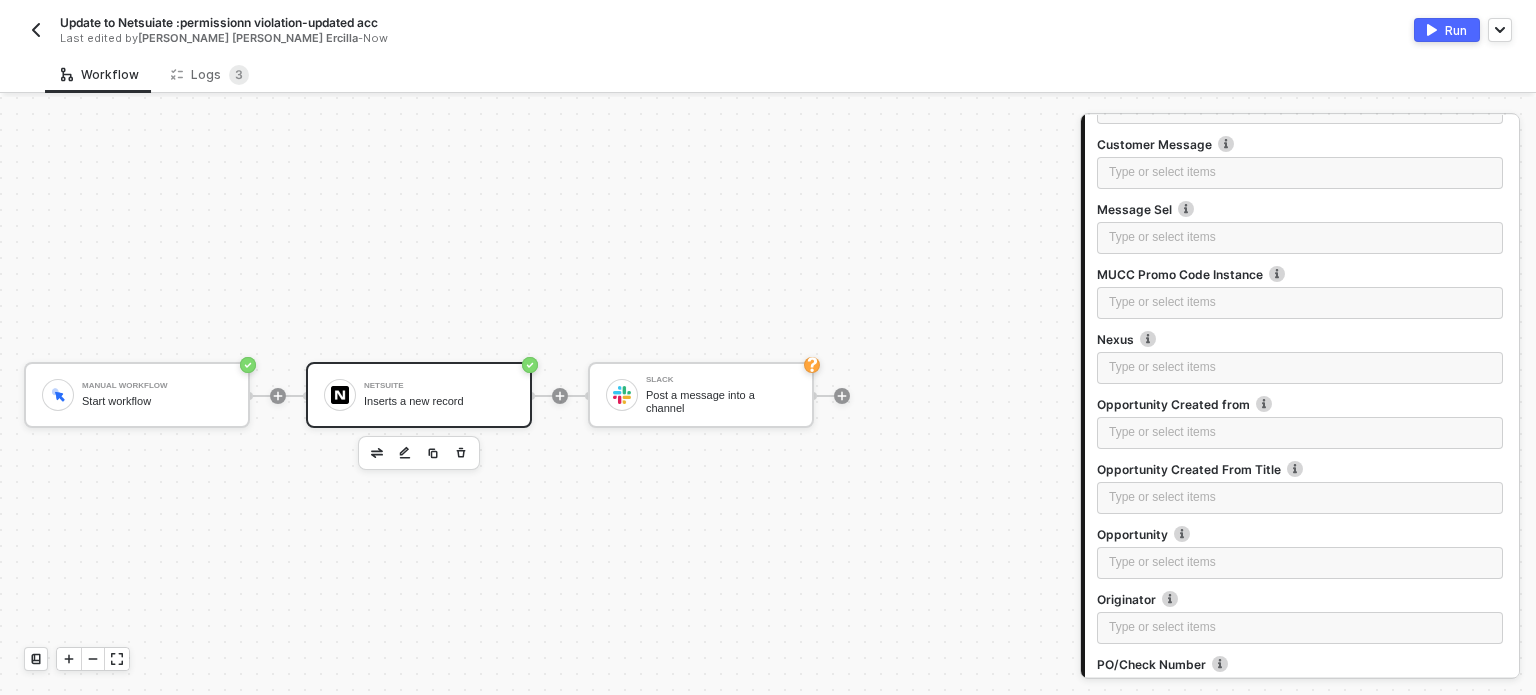 scroll, scrollTop: 10200, scrollLeft: 0, axis: vertical 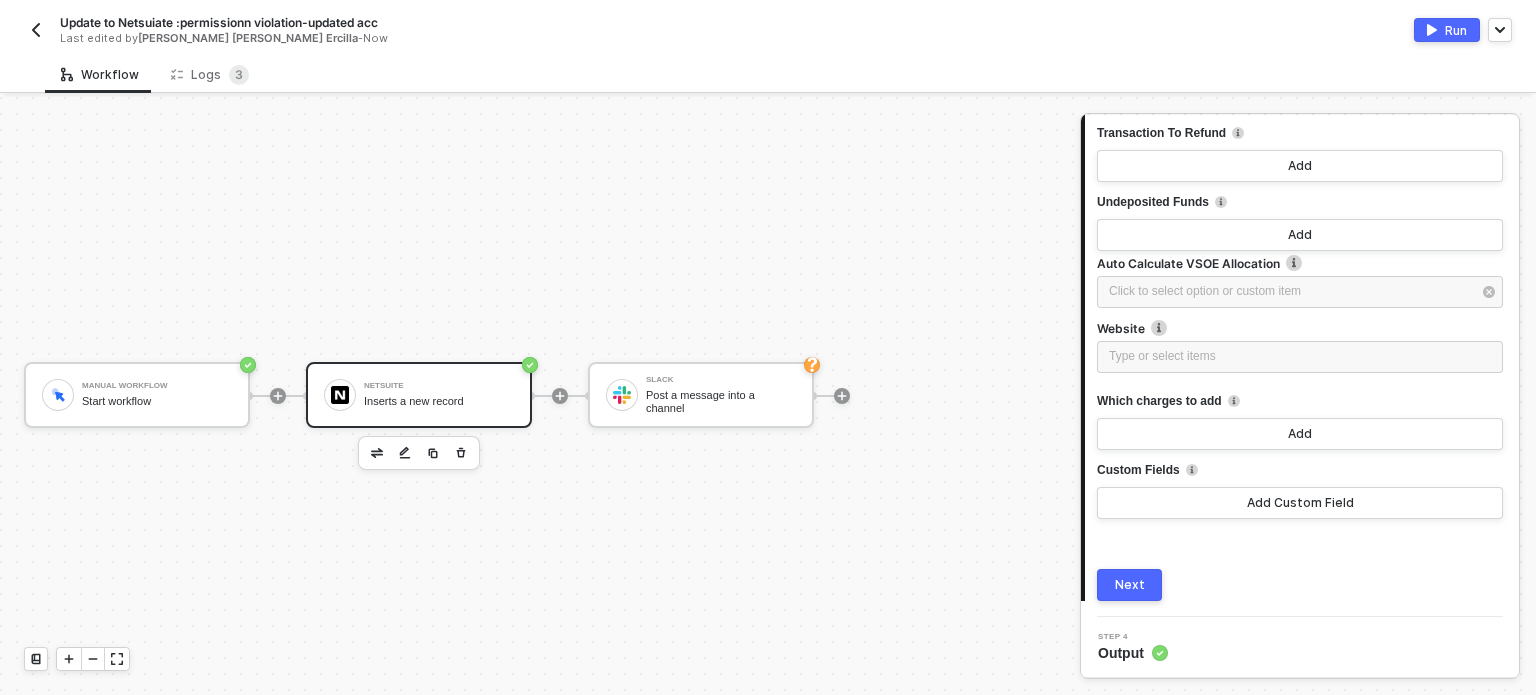 click on "Next" at bounding box center [1129, 585] 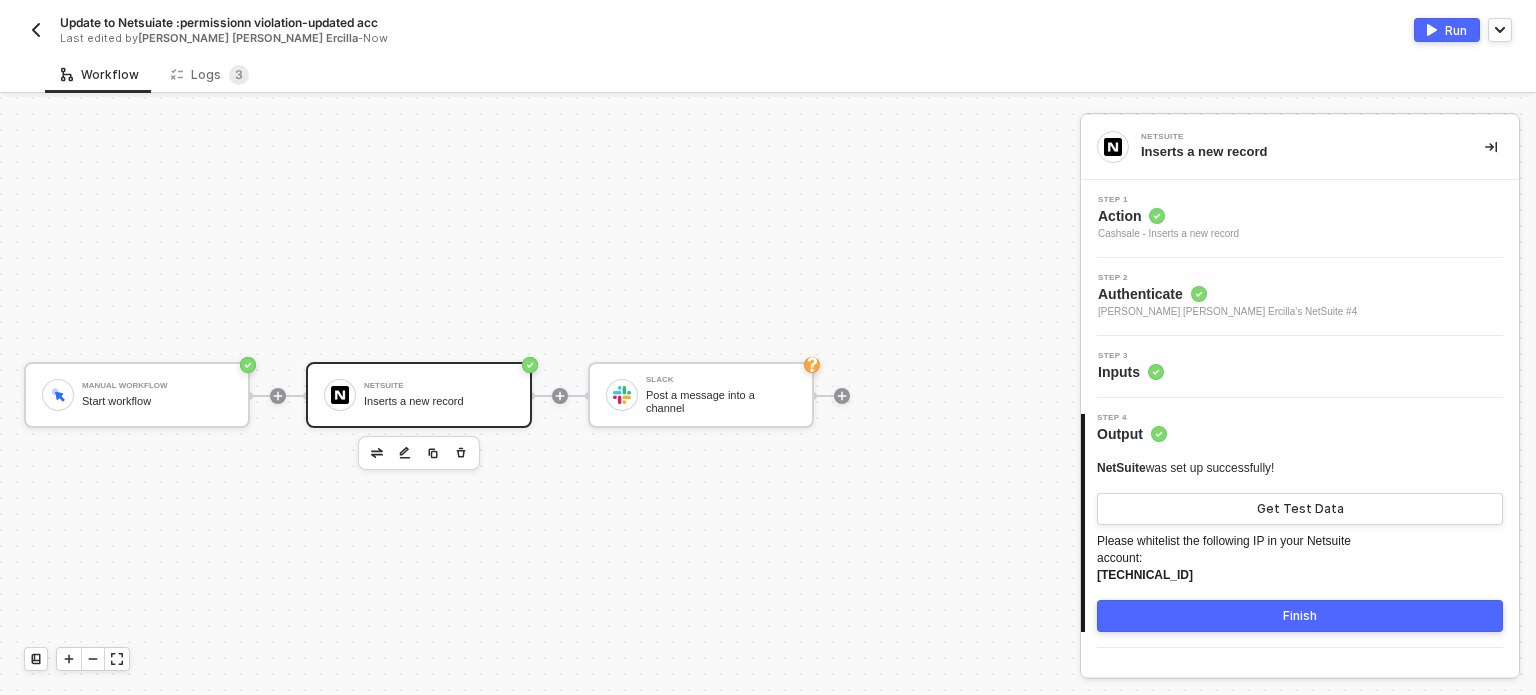 scroll, scrollTop: 0, scrollLeft: 0, axis: both 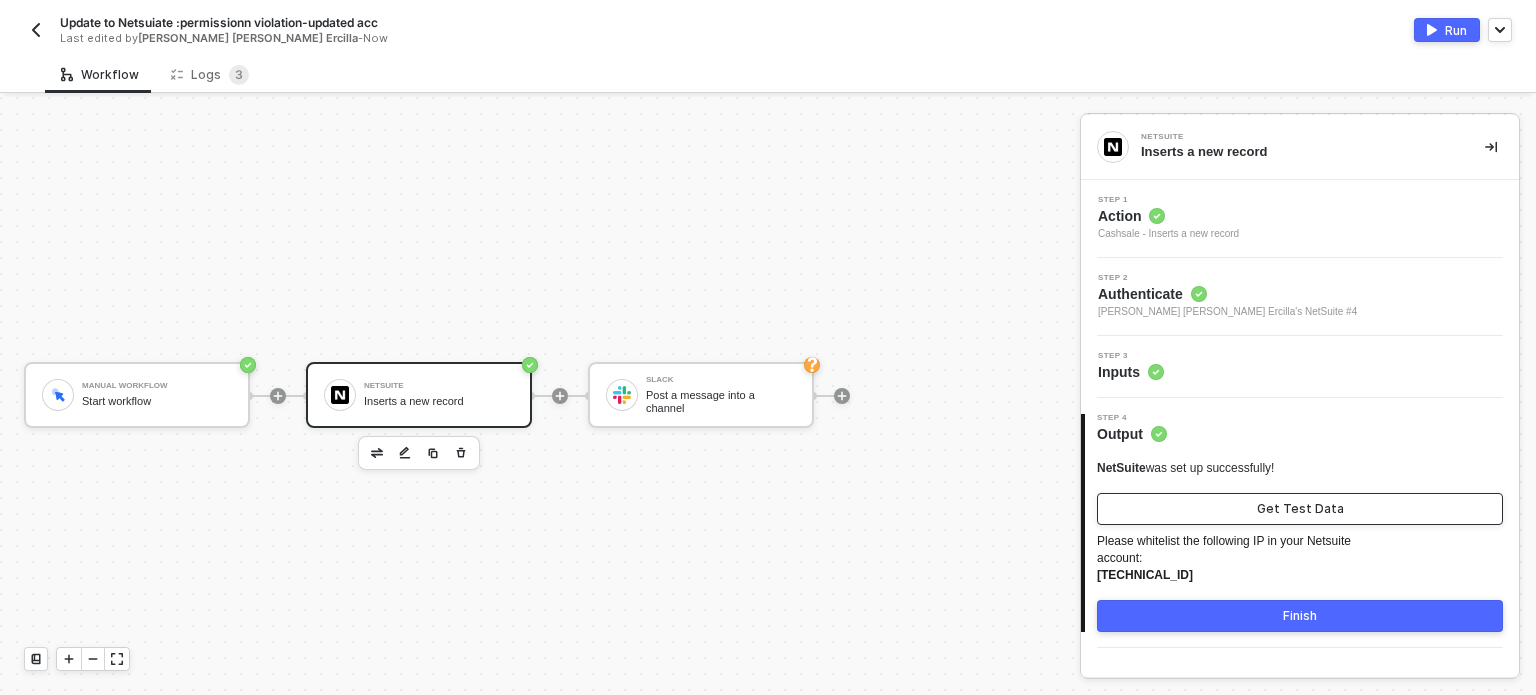 click on "NetSuite  was set up successfully! Get Test Data Please whitelist the following IP in your Netsuite   account: 3.211.13.53 Finish" at bounding box center [1300, 546] 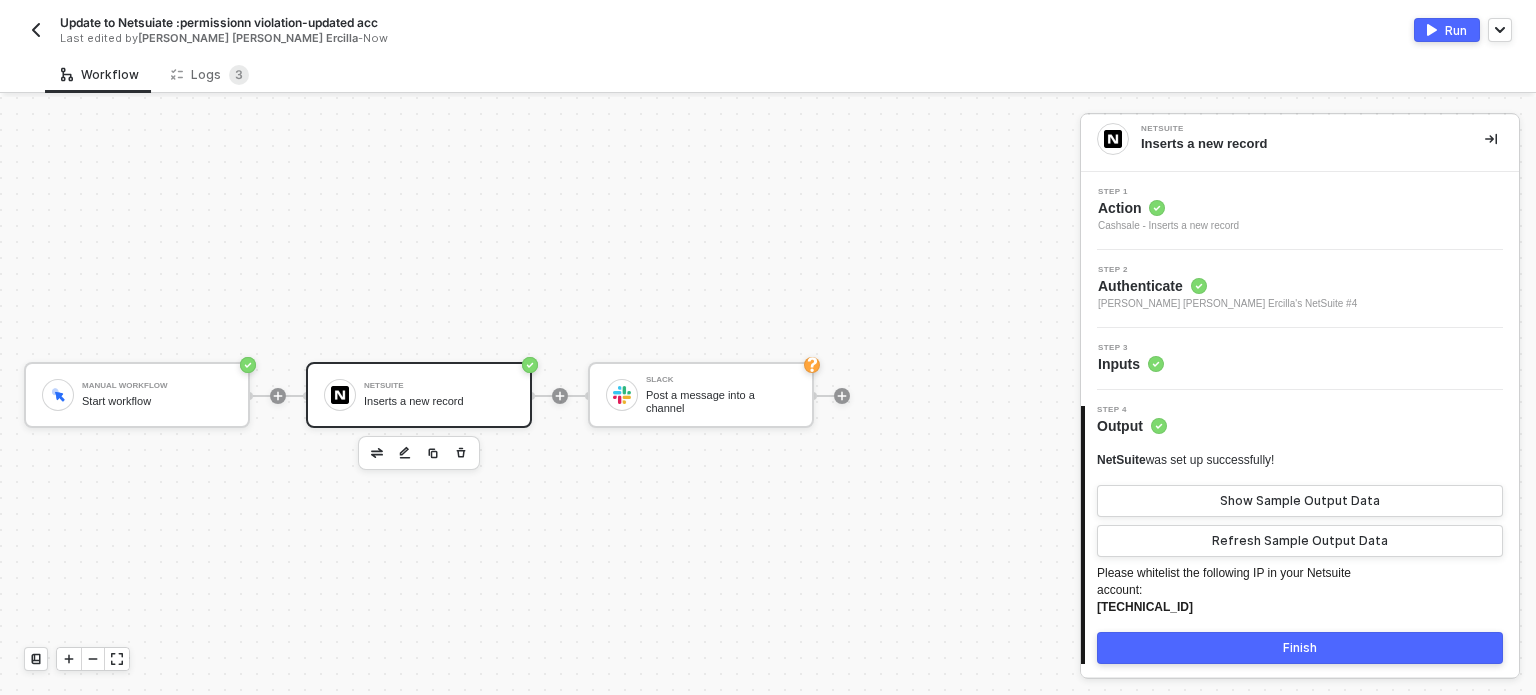 scroll, scrollTop: 10, scrollLeft: 0, axis: vertical 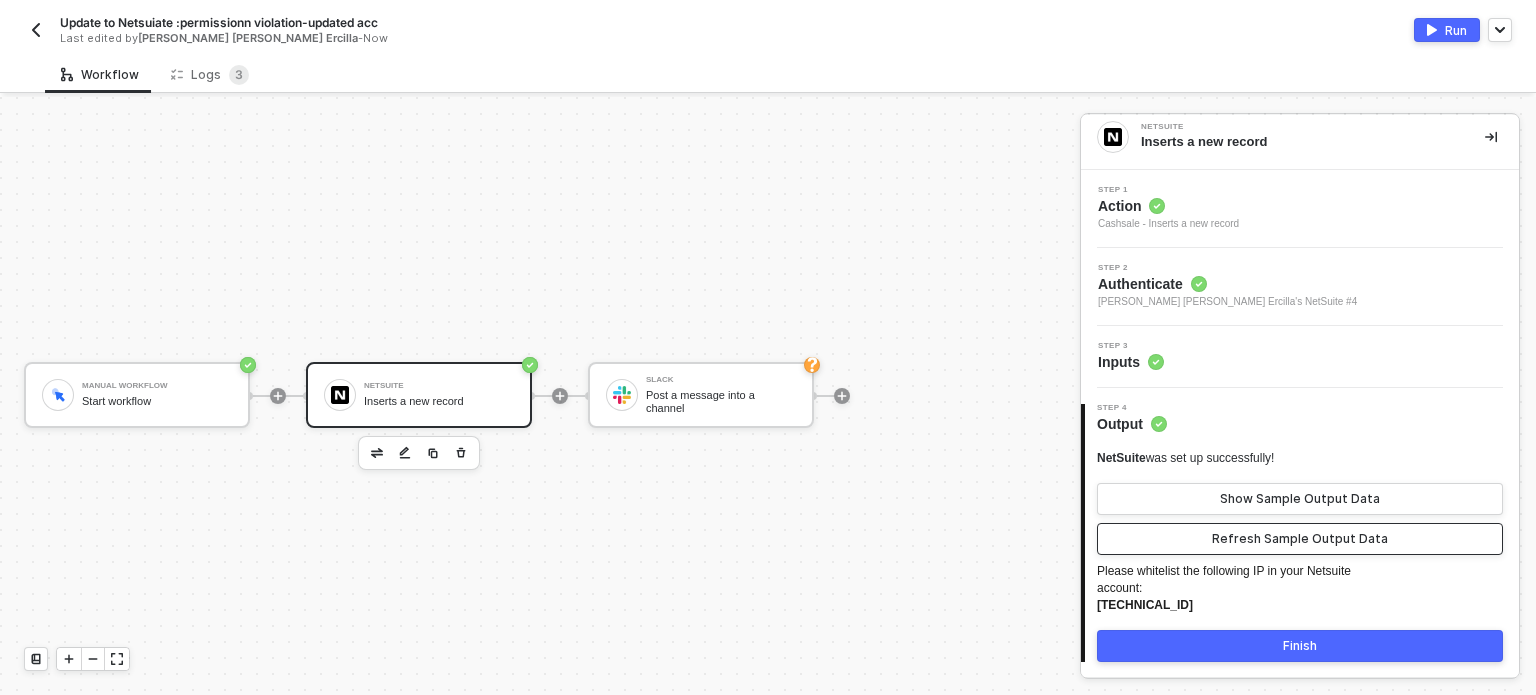 click on "Refresh Sample Output Data" at bounding box center [1300, 539] 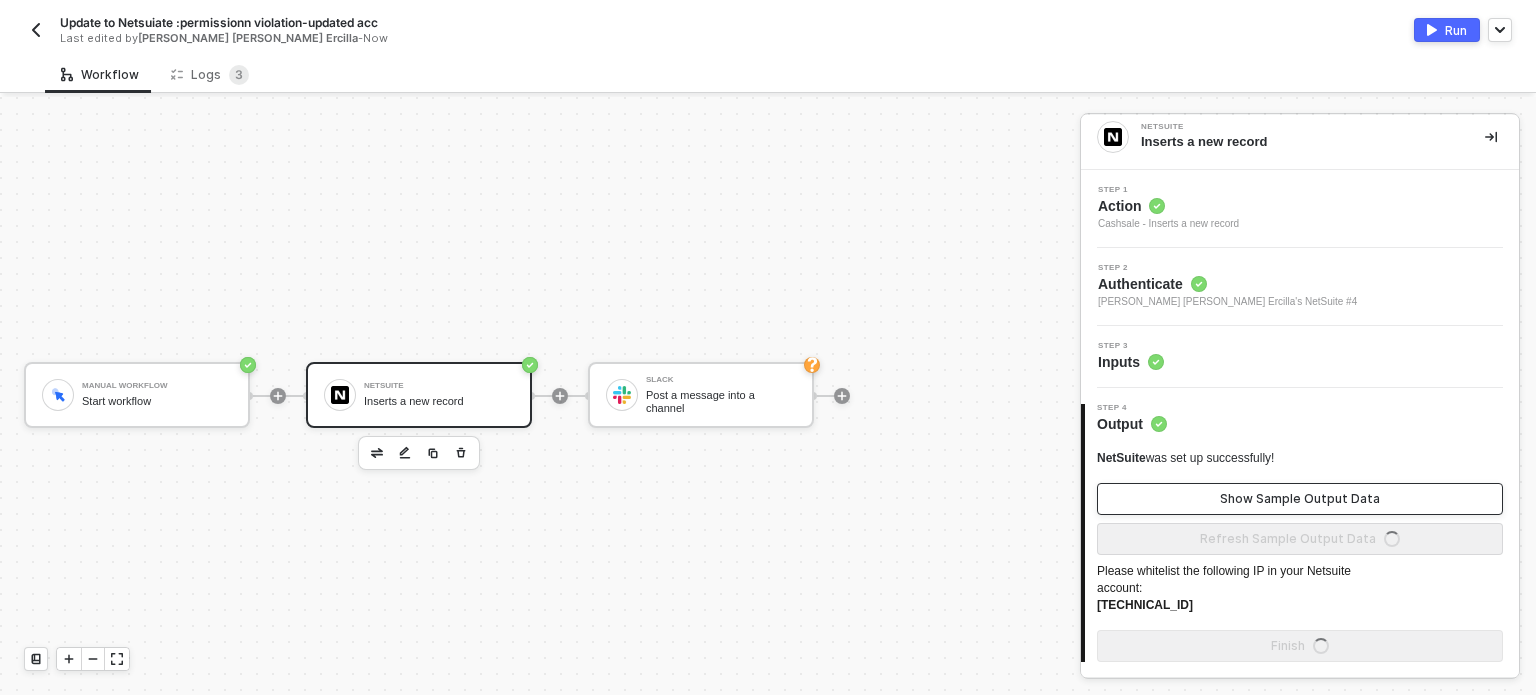 click on "Show Sample Output Data" at bounding box center [1300, 499] 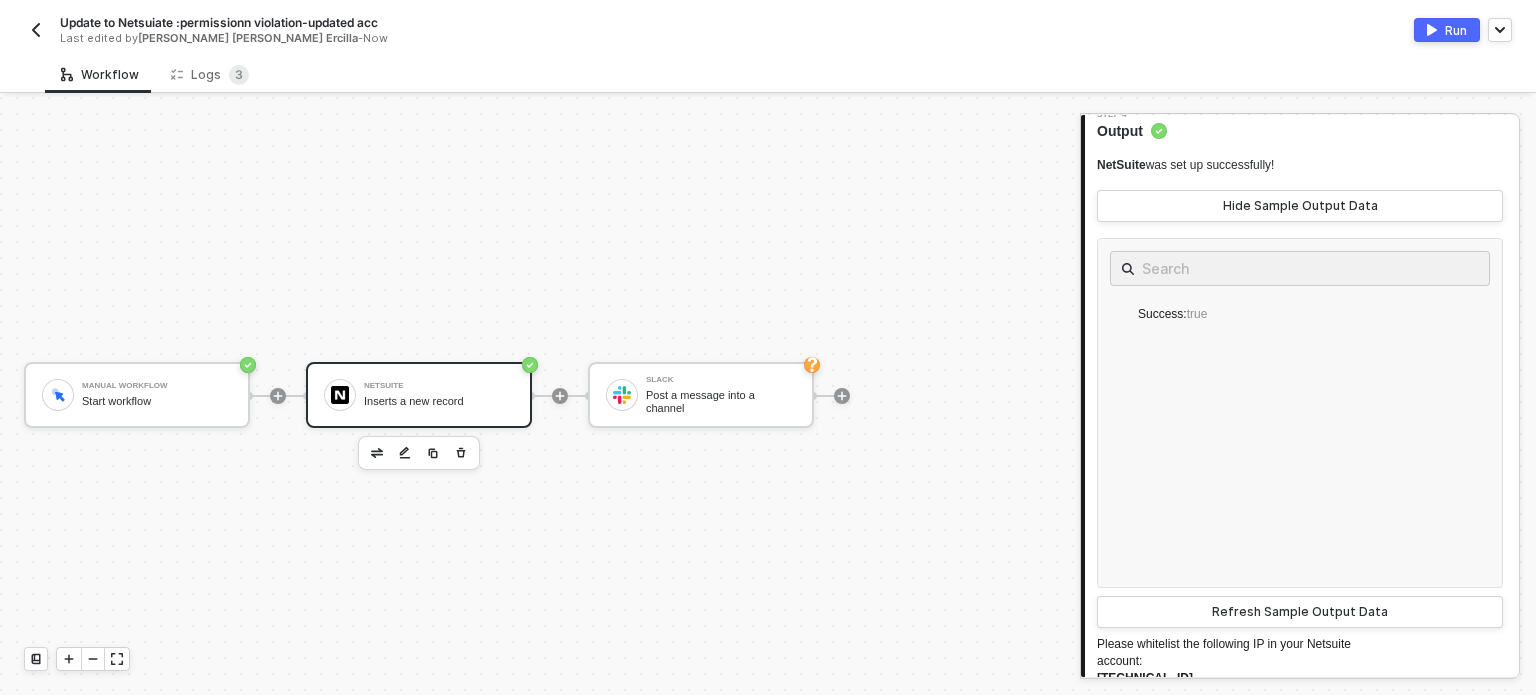 scroll, scrollTop: 310, scrollLeft: 0, axis: vertical 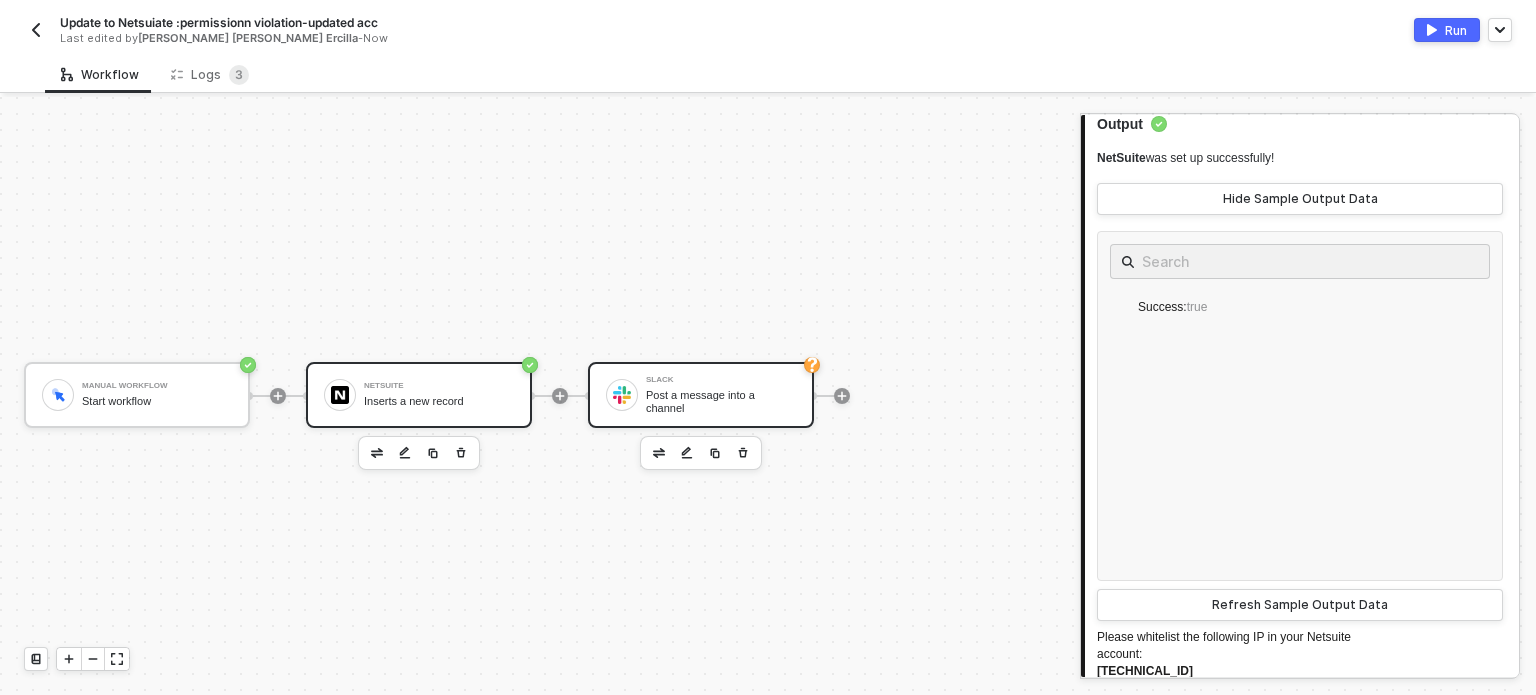 click on "Post a message into a channel" at bounding box center (721, 401) 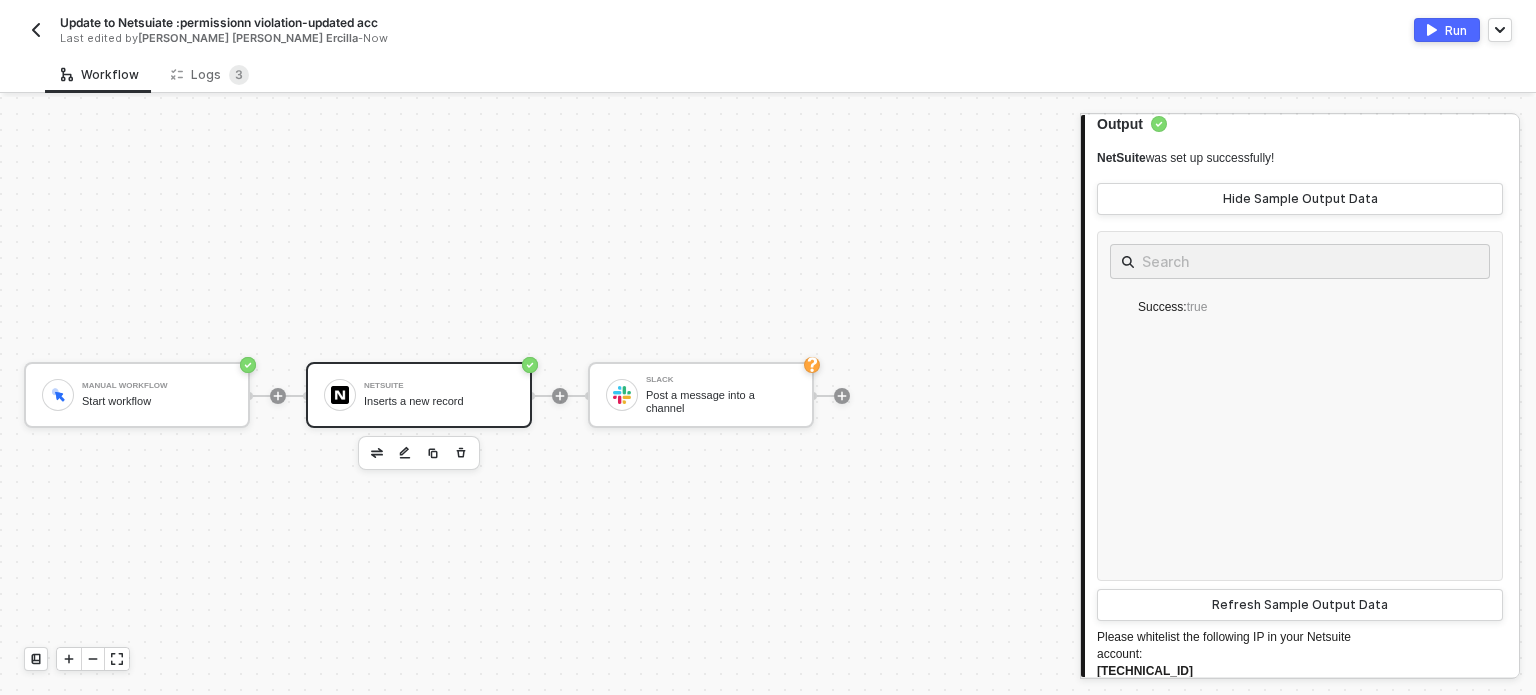scroll, scrollTop: 0, scrollLeft: 0, axis: both 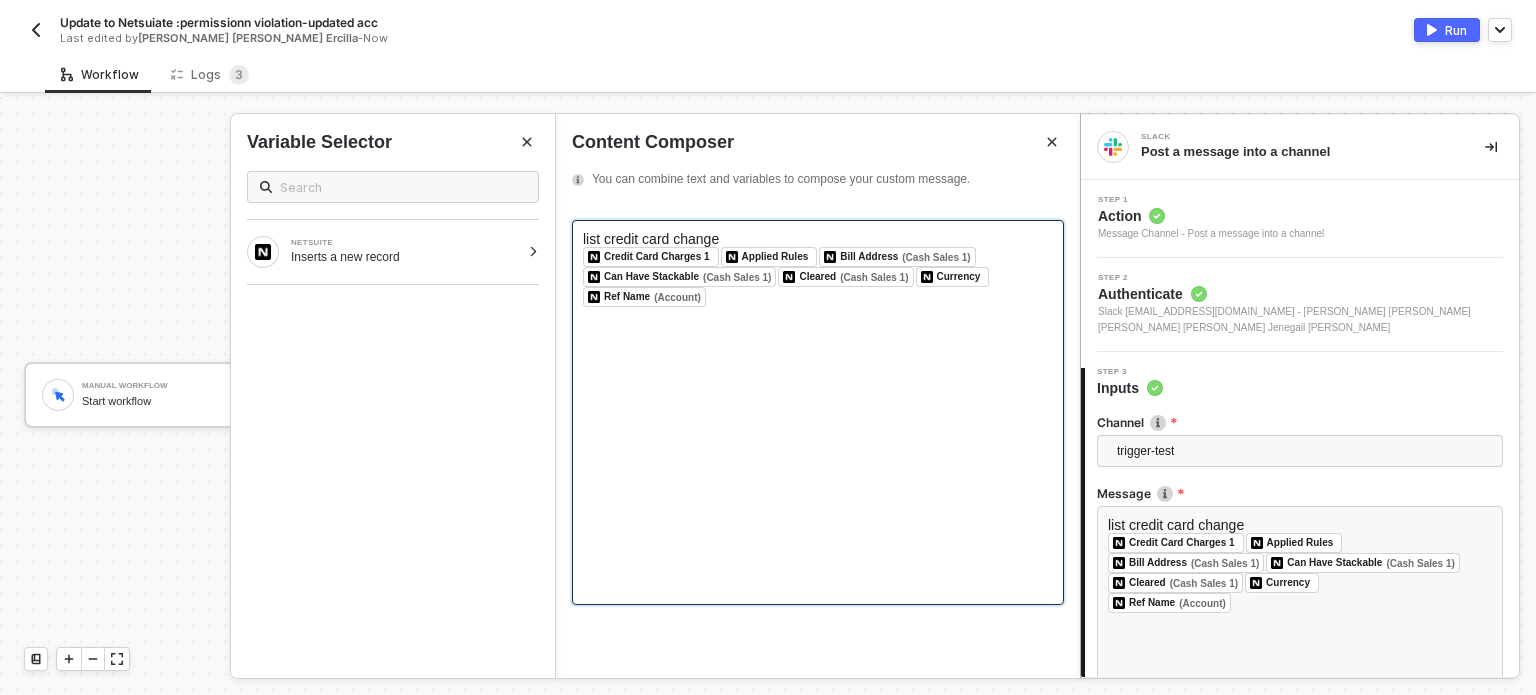 click on "list credit card change ﻿ Credit Card Charges 1 ﻿ ﻿ Applied Rules ﻿ ﻿ Bill Address (Cash Sales 1) ﻿ ﻿ Can Have Stackable (Cash Sales 1) ﻿ ﻿ Cleared (Cash Sales 1) ﻿ ﻿ Currency ﻿ ﻿ ﻿ Ref Name (Account) ﻿ ﻿" at bounding box center [818, 412] 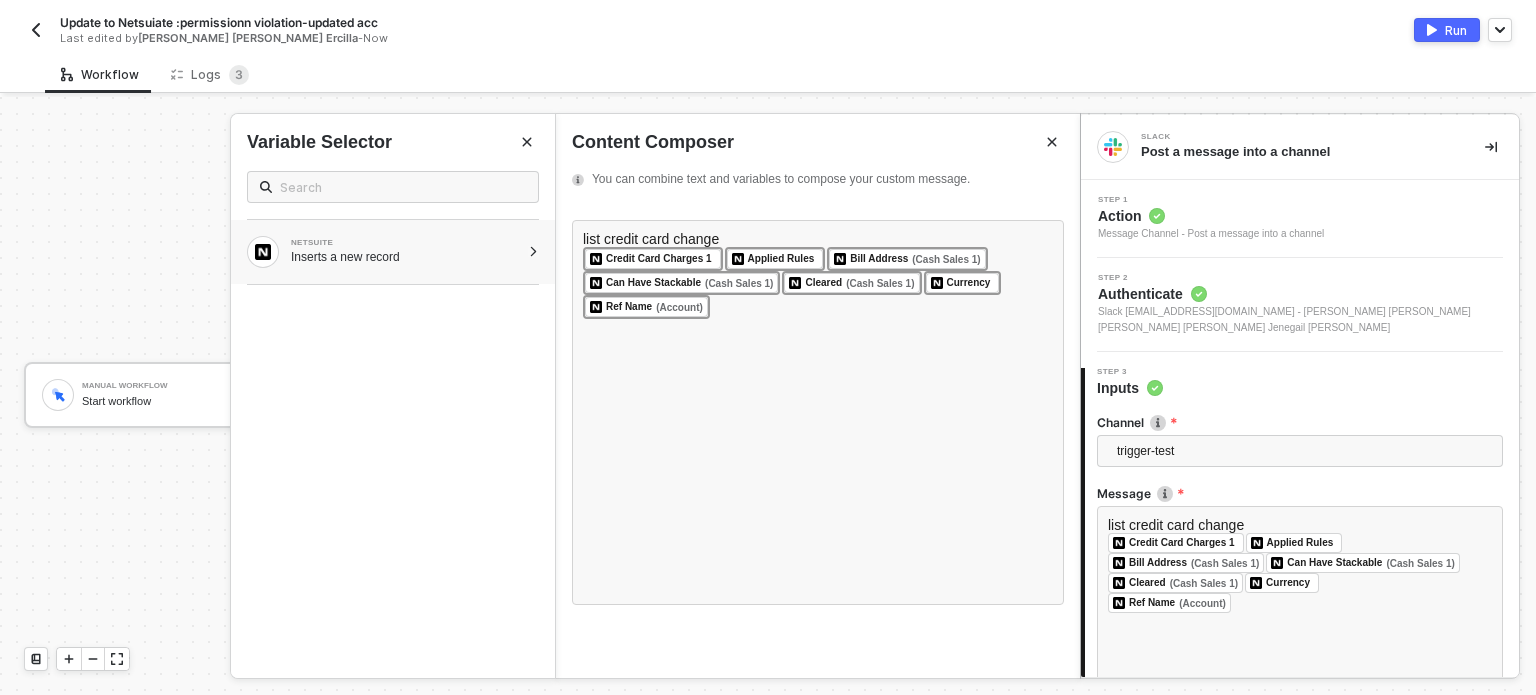 click on "NETSUITE" at bounding box center [405, 243] 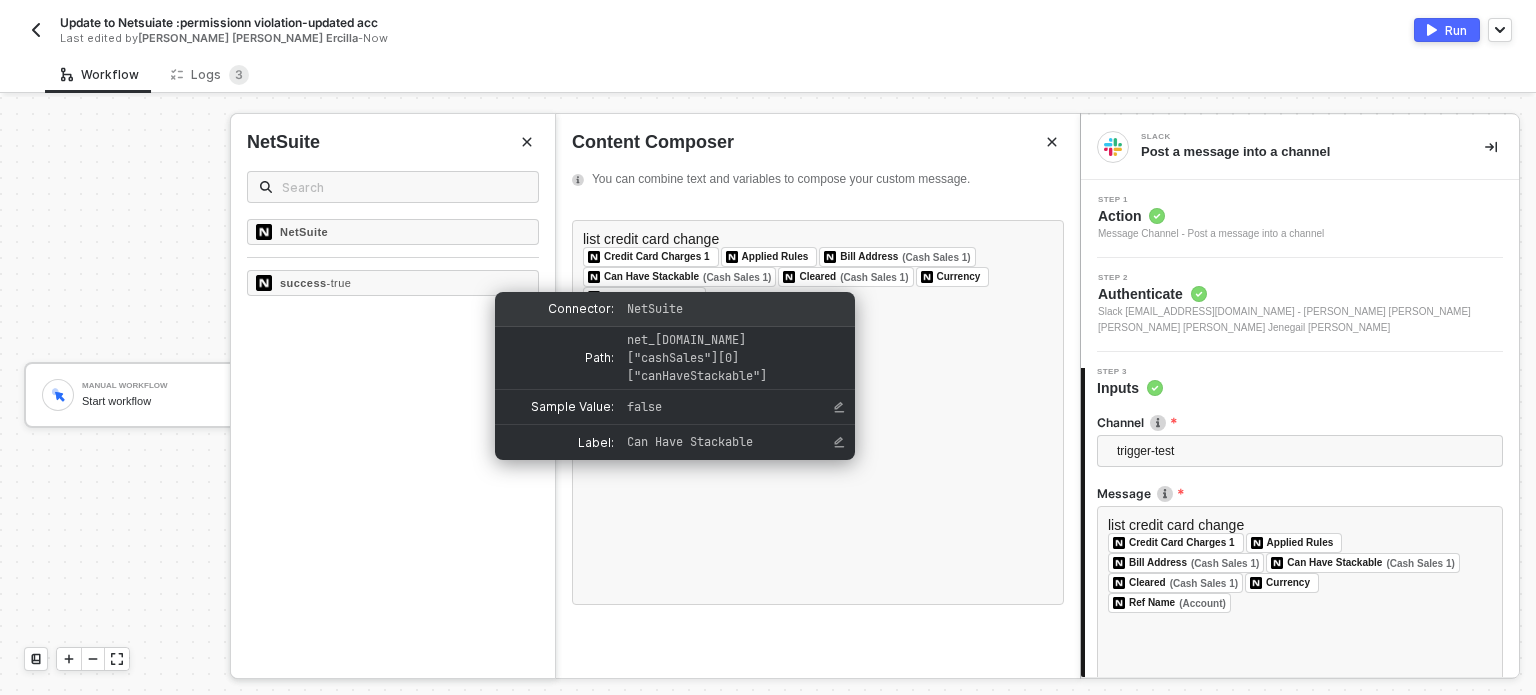 click on "Connector:  NetSuite" at bounding box center (675, 309) 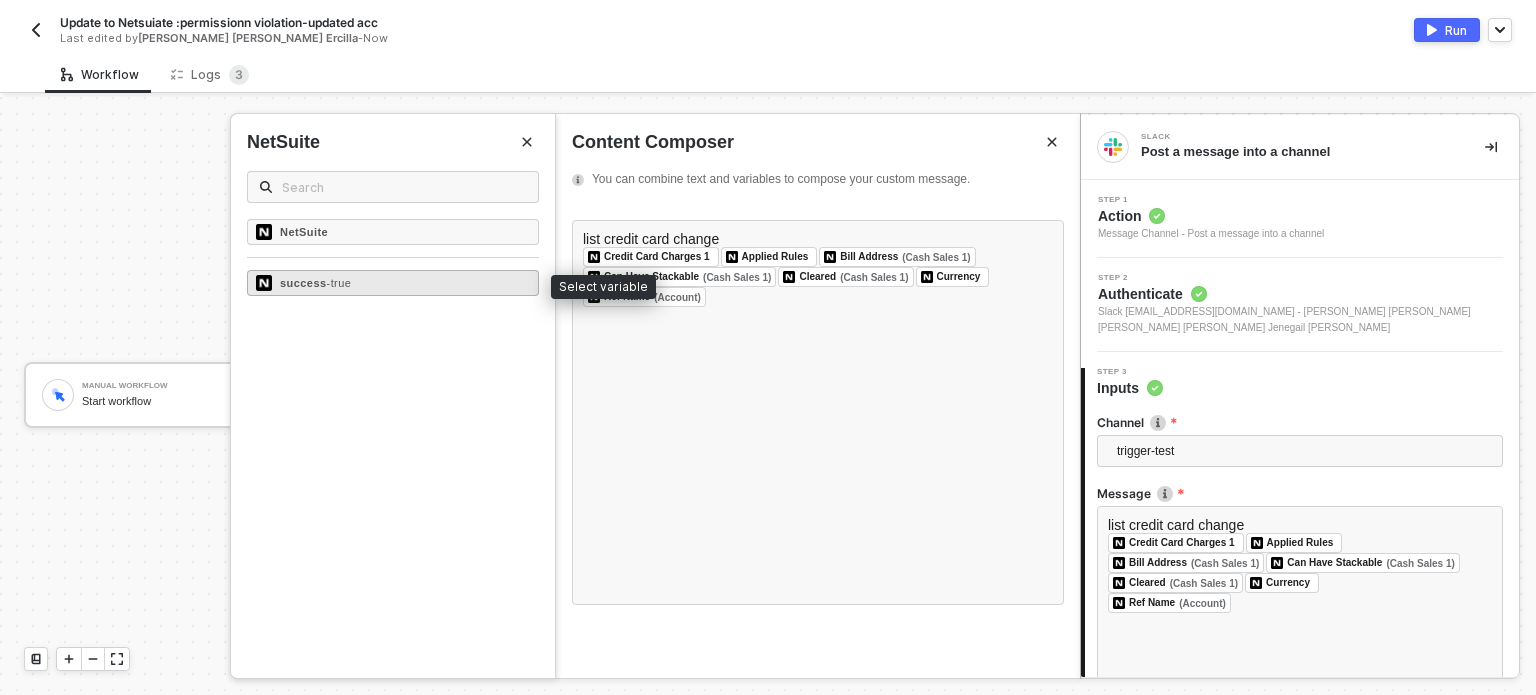 click on "success  -  true" at bounding box center (393, 283) 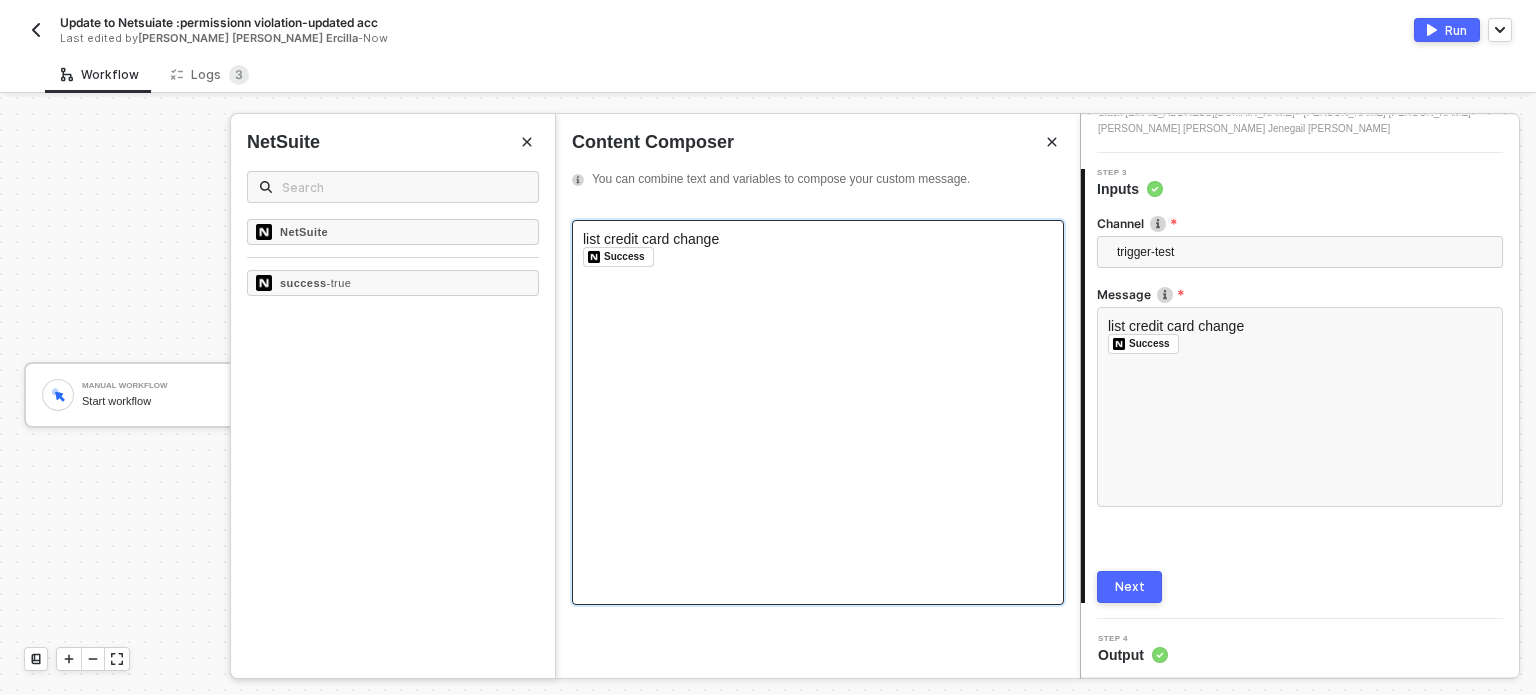 scroll, scrollTop: 202, scrollLeft: 0, axis: vertical 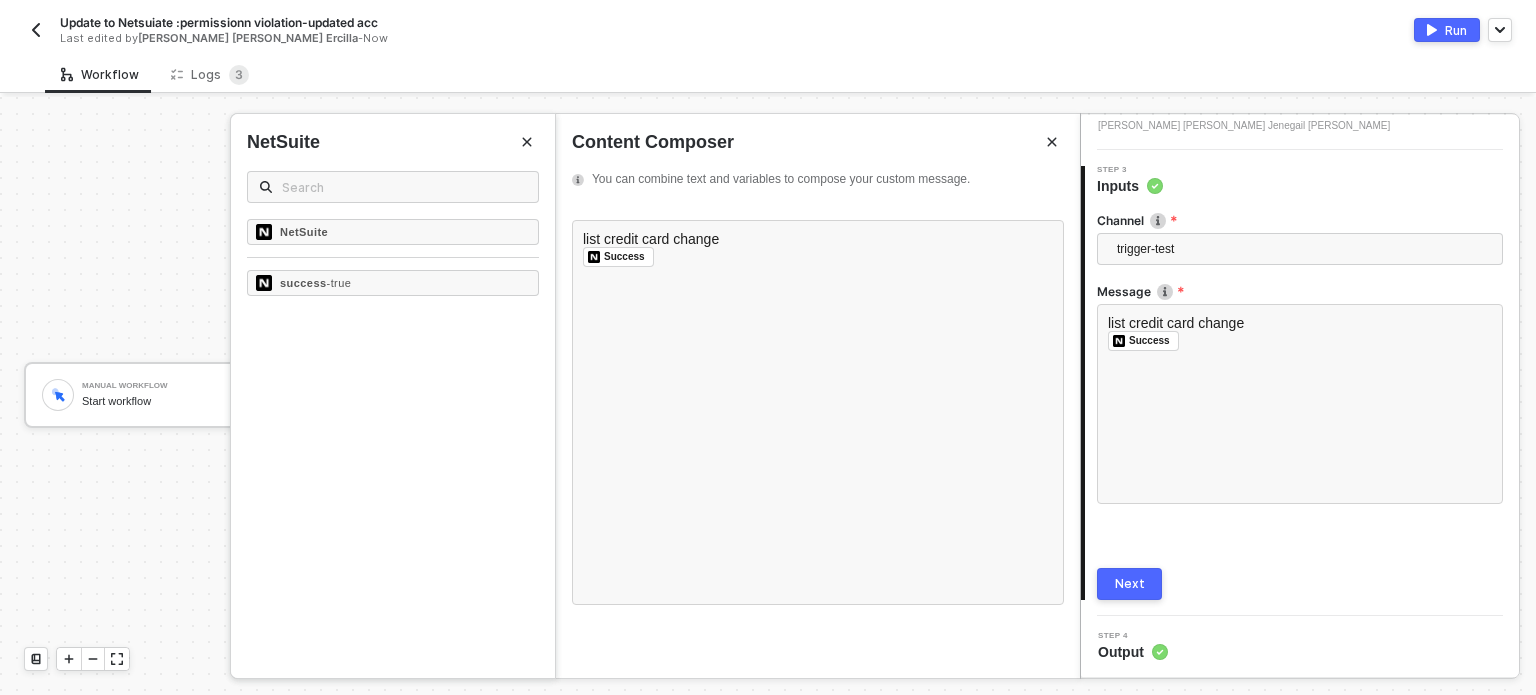 click on "Next" at bounding box center (1130, 584) 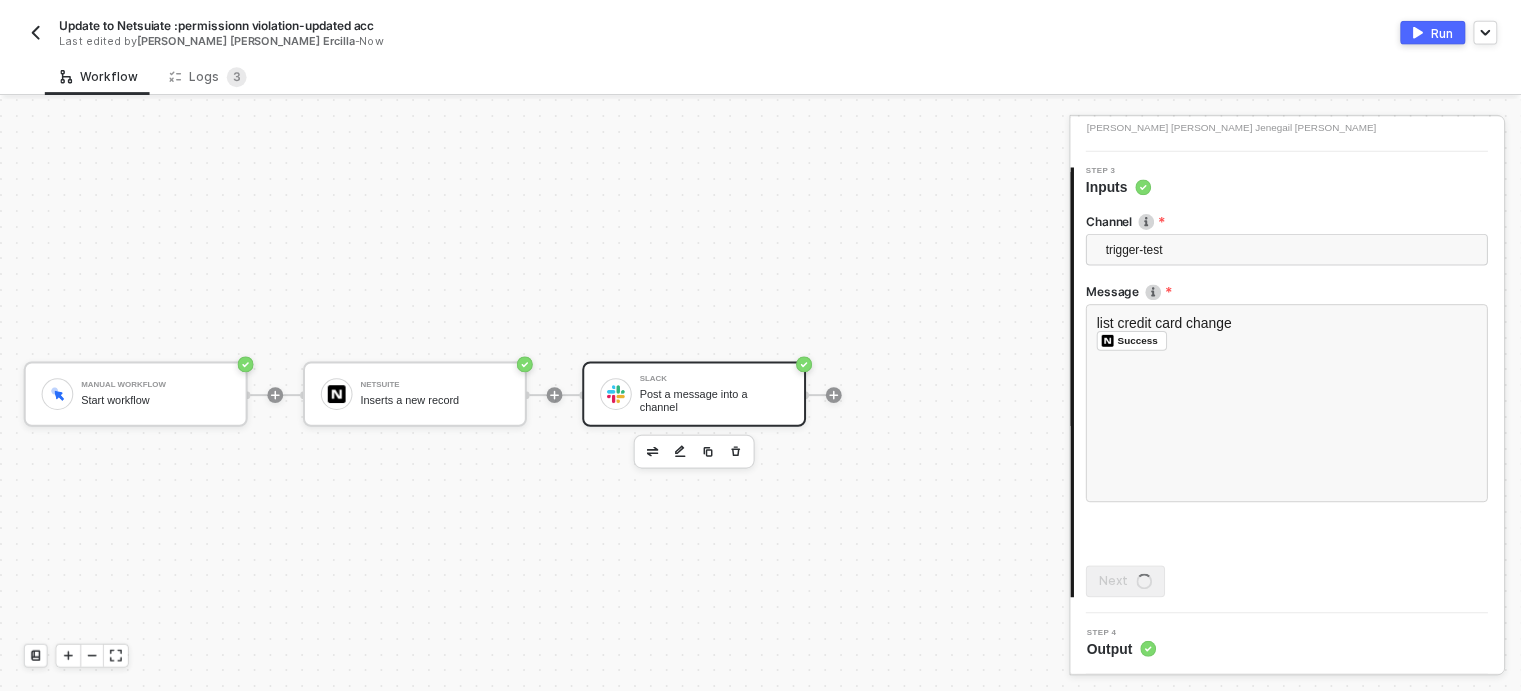 scroll, scrollTop: 0, scrollLeft: 0, axis: both 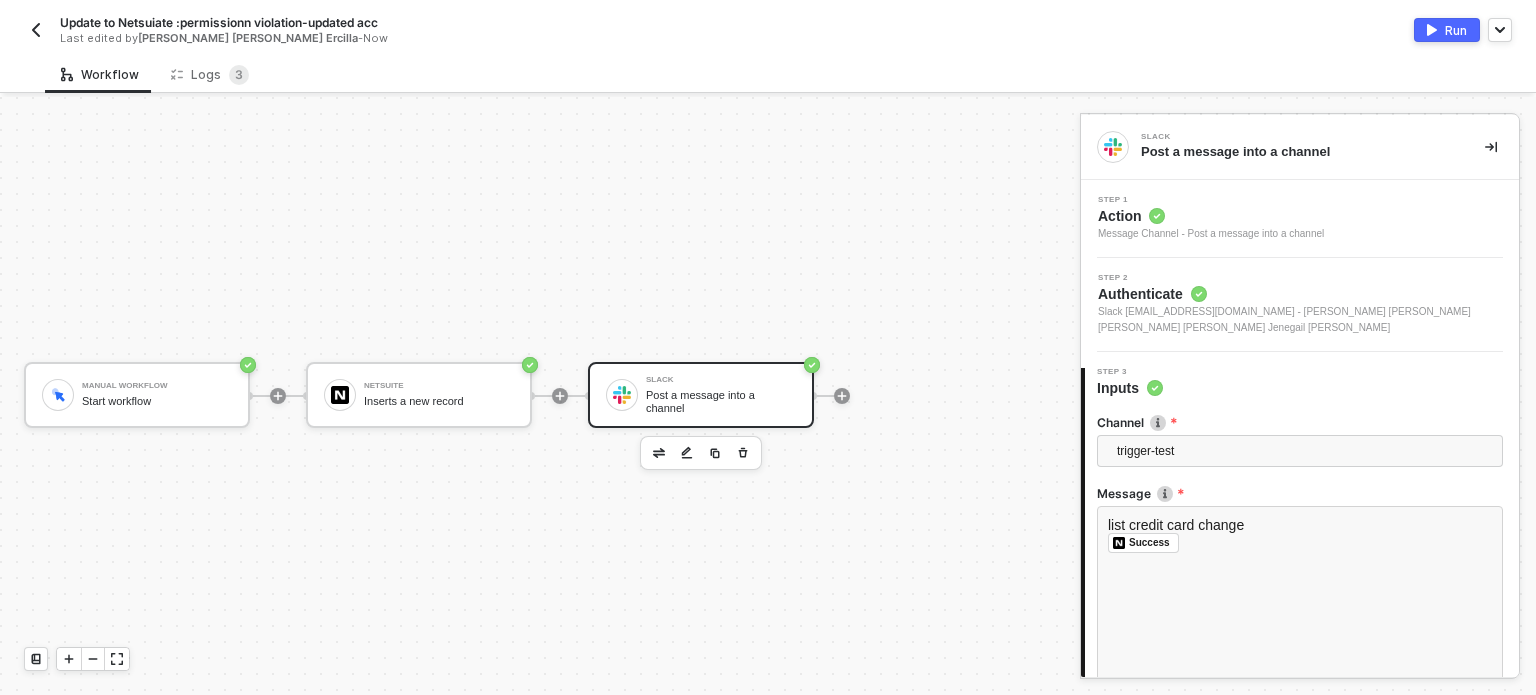 click on "Run" at bounding box center (1447, 30) 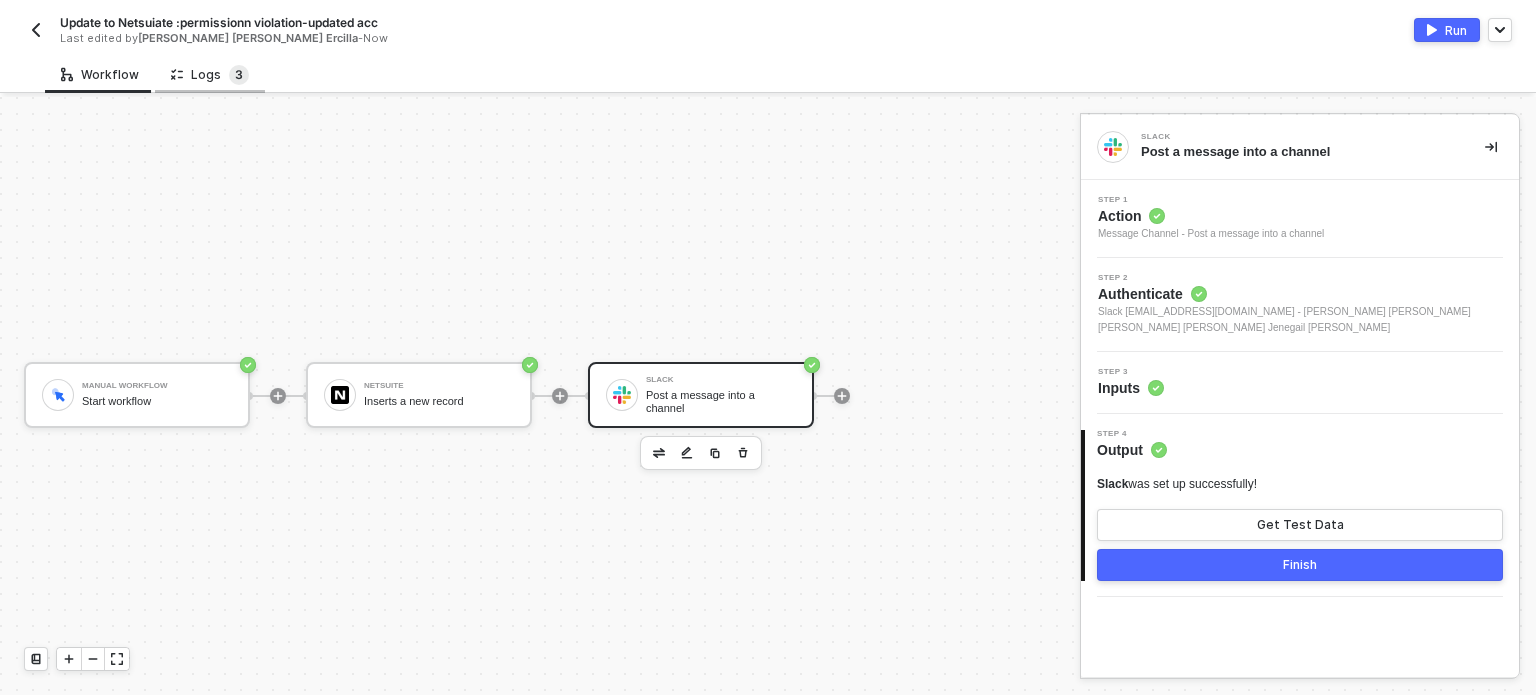 click on "3" at bounding box center (239, 74) 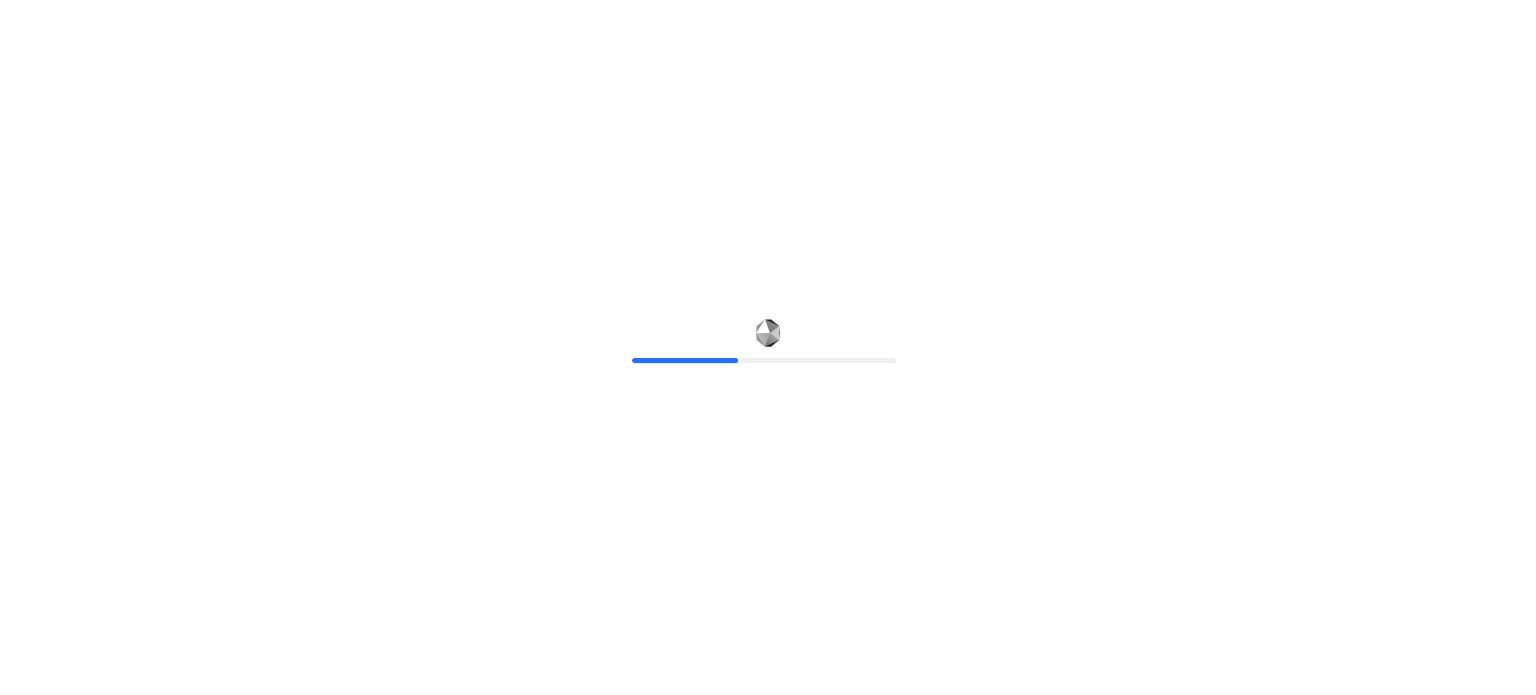 scroll, scrollTop: 0, scrollLeft: 0, axis: both 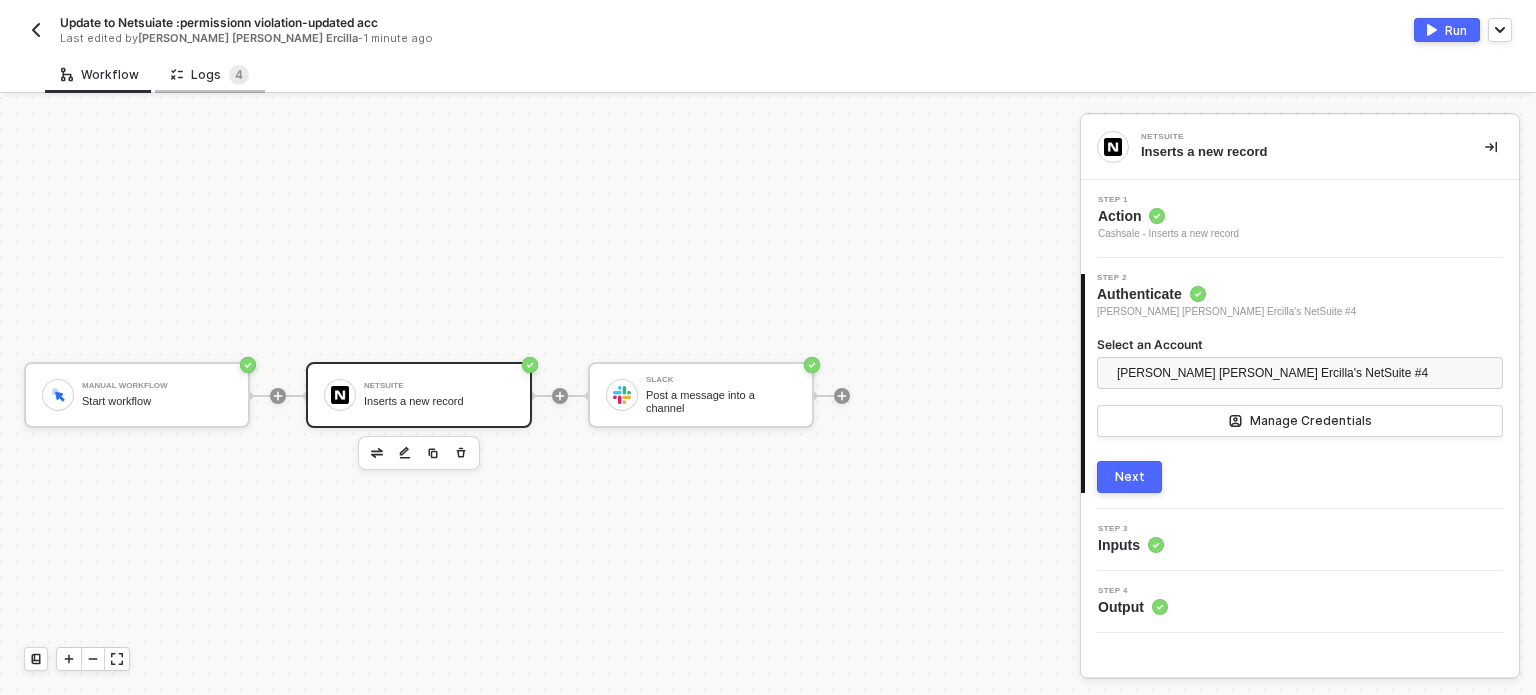 click on "Logs 4" at bounding box center (210, 74) 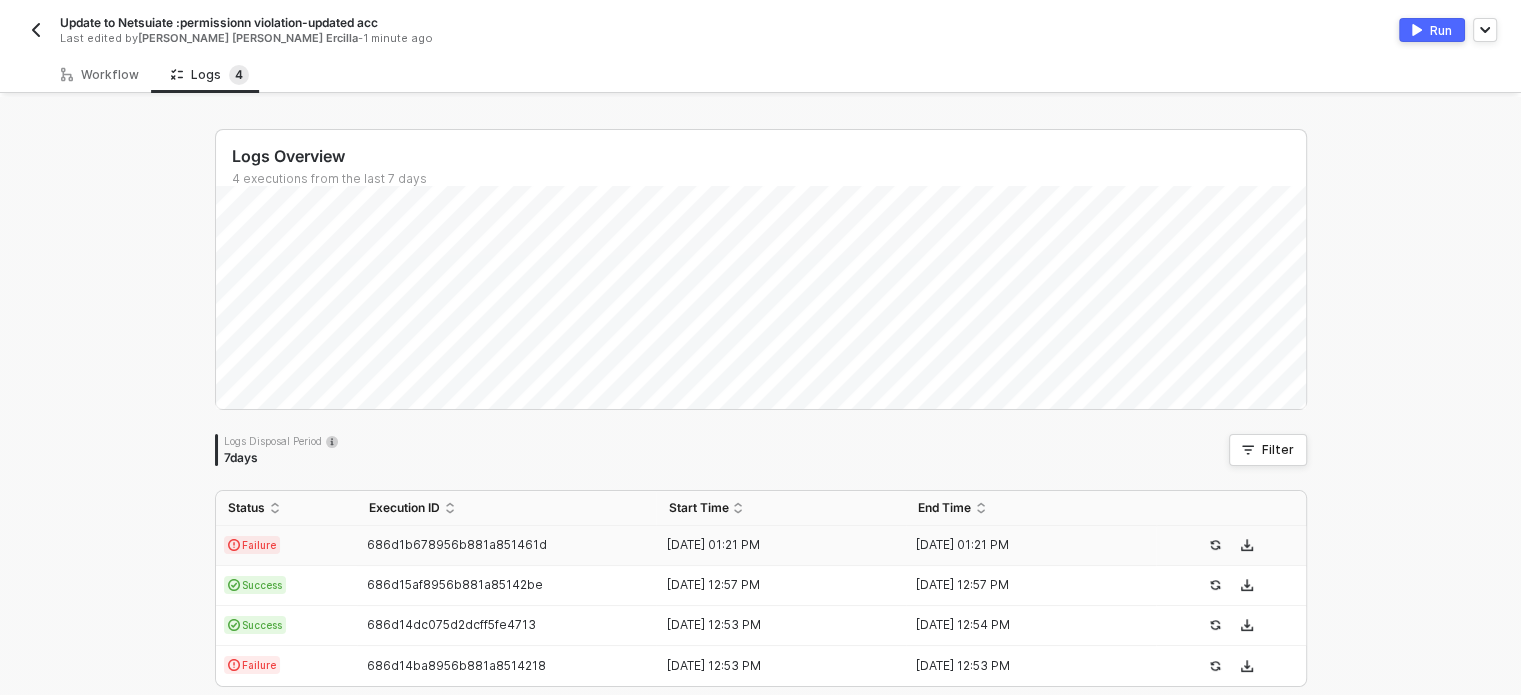 click on "Failure" at bounding box center (286, 546) 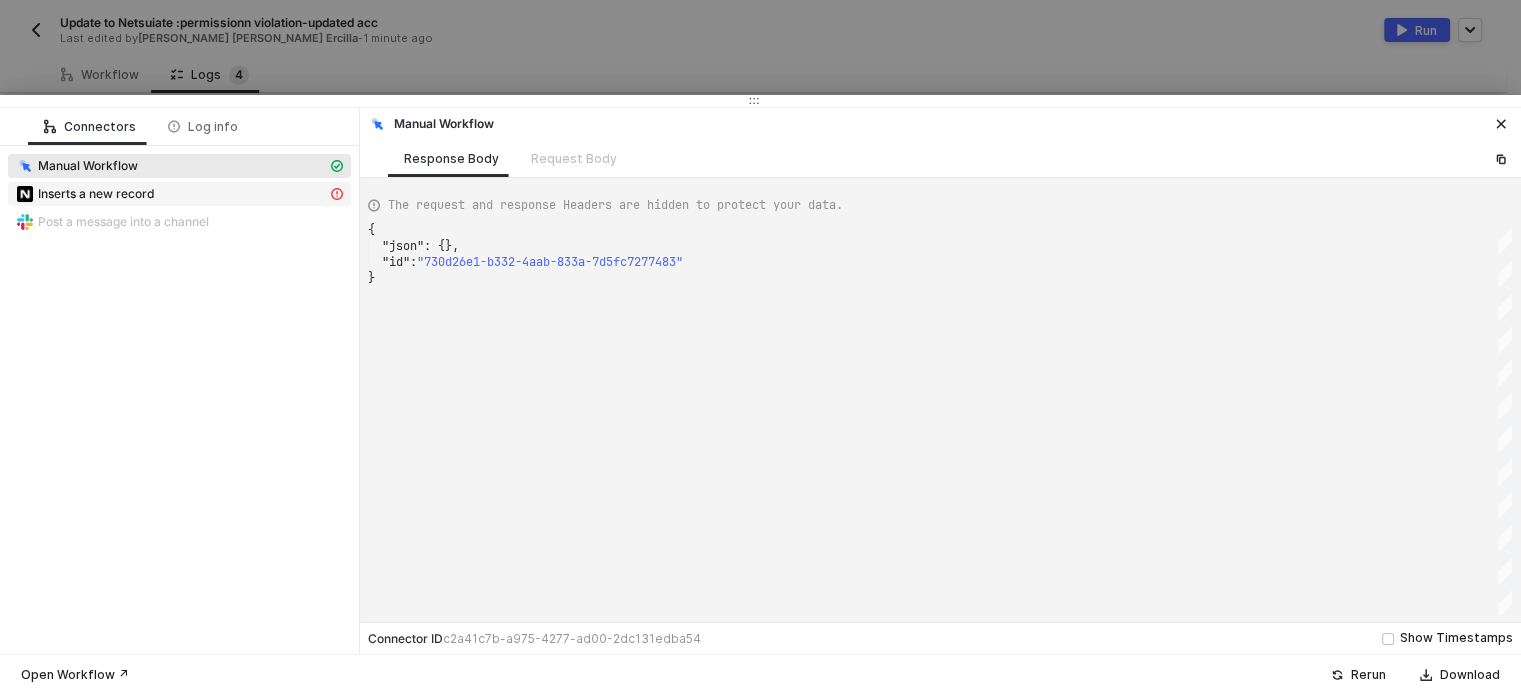 click on "Inserts a new record" at bounding box center (171, 194) 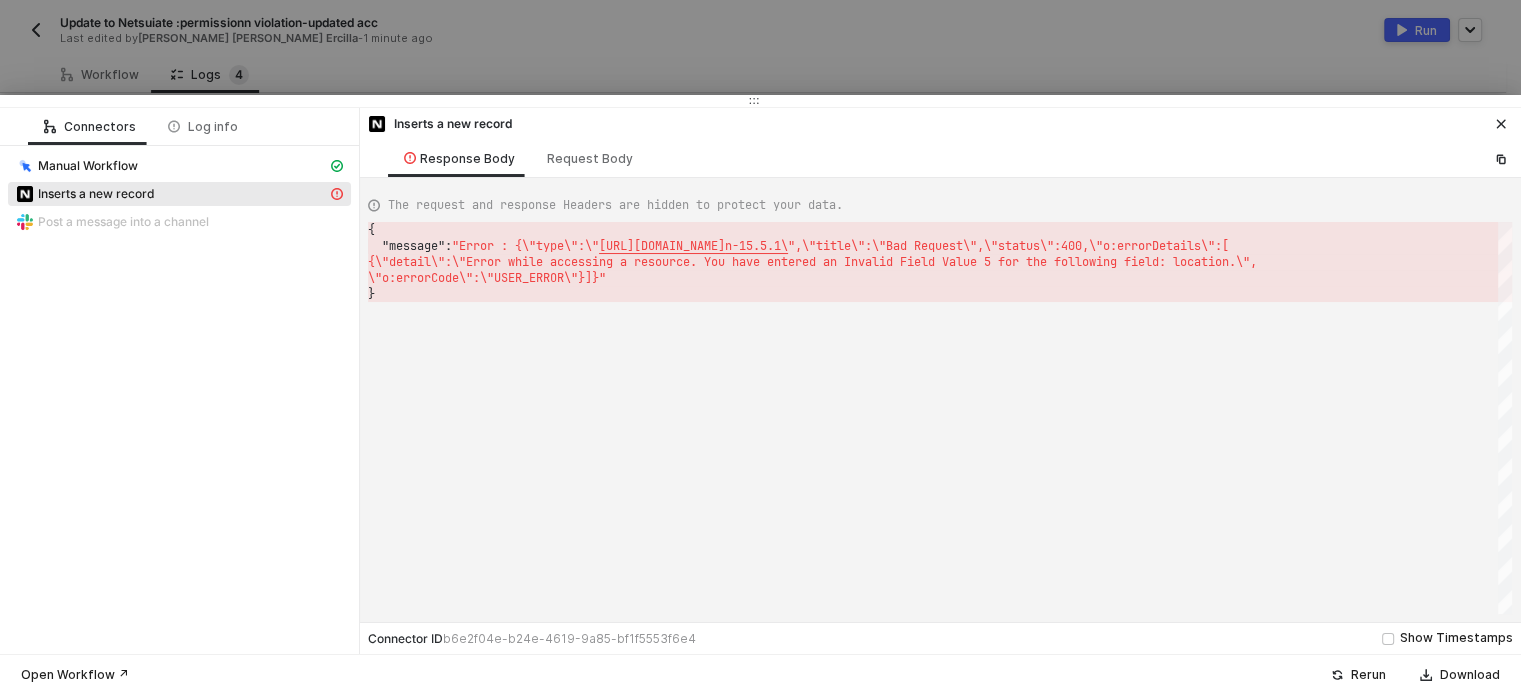 click 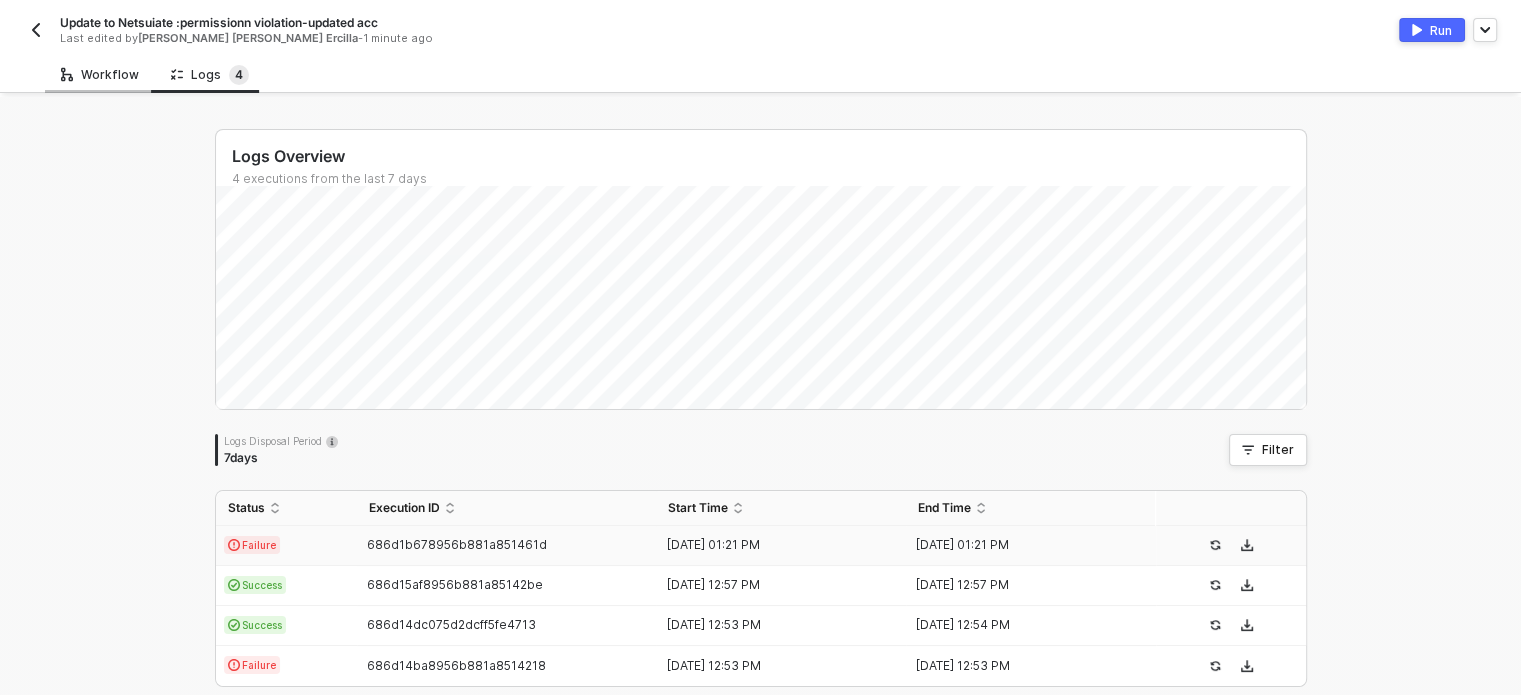 click on "Workflow" at bounding box center (100, 75) 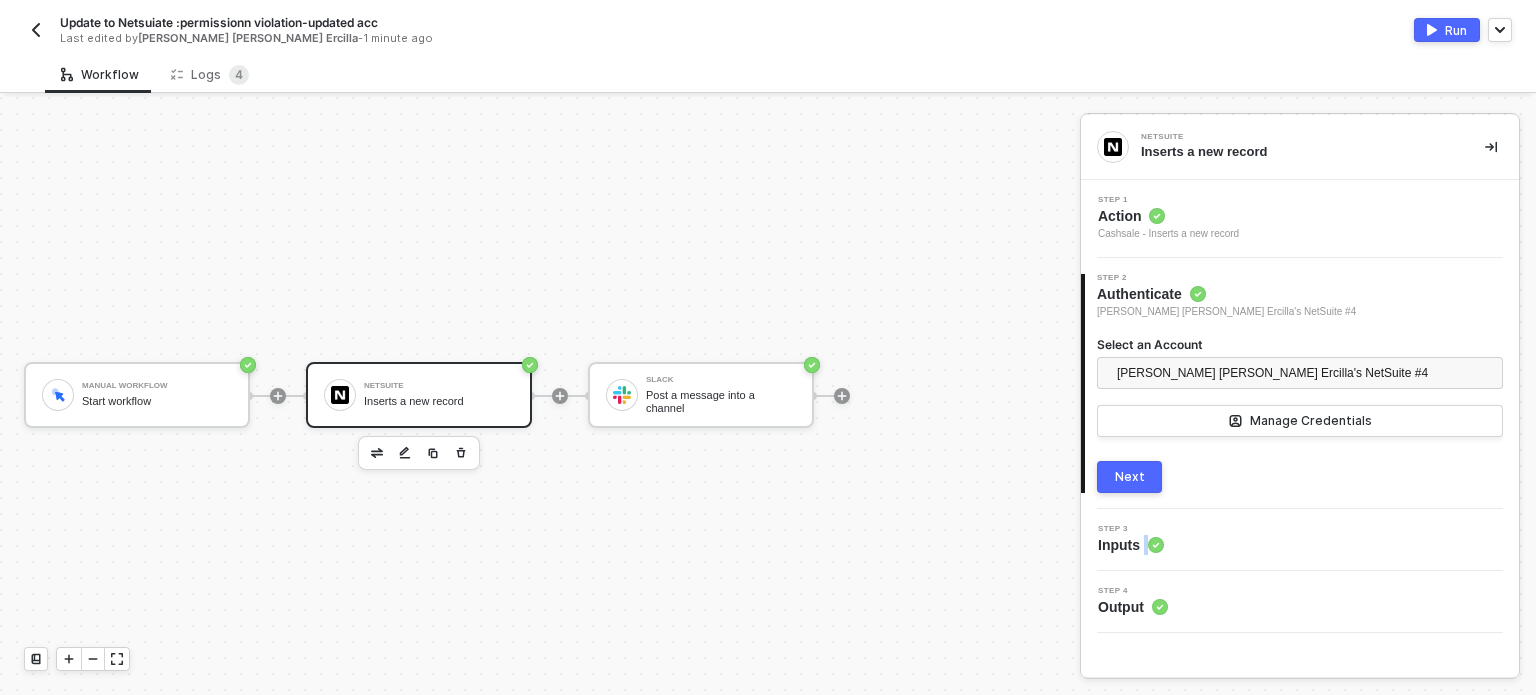 click on "Inputs" at bounding box center (1131, 545) 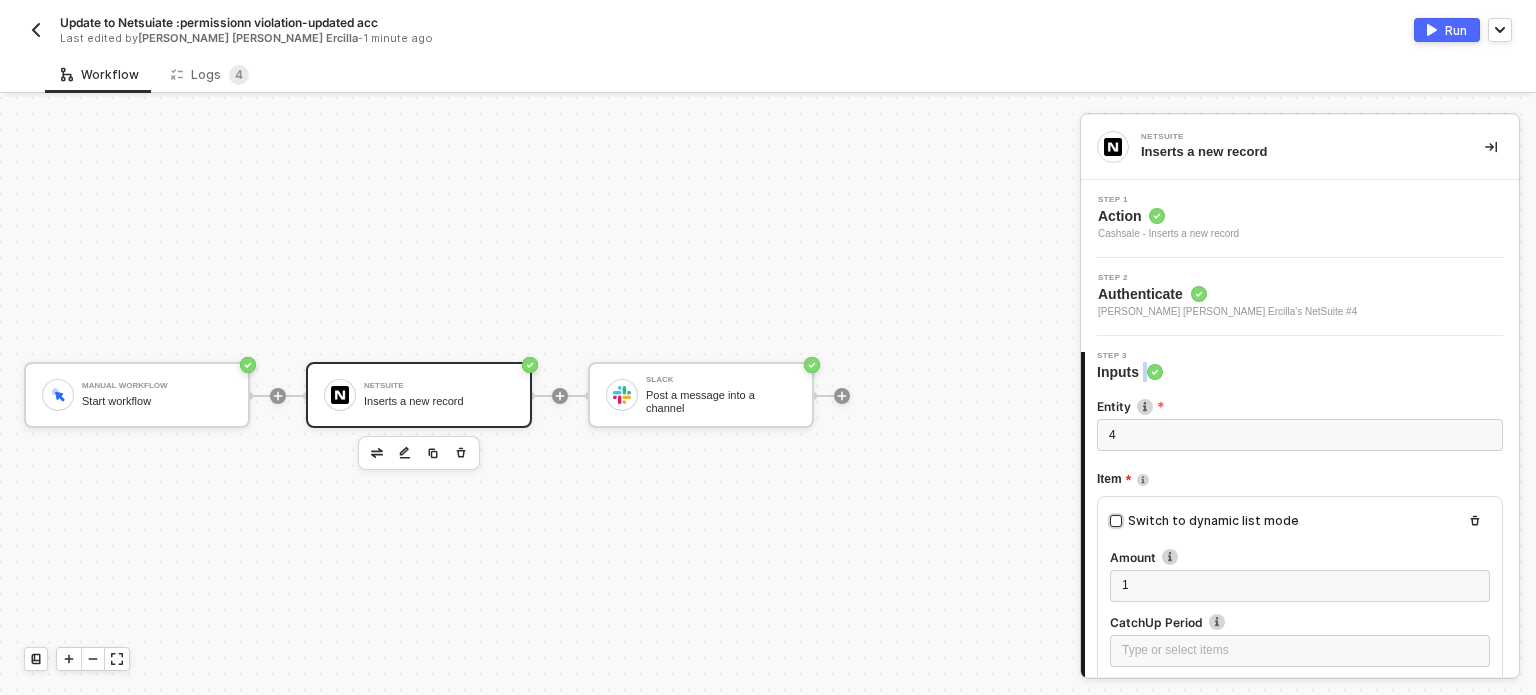 scroll, scrollTop: 400, scrollLeft: 0, axis: vertical 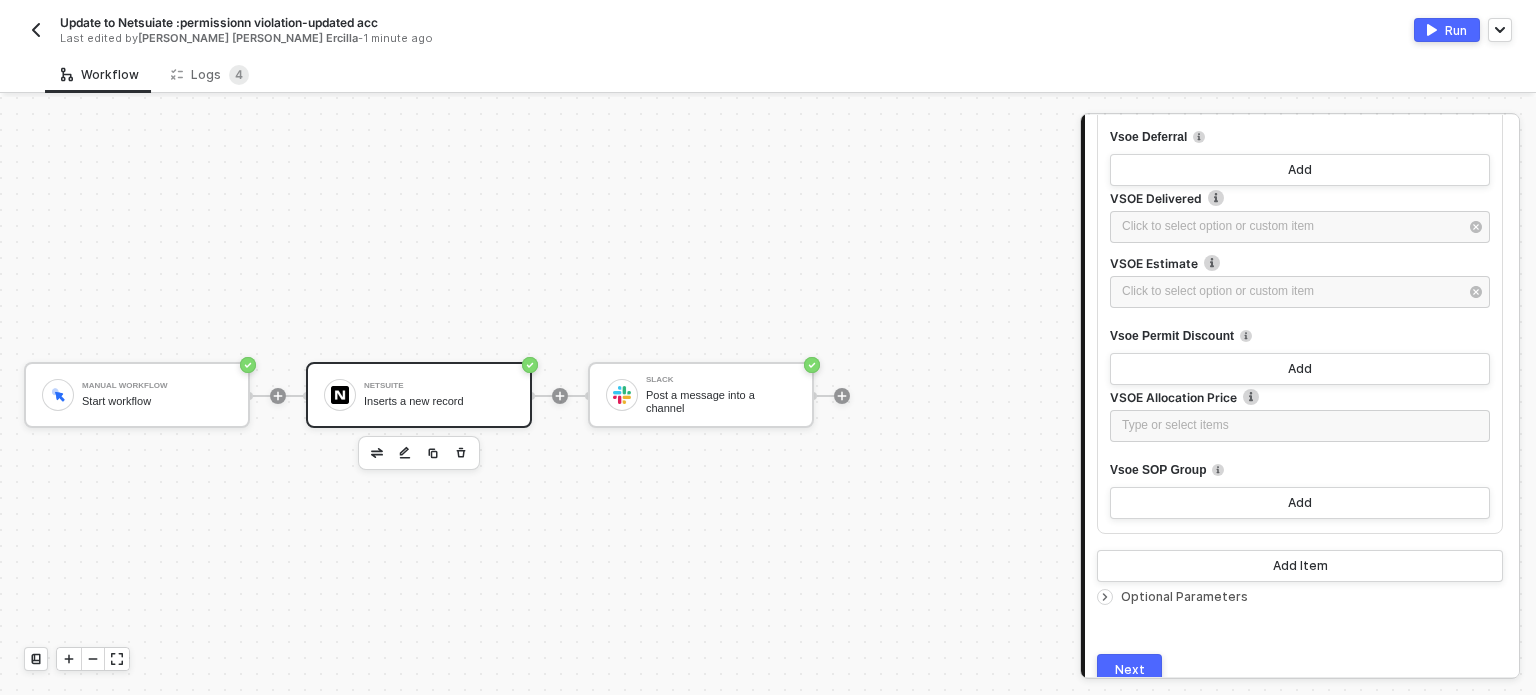 drag, startPoint x: 1150, startPoint y: 589, endPoint x: 1176, endPoint y: 535, distance: 59.933296 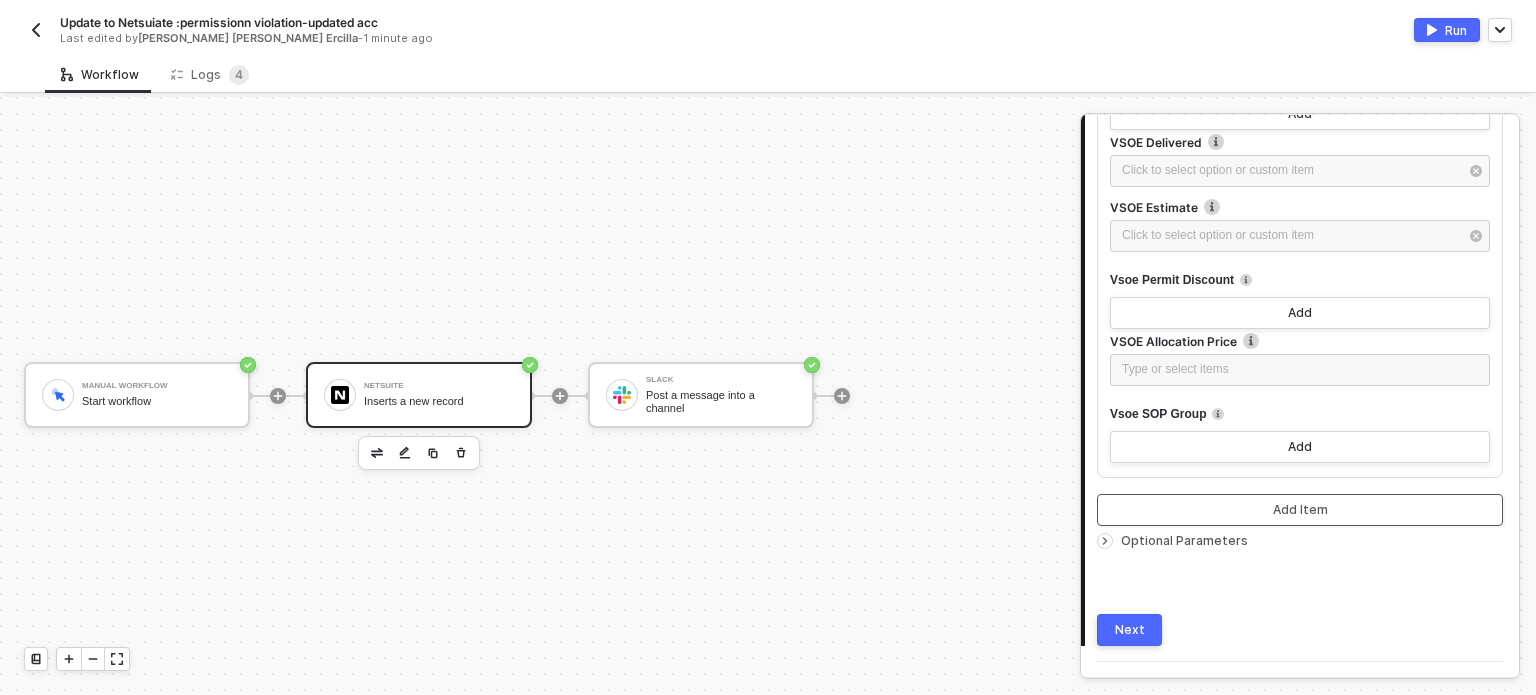 scroll, scrollTop: 4701, scrollLeft: 0, axis: vertical 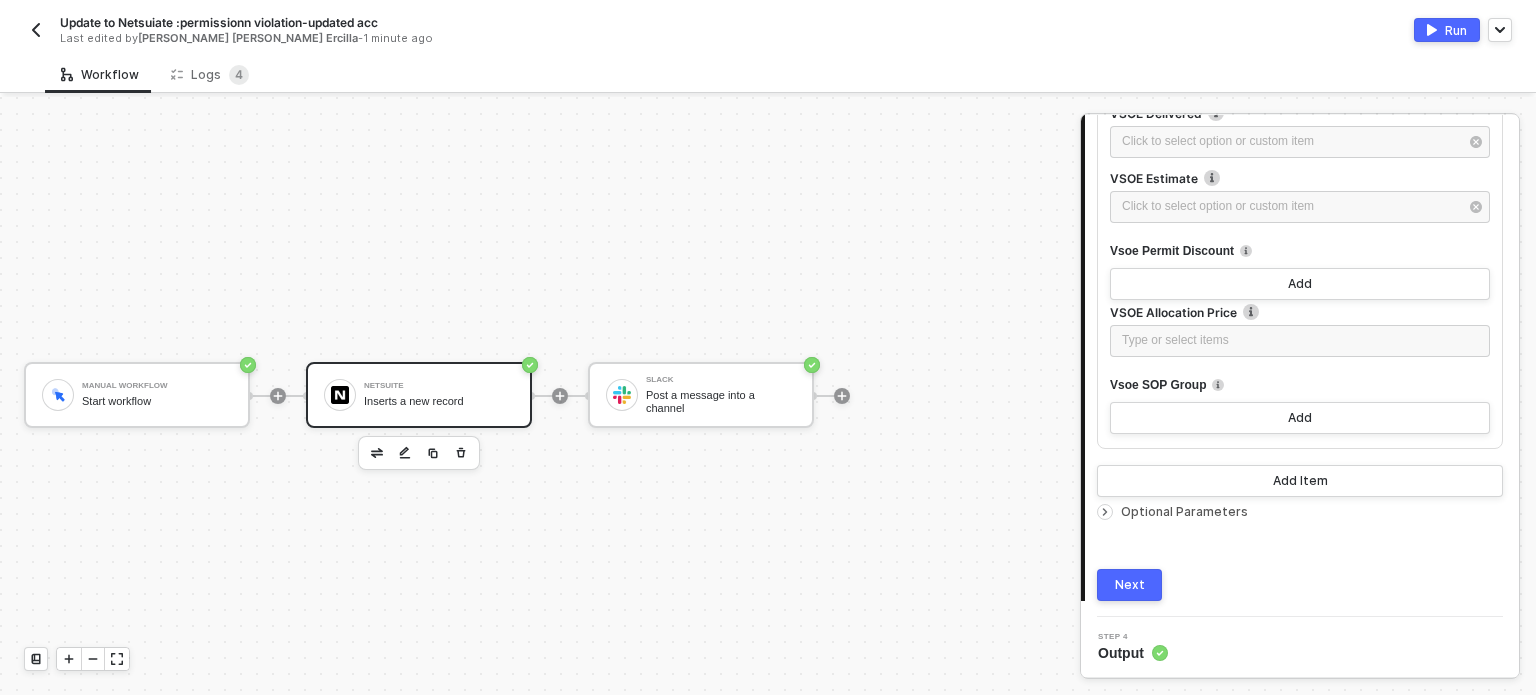 click 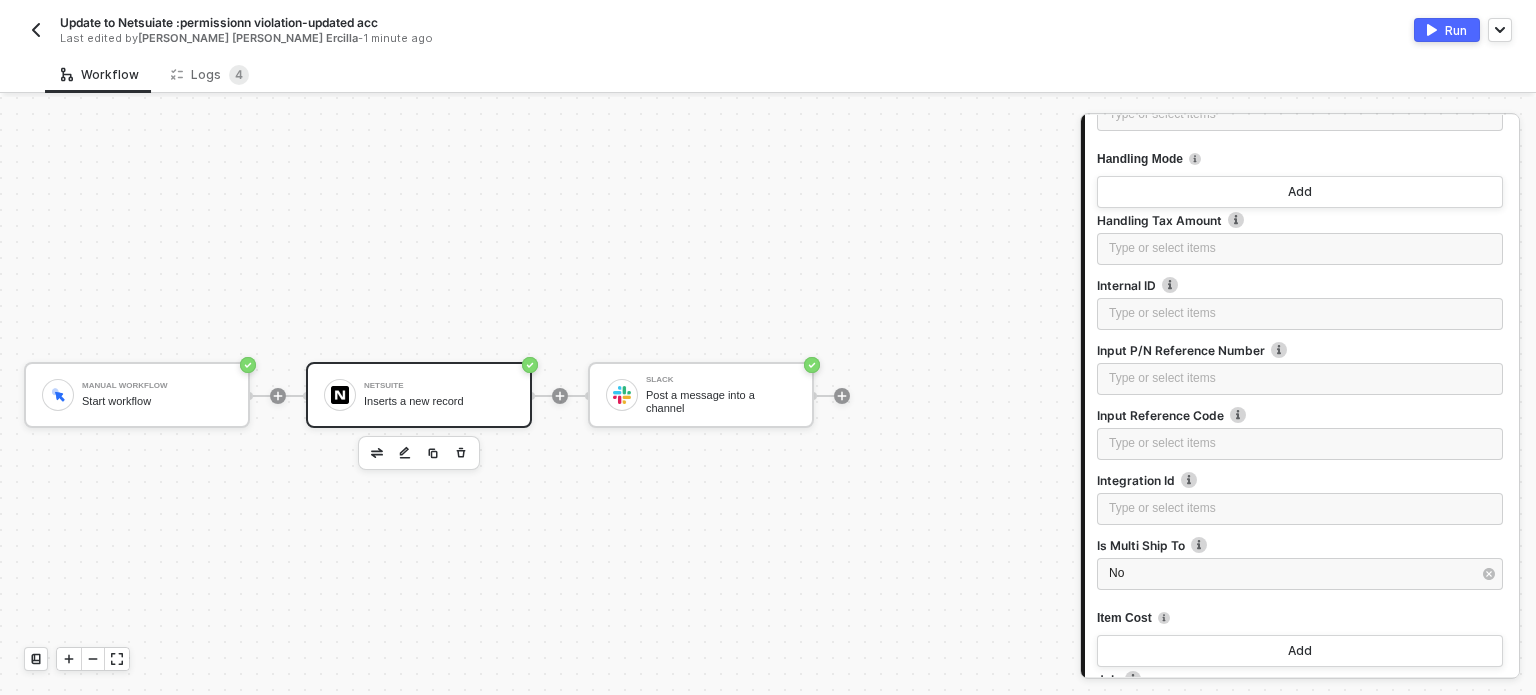 scroll, scrollTop: 9717, scrollLeft: 0, axis: vertical 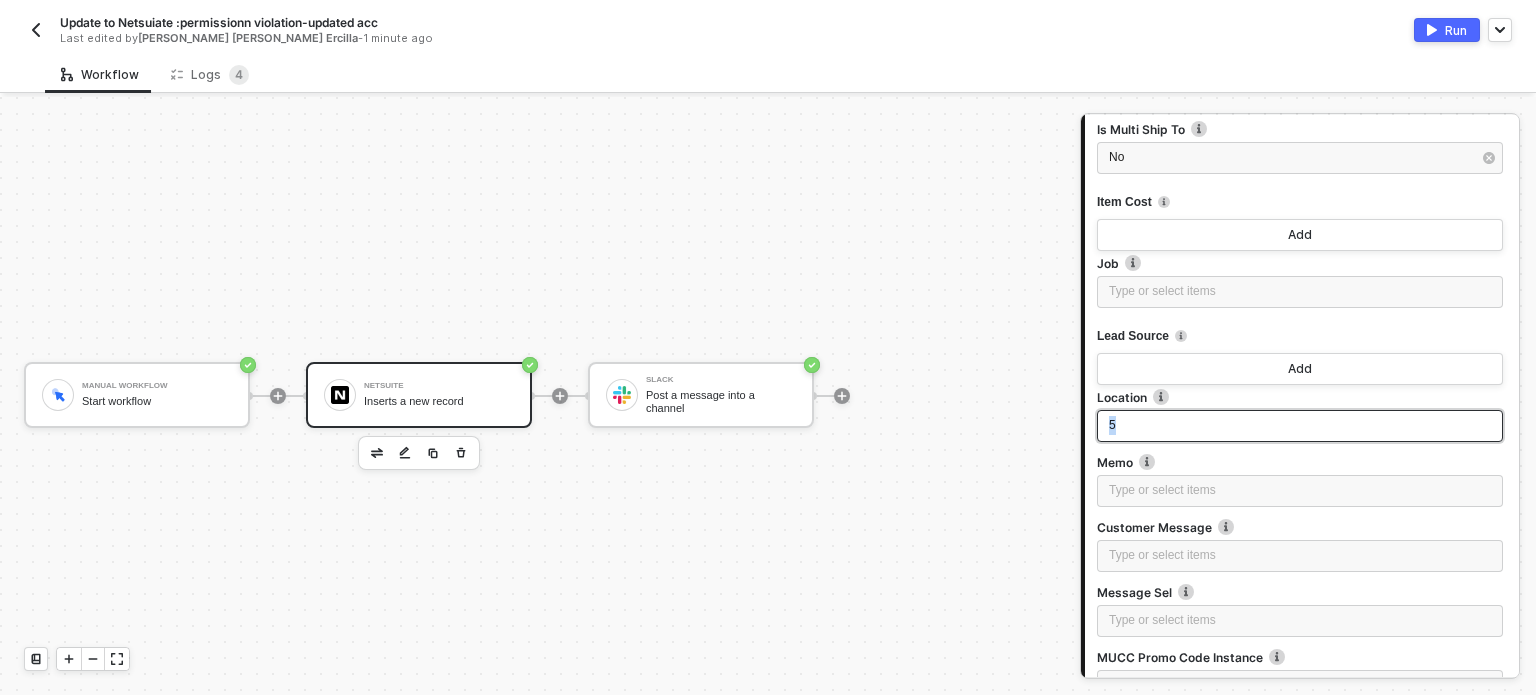 drag, startPoint x: 1133, startPoint y: 424, endPoint x: 1103, endPoint y: 419, distance: 30.413813 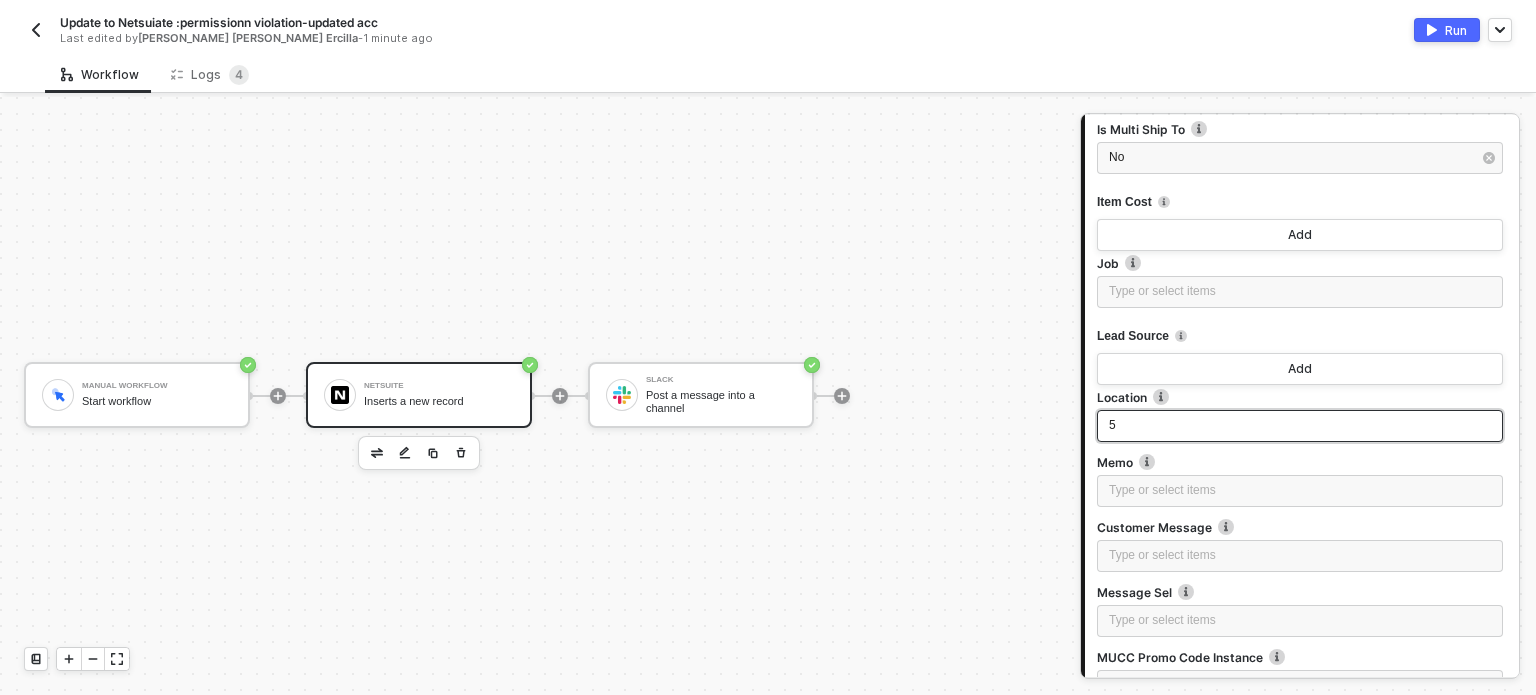 click on "5" at bounding box center (1300, 426) 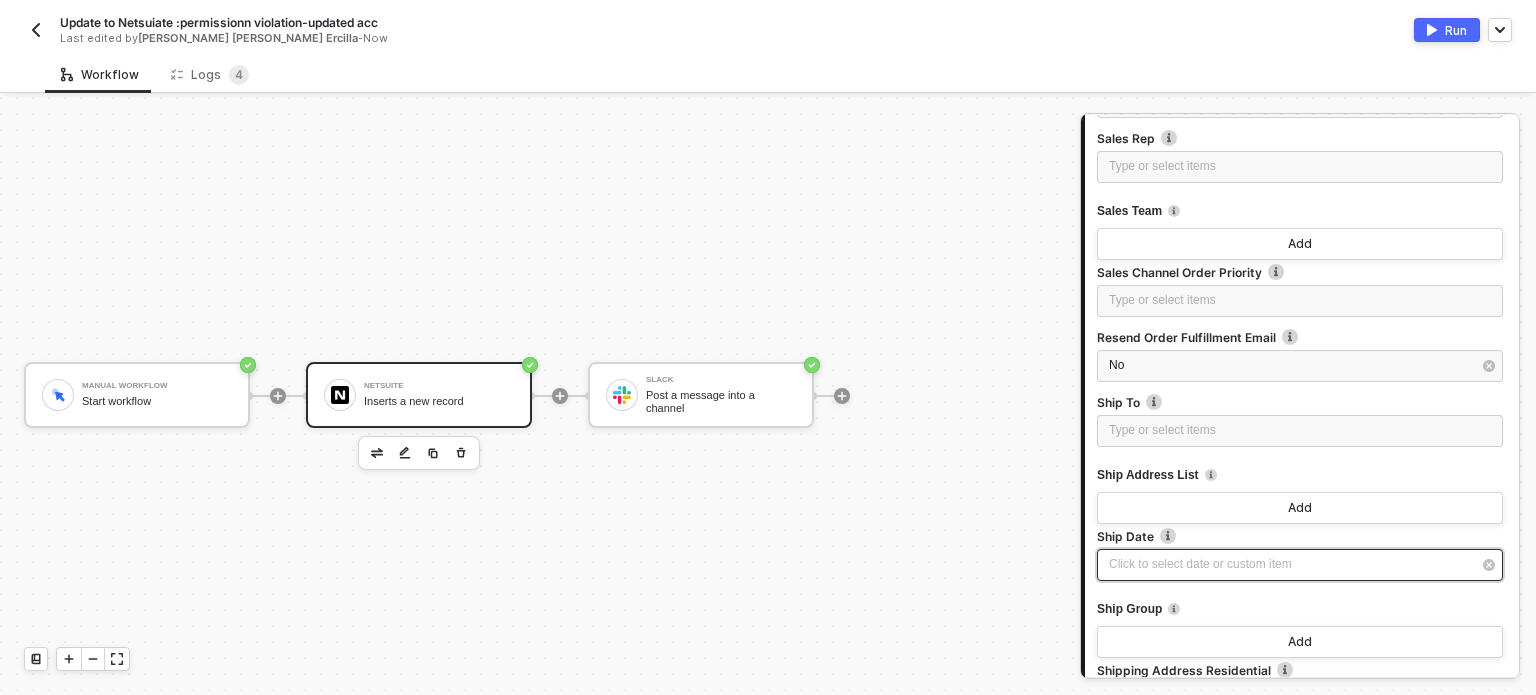scroll, scrollTop: 12517, scrollLeft: 0, axis: vertical 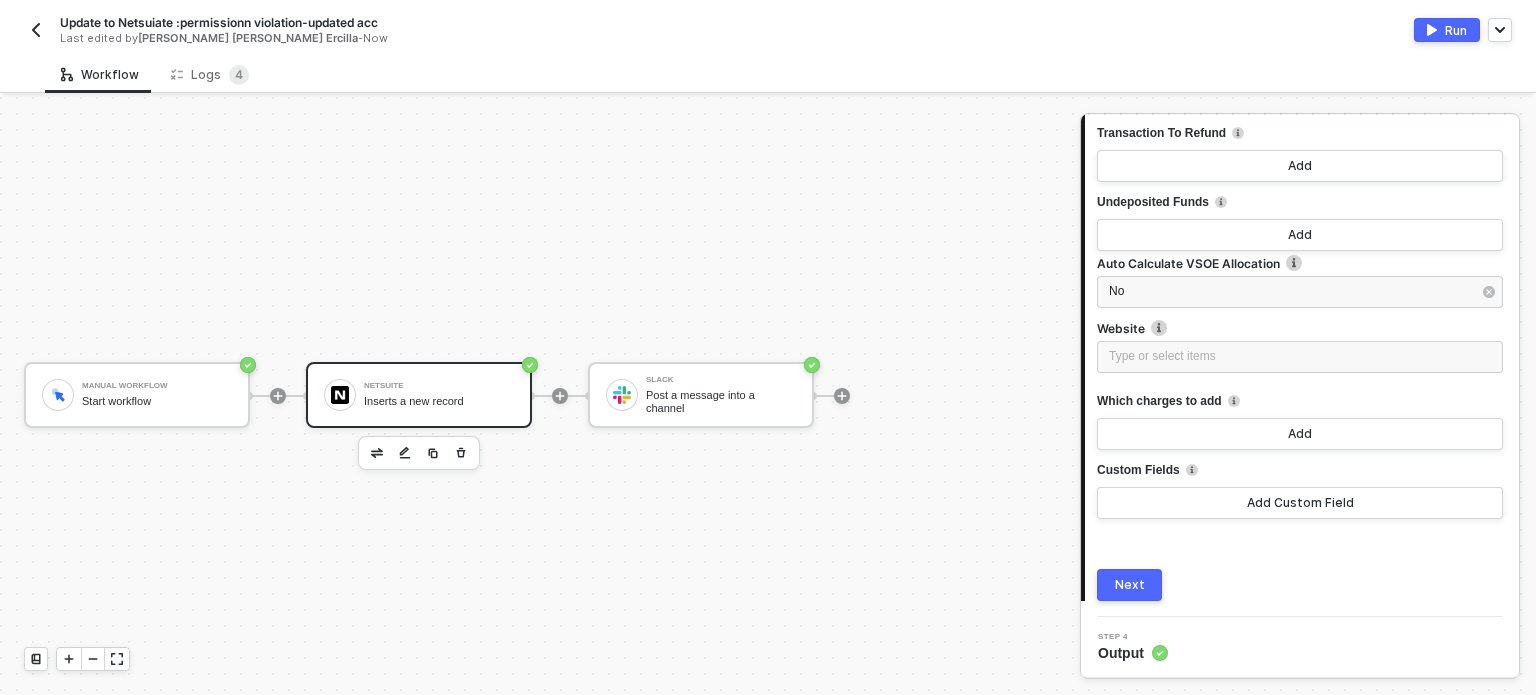 click on "Next" at bounding box center (1129, 585) 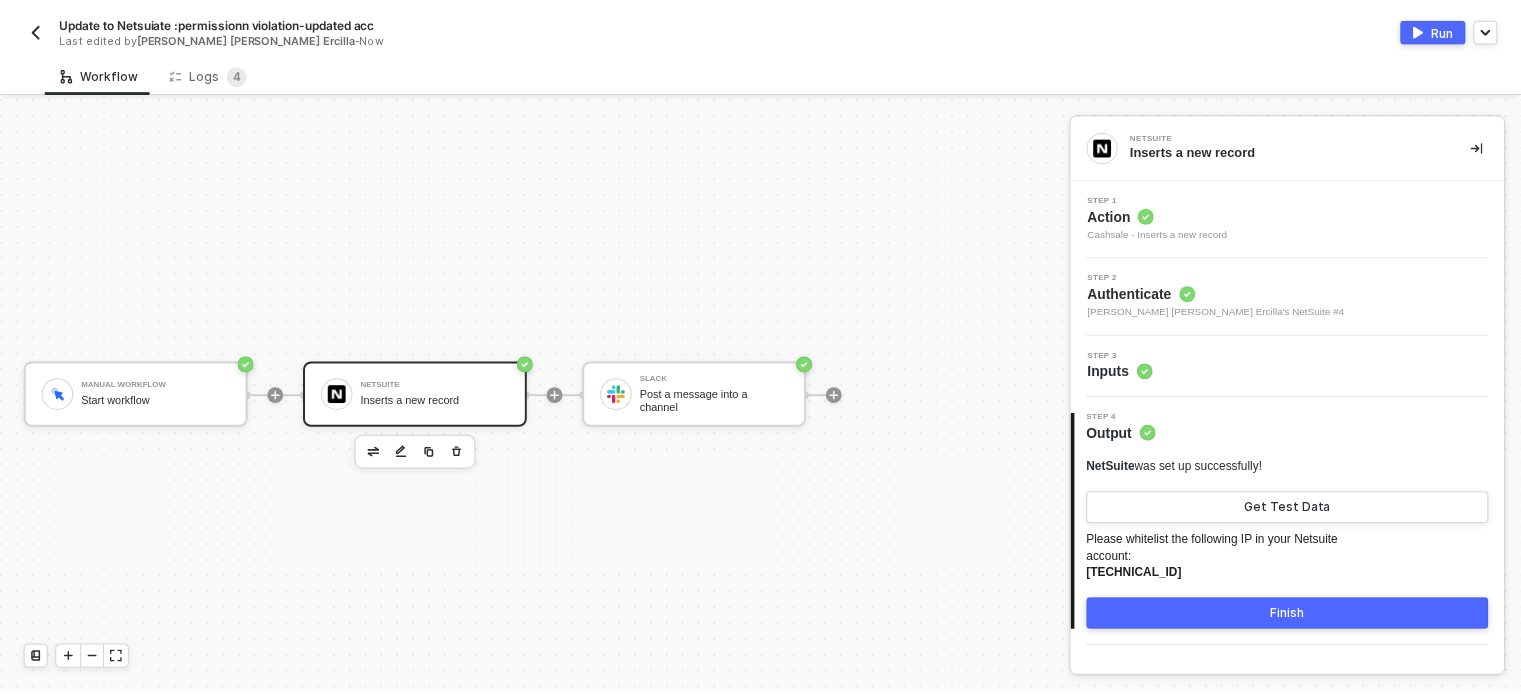 scroll, scrollTop: 0, scrollLeft: 0, axis: both 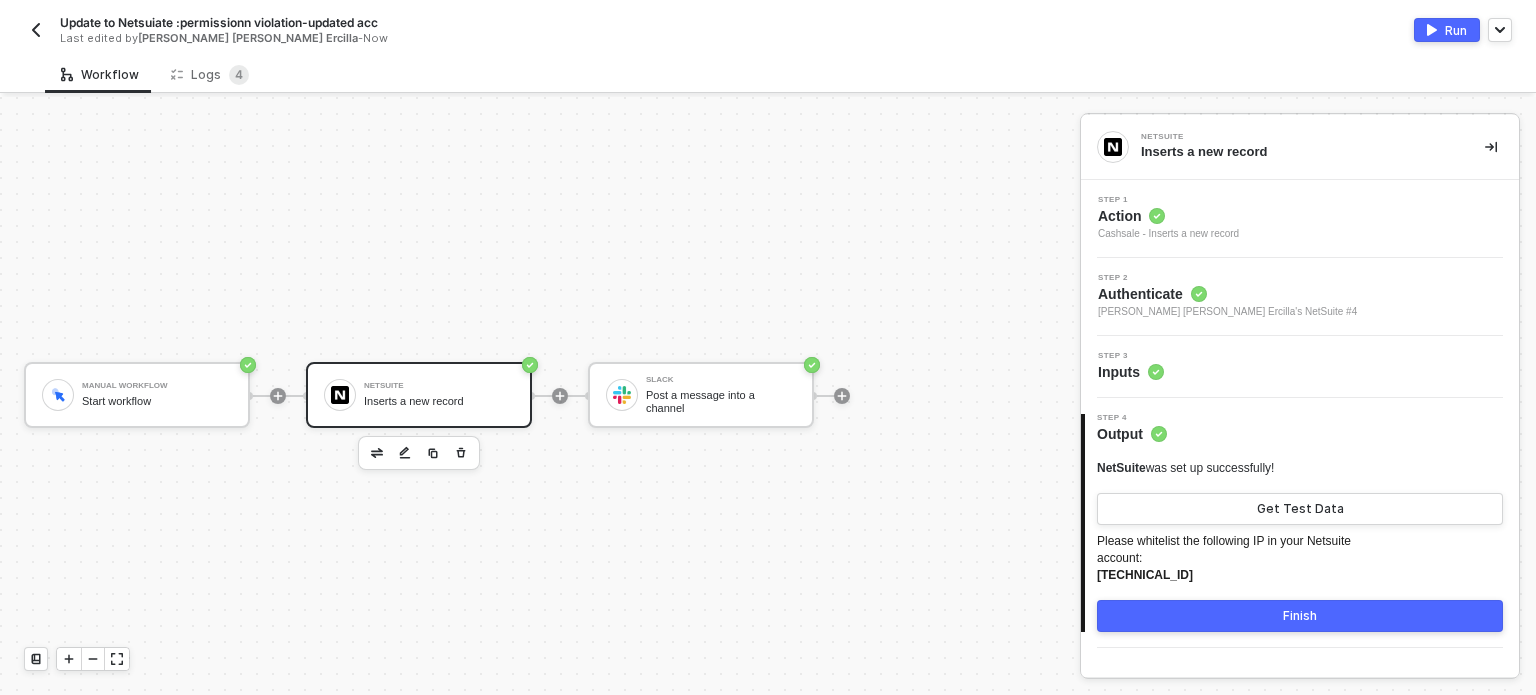 click at bounding box center [1432, 30] 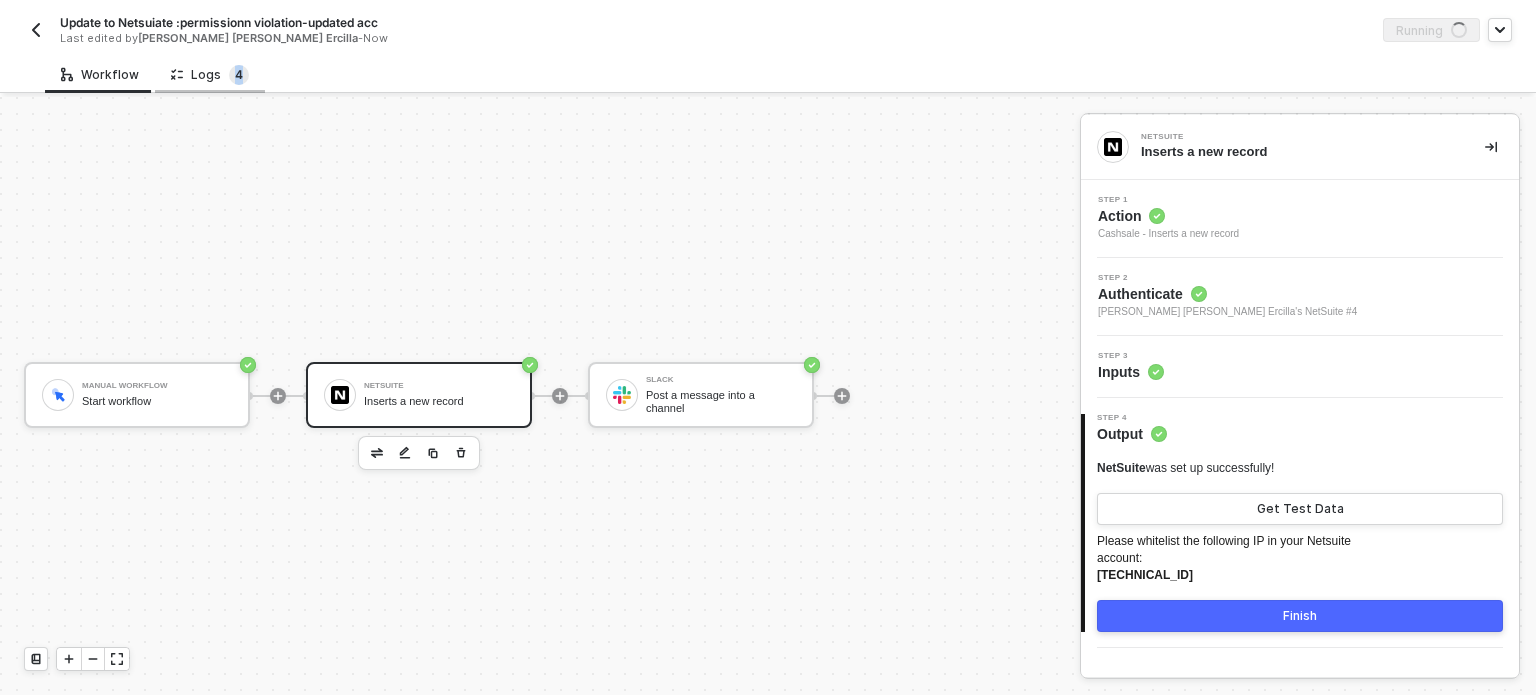 click on "4" at bounding box center [239, 74] 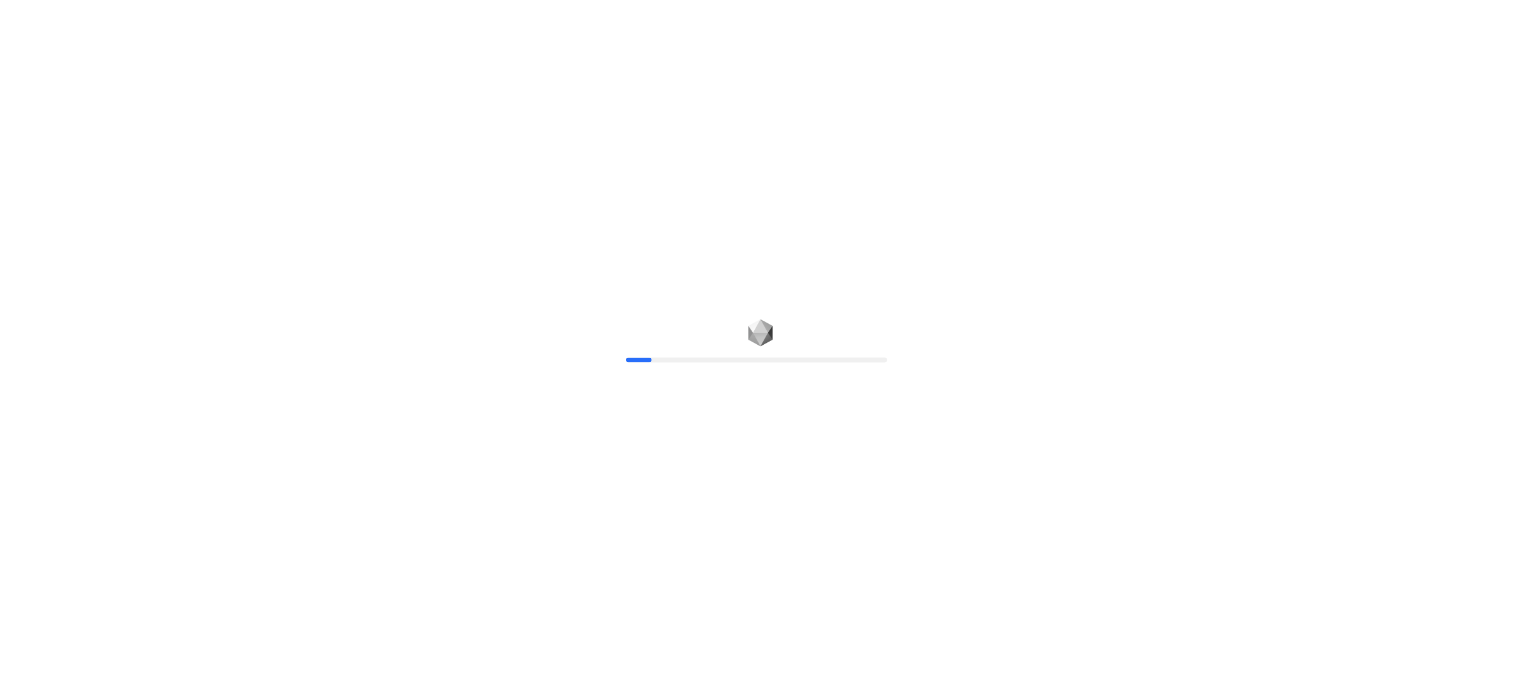 scroll, scrollTop: 0, scrollLeft: 0, axis: both 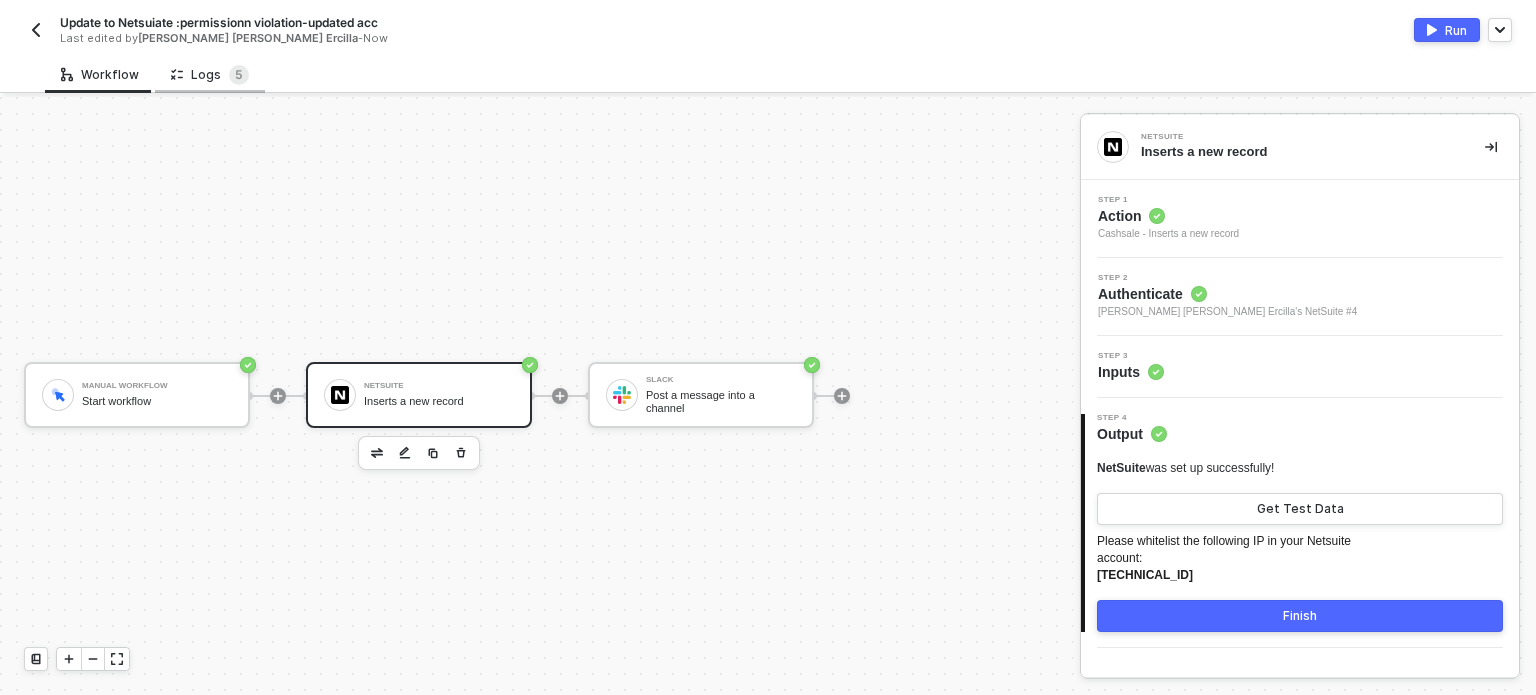 click on "Logs 5" at bounding box center (210, 74) 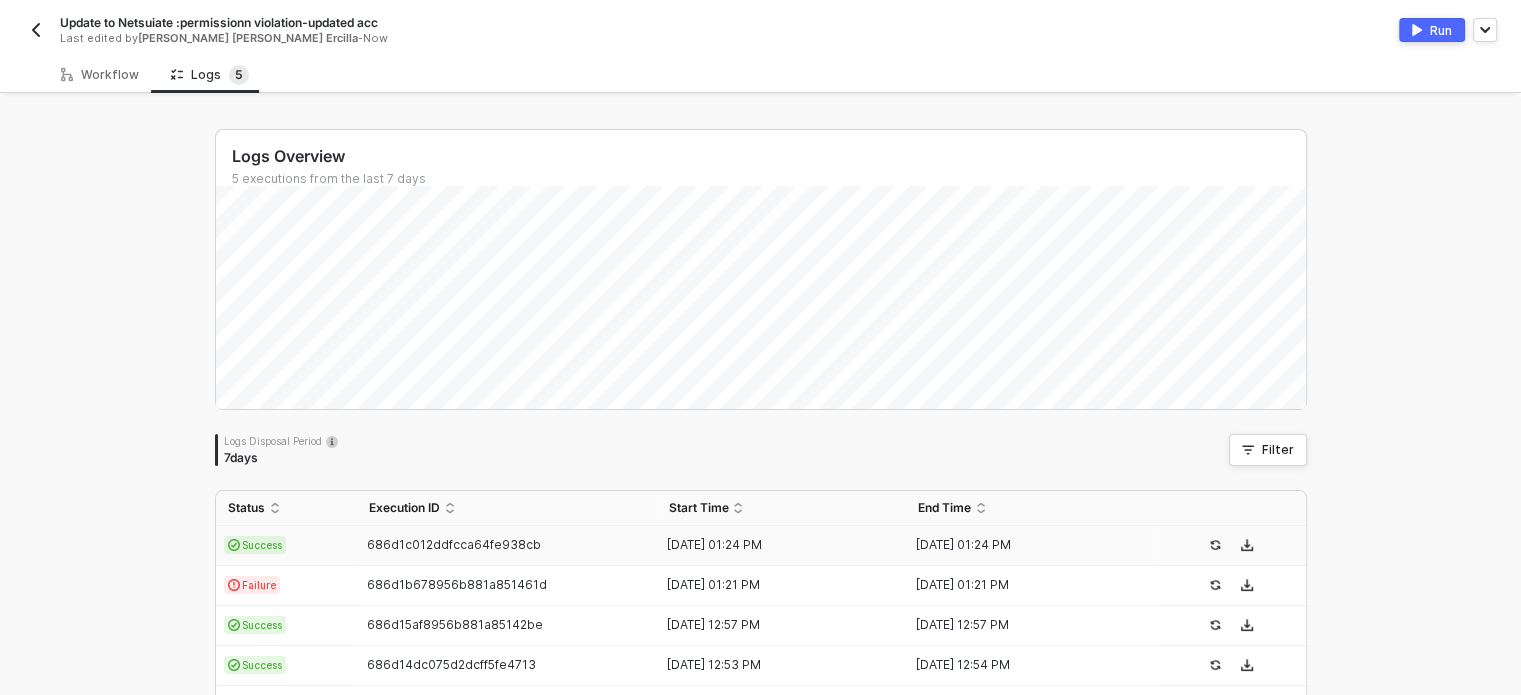 click on "Success" at bounding box center (286, 546) 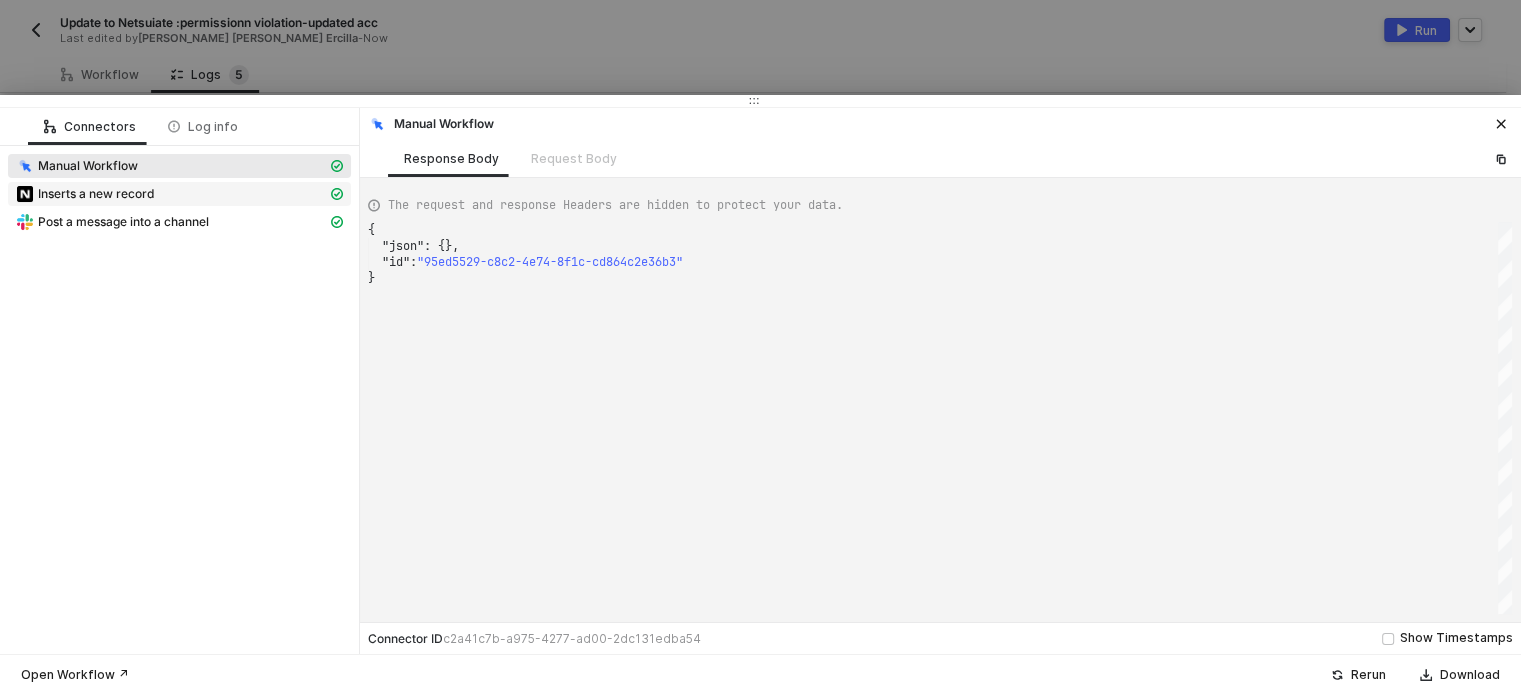 click on "Inserts a new record" at bounding box center (171, 194) 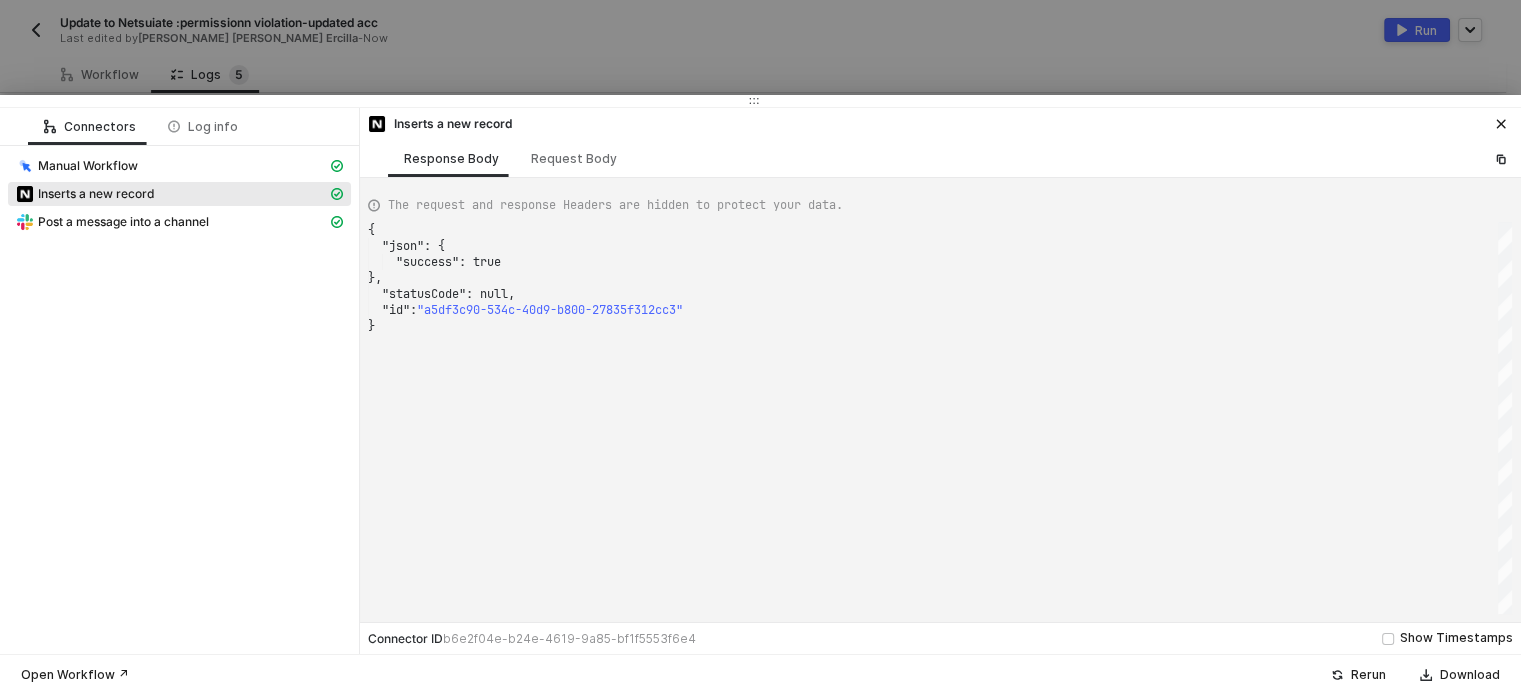 scroll, scrollTop: 0, scrollLeft: 5, axis: horizontal 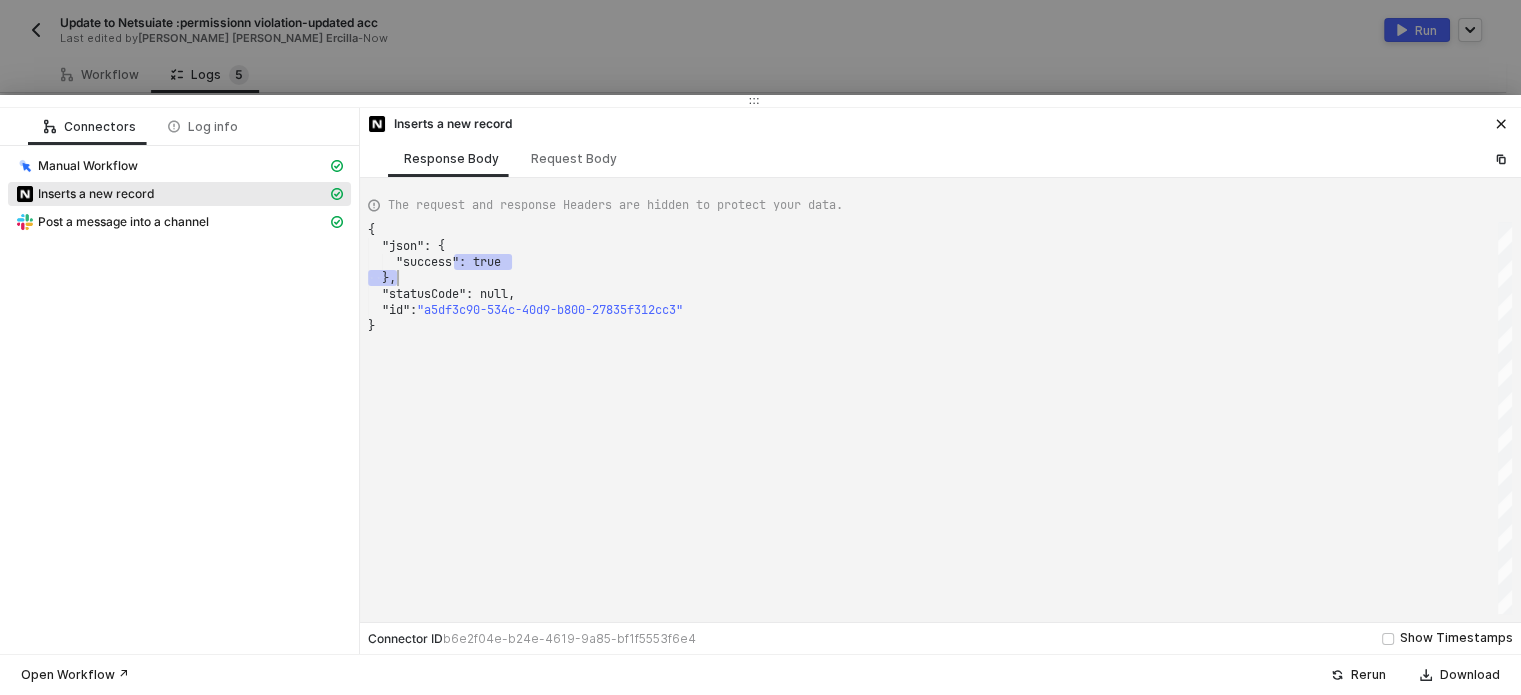 drag, startPoint x: 454, startPoint y: 255, endPoint x: 534, endPoint y: 279, distance: 83.52245 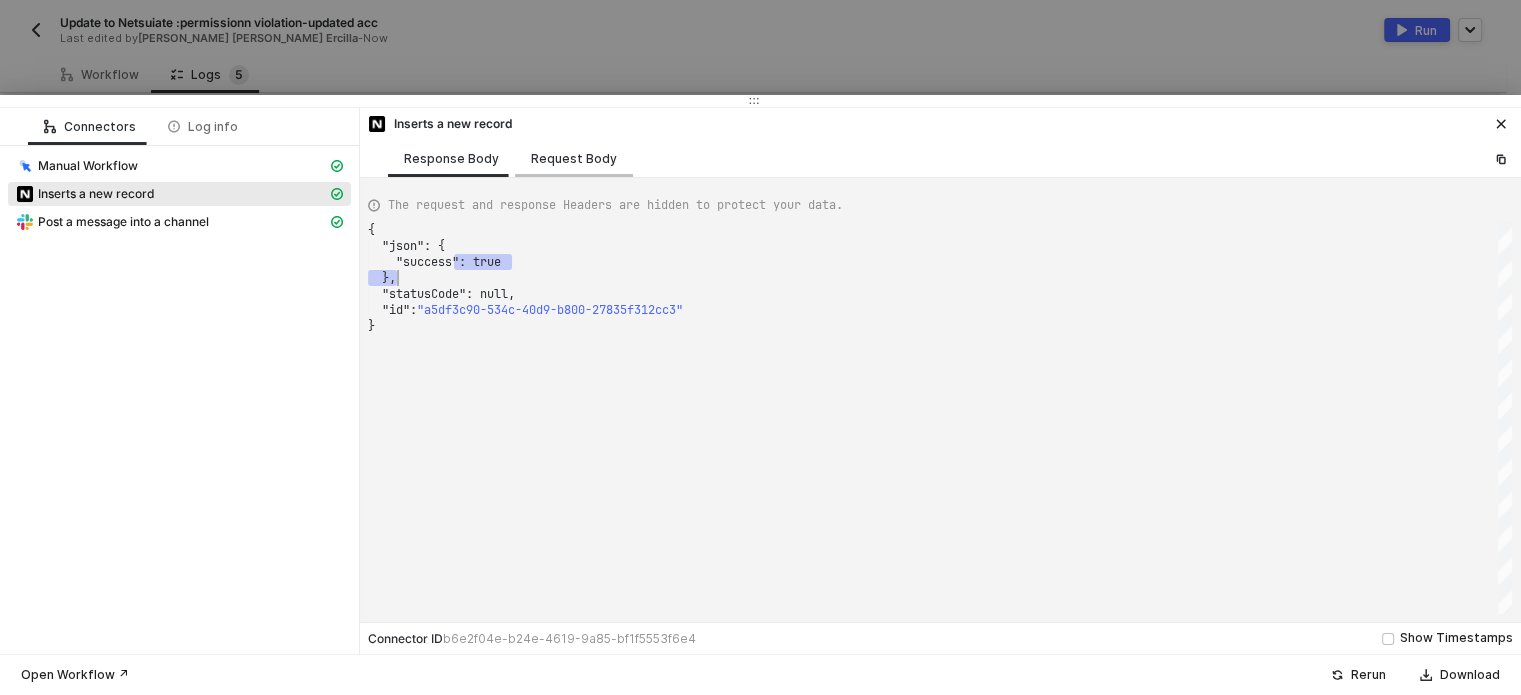 click on "Request Body" at bounding box center (574, 158) 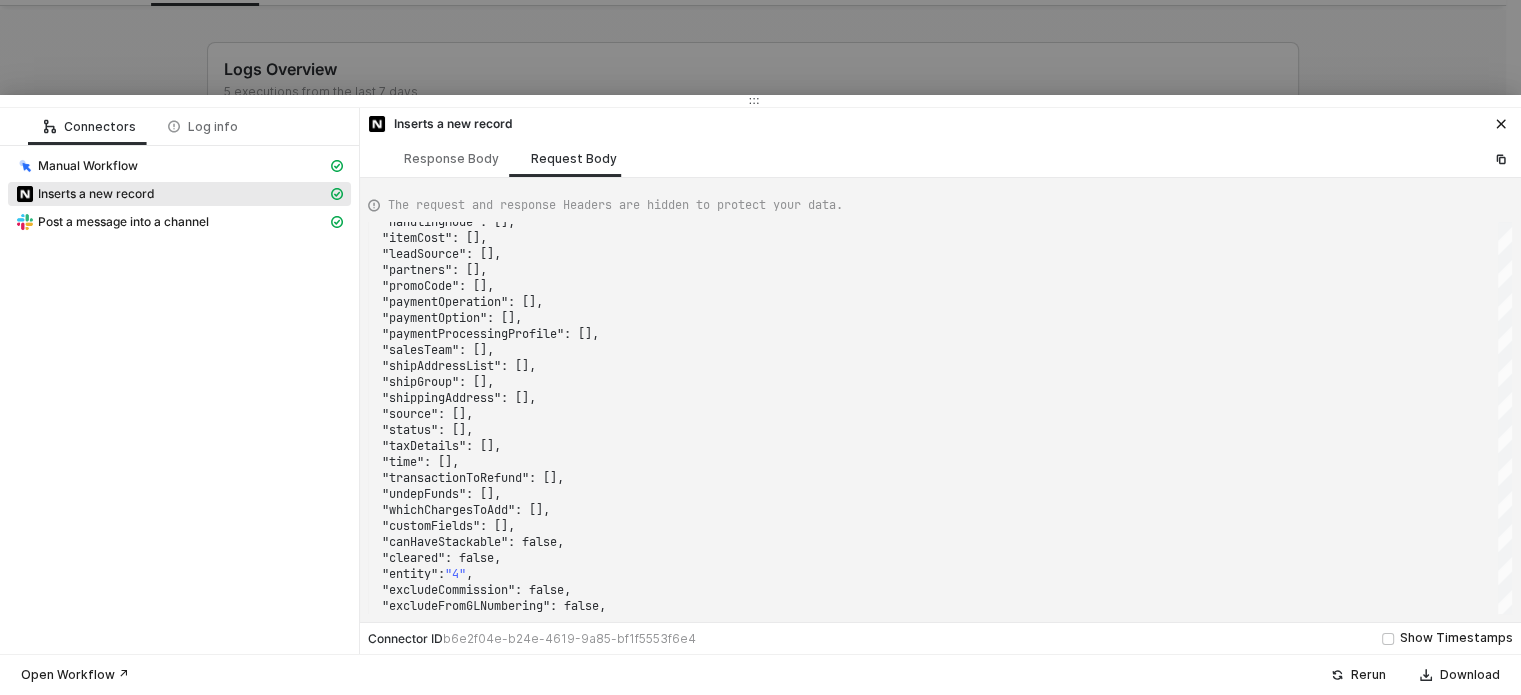 scroll, scrollTop: 119, scrollLeft: 0, axis: vertical 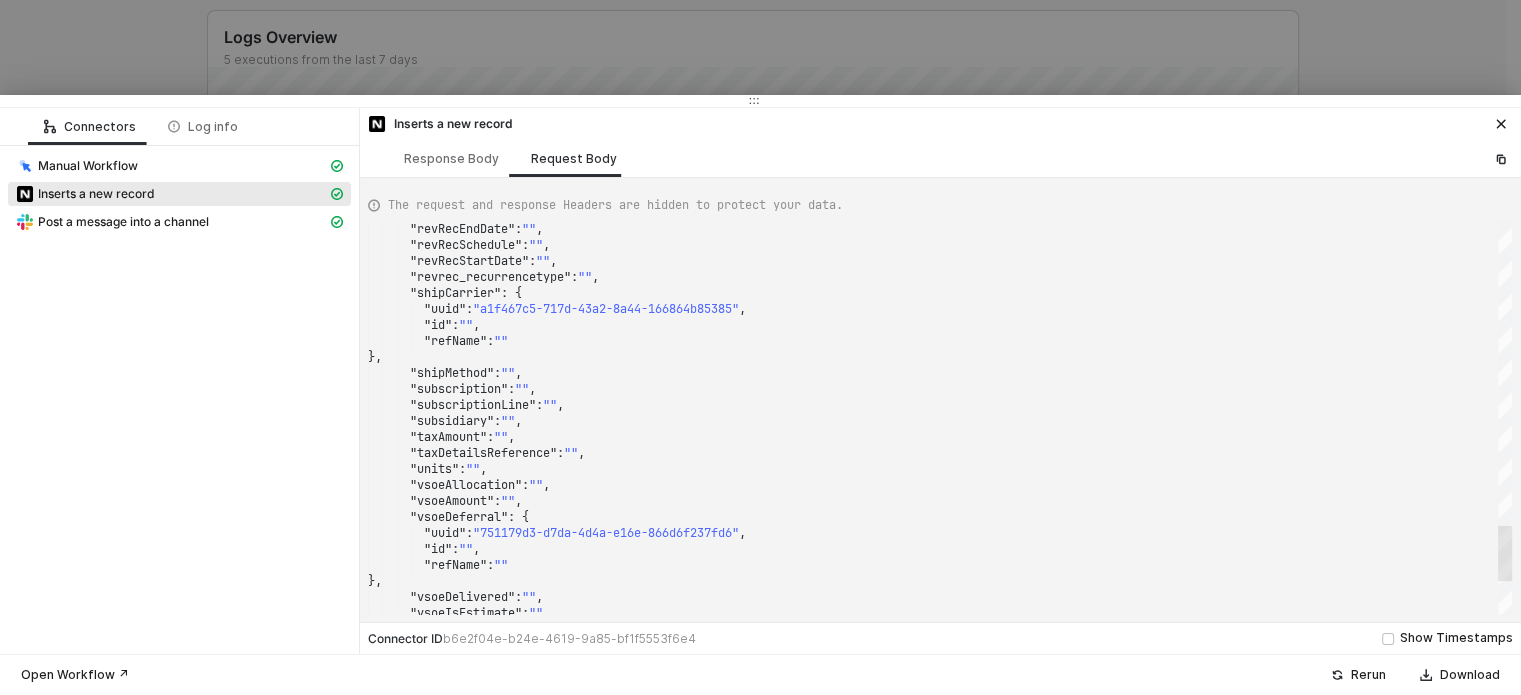 drag, startPoint x: 1511, startPoint y: 587, endPoint x: 1200, endPoint y: 400, distance: 362.89117 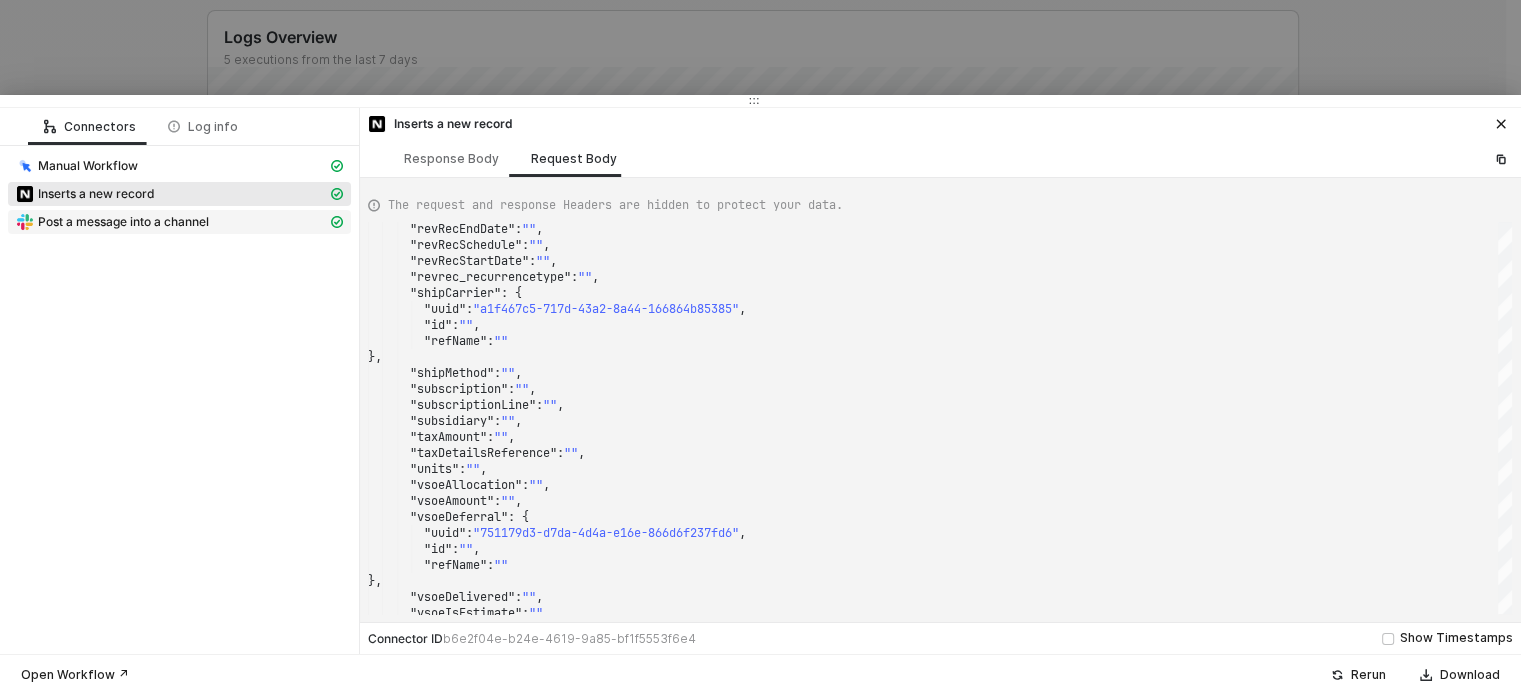 click on "Post a message into a channel" at bounding box center [171, 222] 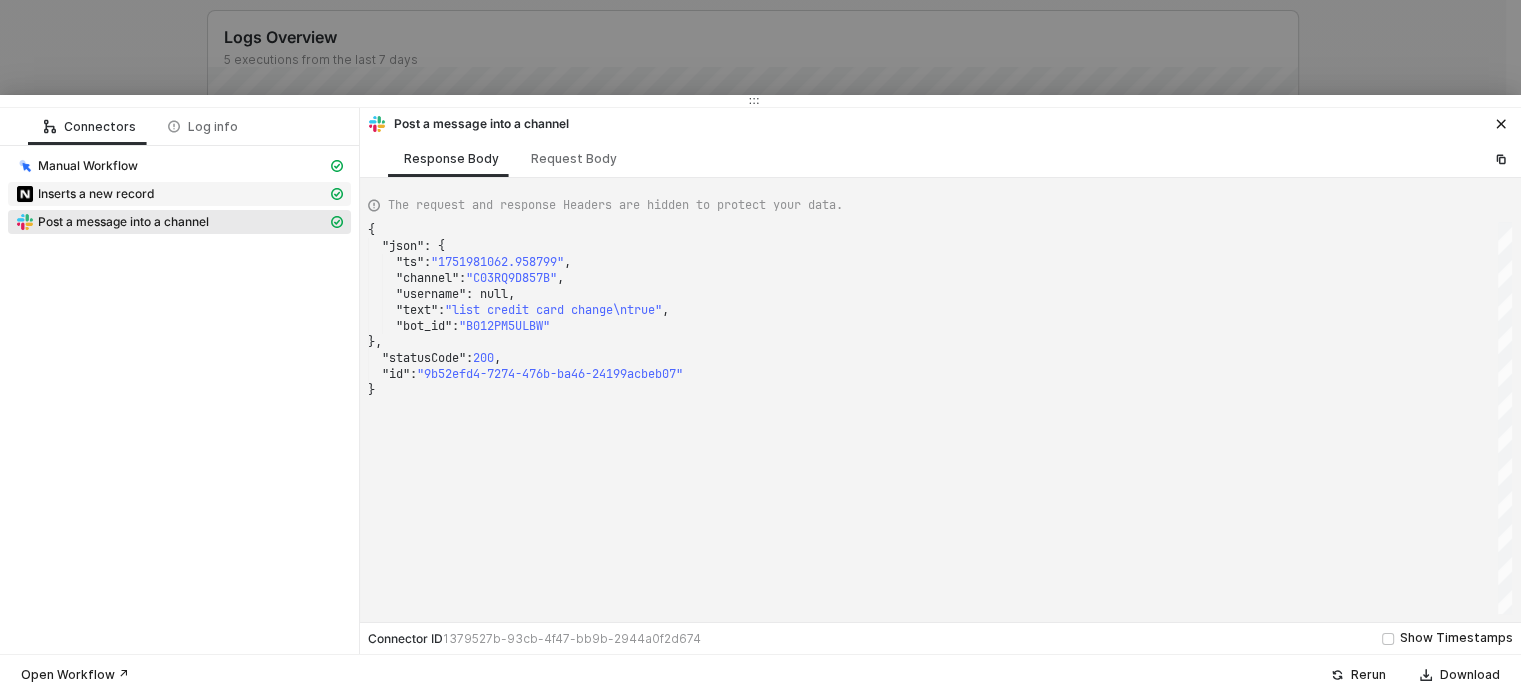 click on "Inserts a new record" at bounding box center [179, 194] 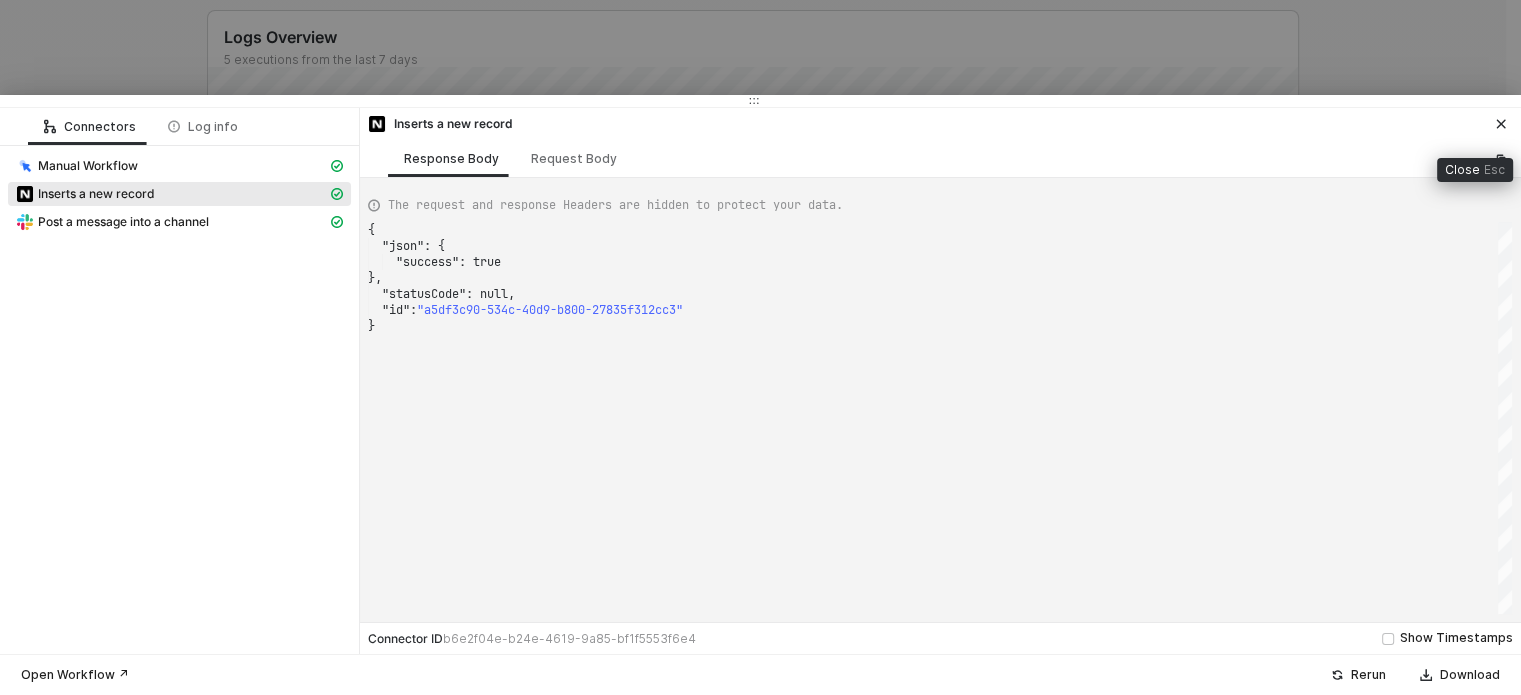 click at bounding box center (1501, 124) 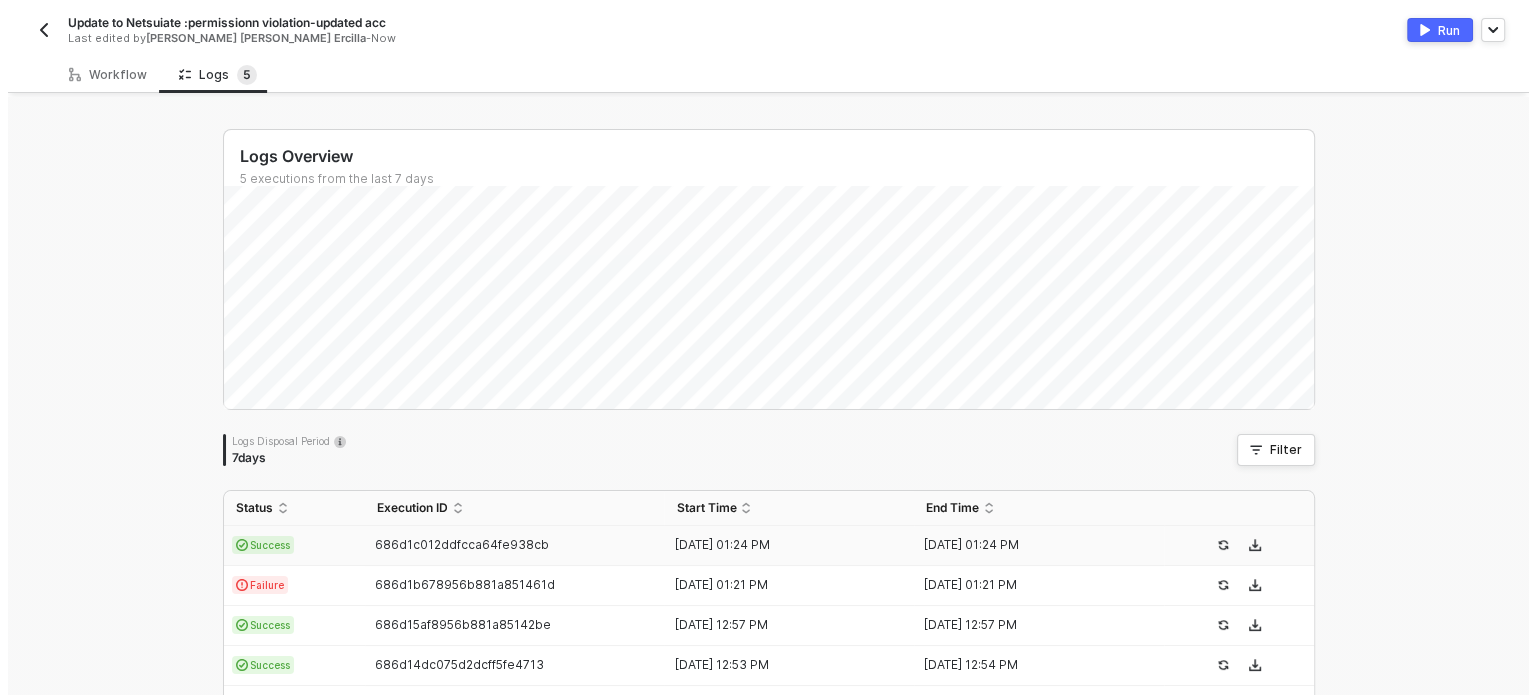 scroll, scrollTop: 0, scrollLeft: 0, axis: both 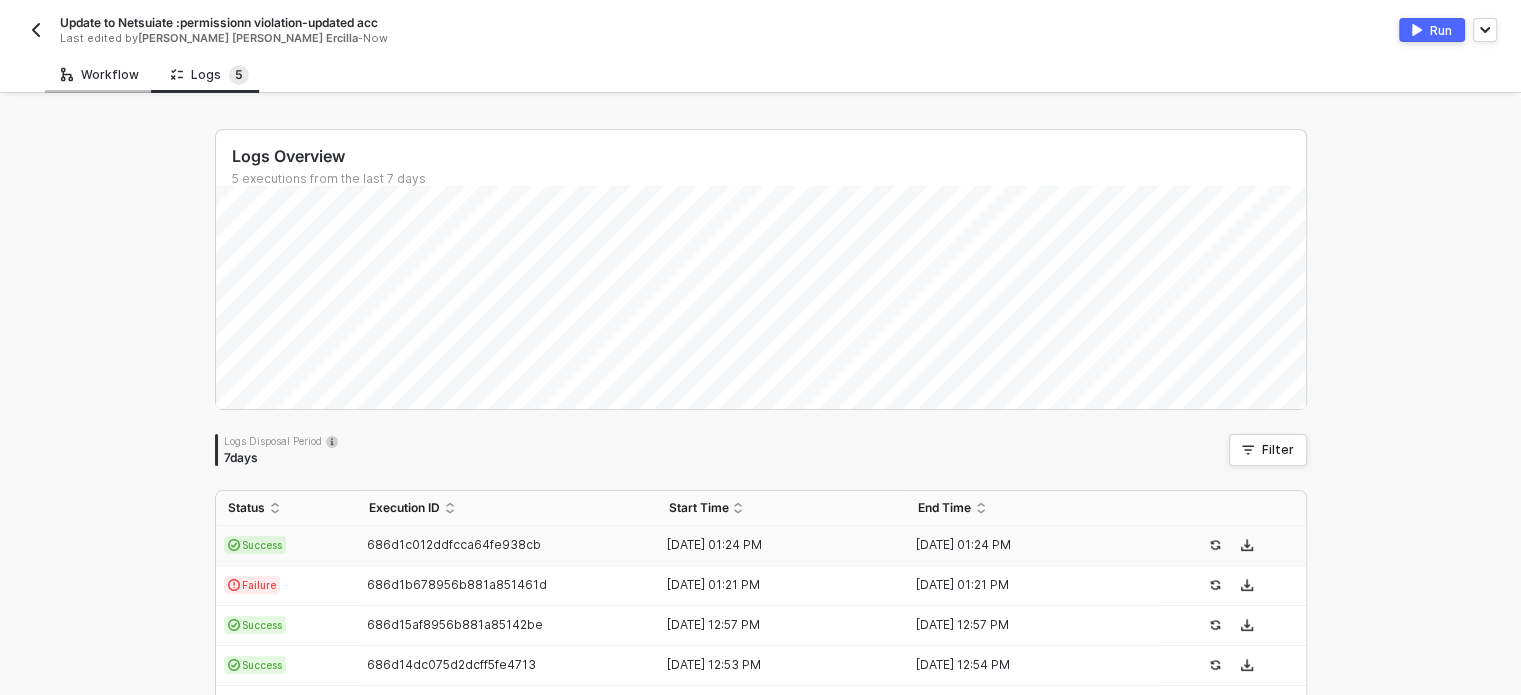 click on "Workflow" at bounding box center (100, 74) 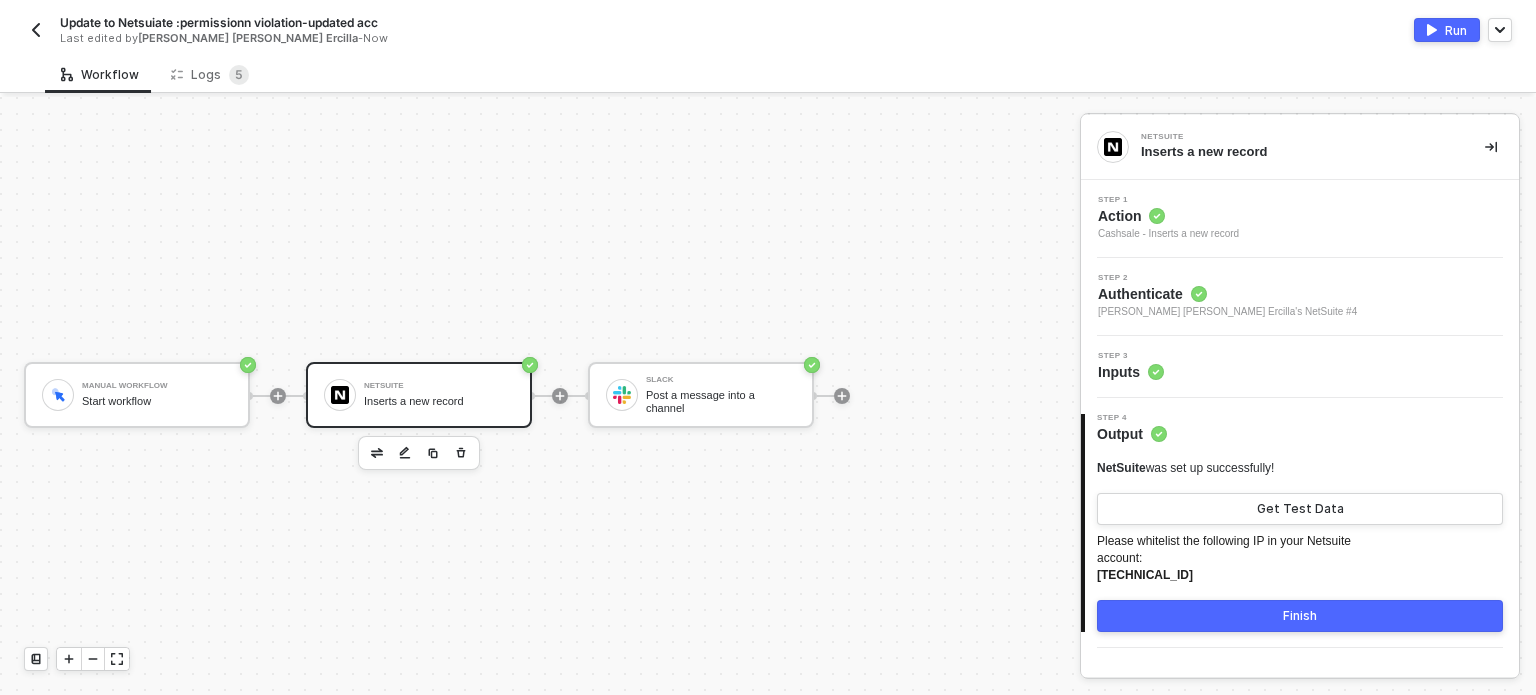 click on "Step 3" at bounding box center [1131, 356] 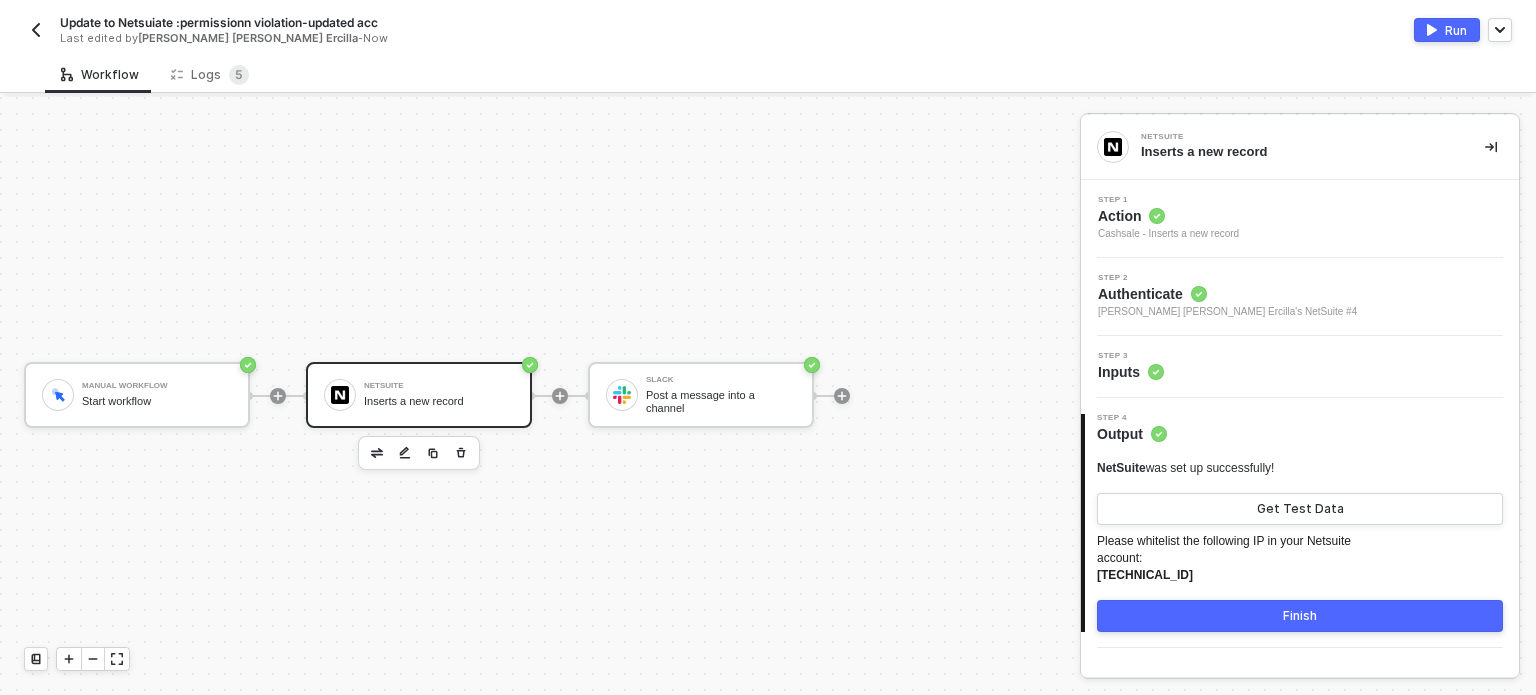 click on "Inputs" at bounding box center [1131, 372] 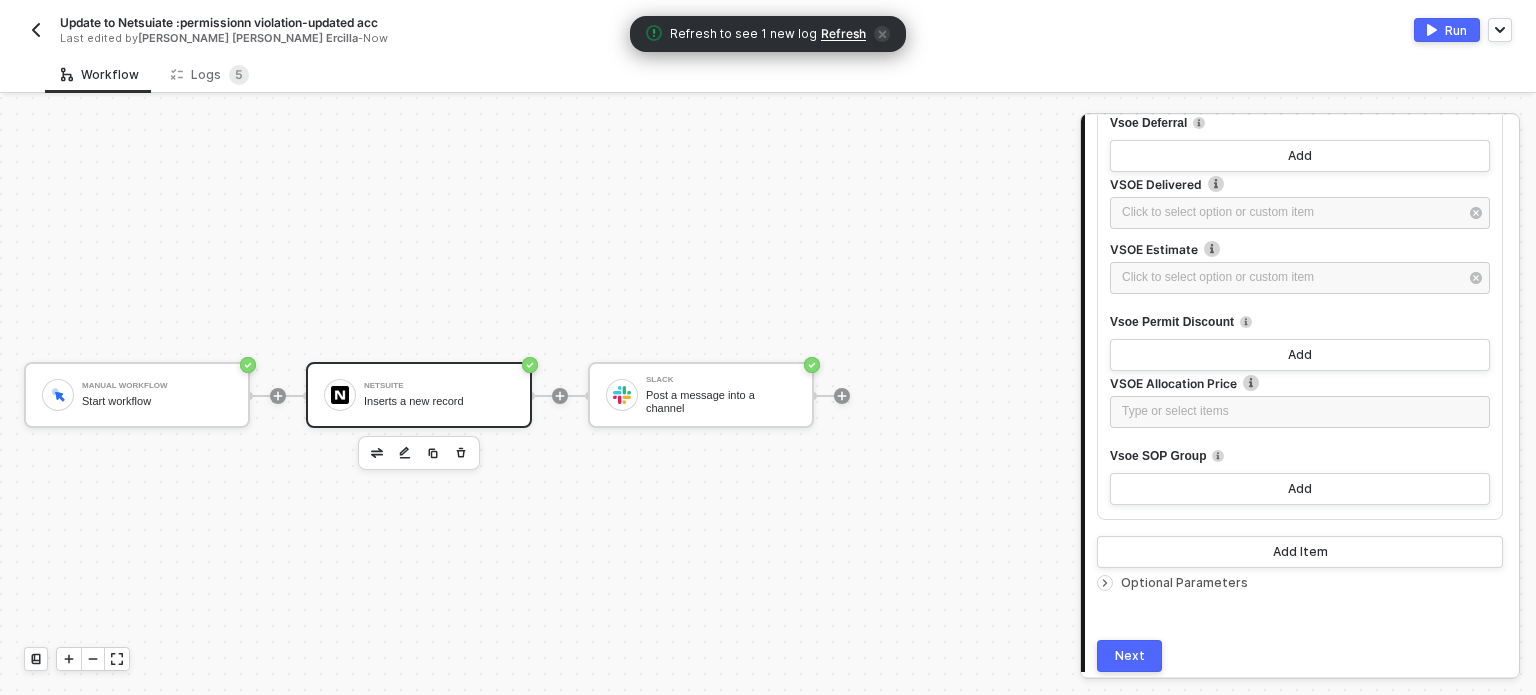 scroll, scrollTop: 4701, scrollLeft: 0, axis: vertical 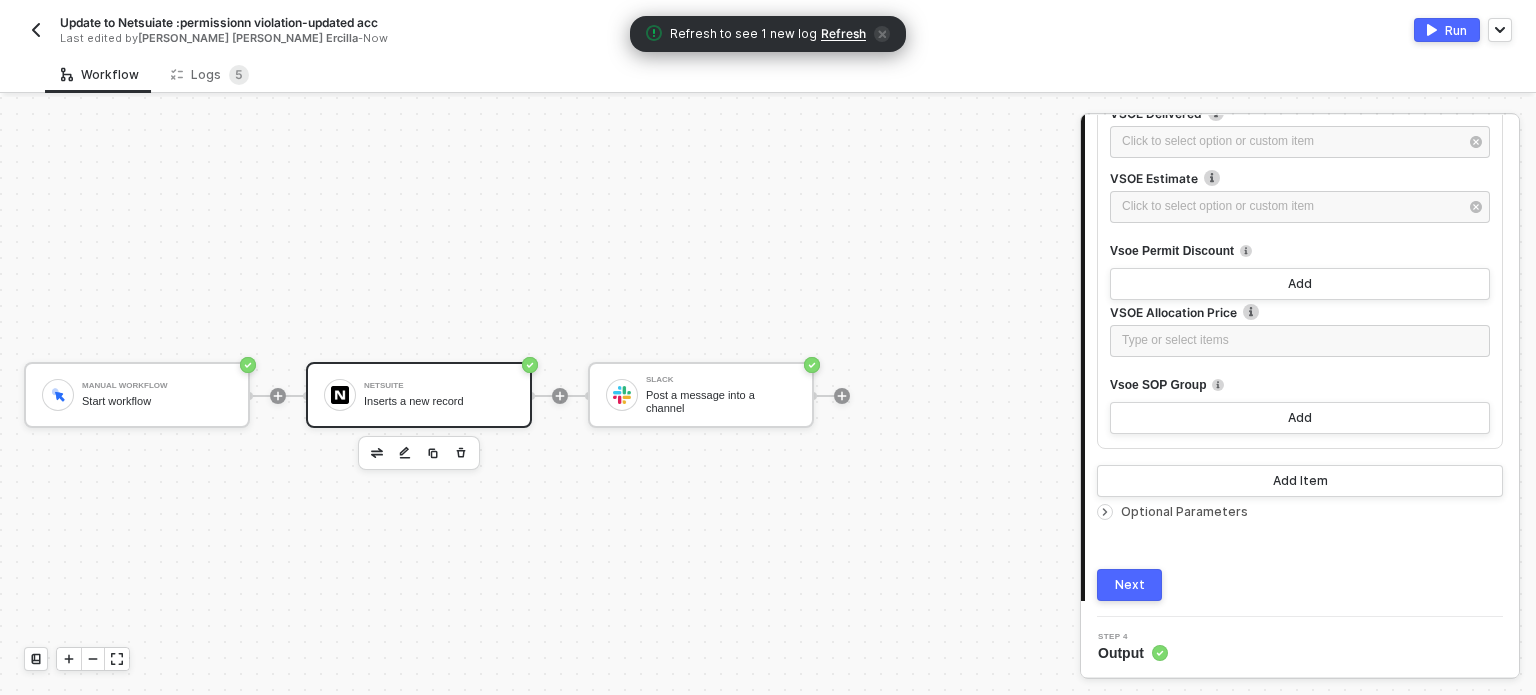 click 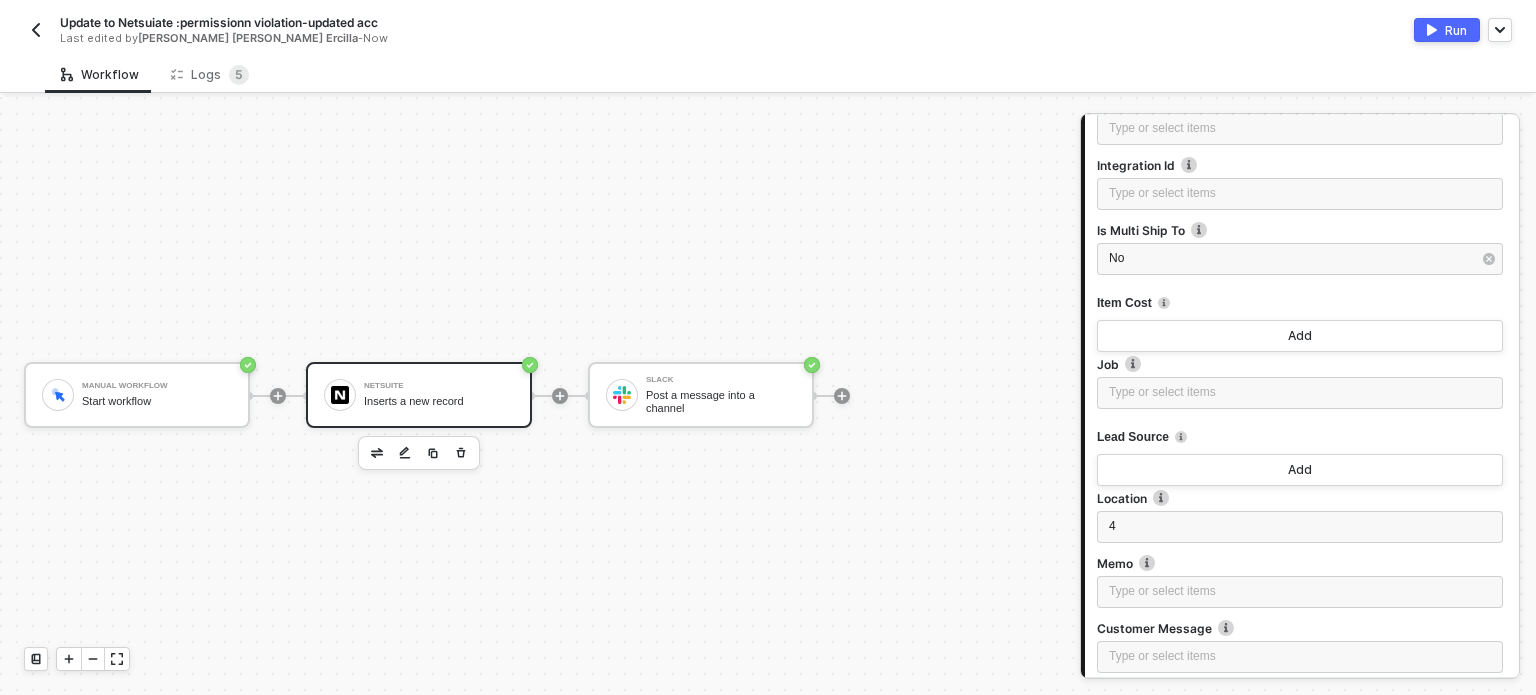 scroll, scrollTop: 9216, scrollLeft: 0, axis: vertical 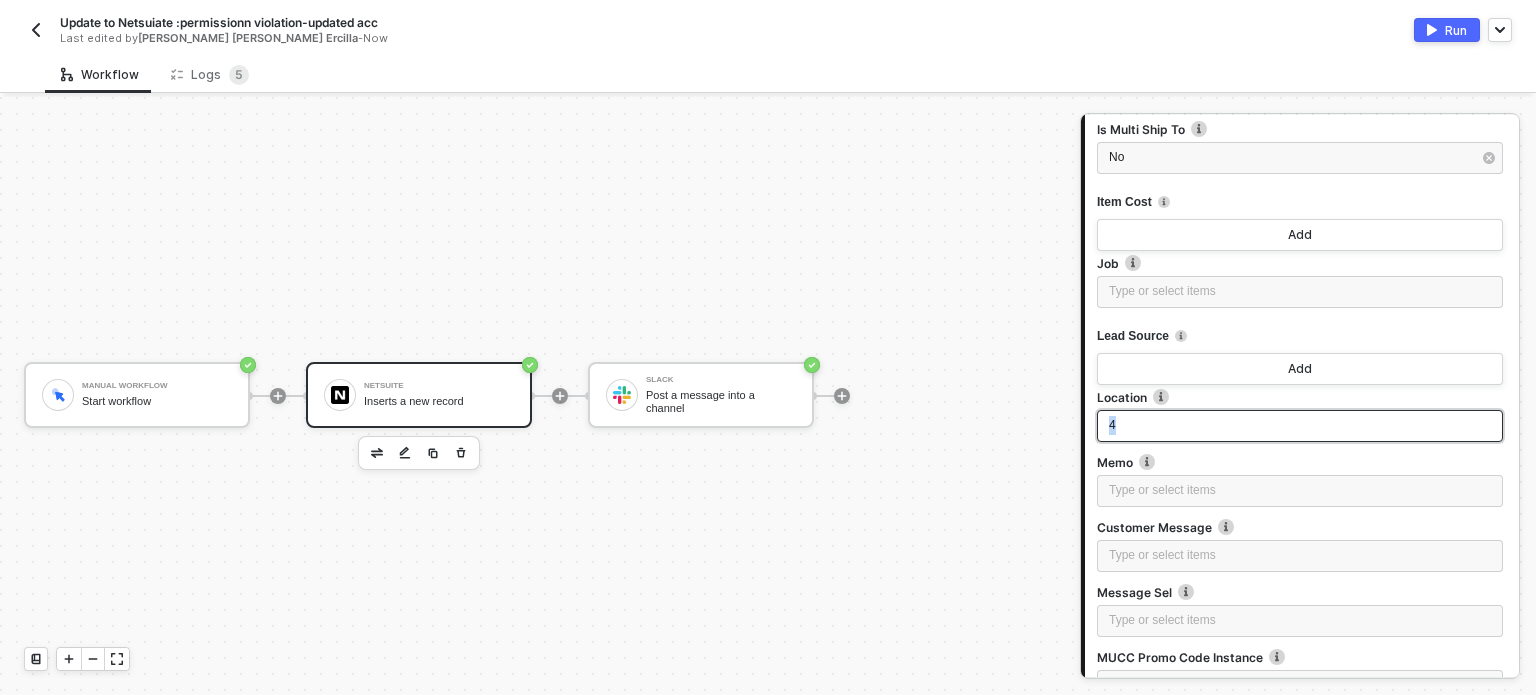 drag, startPoint x: 1189, startPoint y: 430, endPoint x: 1082, endPoint y: 435, distance: 107.11676 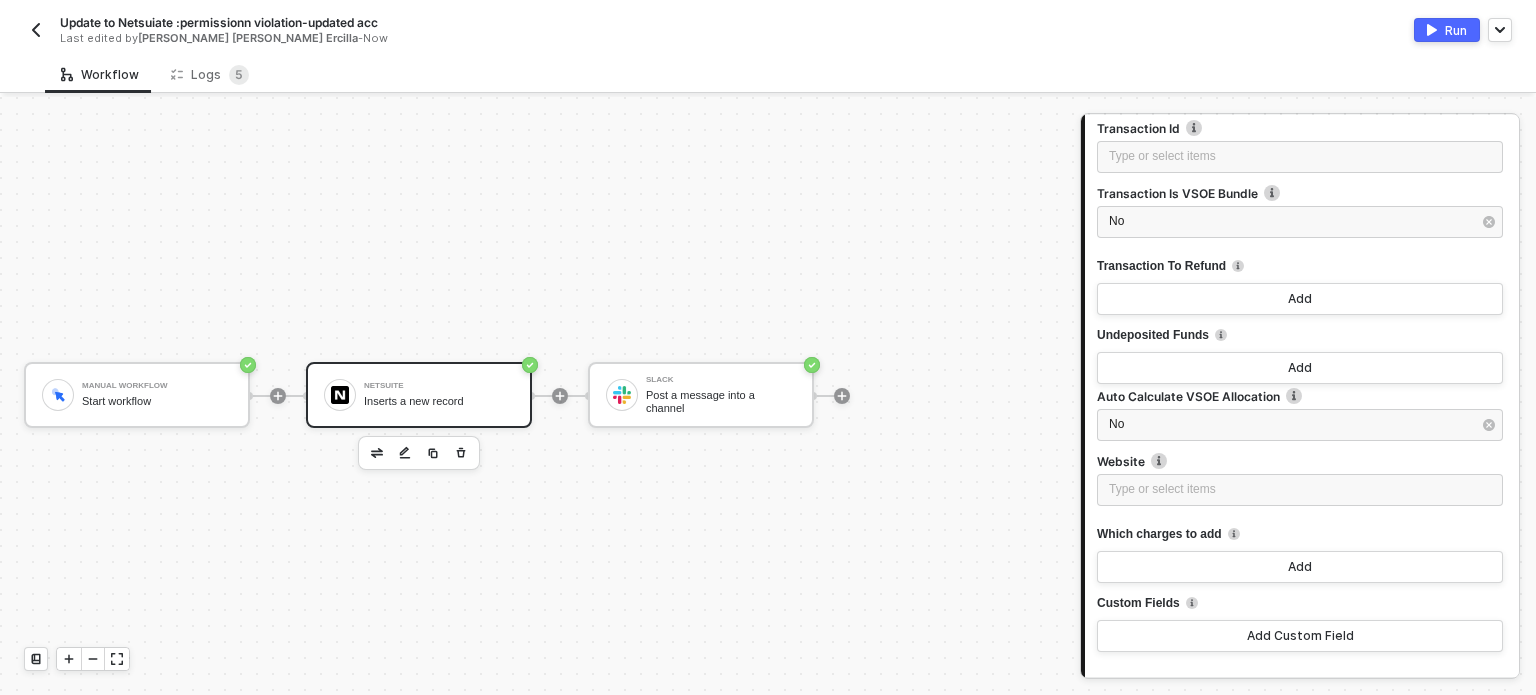 scroll, scrollTop: 2065, scrollLeft: 0, axis: vertical 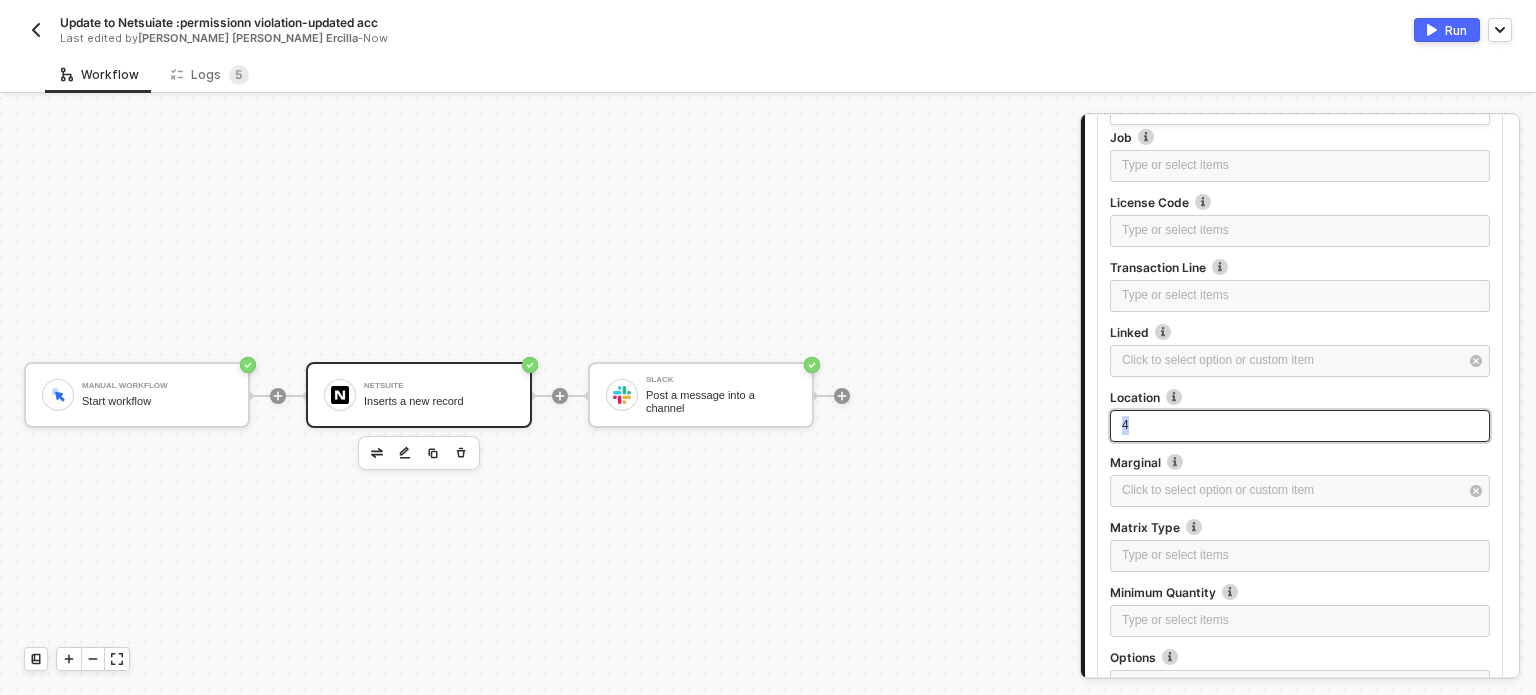 drag, startPoint x: 1140, startPoint y: 429, endPoint x: 1108, endPoint y: 425, distance: 32.24903 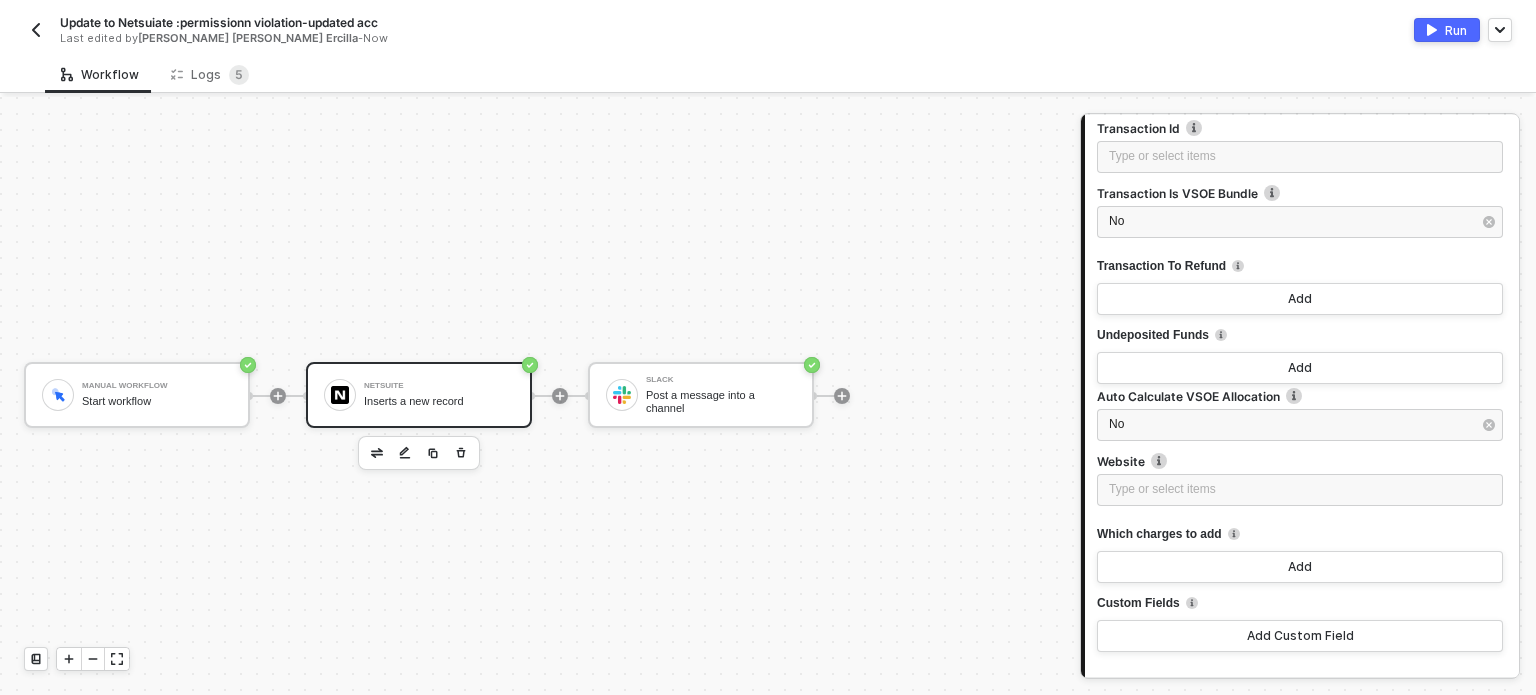 scroll, scrollTop: 15241, scrollLeft: 0, axis: vertical 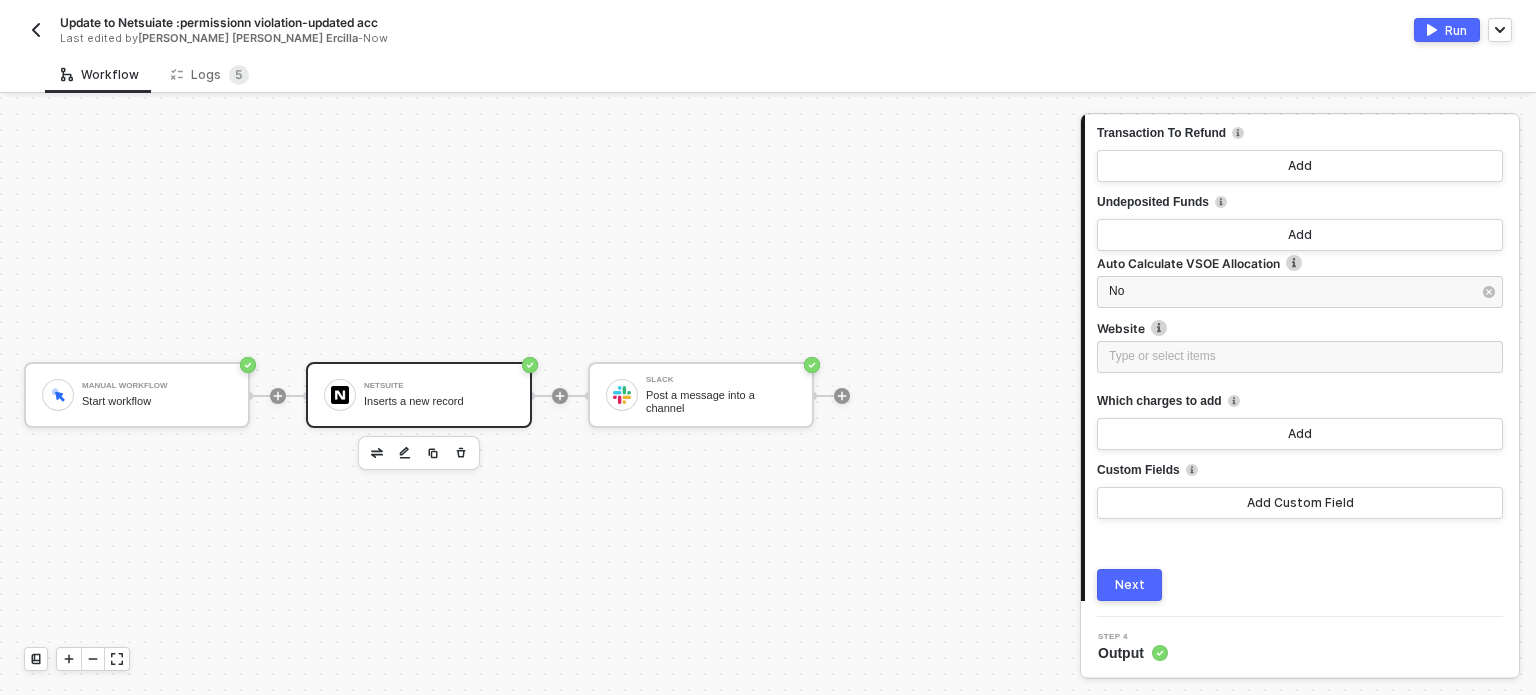 drag, startPoint x: 1123, startPoint y: 574, endPoint x: 1129, endPoint y: 586, distance: 13.416408 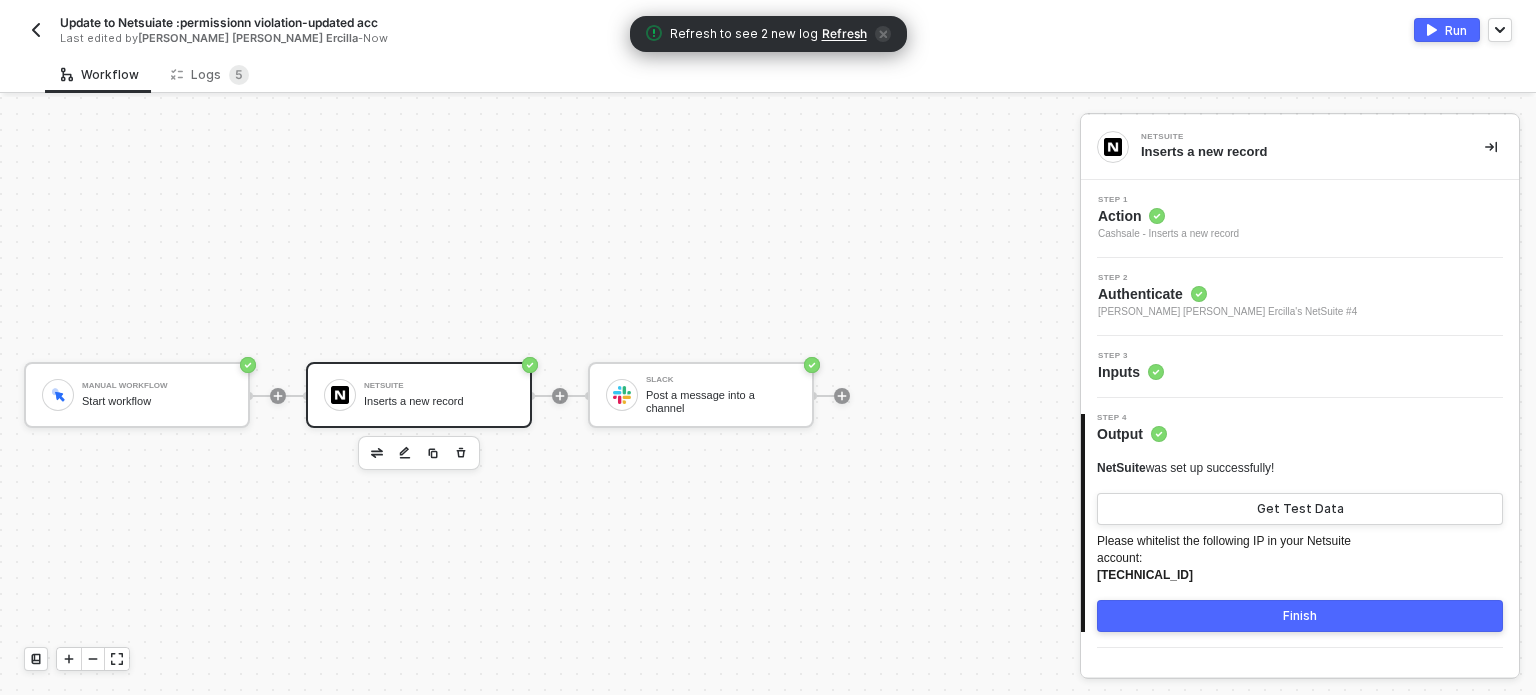 scroll, scrollTop: 0, scrollLeft: 0, axis: both 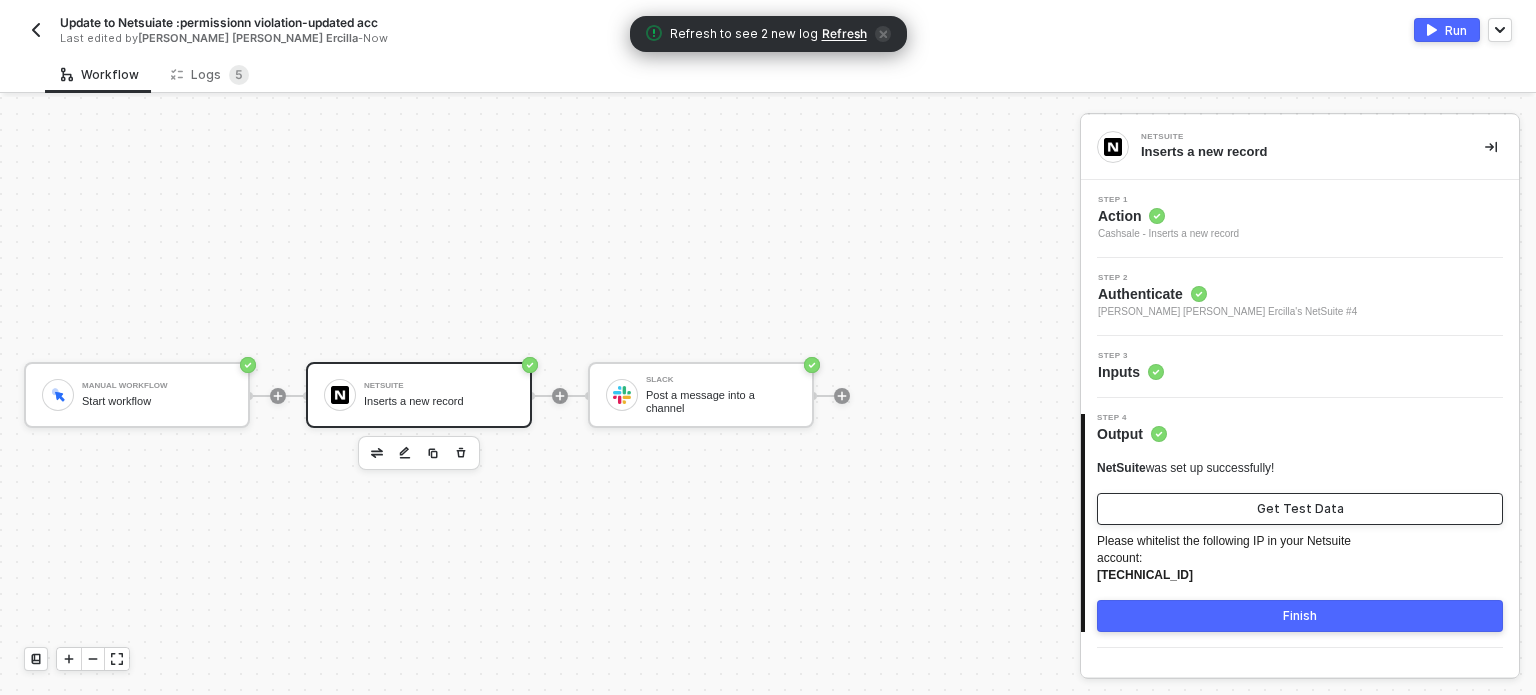 click on "Get Test Data" at bounding box center (1300, 509) 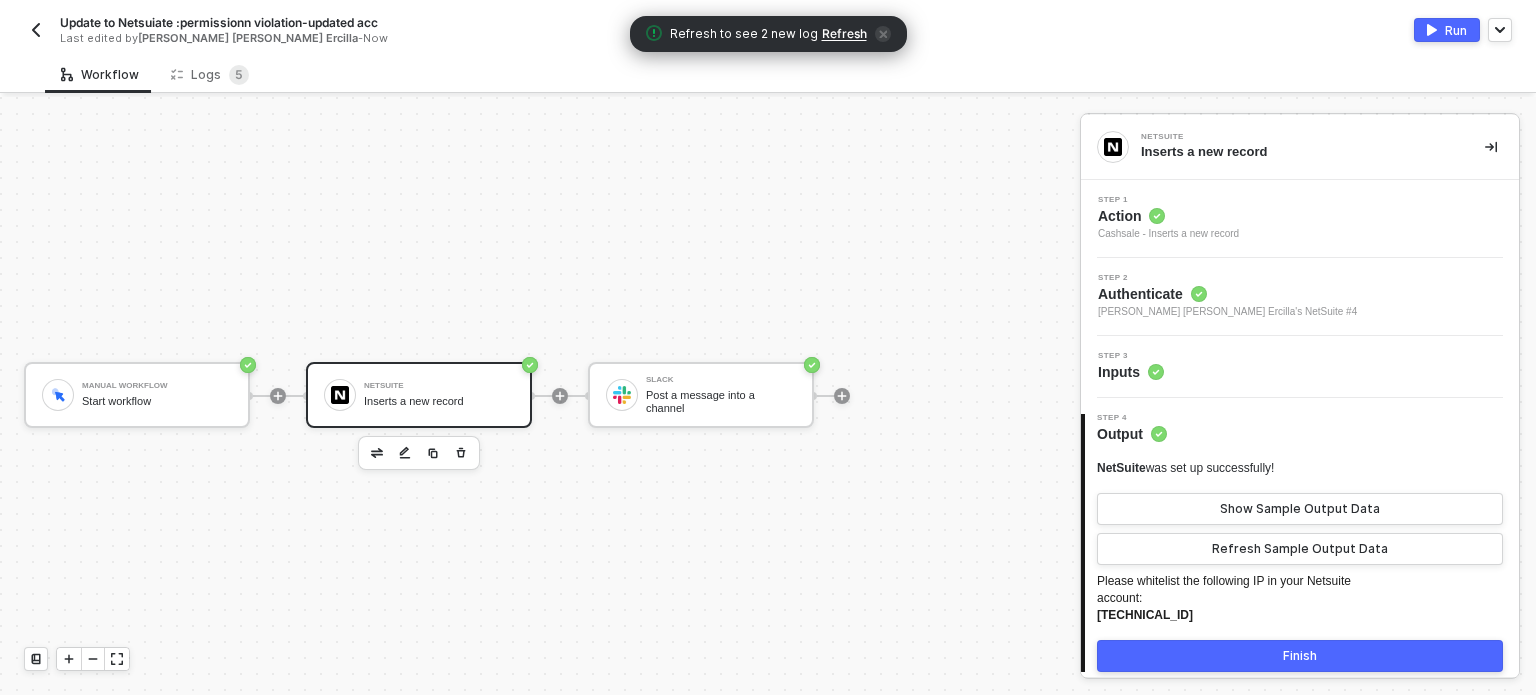 click on "NetSuite  was set up successfully! Show Sample Output Data Refresh Sample Output Data Please whitelist the following IP in your Netsuite   account: 3.211.13.53 Finish" at bounding box center [1300, 566] 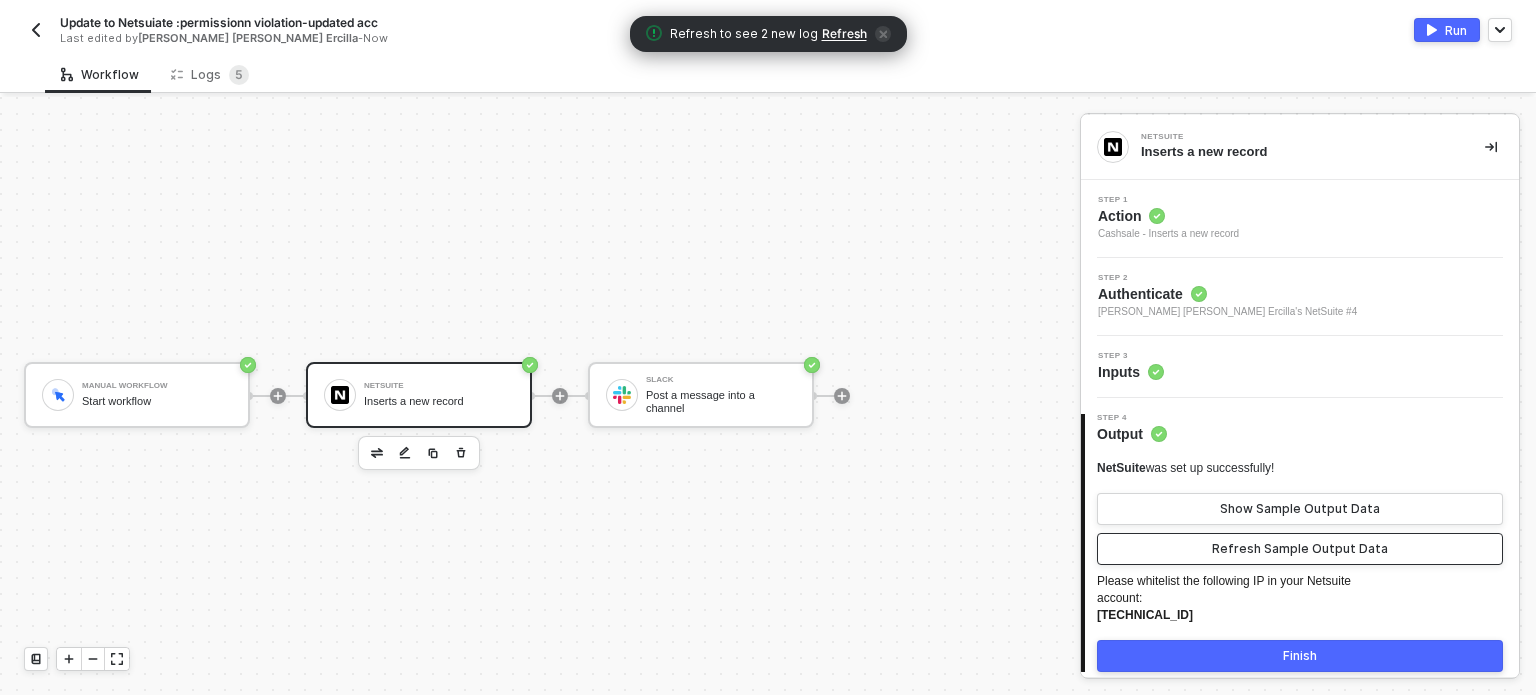 click on "Refresh Sample Output Data" at bounding box center (1300, 549) 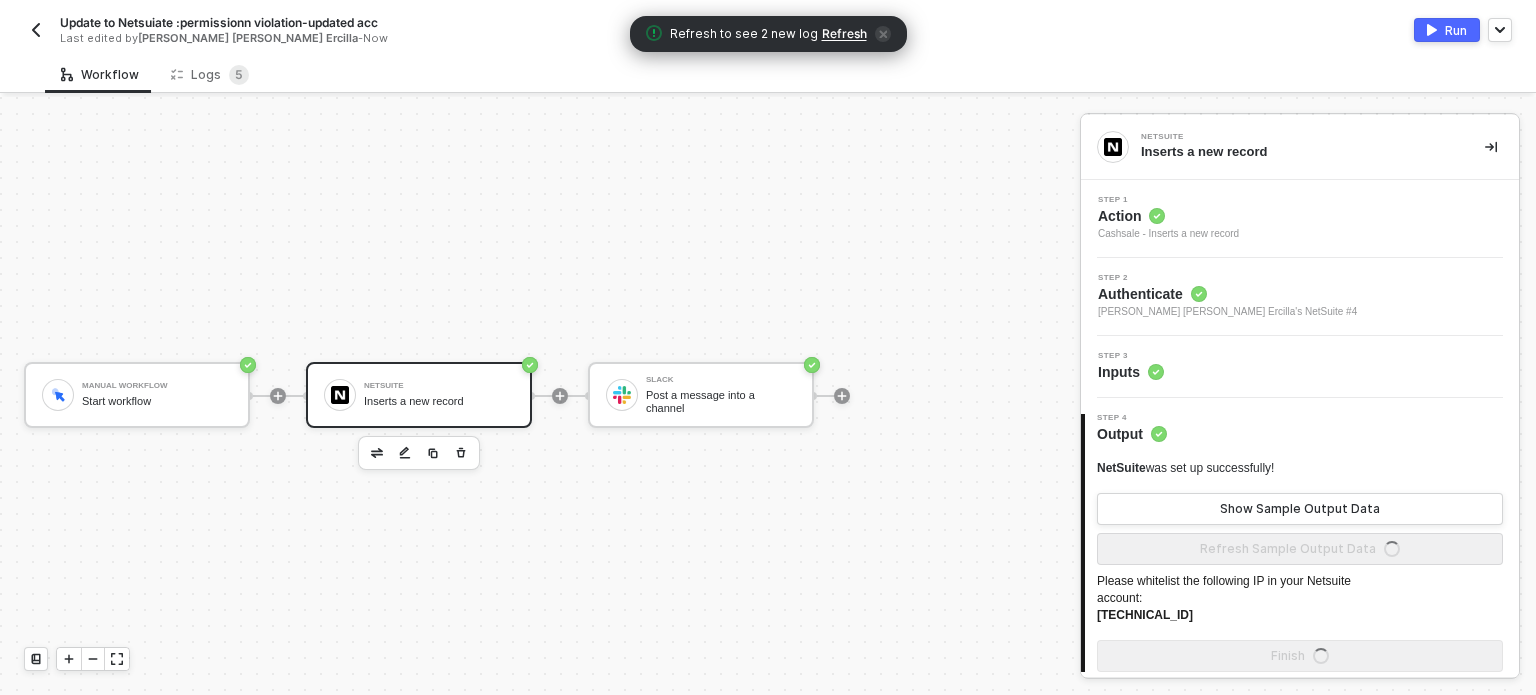 scroll, scrollTop: 10, scrollLeft: 0, axis: vertical 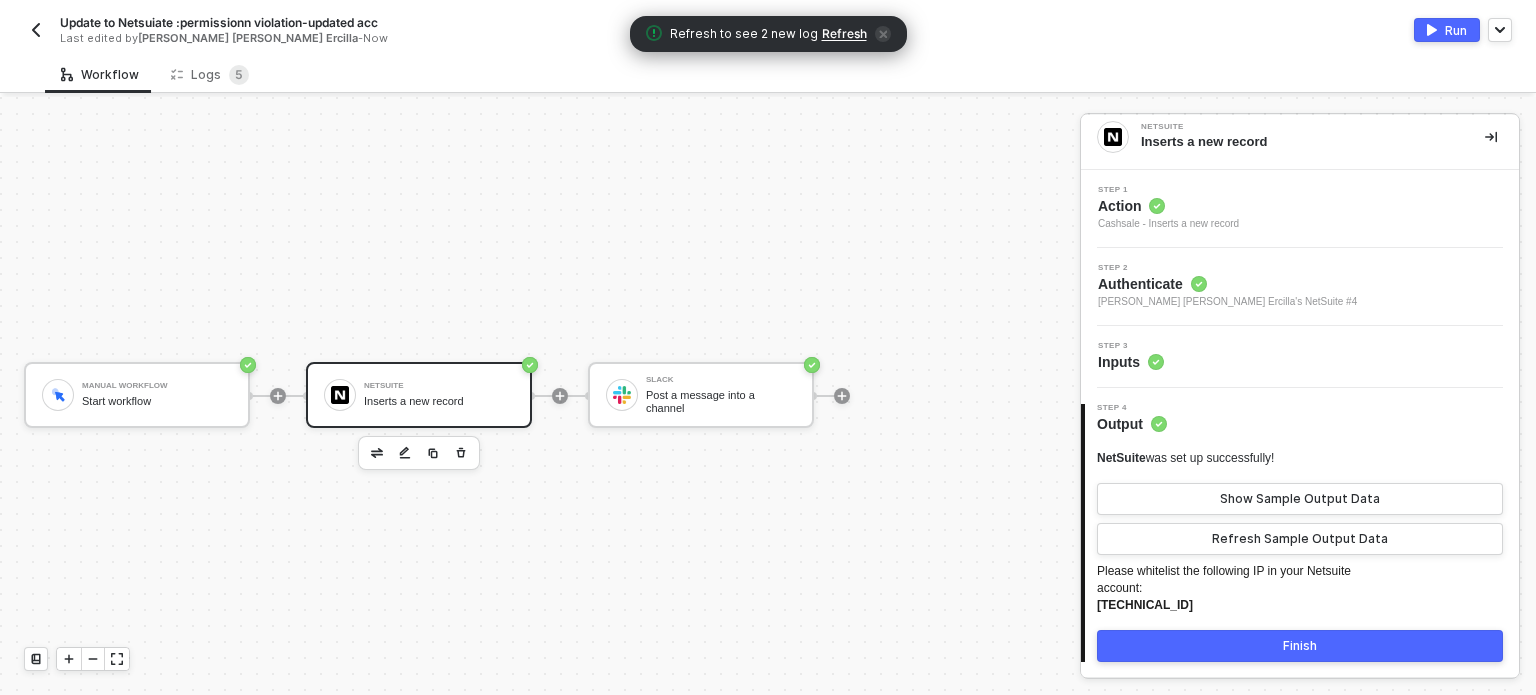 drag, startPoint x: 1161, startPoint y: 358, endPoint x: 88, endPoint y: 300, distance: 1074.5664 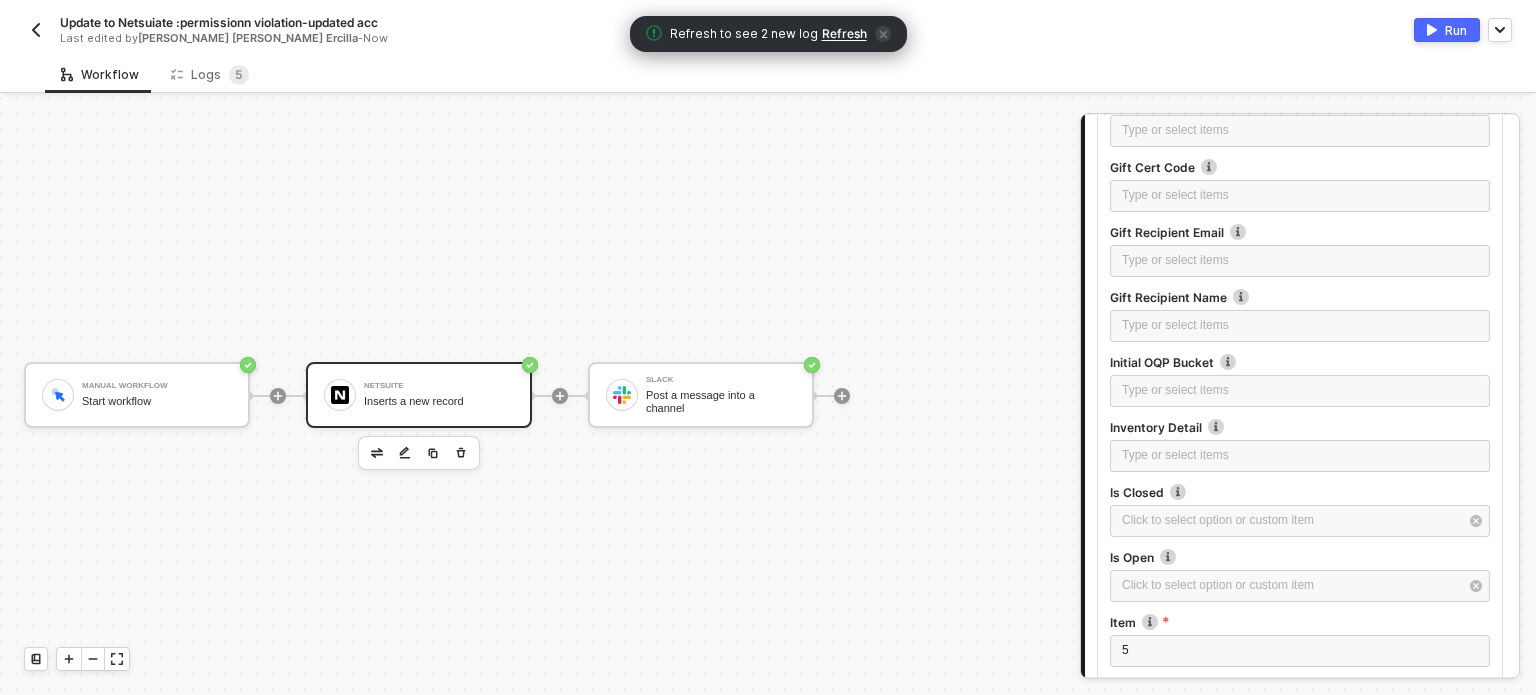scroll, scrollTop: 1310, scrollLeft: 0, axis: vertical 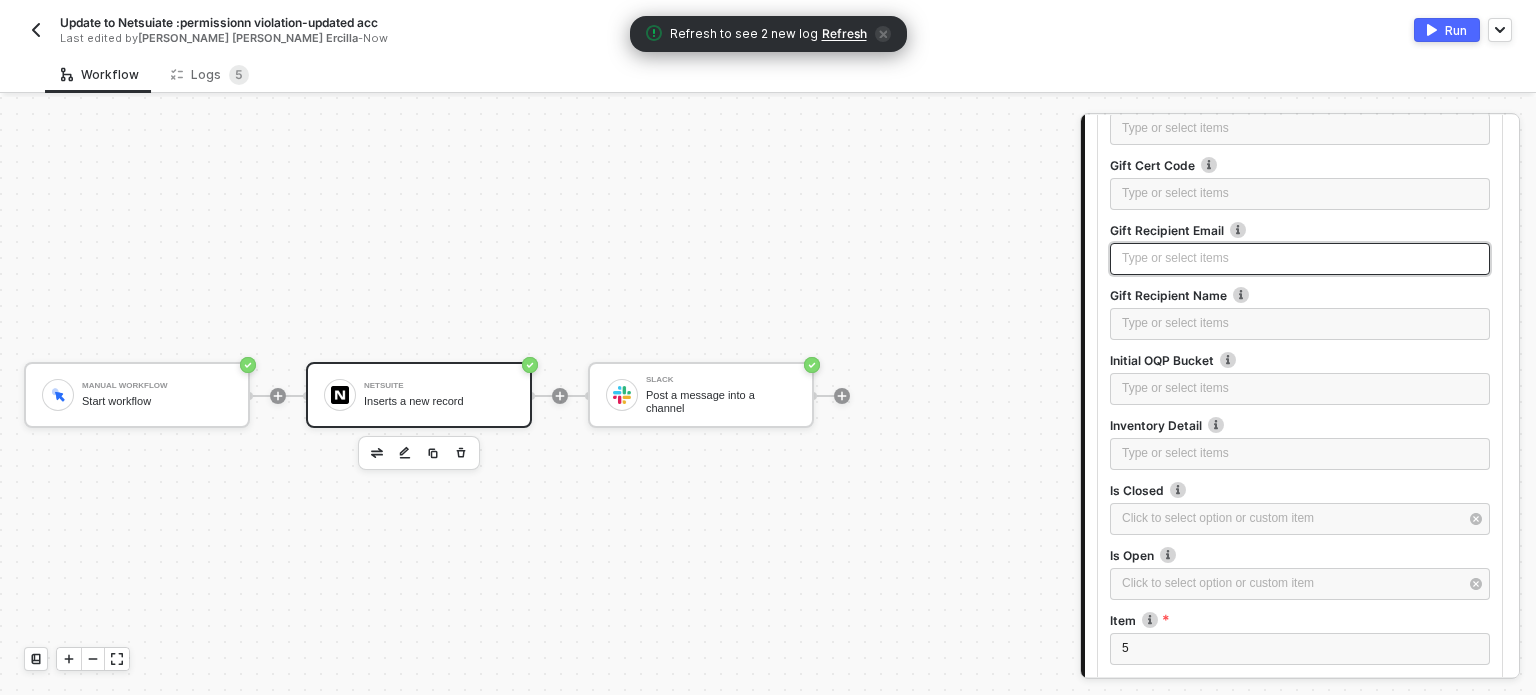 click on "Type or select items ﻿" at bounding box center (1300, 258) 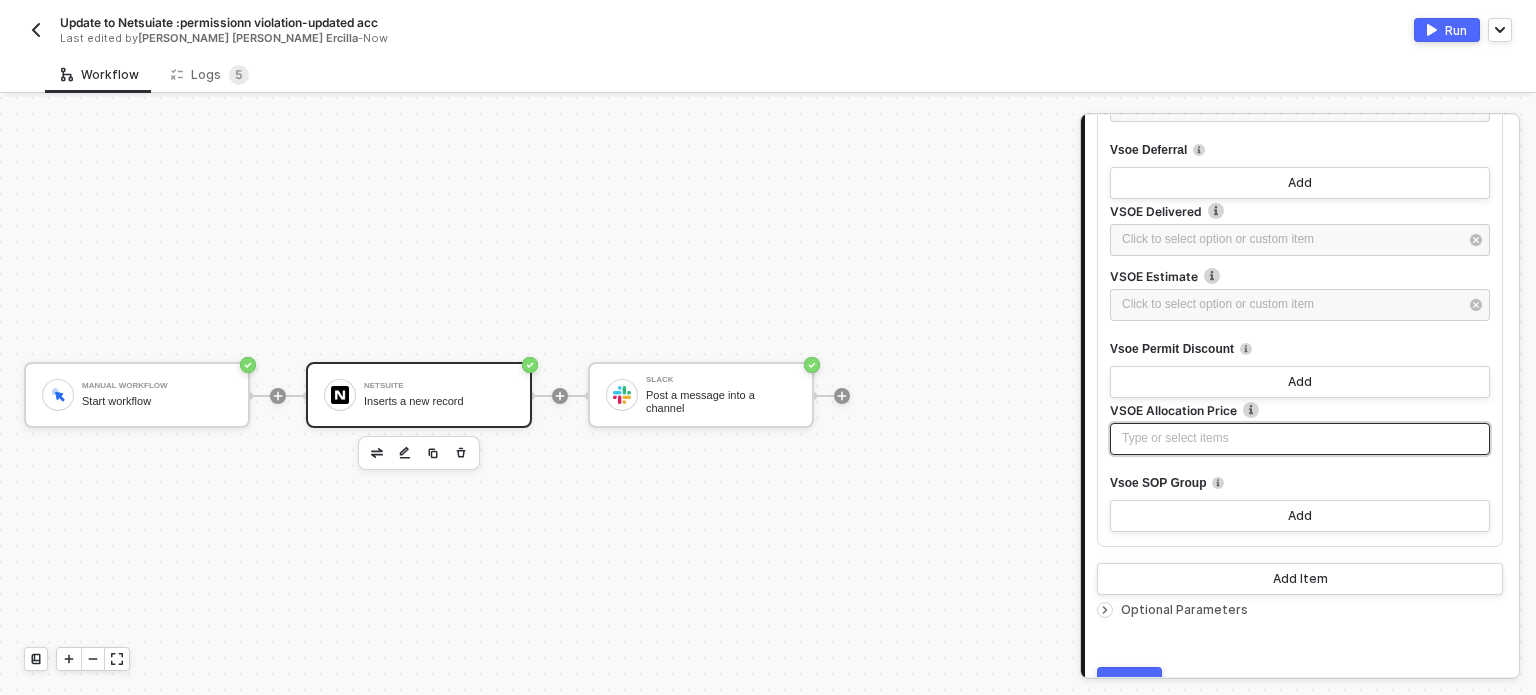 scroll, scrollTop: 4701, scrollLeft: 0, axis: vertical 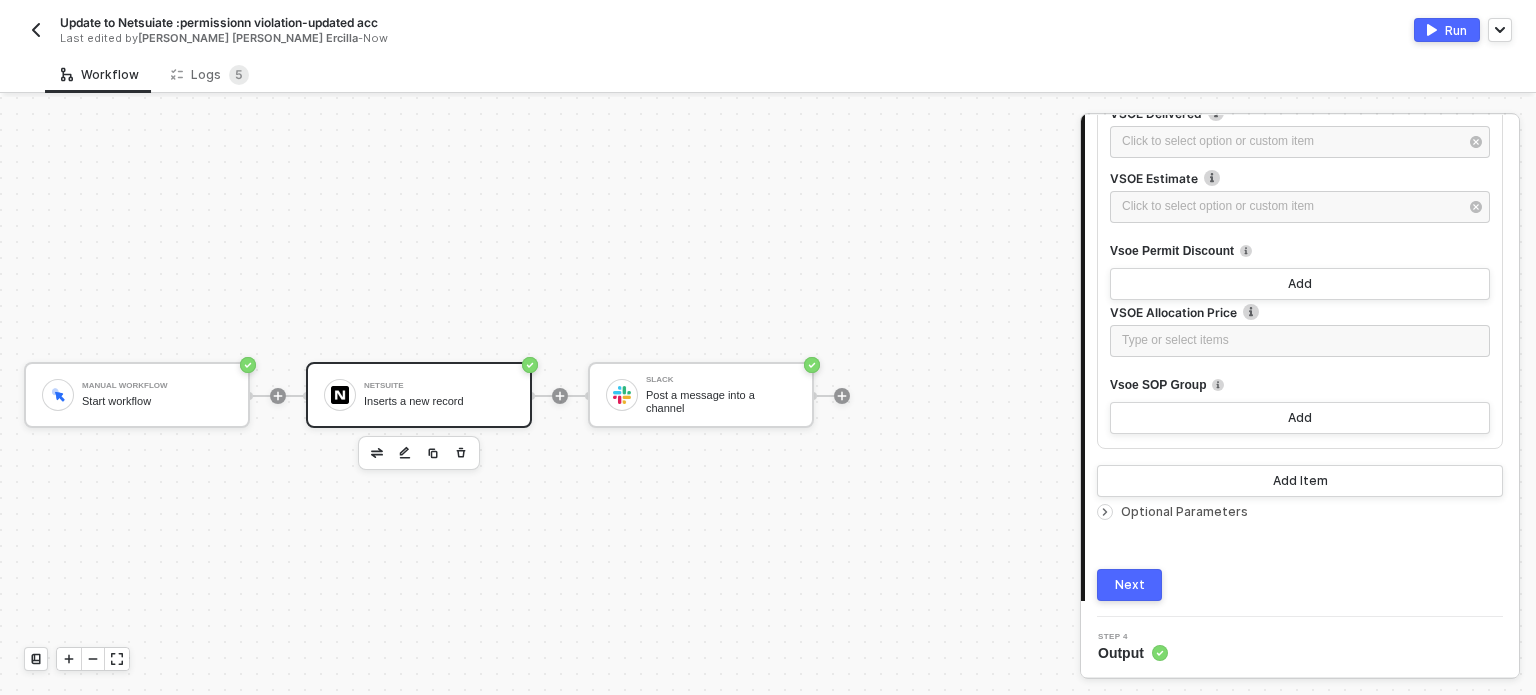 click on "Optional Parameters" at bounding box center (1184, 511) 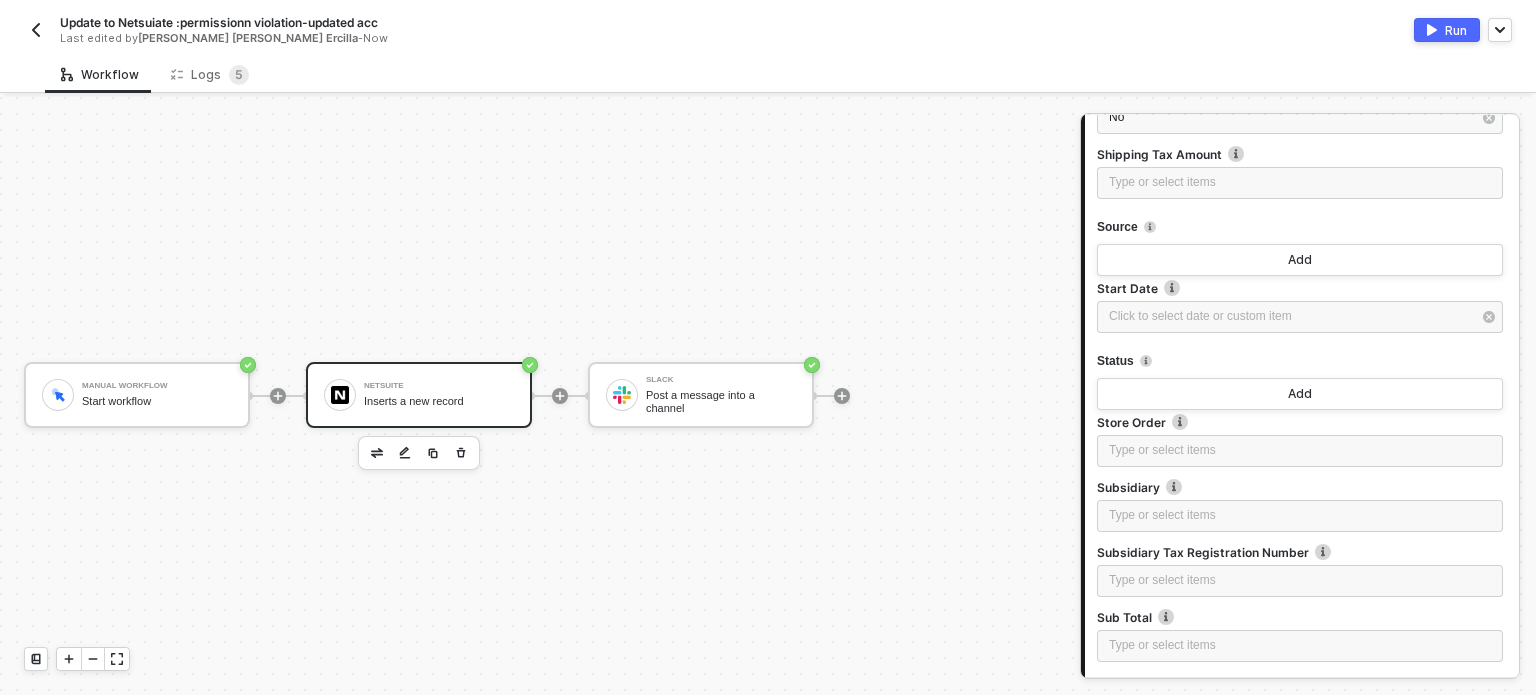 scroll, scrollTop: 5249, scrollLeft: 0, axis: vertical 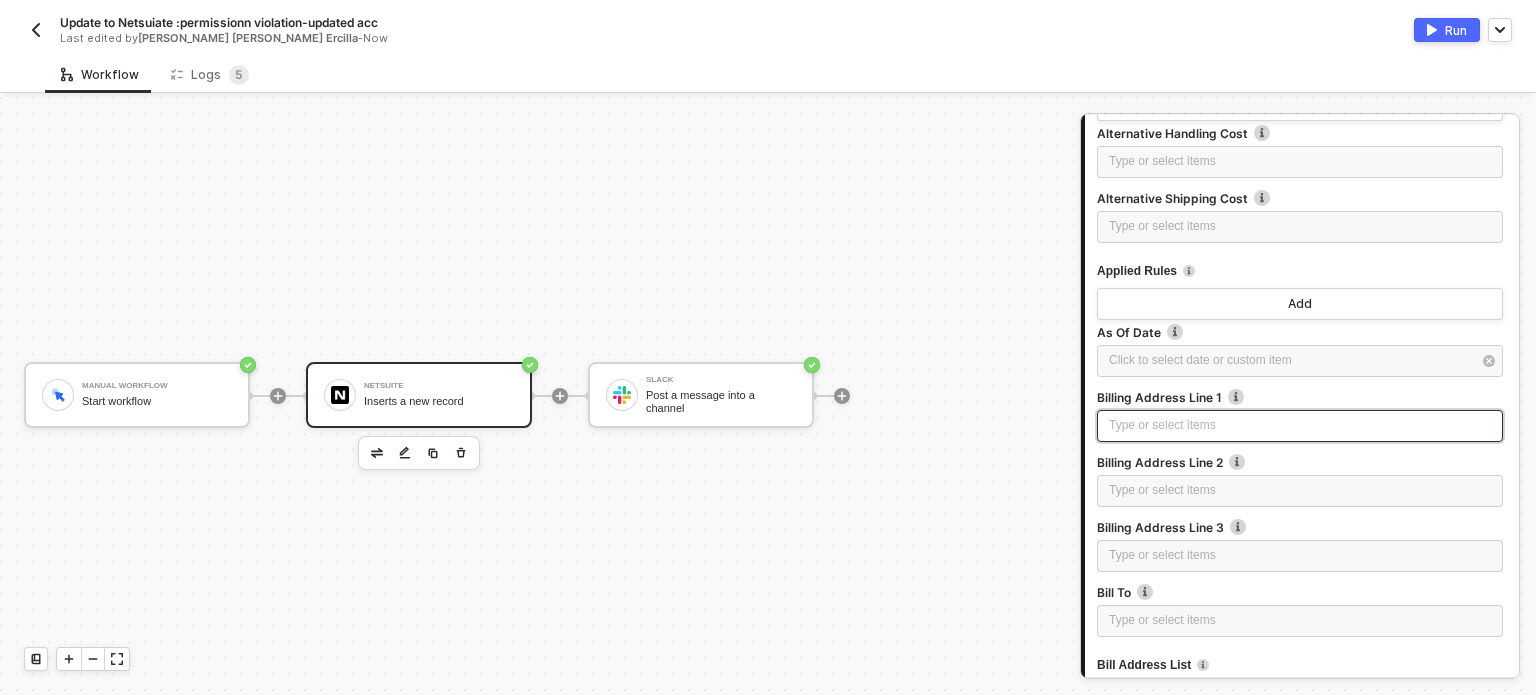 click on "Type or select items ﻿" at bounding box center (1300, 426) 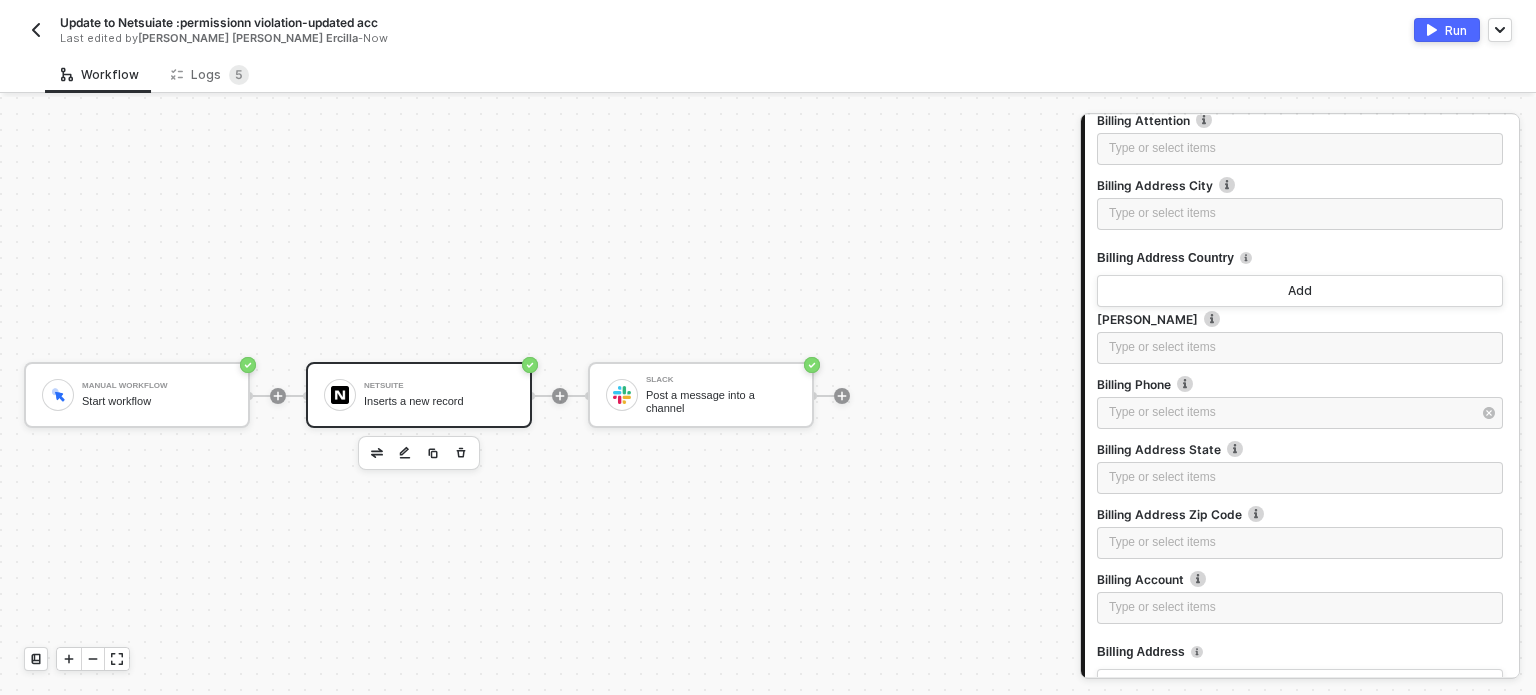 scroll, scrollTop: 5949, scrollLeft: 0, axis: vertical 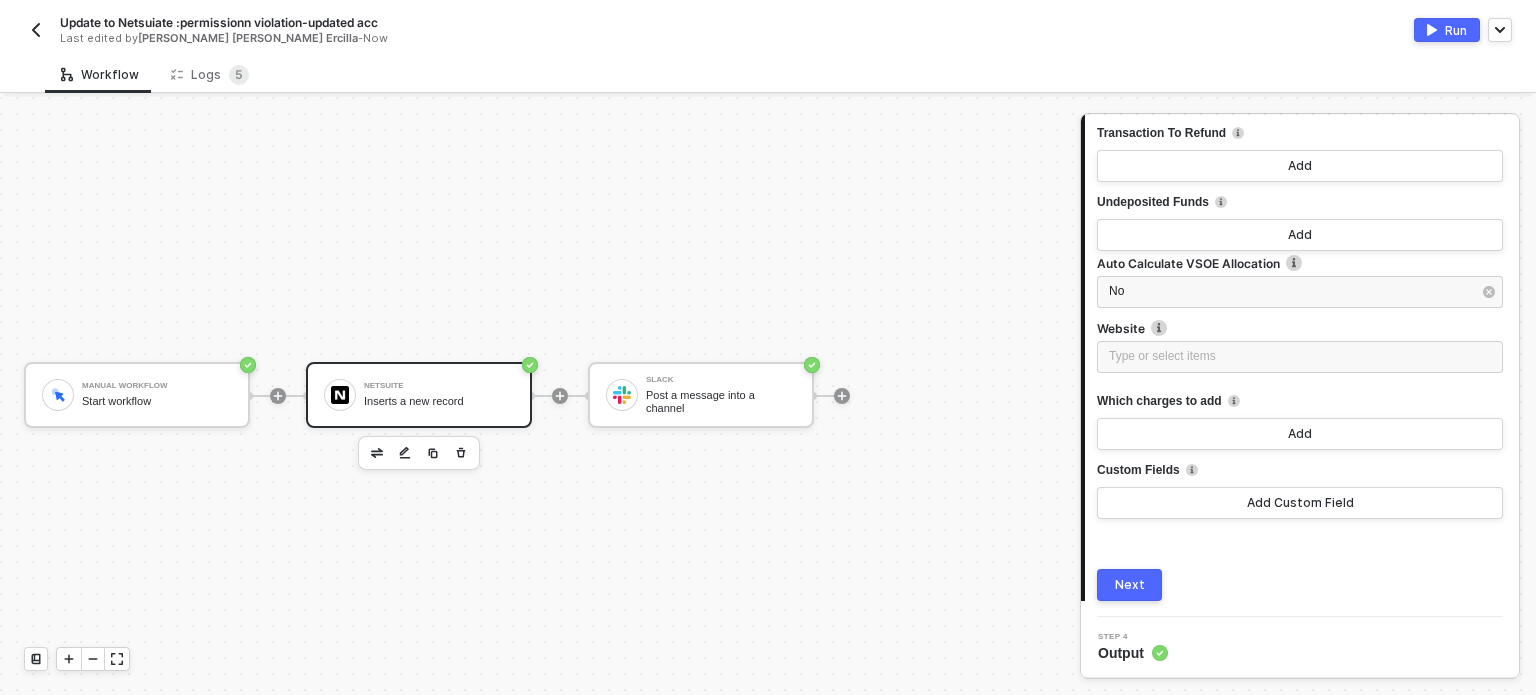 drag, startPoint x: 1144, startPoint y: 575, endPoint x: 1172, endPoint y: 533, distance: 50.47772 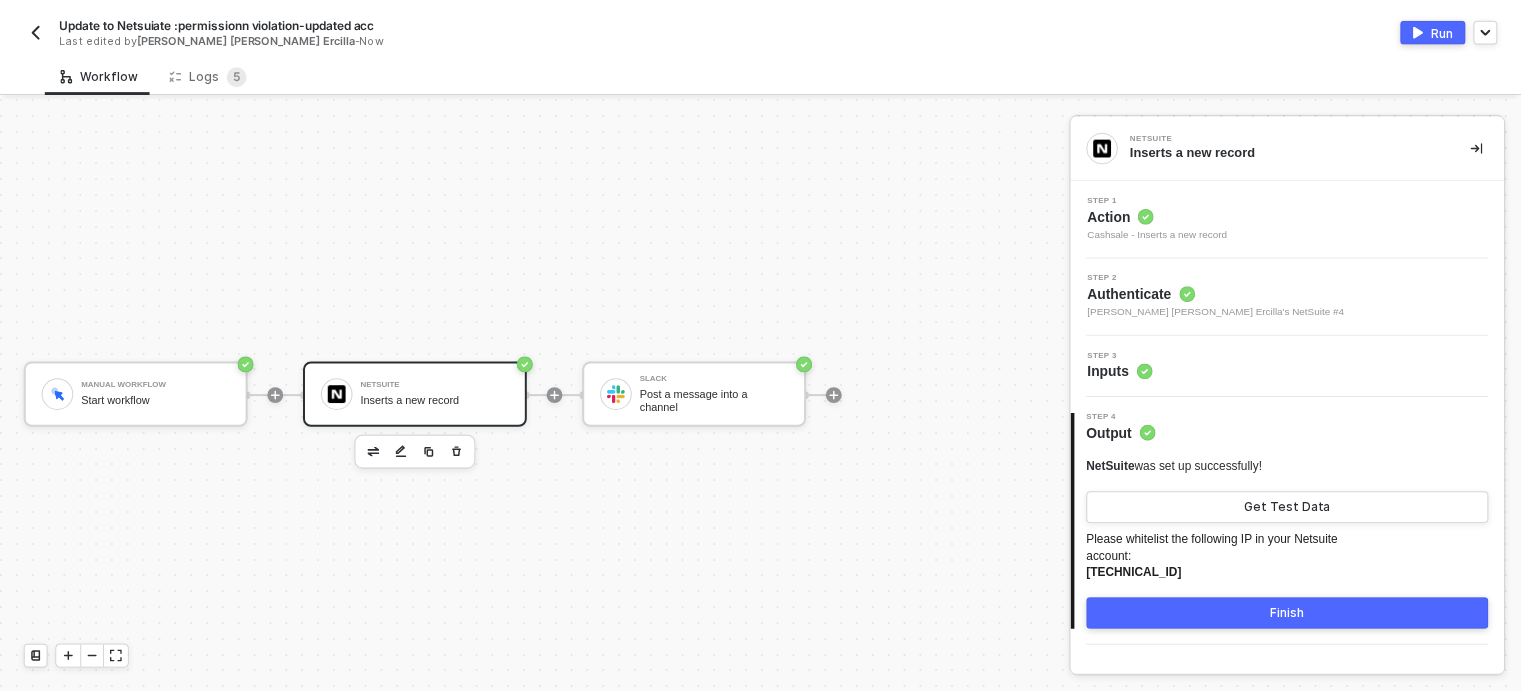 scroll, scrollTop: 0, scrollLeft: 0, axis: both 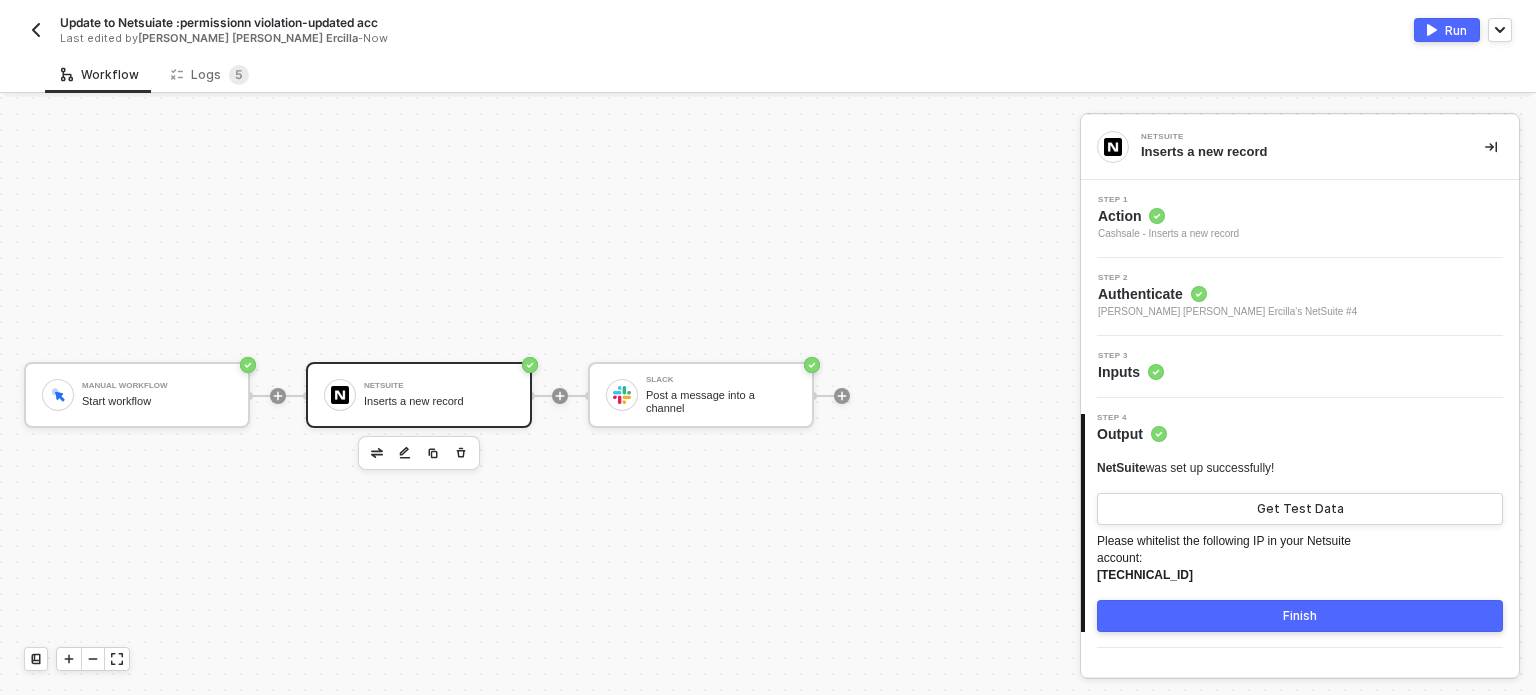 click on "Run" at bounding box center (1456, 30) 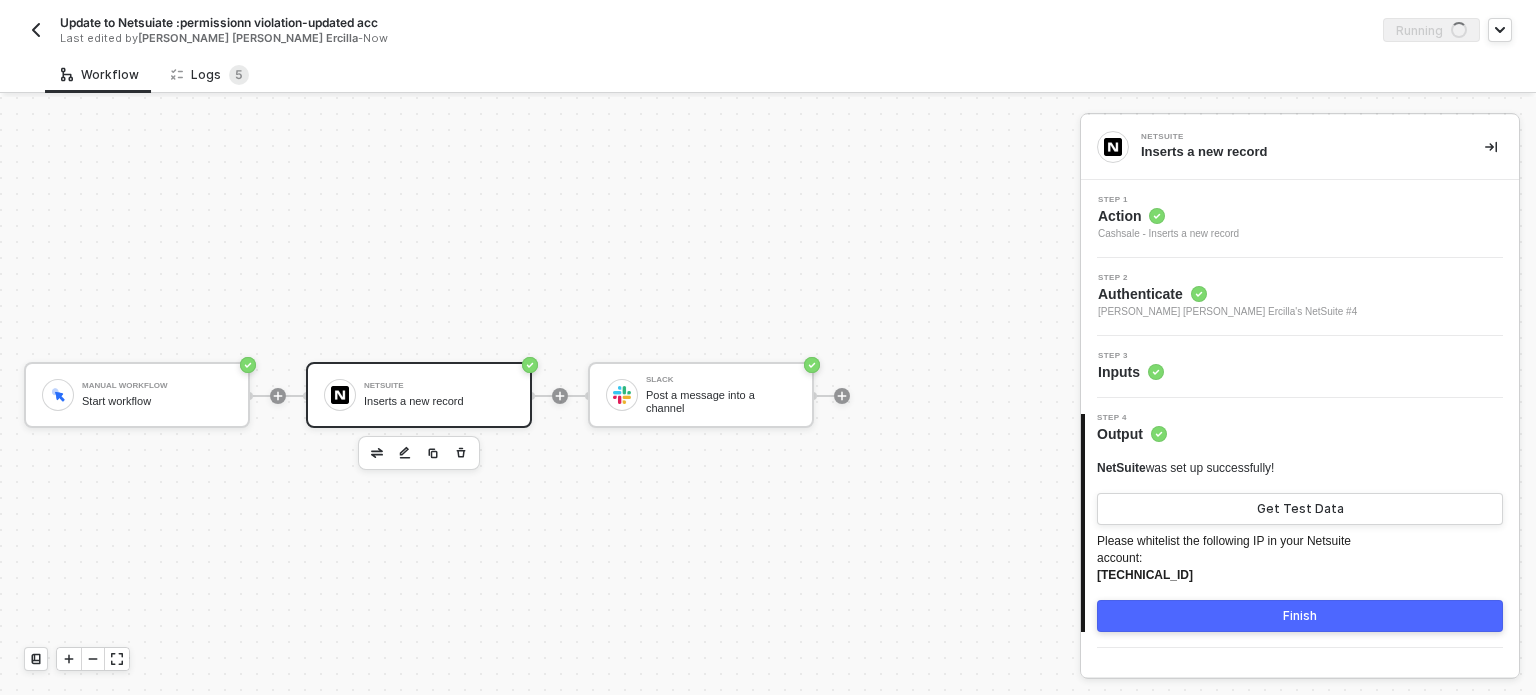 drag, startPoint x: 209, startPoint y: 77, endPoint x: 225, endPoint y: 32, distance: 47.759815 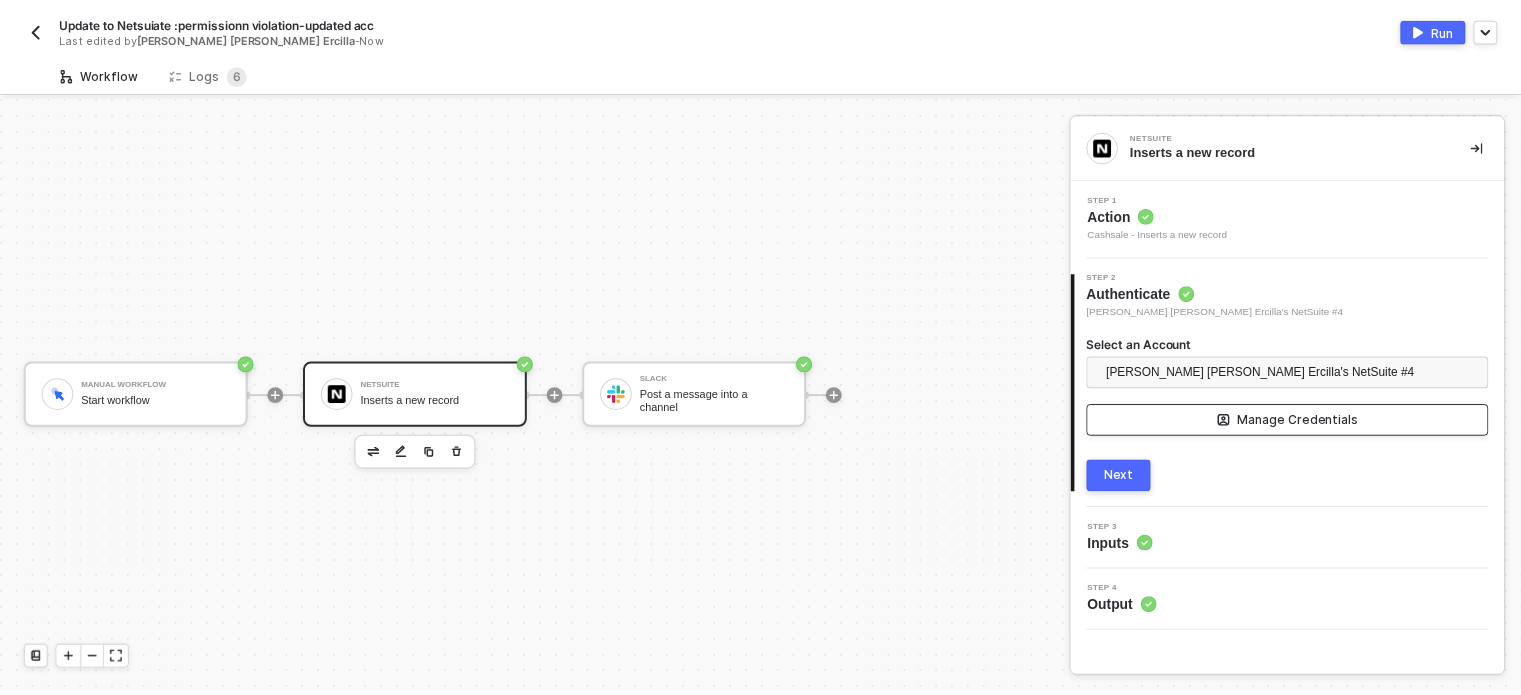 scroll, scrollTop: 0, scrollLeft: 0, axis: both 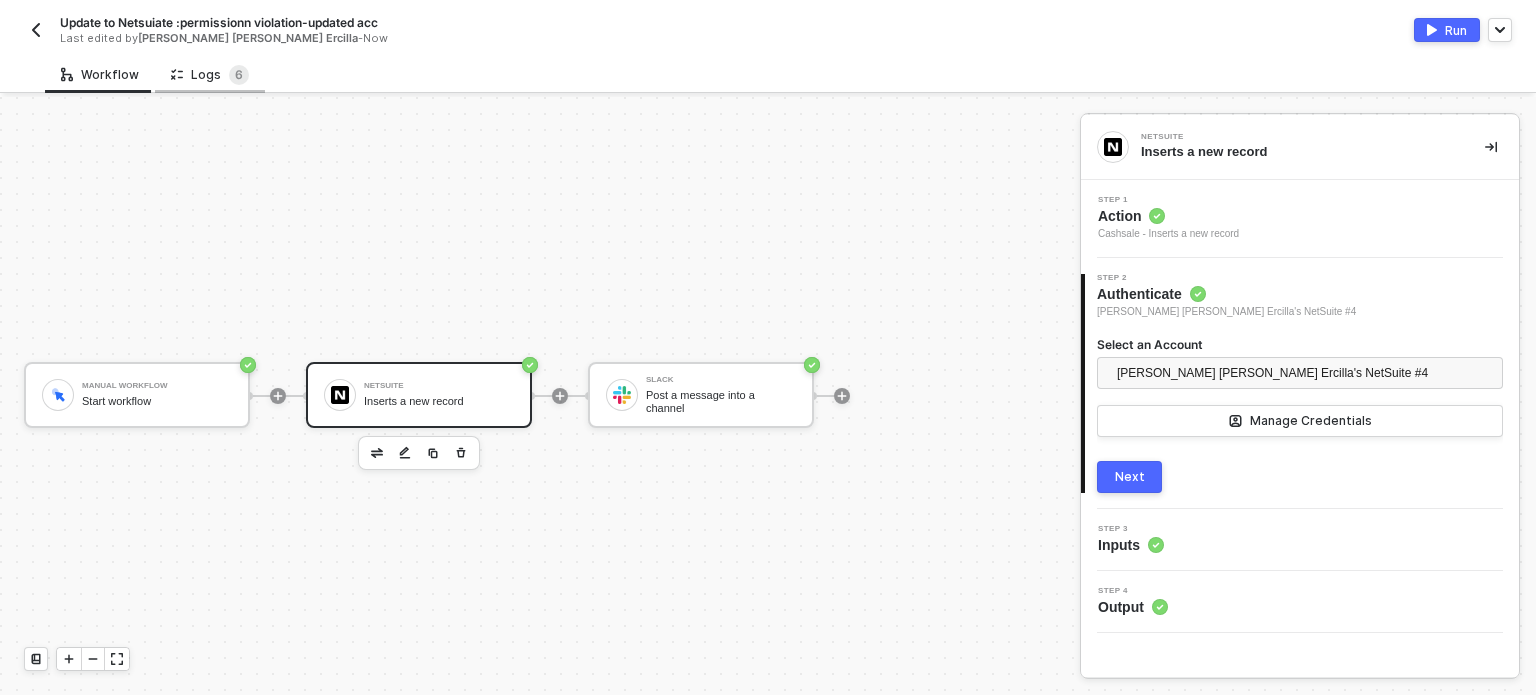 drag, startPoint x: 194, startPoint y: 73, endPoint x: 210, endPoint y: 74, distance: 16.03122 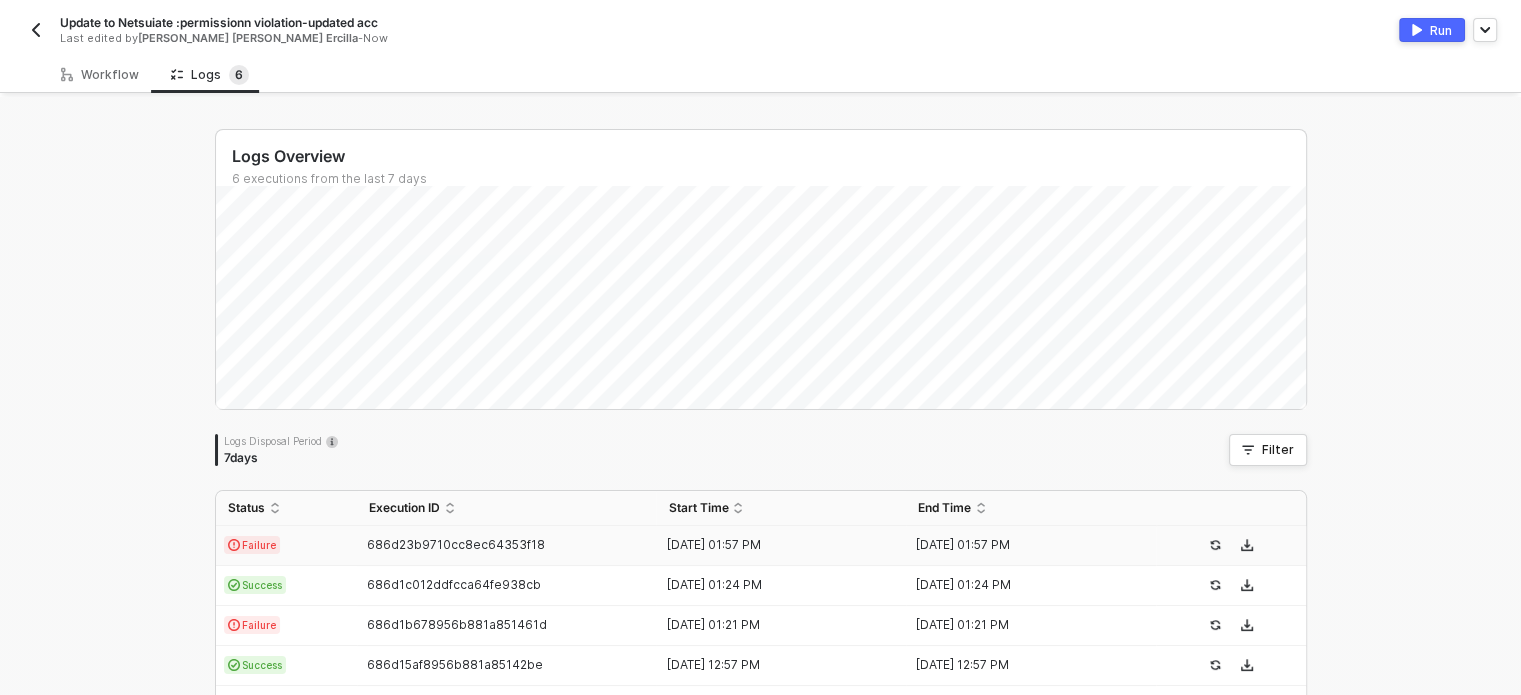 click on "Failure" at bounding box center [252, 545] 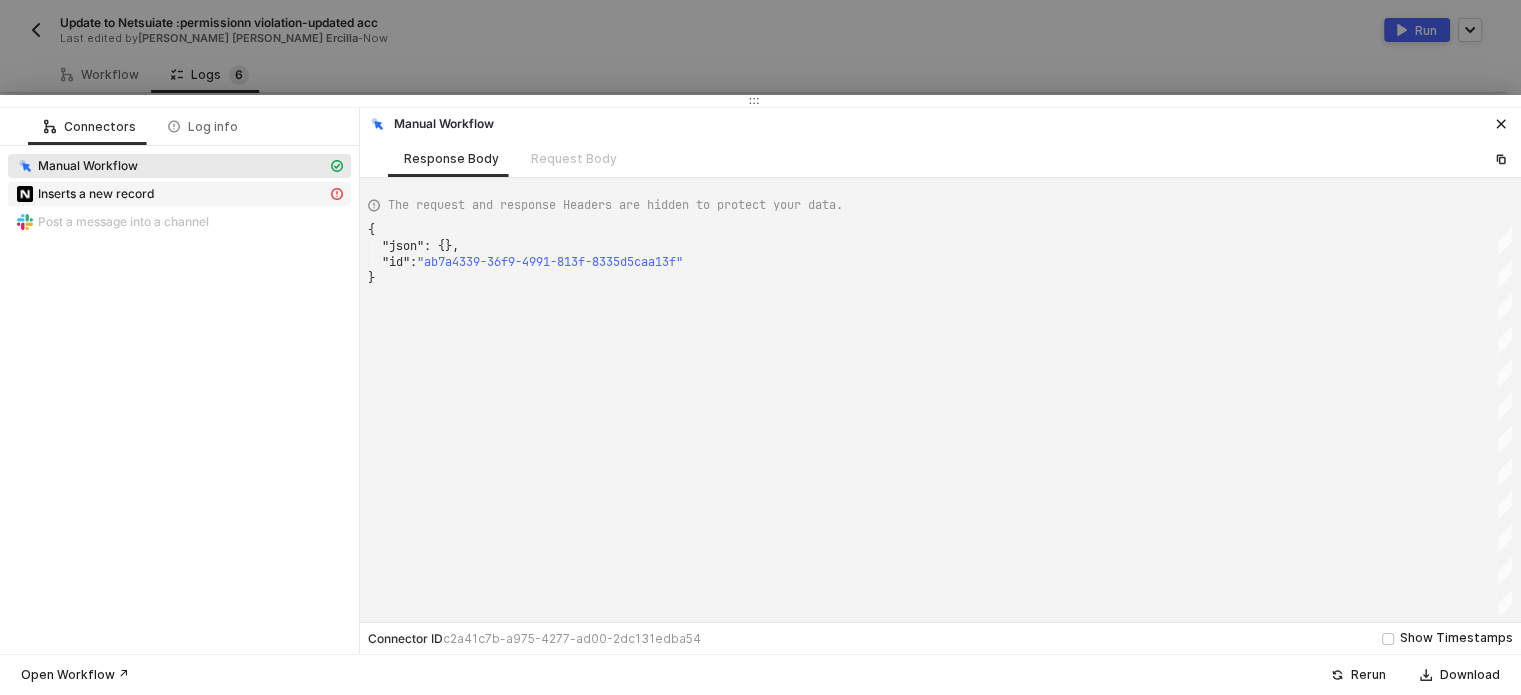 click on "Inserts a new record" at bounding box center [171, 194] 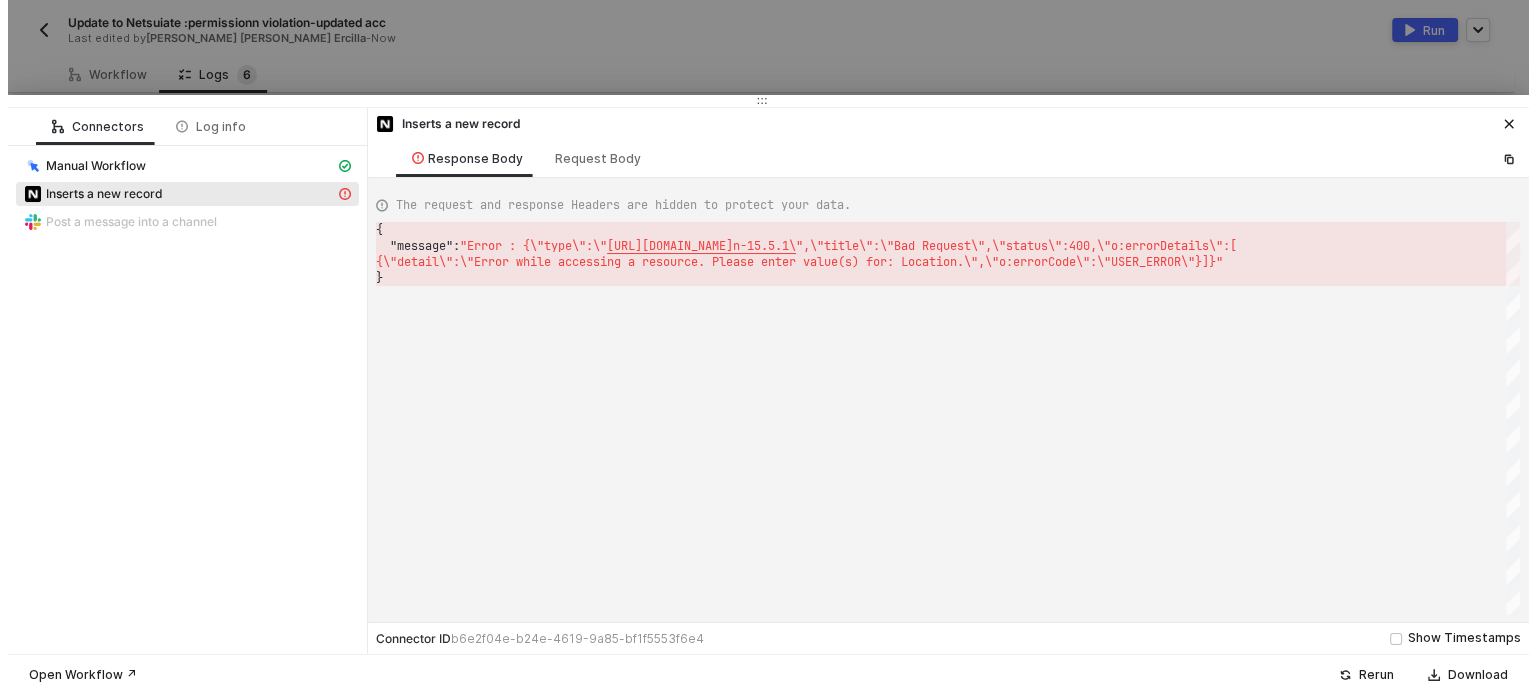 scroll, scrollTop: 0, scrollLeft: 5, axis: horizontal 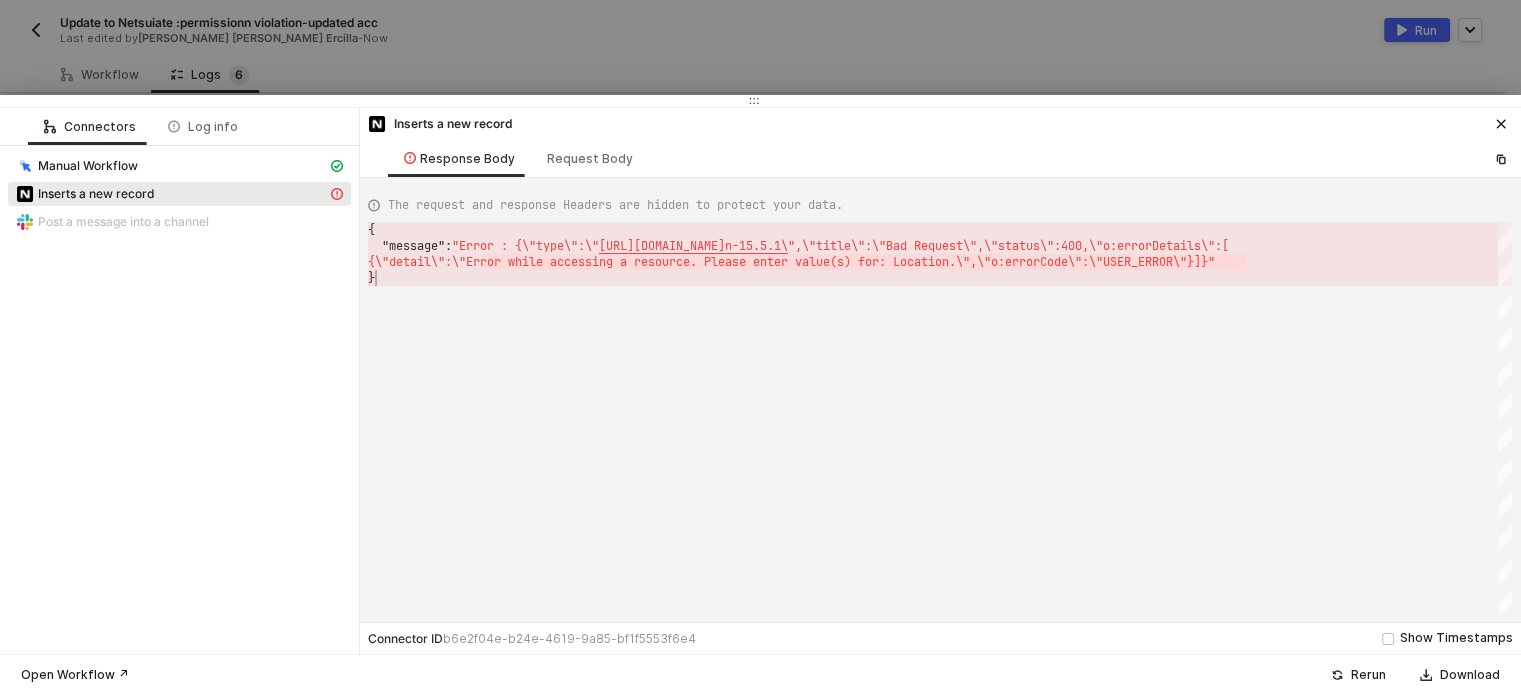 drag, startPoint x: 484, startPoint y: 263, endPoint x: 985, endPoint y: 270, distance: 501.0489 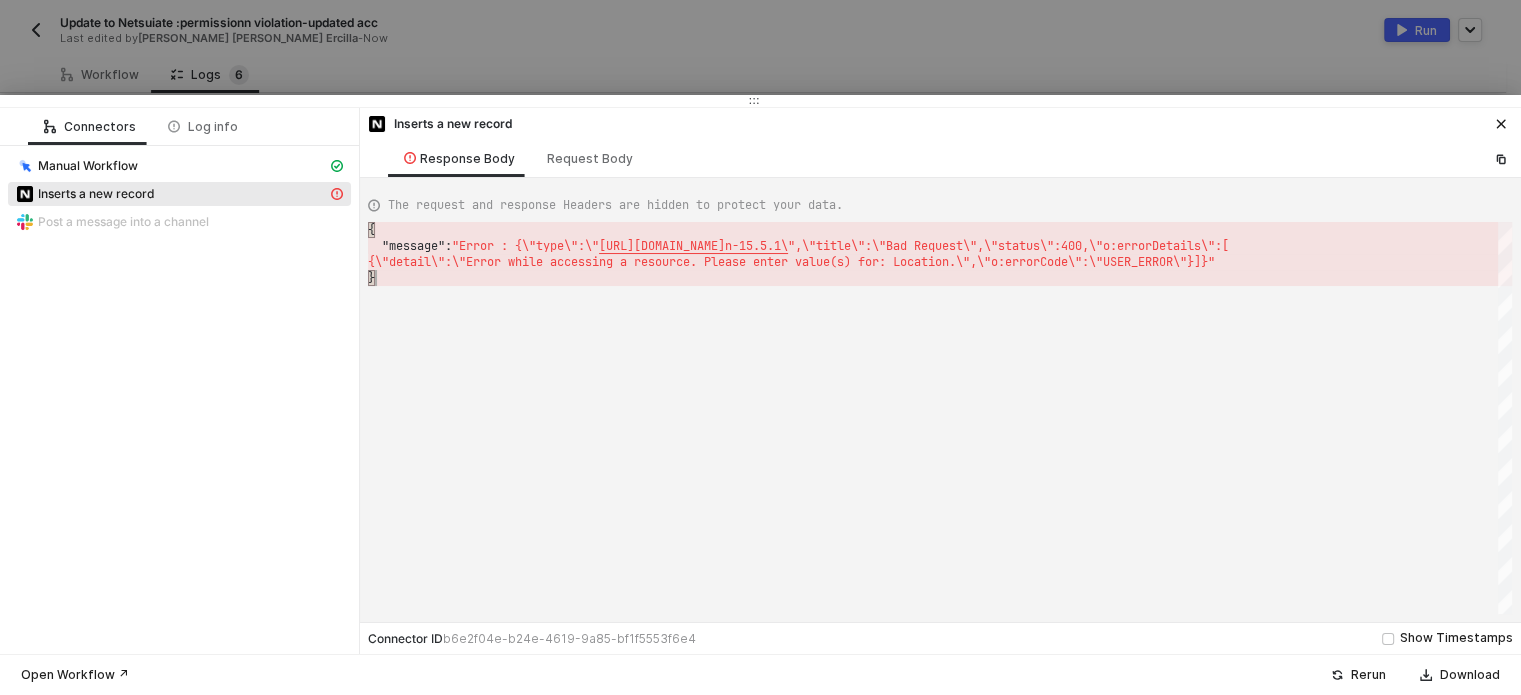 click on "}" at bounding box center [940, 278] 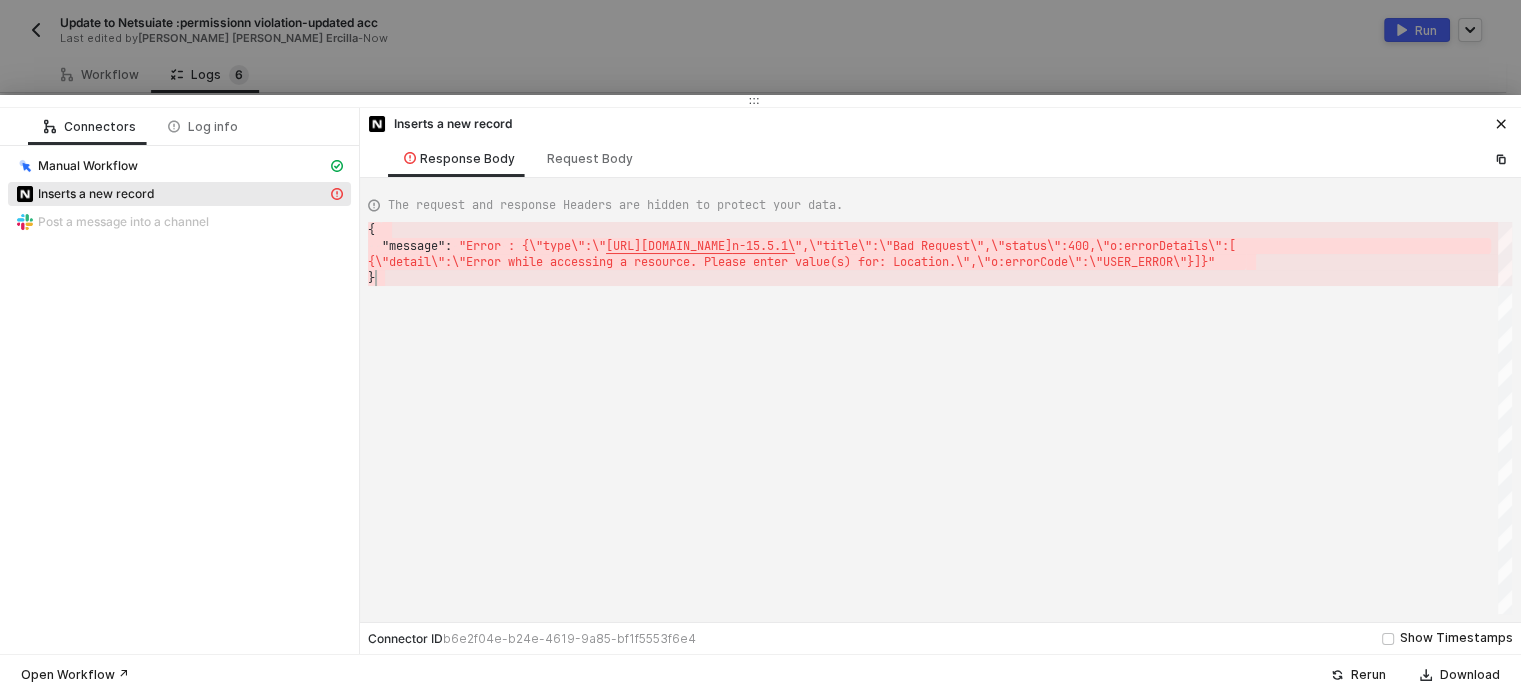 click on "}" at bounding box center [940, 278] 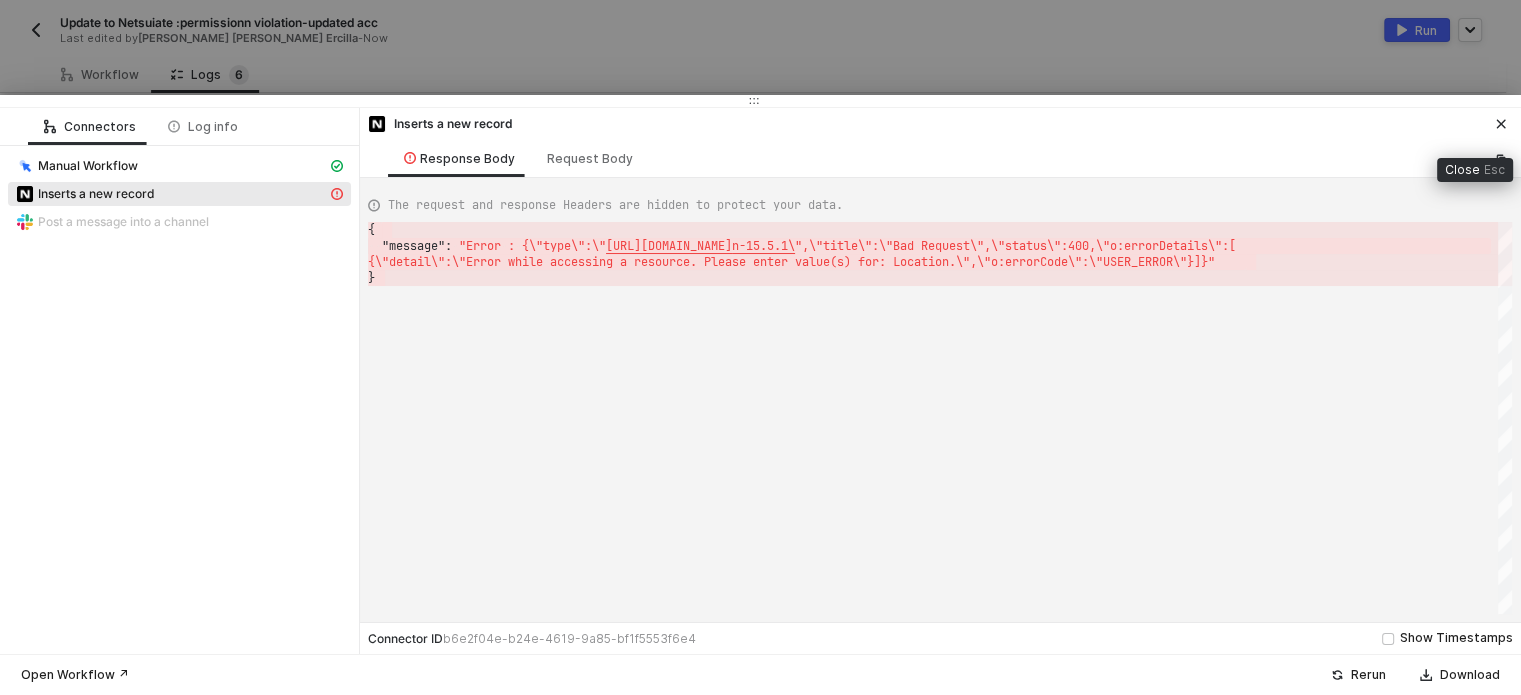 click 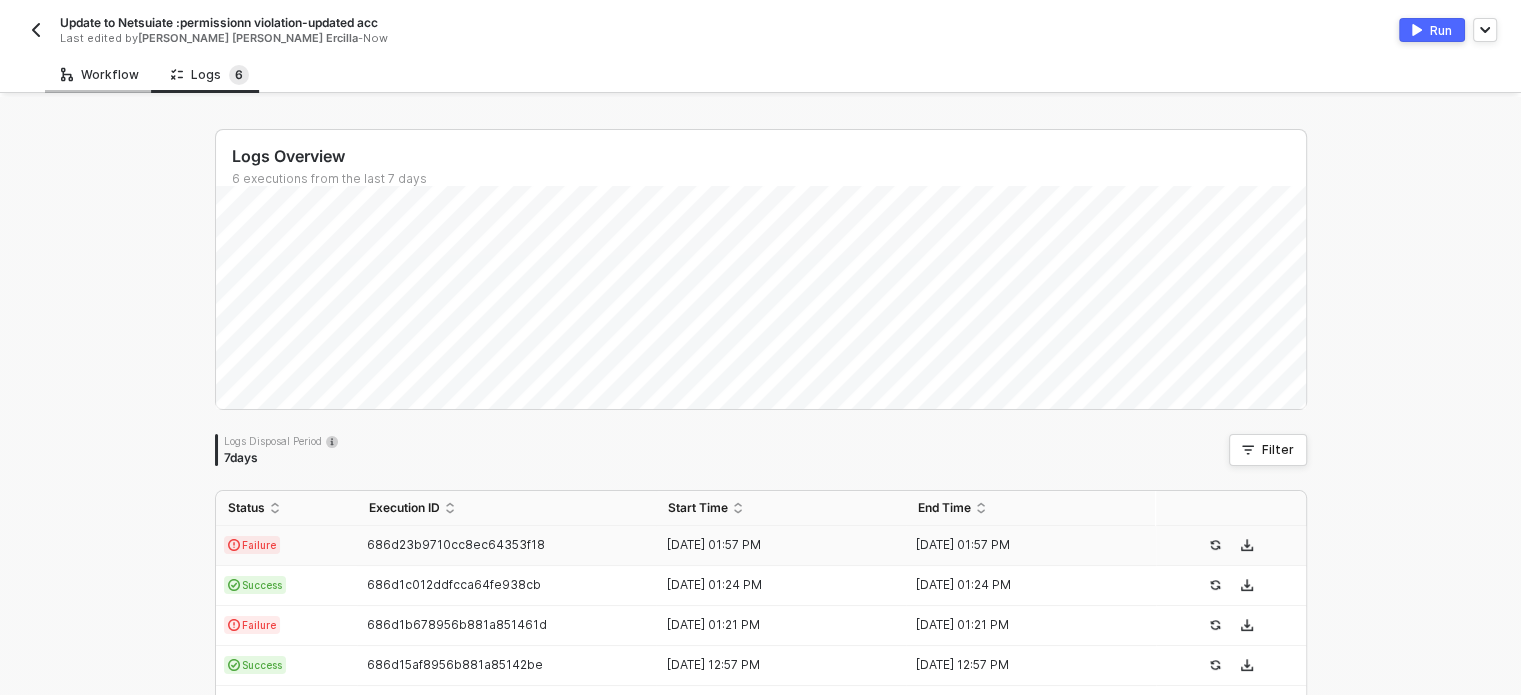 click on "Workflow" at bounding box center [100, 75] 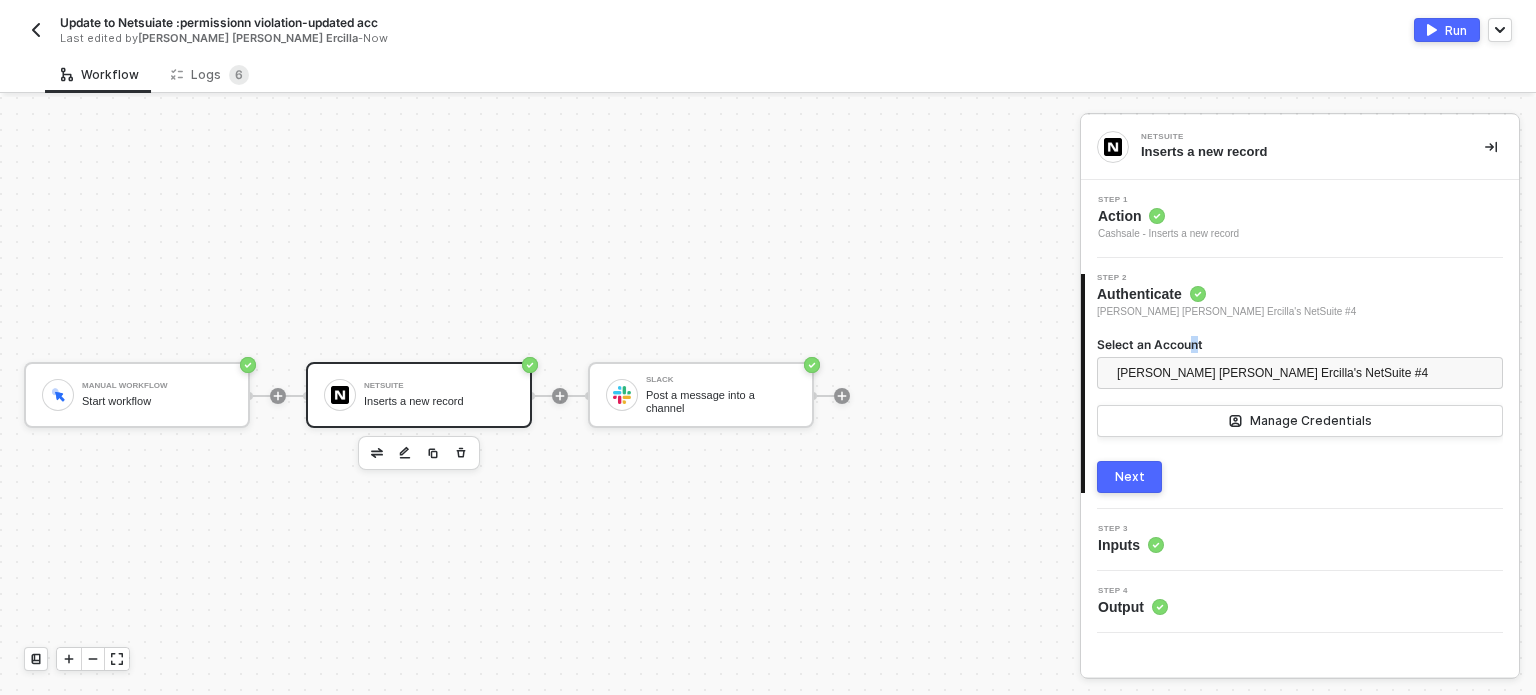 click on "Select an Account" at bounding box center [1300, 344] 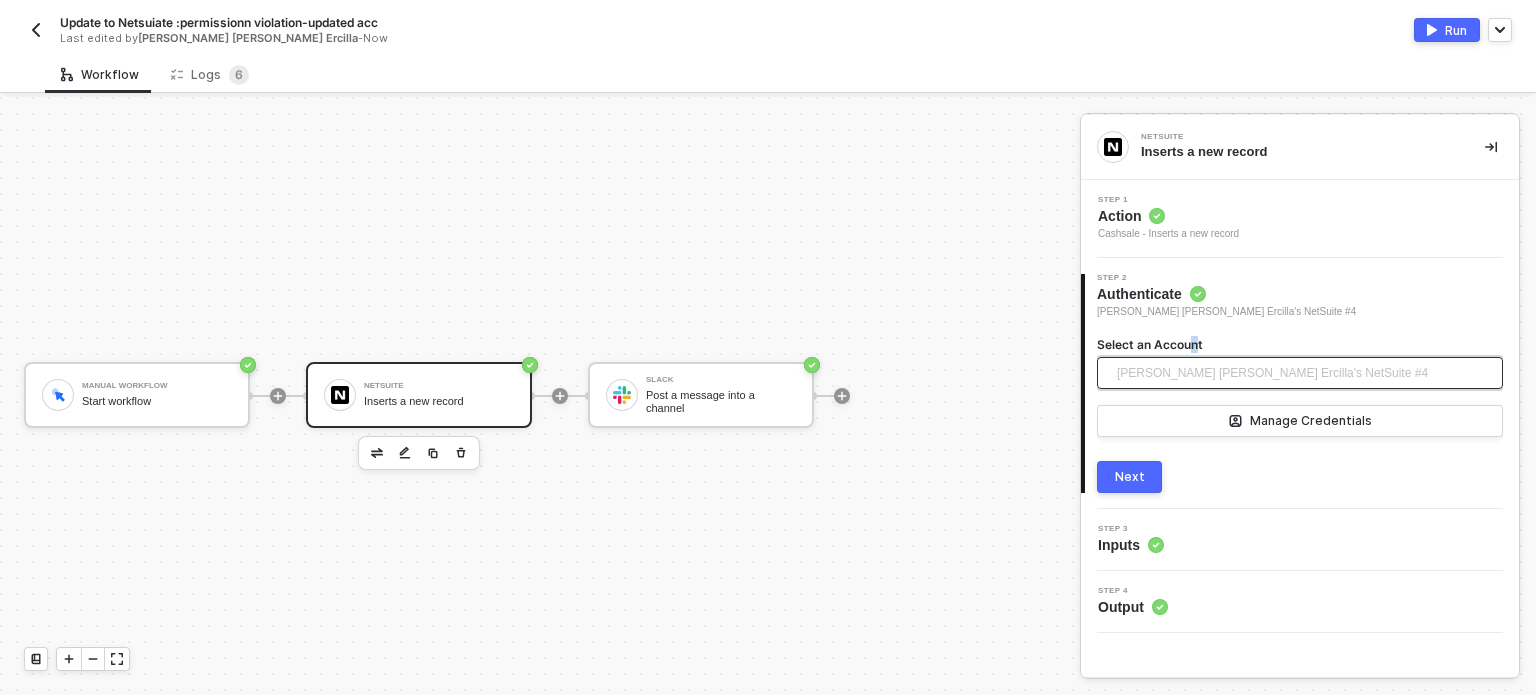 drag, startPoint x: 1196, startPoint y: 371, endPoint x: 1197, endPoint y: 383, distance: 12.0415945 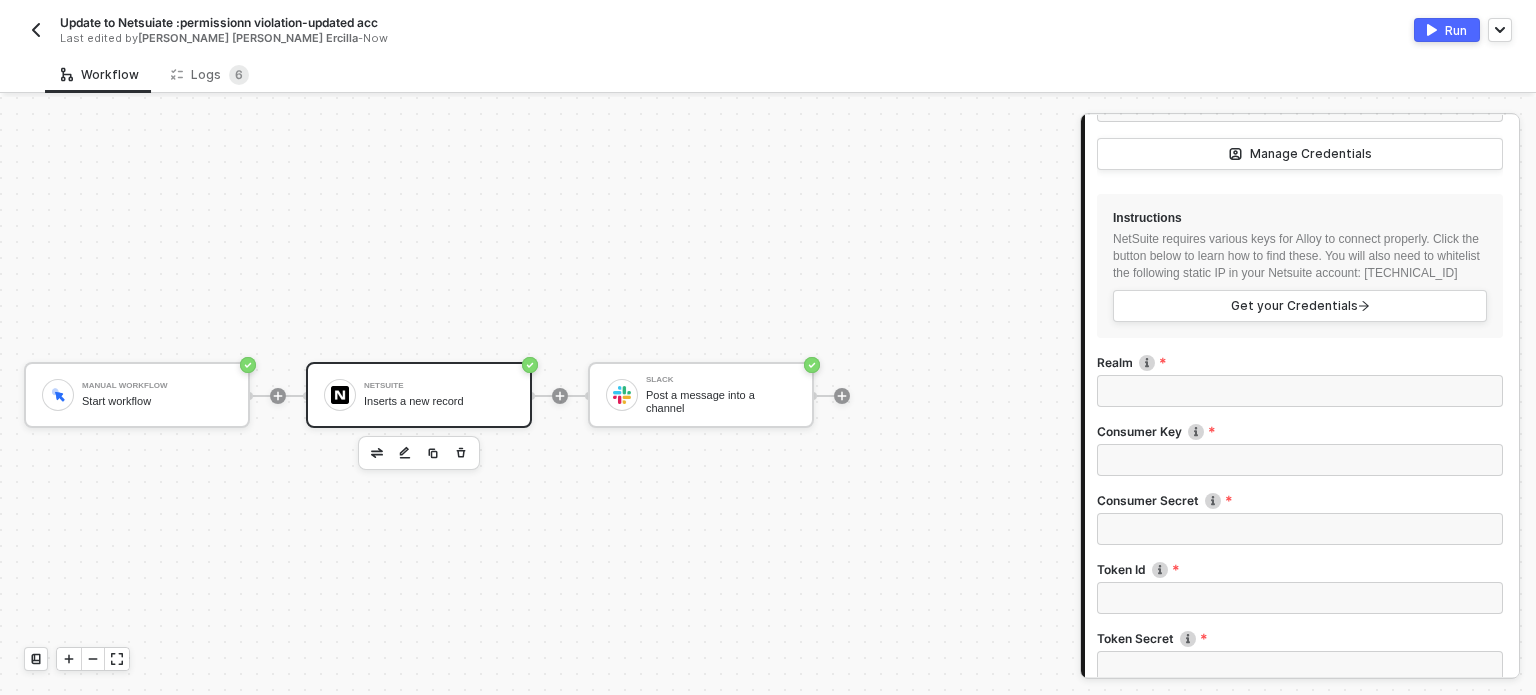 scroll, scrollTop: 258, scrollLeft: 0, axis: vertical 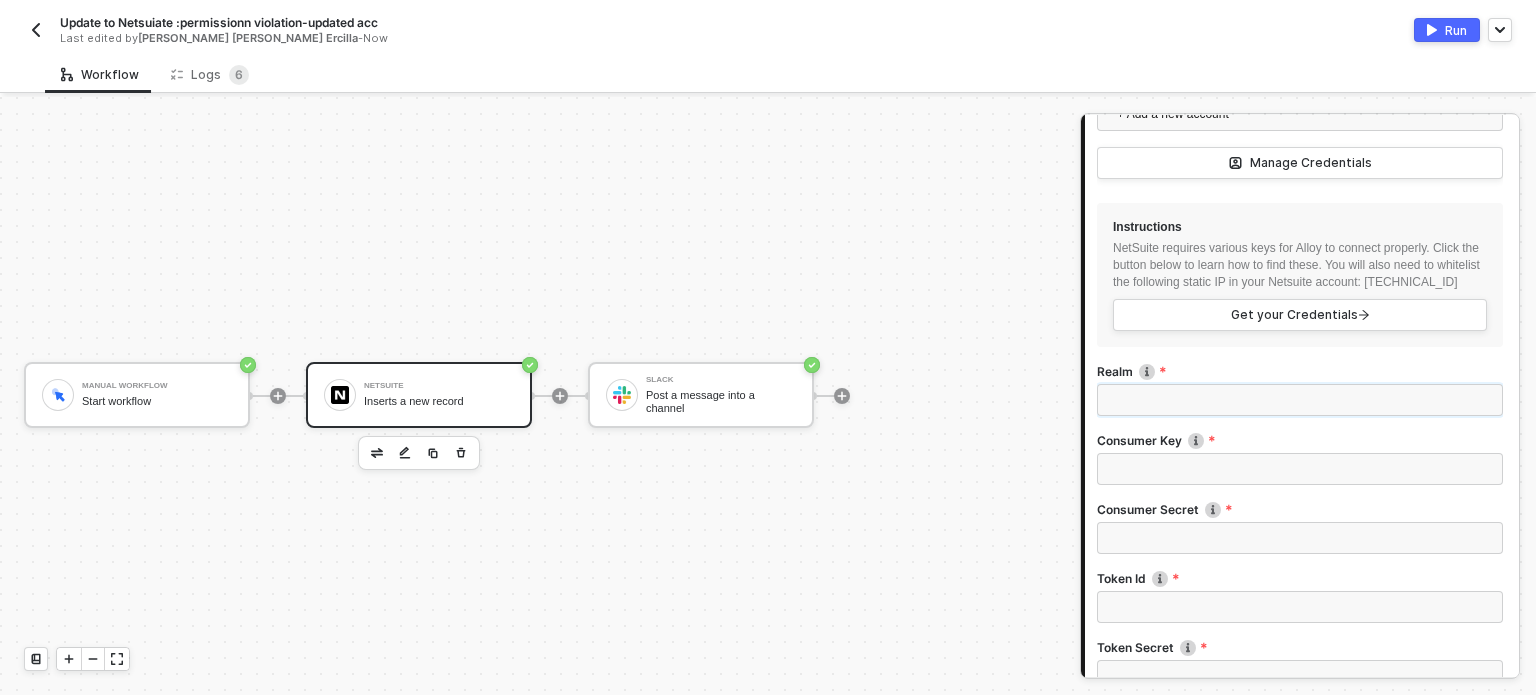 click on "Realm" at bounding box center (1300, 400) 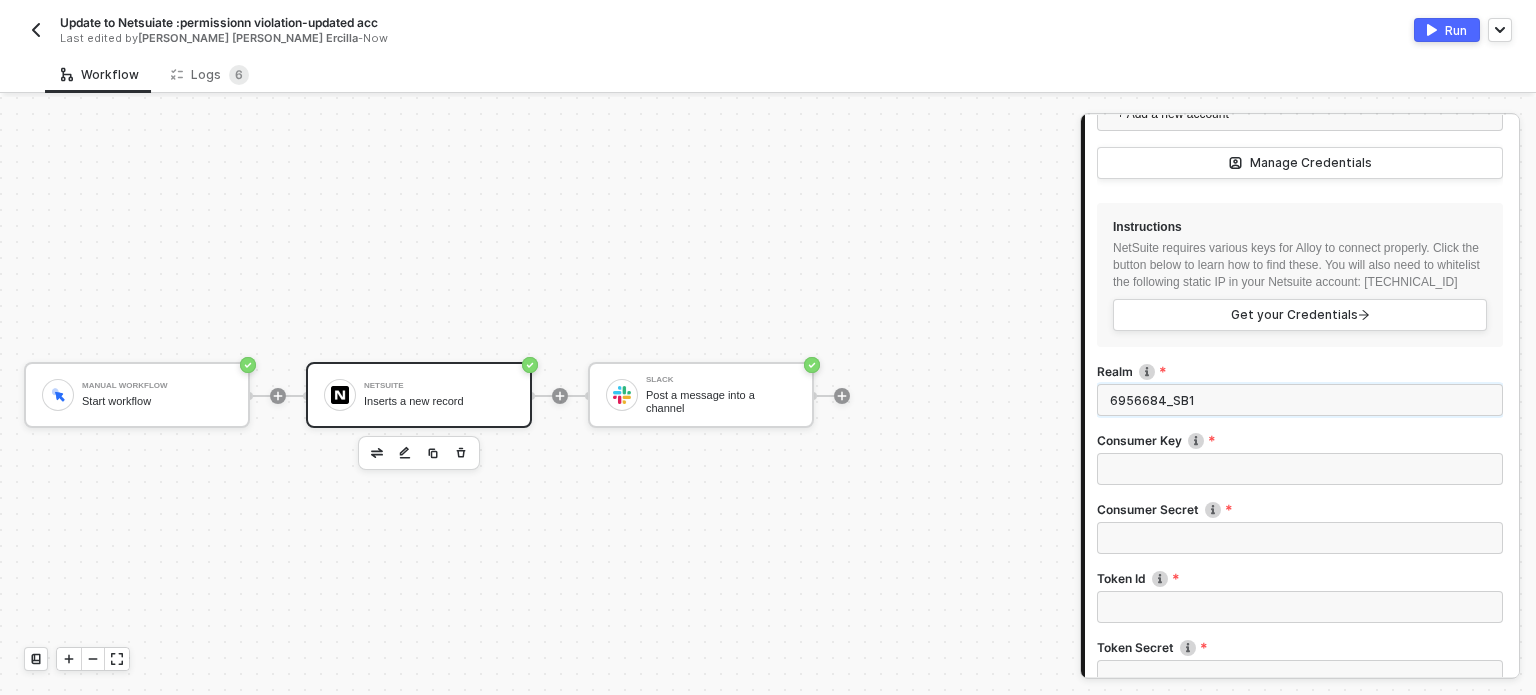 type on "6956684_SB1" 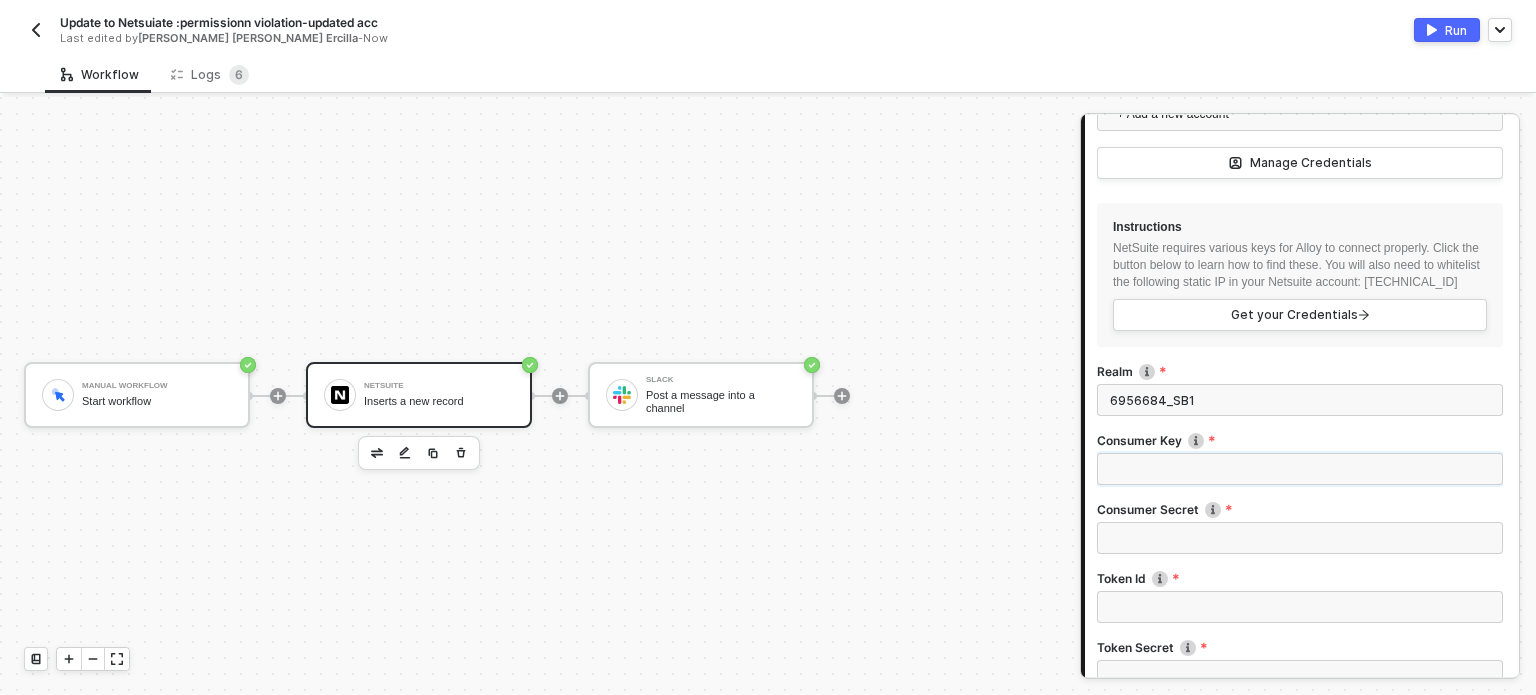 click on "Consumer Key" at bounding box center (1300, 469) 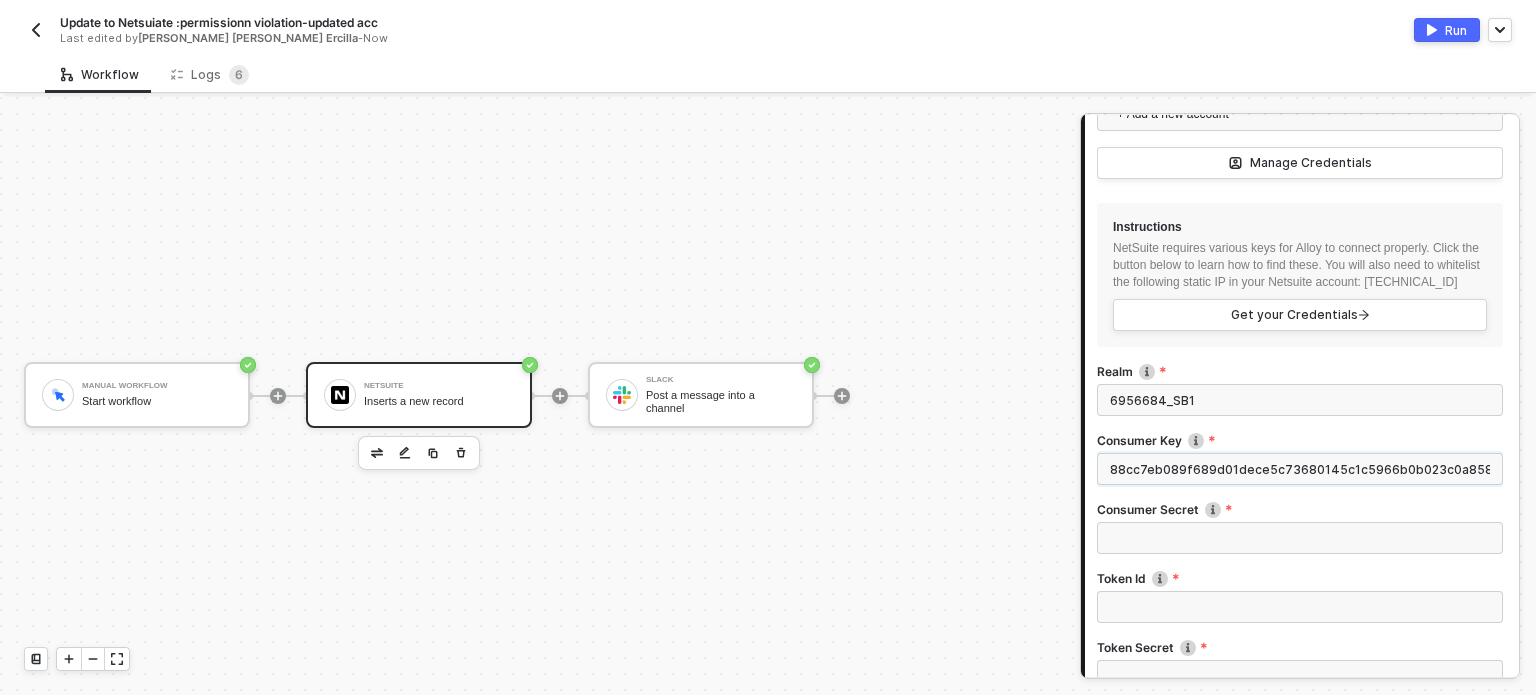 scroll, scrollTop: 0, scrollLeft: 92, axis: horizontal 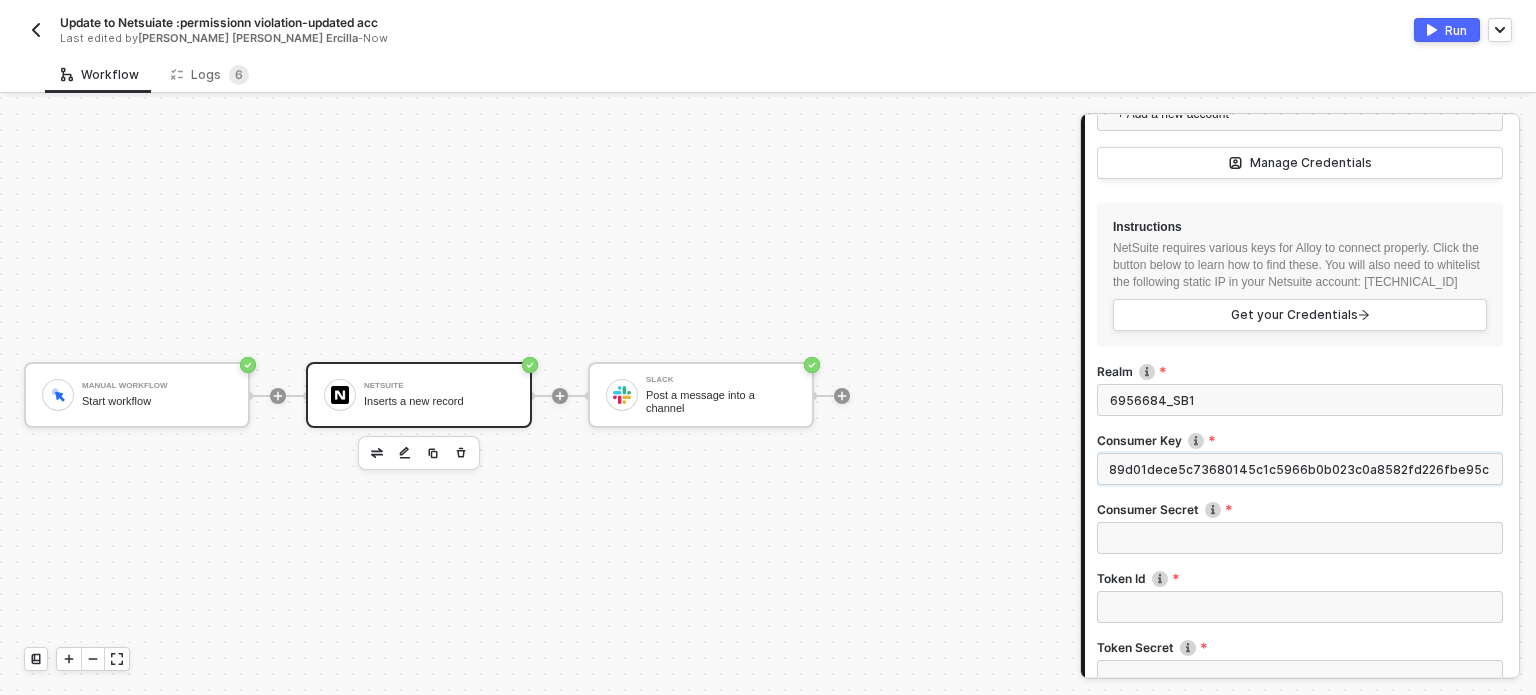 type on "88cc7eb089f689d01dece5c73680145c1c5966b0b023c0a8582fd226fbe95c5d" 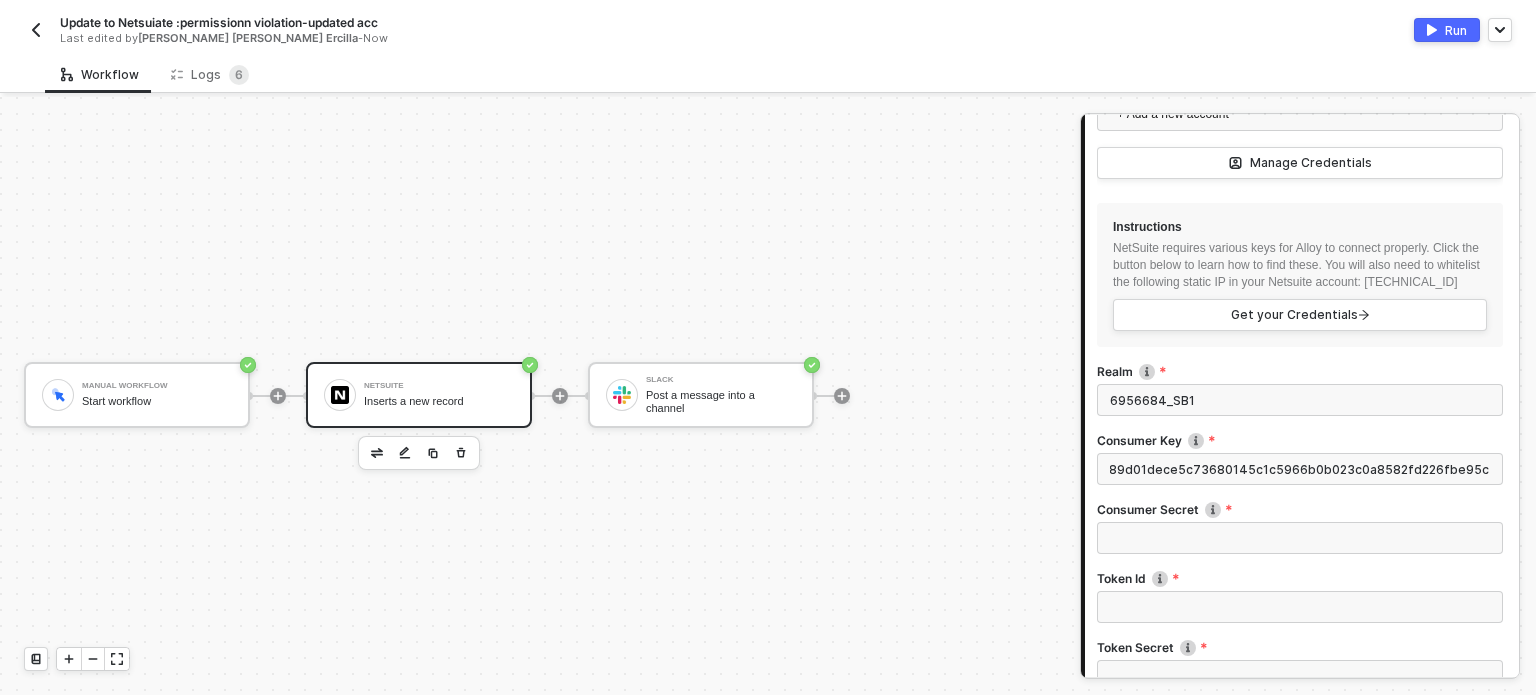 scroll, scrollTop: 0, scrollLeft: 0, axis: both 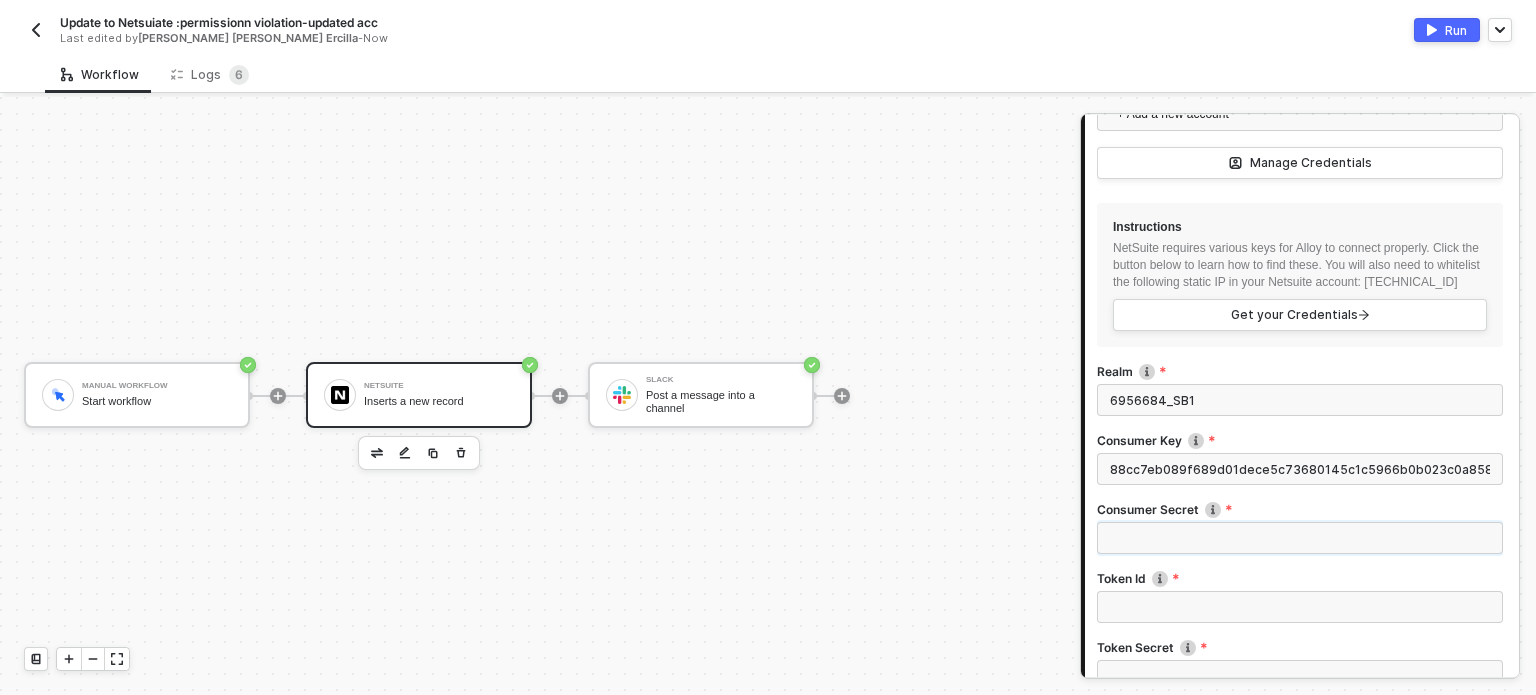 click on "Consumer Secret" at bounding box center [1300, 538] 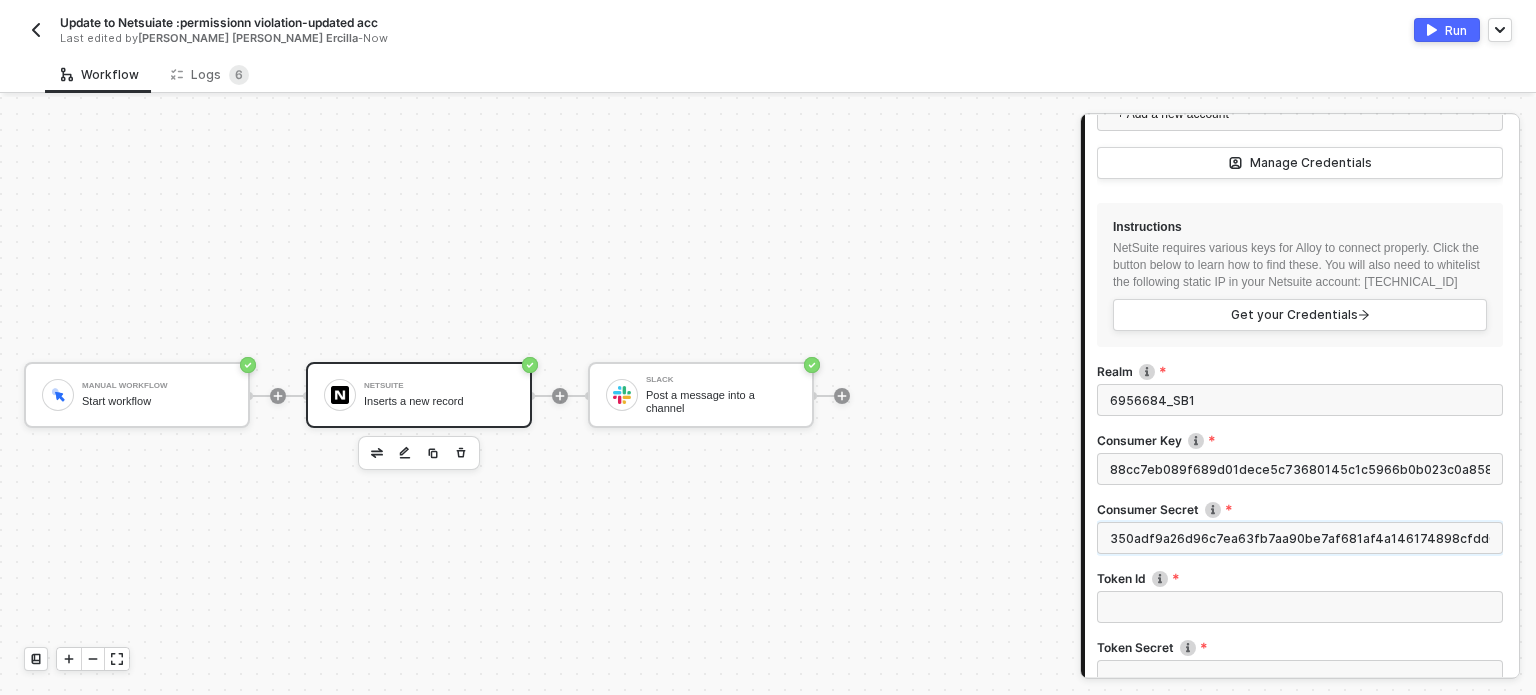 scroll, scrollTop: 0, scrollLeft: 74, axis: horizontal 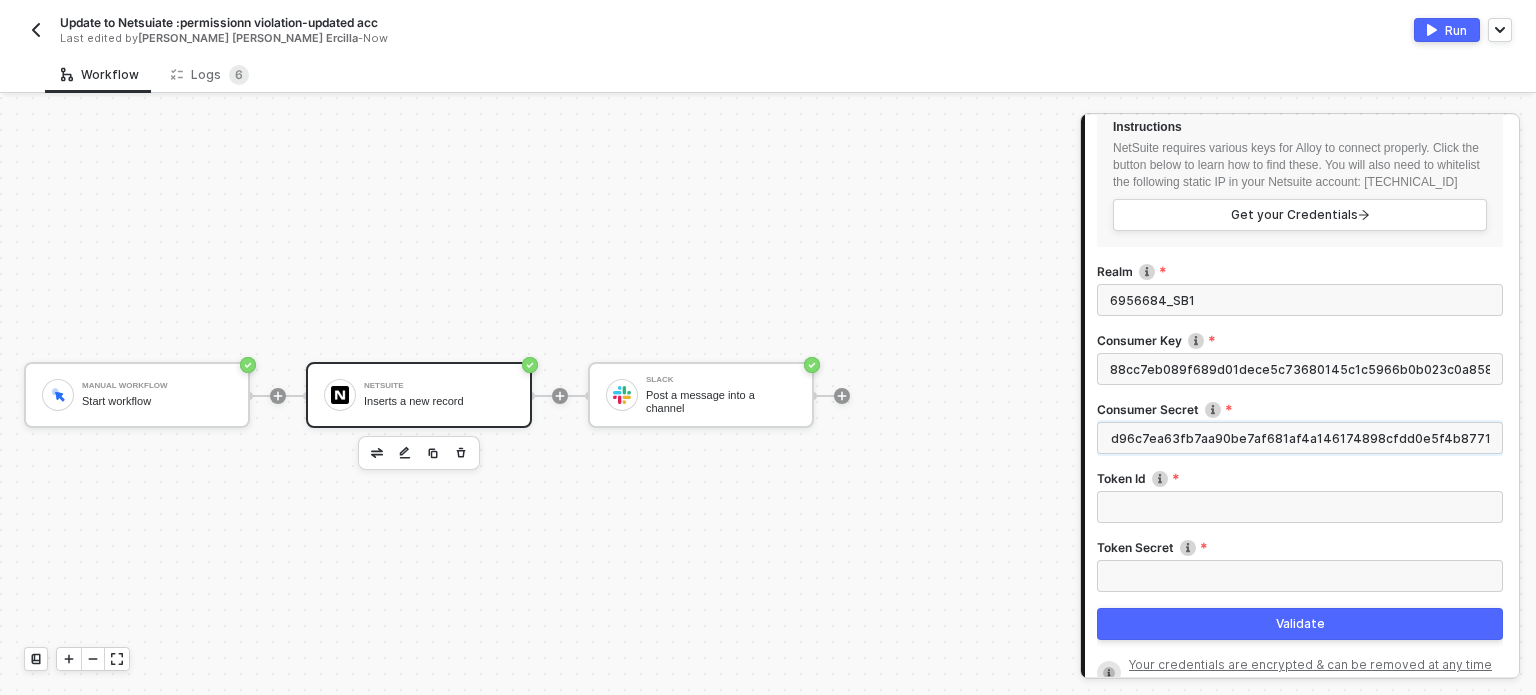 type on "350adf9a26d96c7ea63fb7aa90be7af681af4a146174898cfdd0e5f4b87711b7" 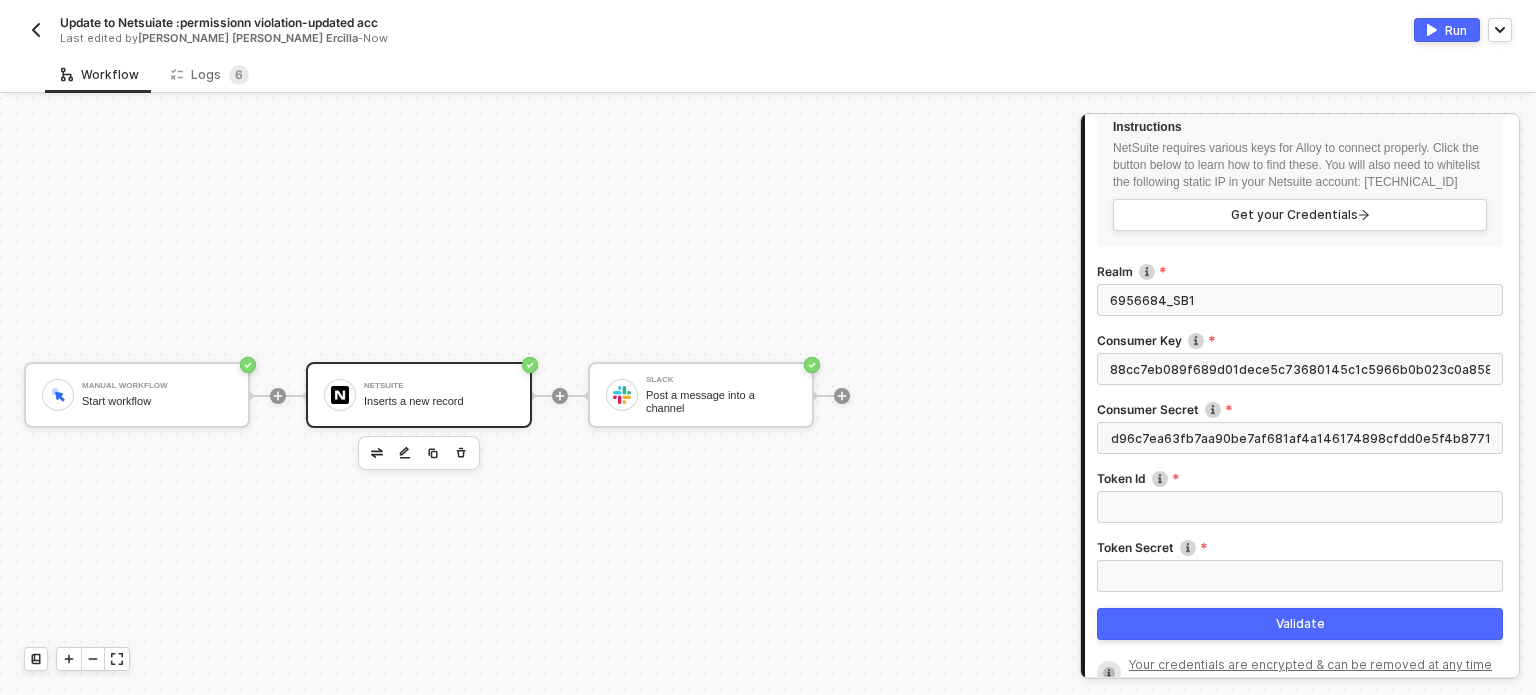 scroll, scrollTop: 0, scrollLeft: 0, axis: both 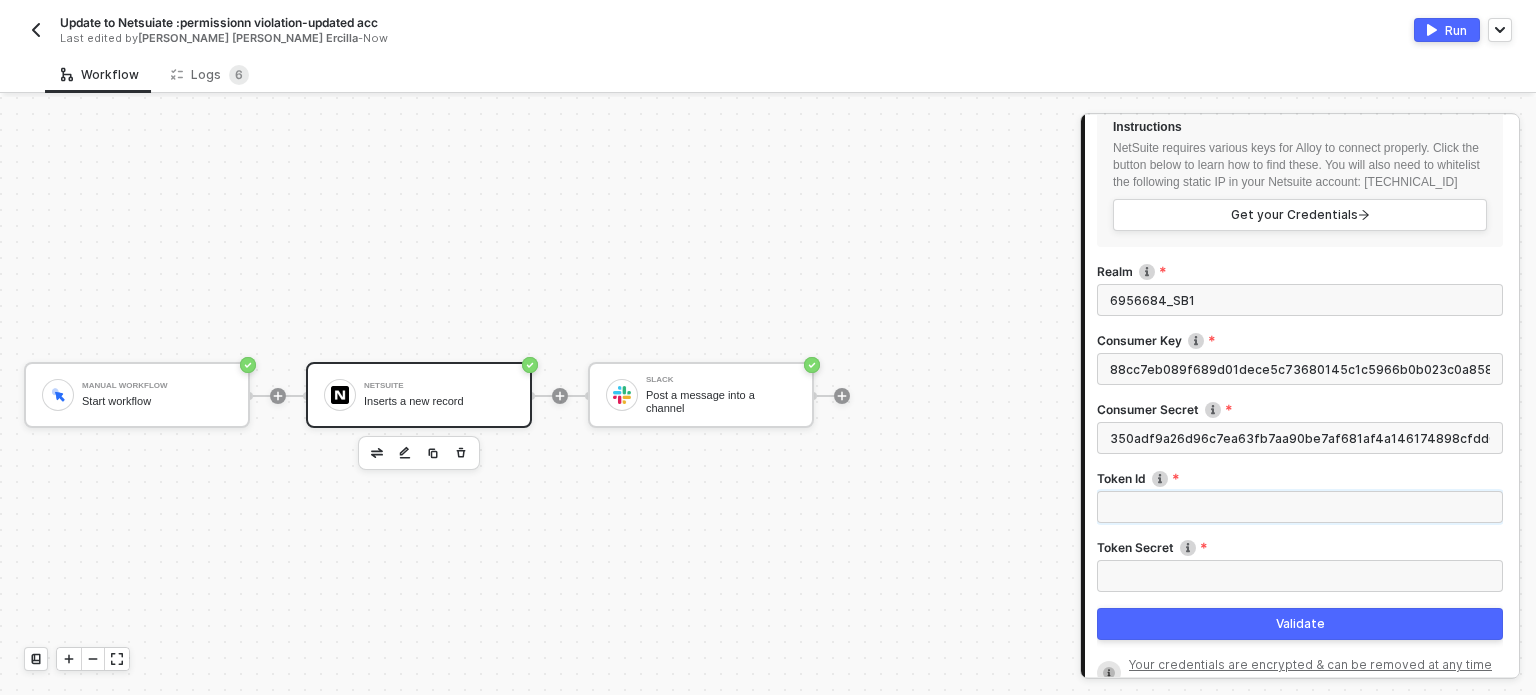 click on "Token Id" at bounding box center (1300, 507) 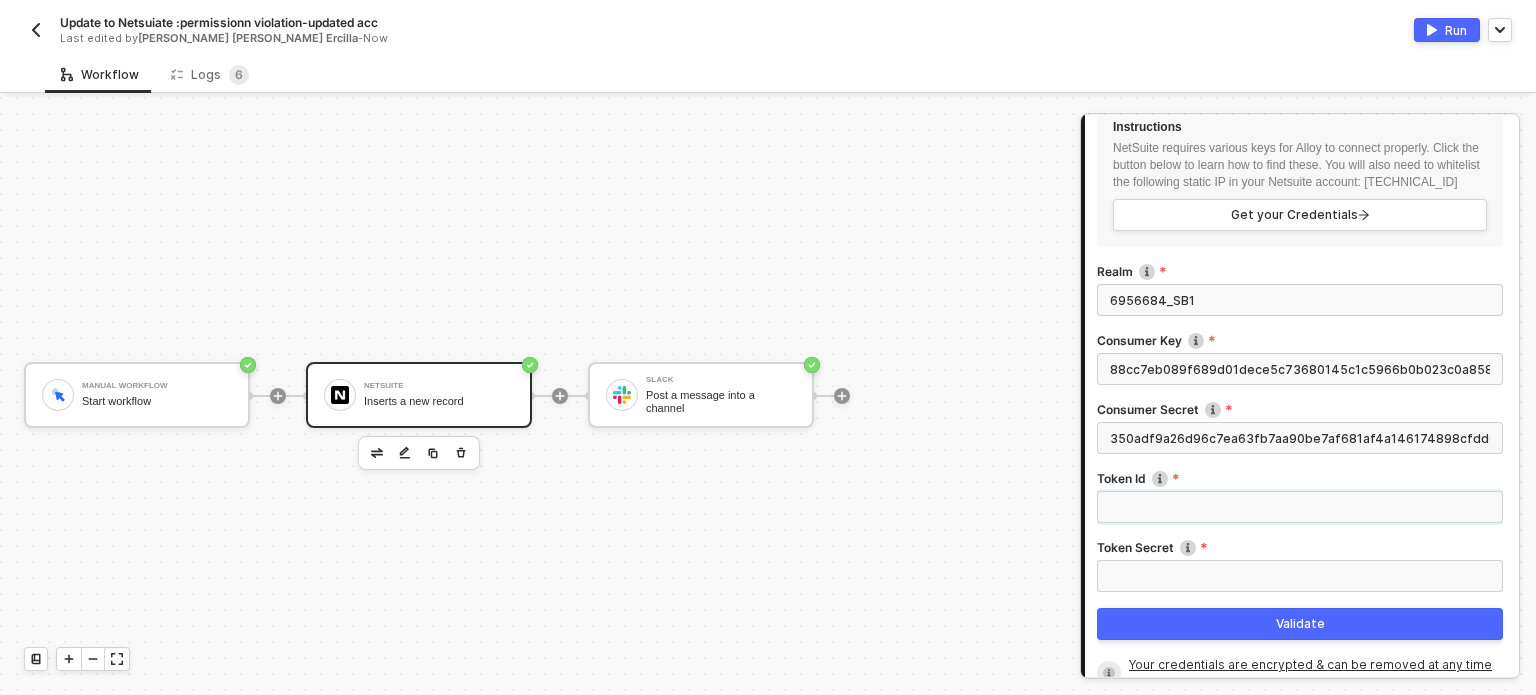 paste on "d82c10520b8d8954b9fdd32c2c0eb81ddb5bc7472b32a0853934eddedde9f758" 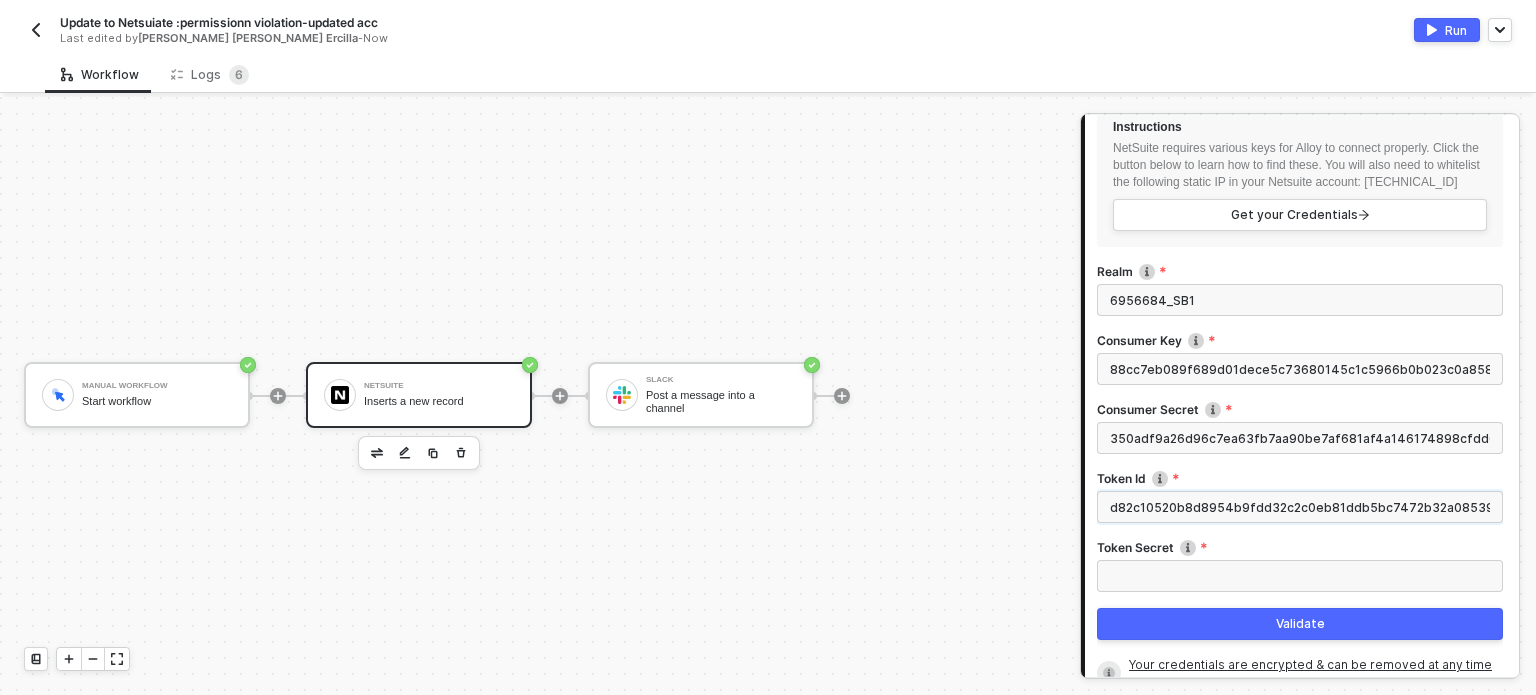 scroll, scrollTop: 0, scrollLeft: 99, axis: horizontal 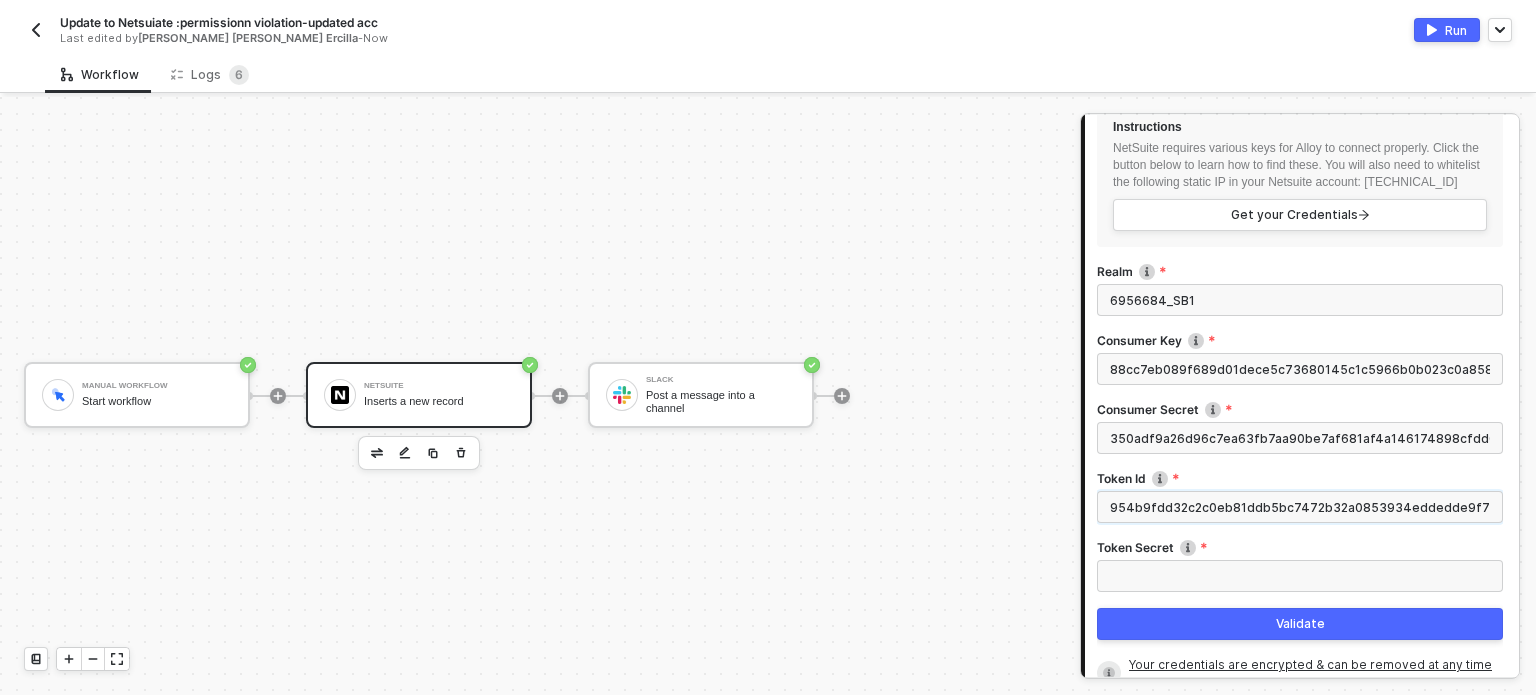type on "d82c10520b8d8954b9fdd32c2c0eb81ddb5bc7472b32a0853934eddedde9f758" 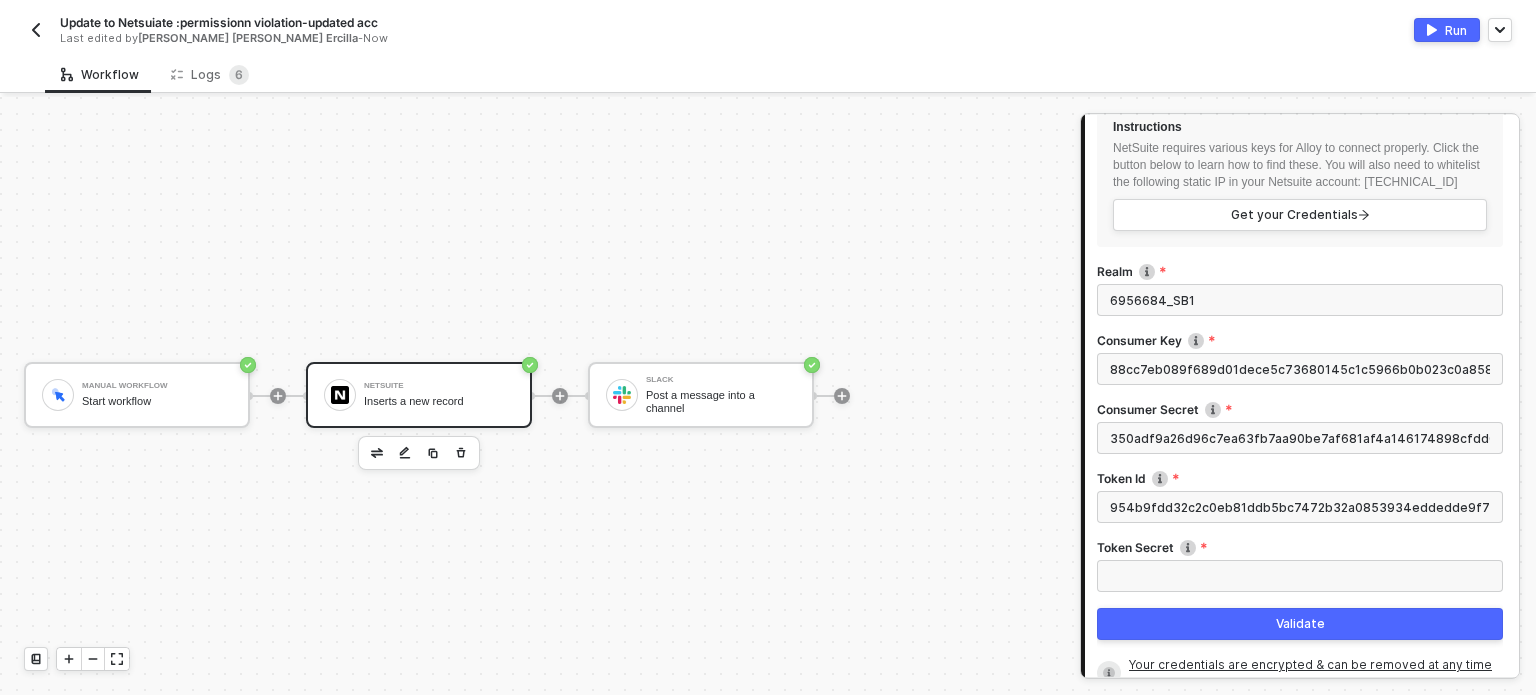 scroll, scrollTop: 0, scrollLeft: 0, axis: both 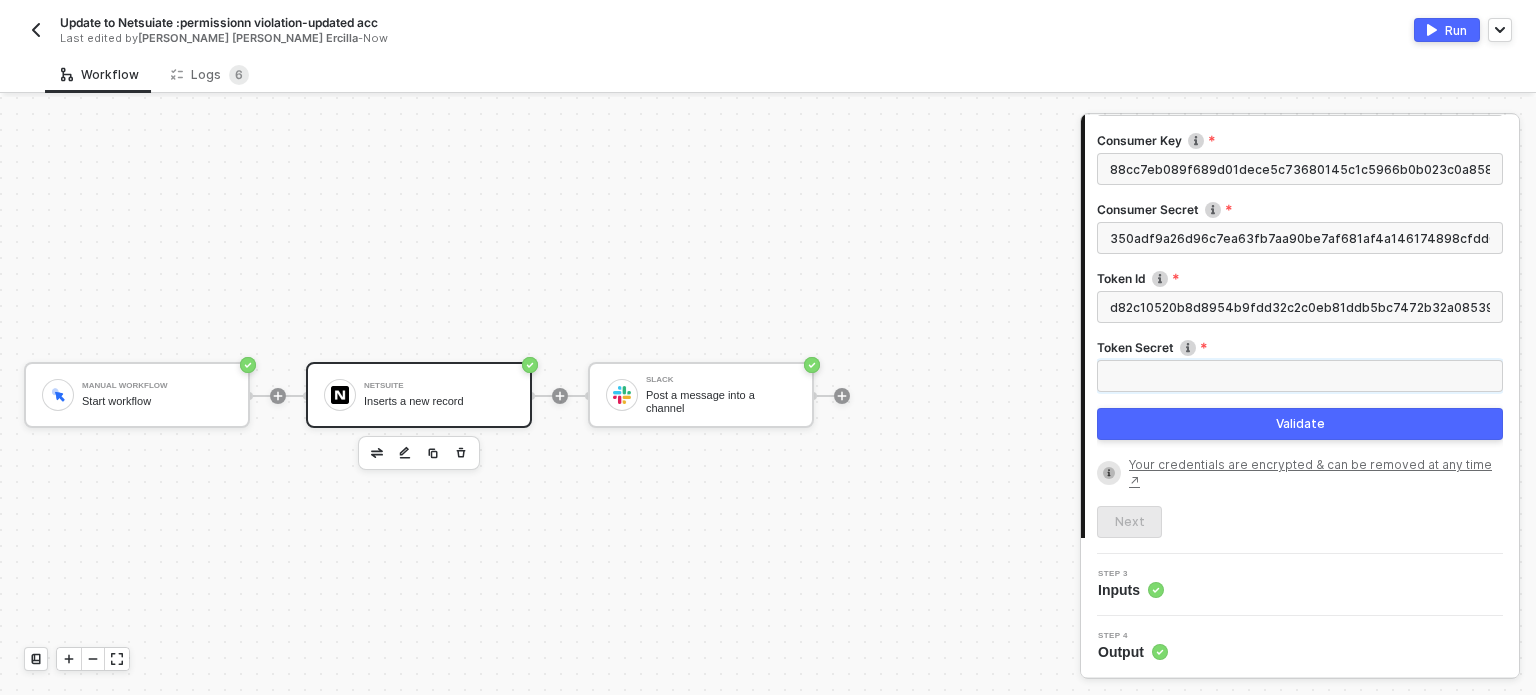 click on "Token Secret" at bounding box center (1300, 376) 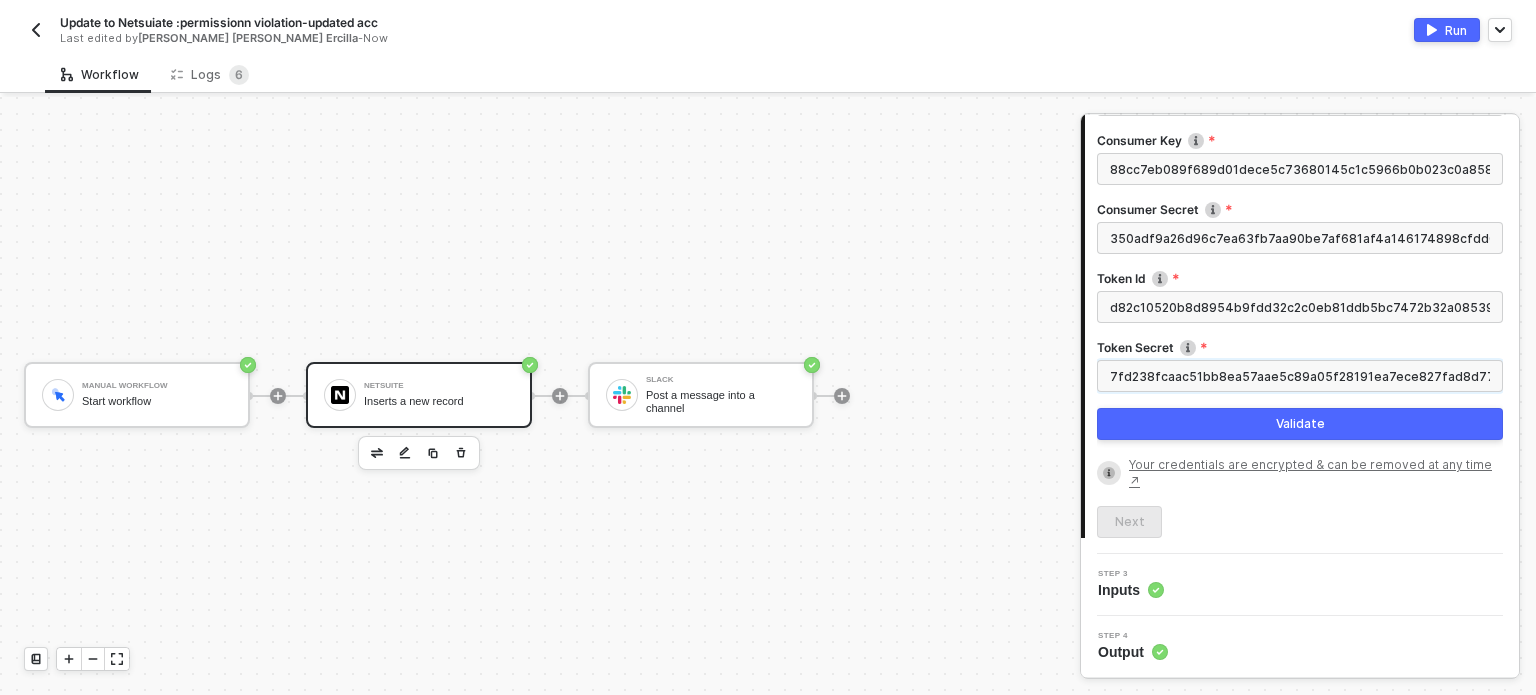 scroll, scrollTop: 0, scrollLeft: 73, axis: horizontal 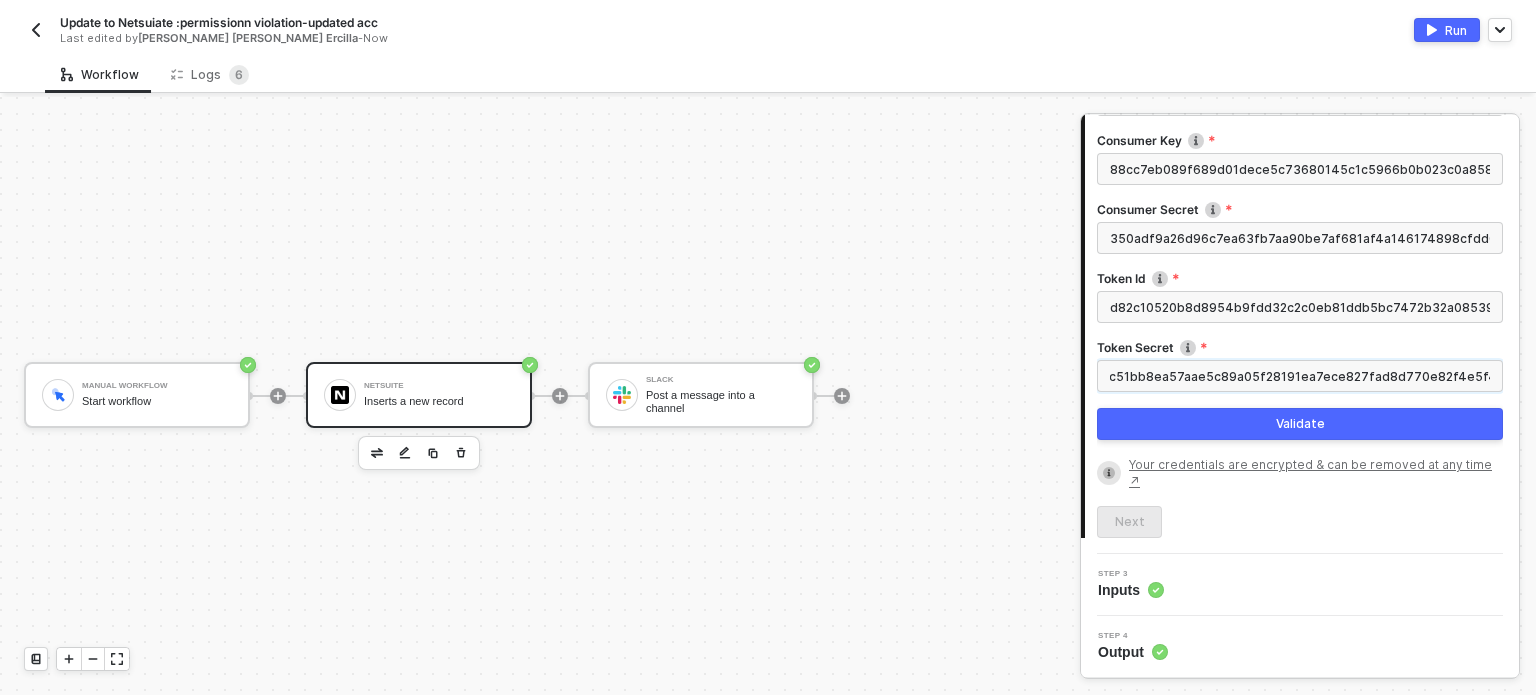 type on "7fd238fcaac51bb8ea57aae5c89a05f28191ea7ece827fad8d770e82f4e5f4a4" 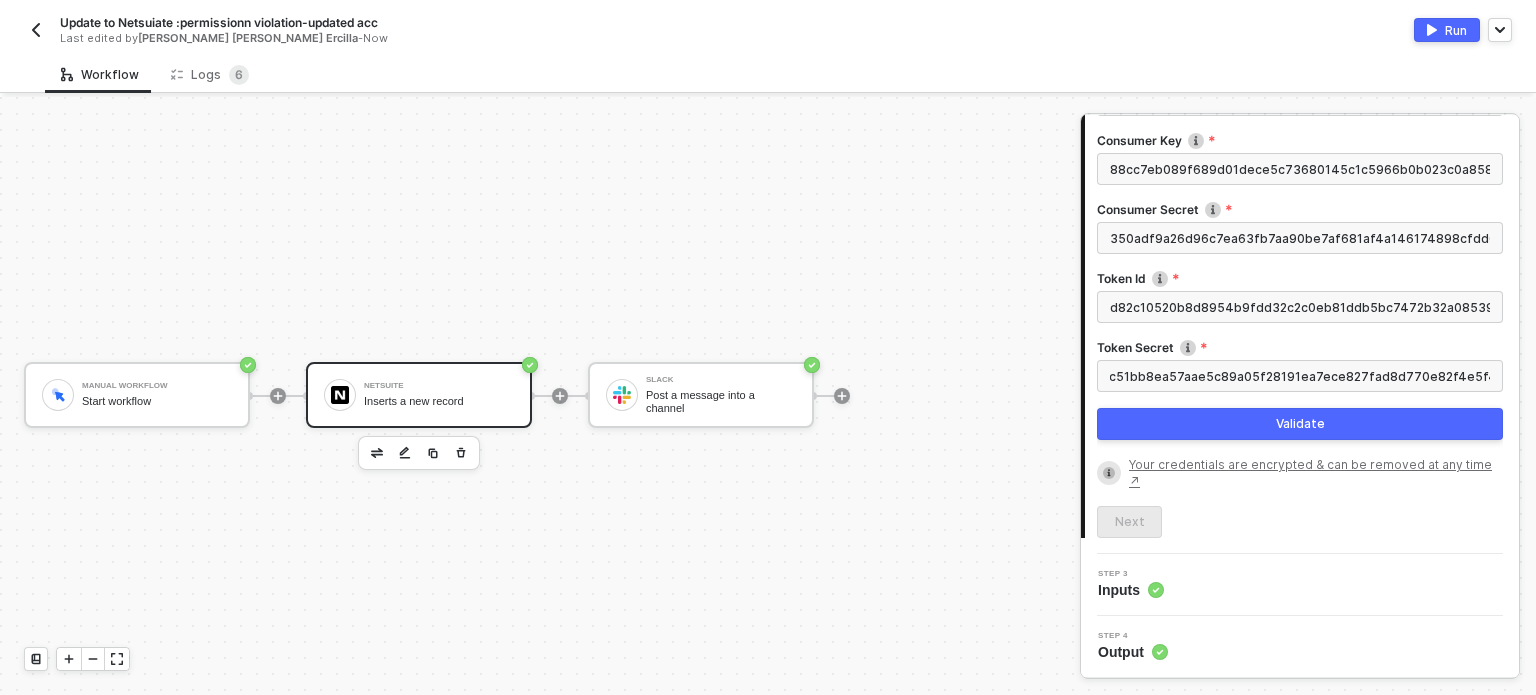 click on "Validate" at bounding box center (1300, 424) 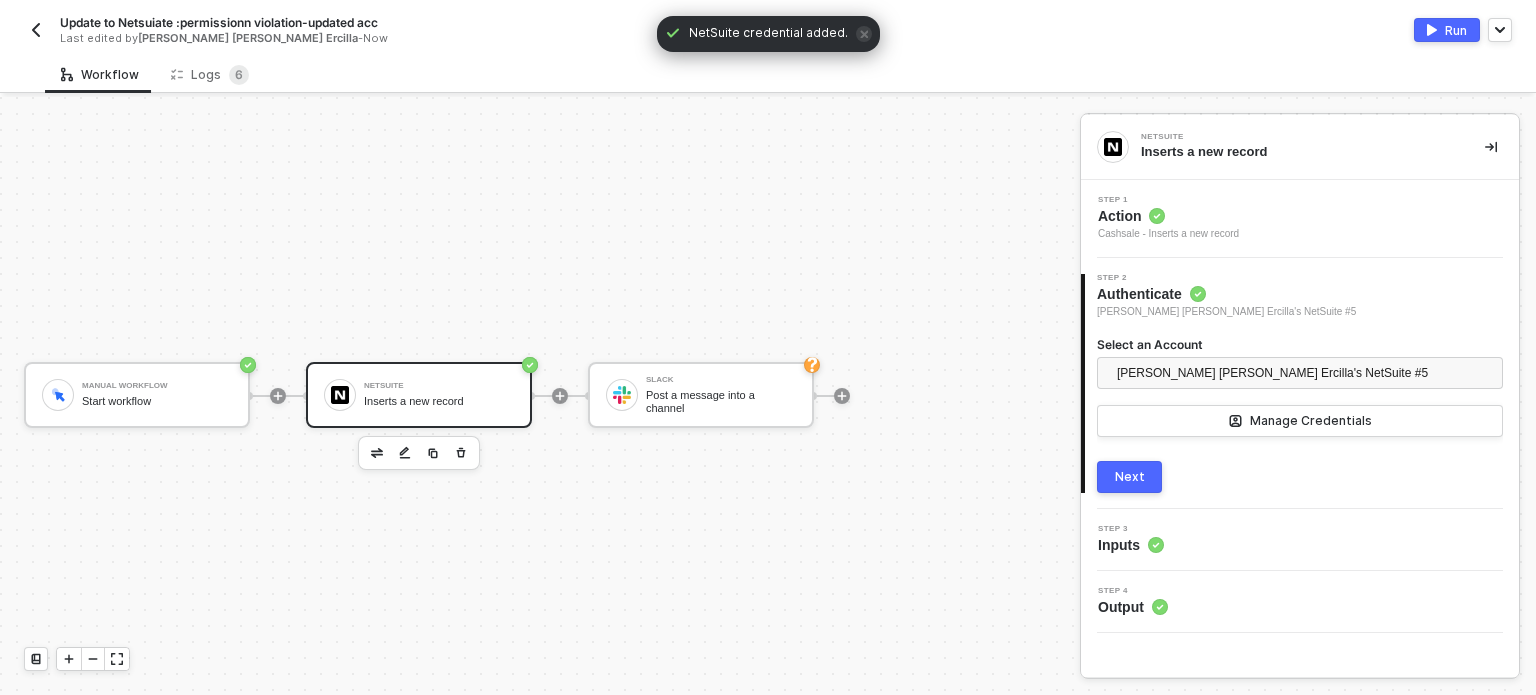 scroll, scrollTop: 0, scrollLeft: 0, axis: both 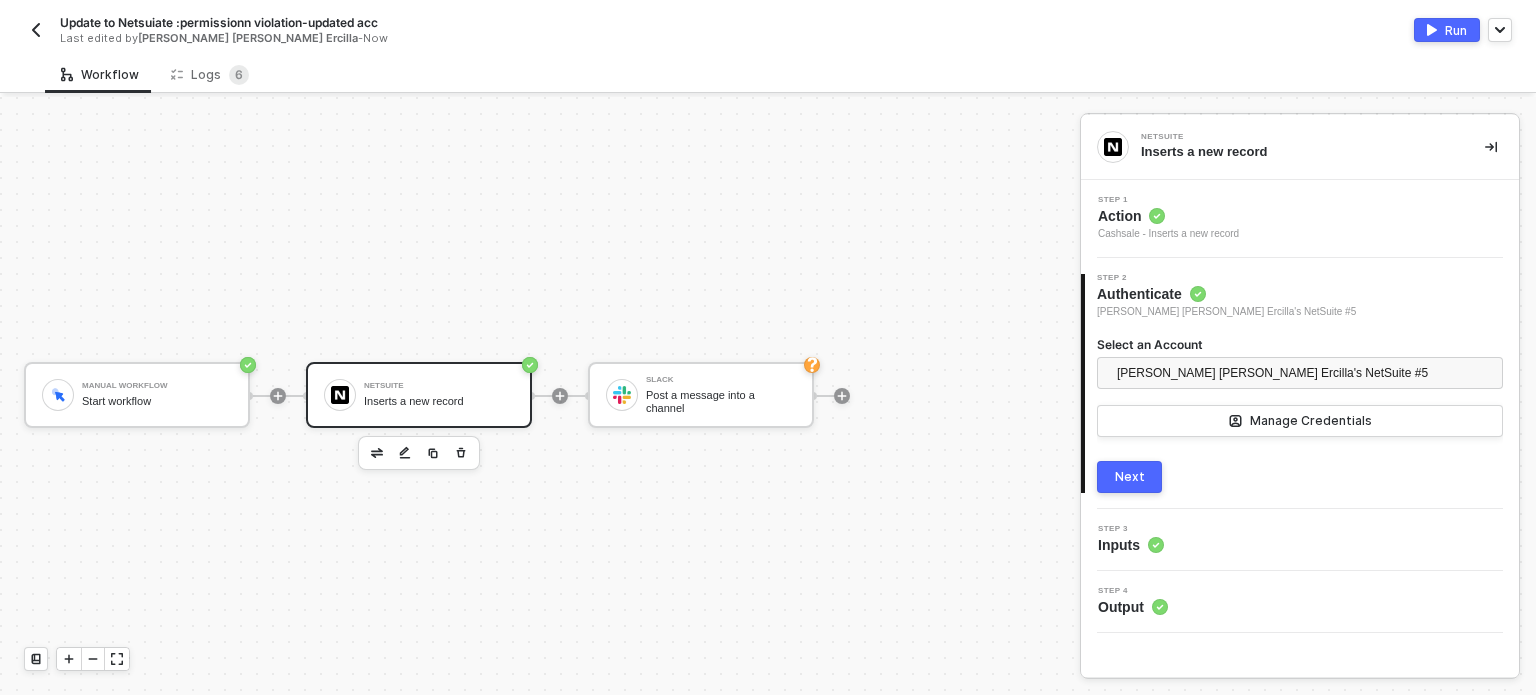 drag, startPoint x: 1128, startPoint y: 215, endPoint x: 1105, endPoint y: 224, distance: 24.698177 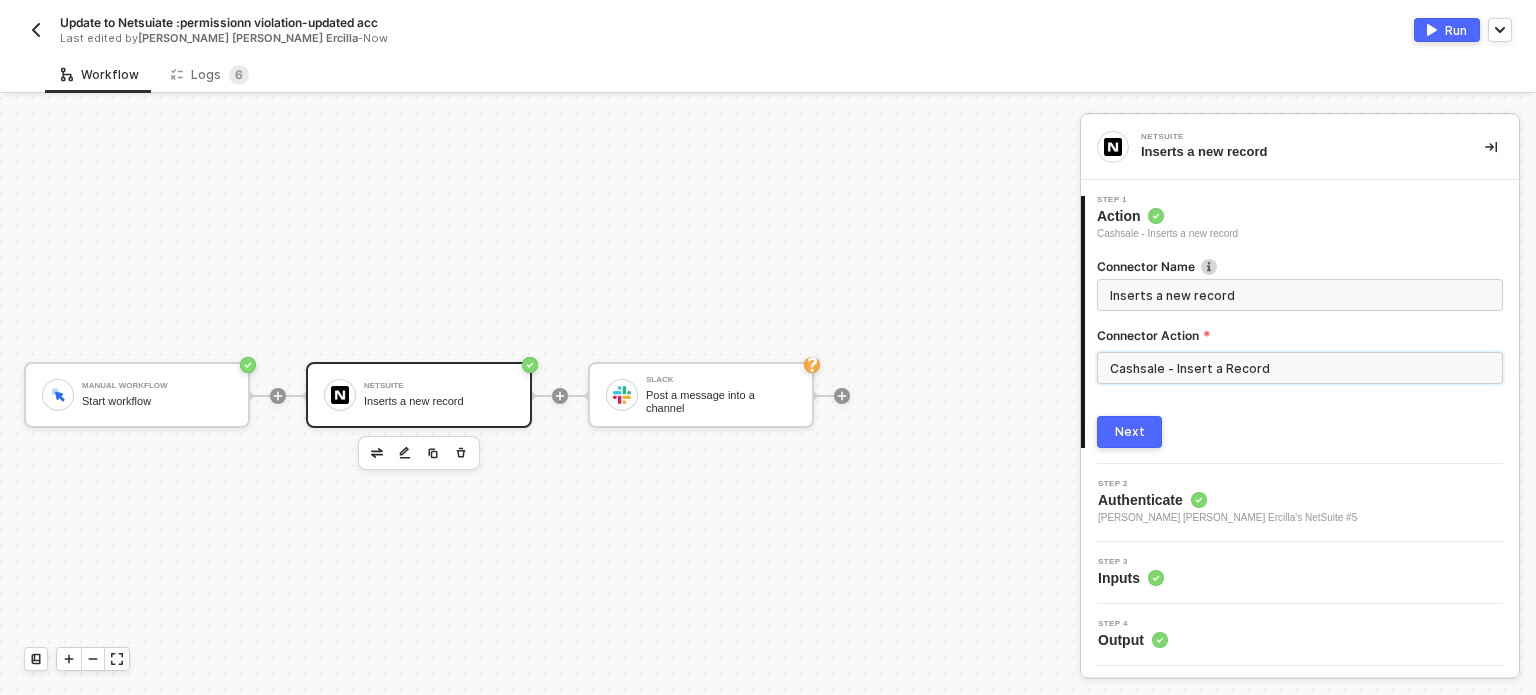 drag, startPoint x: 1210, startPoint y: 362, endPoint x: 1192, endPoint y: 361, distance: 18.027756 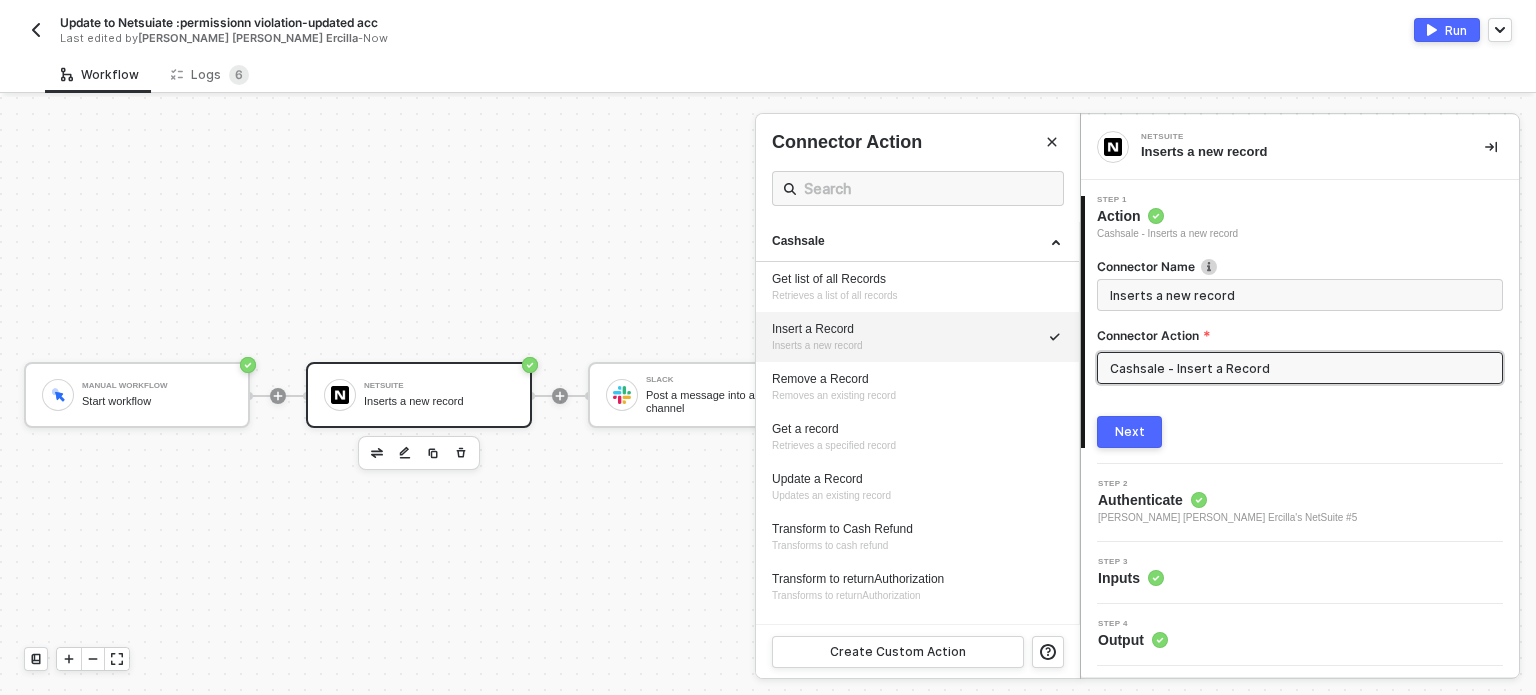 click on "Cashsale - Insert a Record" at bounding box center [1300, 368] 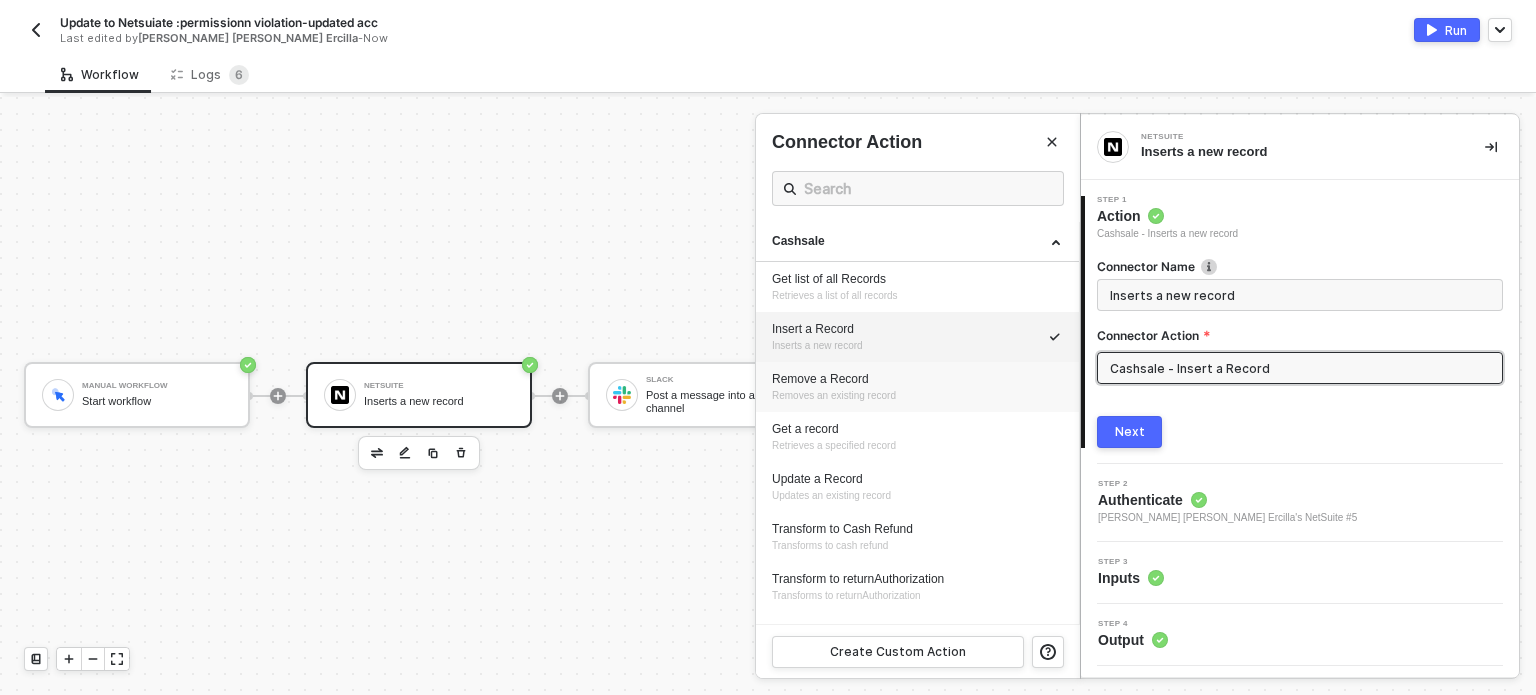 drag, startPoint x: 825, startPoint y: 281, endPoint x: 864, endPoint y: 390, distance: 115.767006 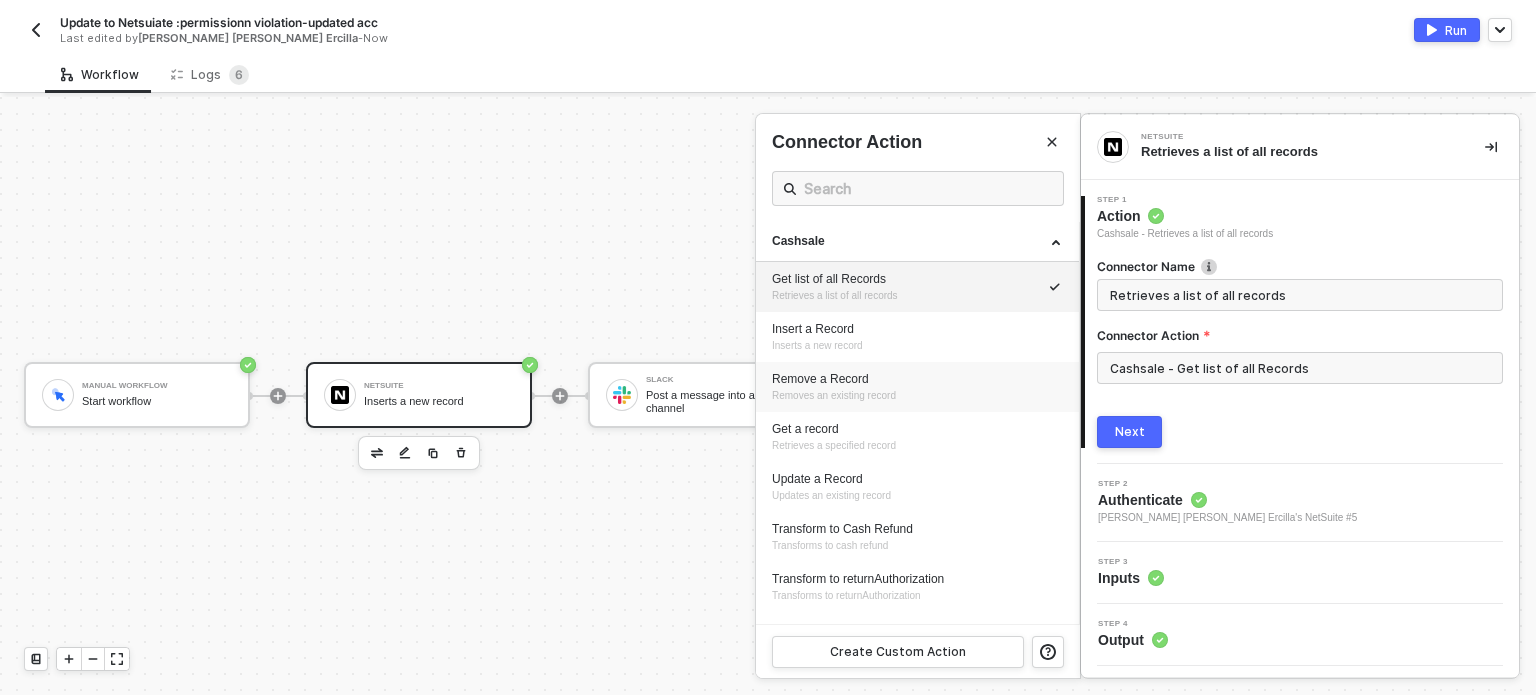 type on "Retrieves a list of all records" 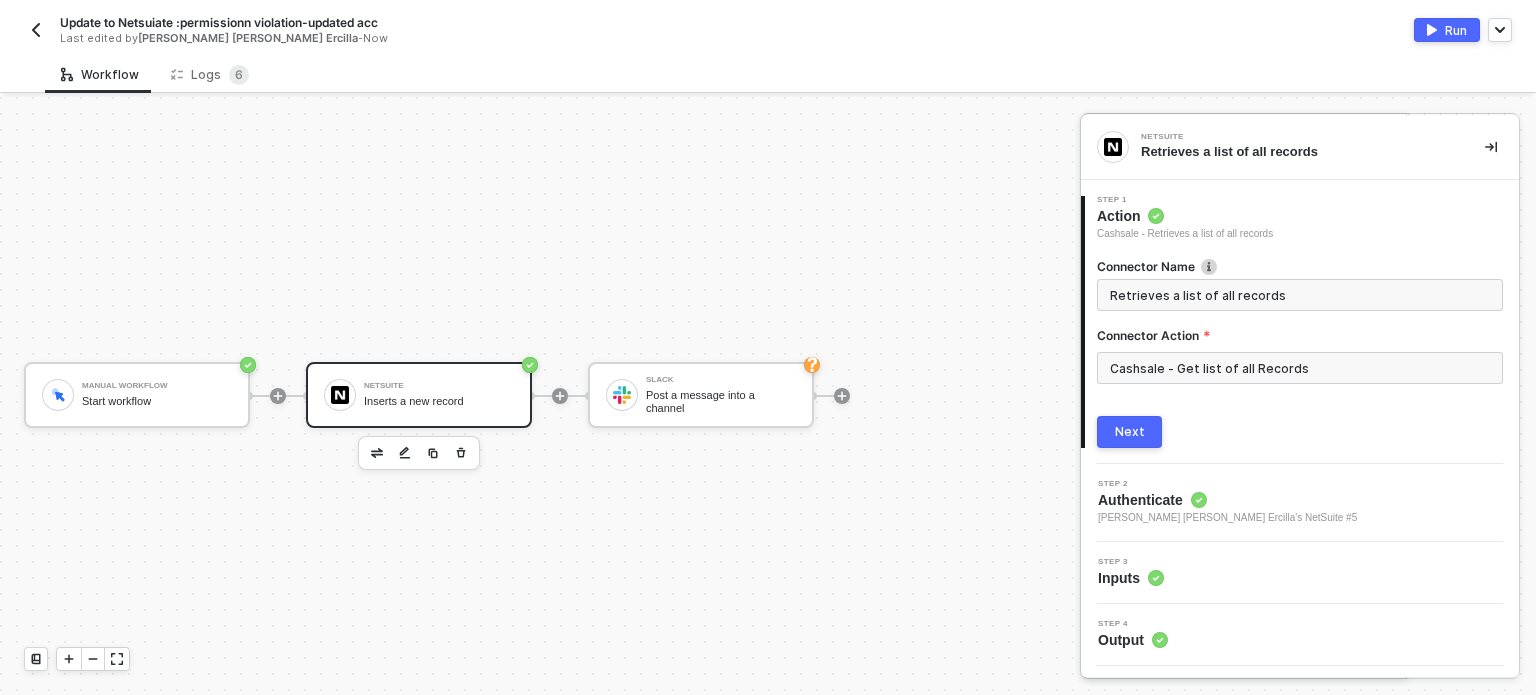 click at bounding box center [768, 396] 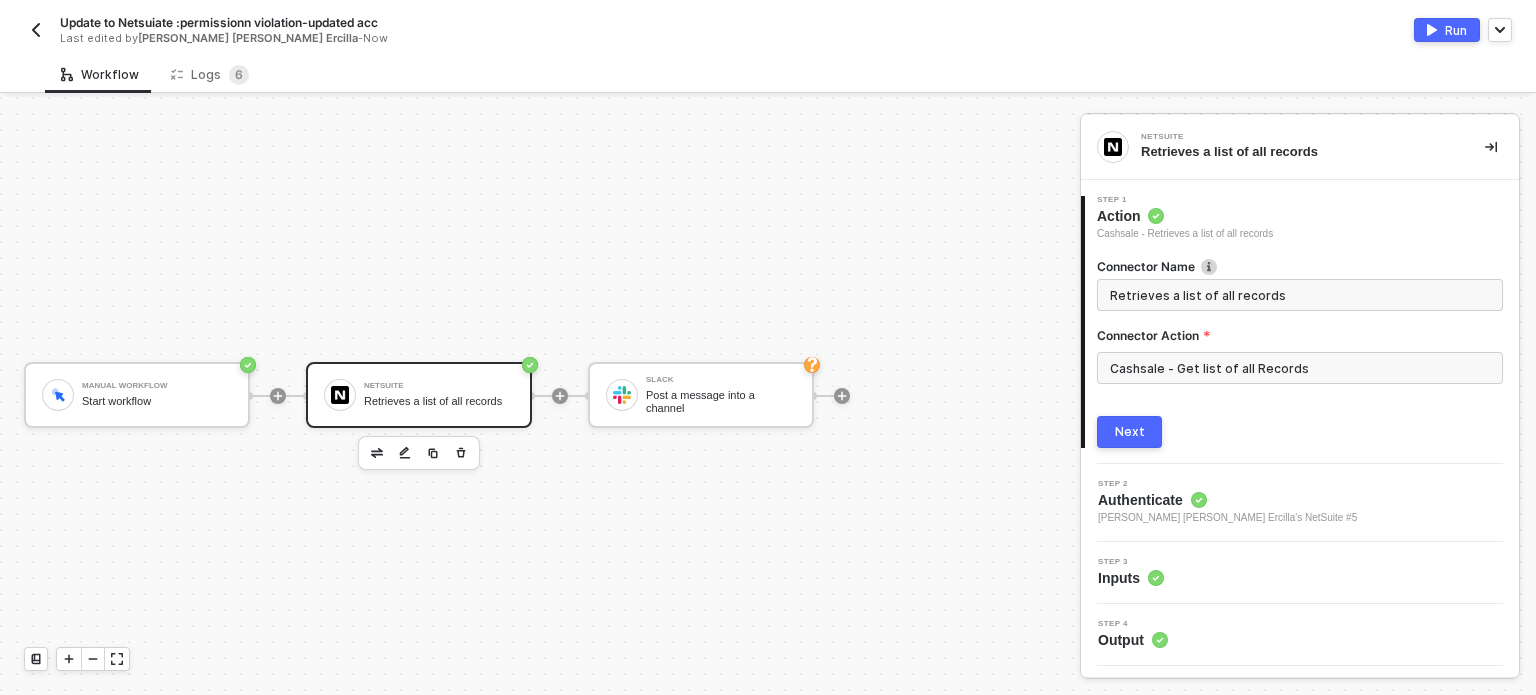 click on "Next" at bounding box center [1130, 432] 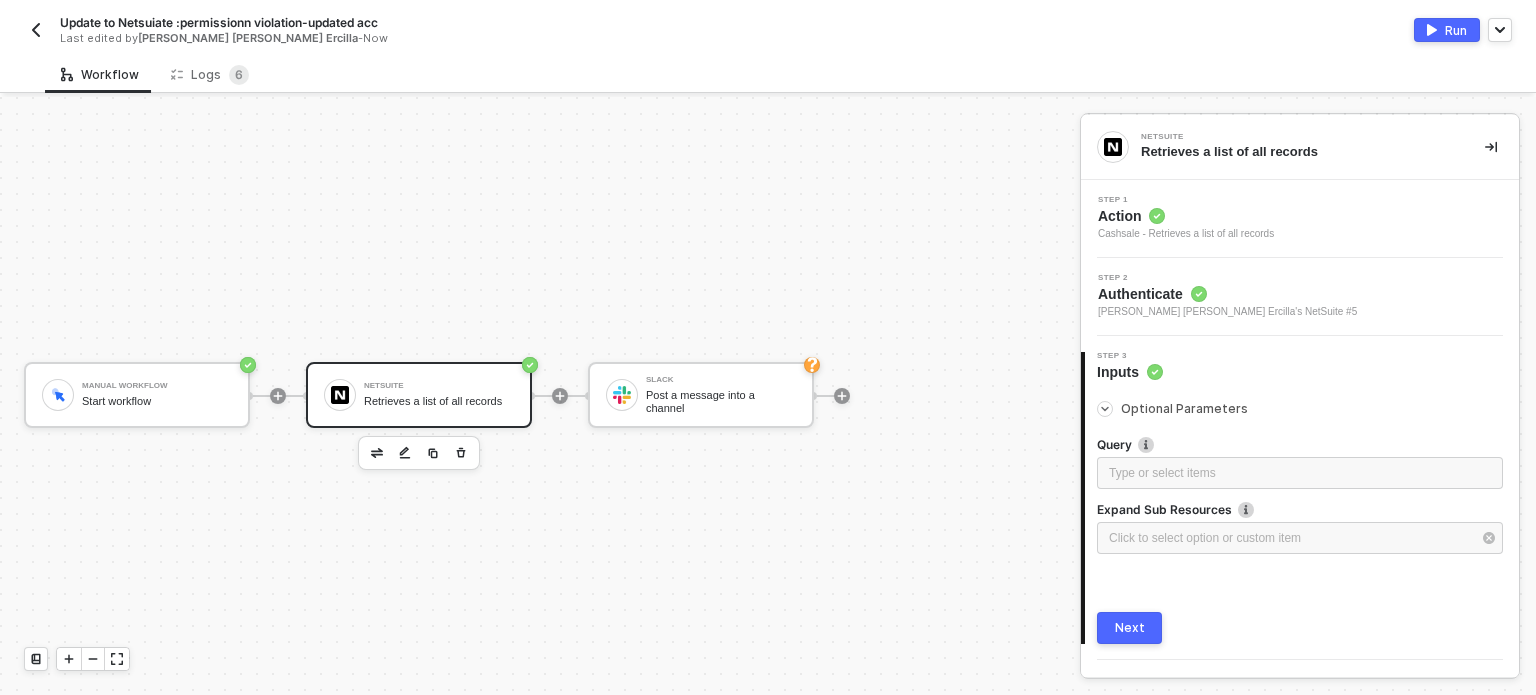 drag, startPoint x: 1118, startPoint y: 619, endPoint x: 921, endPoint y: 537, distance: 213.38463 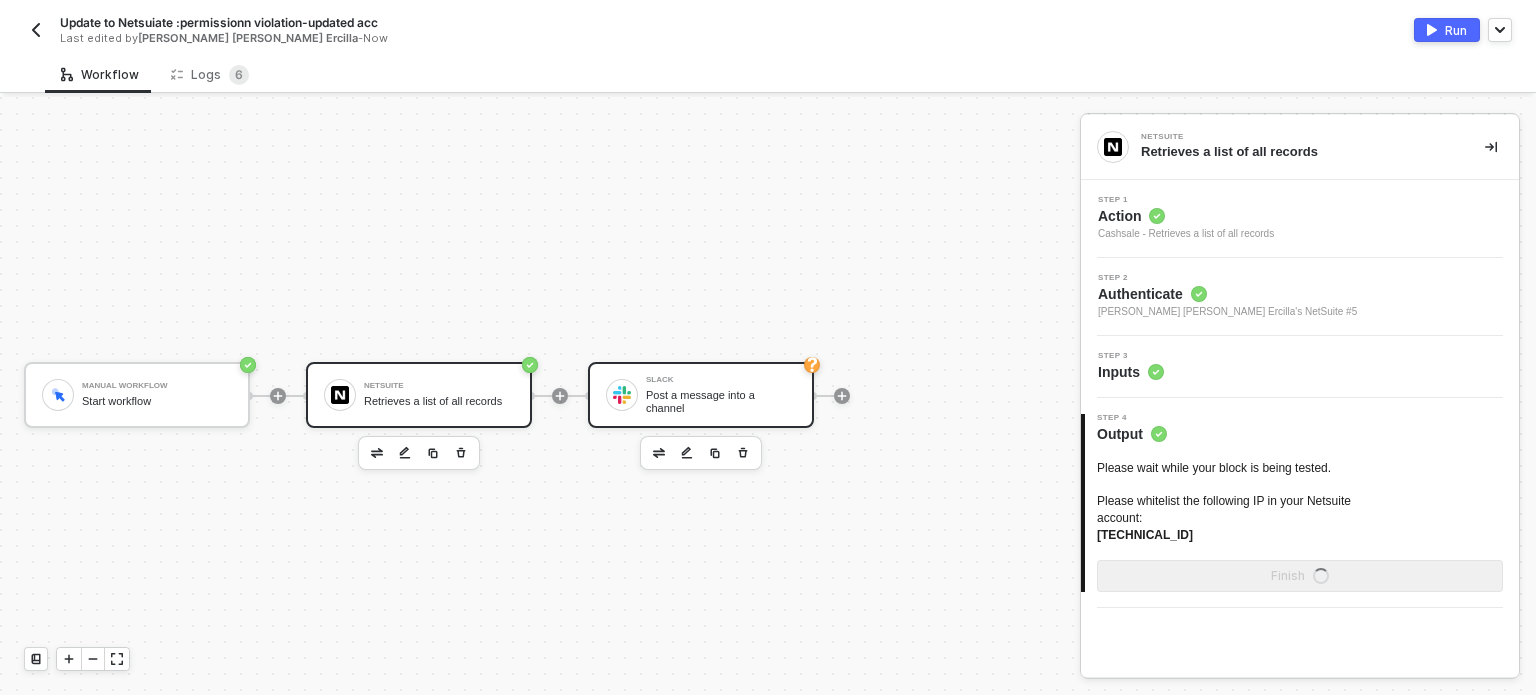 click on "Post a message into a channel" at bounding box center (721, 401) 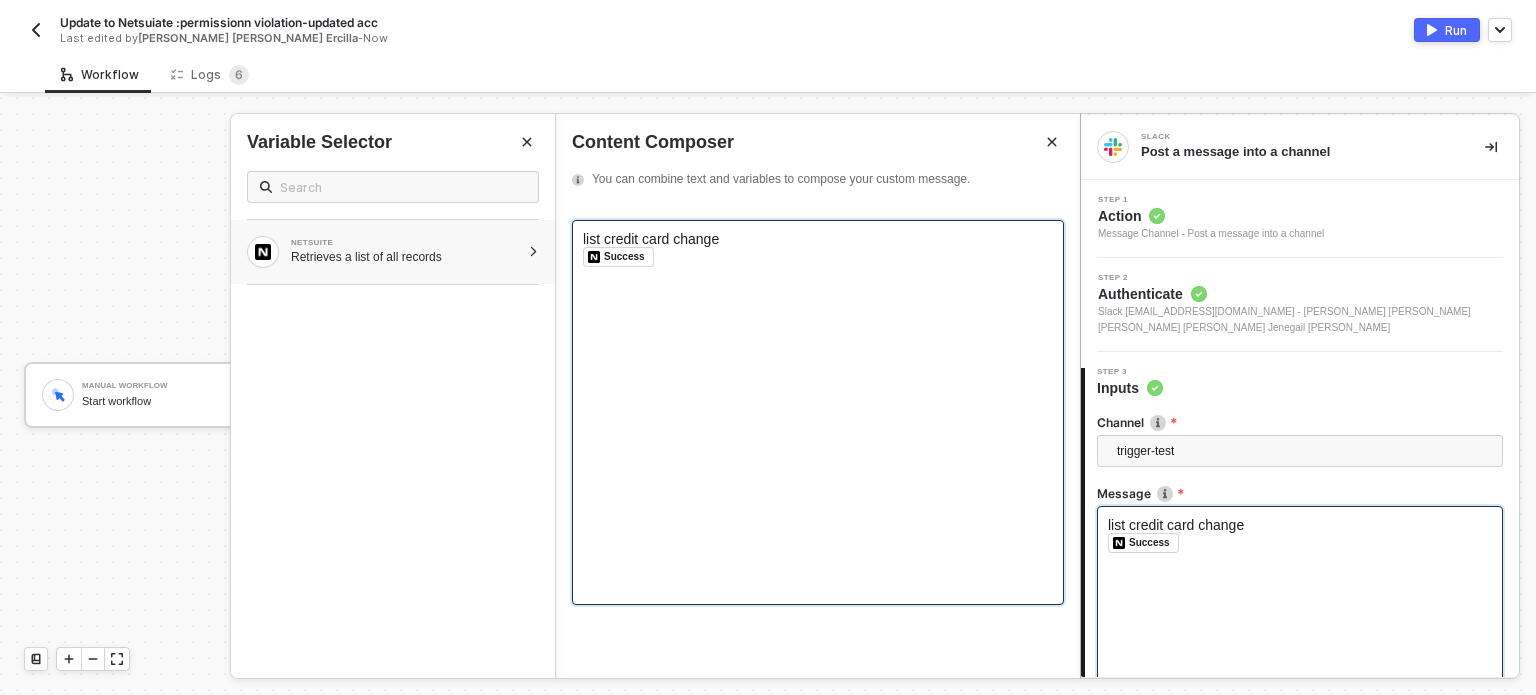 drag, startPoint x: 762, startPoint y: 259, endPoint x: 466, endPoint y: 251, distance: 296.1081 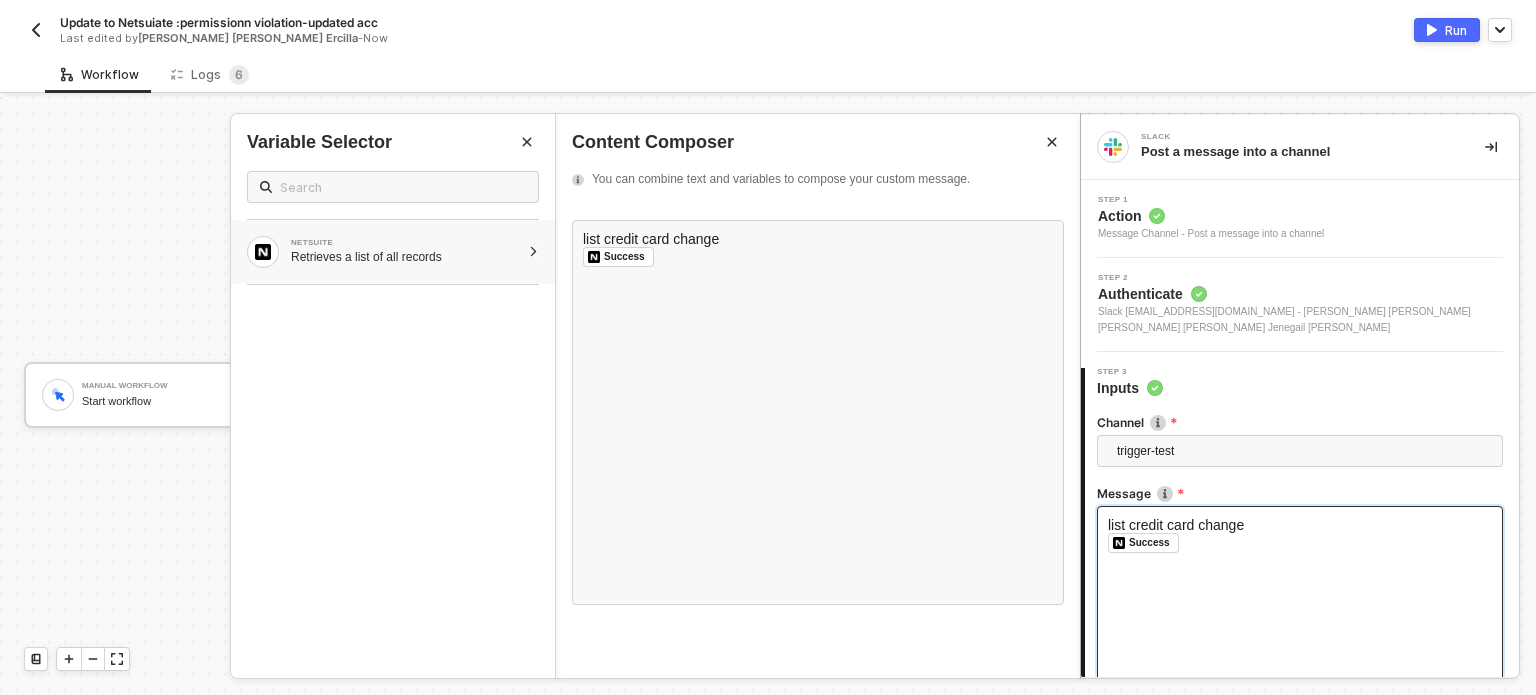 click on "Retrieves a list of all records" at bounding box center (405, 257) 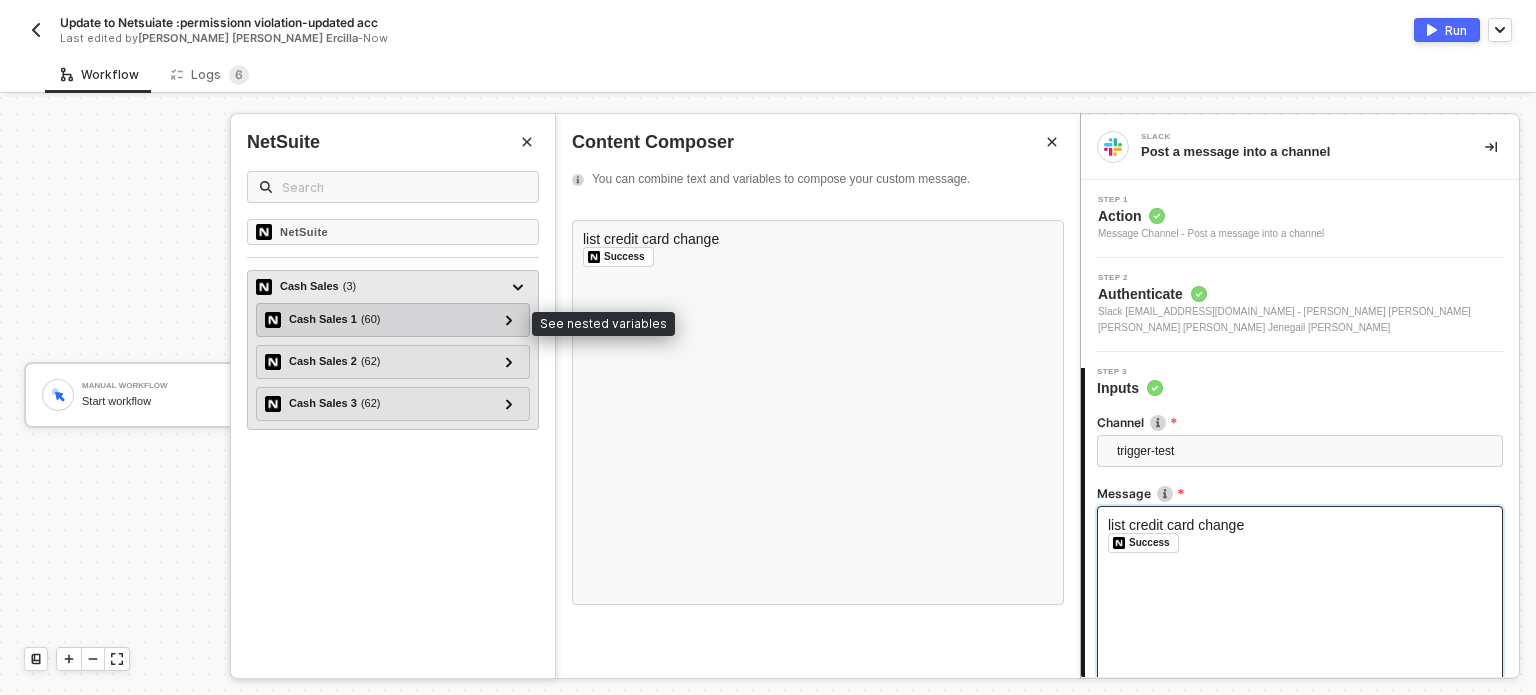 click on "Cash Sales 1 ( 60 )" at bounding box center [381, 320] 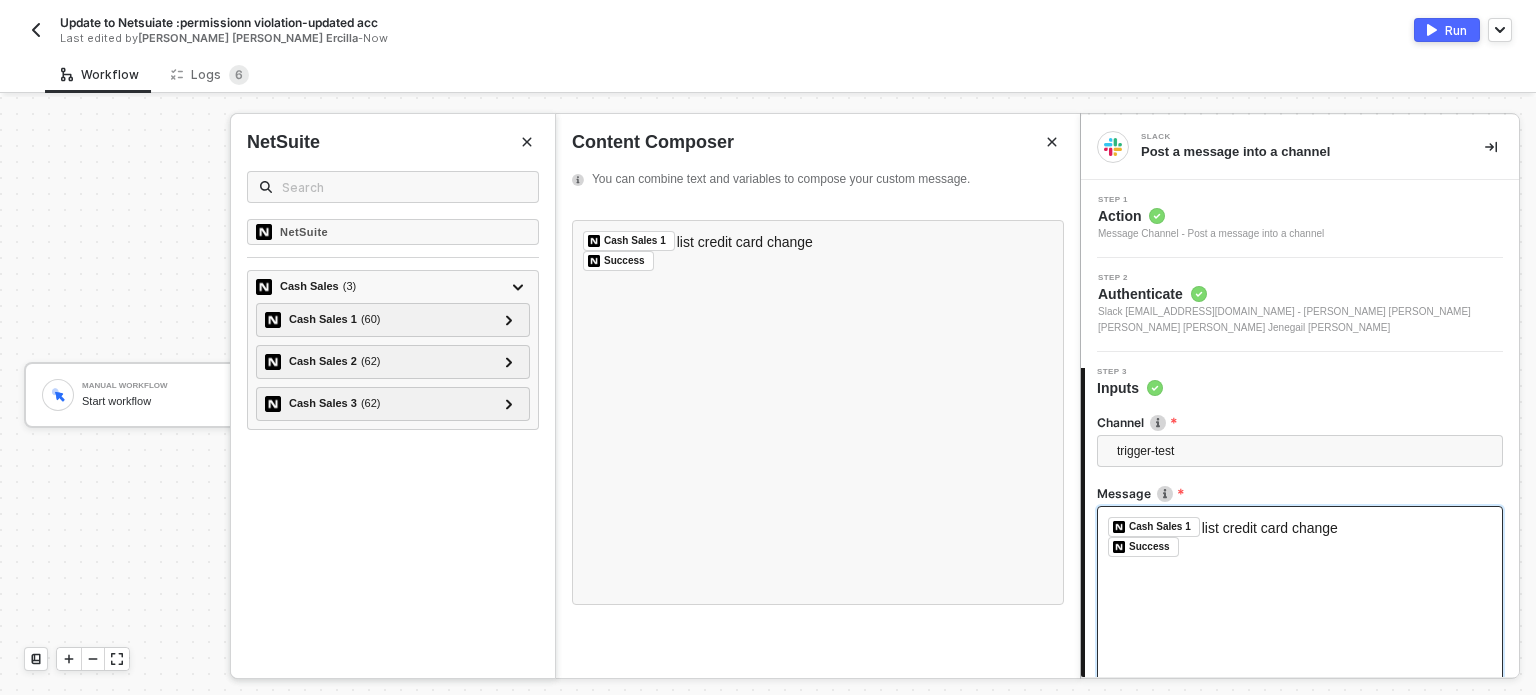 scroll, scrollTop: 202, scrollLeft: 0, axis: vertical 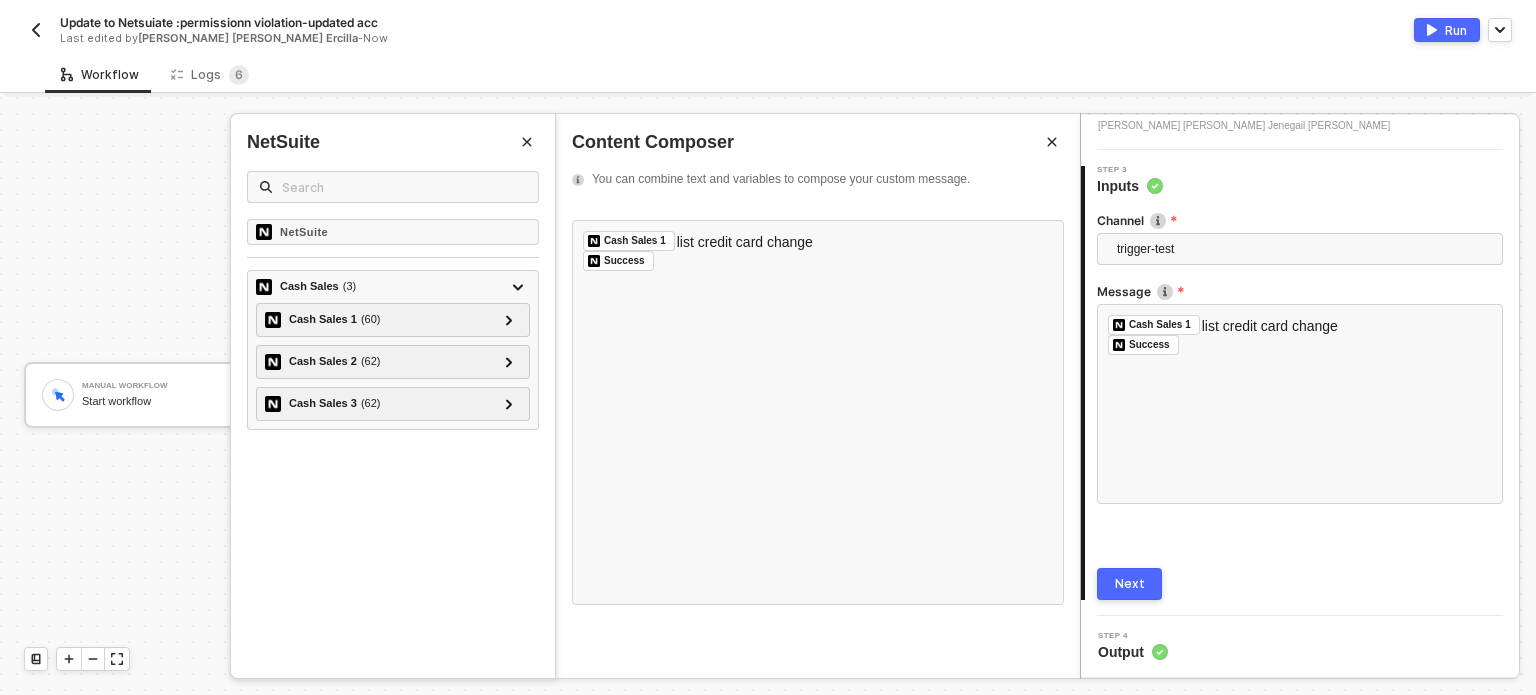 click on "Next" at bounding box center (1129, 584) 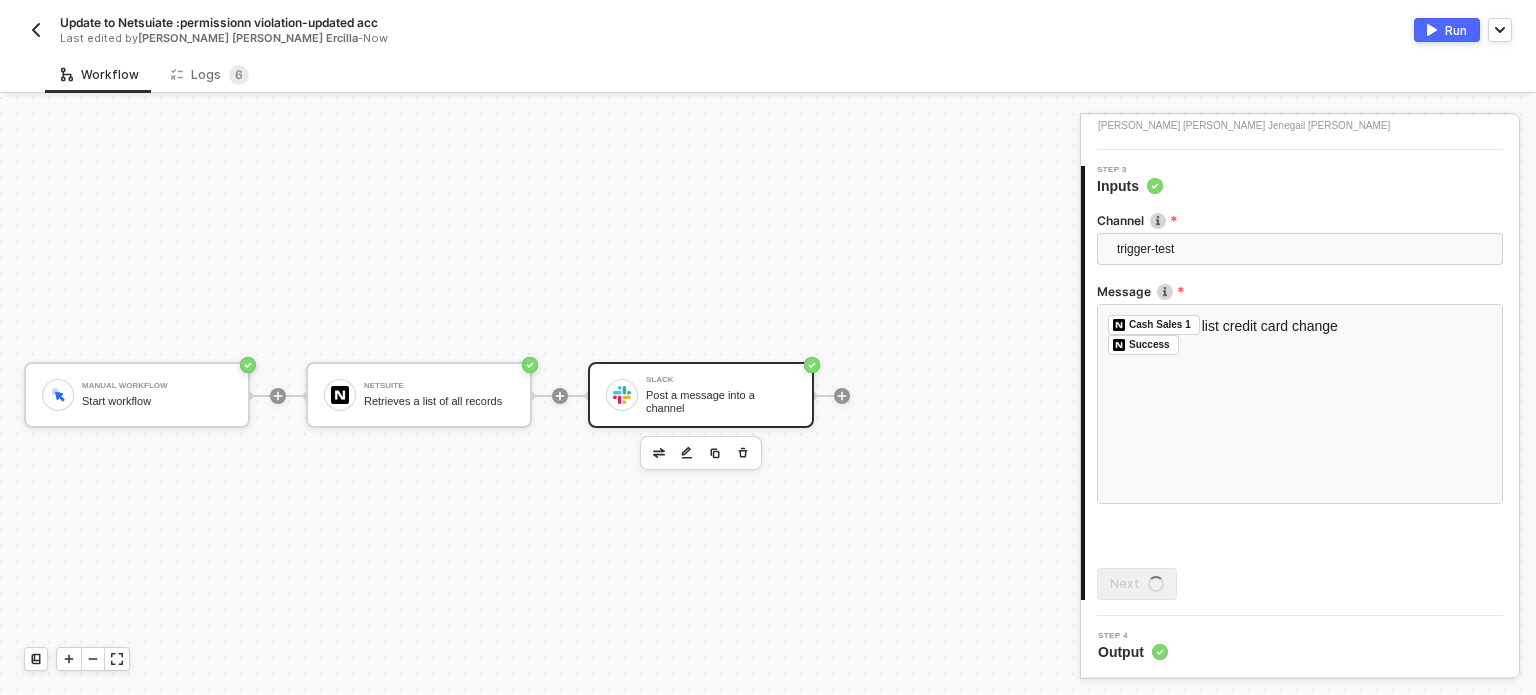 click on "Run" at bounding box center [1447, 30] 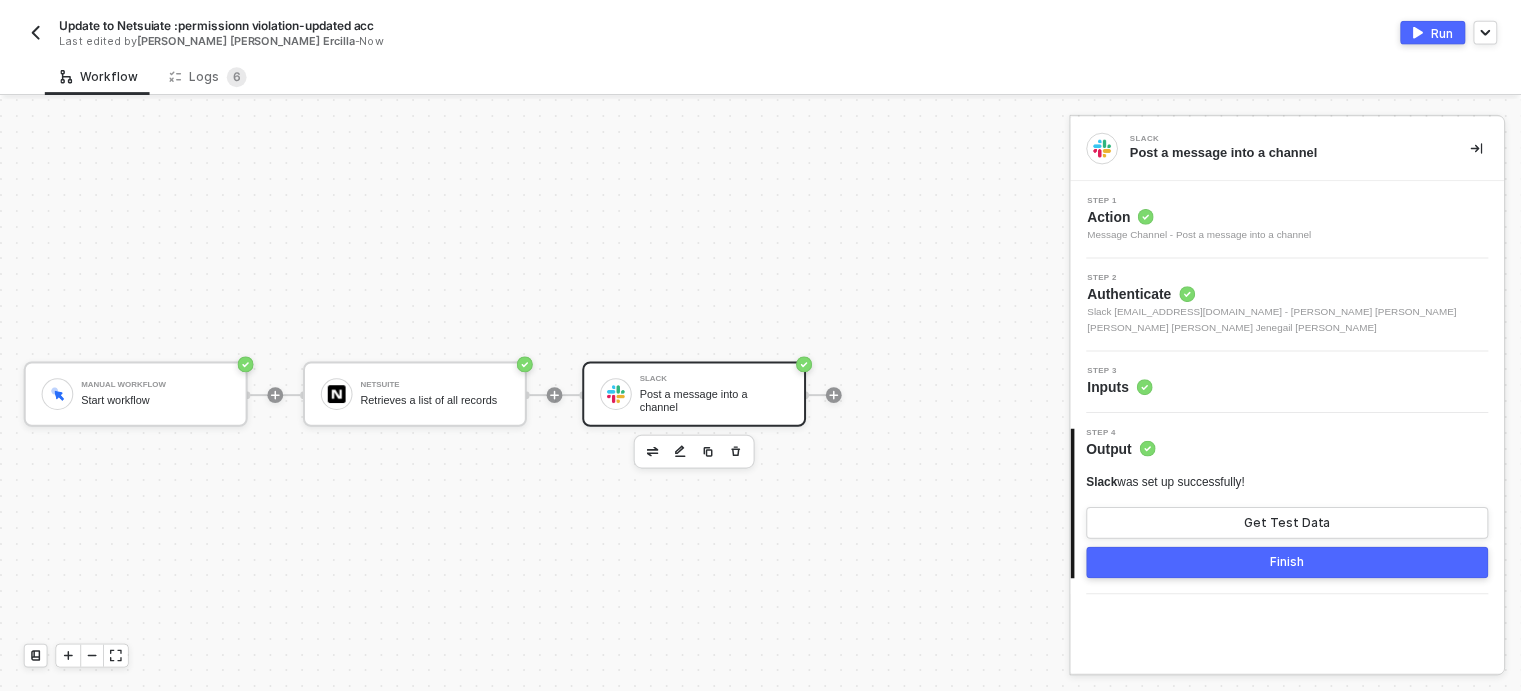scroll, scrollTop: 0, scrollLeft: 0, axis: both 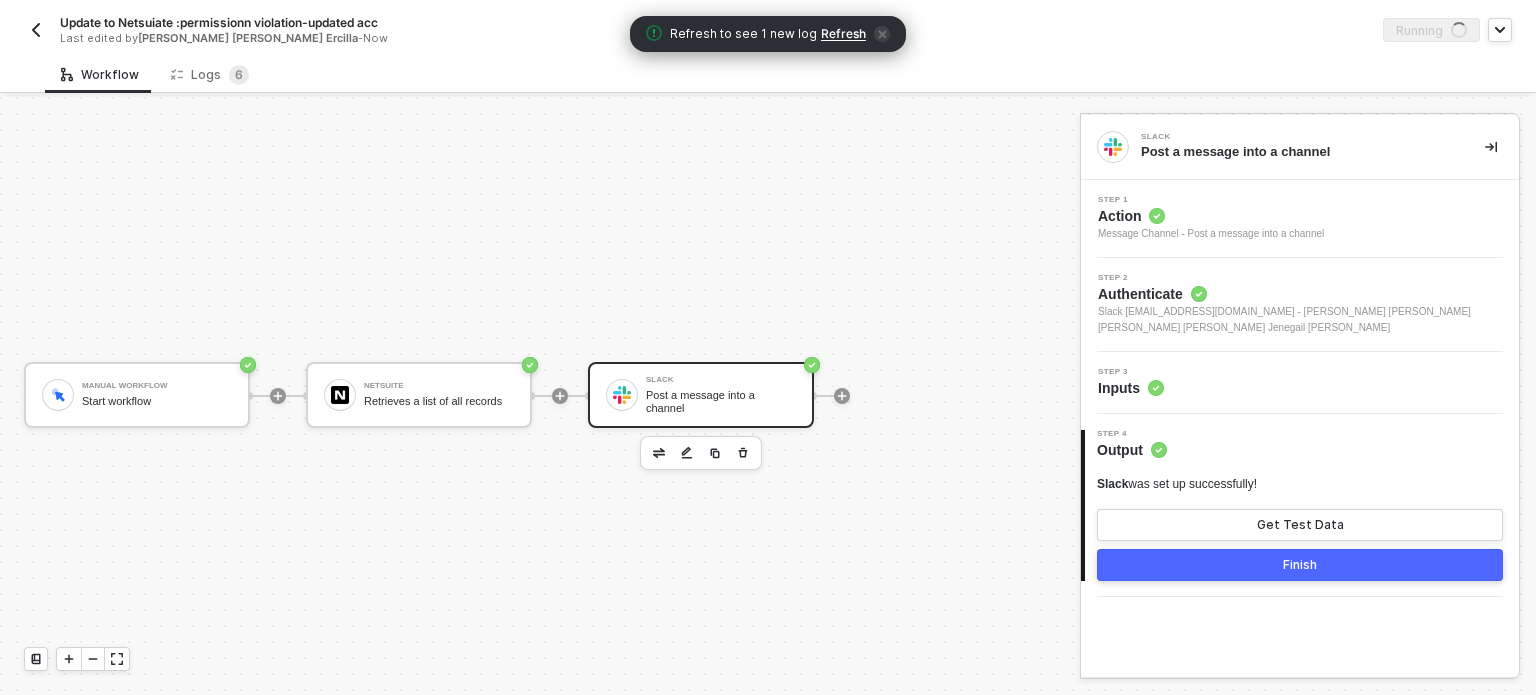 click on "Refresh" at bounding box center (843, 34) 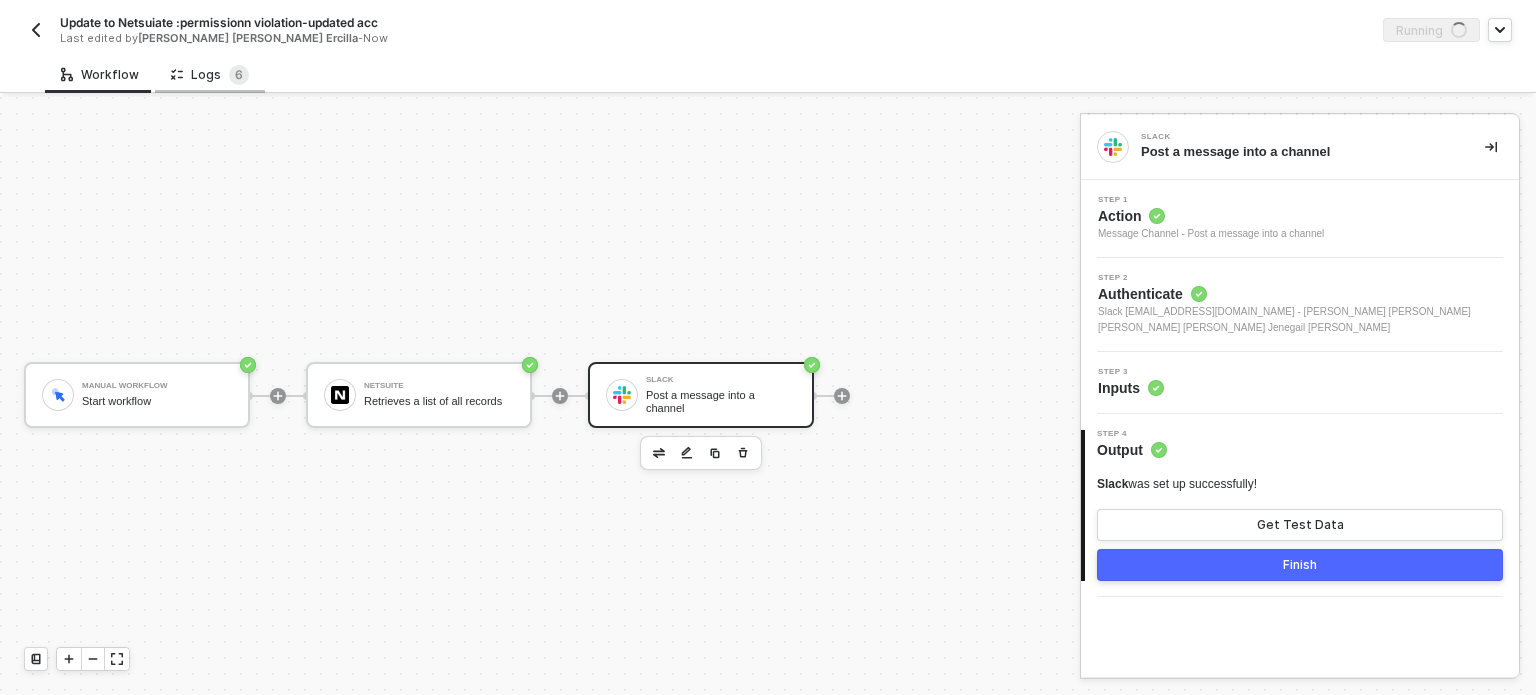 click on "Logs 6" at bounding box center (210, 75) 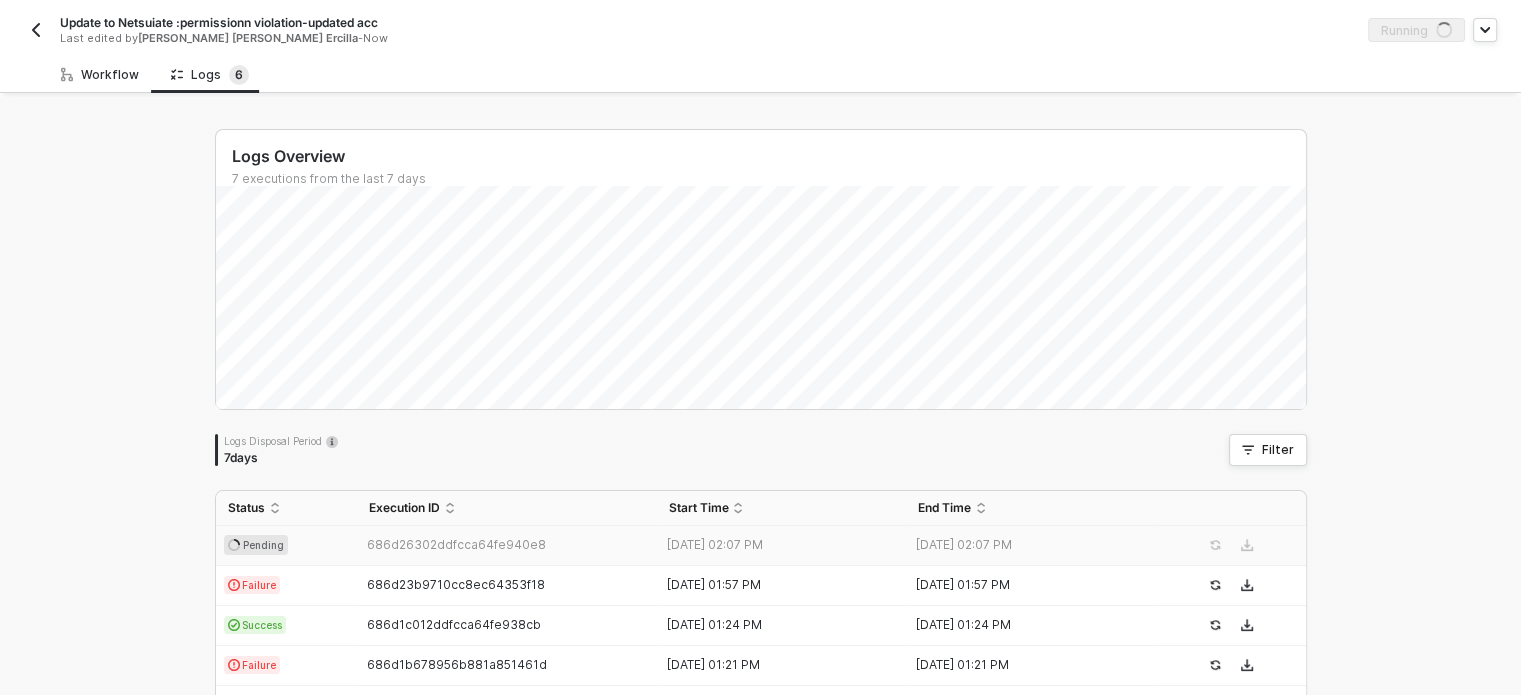 drag, startPoint x: 98, startPoint y: 73, endPoint x: 184, endPoint y: 99, distance: 89.84431 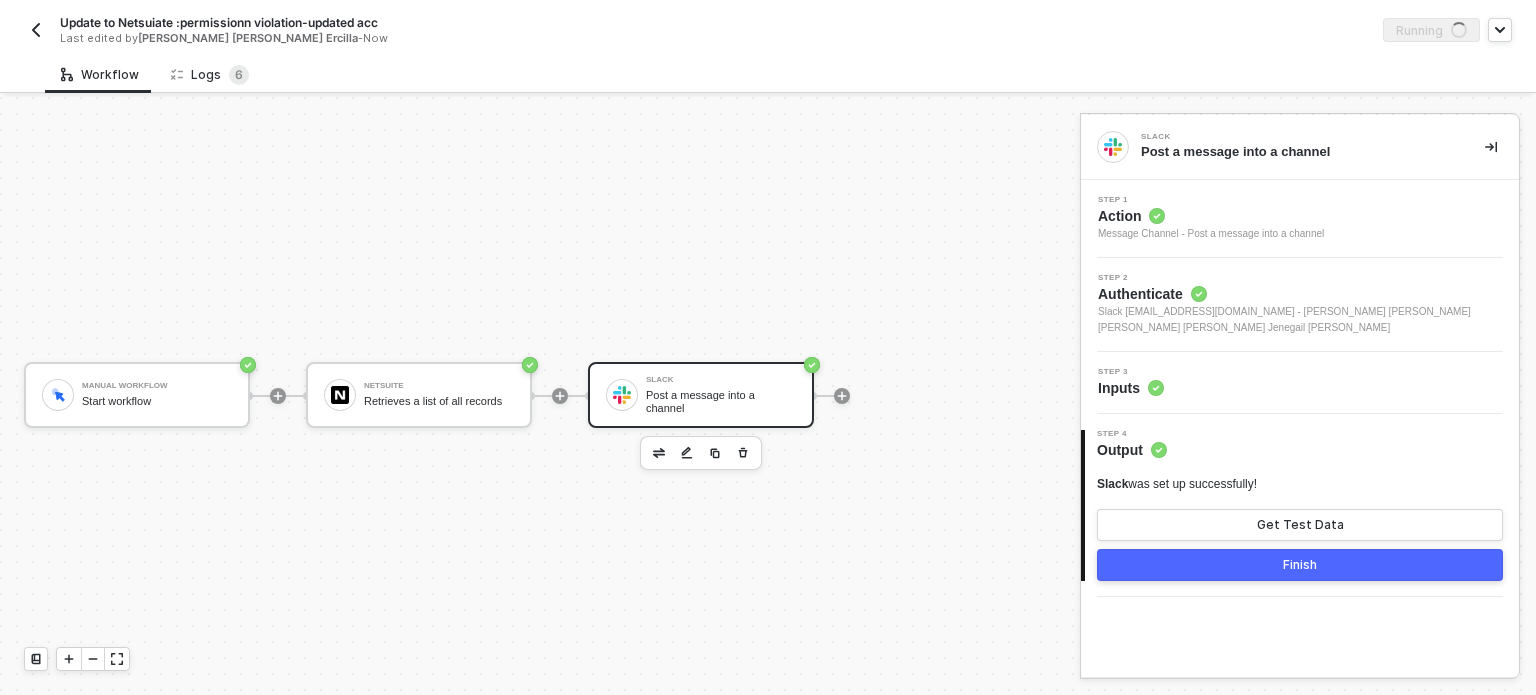 drag, startPoint x: 224, startPoint y: 67, endPoint x: 261, endPoint y: 85, distance: 41.14608 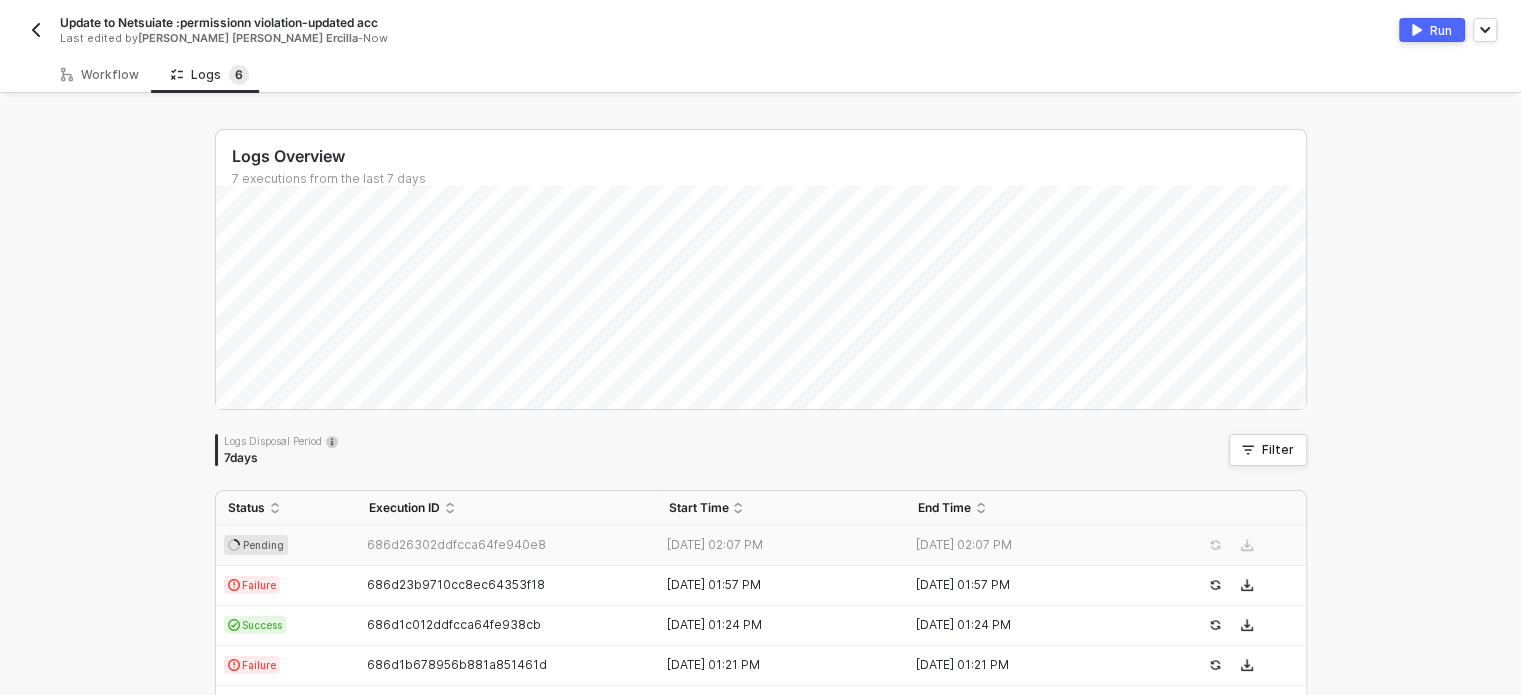 scroll, scrollTop: 199, scrollLeft: 0, axis: vertical 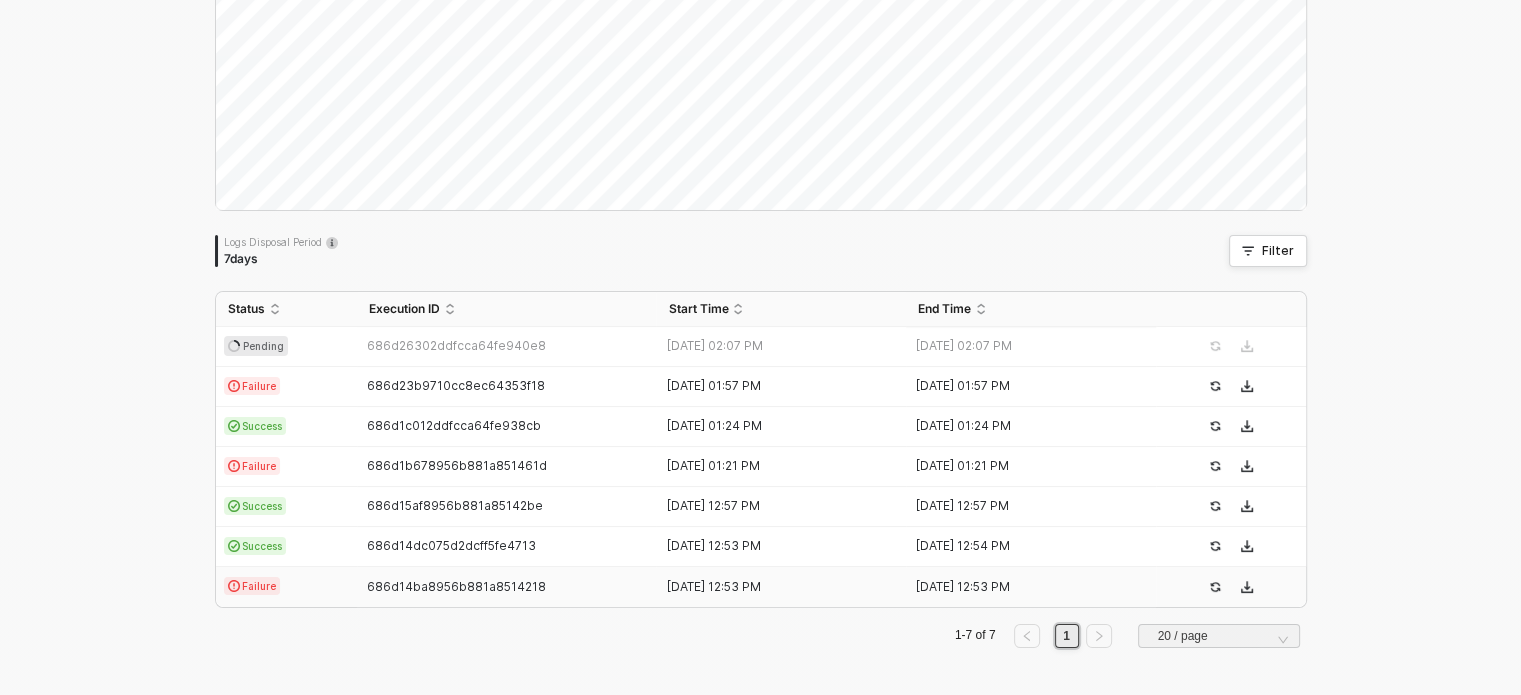 click on "686d14ba8956b881a8514218" at bounding box center (507, 587) 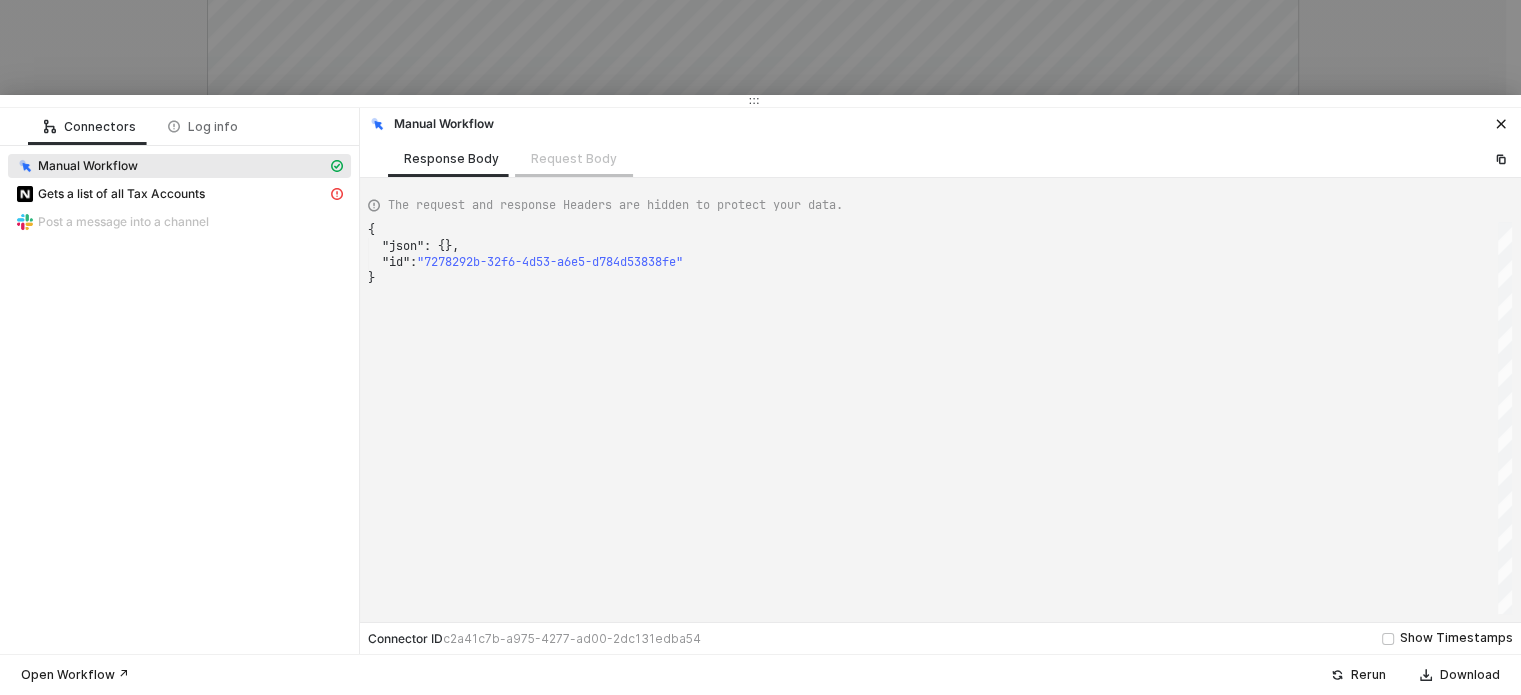 click on "Request Body" at bounding box center [574, 158] 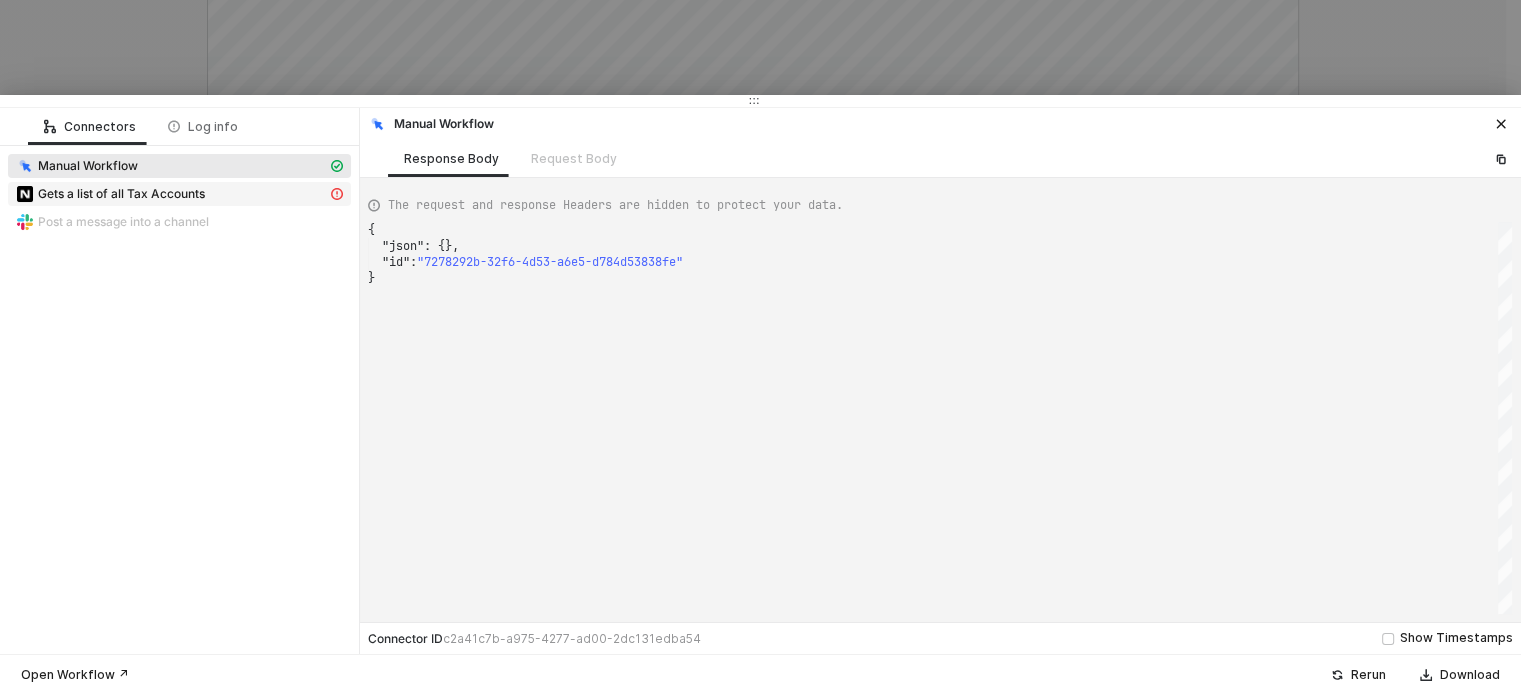 drag, startPoint x: 192, startPoint y: 192, endPoint x: 332, endPoint y: 202, distance: 140.35669 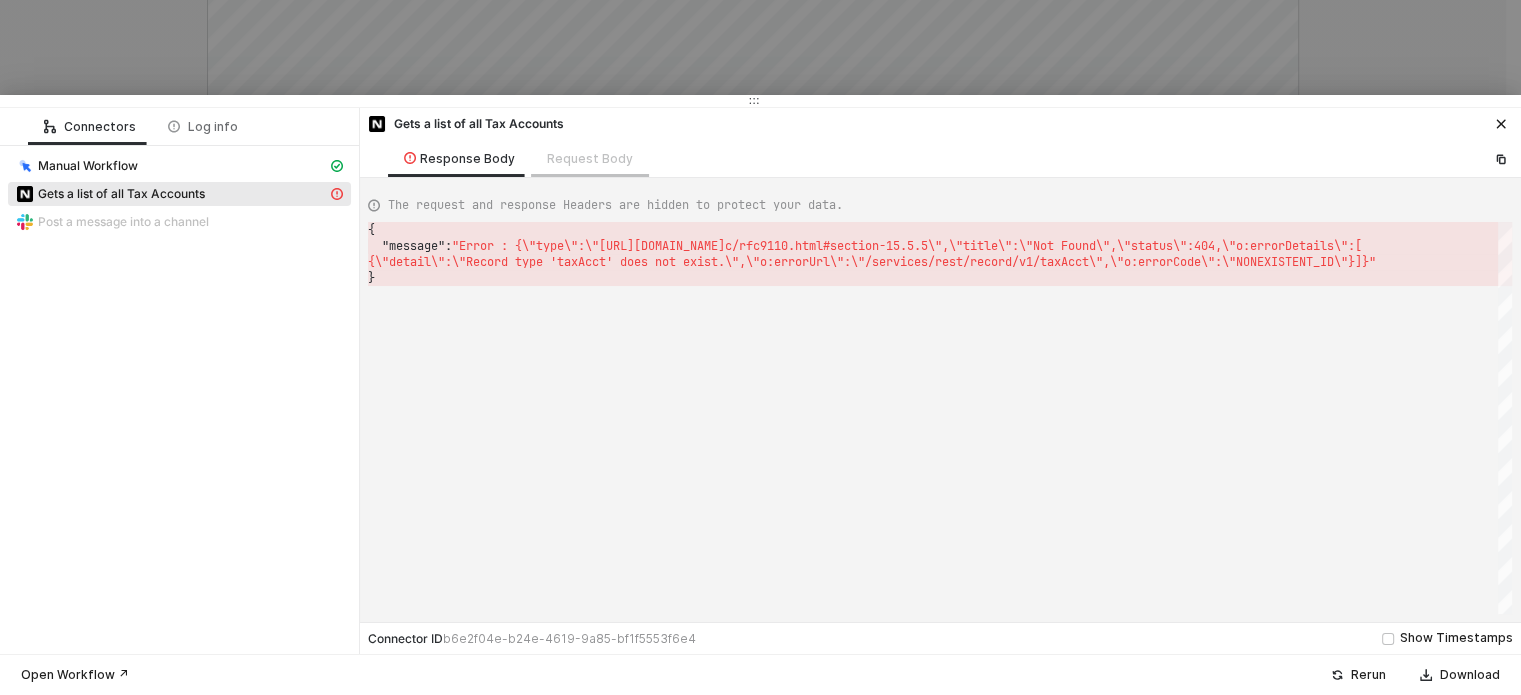 click on "Request Body" at bounding box center [590, 158] 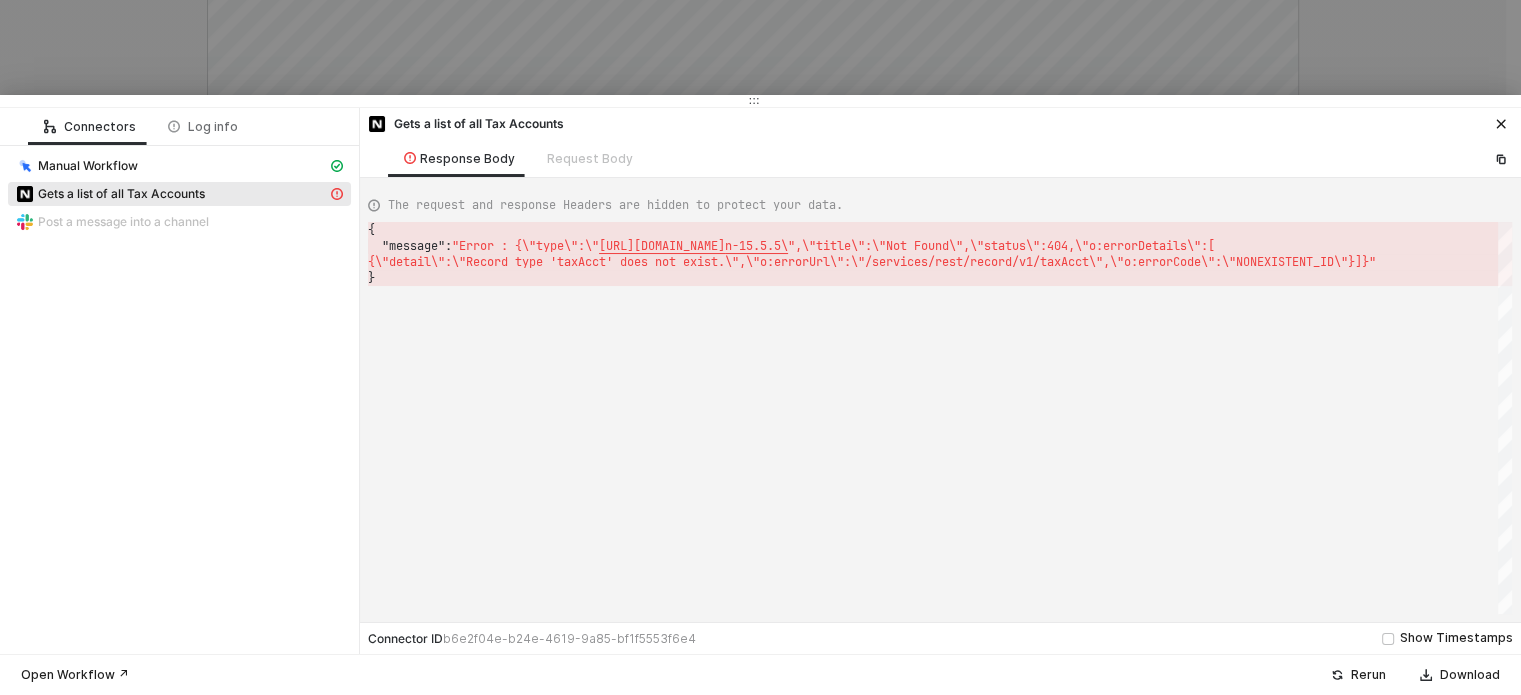 click at bounding box center (760, 347) 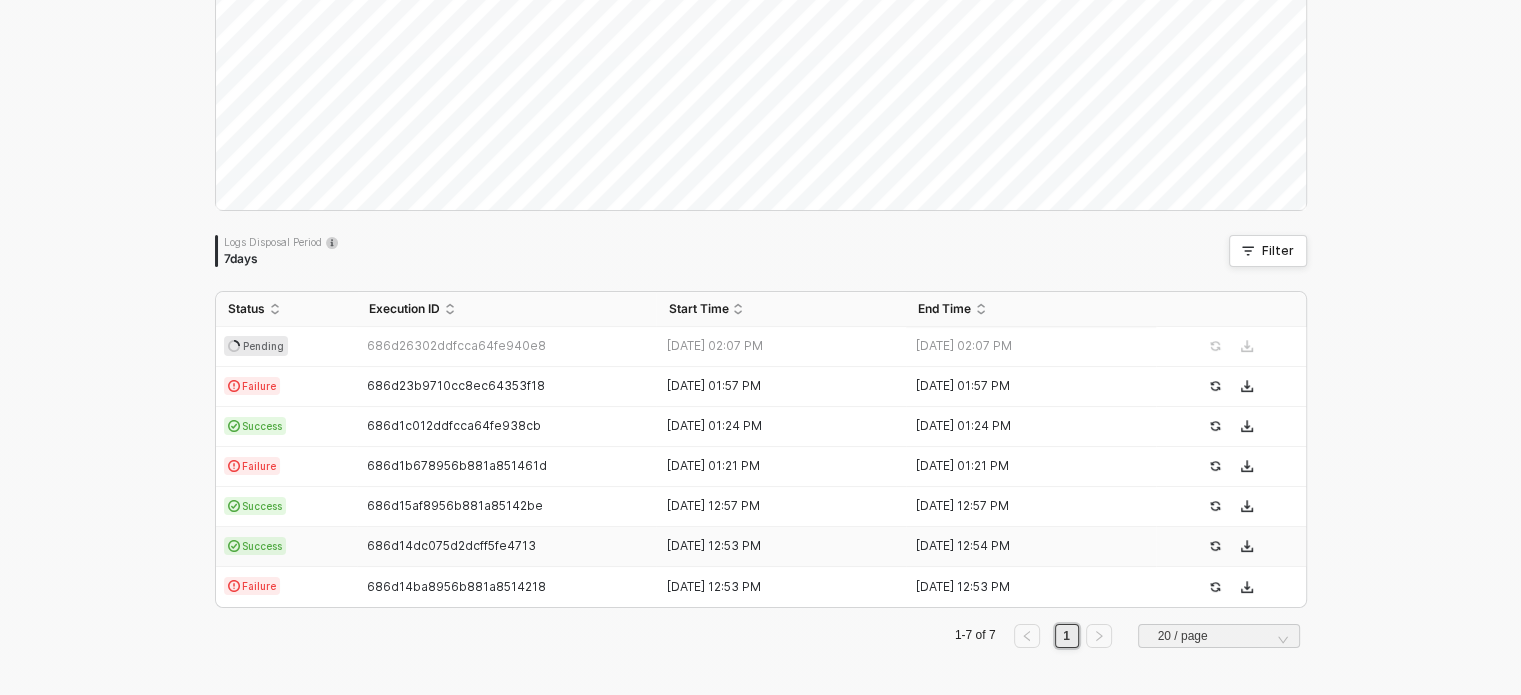 click on "Success" at bounding box center [286, 547] 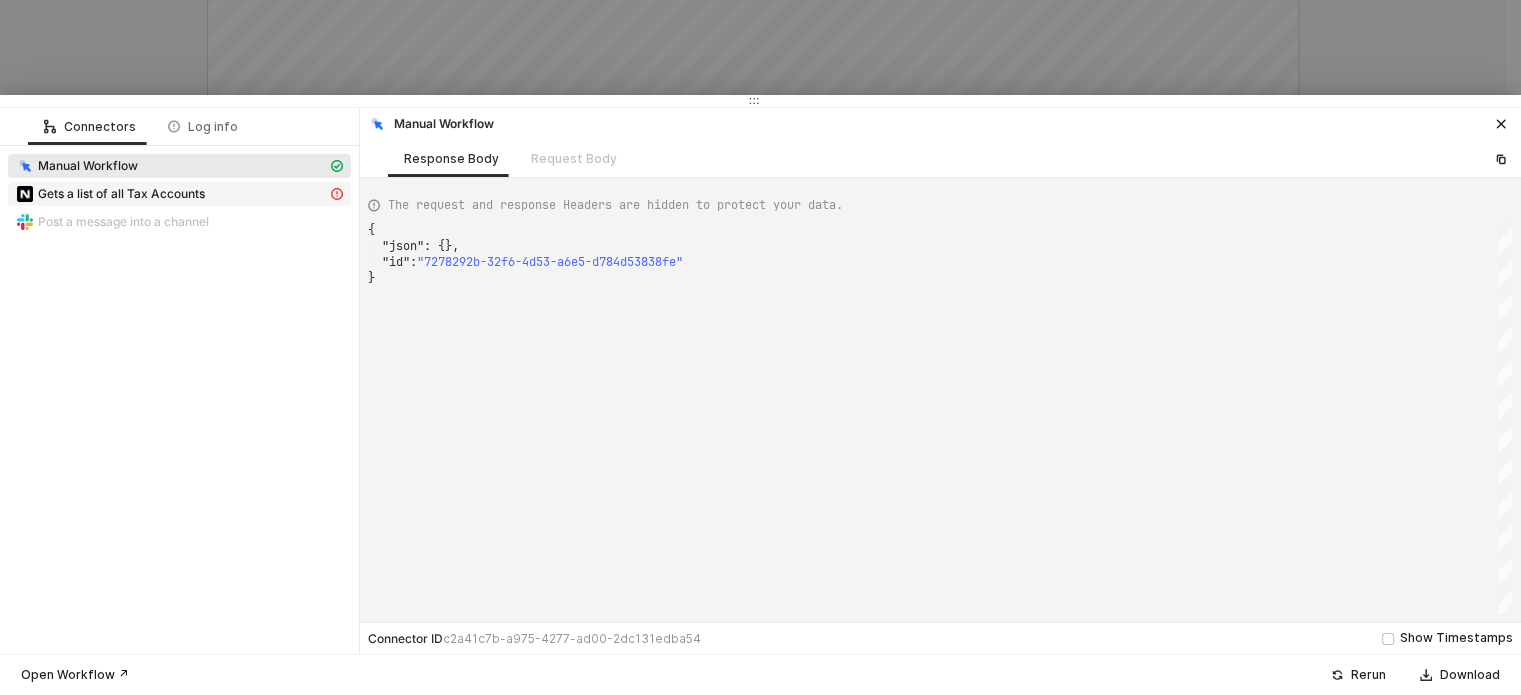 click on "Gets a list of all Tax Accounts" at bounding box center (171, 194) 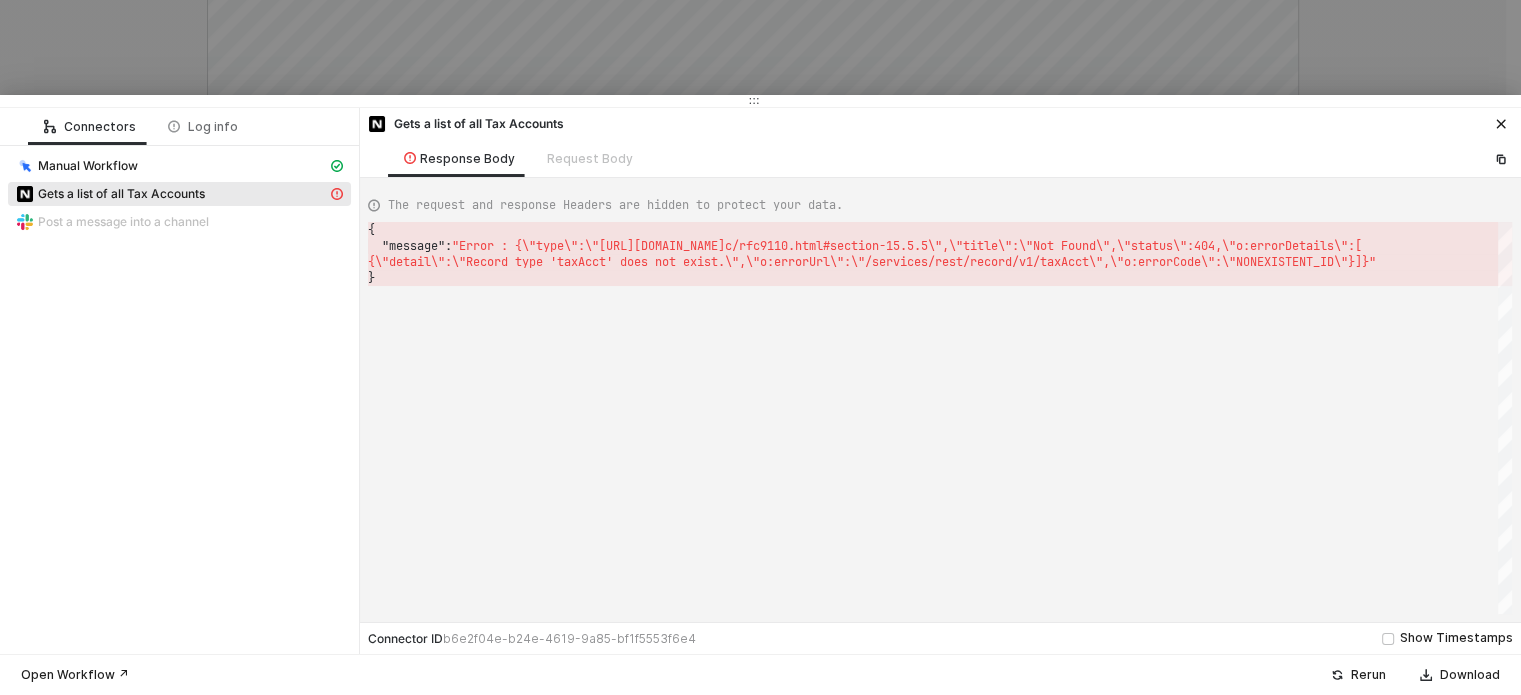type on "{
"json": {},
"id": "e50b93d1-4524-47d6-9860-cec24f22fbb0"
}" 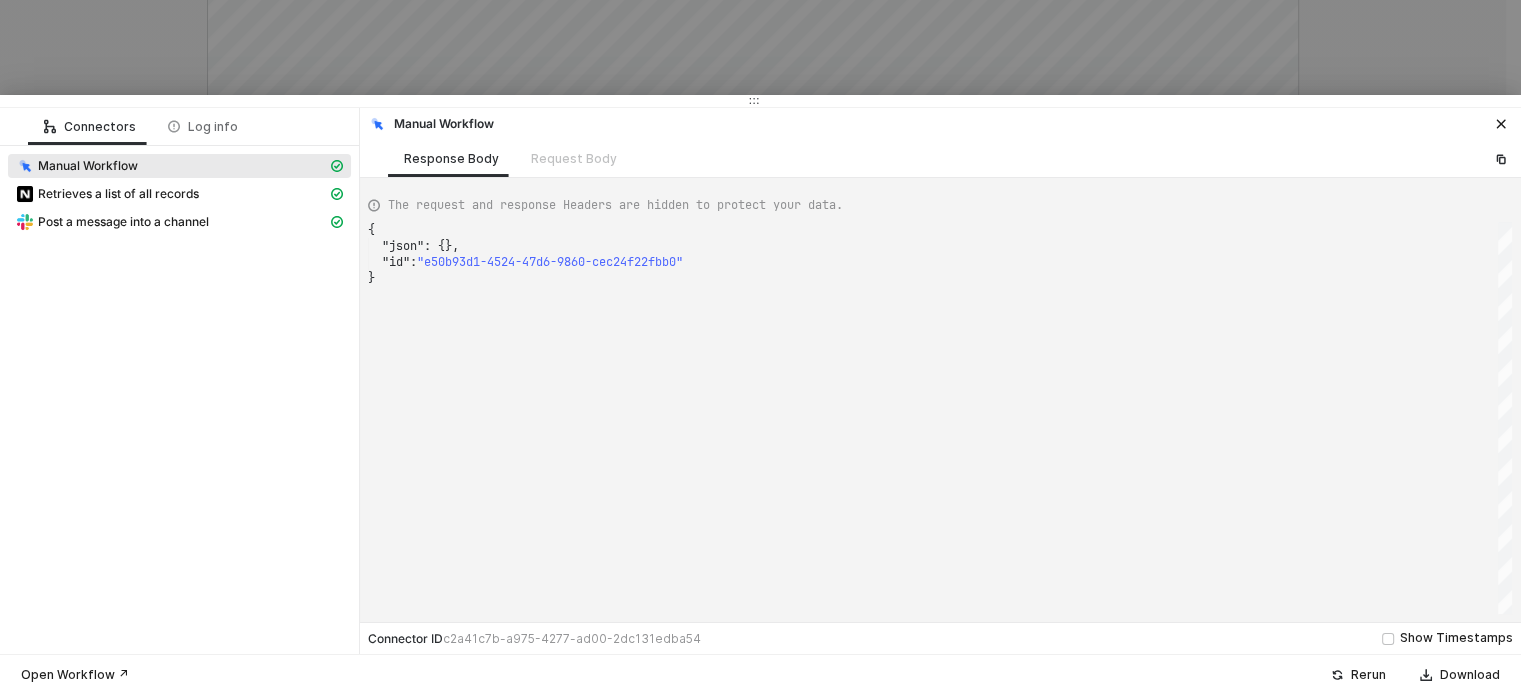 click at bounding box center (760, 347) 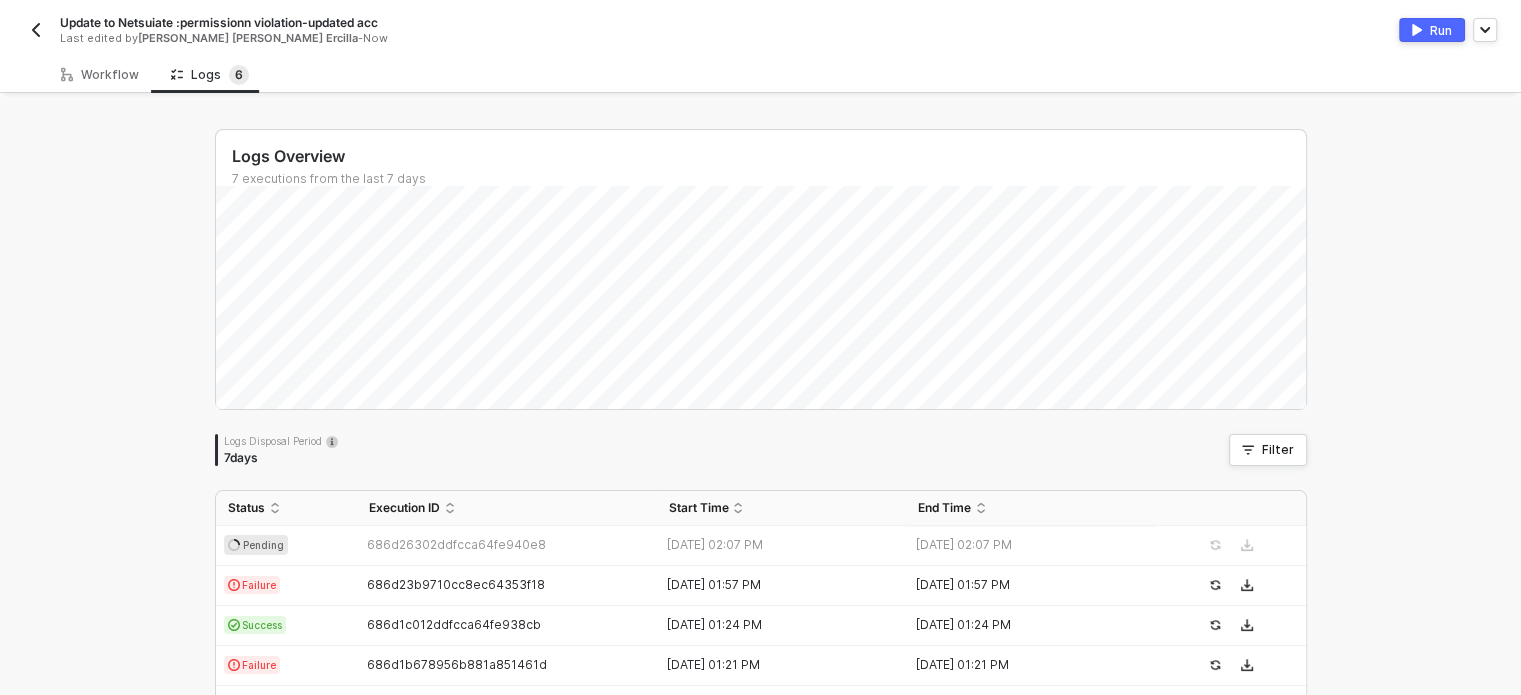 scroll, scrollTop: 199, scrollLeft: 0, axis: vertical 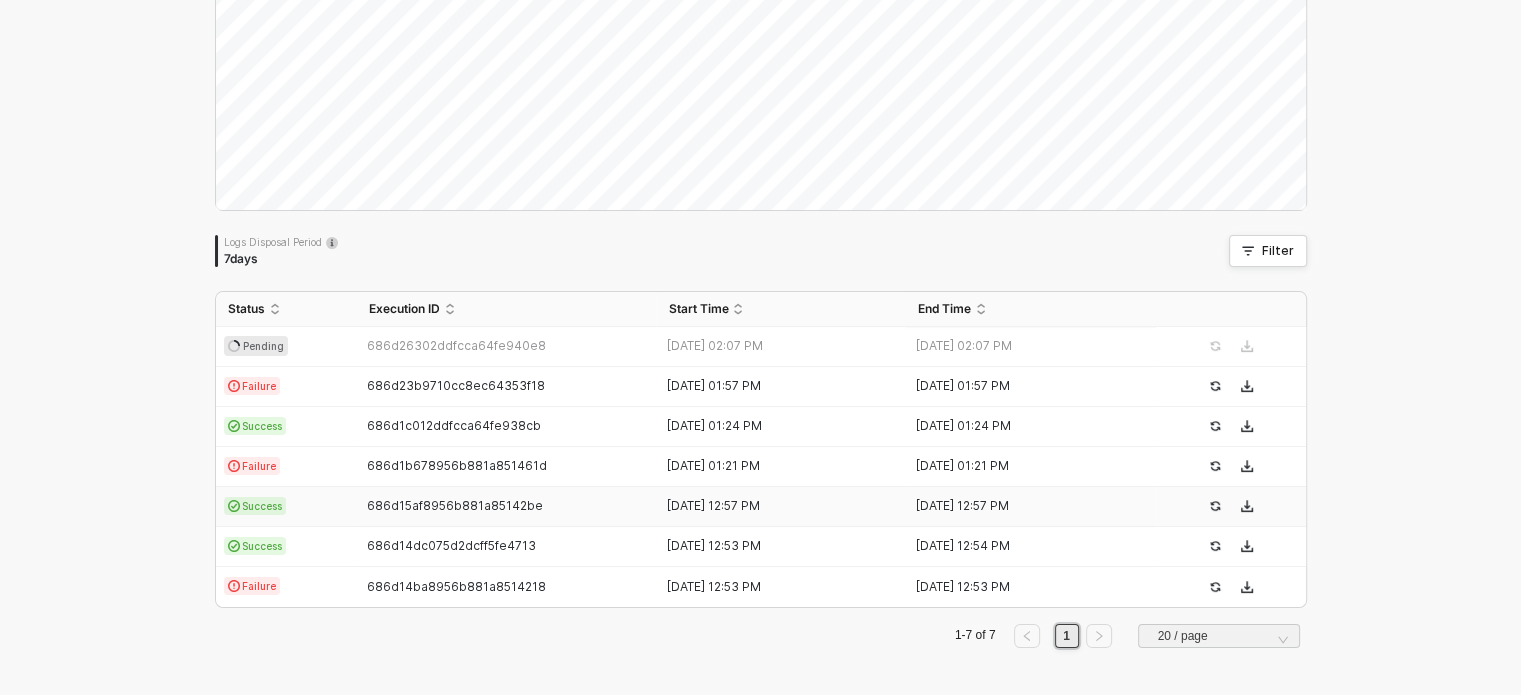 click on "Success" at bounding box center [286, 507] 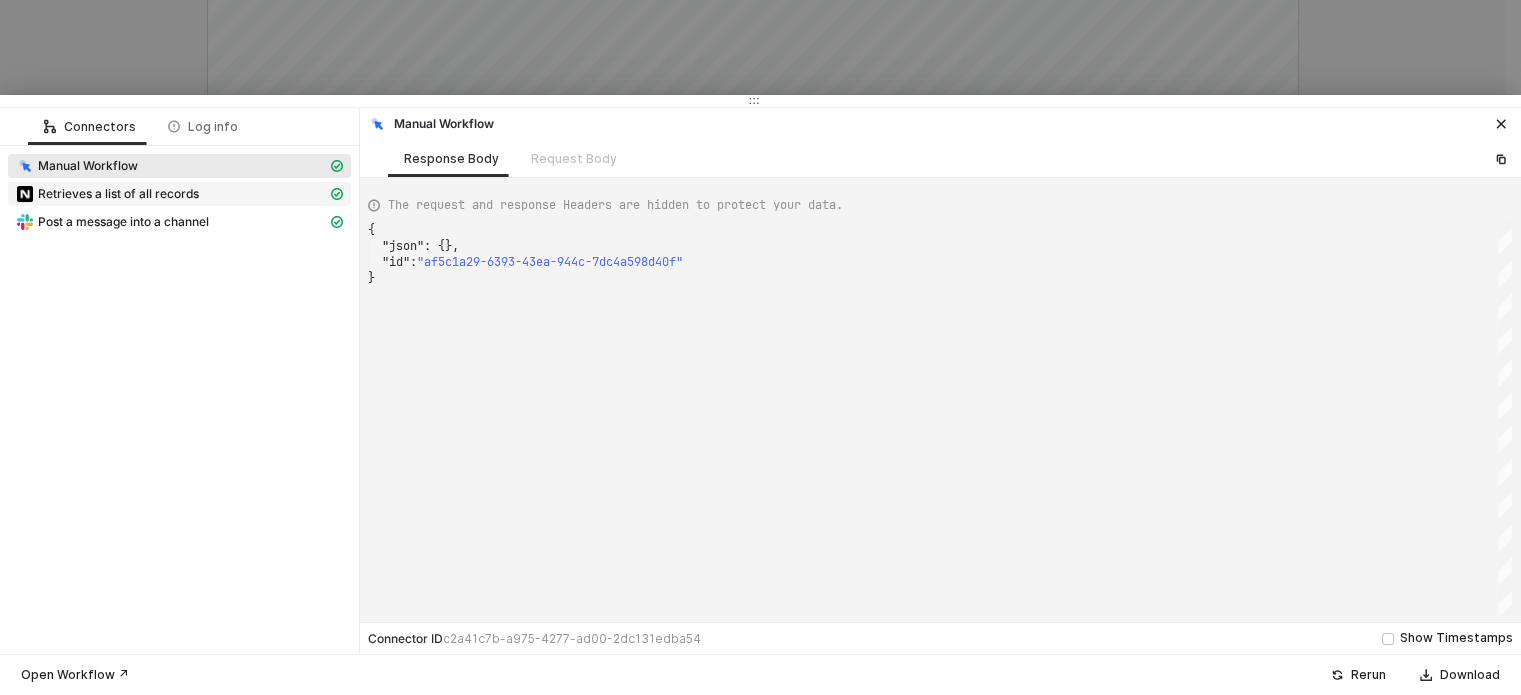 click on "Retrieves a list of all records" at bounding box center (118, 194) 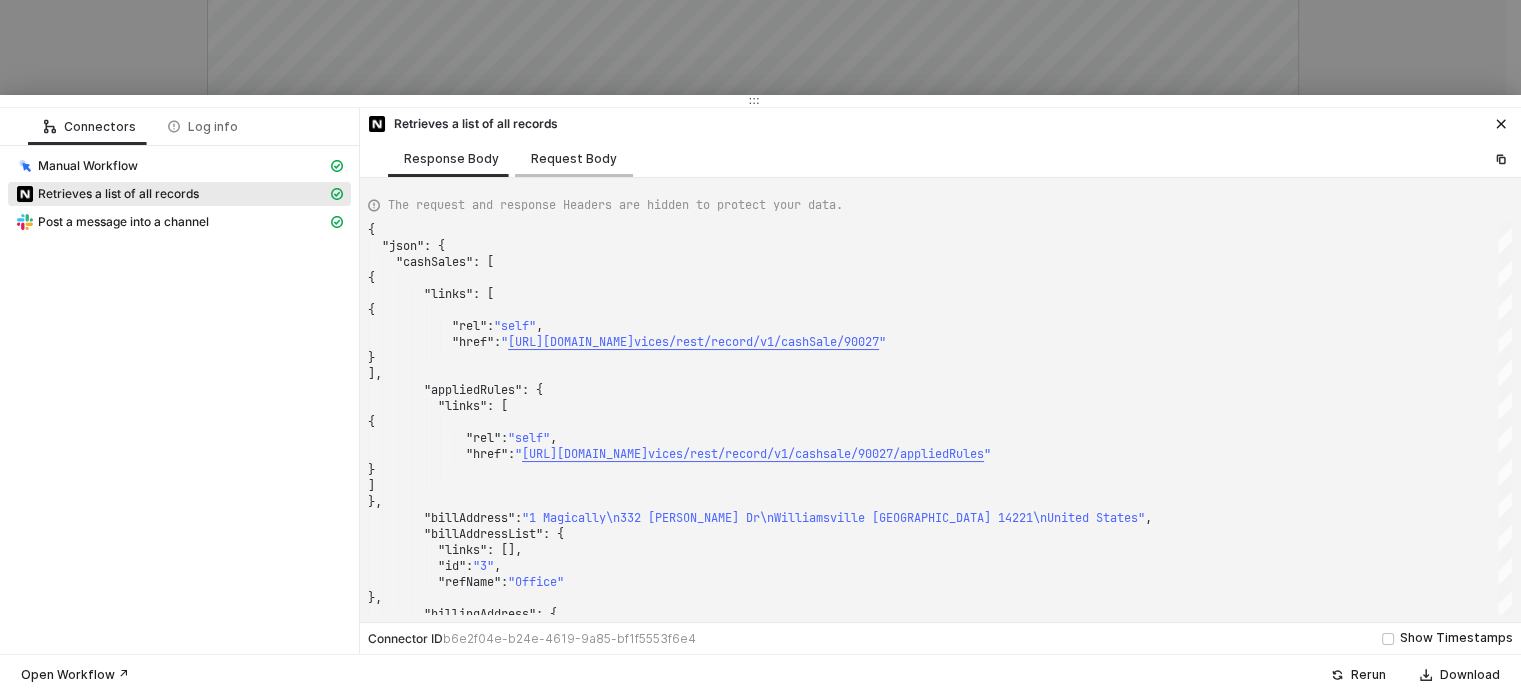 click on "Request Body" at bounding box center (574, 159) 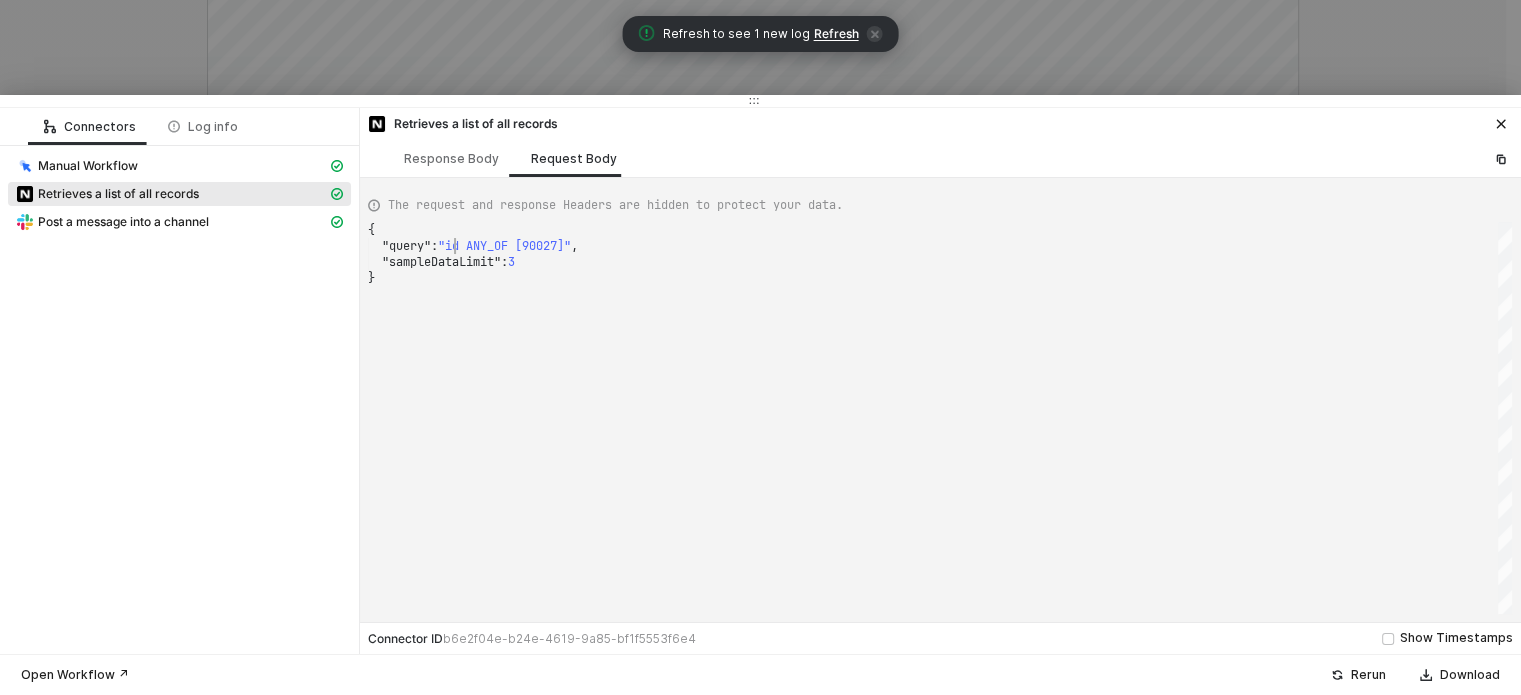 scroll, scrollTop: 0, scrollLeft: 5, axis: horizontal 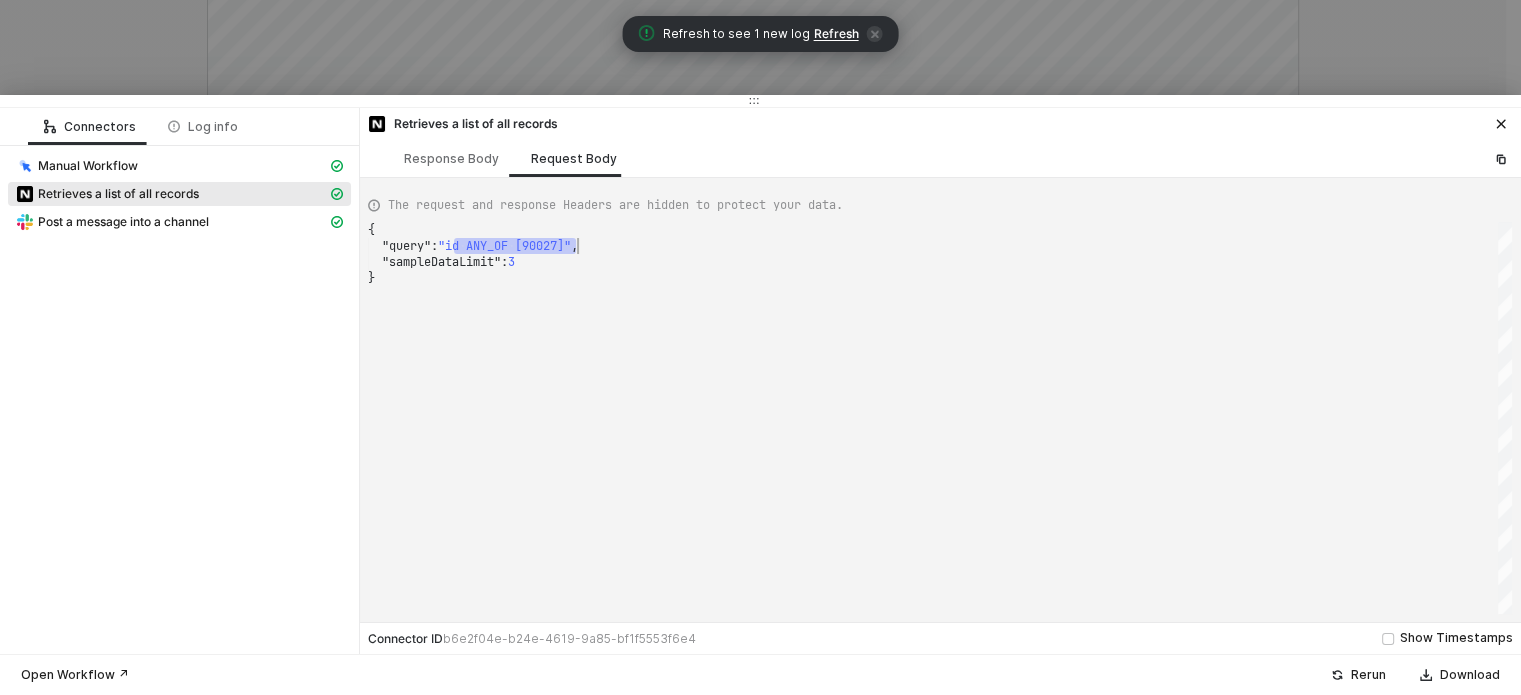 drag, startPoint x: 452, startPoint y: 242, endPoint x: 570, endPoint y: 241, distance: 118.004234 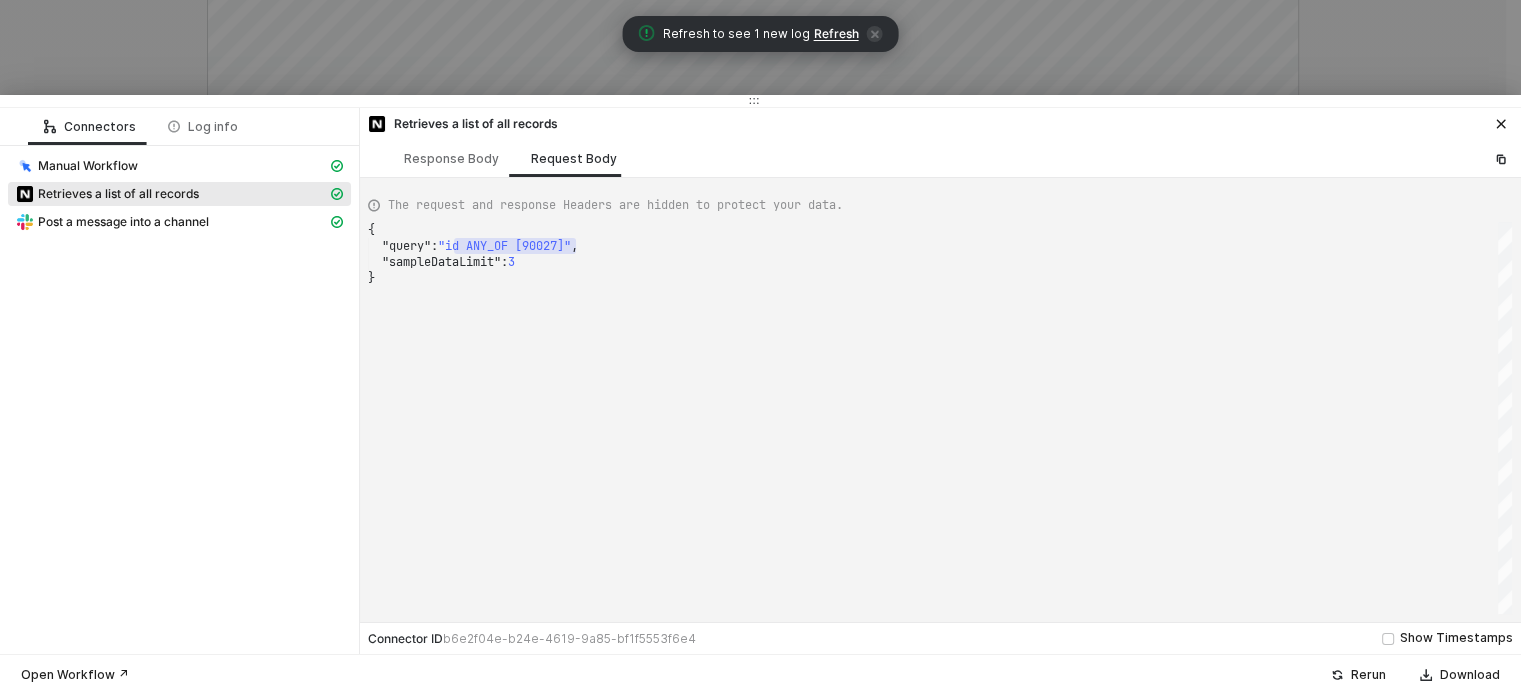 drag, startPoint x: 617, startPoint y: 59, endPoint x: 832, endPoint y: 23, distance: 217.99312 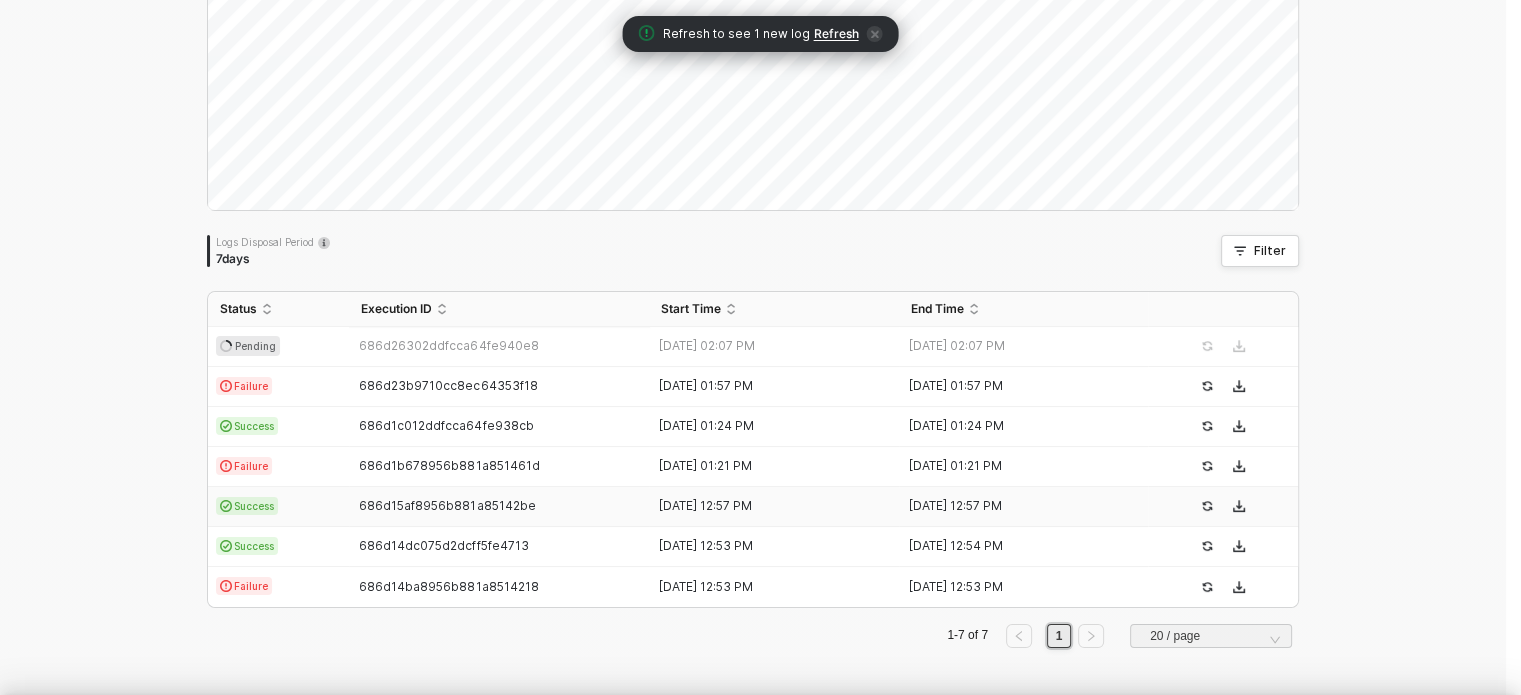 click on "Refresh to see 1 new log   Refresh" at bounding box center [761, 34] 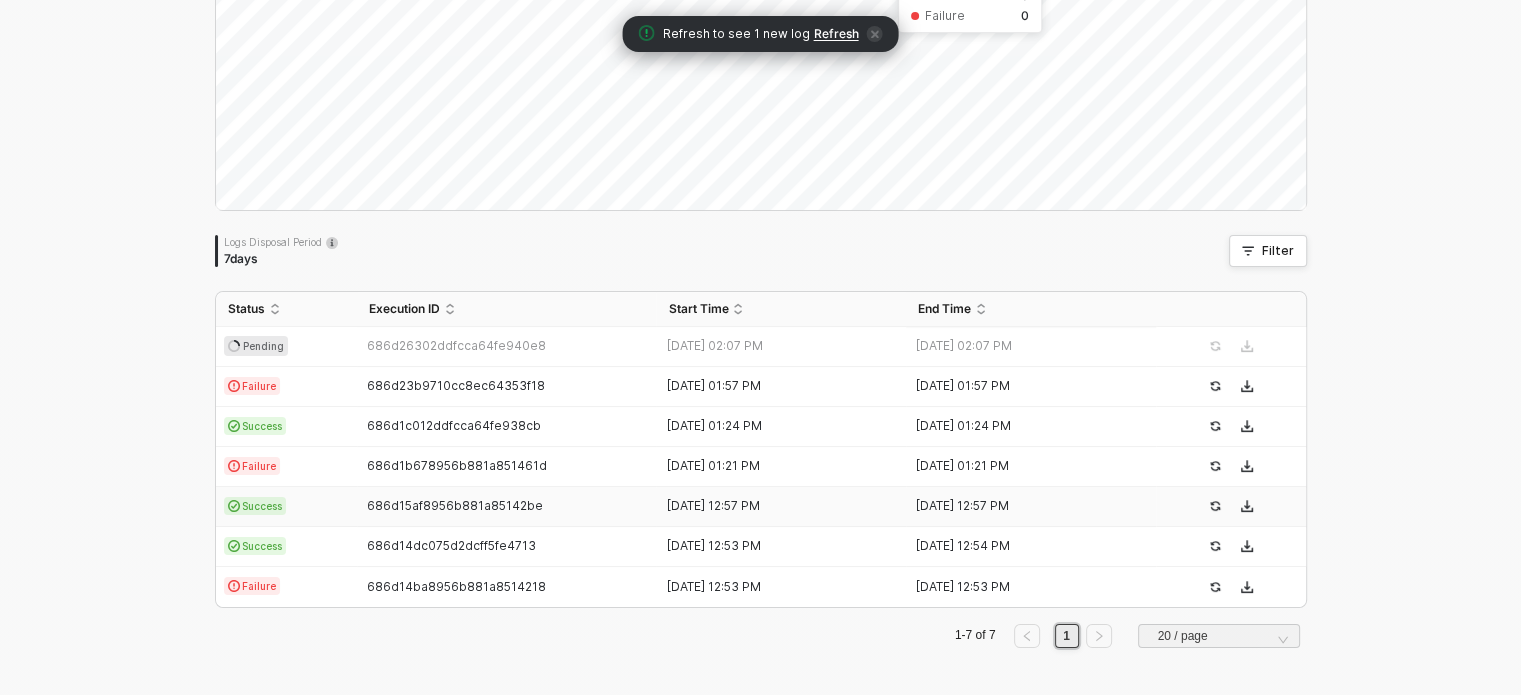 click on "Refresh" at bounding box center [836, 34] 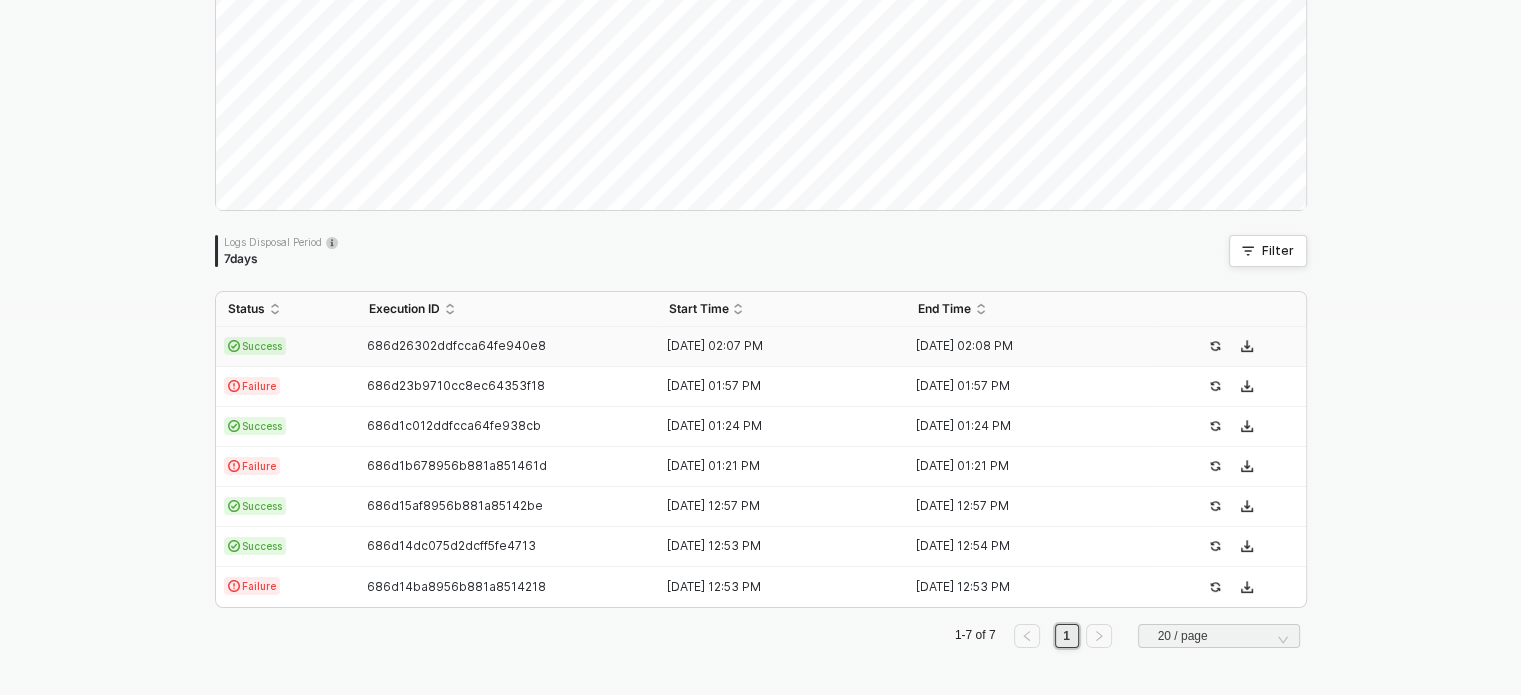 click on "686d26302ddfcca64fe940e8" at bounding box center (507, 347) 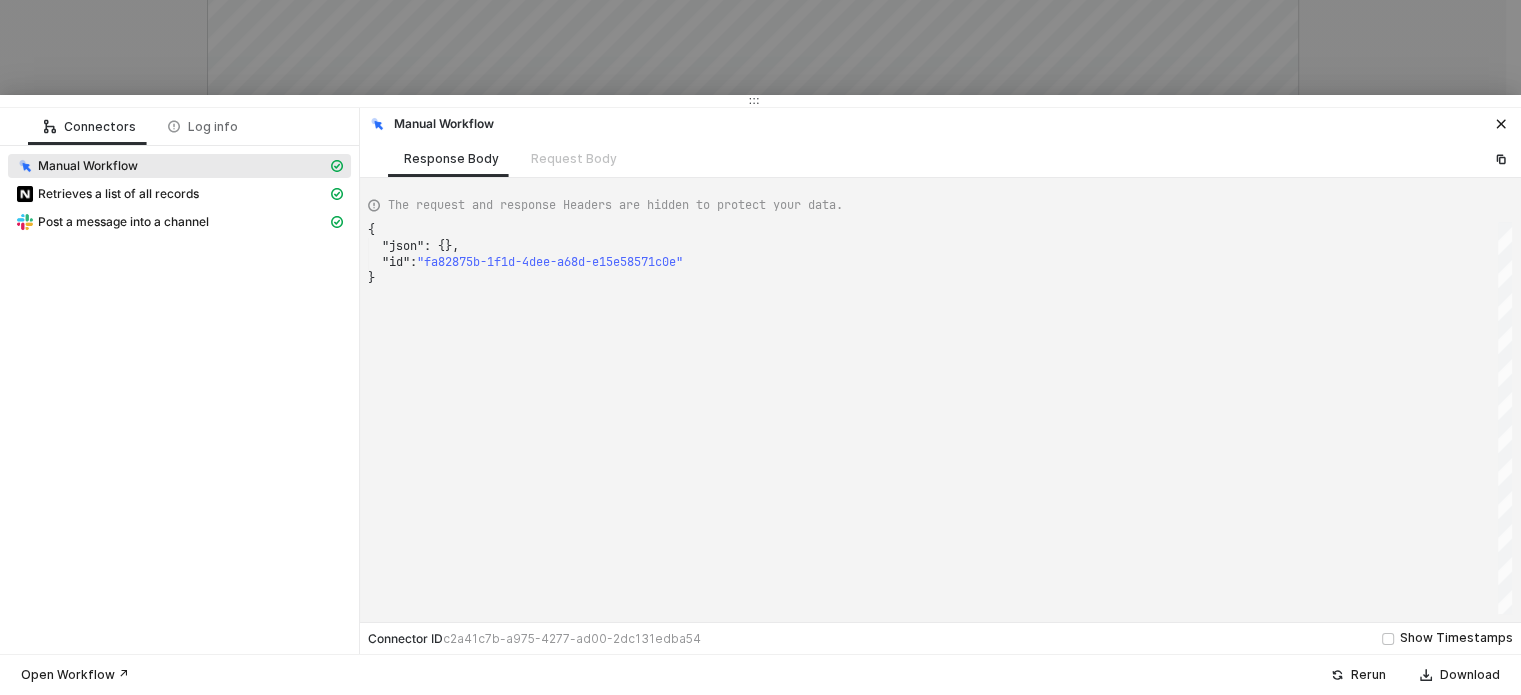 drag, startPoint x: 175, startPoint y: 191, endPoint x: 478, endPoint y: 217, distance: 304.11346 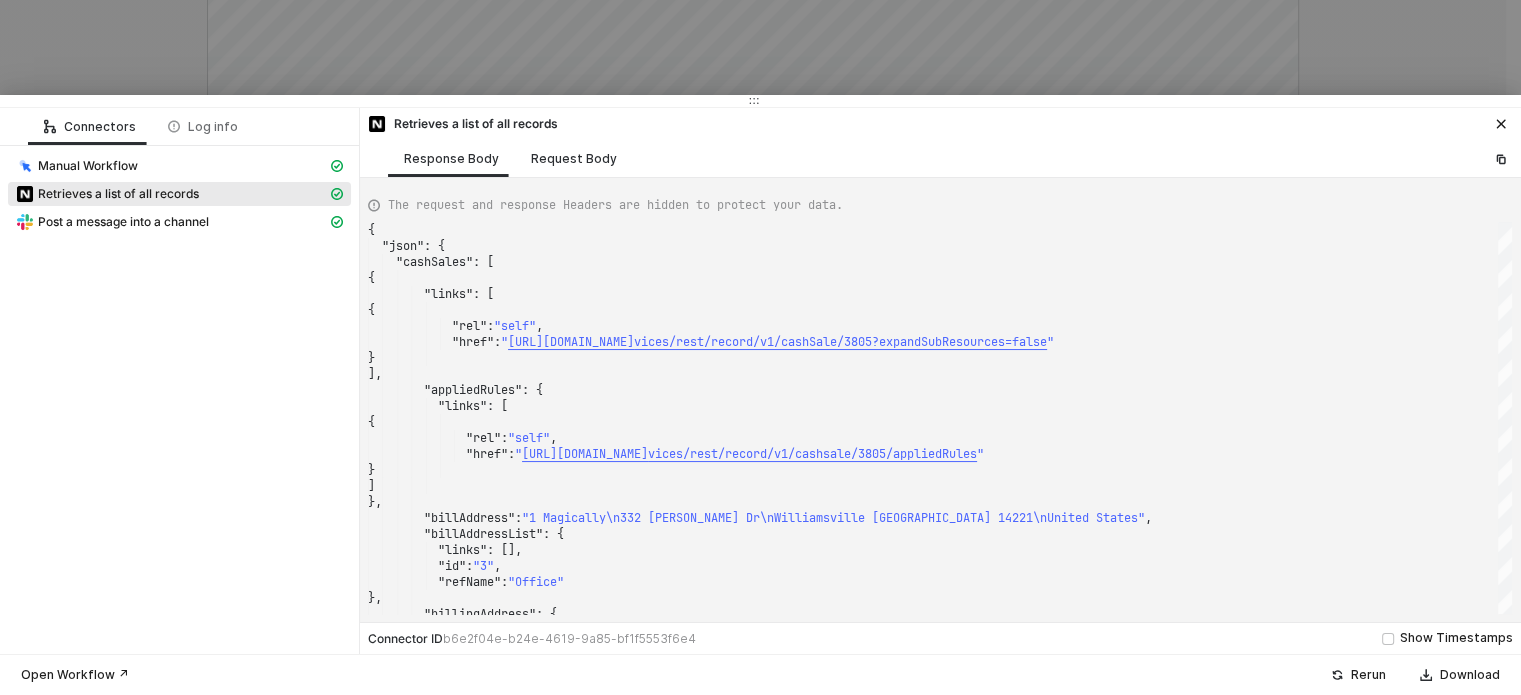 drag, startPoint x: 565, startPoint y: 159, endPoint x: 571, endPoint y: 179, distance: 20.880613 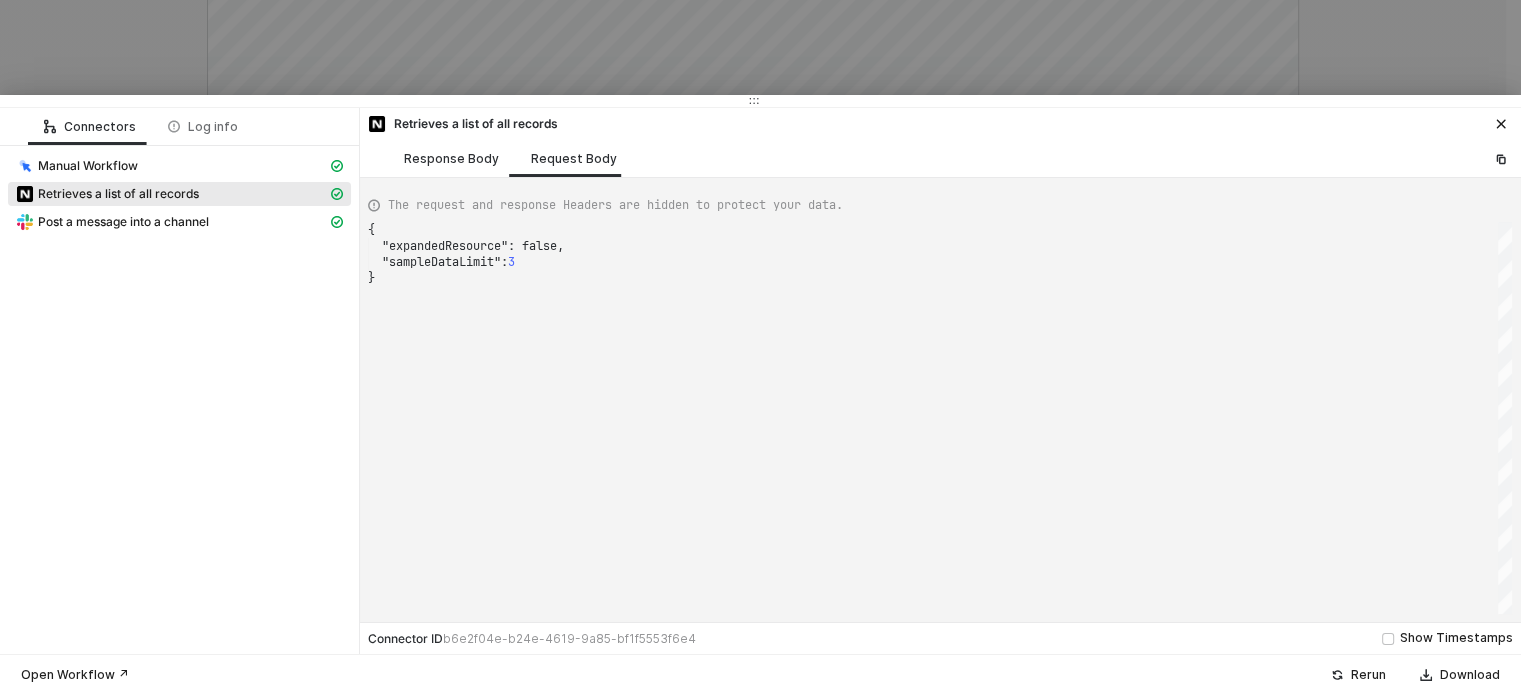 drag, startPoint x: 477, startPoint y: 154, endPoint x: 498, endPoint y: 199, distance: 49.658836 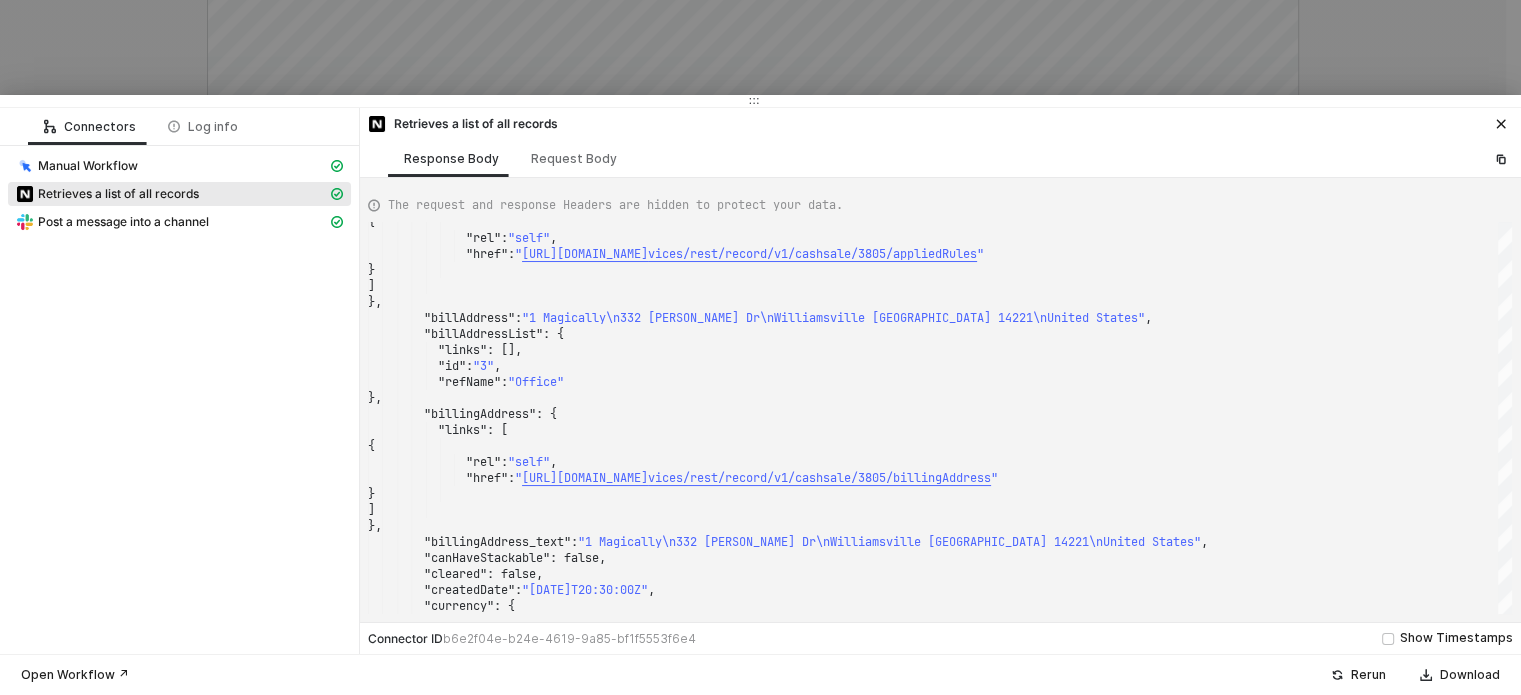 click at bounding box center [760, 347] 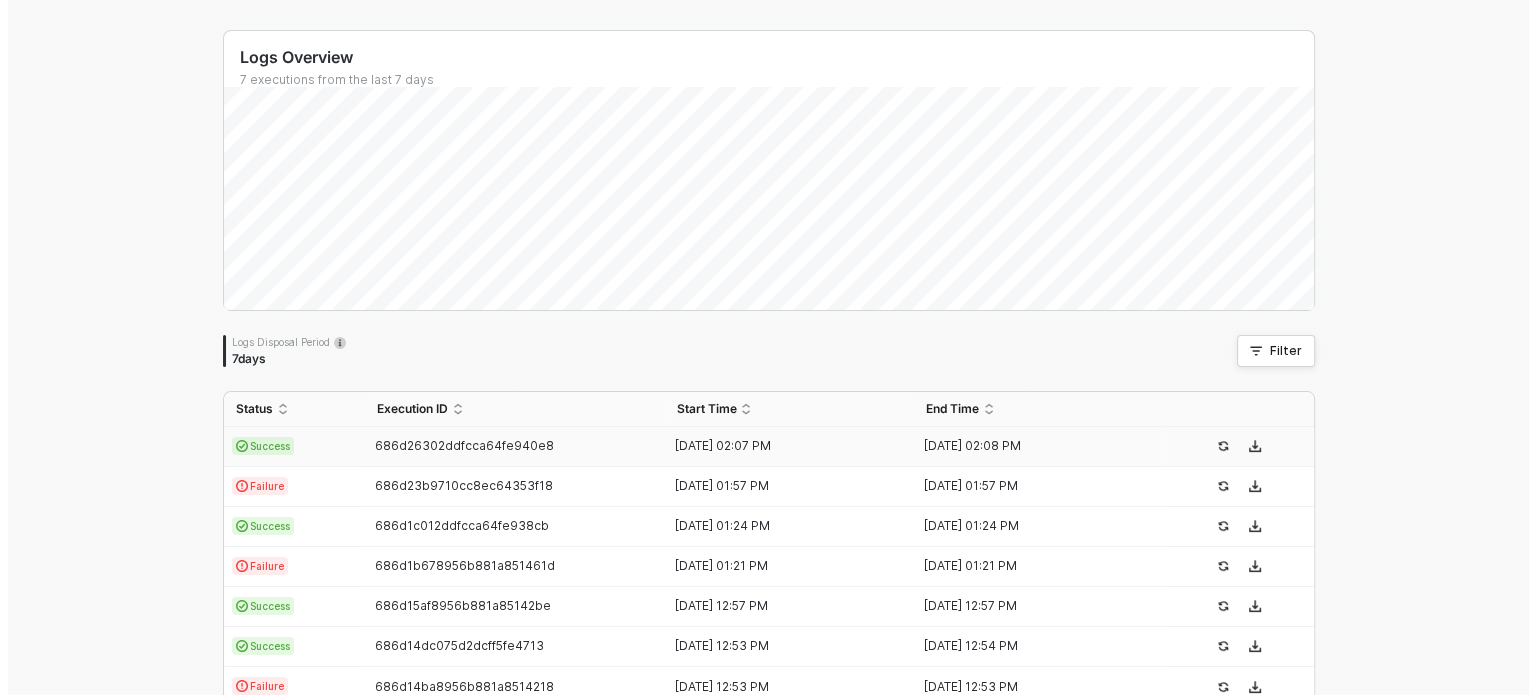 scroll, scrollTop: 0, scrollLeft: 0, axis: both 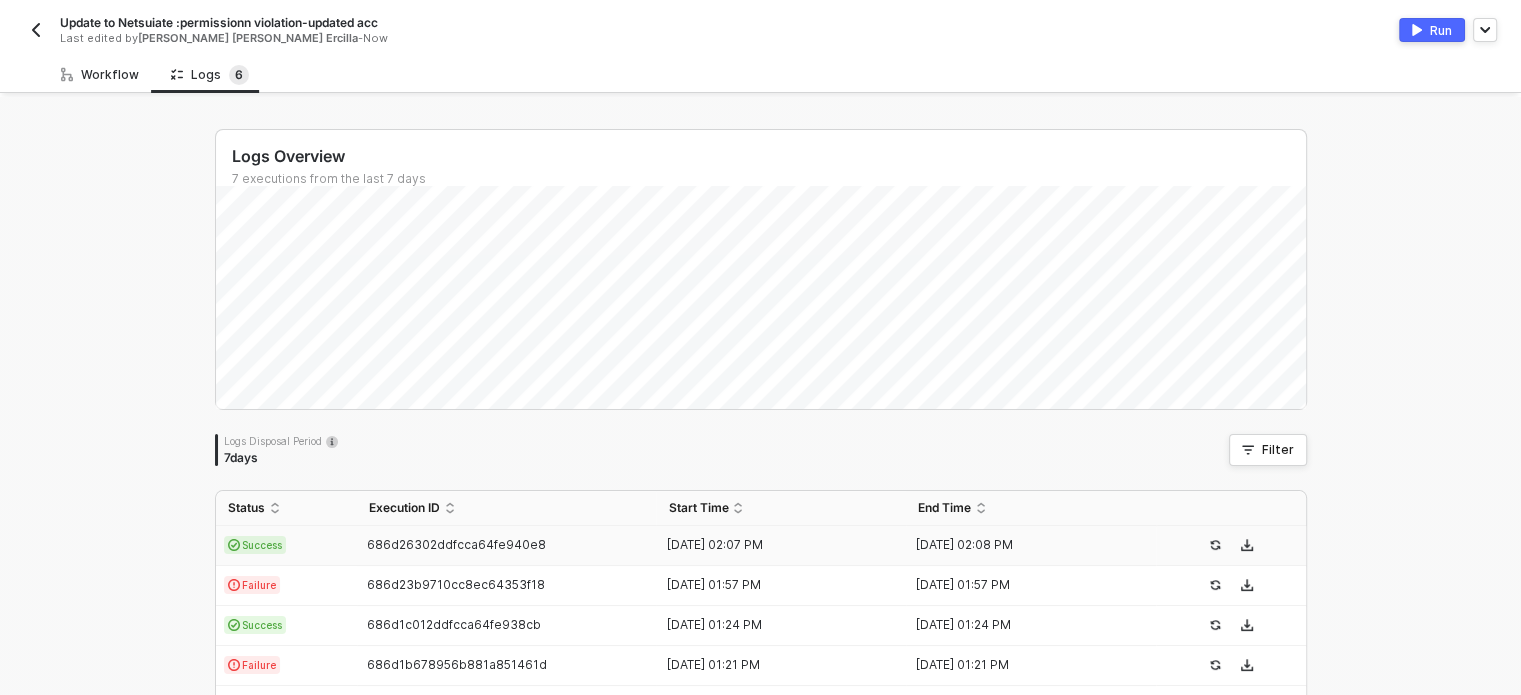 drag, startPoint x: 122, startPoint y: 71, endPoint x: 1073, endPoint y: 335, distance: 986.9635 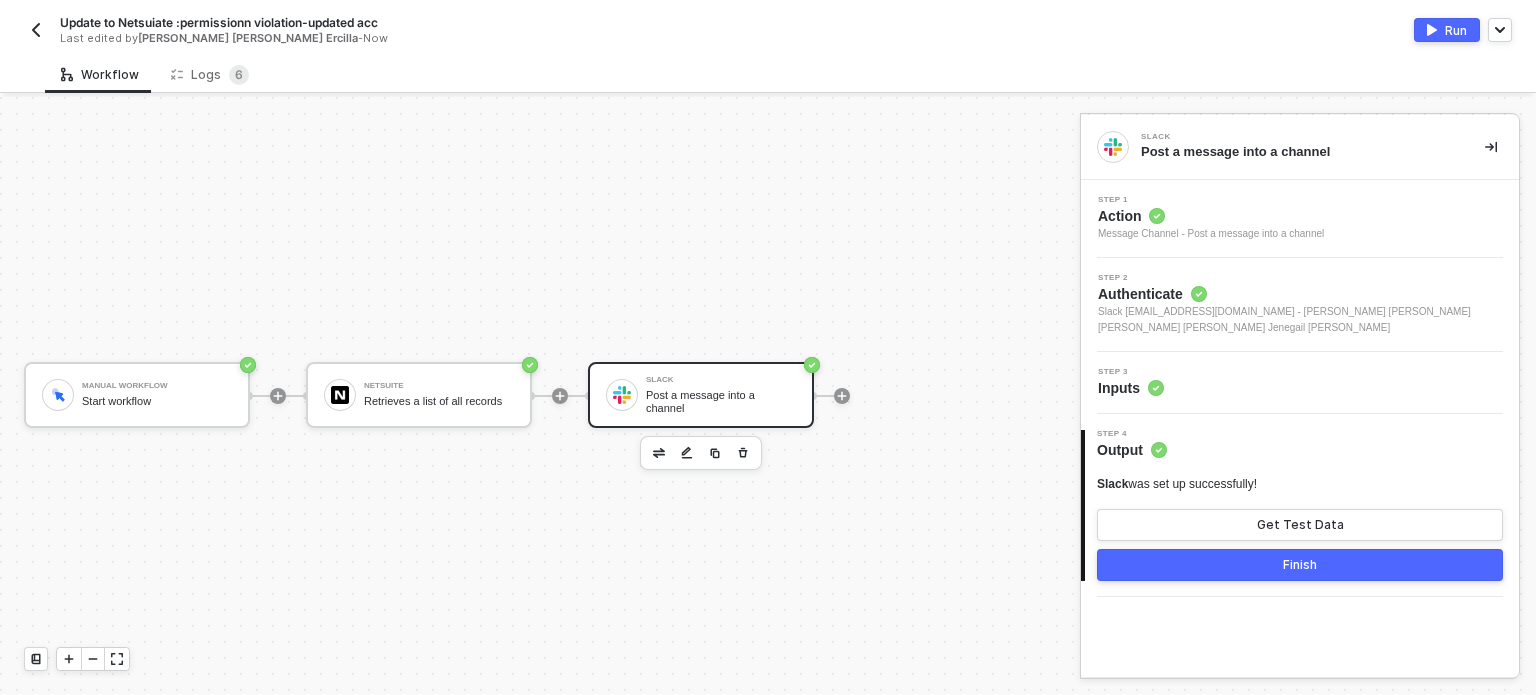 drag, startPoint x: 439, startPoint y: 397, endPoint x: 872, endPoint y: 413, distance: 433.2955 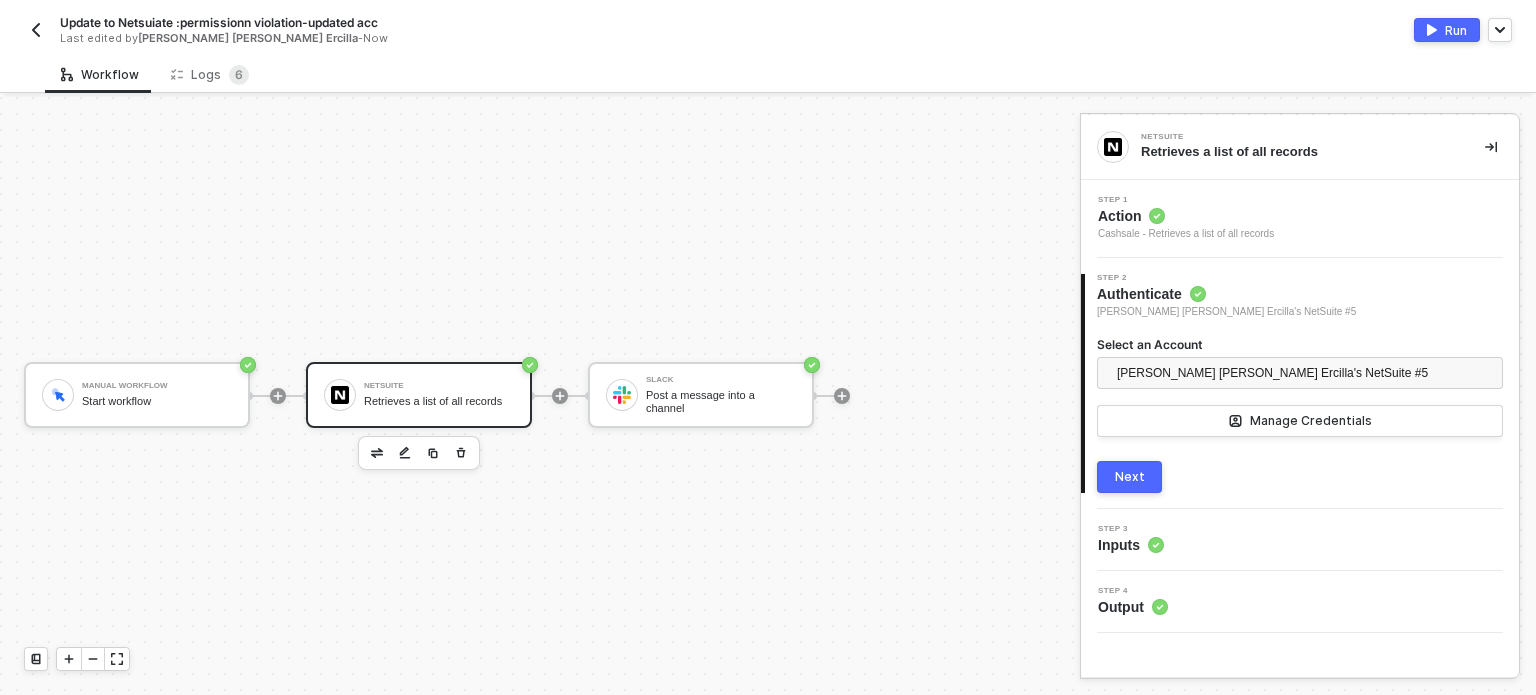 click on "Inputs" at bounding box center (1131, 545) 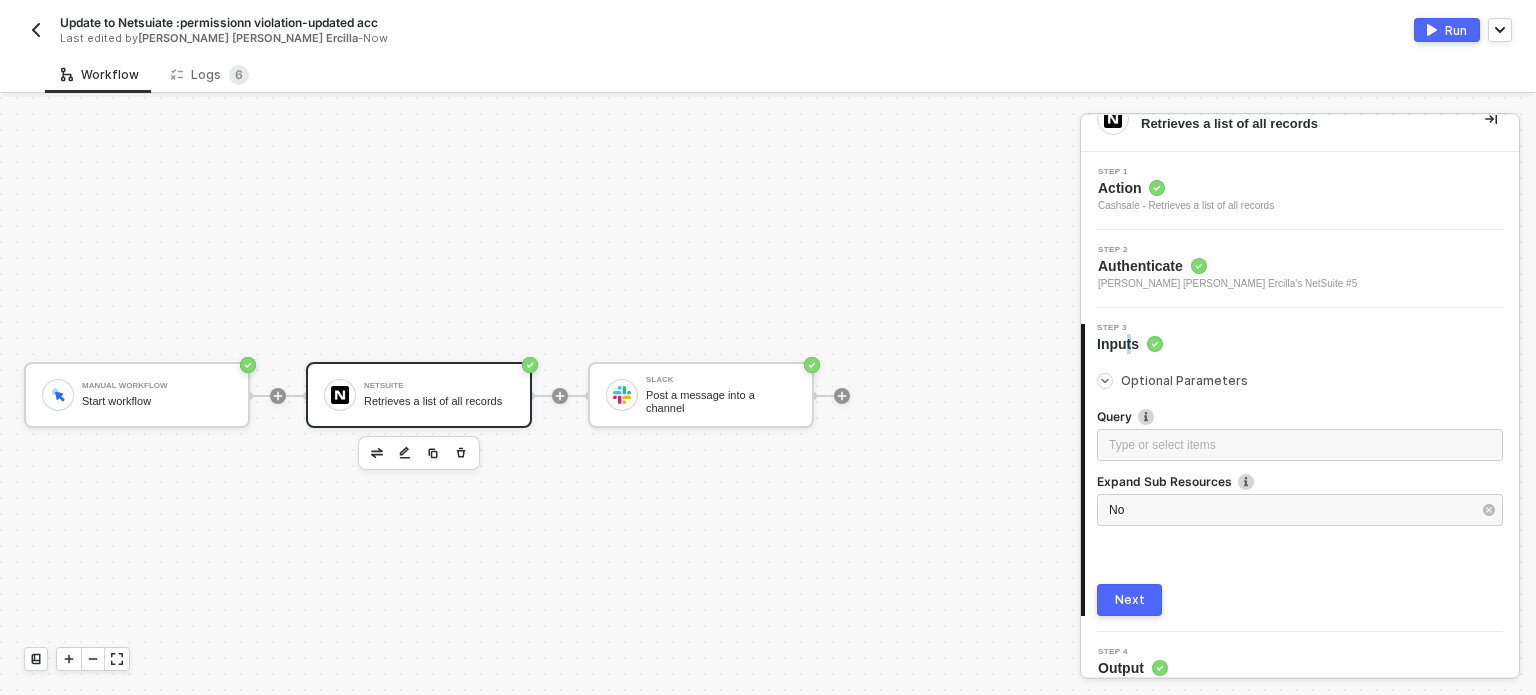 scroll, scrollTop: 44, scrollLeft: 0, axis: vertical 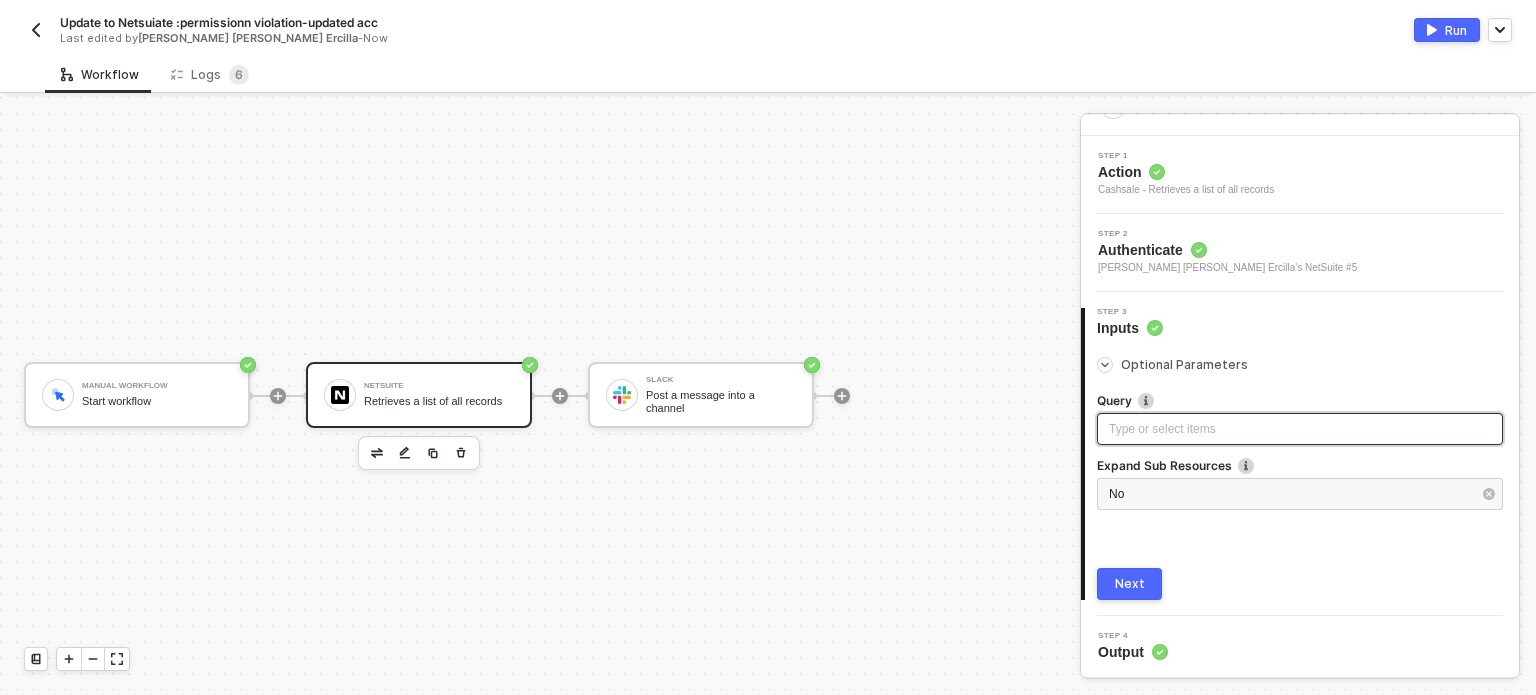 click on "Type or select items ﻿" at bounding box center (1300, 429) 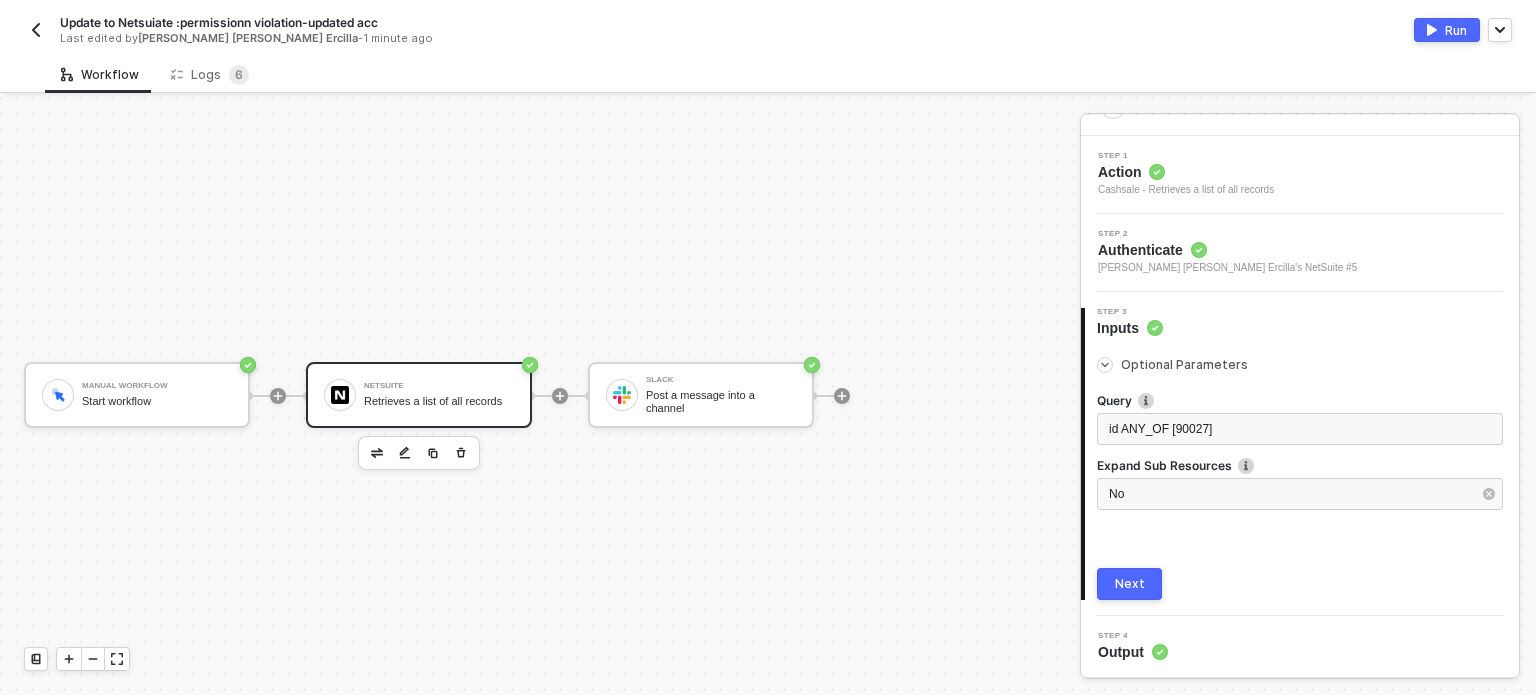click at bounding box center [1489, 494] 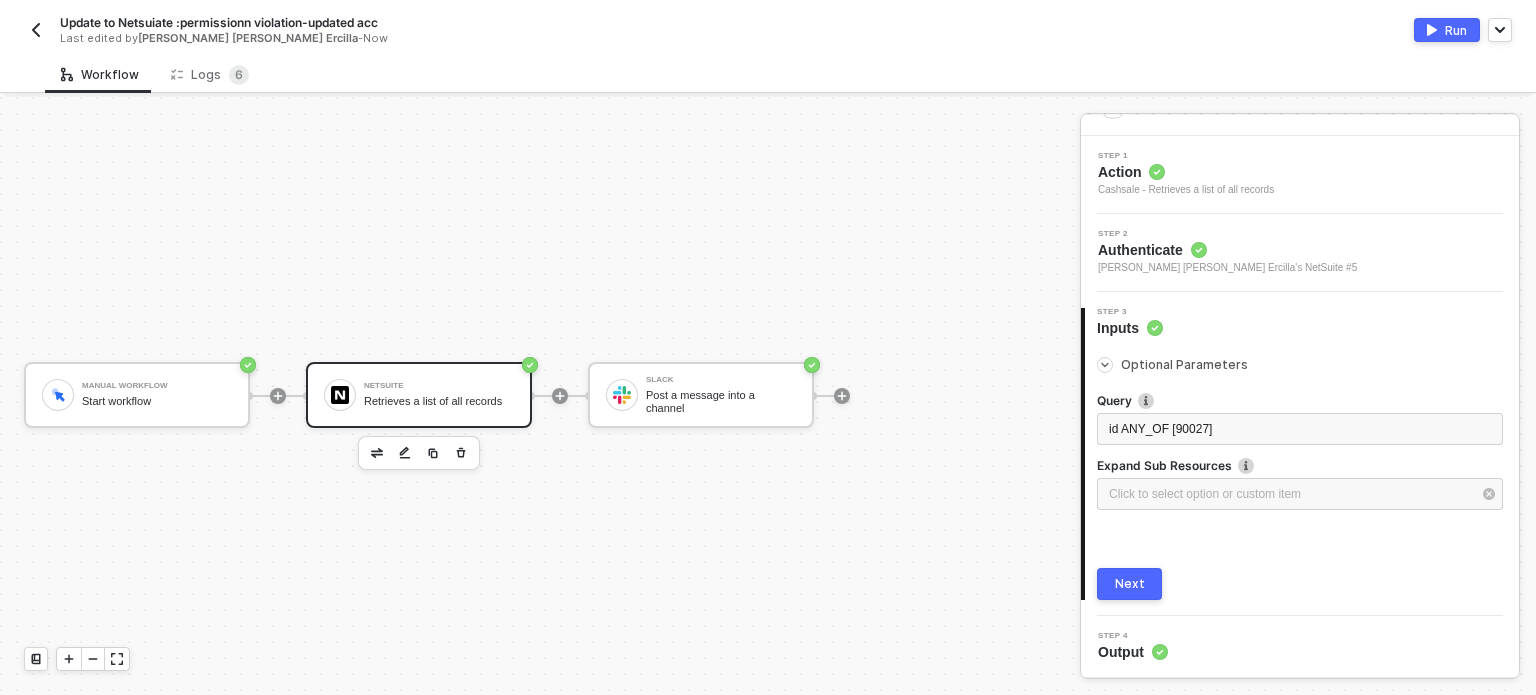 click on "Next" at bounding box center (1130, 584) 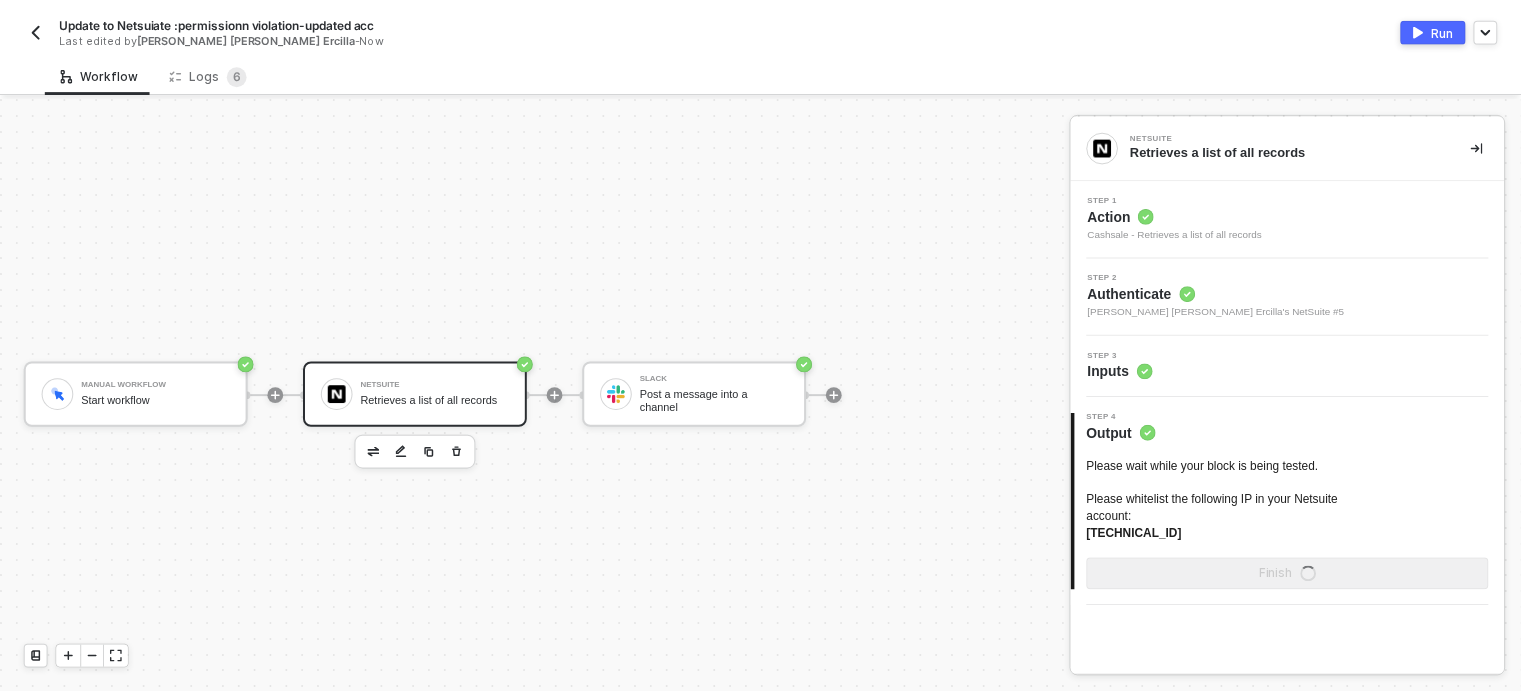 scroll, scrollTop: 0, scrollLeft: 0, axis: both 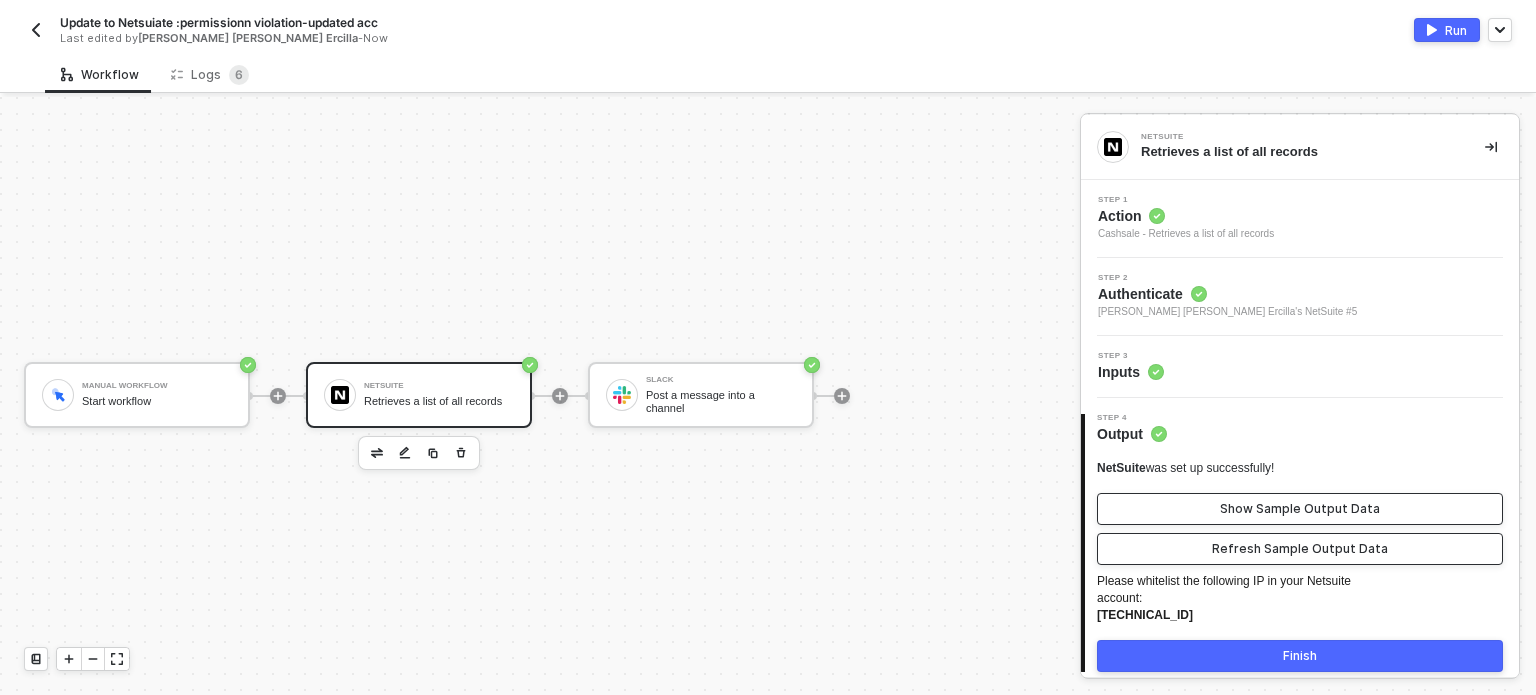 click on "Refresh Sample Output Data" at bounding box center (1300, 549) 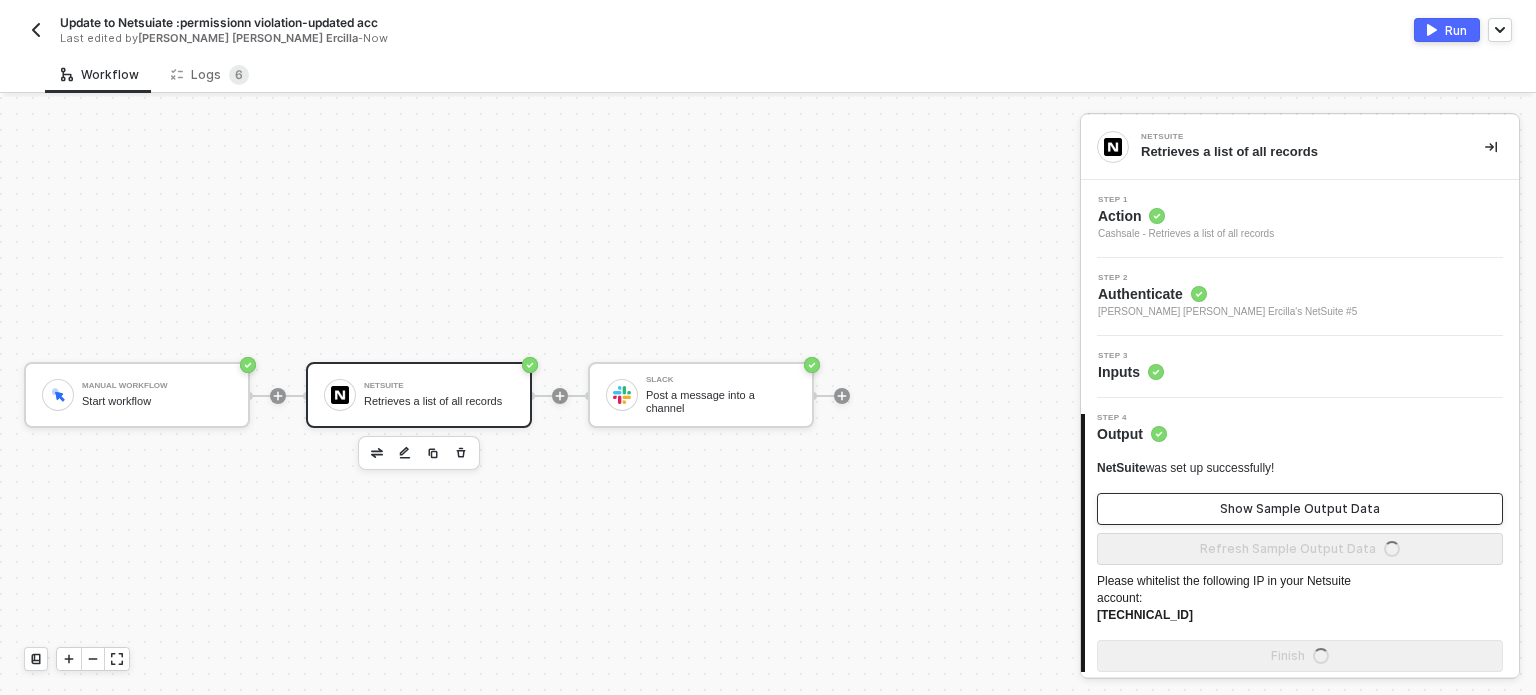 click on "Show Sample Output Data" at bounding box center (1300, 509) 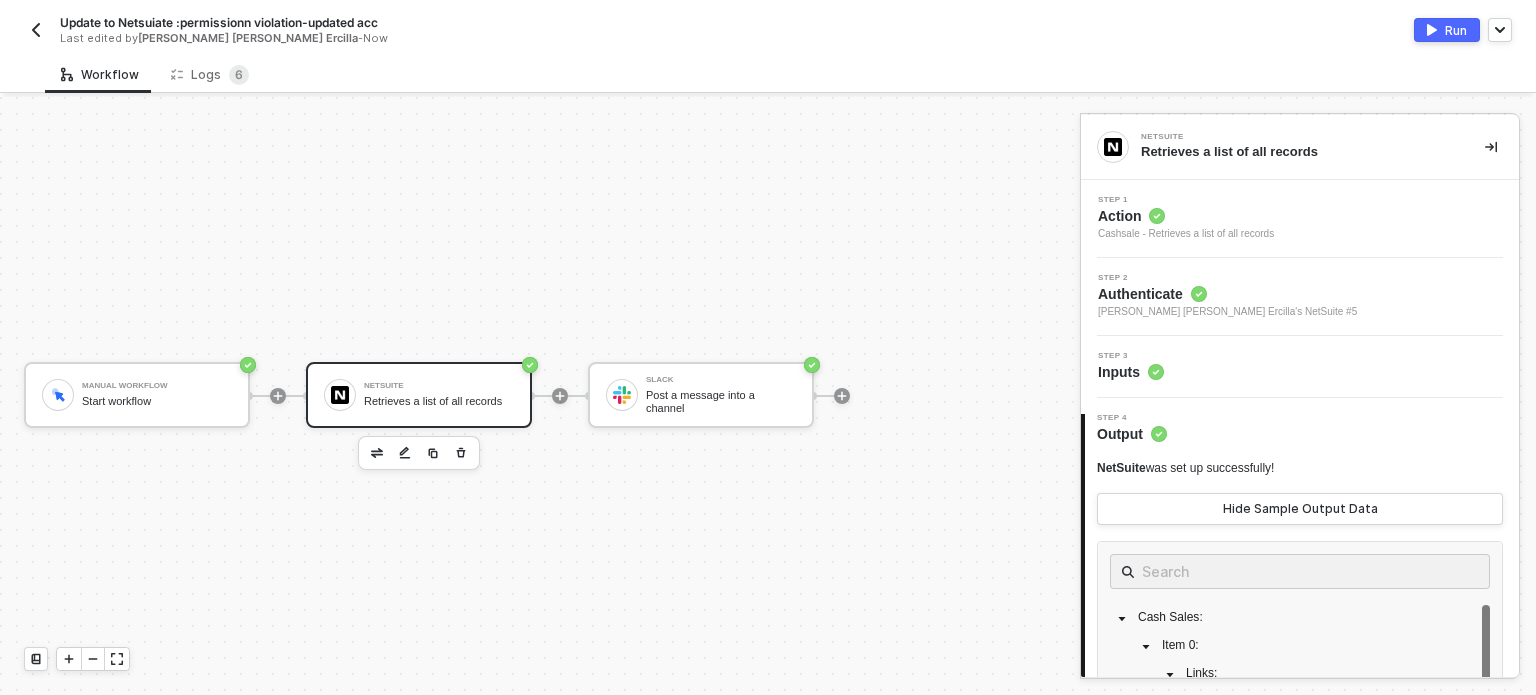 click at bounding box center (1432, 30) 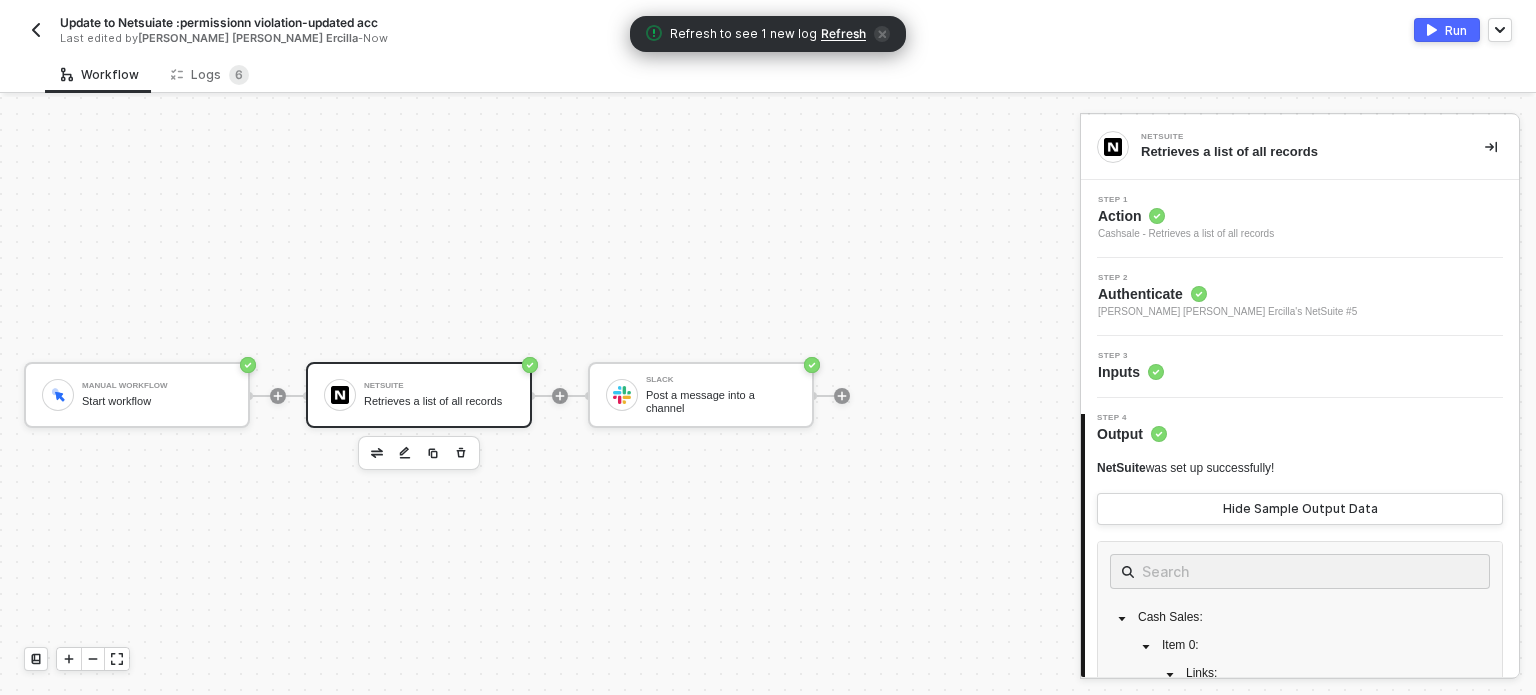 click on "Refresh" at bounding box center [843, 34] 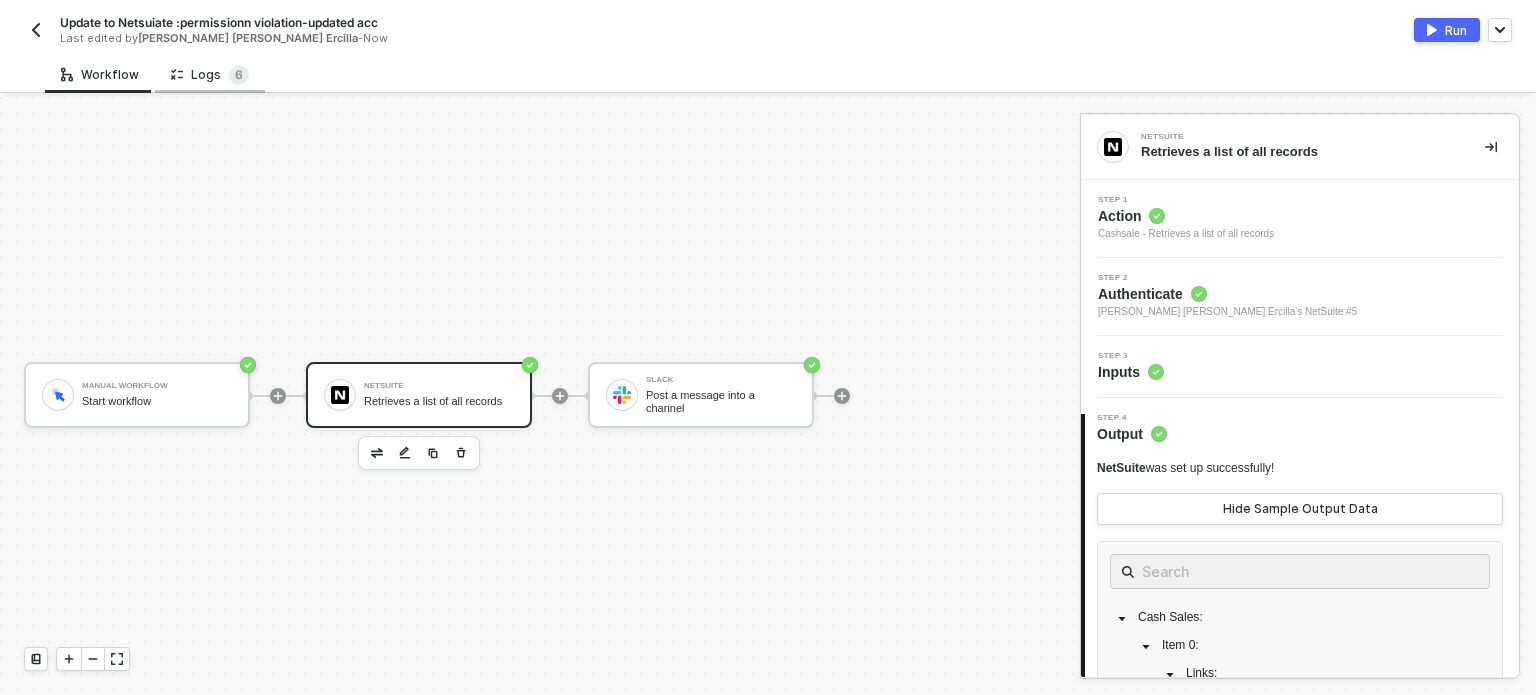 click on "Logs 6" at bounding box center (210, 74) 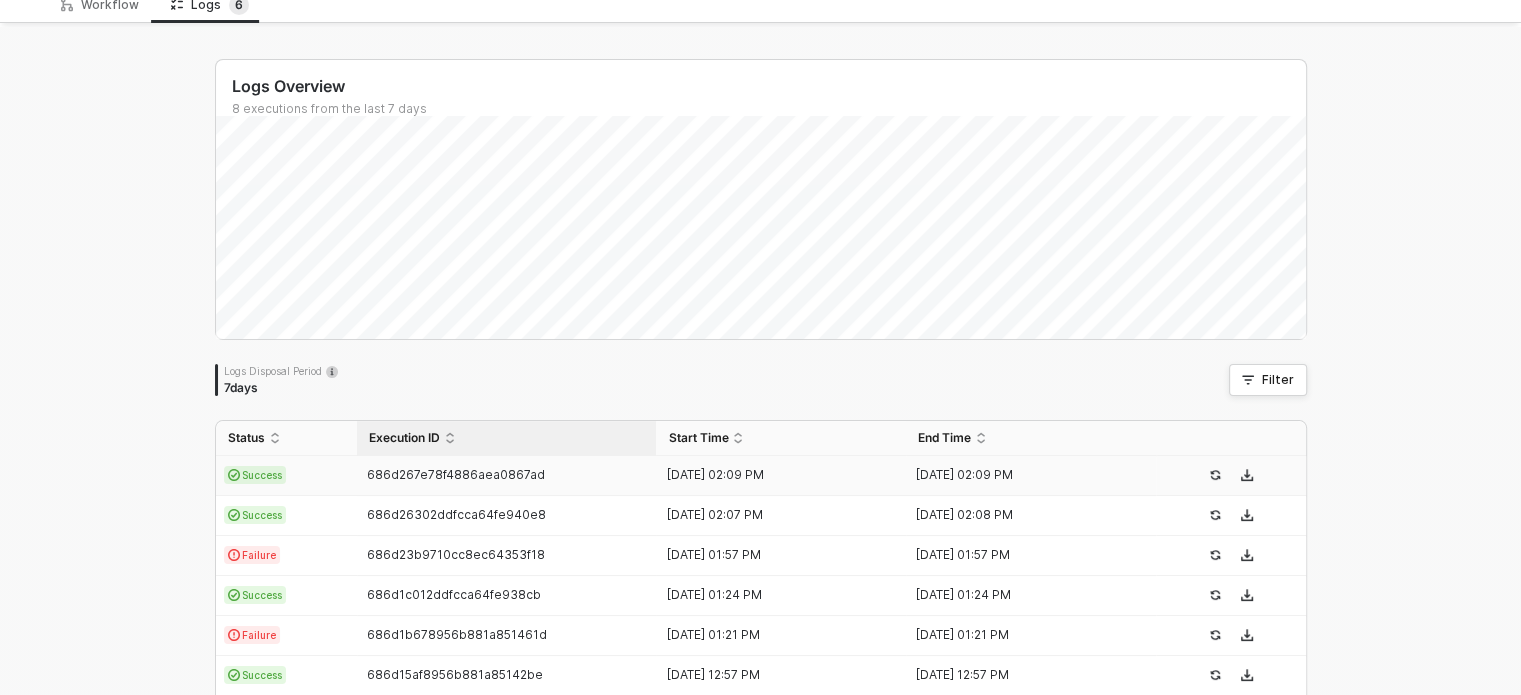 scroll, scrollTop: 100, scrollLeft: 0, axis: vertical 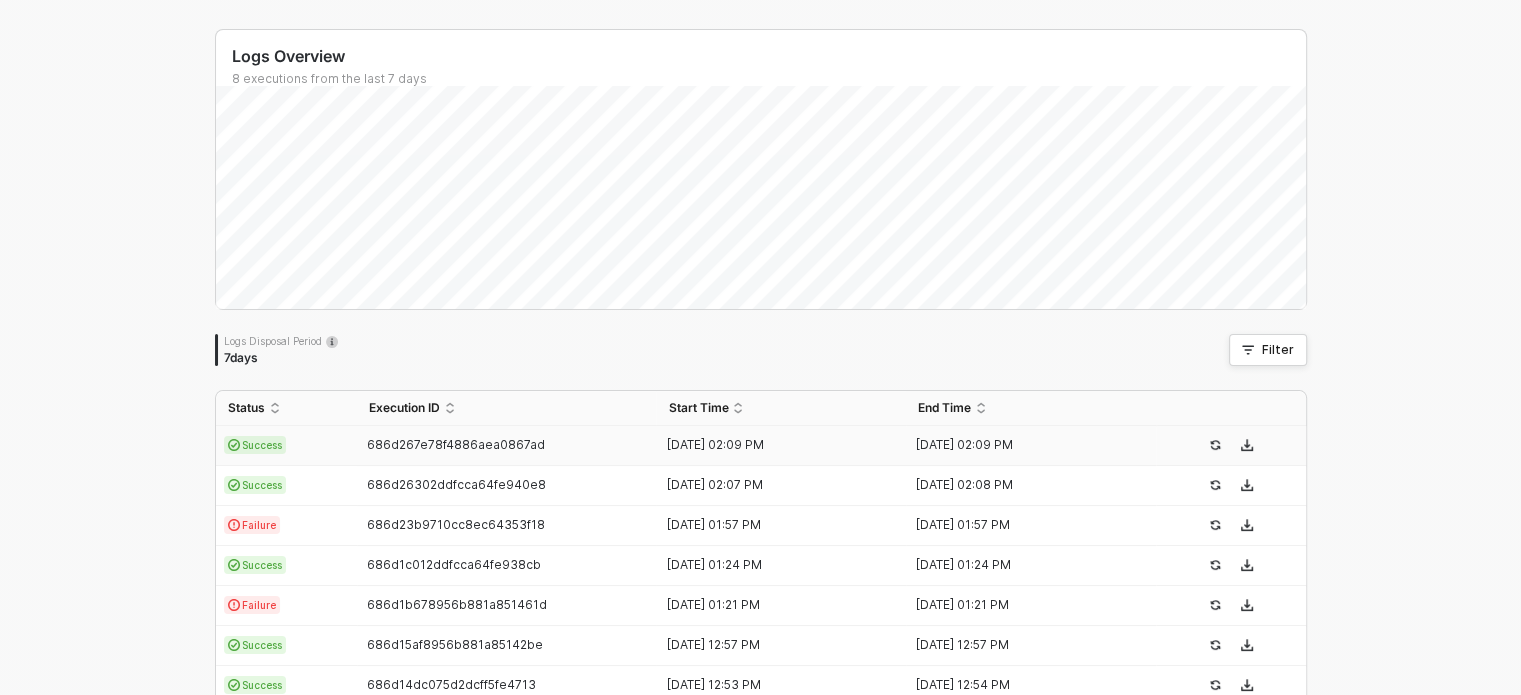 click on "686d267e78f4886aea0867ad" at bounding box center [507, 445] 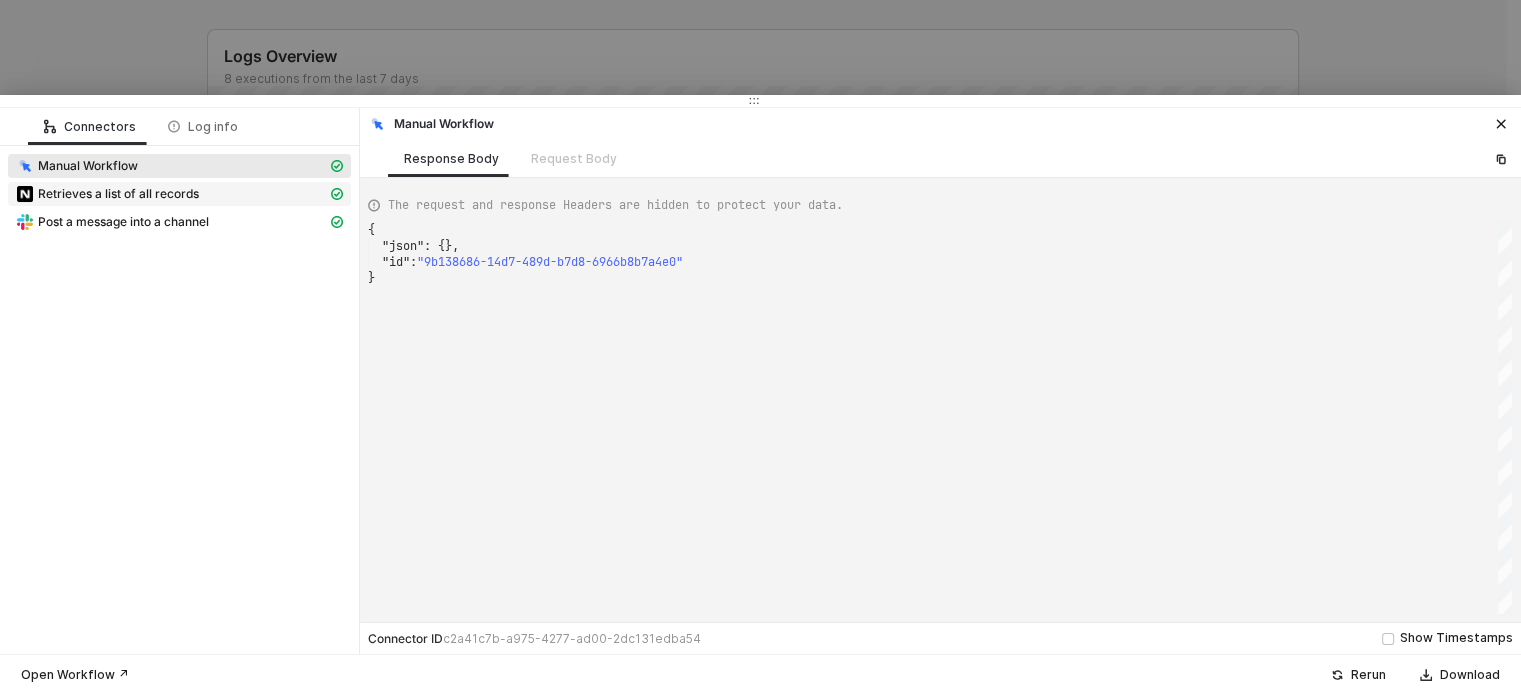 click on "Retrieves a list of all records" at bounding box center [118, 194] 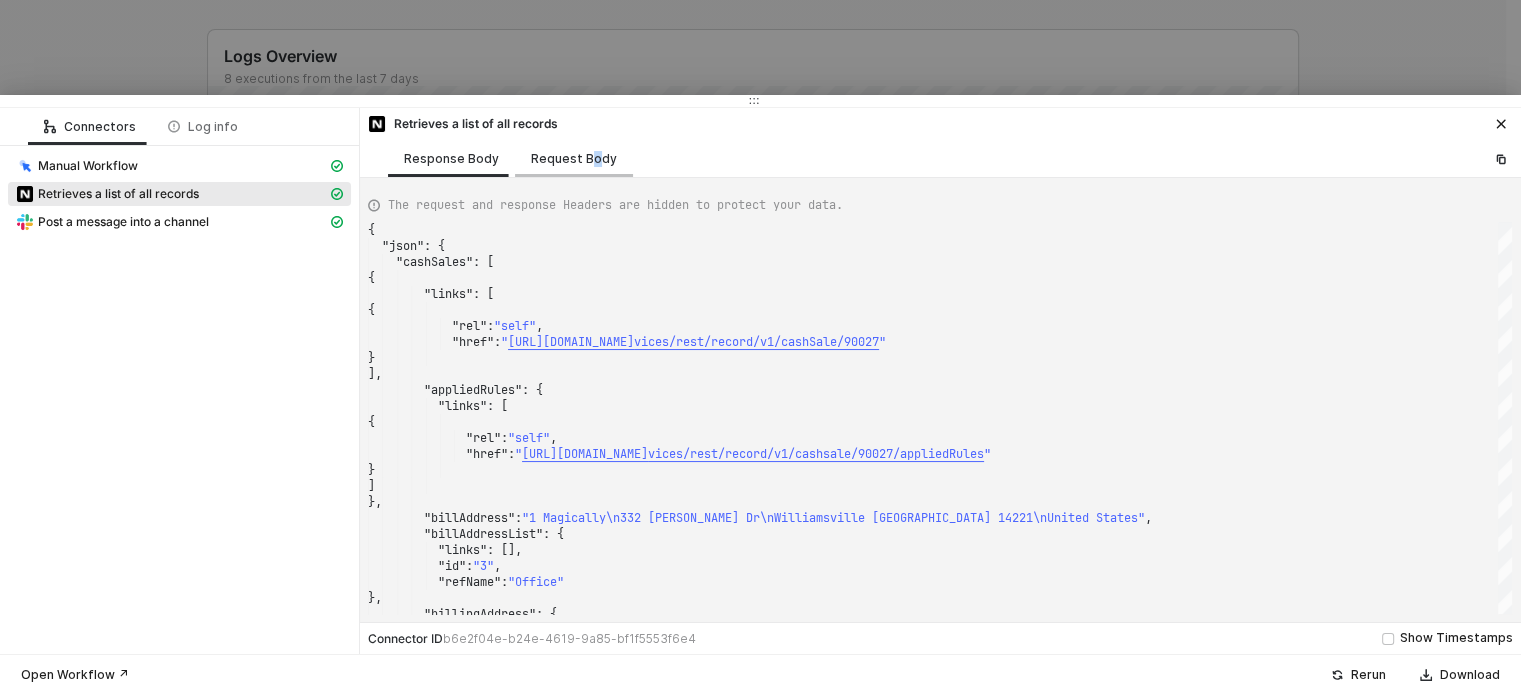 click on "Request Body" at bounding box center (574, 158) 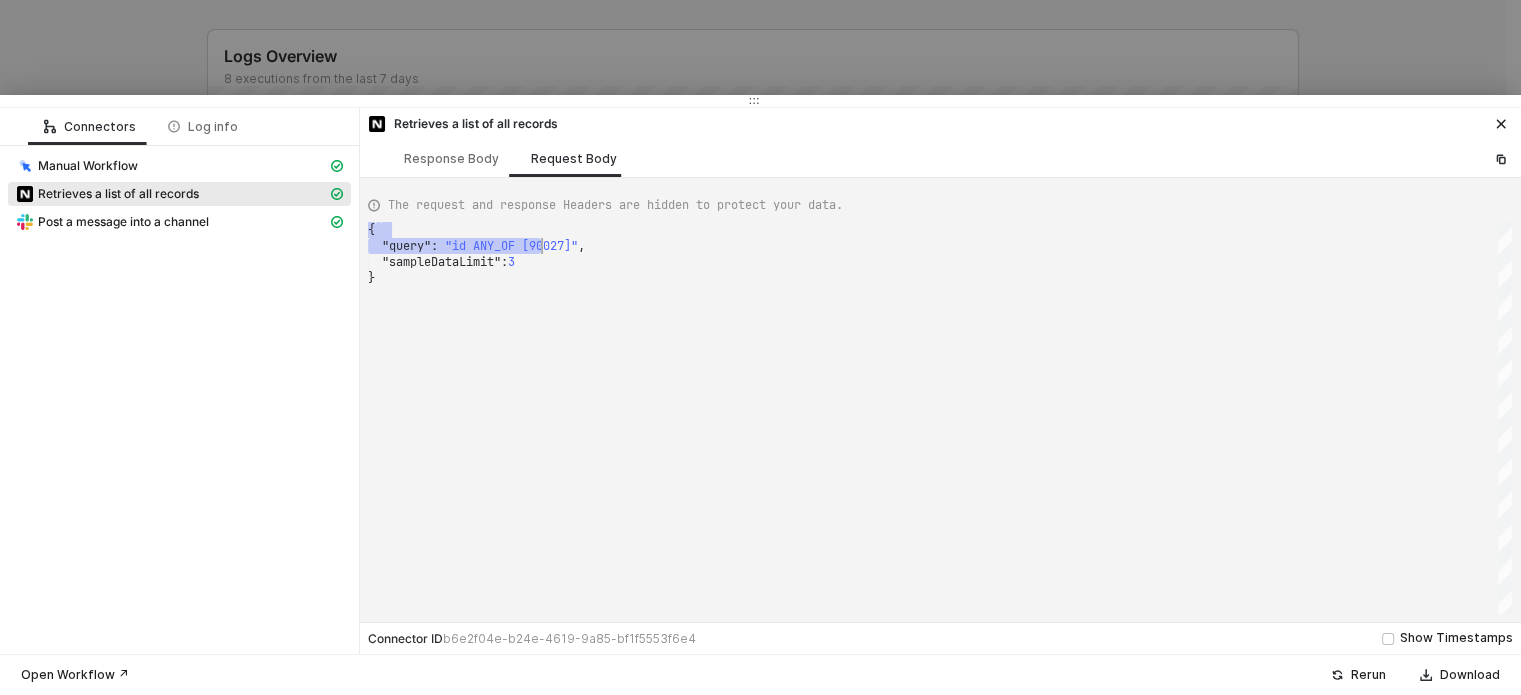 scroll, scrollTop: 0, scrollLeft: 5, axis: horizontal 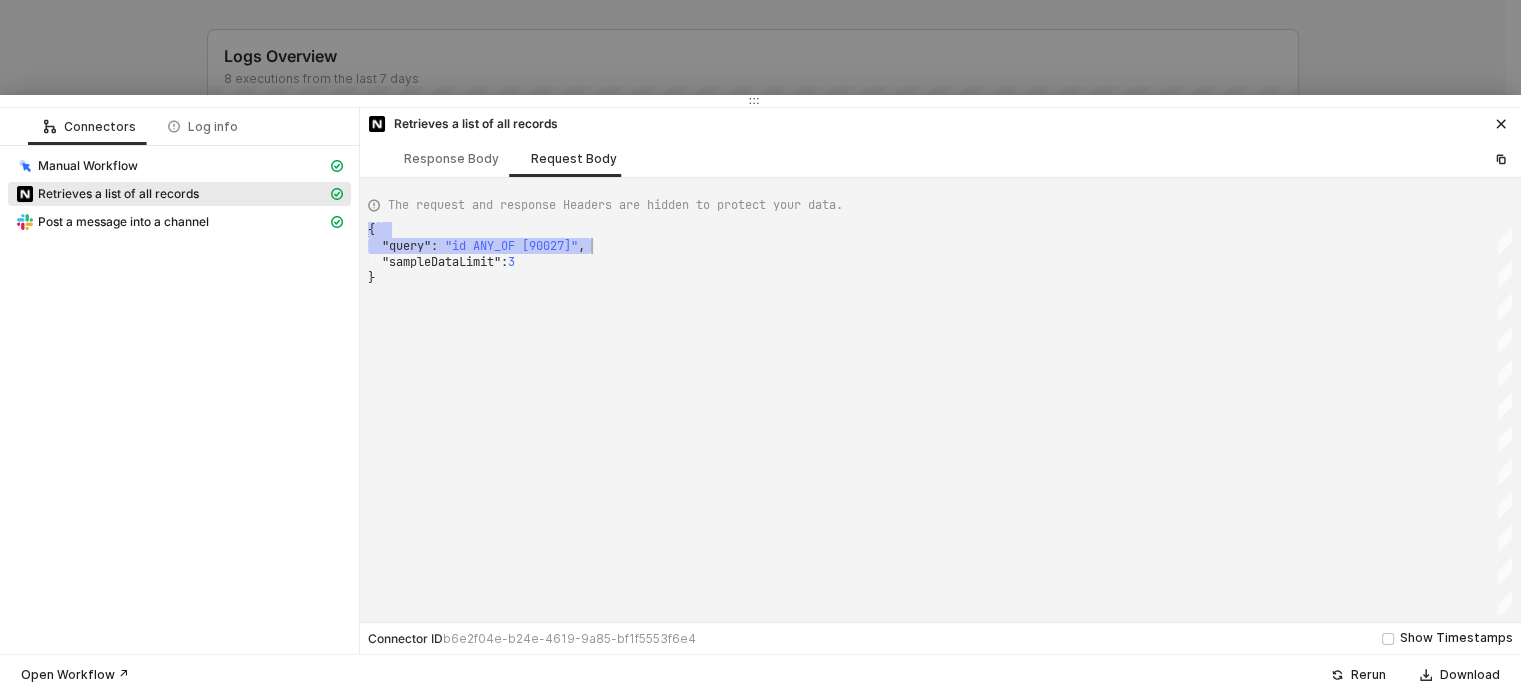 drag, startPoint x: 444, startPoint y: 236, endPoint x: 593, endPoint y: 244, distance: 149.21461 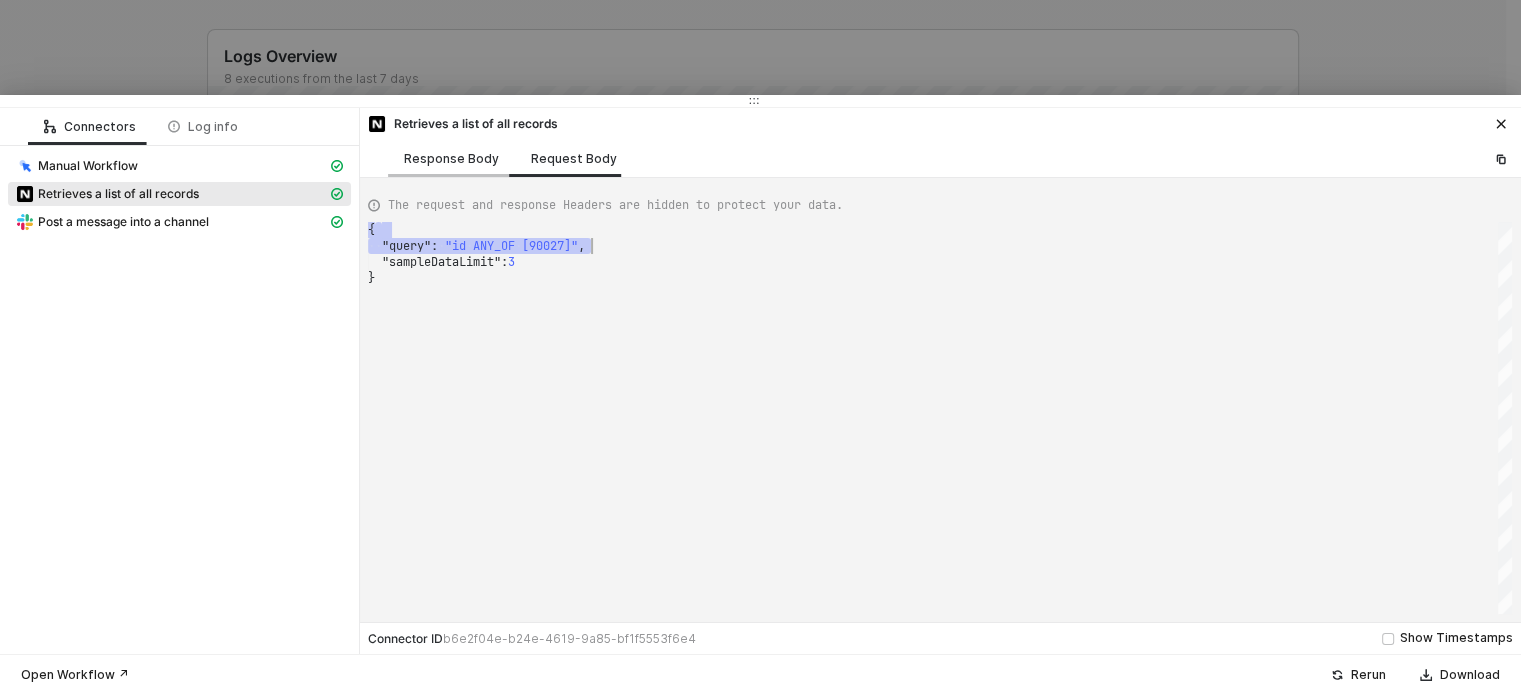 click on "Response Body" at bounding box center (451, 159) 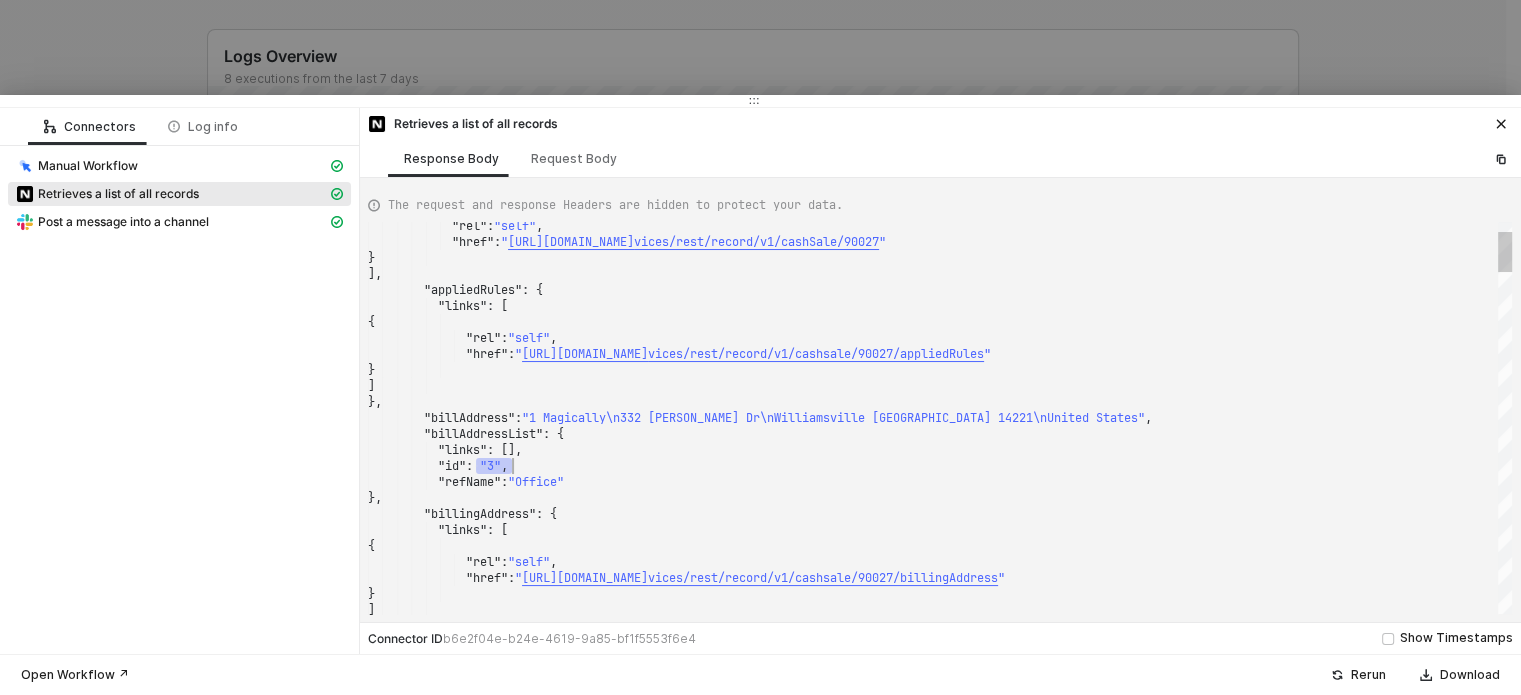 scroll, scrollTop: 0, scrollLeft: 0, axis: both 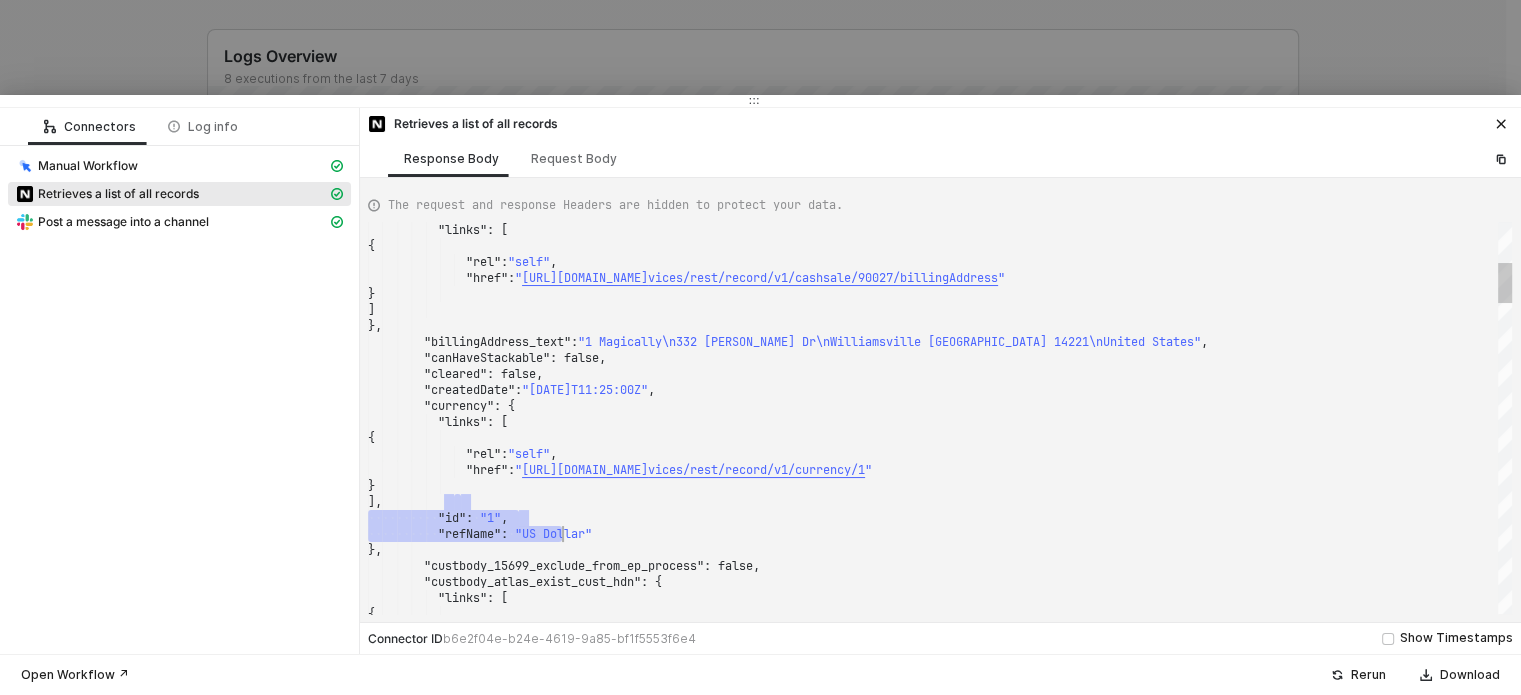 drag, startPoint x: 486, startPoint y: 509, endPoint x: 560, endPoint y: 533, distance: 77.7946 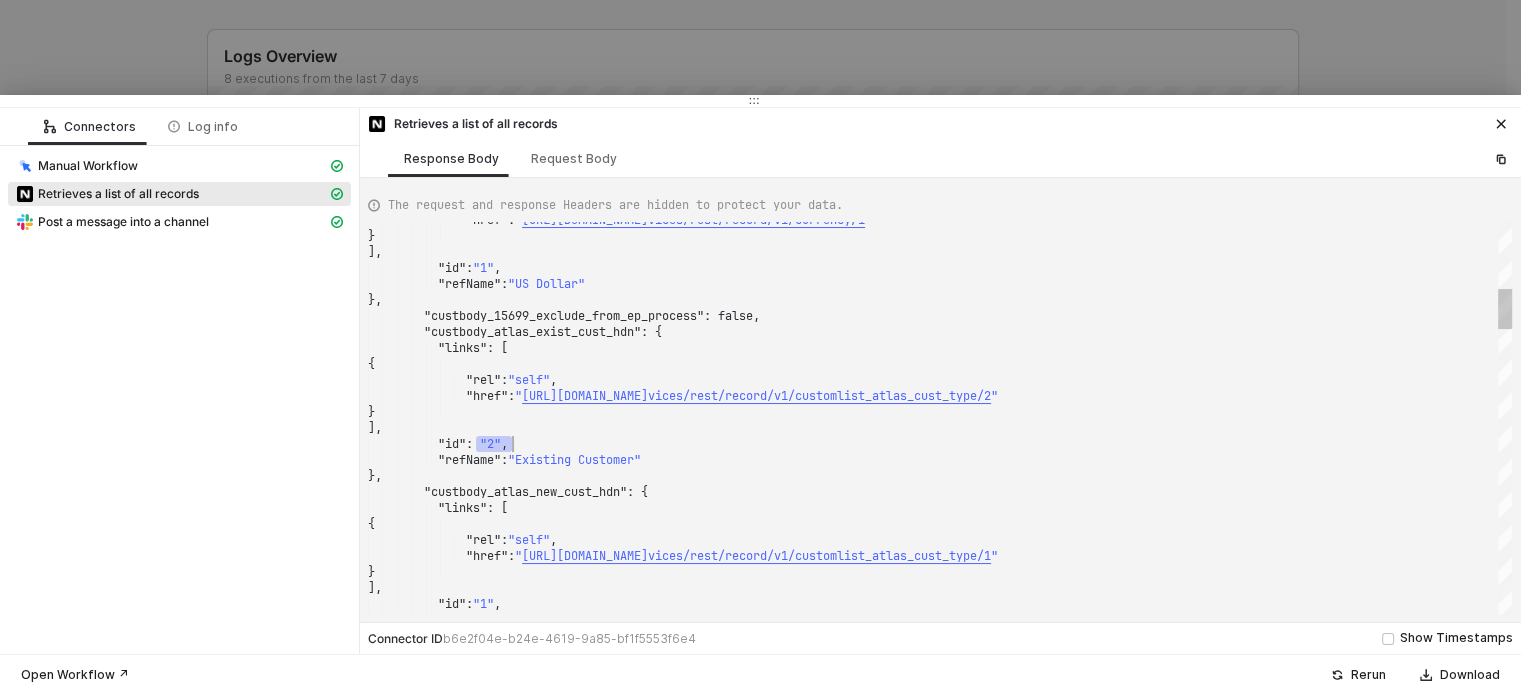 drag, startPoint x: 482, startPoint y: 447, endPoint x: 537, endPoint y: 441, distance: 55.326305 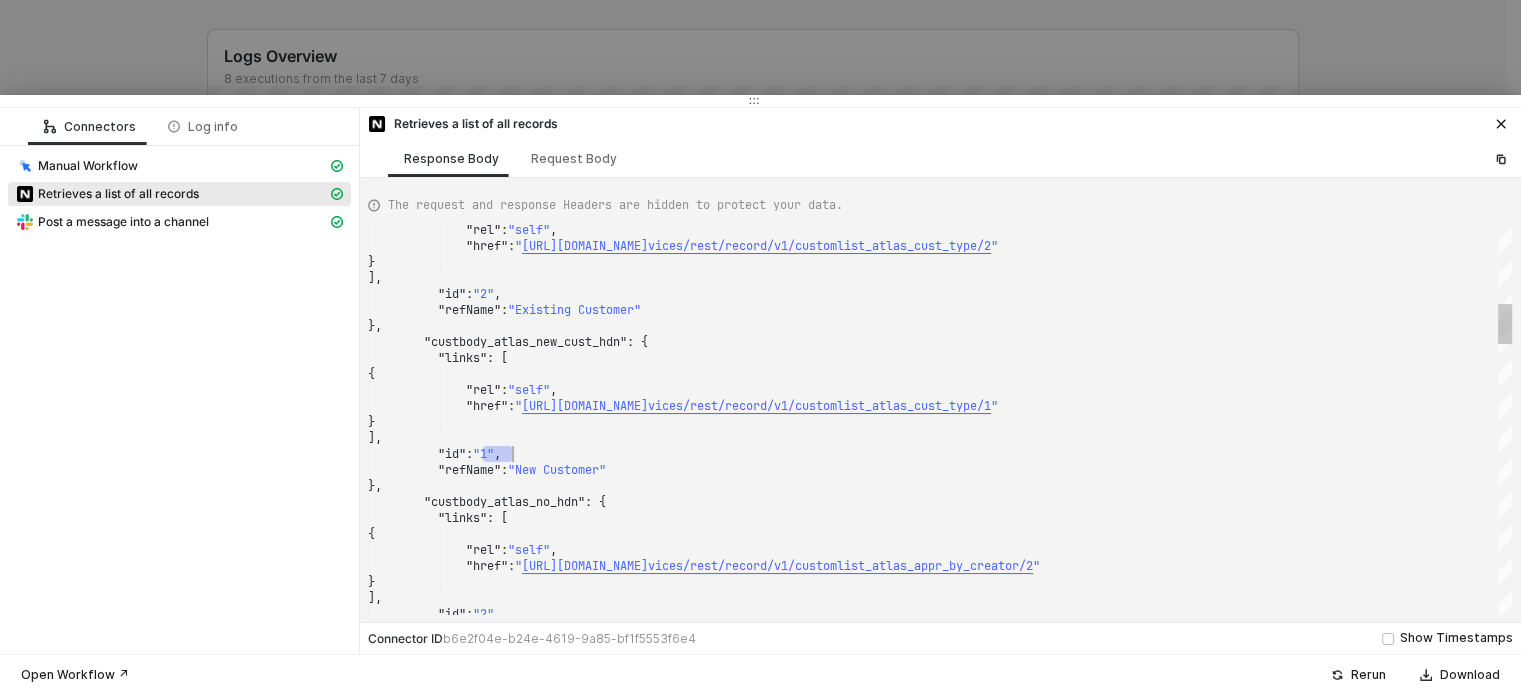 drag, startPoint x: 492, startPoint y: 453, endPoint x: 564, endPoint y: 447, distance: 72.249565 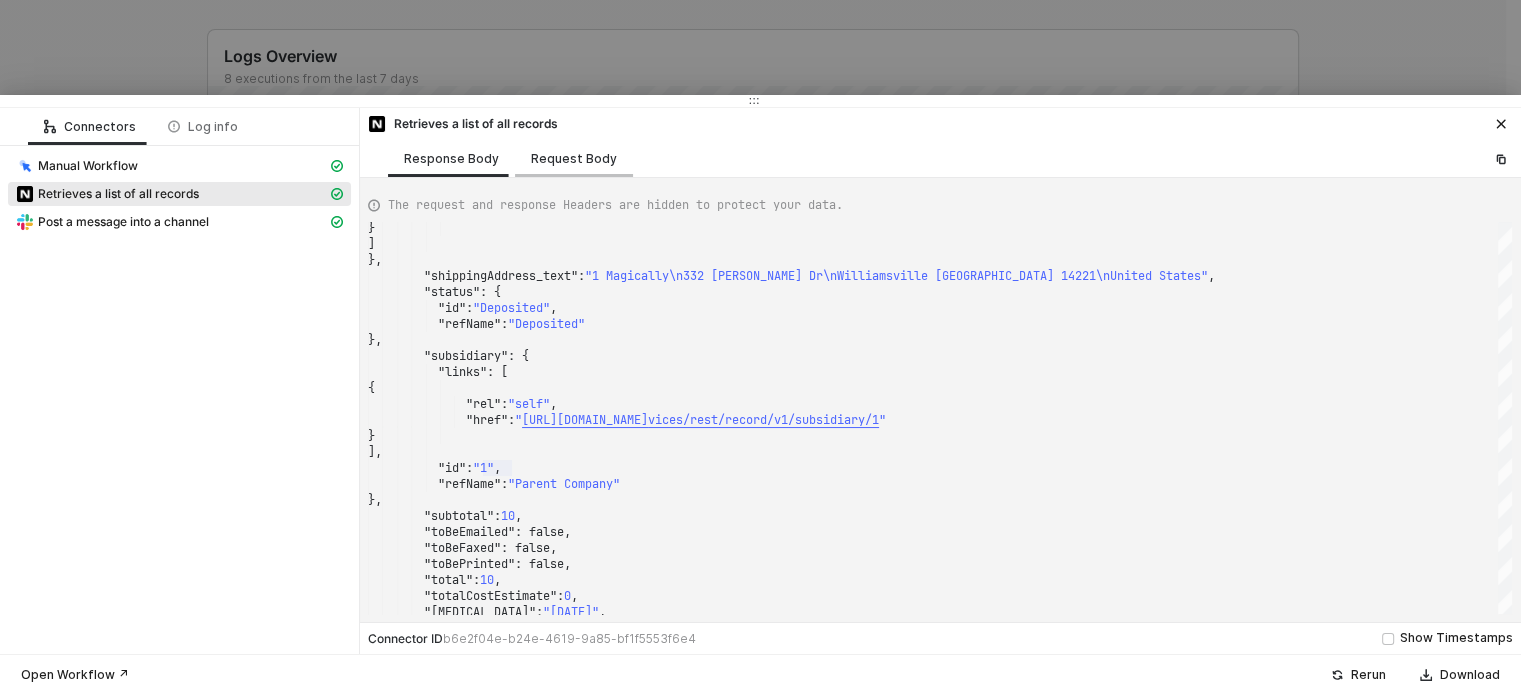 click on "Request Body" at bounding box center [574, 158] 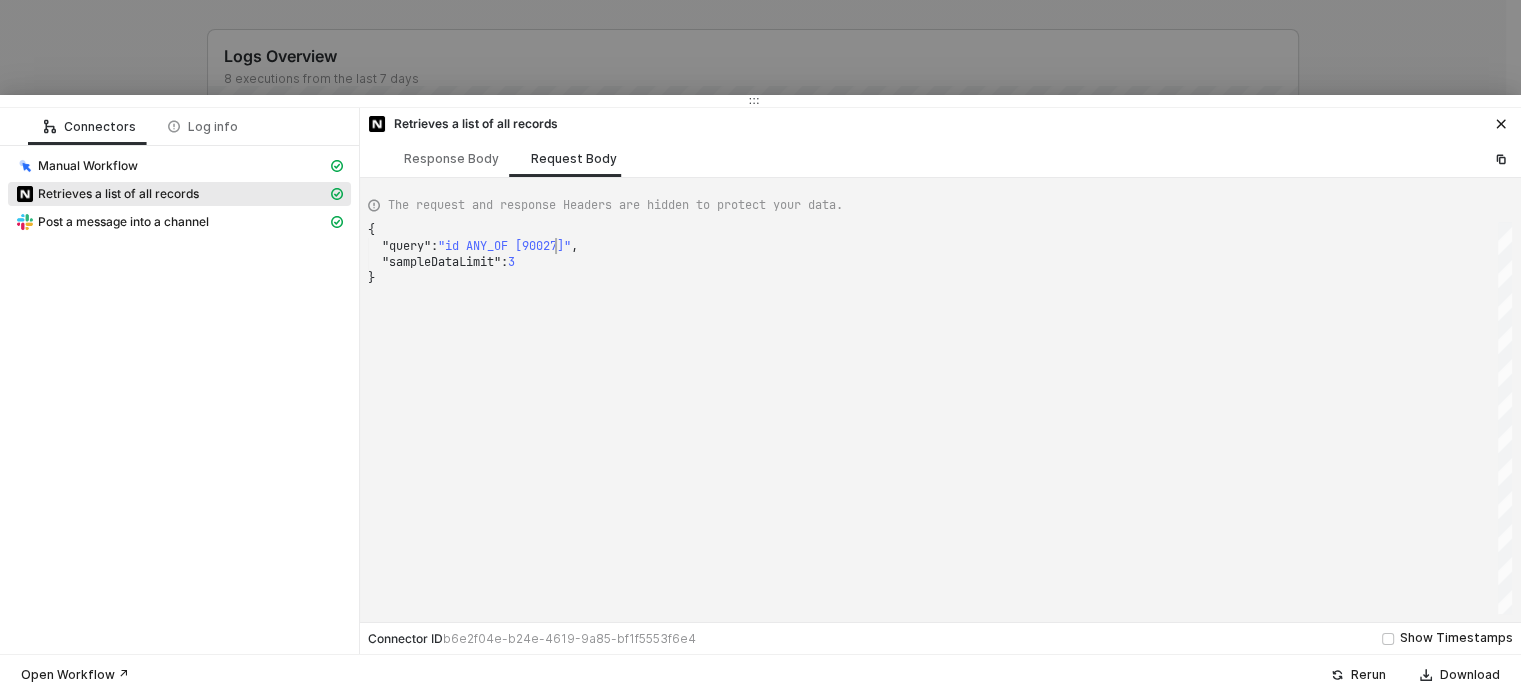 scroll, scrollTop: 0, scrollLeft: 5, axis: horizontal 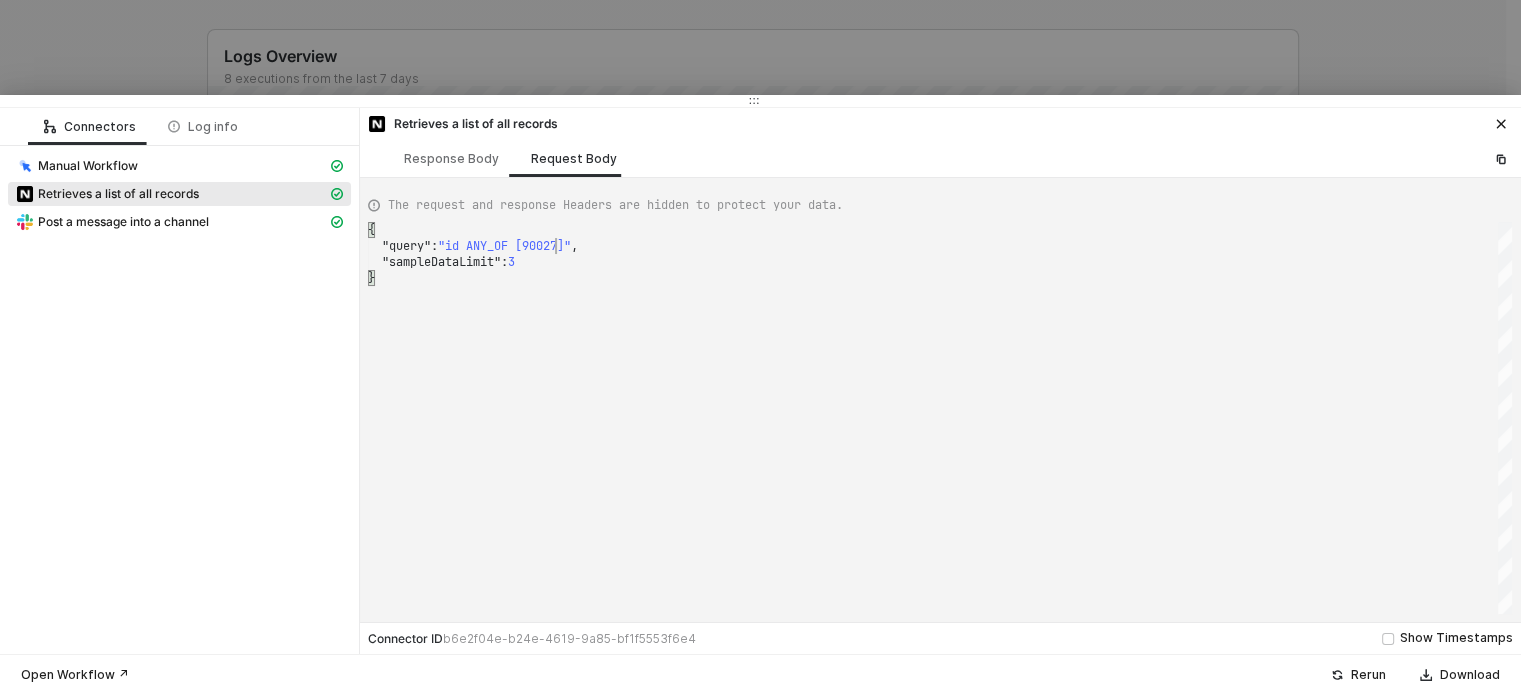 click on ""id ANY_OF [90027]"" at bounding box center (504, 246) 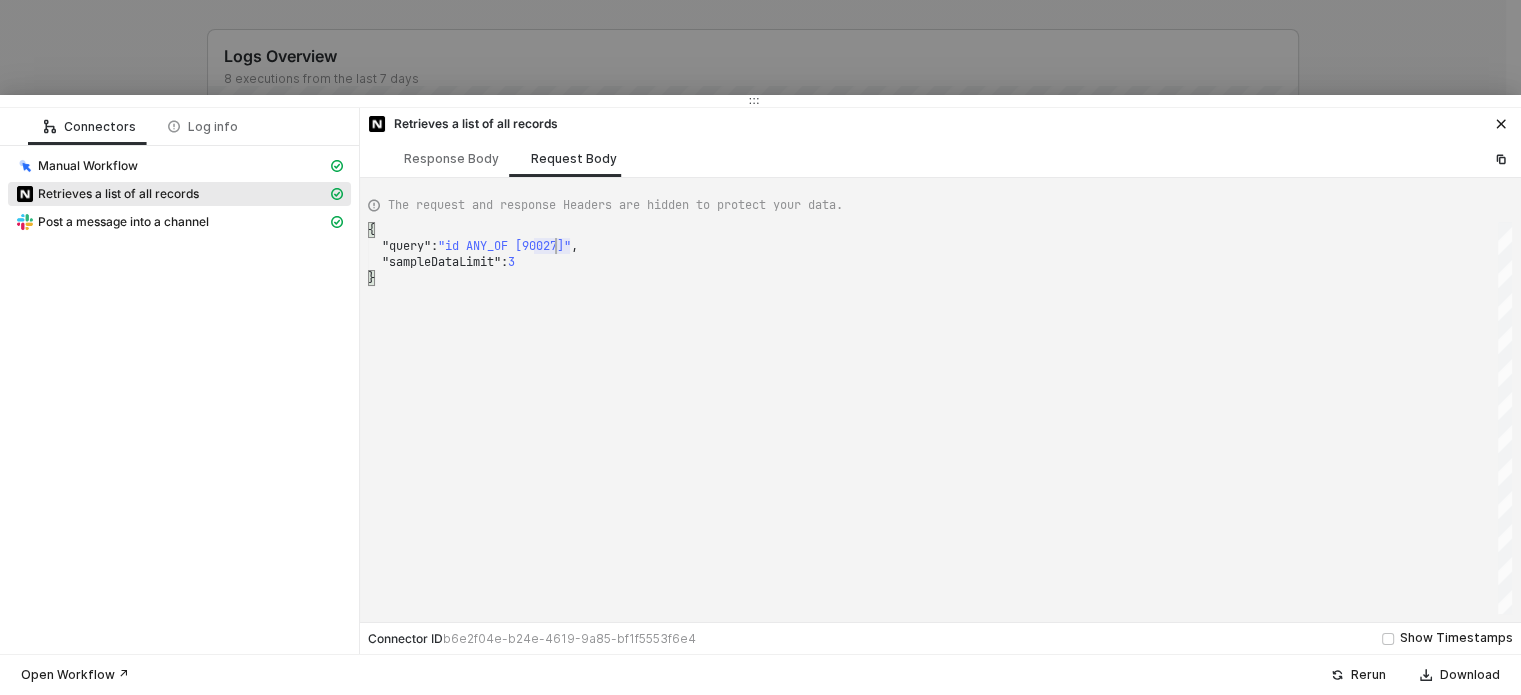 click on ""id ANY_OF [90027]"" at bounding box center [504, 246] 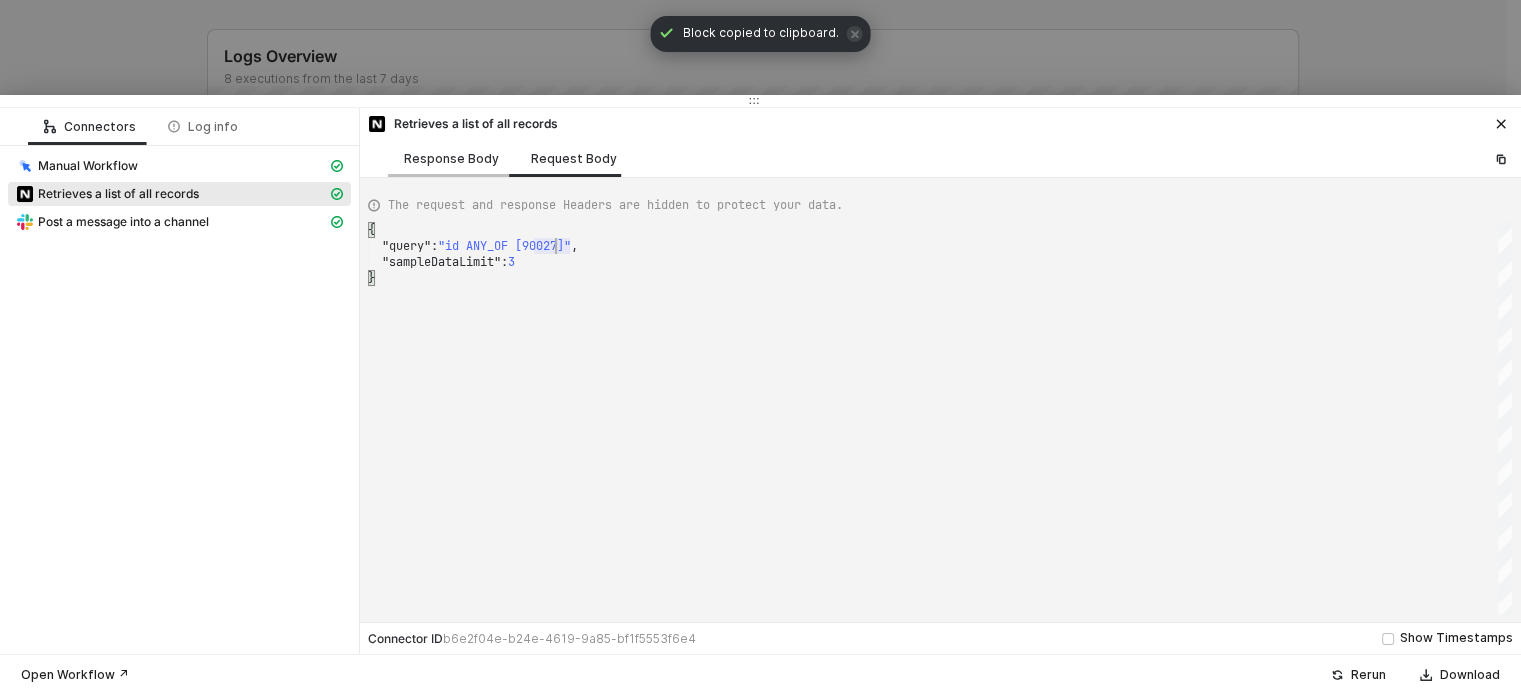 drag, startPoint x: 451, startPoint y: 156, endPoint x: 455, endPoint y: 169, distance: 13.601471 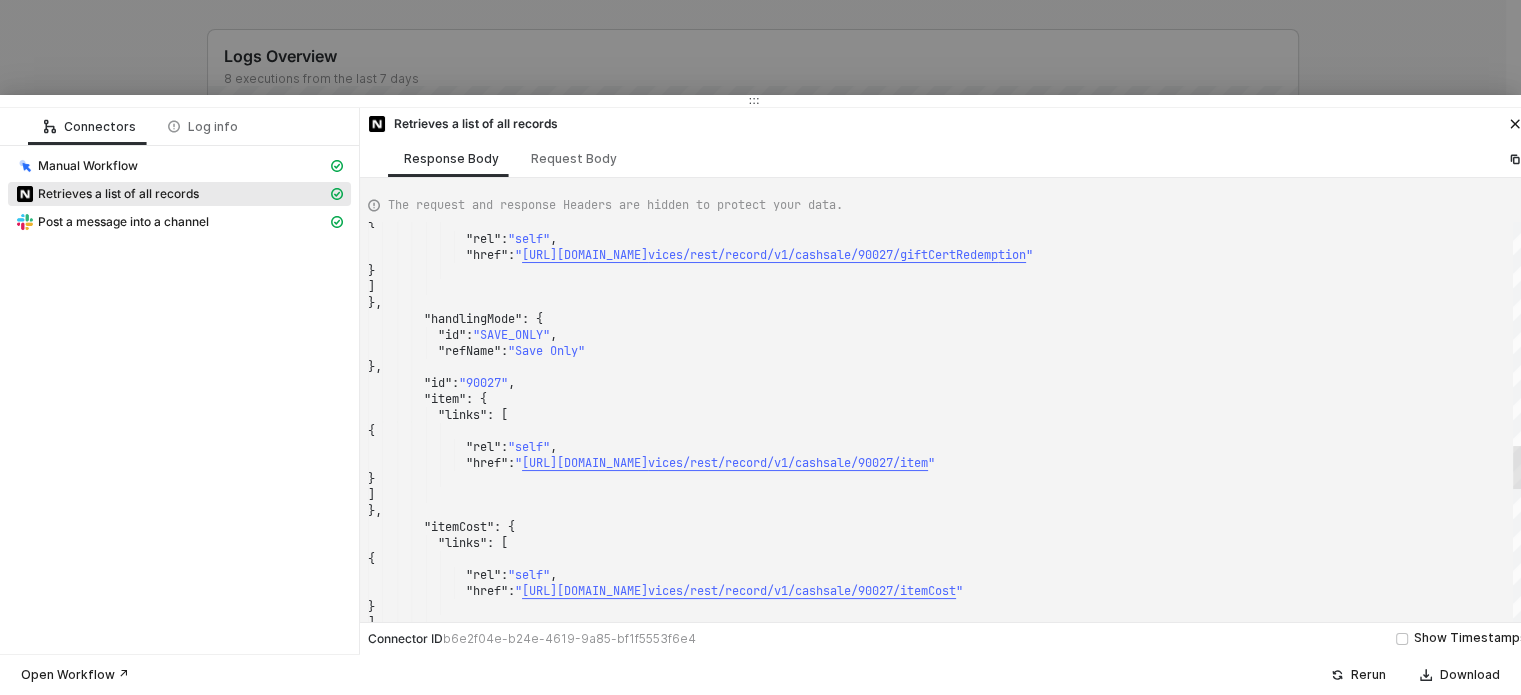 drag, startPoint x: 1519, startPoint y: 362, endPoint x: 1473, endPoint y: 460, distance: 108.25895 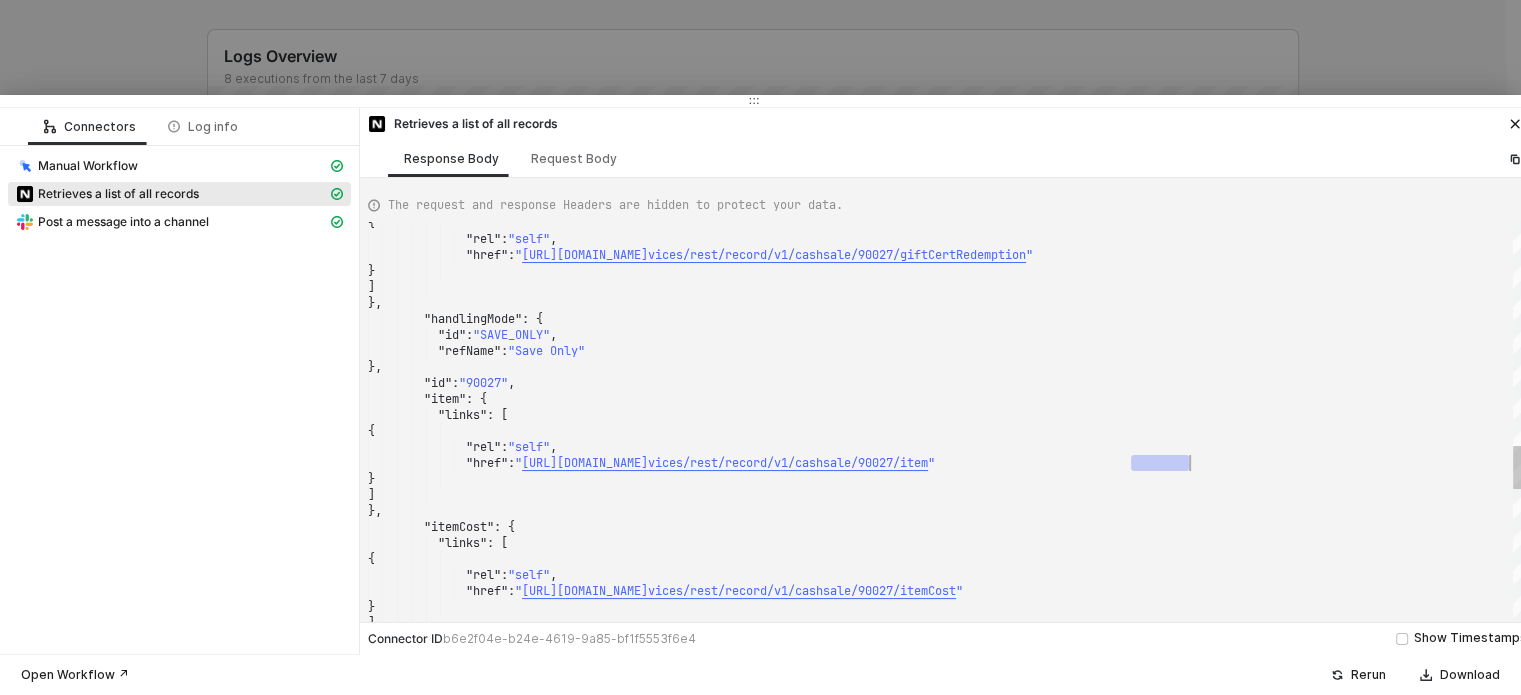 scroll, scrollTop: 0, scrollLeft: 0, axis: both 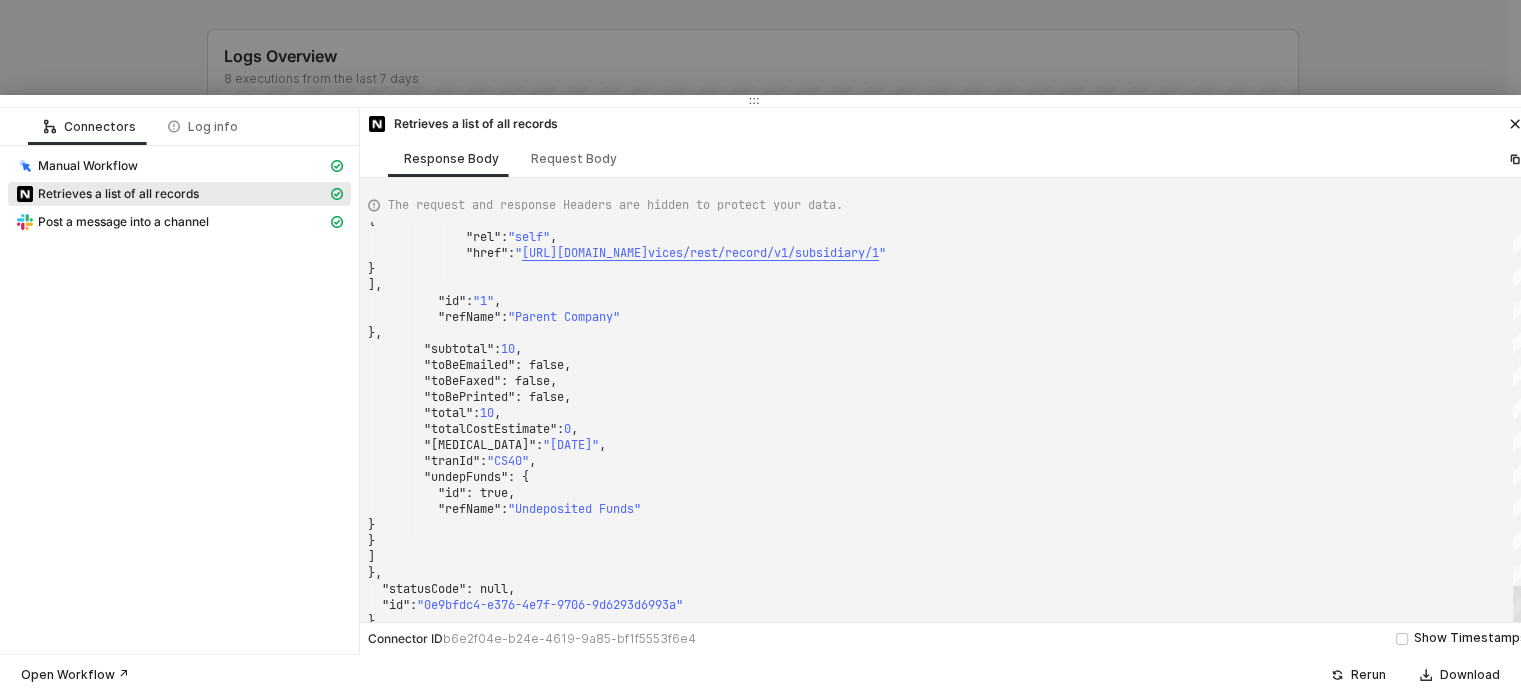 drag, startPoint x: 1515, startPoint y: 466, endPoint x: 1524, endPoint y: 569, distance: 103.392456 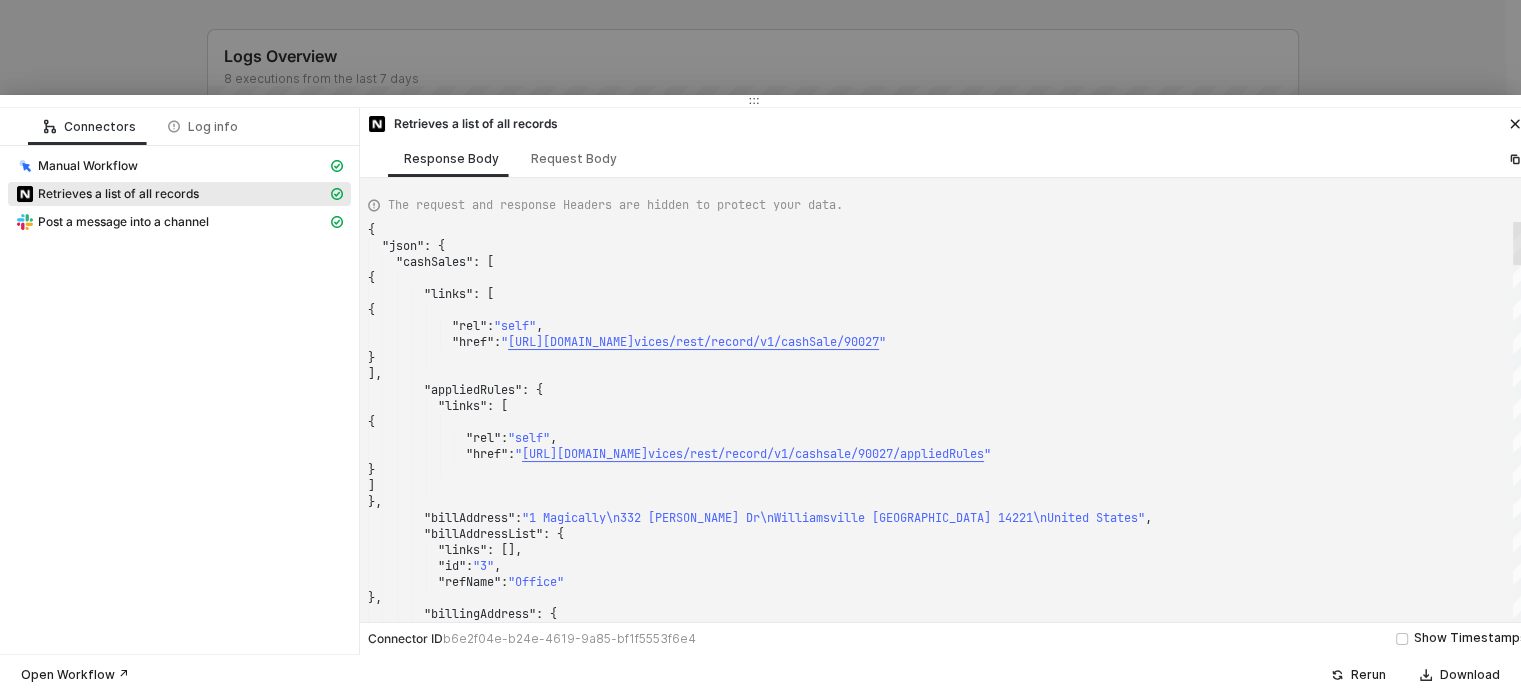drag, startPoint x: 1513, startPoint y: 602, endPoint x: 1511, endPoint y: -62, distance: 664.003 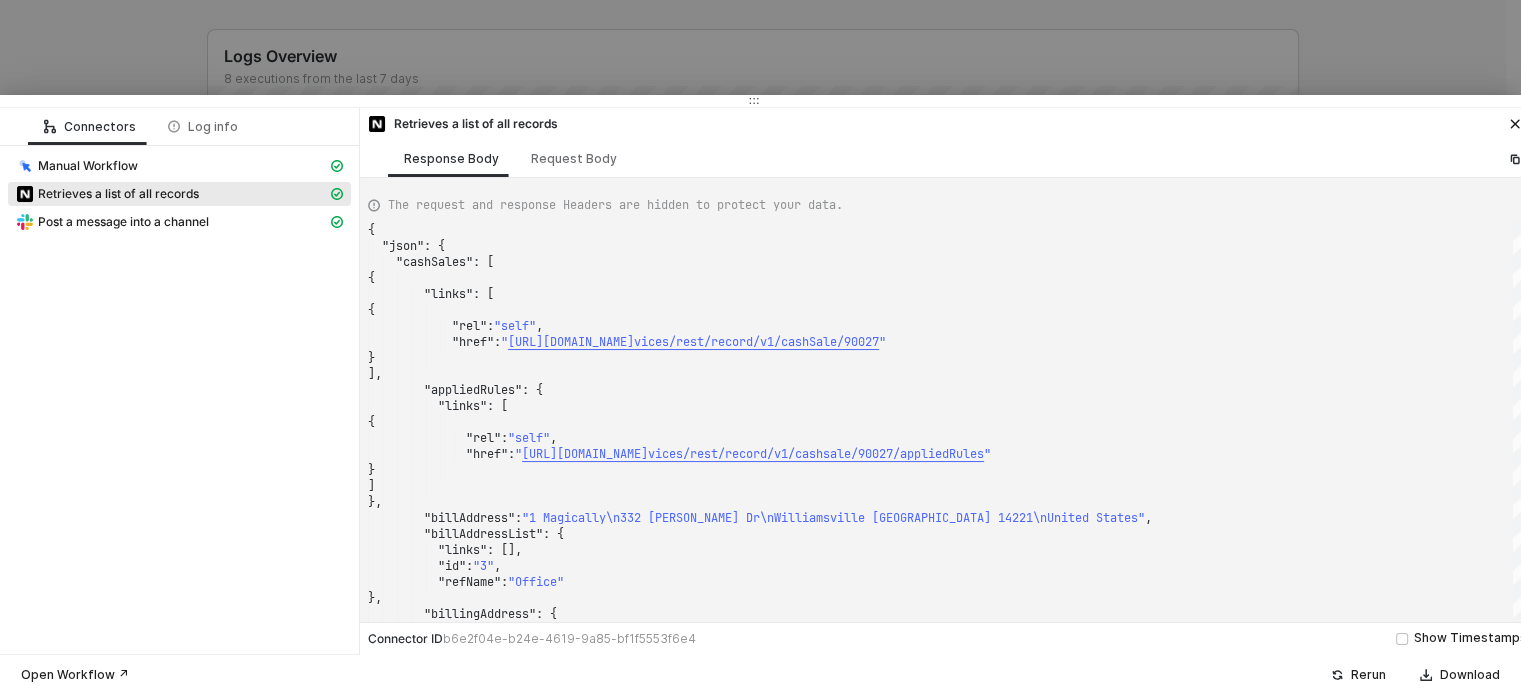 click on "The request and response Headers are hidden to protect your data." at bounding box center [947, 205] 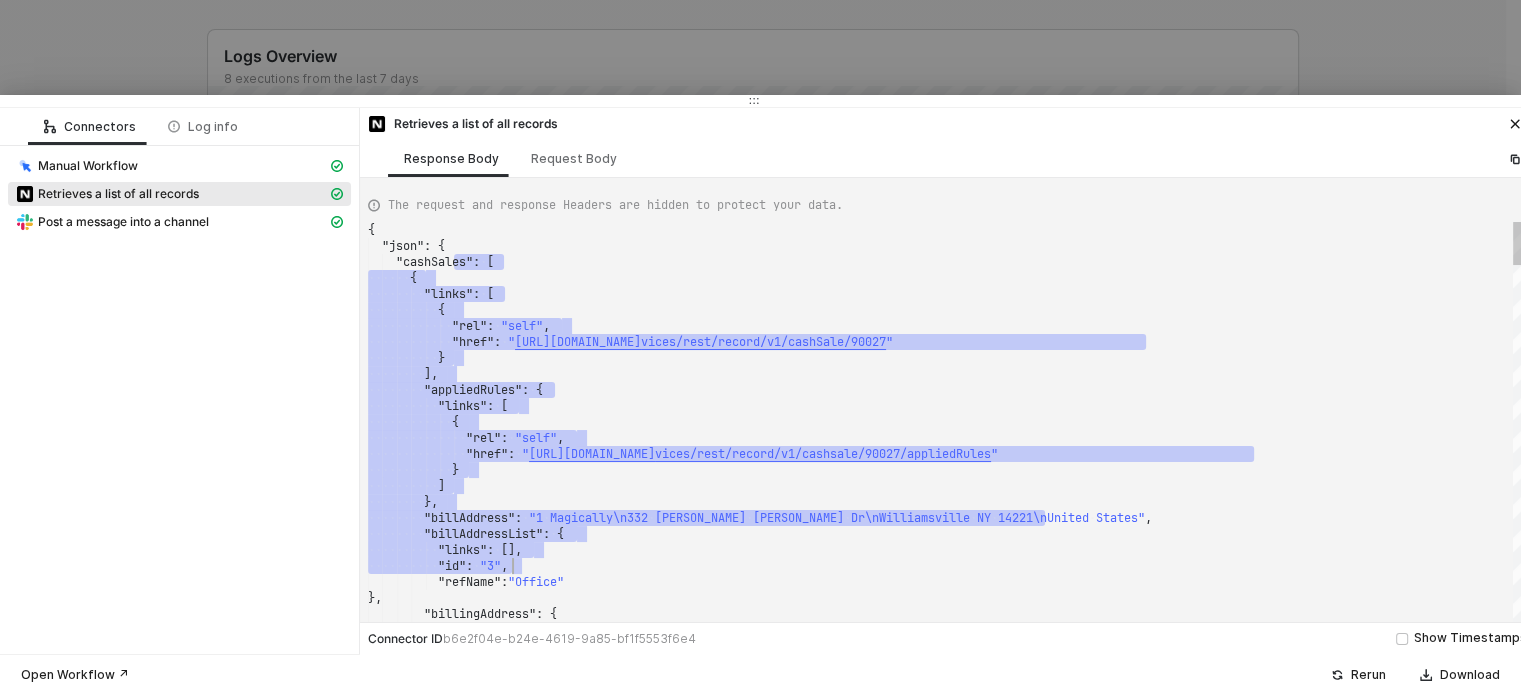 drag, startPoint x: 456, startPoint y: 261, endPoint x: 513, endPoint y: 572, distance: 316.18033 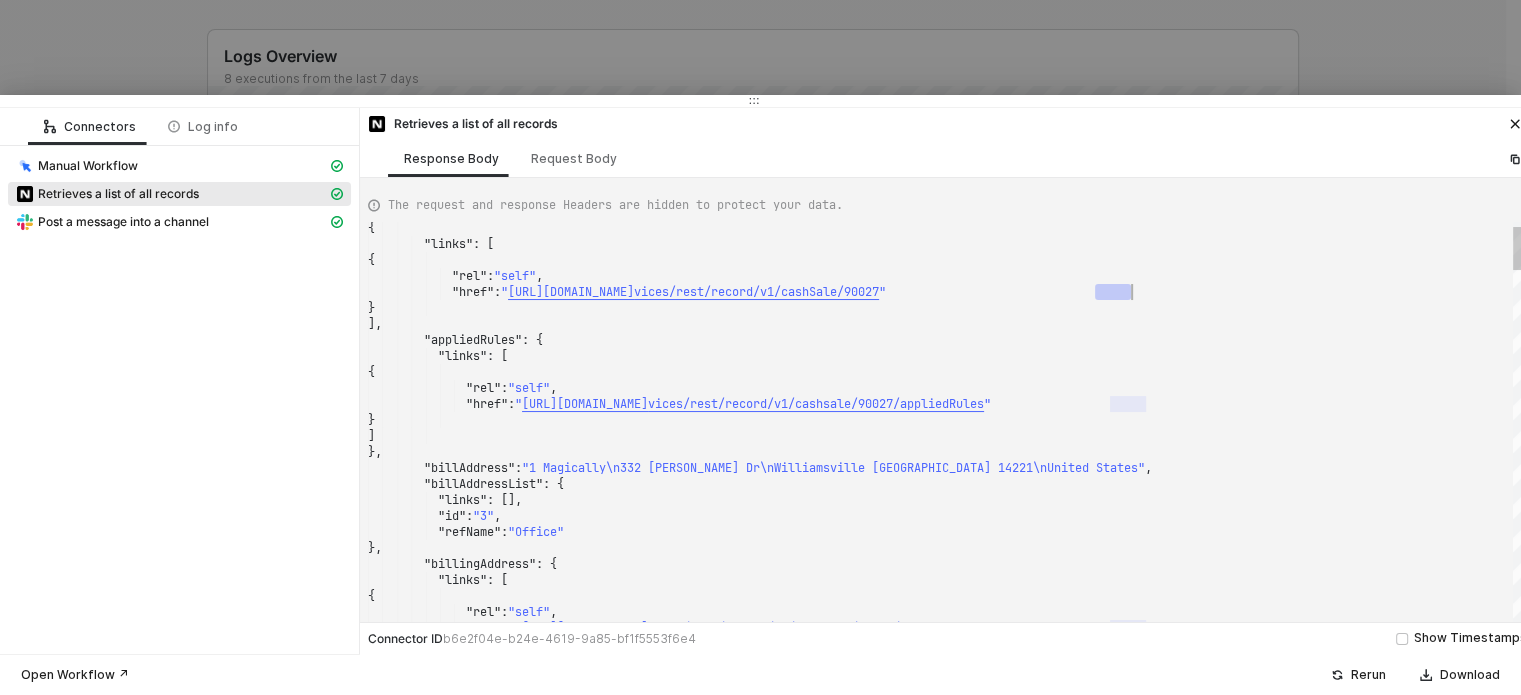 drag, startPoint x: 1096, startPoint y: 287, endPoint x: 1107, endPoint y: 329, distance: 43.416588 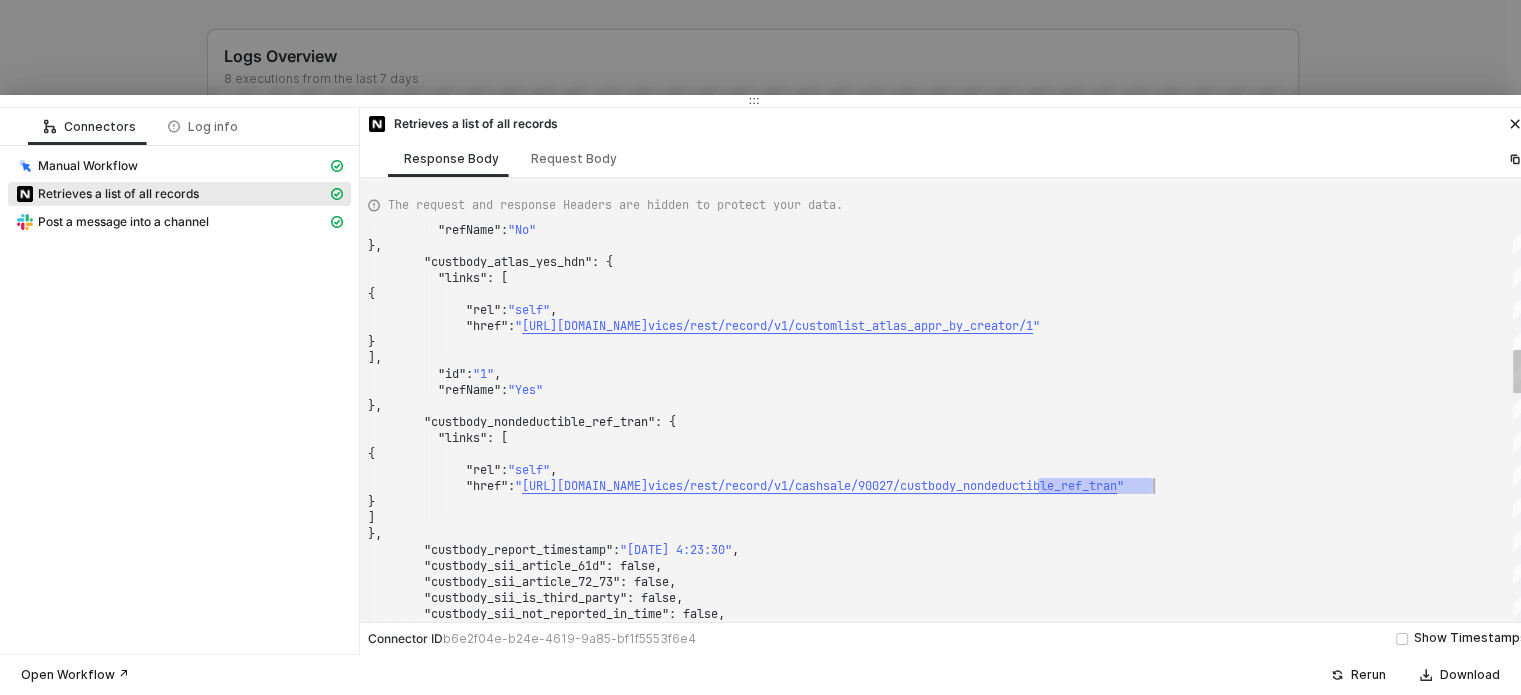 drag, startPoint x: 1036, startPoint y: 487, endPoint x: 1153, endPoint y: 487, distance: 117 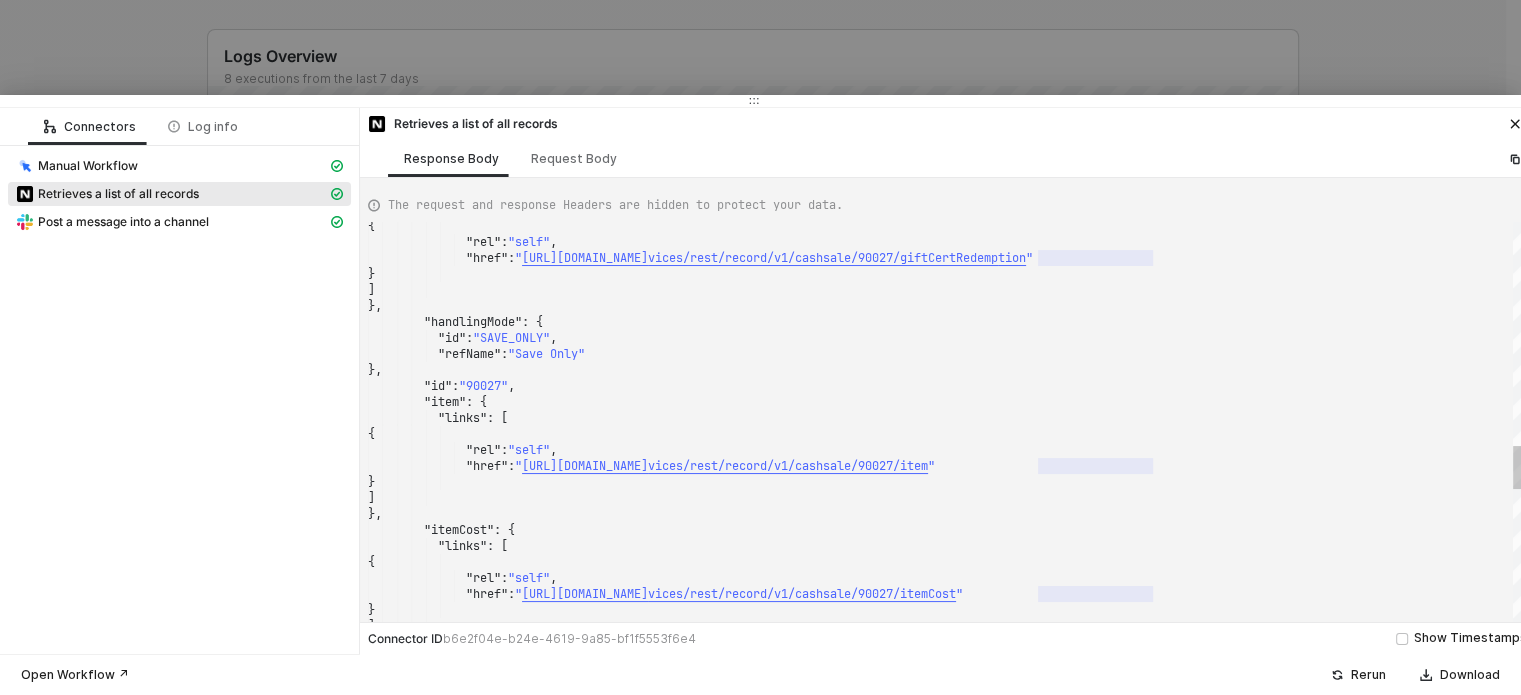 type on "},
"id": "90027",
"item": {
"links": [
{
"rel": "self",
"href": "https://6956684-sb1.suitetalk.api.netsuite.com/services/rest/record/v1/cashsale/90027/item"
}
]
}," 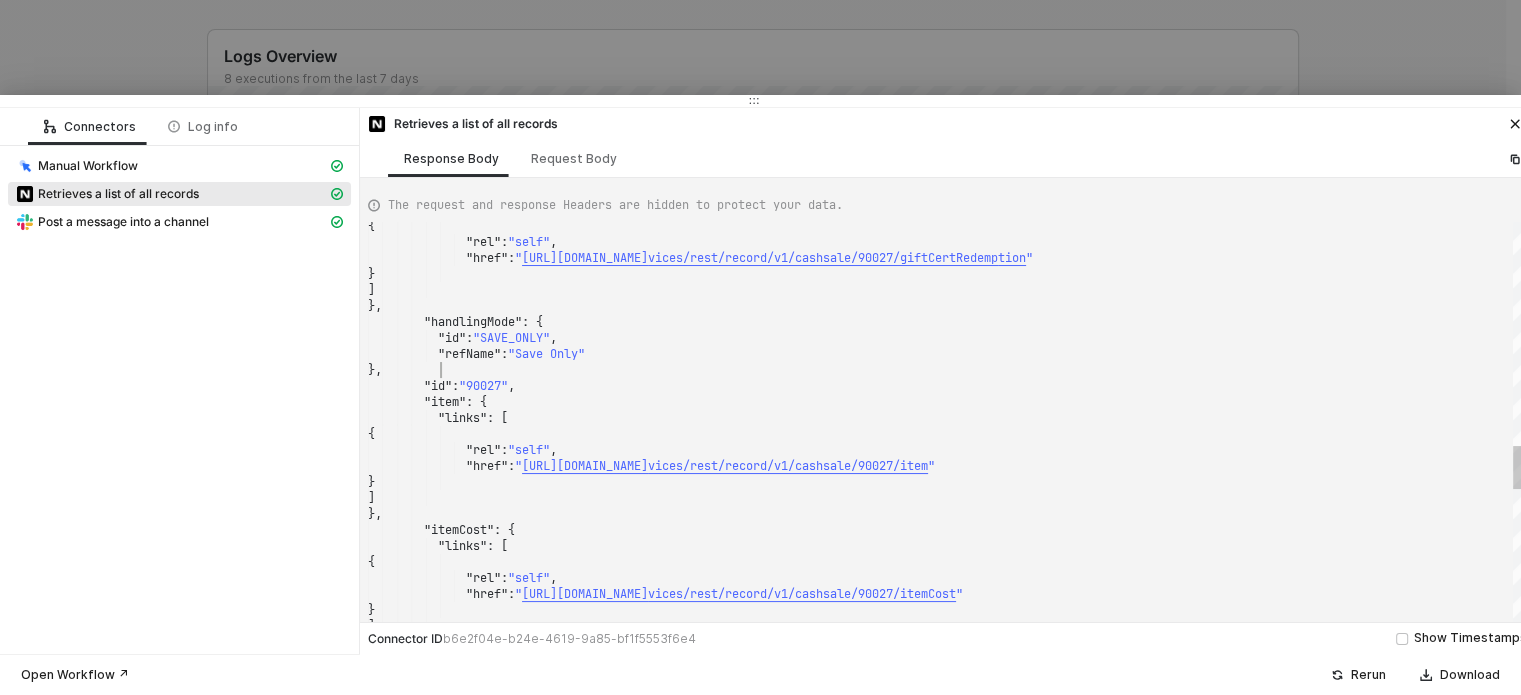 click on "{                "rel" :  "self" ,                "href" :  " https://6956684-sb1.suitetalk.api.netsuite.com/ser vices/rest/record/v1/cashsale/90027/giftCertRedemp tion "             }           ]         },          "handlingMode" : {            "id" :  "SAVE_ONLY" ,            "refName" :  "Save Only"         },          "id" :  "90027" ,          "item" : {            "links" : [             {                "rel" :  "self" ,                "href" :  " https://6956684-sb1.suitetalk.api.netsuite.com/ser vices/rest/record/v1/cashsale/90027/item "             }           ]         },          "itemCost" : {            "links" : [             {                "rel" :  "self" ,                "href" :  " "           ]" at bounding box center [947, 34] 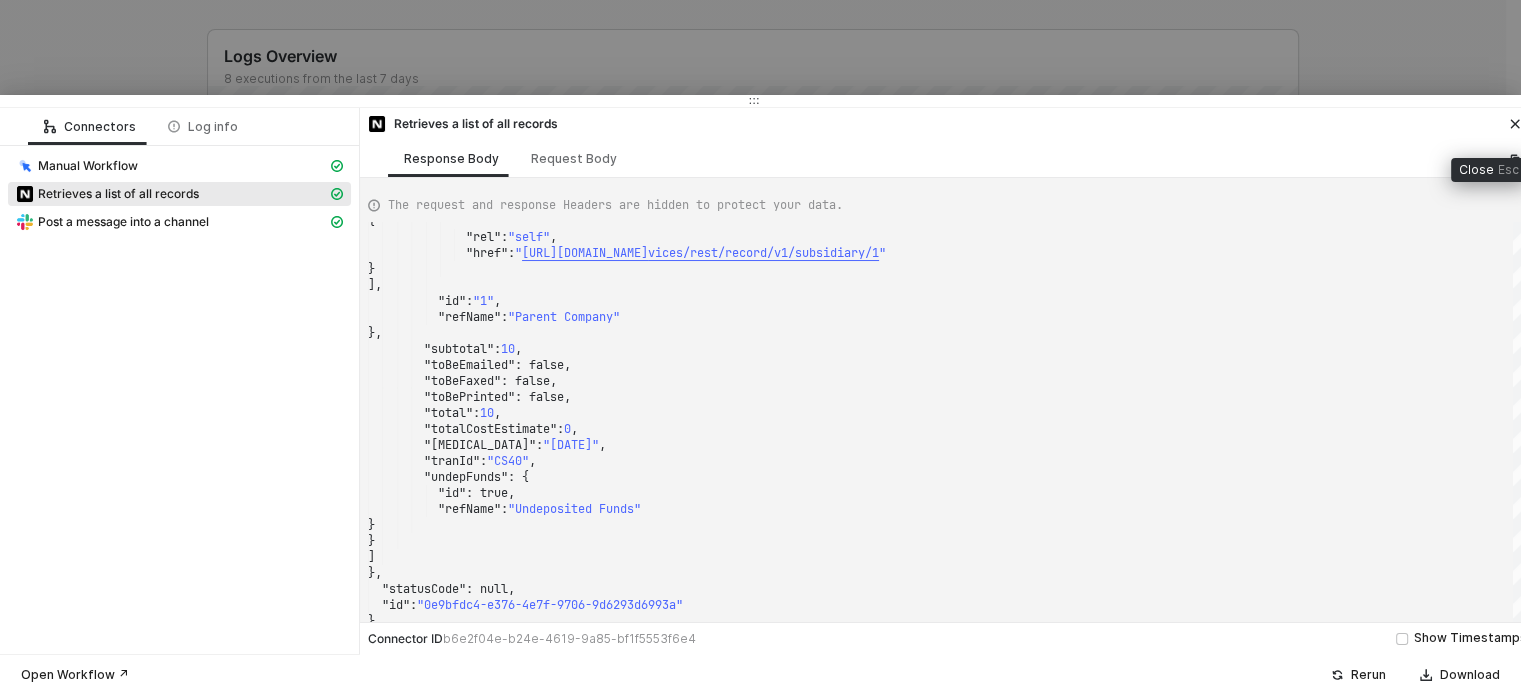 click at bounding box center (1515, 124) 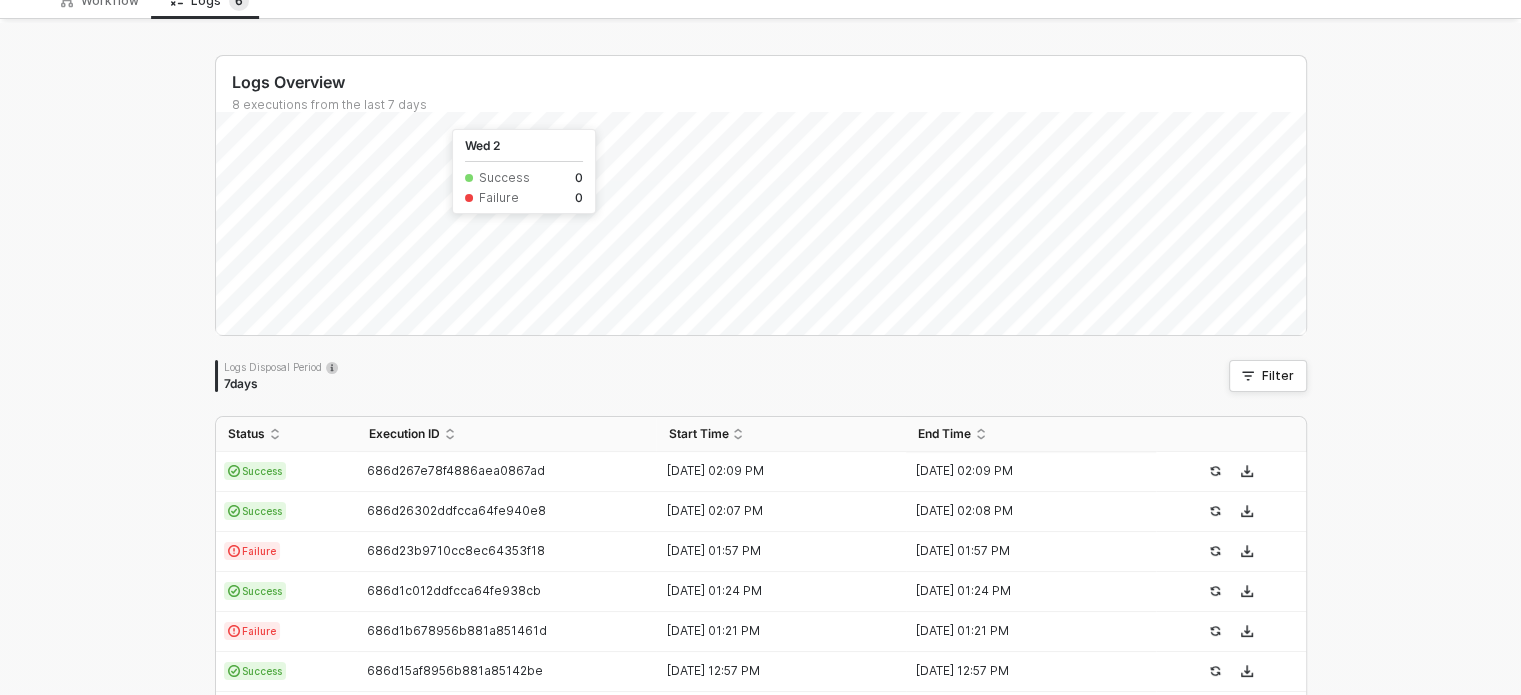 scroll, scrollTop: 0, scrollLeft: 0, axis: both 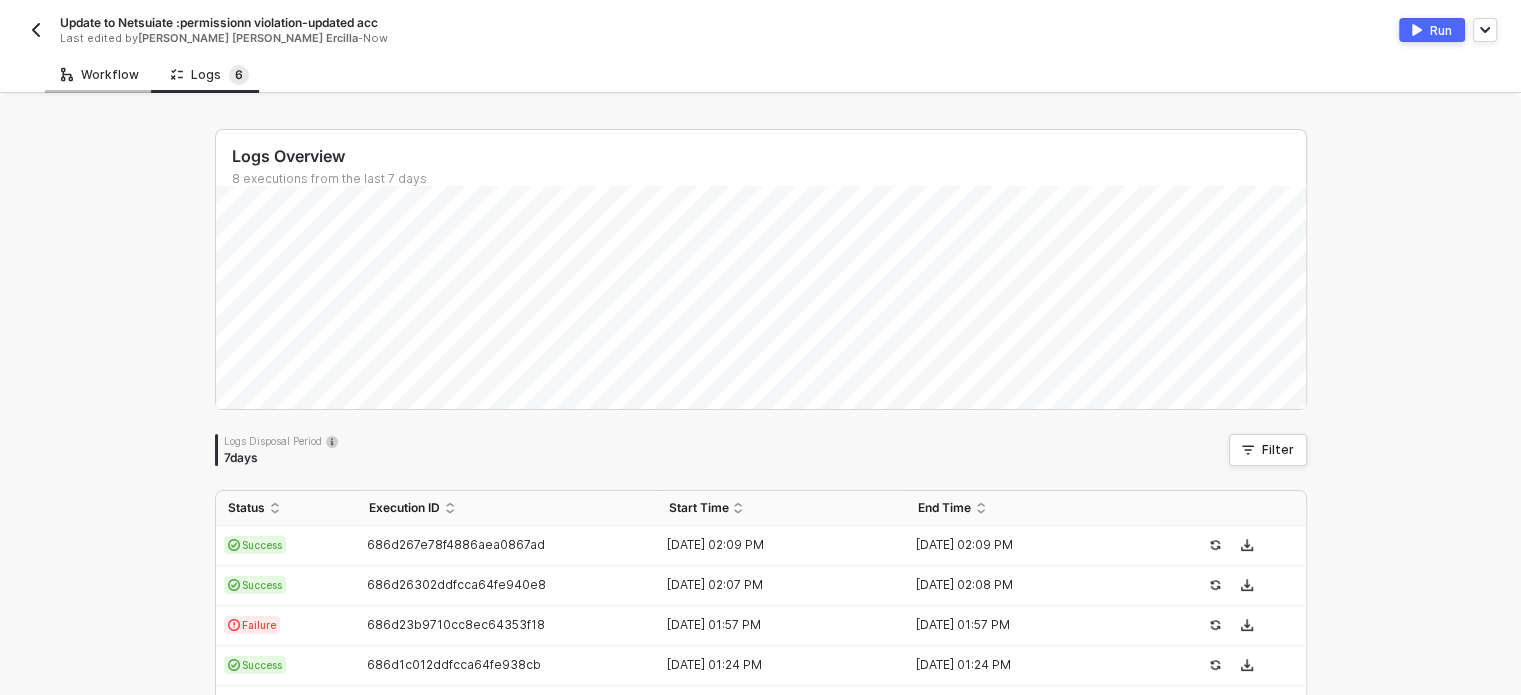 click on "Workflow" at bounding box center (100, 75) 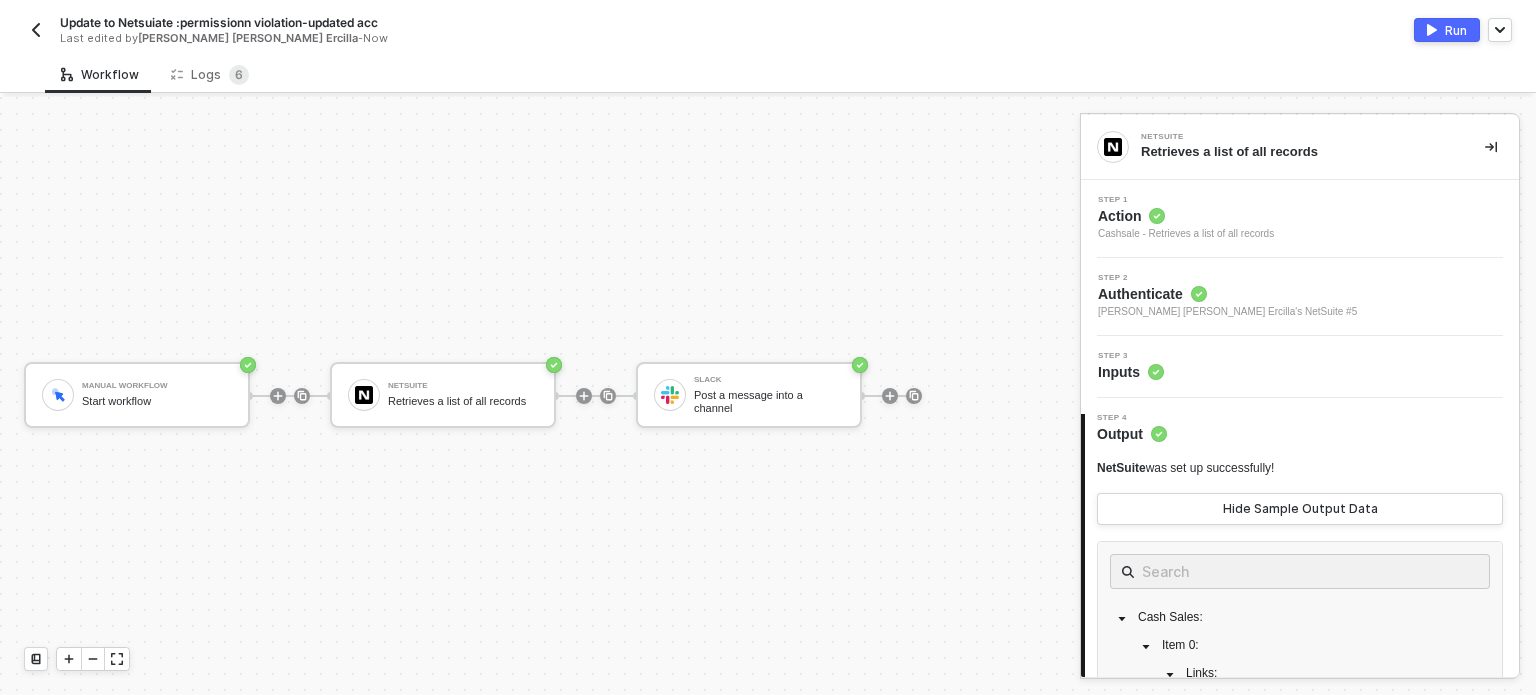 click on "Step 3 Inputs" at bounding box center [1302, 367] 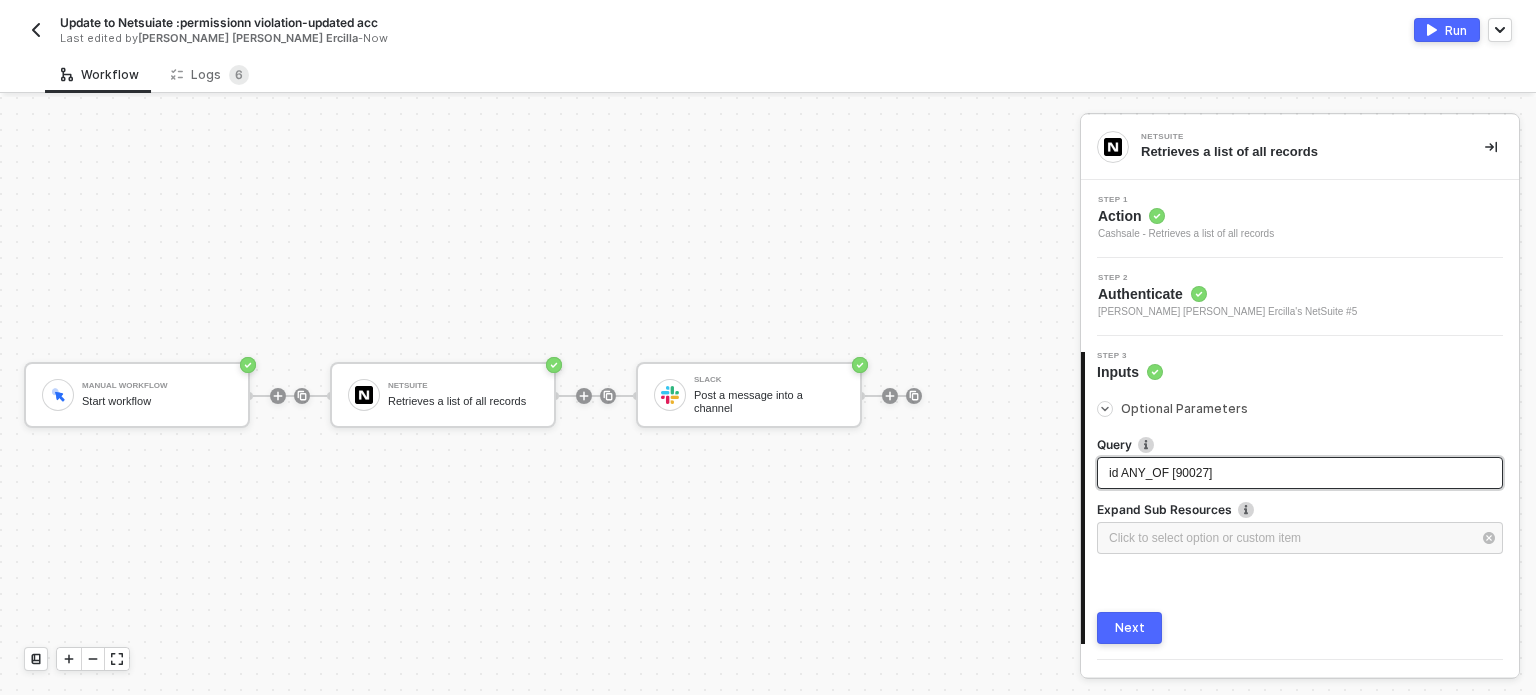 click on "id ANY_OF [90027]" at bounding box center [1160, 473] 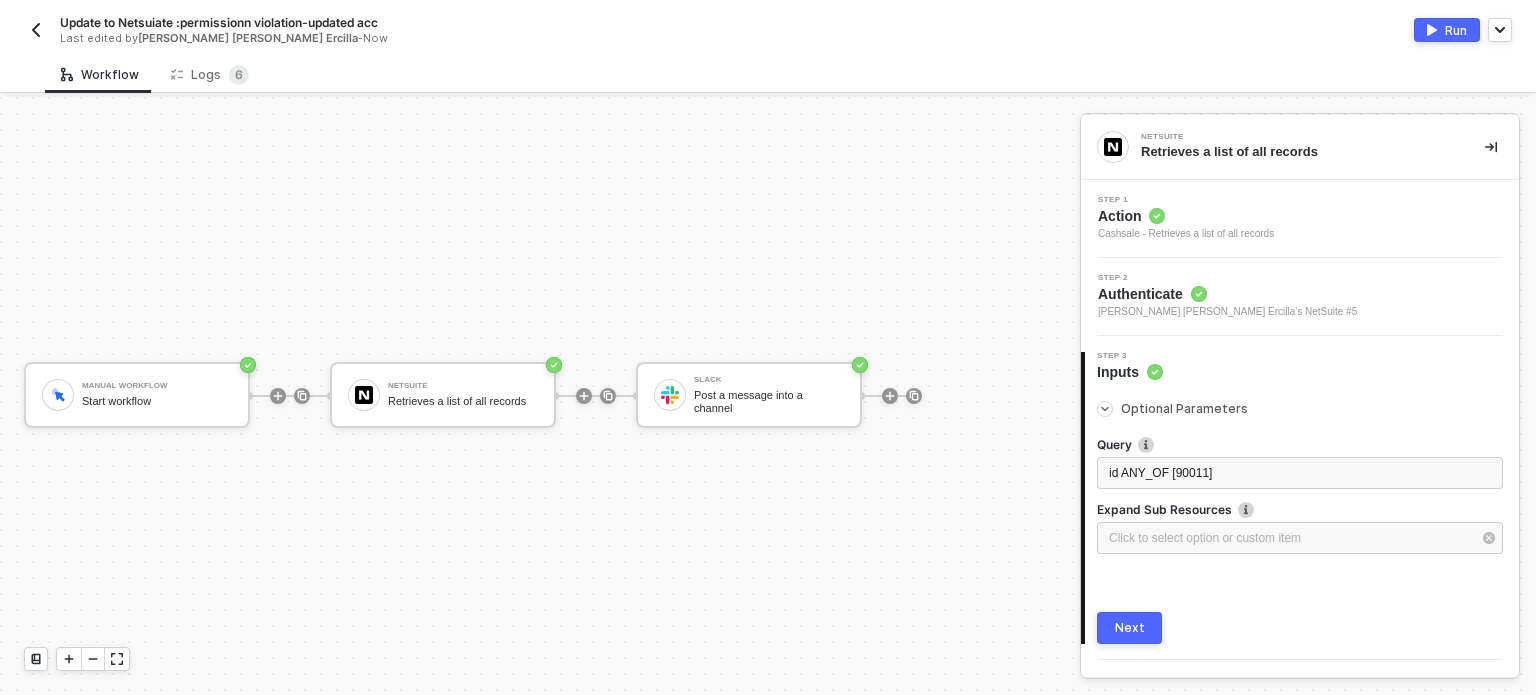 click on "Next" at bounding box center (1129, 628) 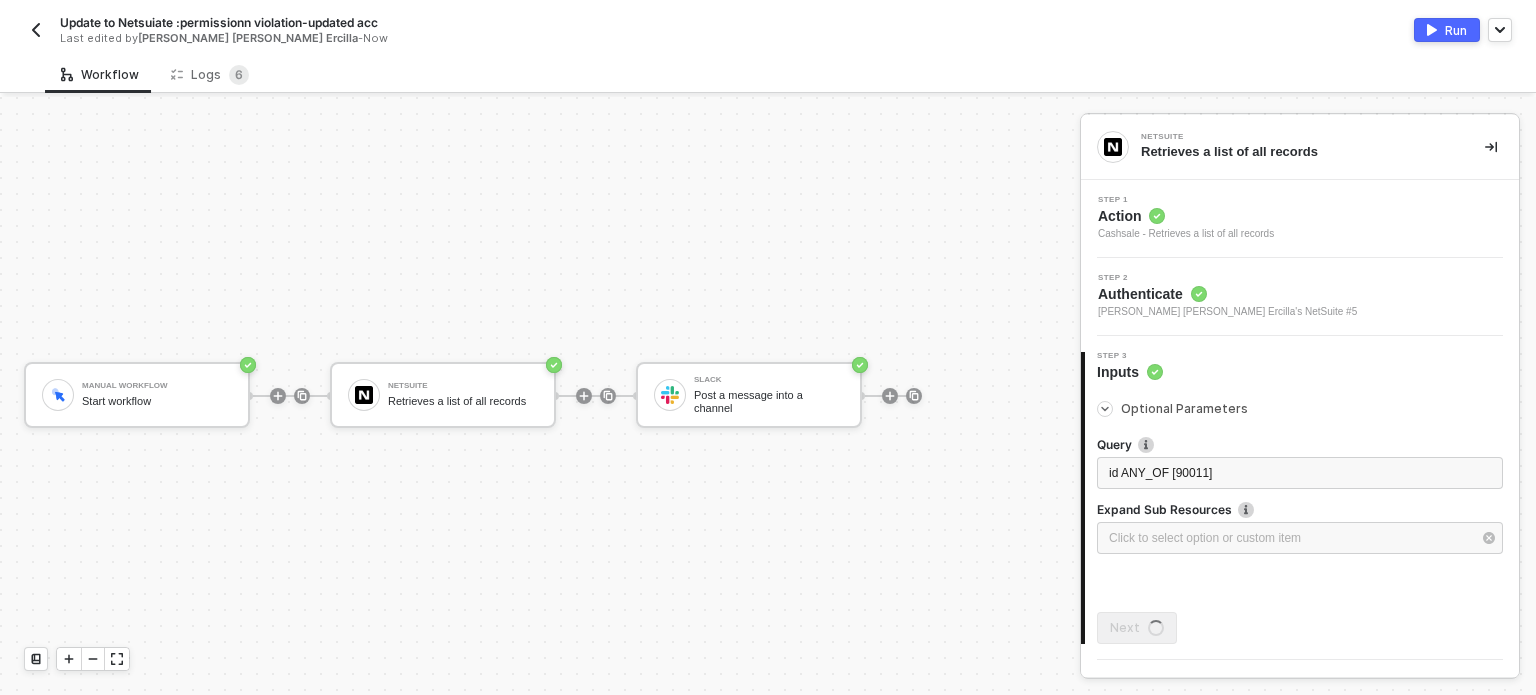 click on "Run" at bounding box center (1447, 30) 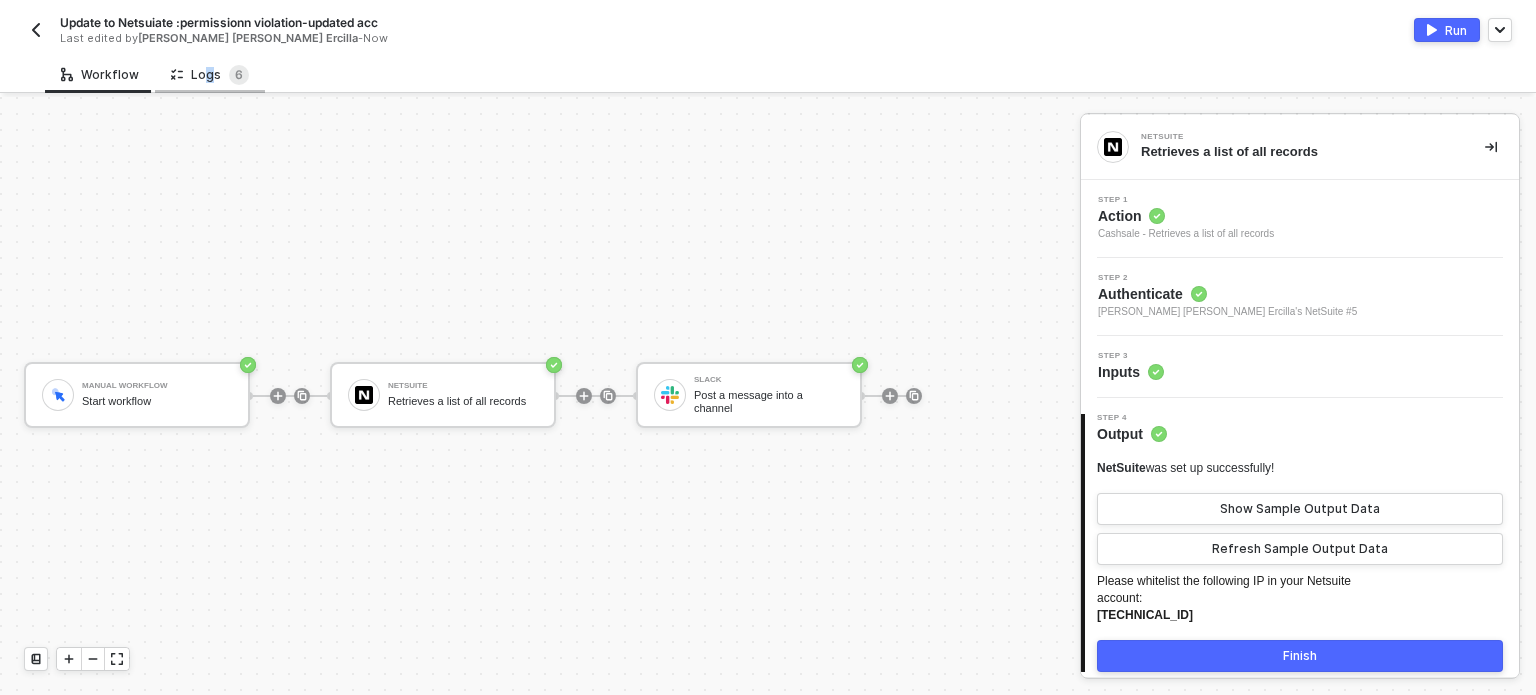 click on "Logs 6" at bounding box center [210, 75] 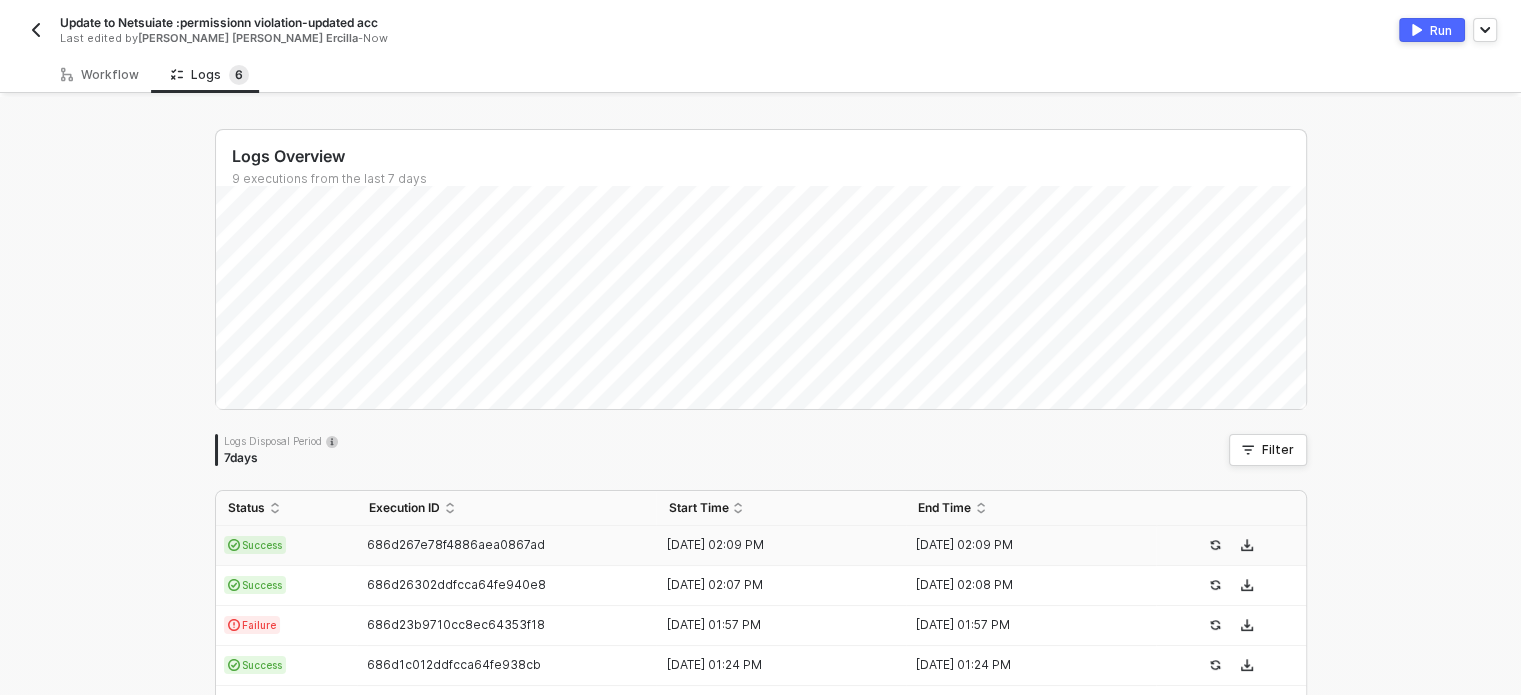 click on "686d267e78f4886aea0867ad" at bounding box center (456, 544) 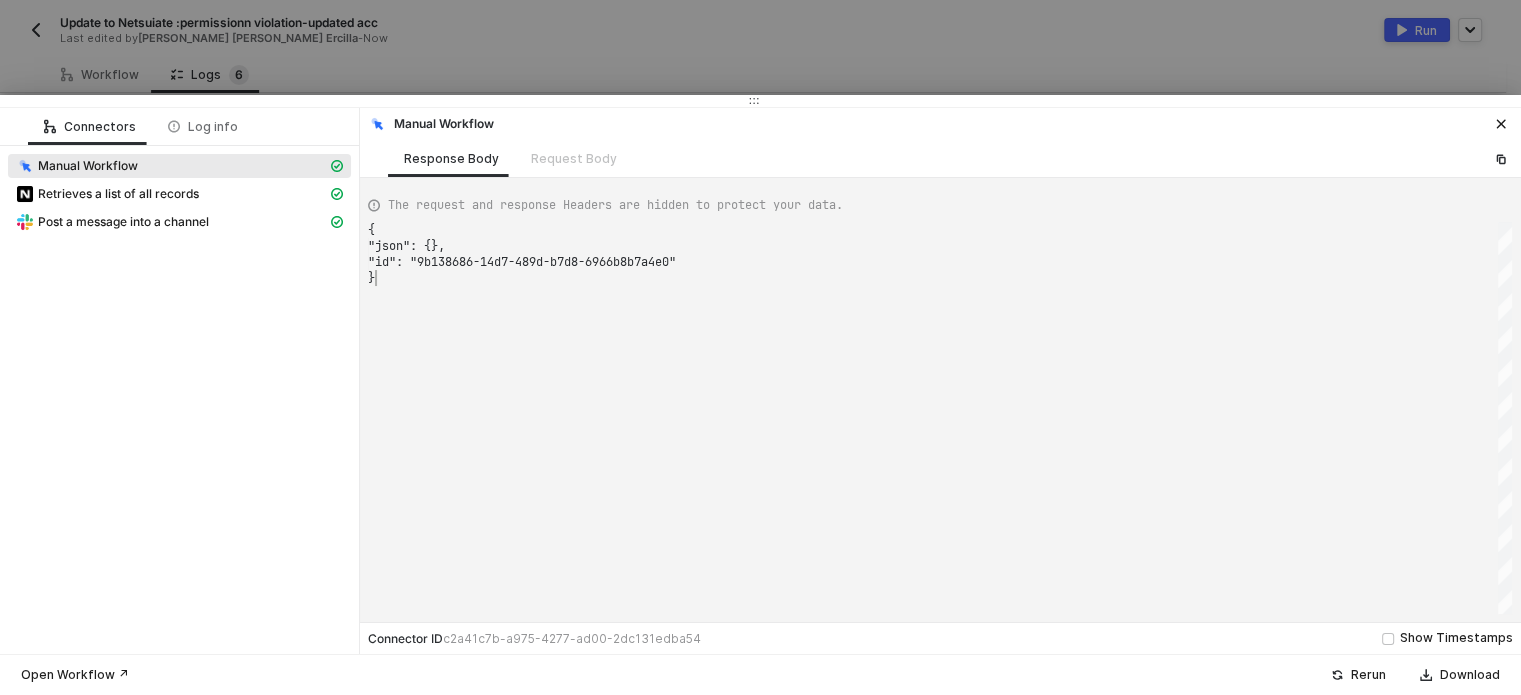 click on "{   "json": {},   "id": "9b138686-14d7-489d-b7d8-6966b8b7a4e0" }" at bounding box center (940, 418) 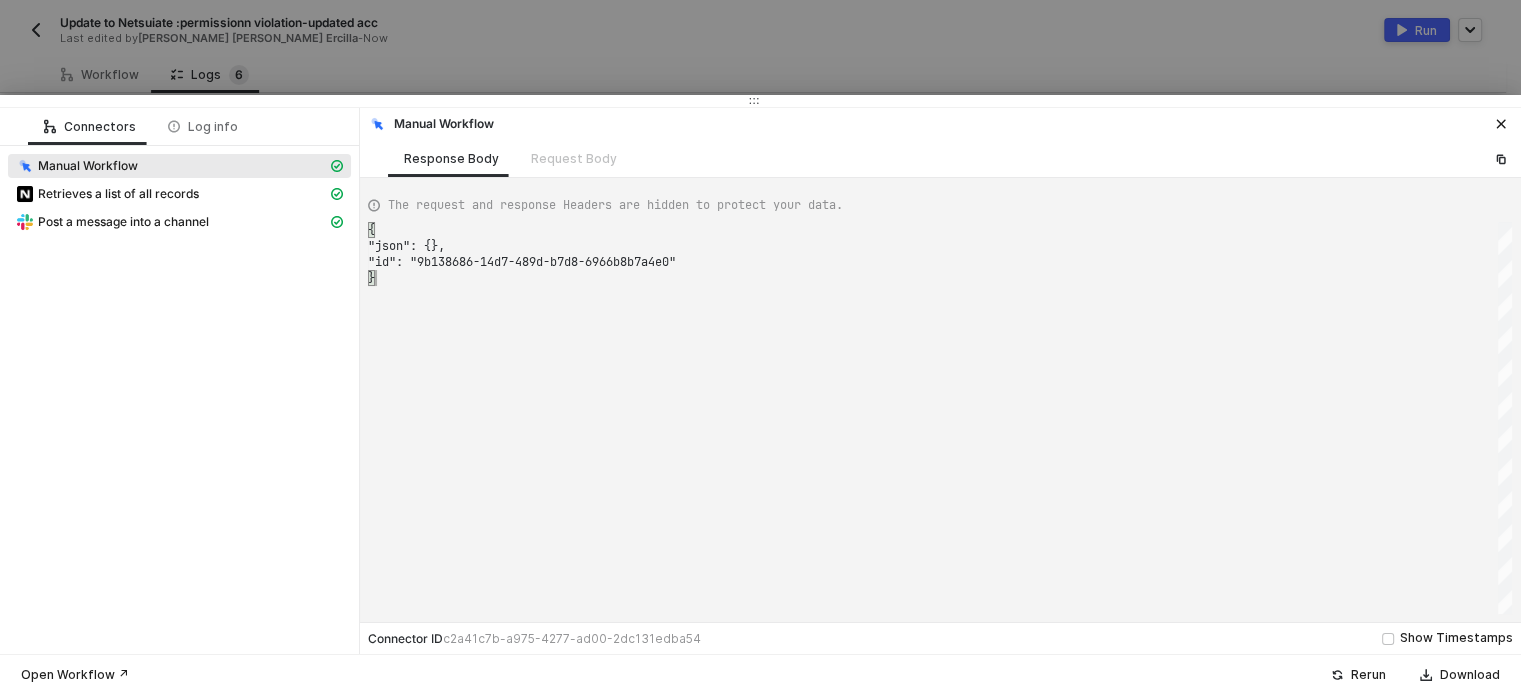 scroll, scrollTop: 0, scrollLeft: 5, axis: horizontal 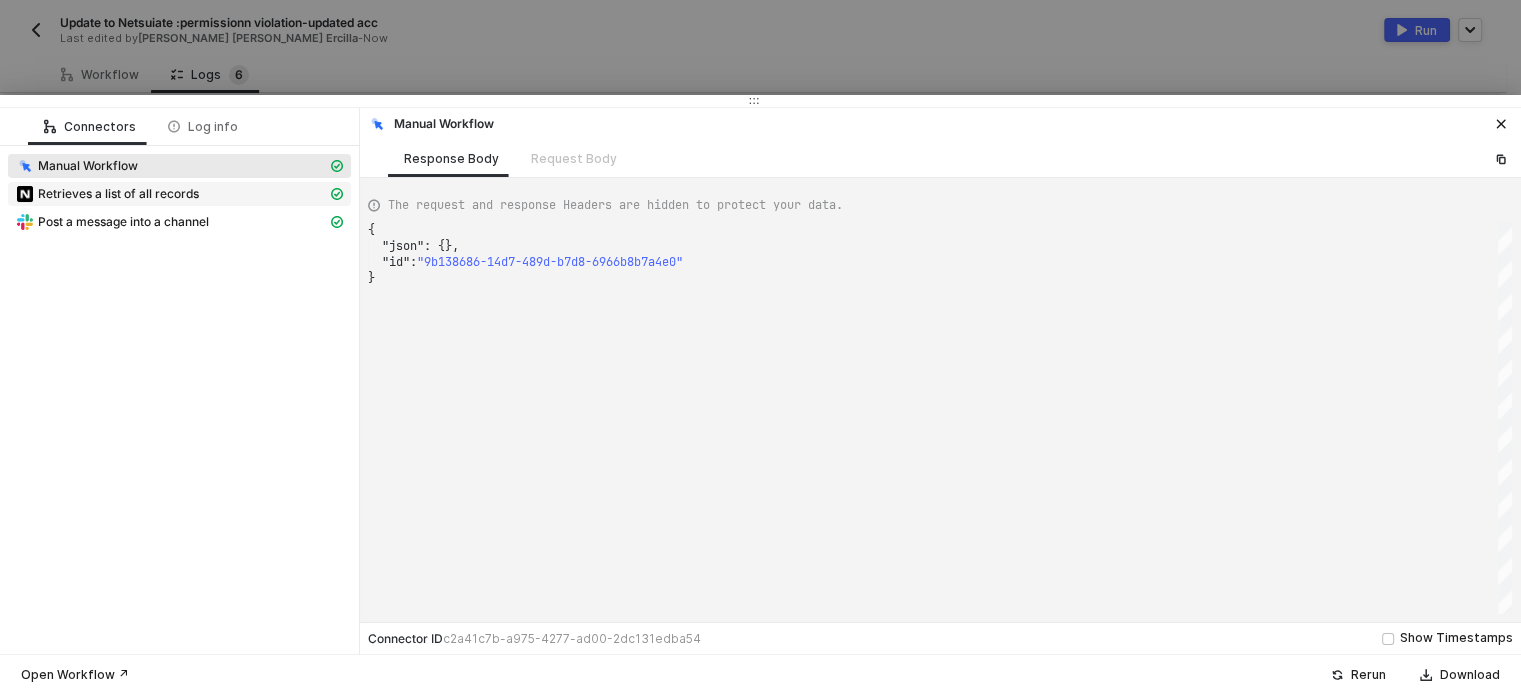 click on "Retrieves a list of all records" at bounding box center (118, 194) 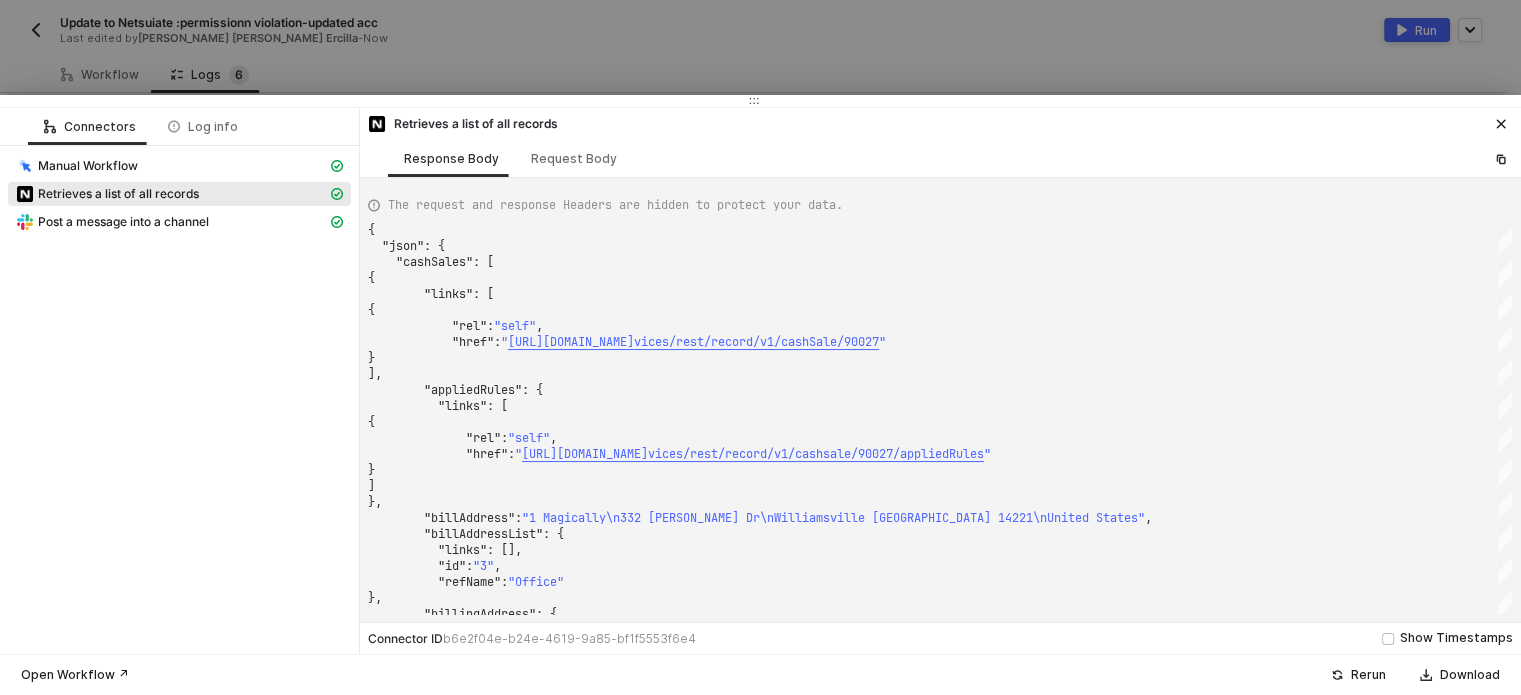 drag, startPoint x: 840, startPoint y: 55, endPoint x: 740, endPoint y: 37, distance: 101.607086 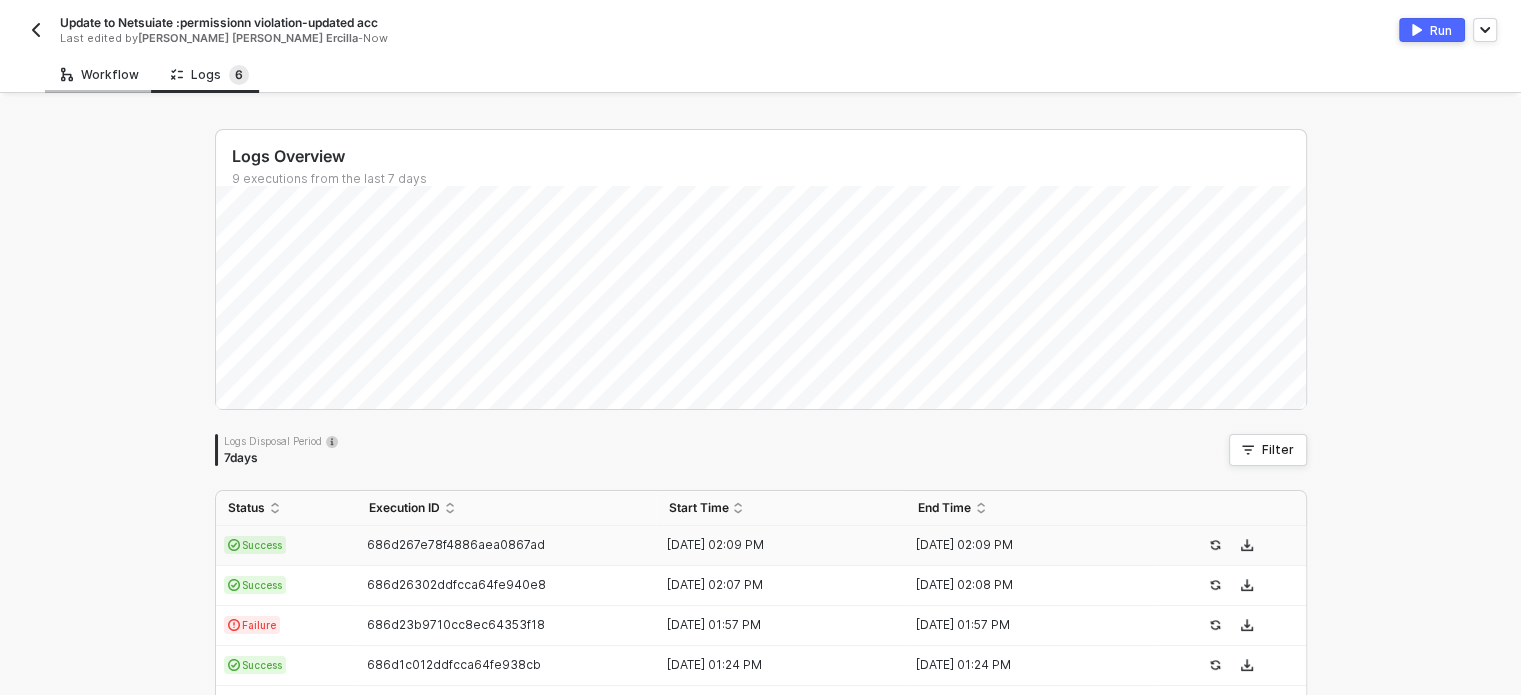 click on "Workflow" at bounding box center [100, 75] 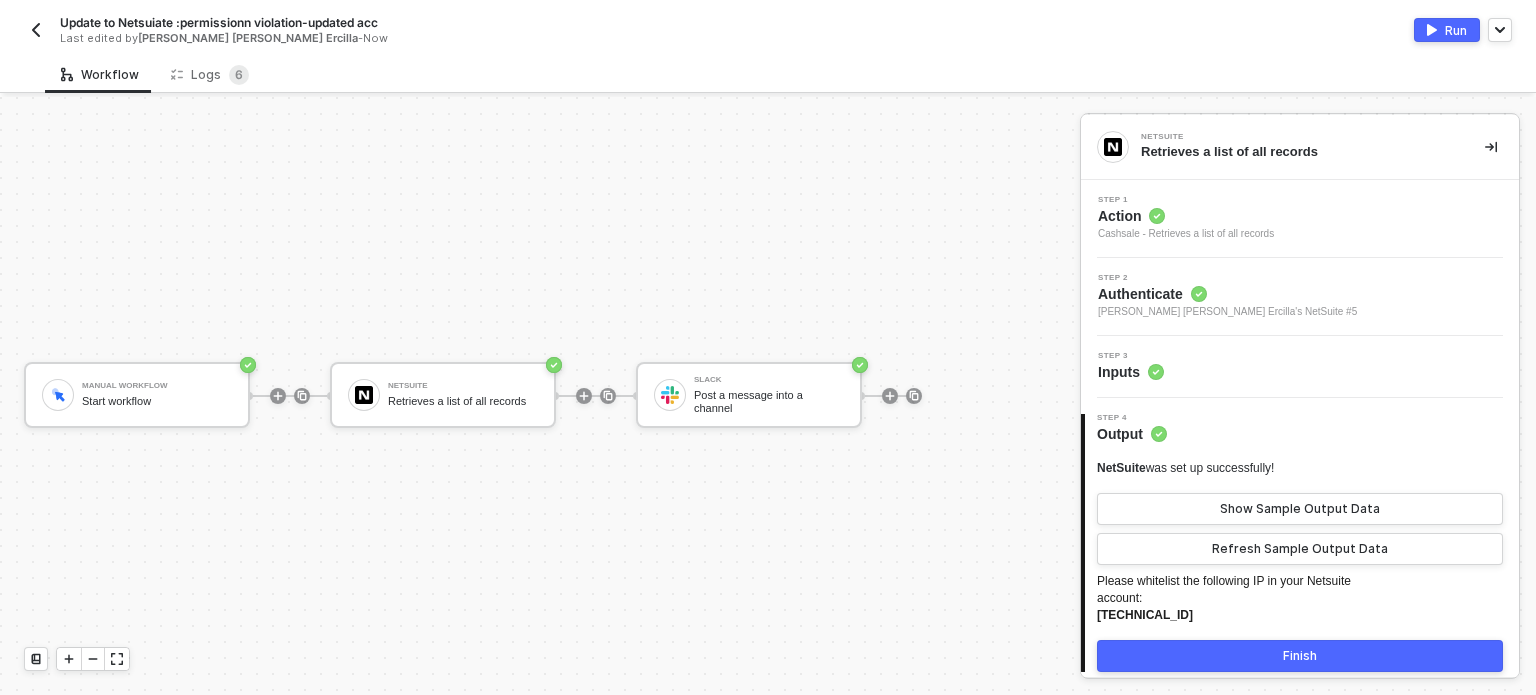 drag, startPoint x: 1163, startPoint y: 356, endPoint x: 1171, endPoint y: 363, distance: 10.630146 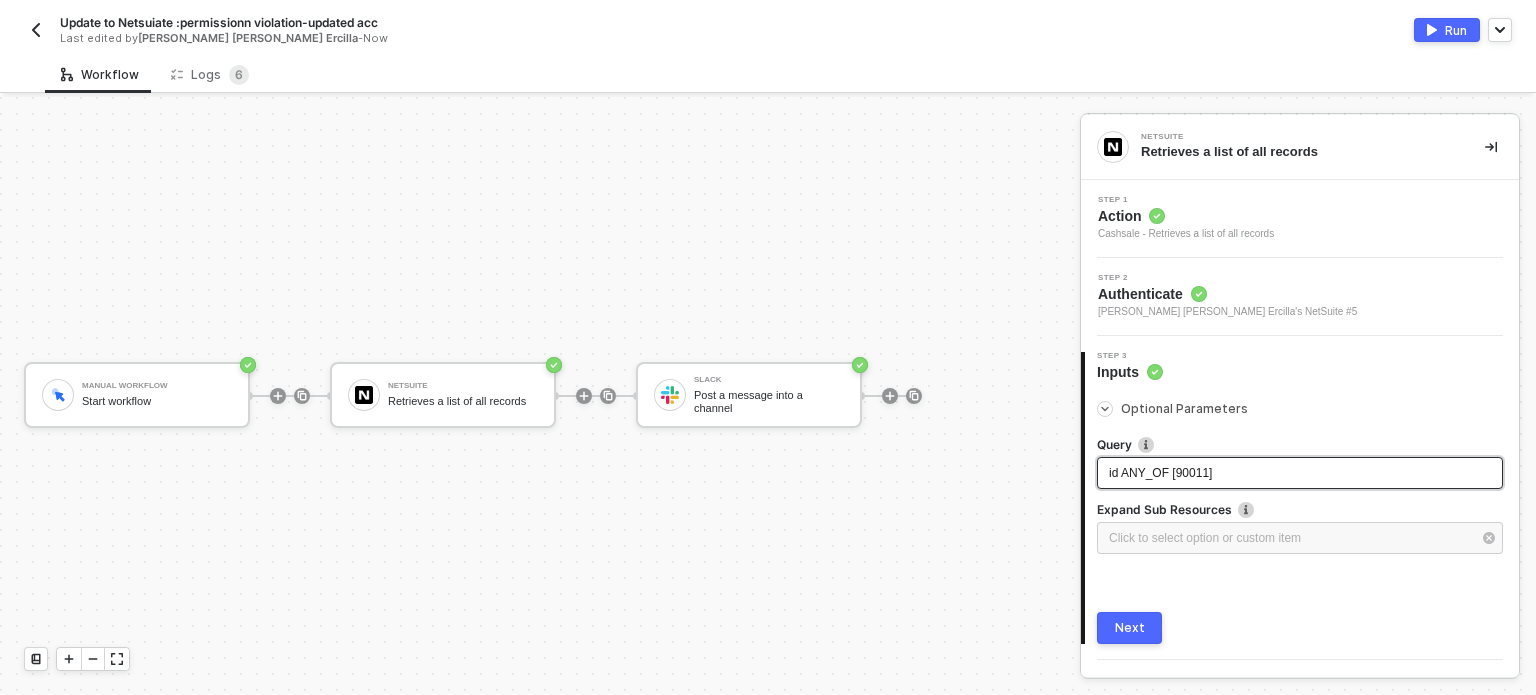 click on "id ANY_OF [90011]" at bounding box center (1160, 473) 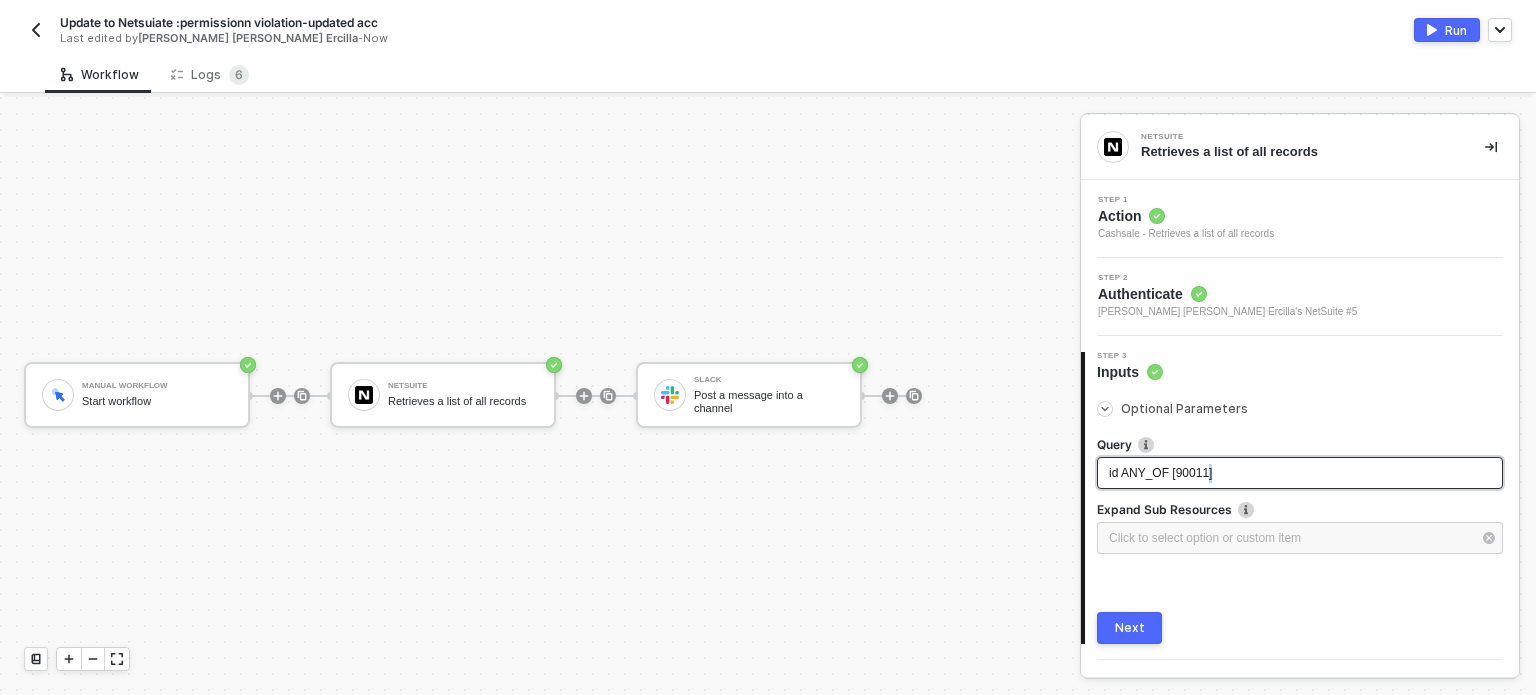 click on "id ANY_OF [90011]" at bounding box center [1160, 473] 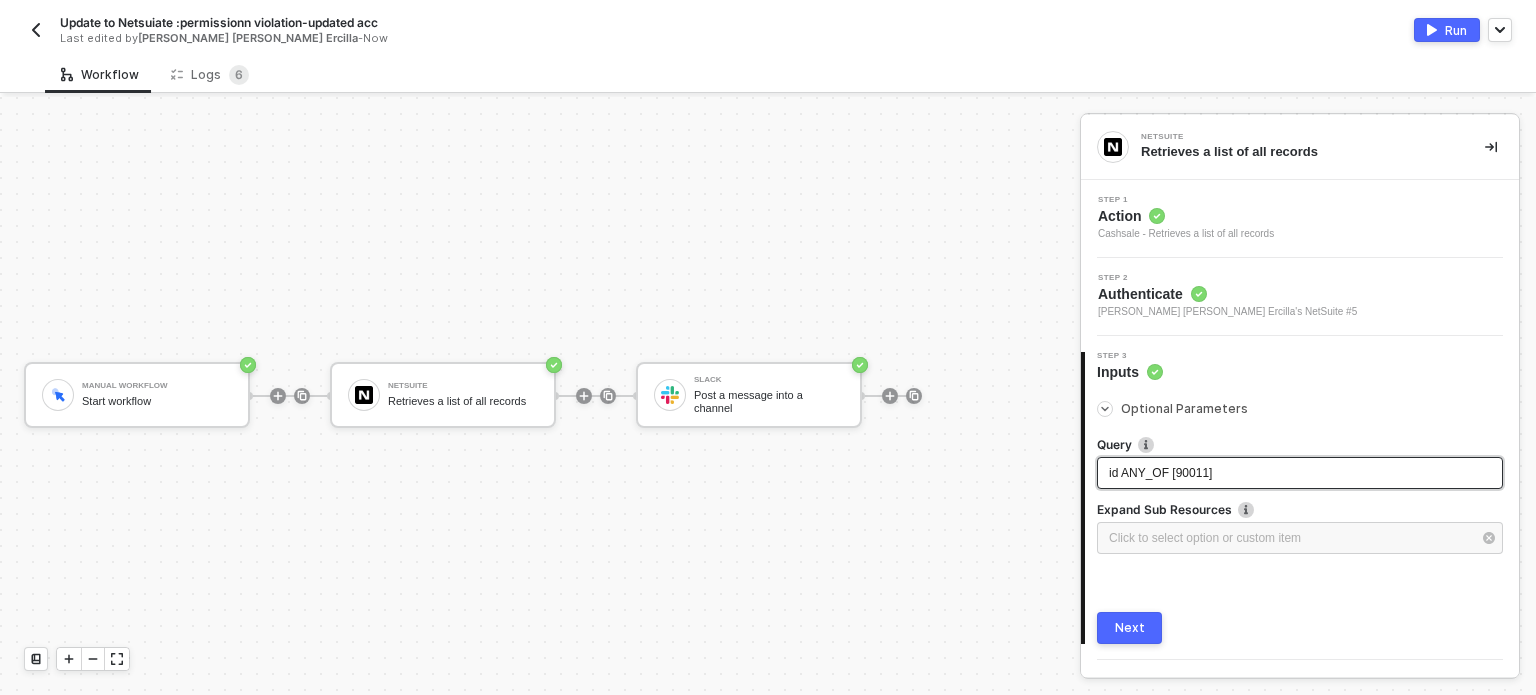 click on "id ANY_OF [90011]" at bounding box center [1160, 473] 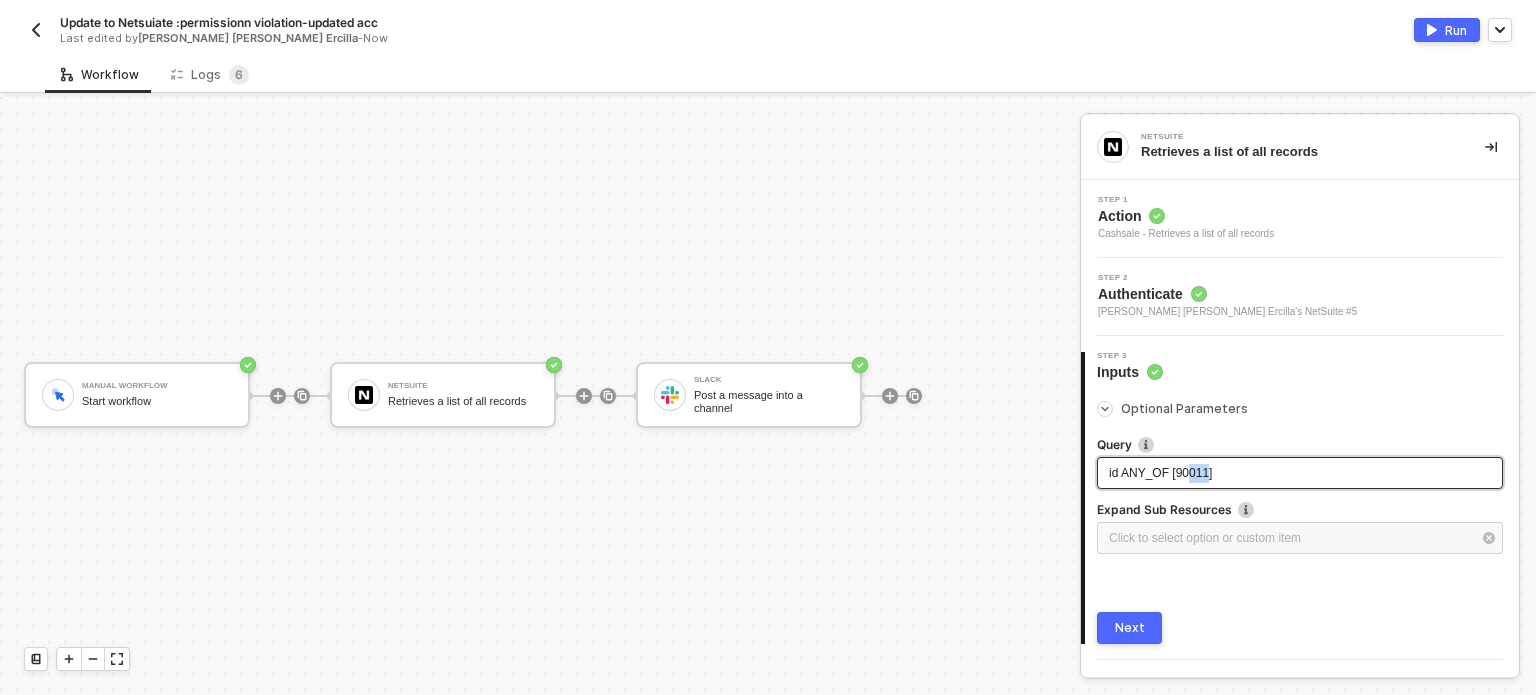 drag, startPoint x: 1188, startPoint y: 472, endPoint x: 1203, endPoint y: 477, distance: 15.811388 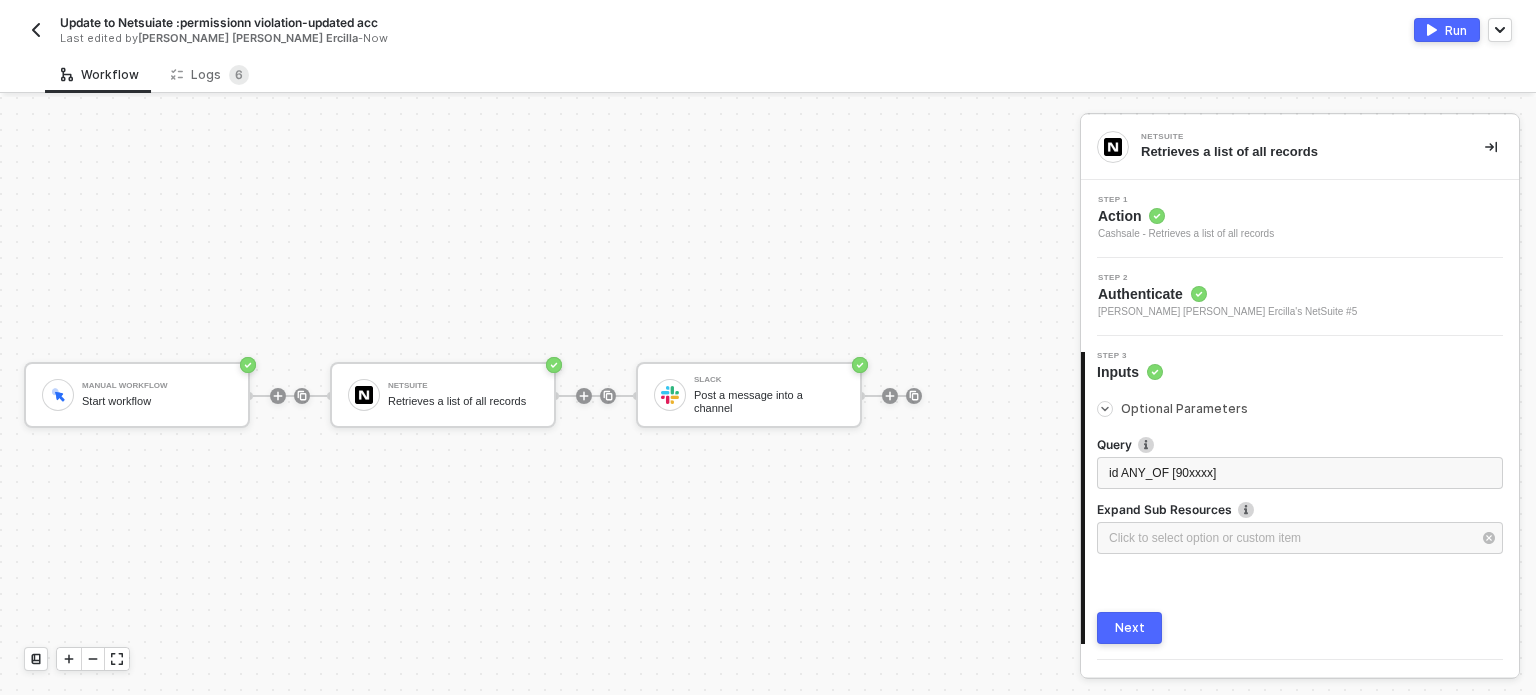 click on "Next" at bounding box center (1130, 628) 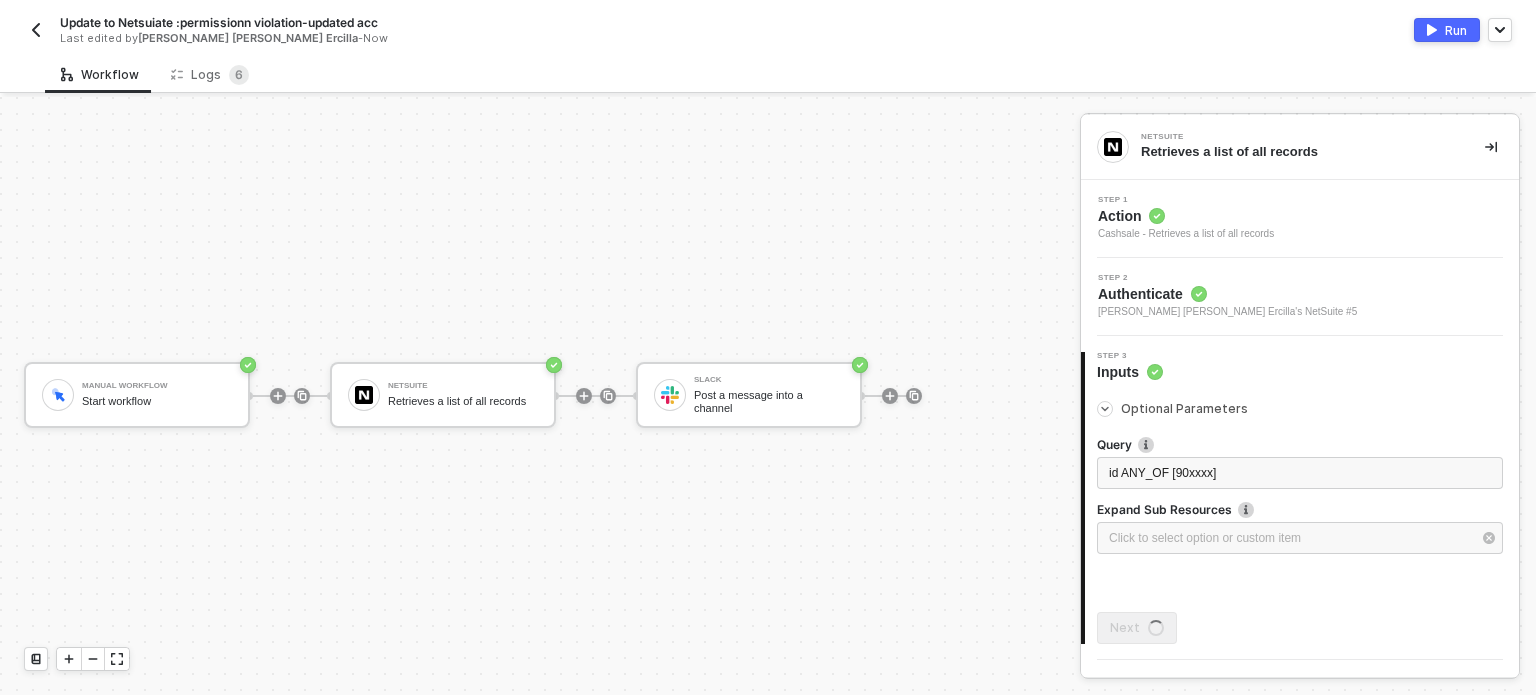 click on "Run" at bounding box center [1447, 30] 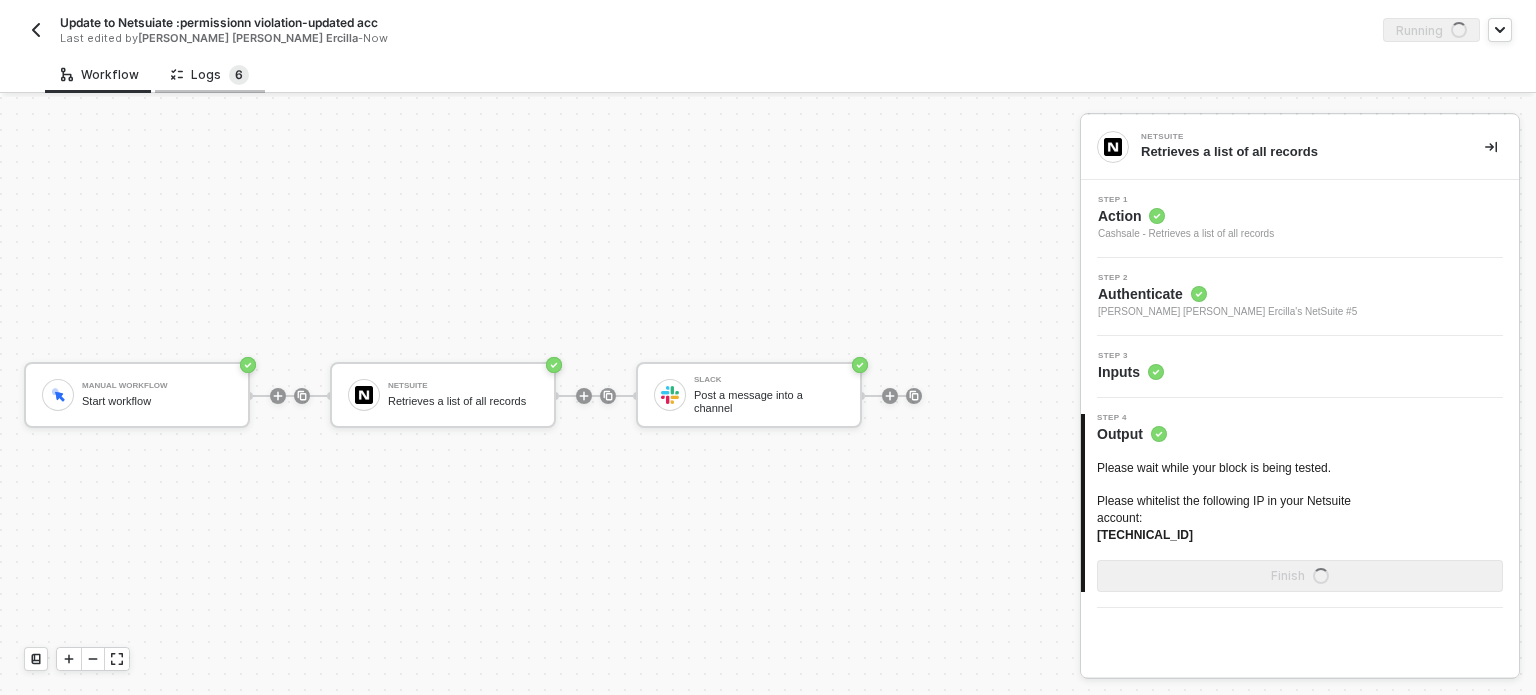 click on "6" at bounding box center (239, 75) 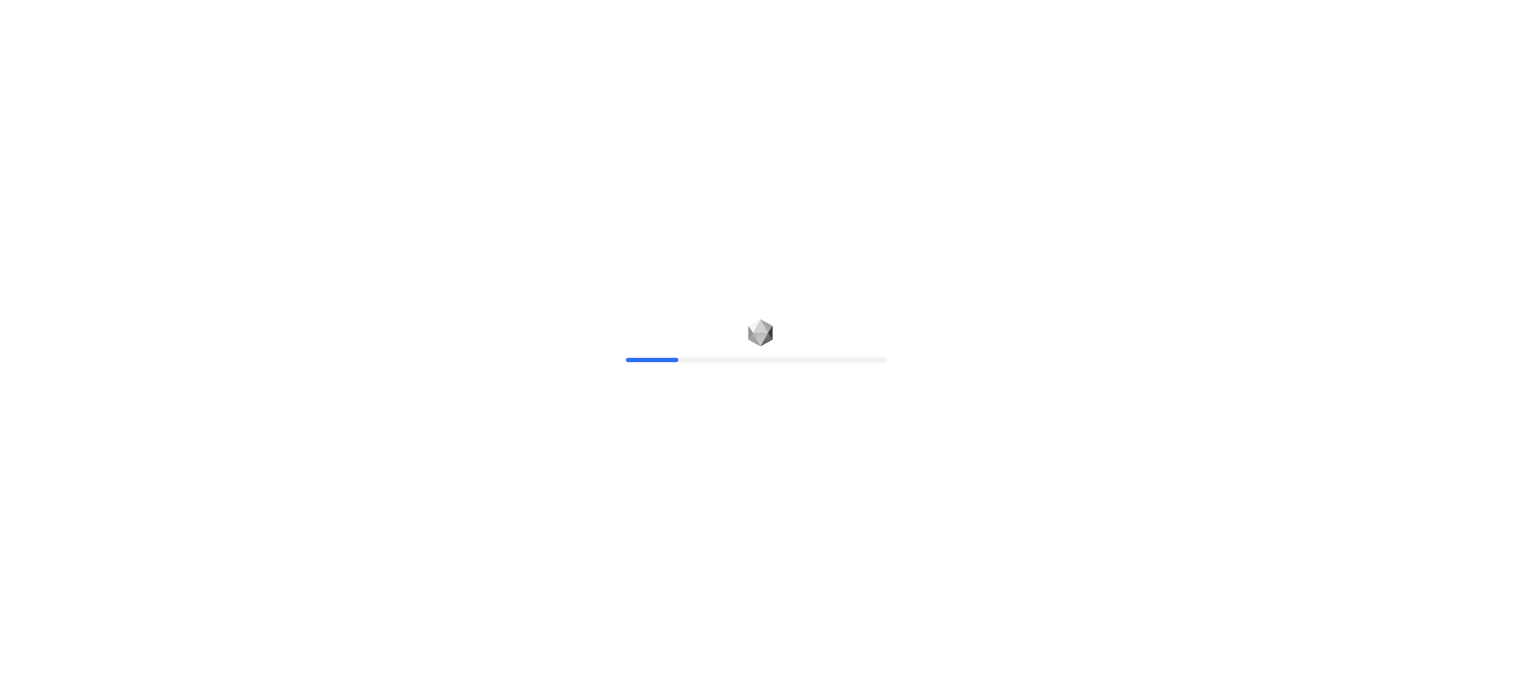 scroll, scrollTop: 0, scrollLeft: 0, axis: both 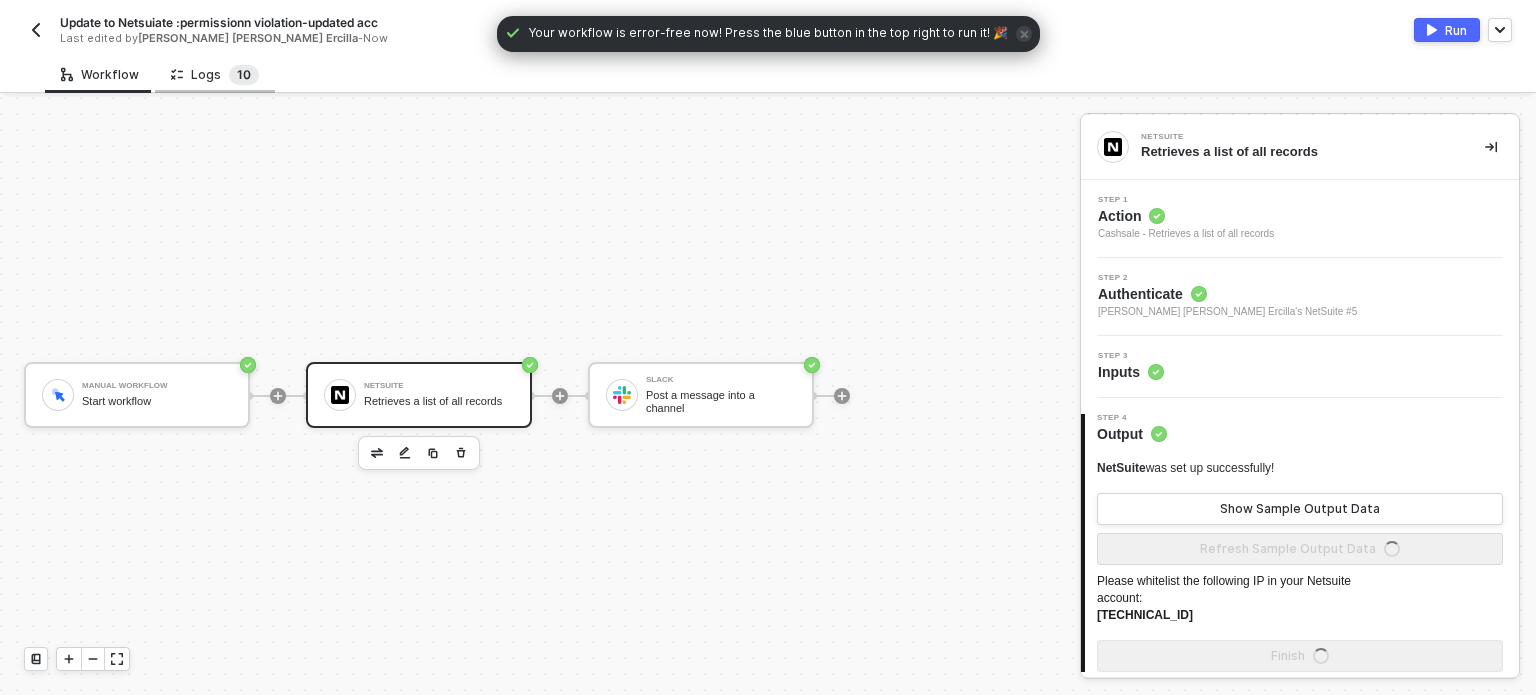 click on "1 0" at bounding box center (244, 75) 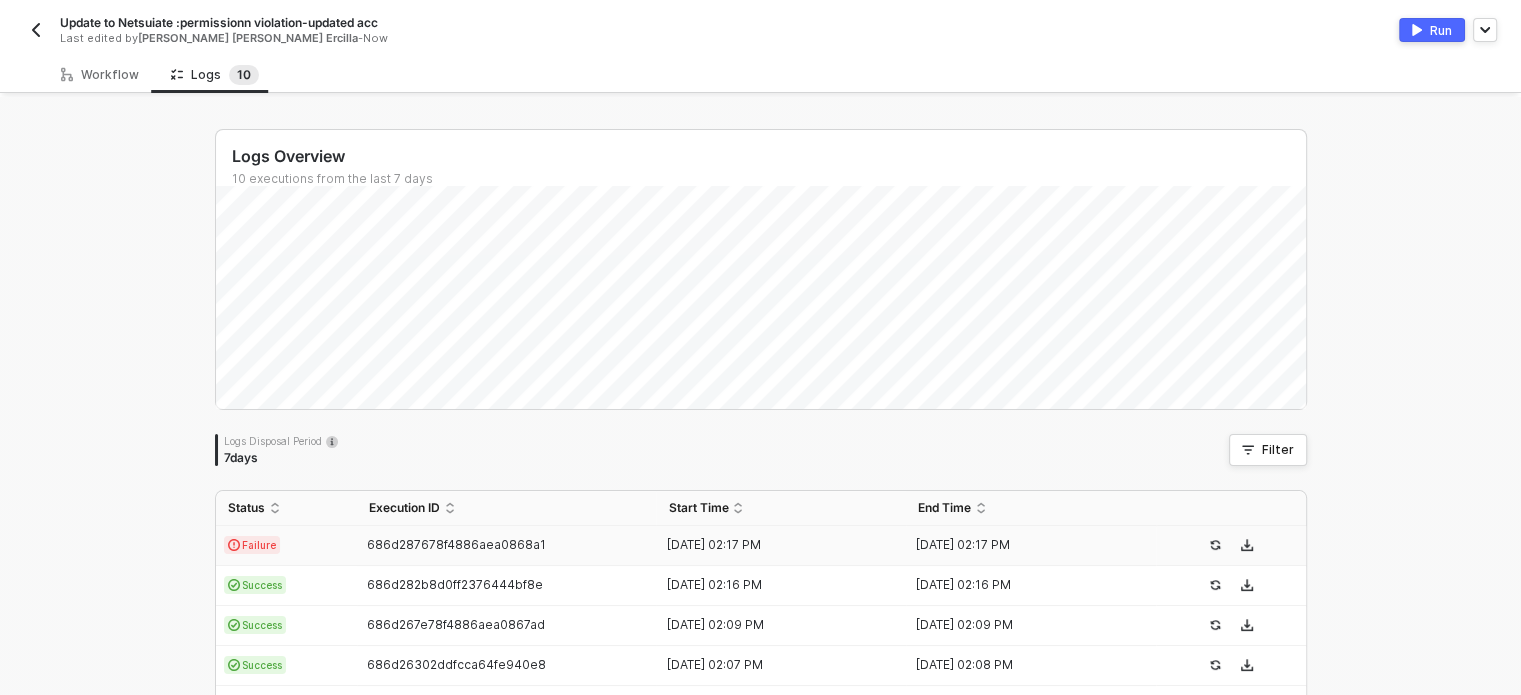 click on "Failure" at bounding box center [286, 546] 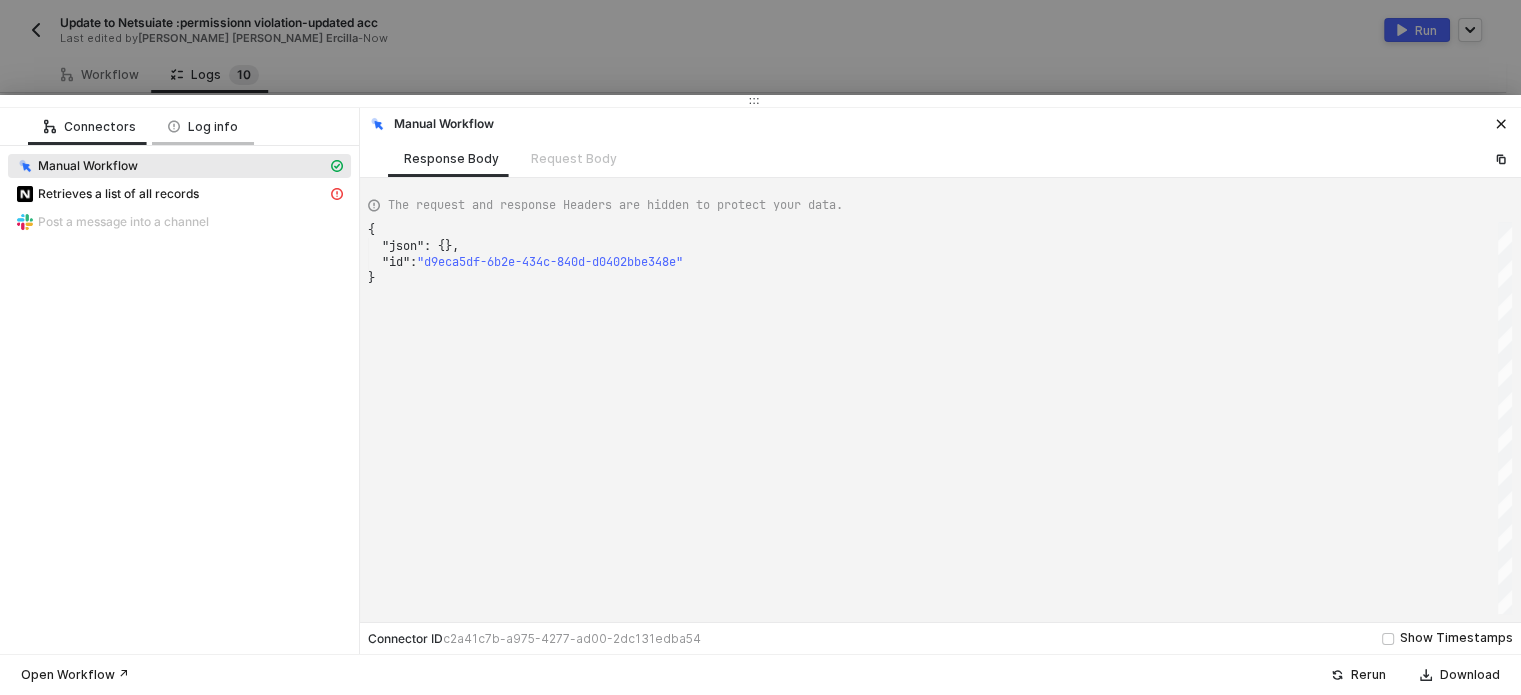 click on "Log info" at bounding box center [203, 126] 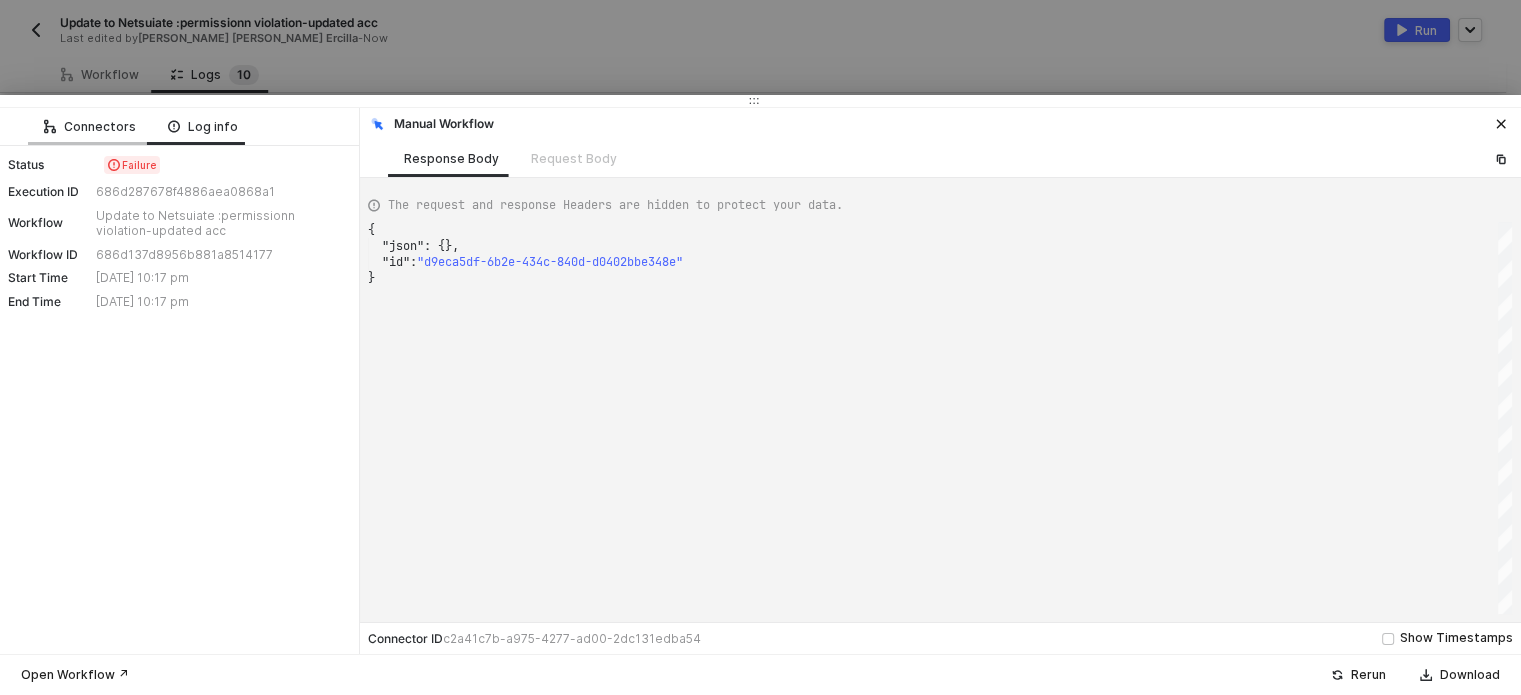 drag, startPoint x: 62, startPoint y: 114, endPoint x: 94, endPoint y: 144, distance: 43.863426 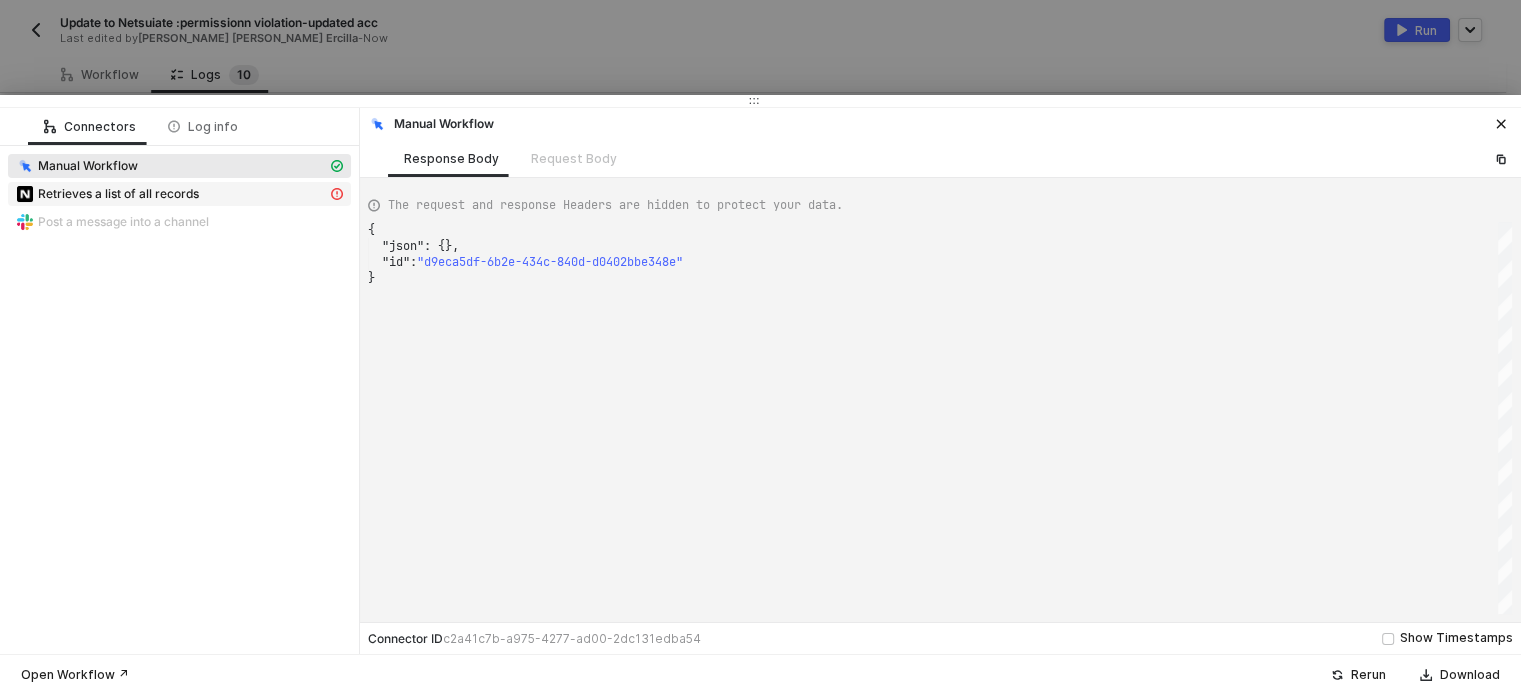 click on "Retrieves a list of all records" at bounding box center (118, 194) 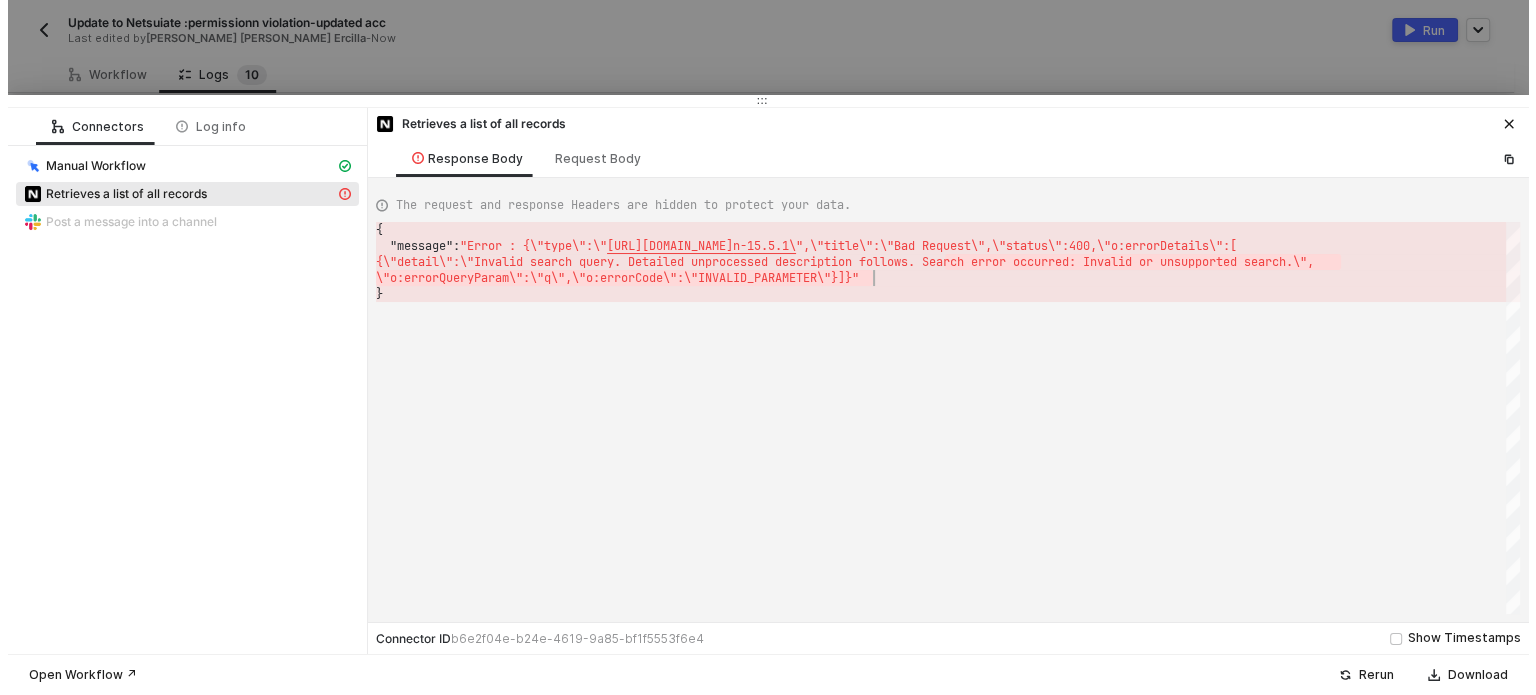 scroll, scrollTop: 0, scrollLeft: 5, axis: horizontal 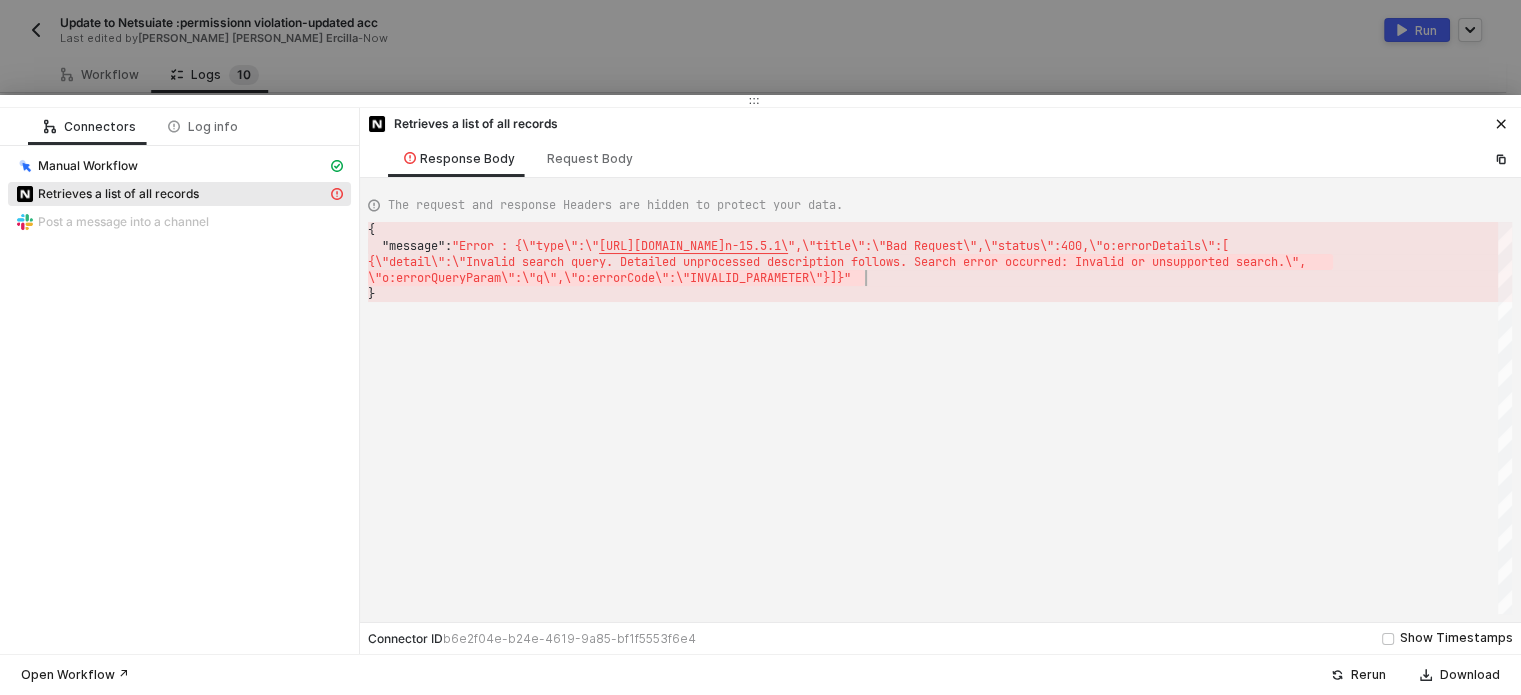 drag, startPoint x: 1188, startPoint y: 271, endPoint x: 1132, endPoint y: 224, distance: 73.109505 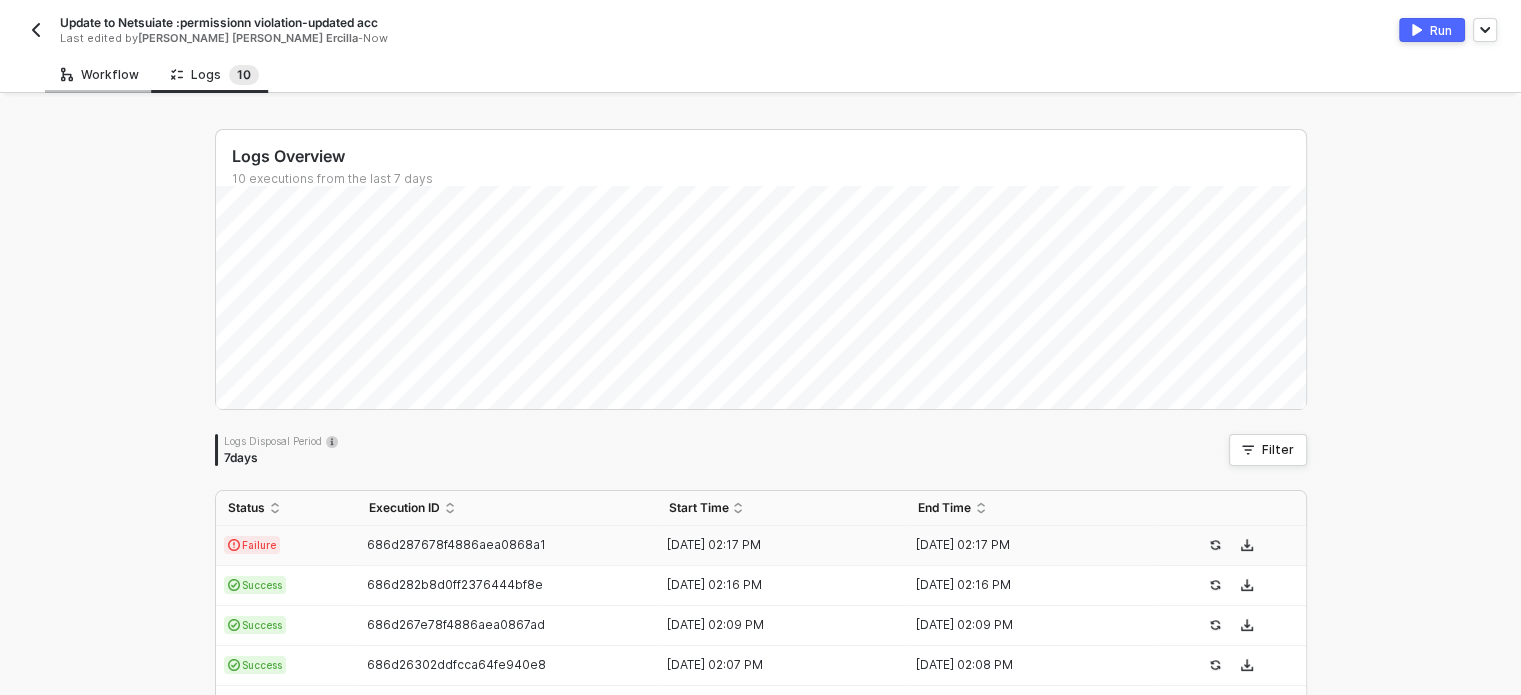 click on "Workflow" at bounding box center [100, 75] 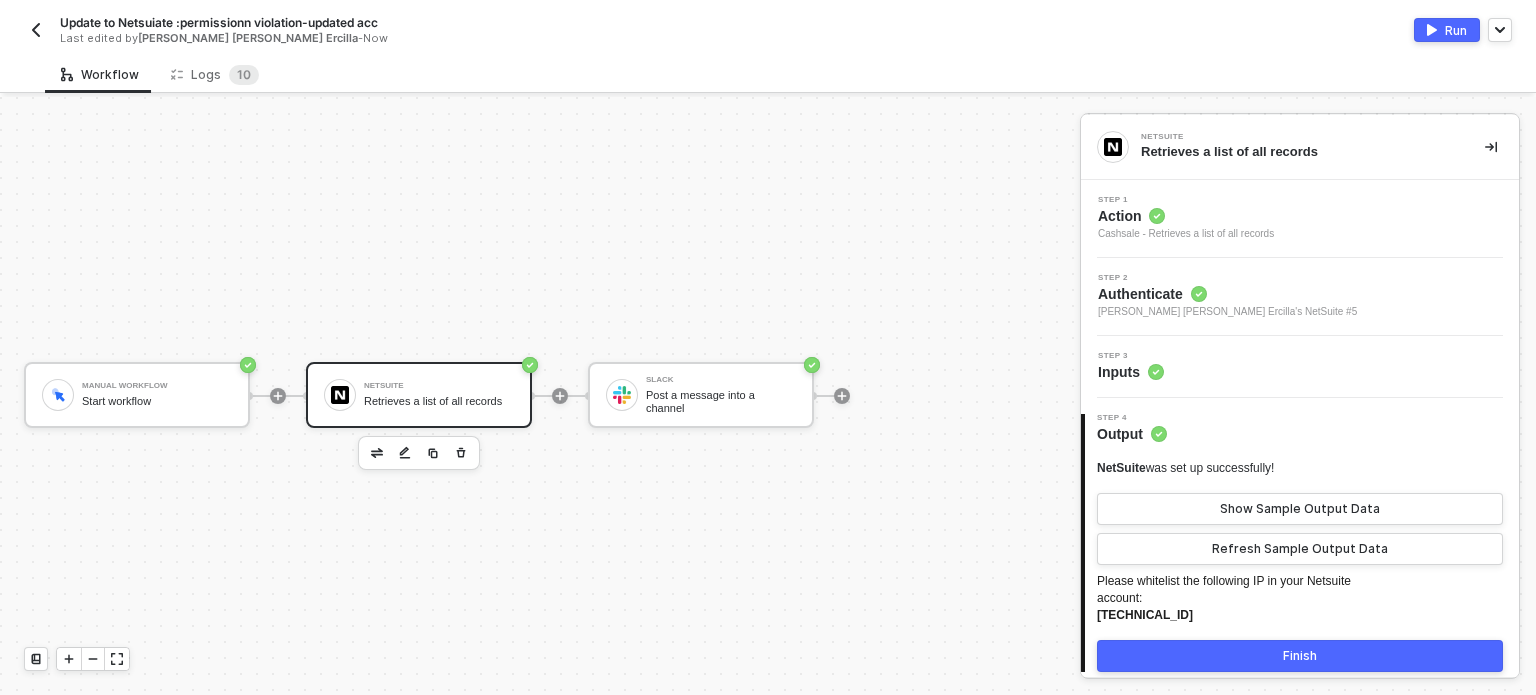click on "Inputs" at bounding box center [1131, 372] 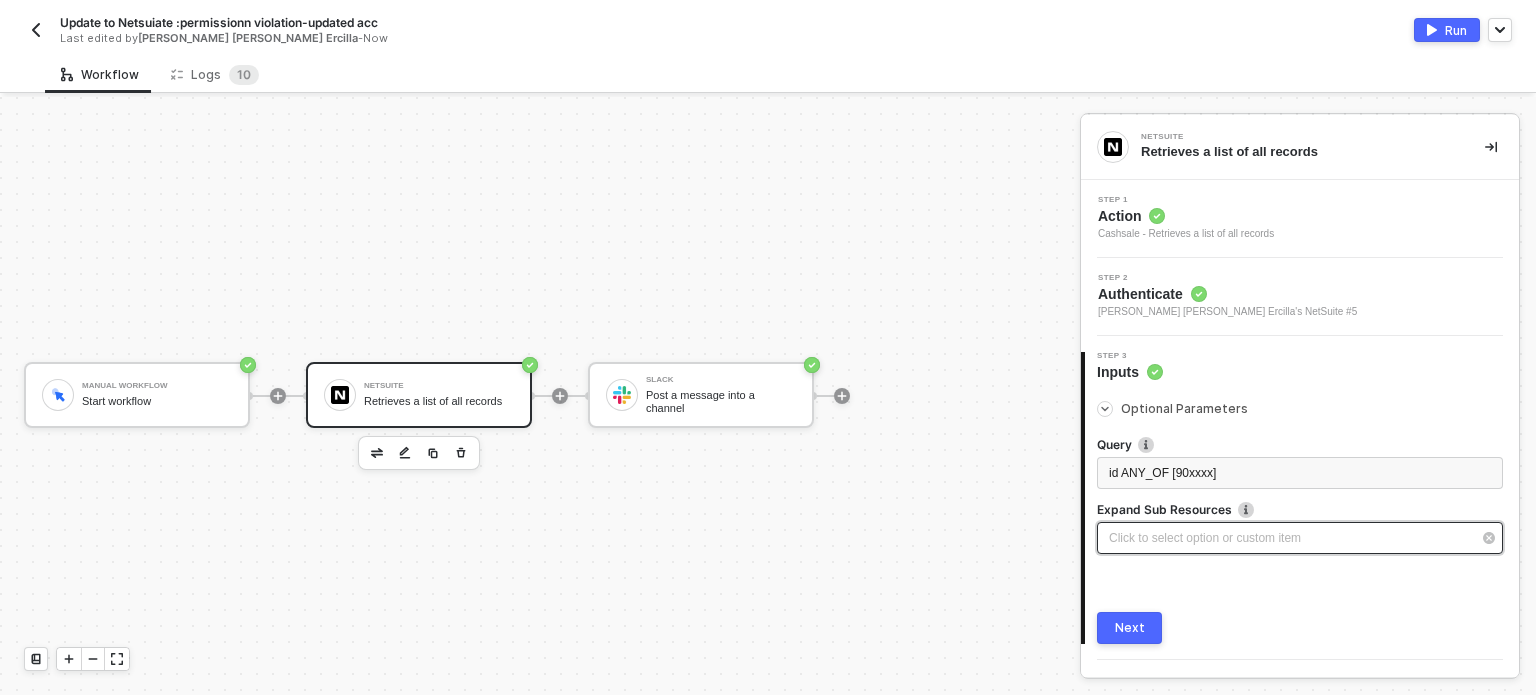 scroll, scrollTop: 44, scrollLeft: 0, axis: vertical 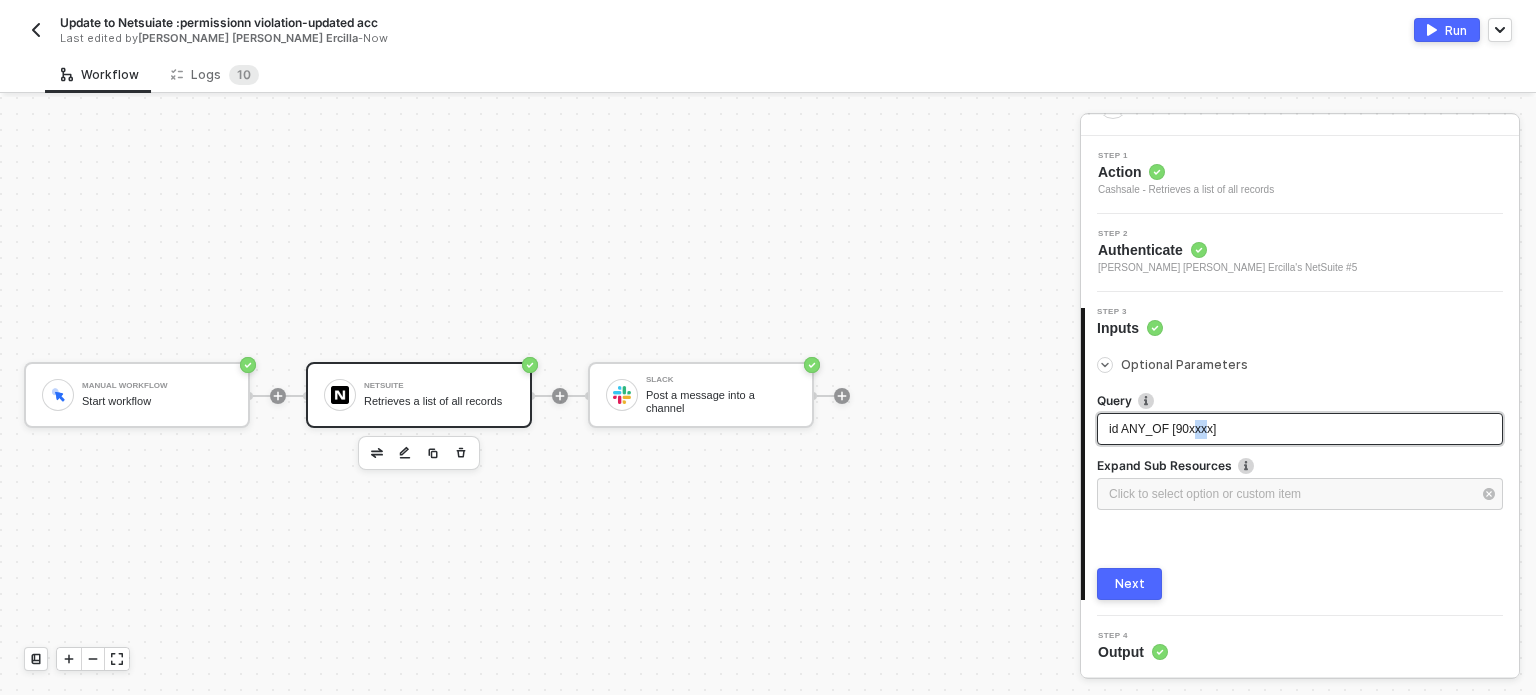 drag, startPoint x: 1188, startPoint y: 425, endPoint x: 1205, endPoint y: 426, distance: 17.029387 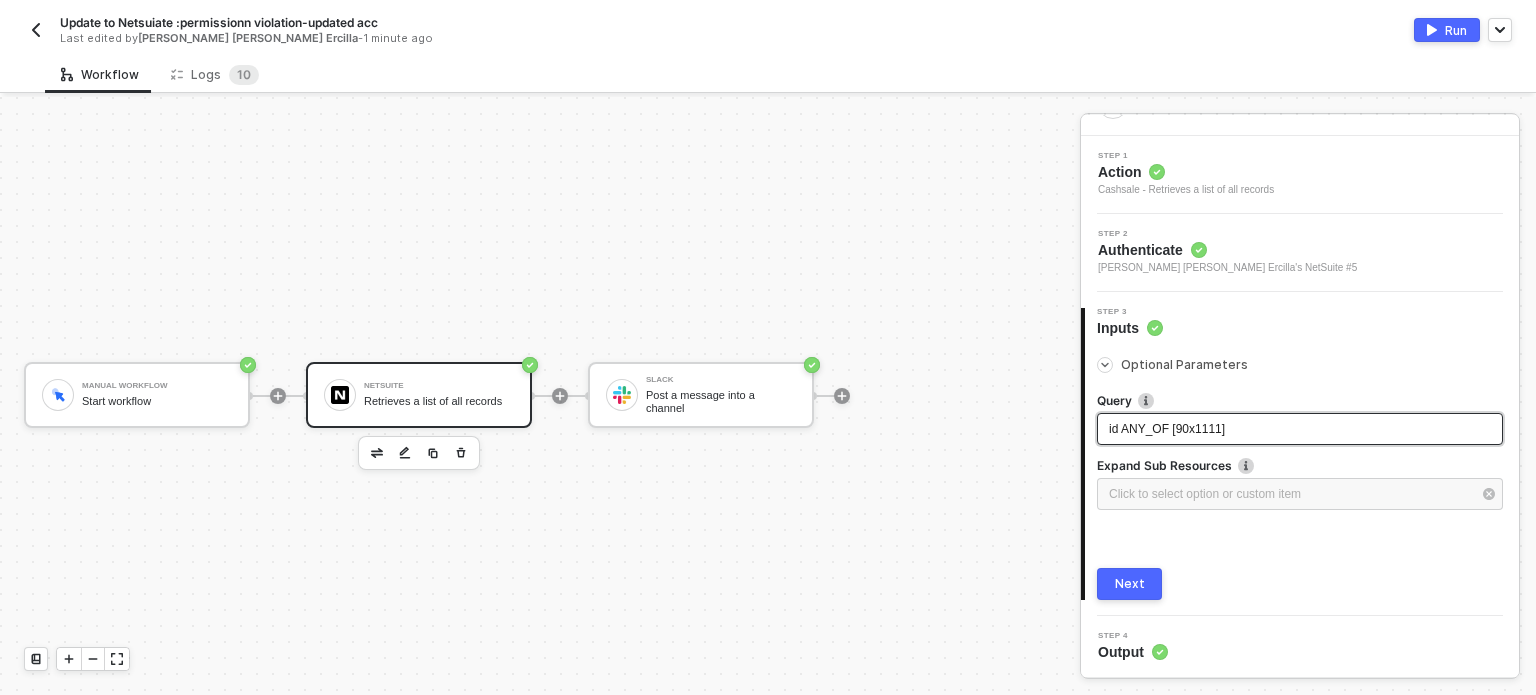 click on "id ANY_OF [90x1111]" at bounding box center [1167, 429] 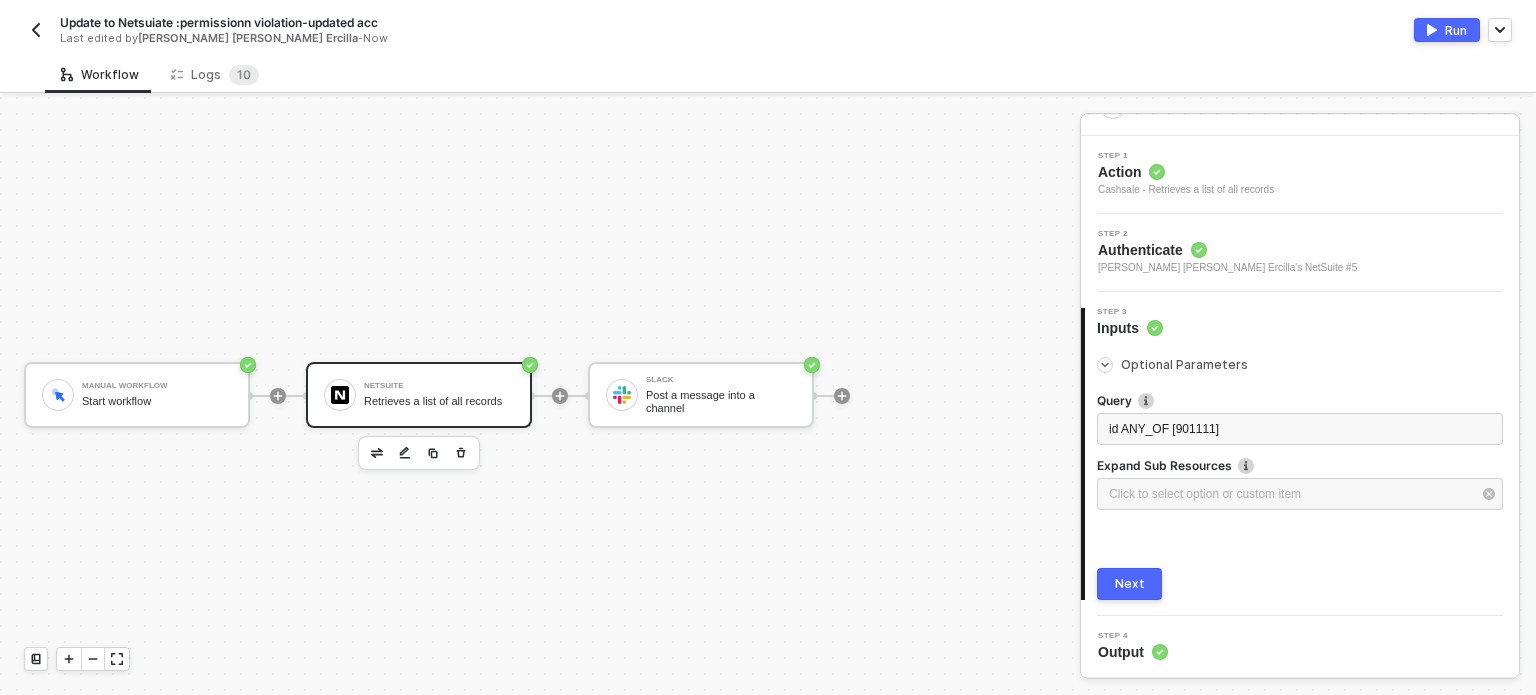 drag, startPoint x: 1123, startPoint y: 587, endPoint x: 1526, endPoint y: 54, distance: 668.2051 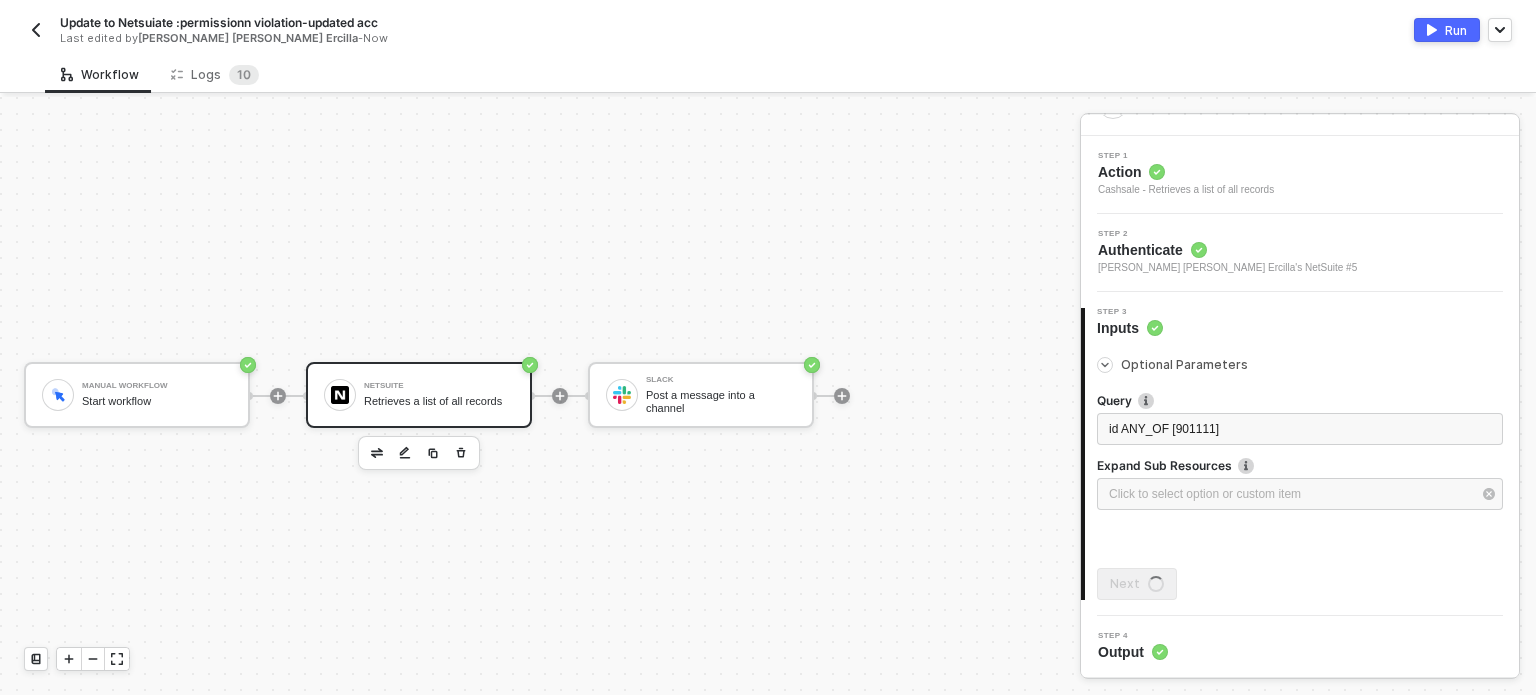 click on "Run" at bounding box center [1447, 30] 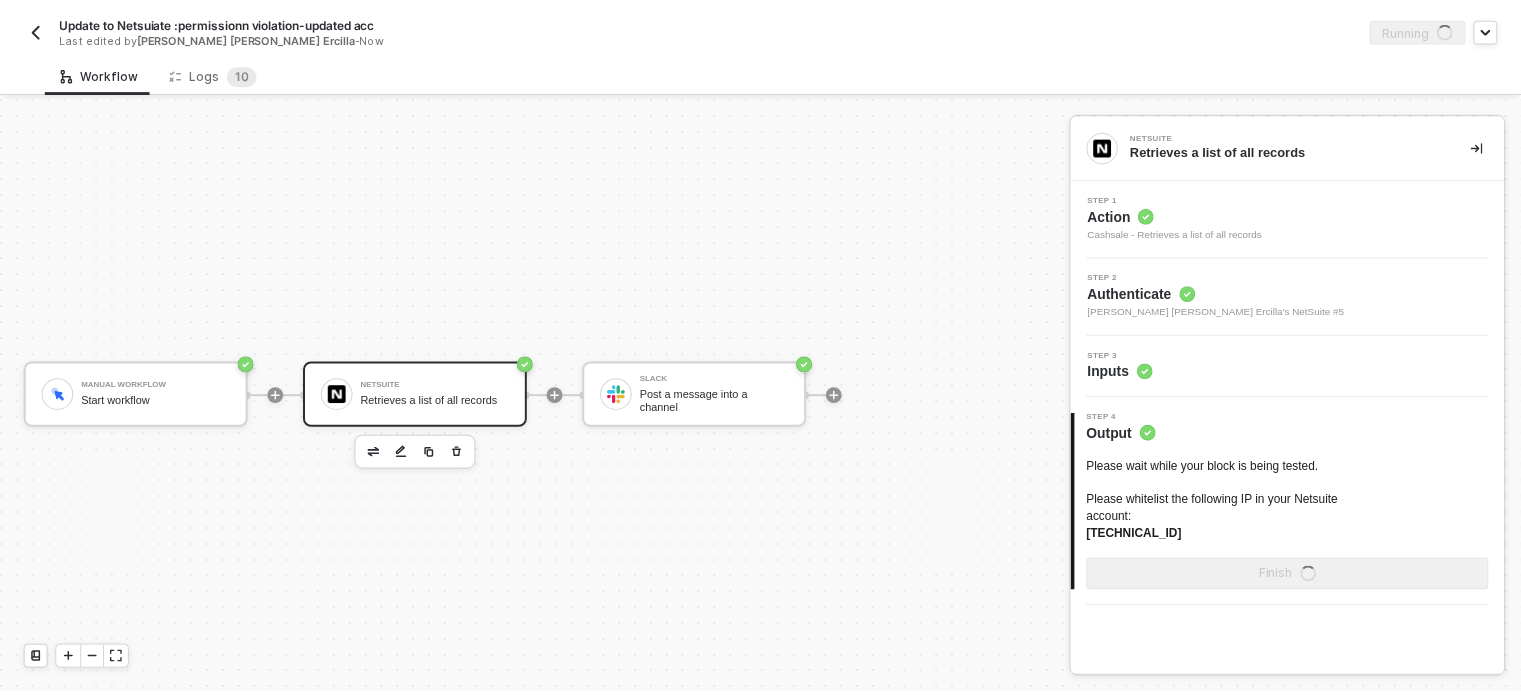 scroll, scrollTop: 0, scrollLeft: 0, axis: both 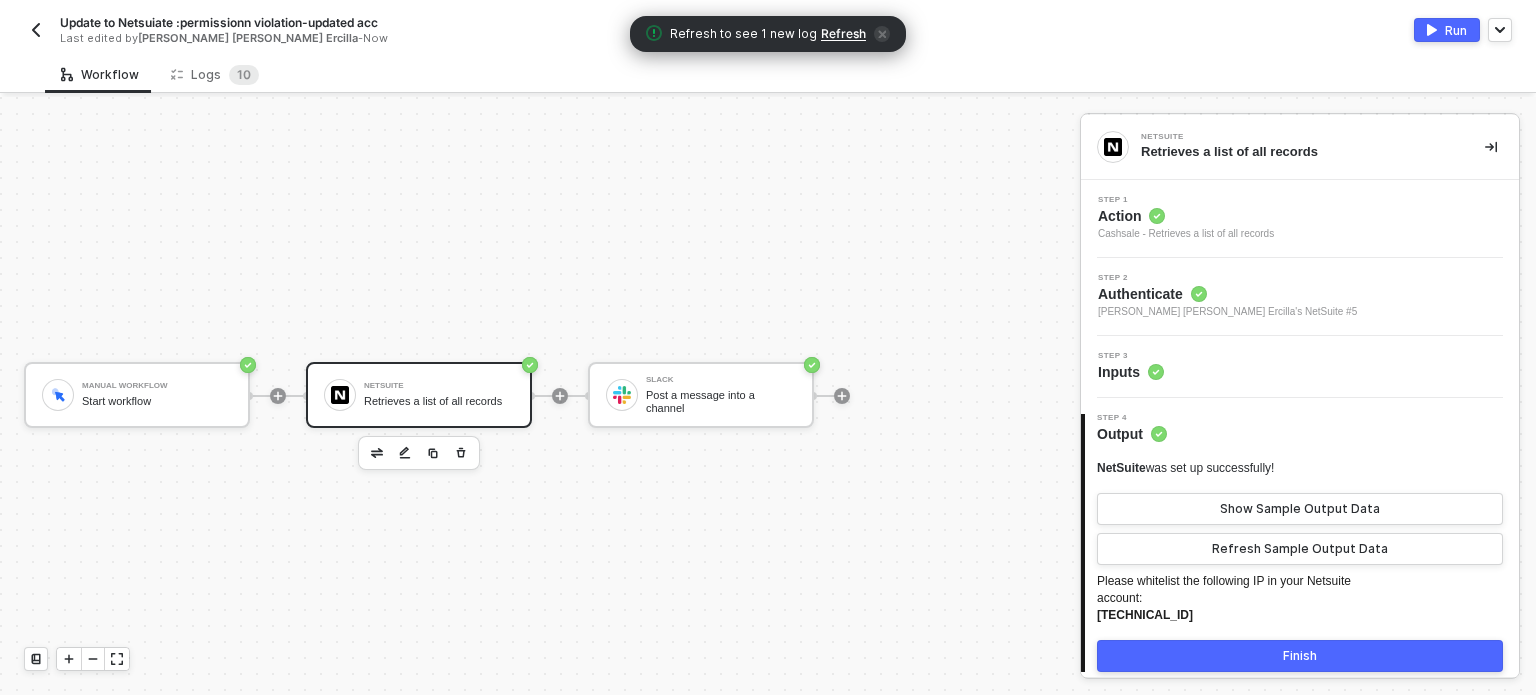 drag, startPoint x: 839, startPoint y: 27, endPoint x: 333, endPoint y: 21, distance: 506.03558 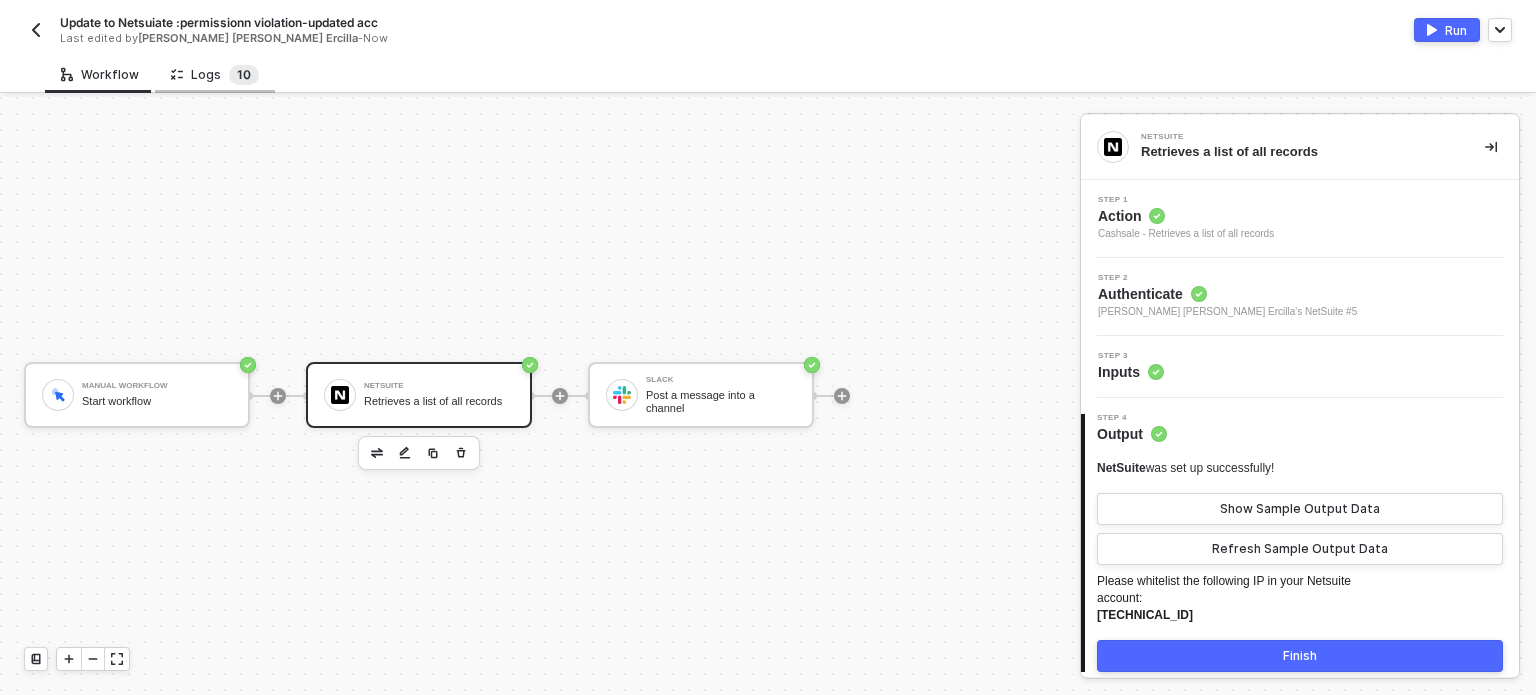 click on "0" at bounding box center (247, 74) 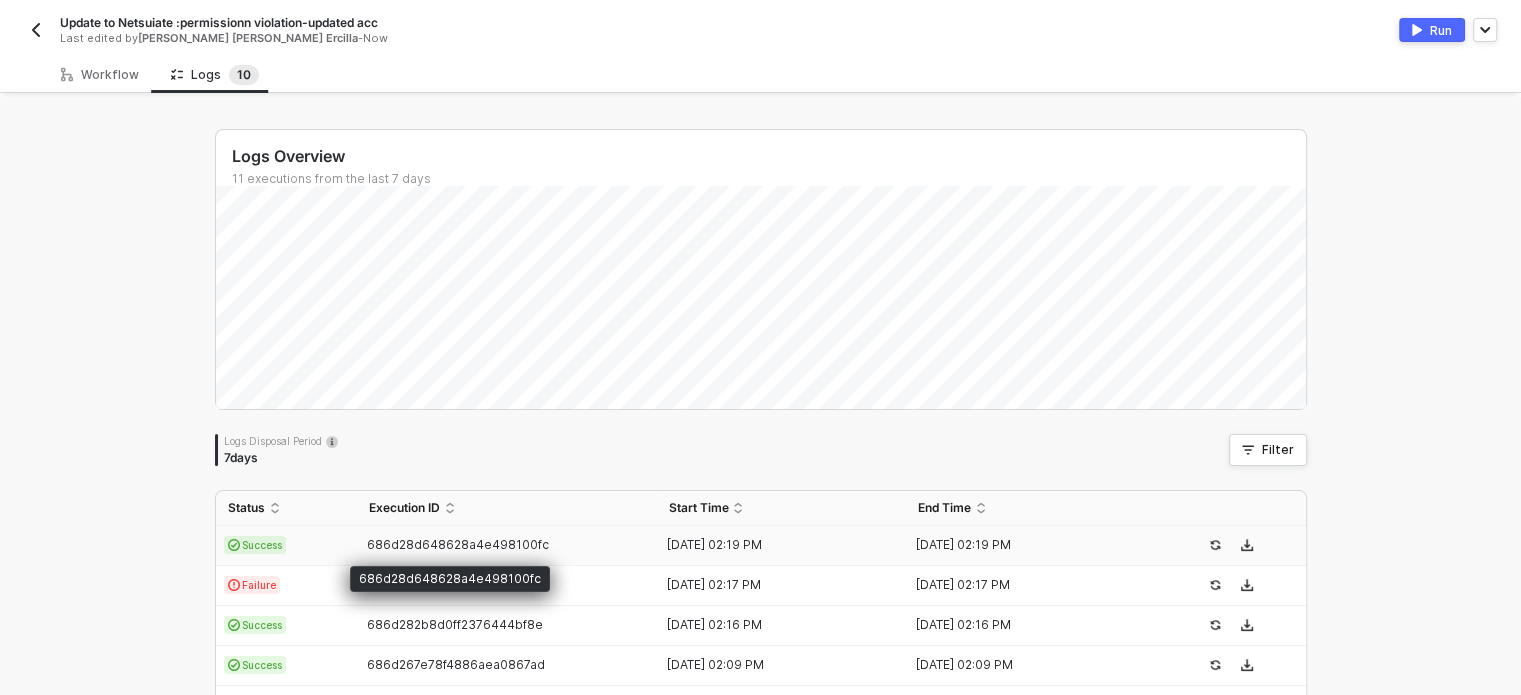 click on "686d28d648628a4e498100fc" at bounding box center [507, 546] 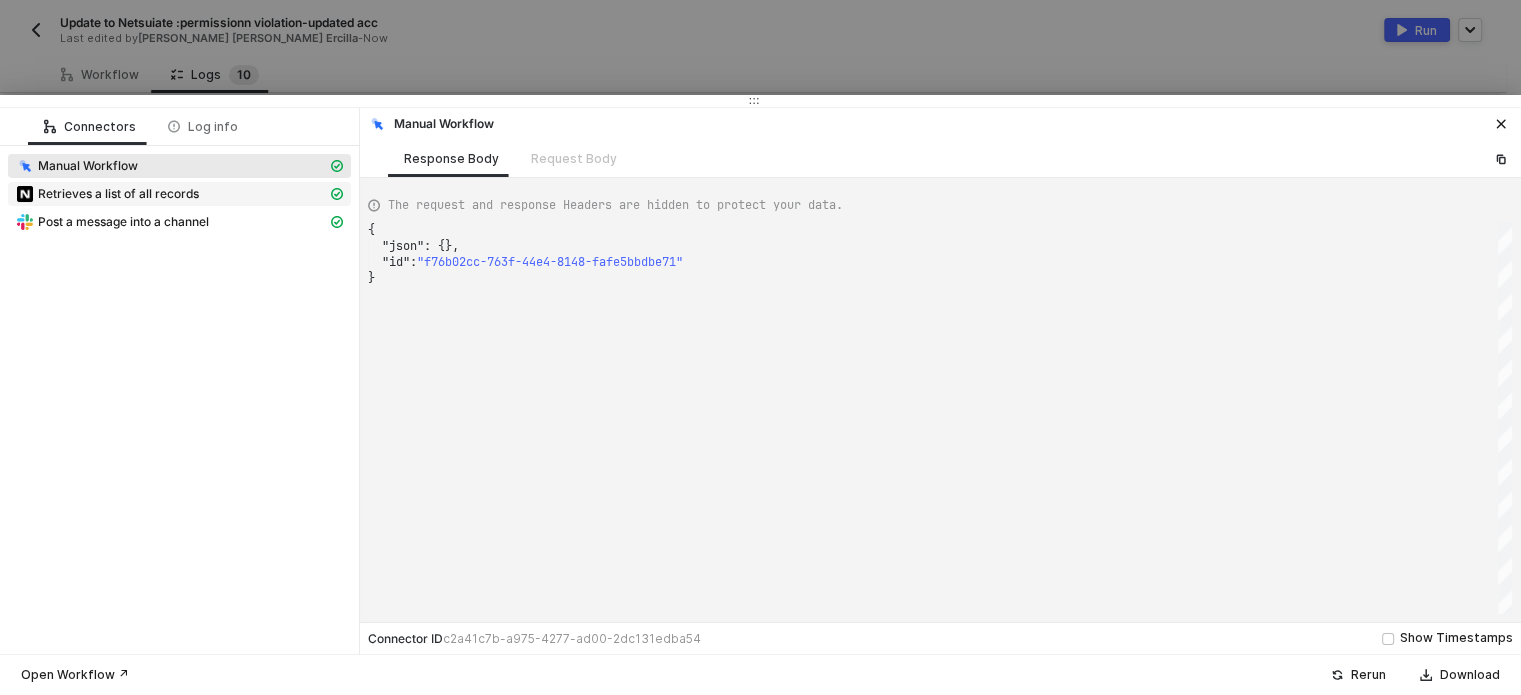 click on "Retrieves a list of all records" at bounding box center (118, 194) 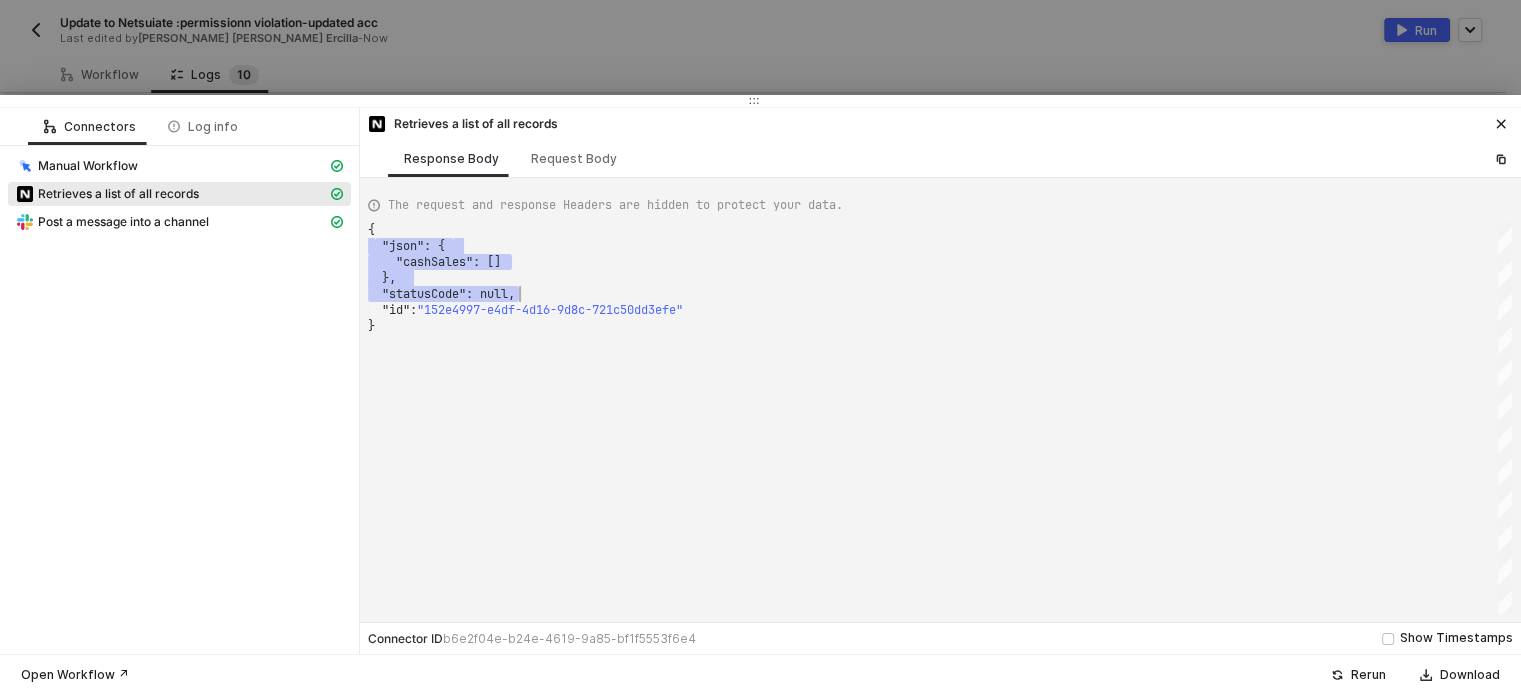 scroll, scrollTop: 0, scrollLeft: 5, axis: horizontal 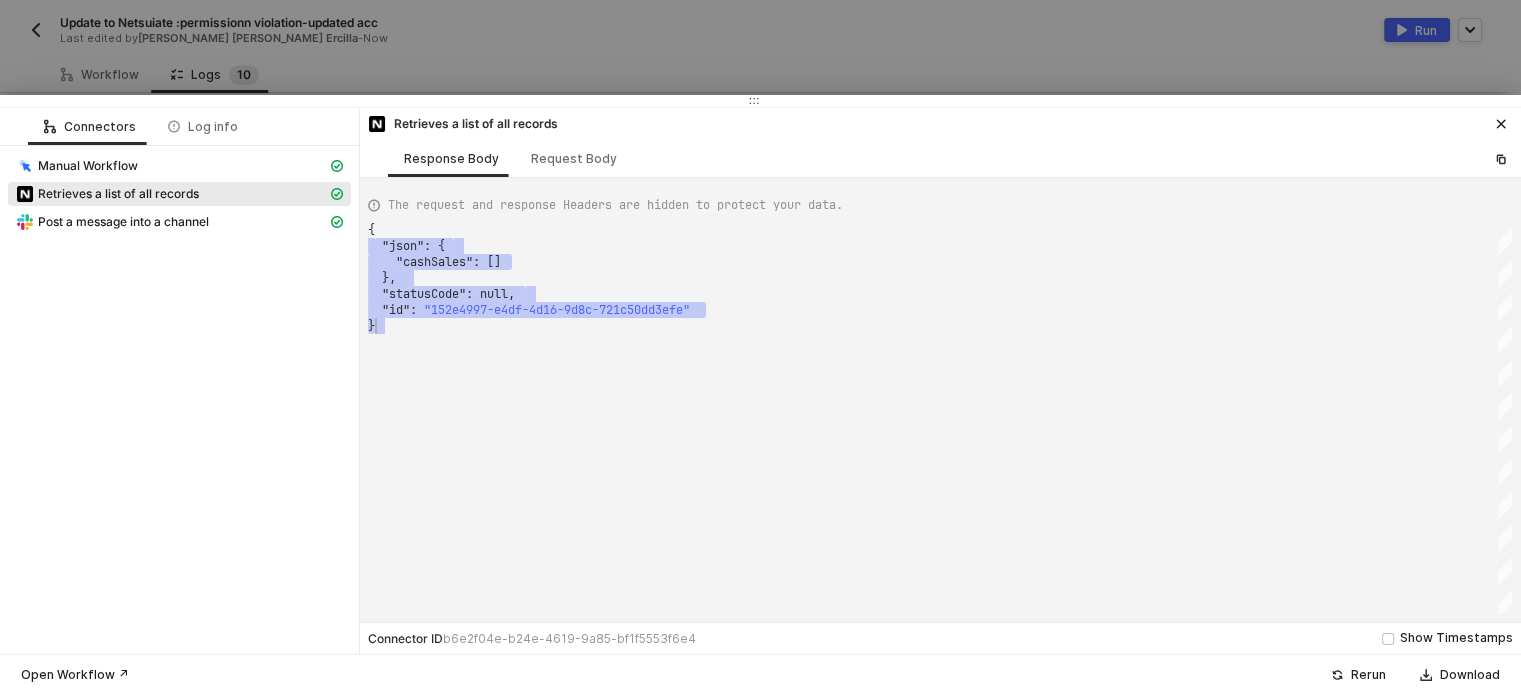 drag, startPoint x: 510, startPoint y: 287, endPoint x: 702, endPoint y: 319, distance: 194.6484 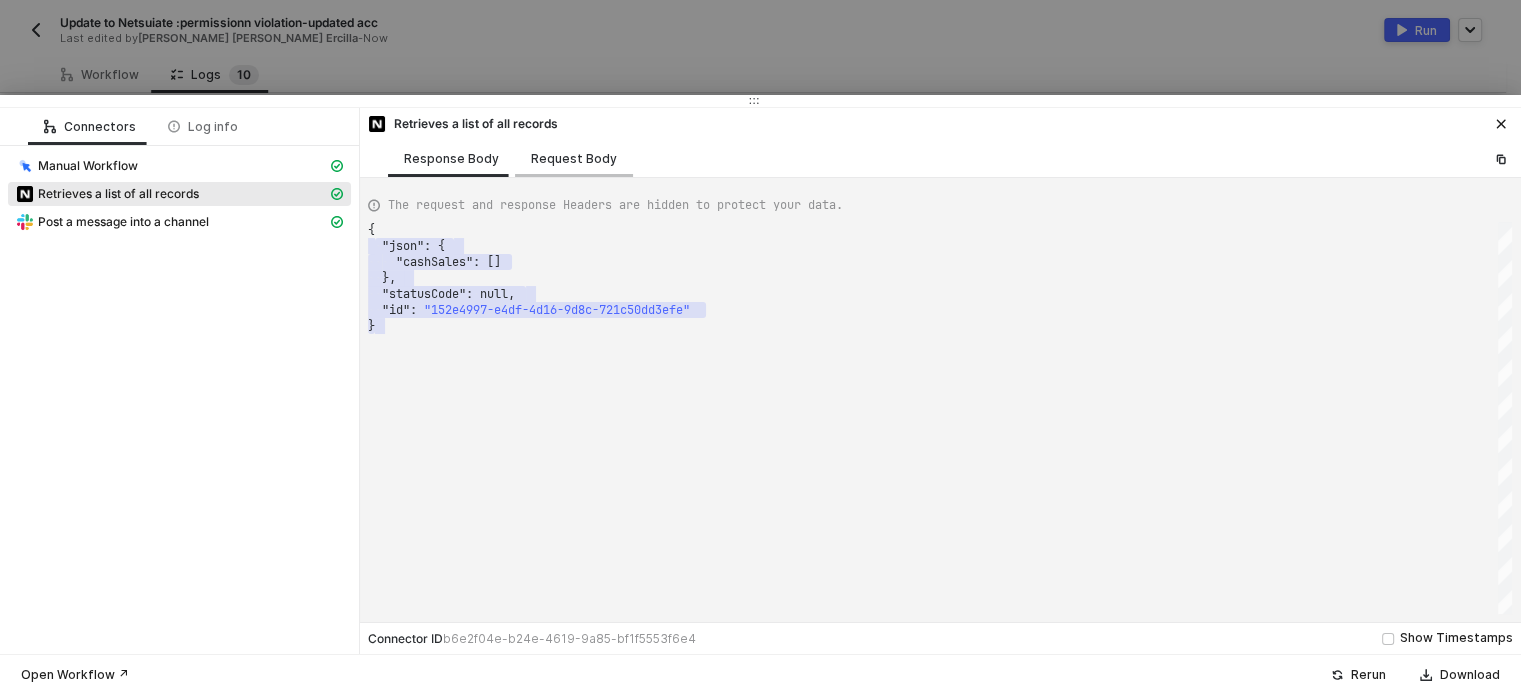 click on "Request Body" at bounding box center (574, 158) 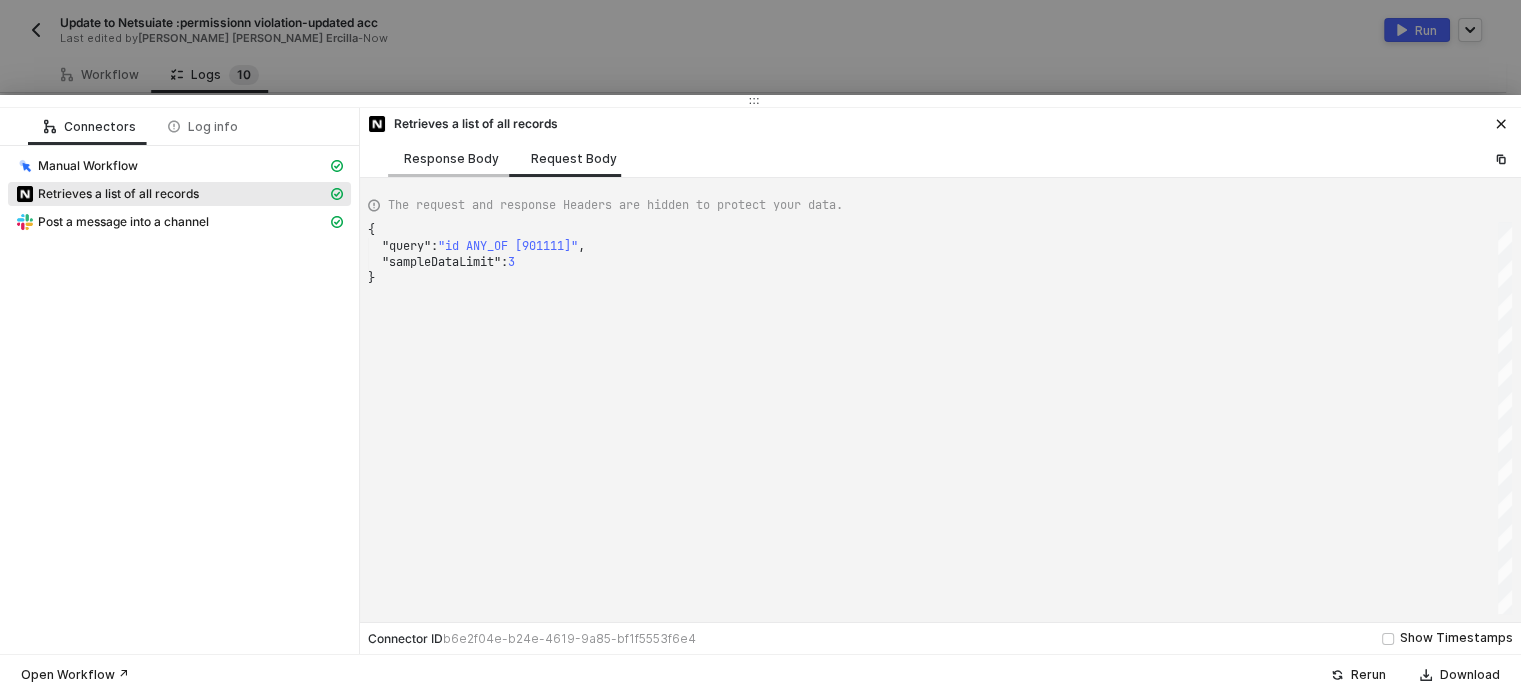 click on "Response Body" at bounding box center [451, 159] 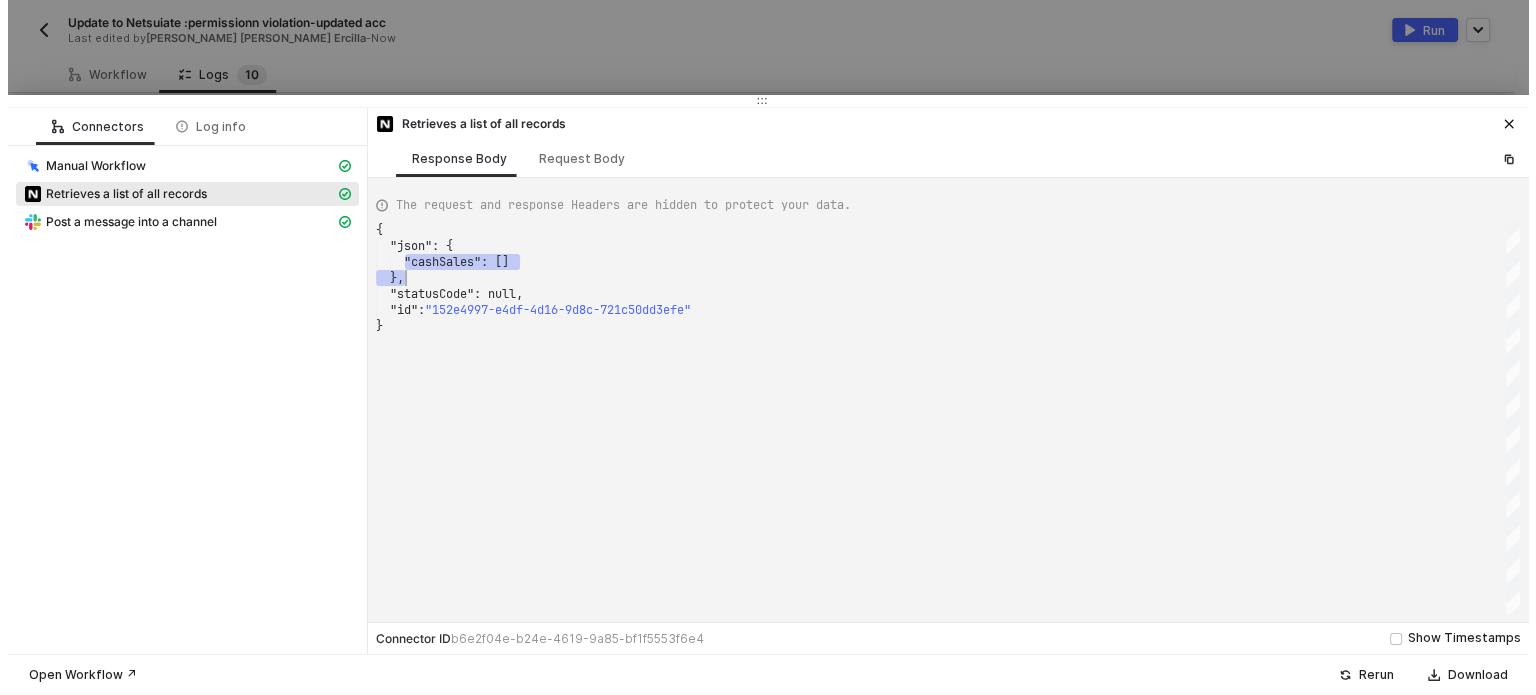 scroll, scrollTop: 0, scrollLeft: 5, axis: horizontal 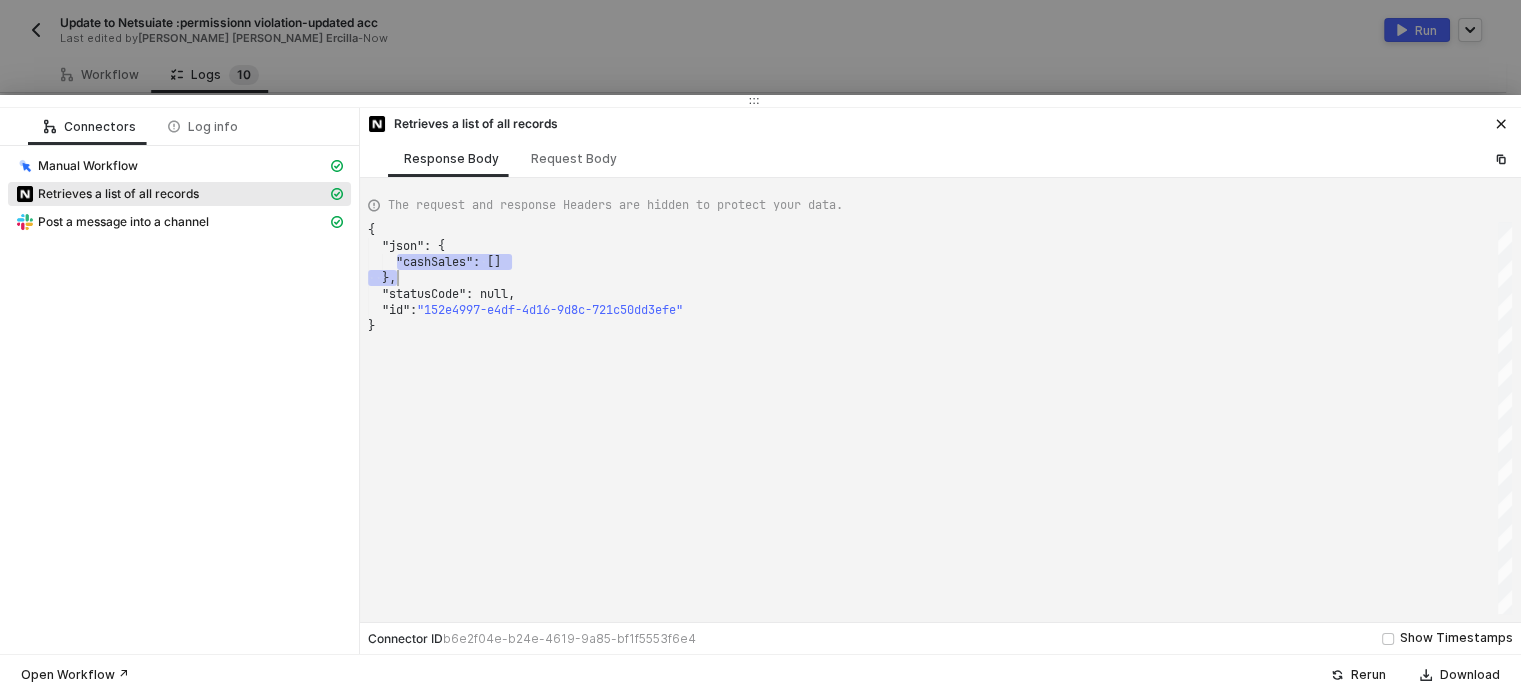 drag, startPoint x: 482, startPoint y: 275, endPoint x: 317, endPoint y: 183, distance: 188.91533 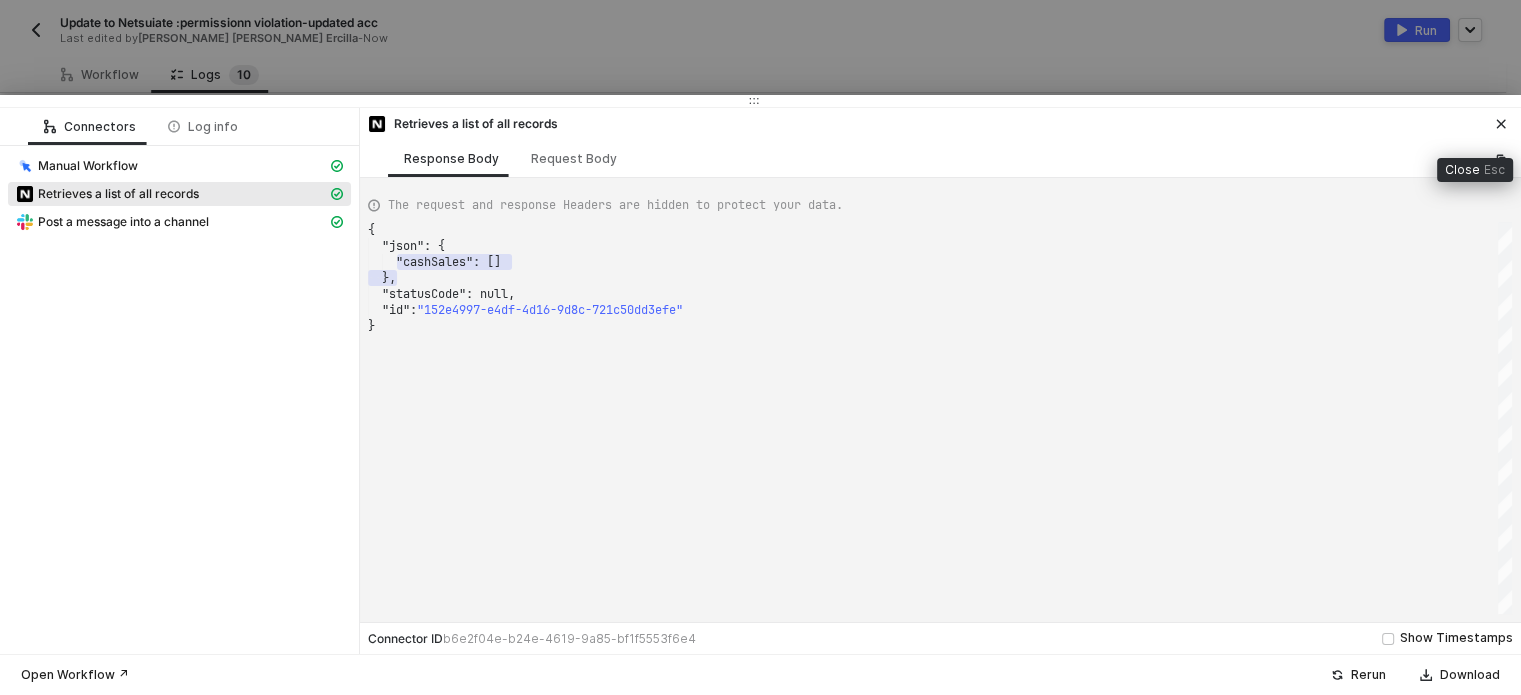 drag, startPoint x: 1496, startPoint y: 114, endPoint x: 1057, endPoint y: 66, distance: 441.61636 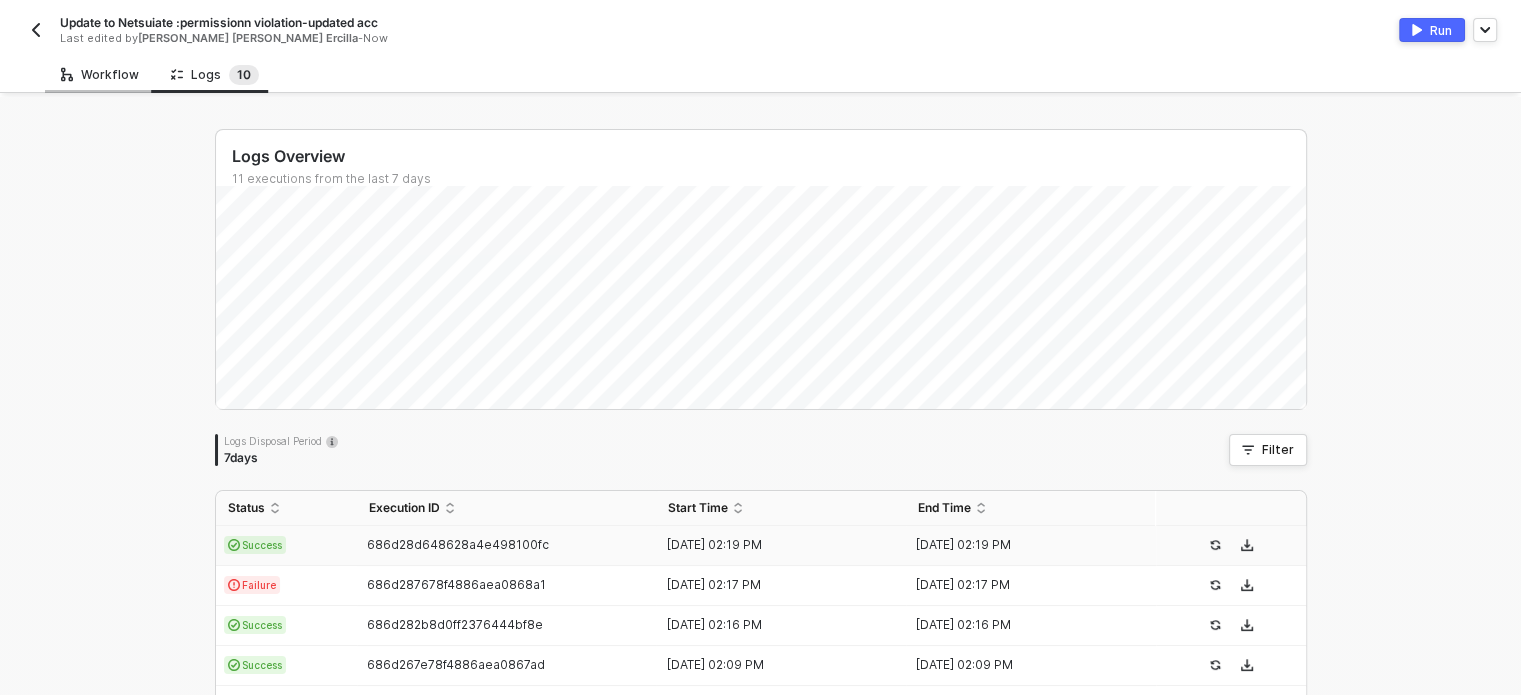 click on "Workflow" at bounding box center [100, 75] 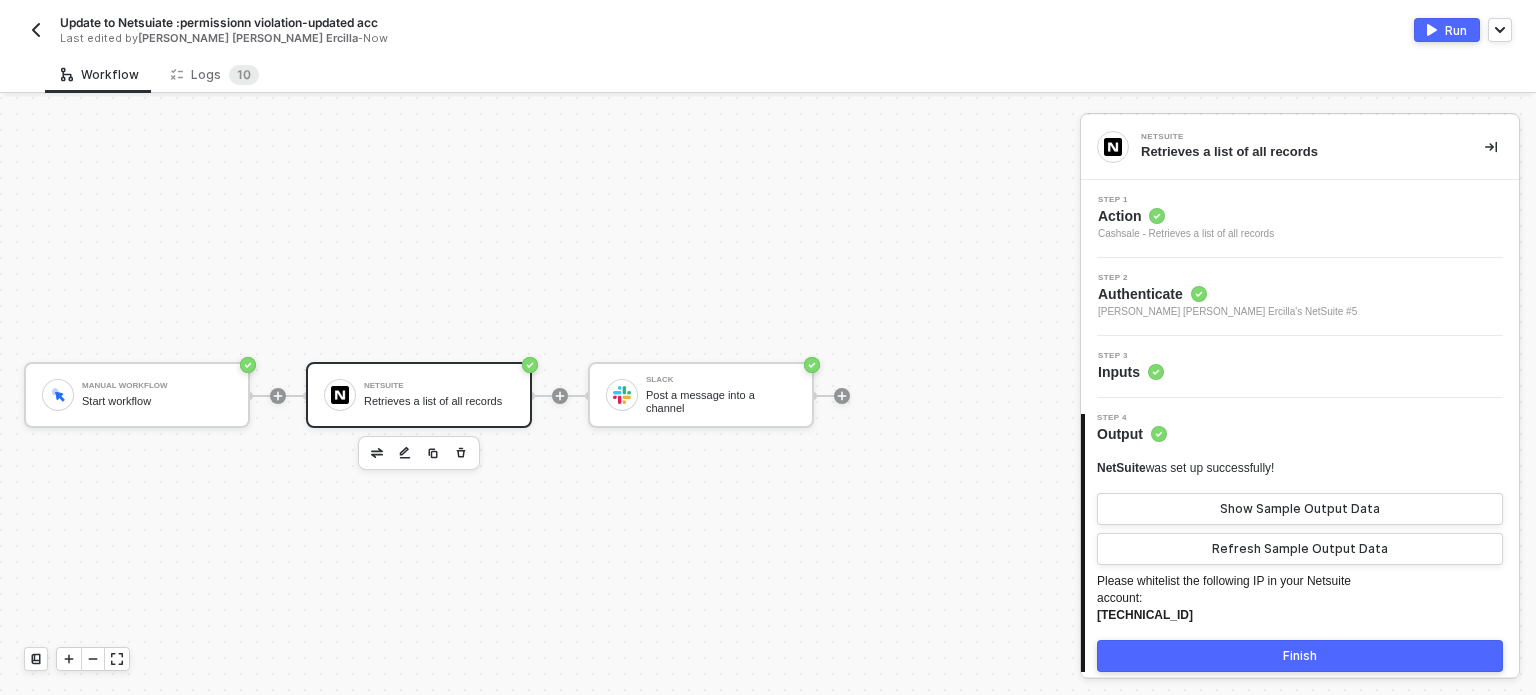 click on "NetSuite Retrieves a list of all records" at bounding box center (439, 395) 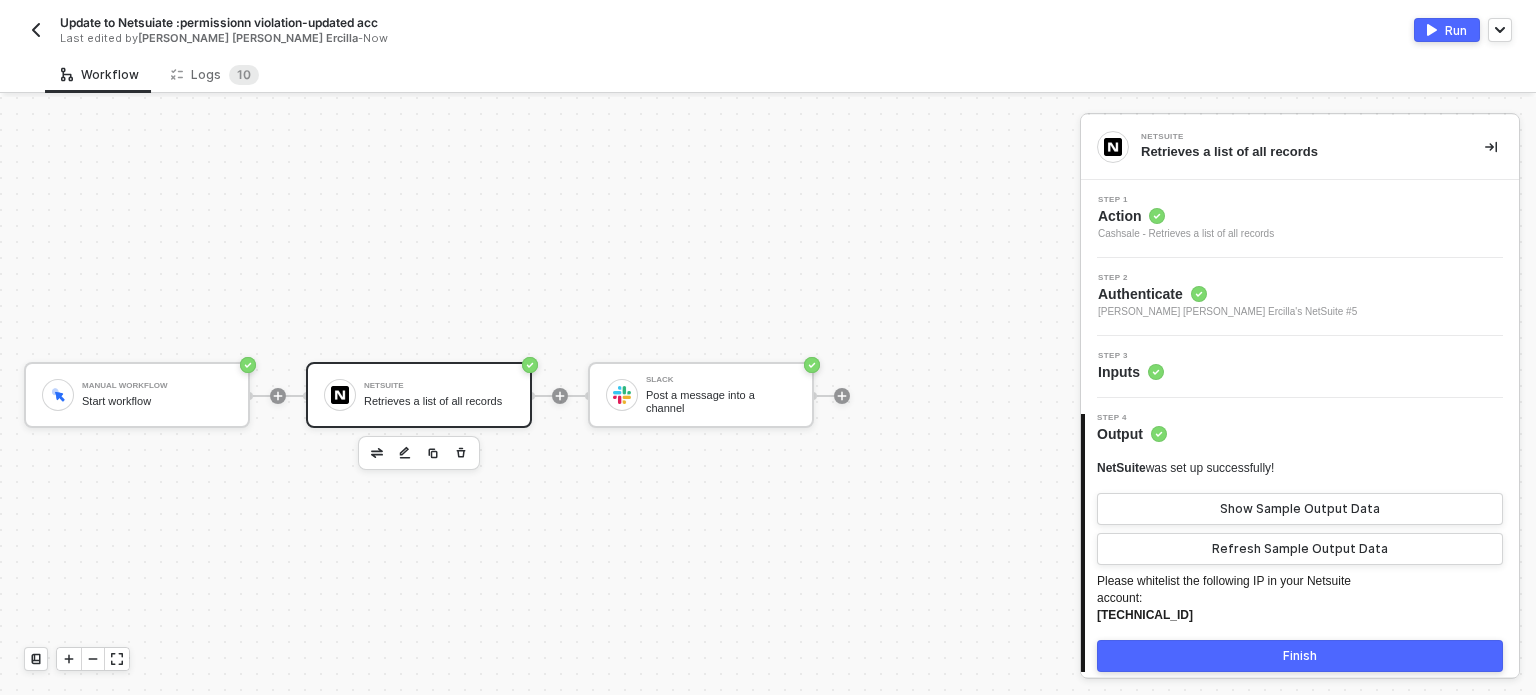 click on "Inputs" at bounding box center (1131, 372) 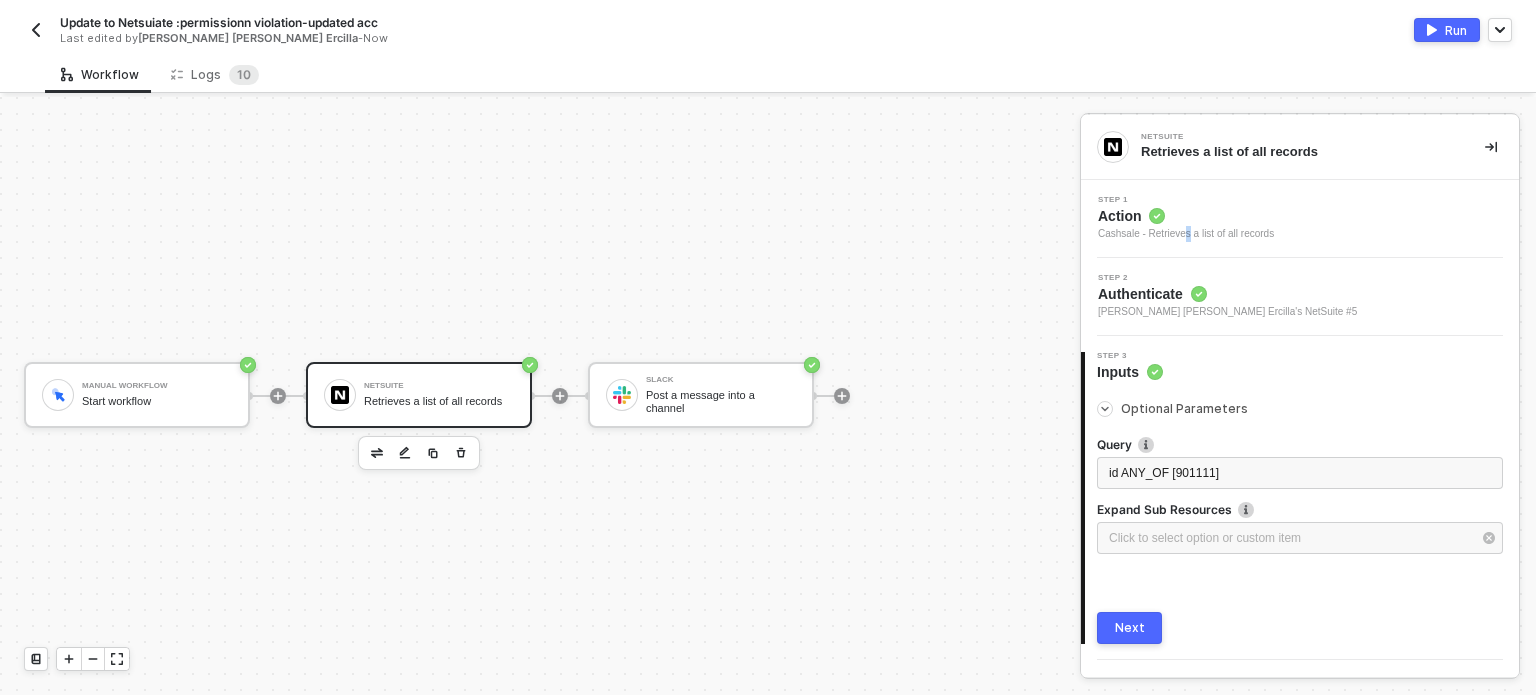 drag, startPoint x: 1185, startPoint y: 229, endPoint x: 1186, endPoint y: 241, distance: 12.0415945 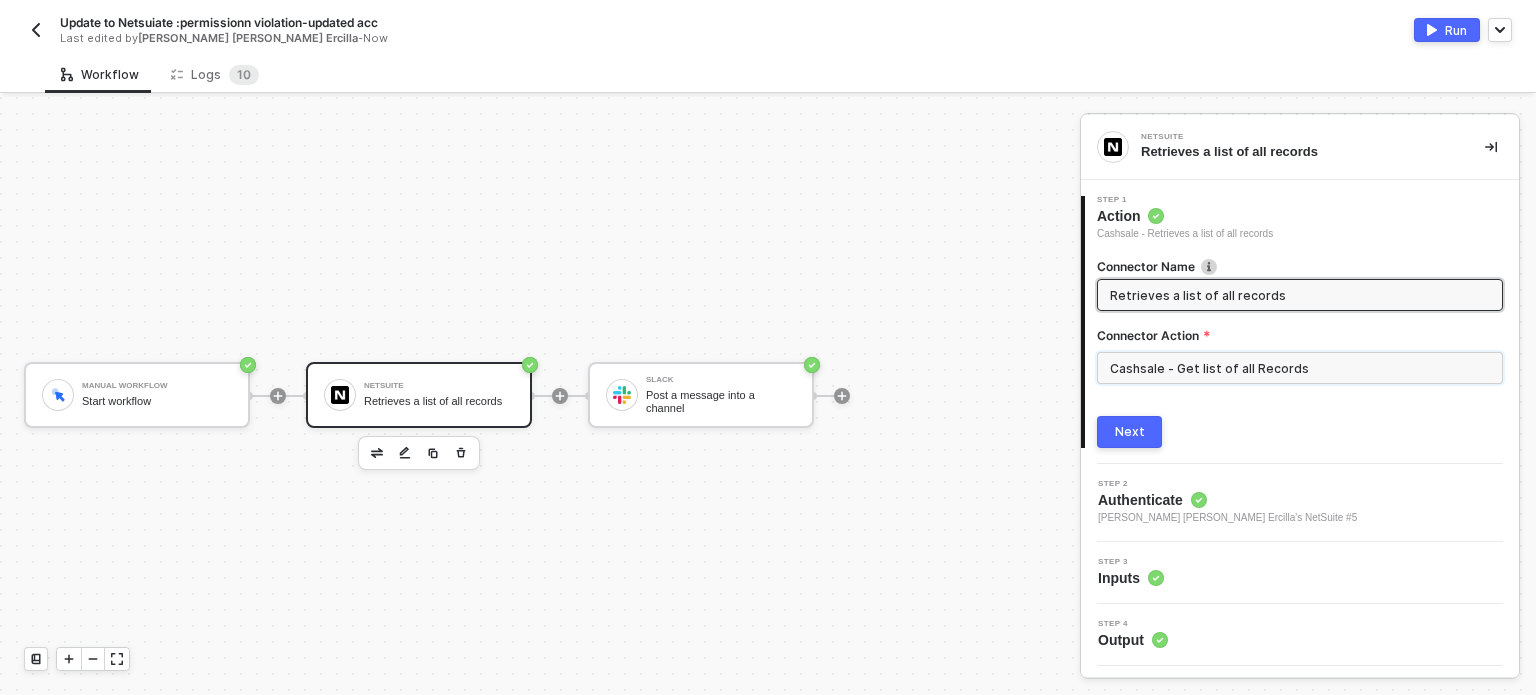drag, startPoint x: 1169, startPoint y: 378, endPoint x: 1180, endPoint y: 267, distance: 111.54372 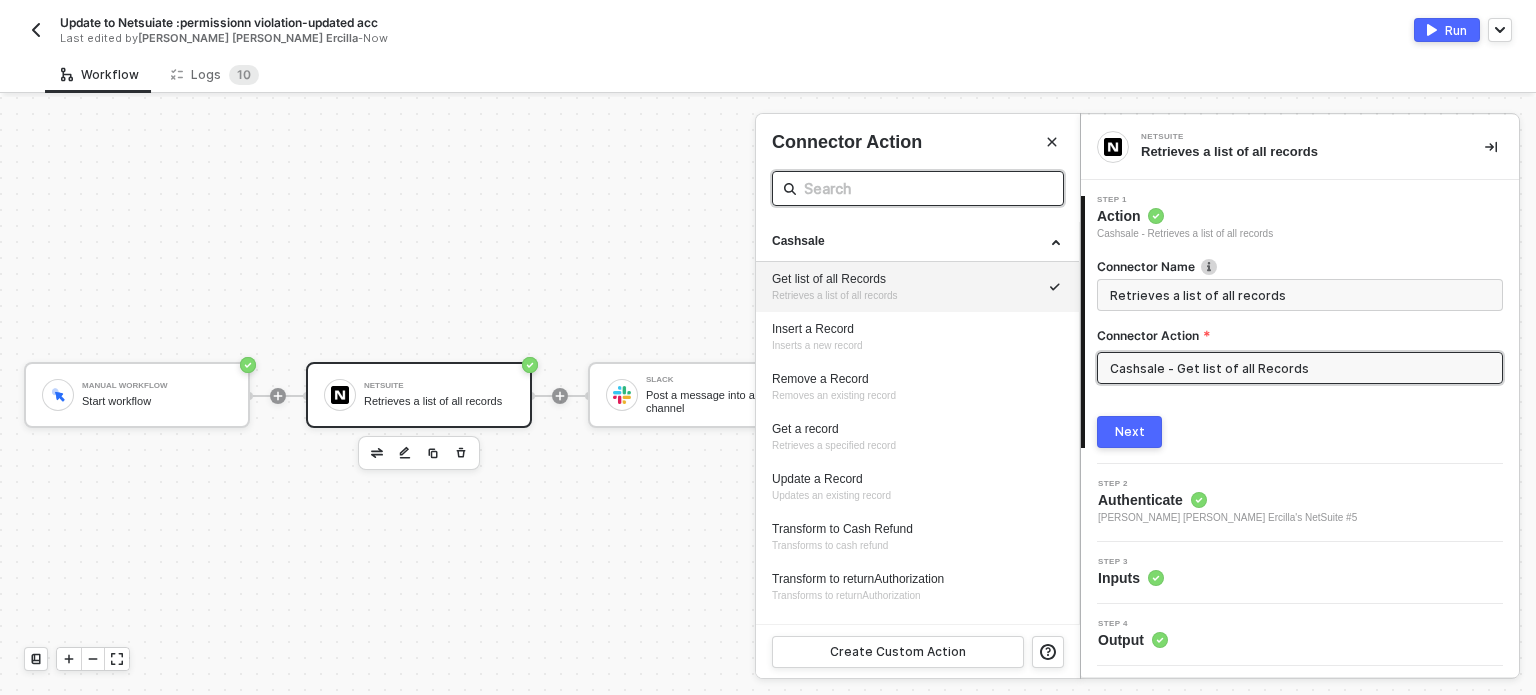click at bounding box center (918, 188) 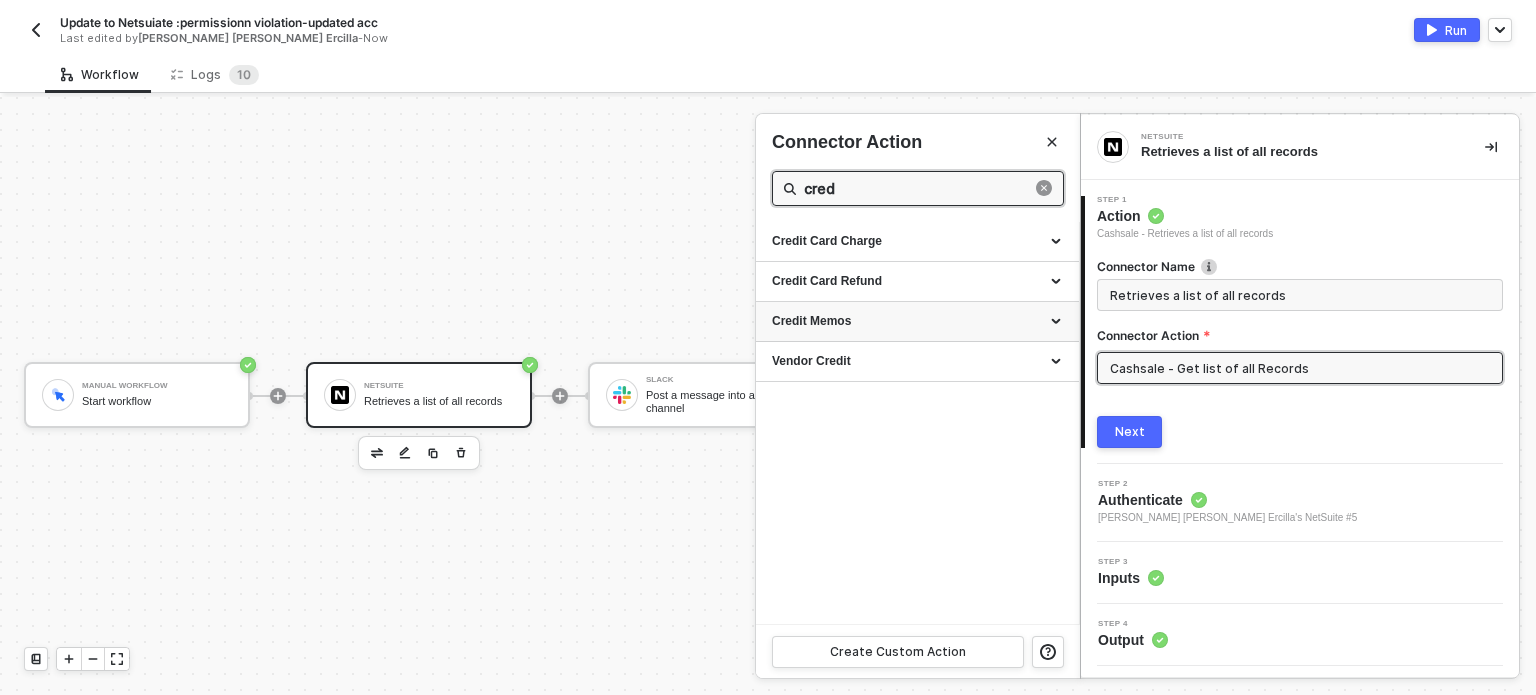 type on "cred" 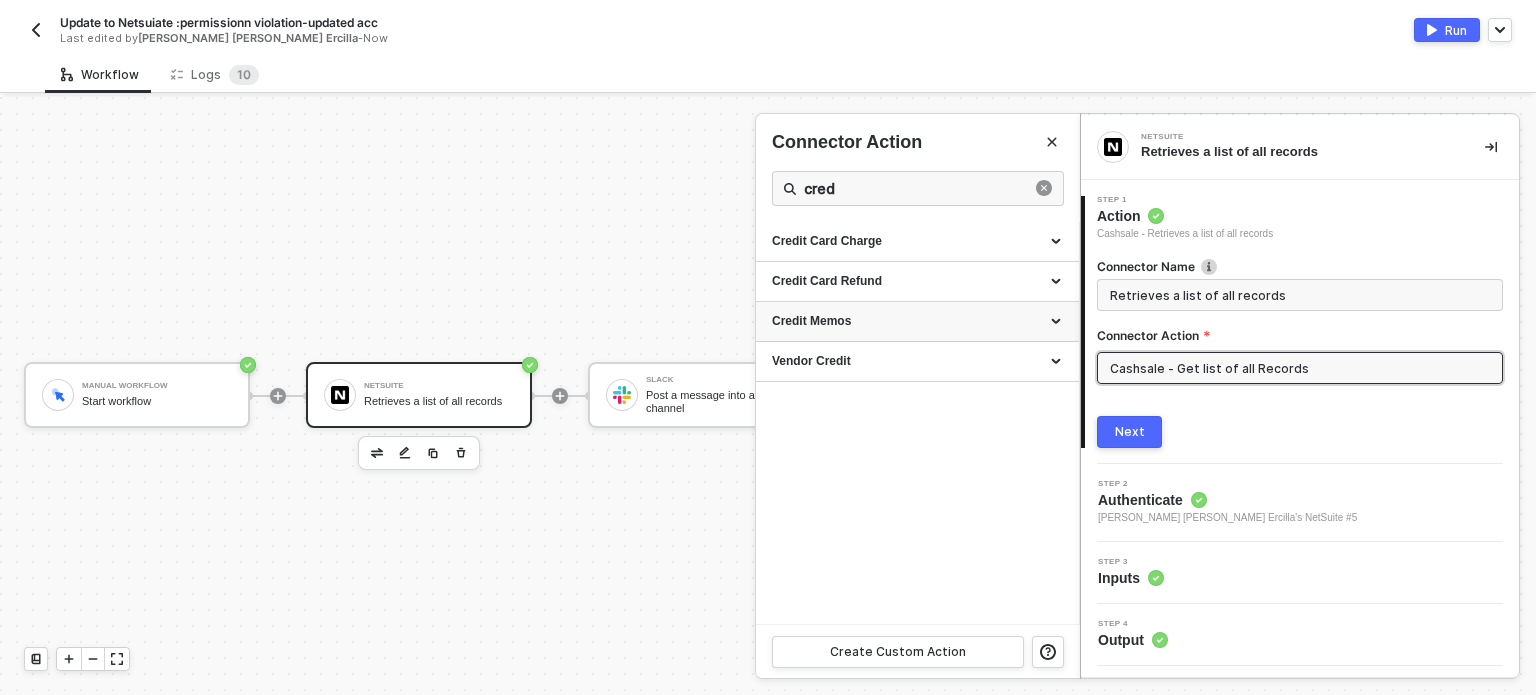 click on "Credit Memos" at bounding box center [917, 321] 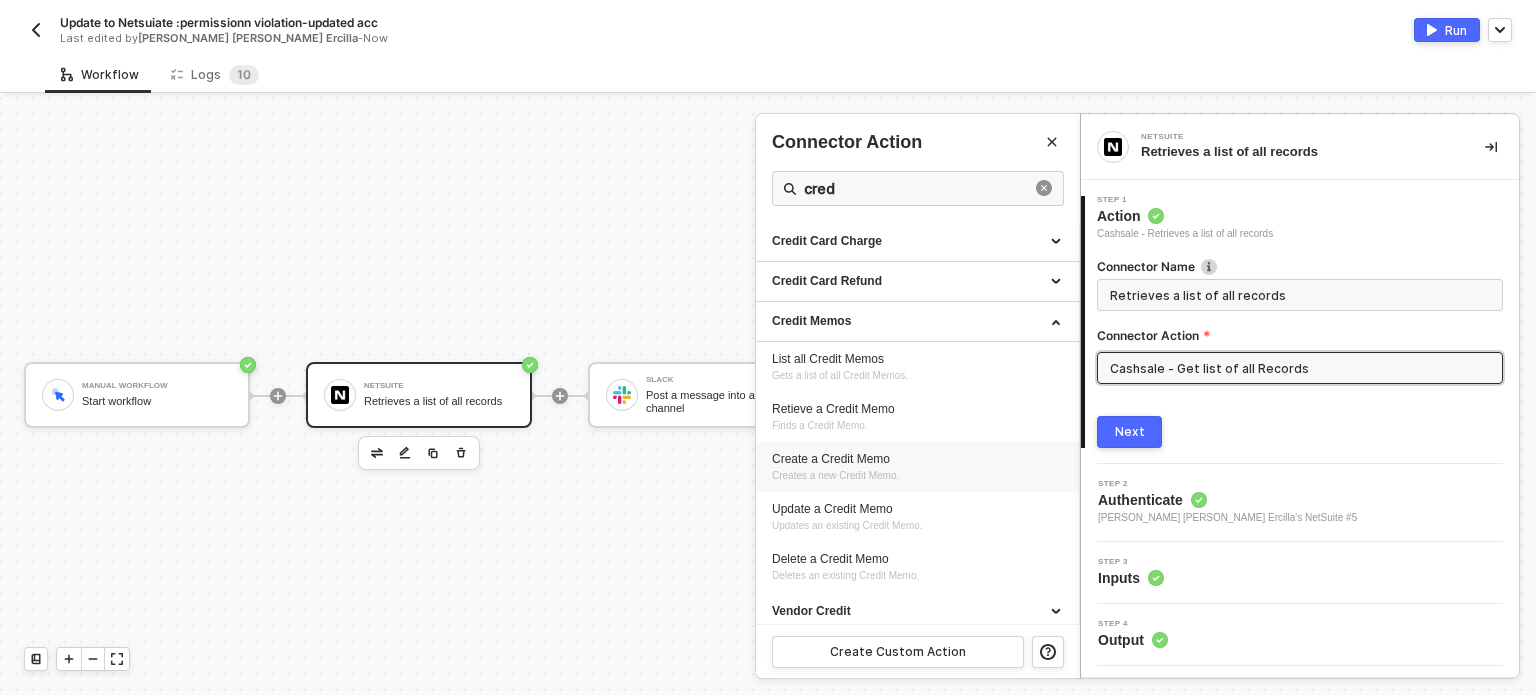 click on "Create a Credit Memo" at bounding box center (917, 459) 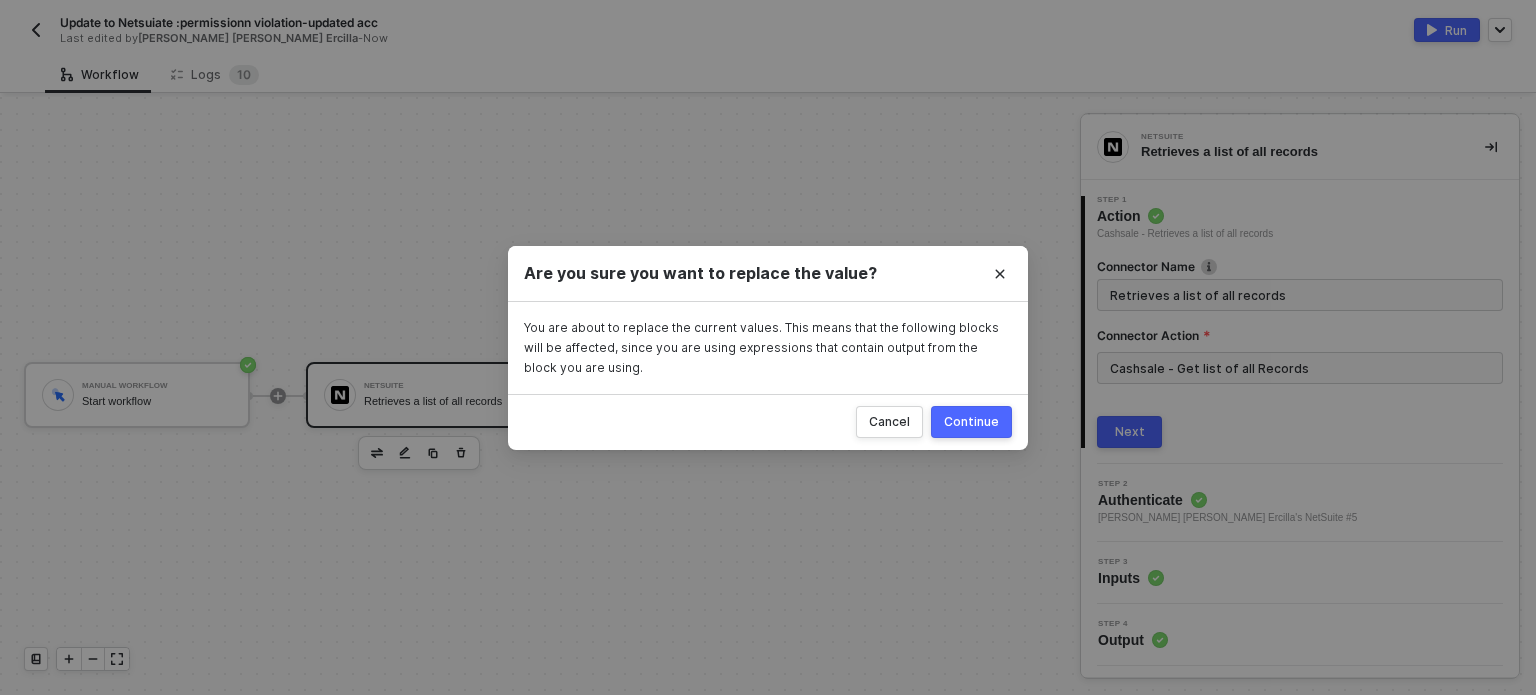 click on "Continue" at bounding box center (971, 422) 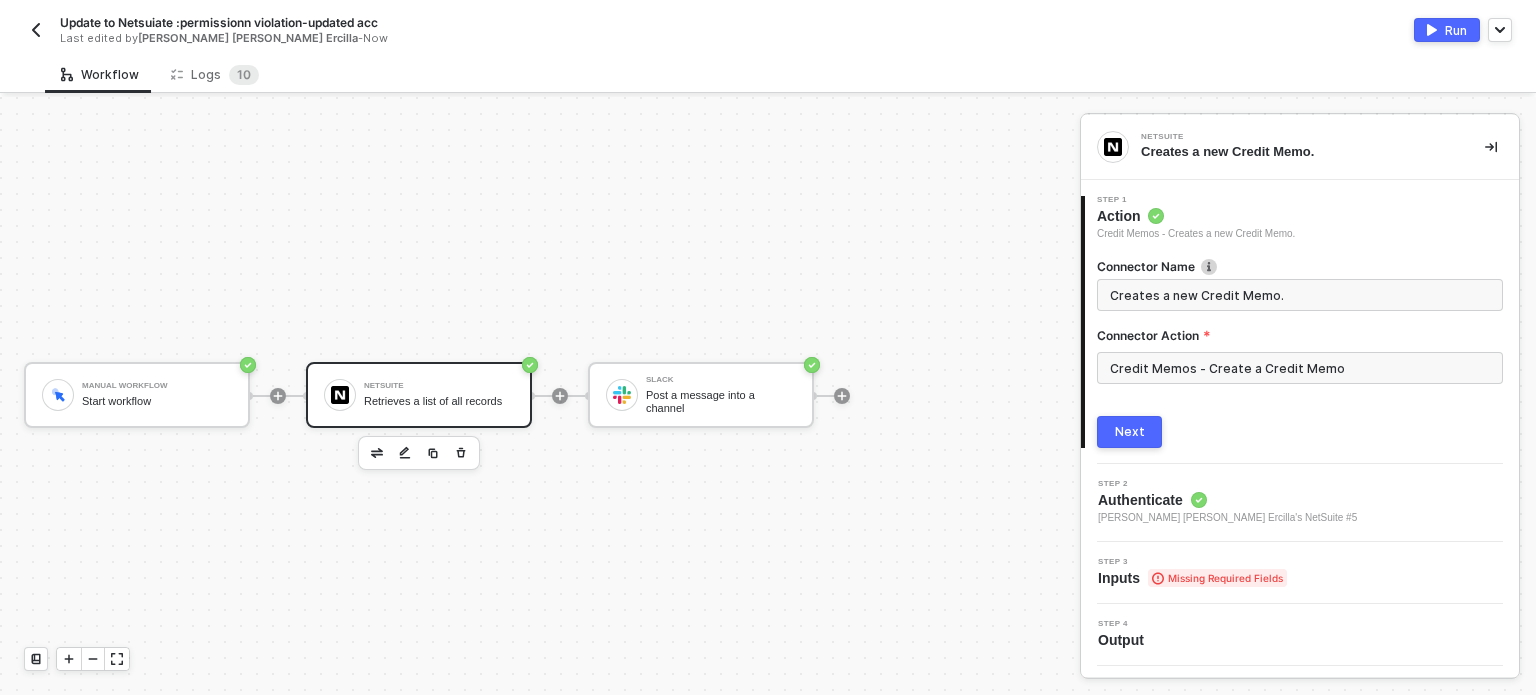 drag, startPoint x: 1116, startPoint y: 430, endPoint x: 1085, endPoint y: 433, distance: 31.144823 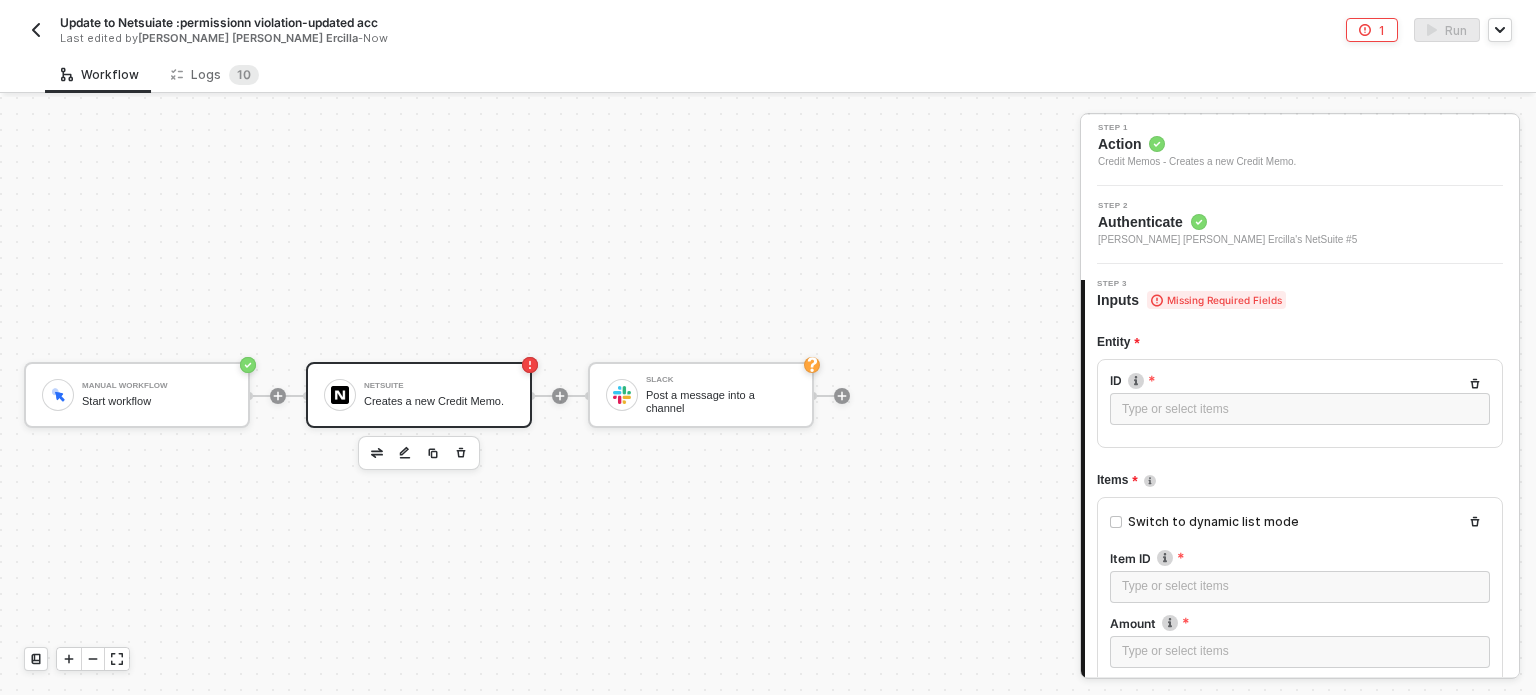 scroll, scrollTop: 100, scrollLeft: 0, axis: vertical 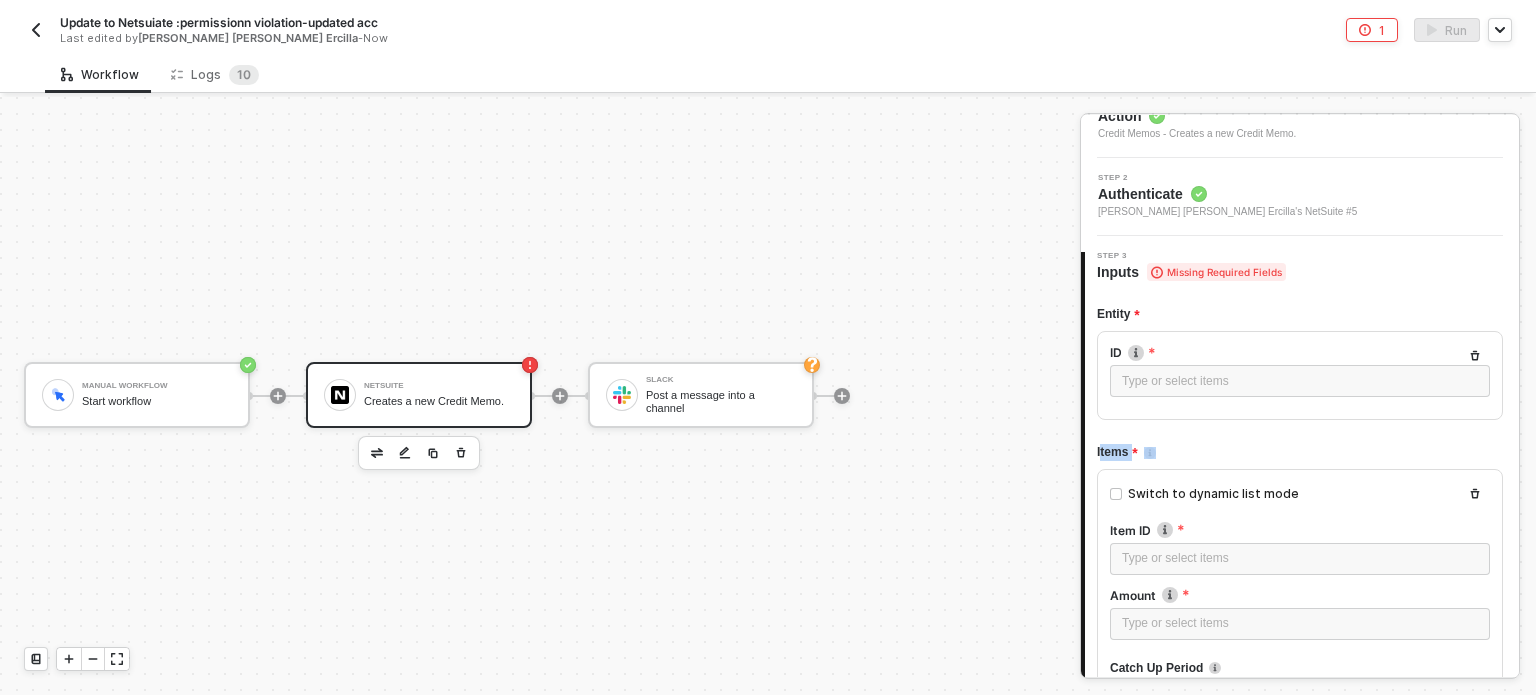 drag, startPoint x: 1100, startPoint y: 455, endPoint x: 1187, endPoint y: 463, distance: 87.36704 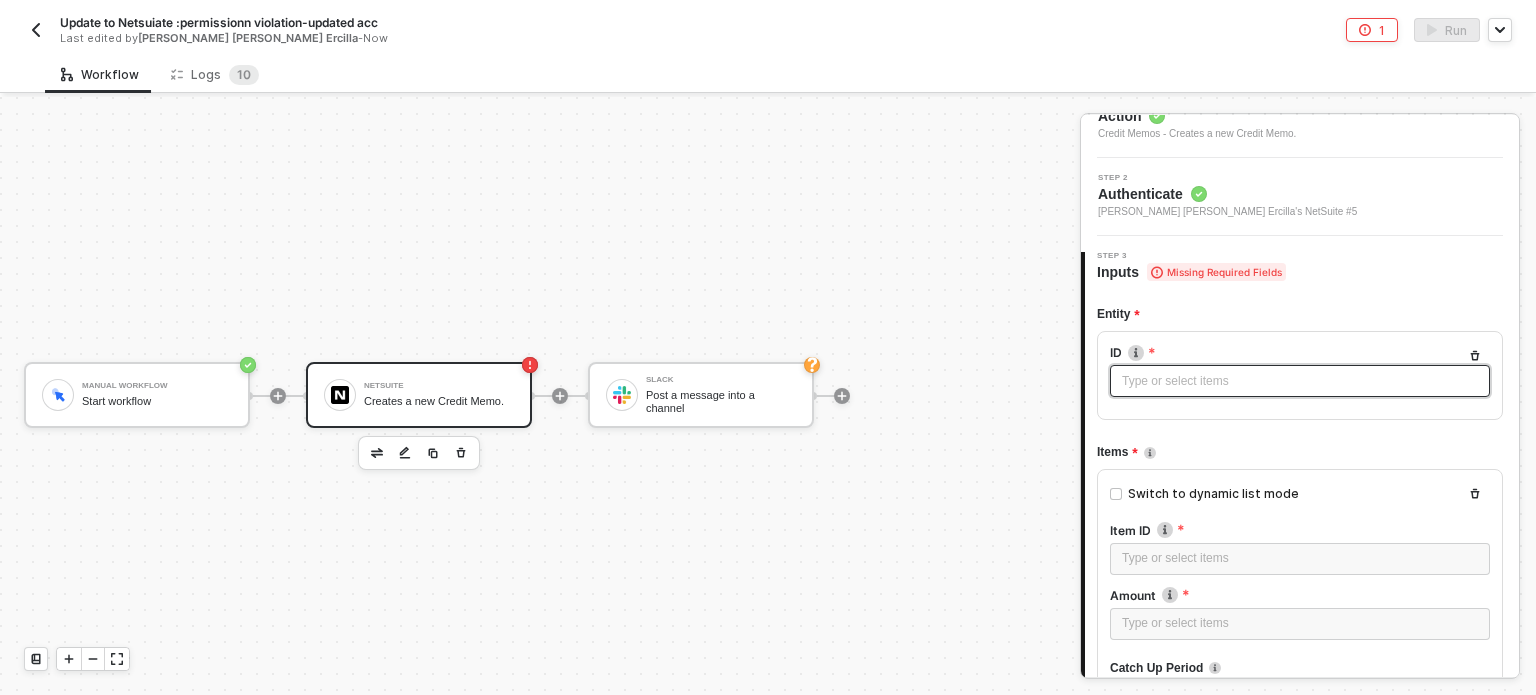 click on "Type or select items ﻿" at bounding box center (1300, 381) 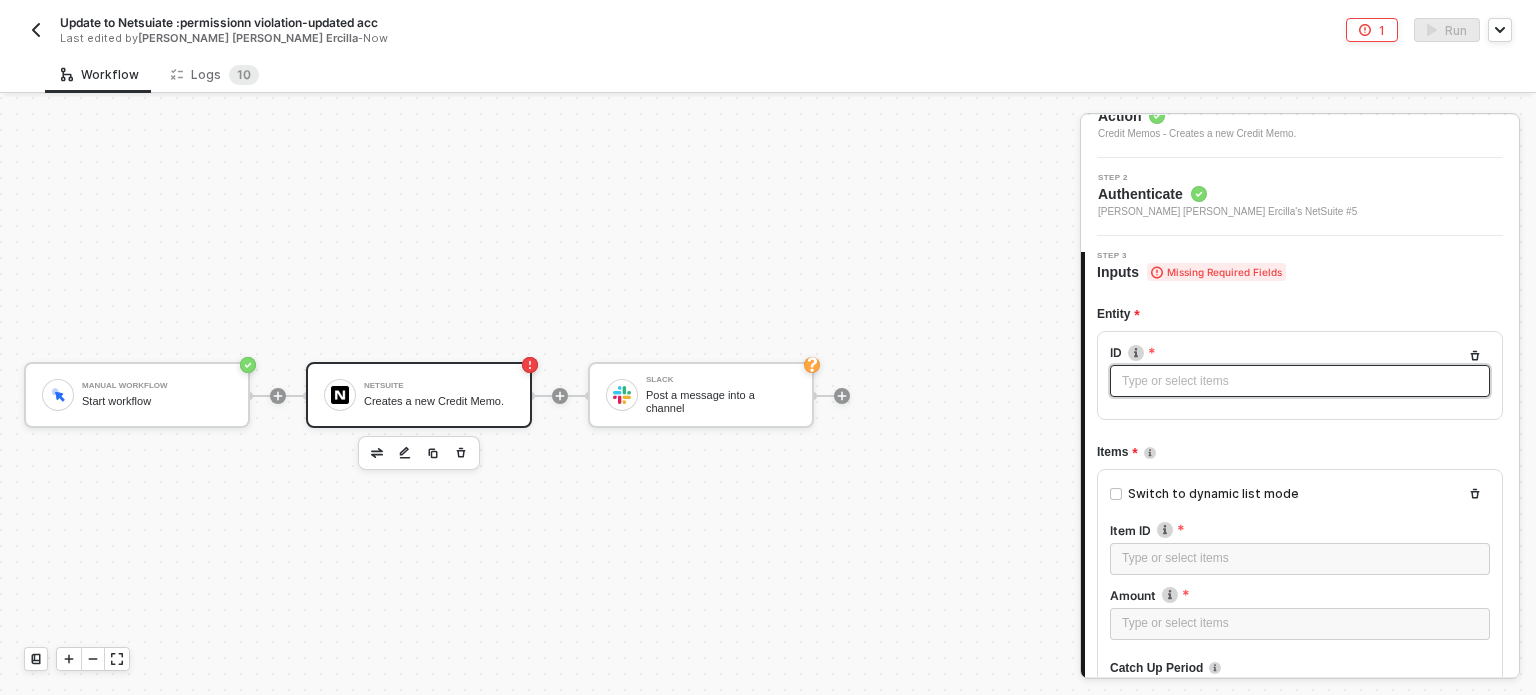 click on "Type or select items ﻿" at bounding box center (1300, 381) 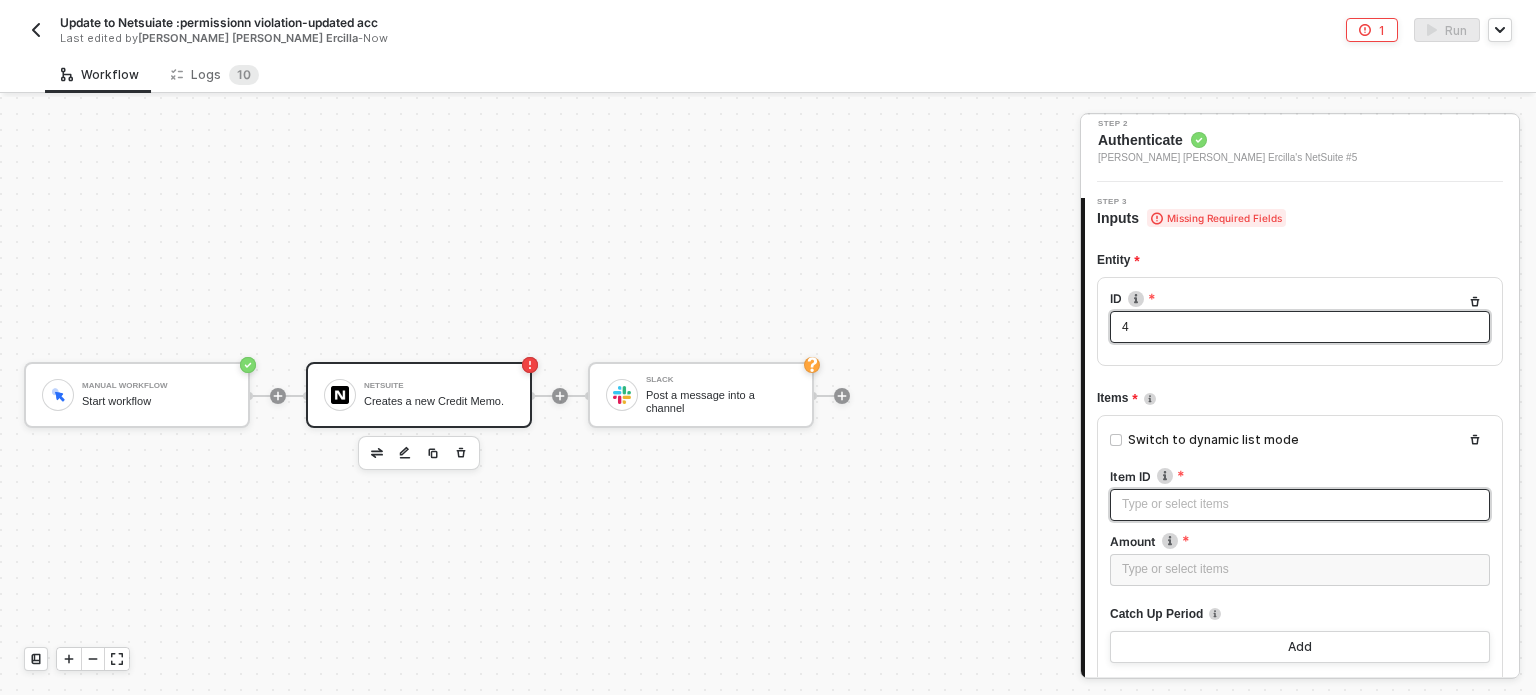 scroll, scrollTop: 200, scrollLeft: 0, axis: vertical 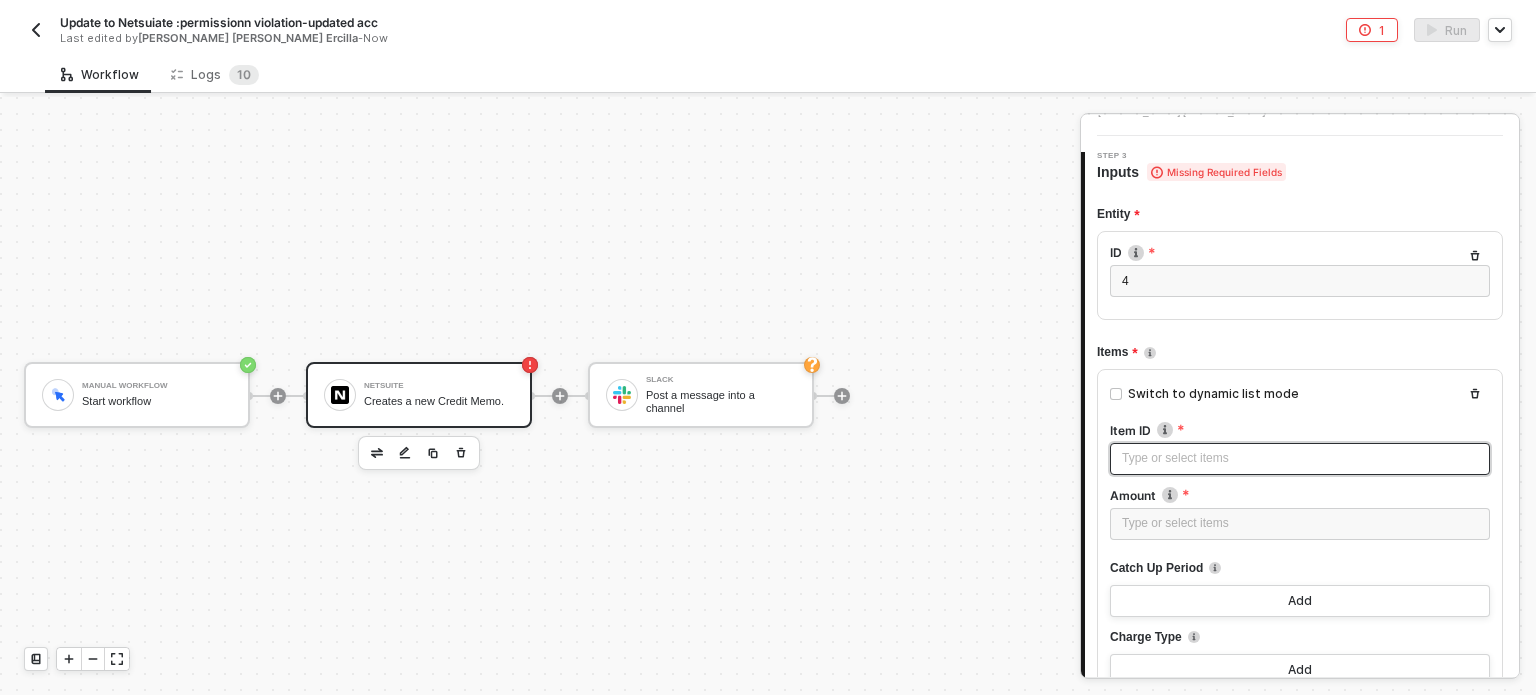 click on "Type or select items ﻿" at bounding box center [1300, 458] 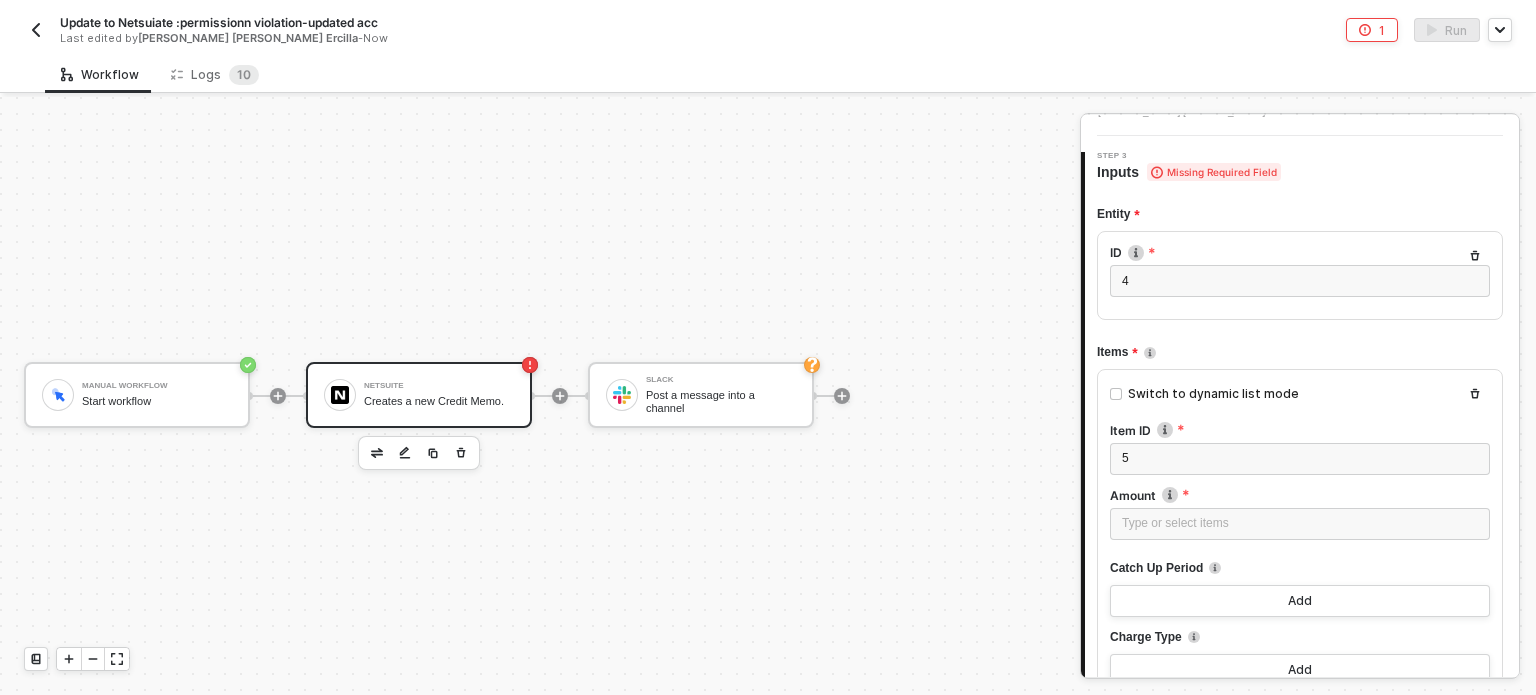 click on "Amount" at bounding box center [1300, 497] 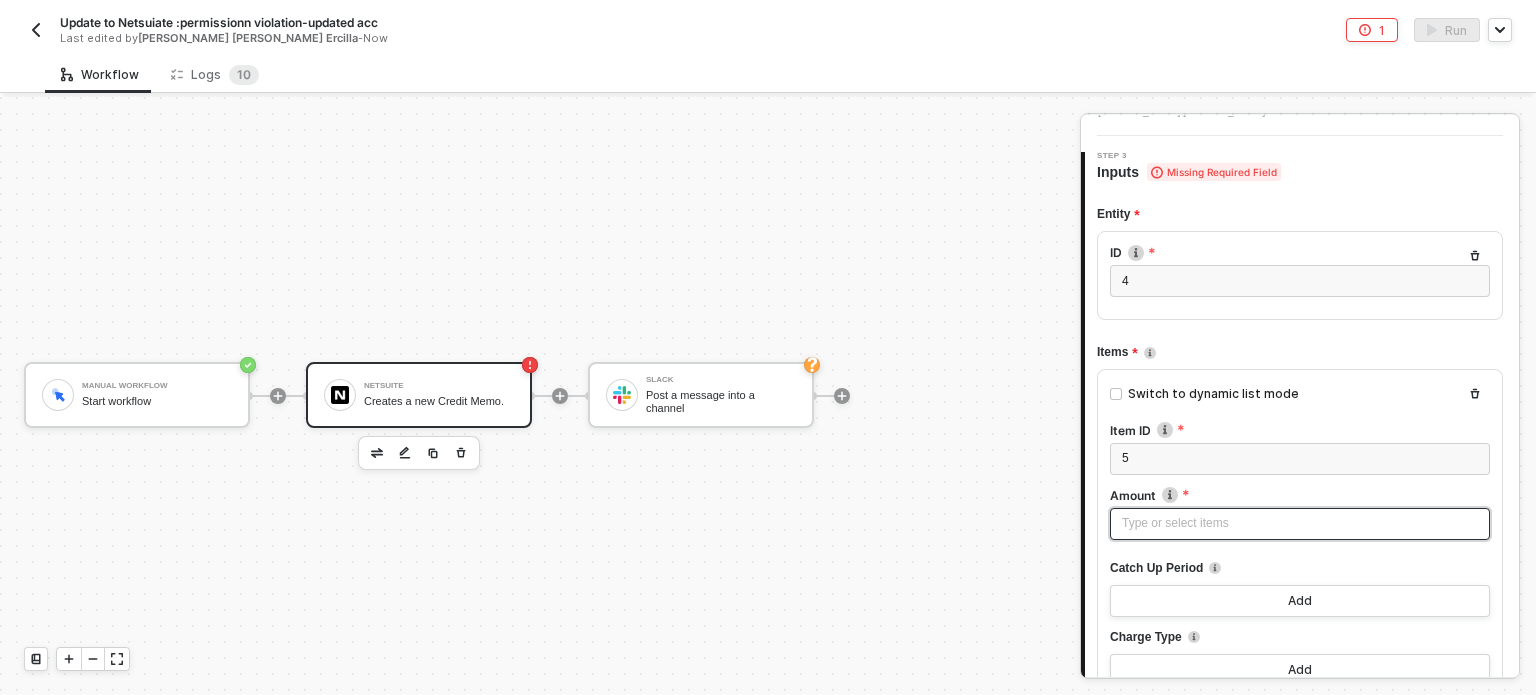 click on "Type or select items ﻿" at bounding box center [1300, 524] 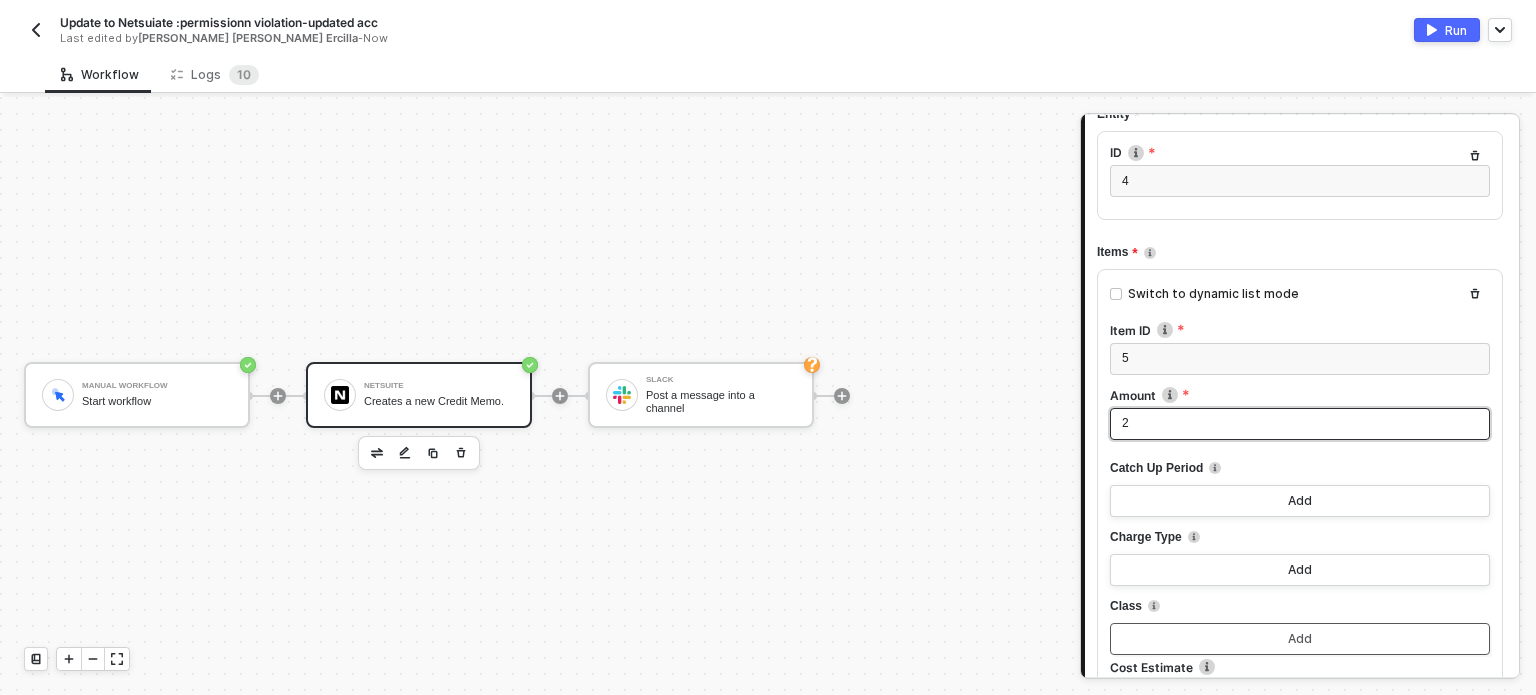 scroll, scrollTop: 500, scrollLeft: 0, axis: vertical 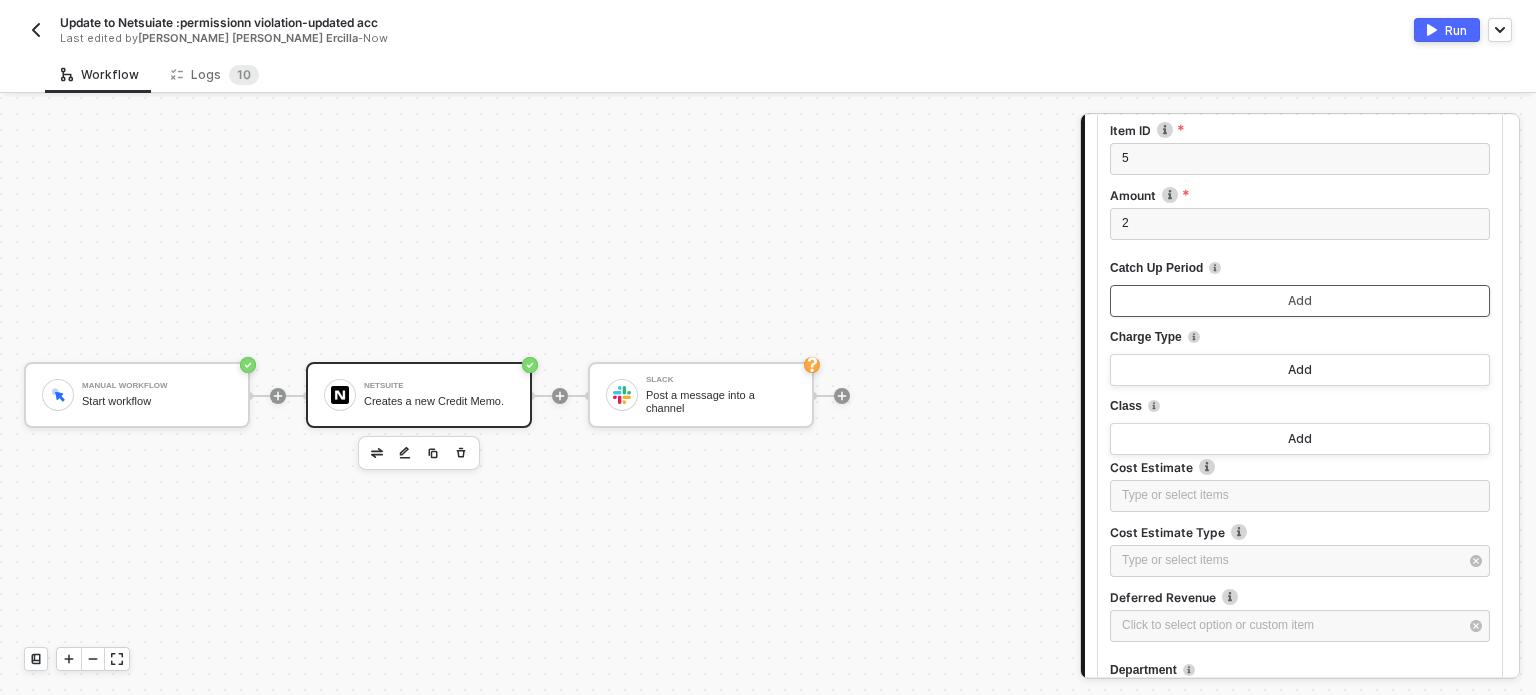 click on "Add" at bounding box center [1300, 301] 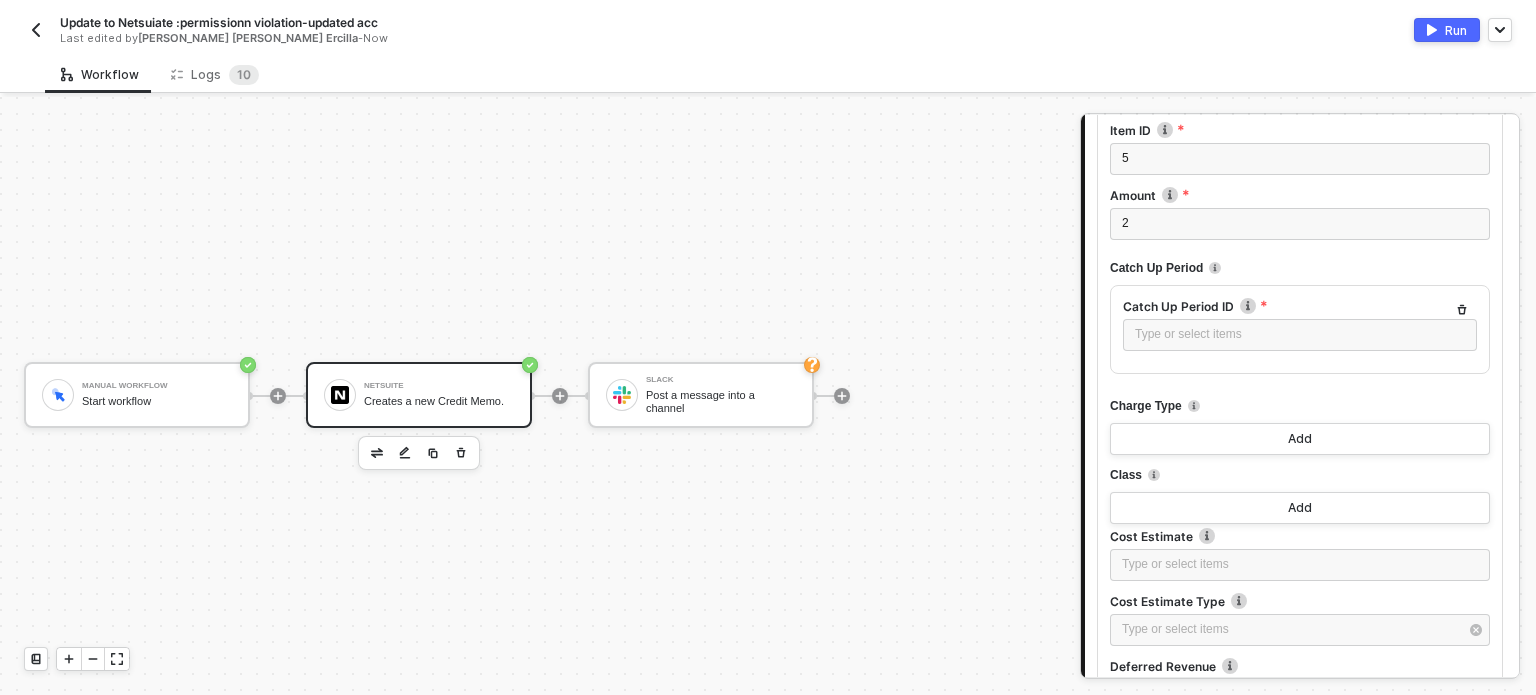click at bounding box center [1462, 310] 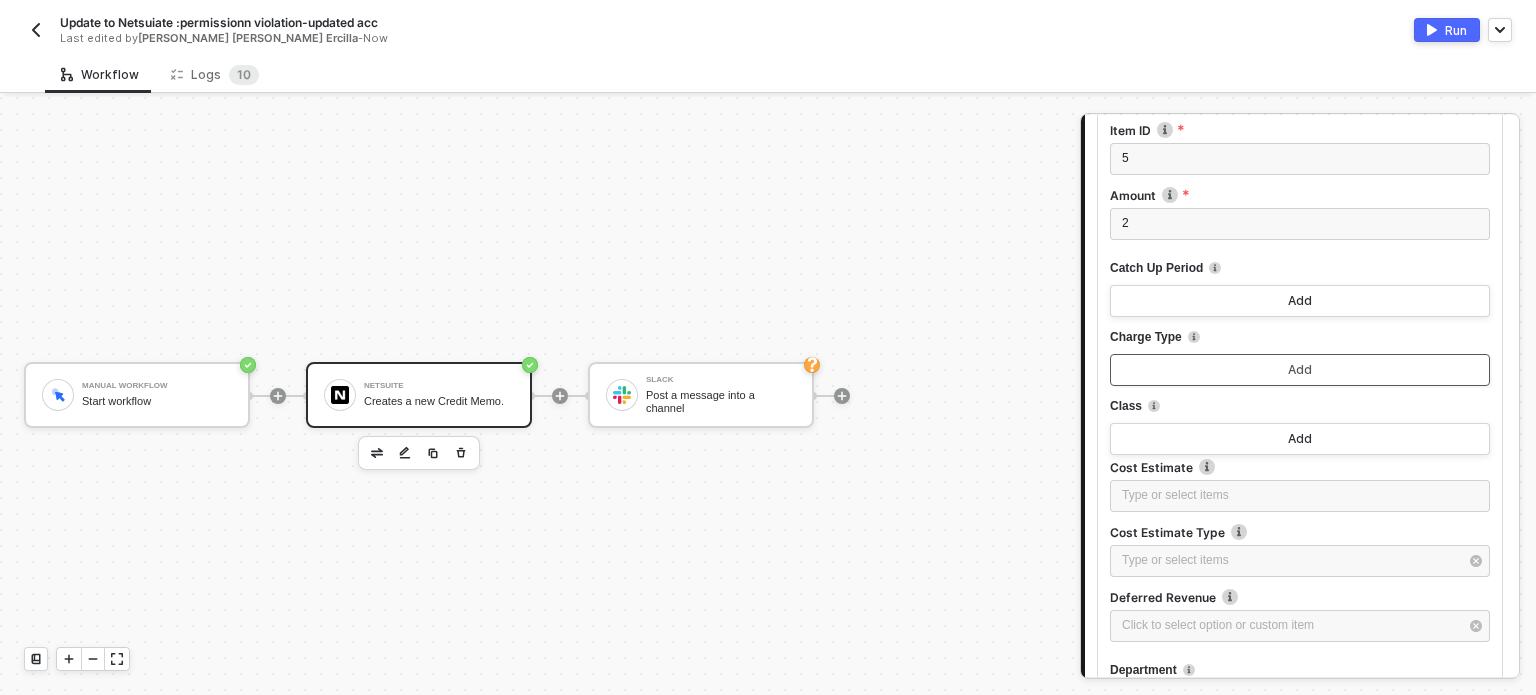 click on "Add" at bounding box center (1300, 370) 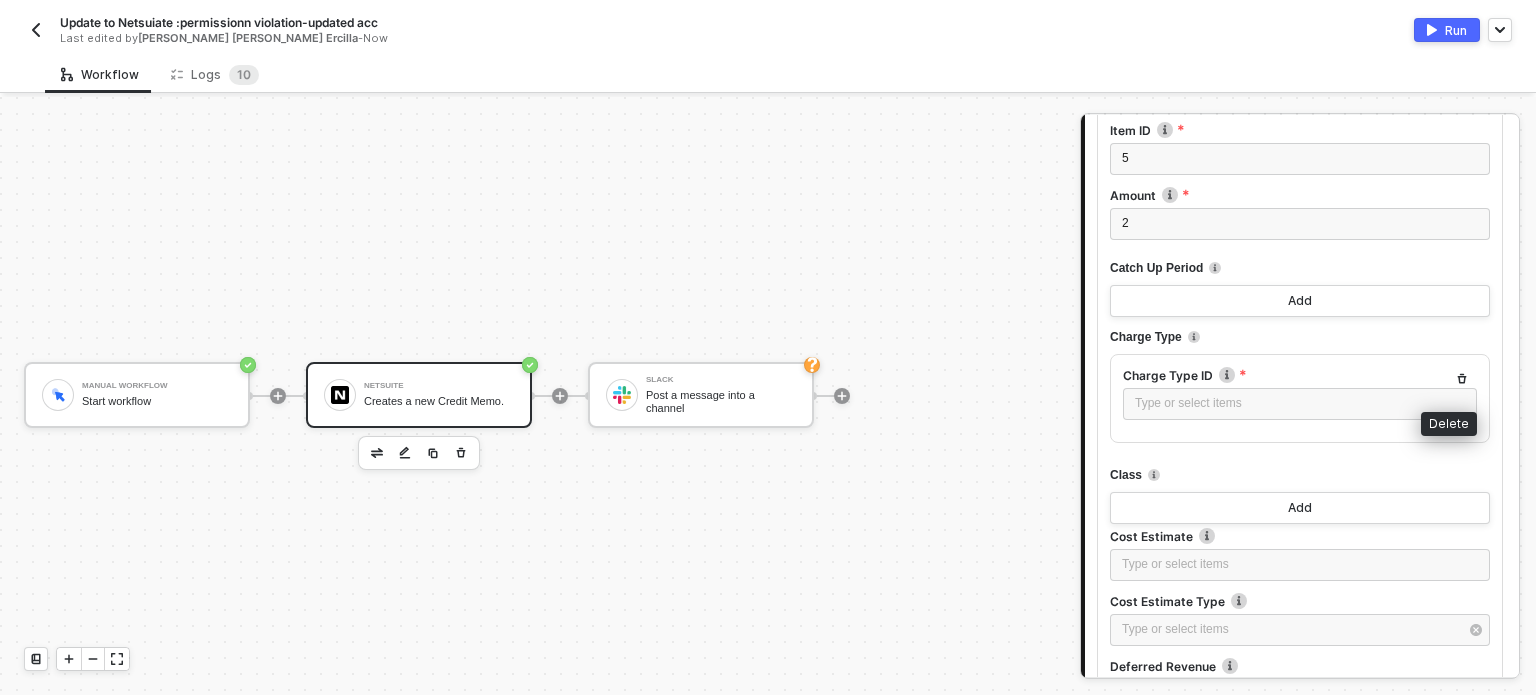 click 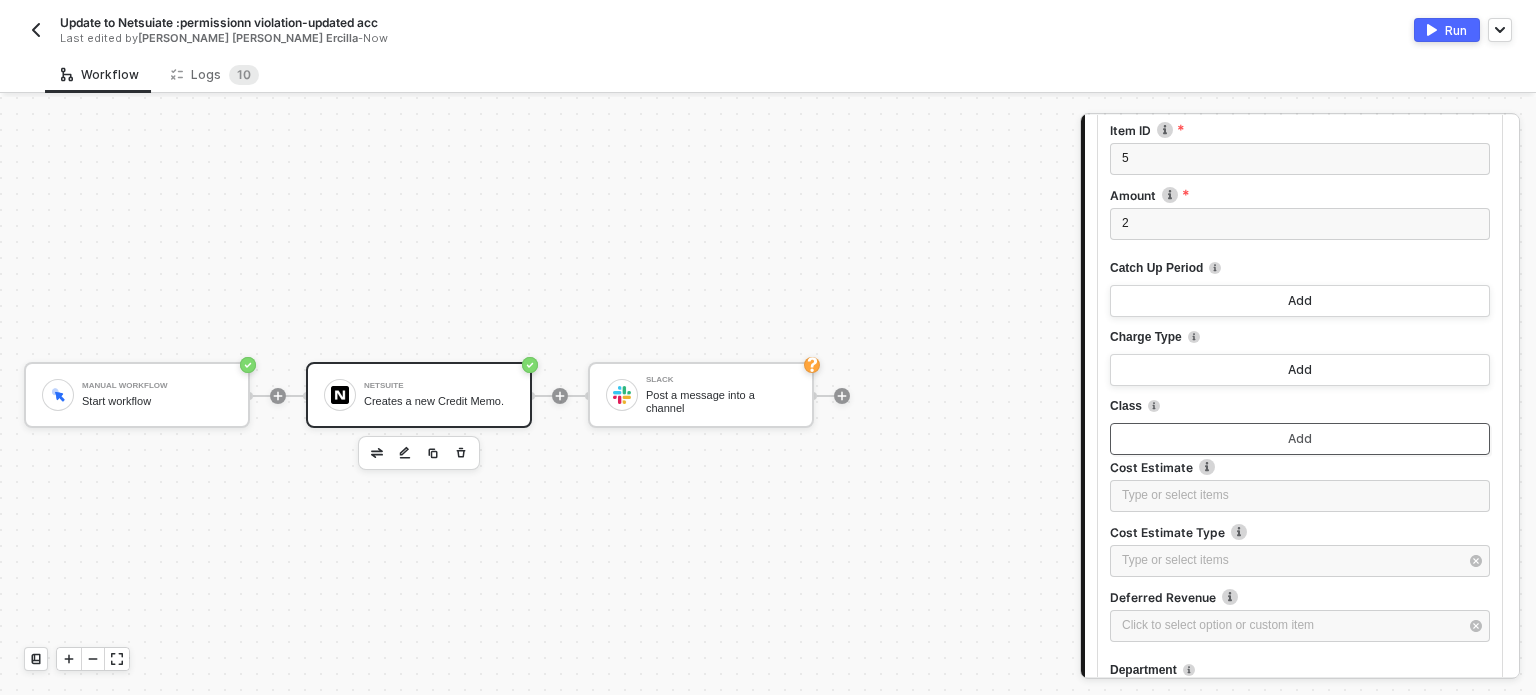click on "Add" at bounding box center [1300, 439] 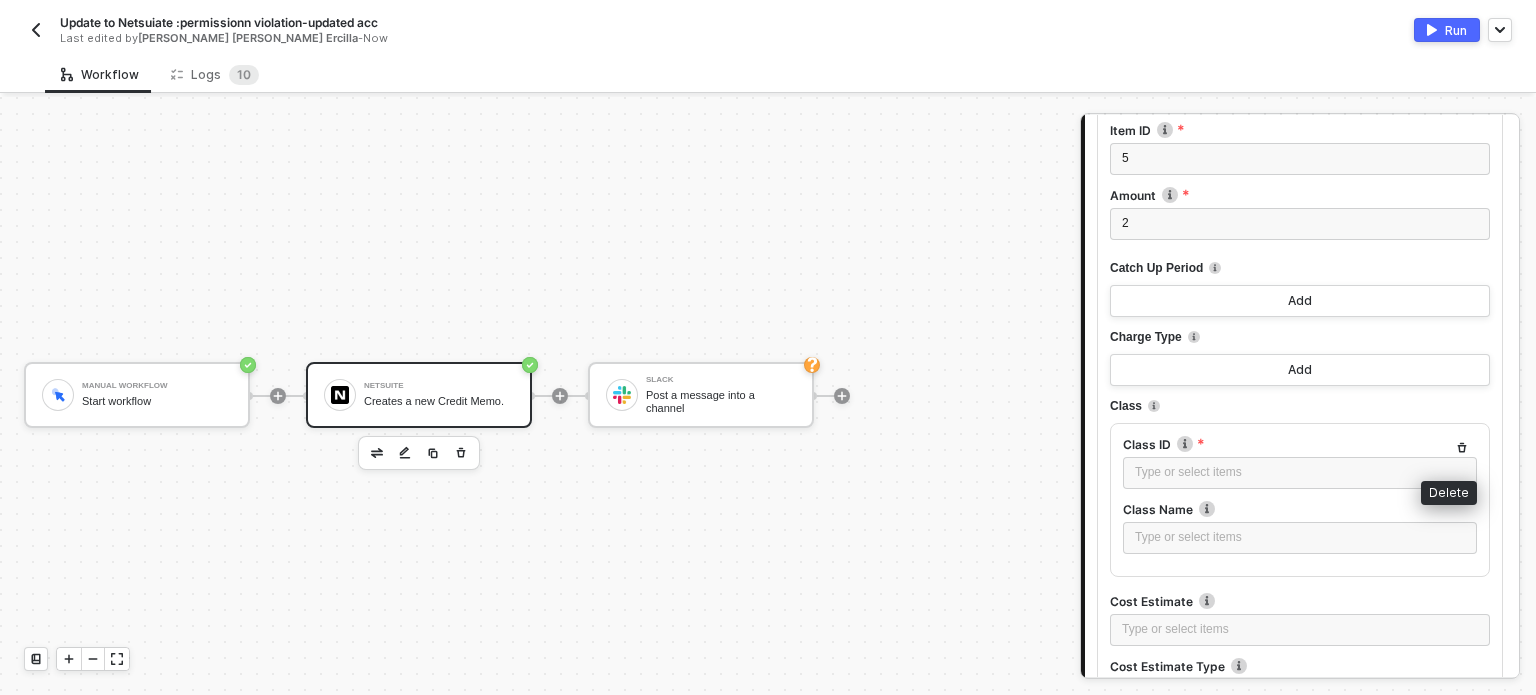click at bounding box center [1462, 448] 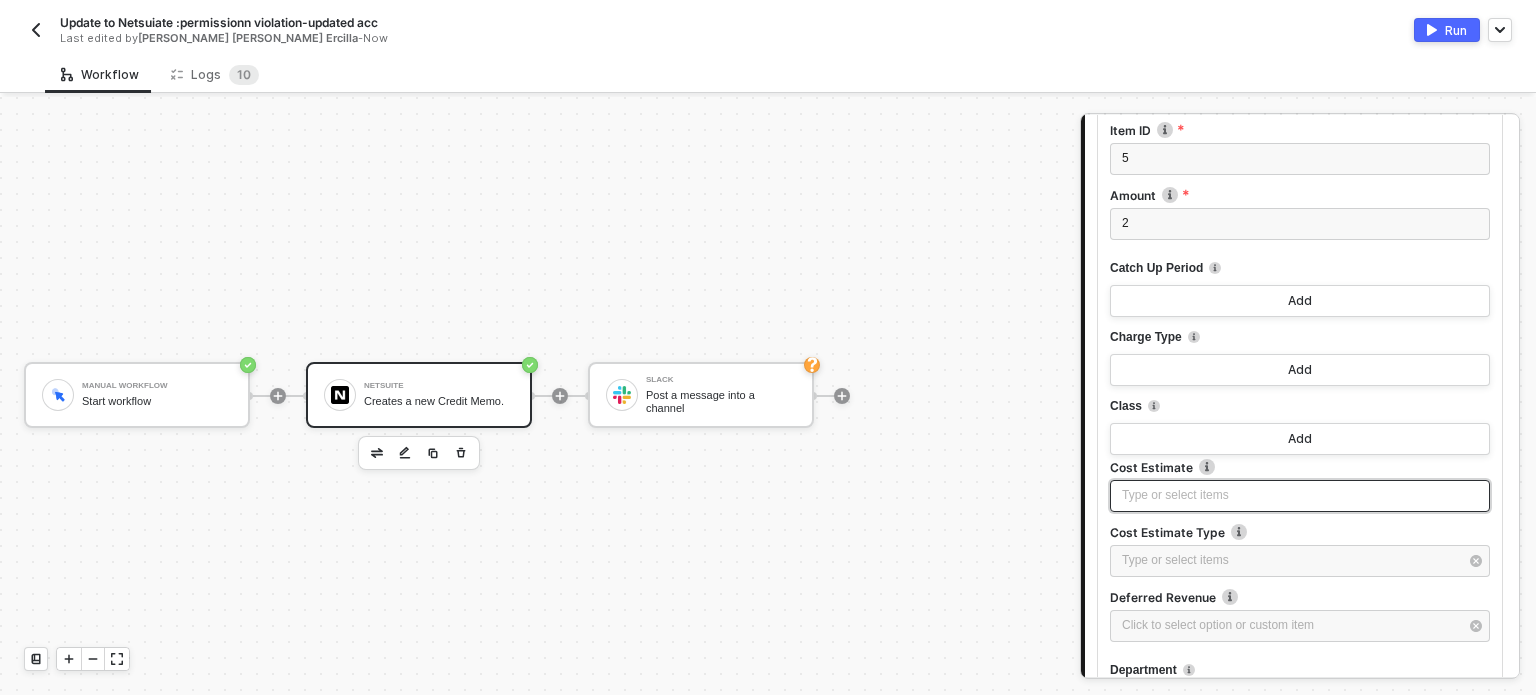 click on "Type or select items ﻿" at bounding box center (1300, 496) 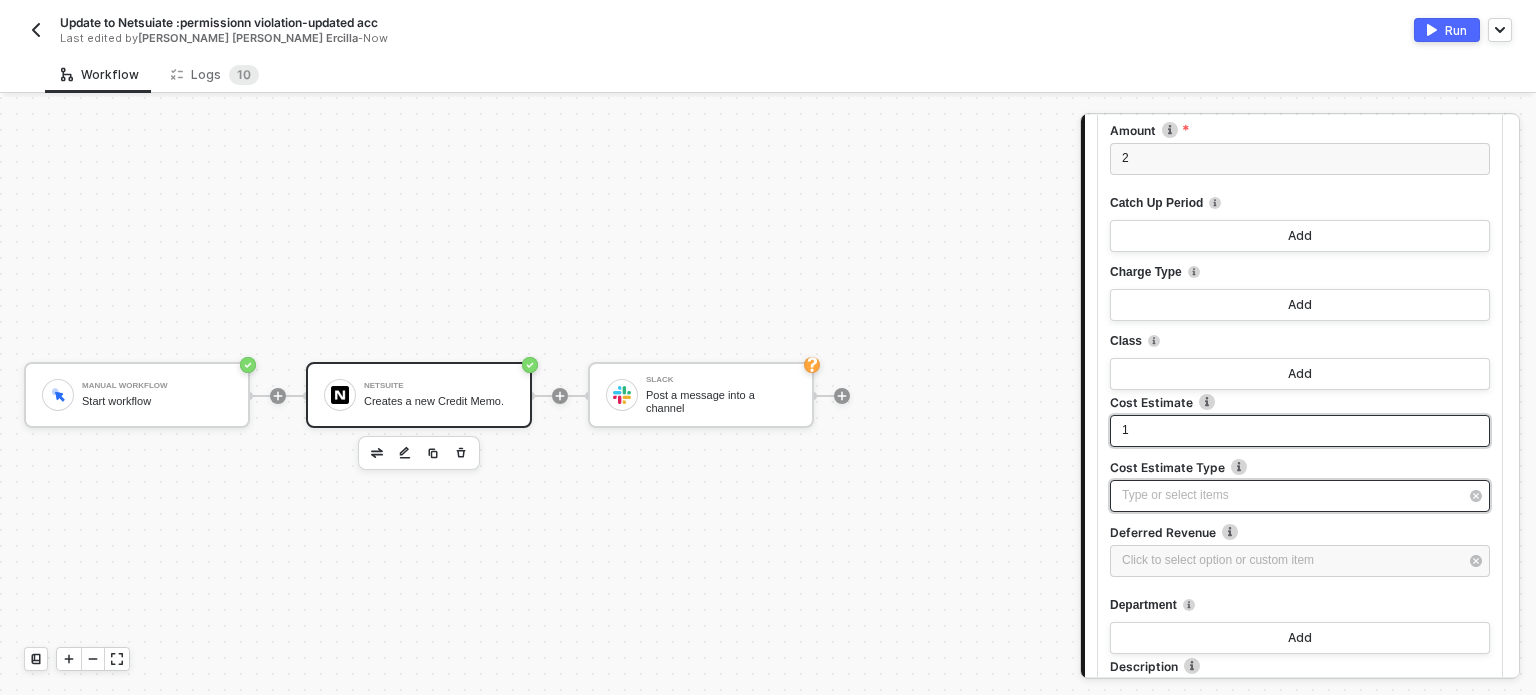 scroll, scrollTop: 600, scrollLeft: 0, axis: vertical 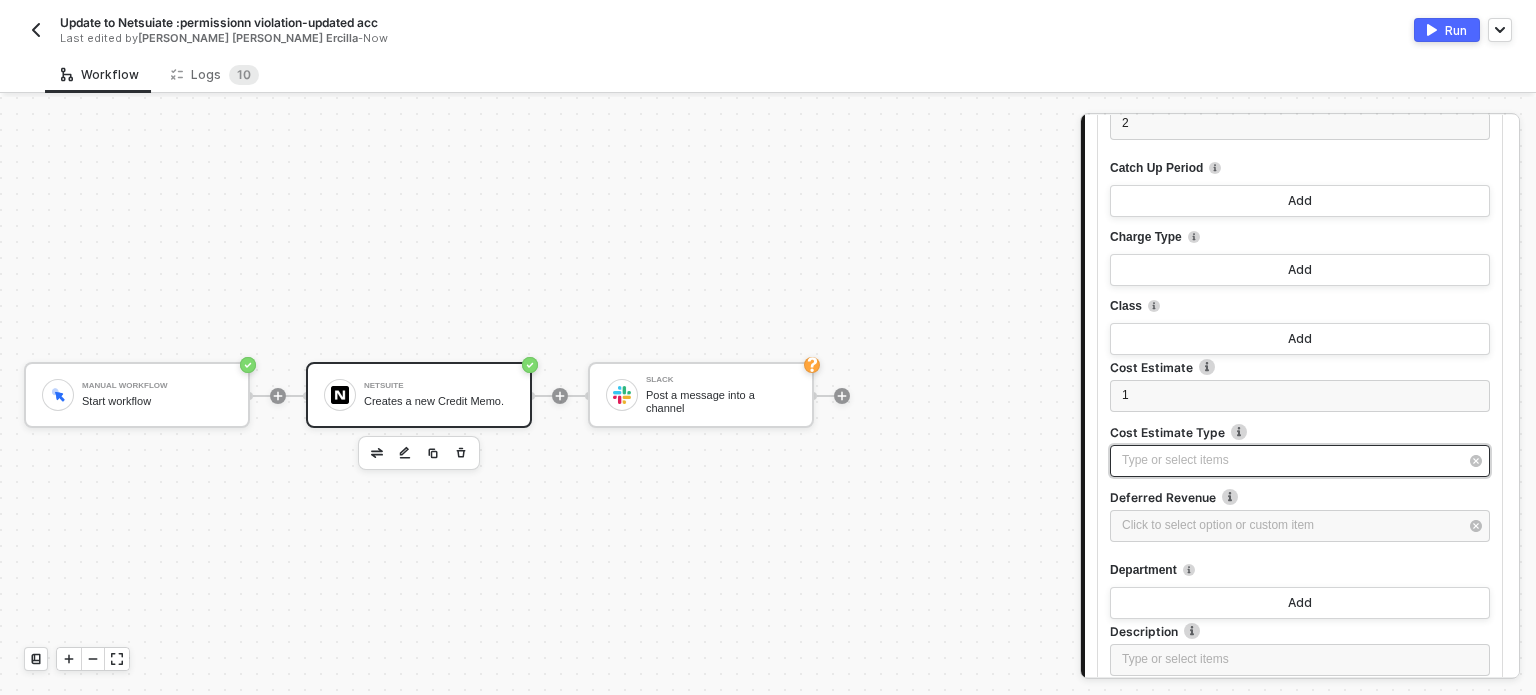 click on "Type or select items ﻿" at bounding box center (1290, 460) 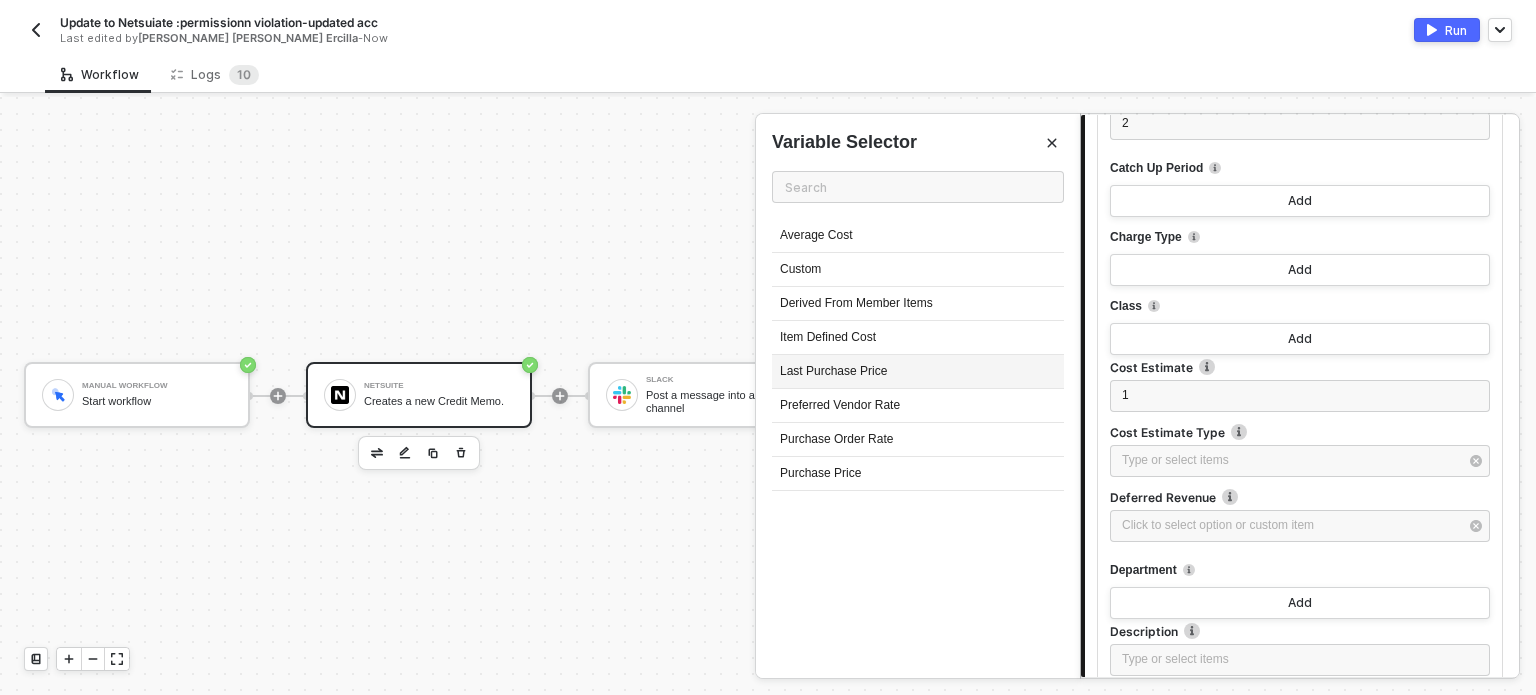 click on "Last Purchase Price" at bounding box center (918, 372) 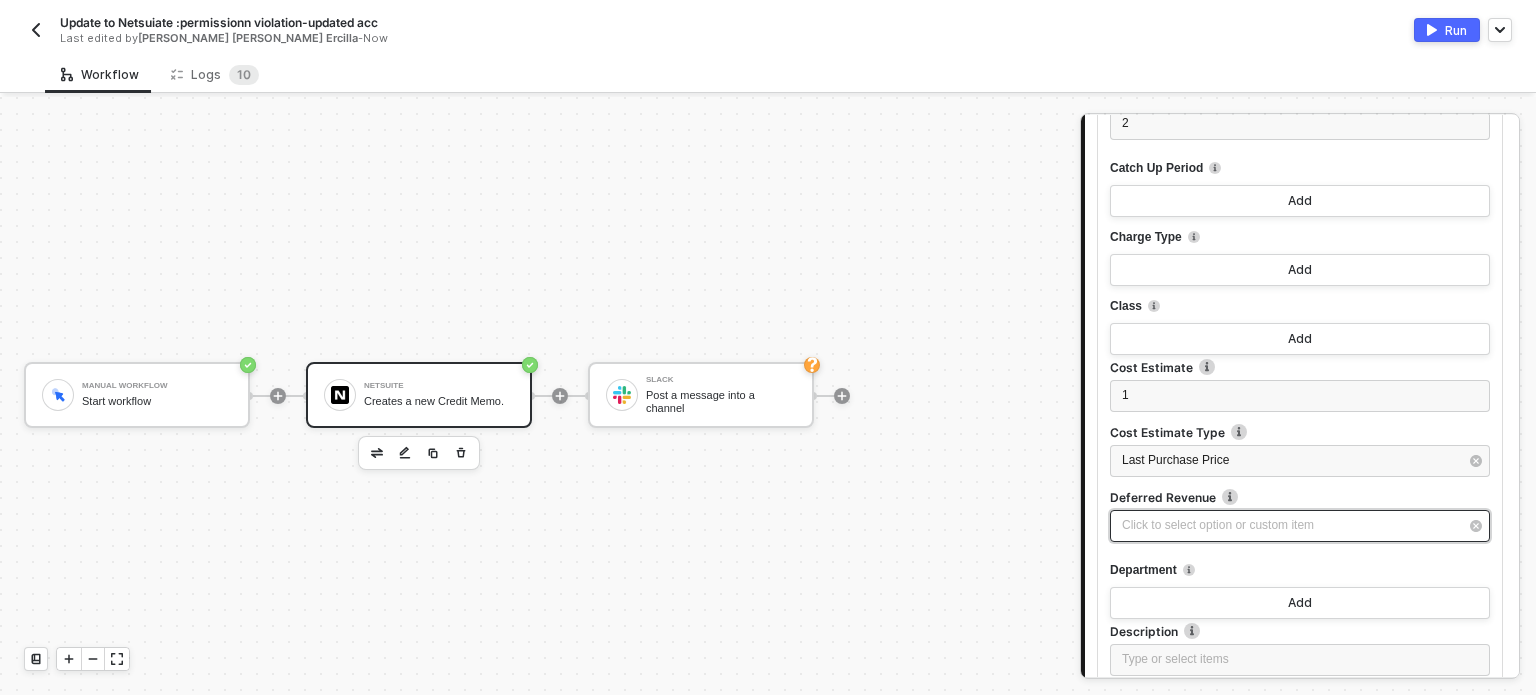 click on "Click to select option or custom item ﻿" at bounding box center [1290, 525] 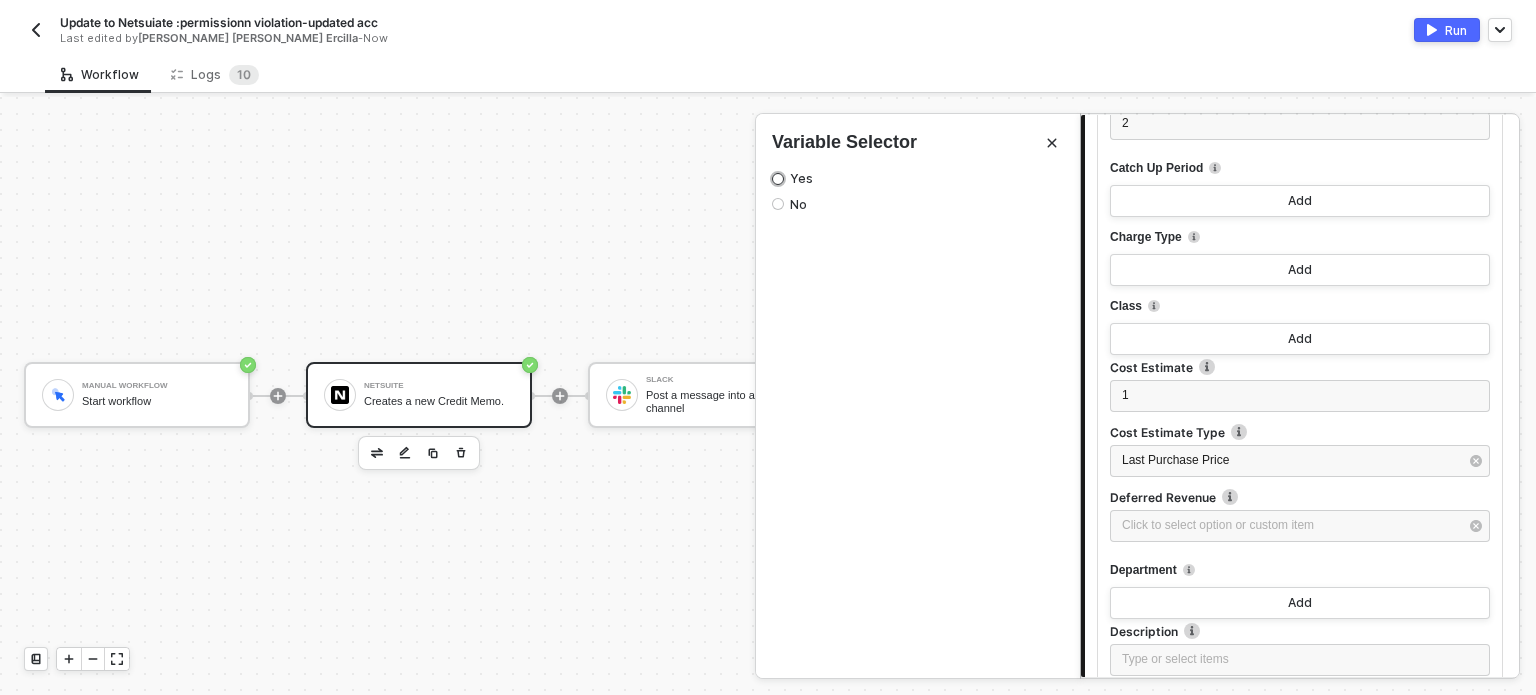 click on "Yes" at bounding box center (798, 179) 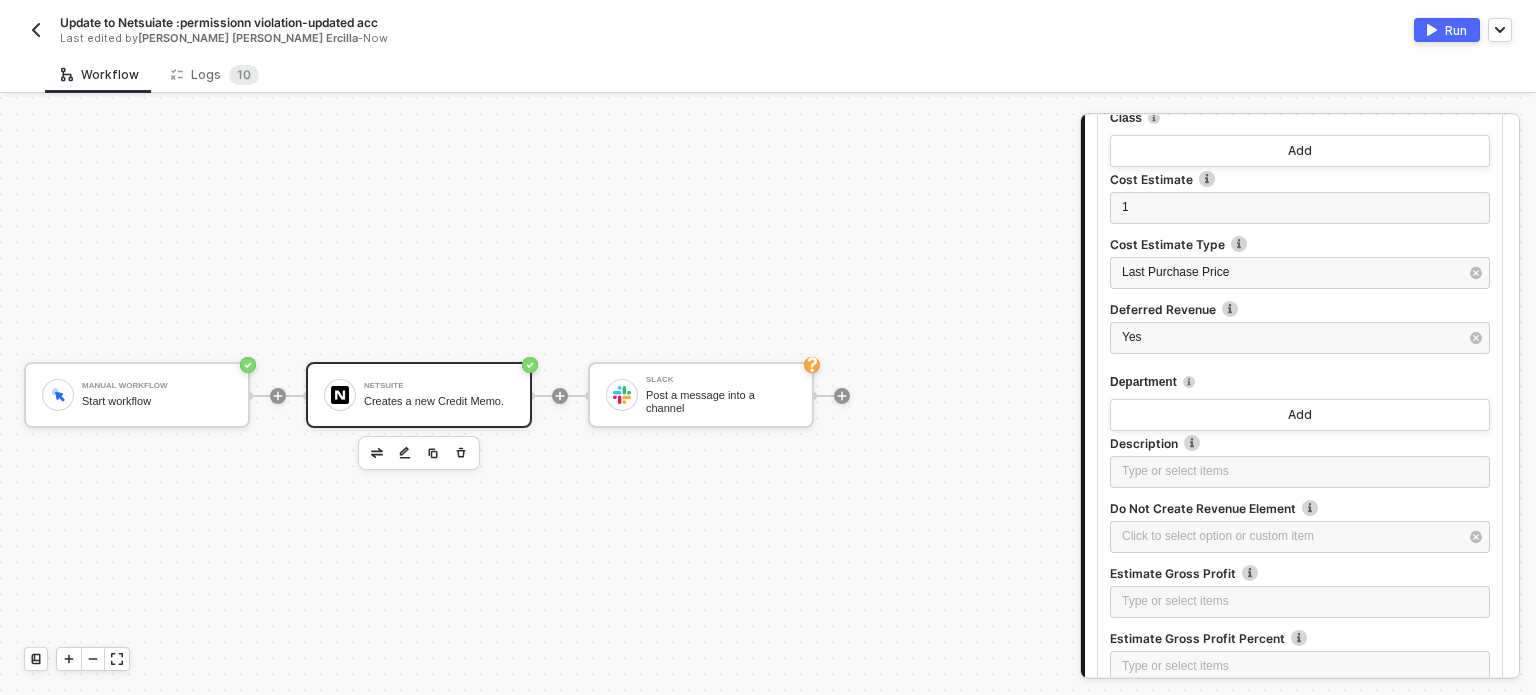 scroll, scrollTop: 800, scrollLeft: 0, axis: vertical 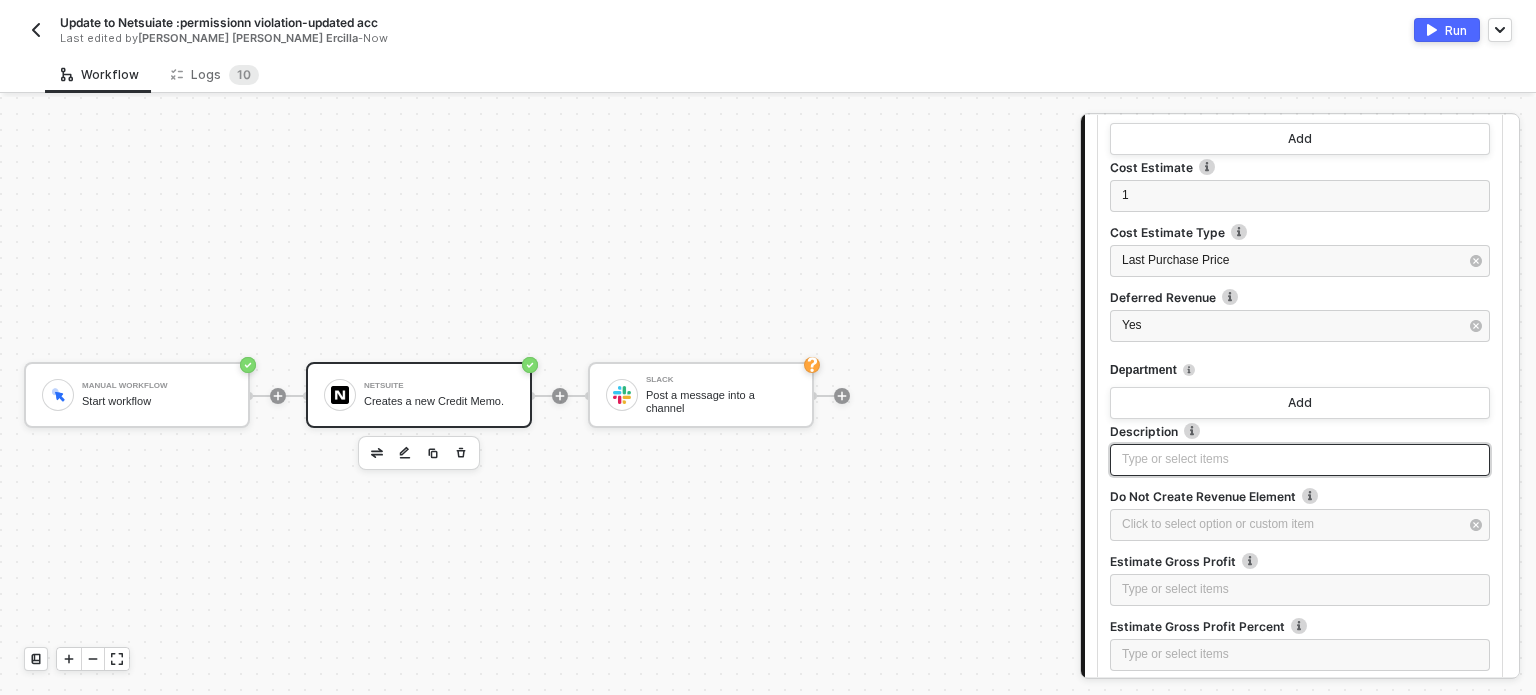 click on "Type or select items ﻿" at bounding box center (1300, 460) 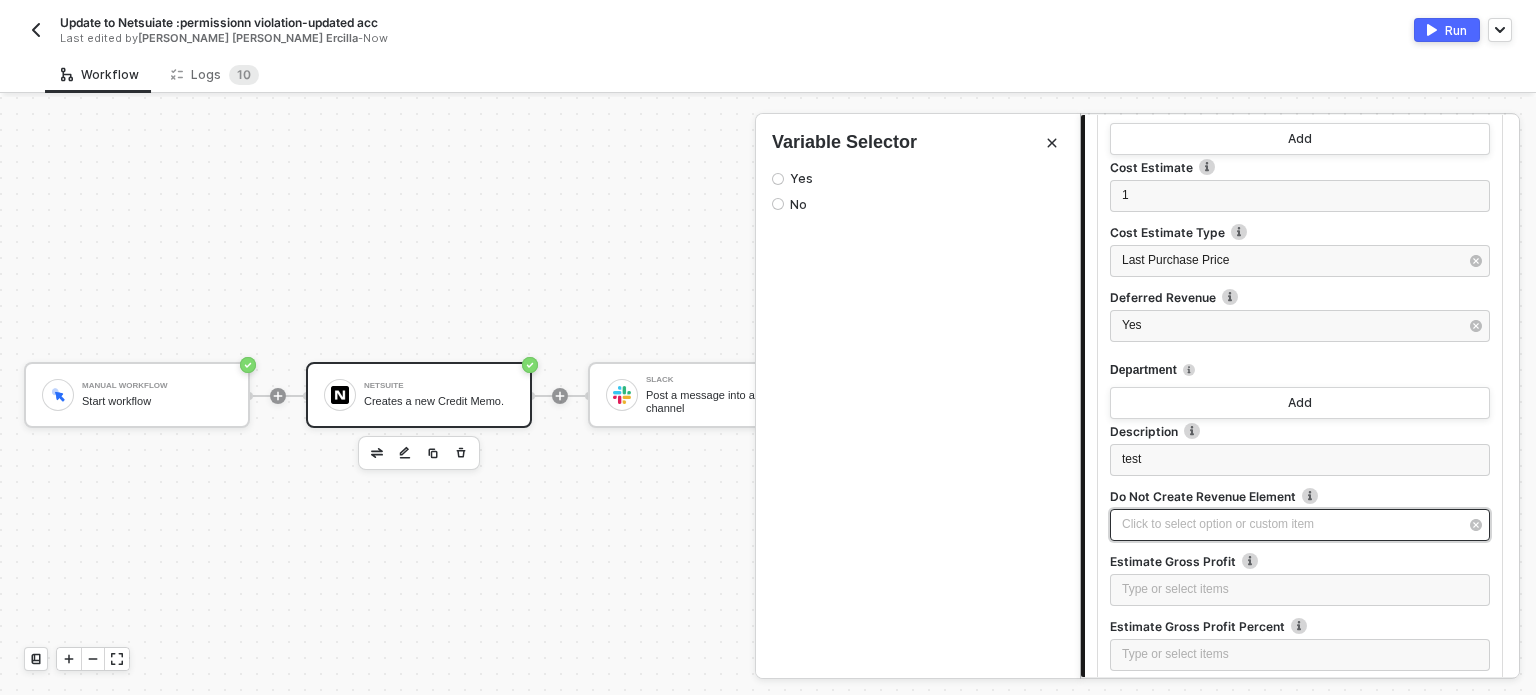 click on "Click to select option or custom item ﻿" at bounding box center (1290, 524) 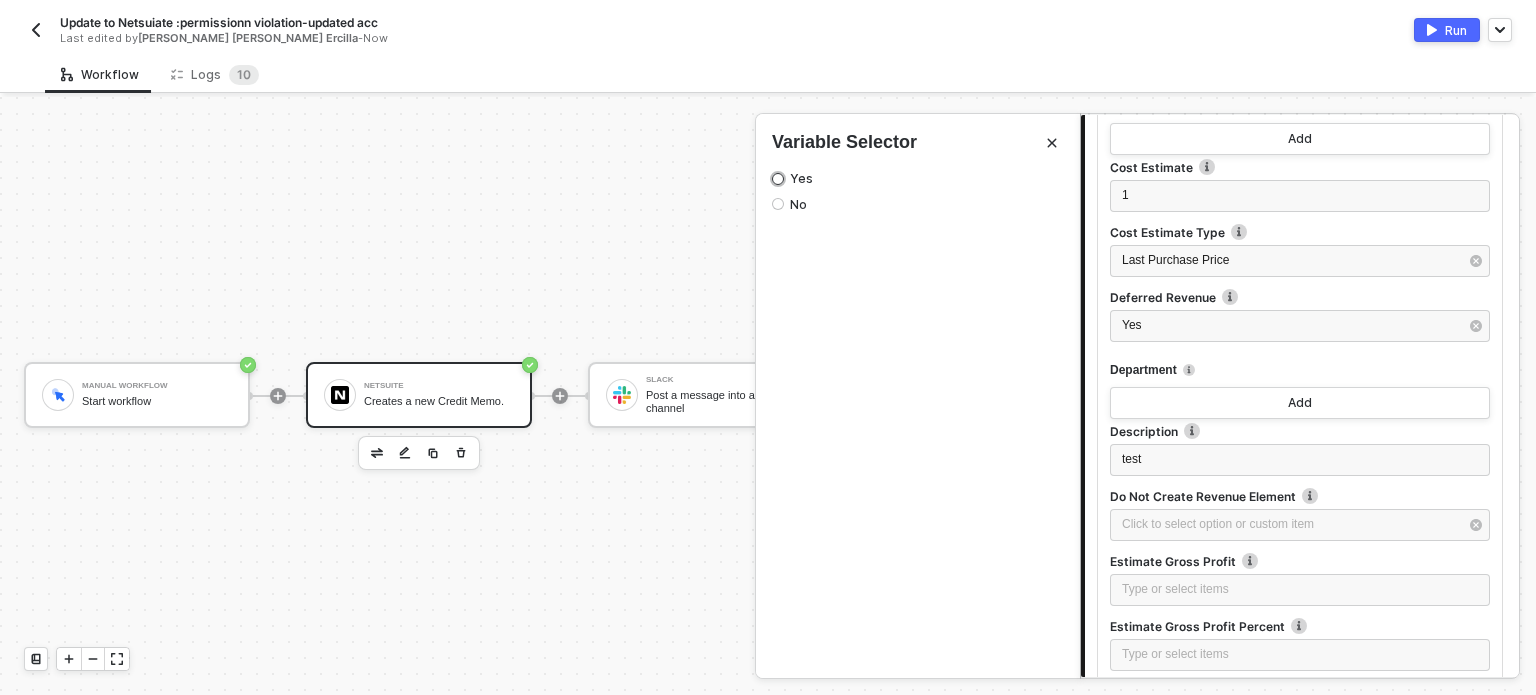click on "Yes" at bounding box center (798, 179) 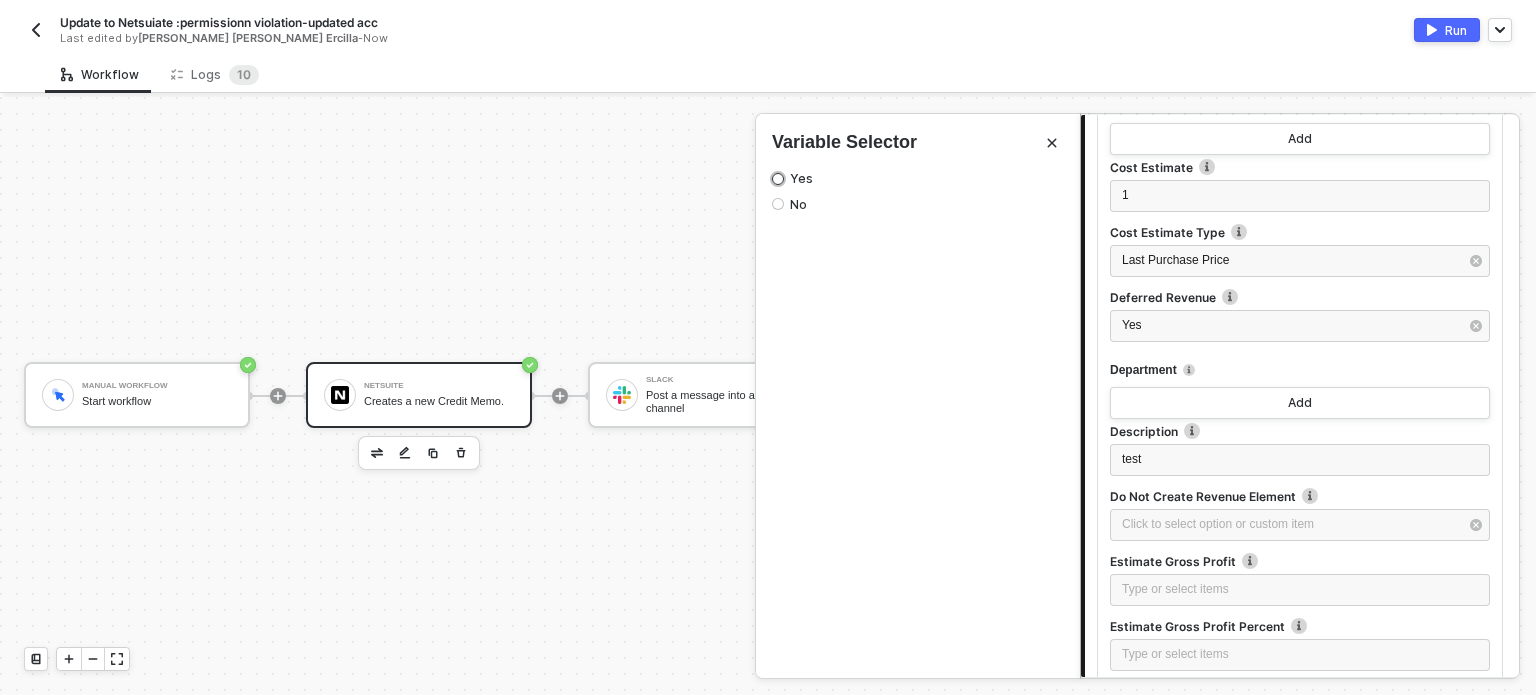 click on "Yes" at bounding box center (778, 179) 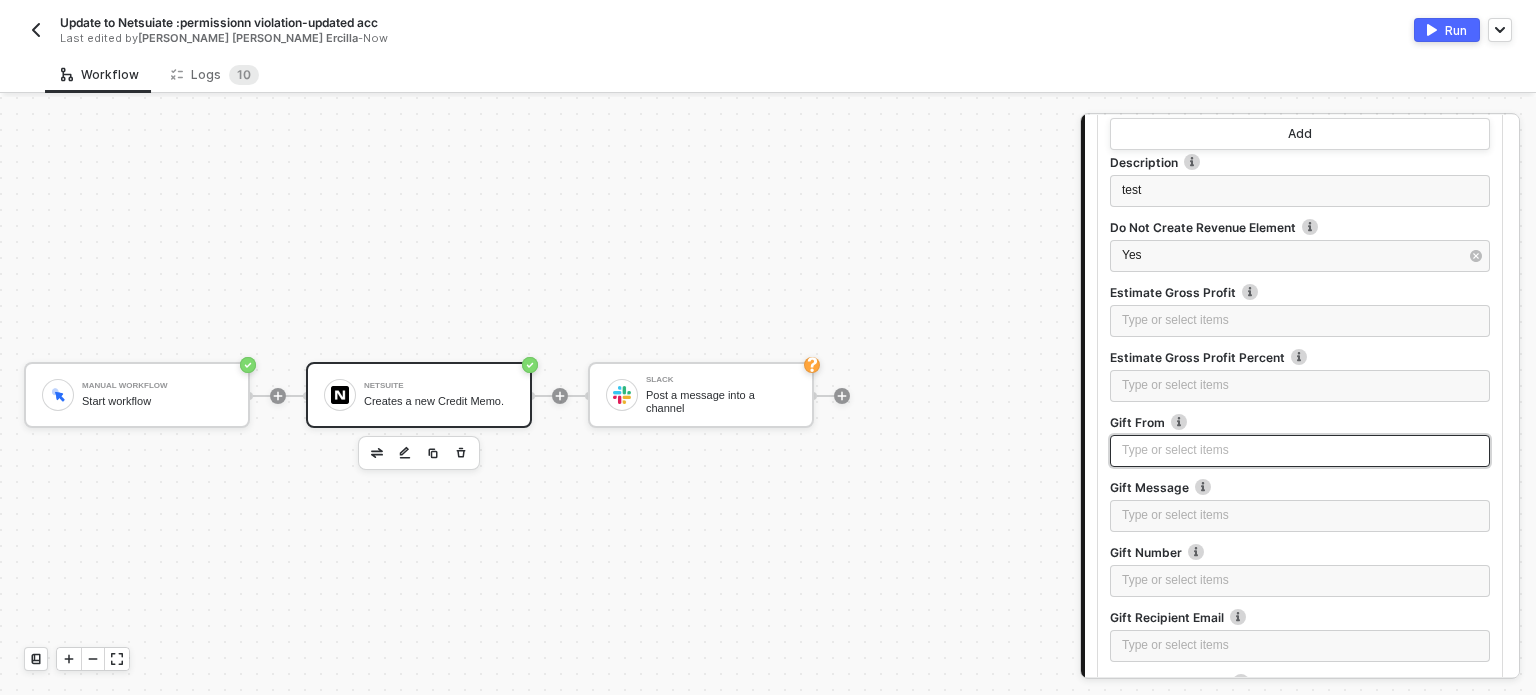 scroll, scrollTop: 1100, scrollLeft: 0, axis: vertical 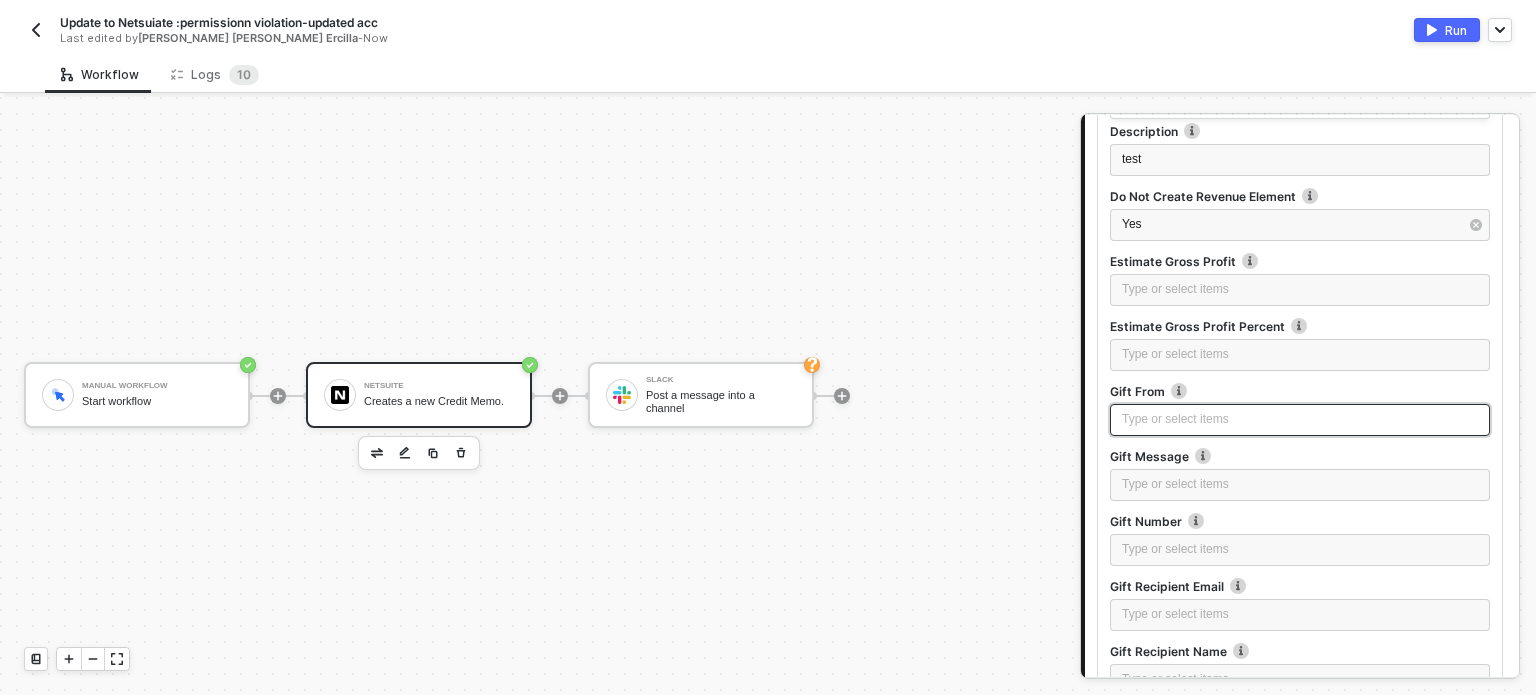 click on "Type or select items ﻿" at bounding box center [1300, 419] 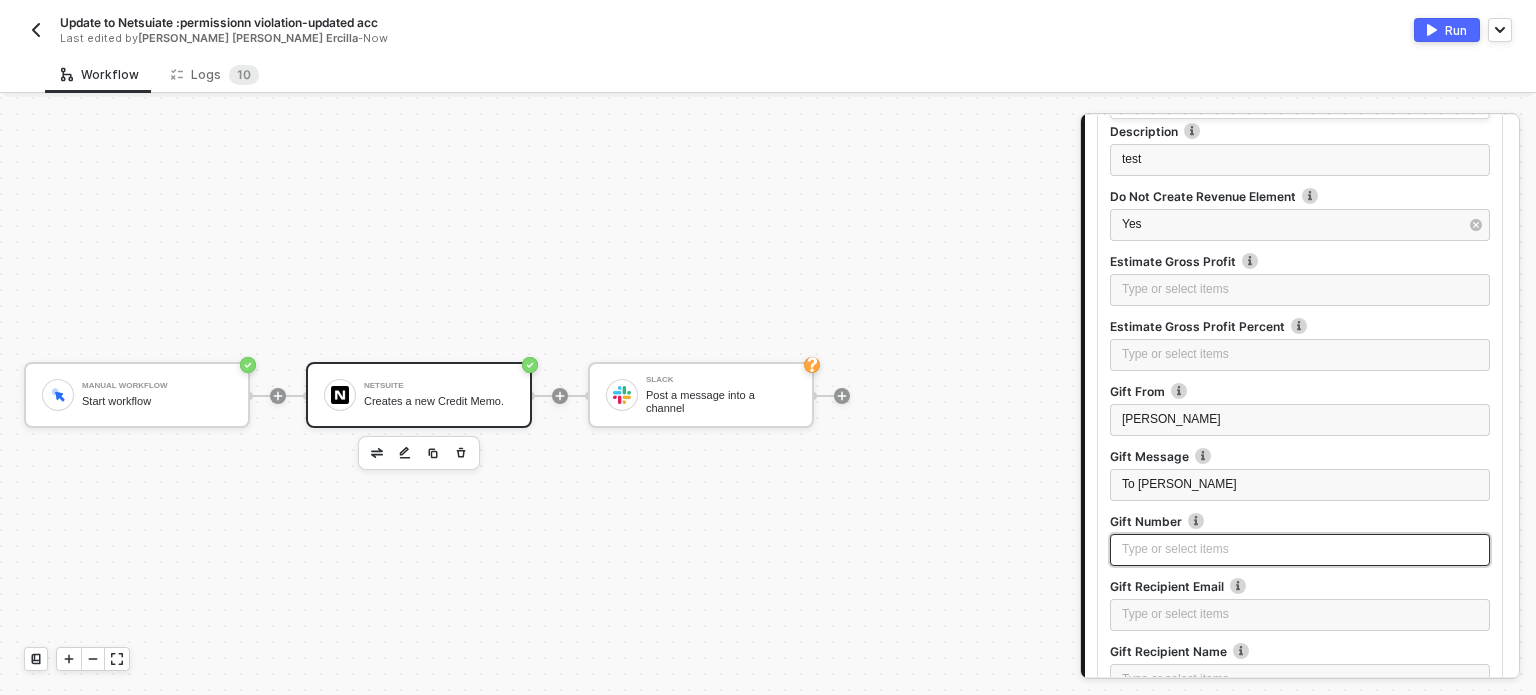 click on "Type or select items ﻿" at bounding box center (1300, 549) 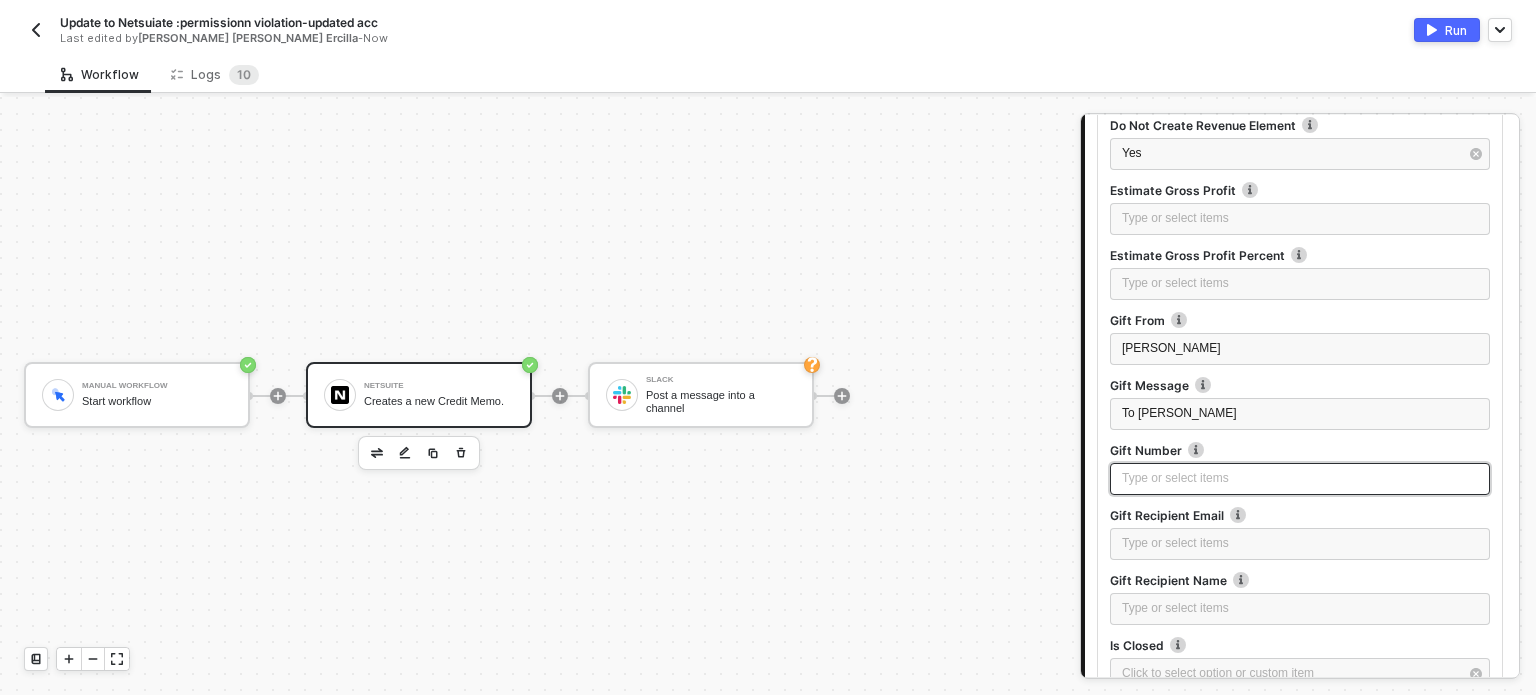 scroll, scrollTop: 1200, scrollLeft: 0, axis: vertical 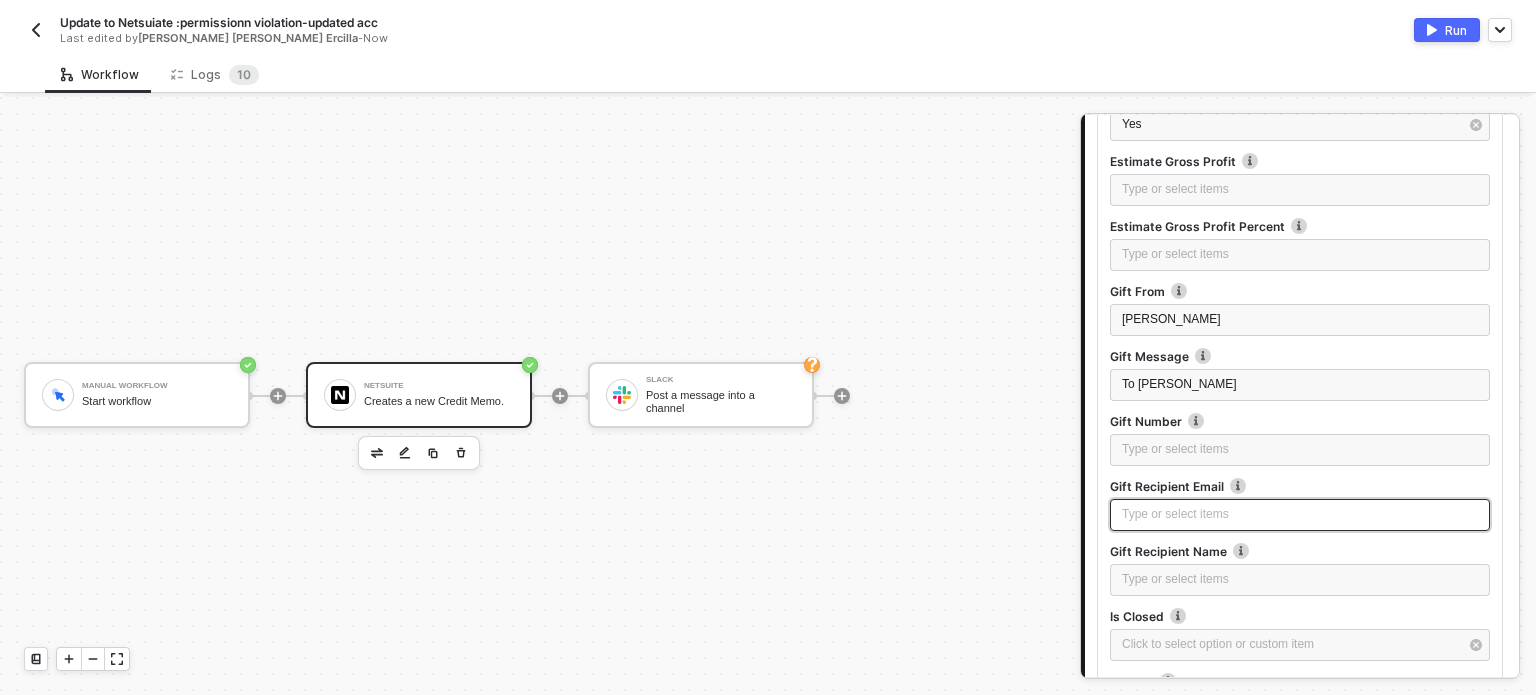 click on "Type or select items ﻿" at bounding box center [1300, 514] 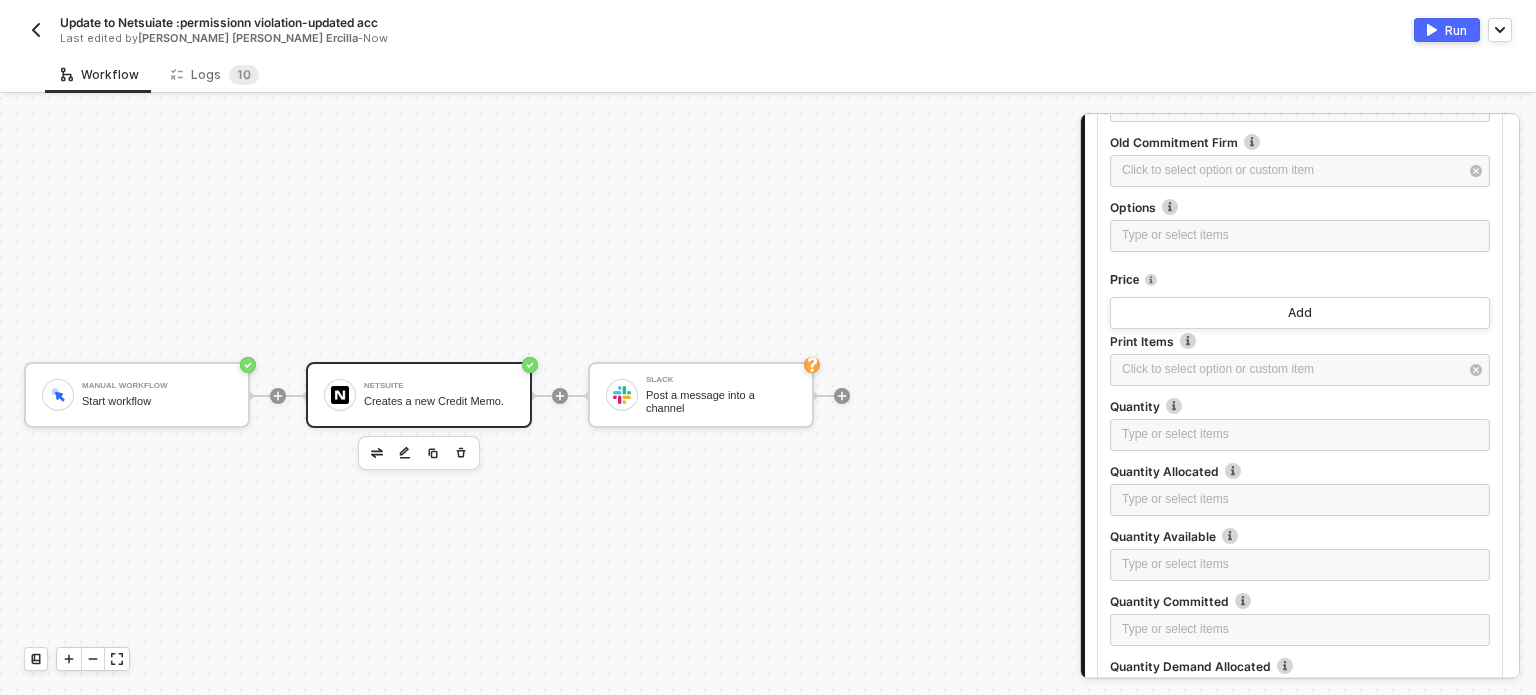 scroll, scrollTop: 2000, scrollLeft: 0, axis: vertical 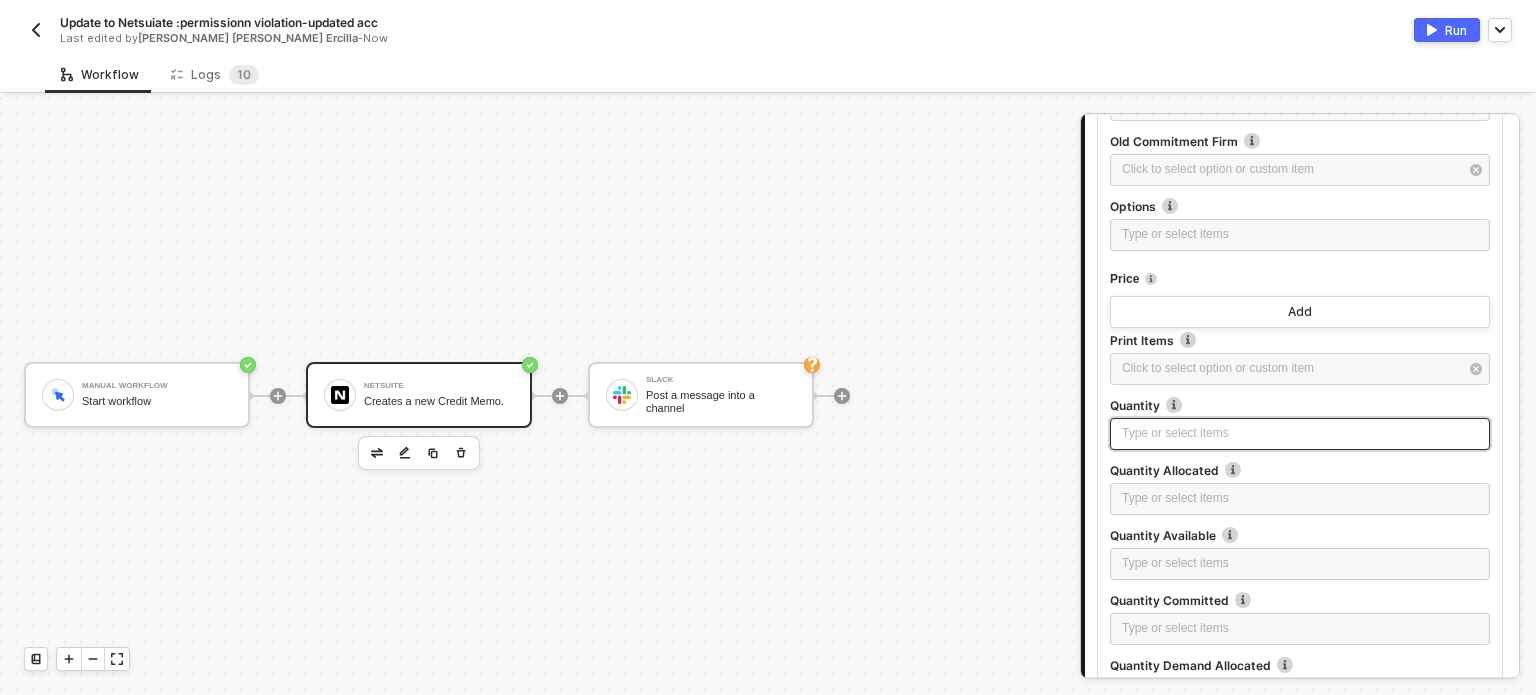 click on "Type or select items ﻿" at bounding box center [1300, 433] 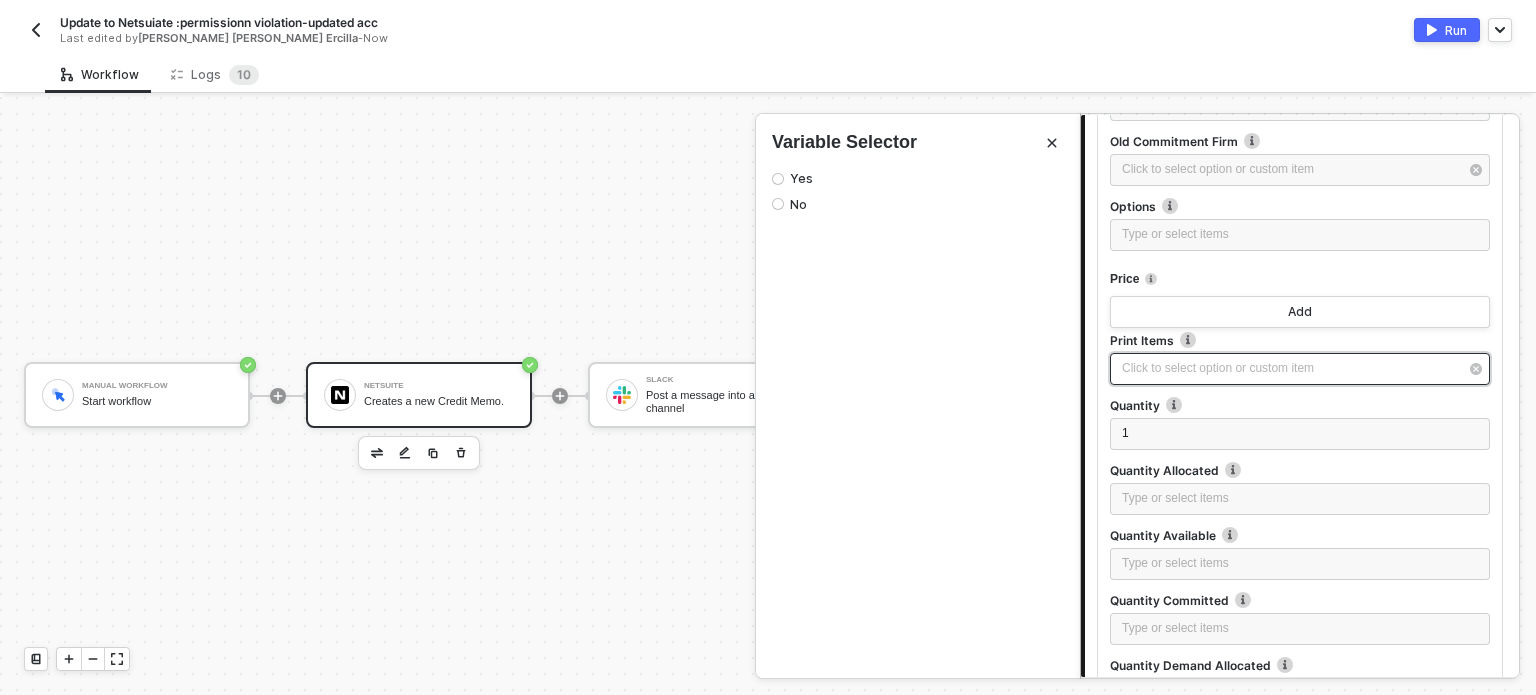 click on "Click to select option or custom item ﻿" at bounding box center (1290, 368) 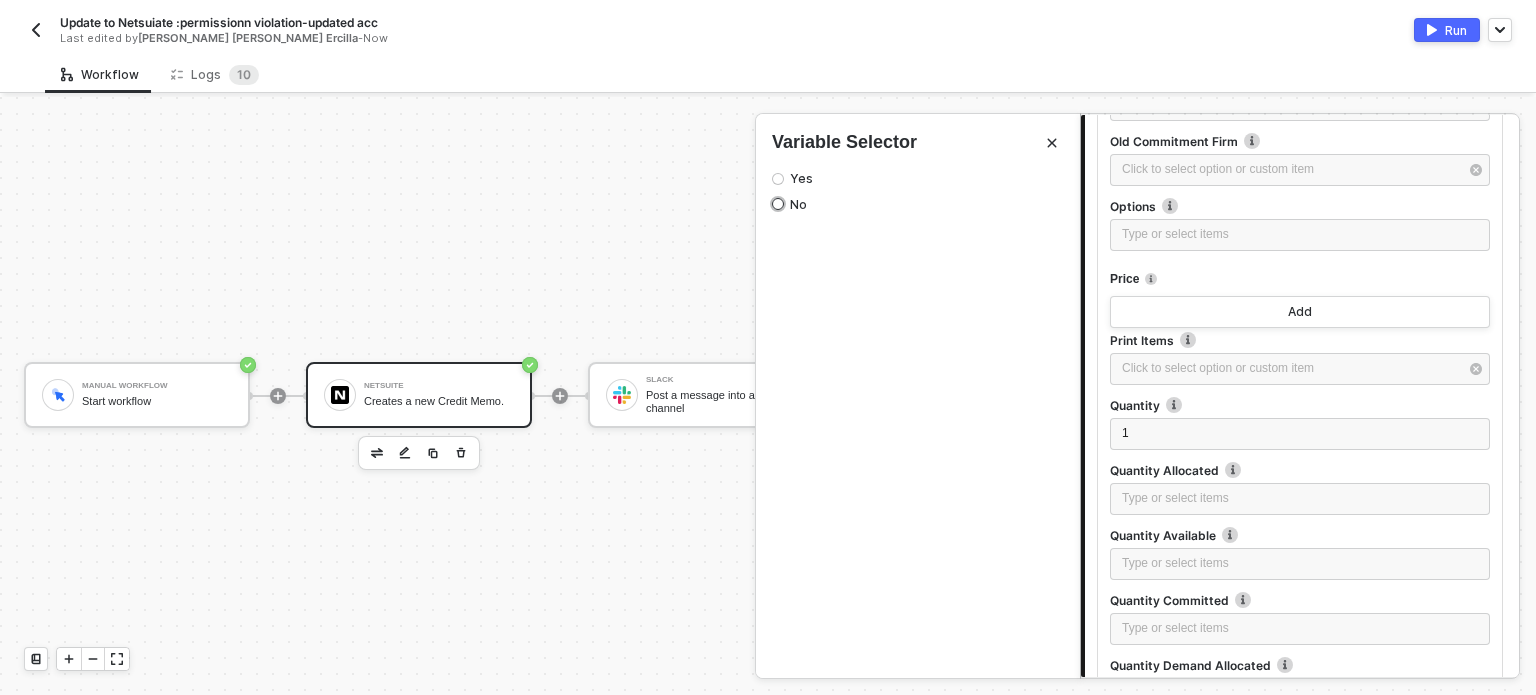 click on "No" at bounding box center [795, 205] 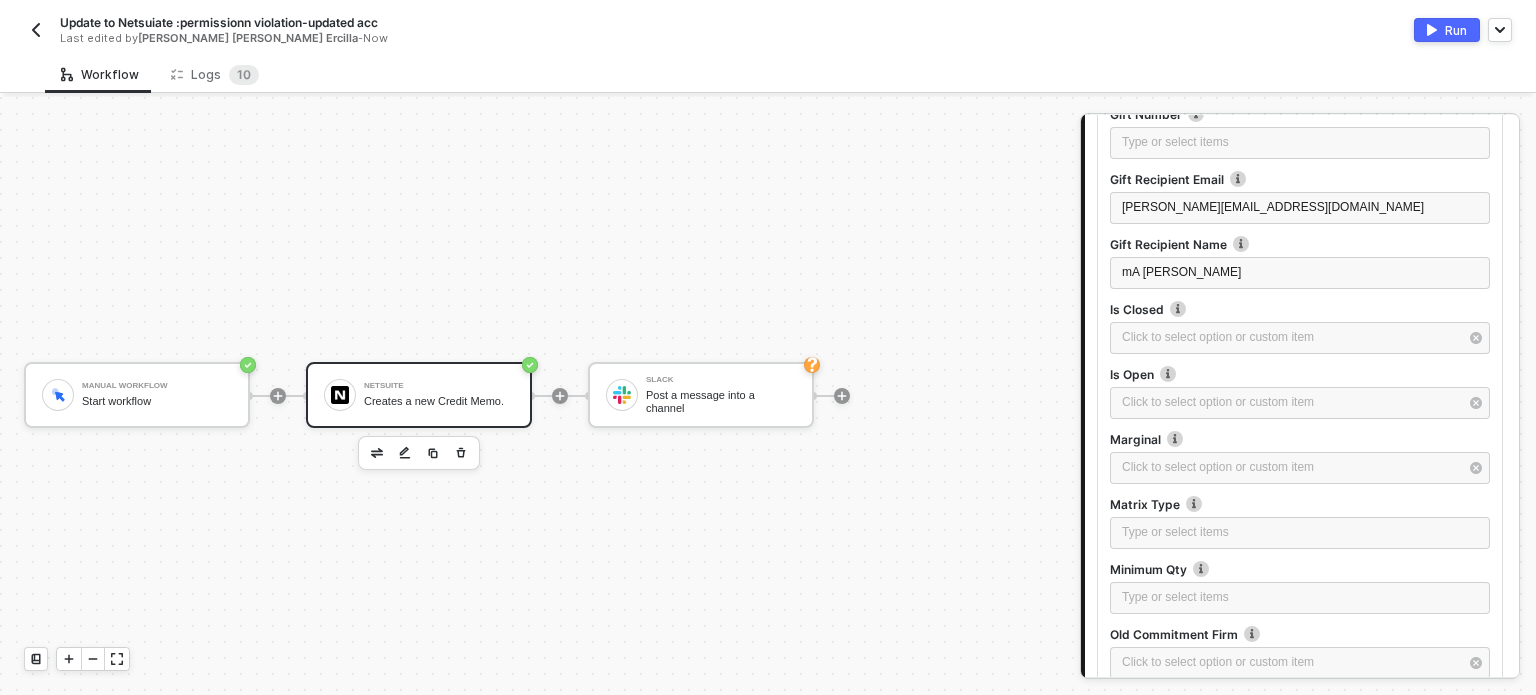 scroll, scrollTop: 1400, scrollLeft: 0, axis: vertical 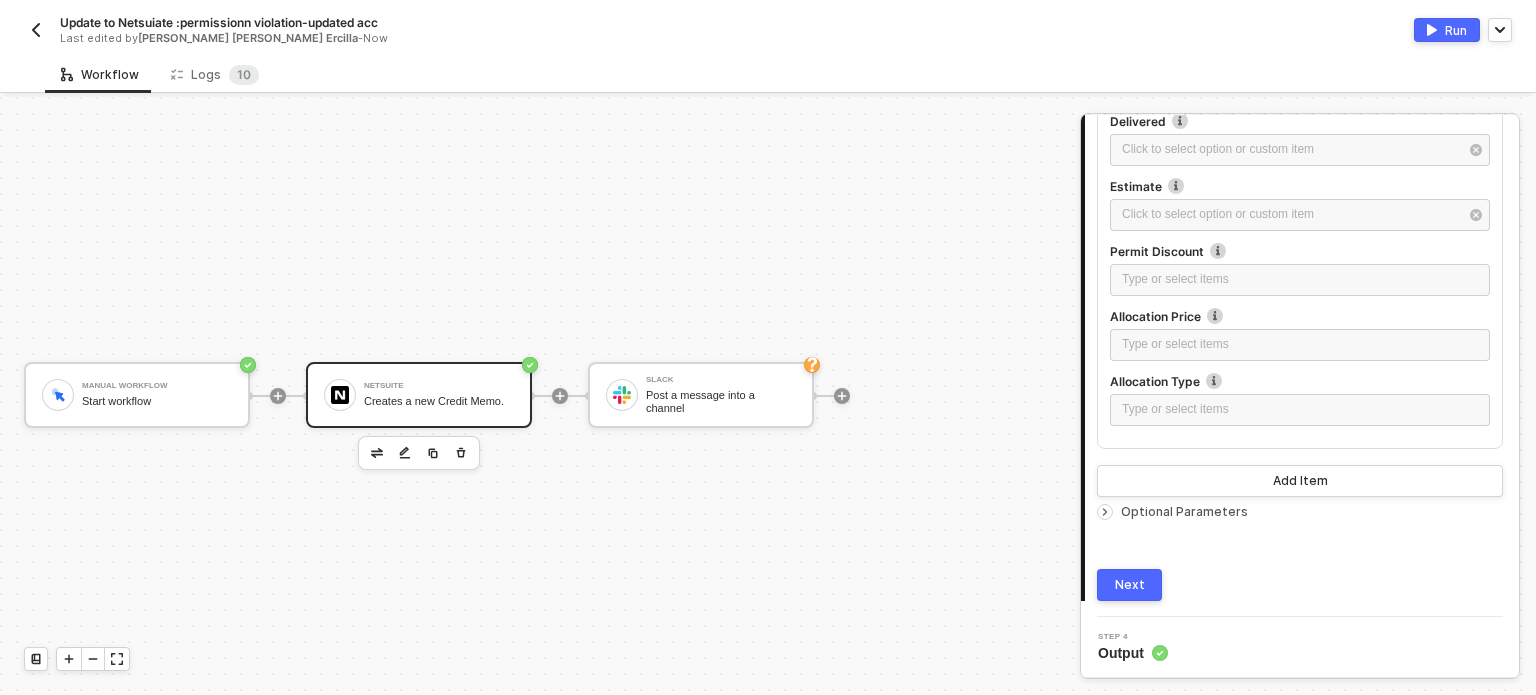click on "Next" at bounding box center [1130, 585] 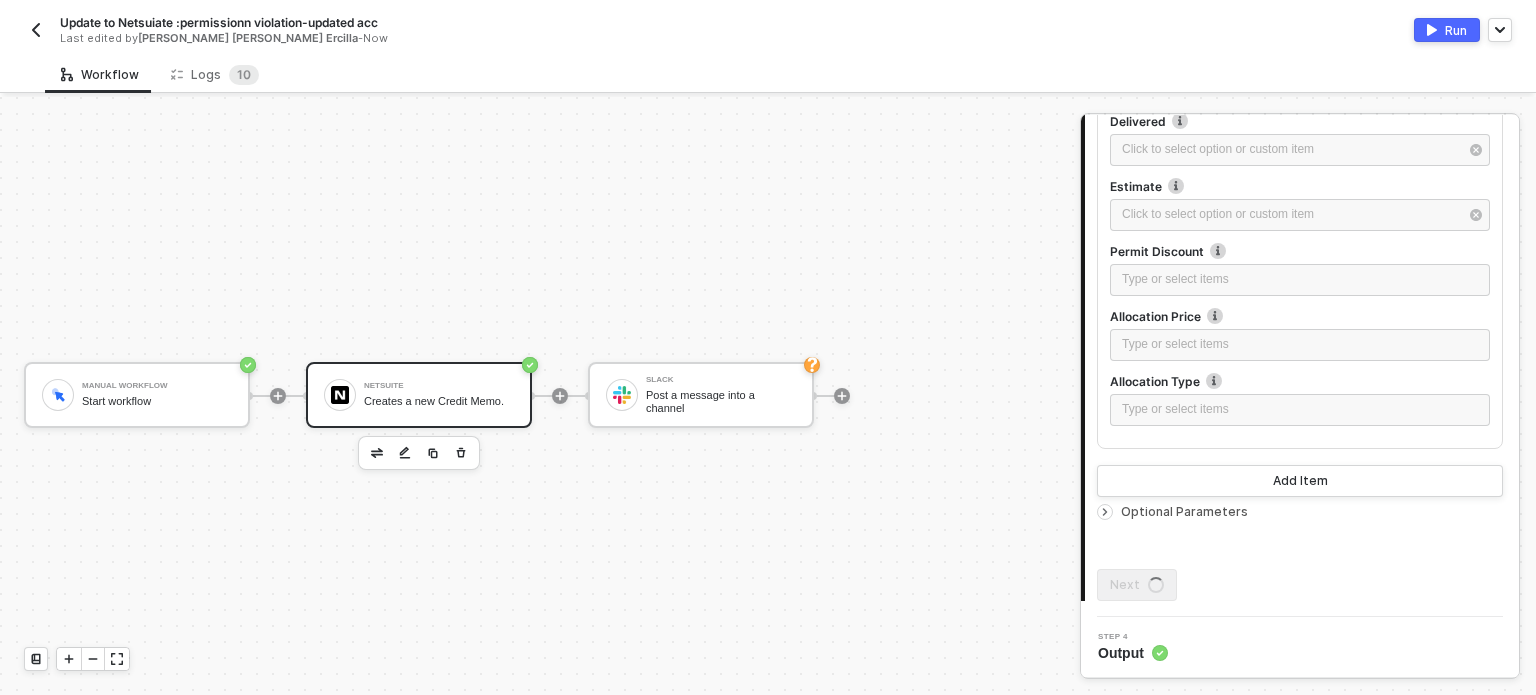 click on "Optional Parameters" at bounding box center (1184, 511) 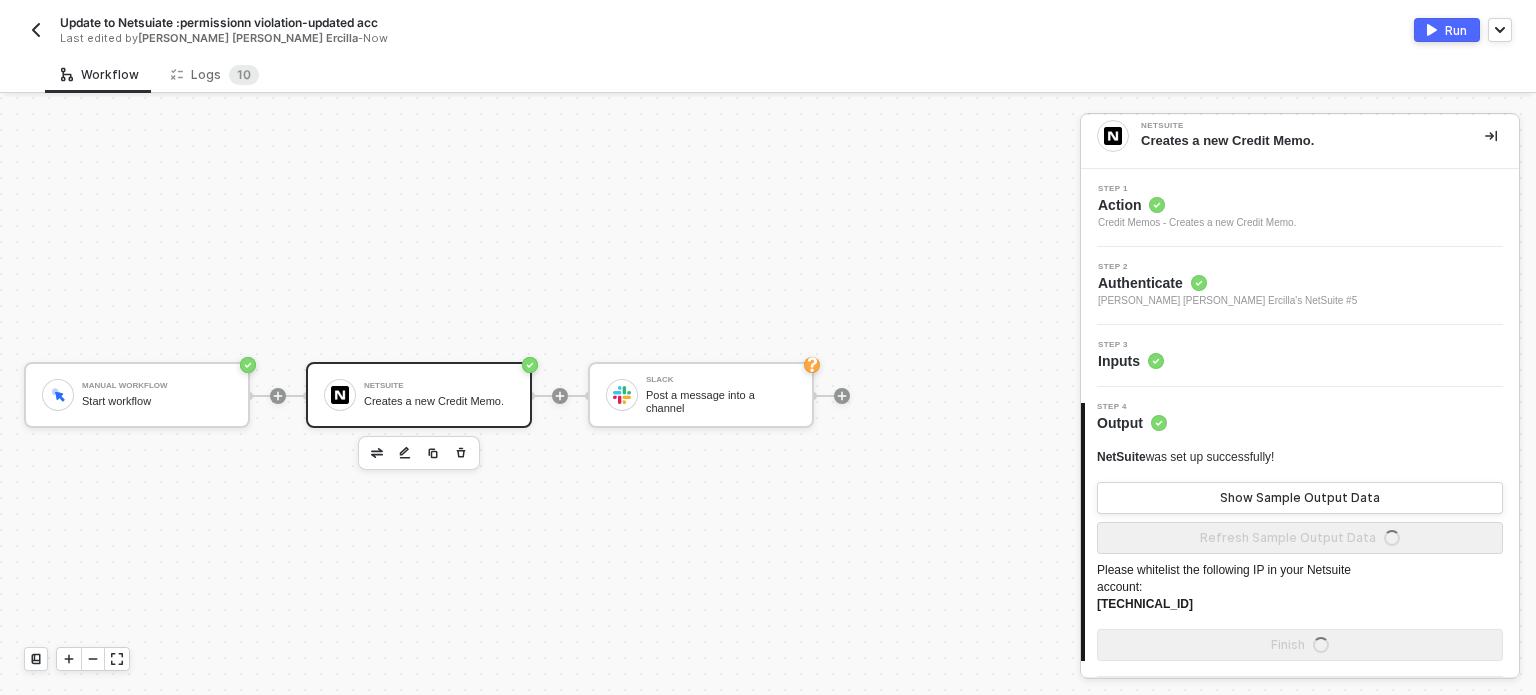 scroll, scrollTop: 10, scrollLeft: 0, axis: vertical 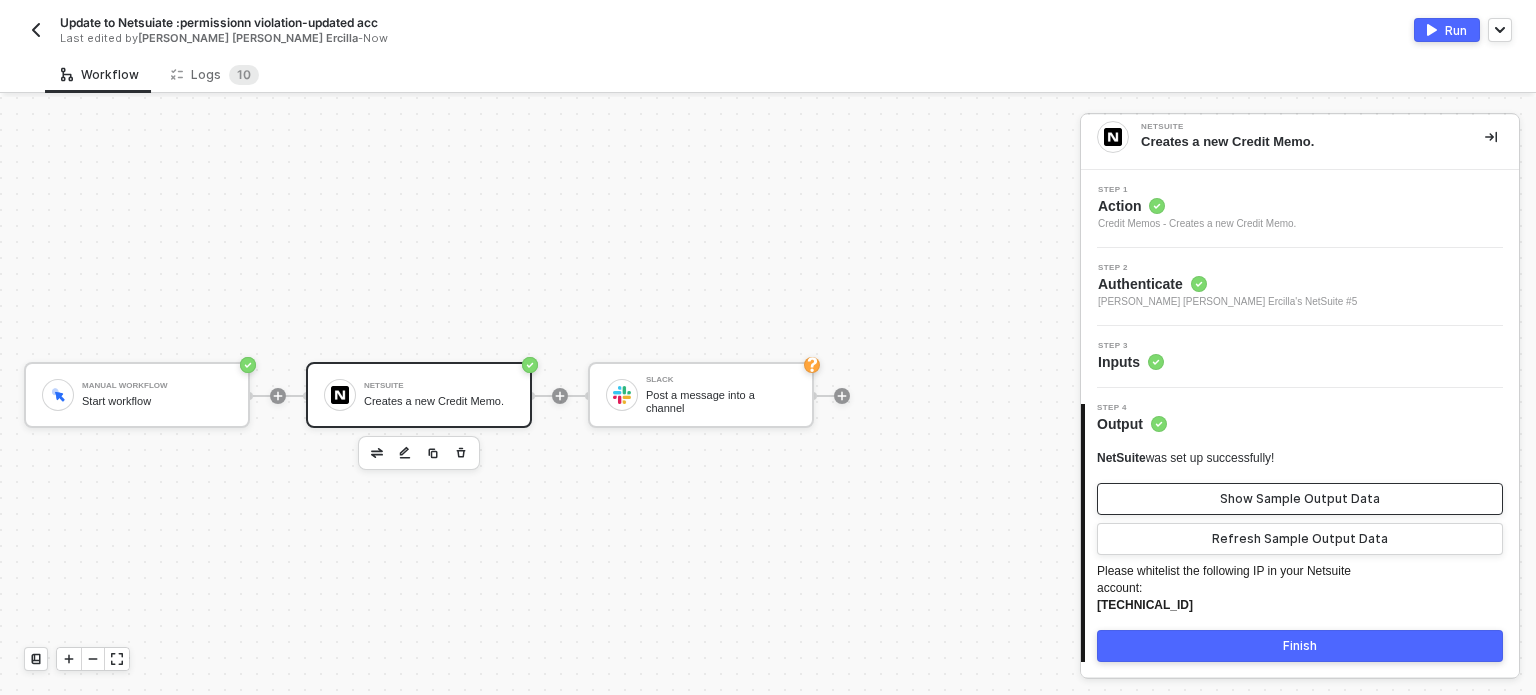 click on "Show Sample Output Data" at bounding box center [1300, 499] 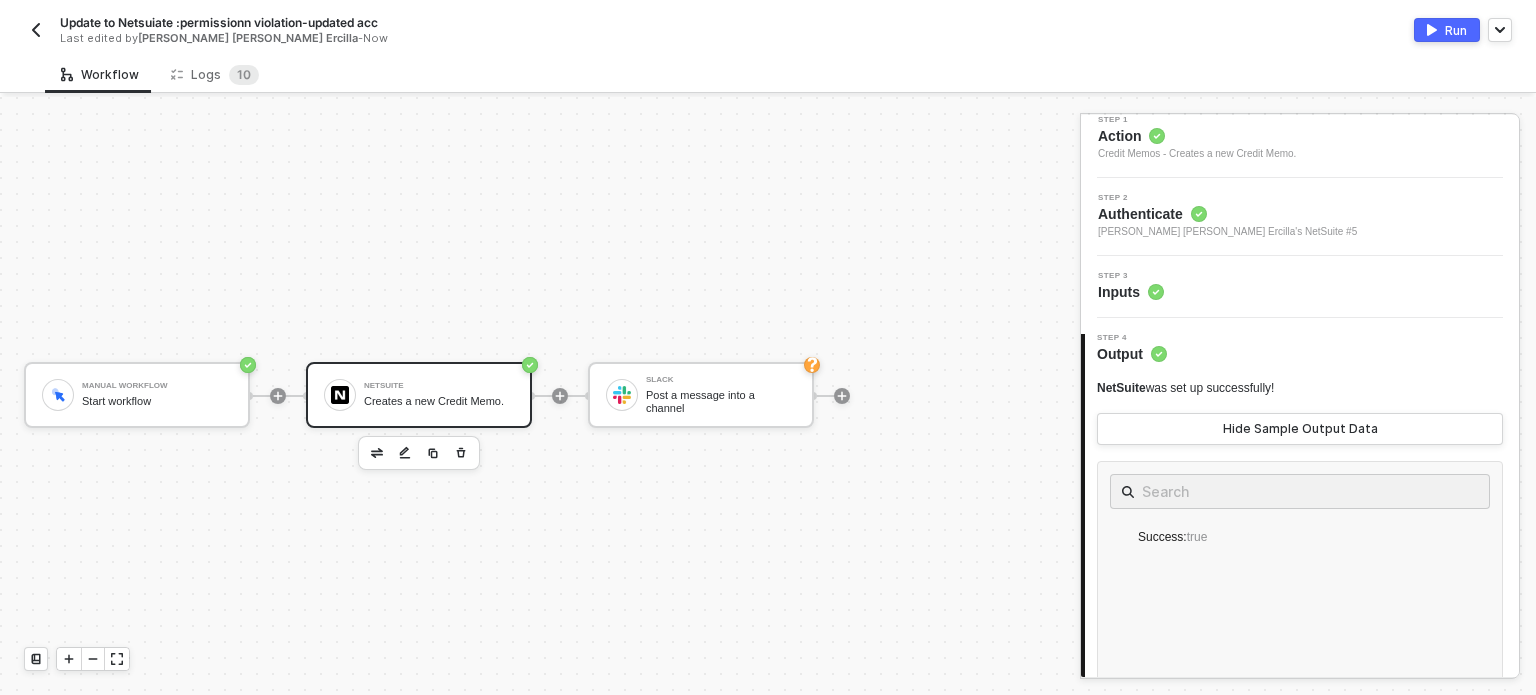 scroll, scrollTop: 110, scrollLeft: 0, axis: vertical 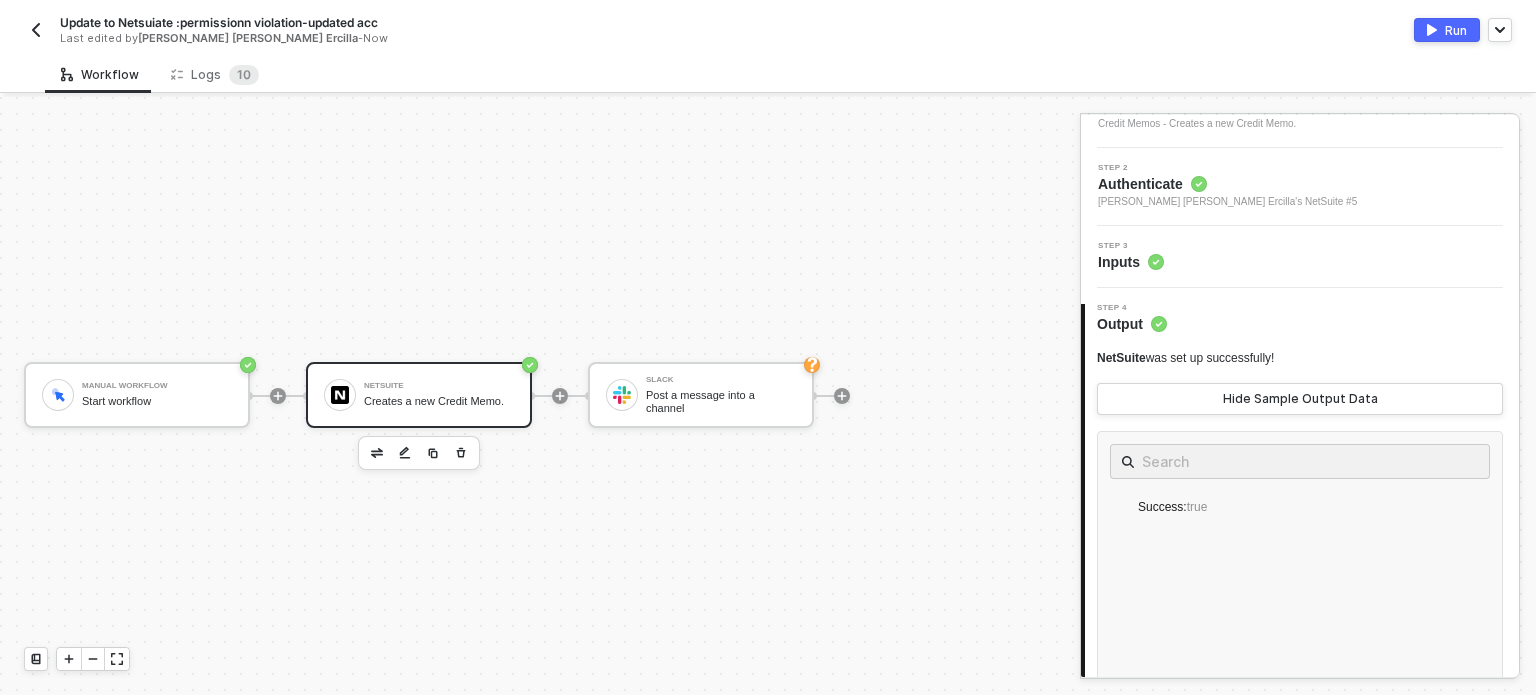 click on "Step 3 Inputs" at bounding box center (1302, 257) 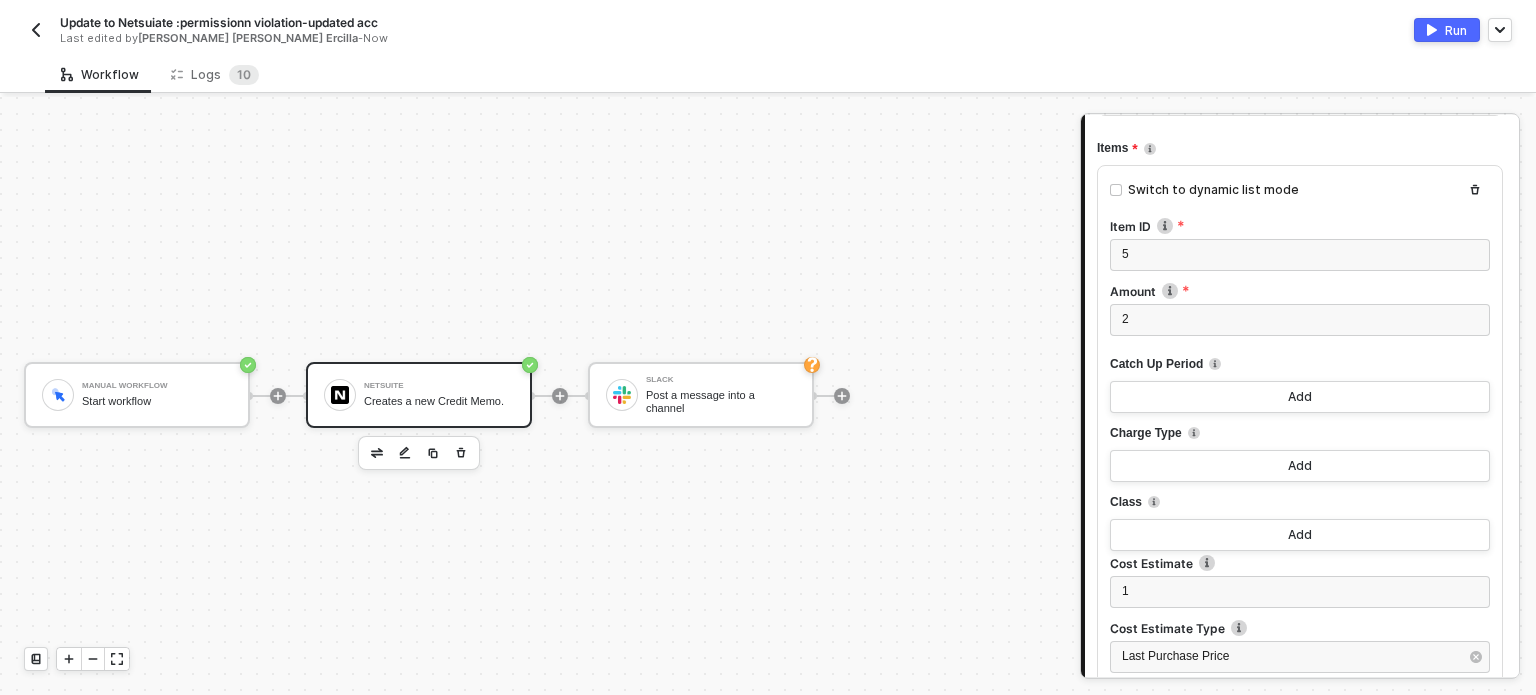 scroll, scrollTop: 410, scrollLeft: 0, axis: vertical 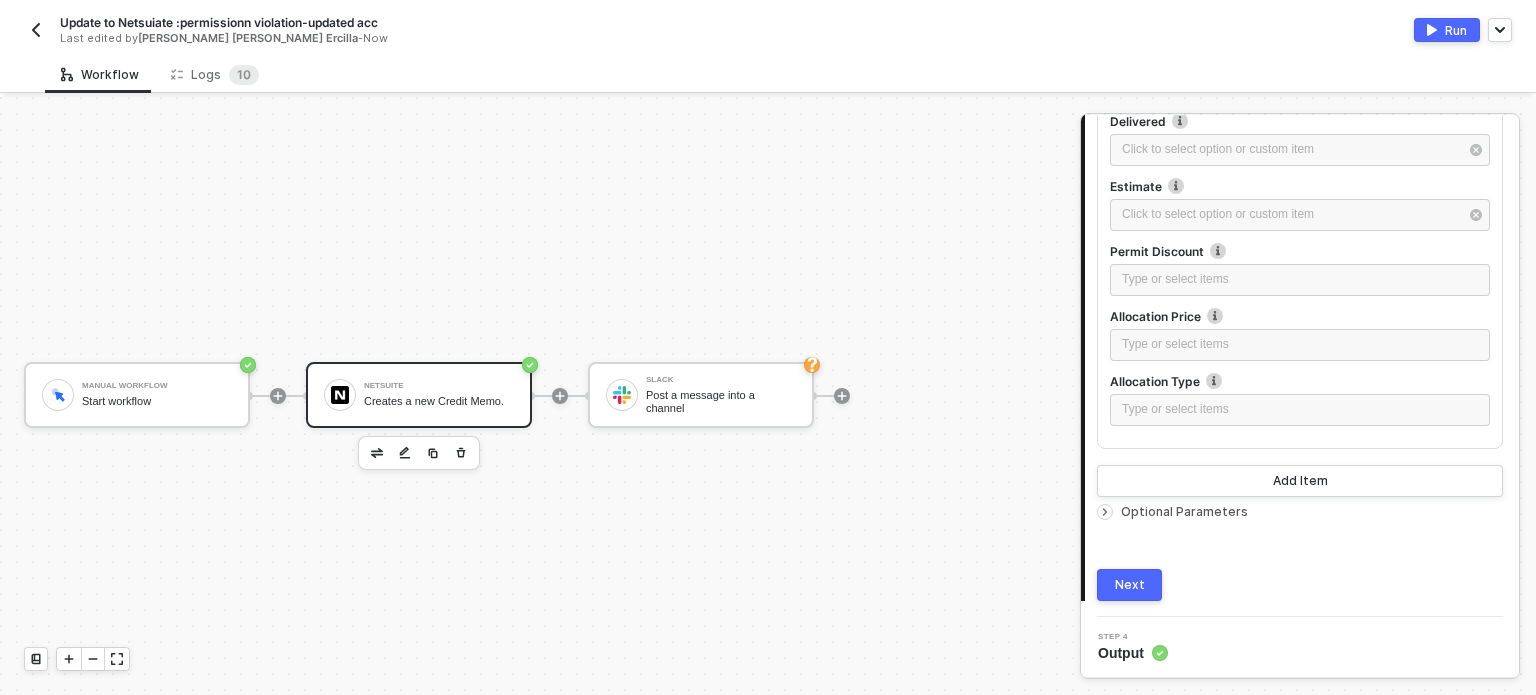 click 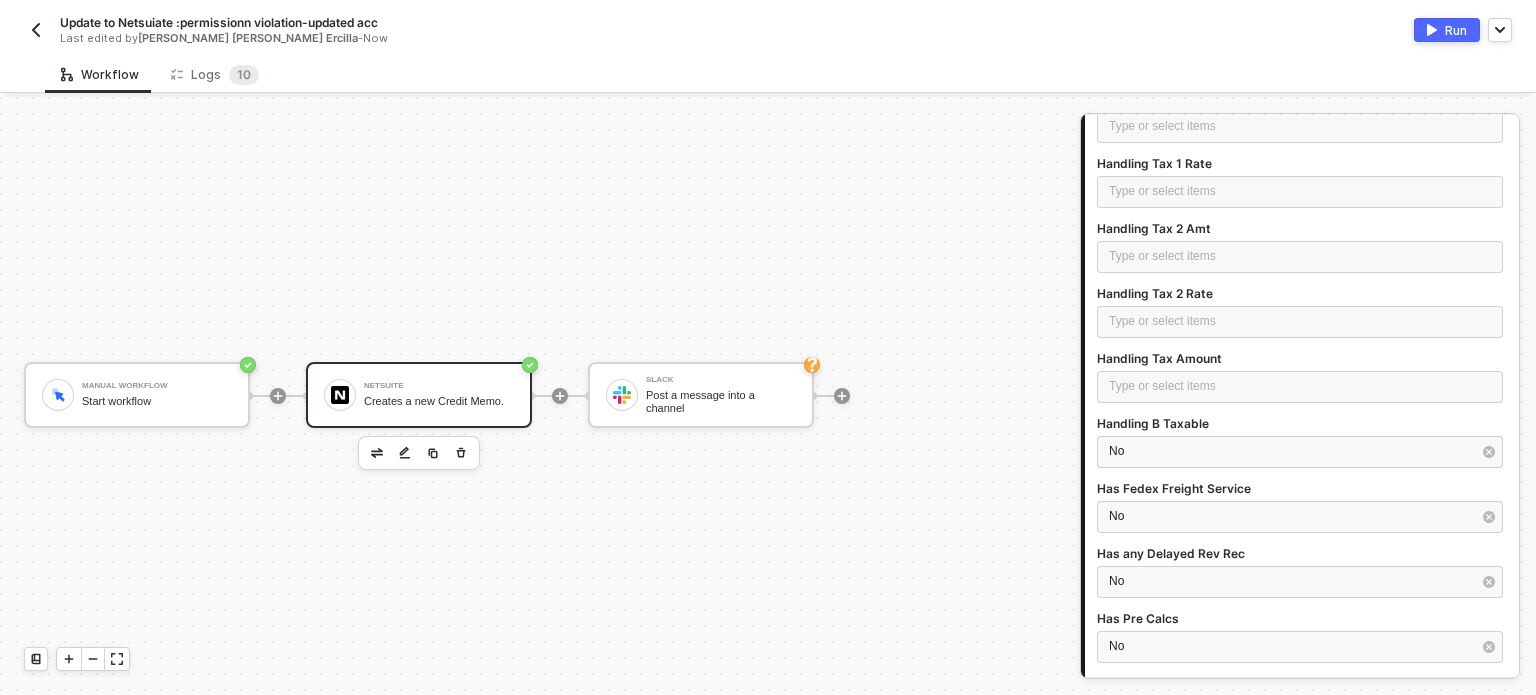 scroll, scrollTop: 9924, scrollLeft: 0, axis: vertical 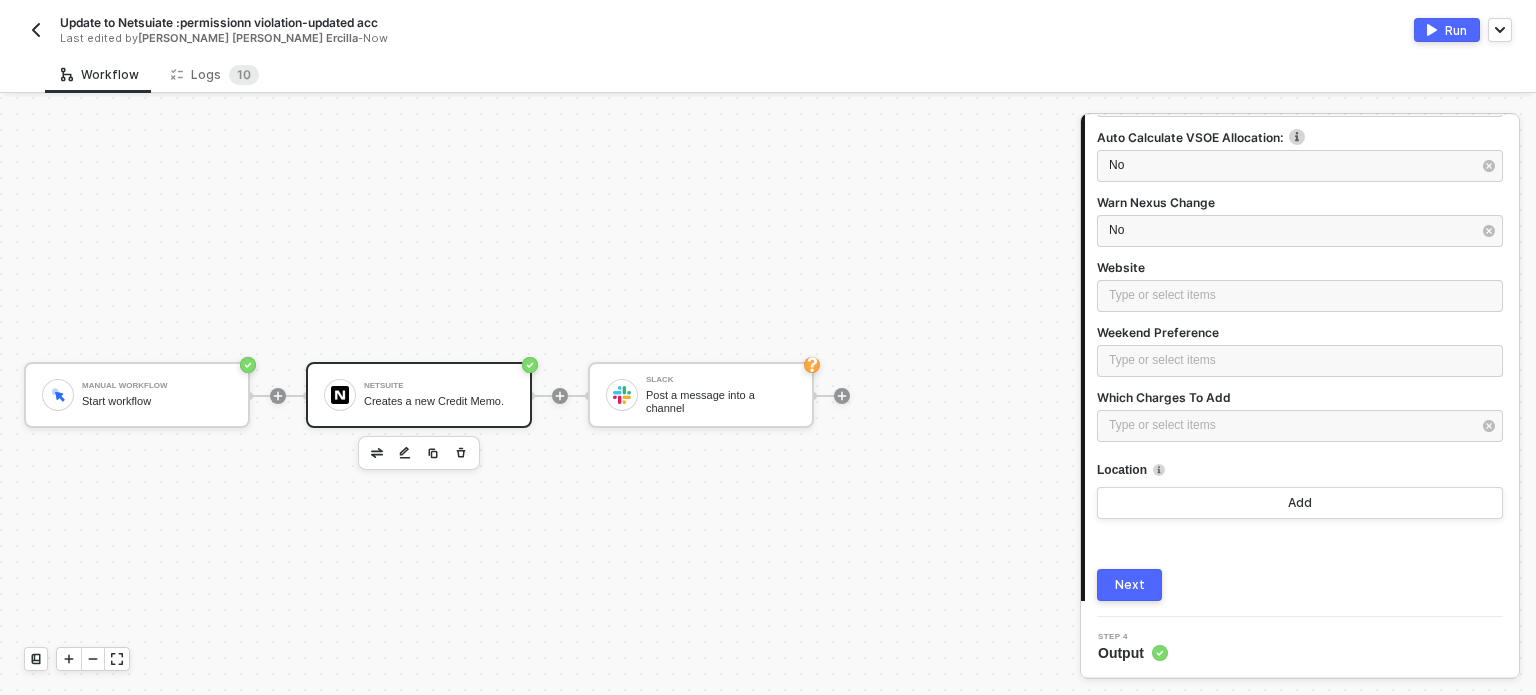 drag, startPoint x: 1116, startPoint y: 563, endPoint x: 1131, endPoint y: 531, distance: 35.341194 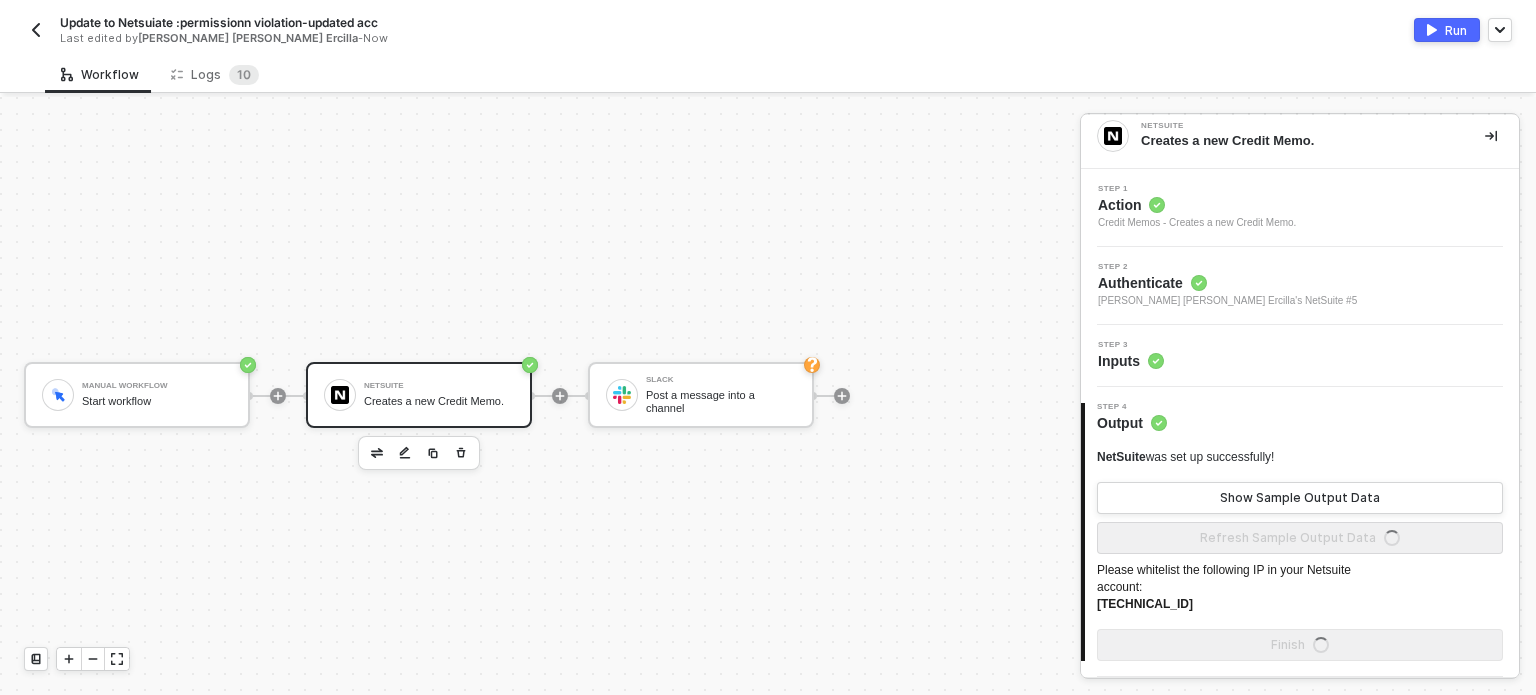 scroll, scrollTop: 10, scrollLeft: 0, axis: vertical 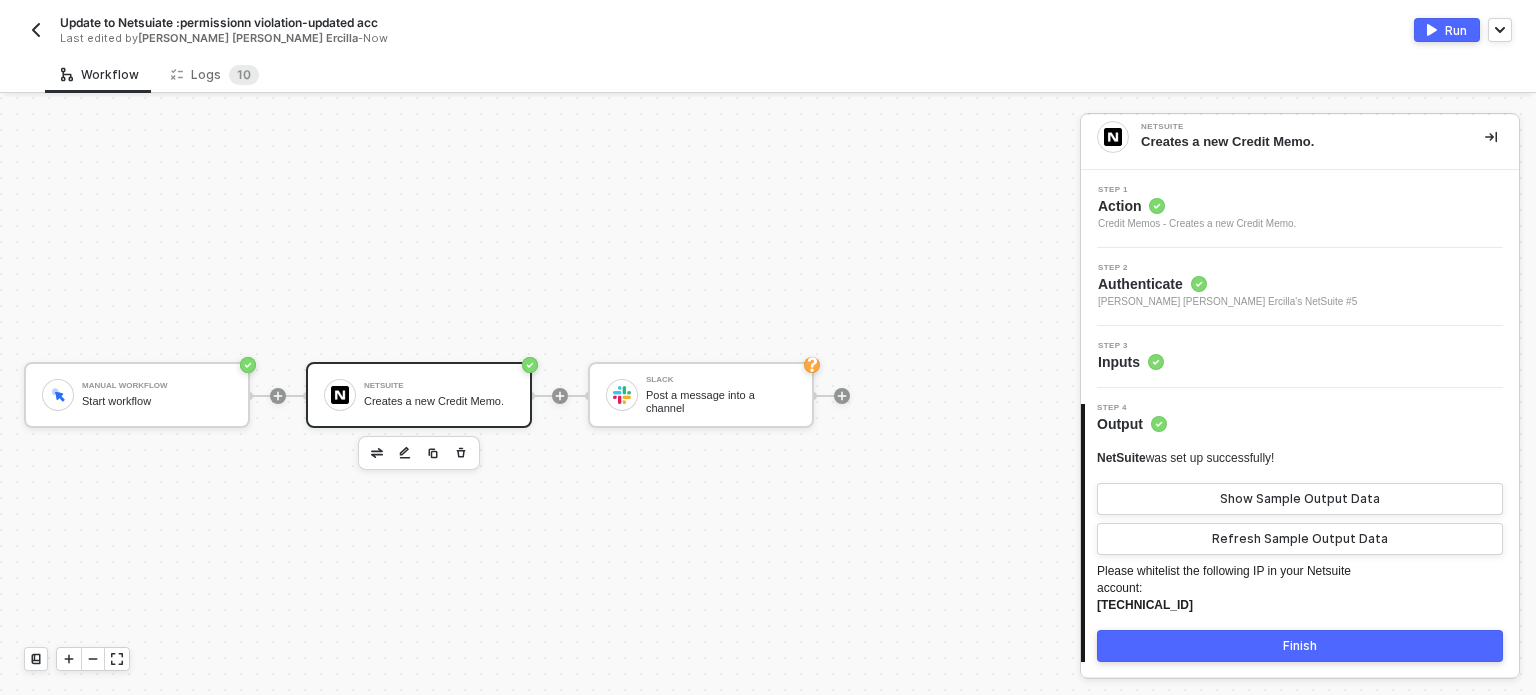 drag, startPoint x: 1436, startPoint y: 19, endPoint x: 797, endPoint y: 348, distance: 718.7225 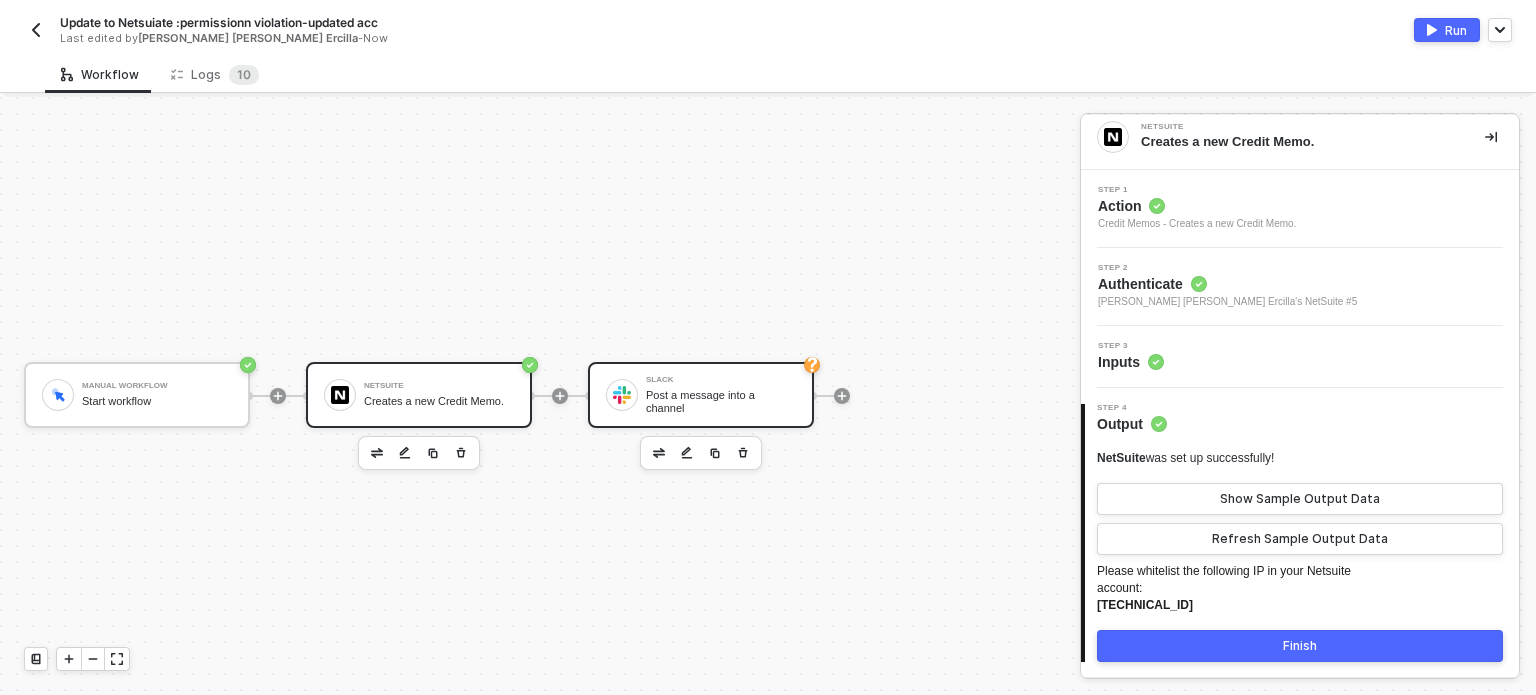 click on "Slack" at bounding box center [721, 380] 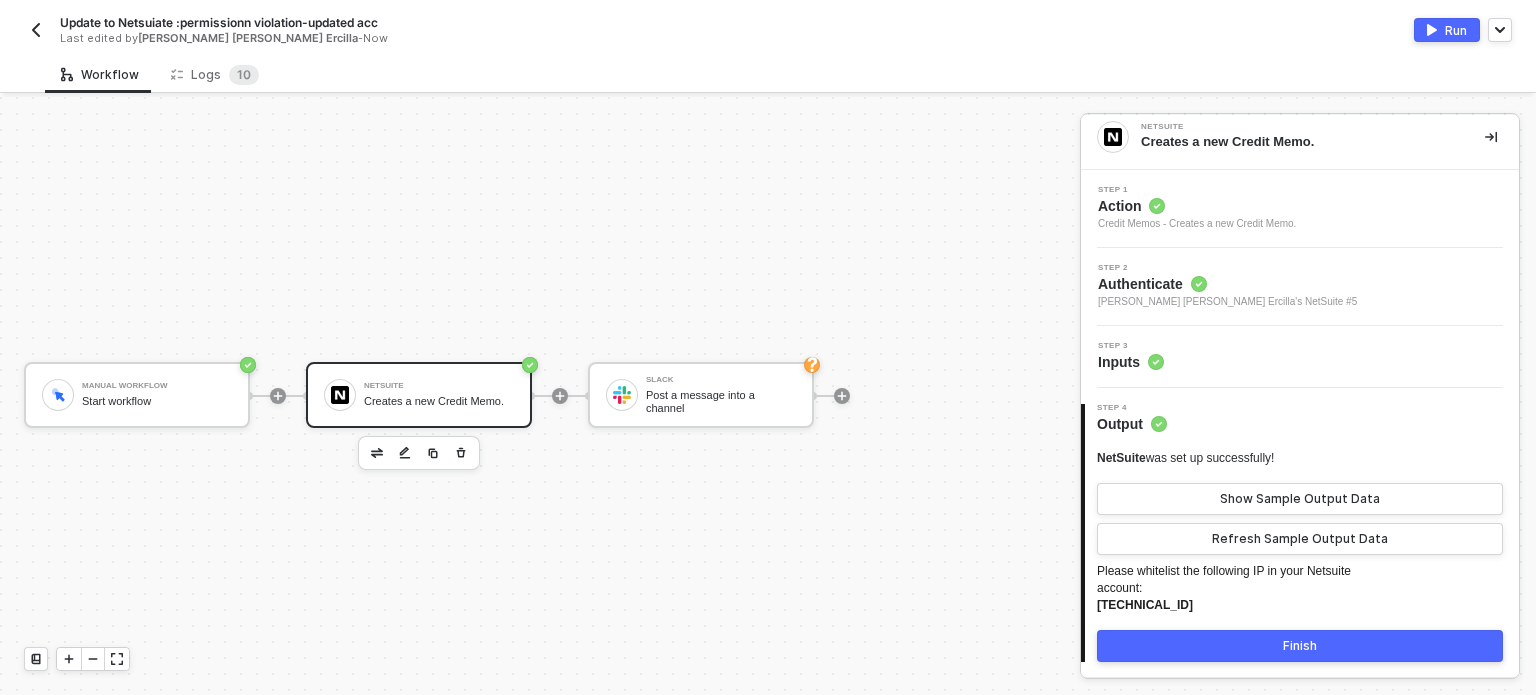 scroll, scrollTop: 0, scrollLeft: 0, axis: both 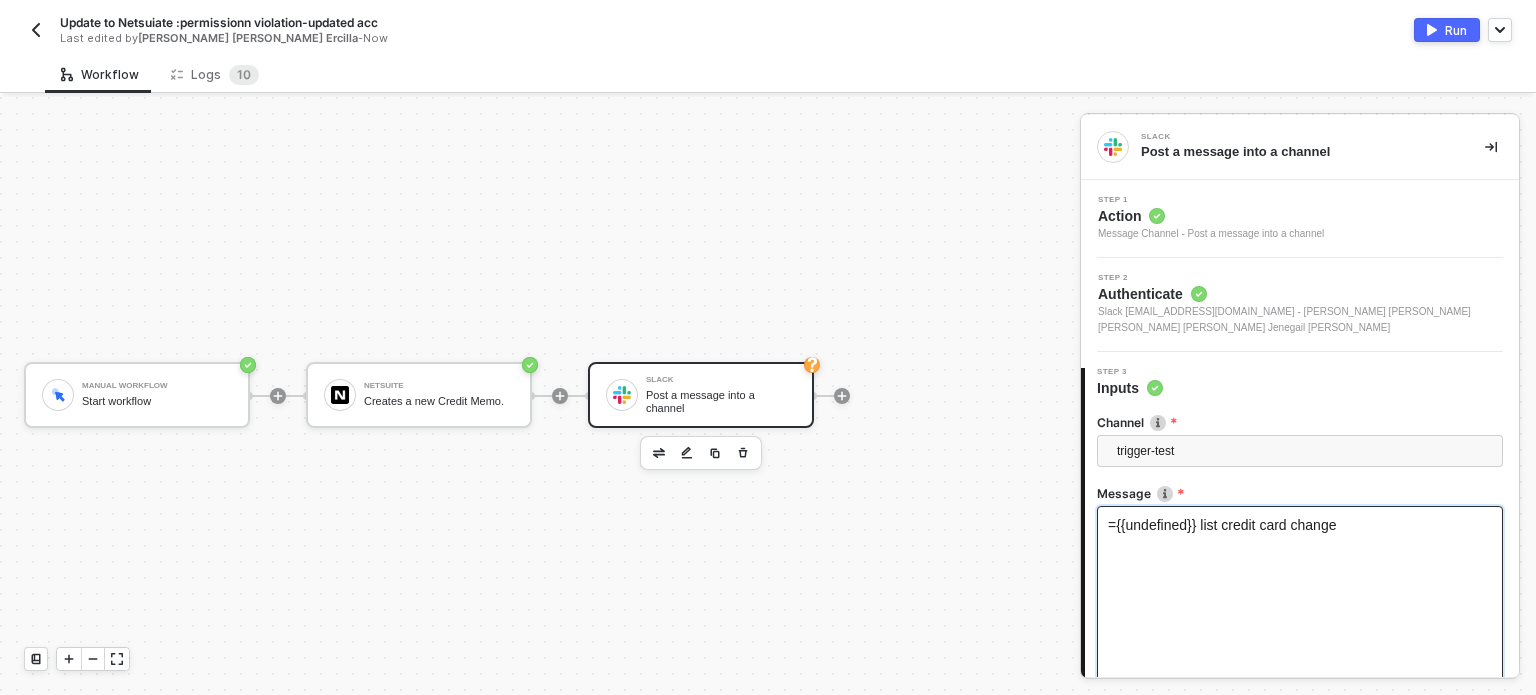 click on "={{undefined}} list credit card change" at bounding box center (1300, 606) 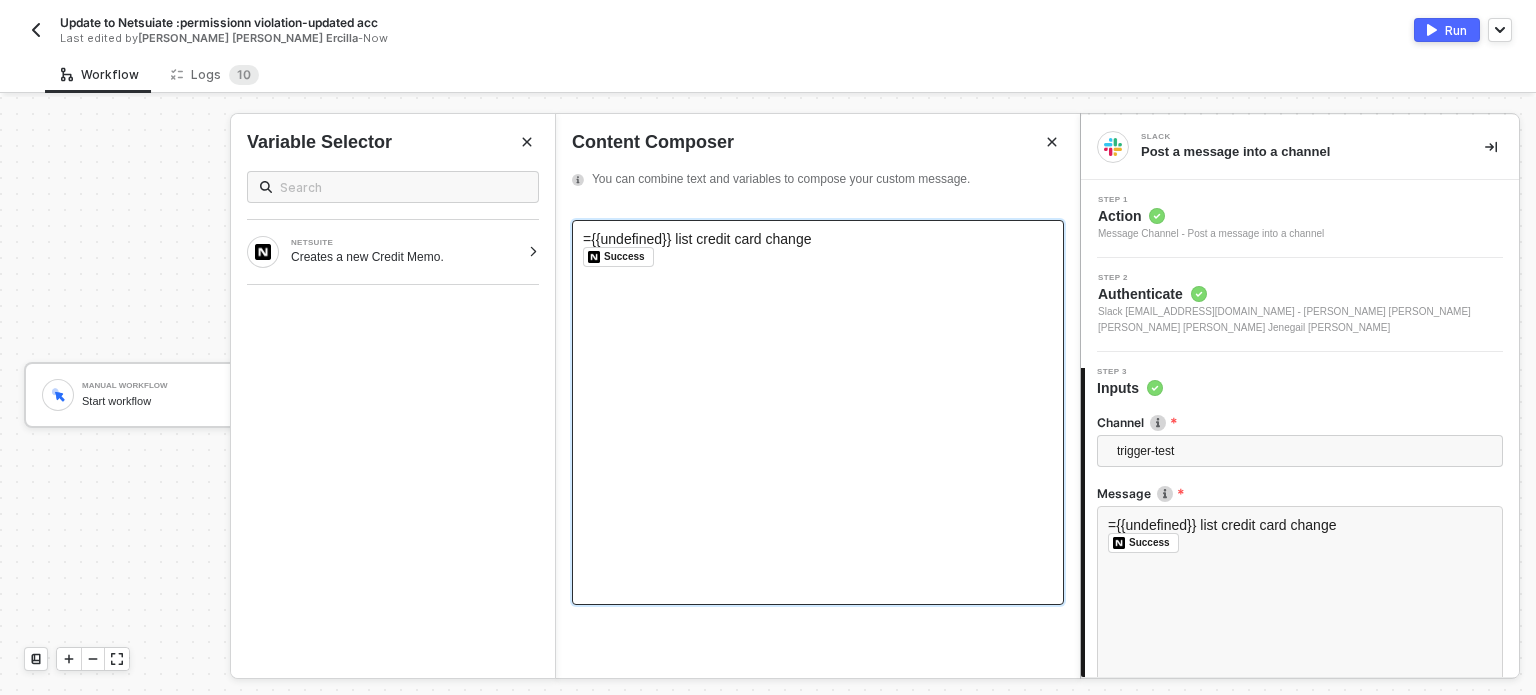 click on "﻿ Success ﻿ ﻿" at bounding box center [818, 257] 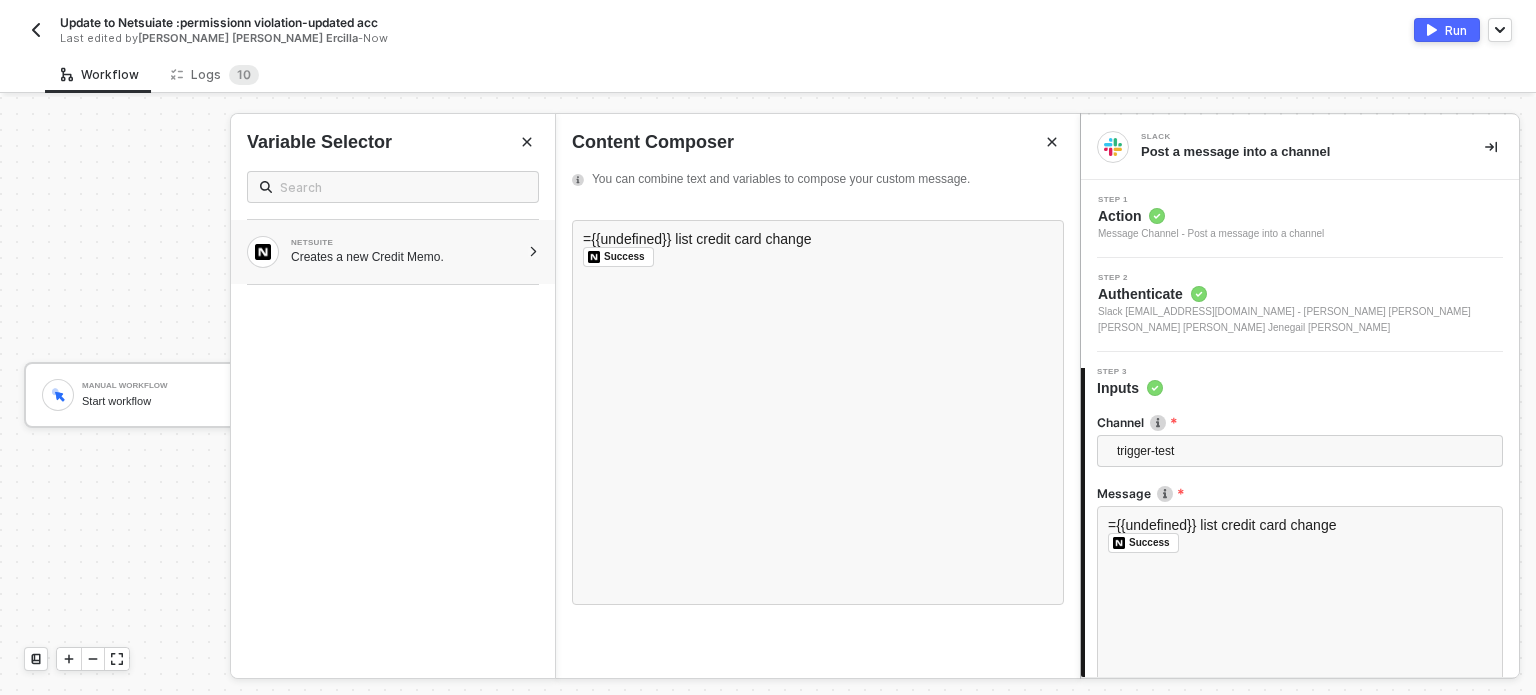 click on "NETSUITE Creates a new Credit Memo." at bounding box center [383, 252] 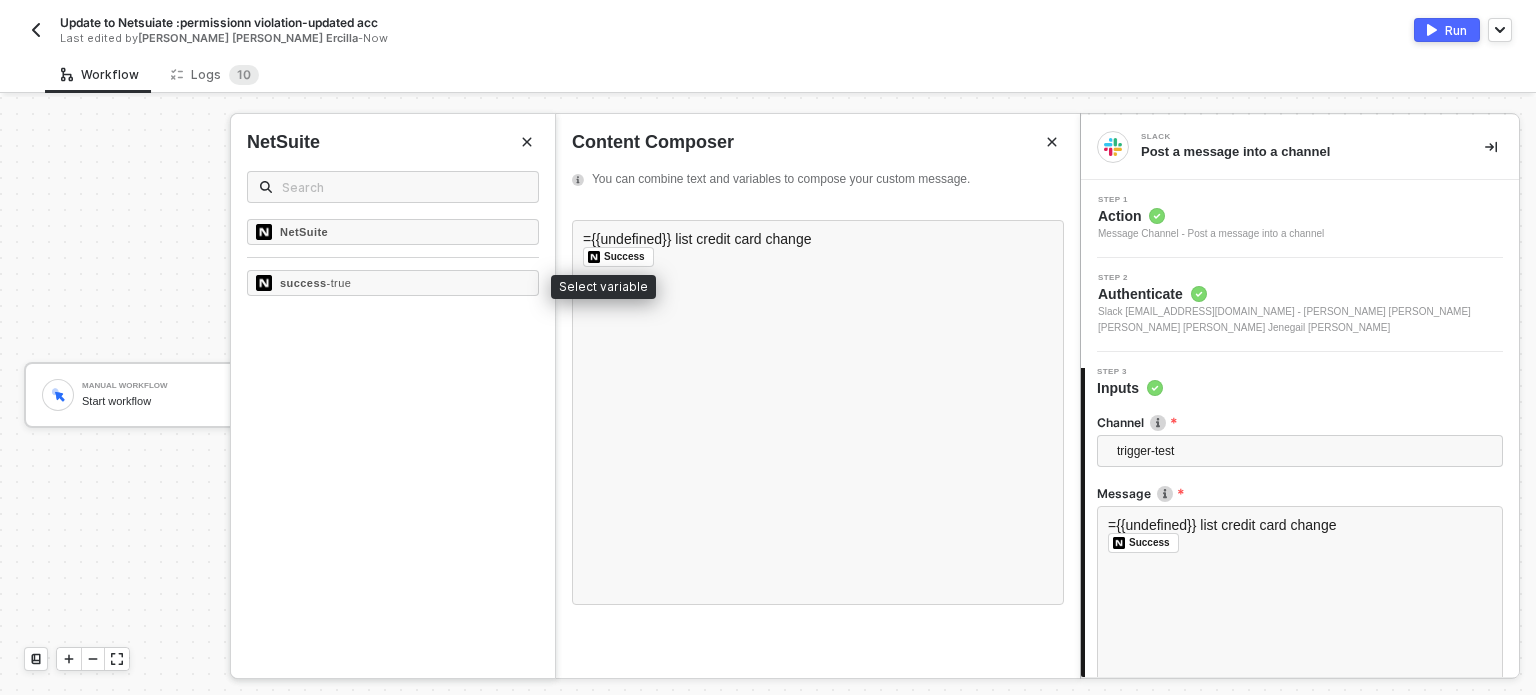 drag, startPoint x: 484, startPoint y: 289, endPoint x: 531, endPoint y: 303, distance: 49.0408 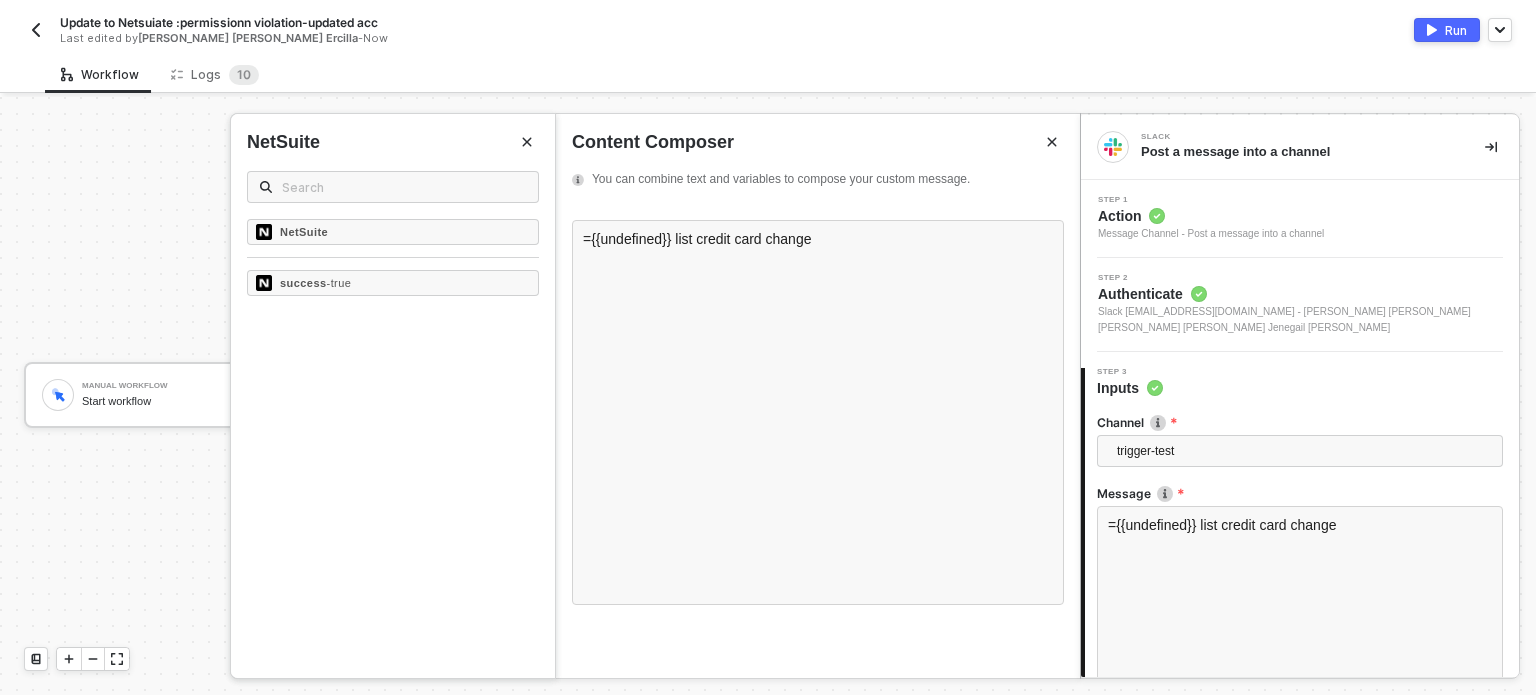 click on "NetSuite success  -  true" at bounding box center [393, 448] 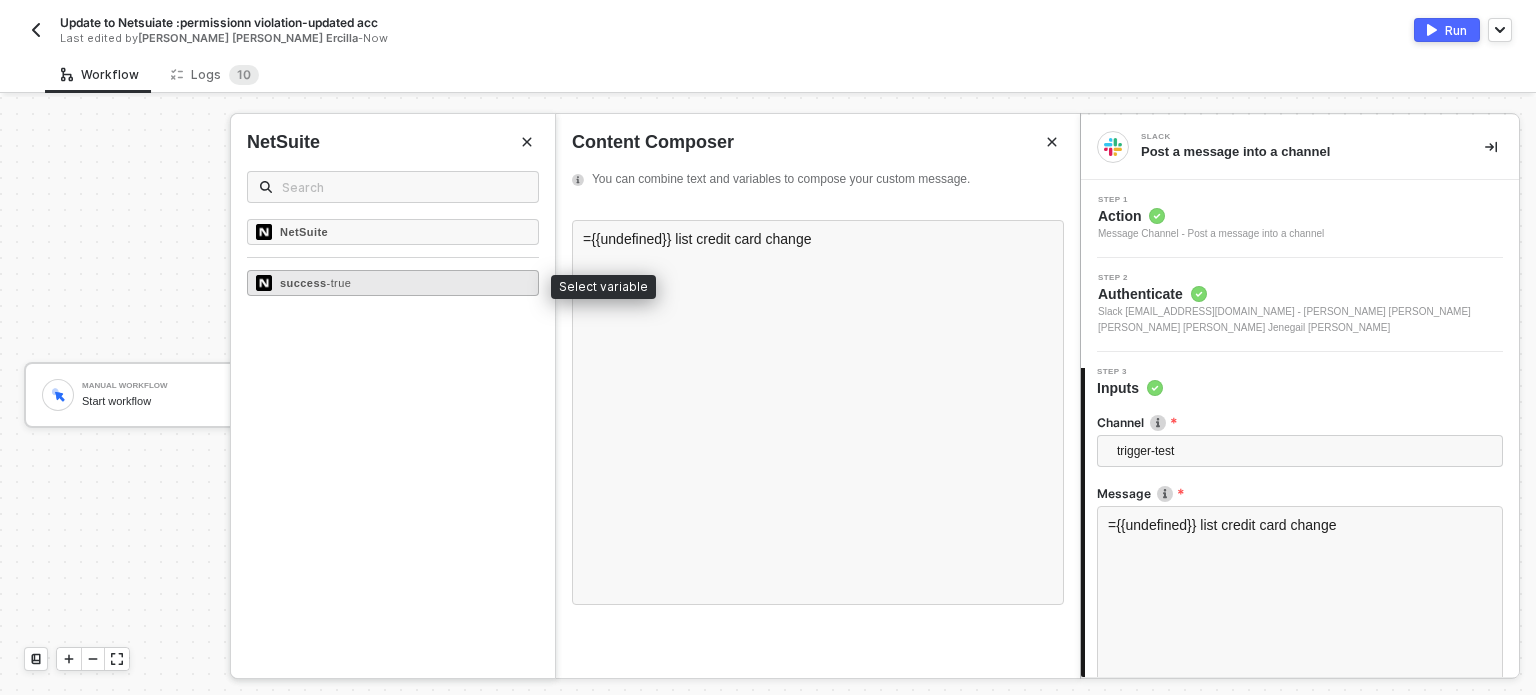 drag, startPoint x: 388, startPoint y: 287, endPoint x: 418, endPoint y: 287, distance: 30 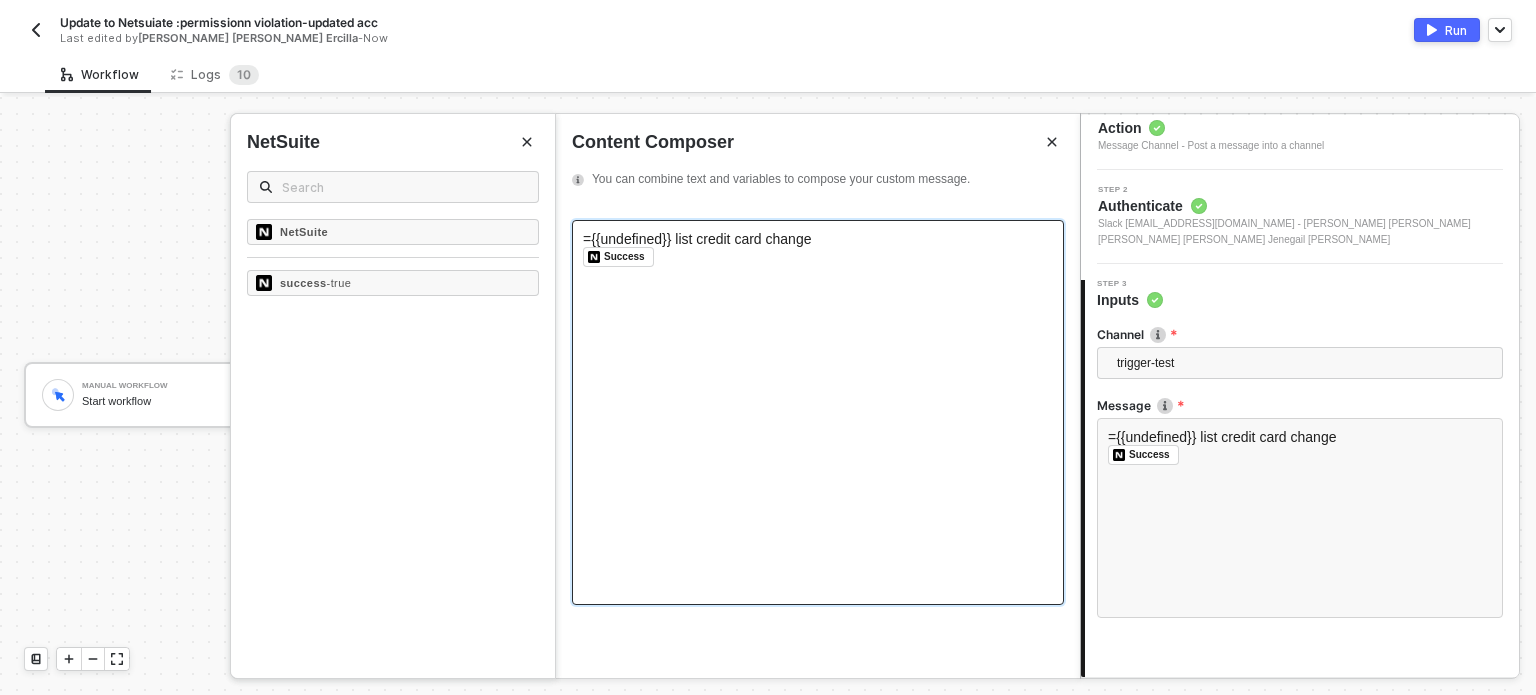 scroll, scrollTop: 202, scrollLeft: 0, axis: vertical 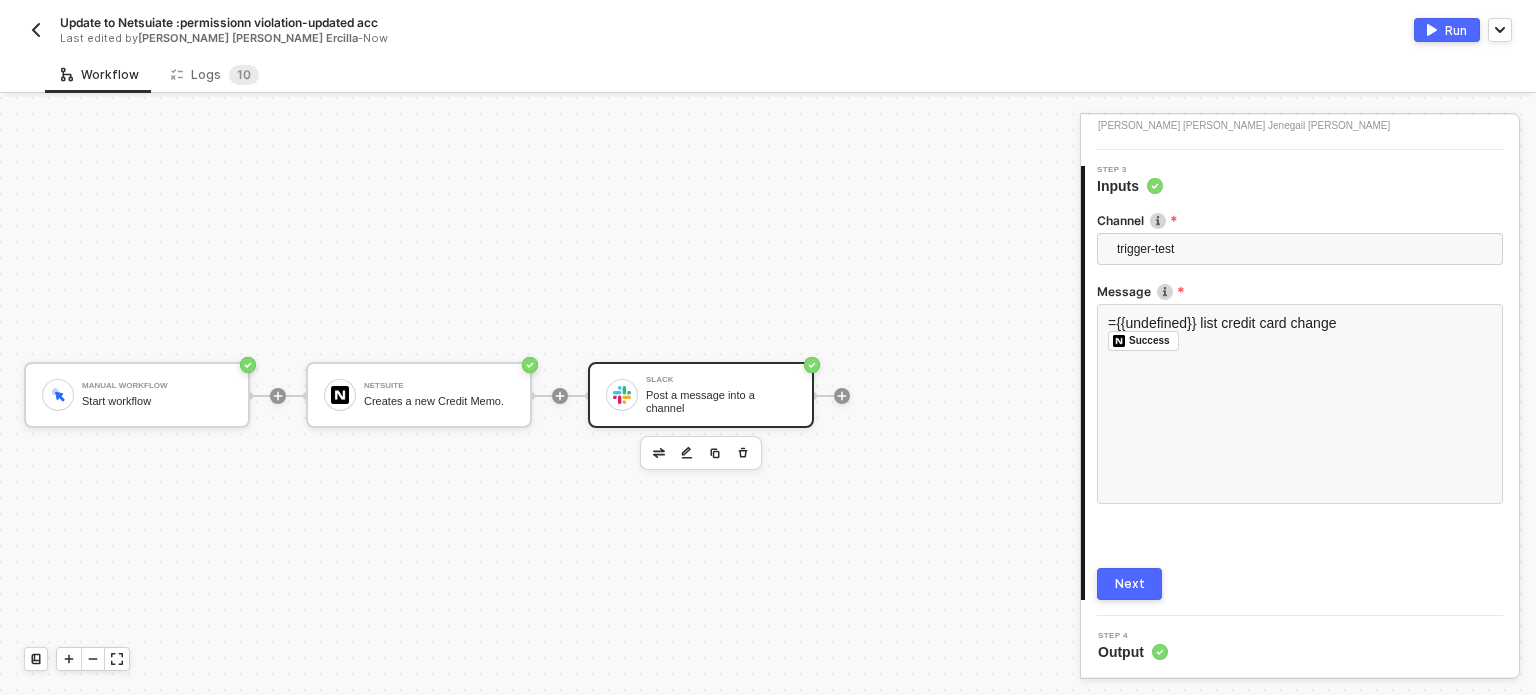 click on "Next" at bounding box center [1130, 584] 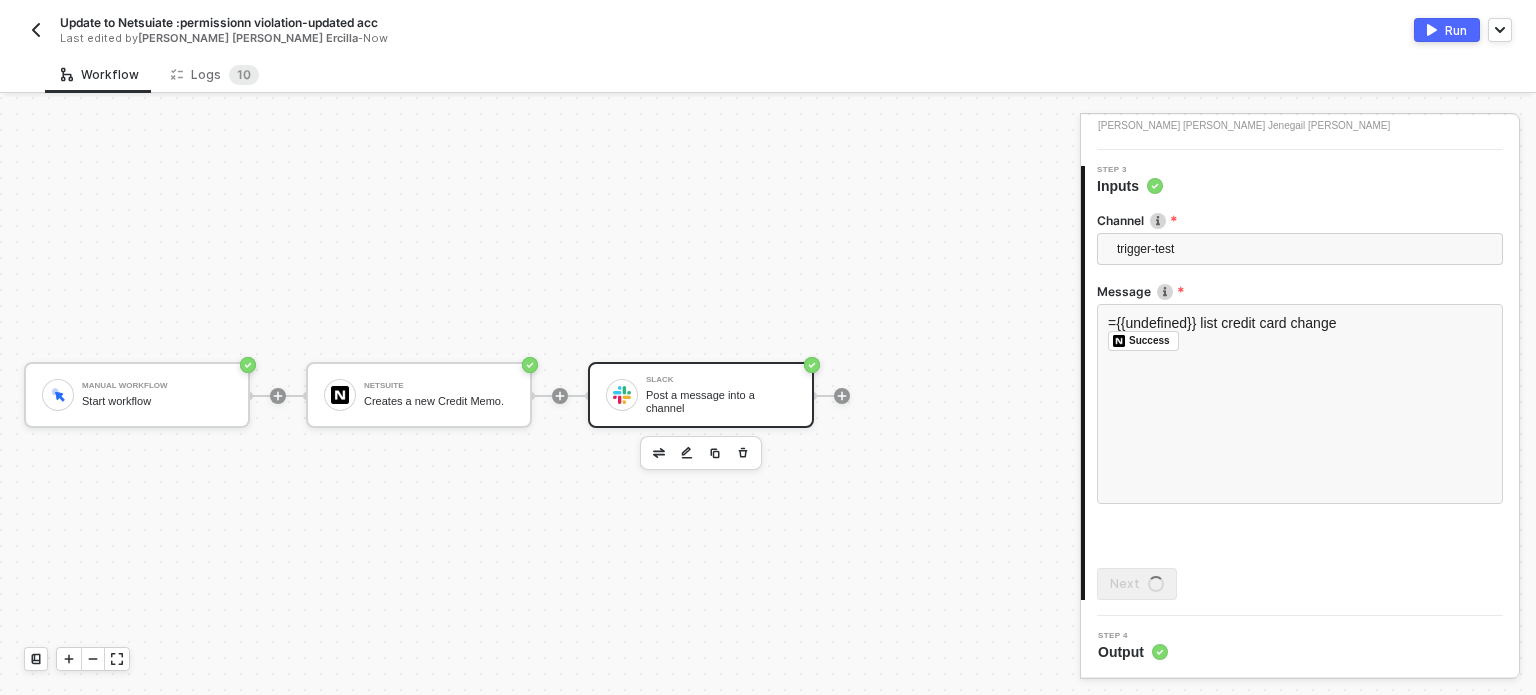 click on "Run" at bounding box center (1456, 30) 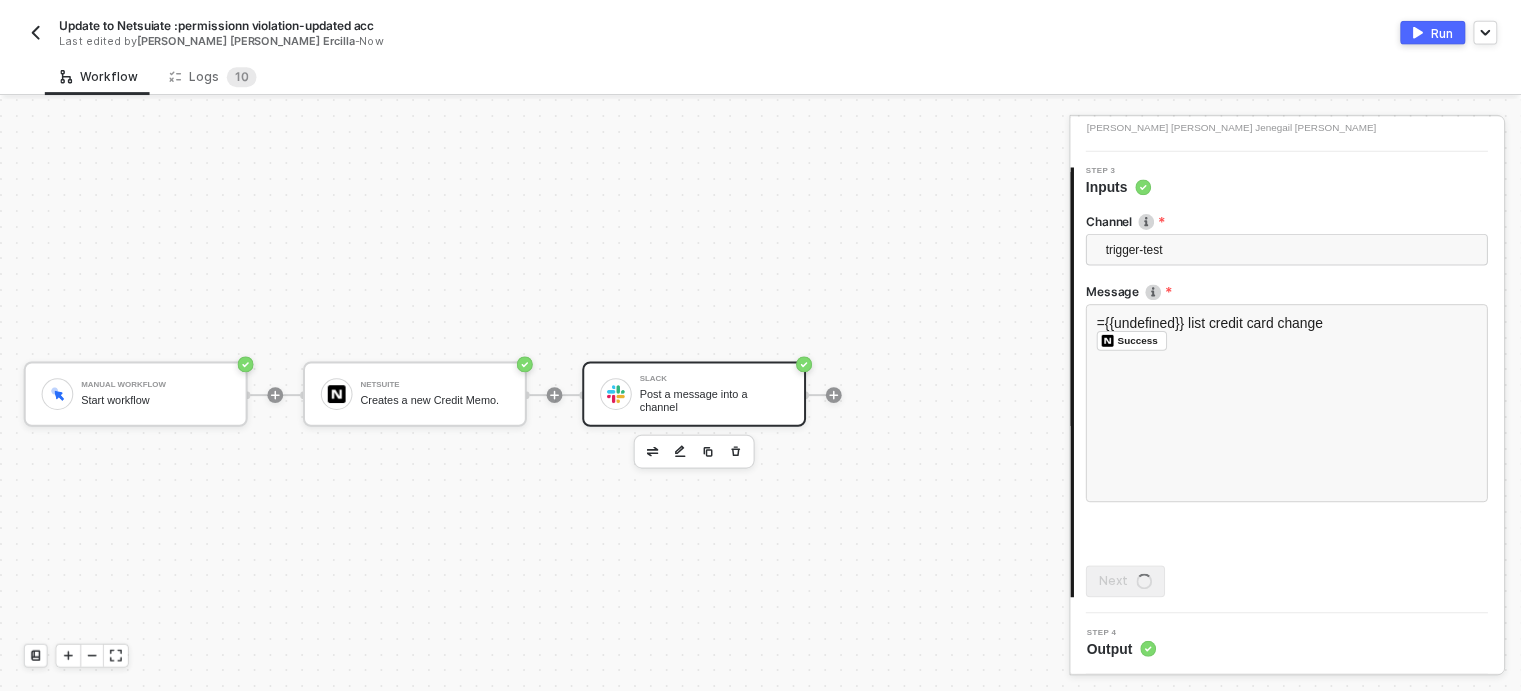 scroll, scrollTop: 0, scrollLeft: 0, axis: both 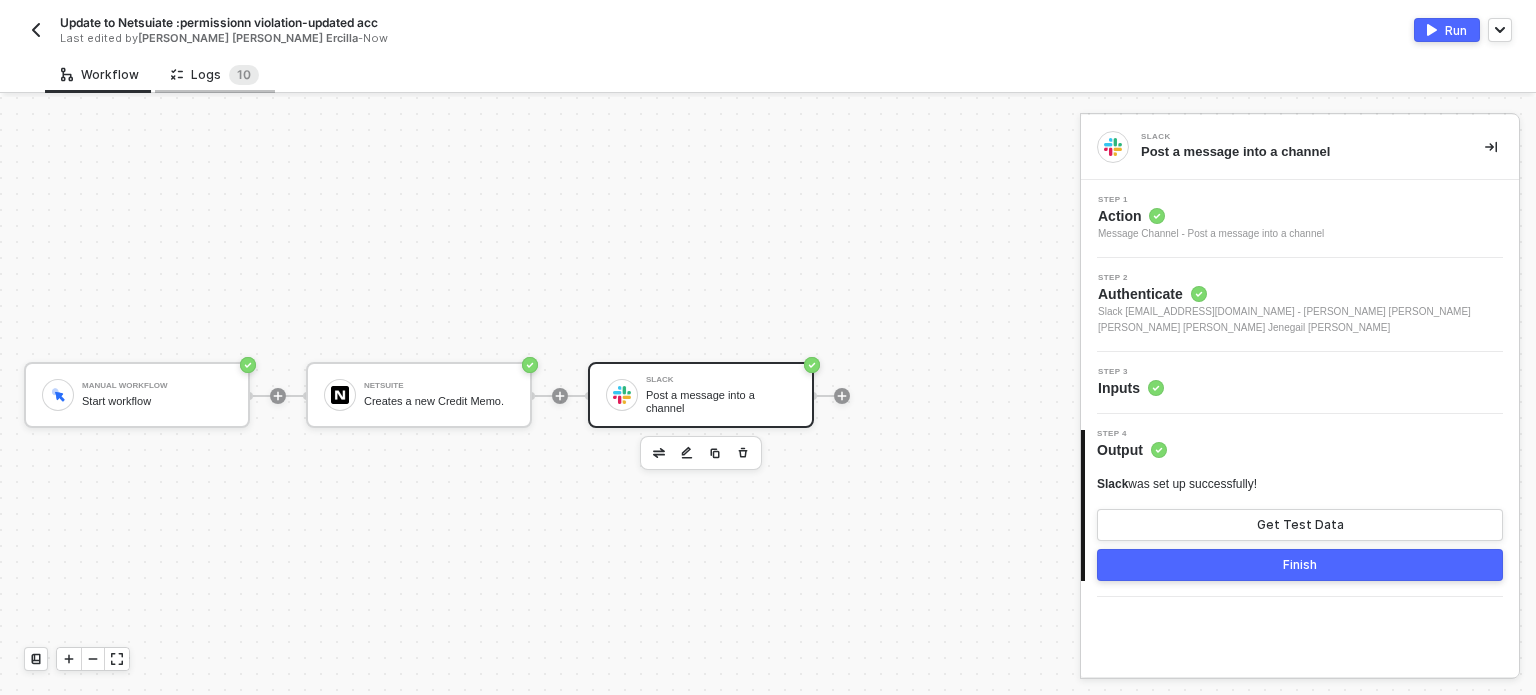 click on "Logs 1 0" at bounding box center [215, 74] 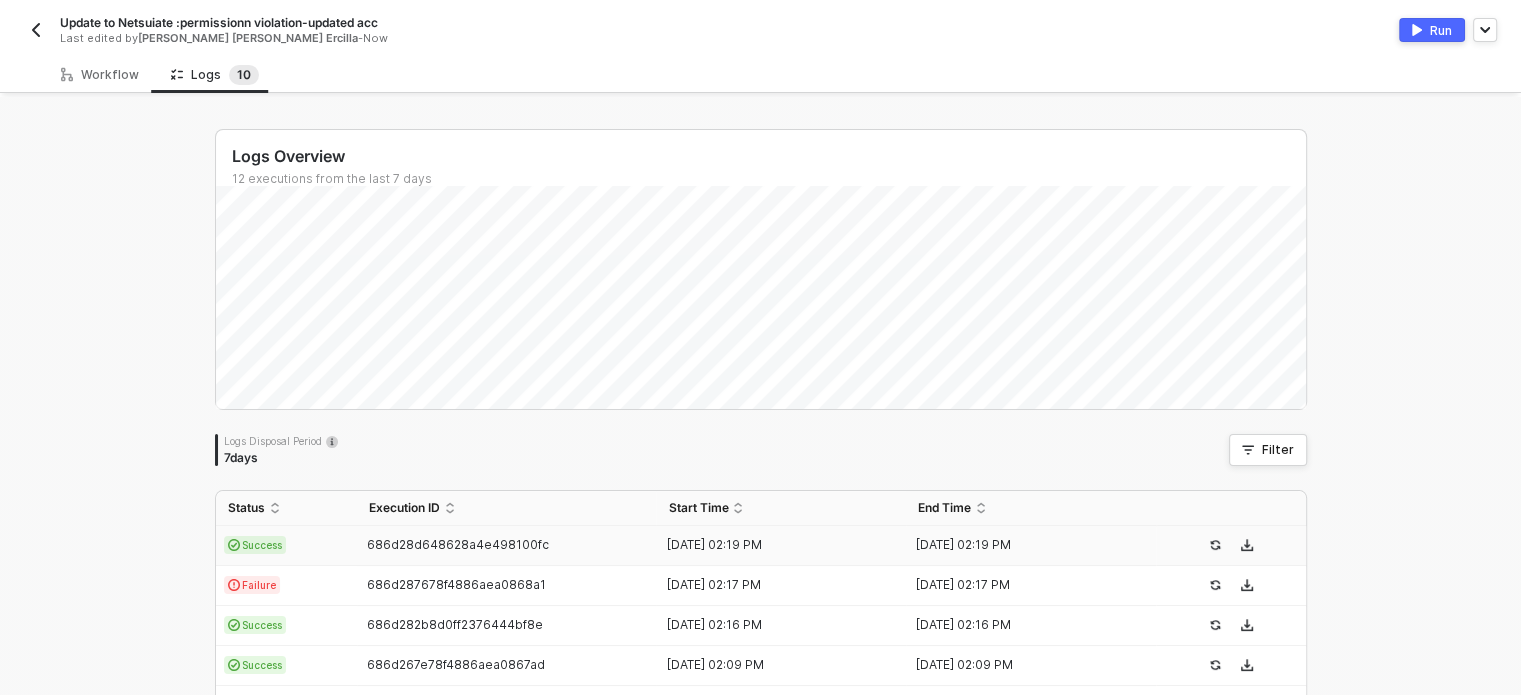 click on "686d28d648628a4e498100fc" at bounding box center [458, 544] 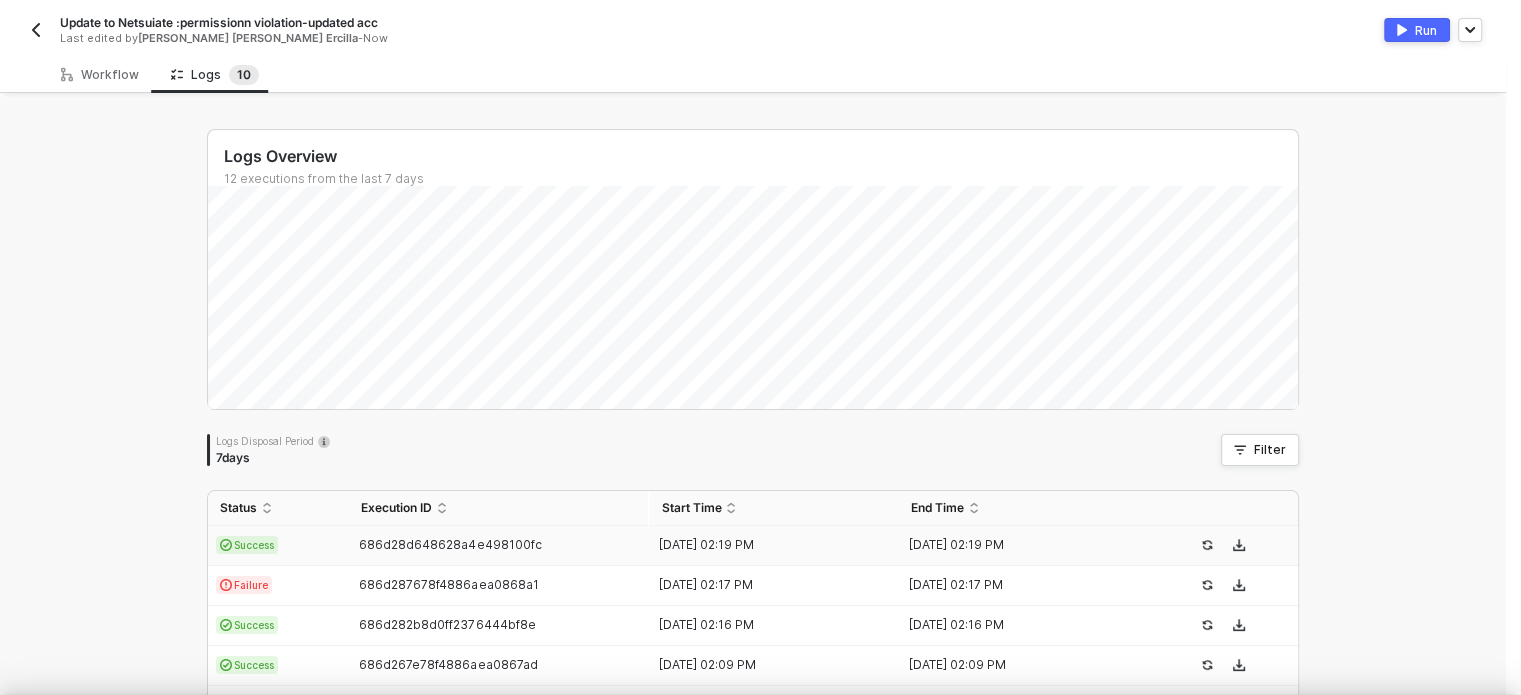 type on "{
"json": {},
"id": "f76b02cc-763f-44e4-8148-fafe5bbdbe71"
}" 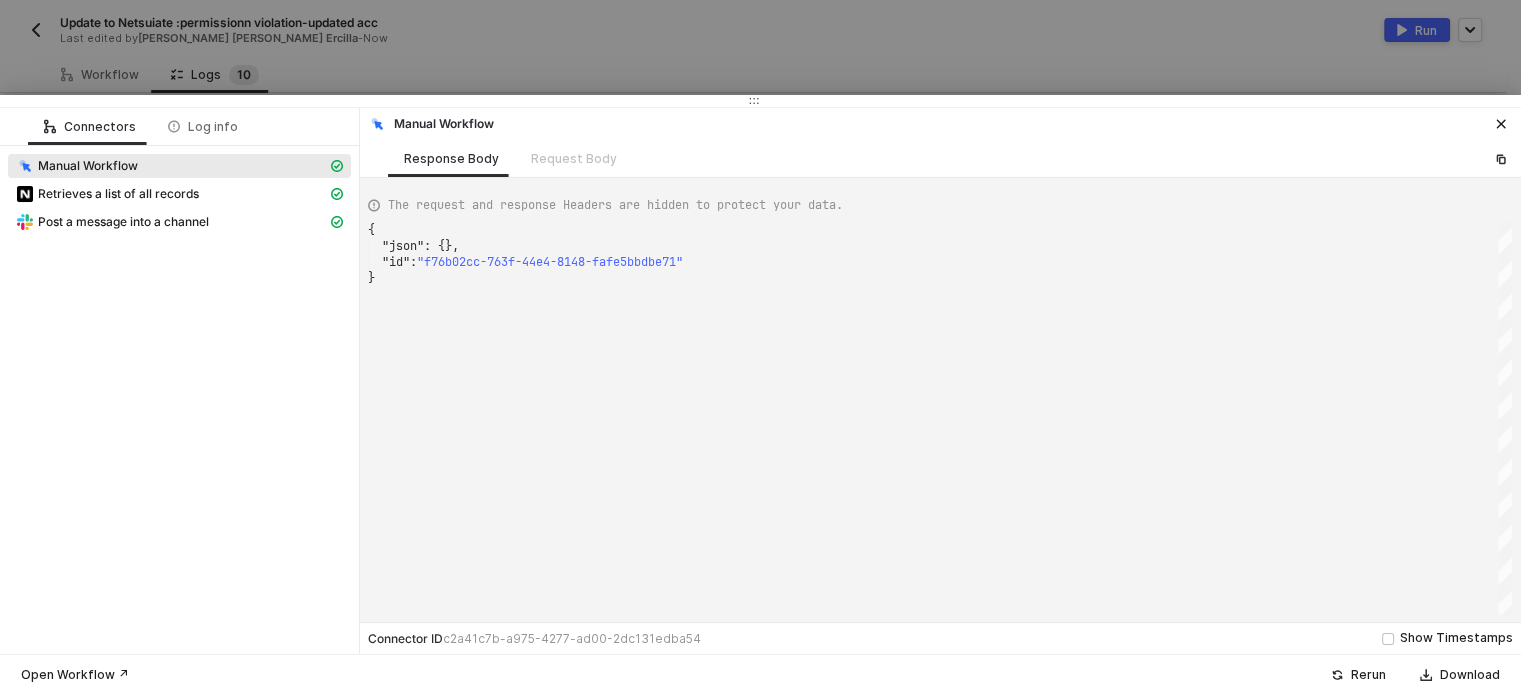 drag, startPoint x: 616, startPoint y: 63, endPoint x: 421, endPoint y: 2, distance: 204.31837 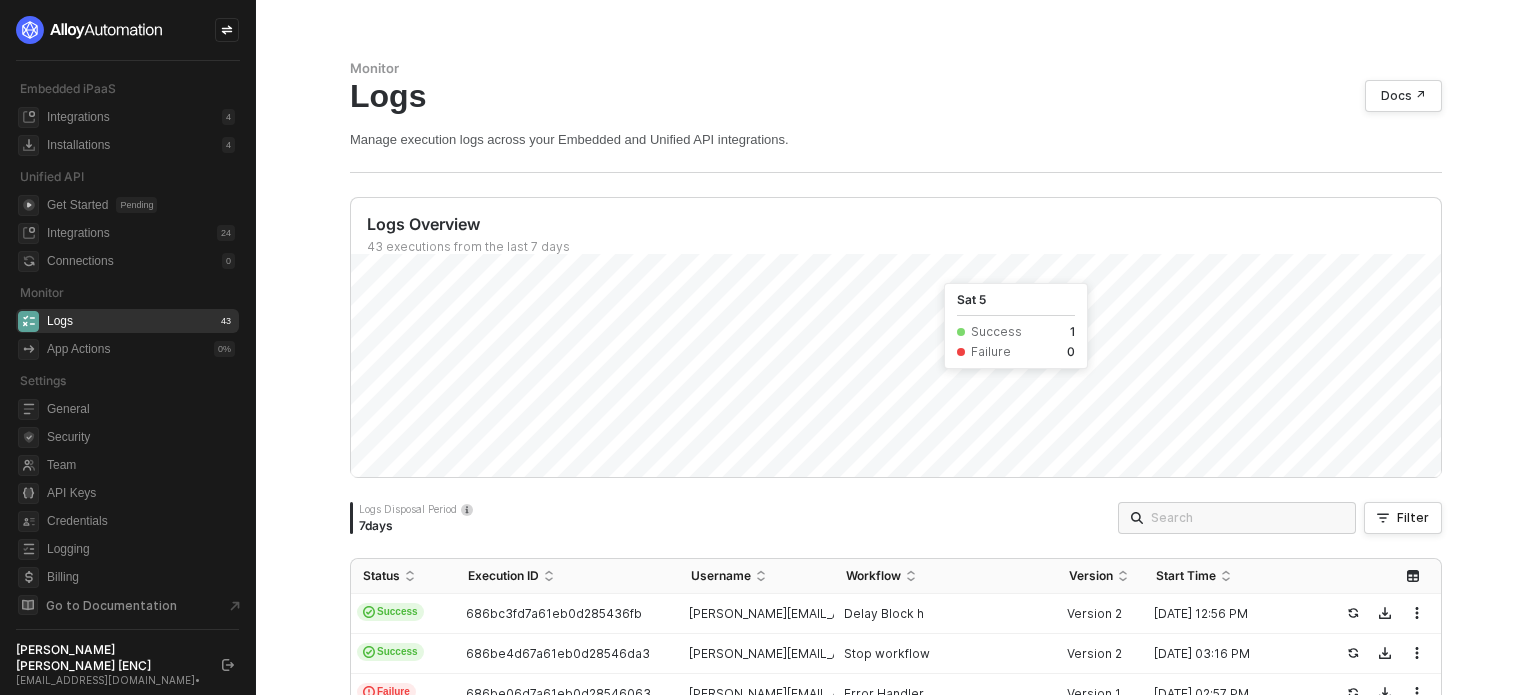 scroll, scrollTop: 0, scrollLeft: 0, axis: both 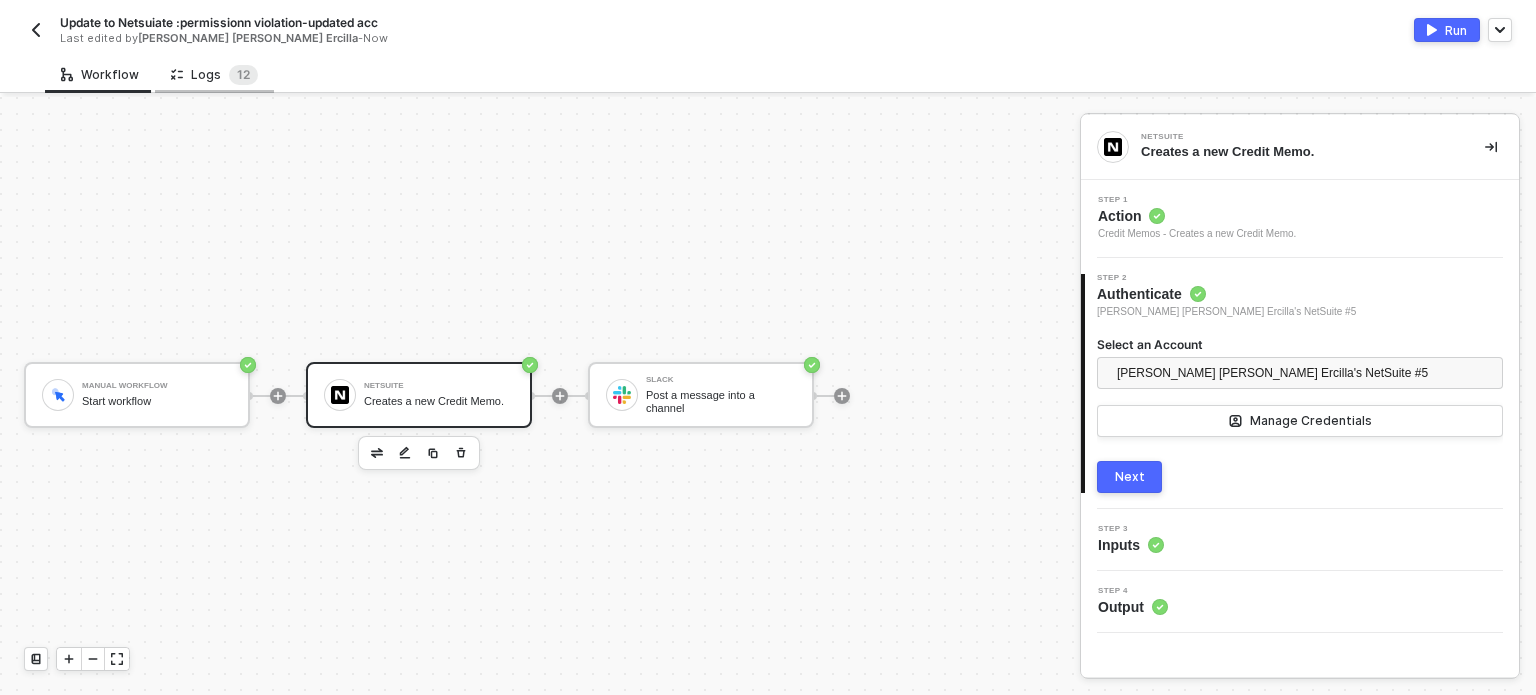 click on "Logs 1 2" at bounding box center (214, 74) 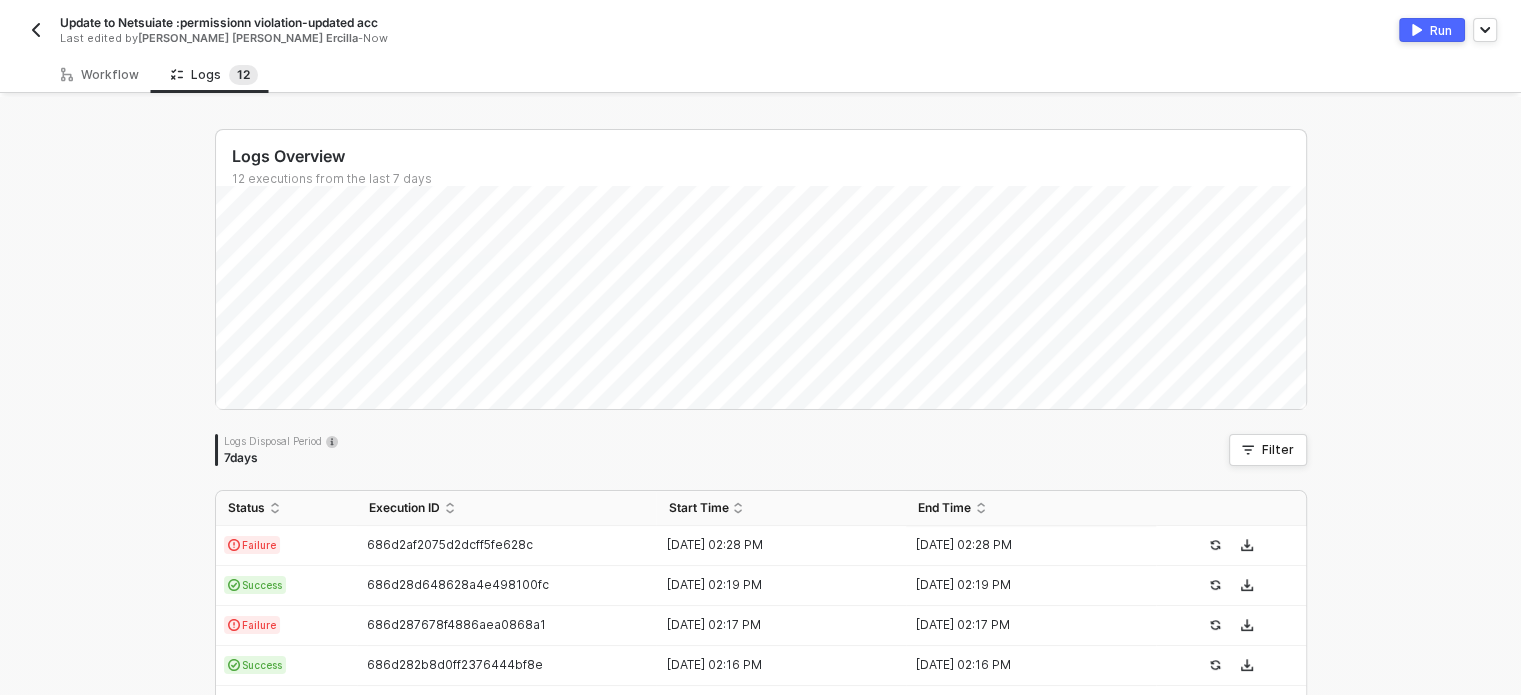 scroll, scrollTop: 100, scrollLeft: 0, axis: vertical 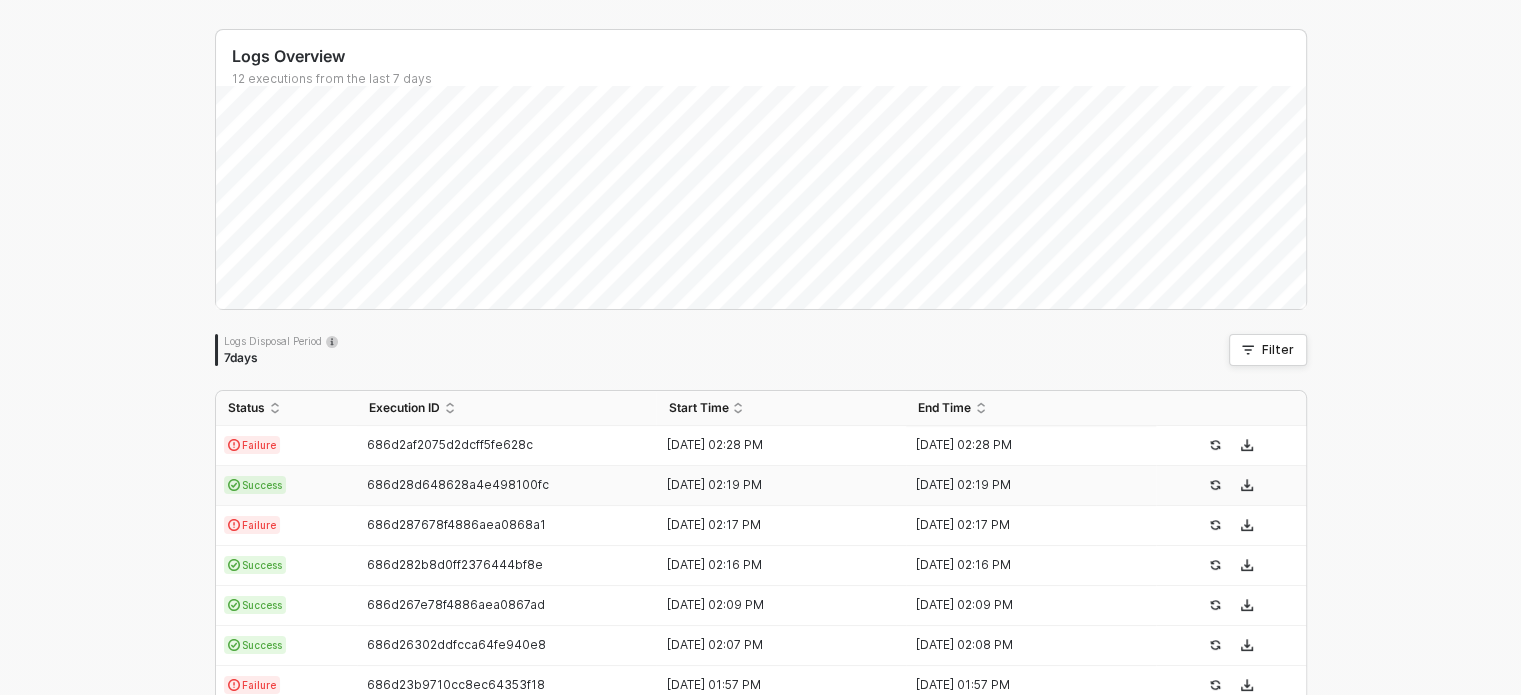 click on "Success" at bounding box center [286, 486] 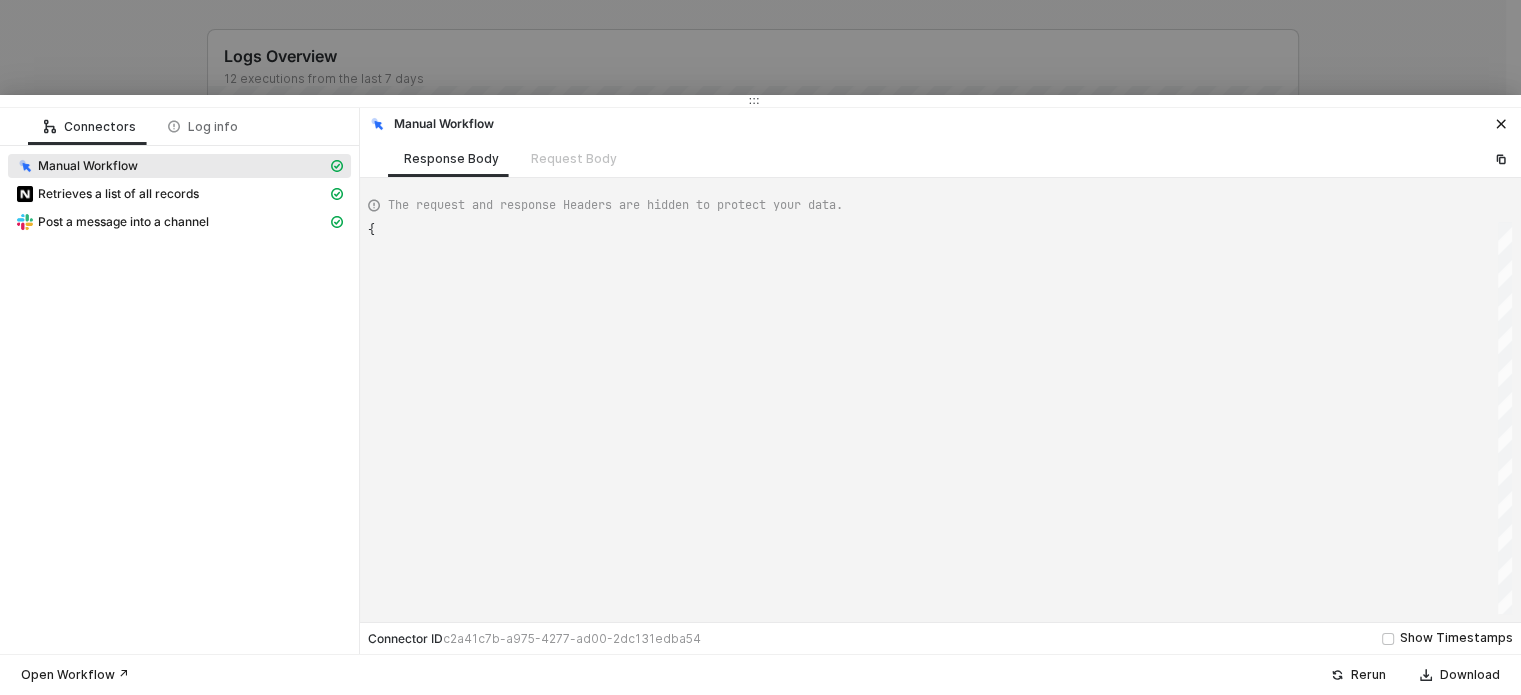 type on "{
"json": {},
"id": "f76b02cc-763f-44e4-8148-fafe5bbdbe71"
}" 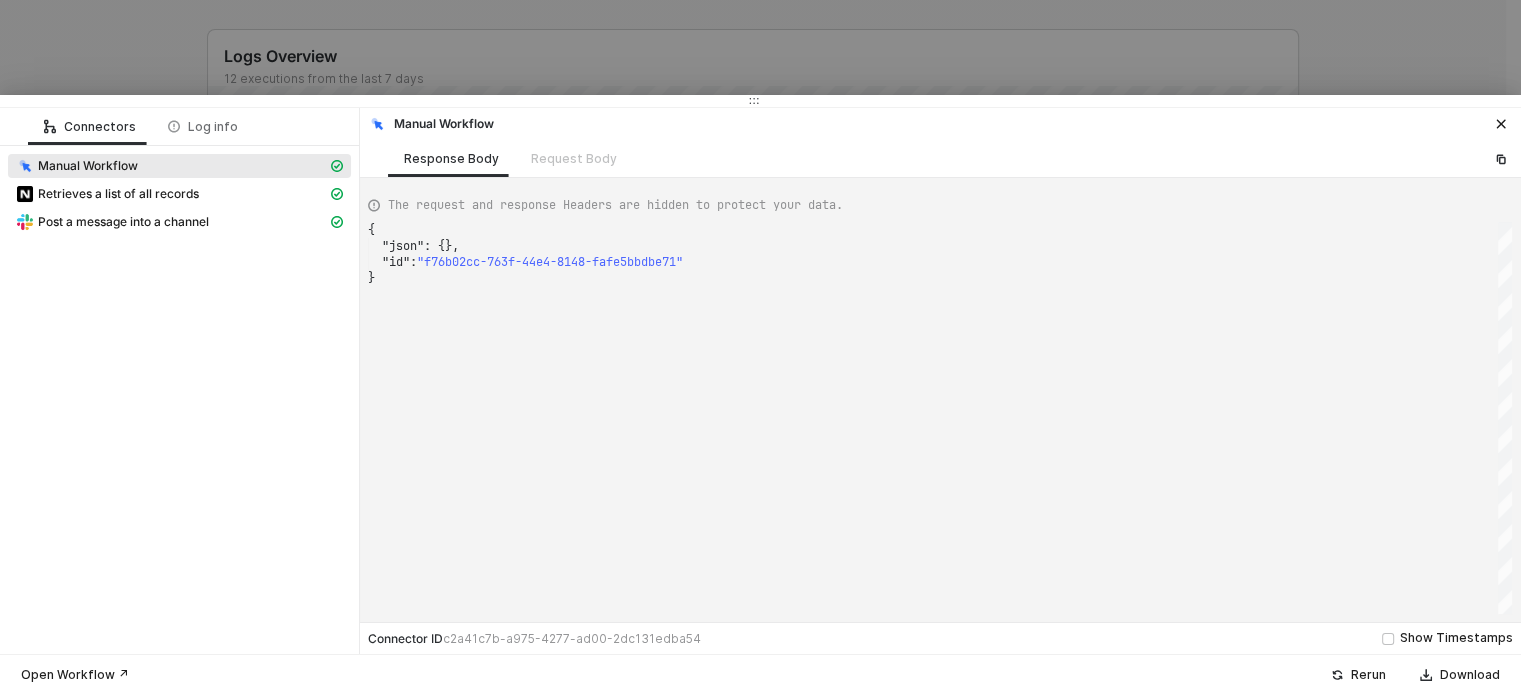 click at bounding box center [760, 347] 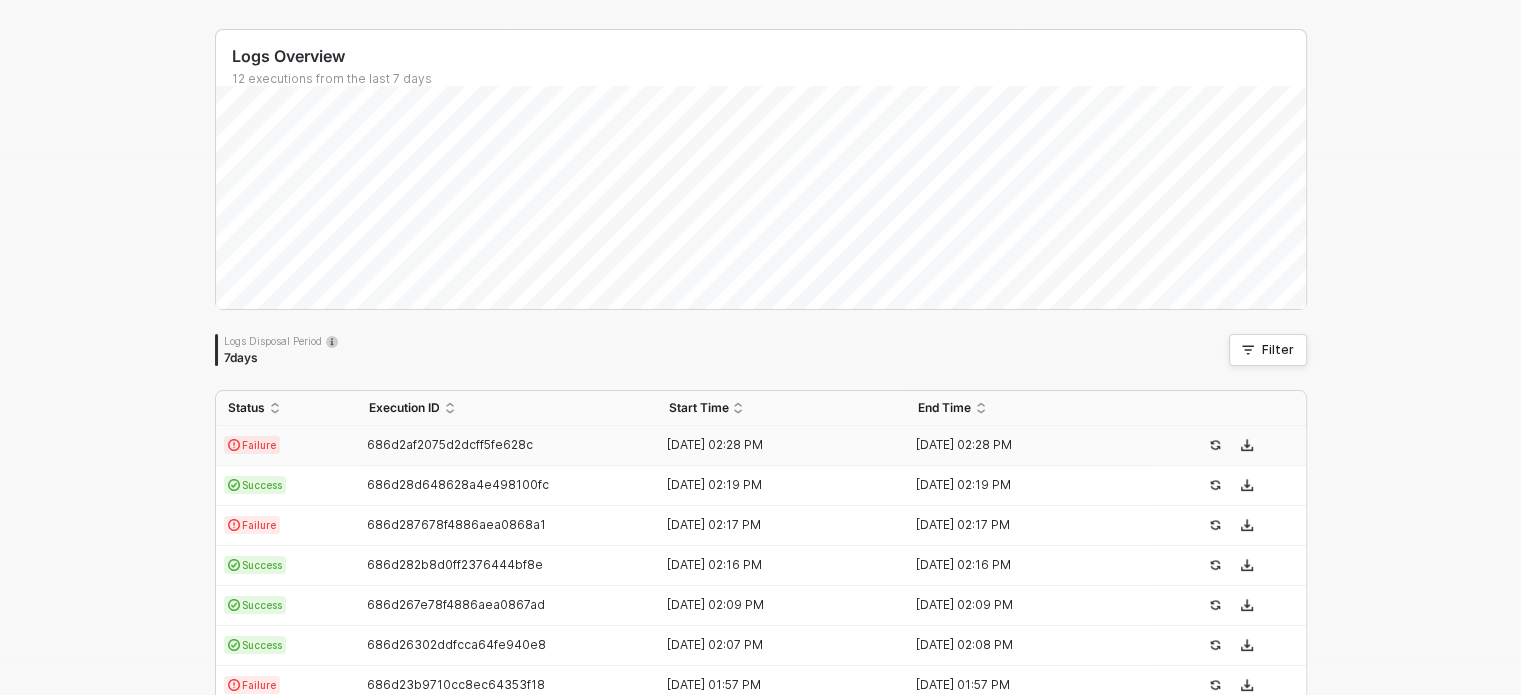click on "Failure" at bounding box center (252, 445) 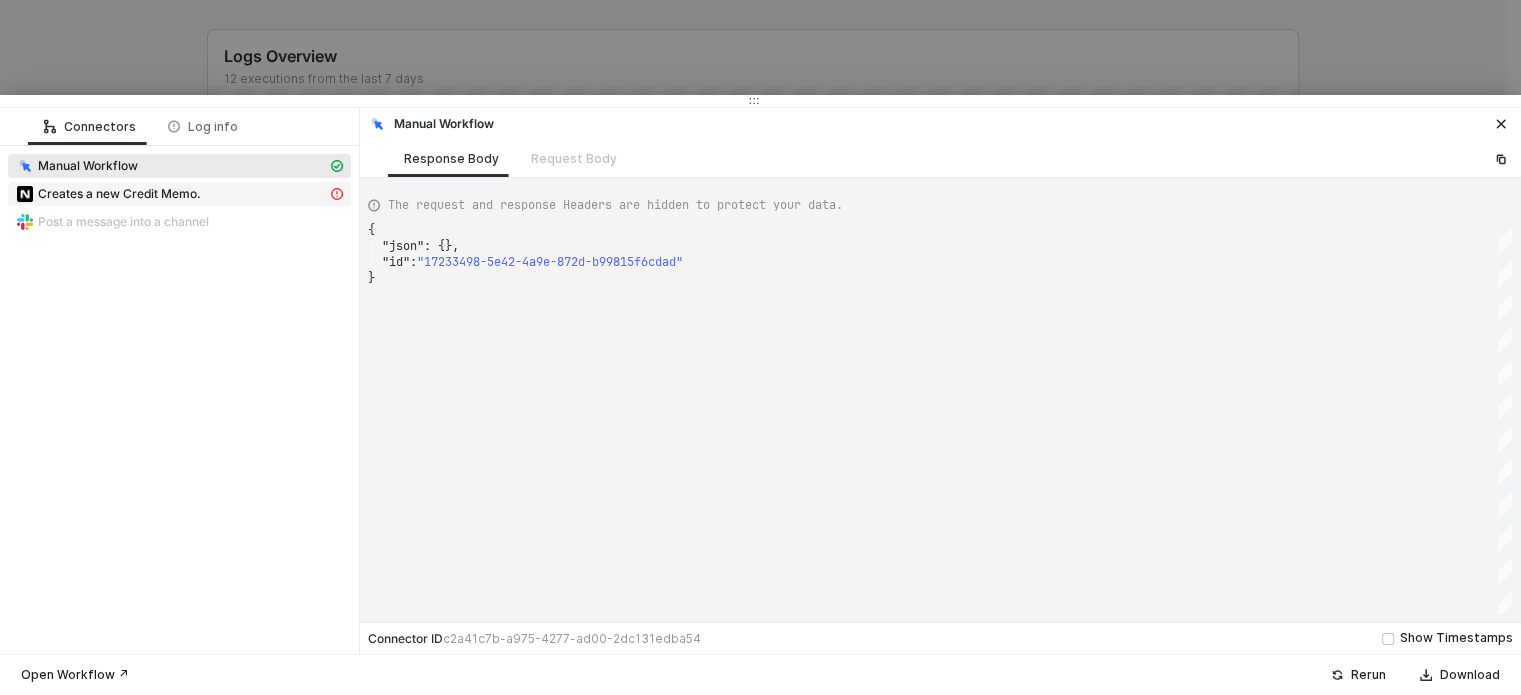 click on "Creates a new Credit Memo." at bounding box center (179, 194) 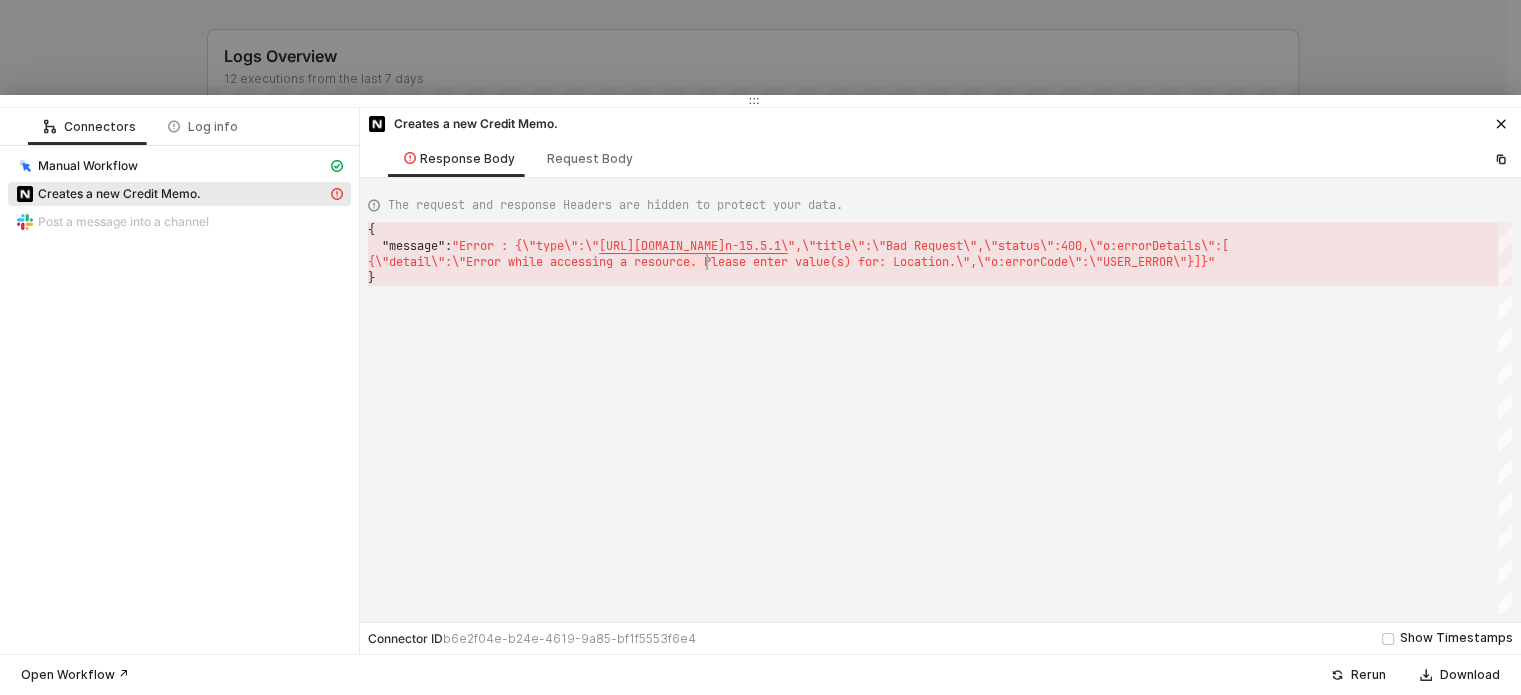 scroll, scrollTop: 0, scrollLeft: 5, axis: horizontal 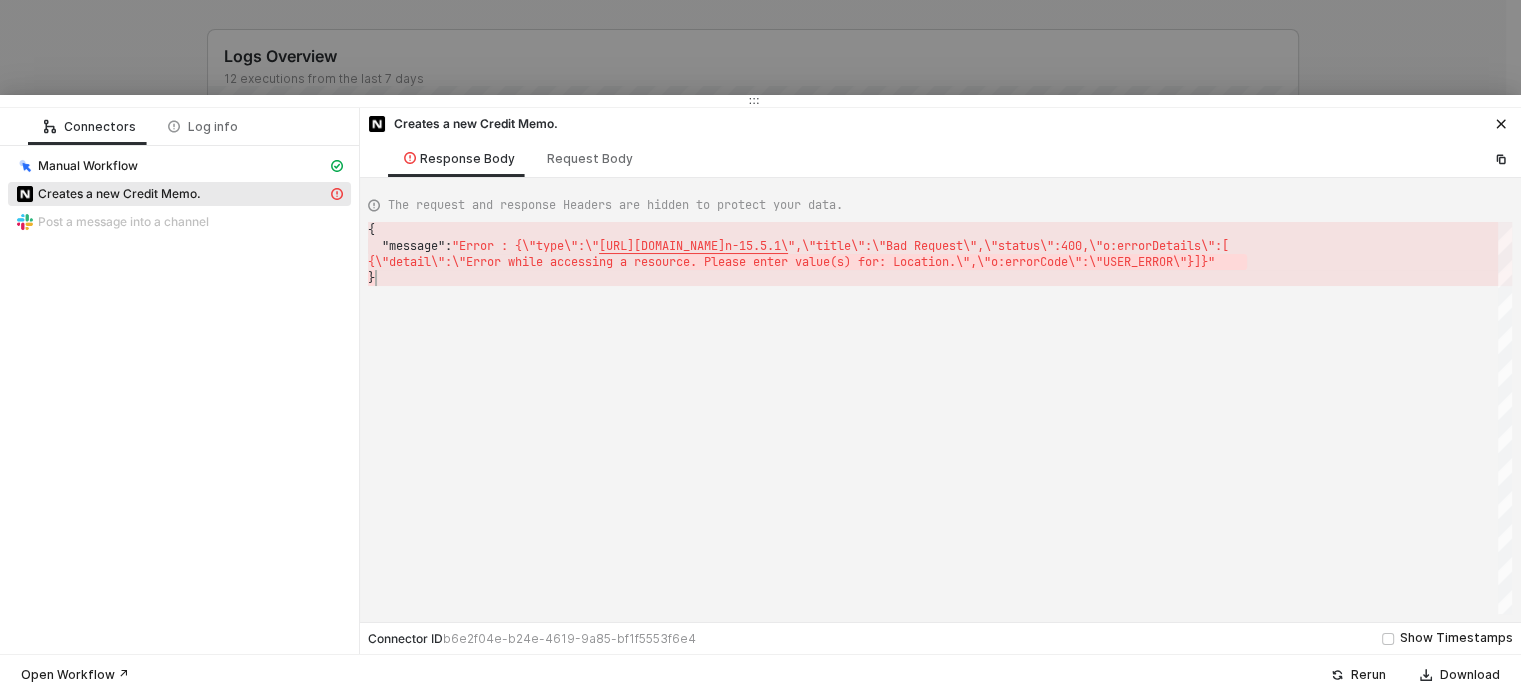 drag, startPoint x: 684, startPoint y: 263, endPoint x: 1052, endPoint y: 271, distance: 368.08694 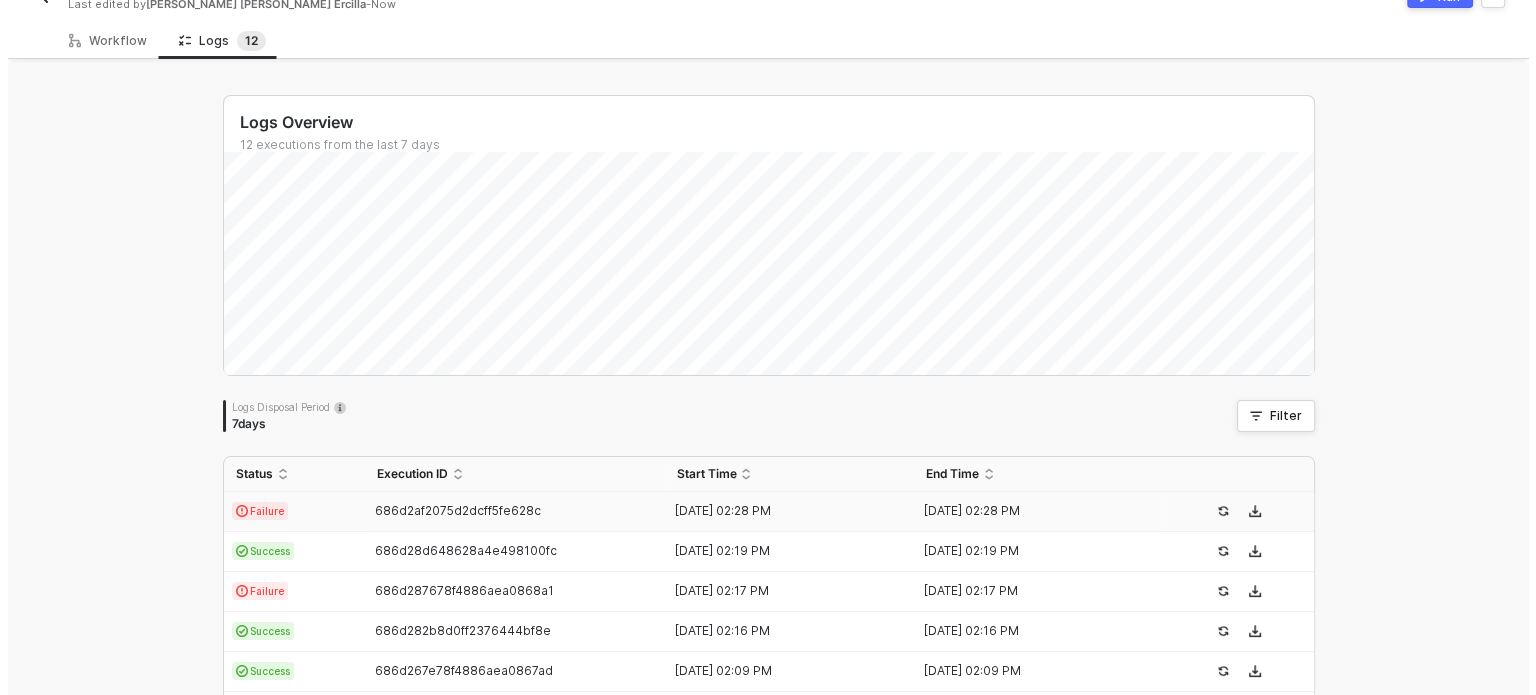 scroll, scrollTop: 0, scrollLeft: 0, axis: both 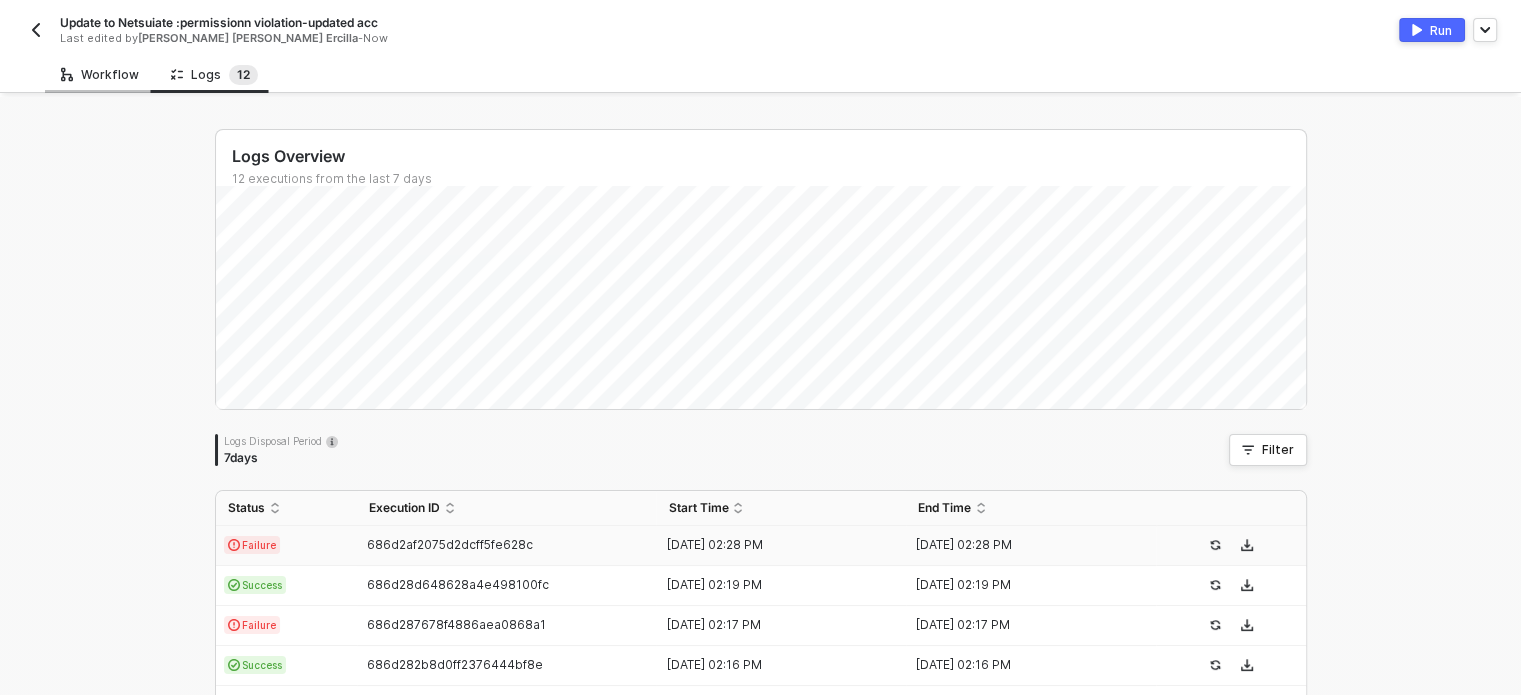click on "Workflow" at bounding box center [100, 75] 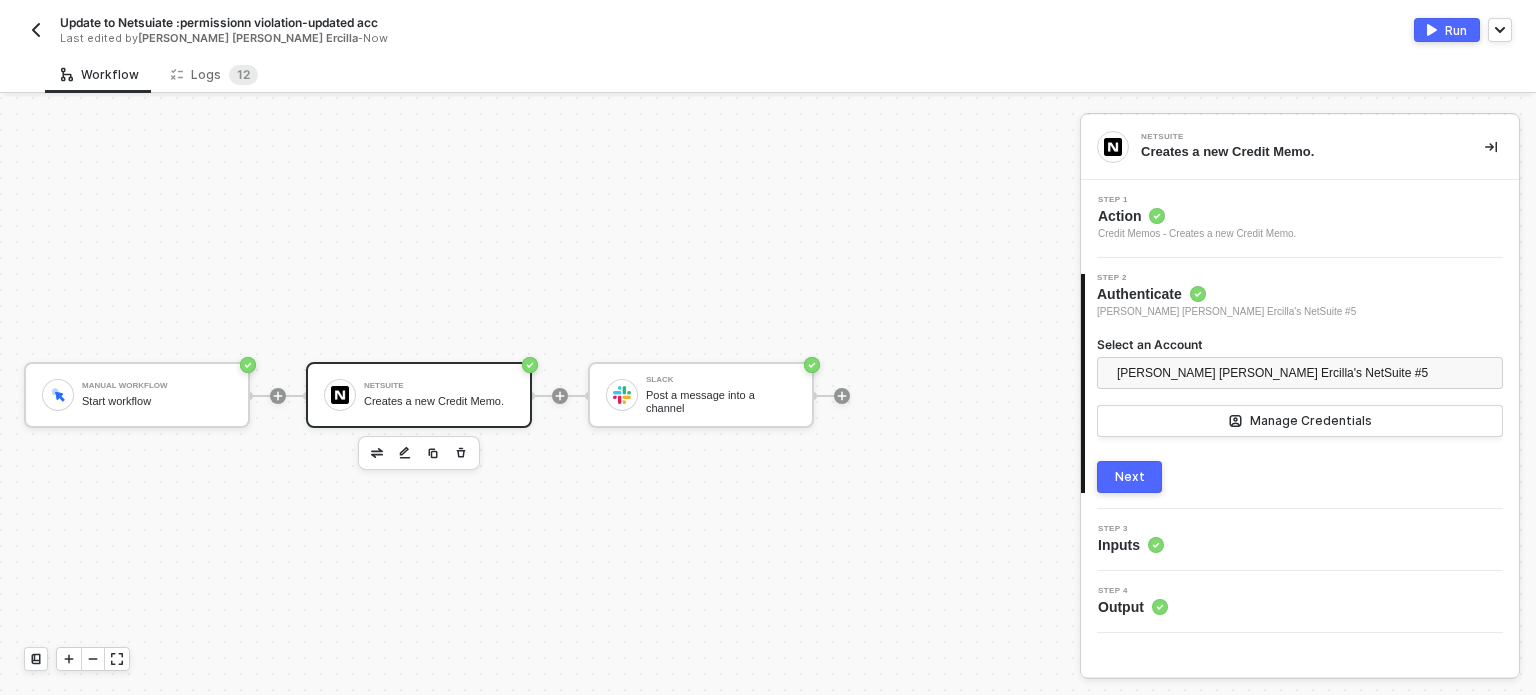 click on "Inputs" at bounding box center (1131, 545) 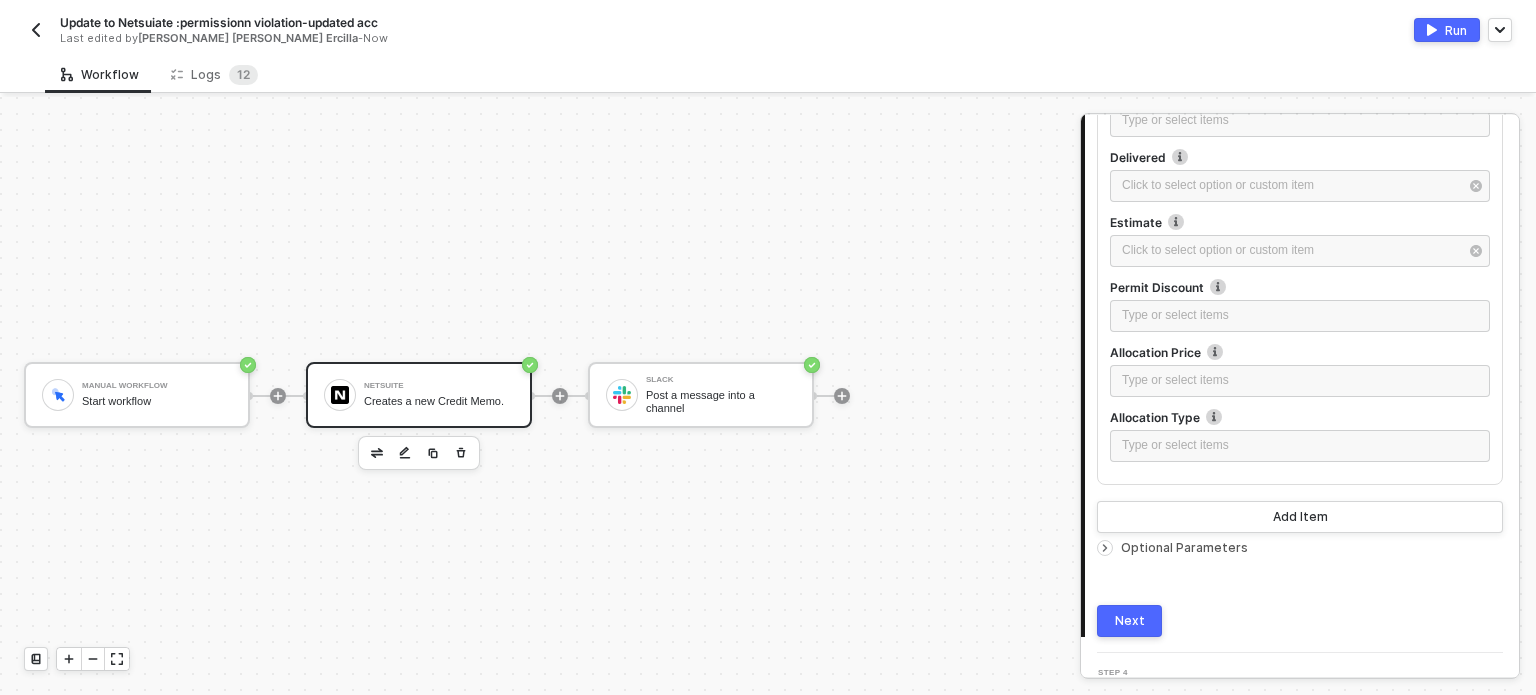 scroll, scrollTop: 3336, scrollLeft: 0, axis: vertical 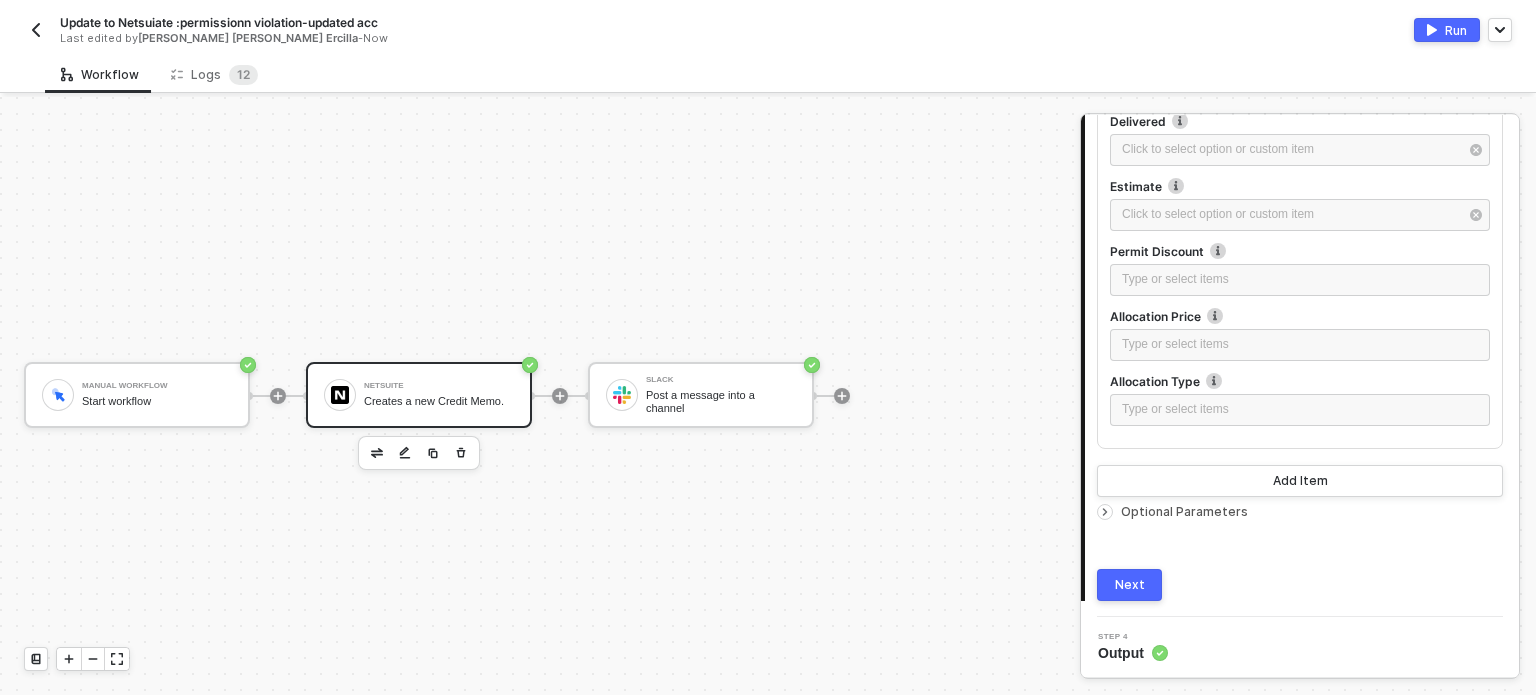 click on "Optional Parameters" at bounding box center (1184, 511) 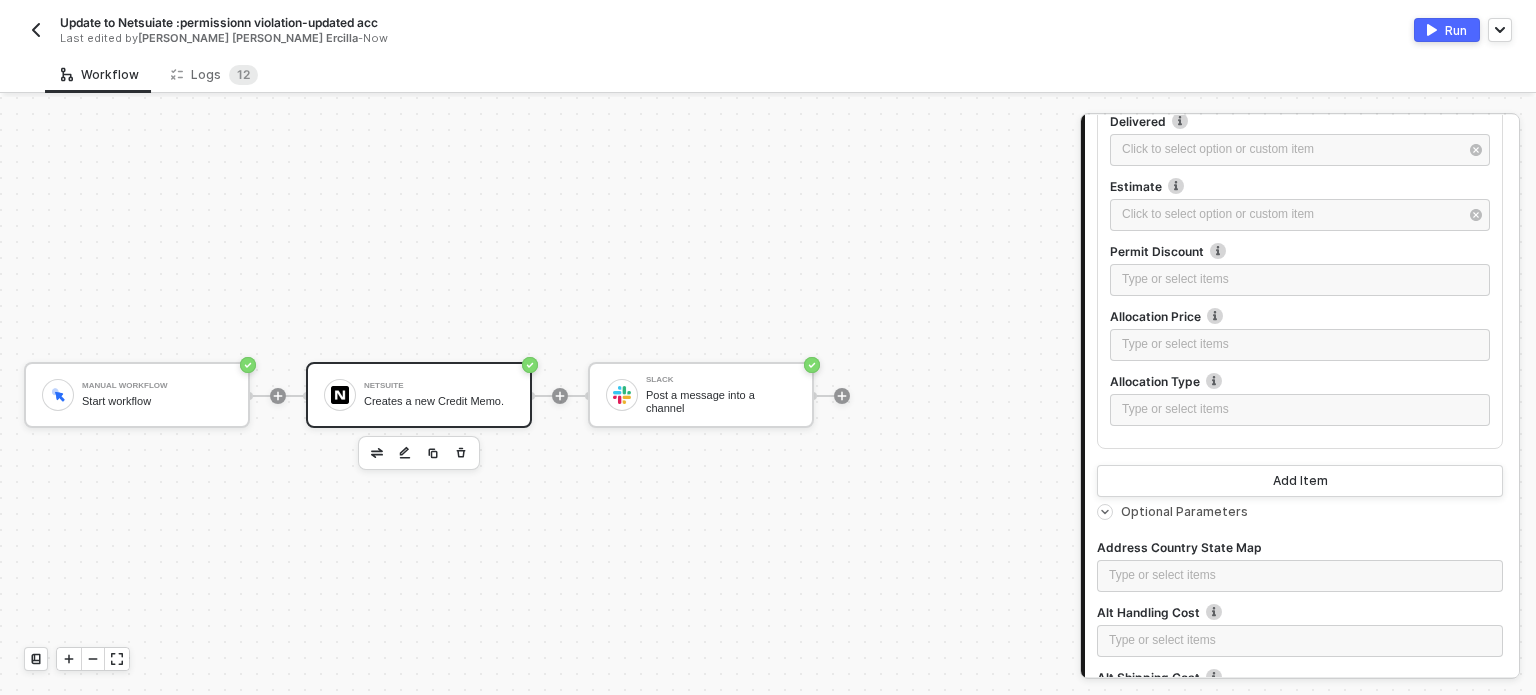 scroll, scrollTop: 15124, scrollLeft: 0, axis: vertical 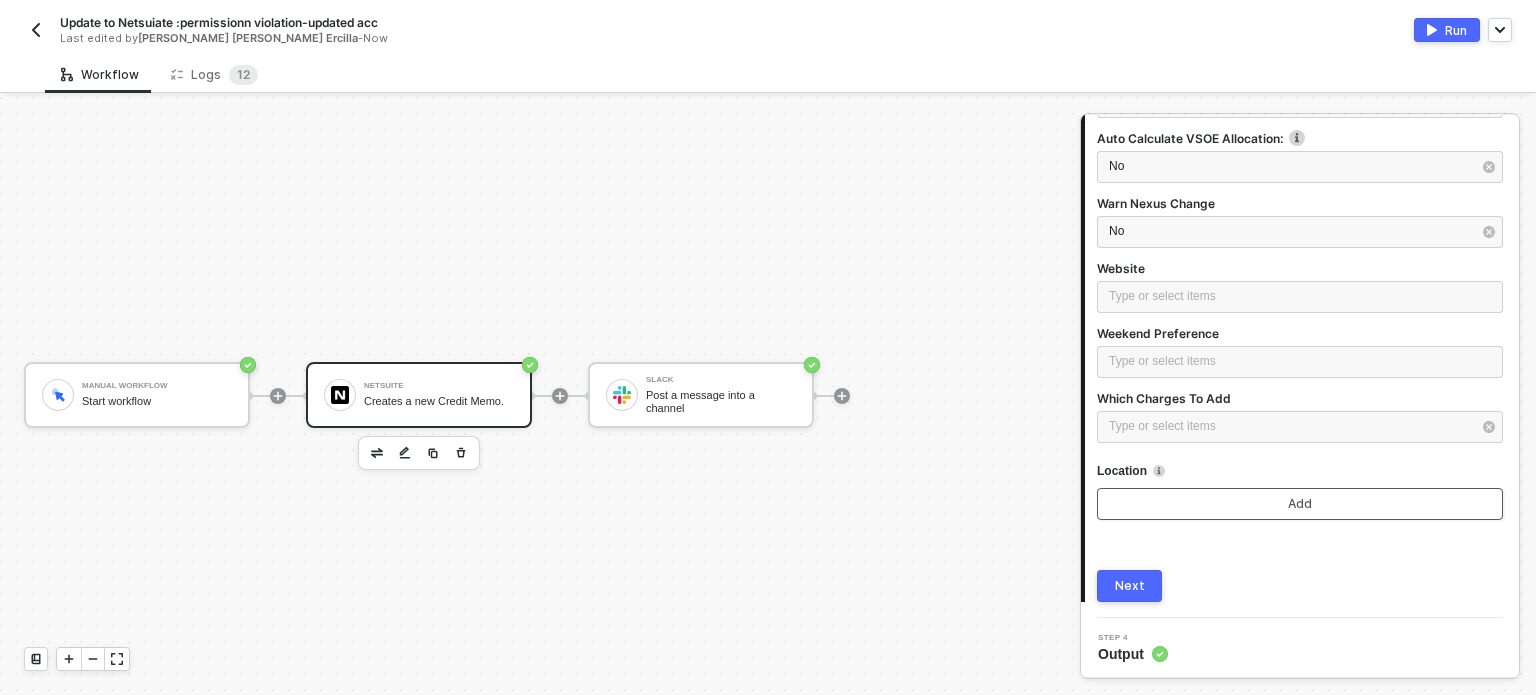 click on "Add" at bounding box center [1300, 504] 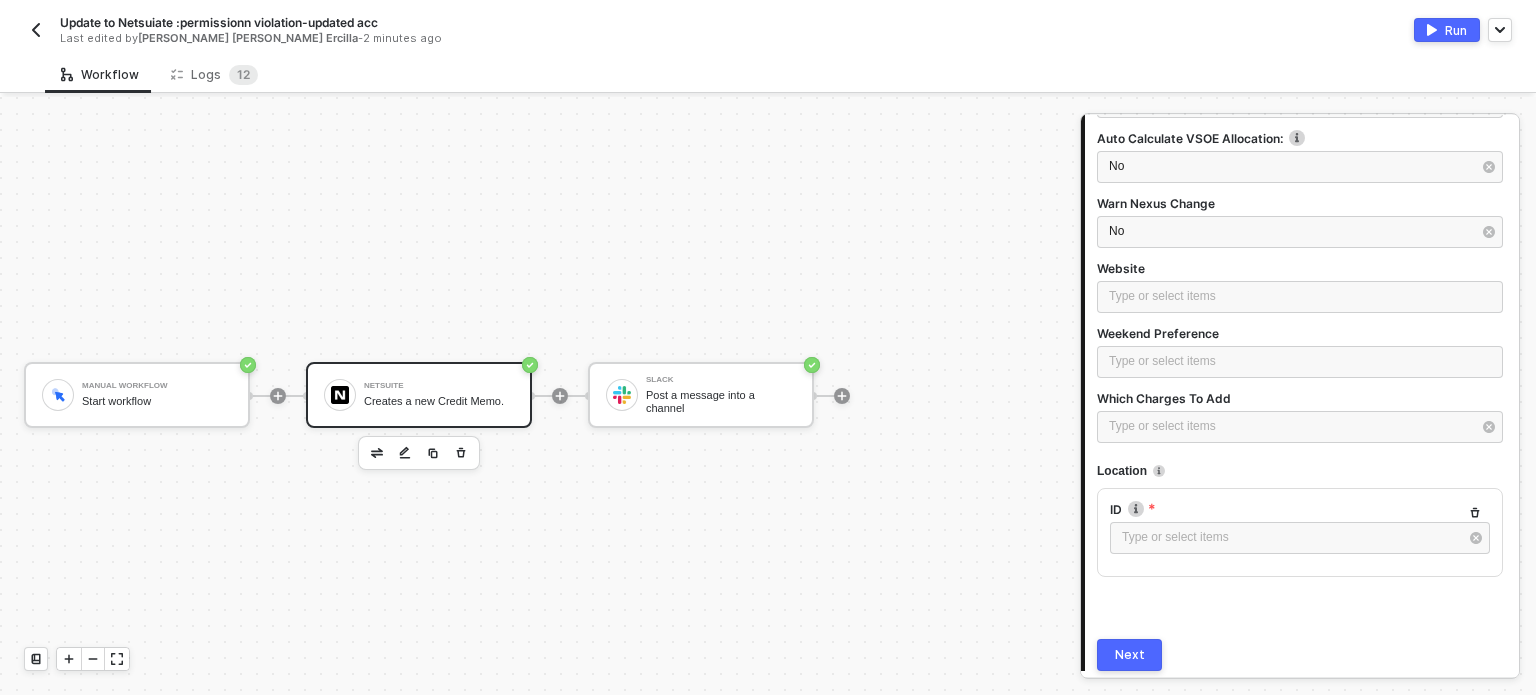 scroll, scrollTop: 15193, scrollLeft: 0, axis: vertical 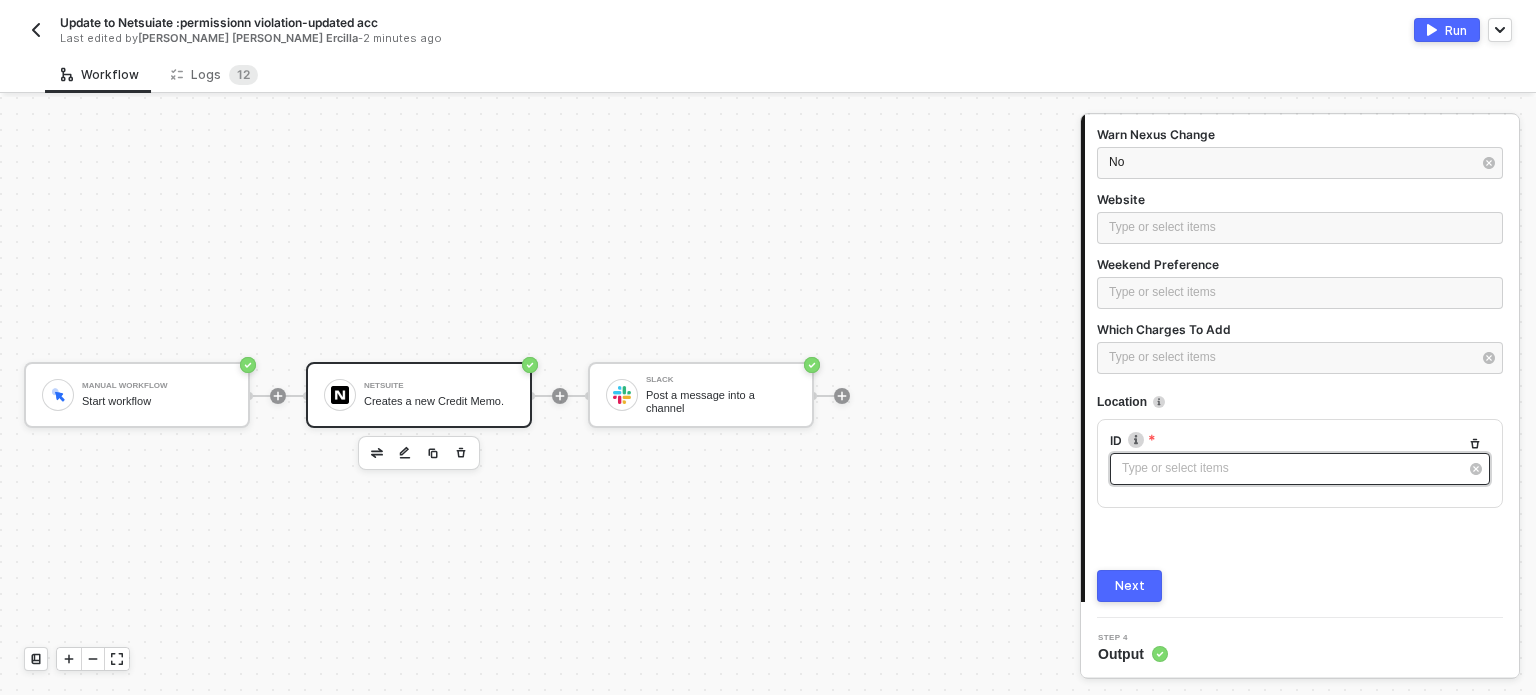 click on "Type or select items ﻿" at bounding box center [1290, 468] 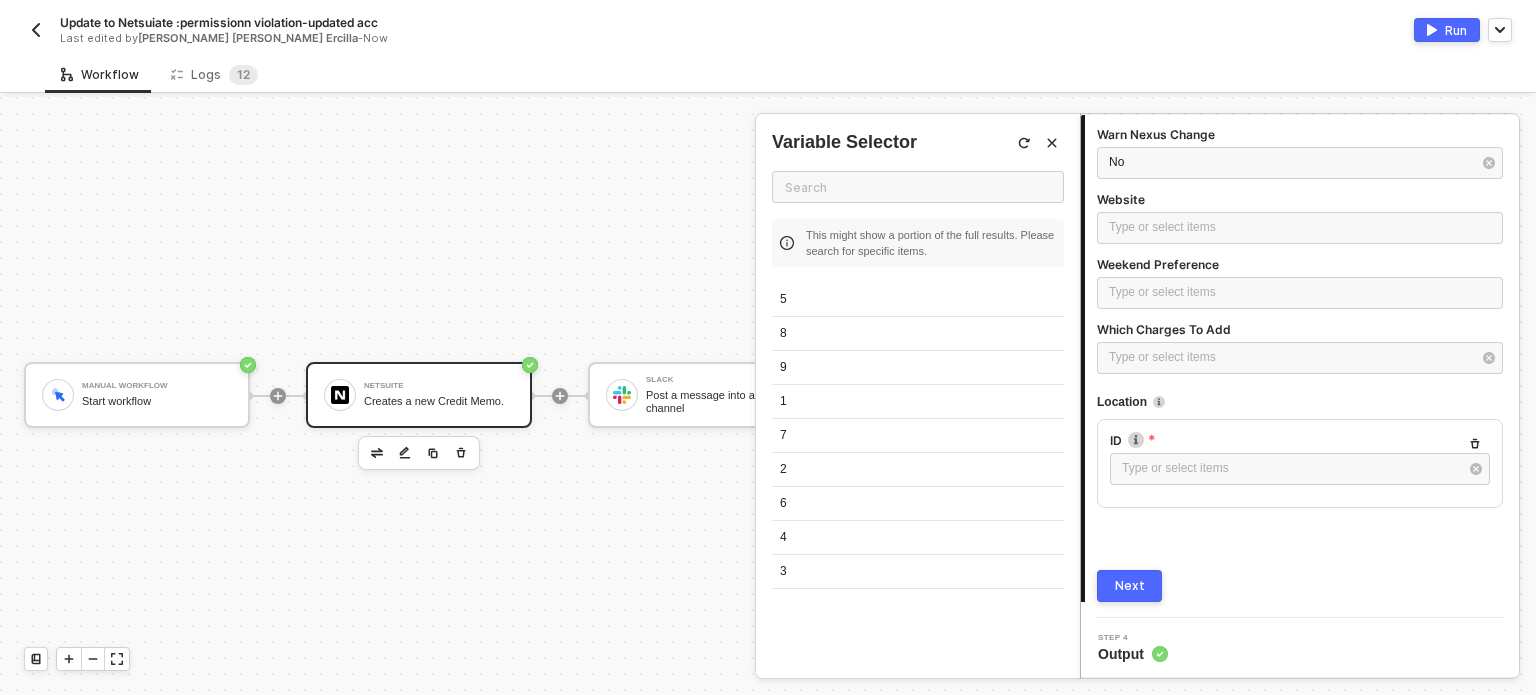 click on "4" at bounding box center [918, 538] 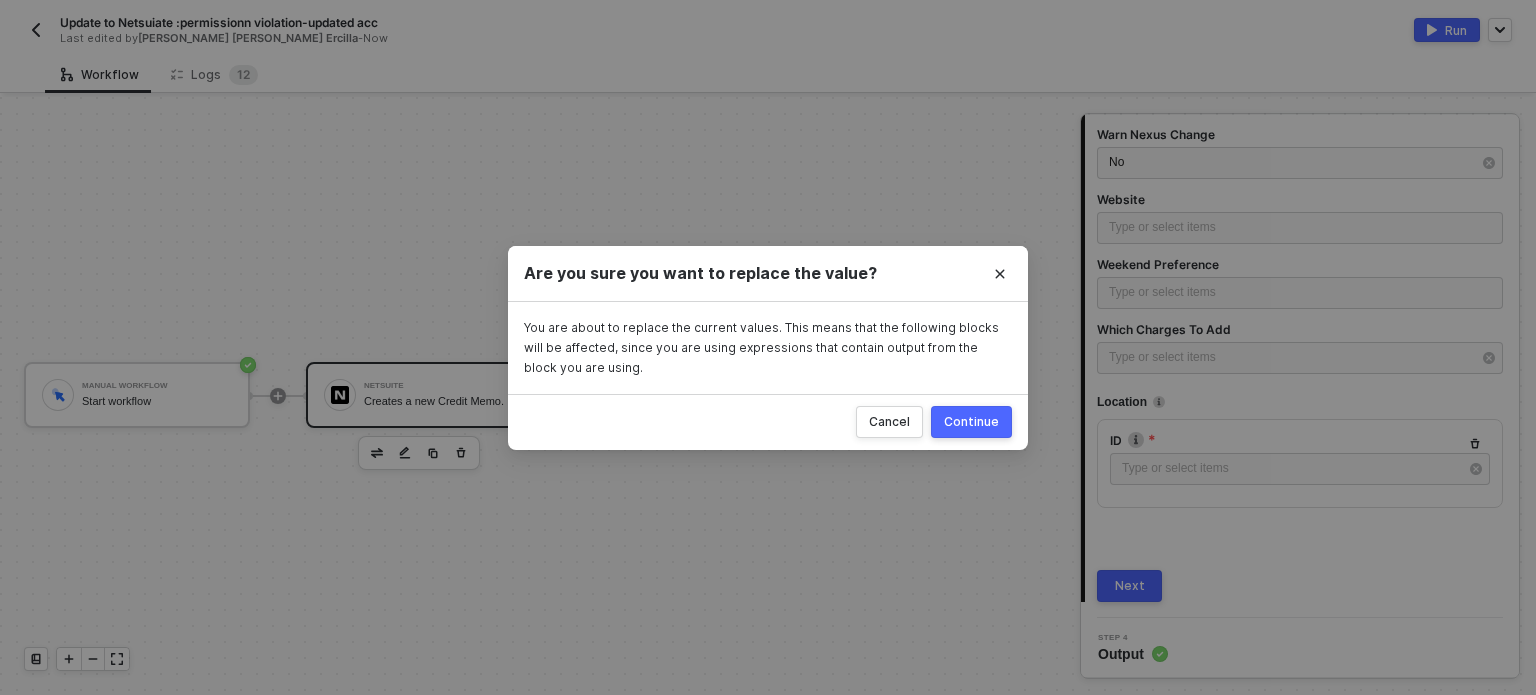 click on "Continue" at bounding box center [971, 422] 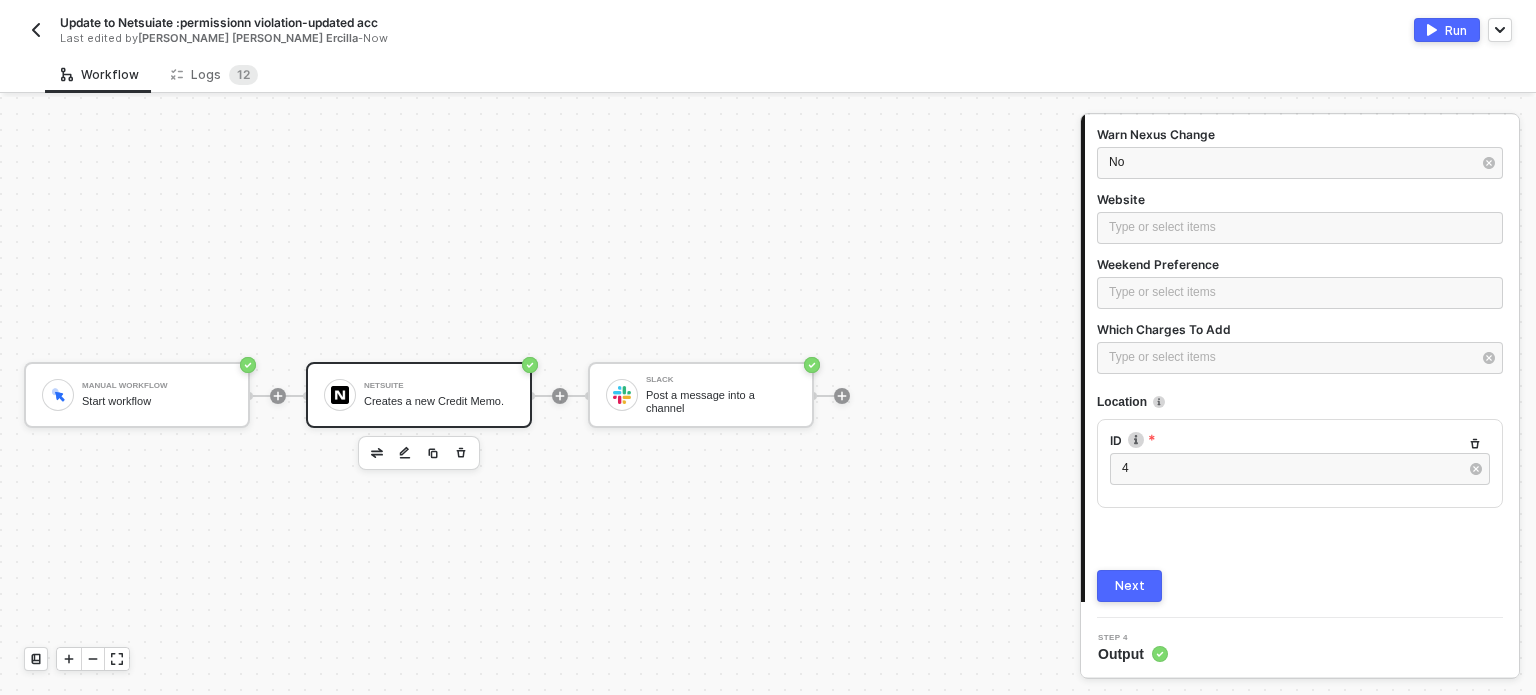 click on "Next" at bounding box center [1130, 586] 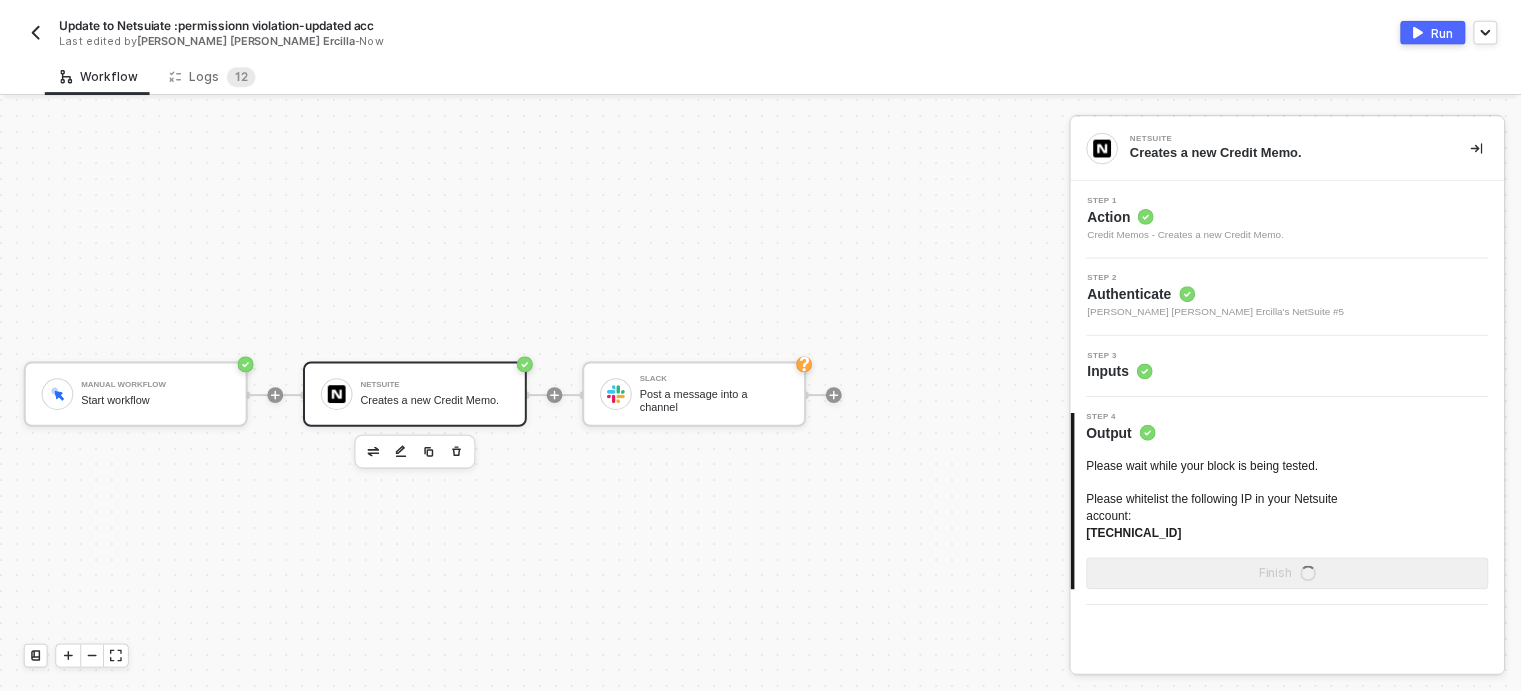 scroll, scrollTop: 0, scrollLeft: 0, axis: both 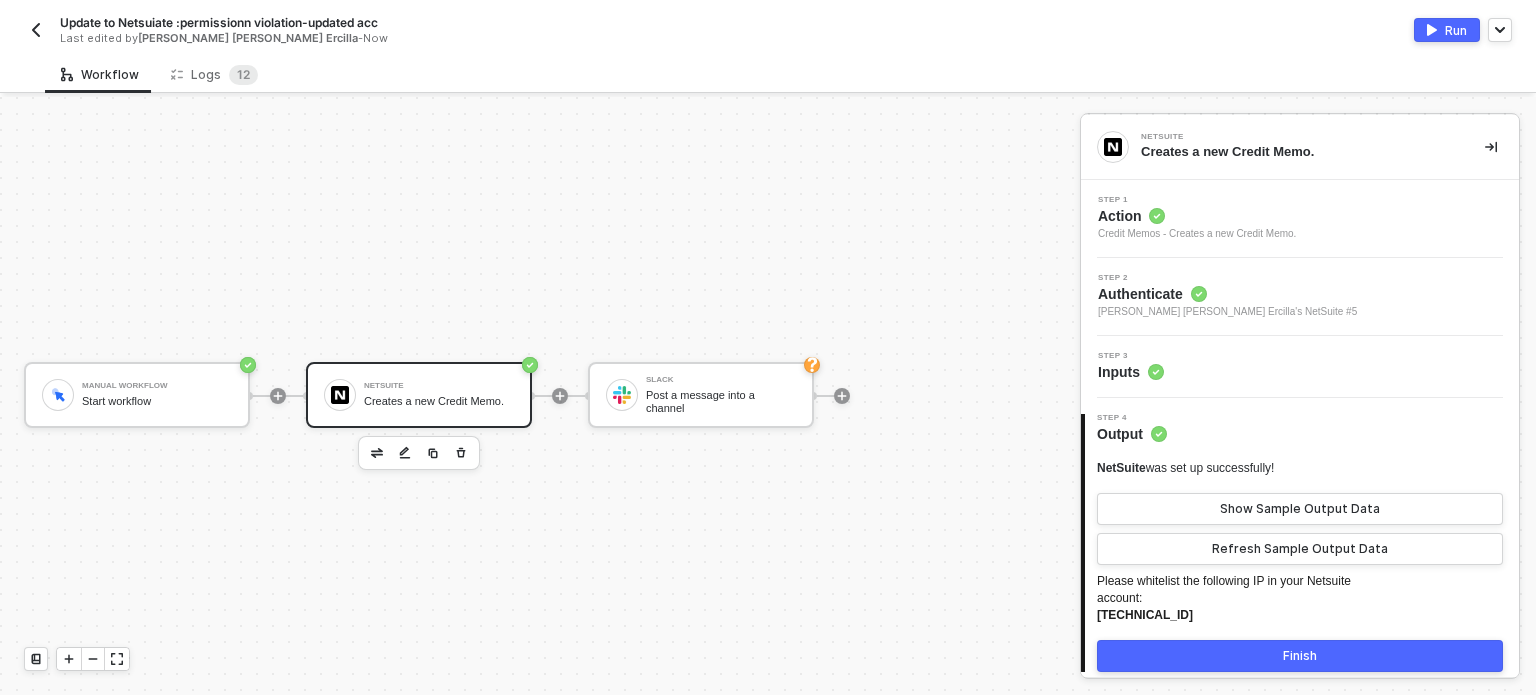 drag, startPoint x: 1428, startPoint y: 31, endPoint x: 1407, endPoint y: 41, distance: 23.259407 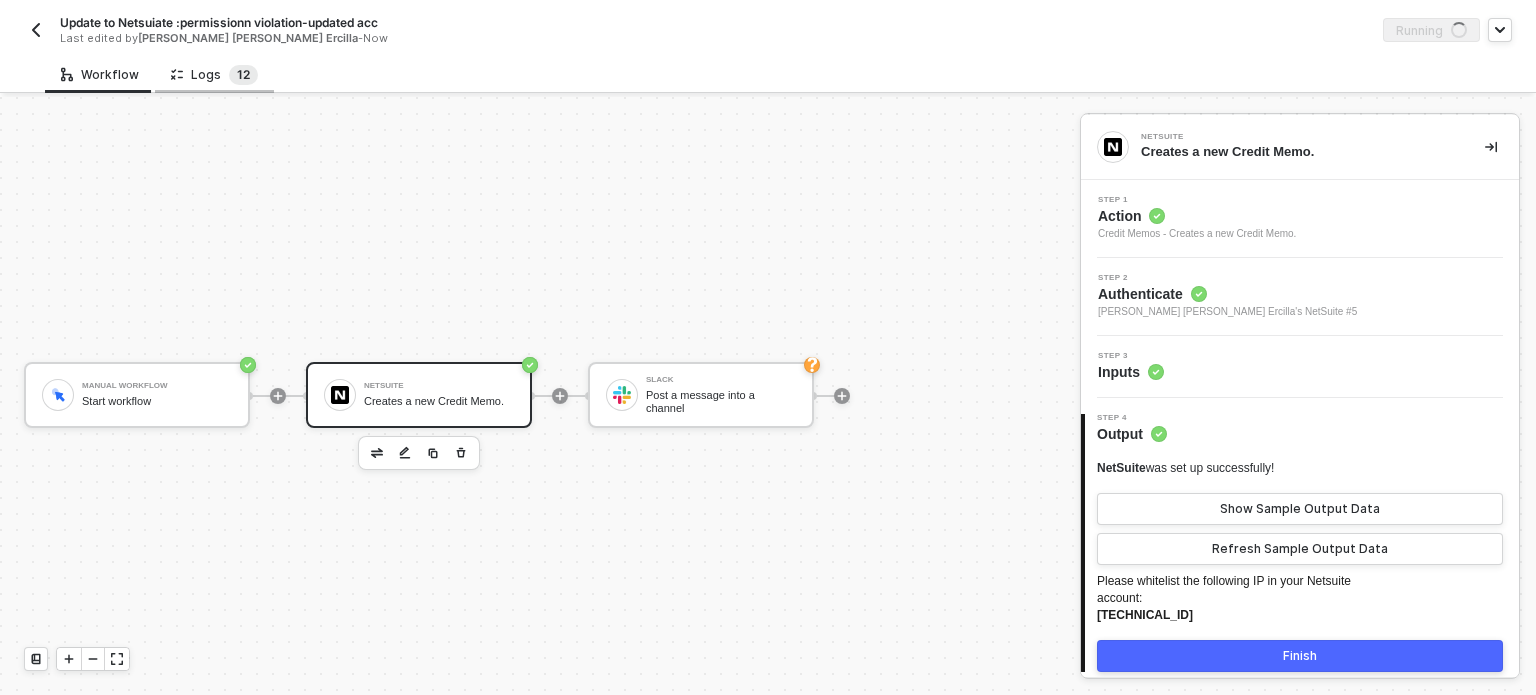 click on "1 2" at bounding box center [243, 75] 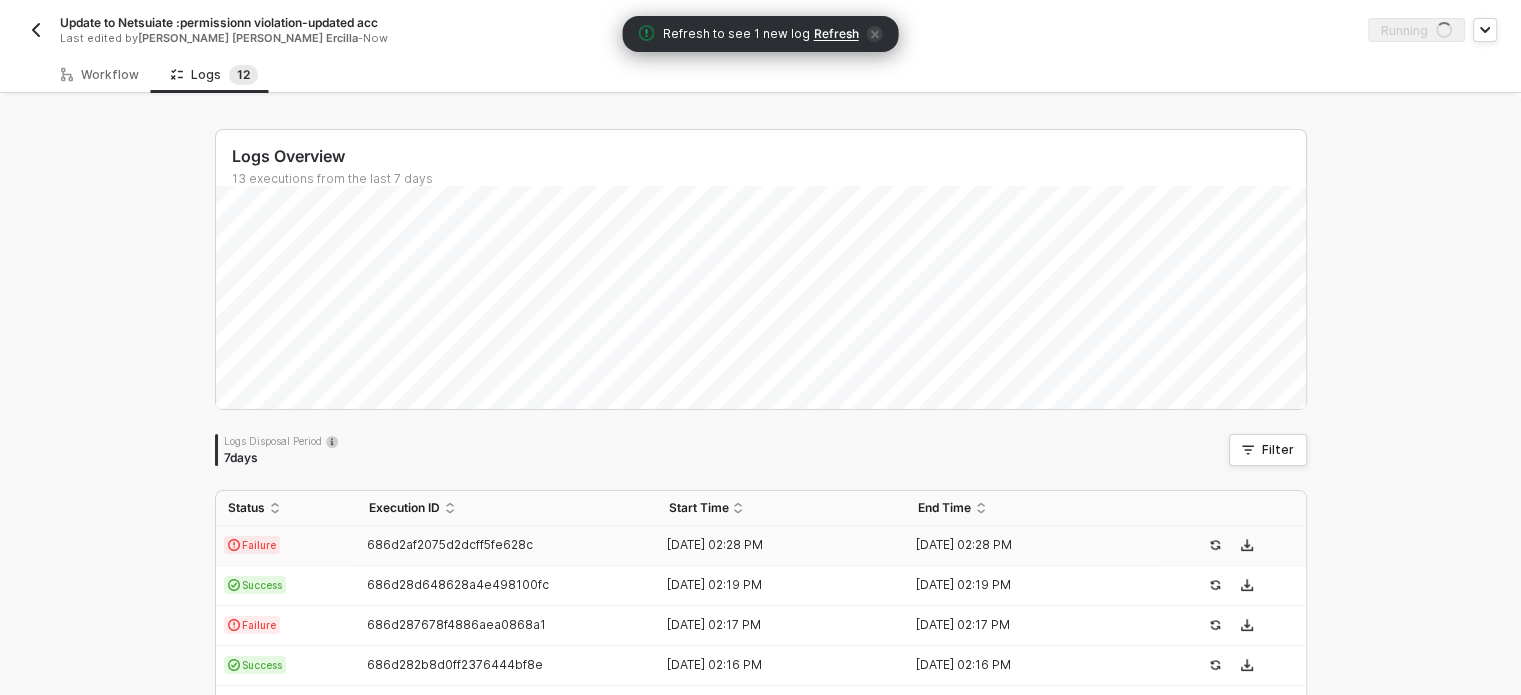 click on "Refresh to see 1 new log   Refresh" at bounding box center [761, 34] 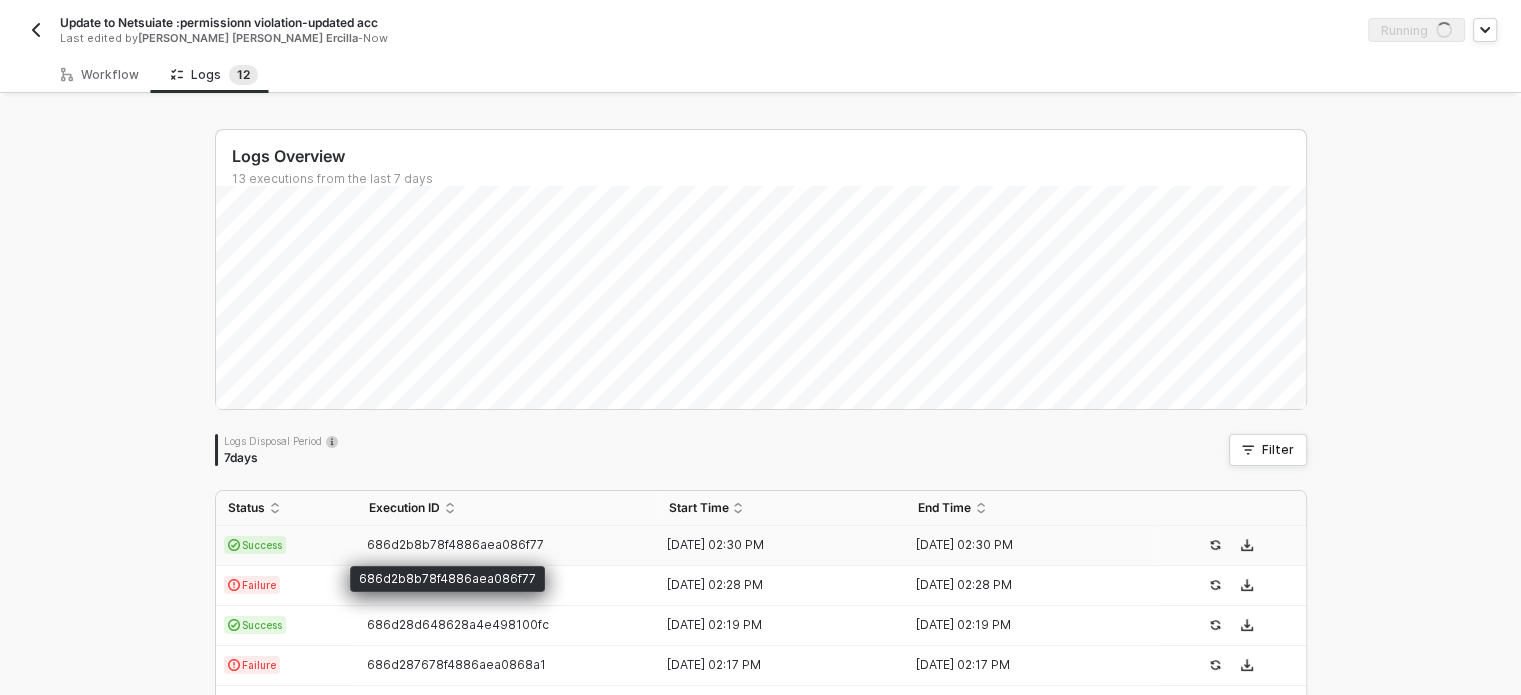 click on "686d2b8b78f4886aea086f77" at bounding box center (455, 544) 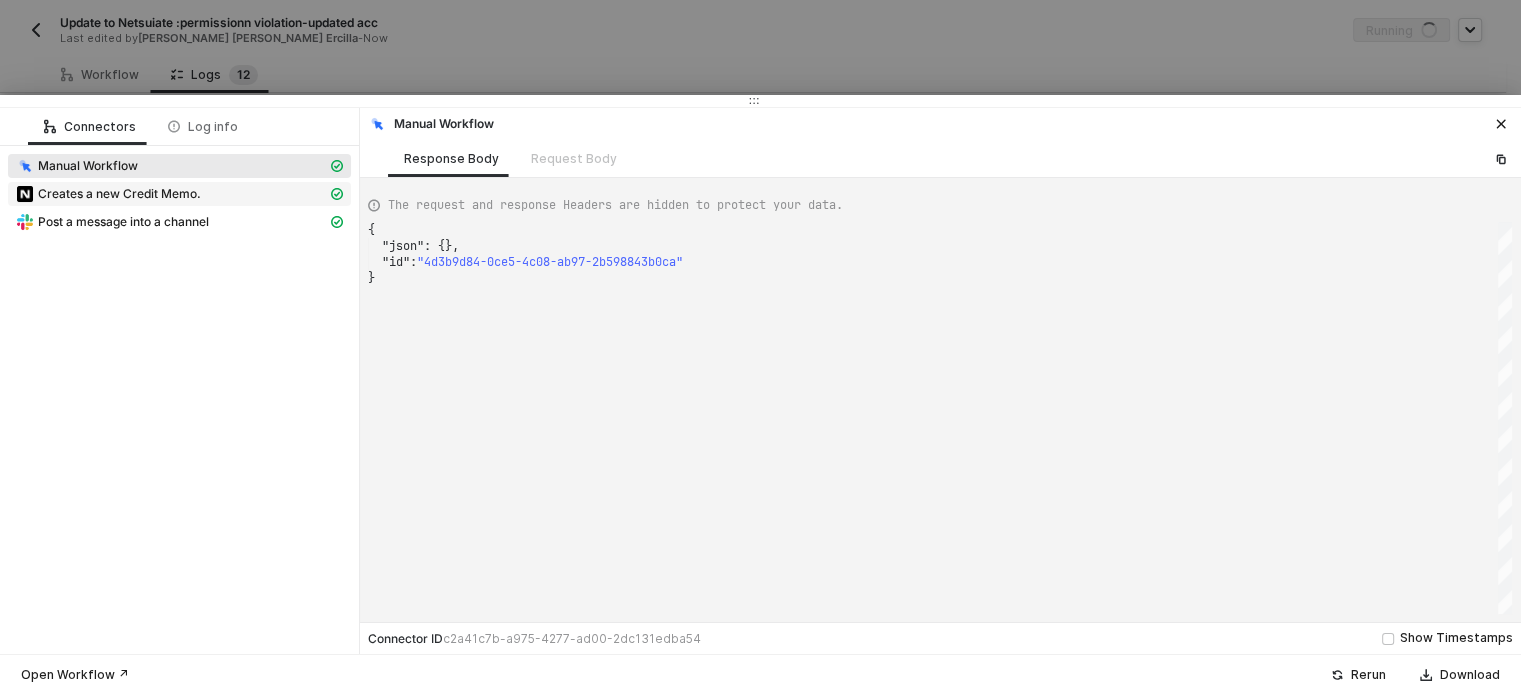 click on "Creates a new Credit Memo." at bounding box center (171, 194) 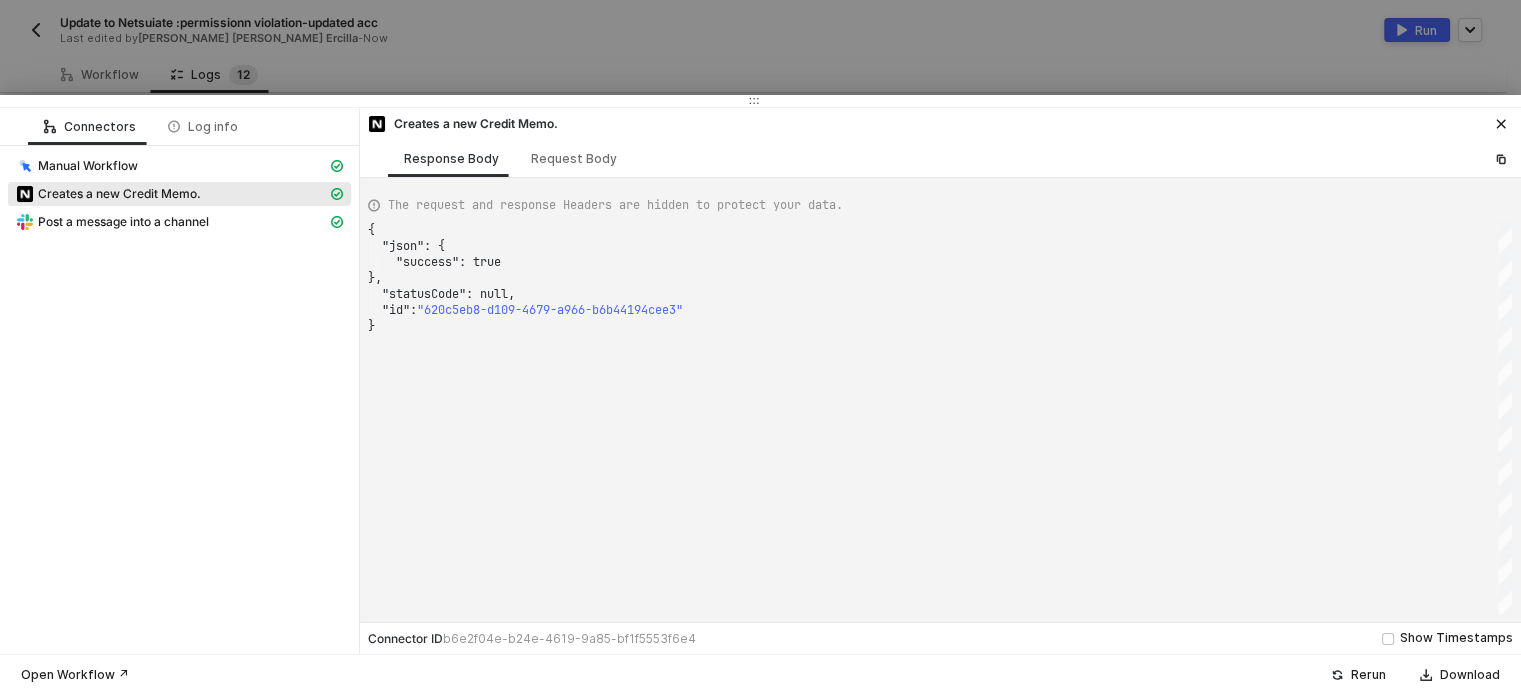 scroll, scrollTop: 0, scrollLeft: 5, axis: horizontal 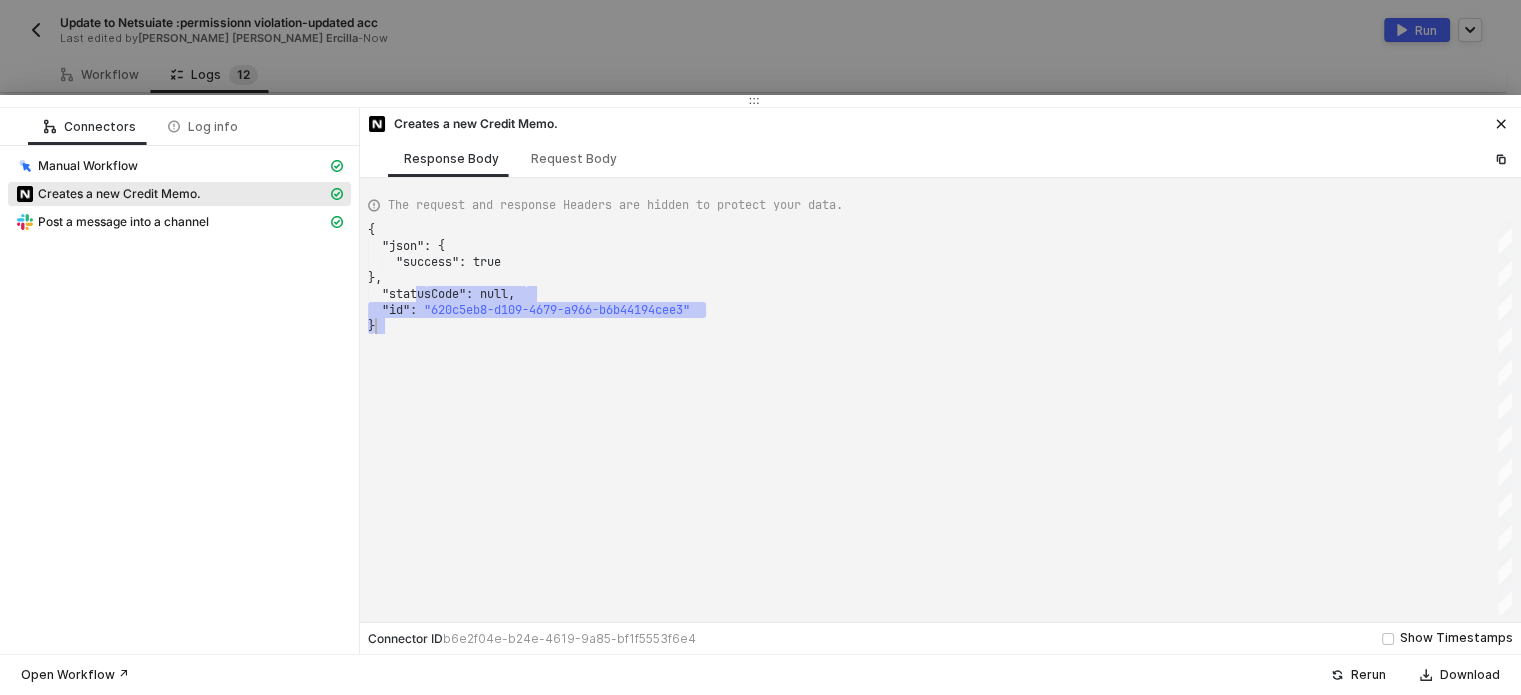 drag, startPoint x: 427, startPoint y: 298, endPoint x: 695, endPoint y: 322, distance: 269.07248 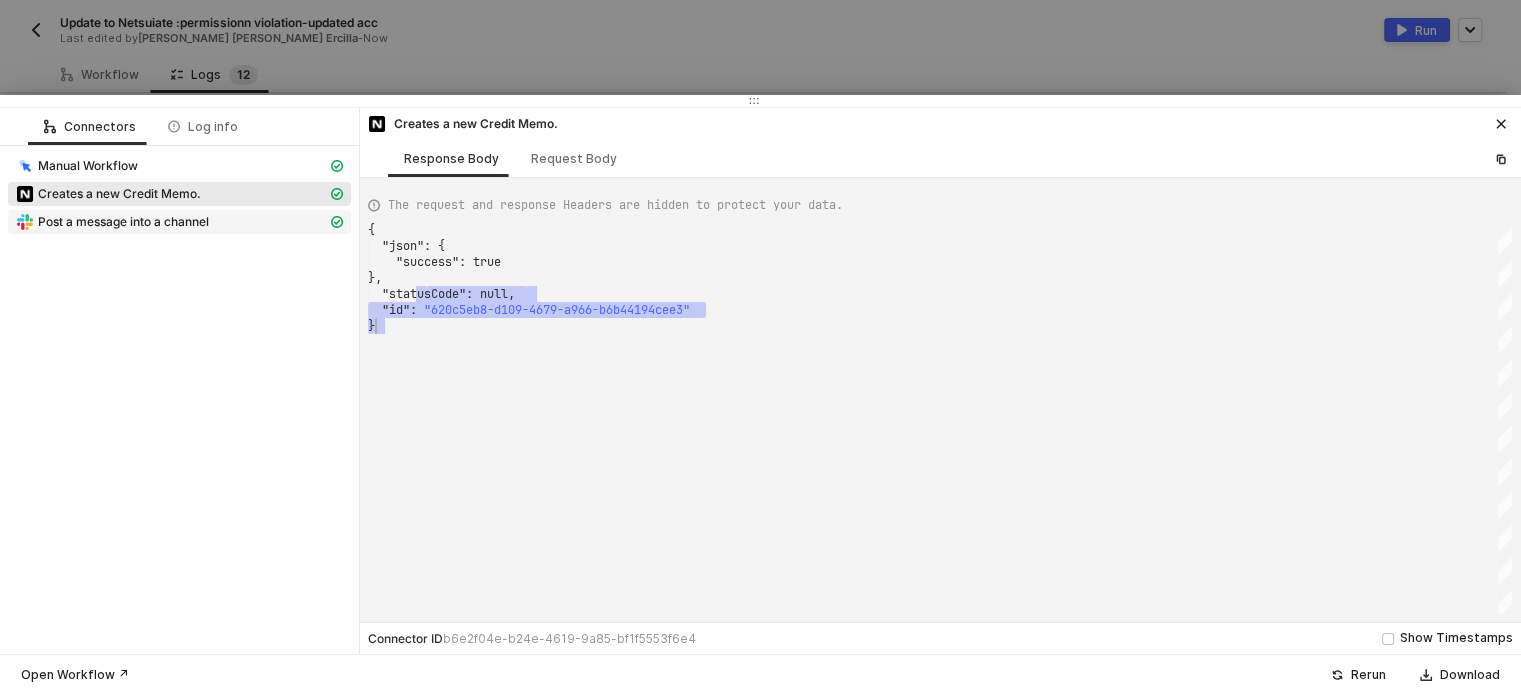 click on "Post a message into a channel" at bounding box center (171, 222) 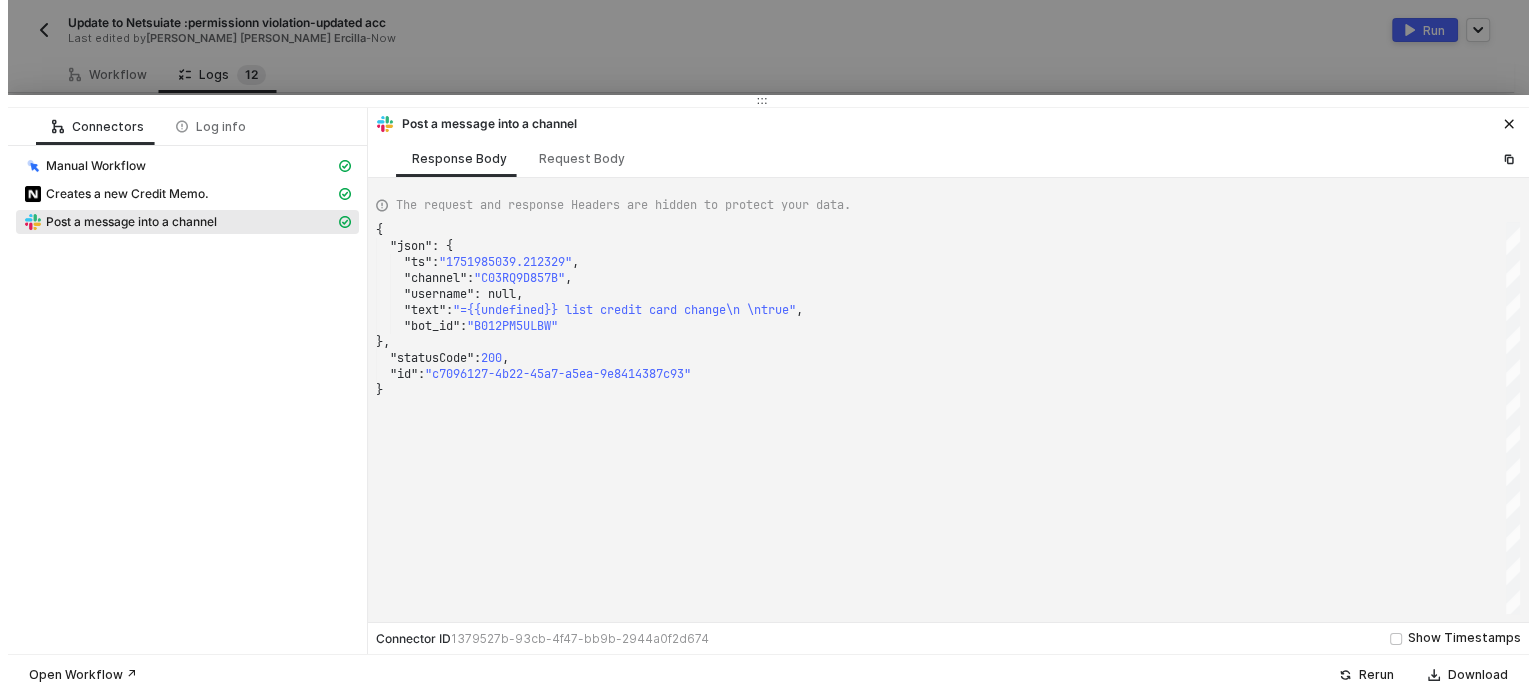 scroll, scrollTop: 0, scrollLeft: 0, axis: both 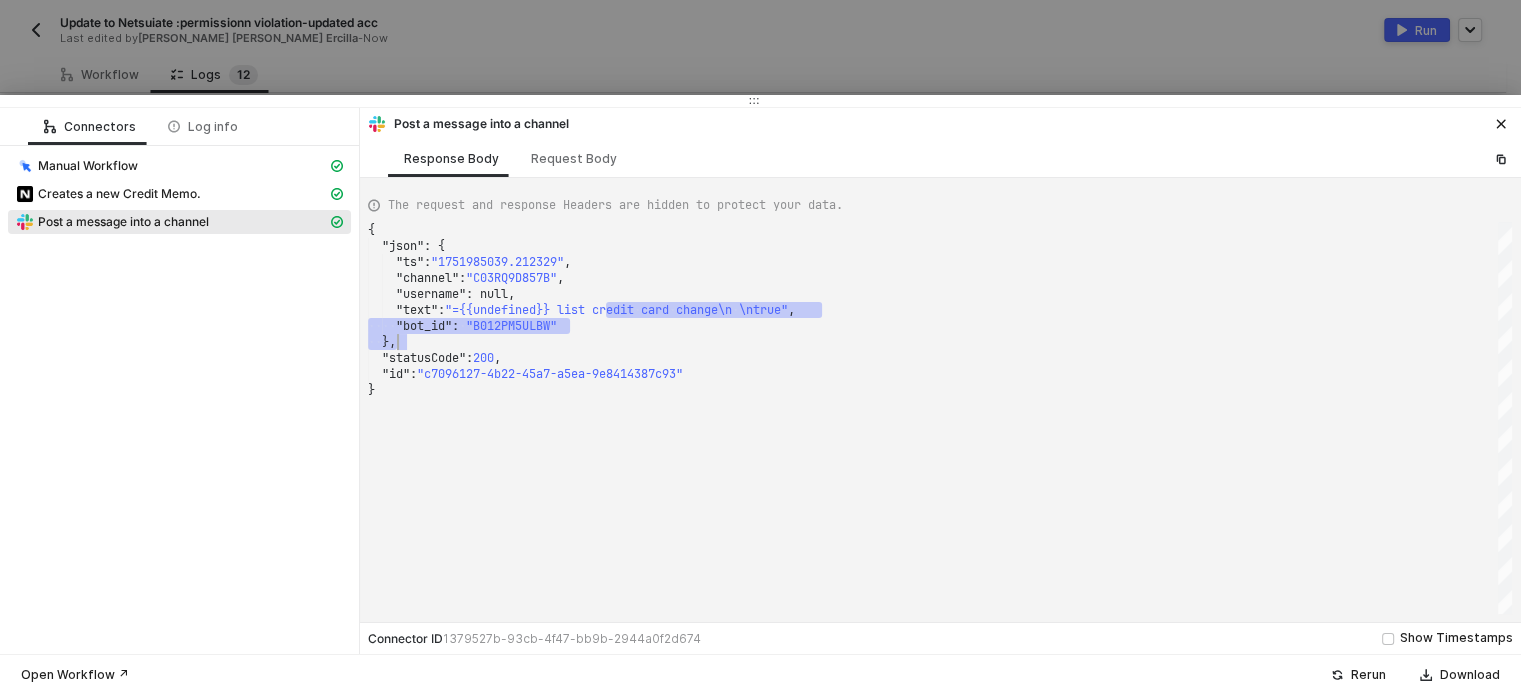 drag, startPoint x: 607, startPoint y: 310, endPoint x: 752, endPoint y: 343, distance: 148.70776 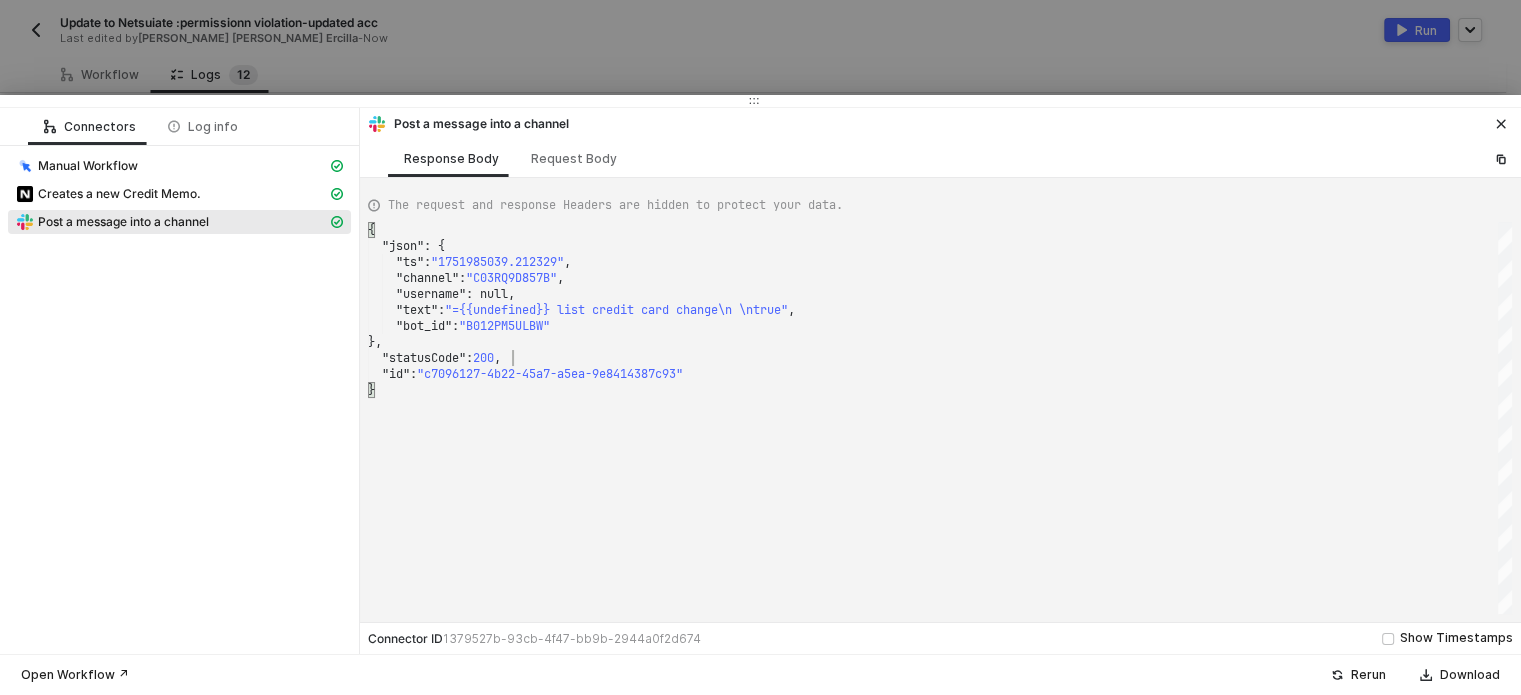 drag, startPoint x: 1502, startPoint y: 127, endPoint x: 560, endPoint y: 5, distance: 949.8674 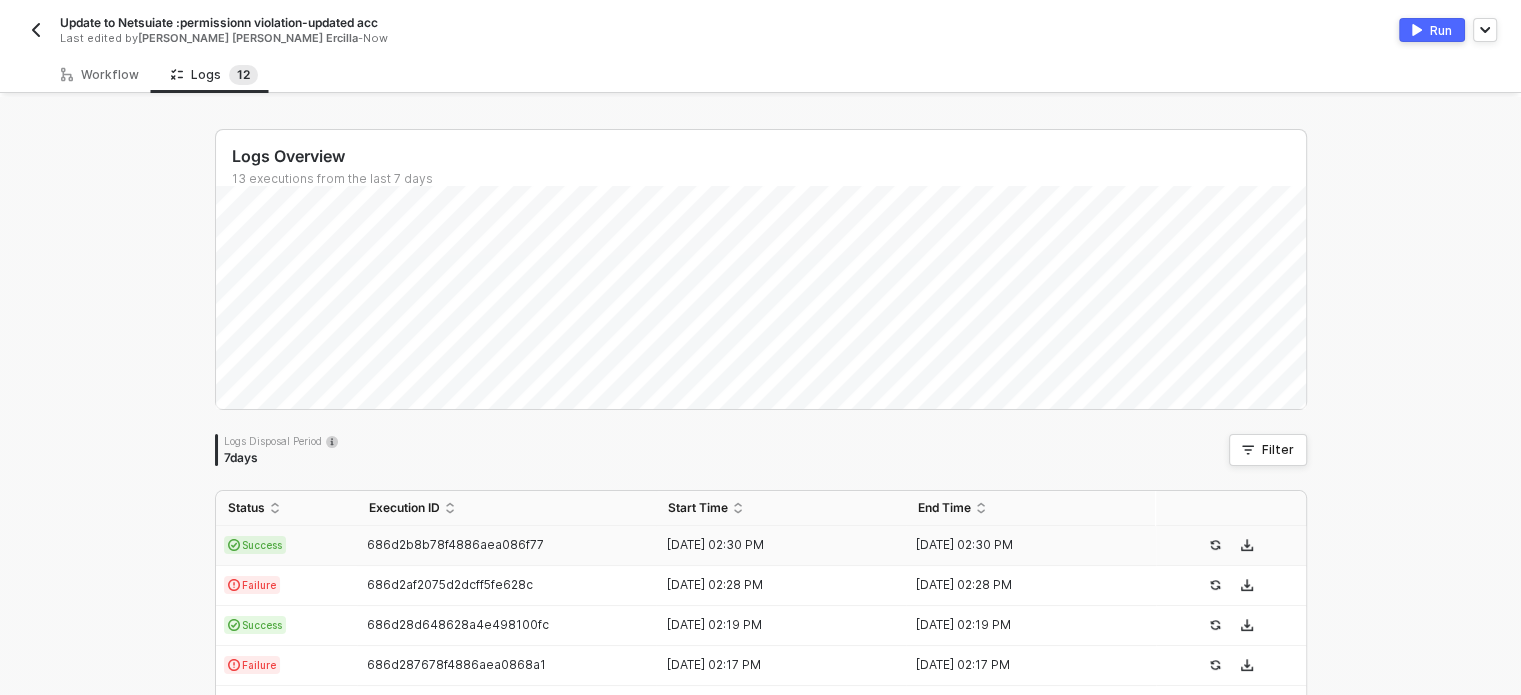 click at bounding box center (36, 30) 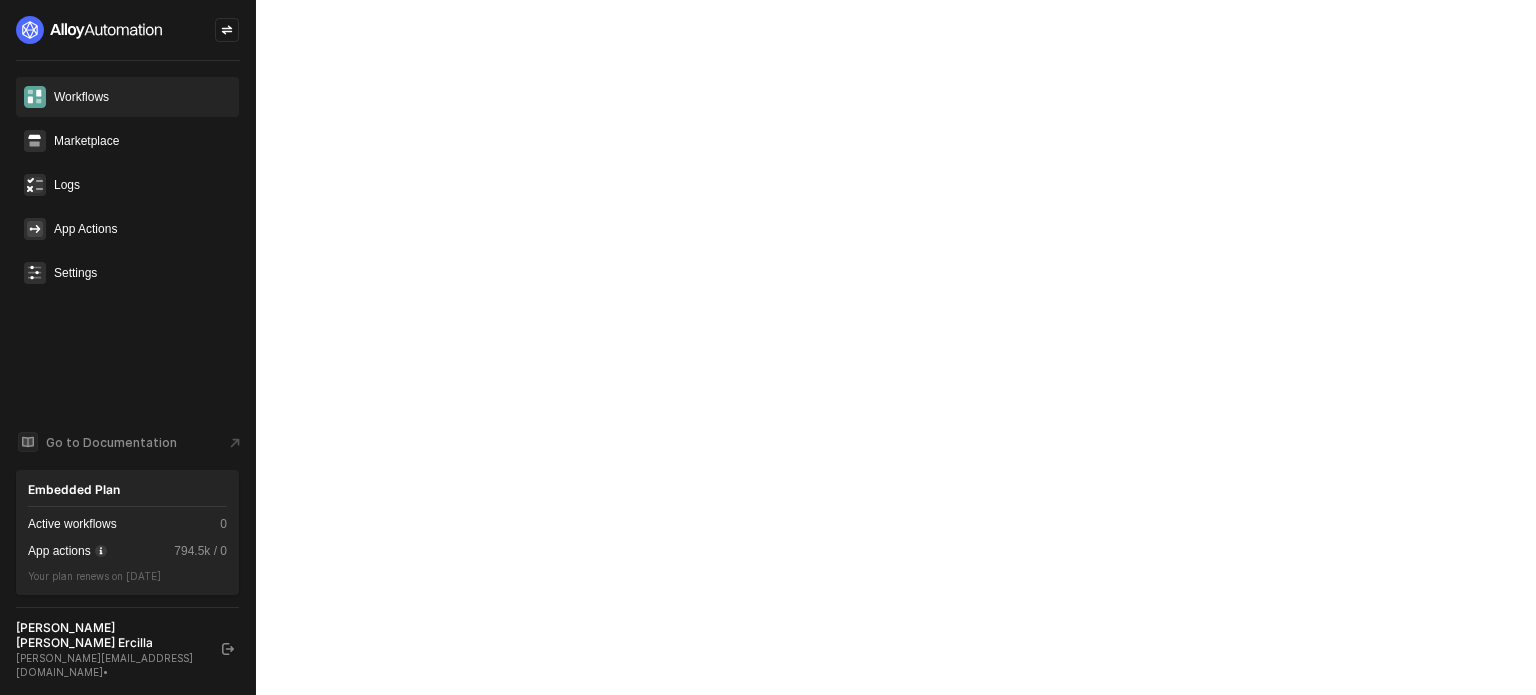 scroll, scrollTop: 0, scrollLeft: 0, axis: both 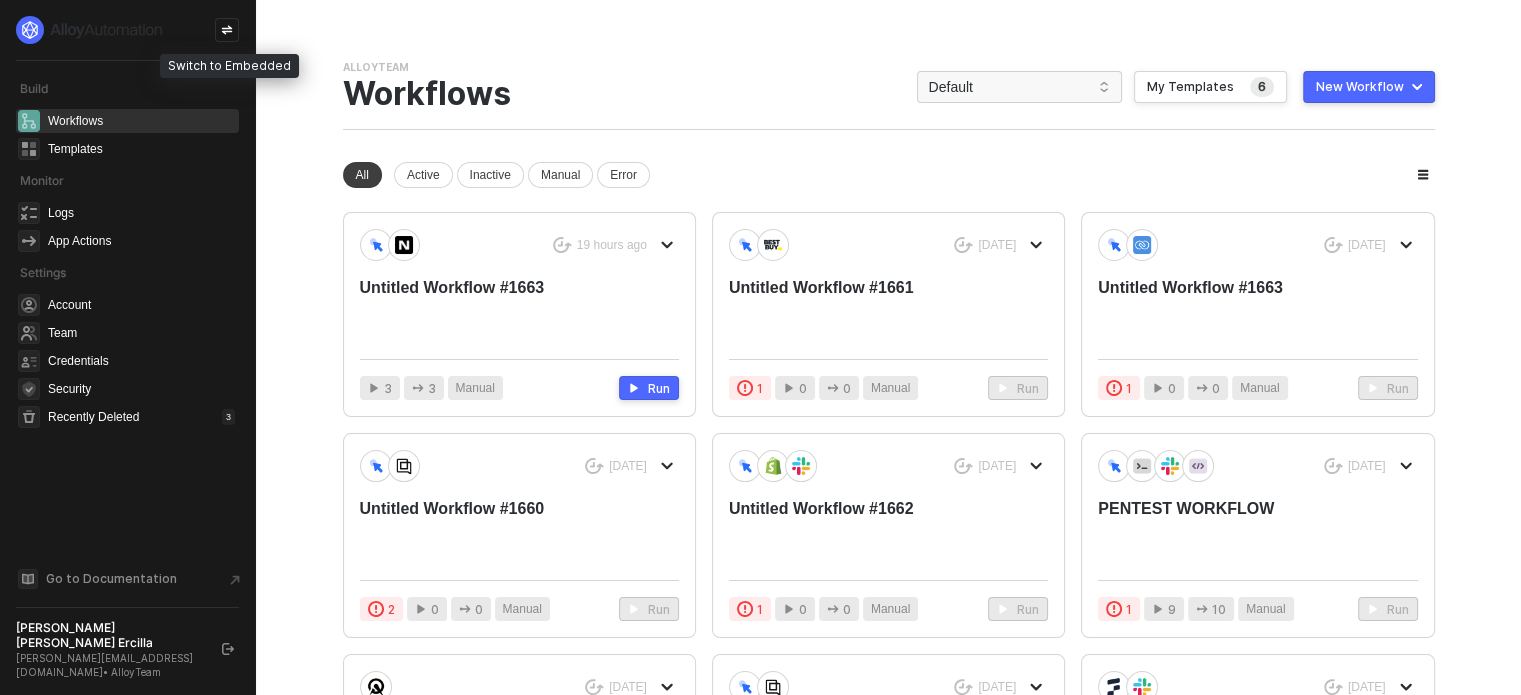click 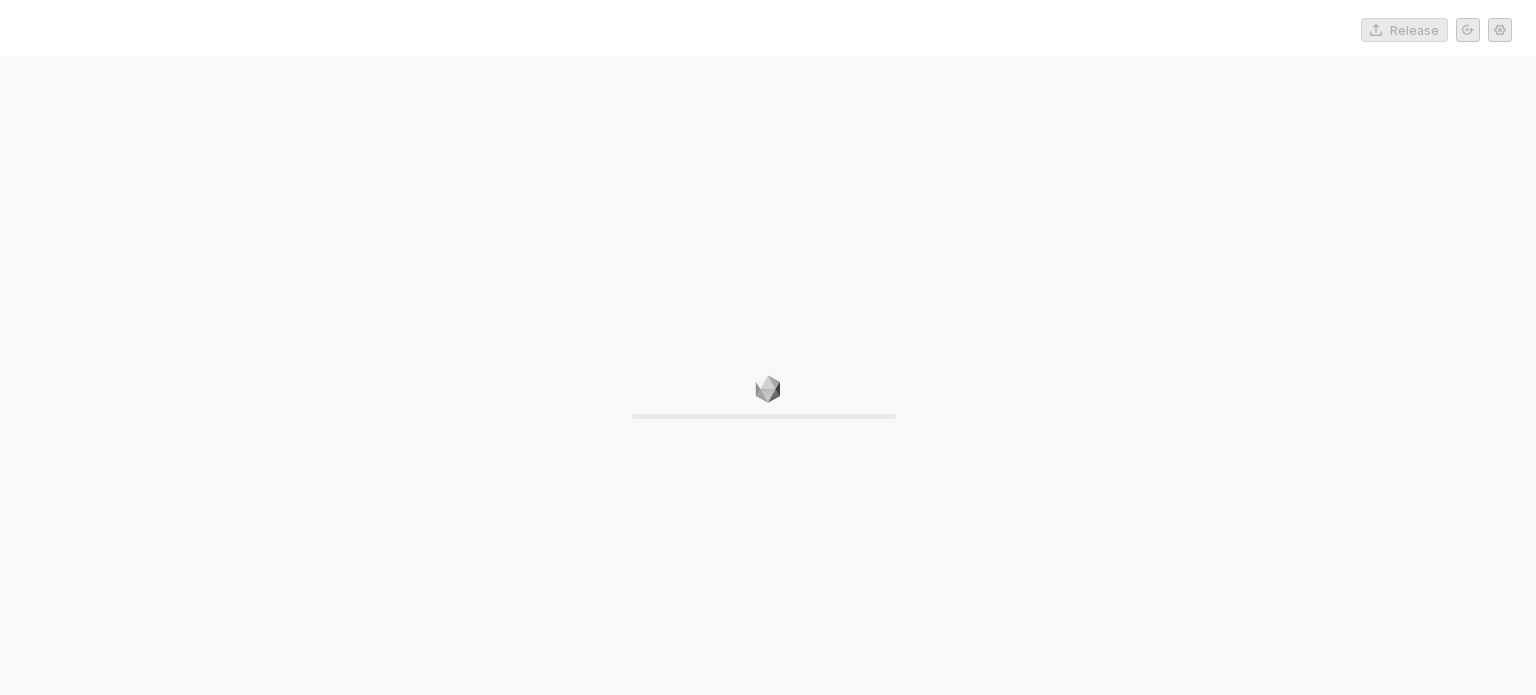 scroll, scrollTop: 0, scrollLeft: 0, axis: both 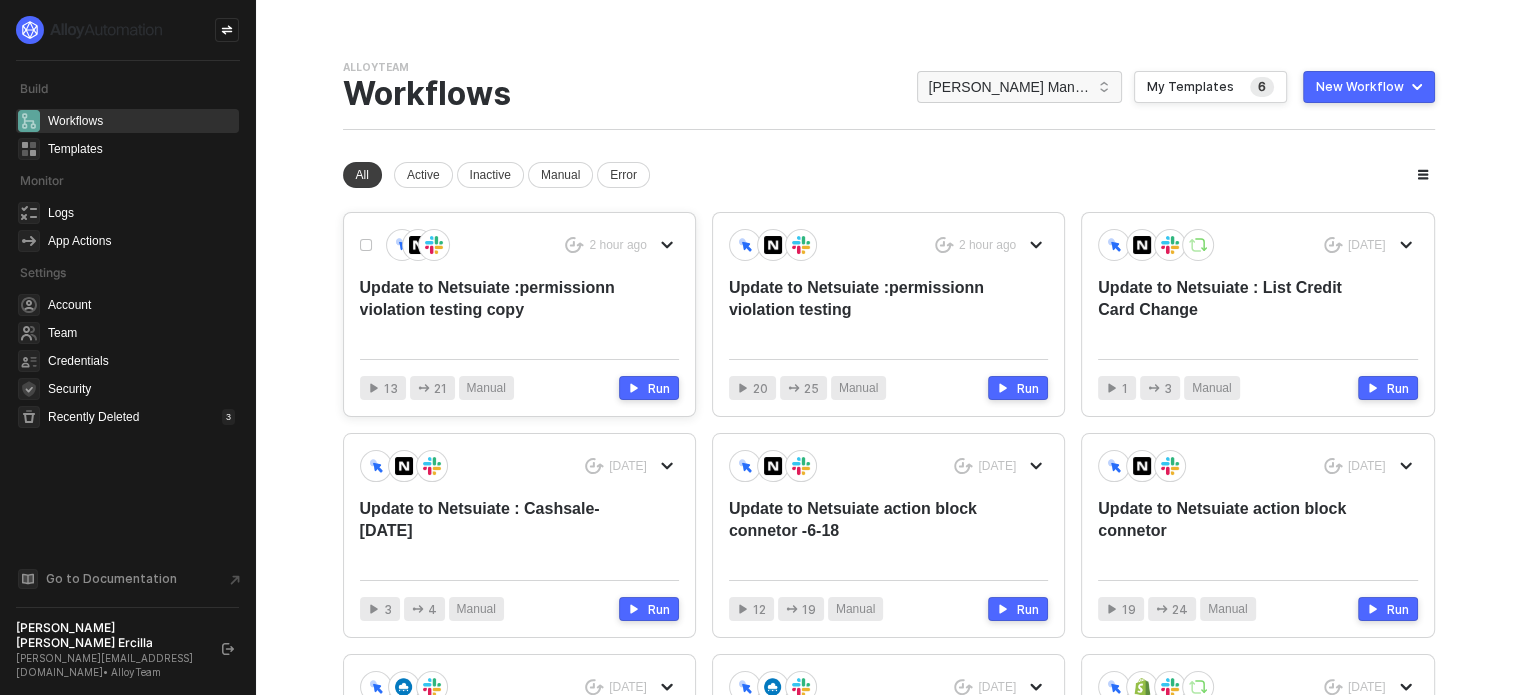 click on "Update to Netsuiate :permissionn violation testing copy" at bounding box center [487, 310] 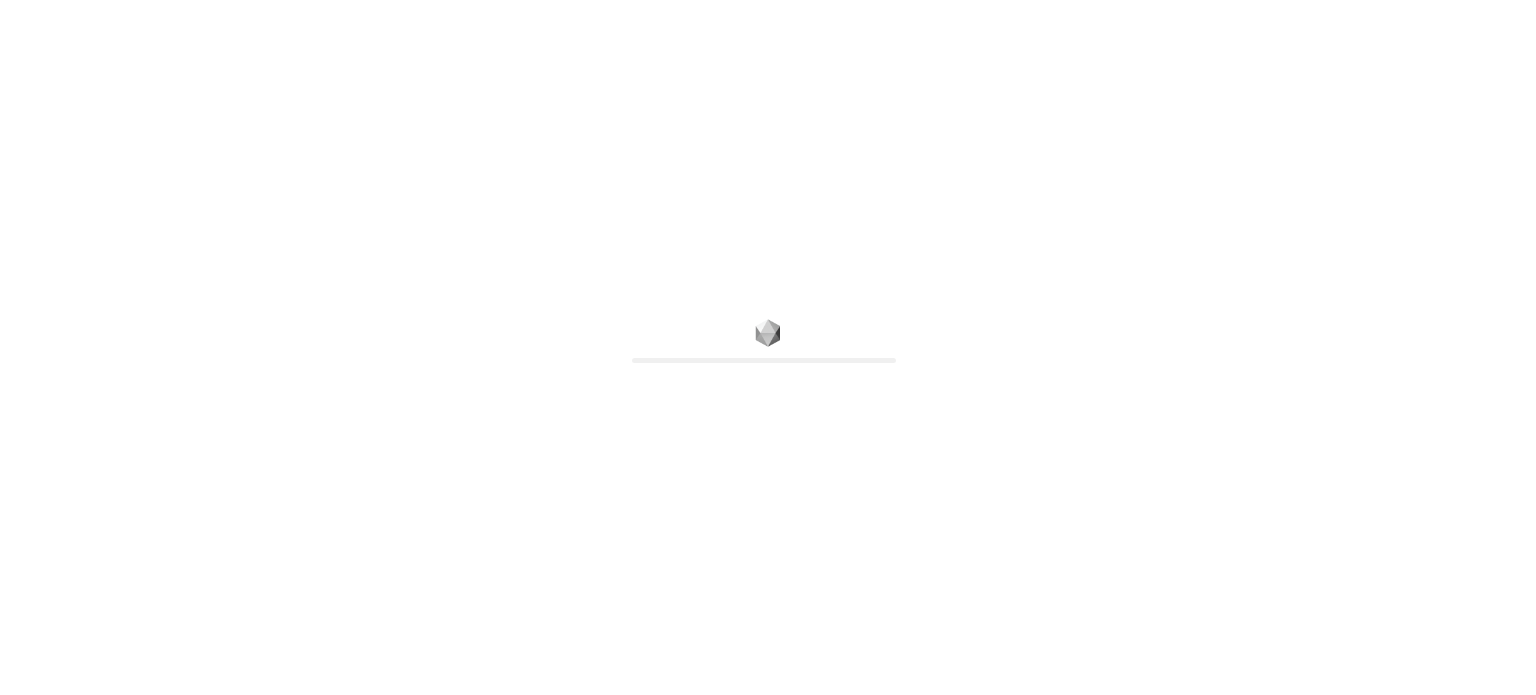 scroll, scrollTop: 0, scrollLeft: 0, axis: both 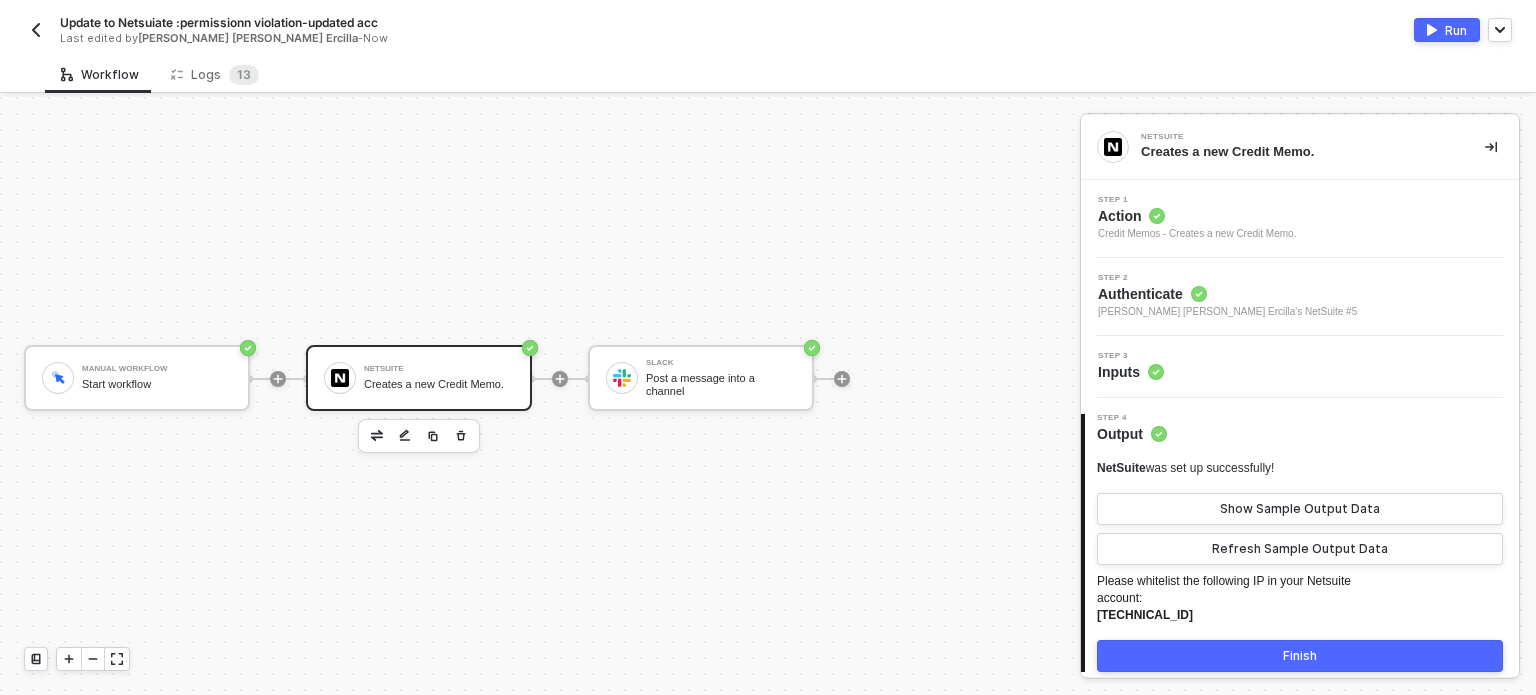 click on "Action" at bounding box center (1197, 216) 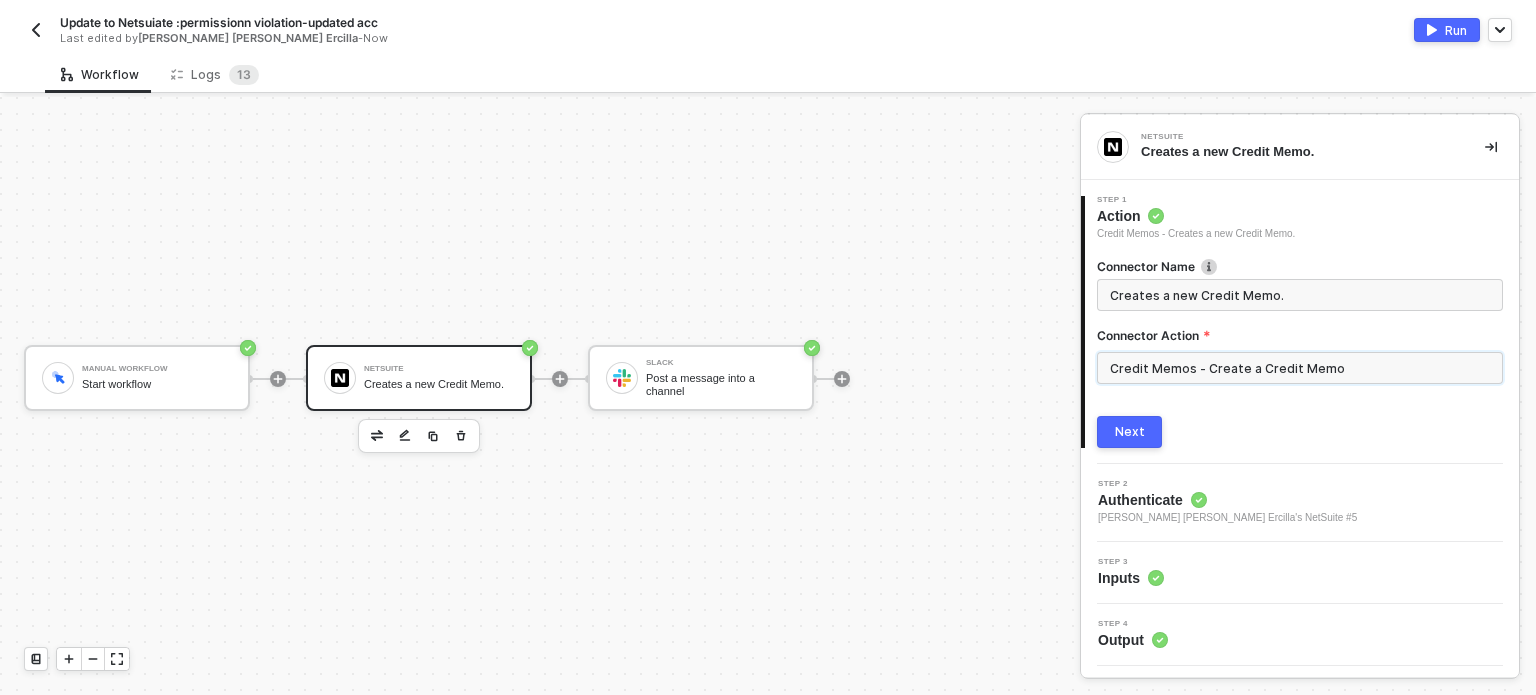 click on "Credit Memos - Create a Credit Memo" at bounding box center [1300, 368] 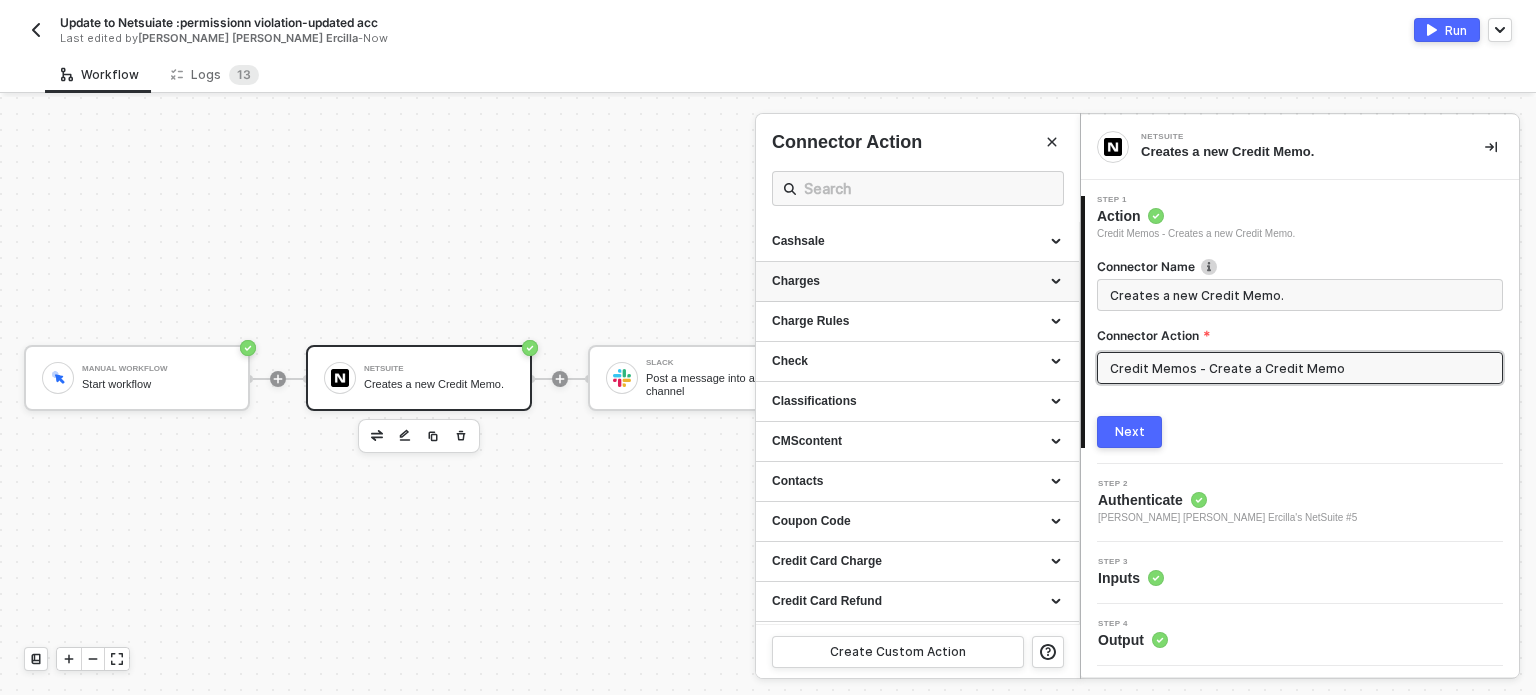 drag, startPoint x: 841, startPoint y: 240, endPoint x: 837, endPoint y: 282, distance: 42.190044 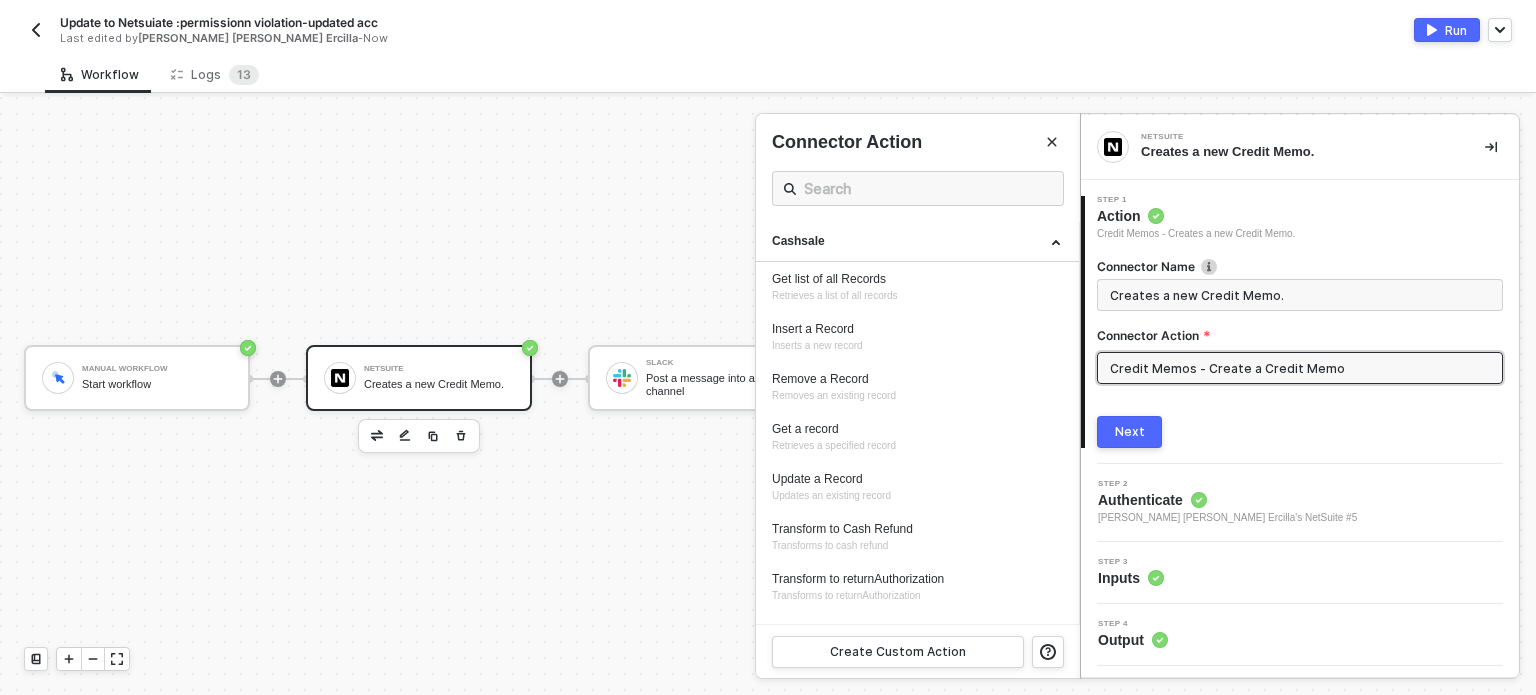 drag, startPoint x: 833, startPoint y: 324, endPoint x: 1108, endPoint y: 443, distance: 299.64313 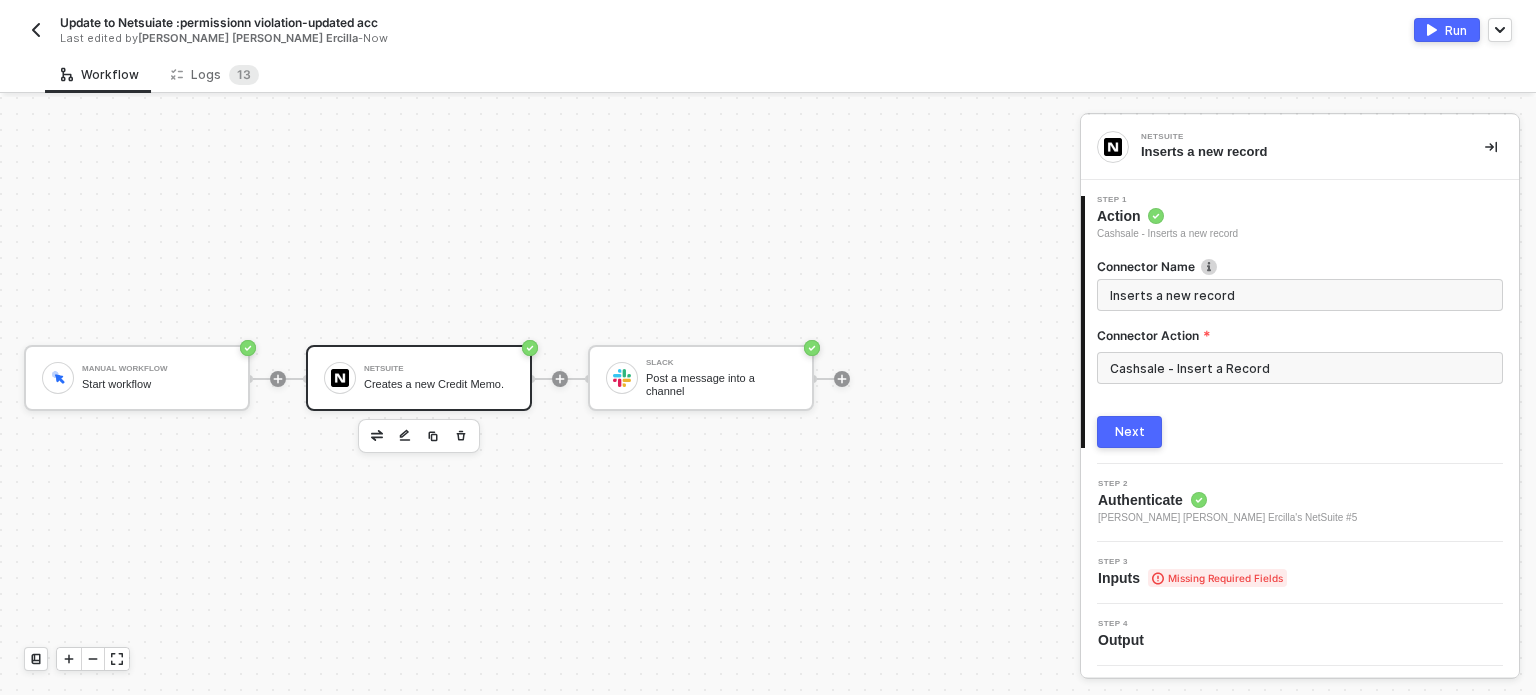 click on "Next" at bounding box center (1129, 432) 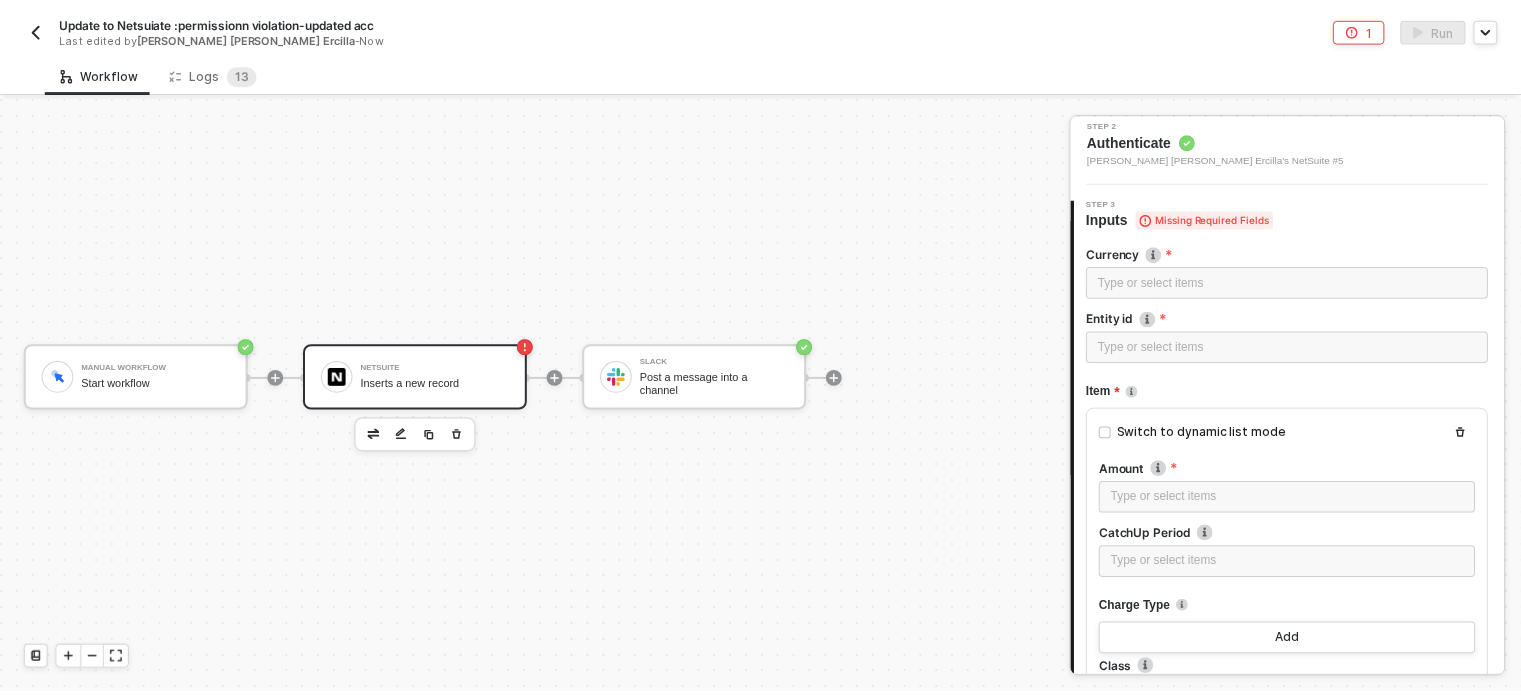 scroll, scrollTop: 400, scrollLeft: 0, axis: vertical 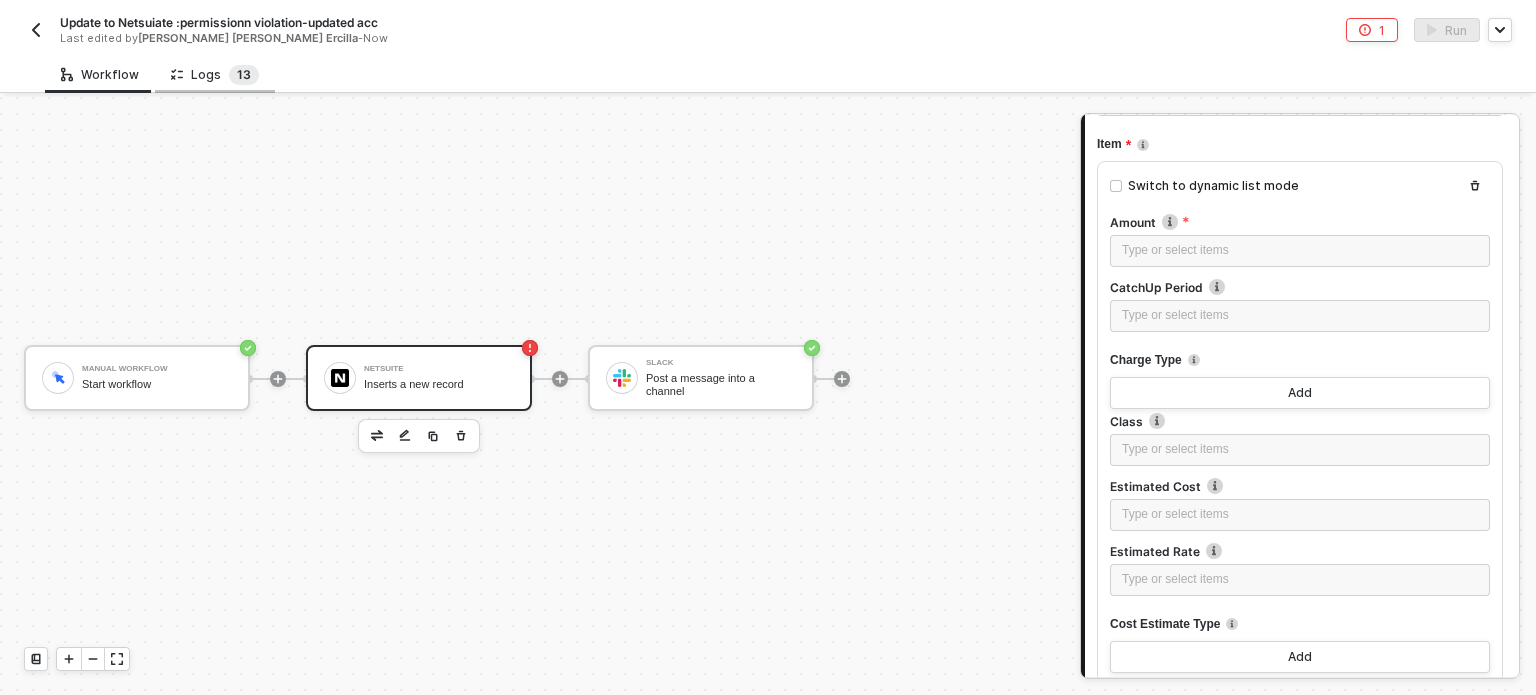 click on "3" at bounding box center [247, 74] 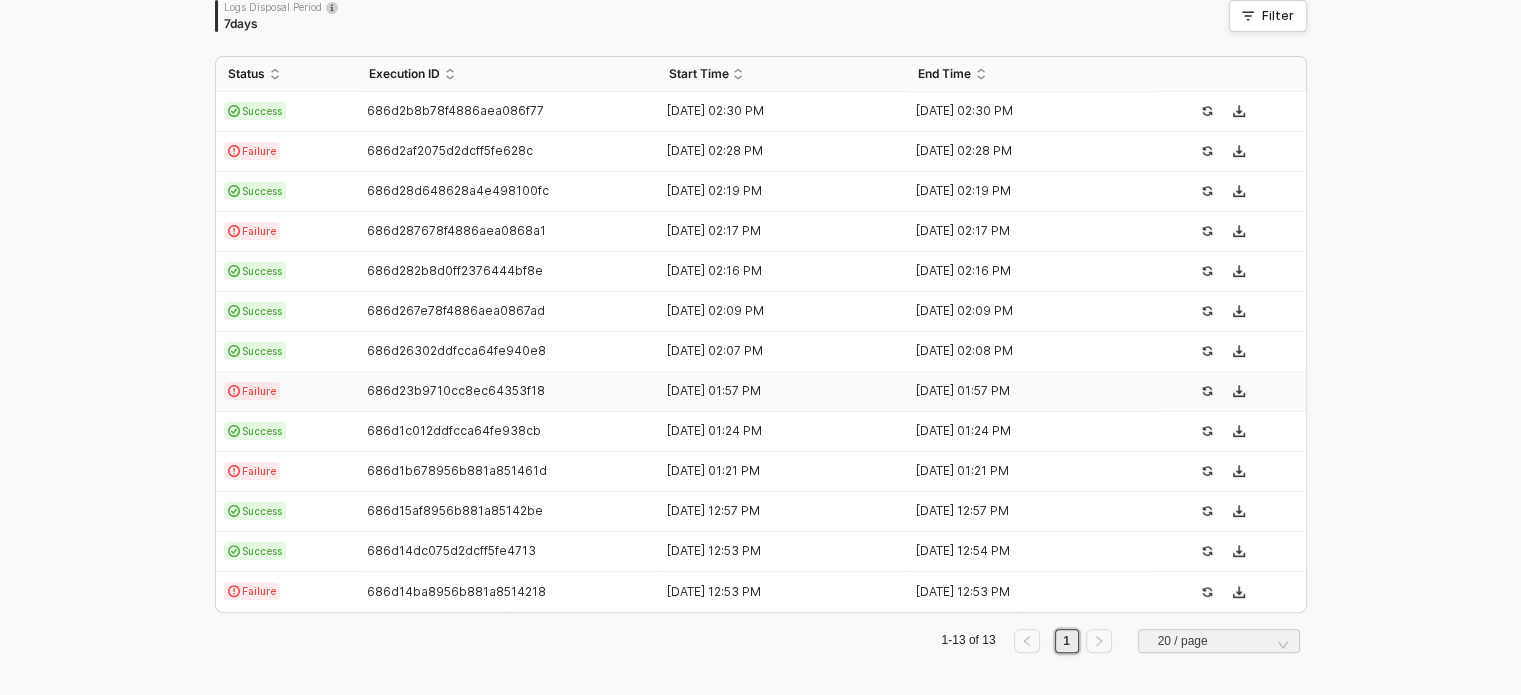 scroll, scrollTop: 439, scrollLeft: 0, axis: vertical 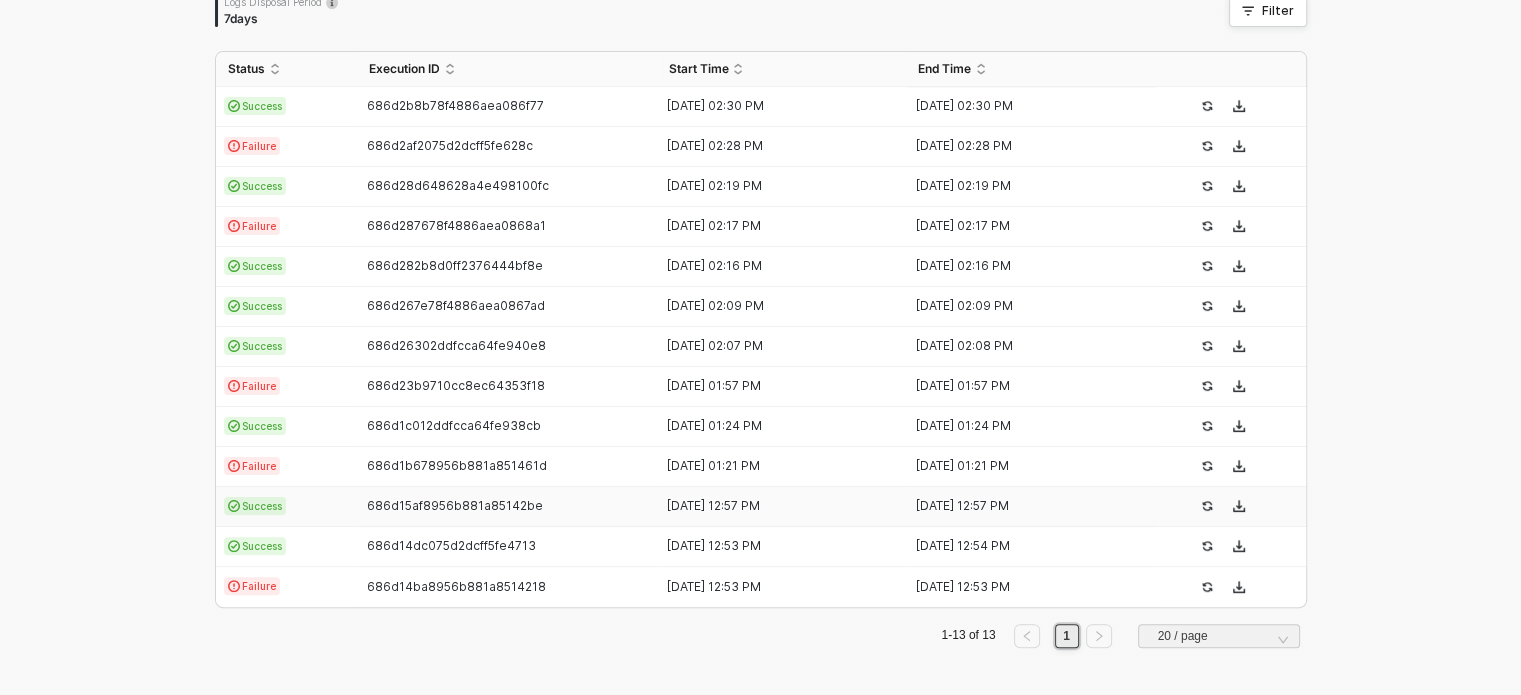 click on "Success" at bounding box center [286, 507] 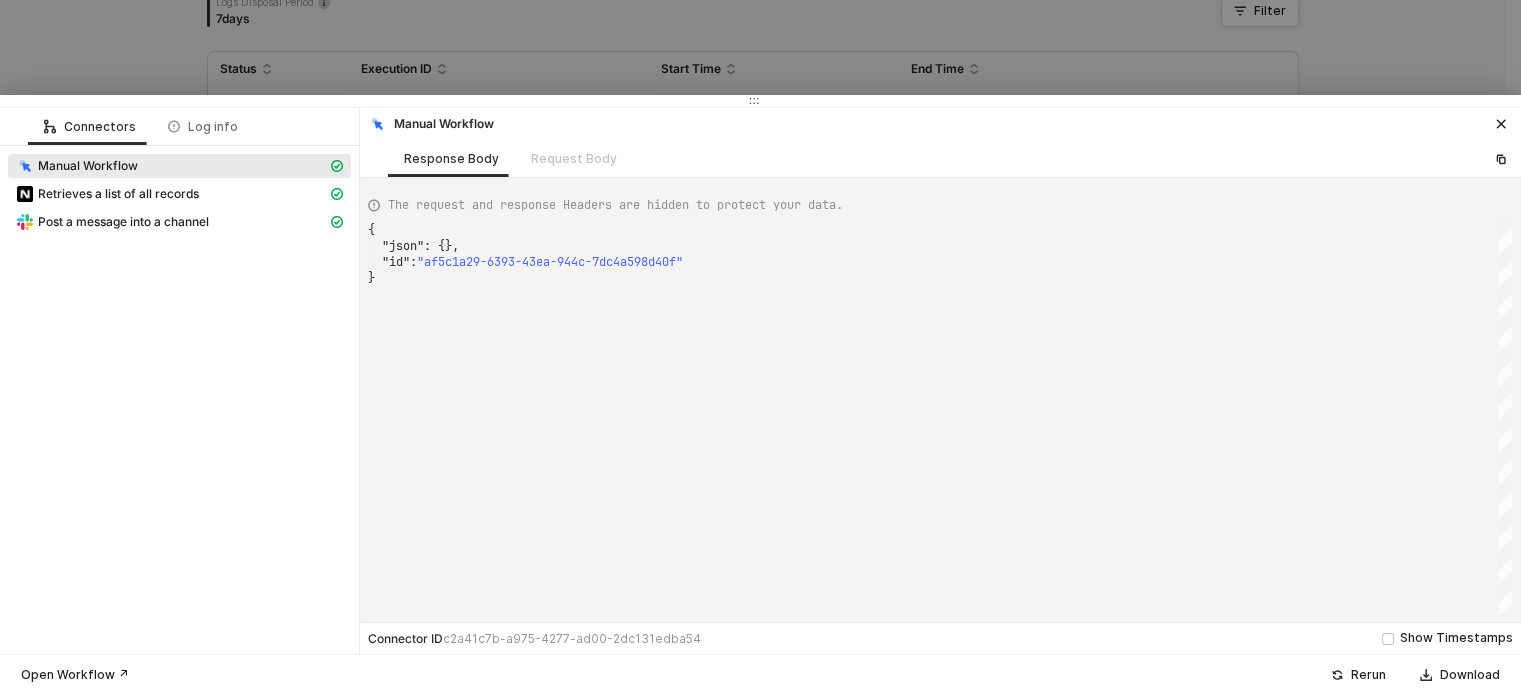 click at bounding box center [760, 347] 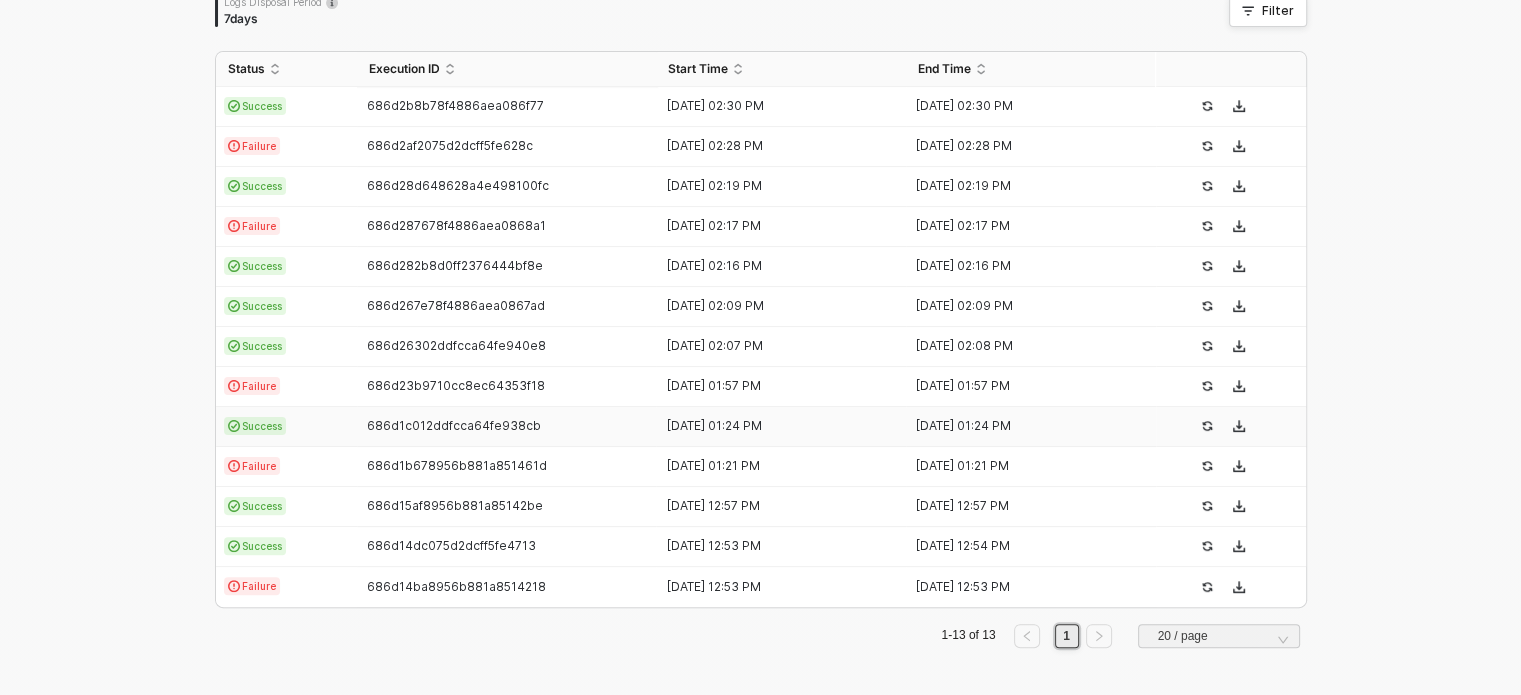 click on "Success" at bounding box center (255, 426) 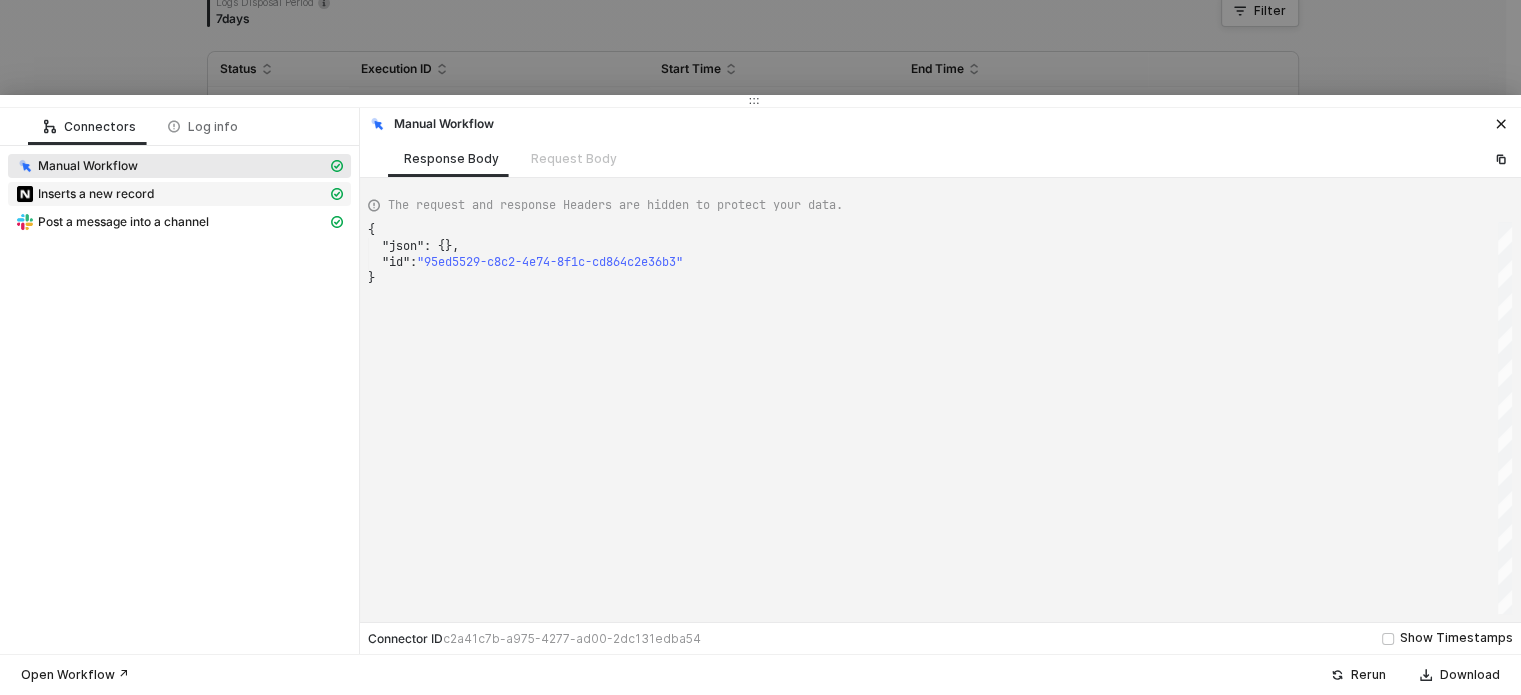 click on "Inserts a new record" at bounding box center (96, 194) 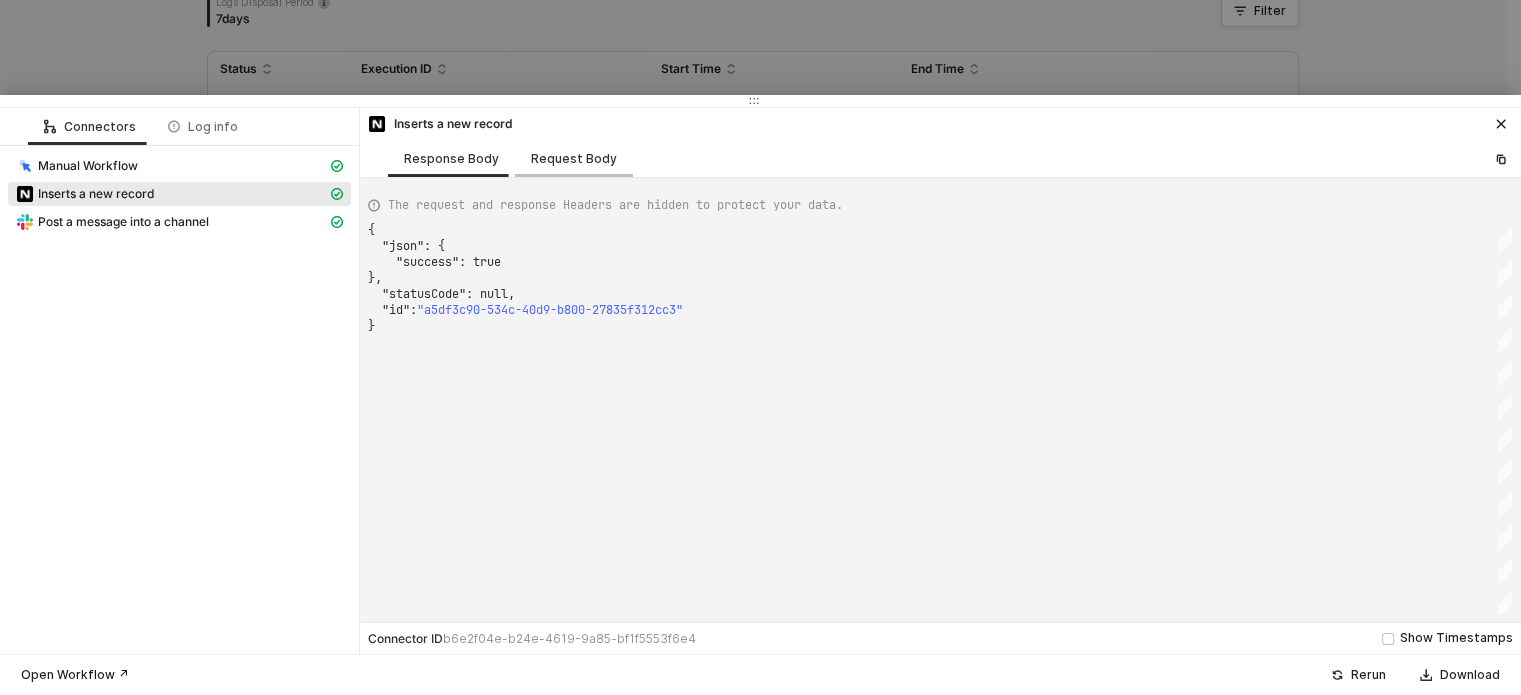 click on "Request Body" at bounding box center [574, 159] 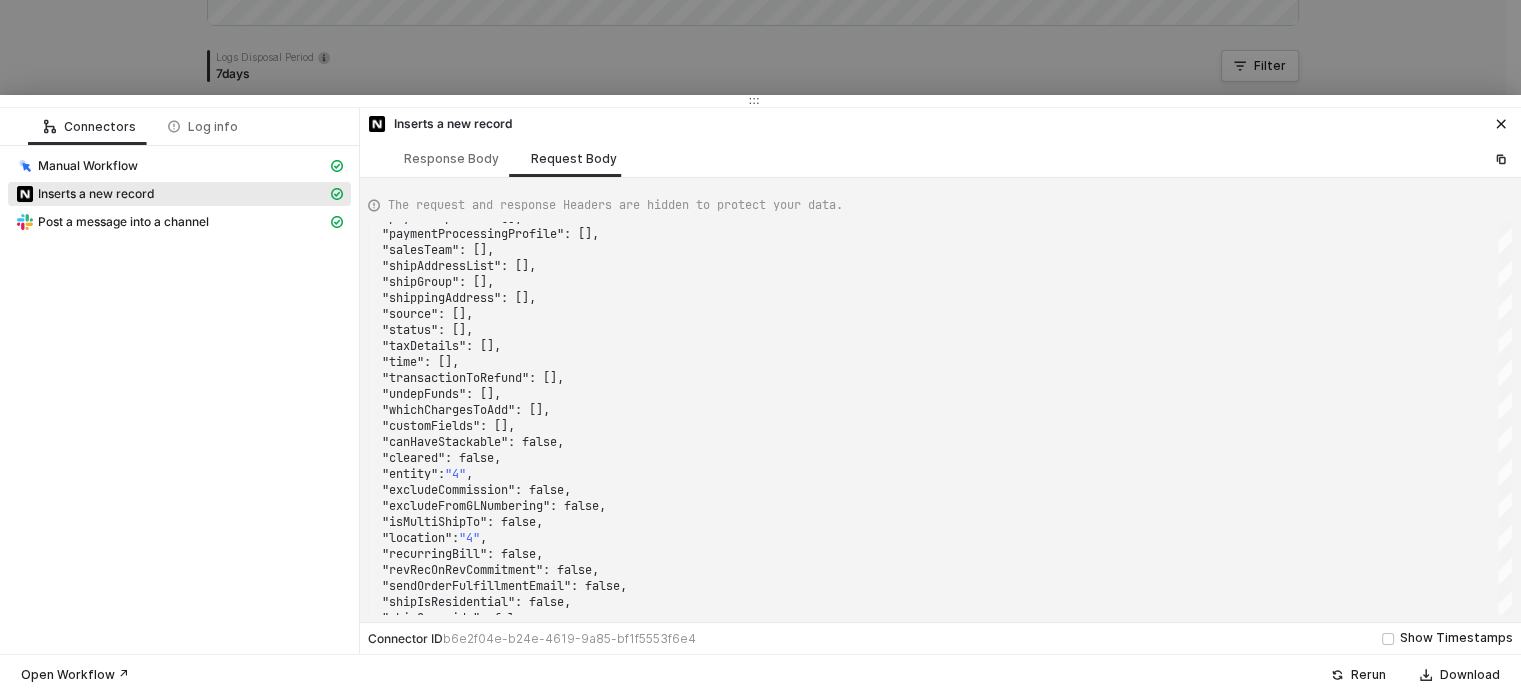 scroll, scrollTop: 439, scrollLeft: 0, axis: vertical 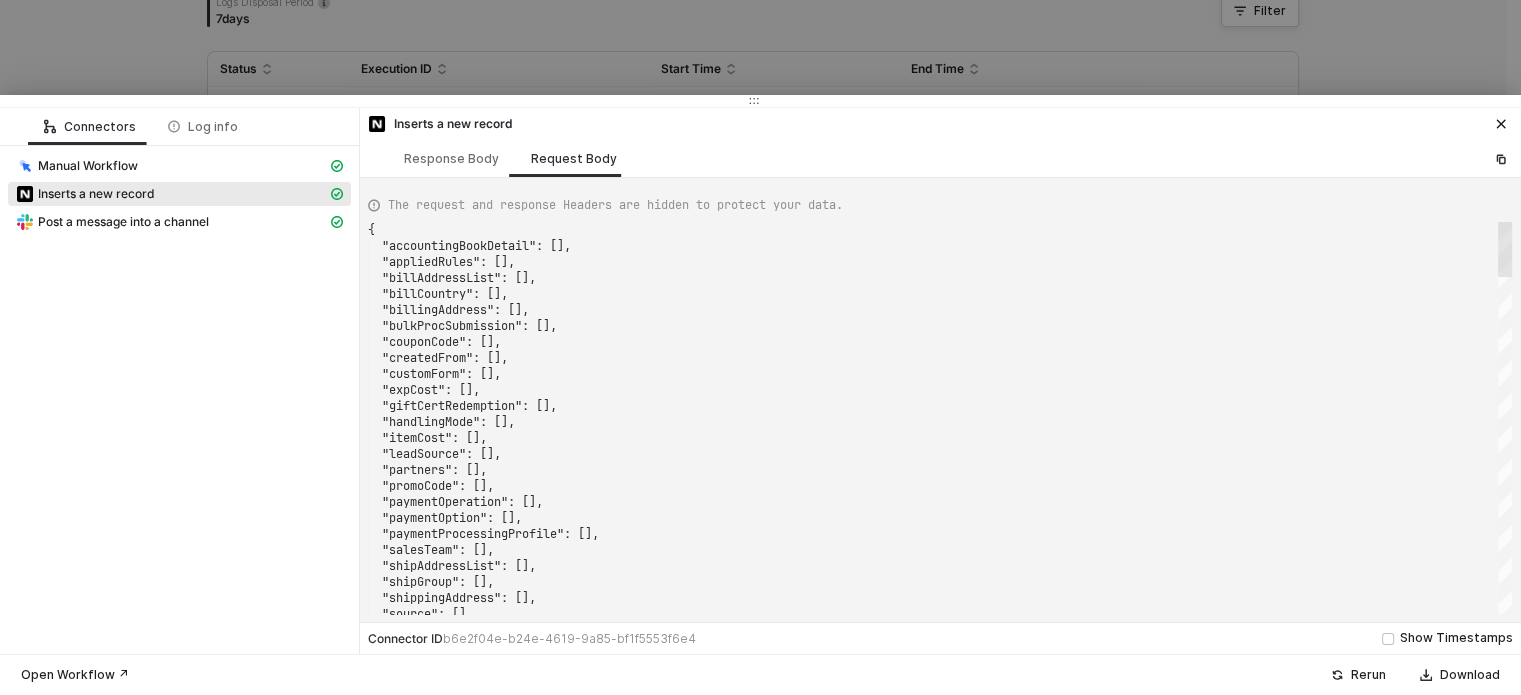 drag, startPoint x: 1507, startPoint y: 247, endPoint x: 1516, endPoint y: 196, distance: 51.78803 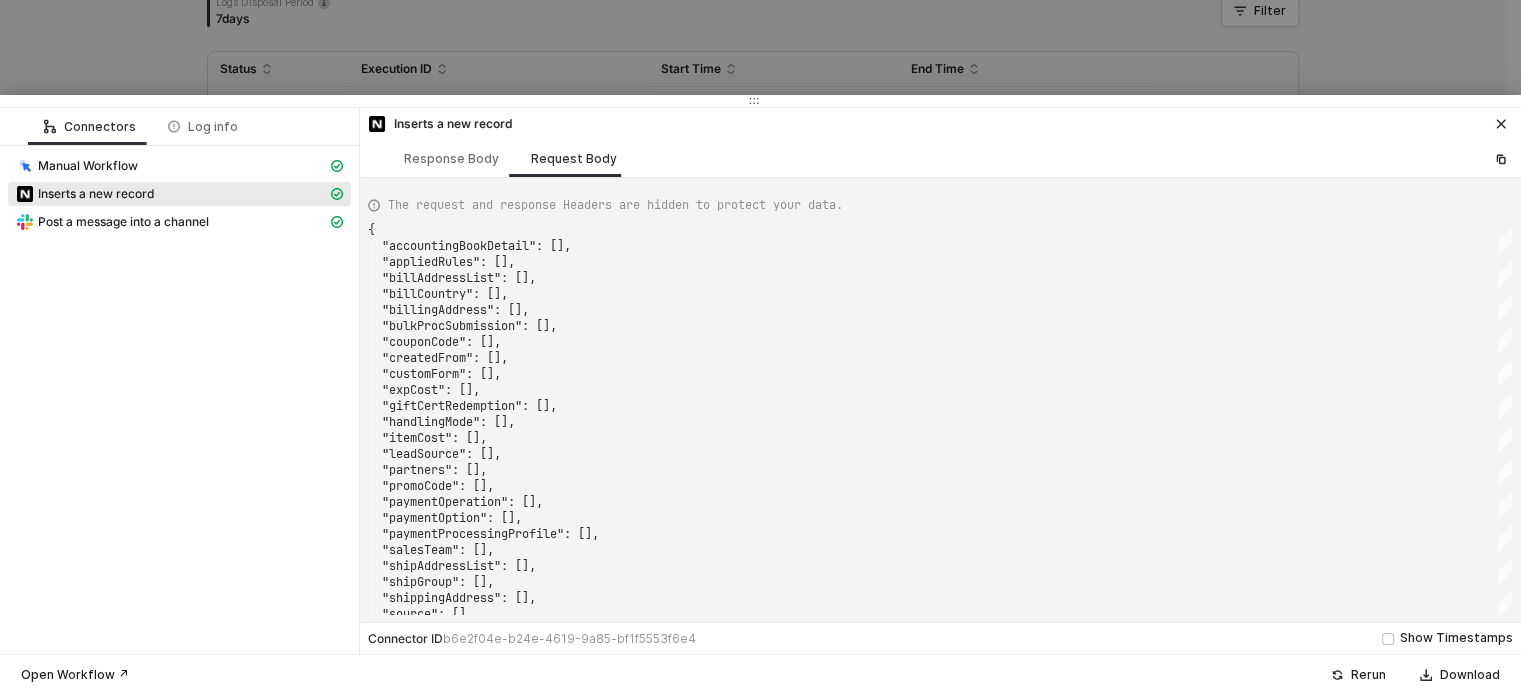 click 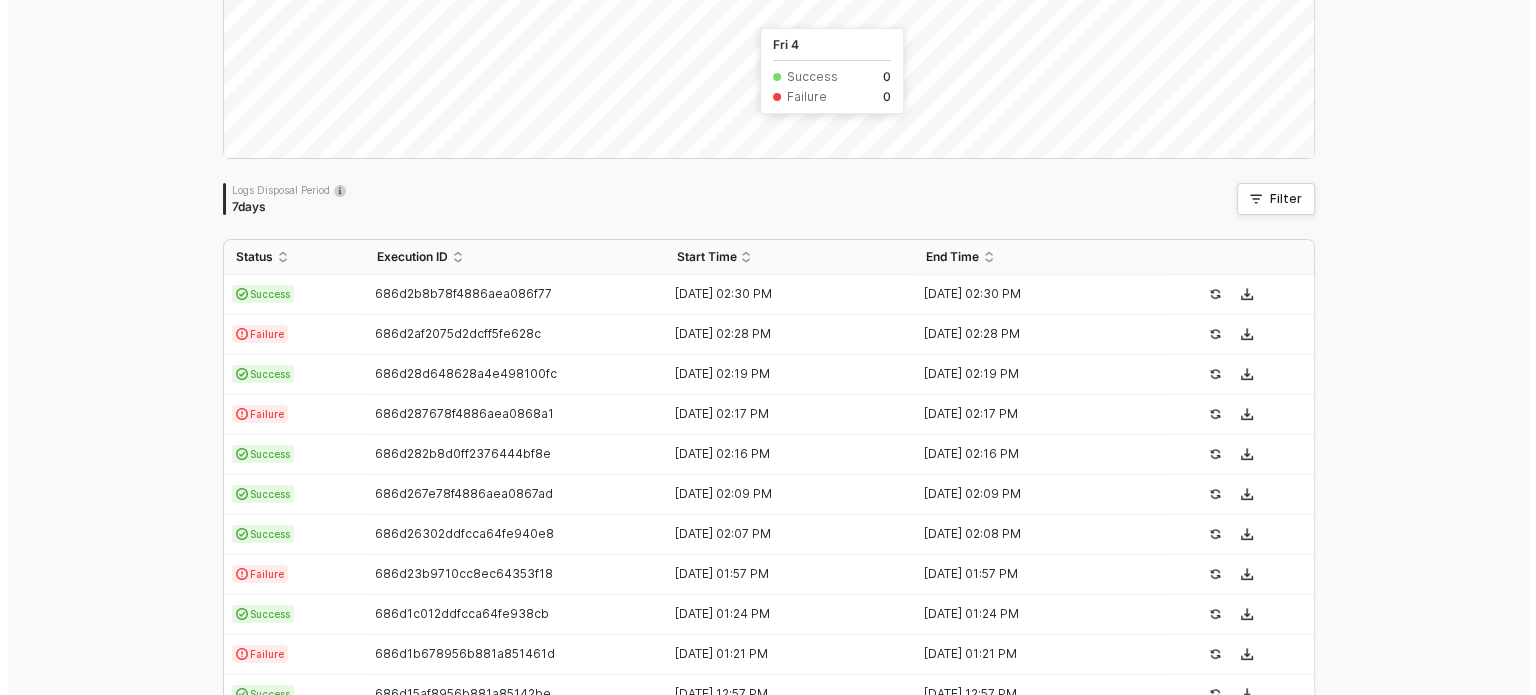 scroll, scrollTop: 0, scrollLeft: 0, axis: both 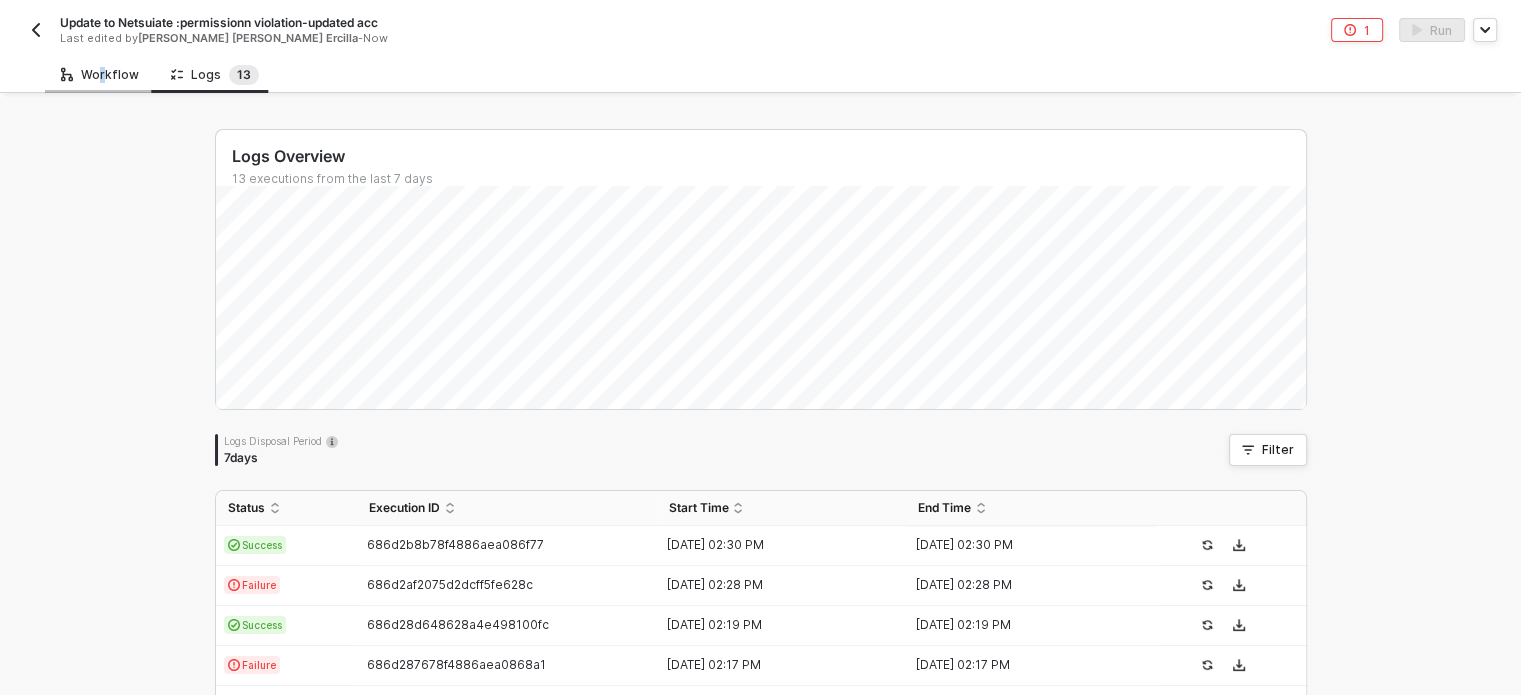 click on "Workflow" at bounding box center [100, 74] 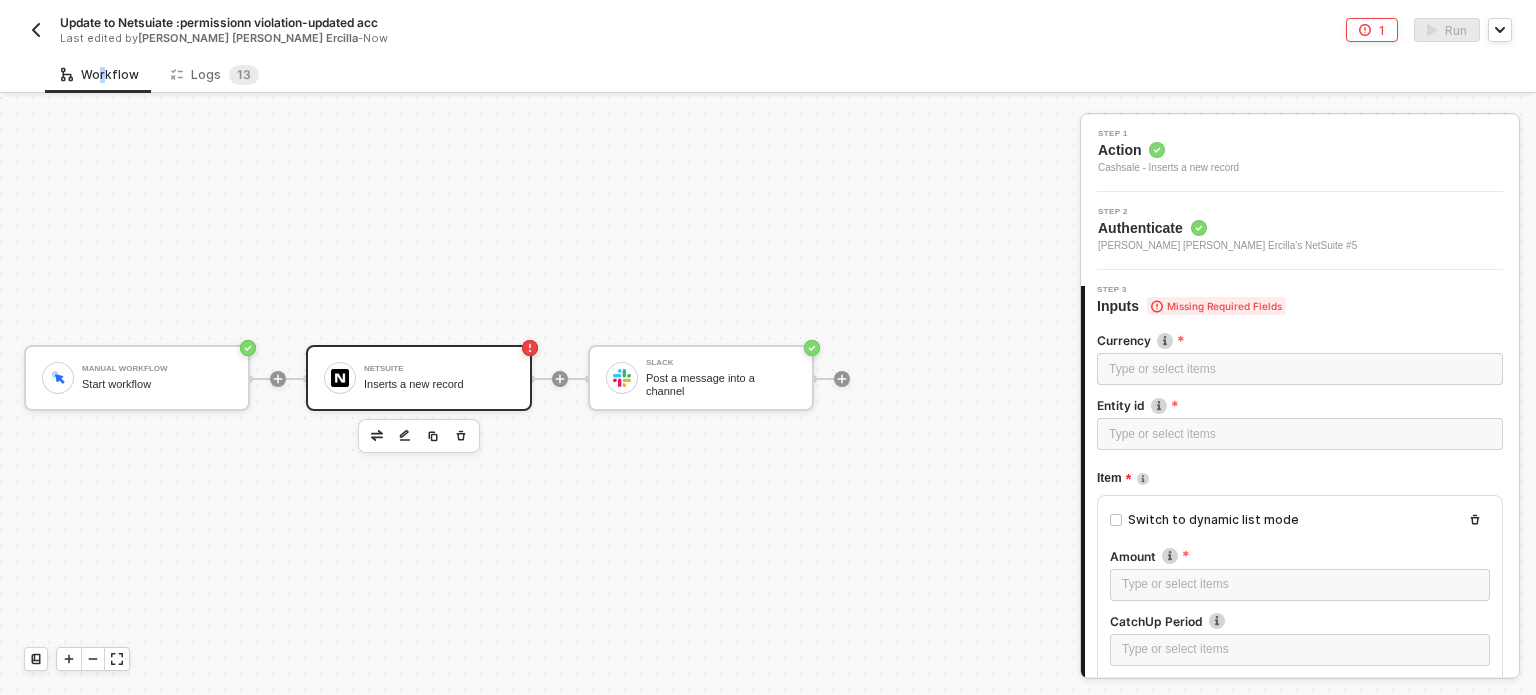 scroll, scrollTop: 0, scrollLeft: 0, axis: both 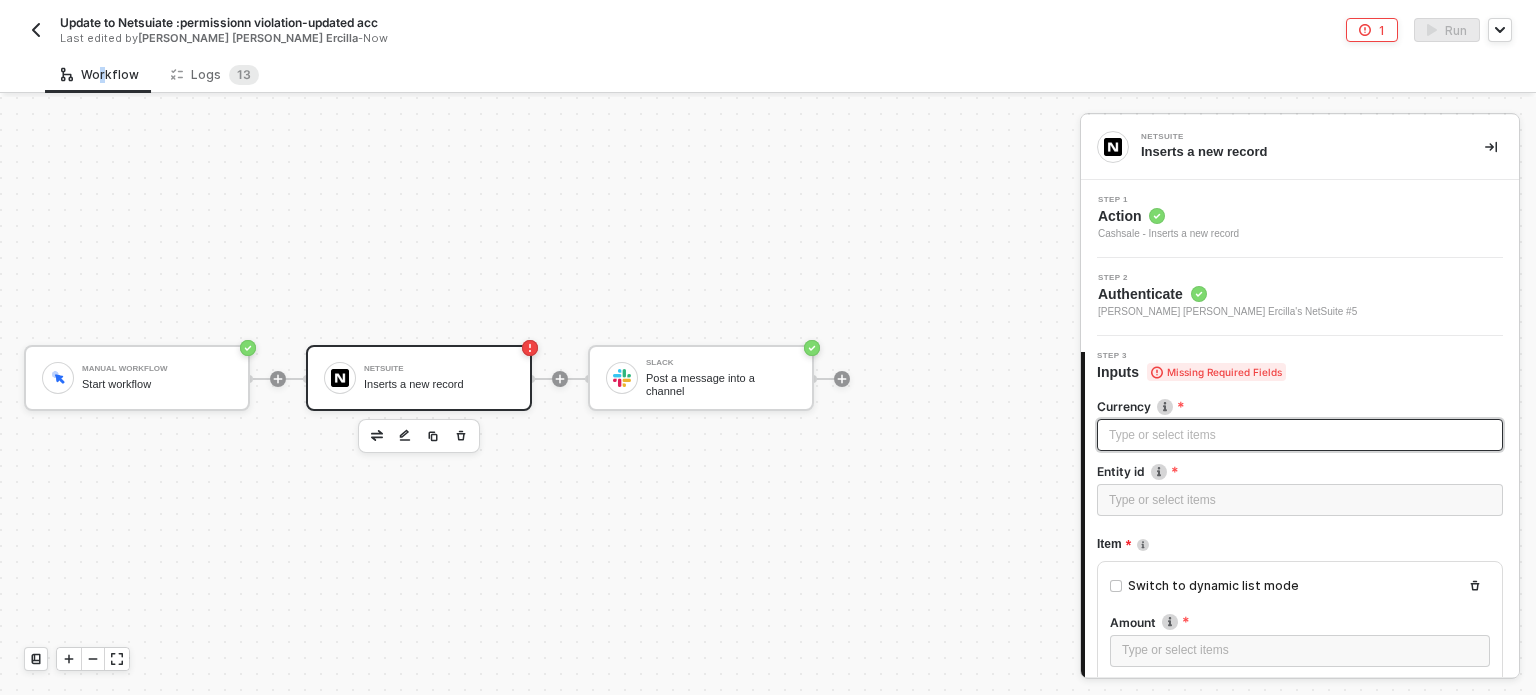 click on "Type or select items ﻿" at bounding box center (1300, 435) 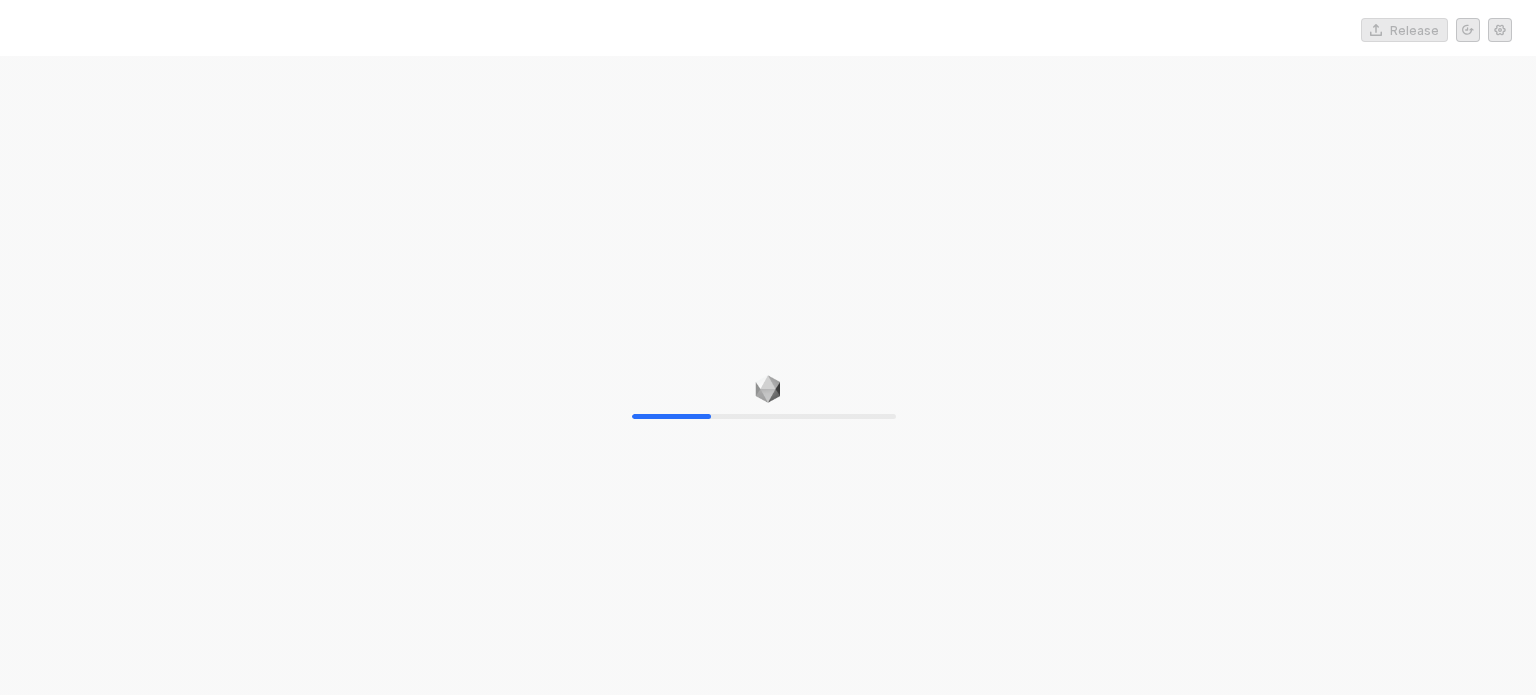 scroll, scrollTop: 0, scrollLeft: 0, axis: both 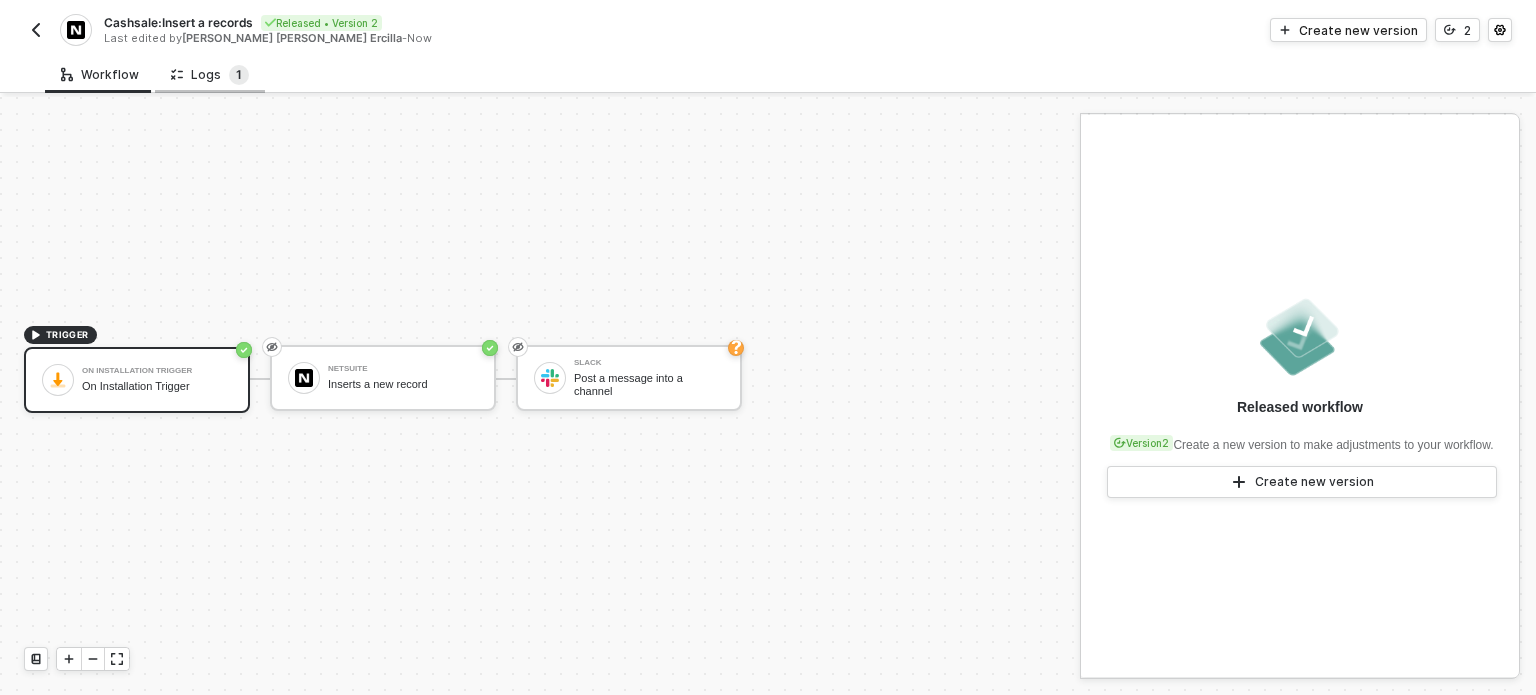 click on "1" at bounding box center [239, 75] 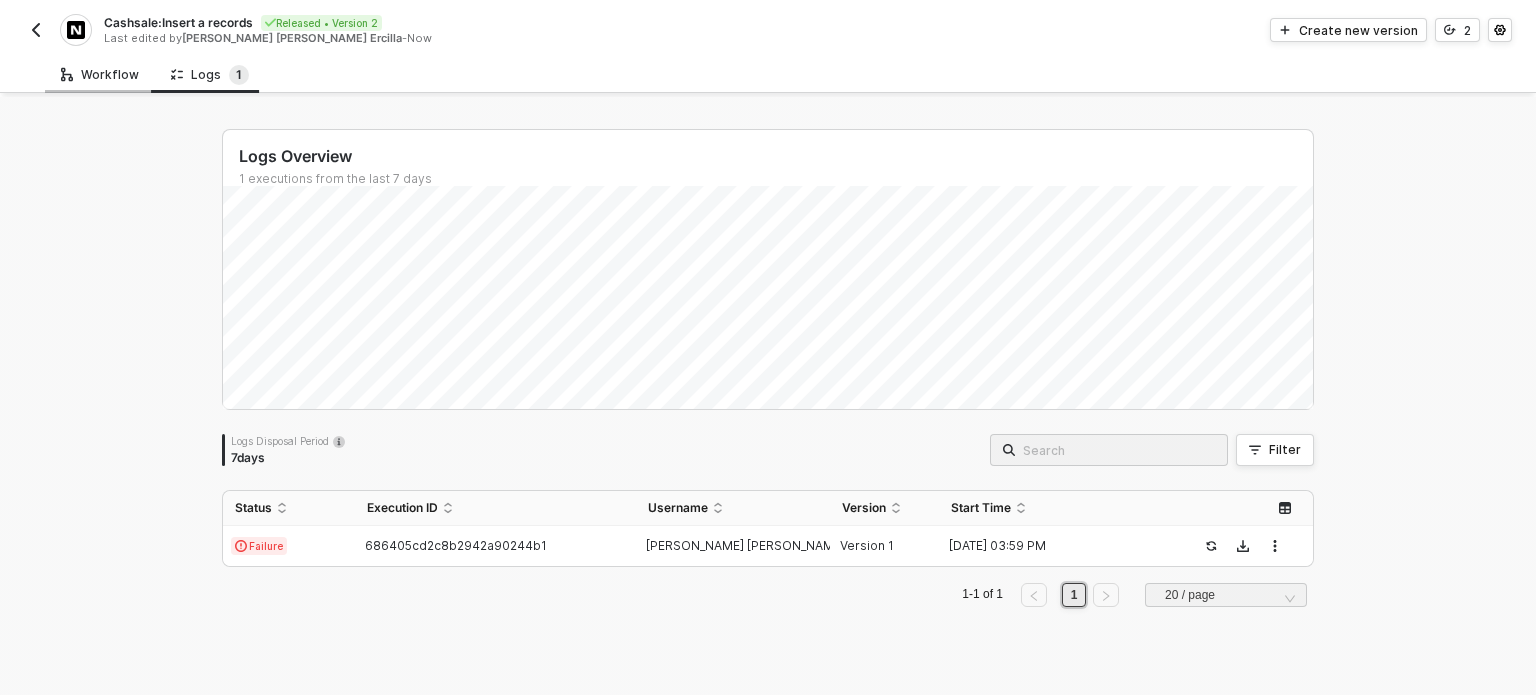 click on "Workflow" at bounding box center (100, 75) 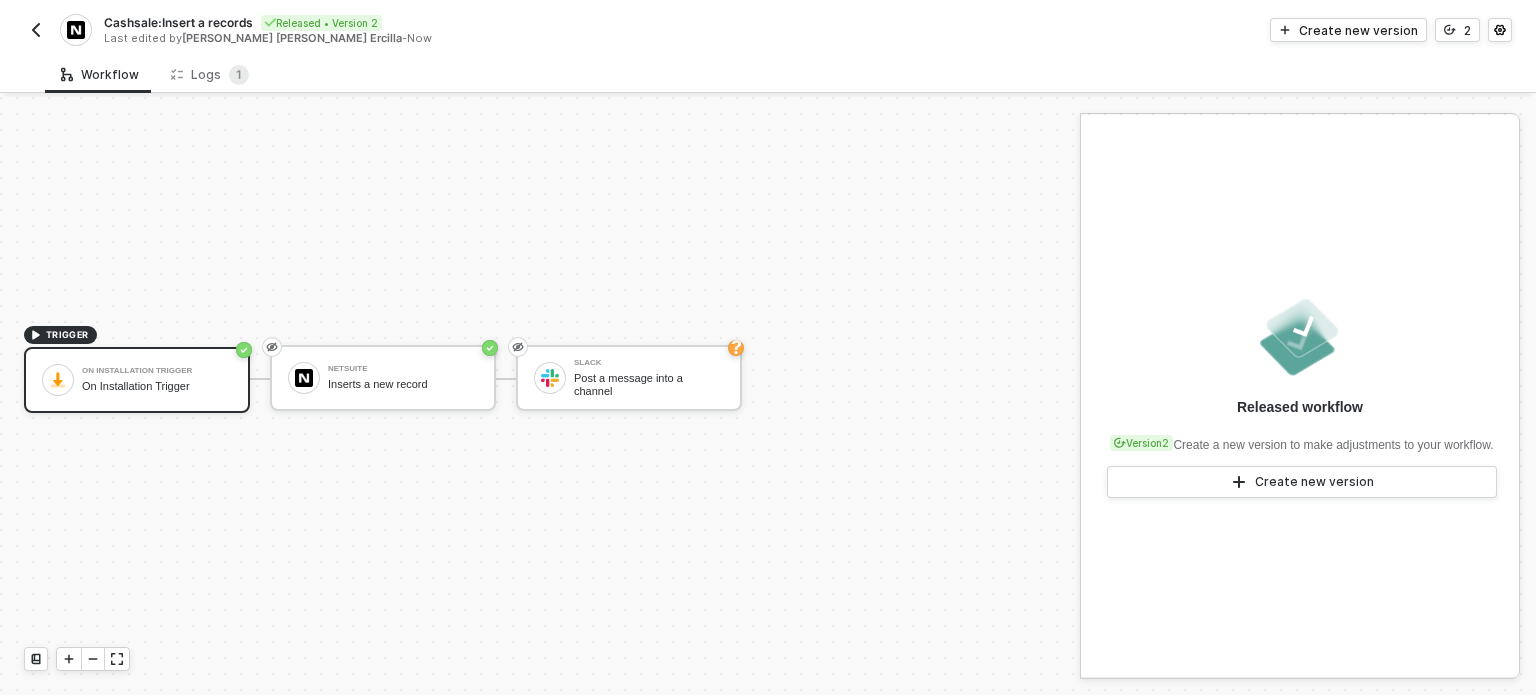 click at bounding box center [36, 30] 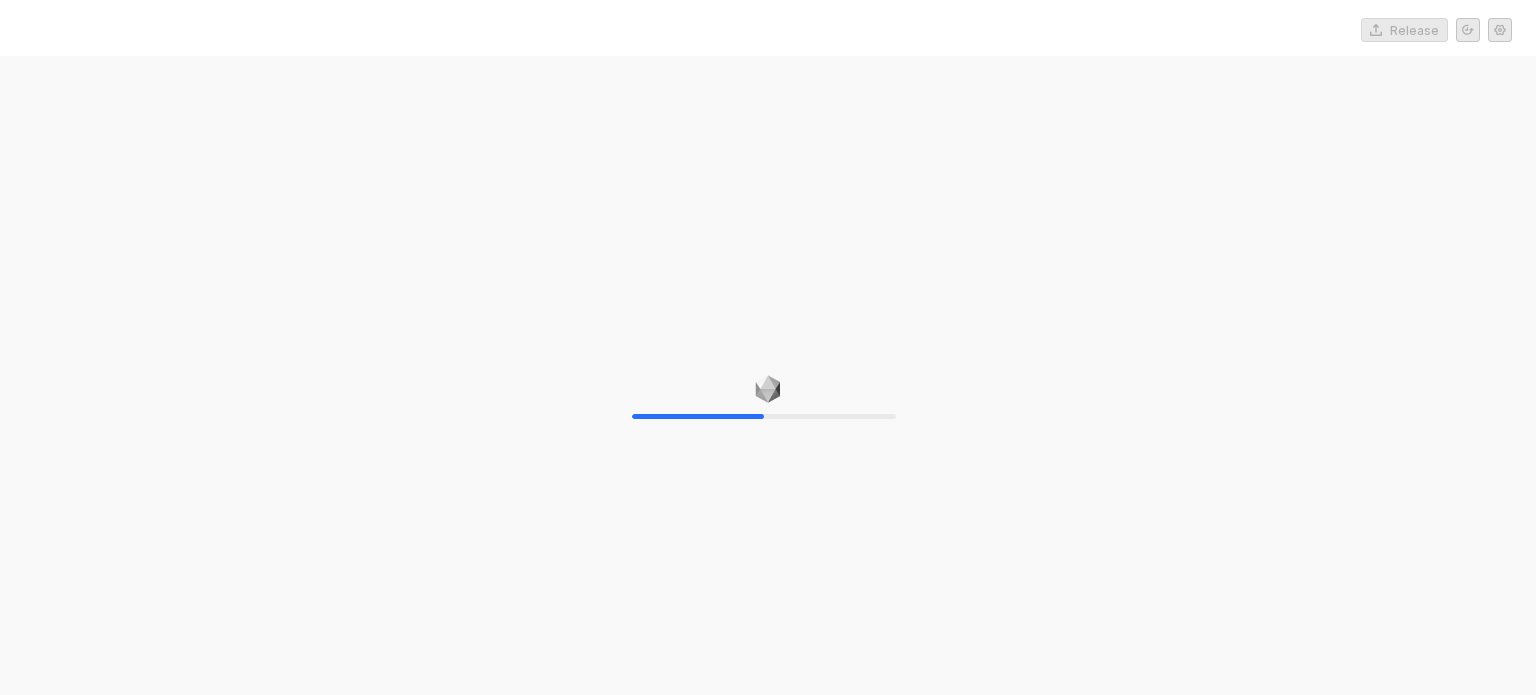 scroll, scrollTop: 0, scrollLeft: 0, axis: both 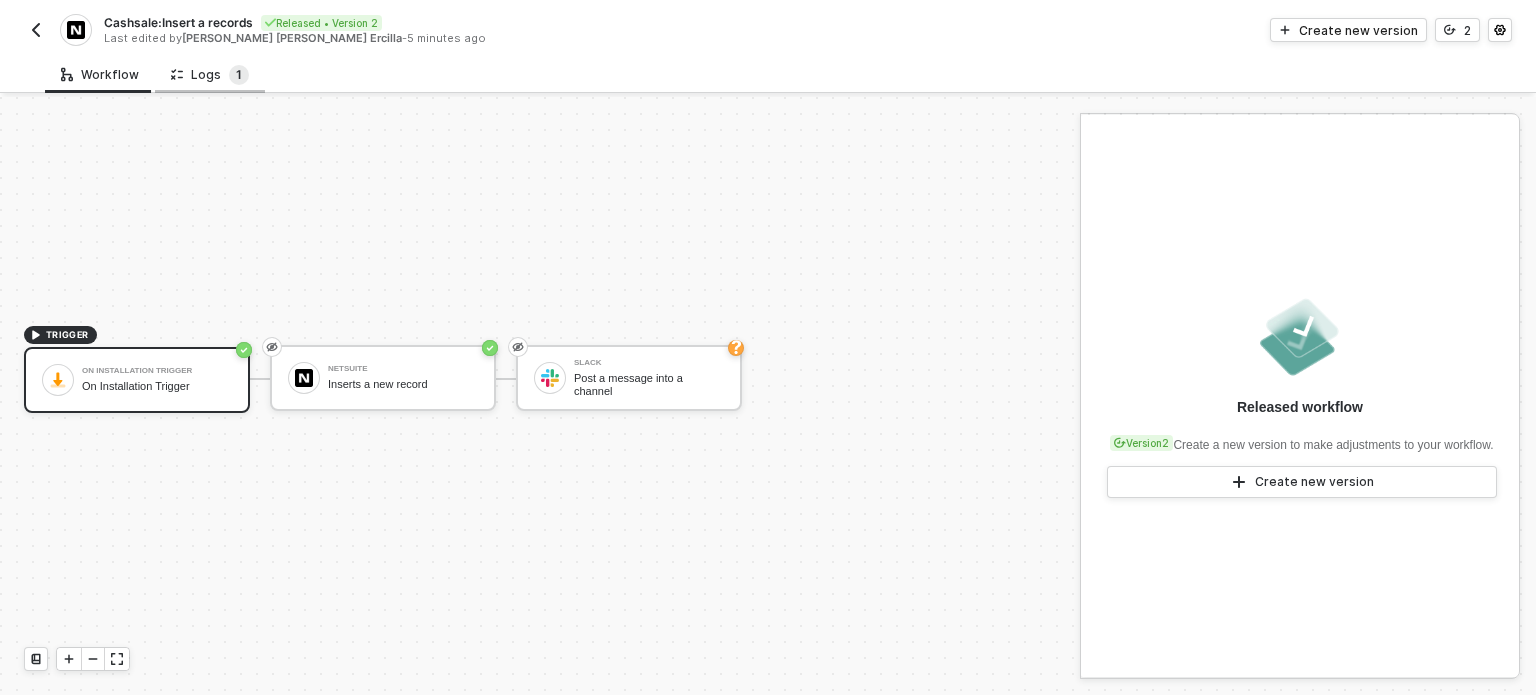 click on "1" at bounding box center [239, 74] 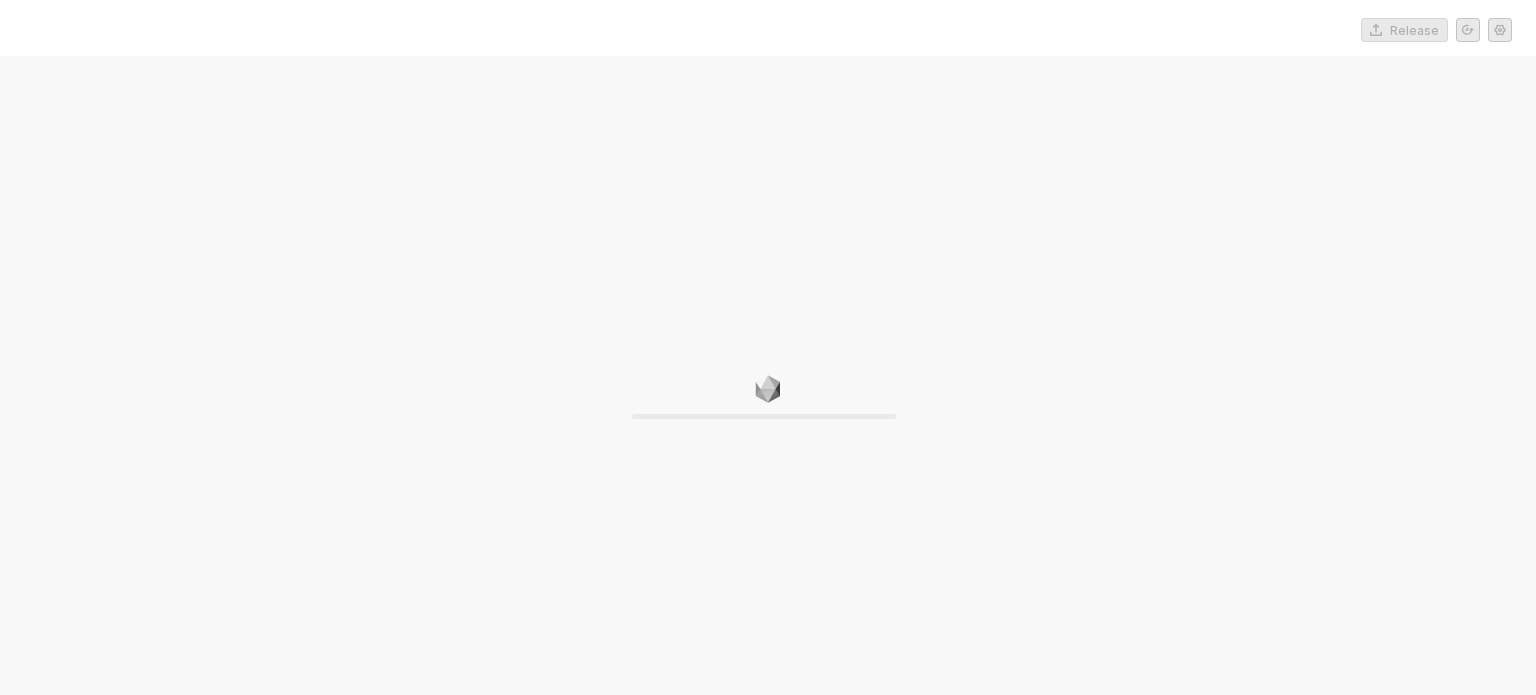 scroll, scrollTop: 0, scrollLeft: 0, axis: both 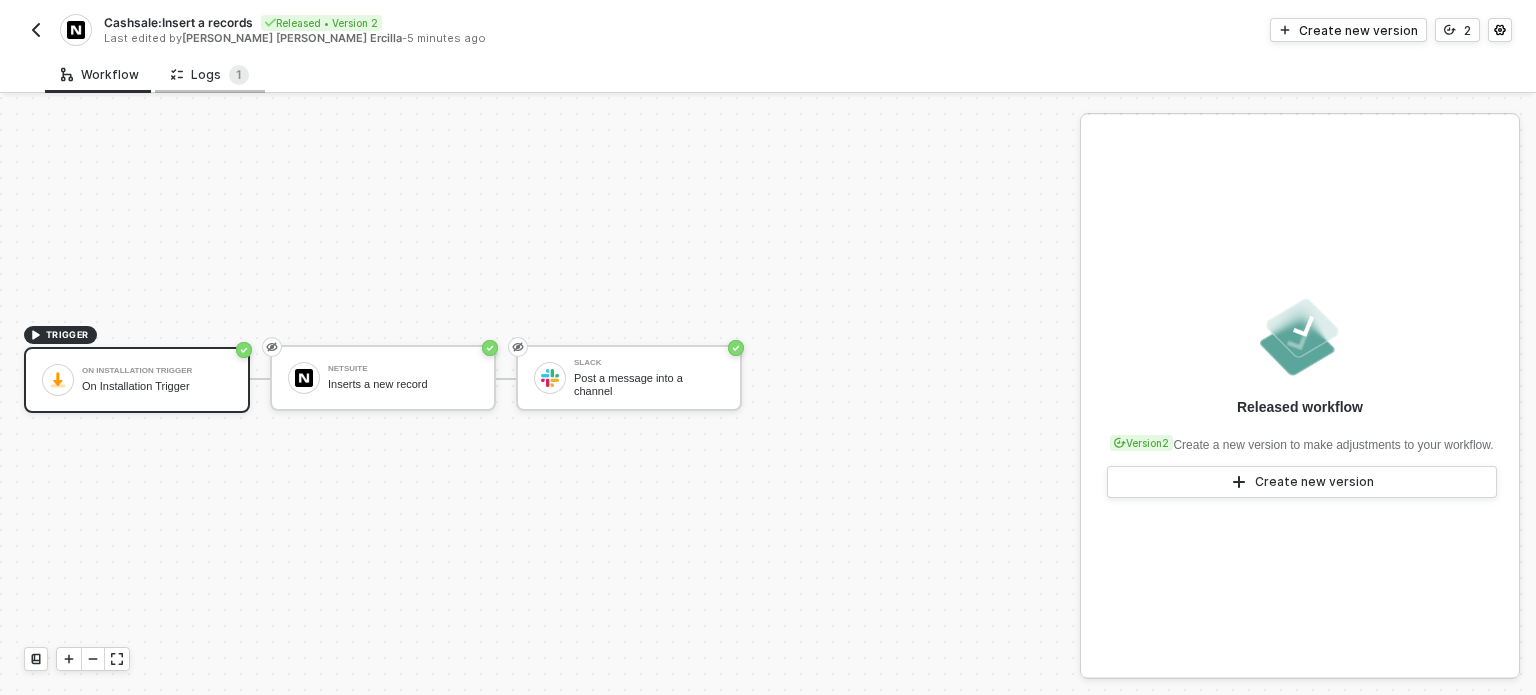 click on "Logs 1" at bounding box center (210, 75) 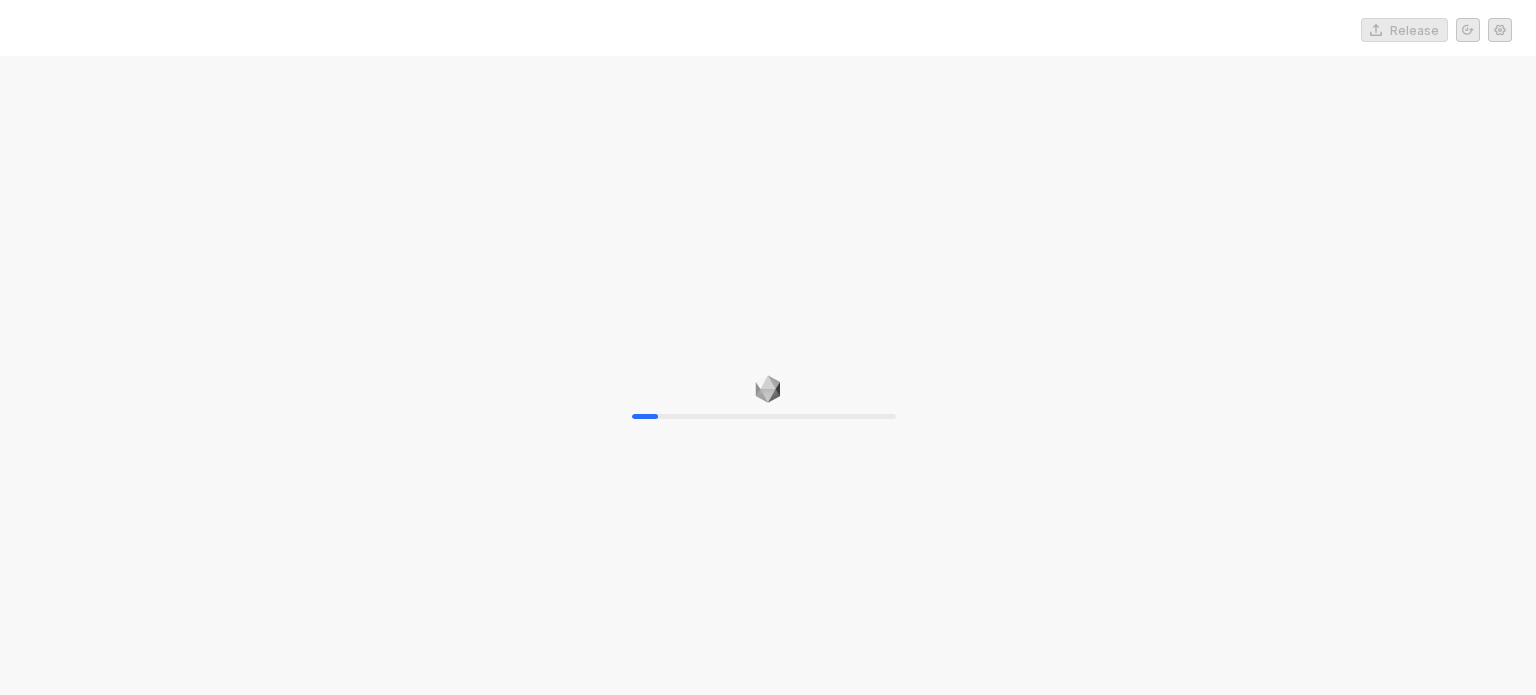 scroll, scrollTop: 0, scrollLeft: 0, axis: both 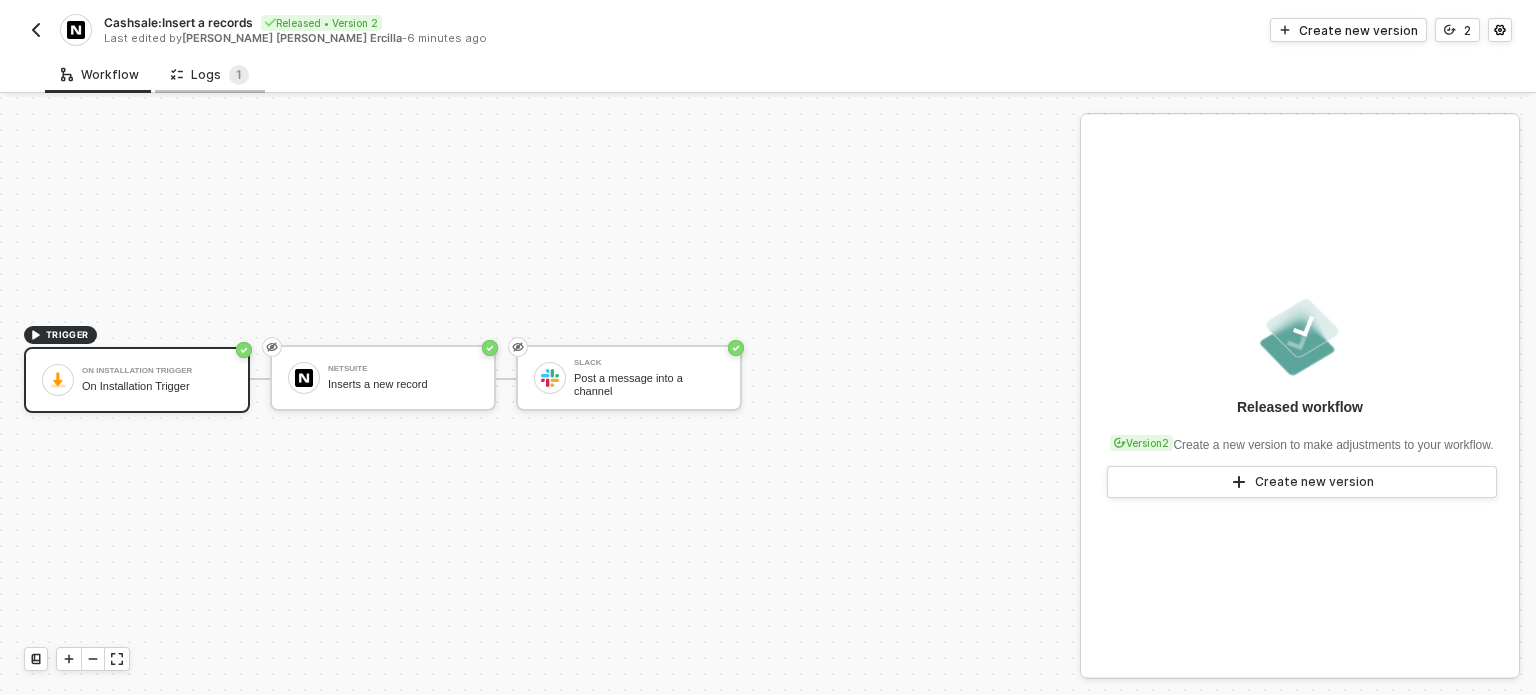 click on "Logs 1" at bounding box center [210, 75] 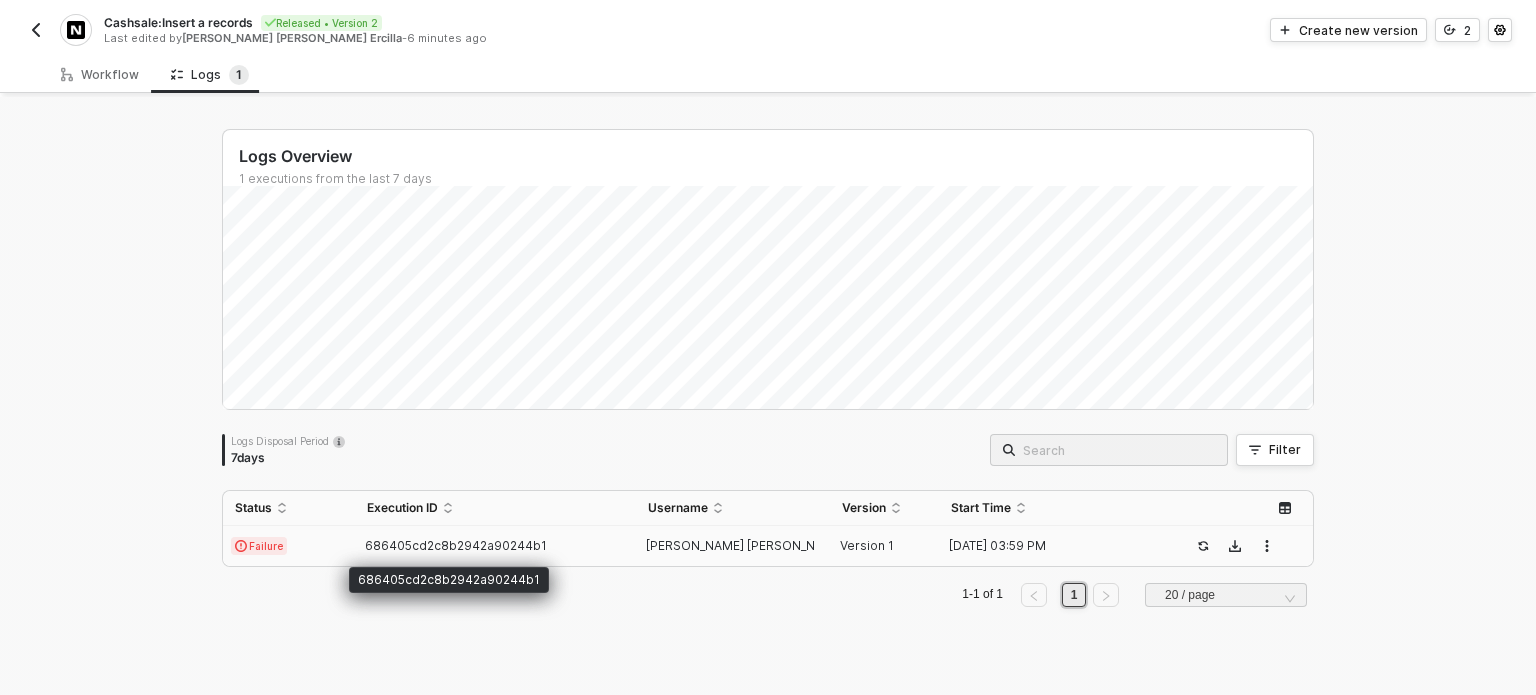 click on "686405cd2c8b2942a90244b1" at bounding box center (456, 545) 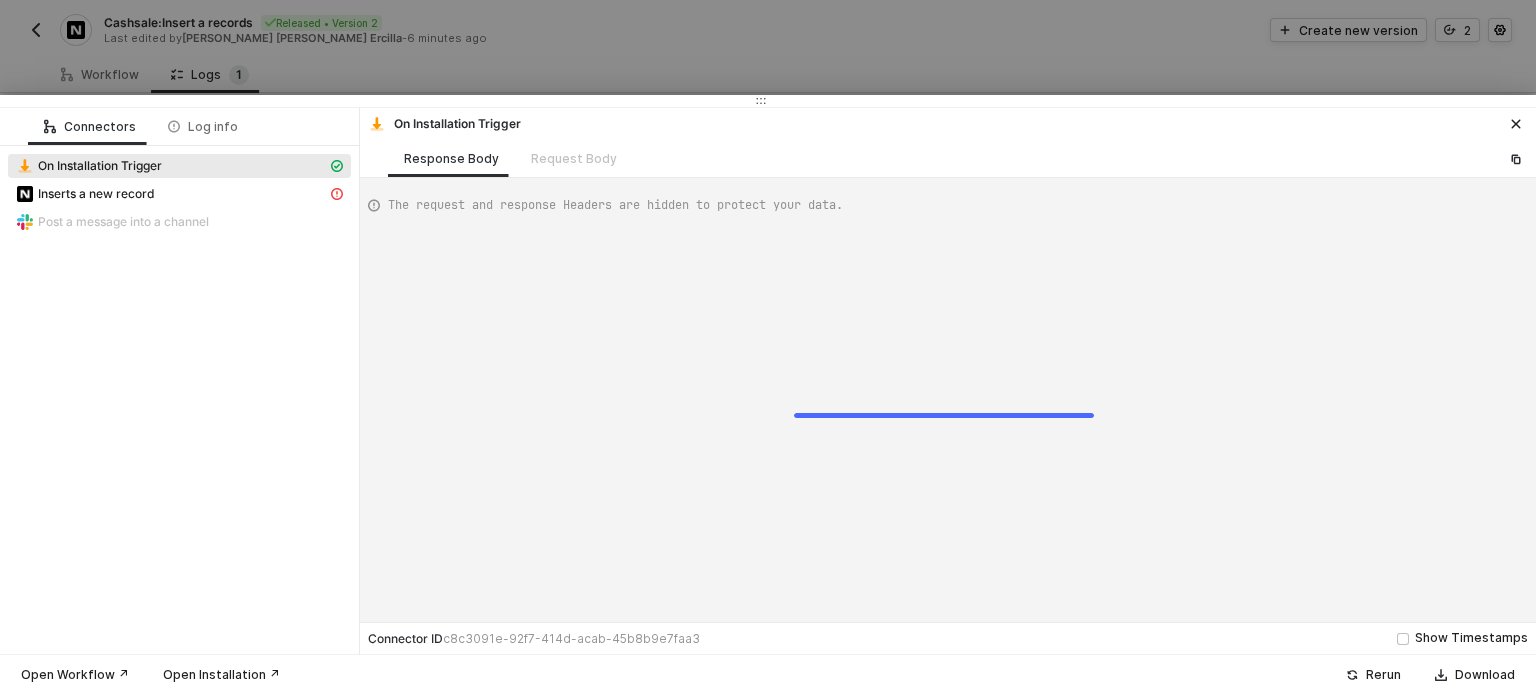 type on "{
"json": {},
"id": "3601074c-ab8f-4368-91fa-e6d9adc27153"
}" 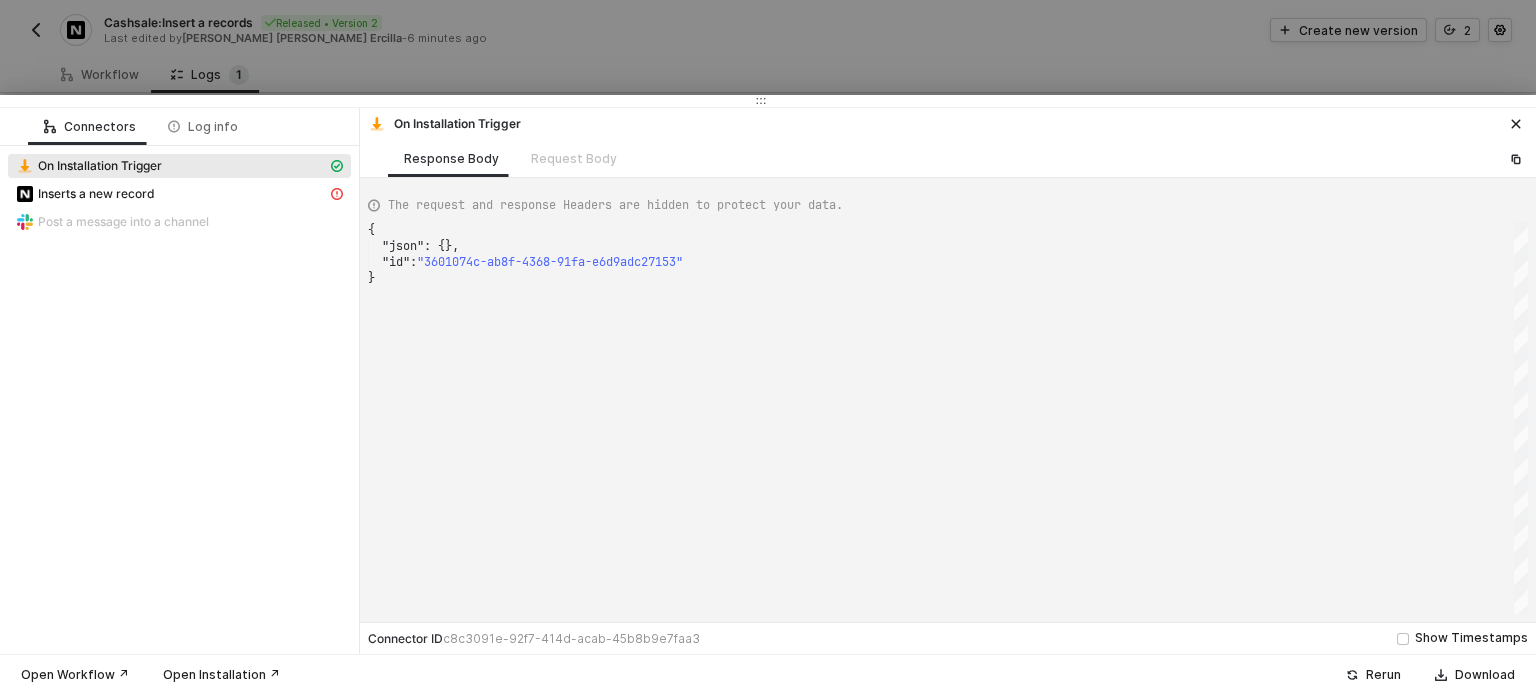 click at bounding box center (768, 347) 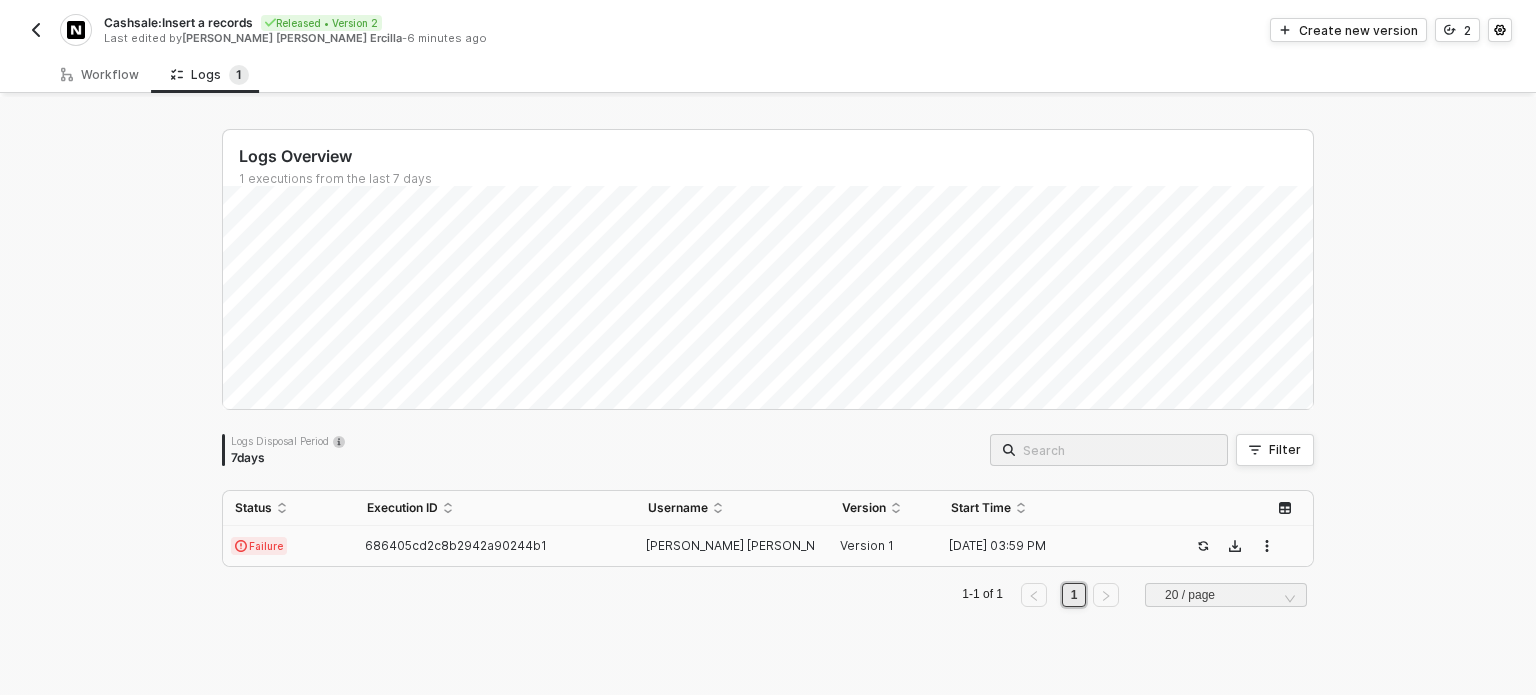 click at bounding box center (36, 30) 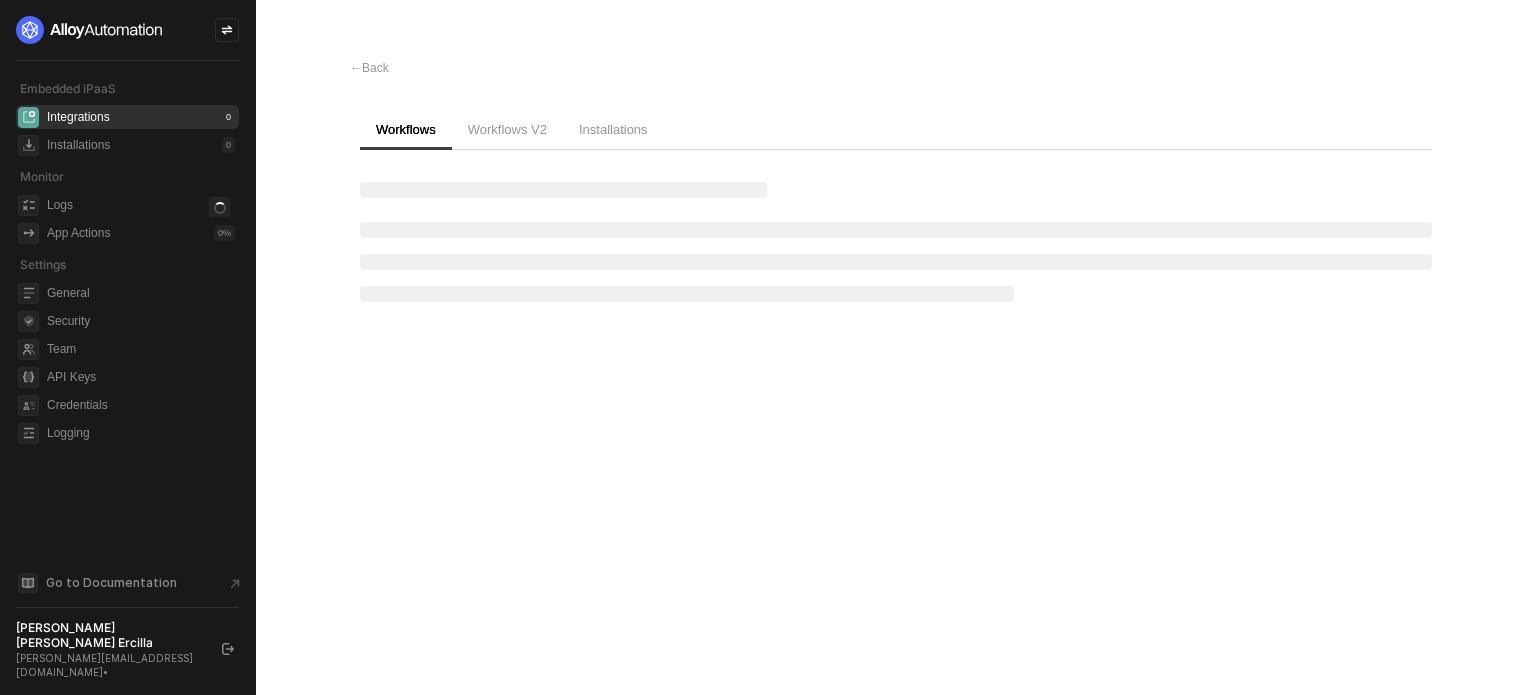 scroll, scrollTop: 0, scrollLeft: 0, axis: both 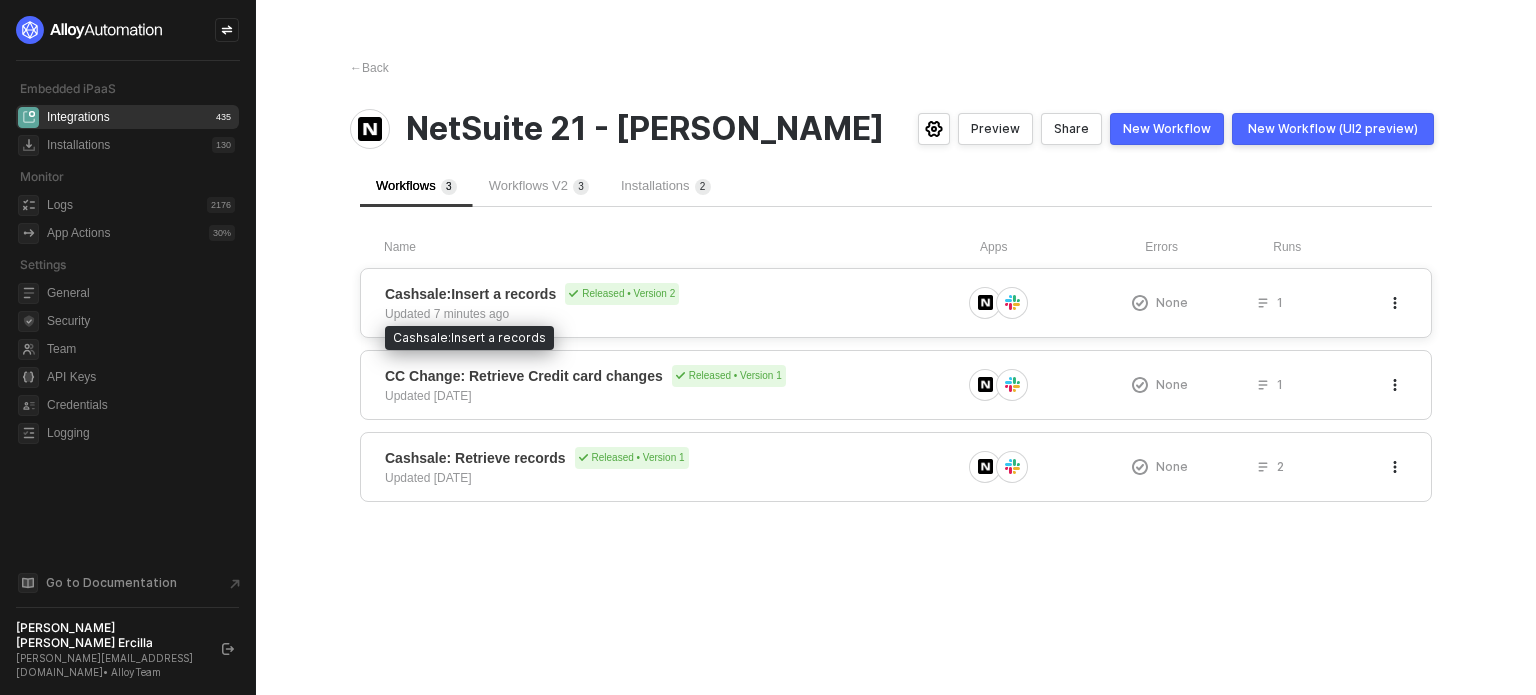 click on "Cashsale:Insert a  records" at bounding box center [470, 294] 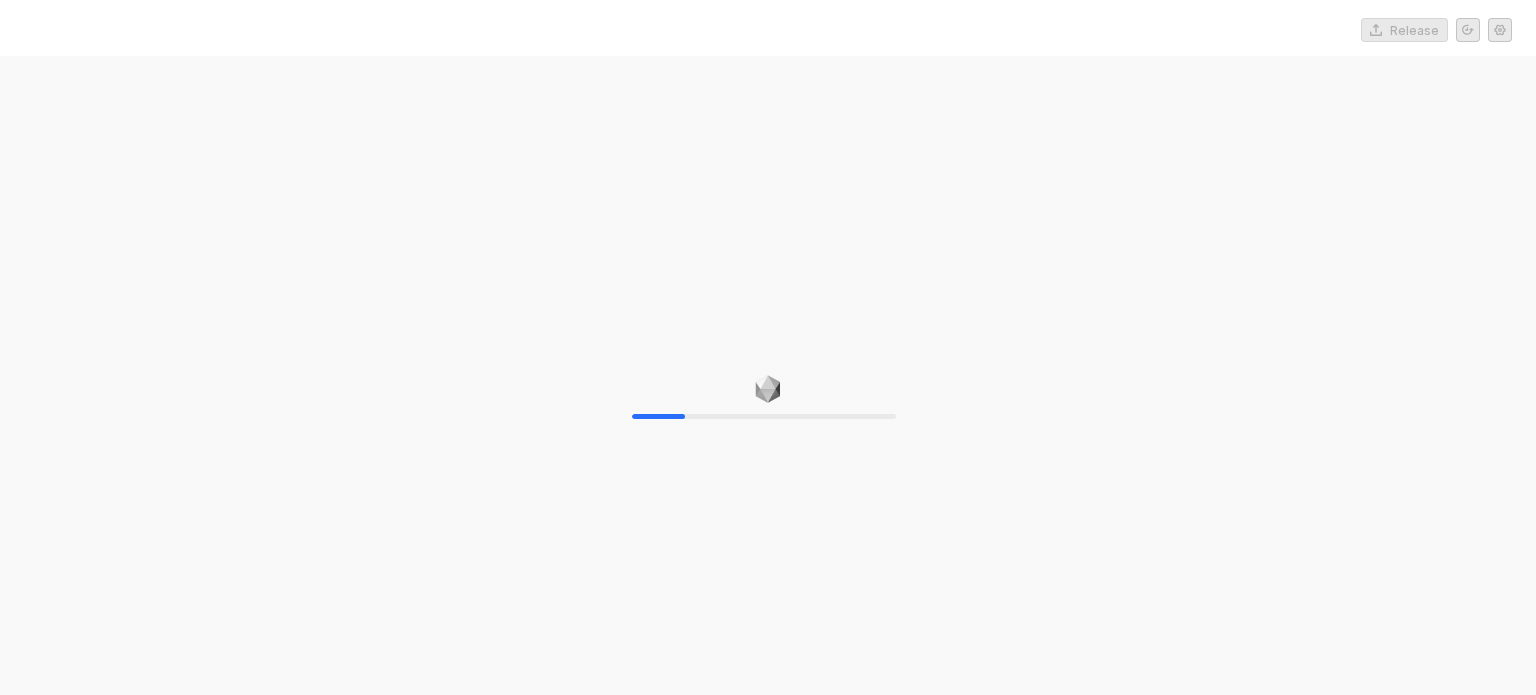 scroll, scrollTop: 0, scrollLeft: 0, axis: both 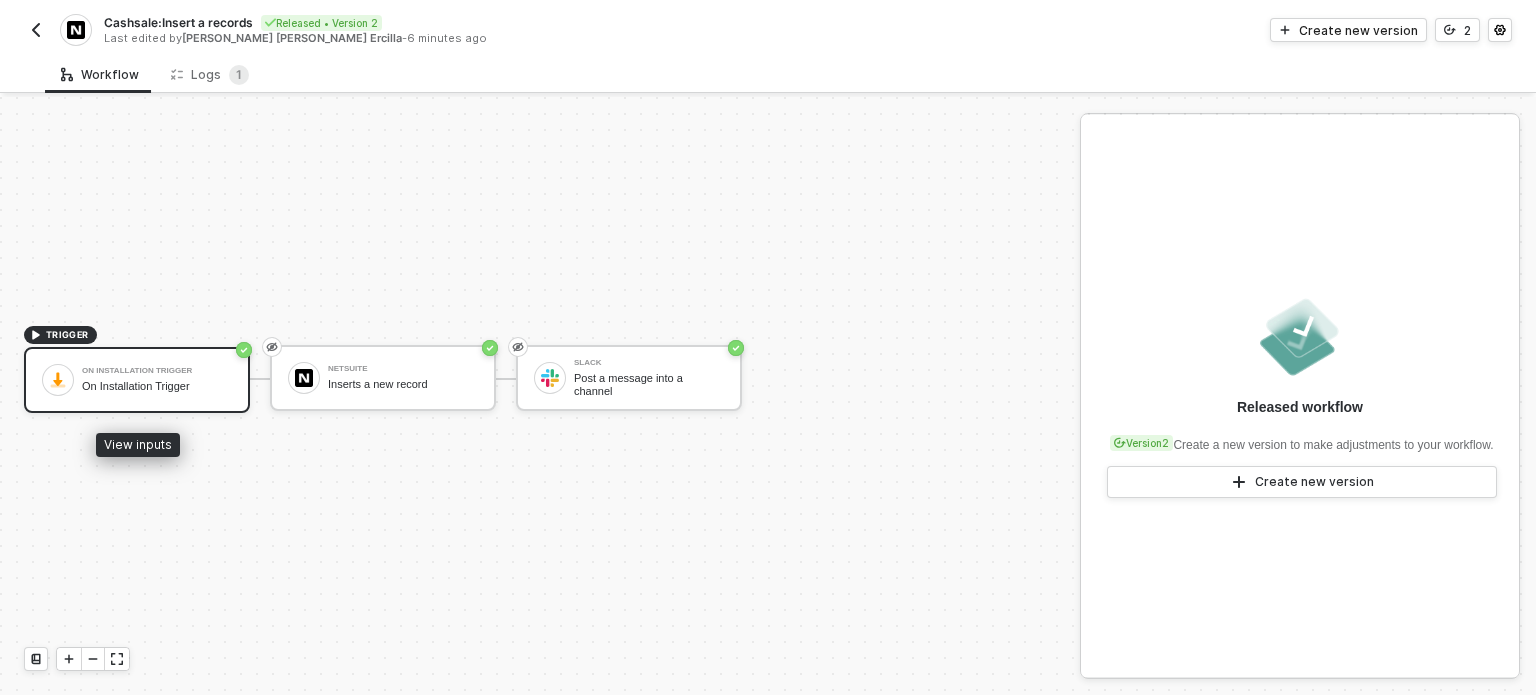 click on "On Installation Trigger On Installation Trigger" at bounding box center [157, 380] 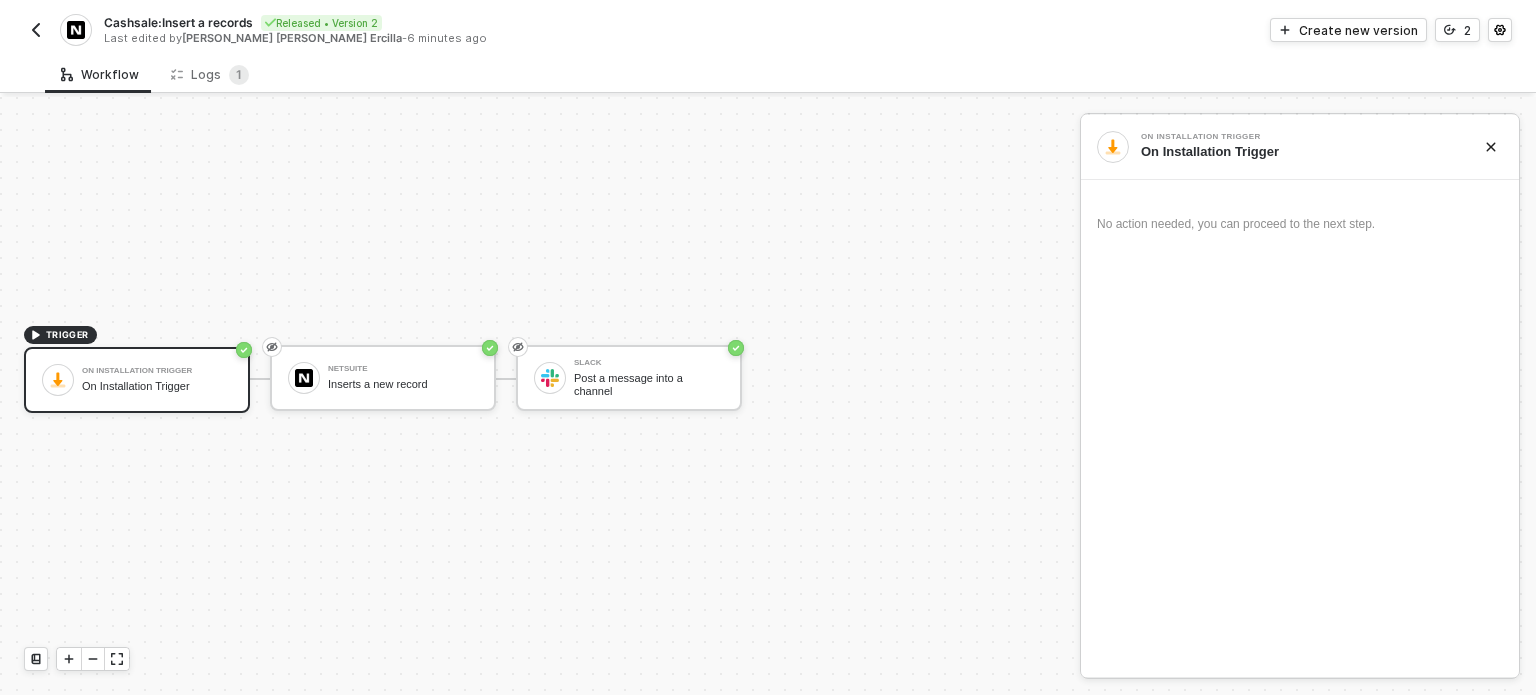 click at bounding box center [36, 30] 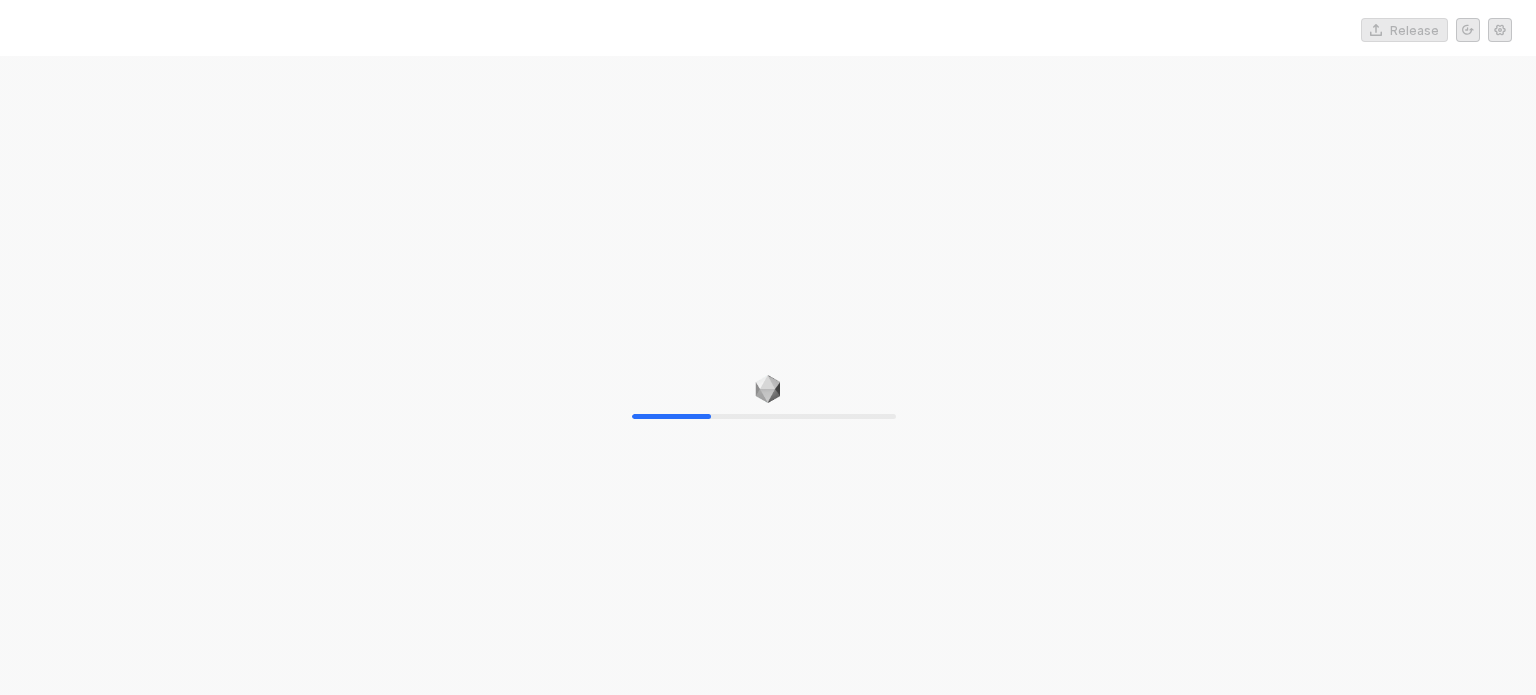 scroll, scrollTop: 0, scrollLeft: 0, axis: both 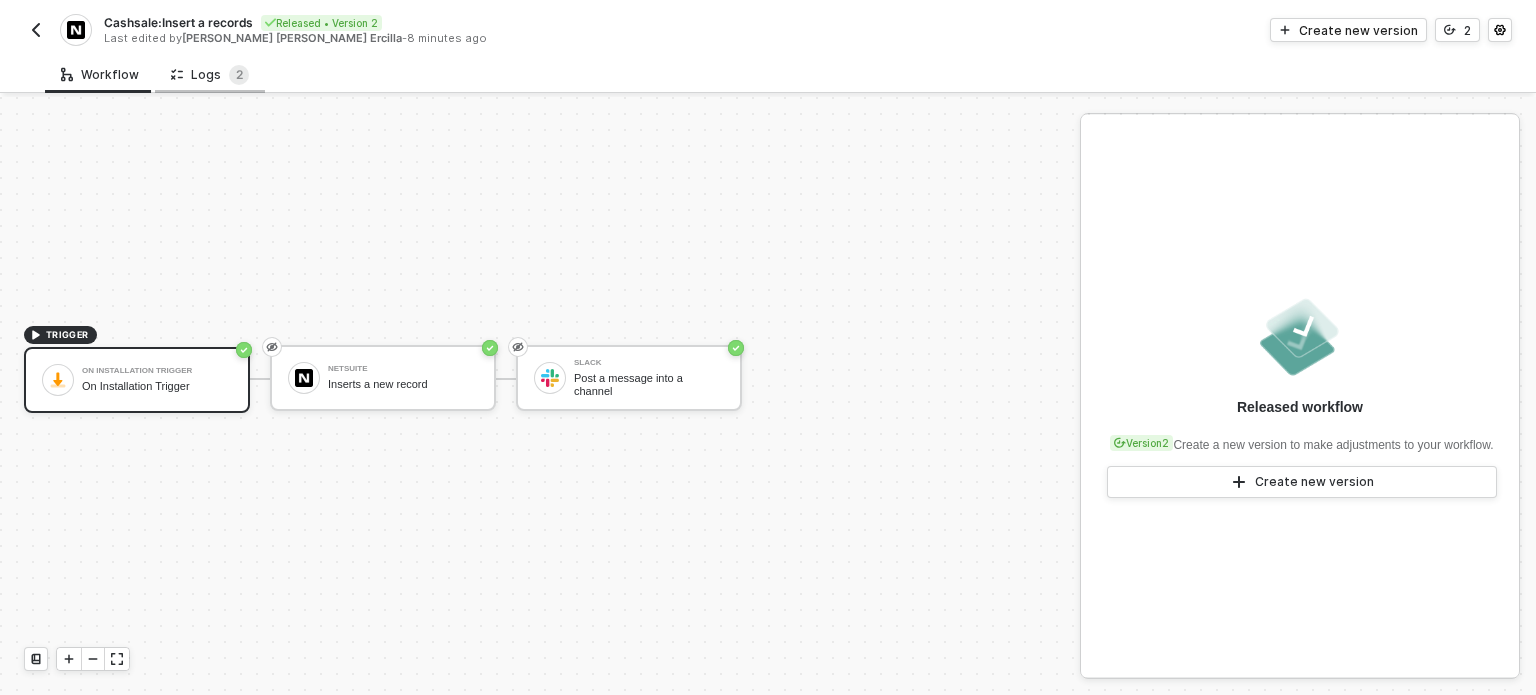 click on "Logs 2" at bounding box center [210, 75] 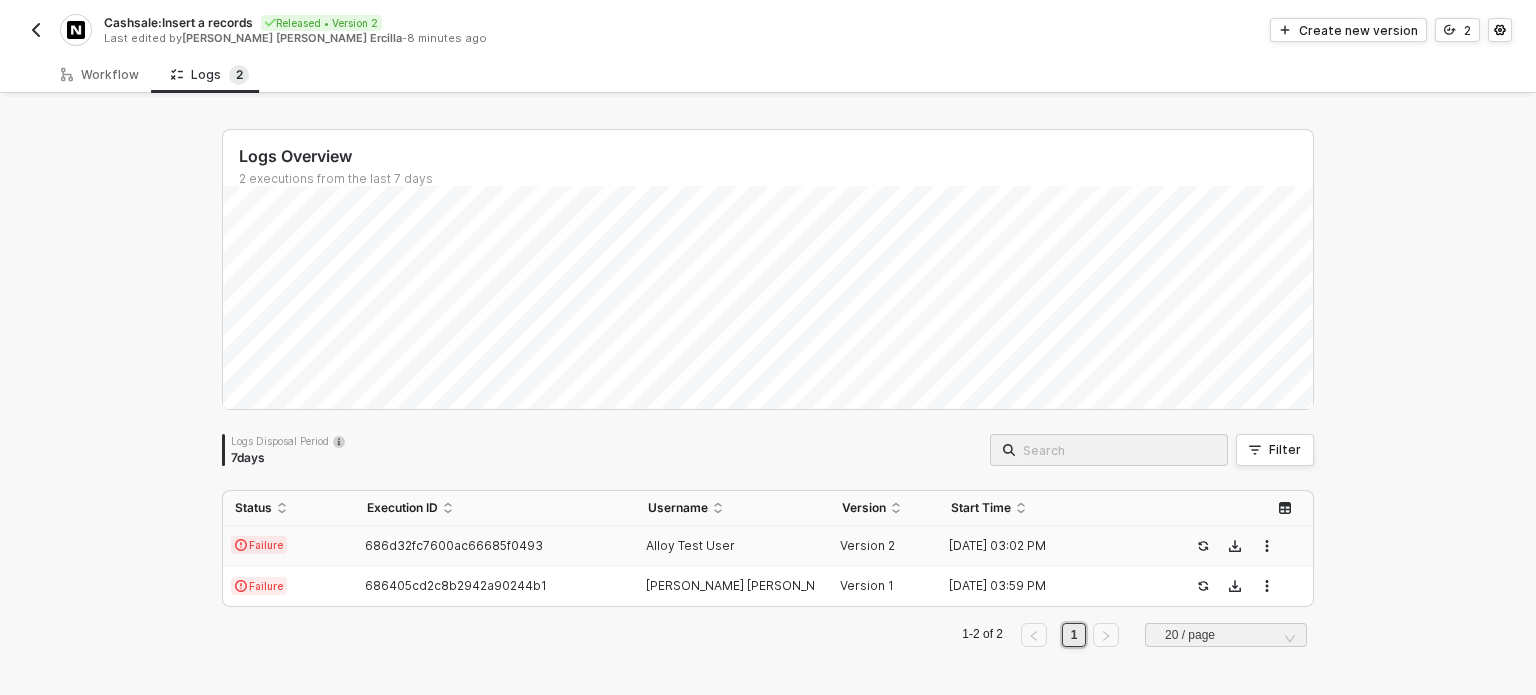 click on "Failure" at bounding box center (259, 545) 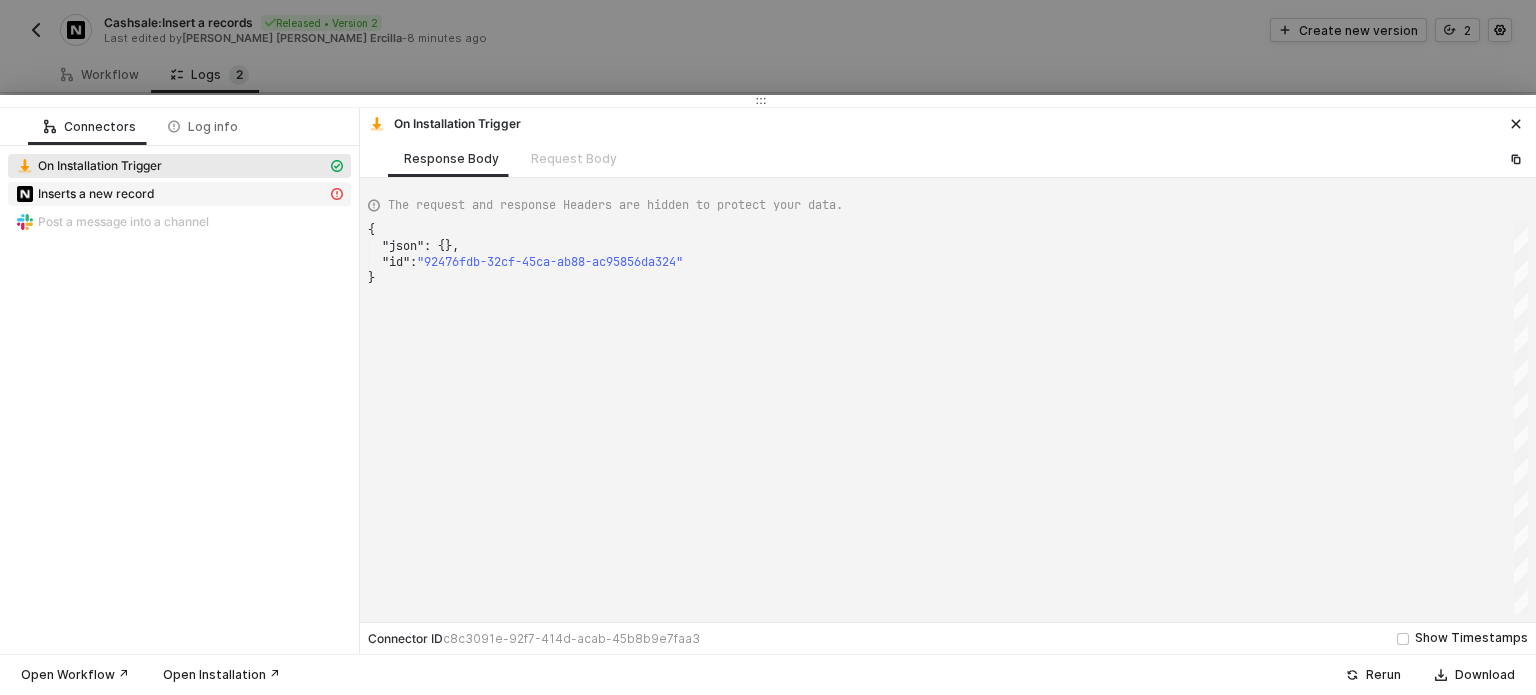 click on "Inserts a new record" at bounding box center [171, 194] 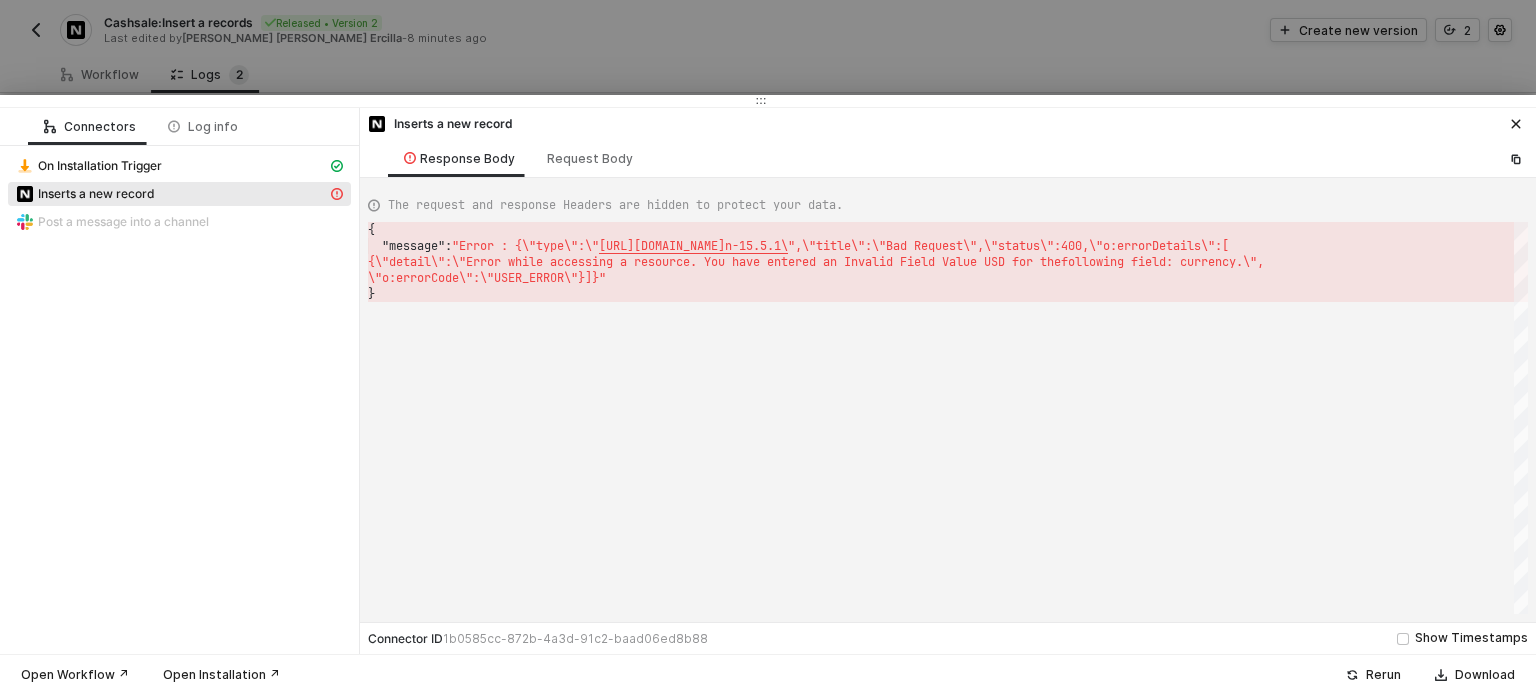 drag, startPoint x: 470, startPoint y: 35, endPoint x: 397, endPoint y: 33, distance: 73.02739 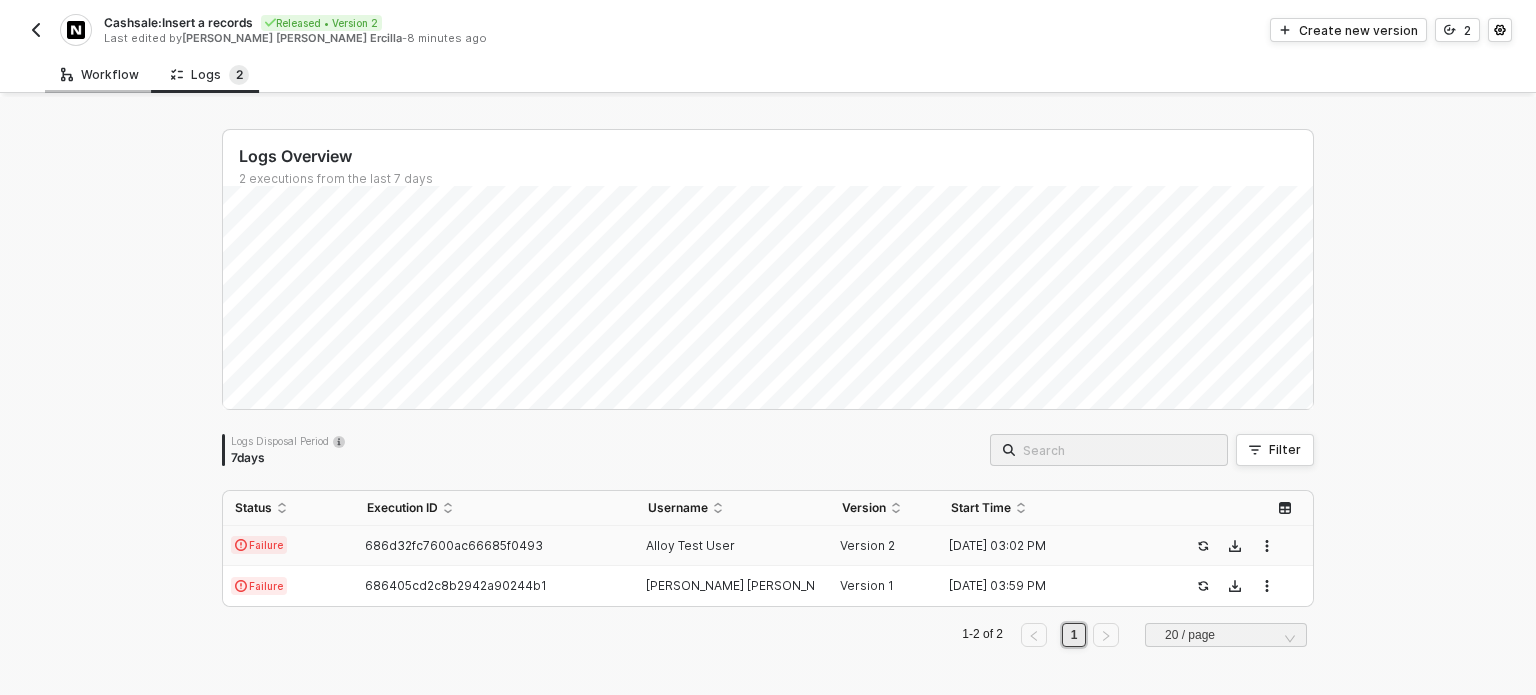click on "Workflow" at bounding box center (100, 75) 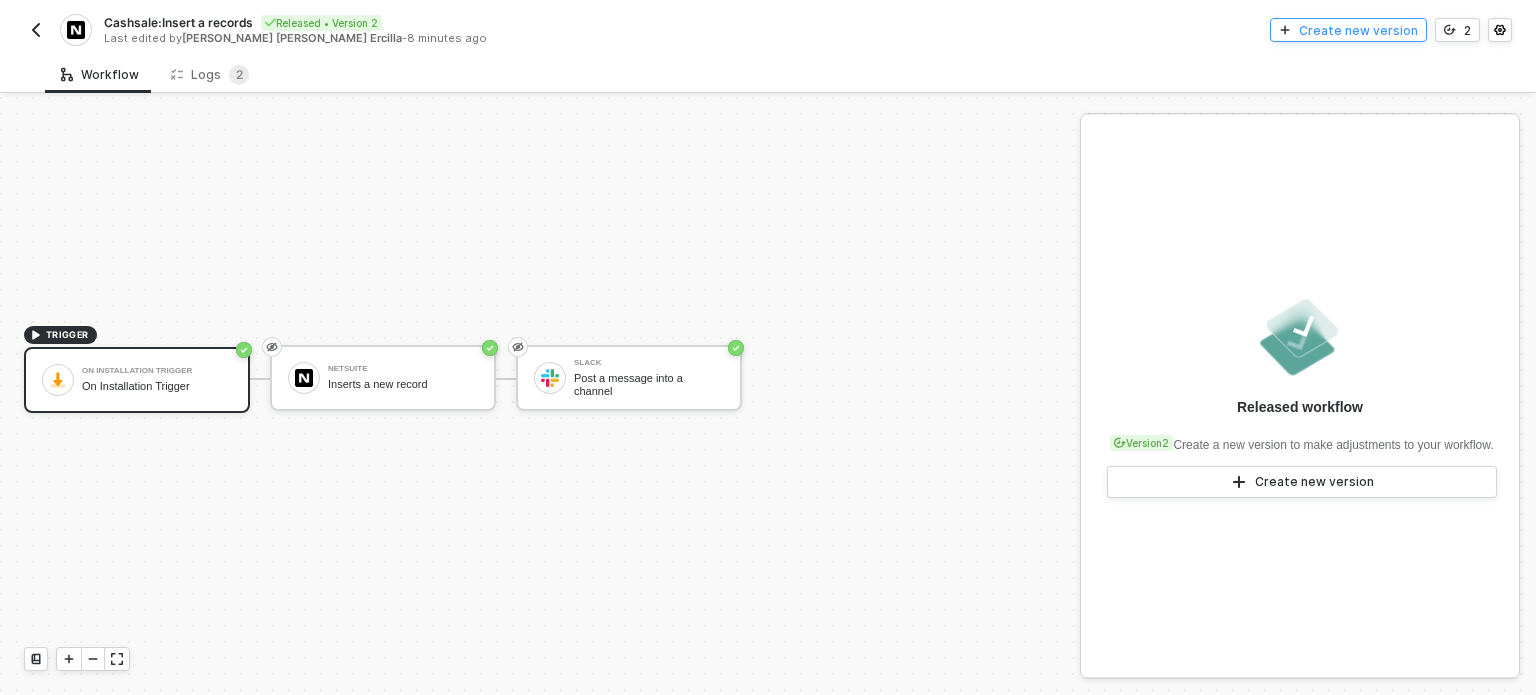 drag, startPoint x: 1373, startPoint y: 22, endPoint x: 1364, endPoint y: 35, distance: 15.811388 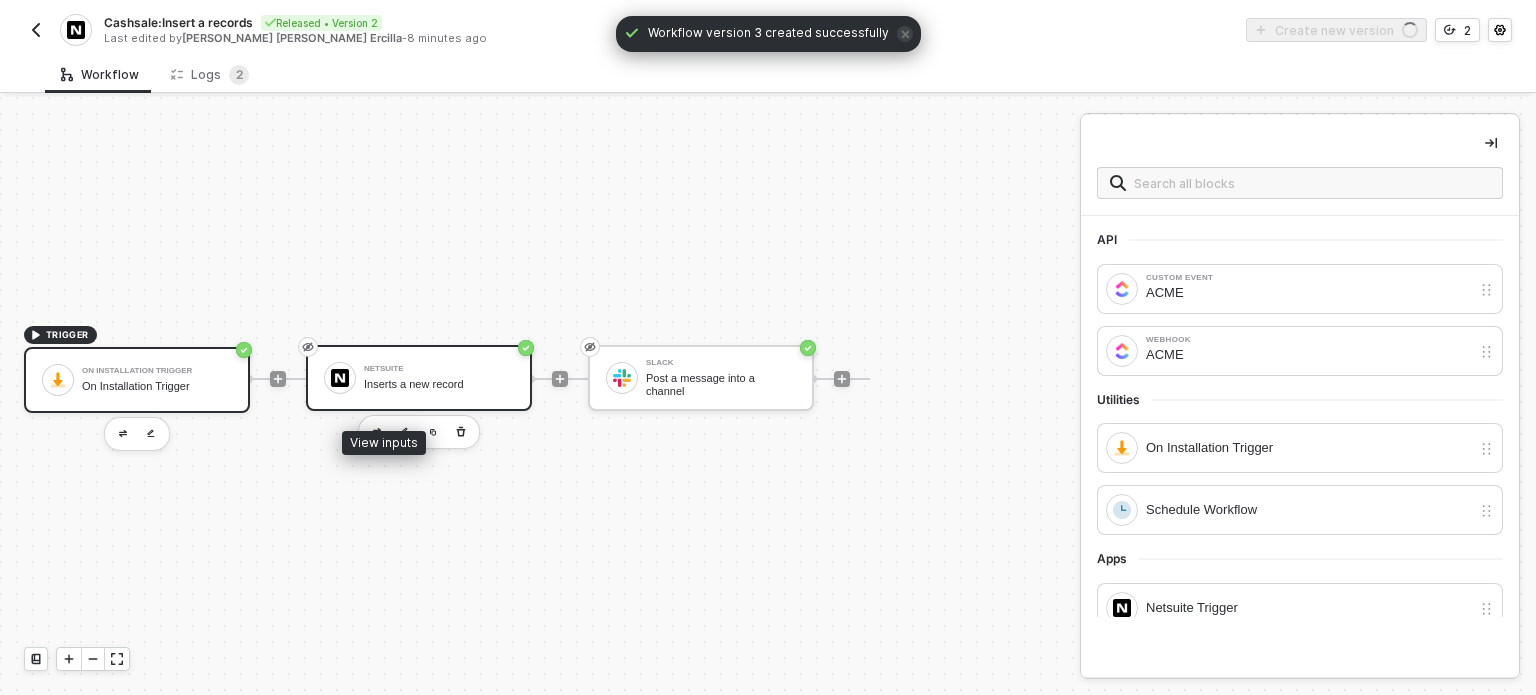 click on "Inserts a new record" at bounding box center [439, 384] 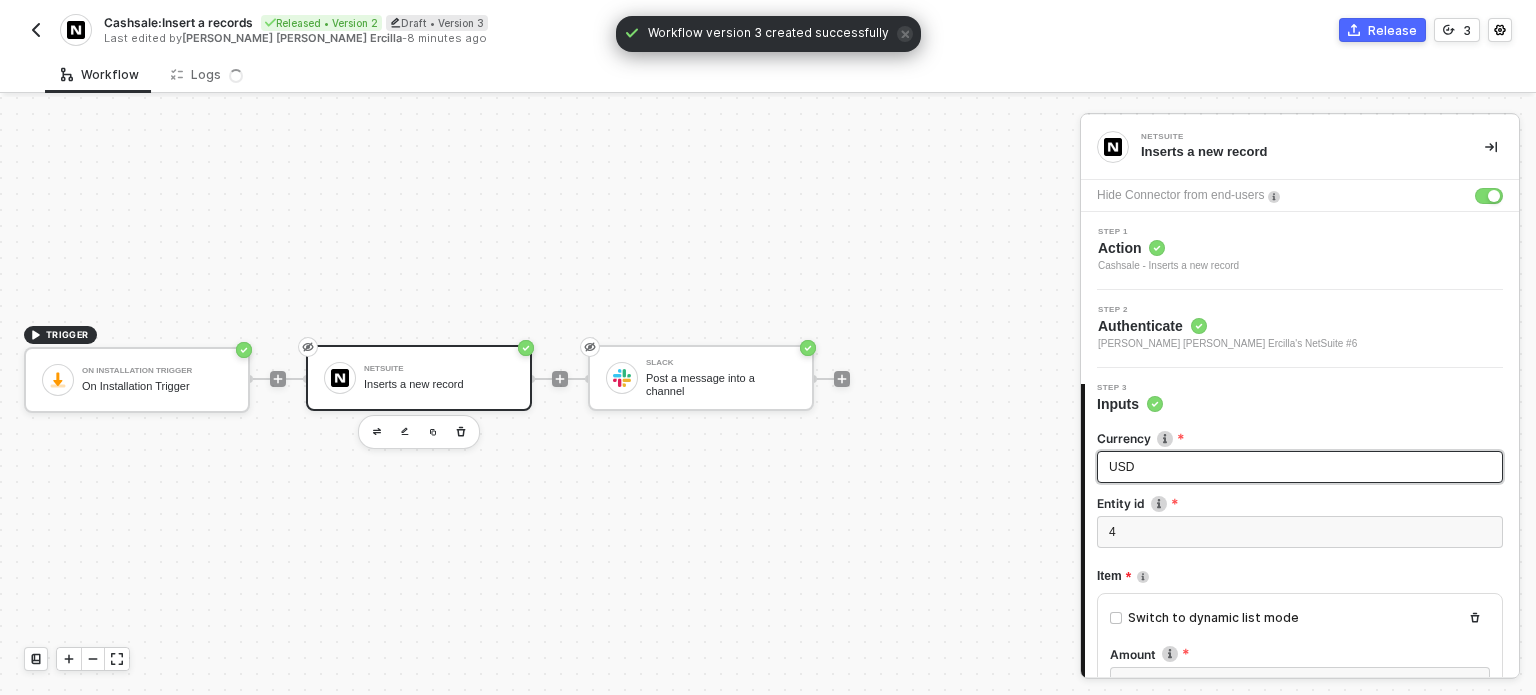 click on "USD" at bounding box center [1300, 467] 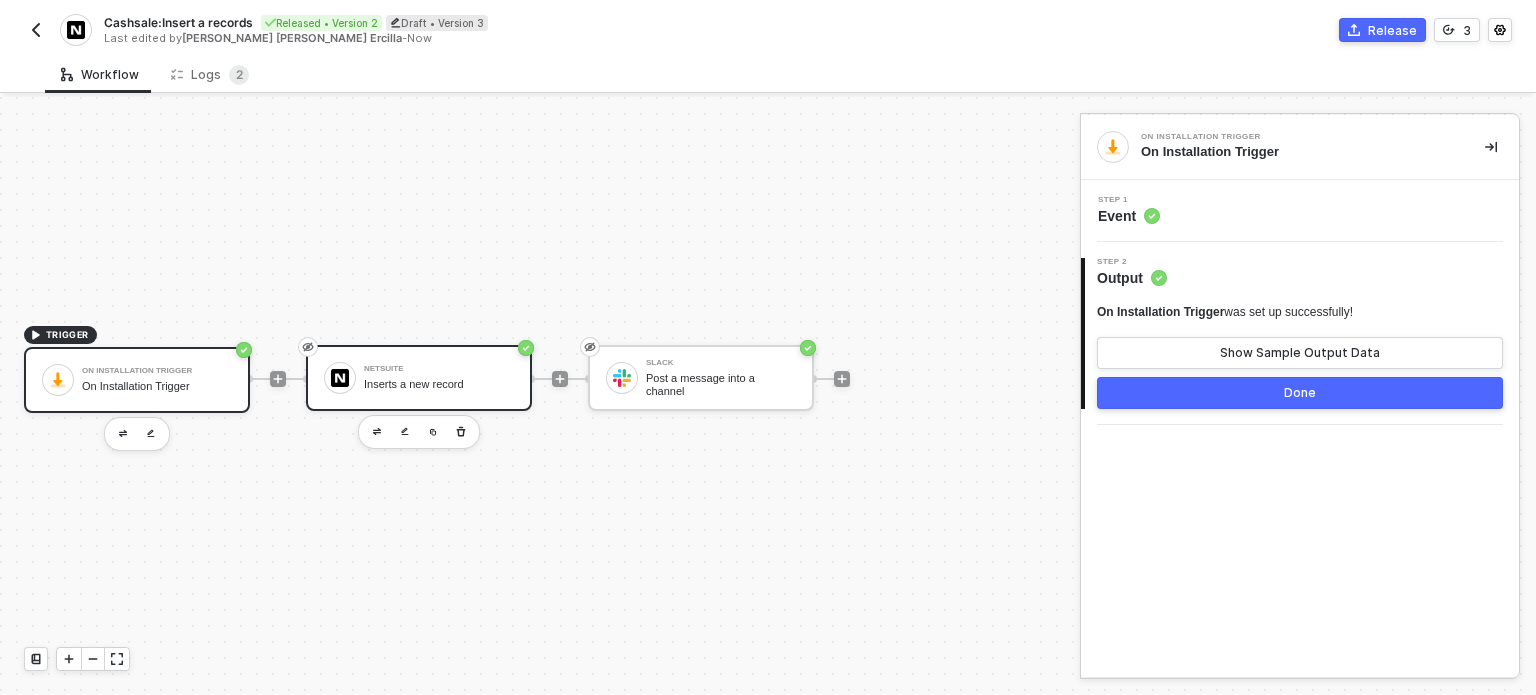 click on "NetSuite Inserts a new record" at bounding box center [439, 378] 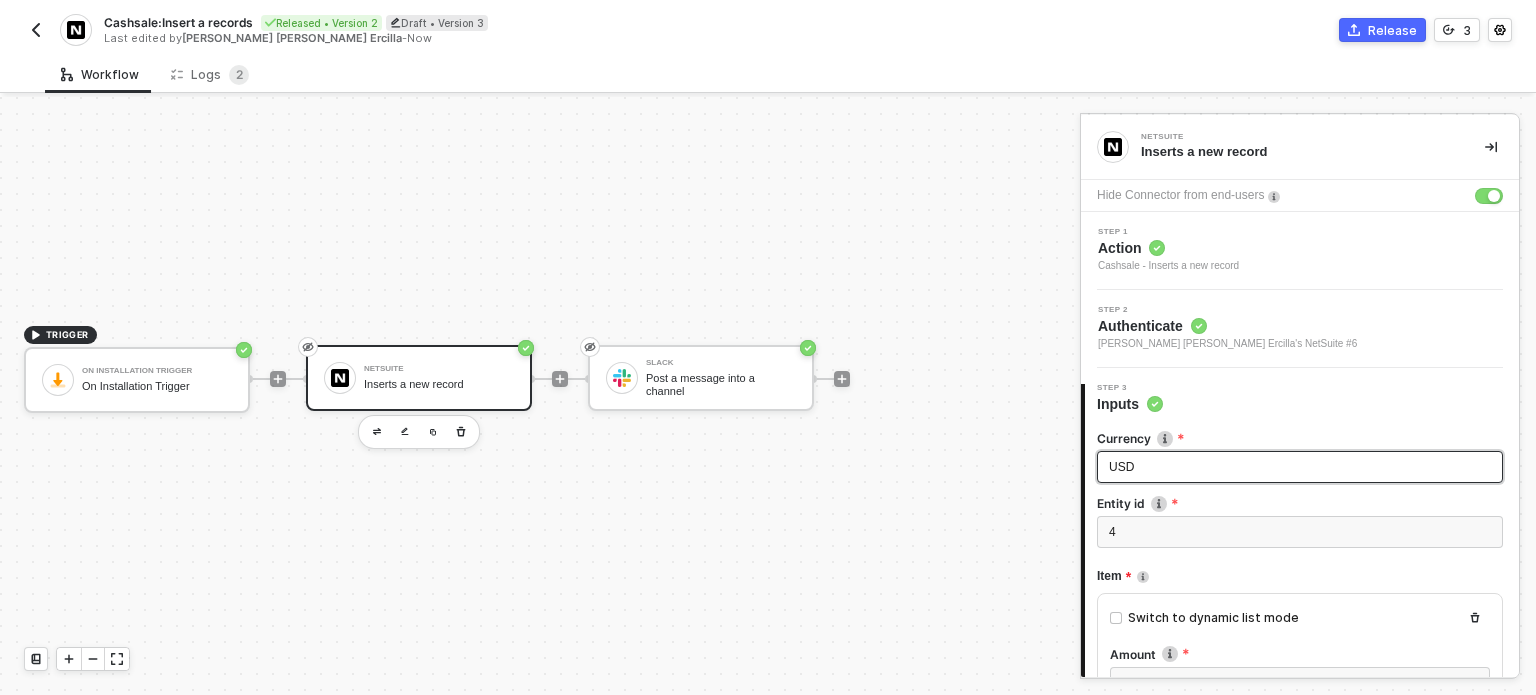 click on "USD" at bounding box center (1121, 467) 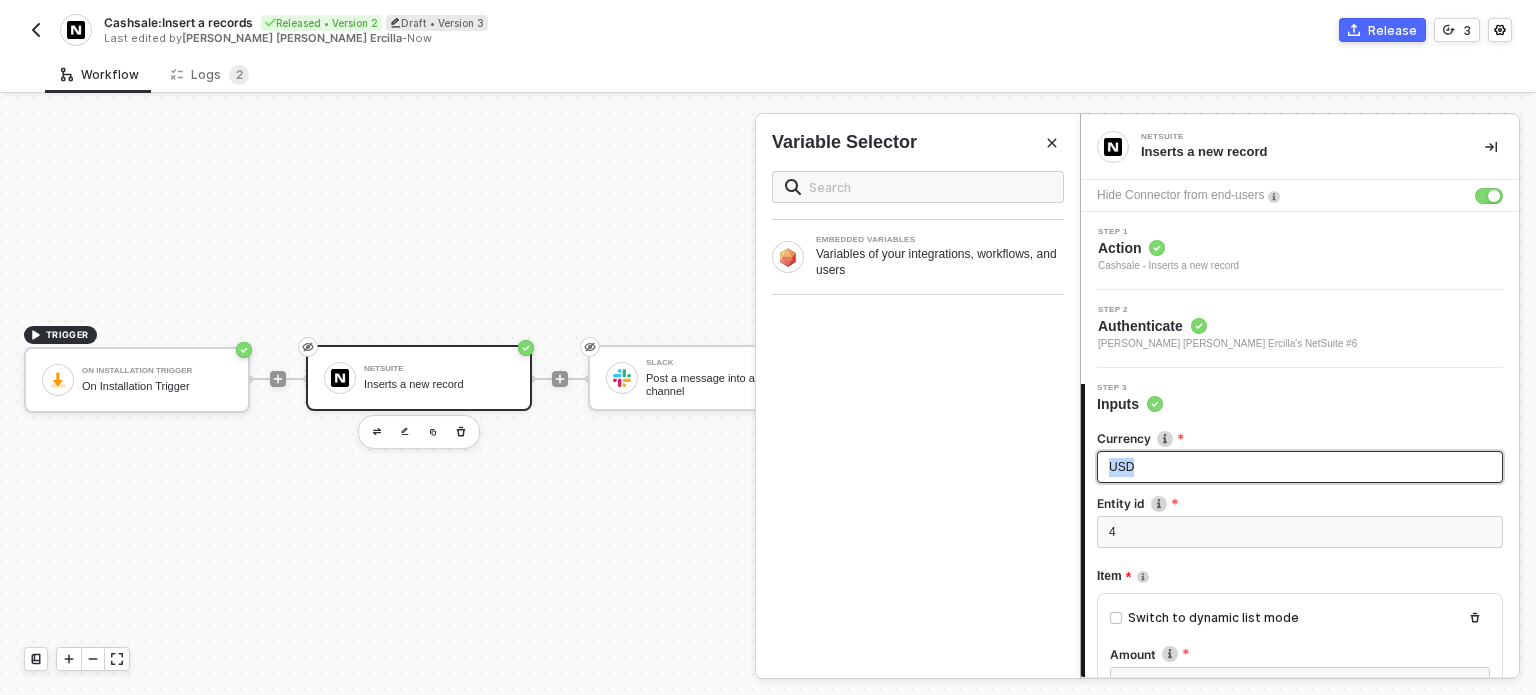 click on "USD" at bounding box center [1121, 467] 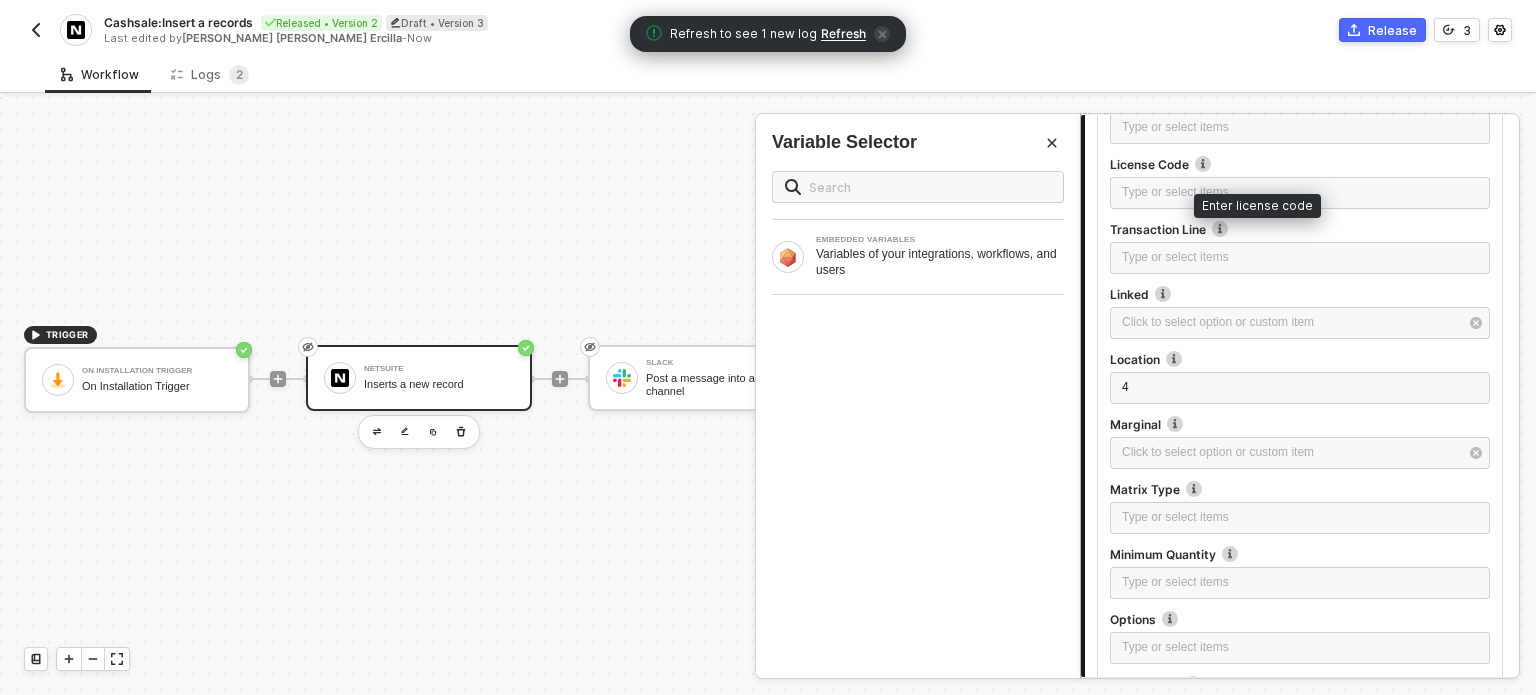 scroll, scrollTop: 2600, scrollLeft: 0, axis: vertical 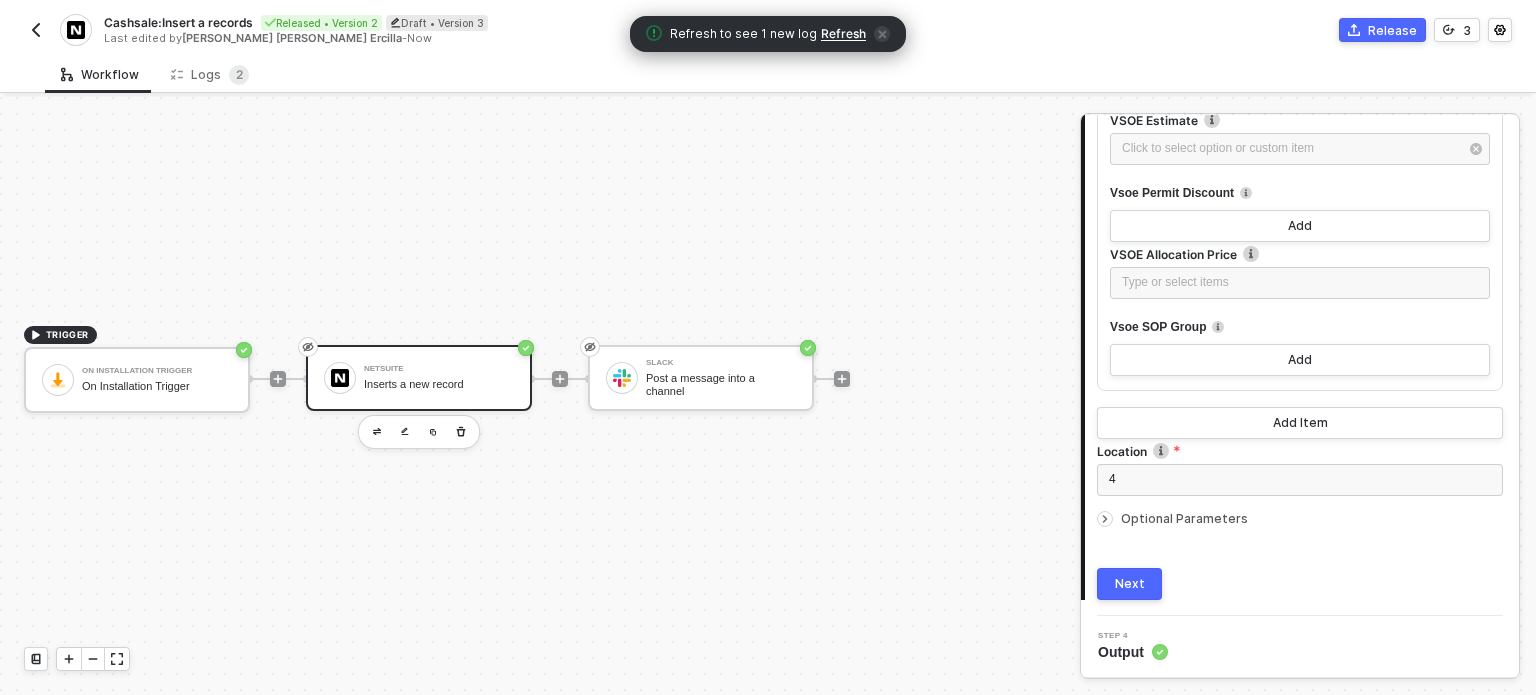 click on "Next" at bounding box center [1129, 584] 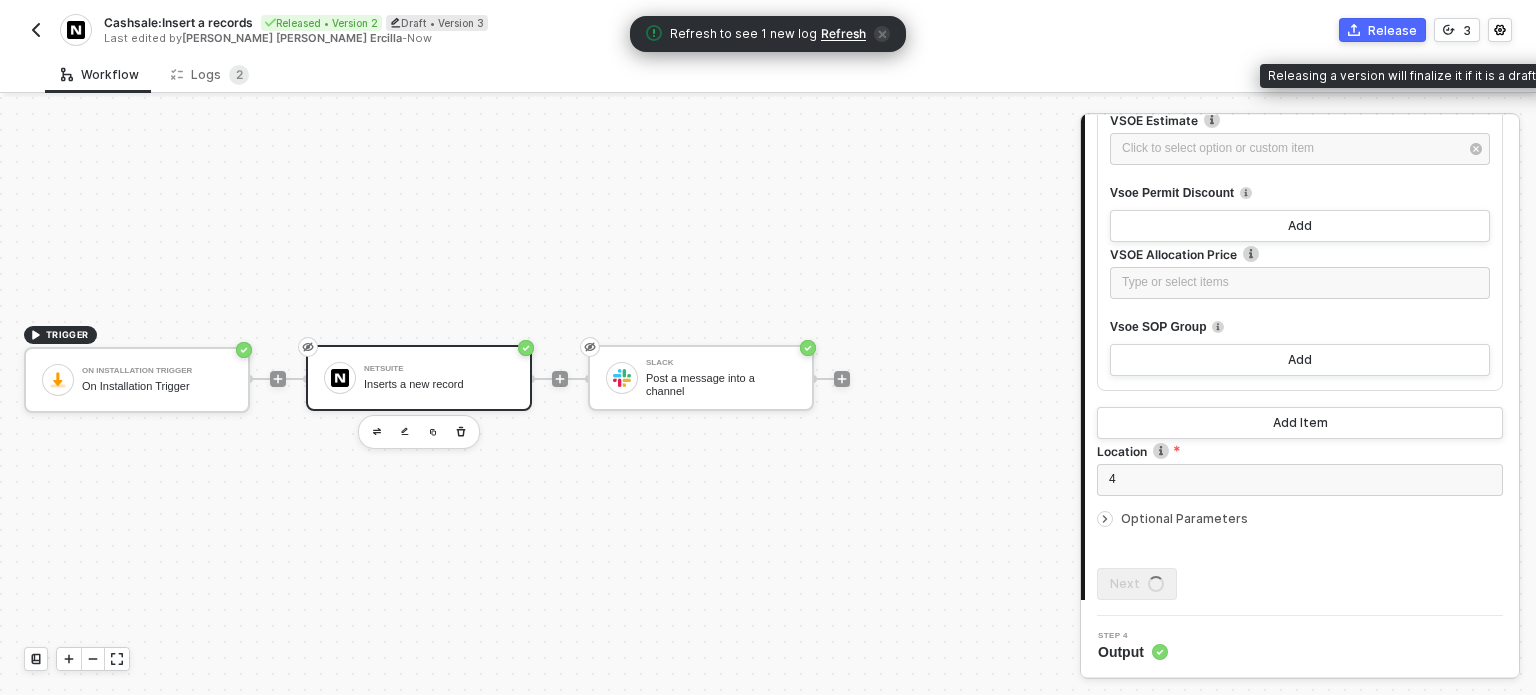 click on "Cashsale:Insert a  records    Released • Version   2    Draft • Version   3 Last edited by  Maria Hanna Grace Barrete Ercilla  -  Now Release 3" at bounding box center [768, 28] 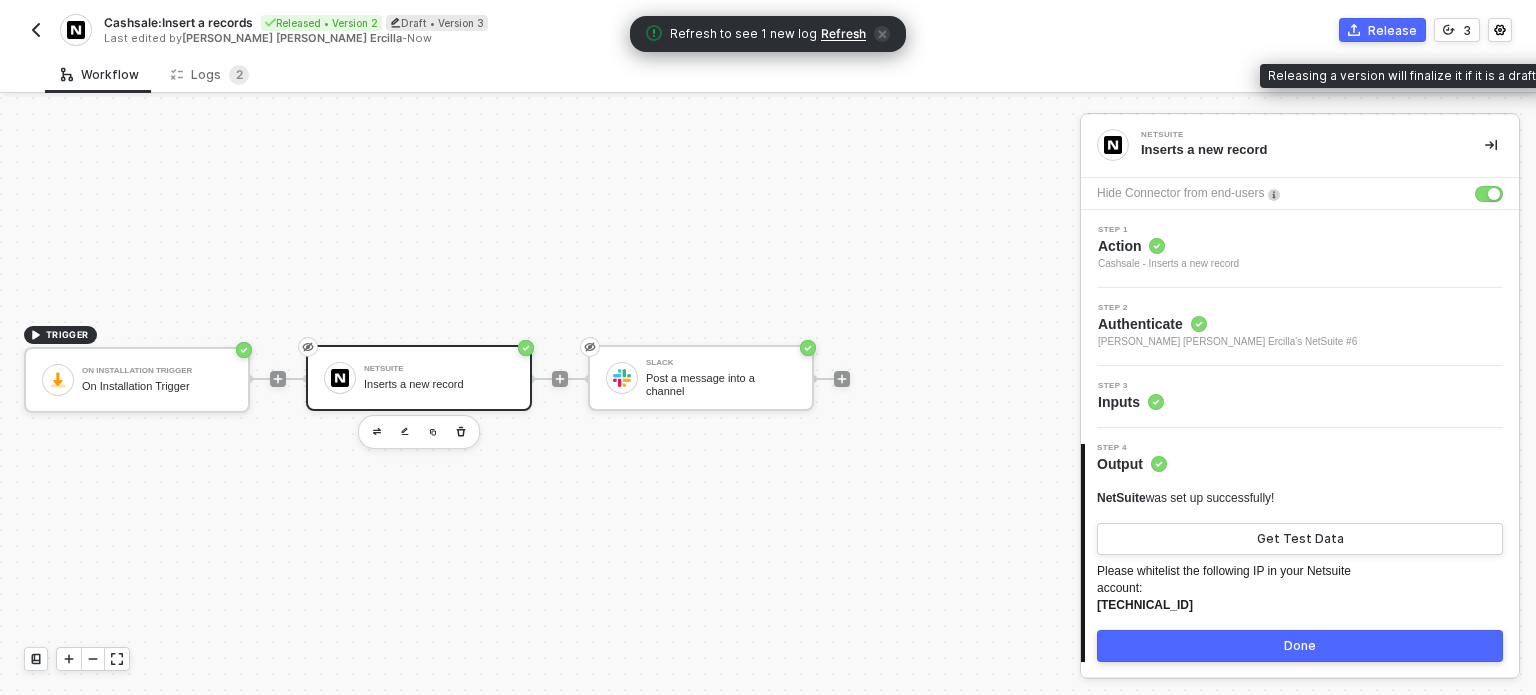 click on "Release" at bounding box center (1382, 30) 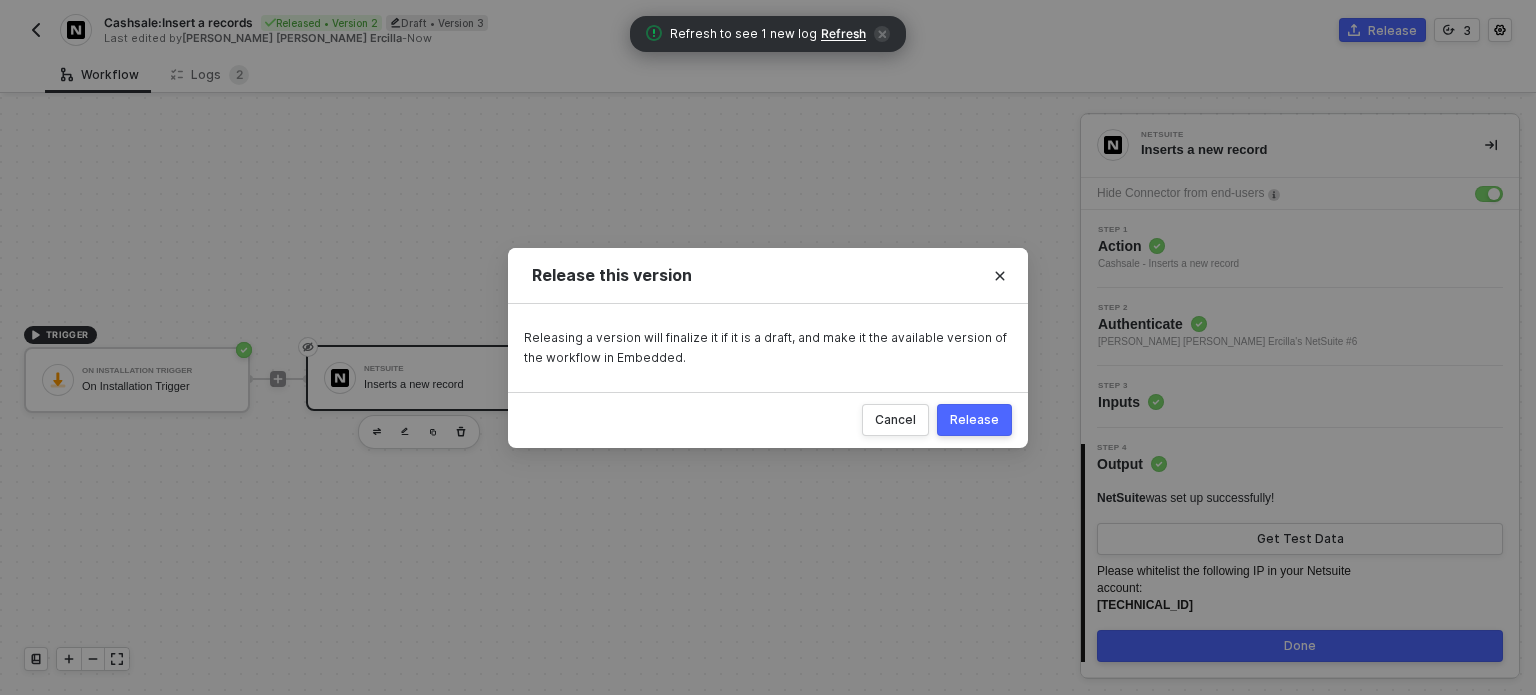 click on "Release" at bounding box center [974, 420] 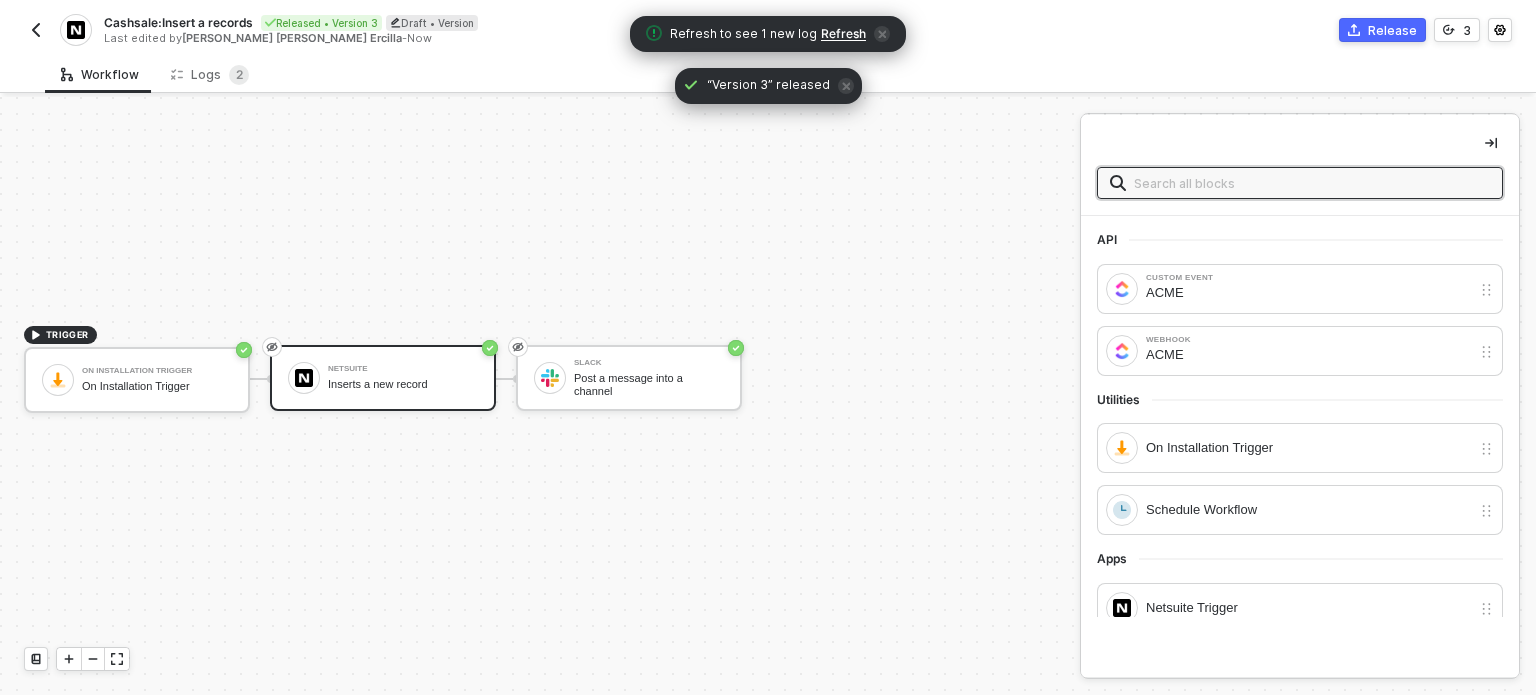 click at bounding box center (36, 30) 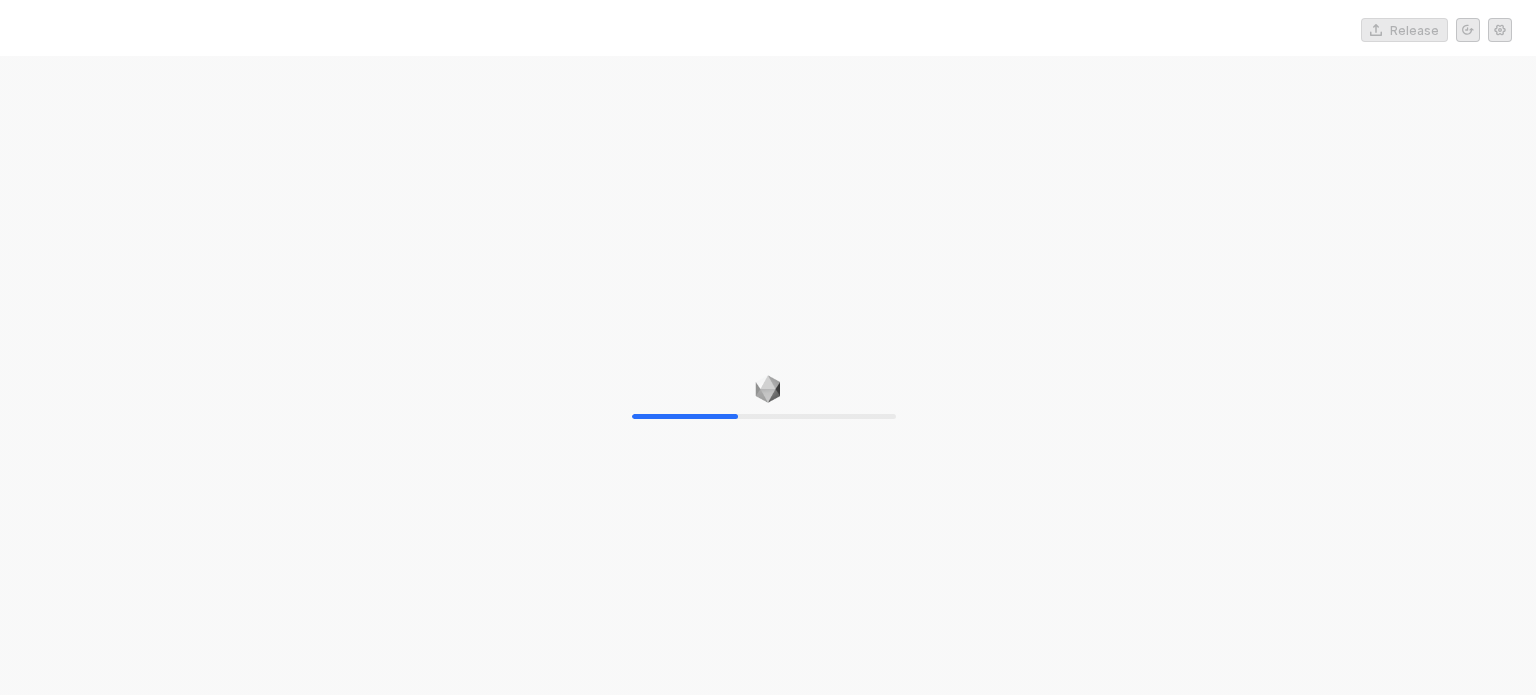 scroll, scrollTop: 0, scrollLeft: 0, axis: both 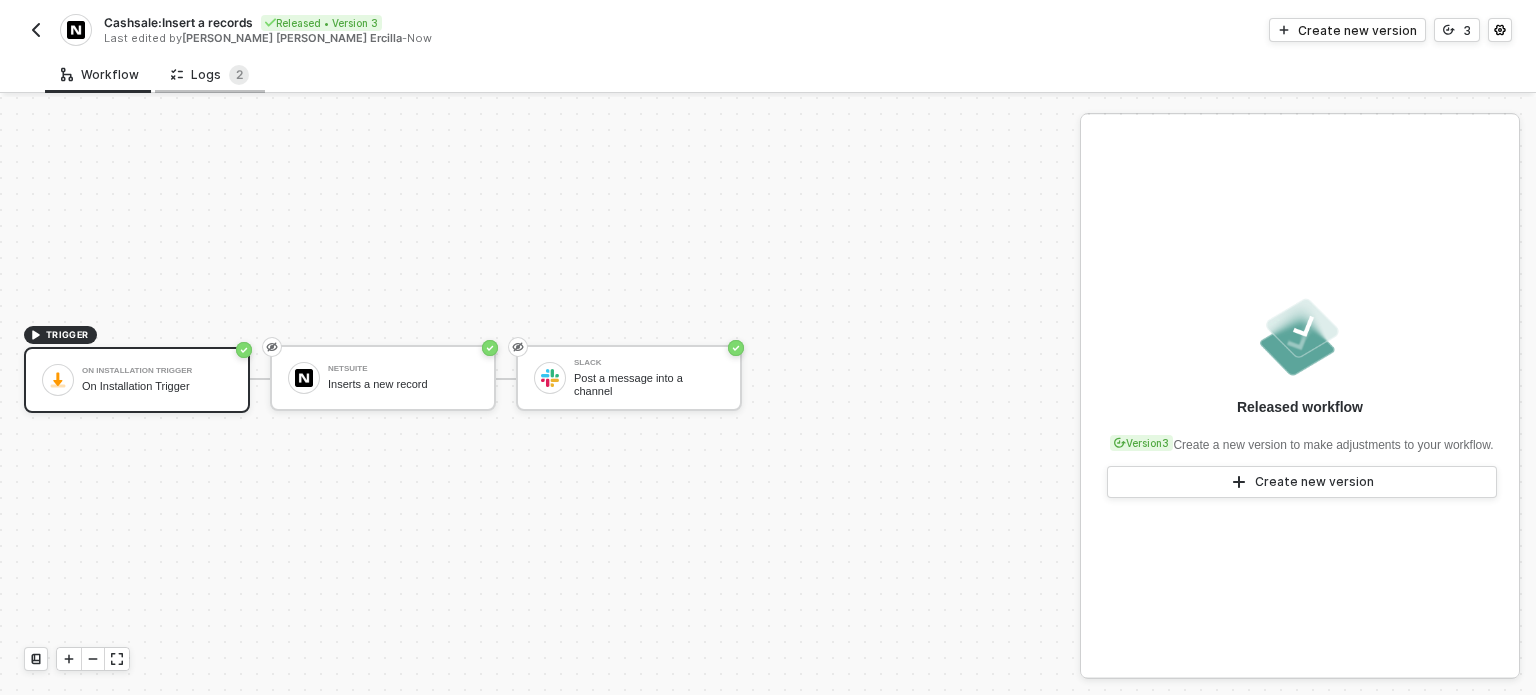 click on "Logs 2" at bounding box center (210, 74) 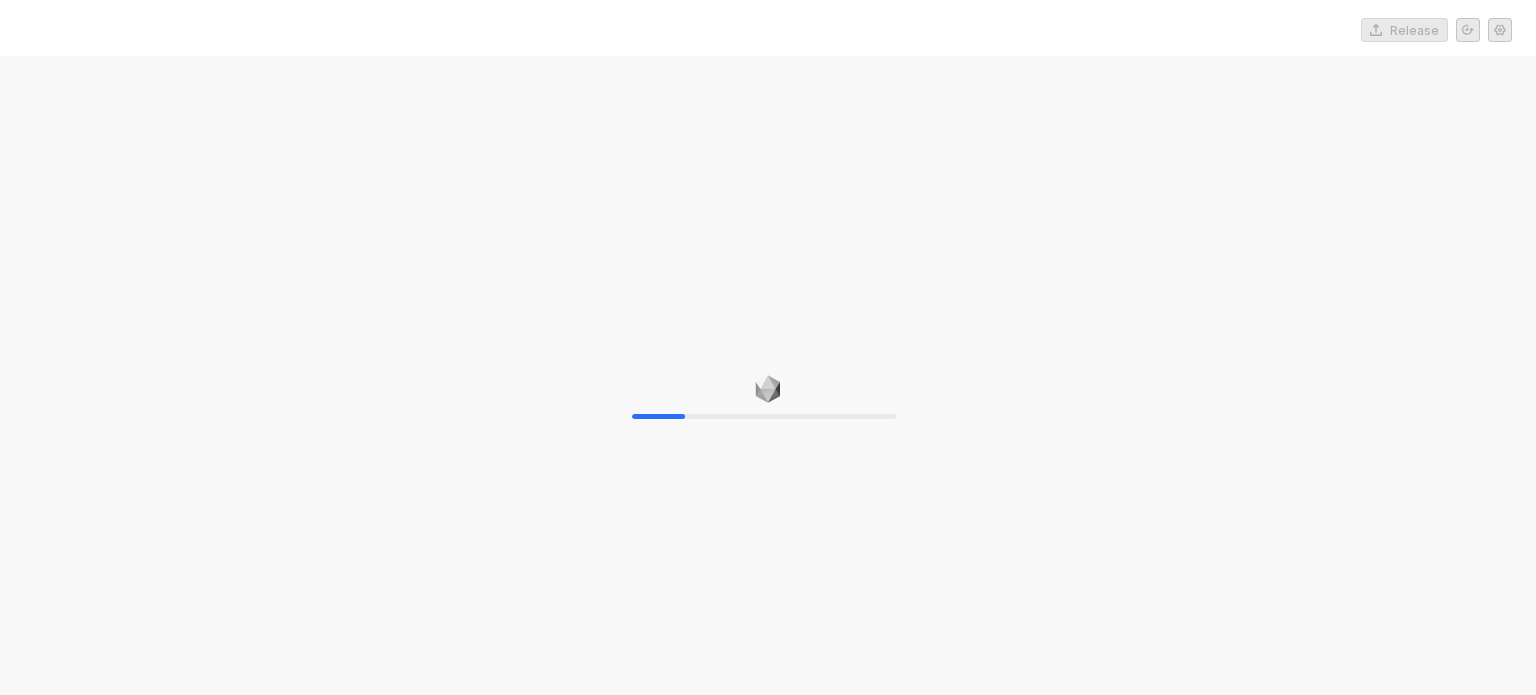 scroll, scrollTop: 0, scrollLeft: 0, axis: both 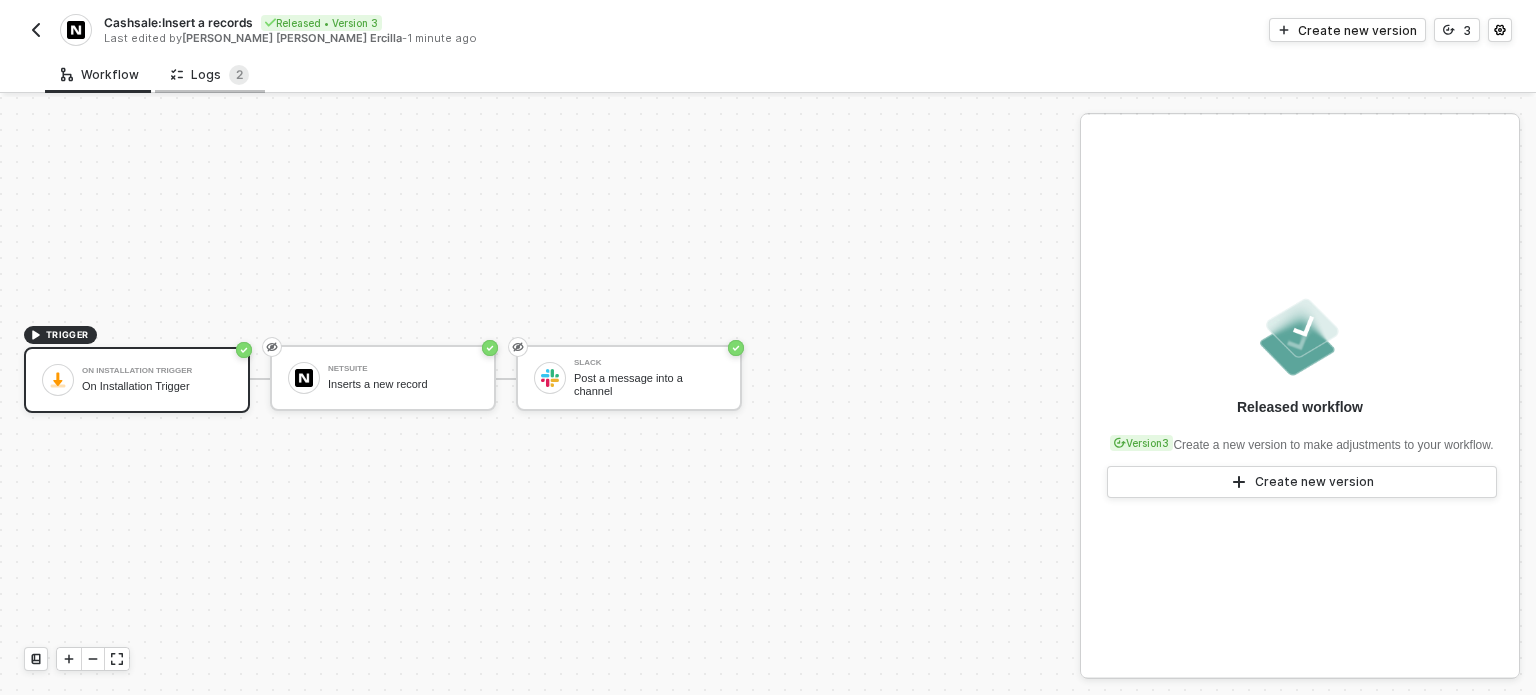 click on "Logs 2" at bounding box center (210, 74) 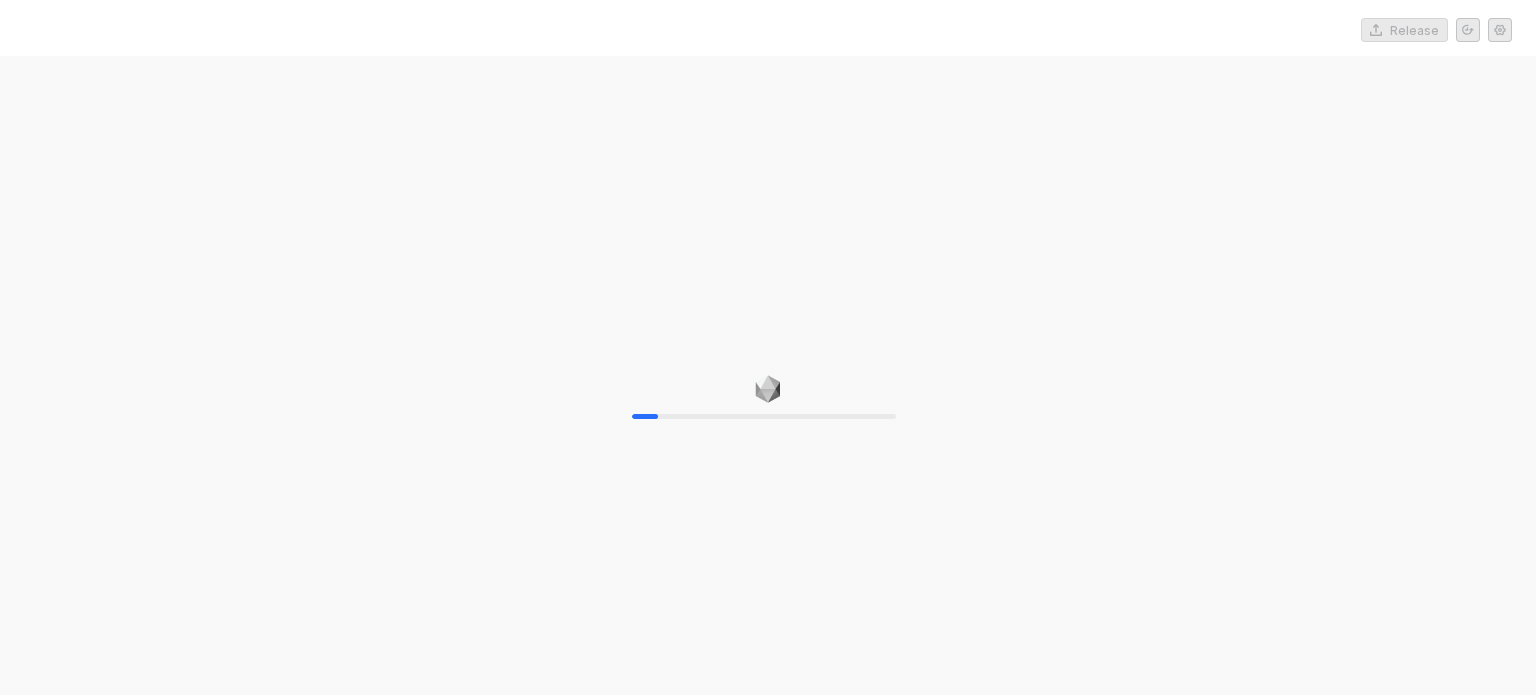 scroll, scrollTop: 0, scrollLeft: 0, axis: both 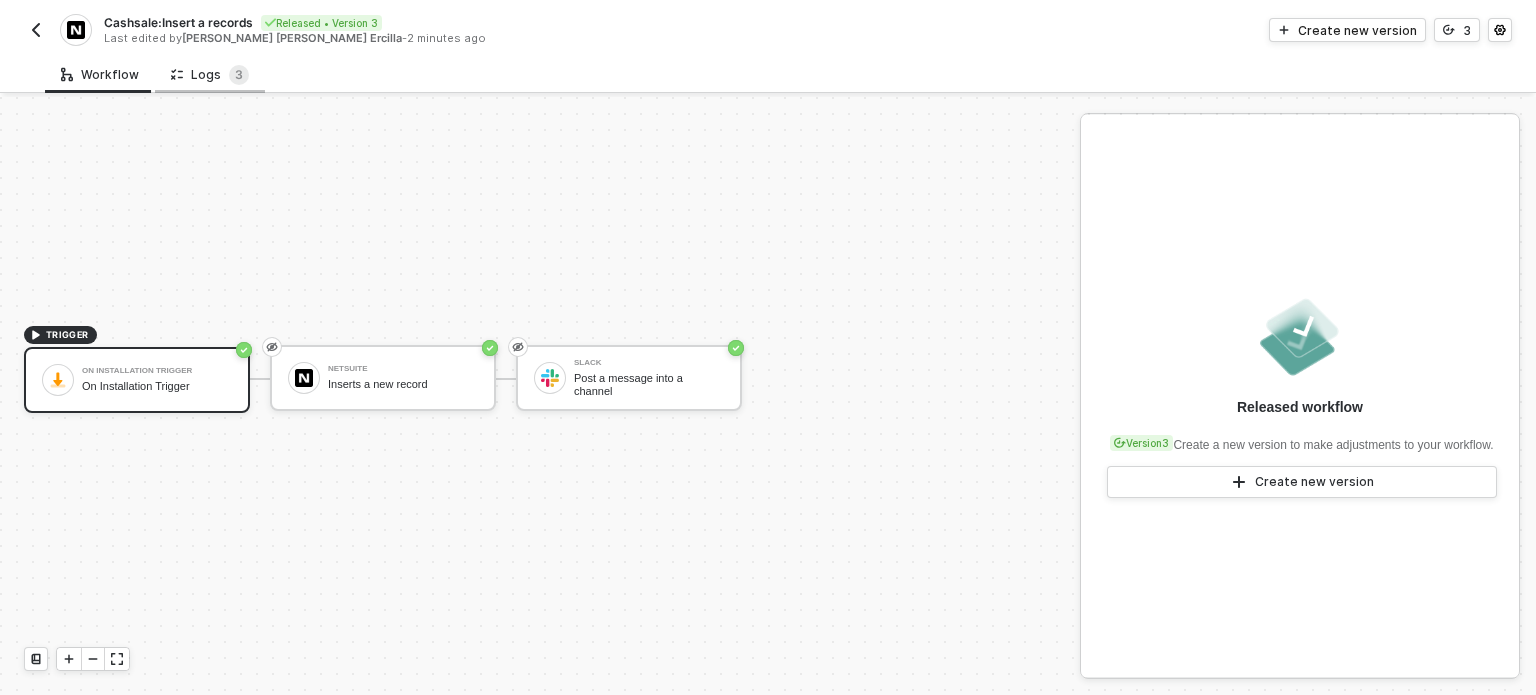 click on "Logs 3" at bounding box center [210, 75] 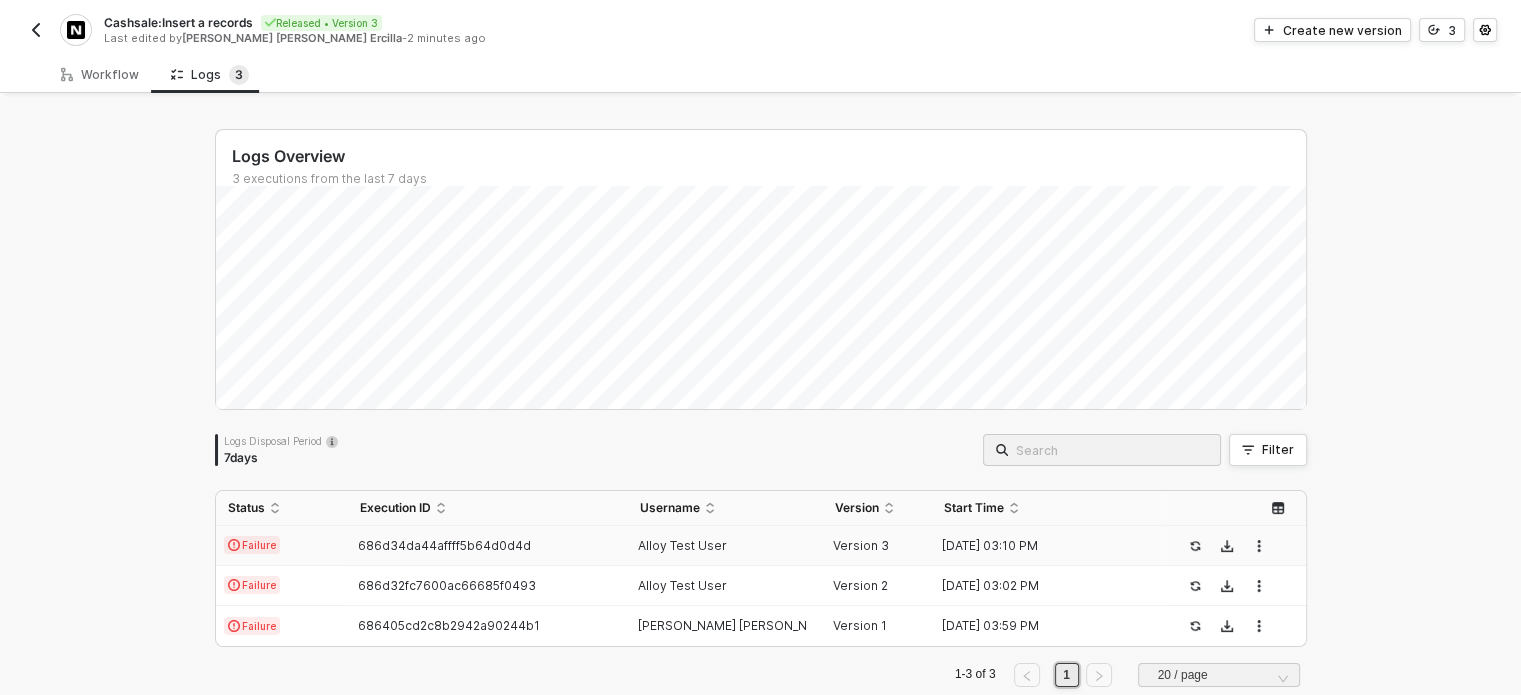 click on "686d34da44affff5b64d0d4d" at bounding box center (444, 545) 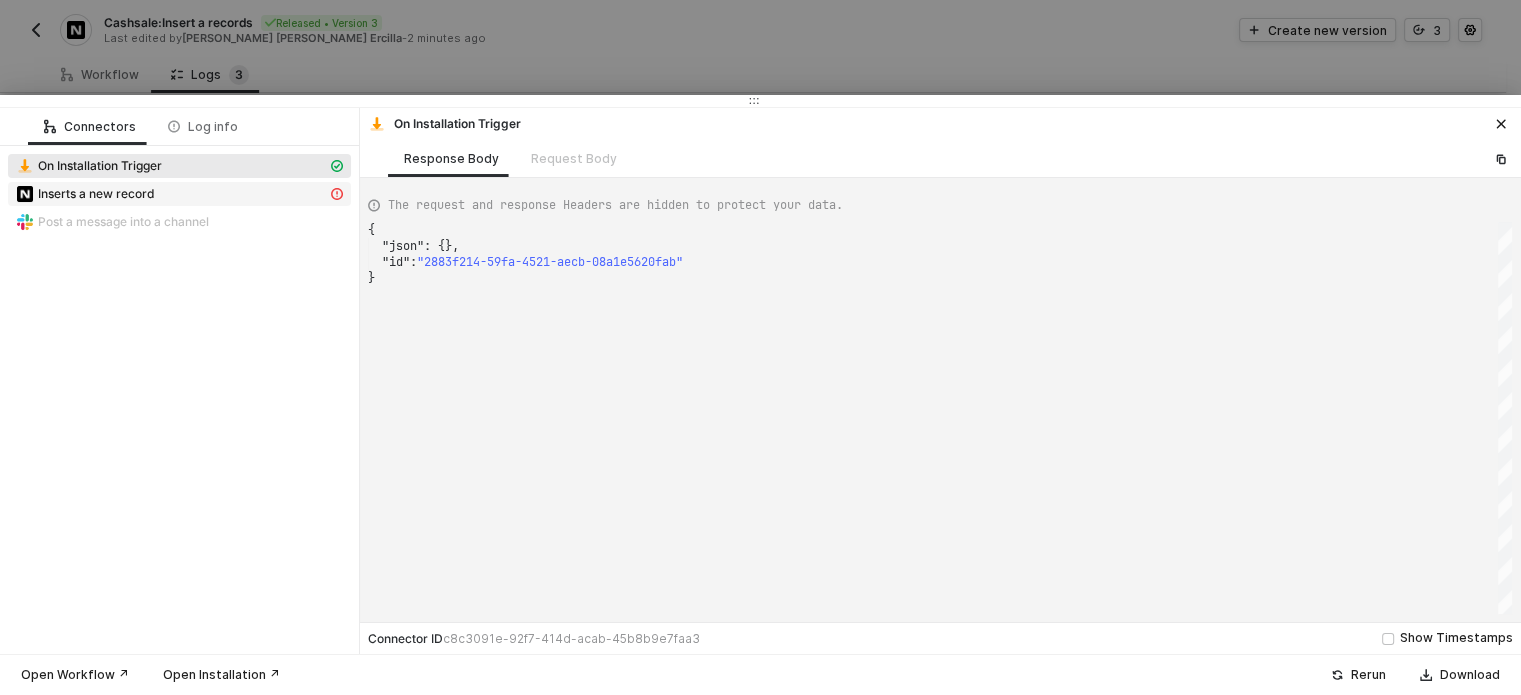 click on "Inserts a new record" at bounding box center [96, 194] 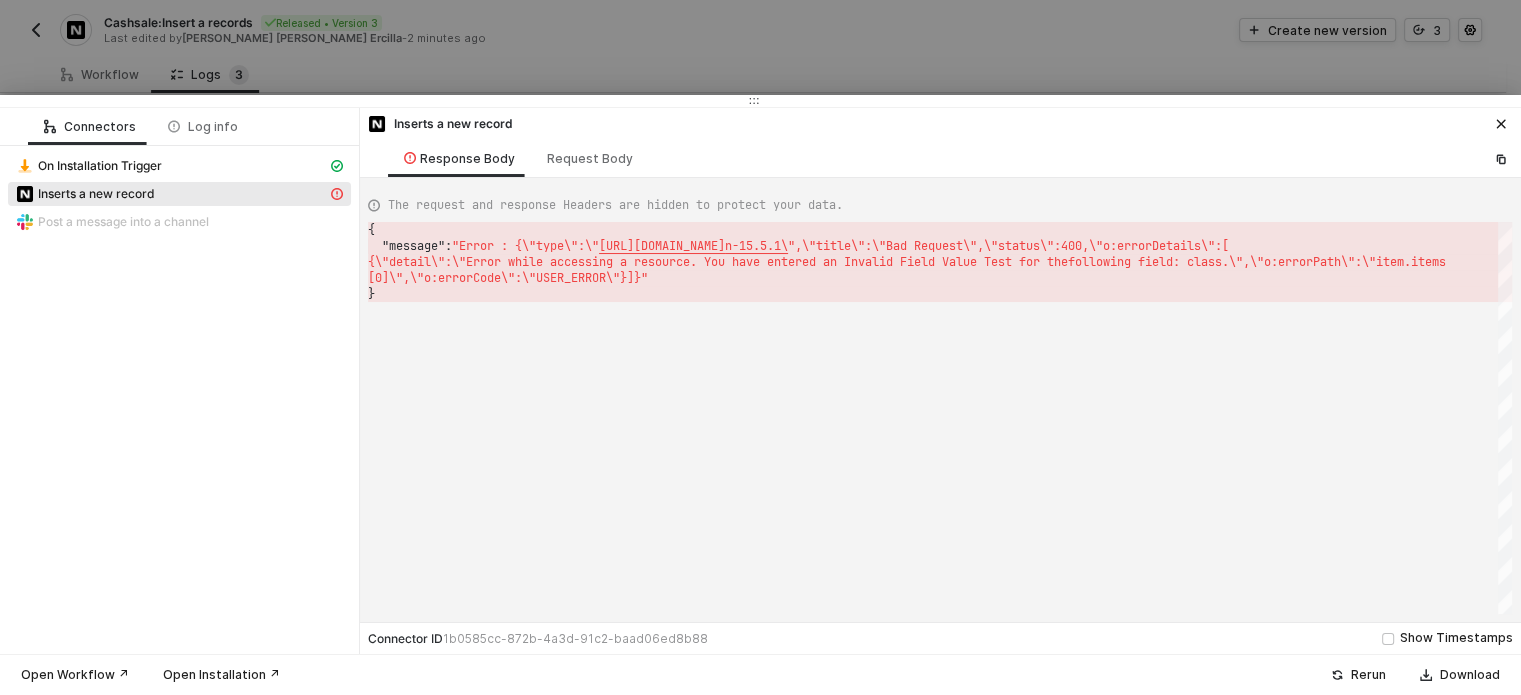 click at bounding box center [760, 347] 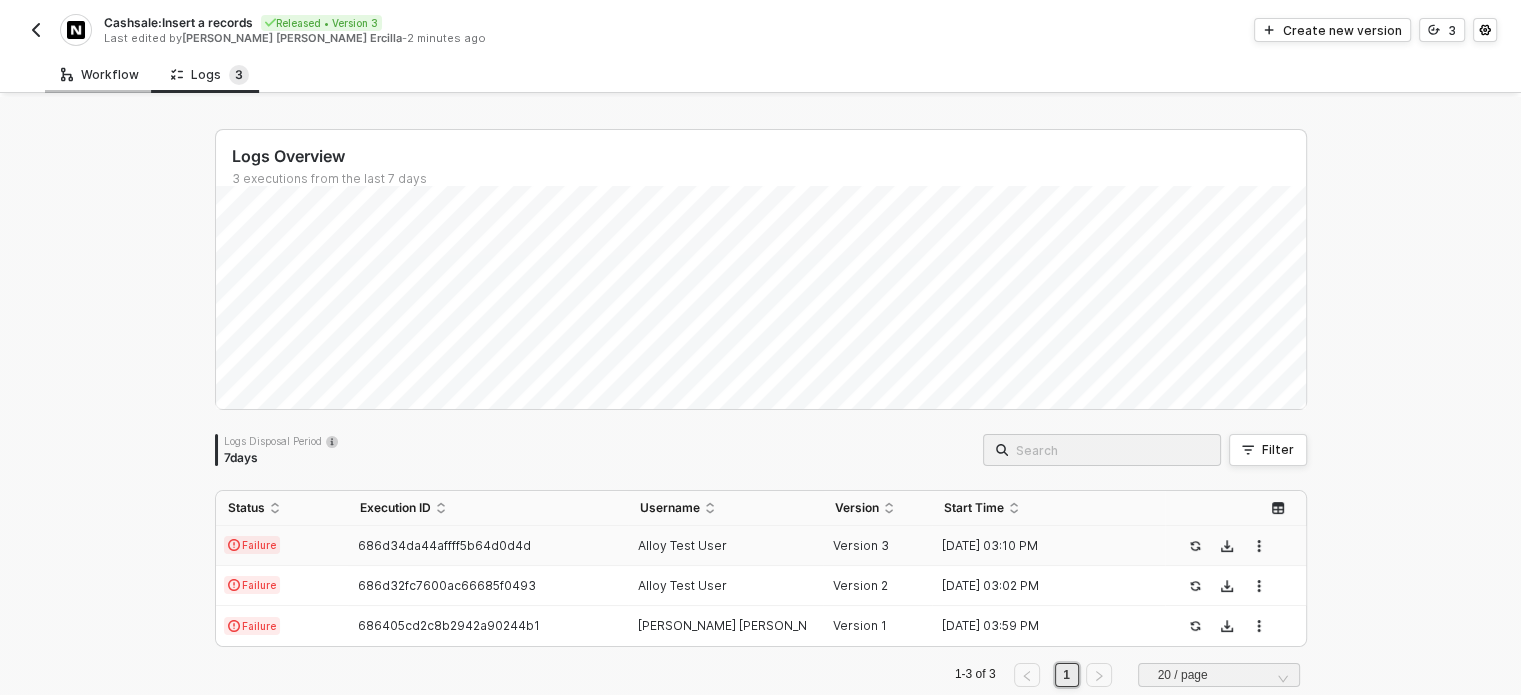 click on "Workflow" at bounding box center [100, 74] 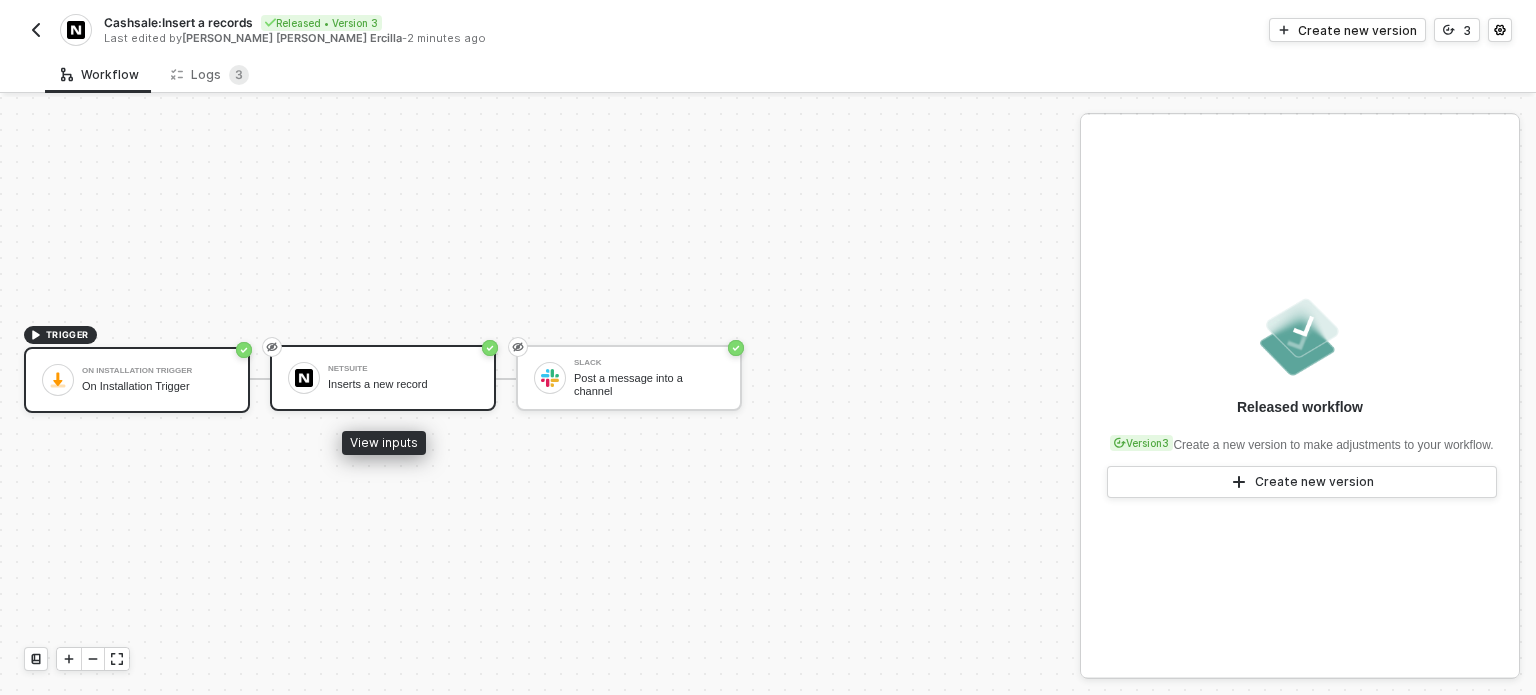 click on "NetSuite" at bounding box center [403, 369] 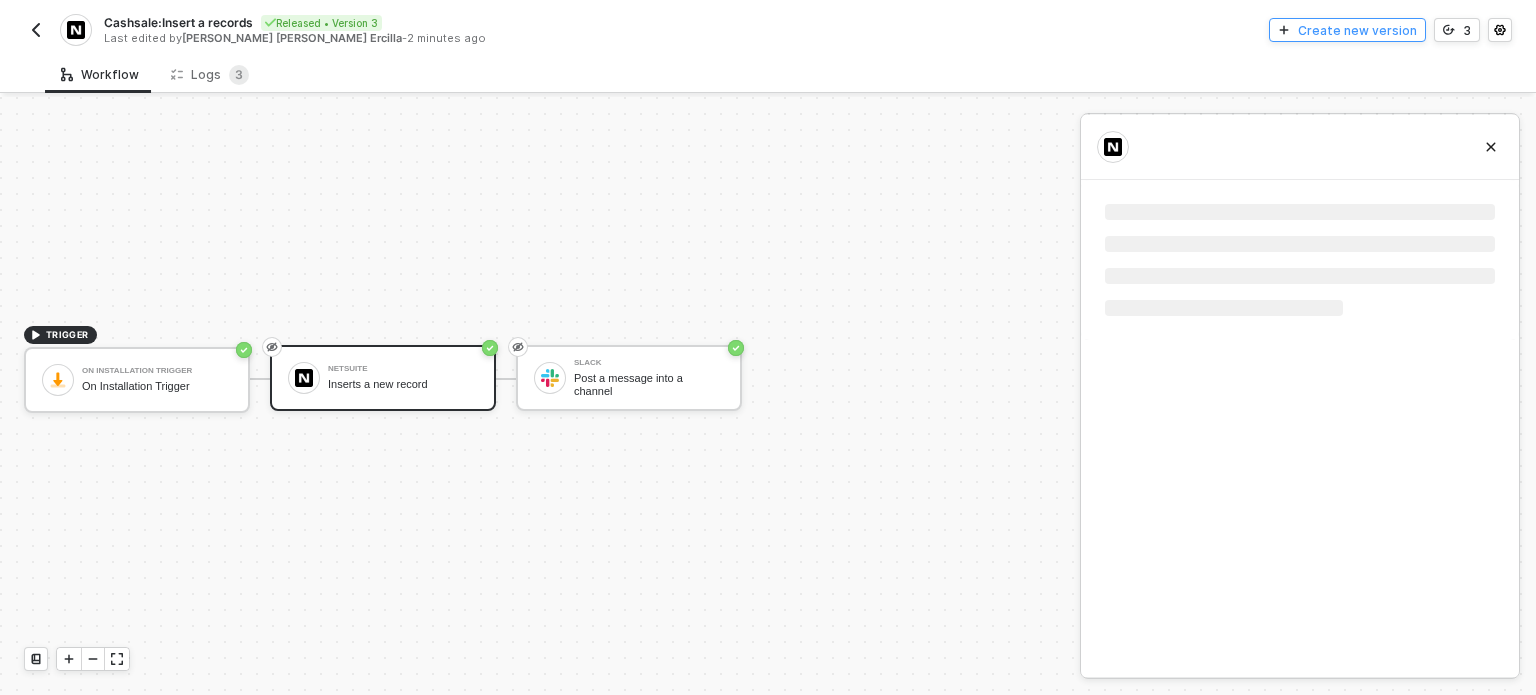 click on "Create new version" at bounding box center (1357, 30) 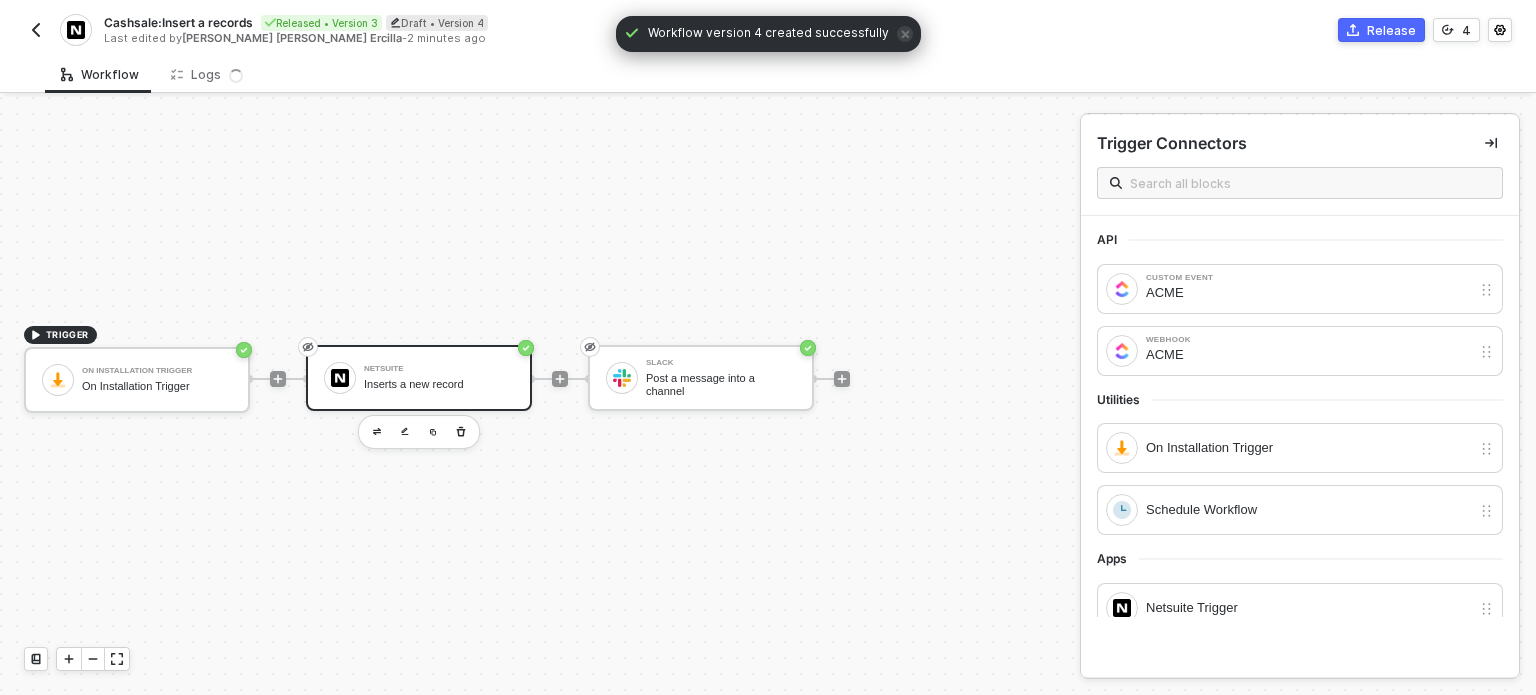 click on "Inserts a new record" at bounding box center (439, 384) 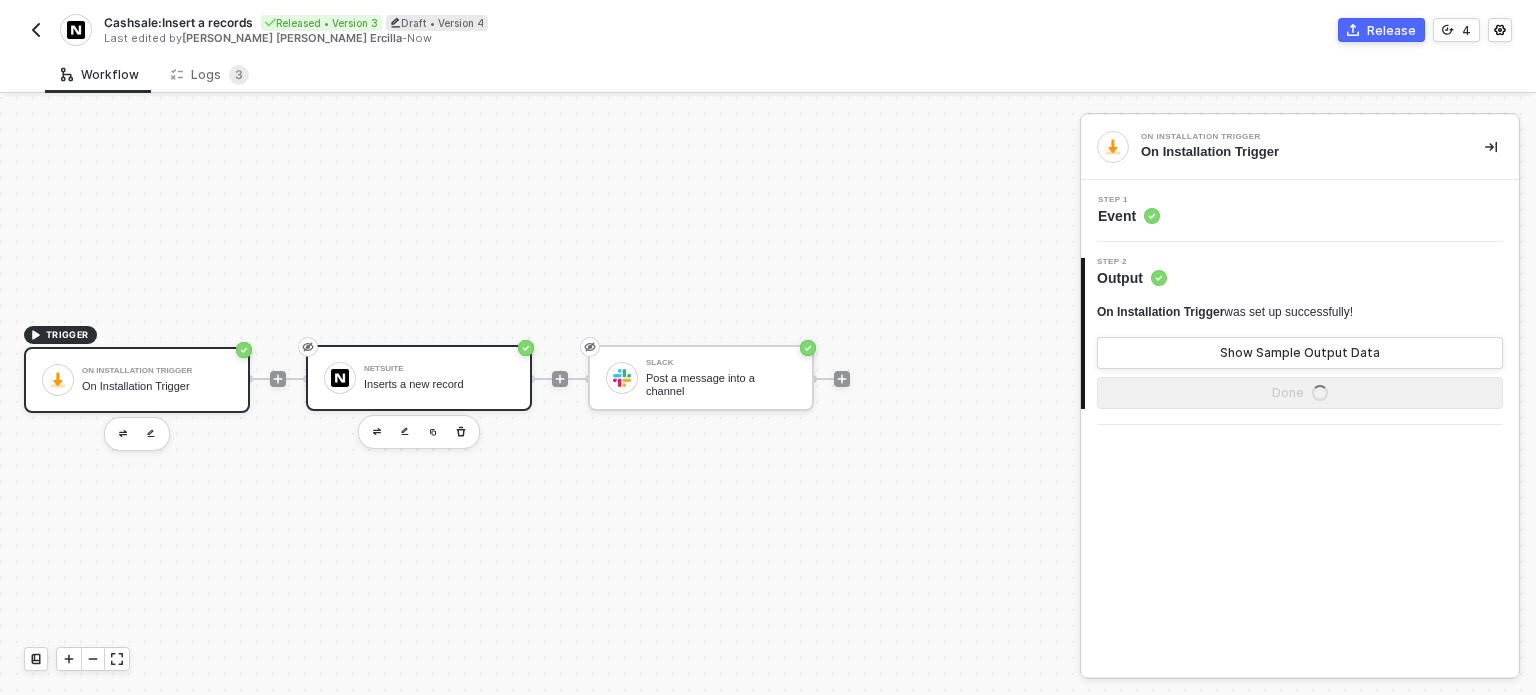 click on "Inserts a new record" at bounding box center [439, 384] 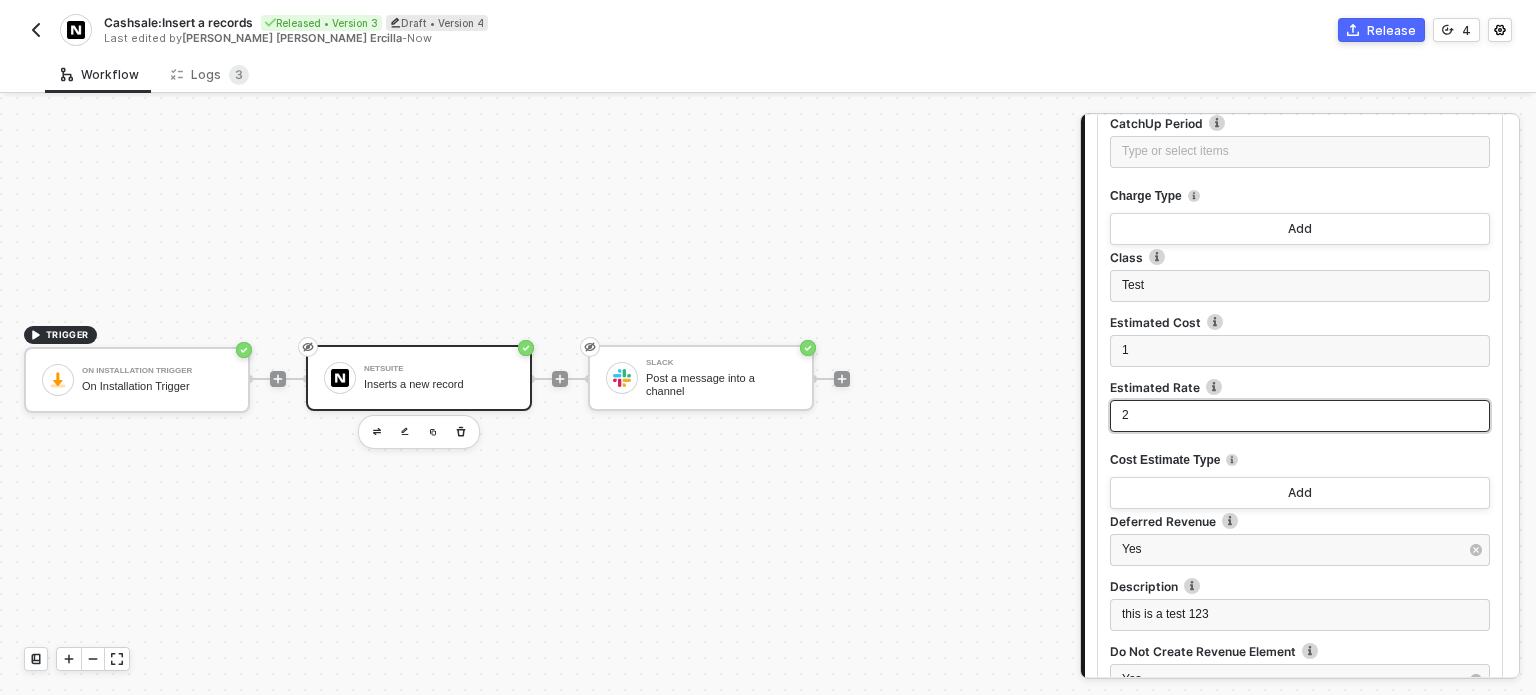scroll, scrollTop: 600, scrollLeft: 0, axis: vertical 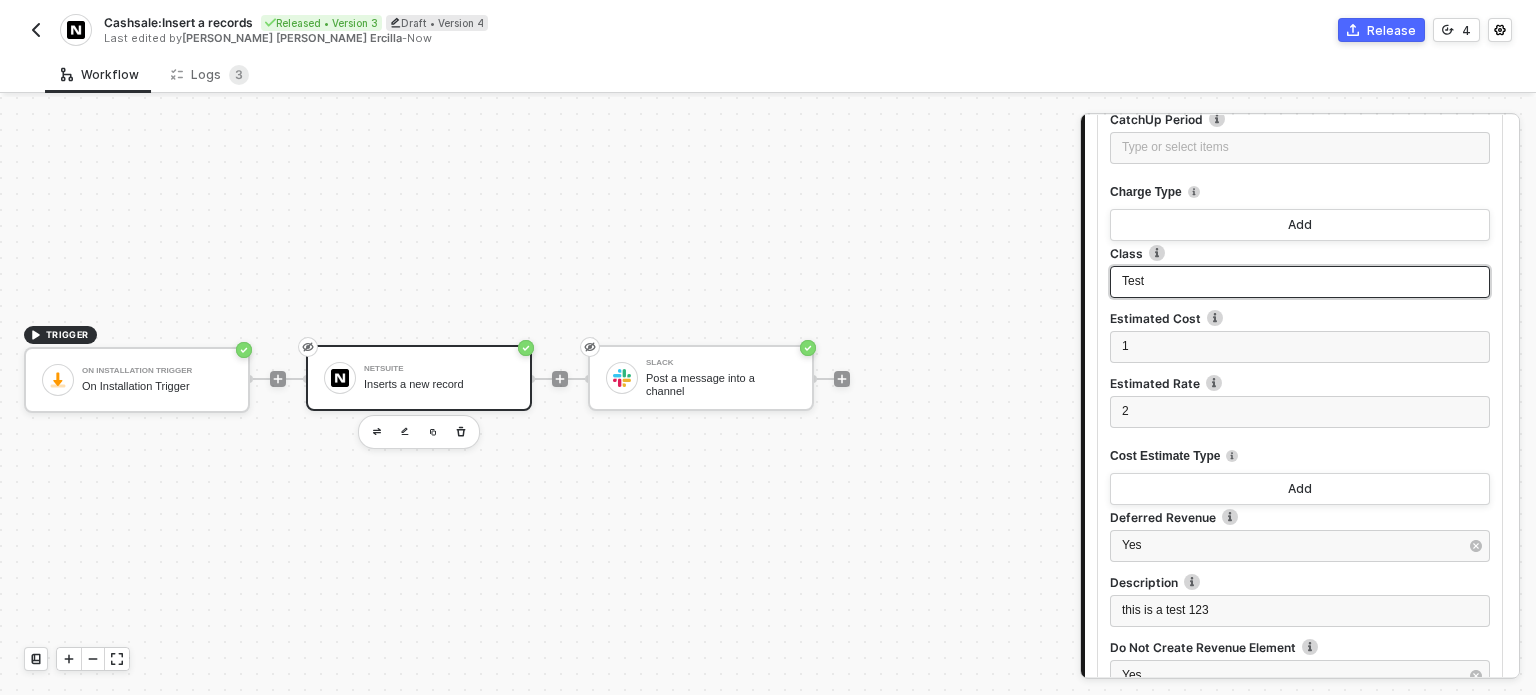click on "Test" at bounding box center [1133, 281] 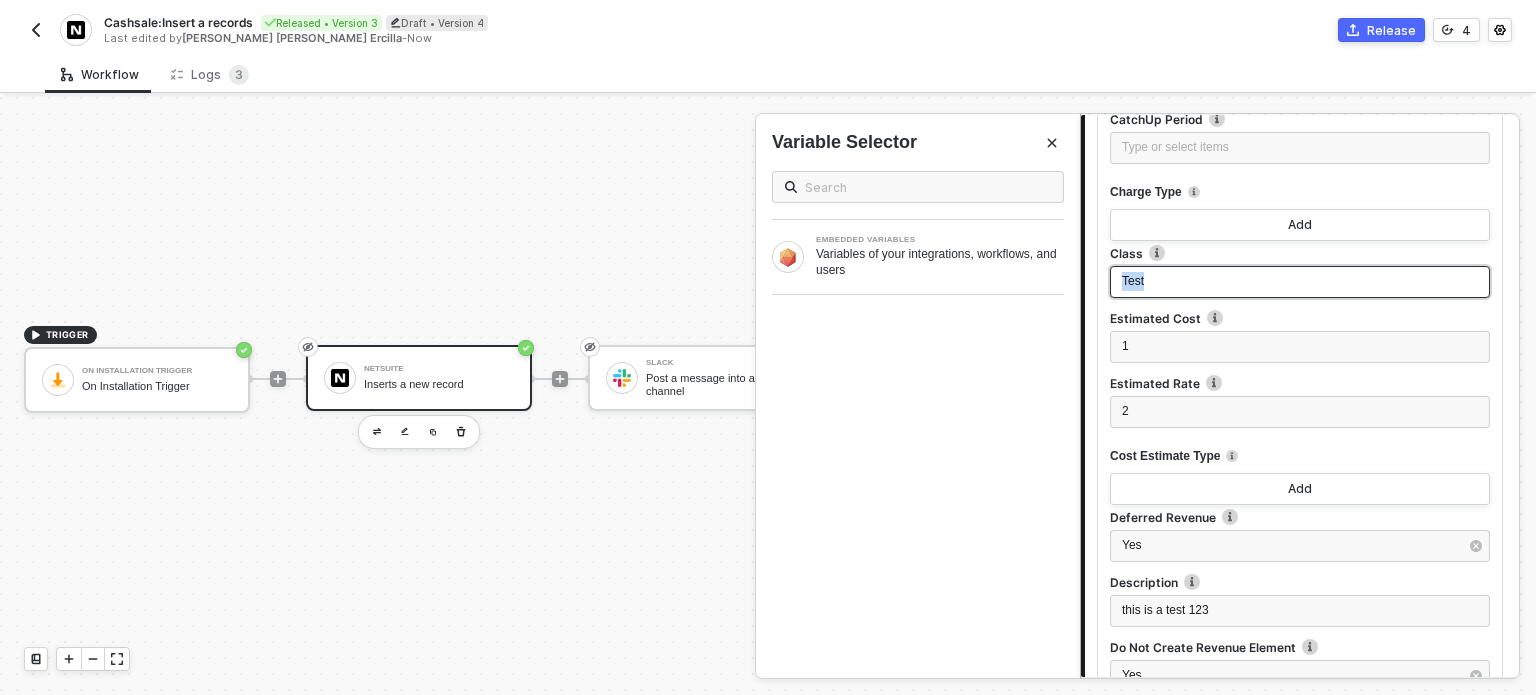 click on "Test" at bounding box center (1133, 281) 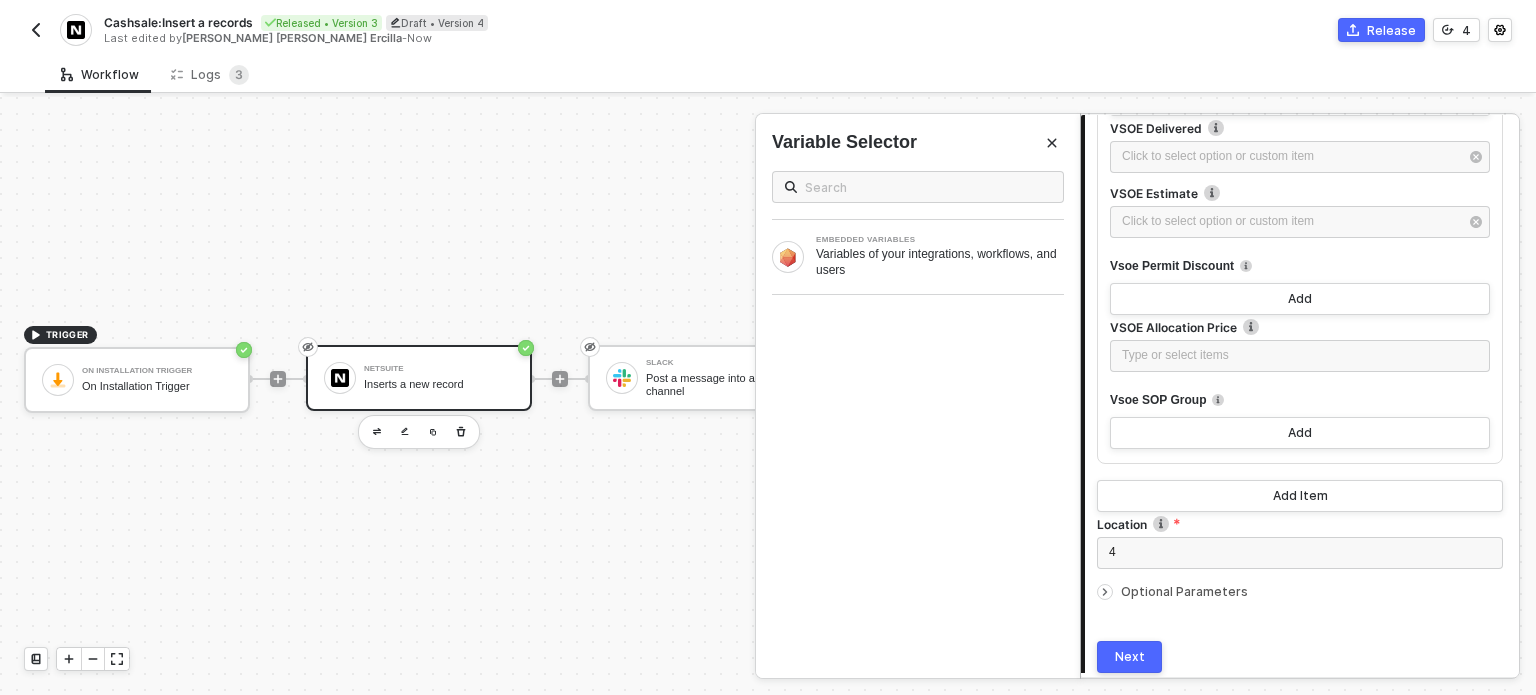 scroll, scrollTop: 4856, scrollLeft: 0, axis: vertical 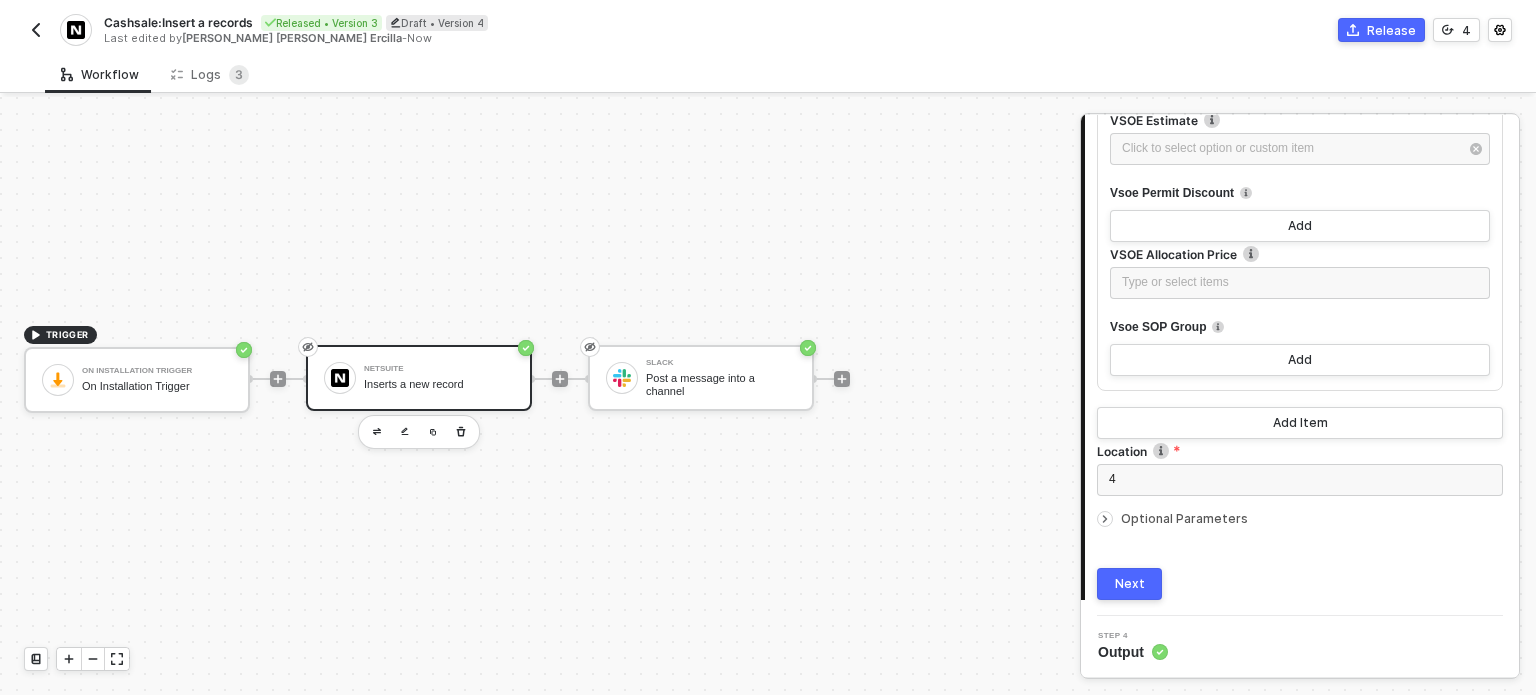 click on "Next" at bounding box center [1130, 584] 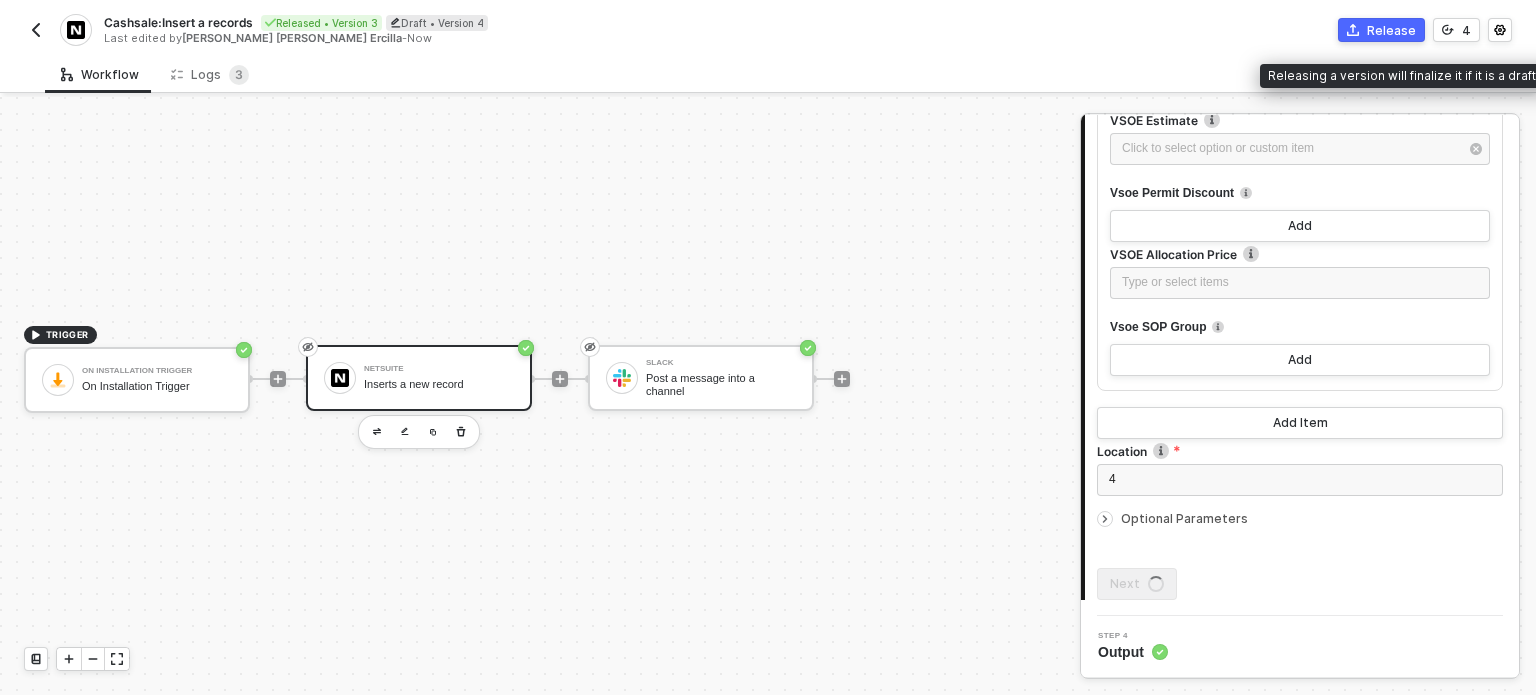 click on "Release" at bounding box center (1381, 30) 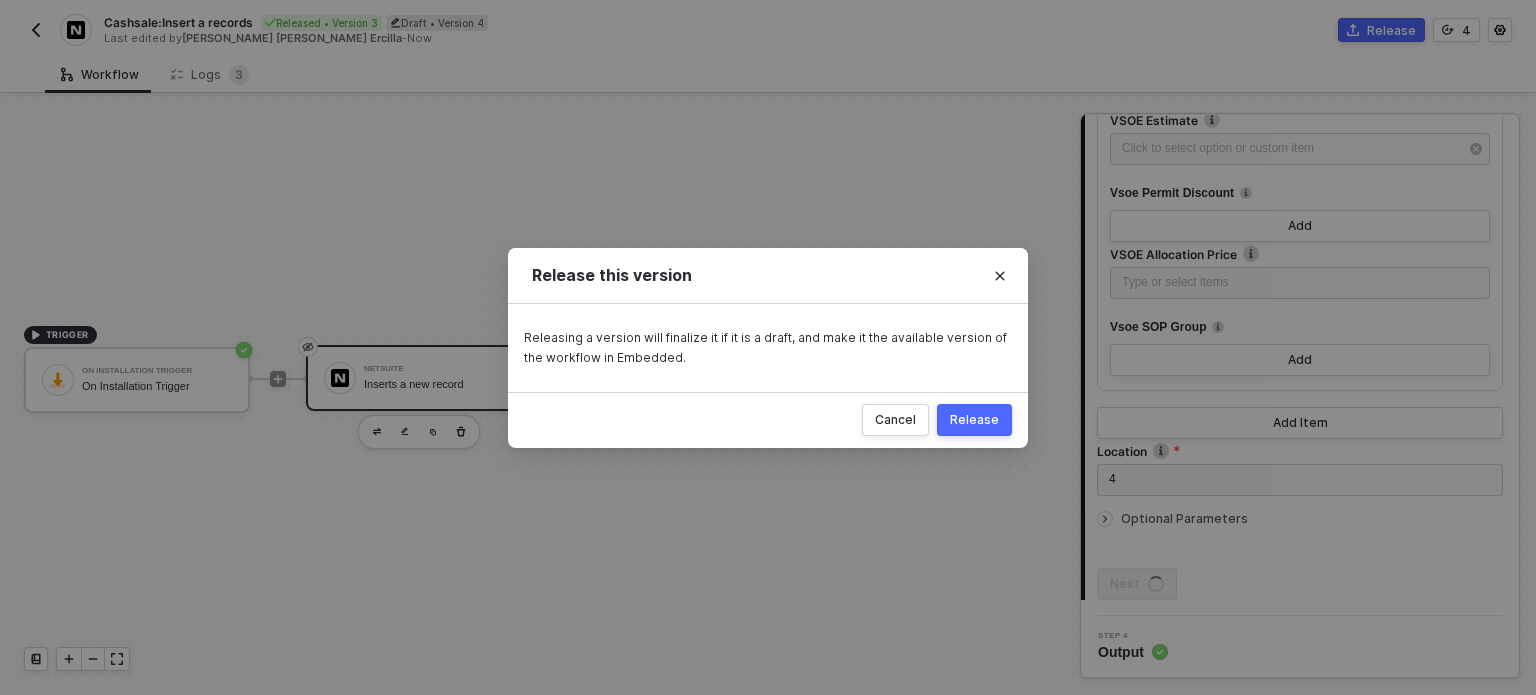 click on "Release" at bounding box center [974, 420] 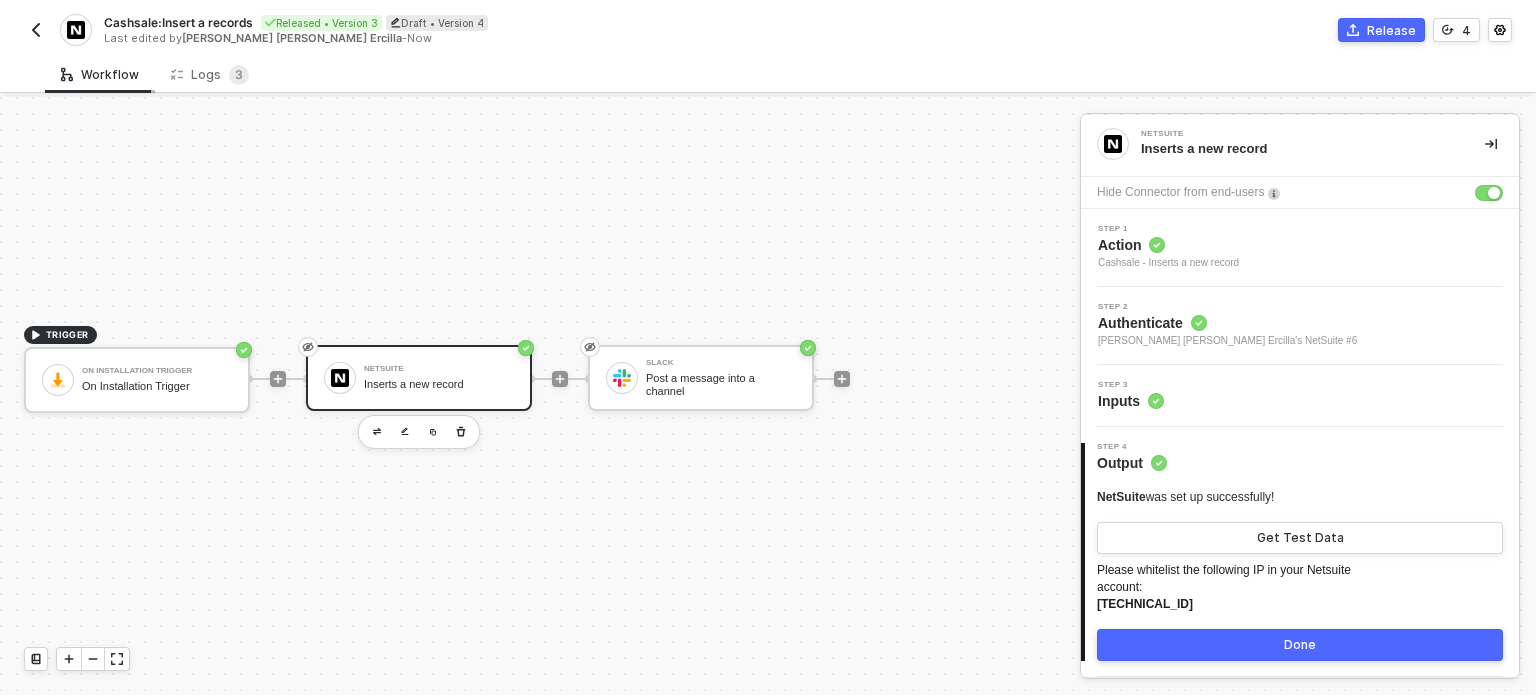 scroll, scrollTop: 2, scrollLeft: 0, axis: vertical 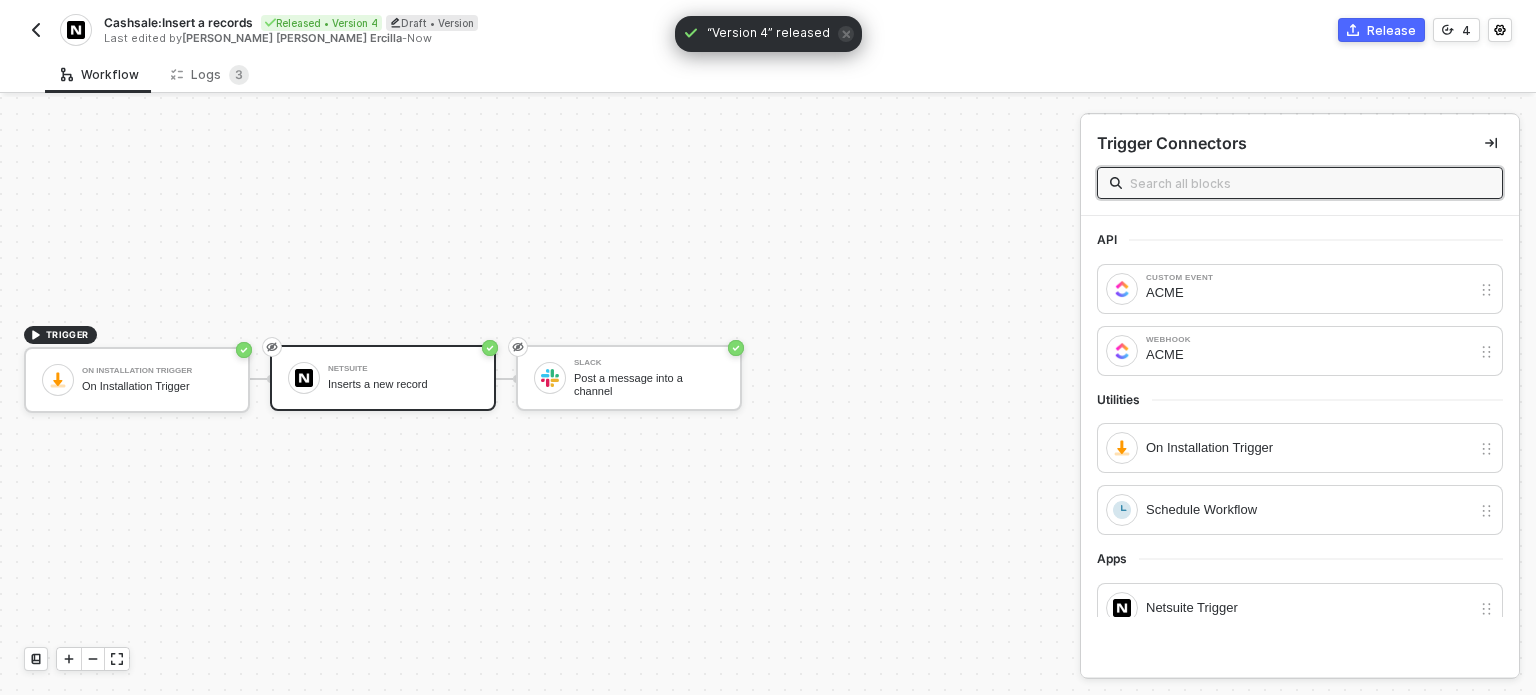 click at bounding box center [36, 30] 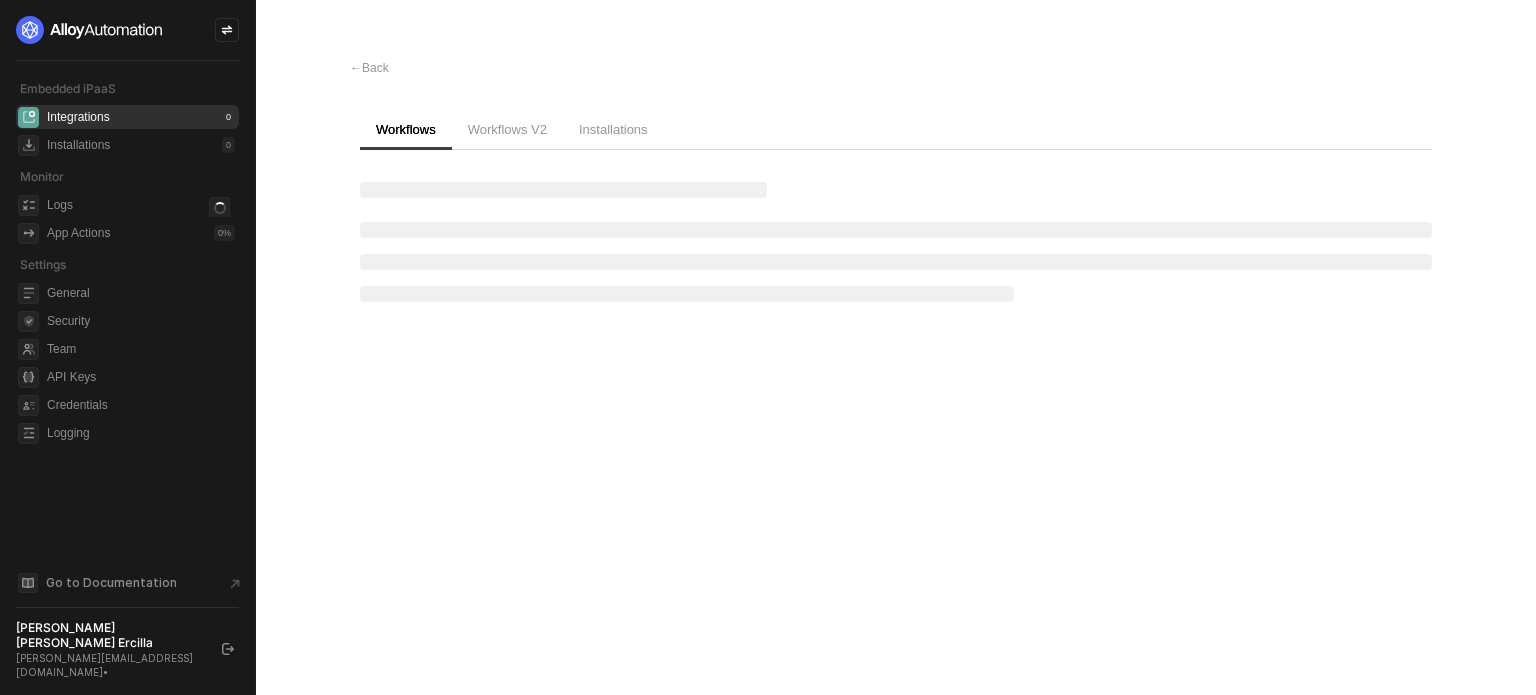 scroll, scrollTop: 0, scrollLeft: 0, axis: both 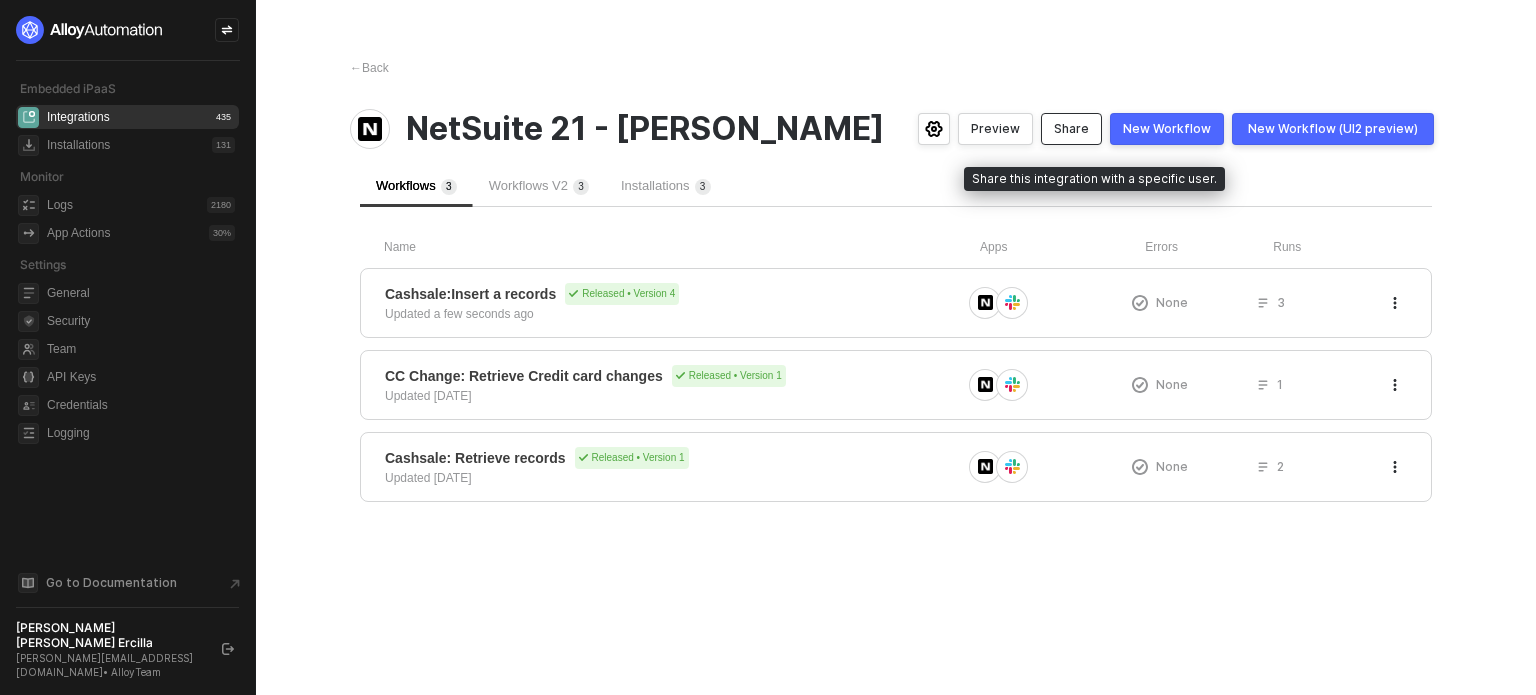 click on "Share" at bounding box center (1071, 129) 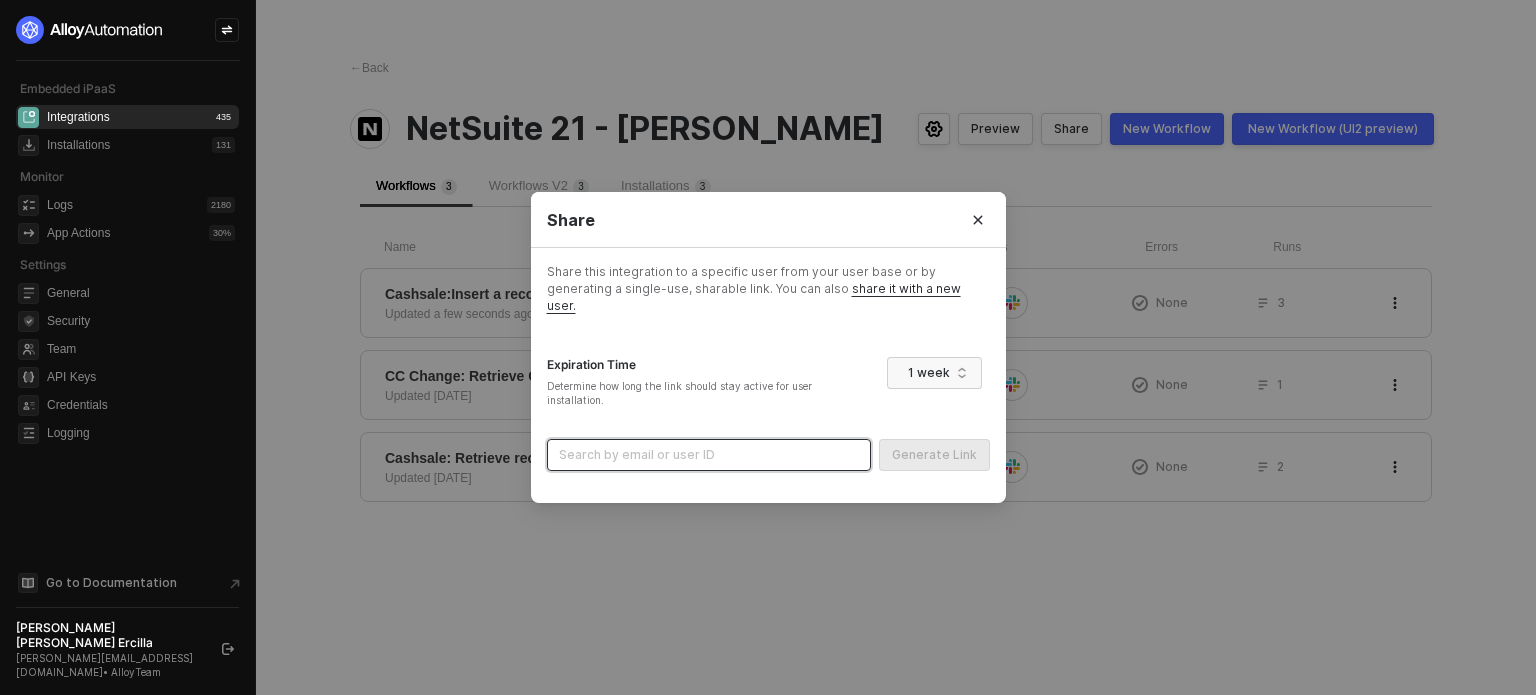 click at bounding box center (709, 455) 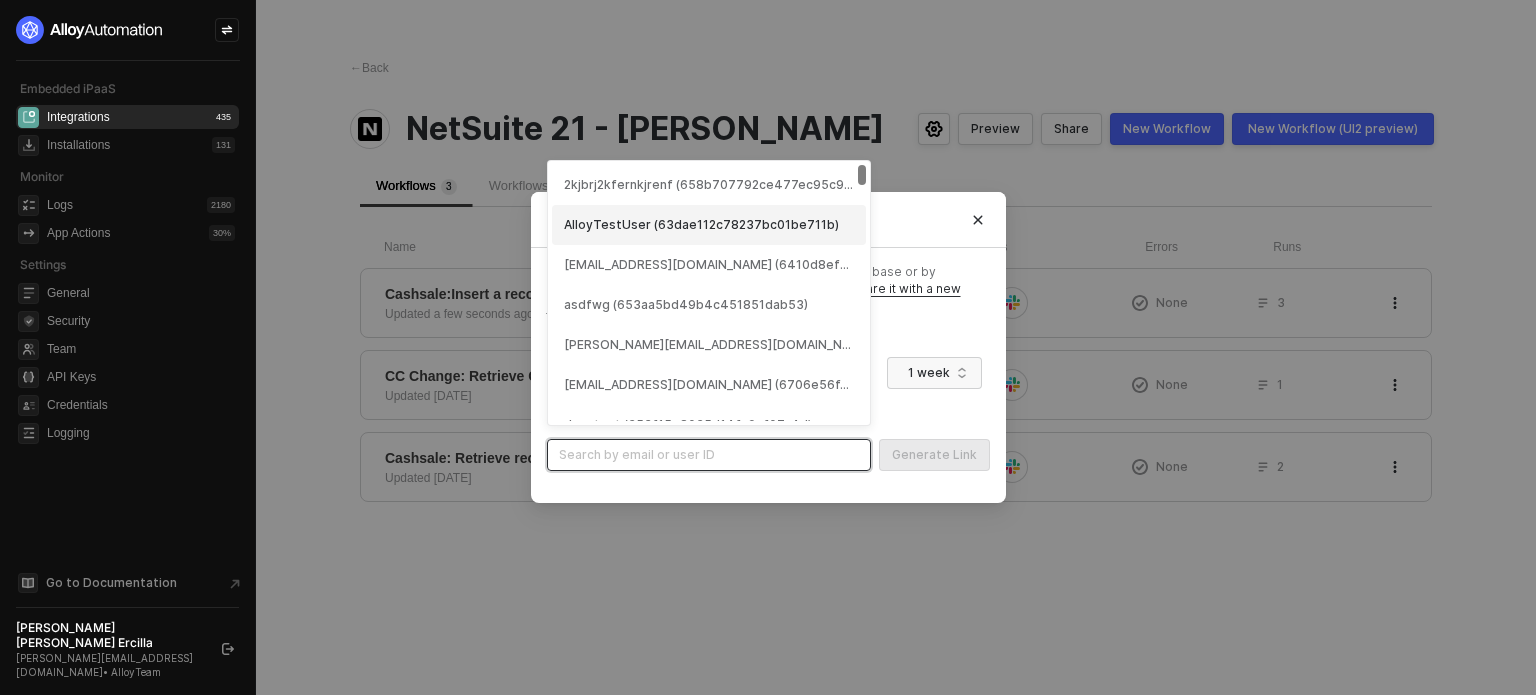 click on "AlloyTestUser (63dae112c78237bc01be711b)" at bounding box center [709, 225] 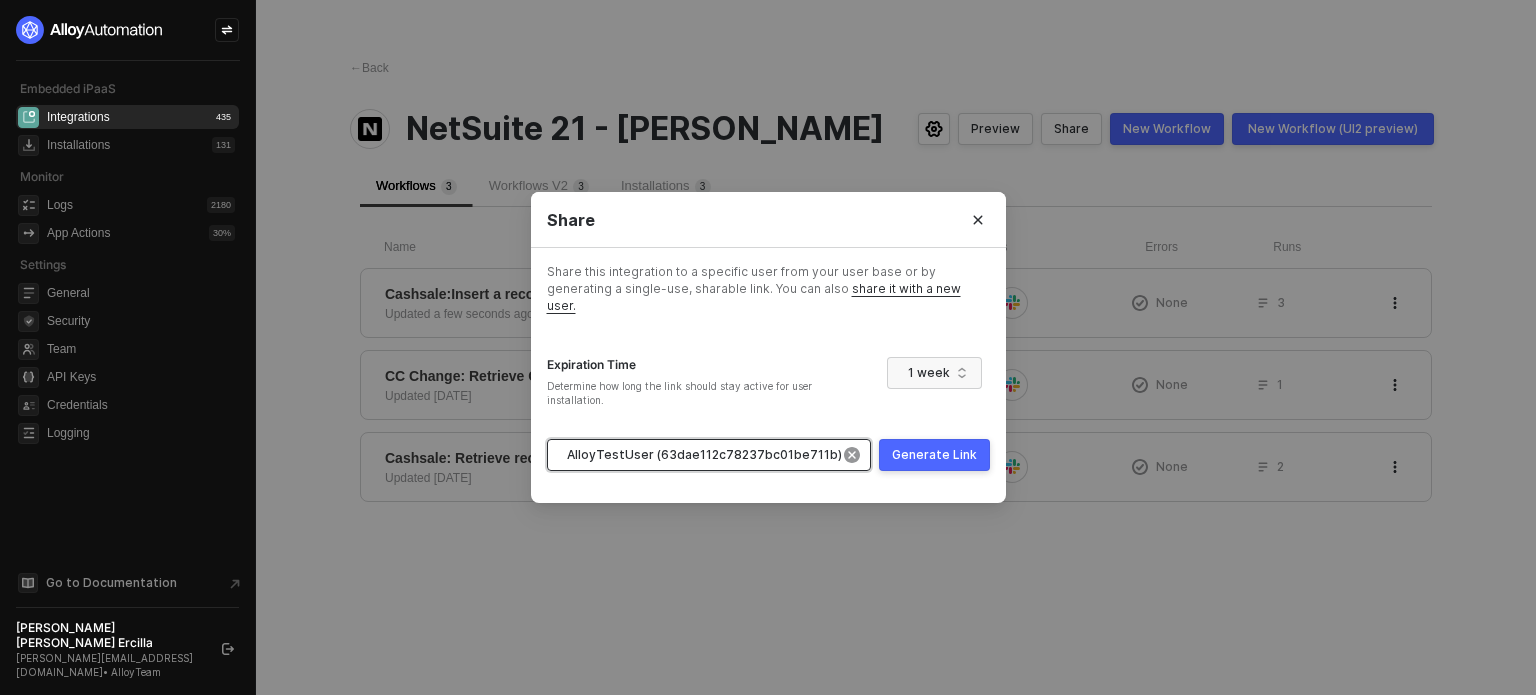 click on "AlloyTestUser (63dae112c78237bc01be711b)" at bounding box center [713, 455] 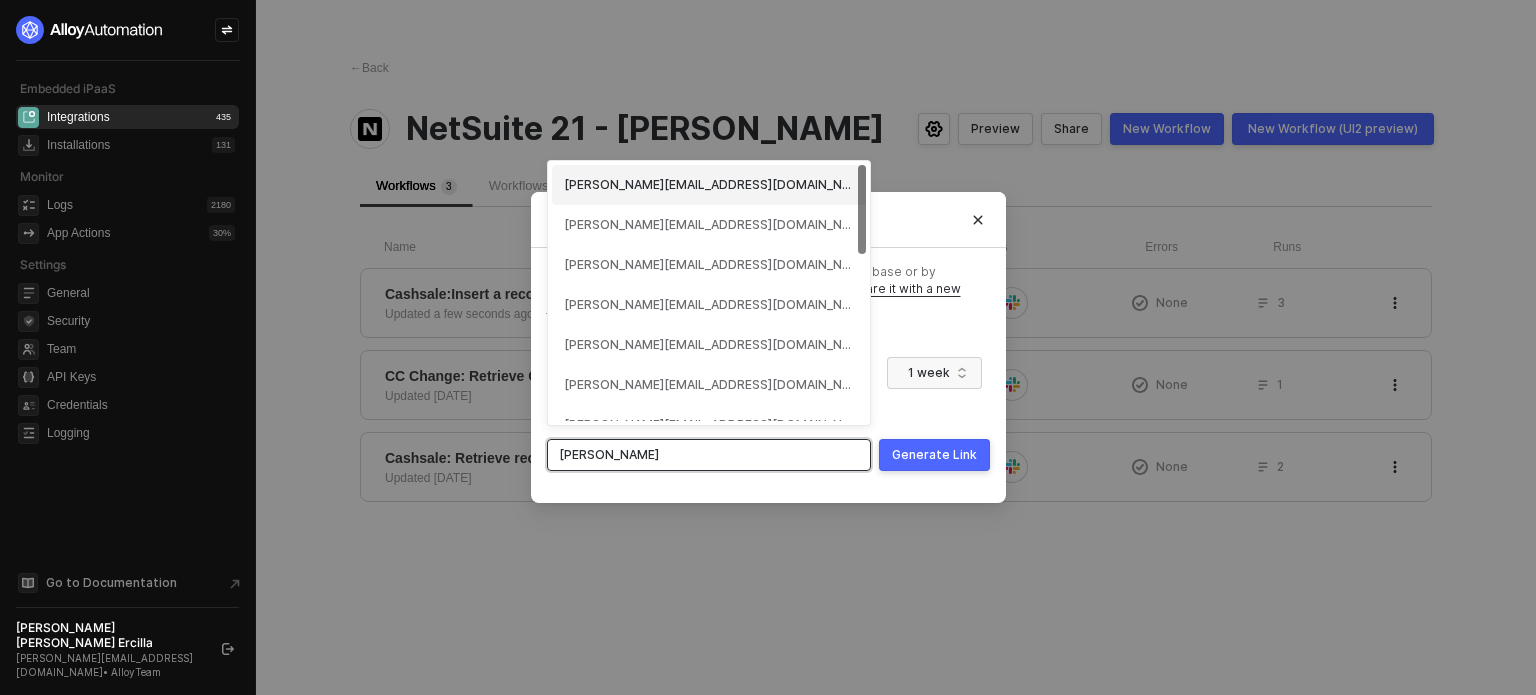 type on "[PERSON_NAME]" 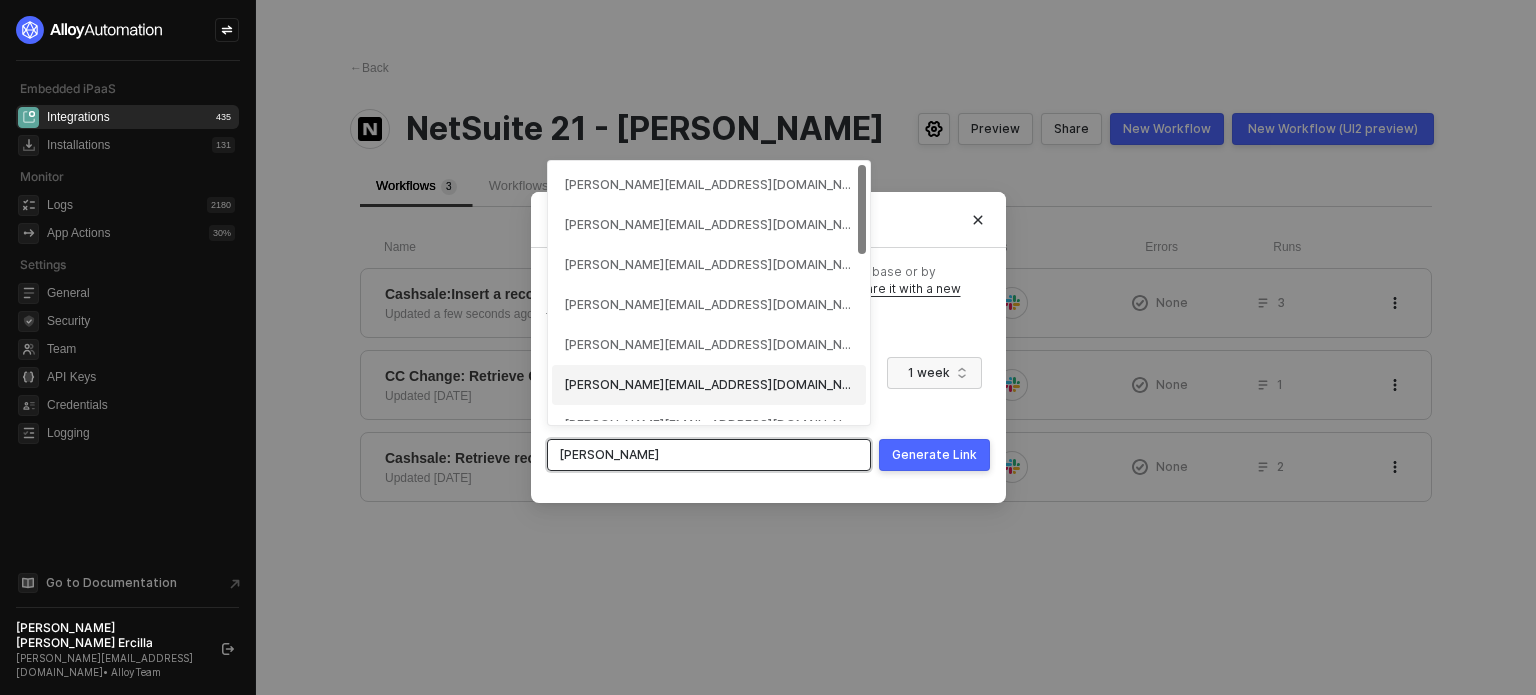 drag, startPoint x: 660, startPoint y: 375, endPoint x: 756, endPoint y: 403, distance: 100 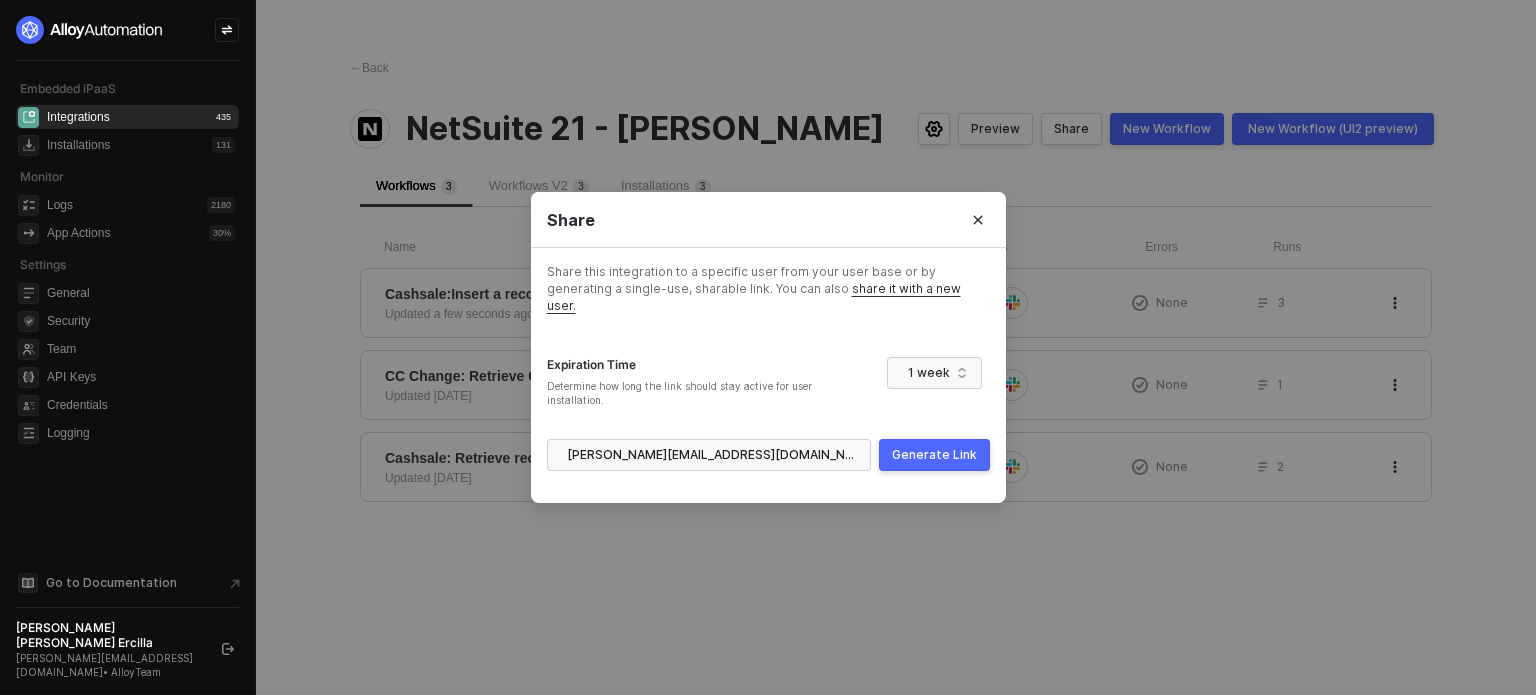 click on "Generate Link" at bounding box center (934, 455) 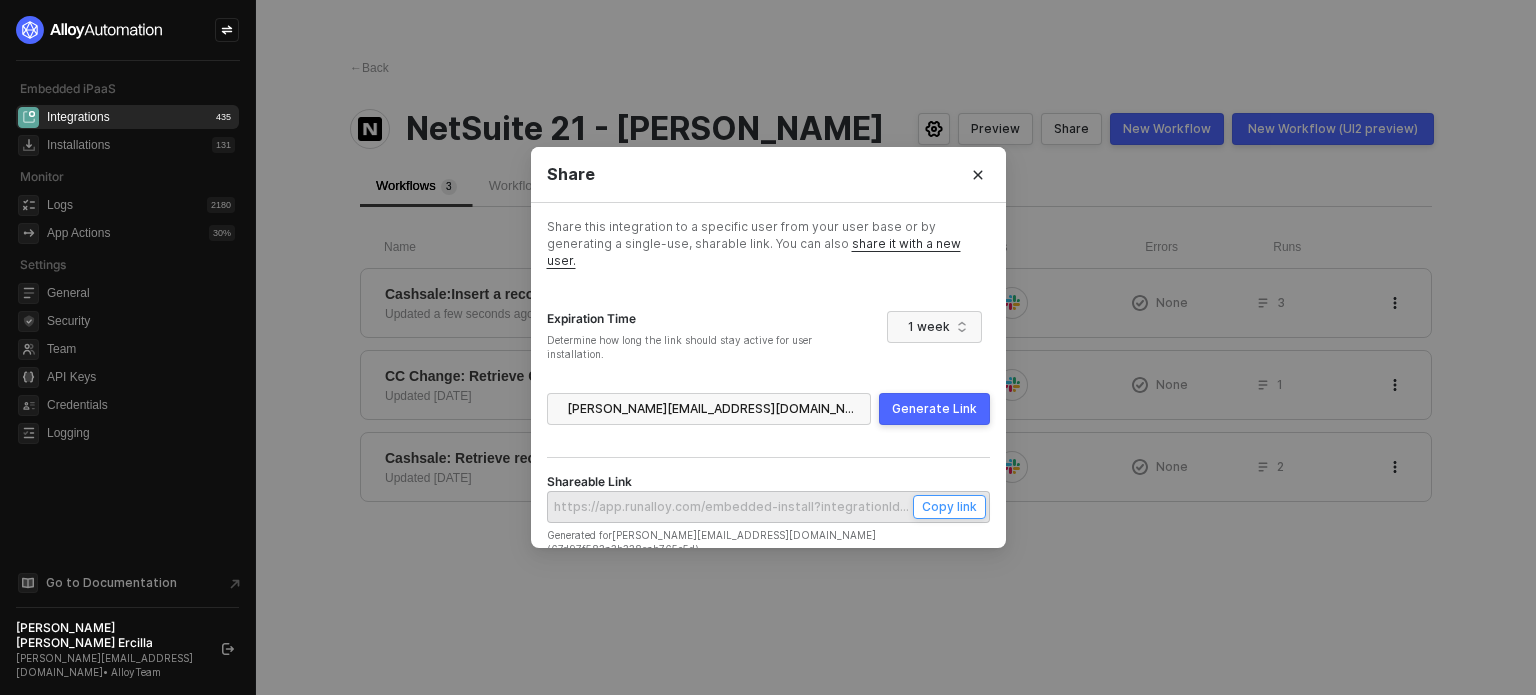 click on "Copy link" at bounding box center (949, 506) 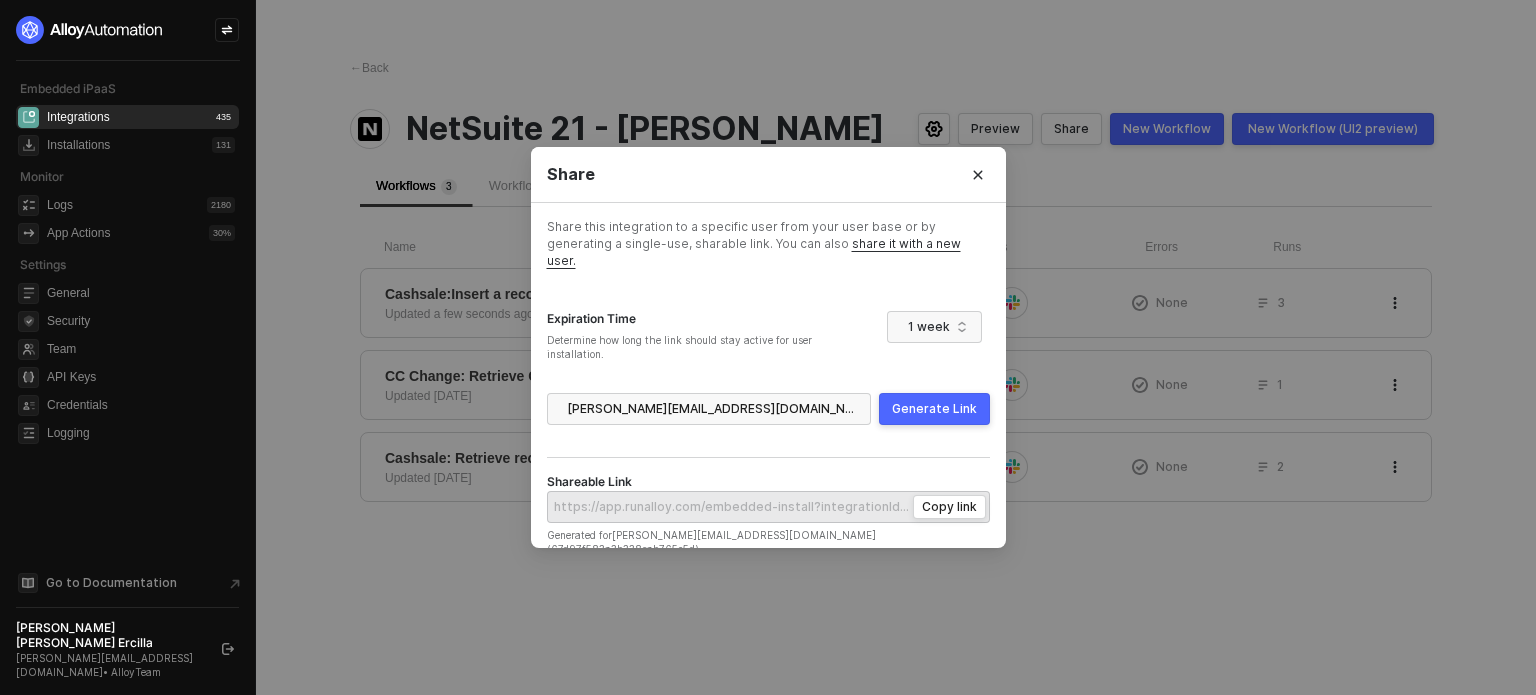click 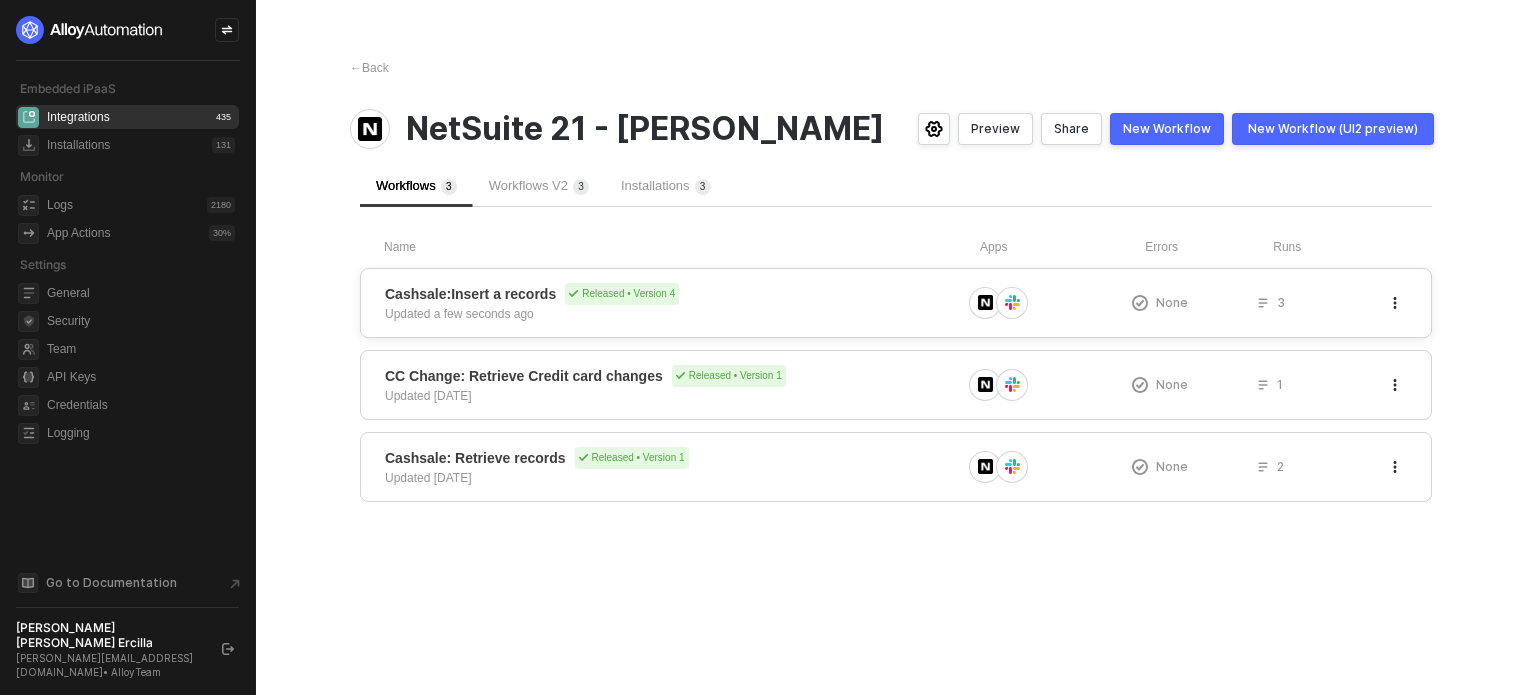 click on "Cashsale:Insert a  records" at bounding box center (470, 294) 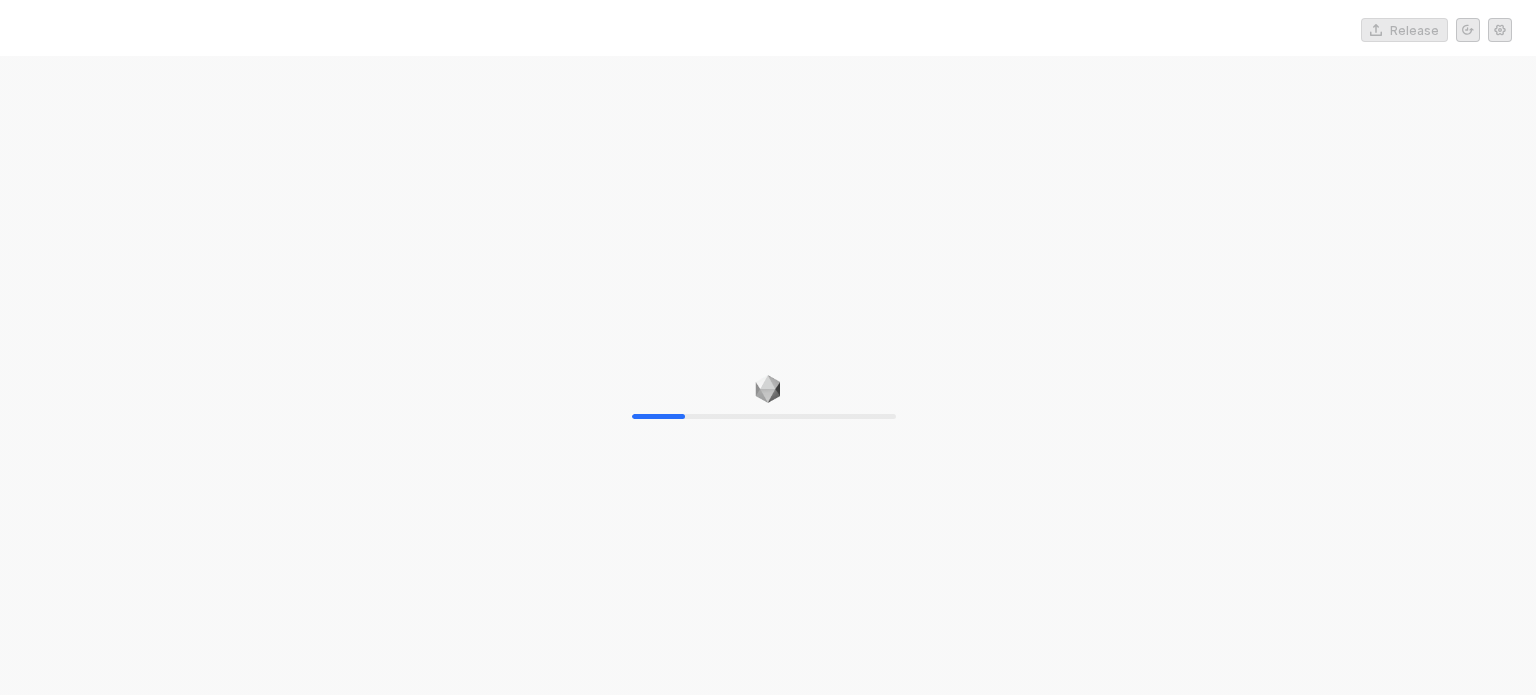 scroll, scrollTop: 0, scrollLeft: 0, axis: both 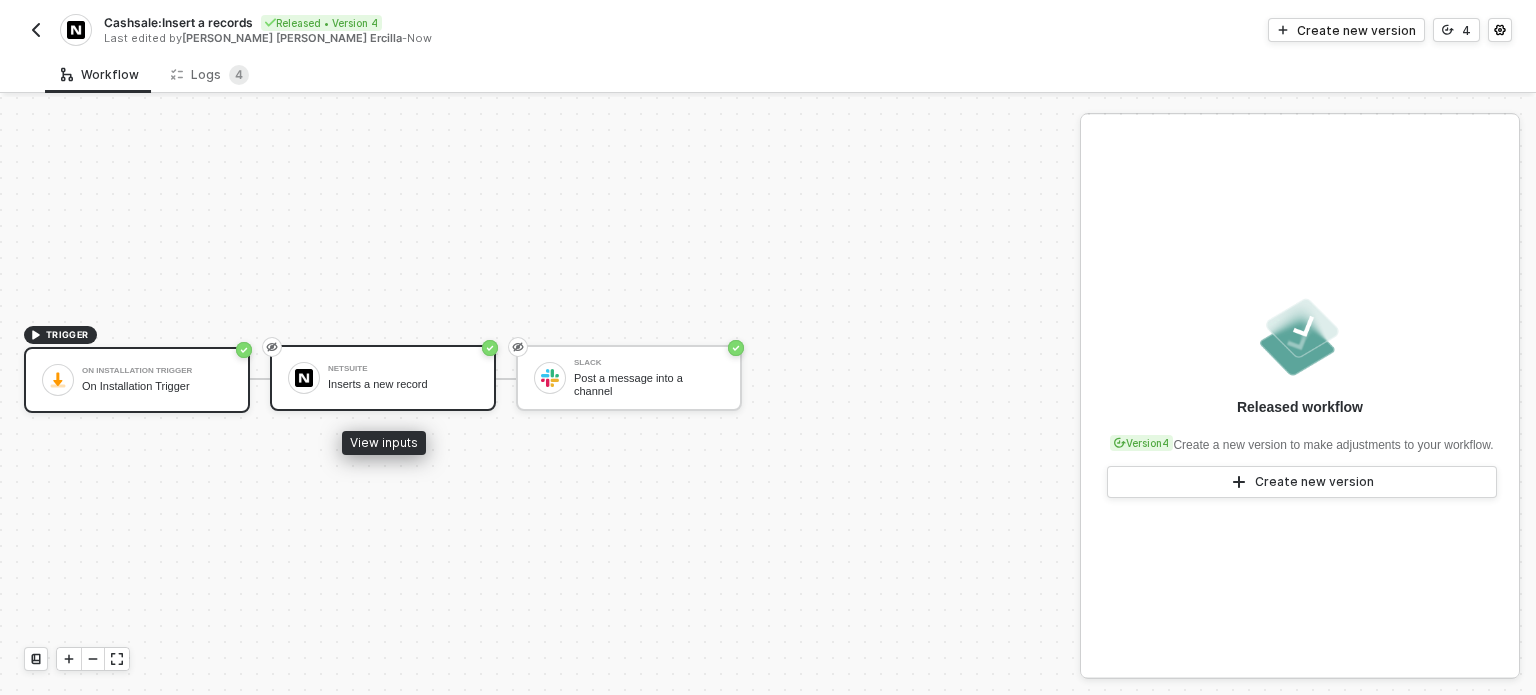 click on "Inserts a new record" at bounding box center (403, 384) 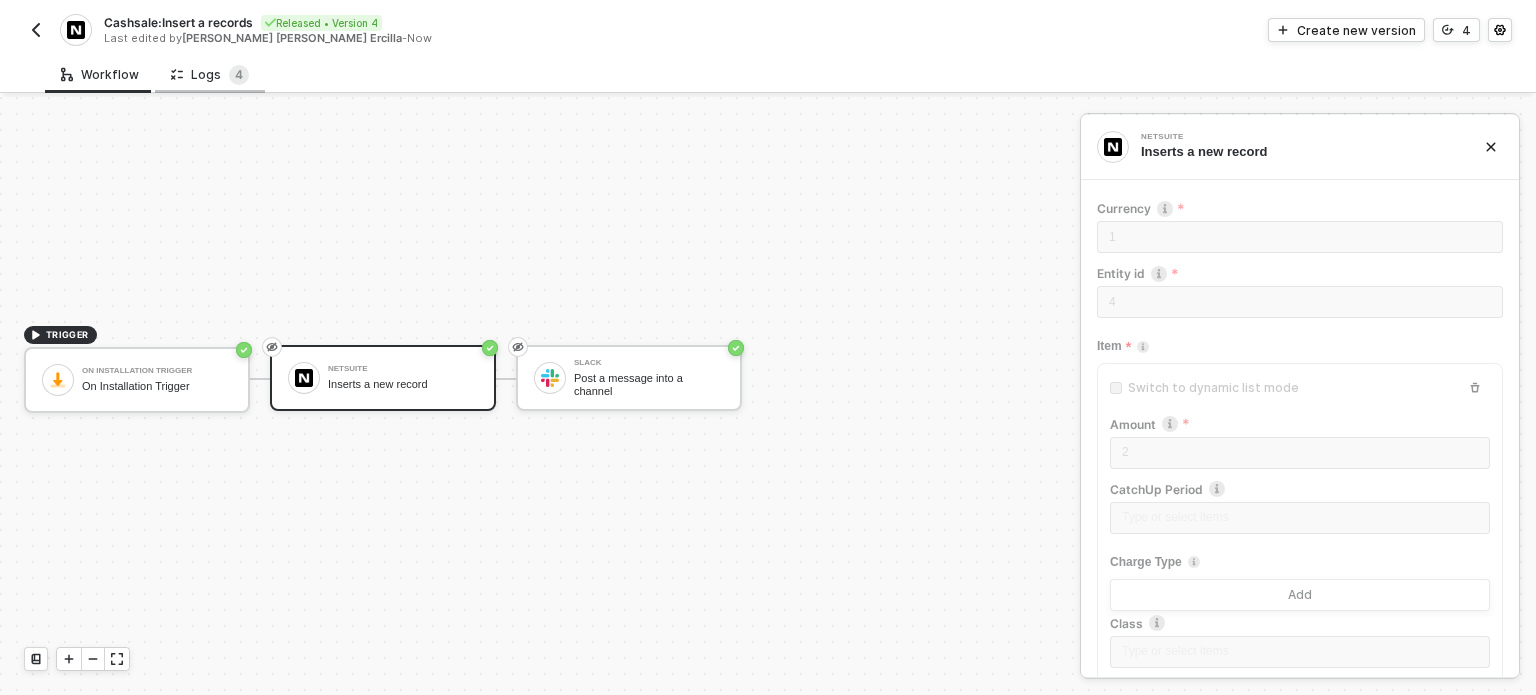 click on "Logs 4" at bounding box center [210, 75] 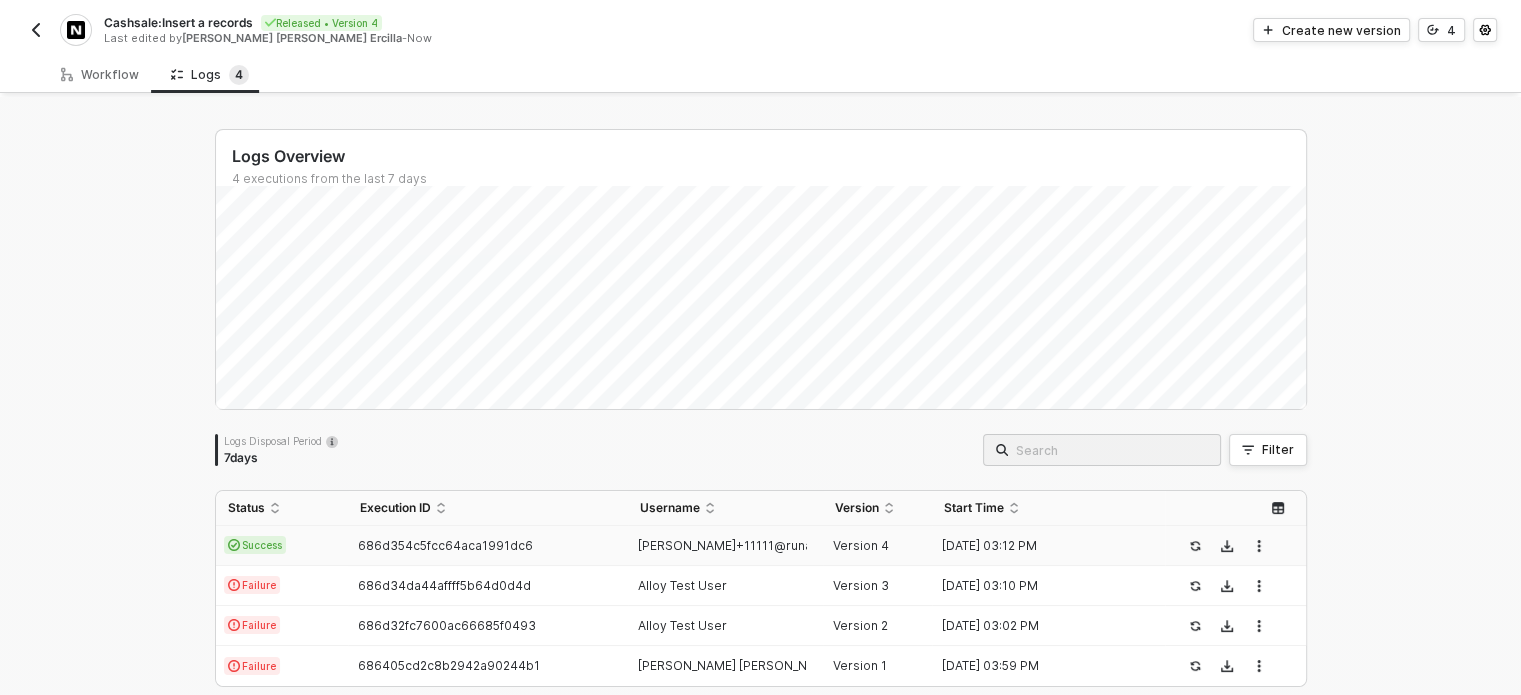 click on "Success" at bounding box center (255, 545) 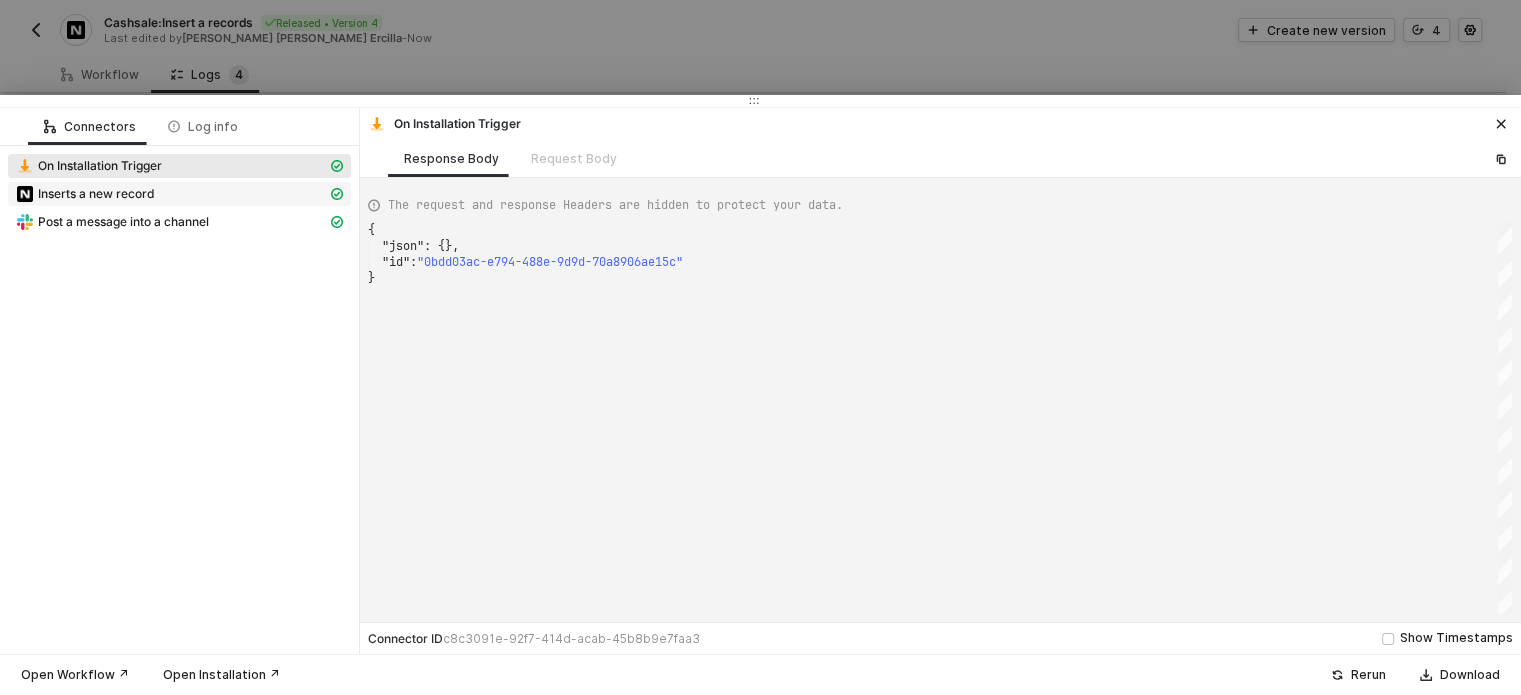click on "Inserts a new record" at bounding box center [96, 194] 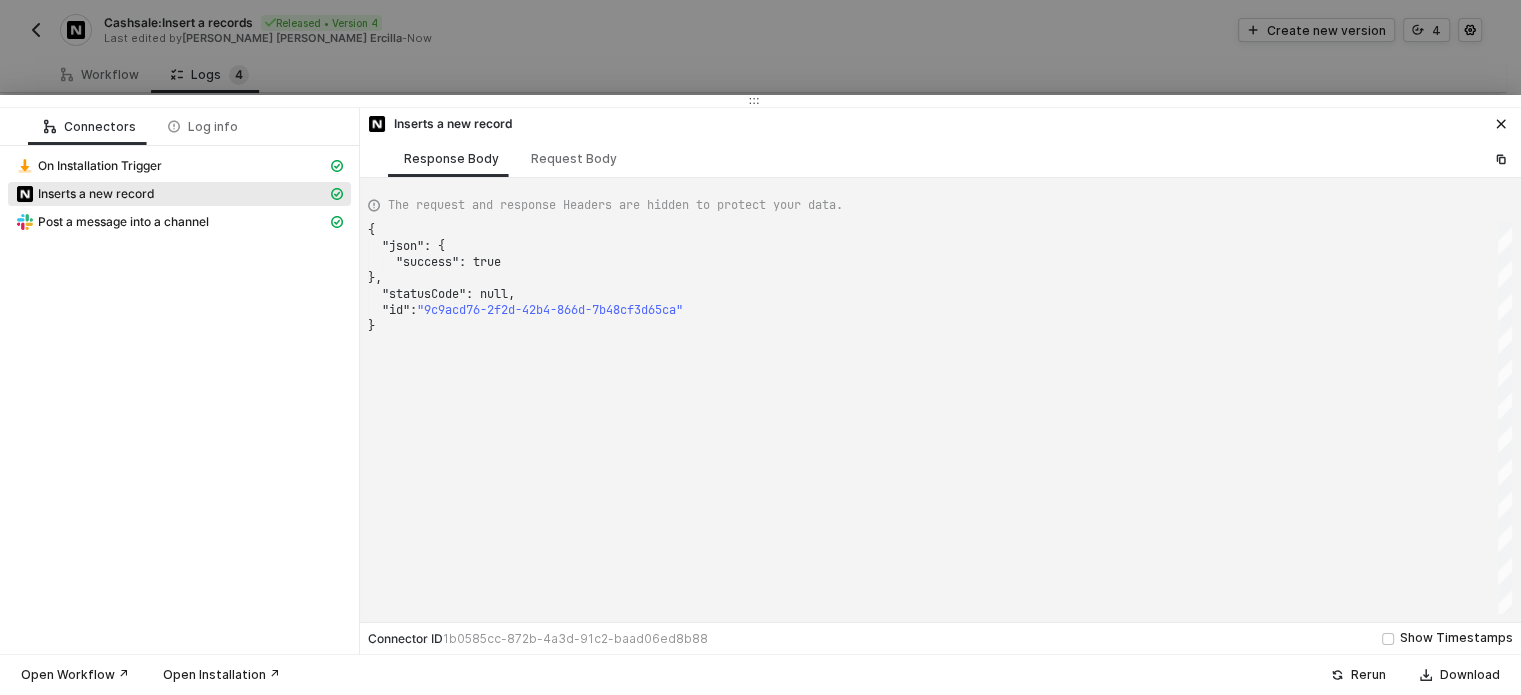 scroll, scrollTop: 0, scrollLeft: 5, axis: horizontal 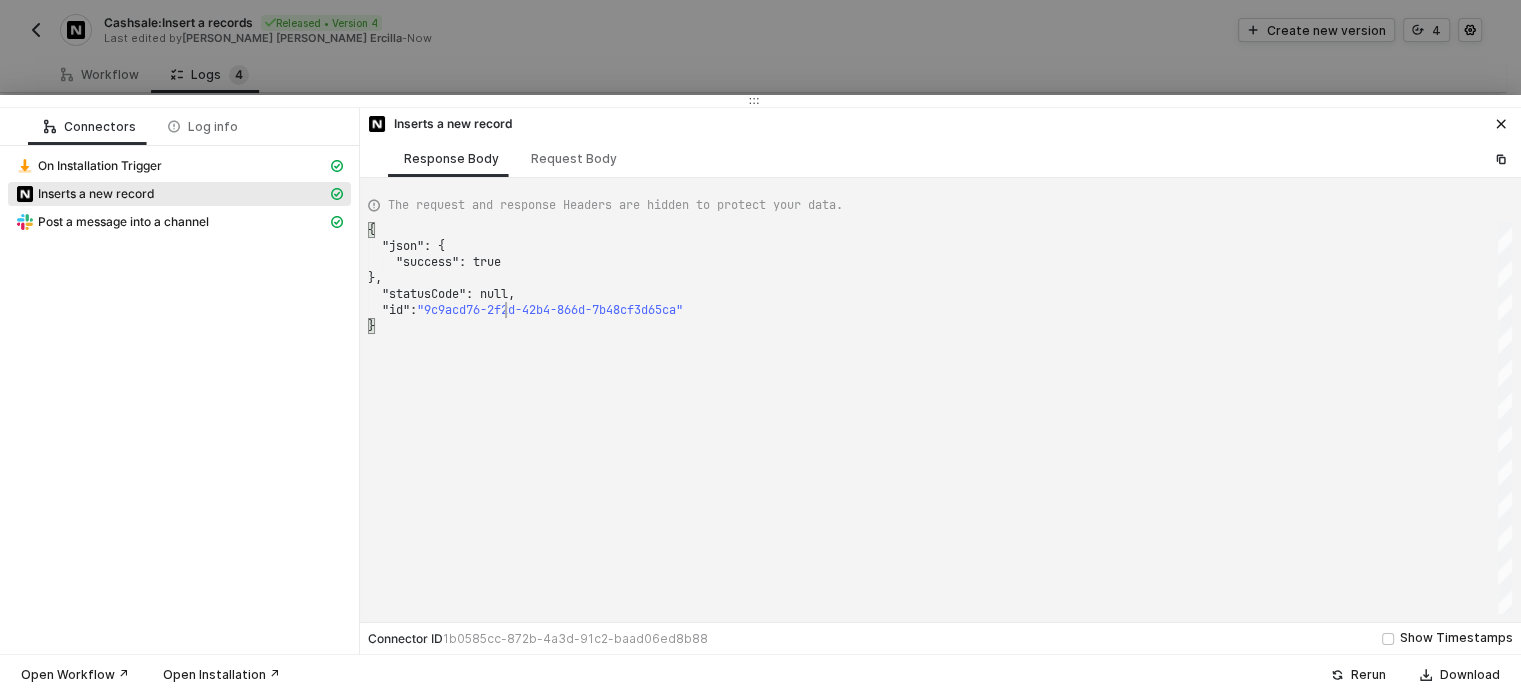 click on ""9c9acd76-2f2d-42b4-866d-7b48cf3d65ca"" at bounding box center (550, 310) 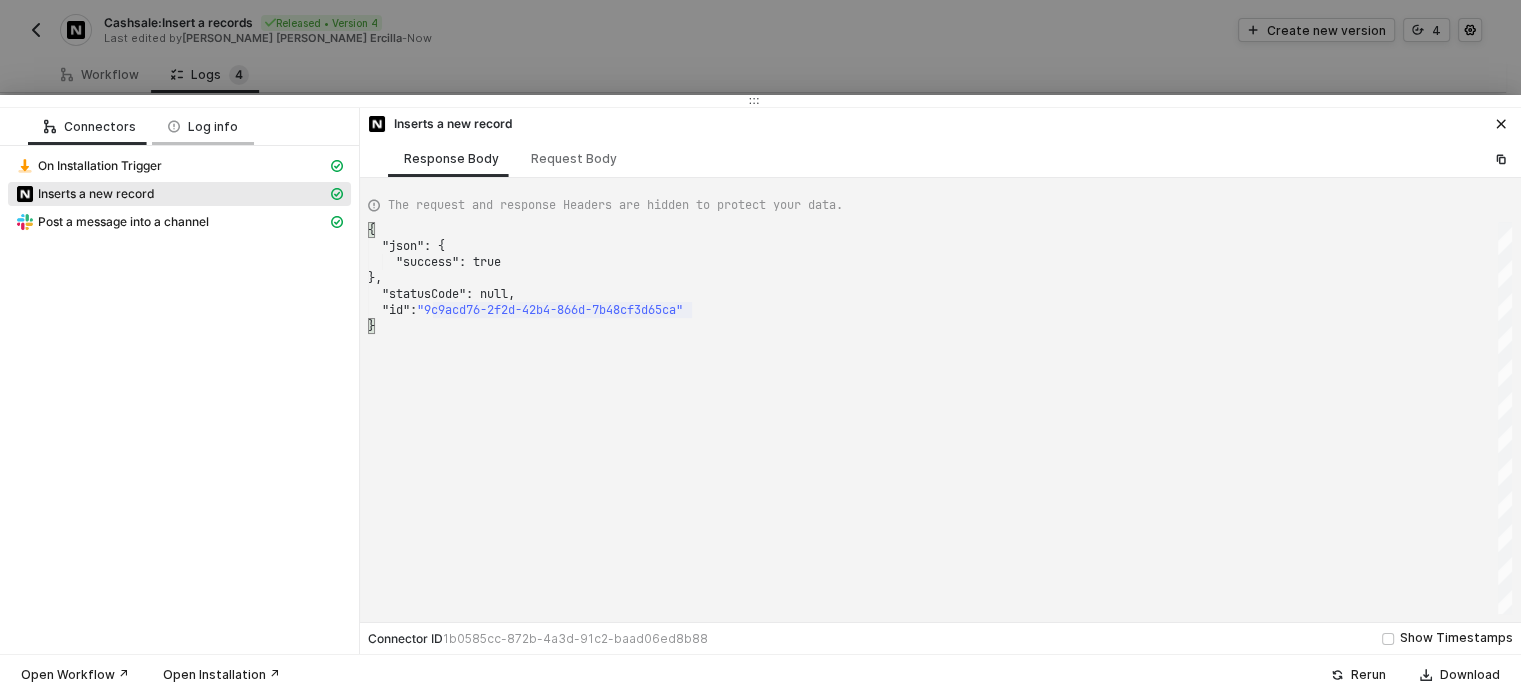 click on "Log info" at bounding box center (203, 127) 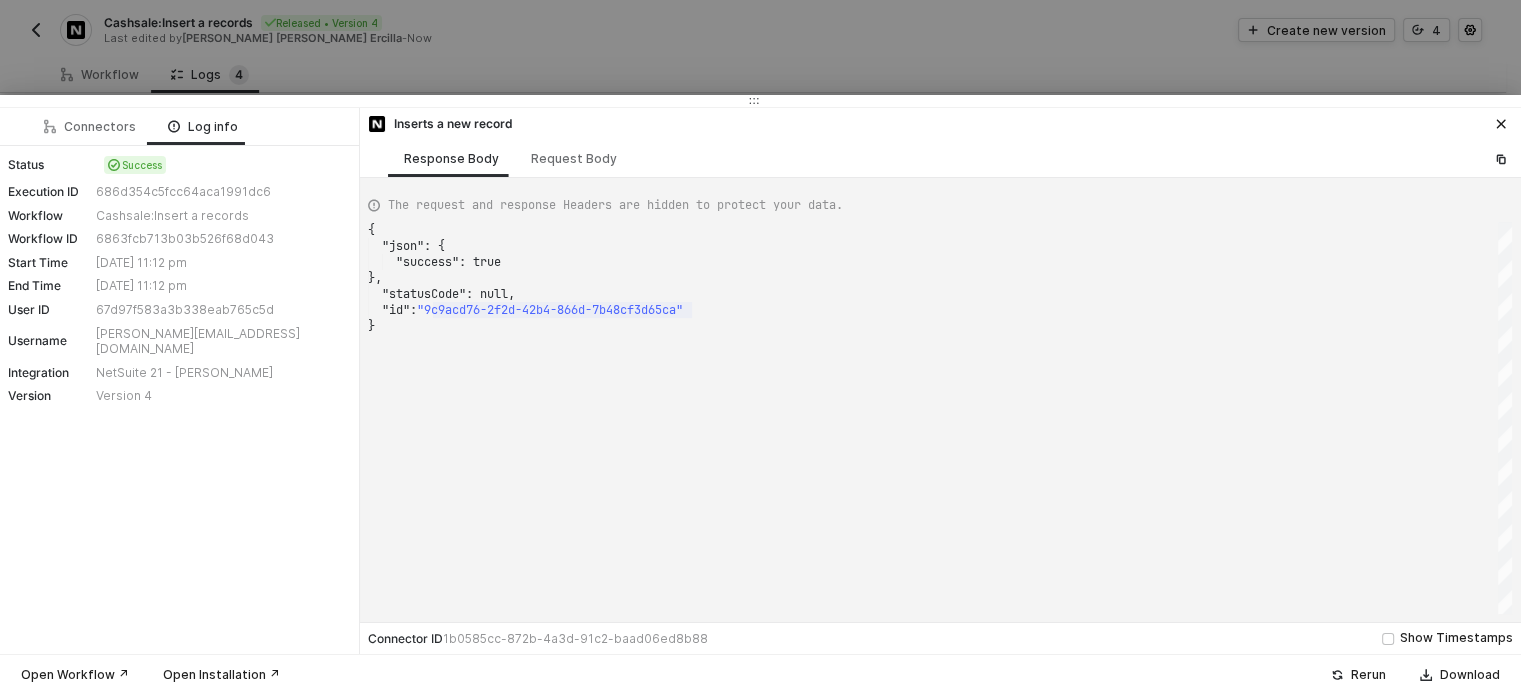 click on "Cashsale:Insert a  records" at bounding box center (221, 216) 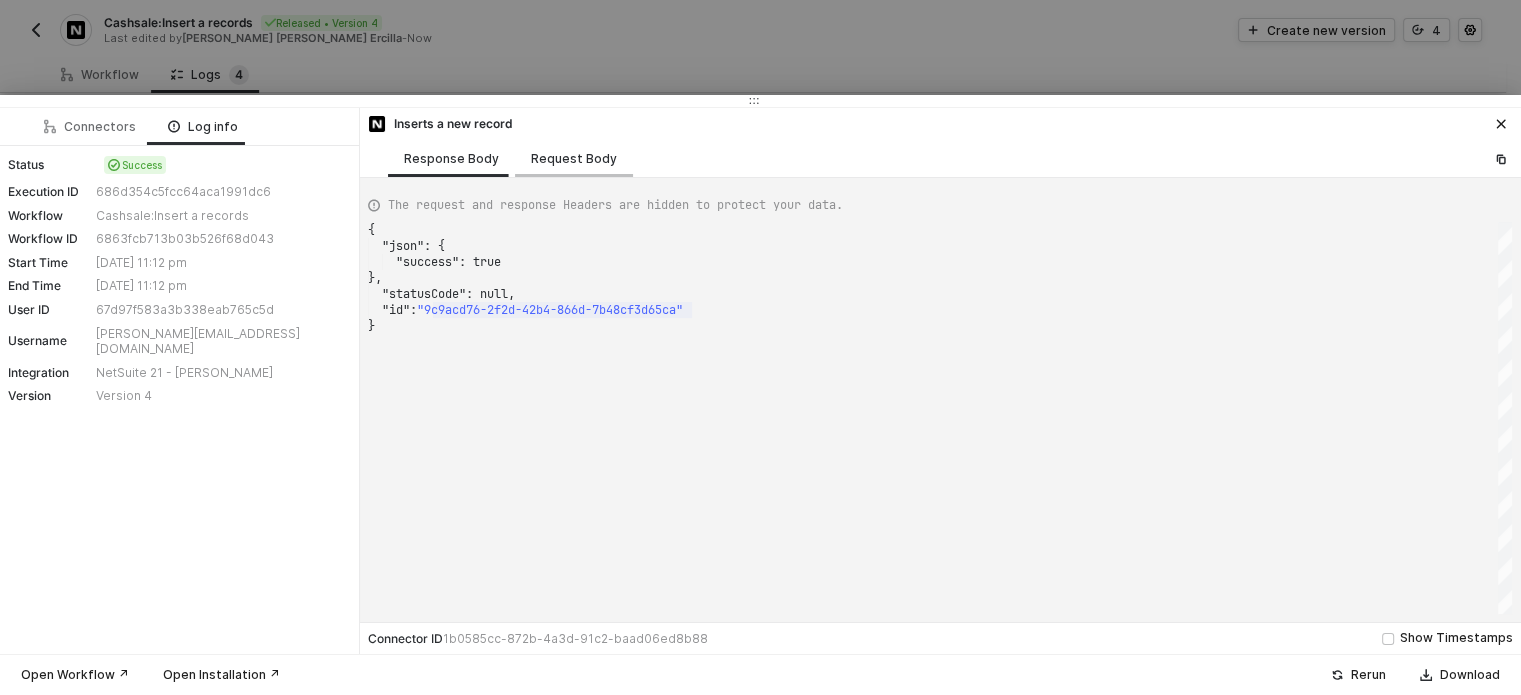 click on "Request Body" at bounding box center (574, 159) 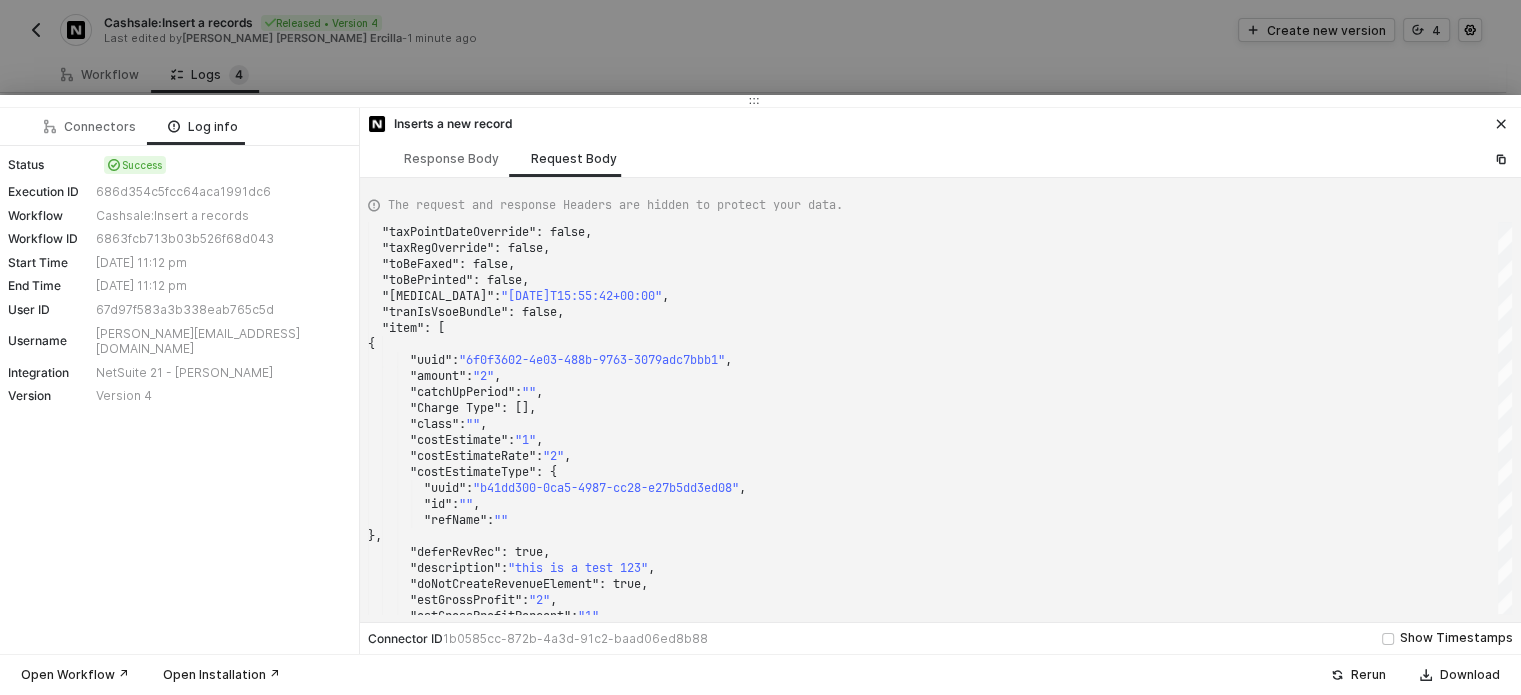 click 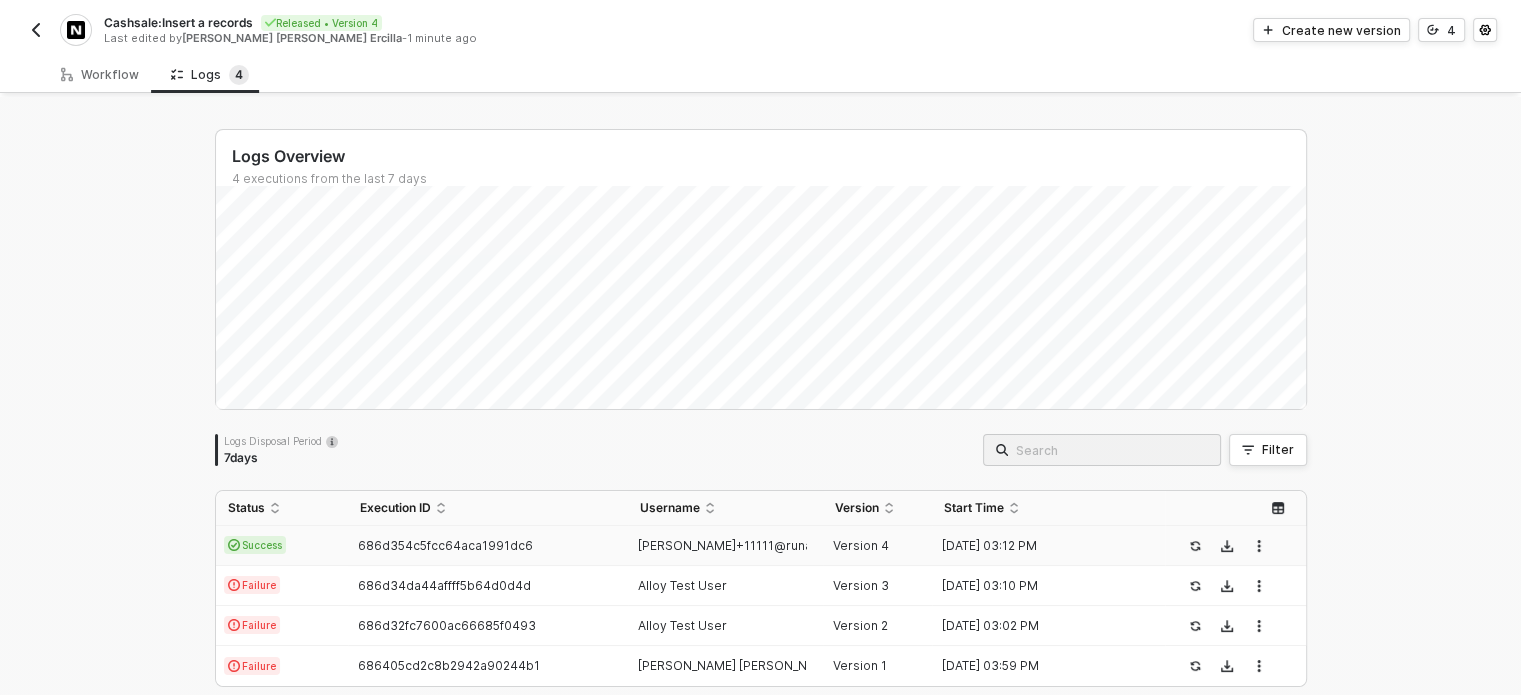 click at bounding box center [36, 30] 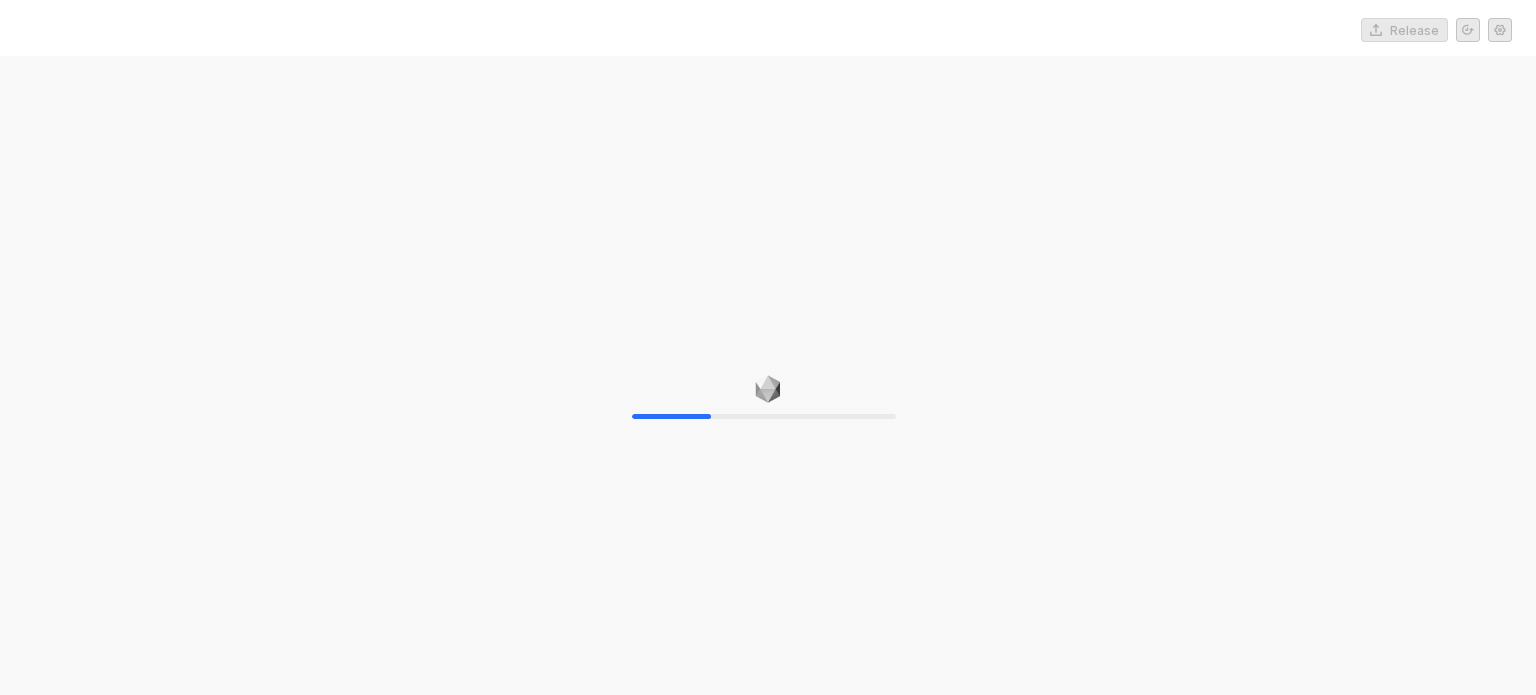 scroll, scrollTop: 0, scrollLeft: 0, axis: both 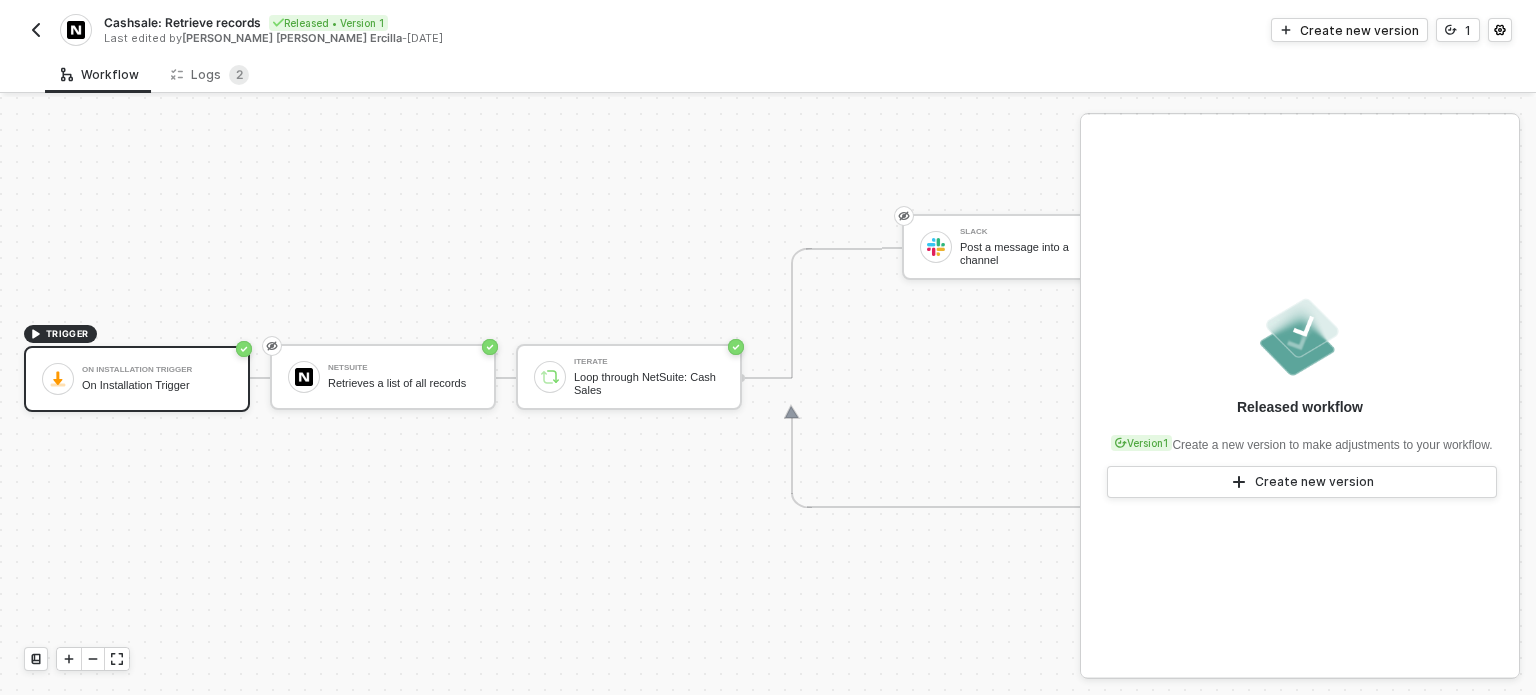 click on "Last edited by  [PERSON_NAME] [PERSON_NAME] Ercilla  -  [DATE]" at bounding box center (435, 38) 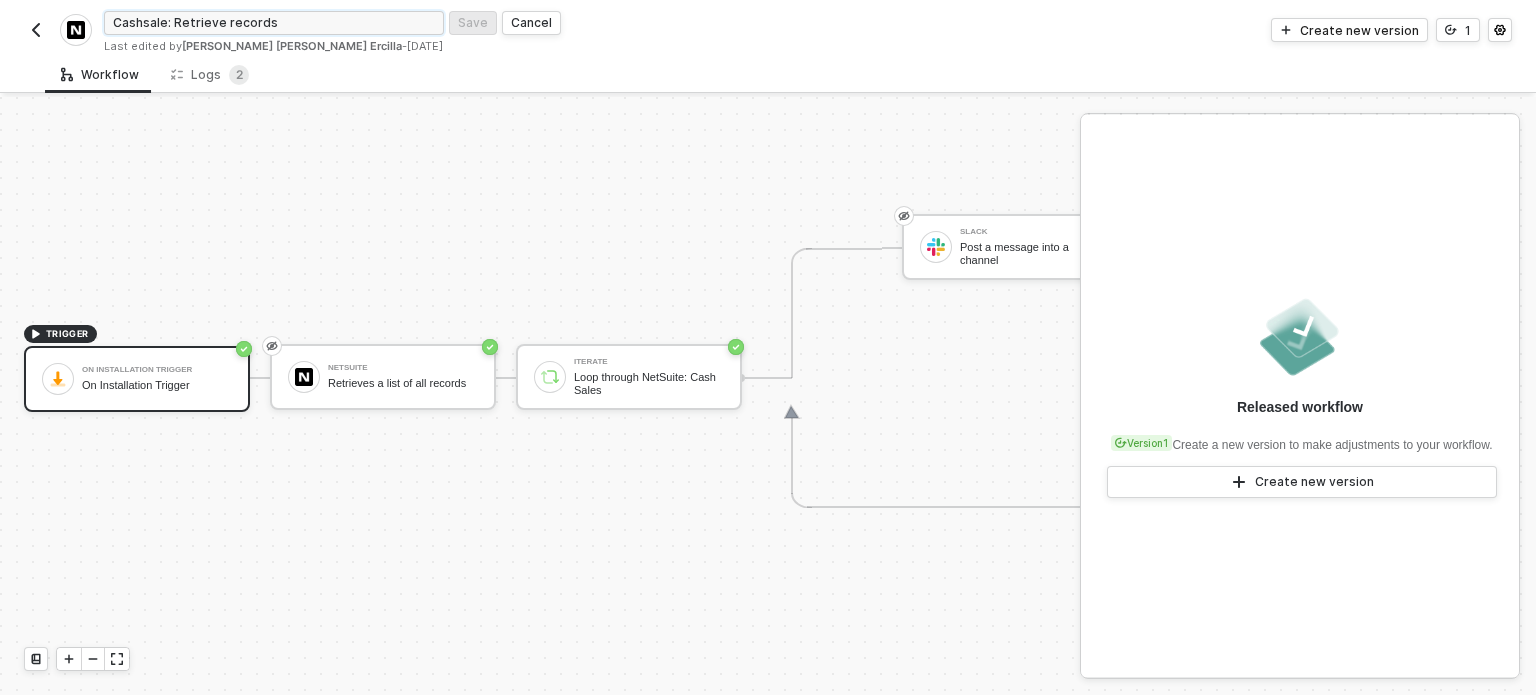 click on "Cashsale: Retrieve records" at bounding box center [274, 23] 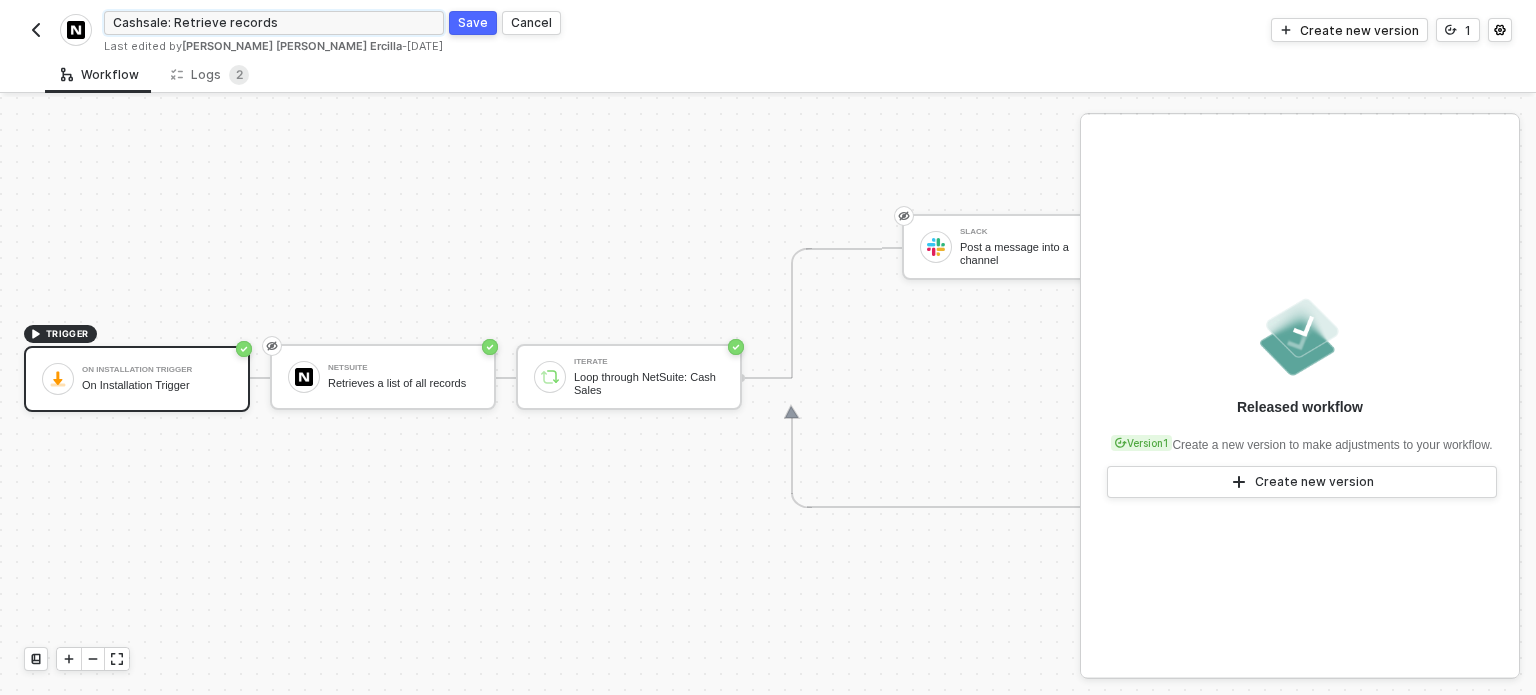 paste on "id ANY_OF [90027]" 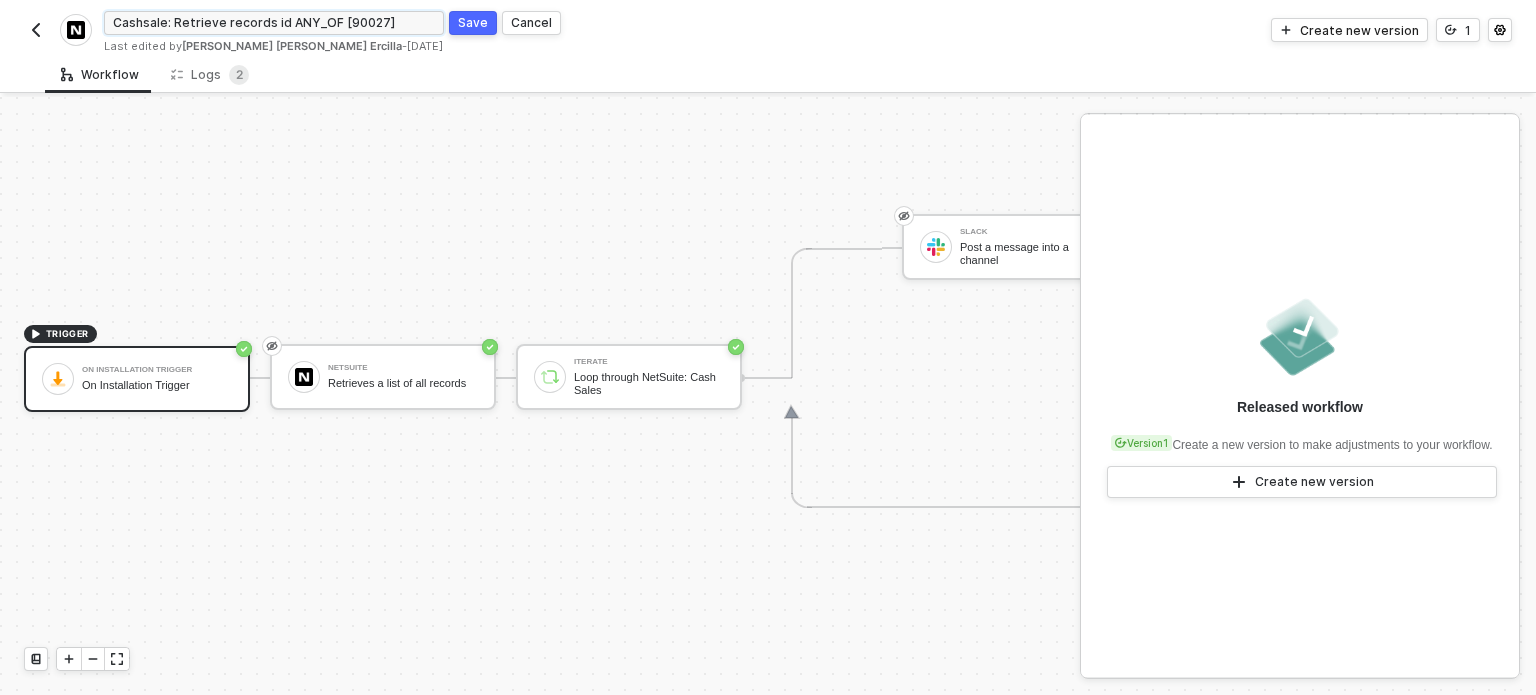 type on "Cashsale: Retrieve records id ANY_OF [90027]" 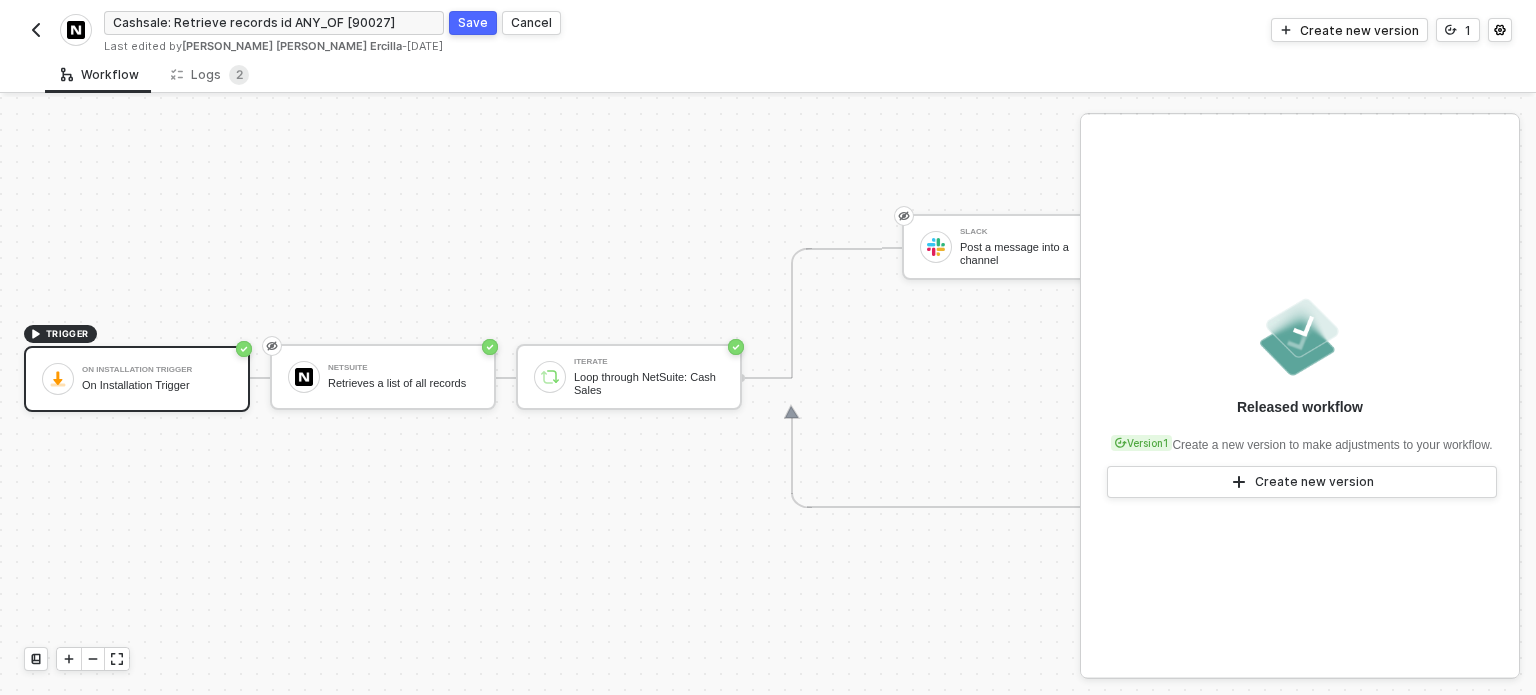click on "Save" at bounding box center [473, 22] 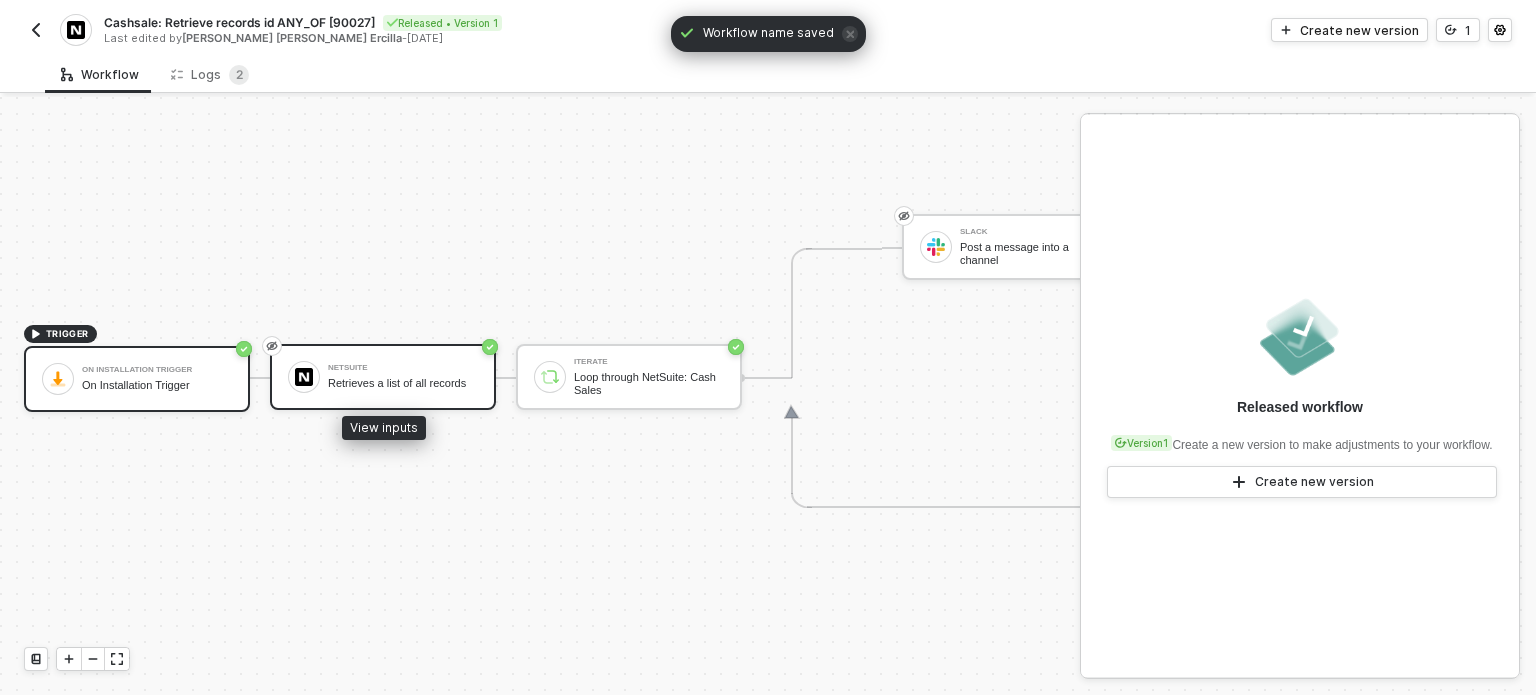 click on "NetSuite Retrieves a list of all records" at bounding box center (403, 377) 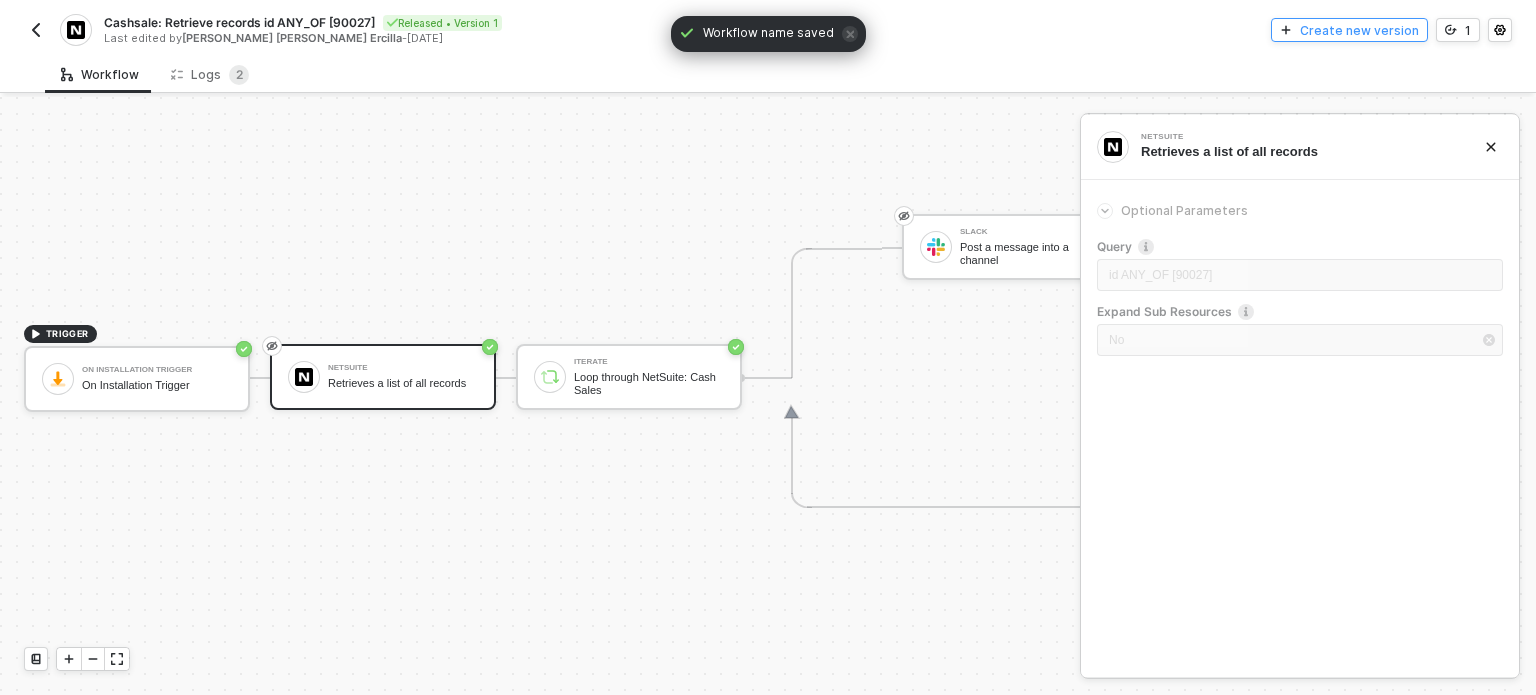 click on "Create new version" at bounding box center [1359, 30] 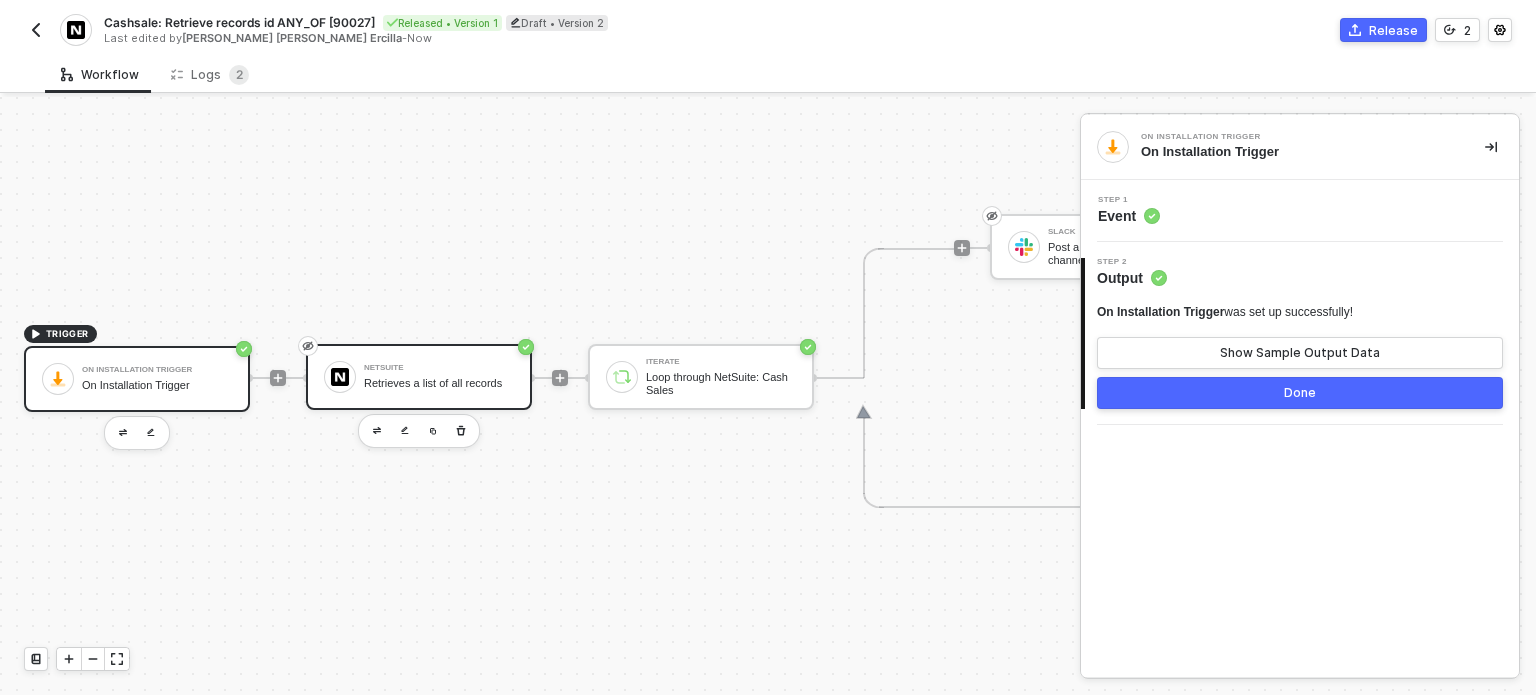 click on "Retrieves a list of all records" at bounding box center (439, 383) 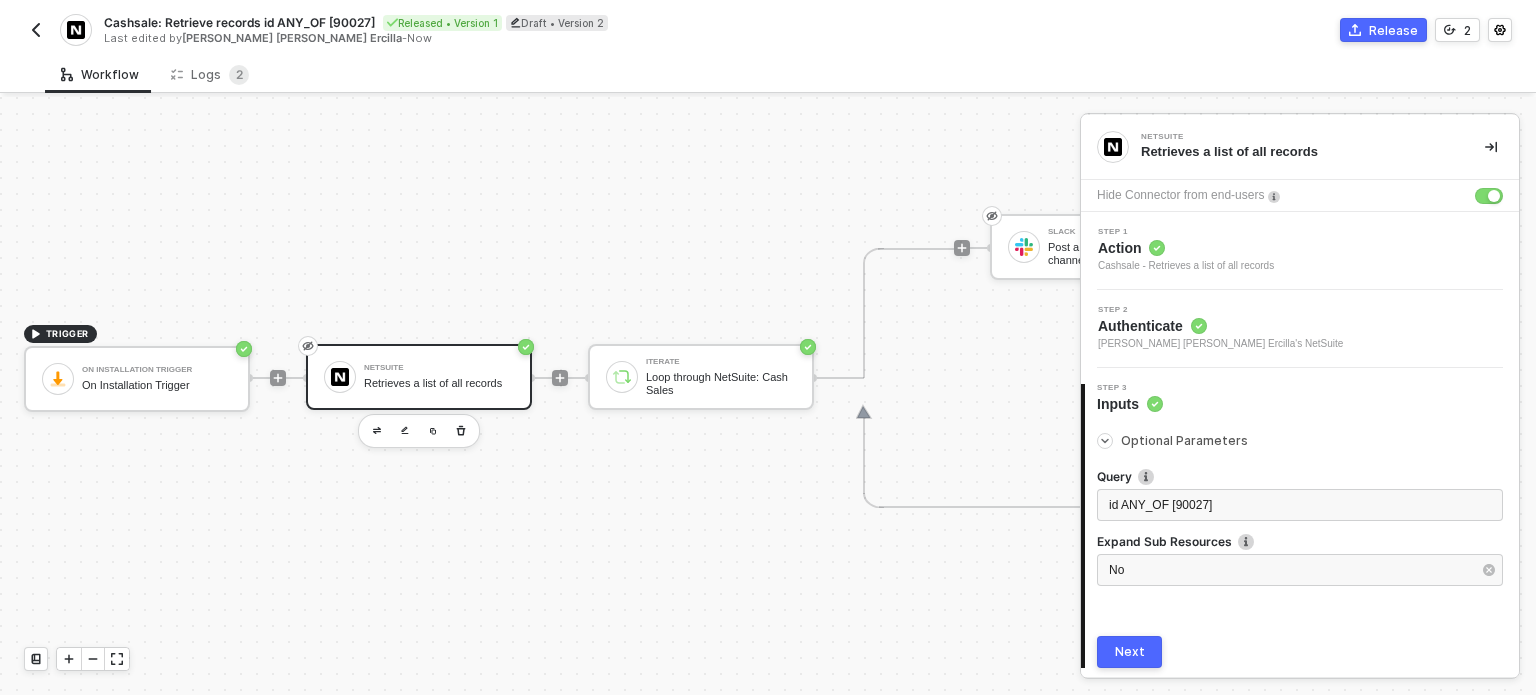 drag, startPoint x: 1472, startPoint y: 567, endPoint x: 1289, endPoint y: 644, distance: 198.53967 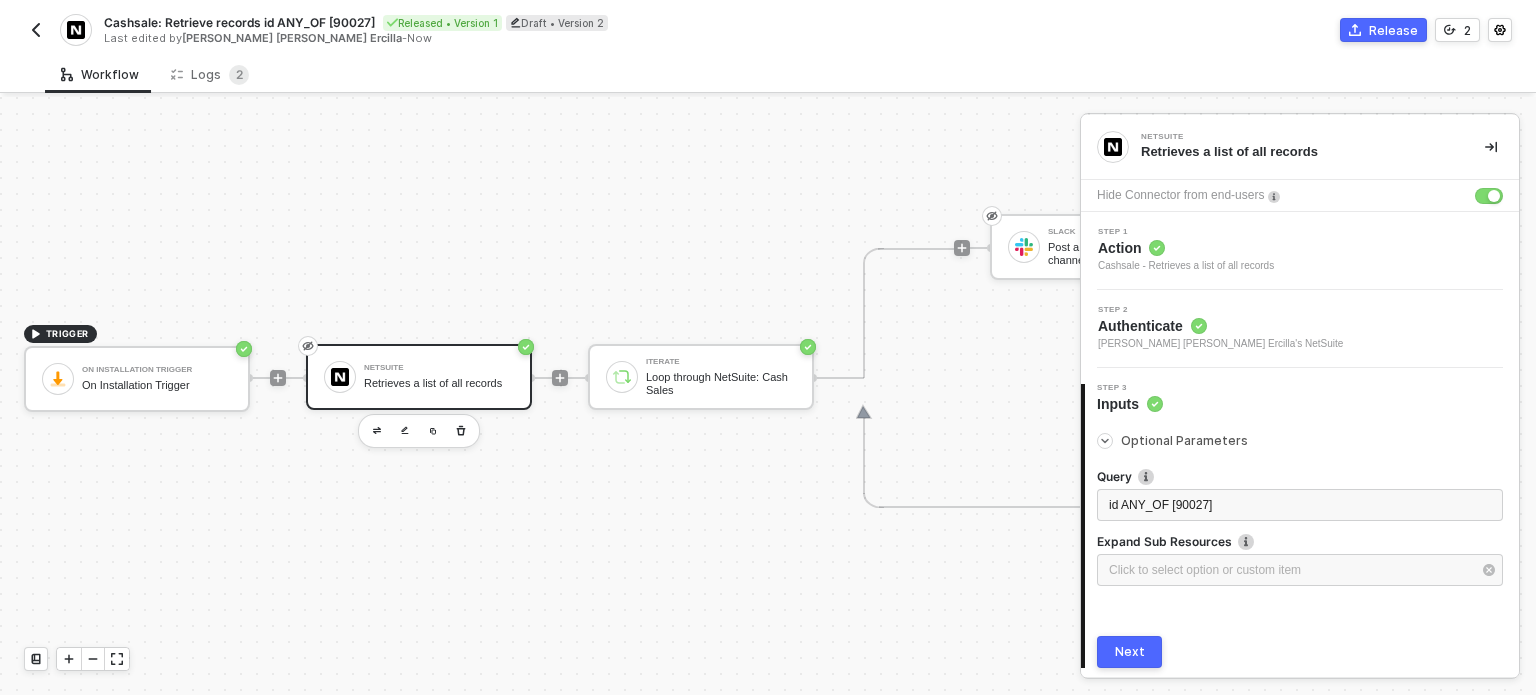 click on "Next" at bounding box center (1130, 652) 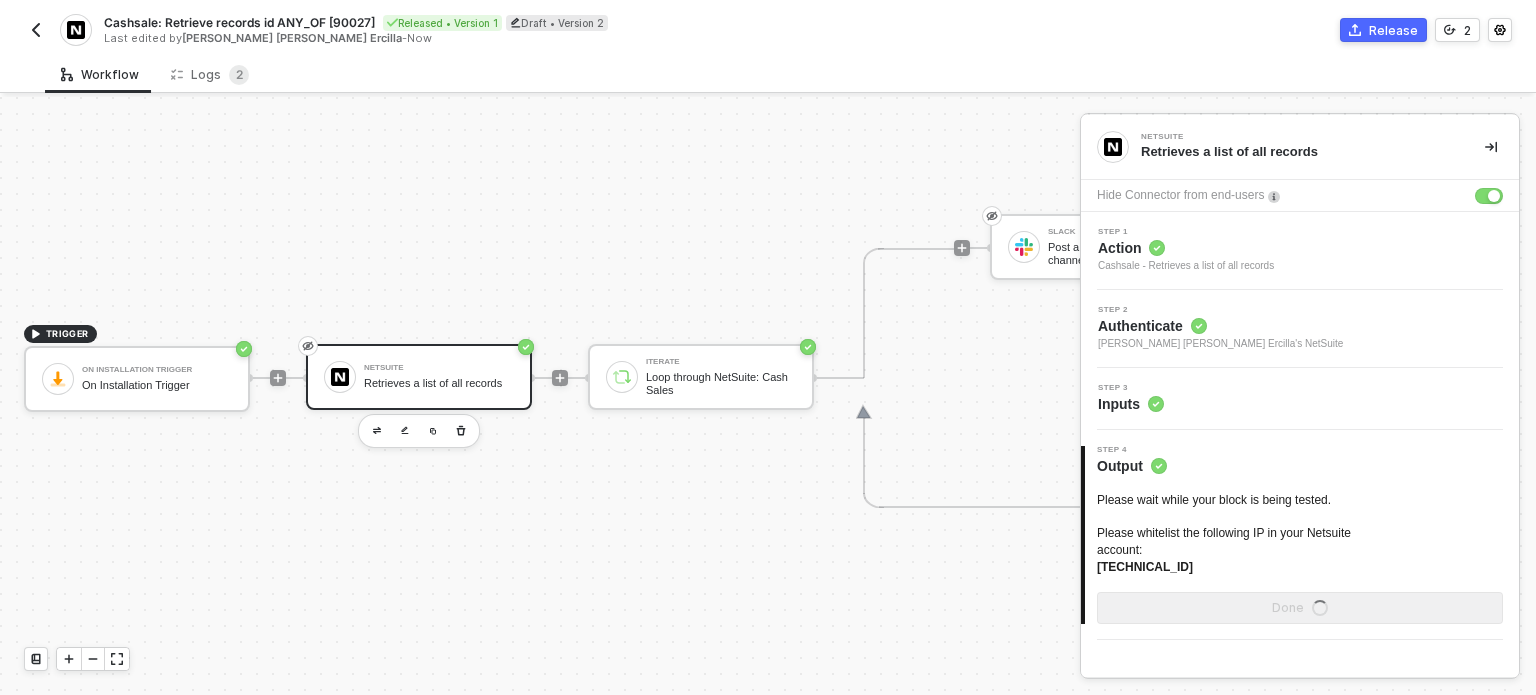 scroll, scrollTop: 0, scrollLeft: 0, axis: both 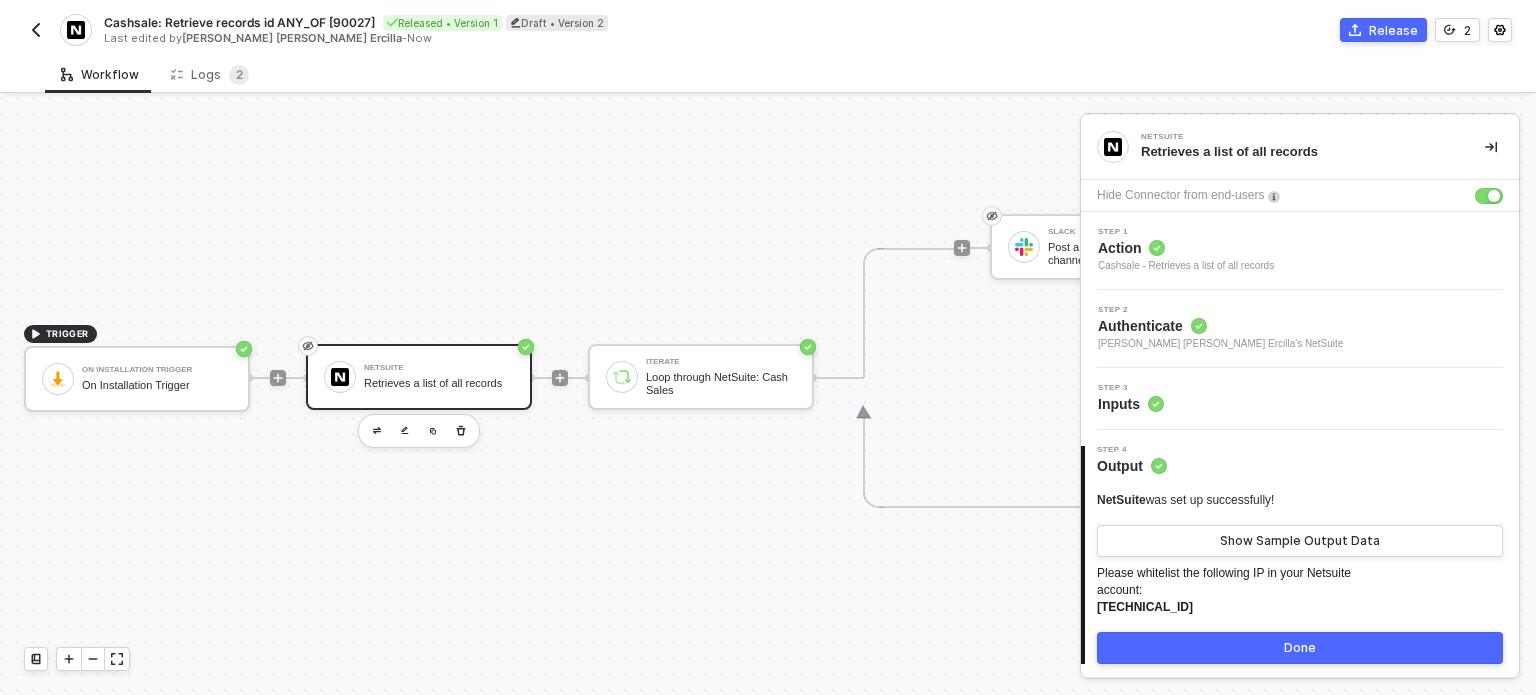 click on "Maria Hanna Grace Barrete Ercilla's NetSuite" at bounding box center (1220, 344) 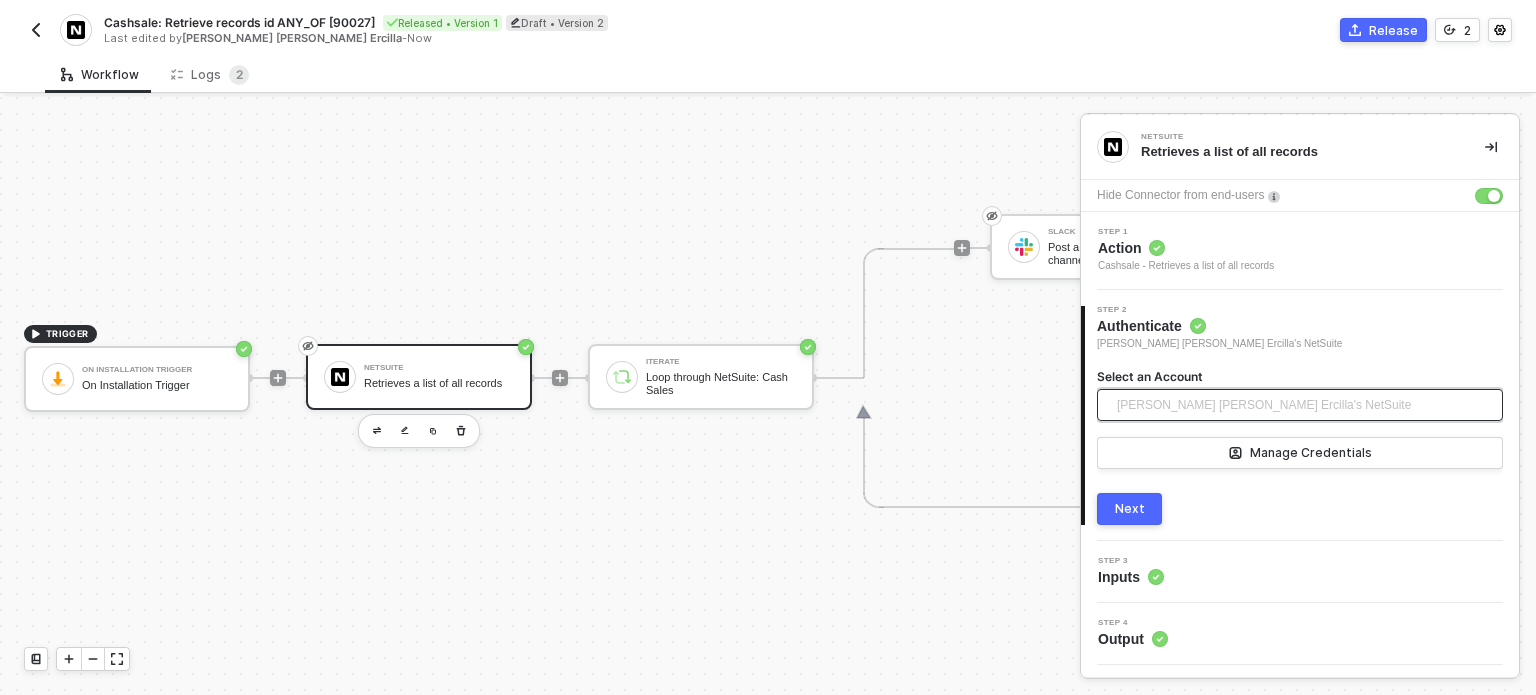 click on "Maria Hanna Grace Barrete Ercilla's NetSuite" at bounding box center (1264, 405) 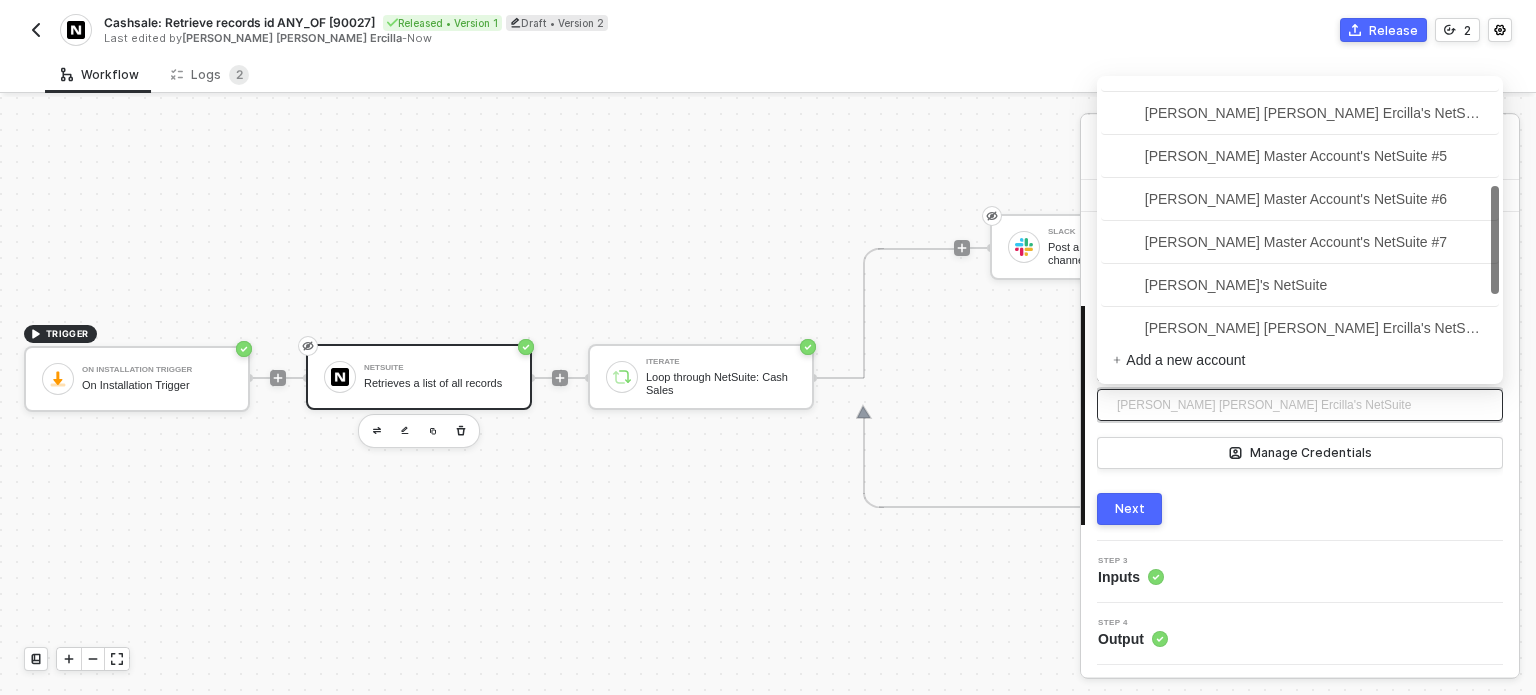 scroll, scrollTop: 346, scrollLeft: 0, axis: vertical 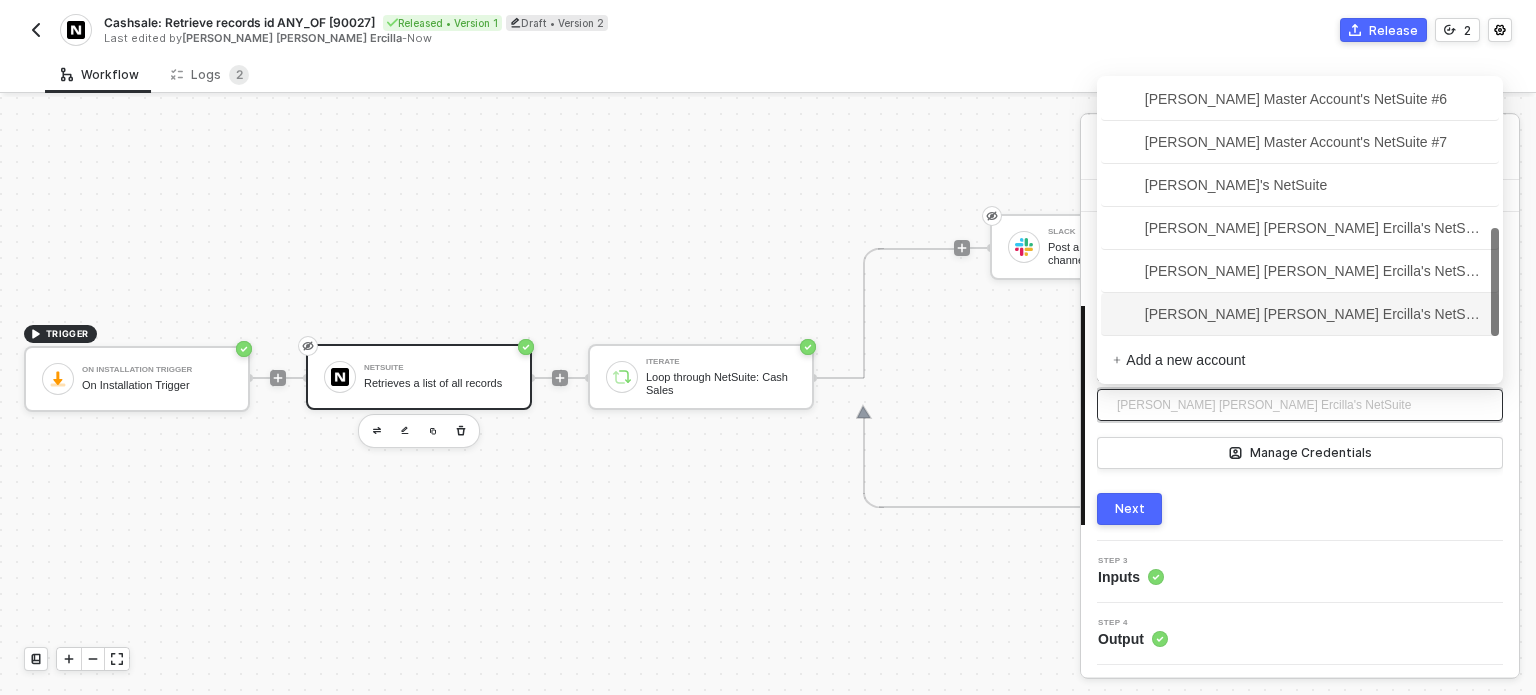 click on "[PERSON_NAME] [PERSON_NAME] Ercilla's NetSuite #6" at bounding box center (1300, 314) 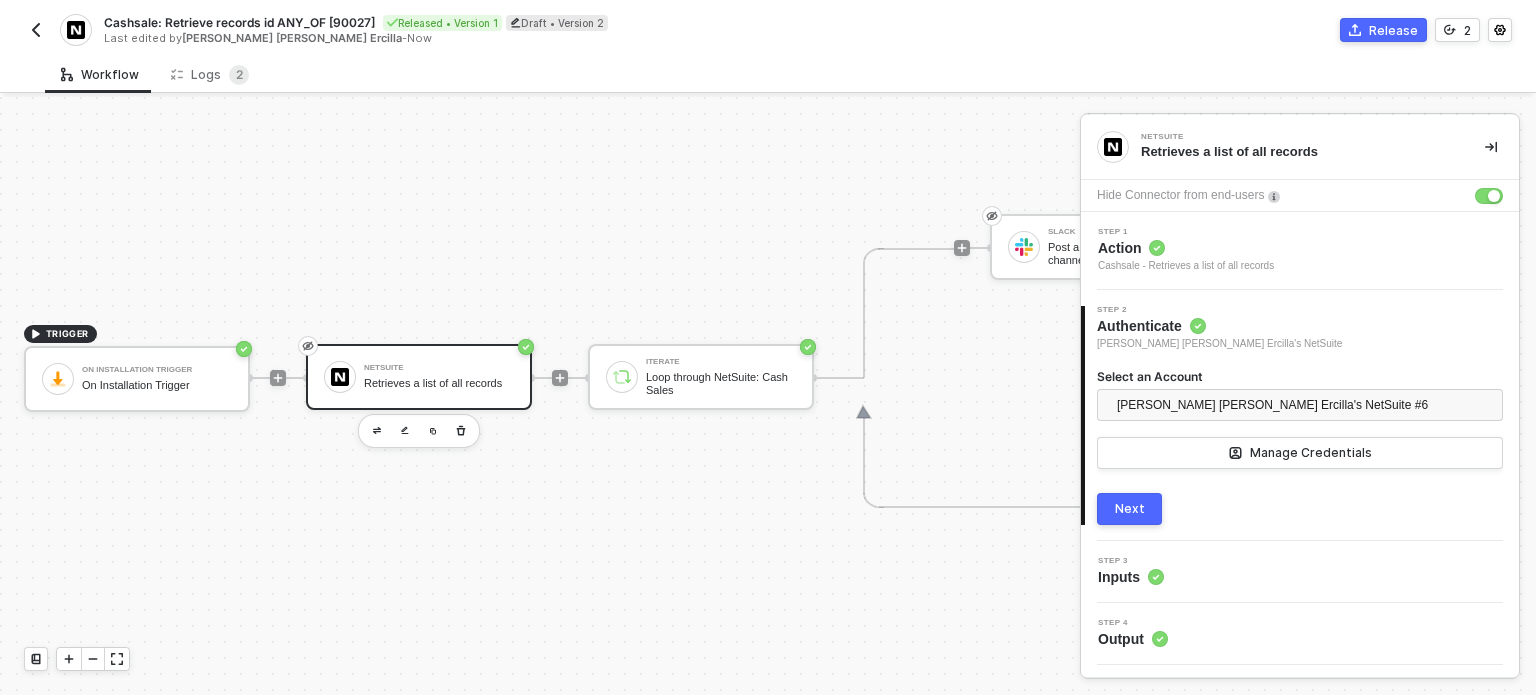 click on "Next" at bounding box center (1130, 509) 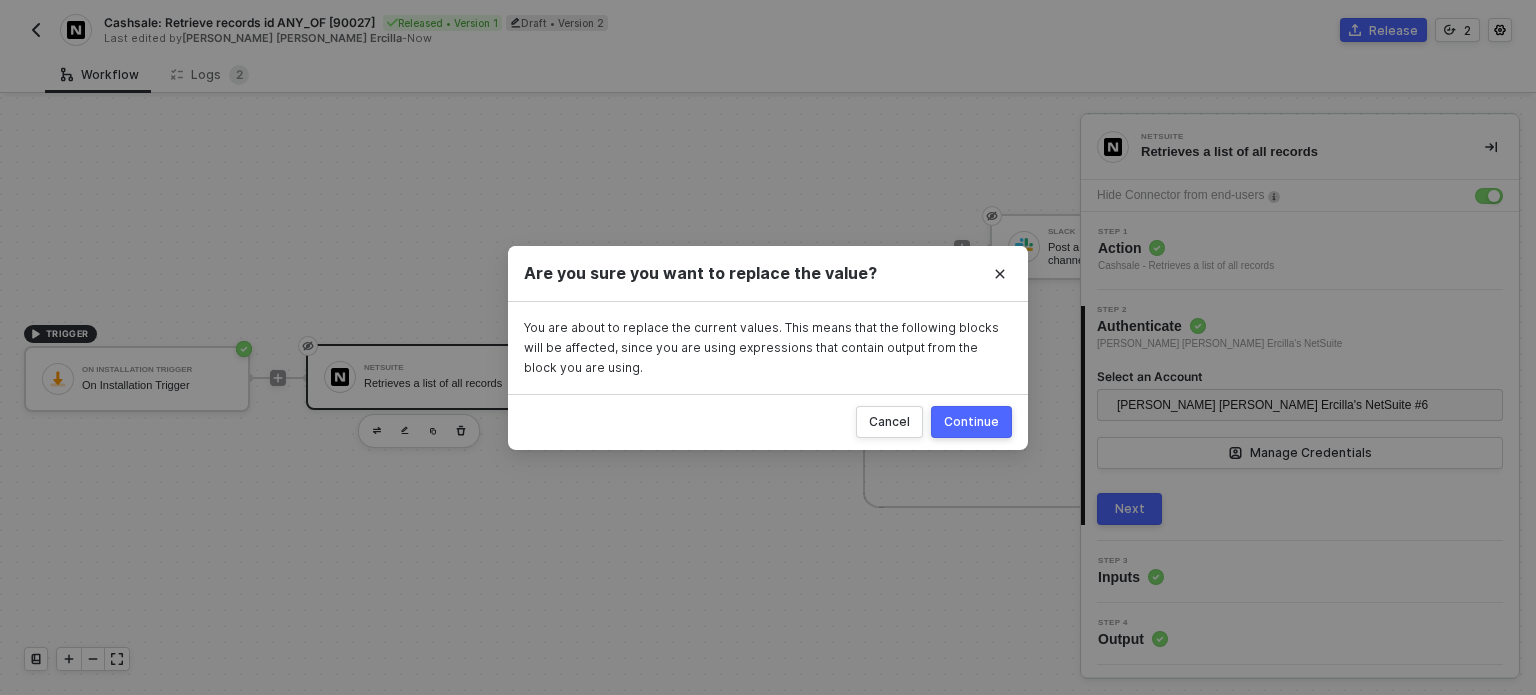 click on "Continue" at bounding box center [971, 422] 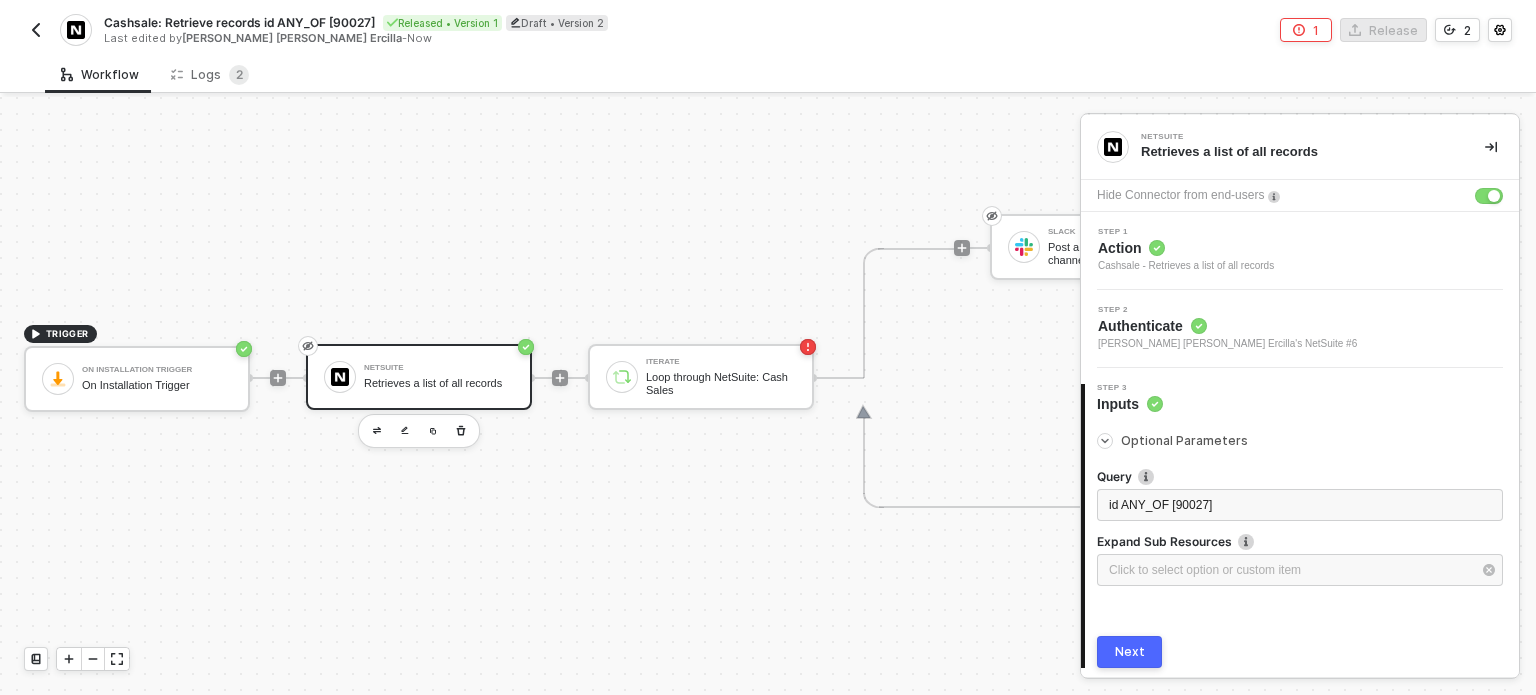 click on "Next" at bounding box center [1129, 652] 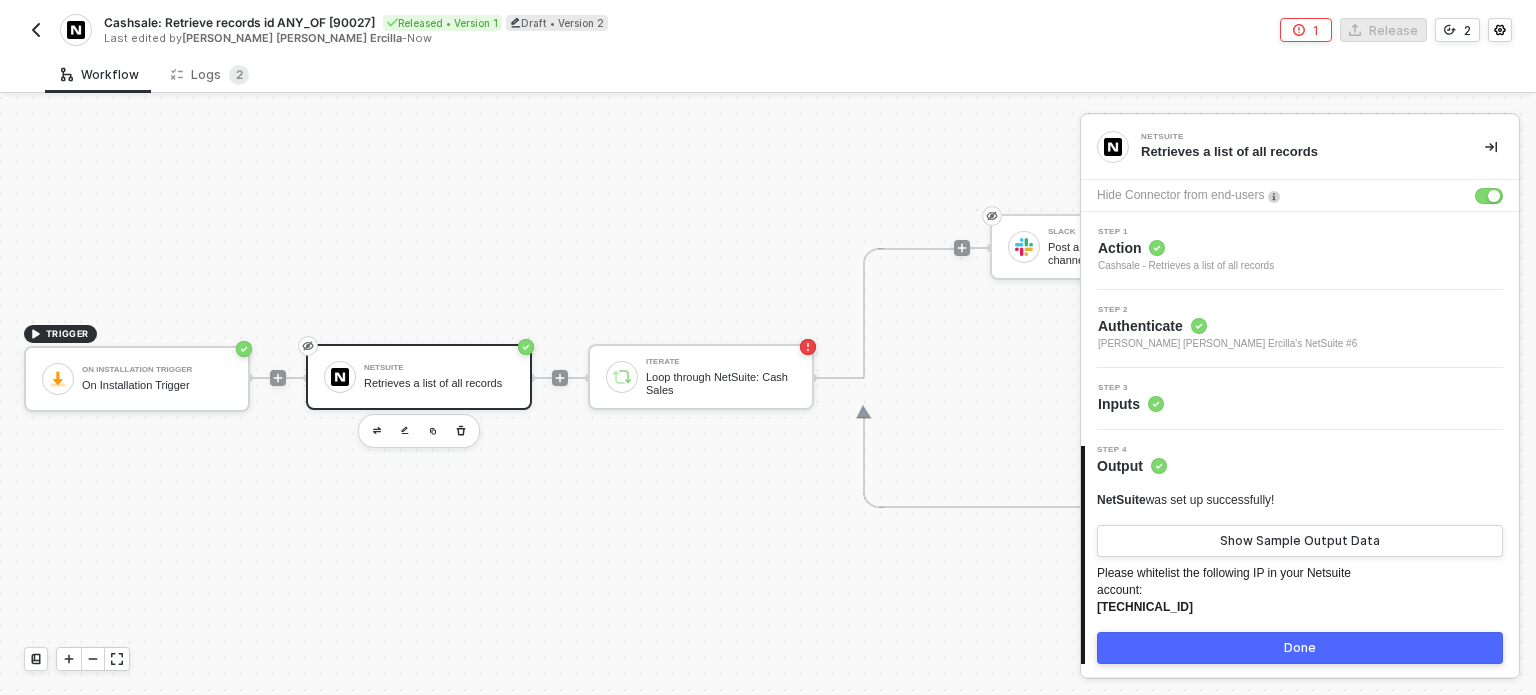click on "Cashsale: Retrieve records id ANY_OF [90027]" at bounding box center [239, 22] 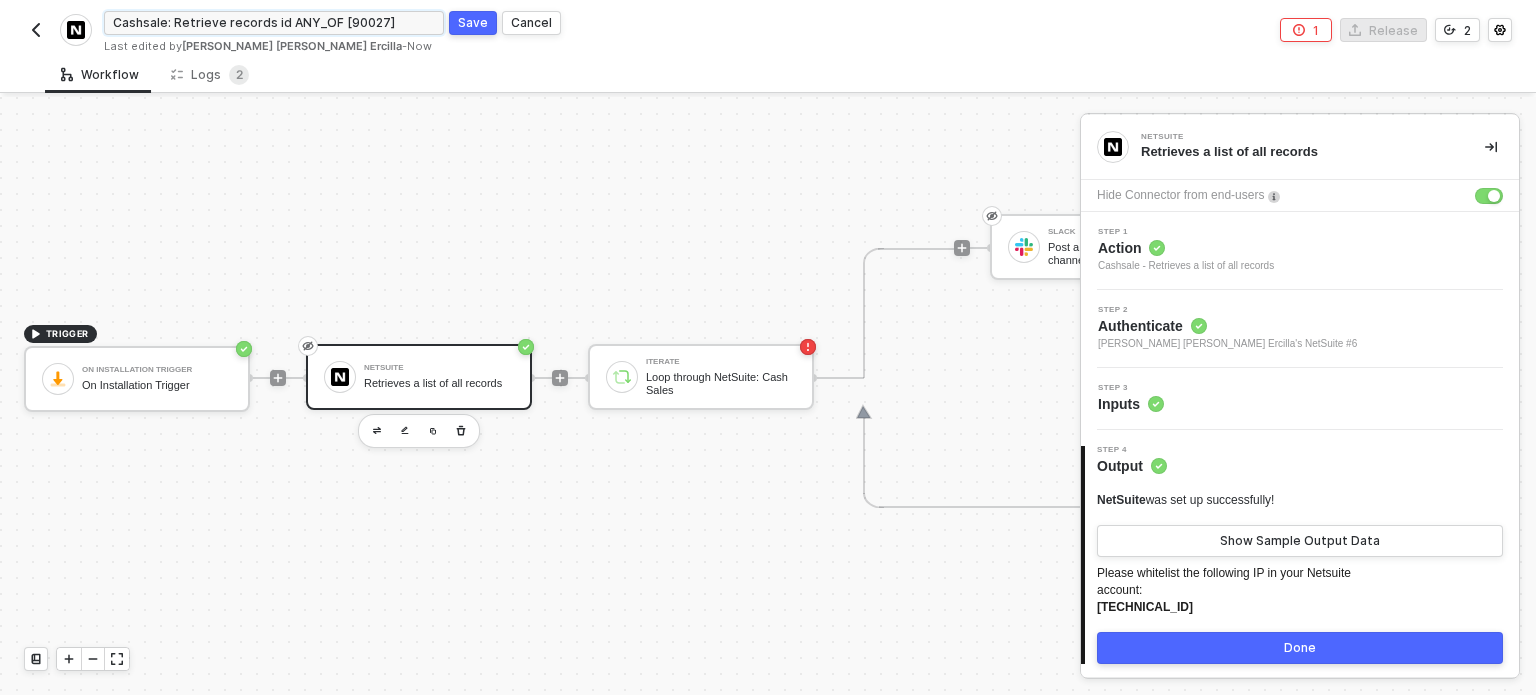 drag, startPoint x: 266, startPoint y: 20, endPoint x: 379, endPoint y: 16, distance: 113.07078 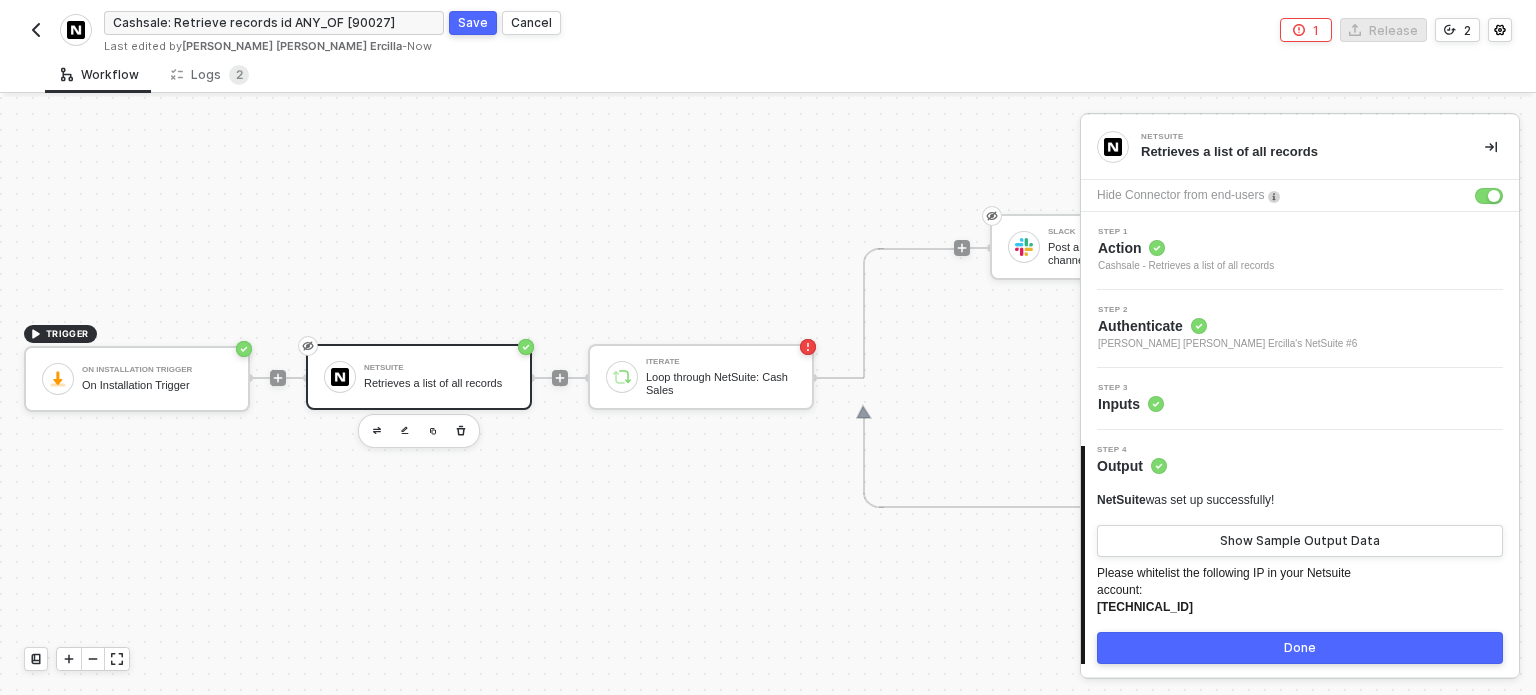 click on "TRIGGER On Installation Trigger On Installation Trigger NetSuite Retrieves a list of all records Iterate  Loop through NetSuite:  Cash Sales Slack Post a message into a channel" at bounding box center (694, 377) 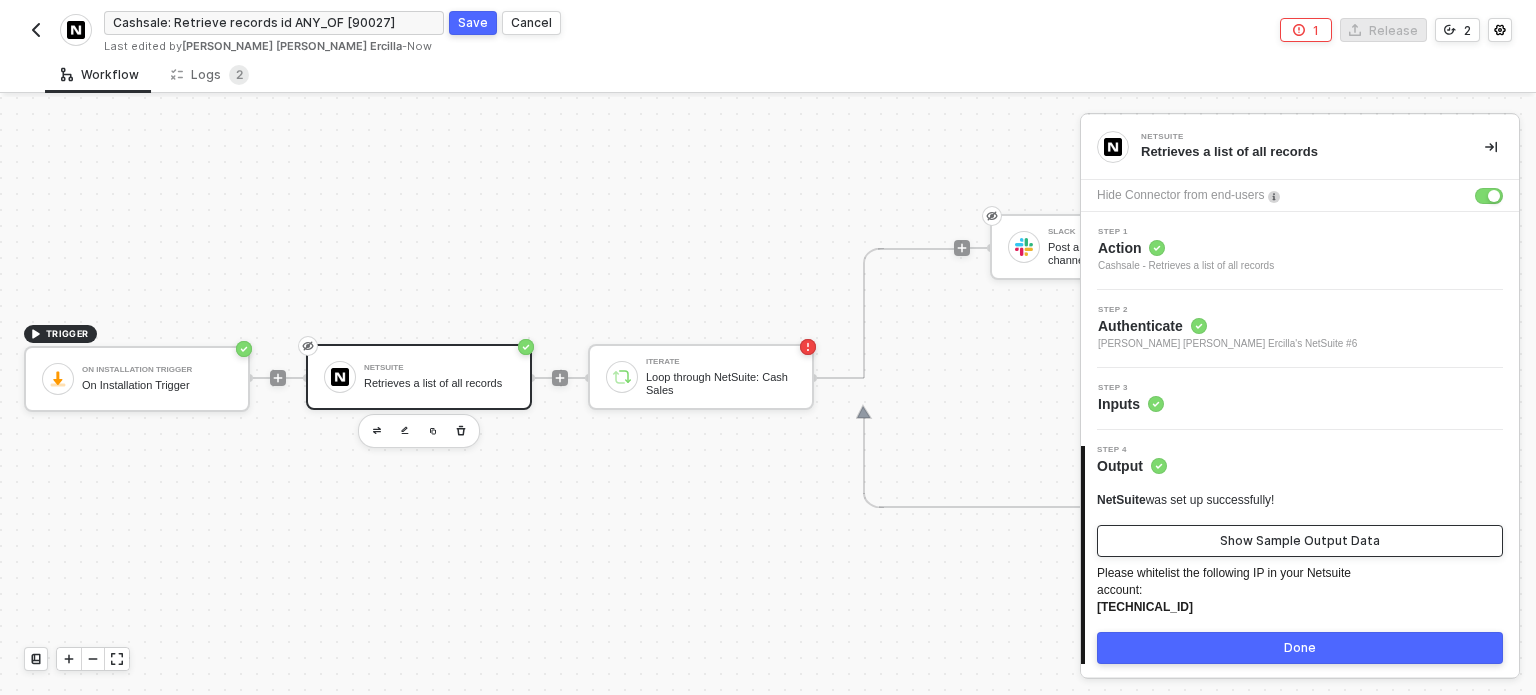 click on "Show Sample Output Data" at bounding box center [1300, 541] 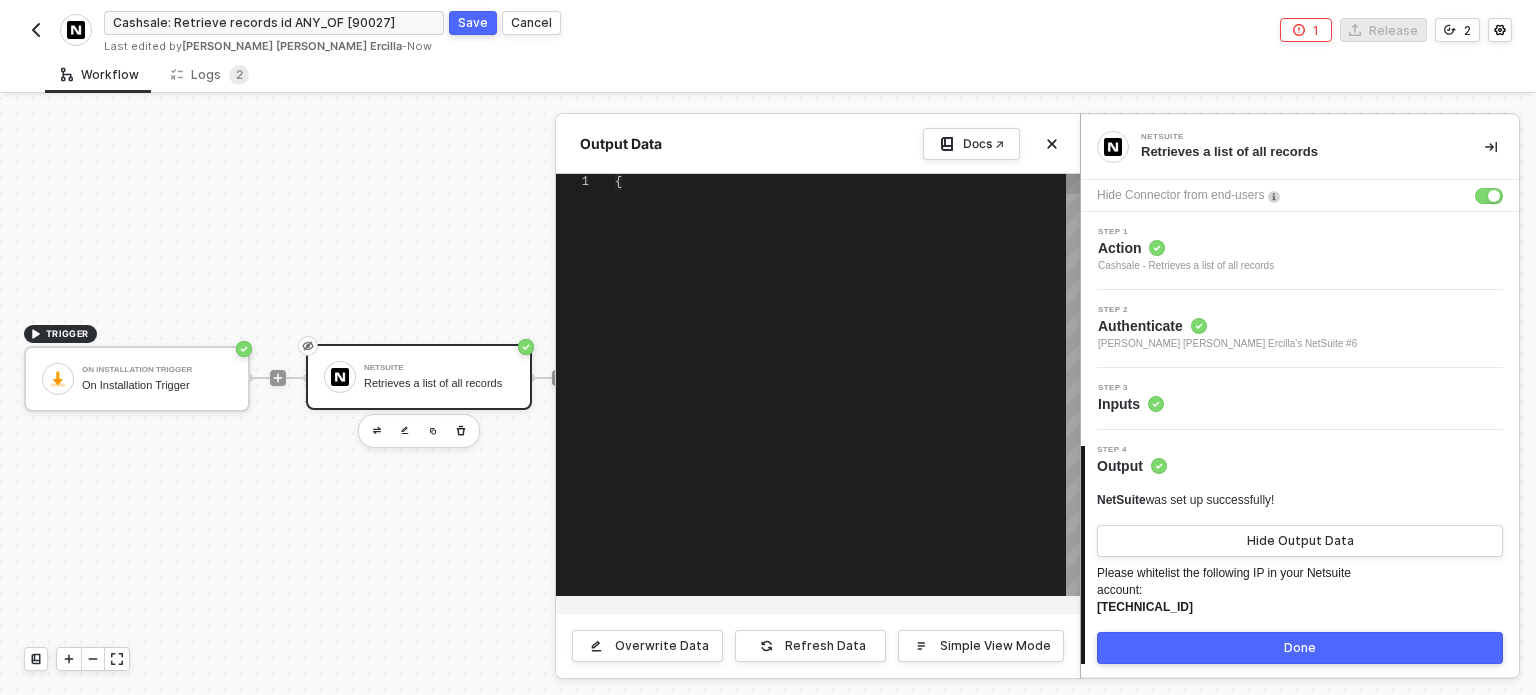 type on "{
"cashSales": [
{
"links": [
{
"rel": "self",
"href": "https://6956684-sb1.suitetalk.api.netsuite.com/services/rest/record/v1/cashSale/3805"
}
]," 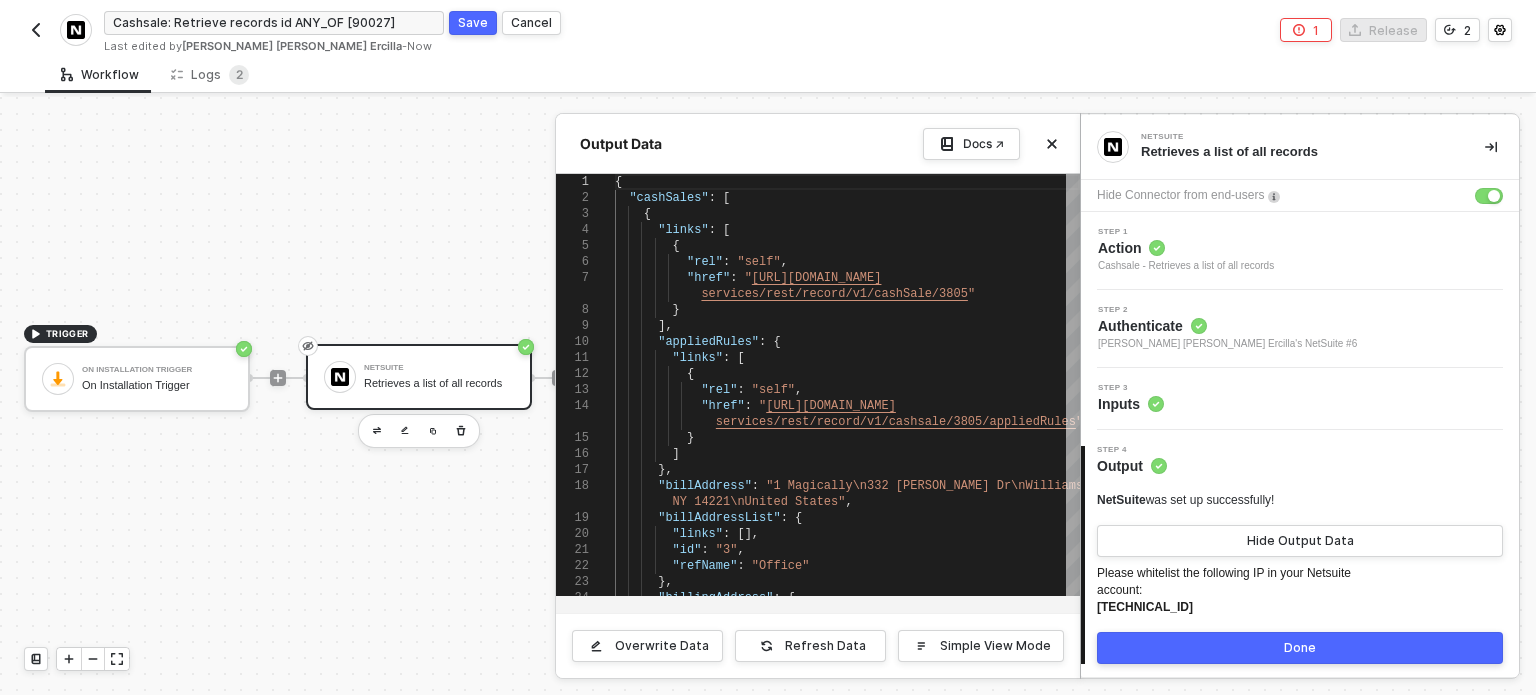 click on "Done" at bounding box center [1300, 648] 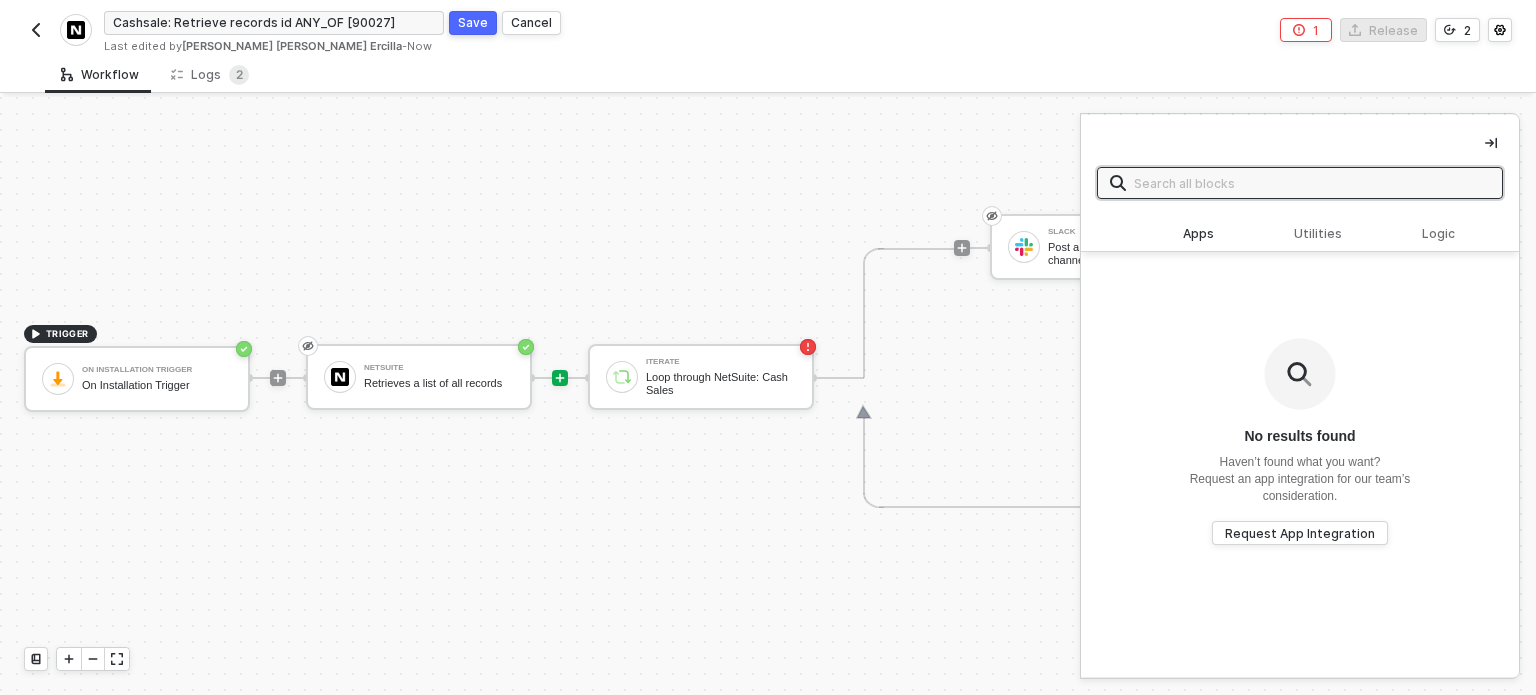 click on "Loop through NetSuite:  Cash Sales" at bounding box center (721, 383) 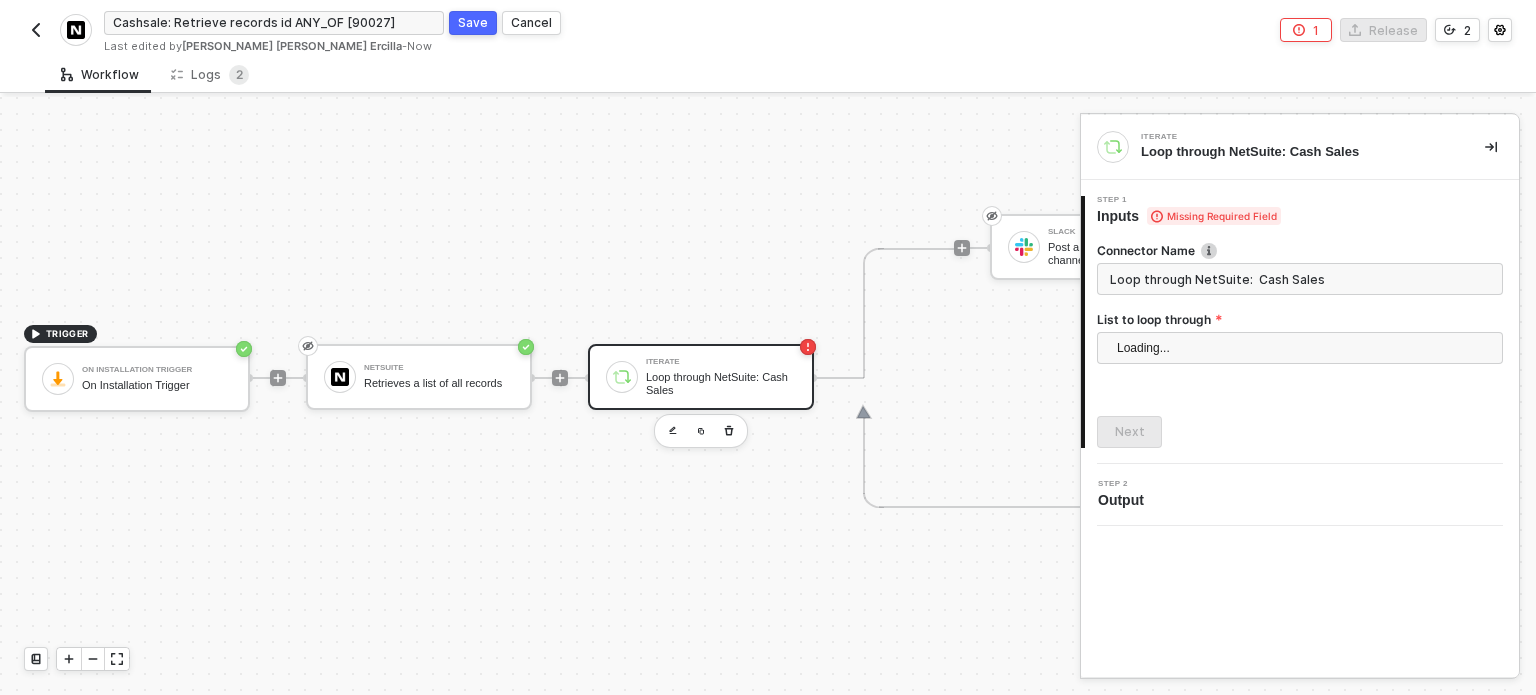 click on "Iterate  Loop through NetSuite:  Cash Sales" at bounding box center [721, 377] 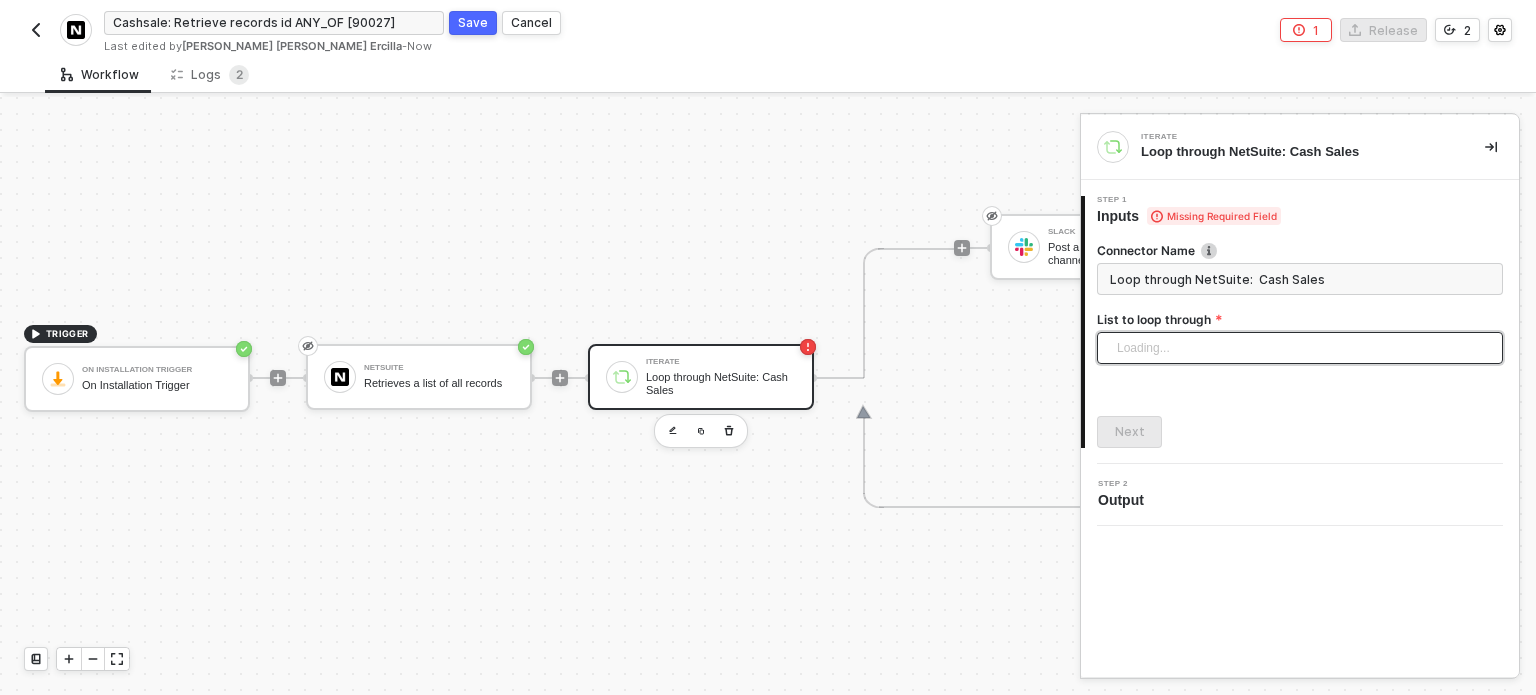 click on "Loading..." at bounding box center (1300, 348) 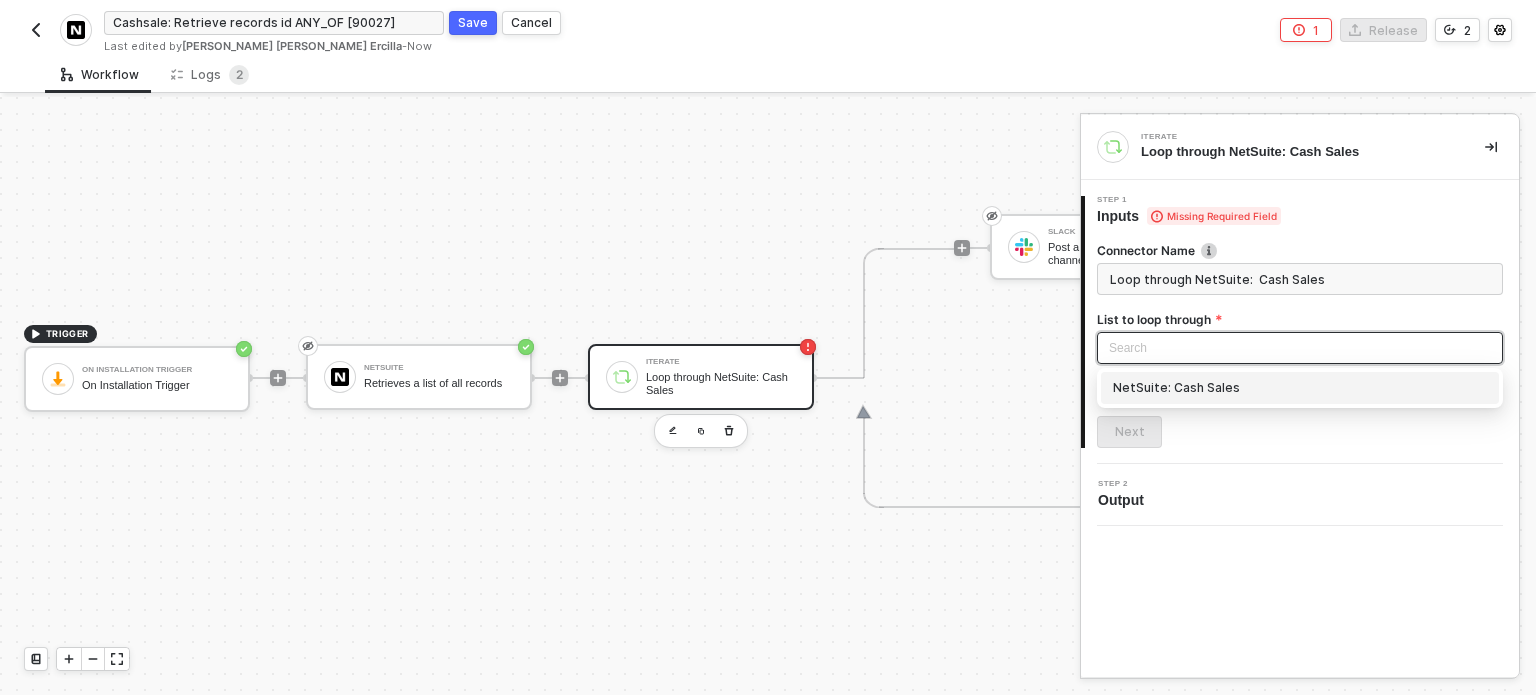drag, startPoint x: 1183, startPoint y: 383, endPoint x: 1167, endPoint y: 417, distance: 37.576588 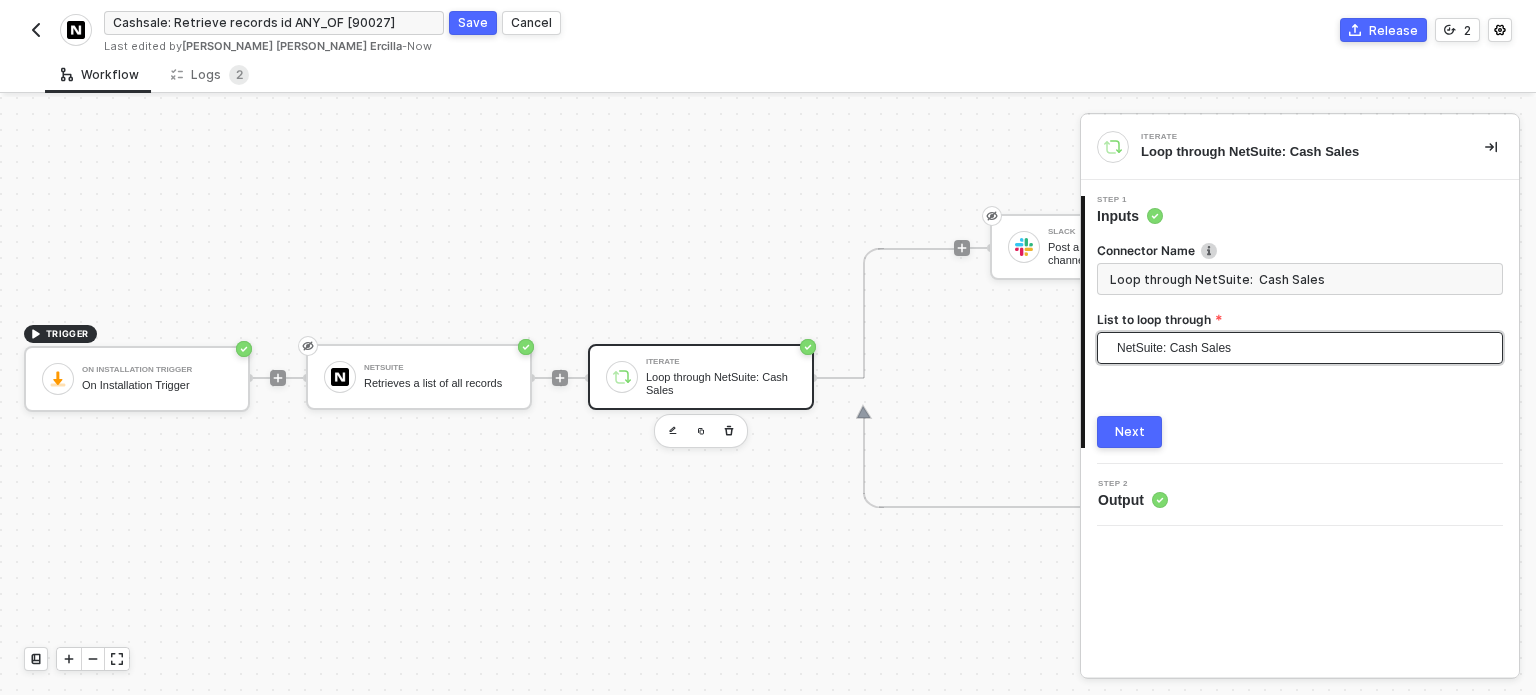 click on "Next" at bounding box center [1130, 432] 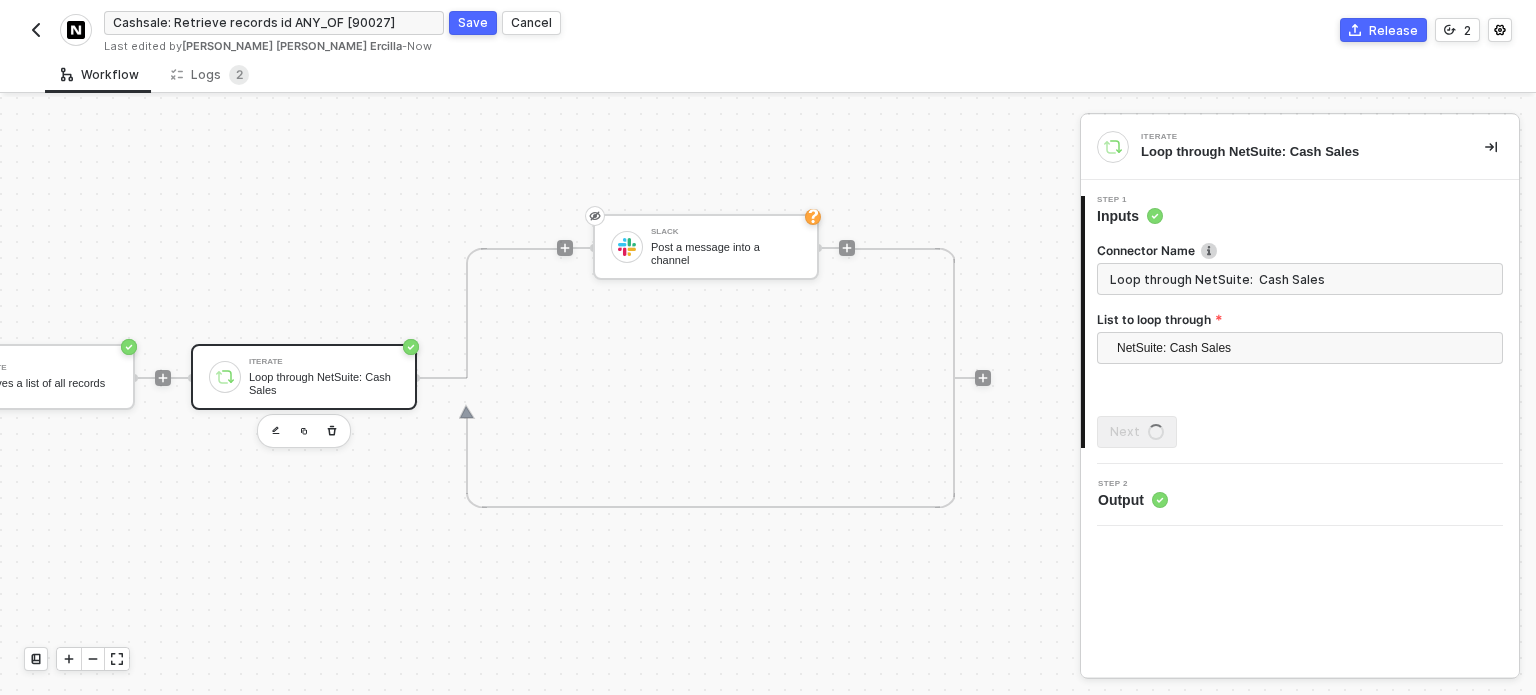 scroll, scrollTop: 52, scrollLeft: 408, axis: both 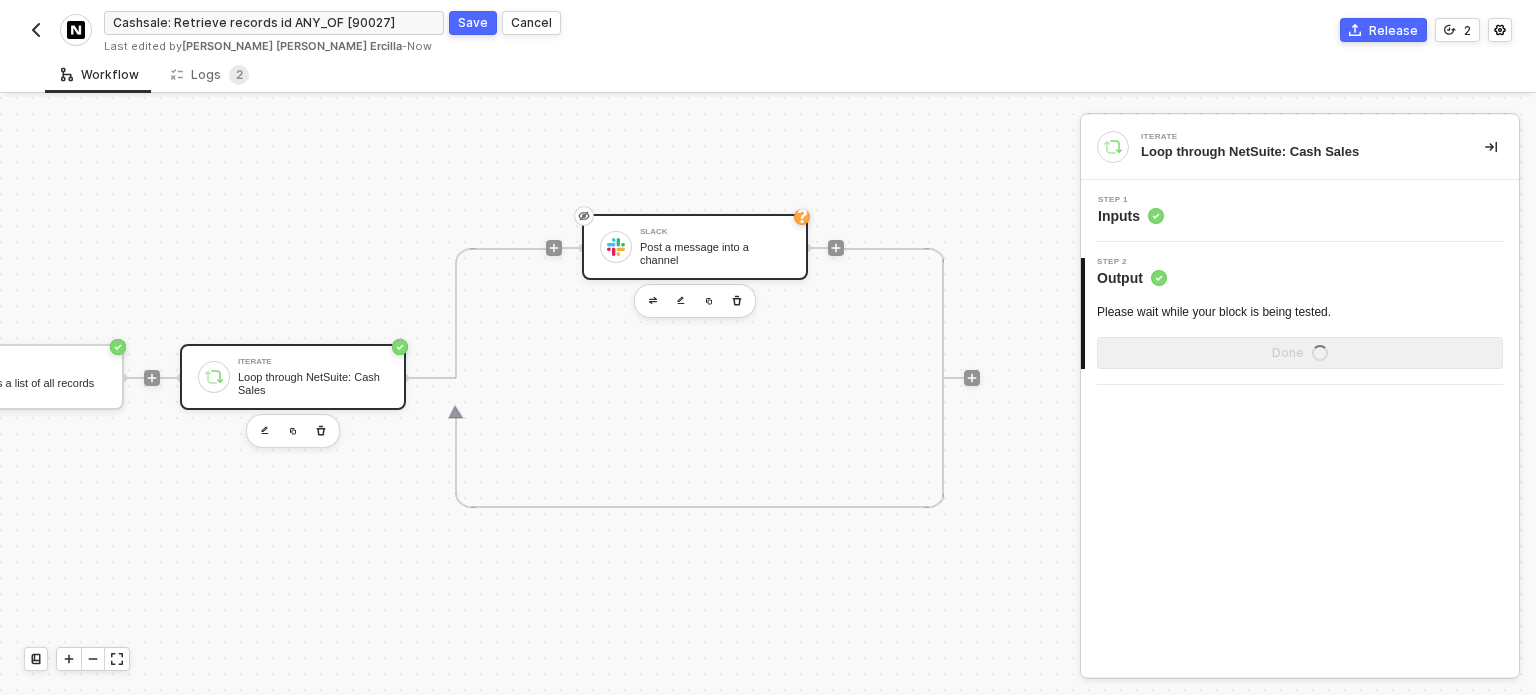 click on "Slack Post a message into a channel" at bounding box center [715, 247] 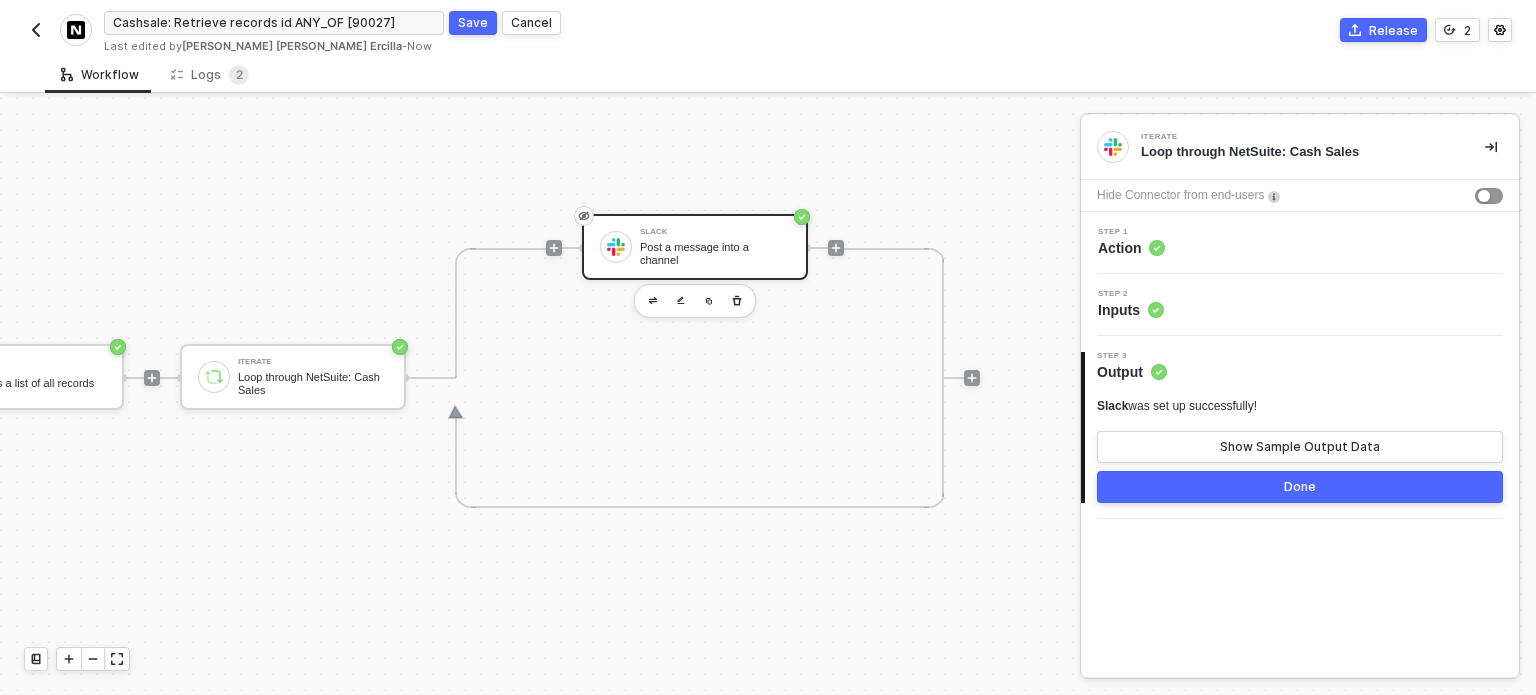 click on "Inputs" at bounding box center (1131, 310) 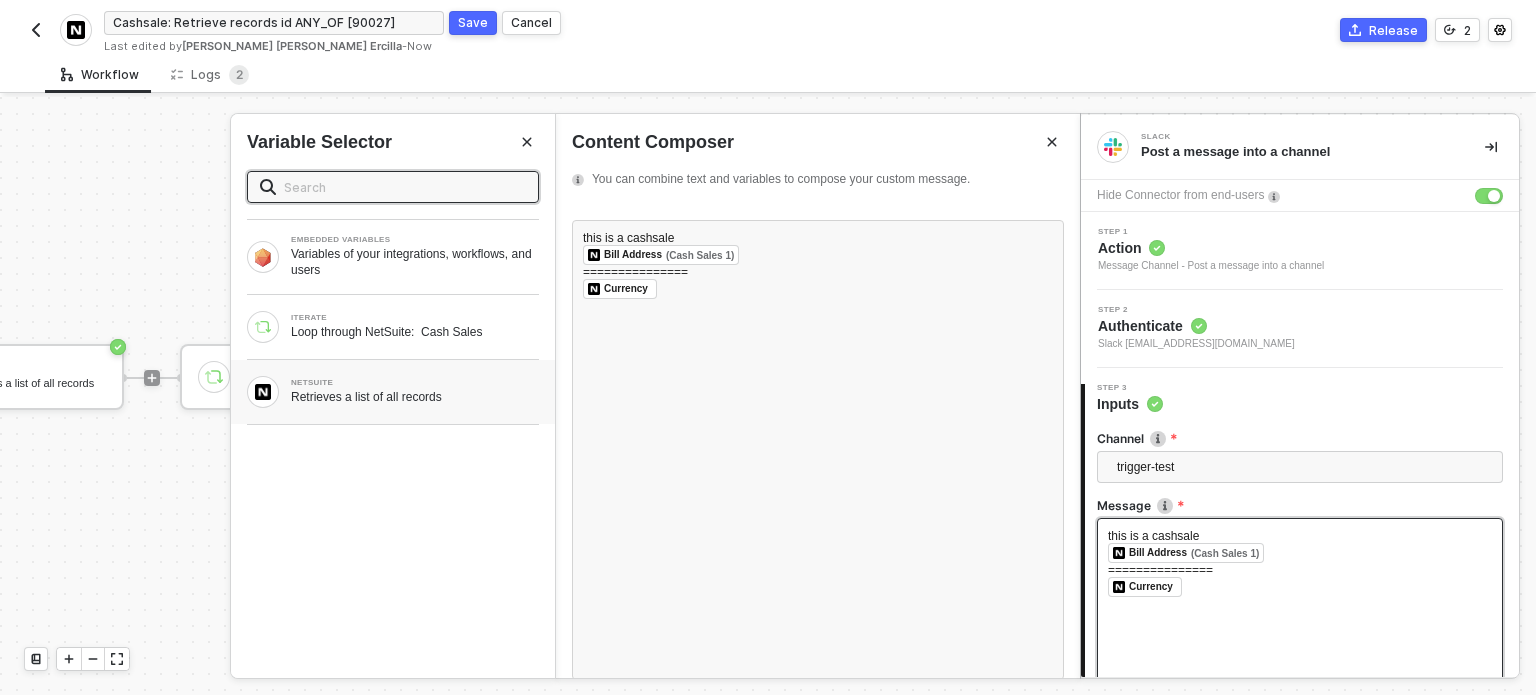 click on "Retrieves a list of all records" at bounding box center (415, 397) 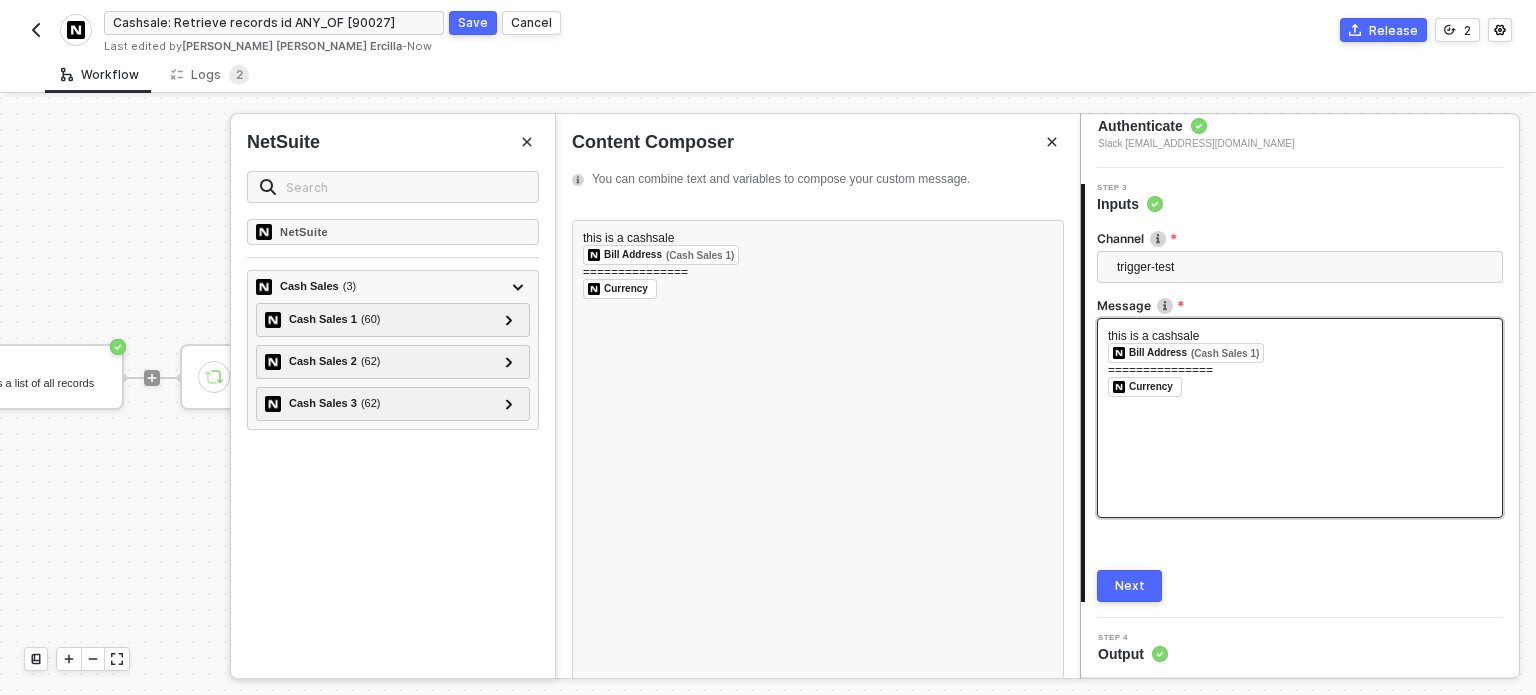 scroll, scrollTop: 202, scrollLeft: 0, axis: vertical 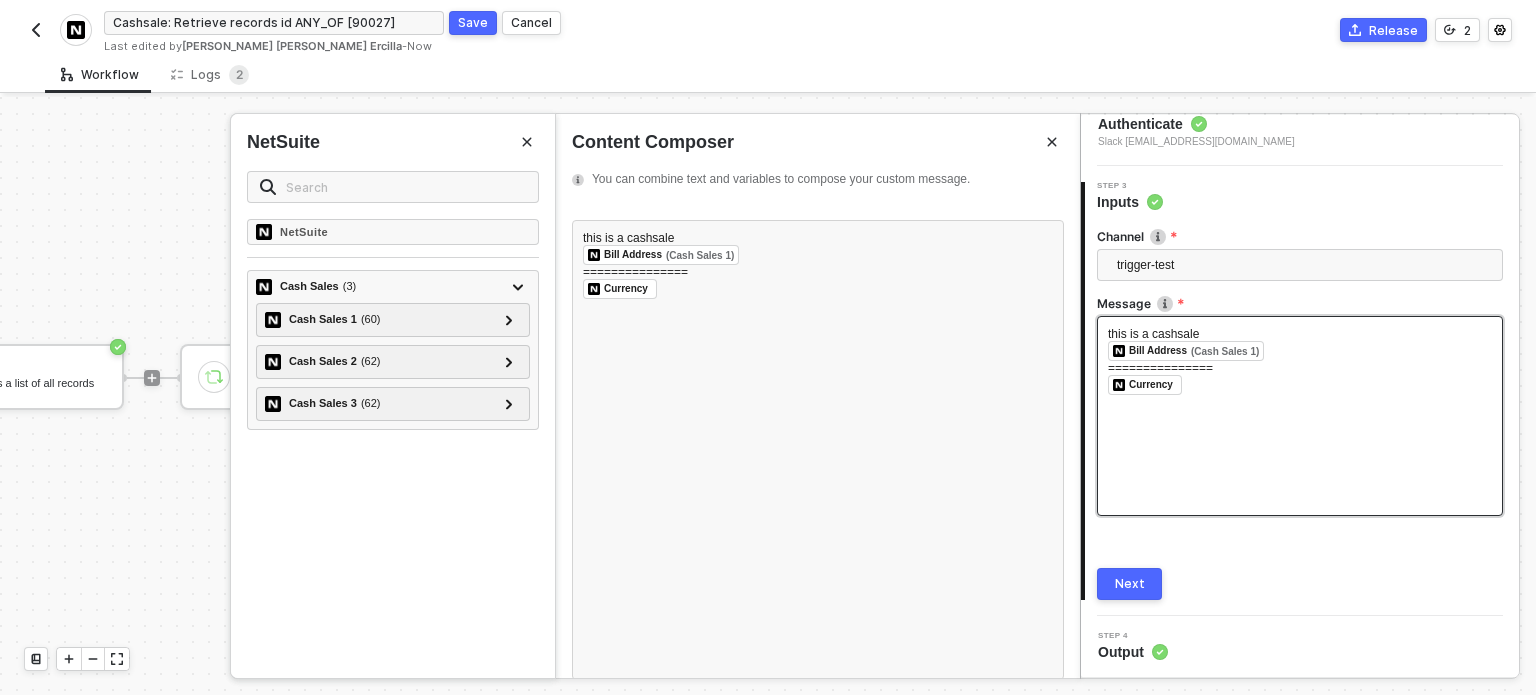 click on "Next" at bounding box center (1129, 584) 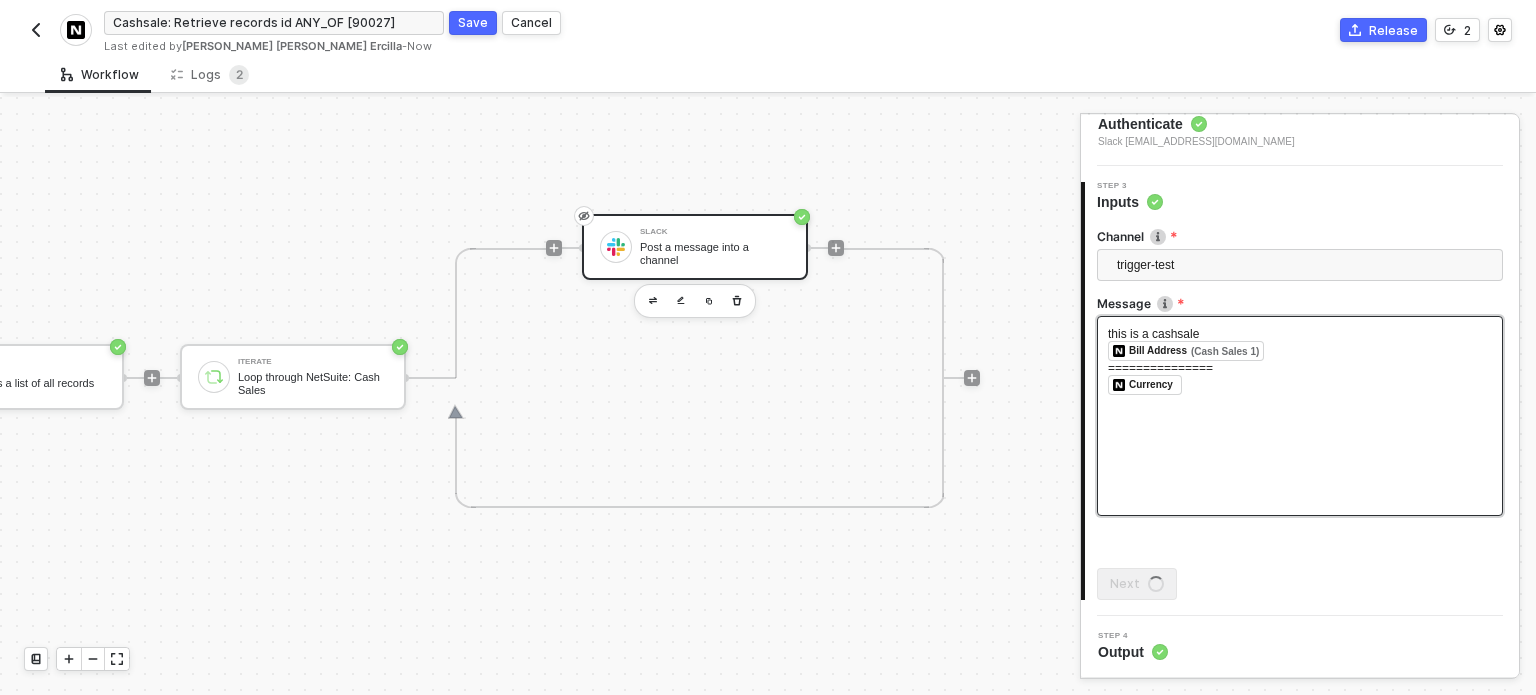 click on "Save" at bounding box center (473, 22) 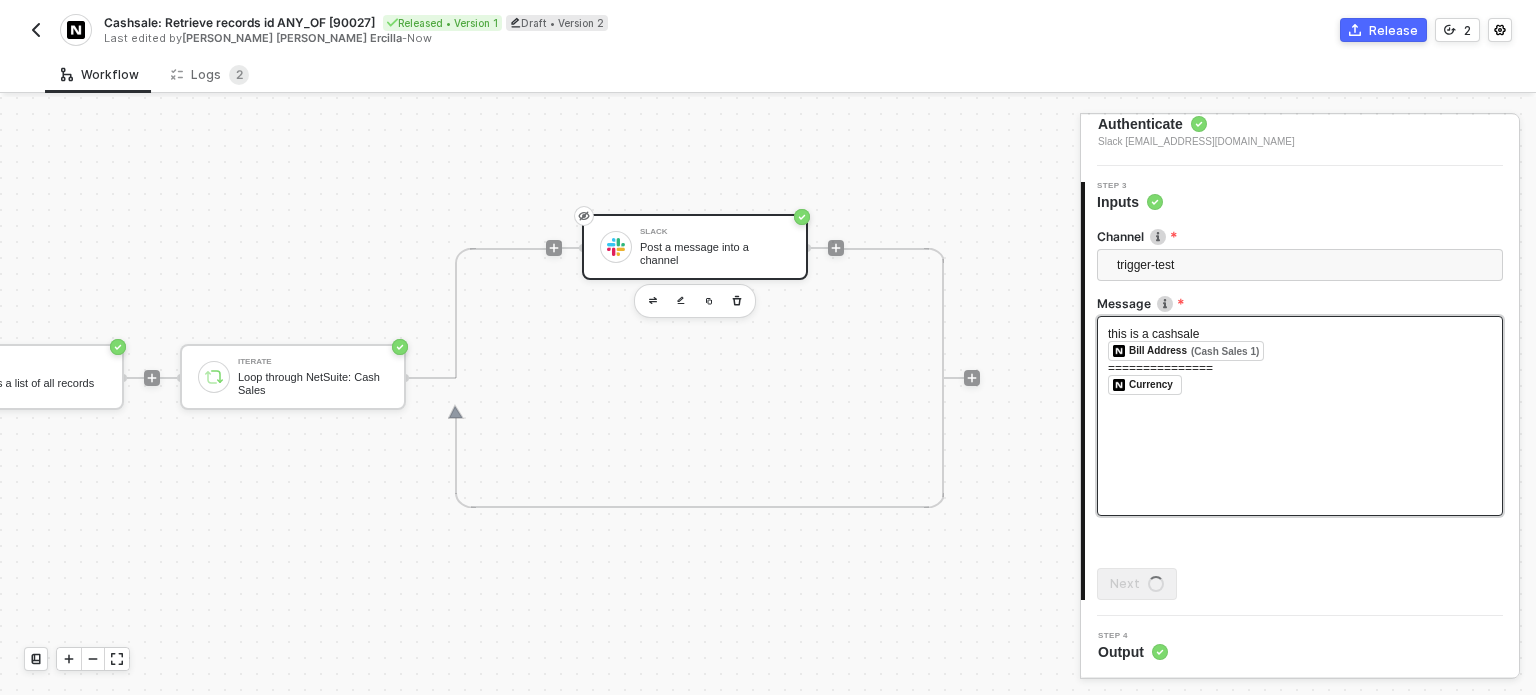 scroll, scrollTop: 0, scrollLeft: 0, axis: both 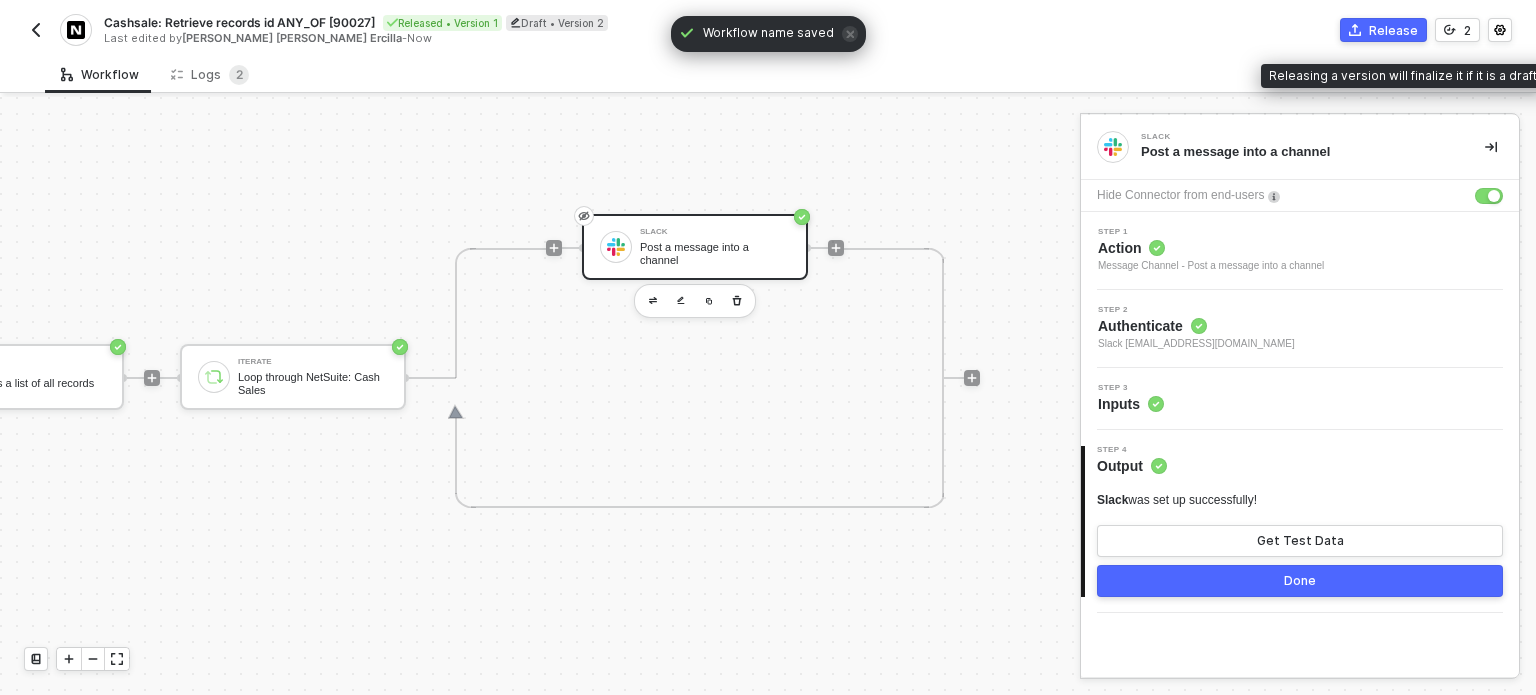 drag, startPoint x: 1386, startPoint y: 27, endPoint x: 1380, endPoint y: 42, distance: 16.155495 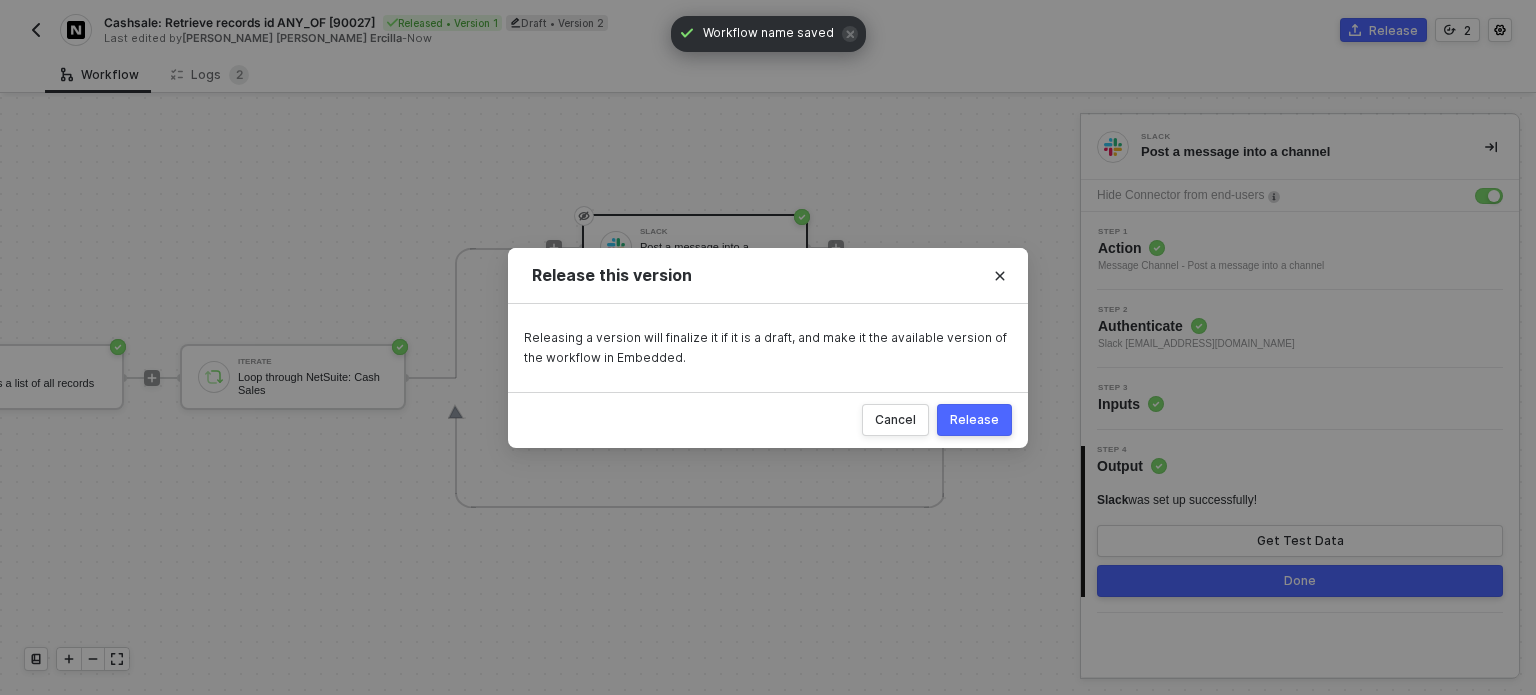 click on "Release" at bounding box center [974, 420] 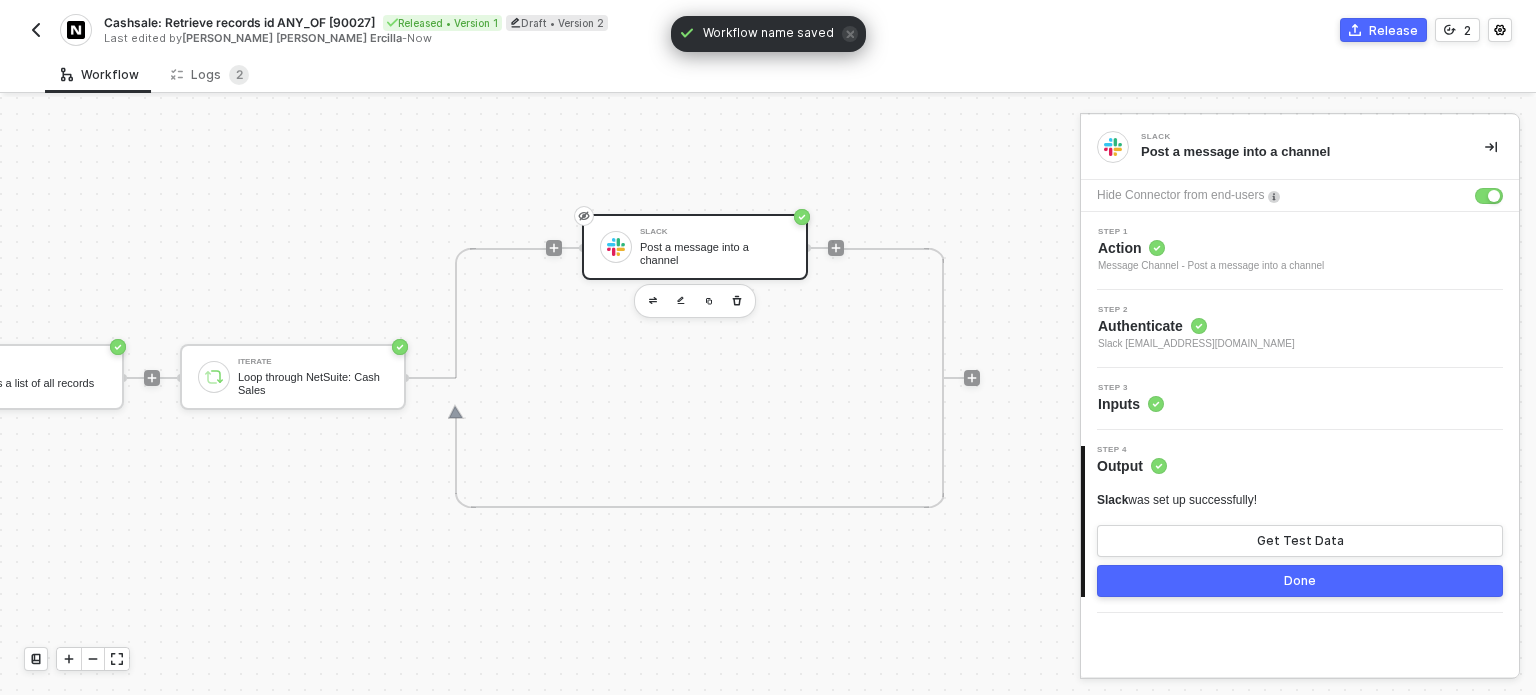 scroll, scrollTop: 52, scrollLeft: 173, axis: both 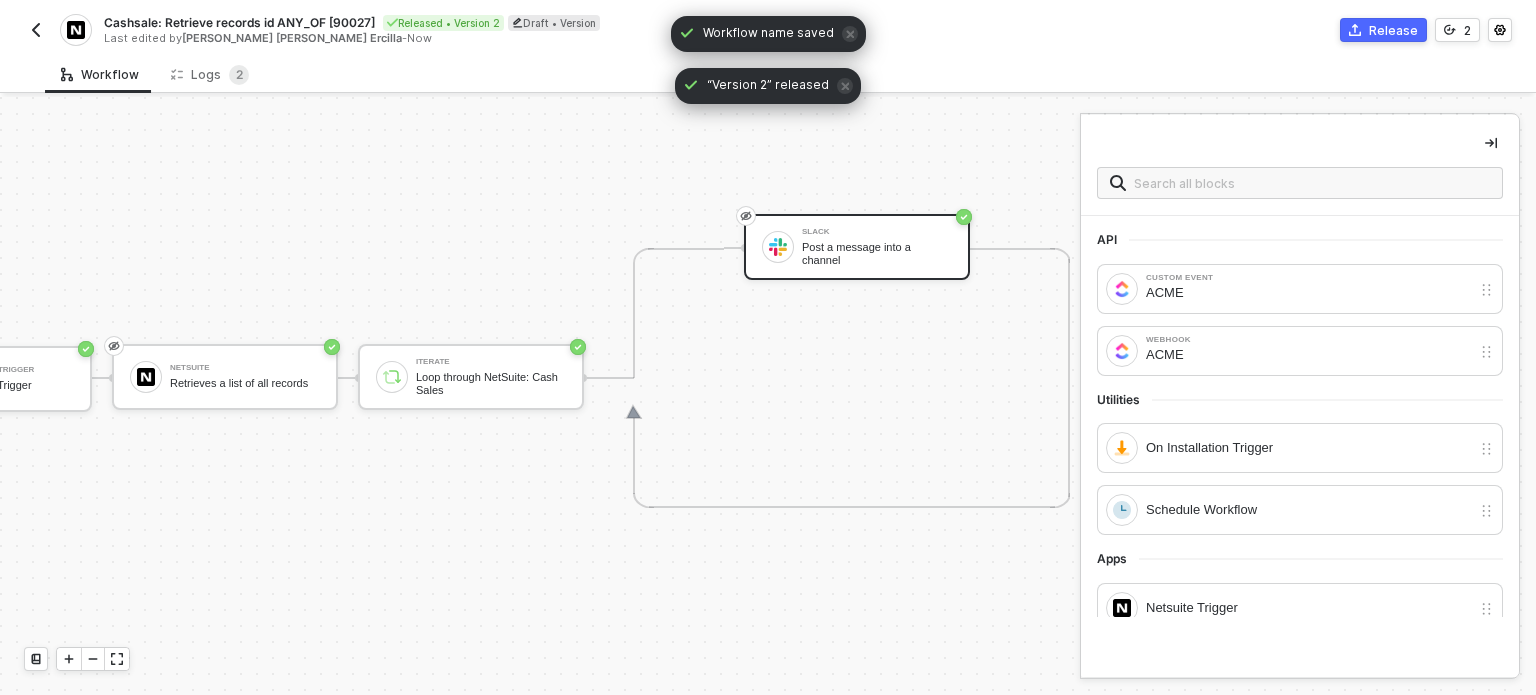 click at bounding box center [36, 30] 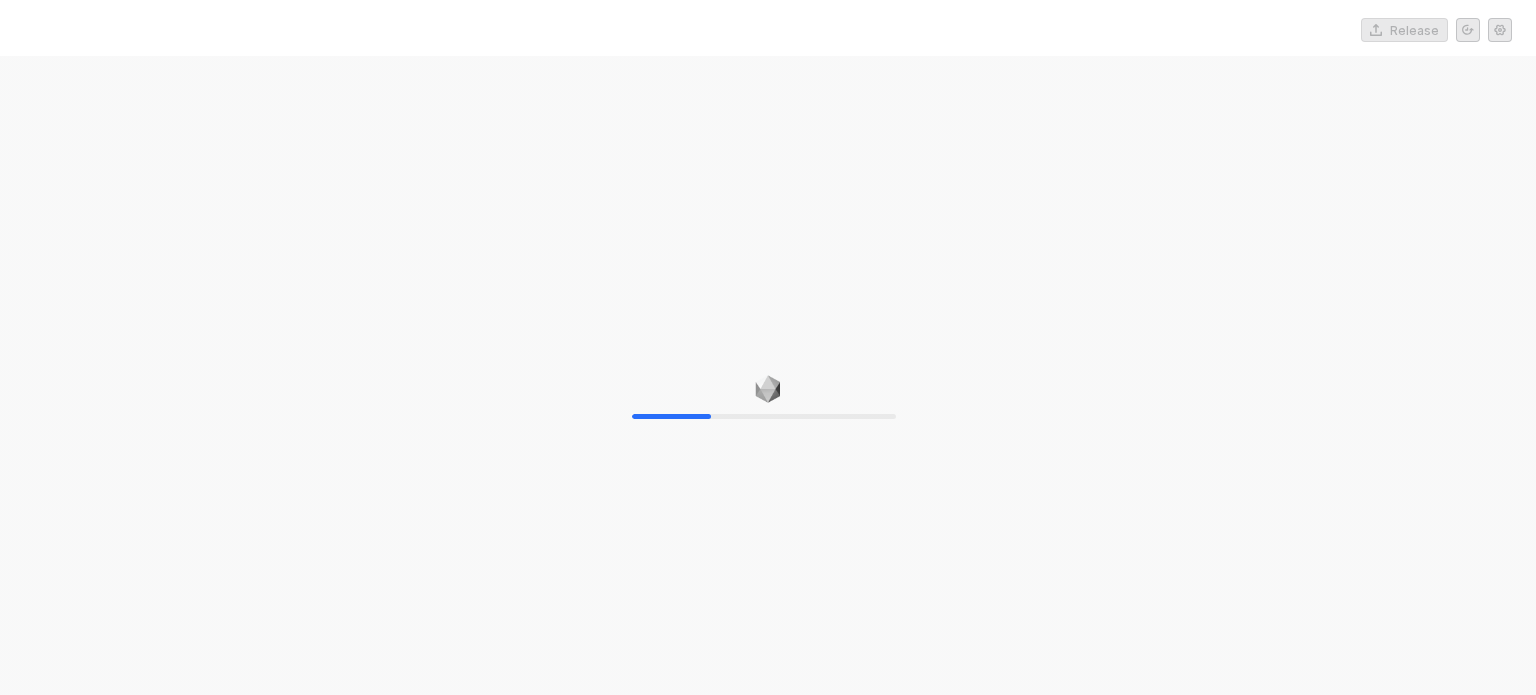 scroll, scrollTop: 0, scrollLeft: 0, axis: both 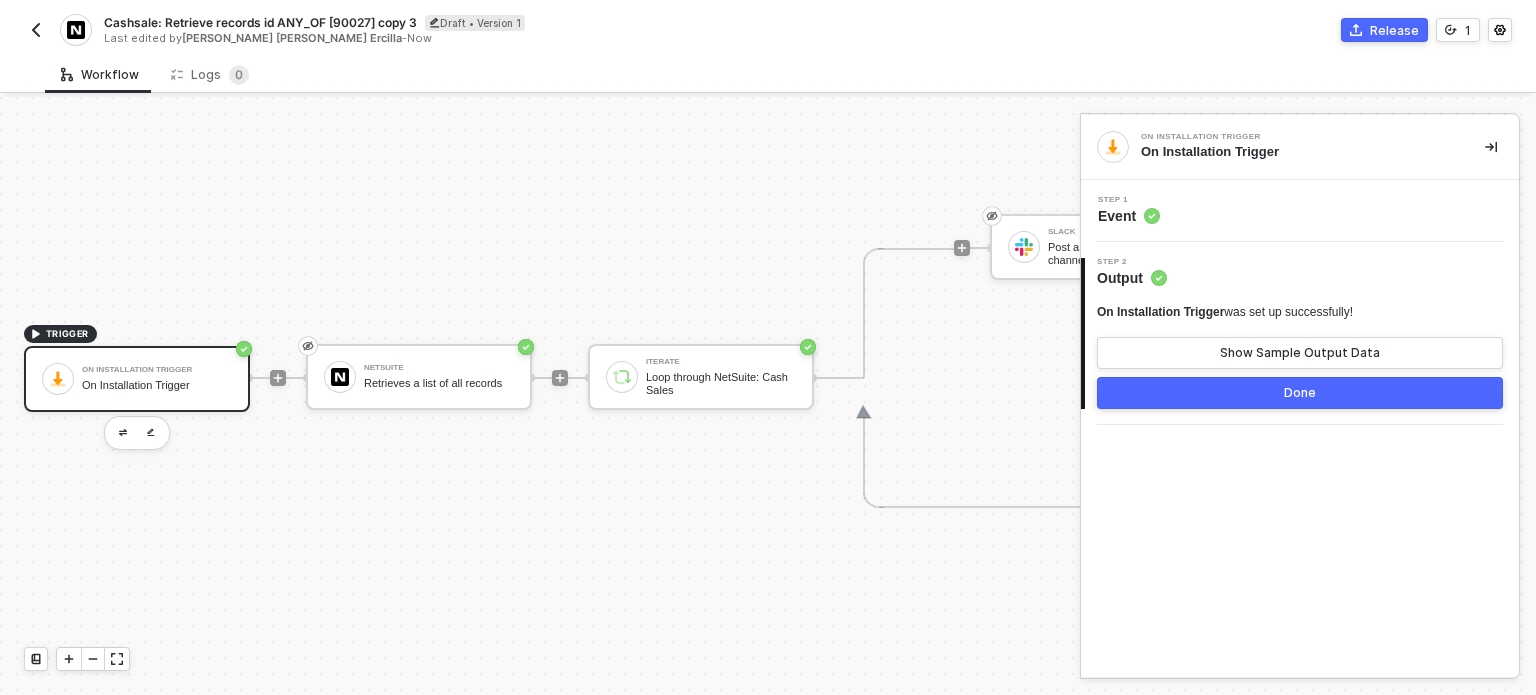click on "Cashsale: Retrieve records id ANY_OF [90027] copy 3" at bounding box center (260, 22) 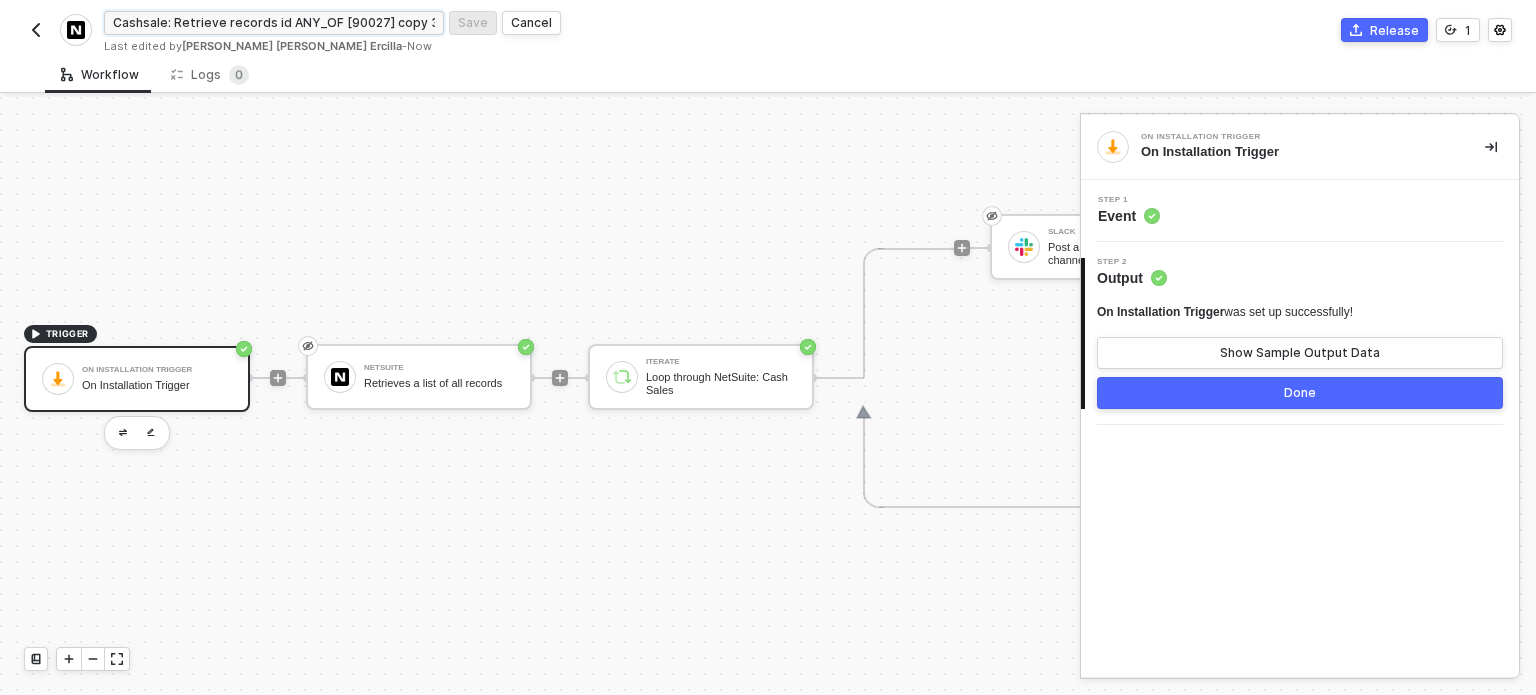 drag, startPoint x: 353, startPoint y: 22, endPoint x: 372, endPoint y: 22, distance: 19 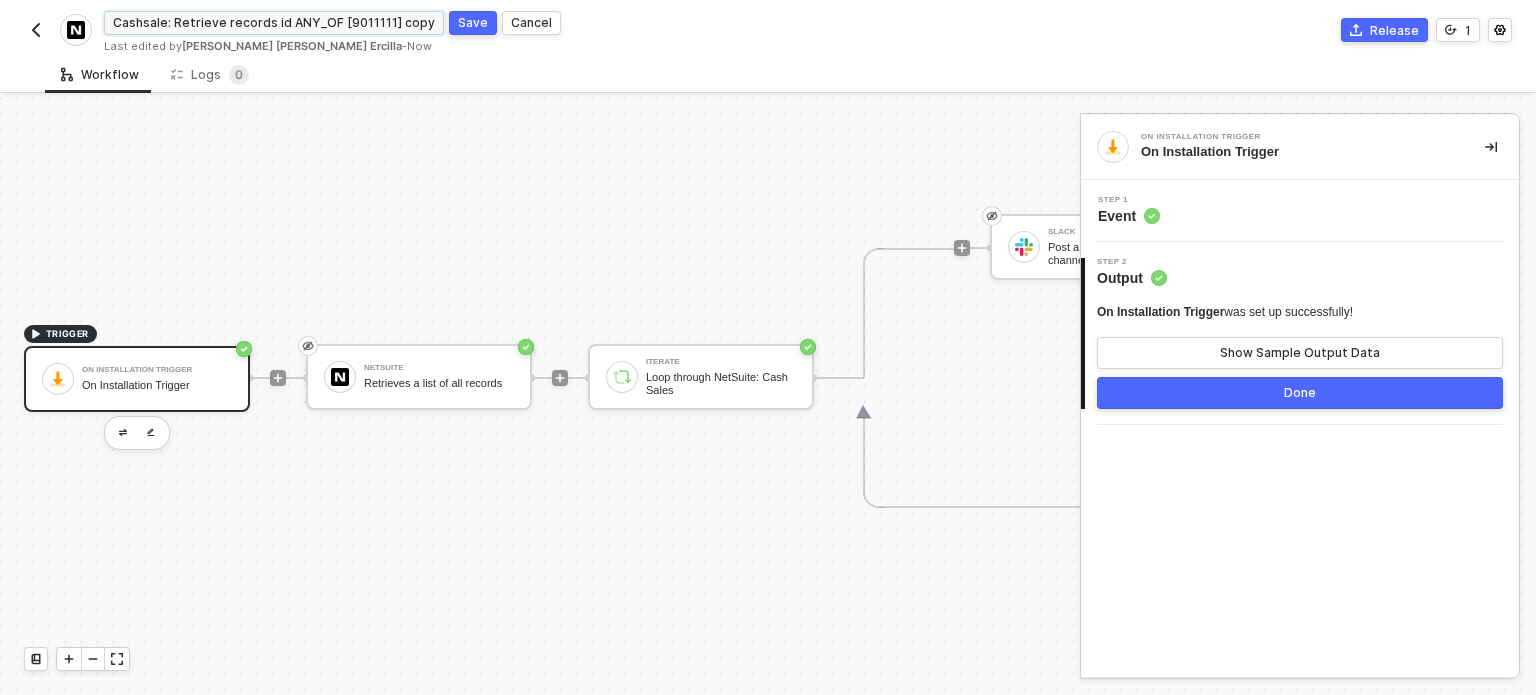 drag, startPoint x: 388, startPoint y: 29, endPoint x: 428, endPoint y: 26, distance: 40.112343 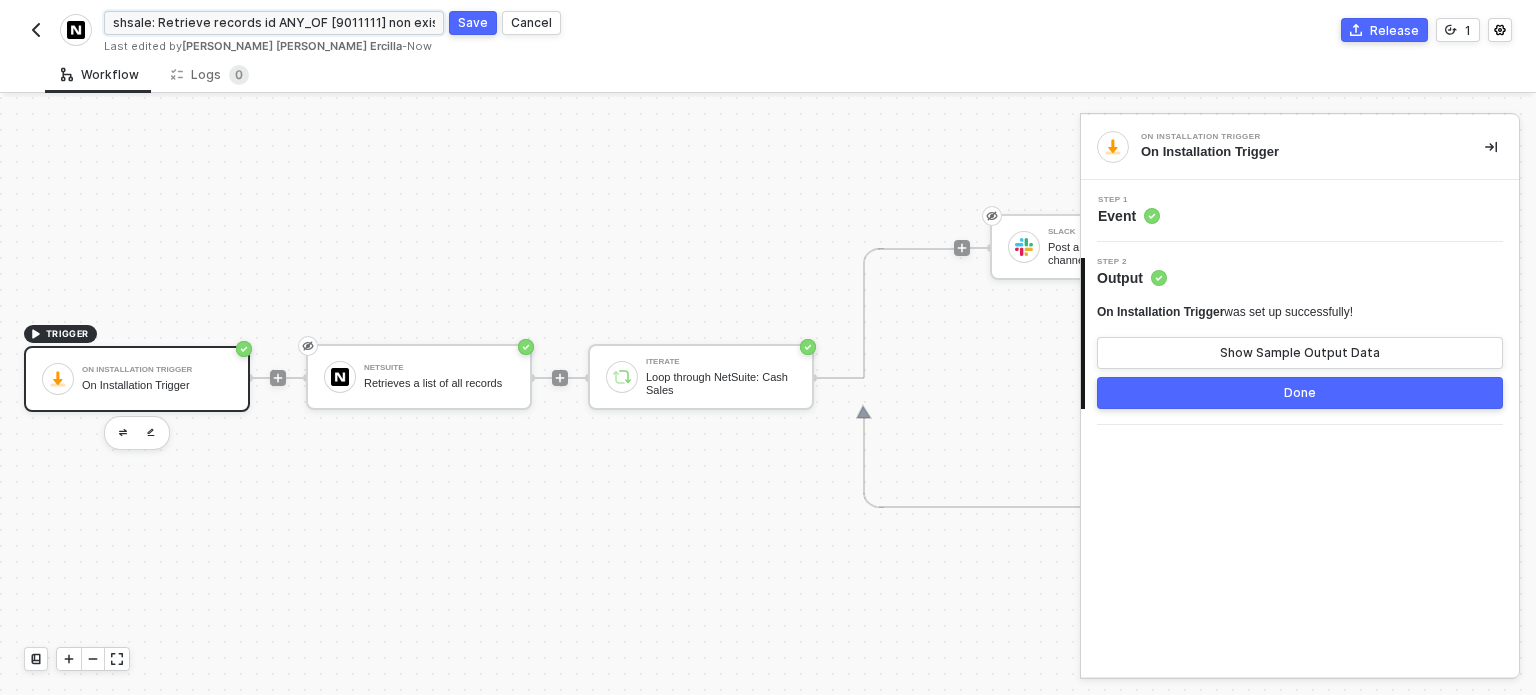 scroll, scrollTop: 0, scrollLeft: 23, axis: horizontal 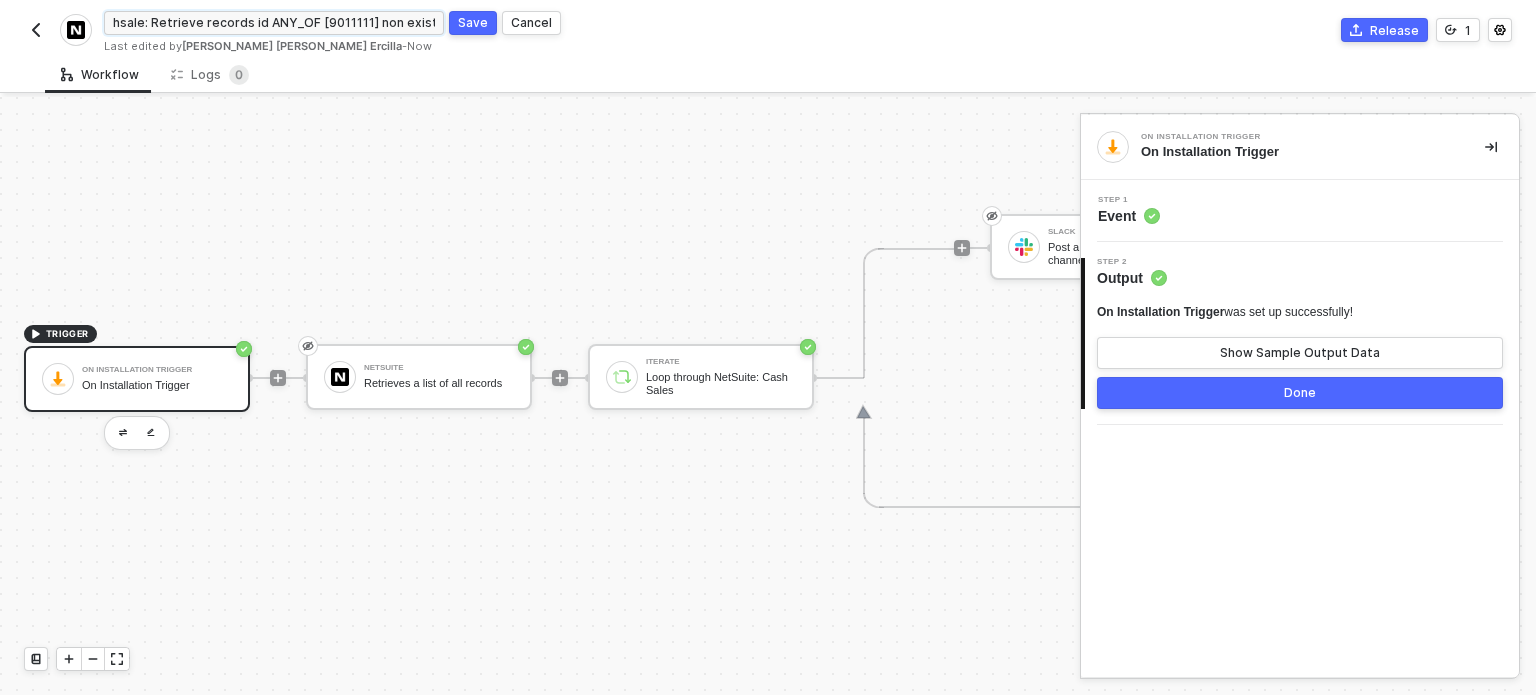 type on "Cashsale: Retrieve records id ANY_OF [9011111] non existing" 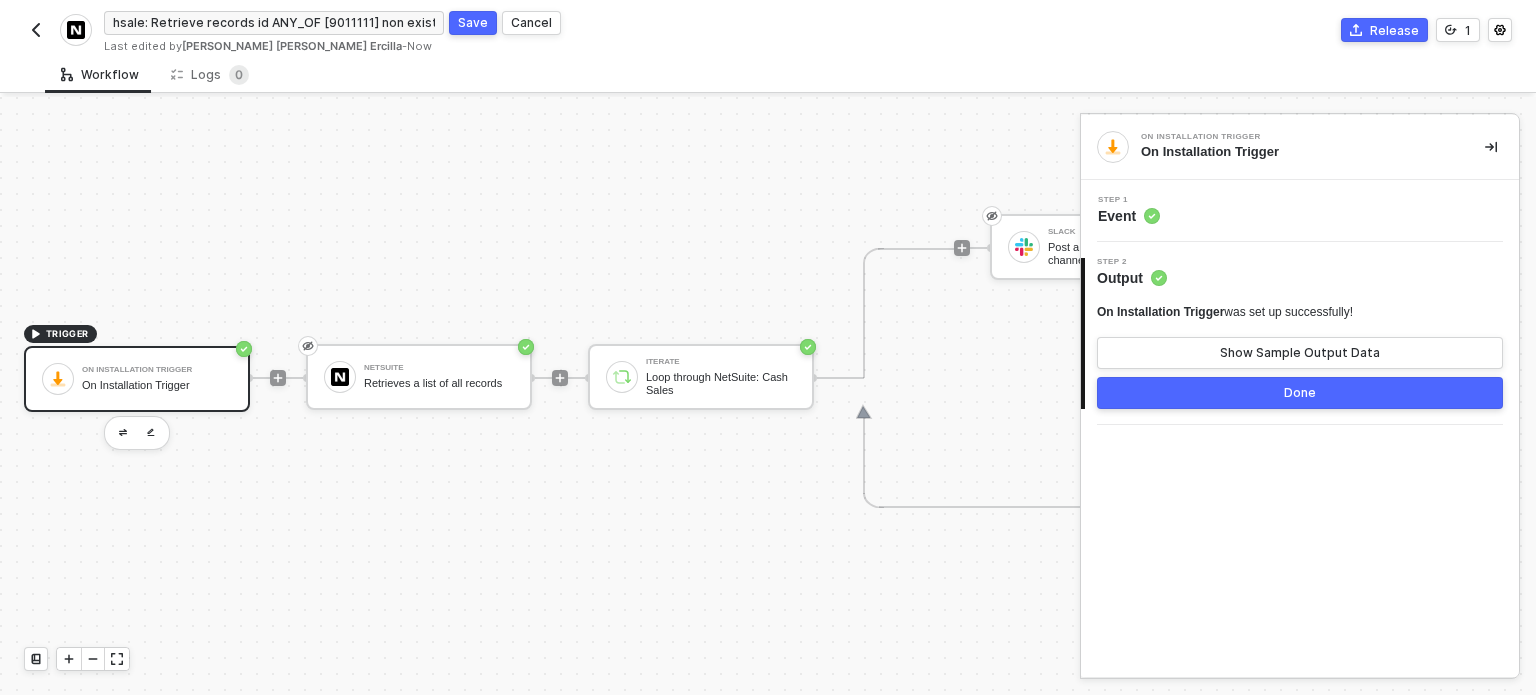 scroll, scrollTop: 0, scrollLeft: 0, axis: both 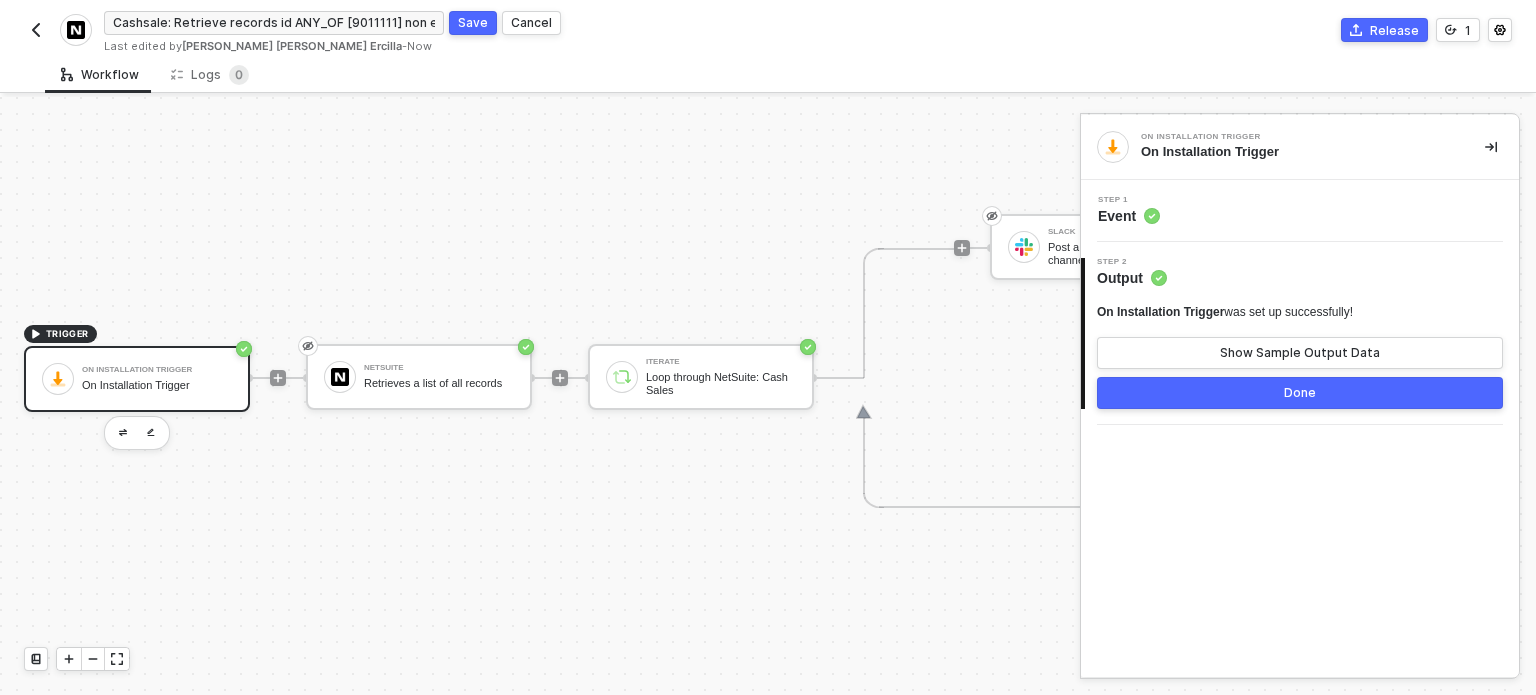 click on "Save" at bounding box center [473, 22] 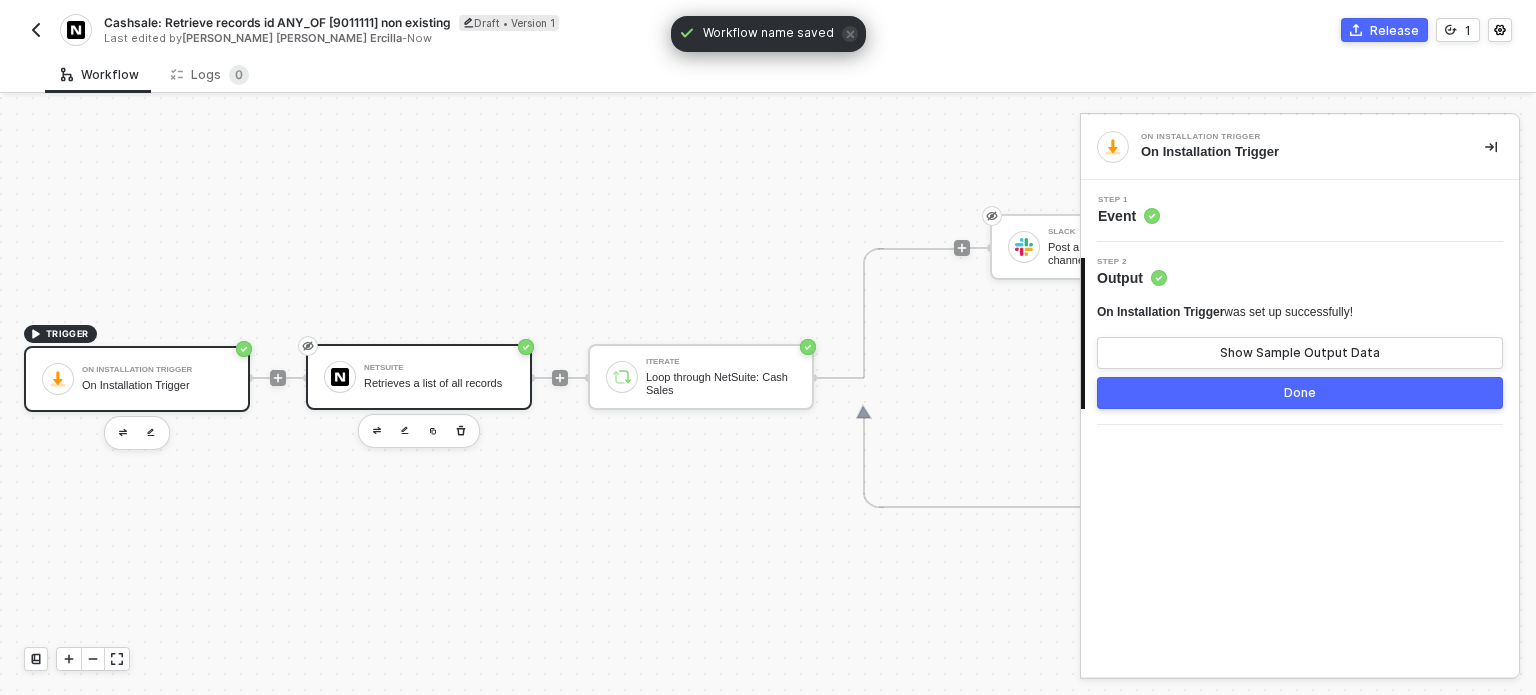 click on "Retrieves a list of all records" at bounding box center (439, 383) 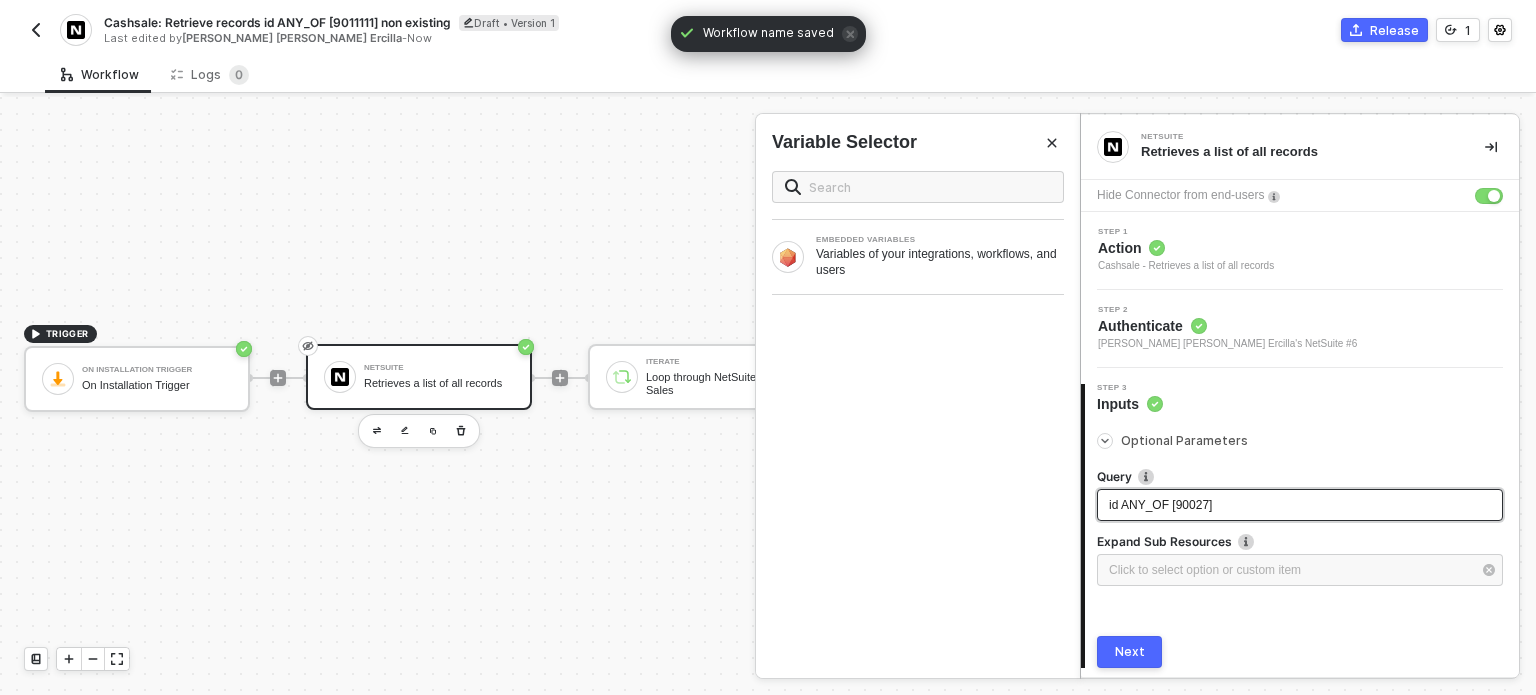 click on "id ANY_OF [90027]" at bounding box center [1160, 505] 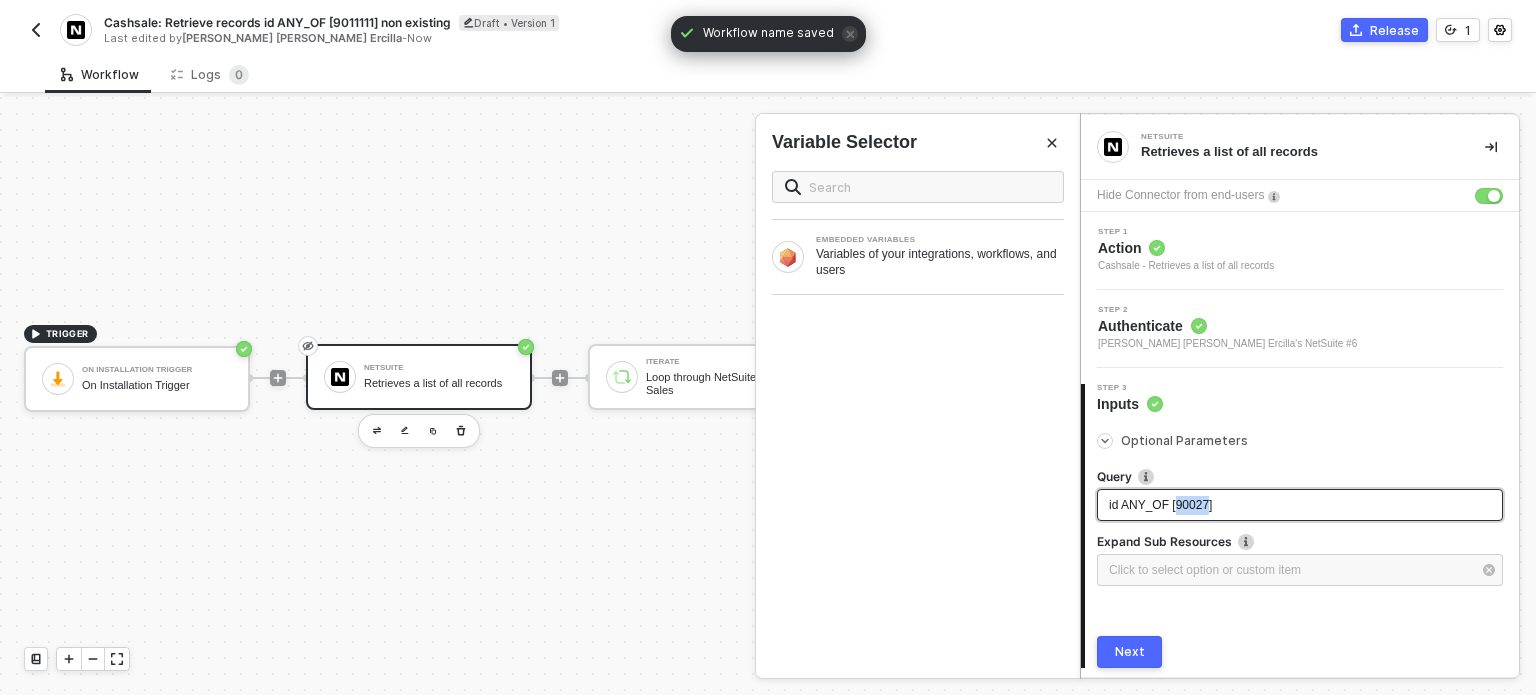 click on "id ANY_OF [90027]" at bounding box center (1160, 505) 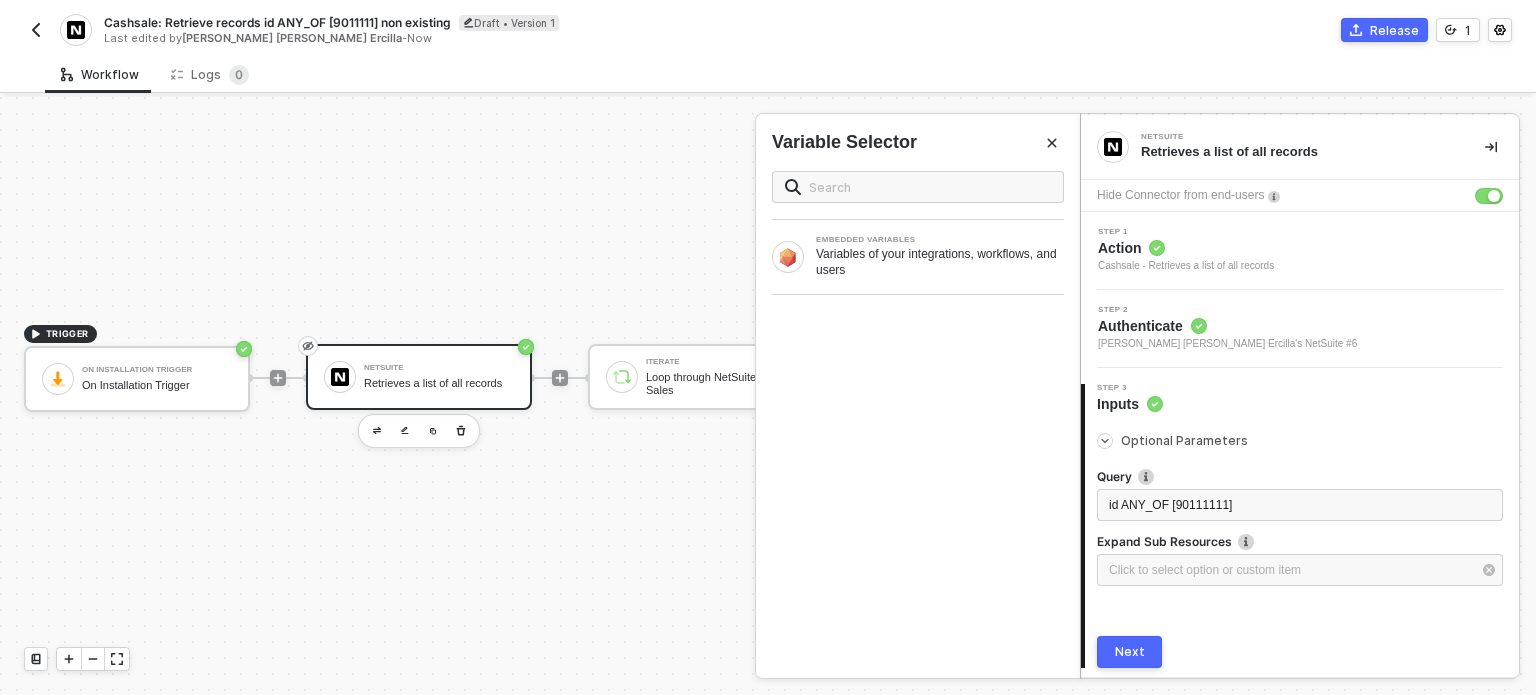 drag, startPoint x: 1132, startPoint y: 641, endPoint x: 1135, endPoint y: 629, distance: 12.369317 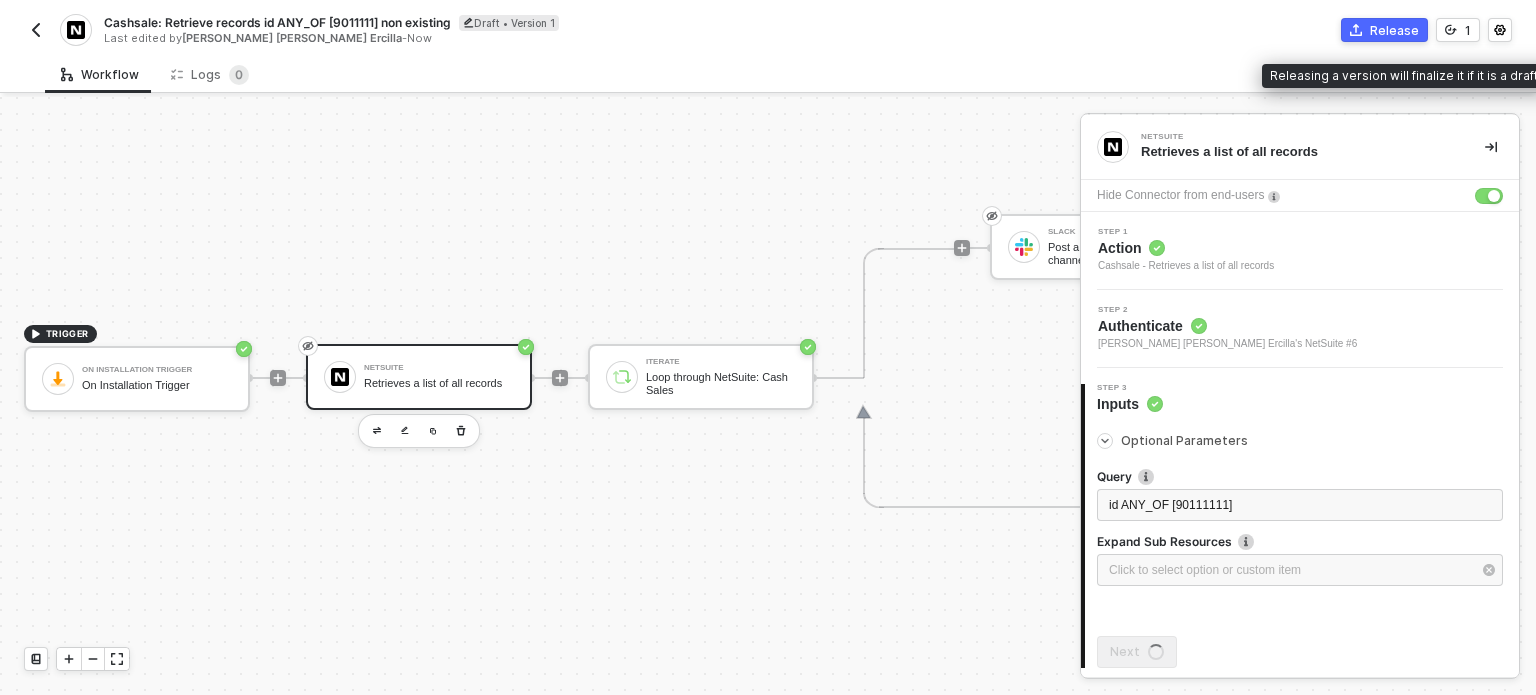 click on "Release" at bounding box center (1394, 30) 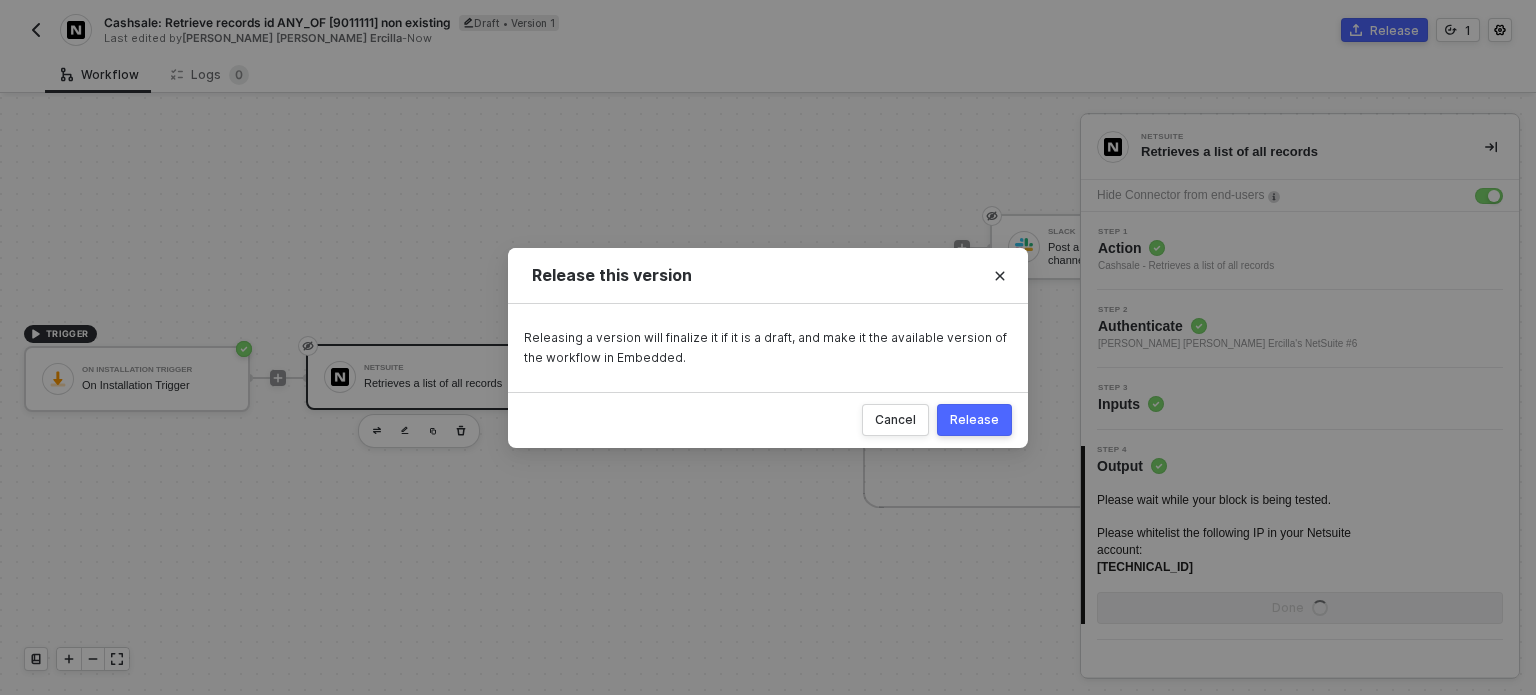 click on "Release" at bounding box center (974, 420) 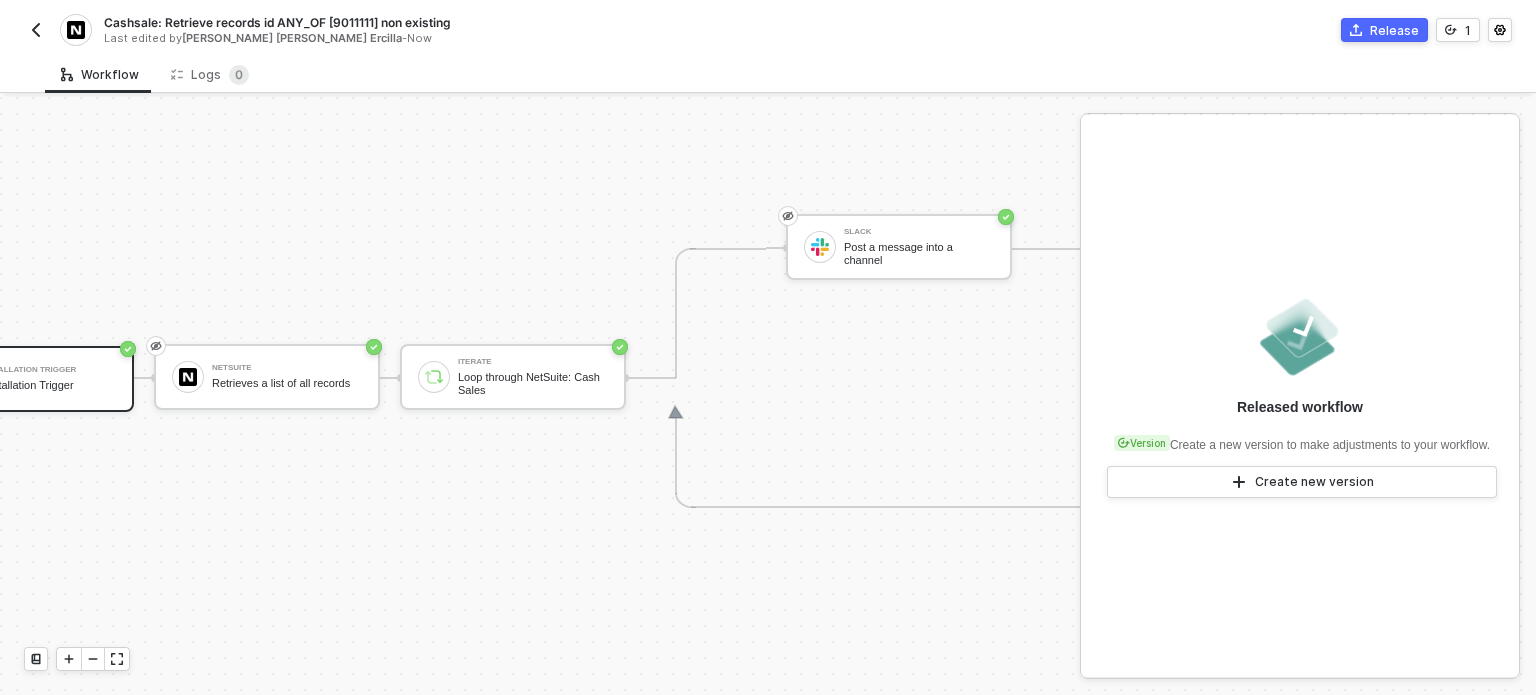 scroll, scrollTop: 52, scrollLeft: 173, axis: both 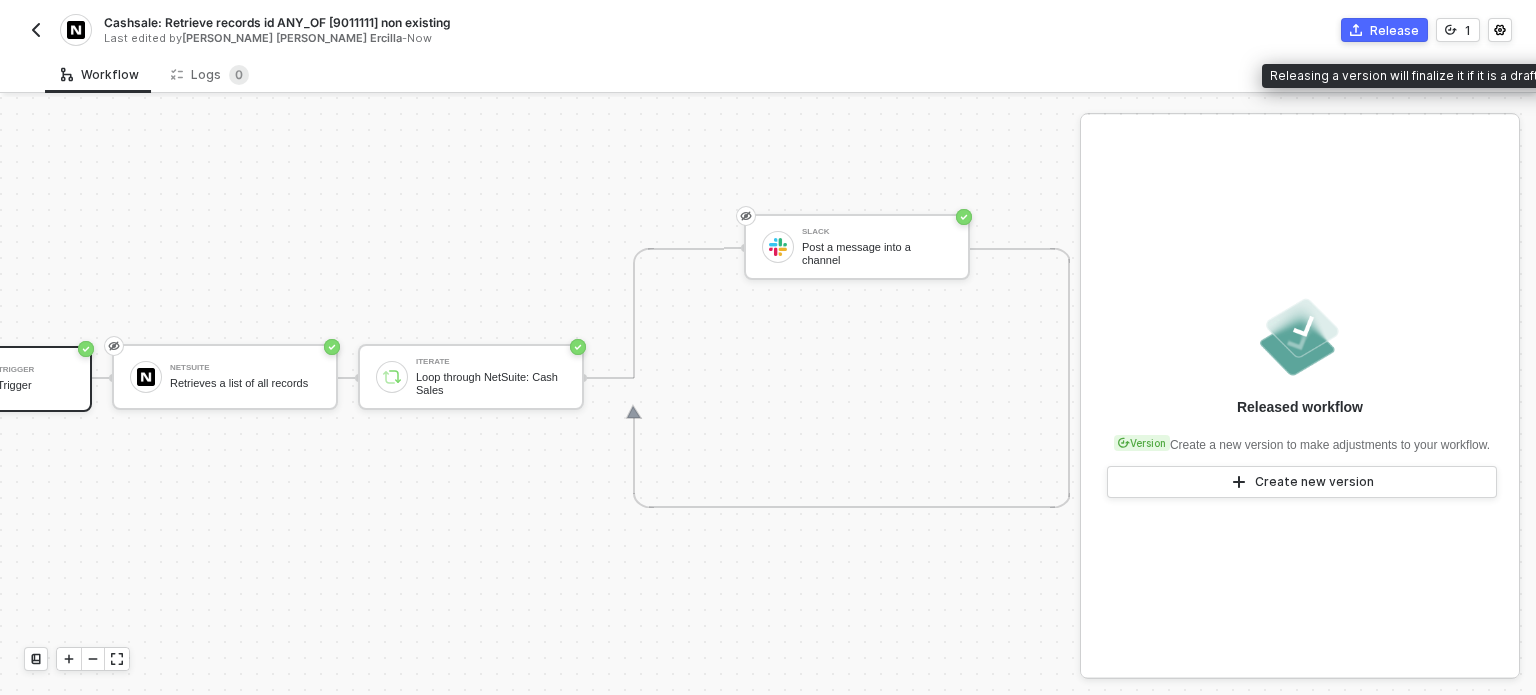 click on "Release" at bounding box center (1394, 30) 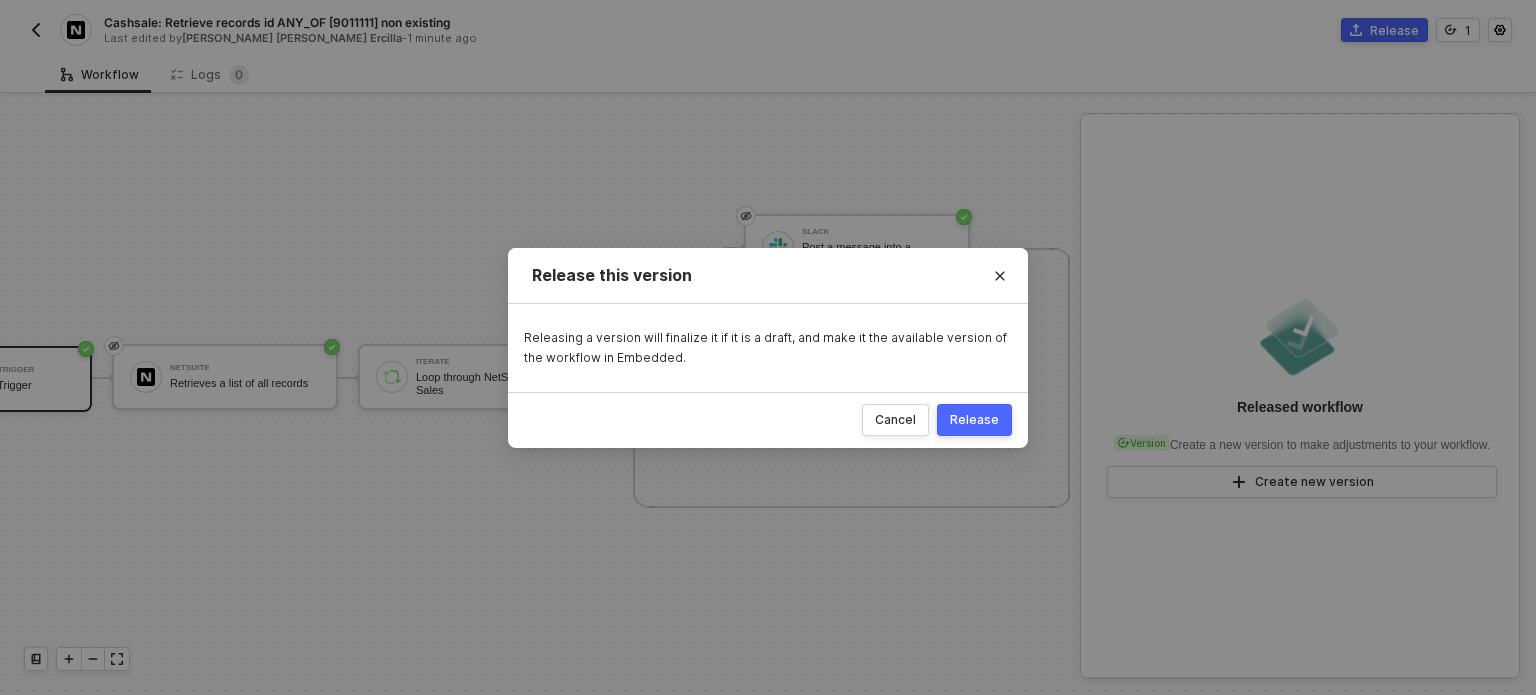 click on "Release" at bounding box center (974, 420) 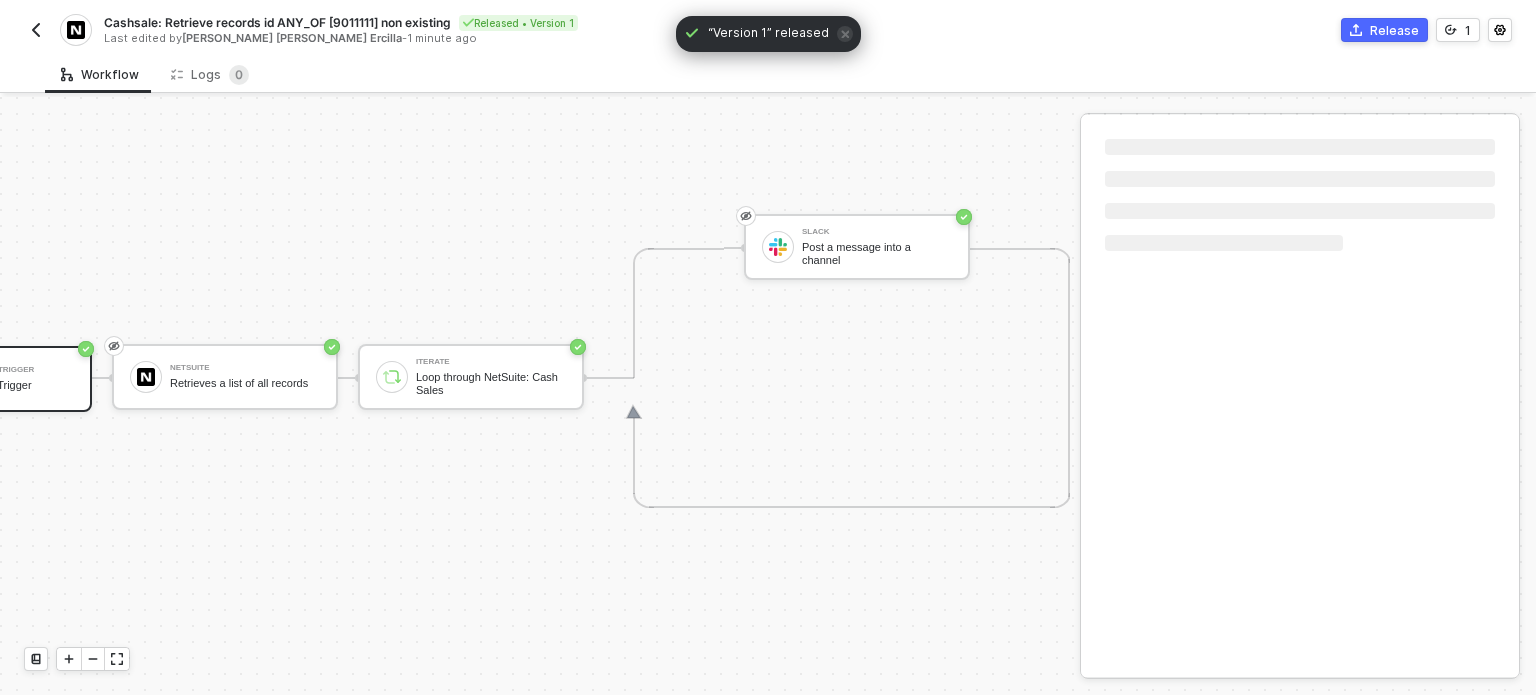 click at bounding box center (36, 30) 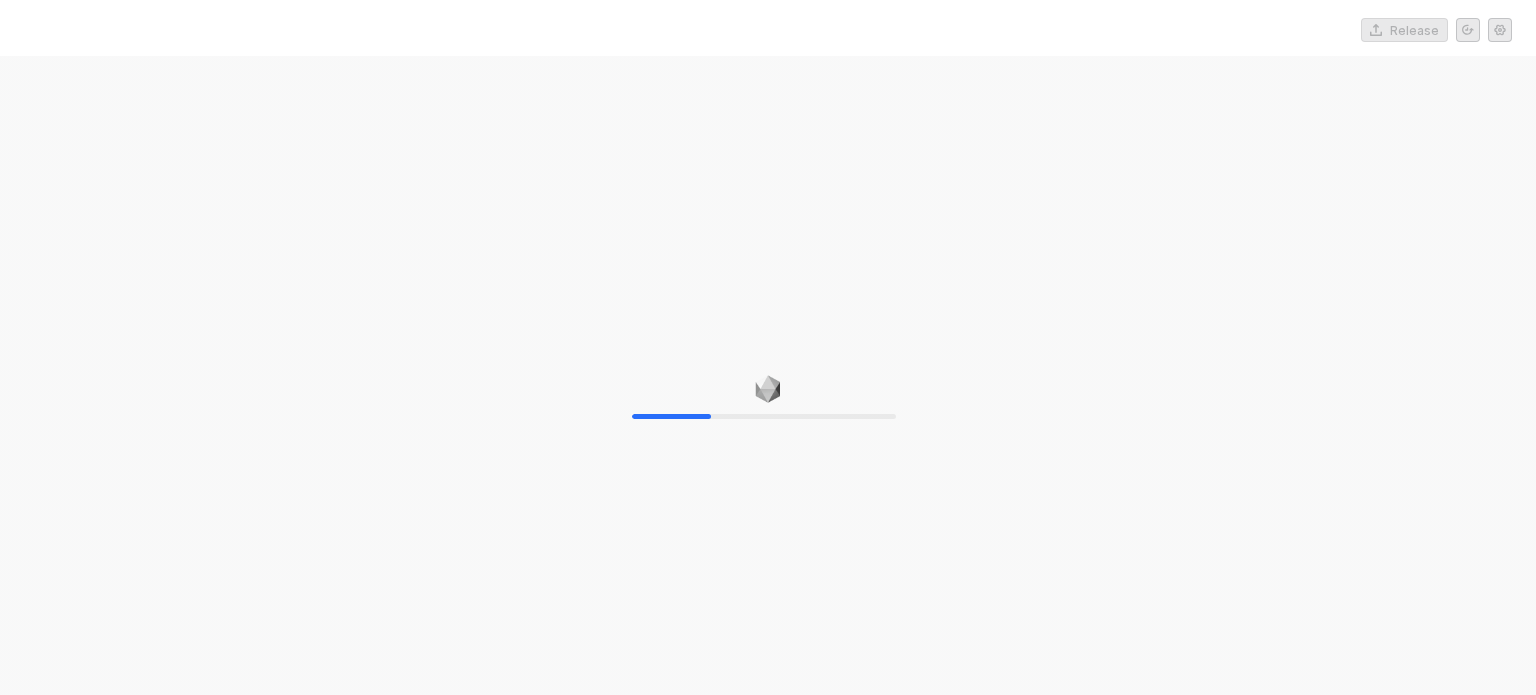 scroll, scrollTop: 0, scrollLeft: 0, axis: both 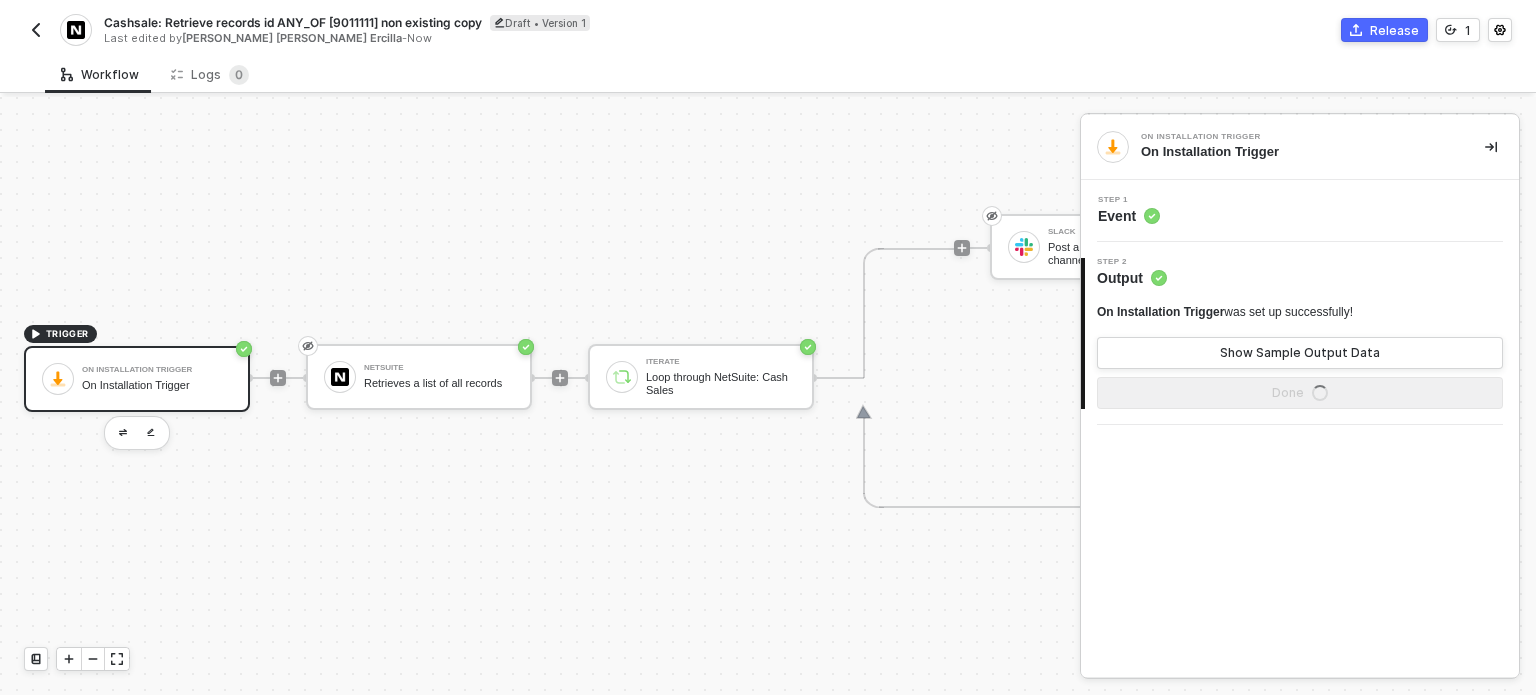 click on "Cashsale: Retrieve records id ANY_OF [9011111] non existing copy" at bounding box center [293, 22] 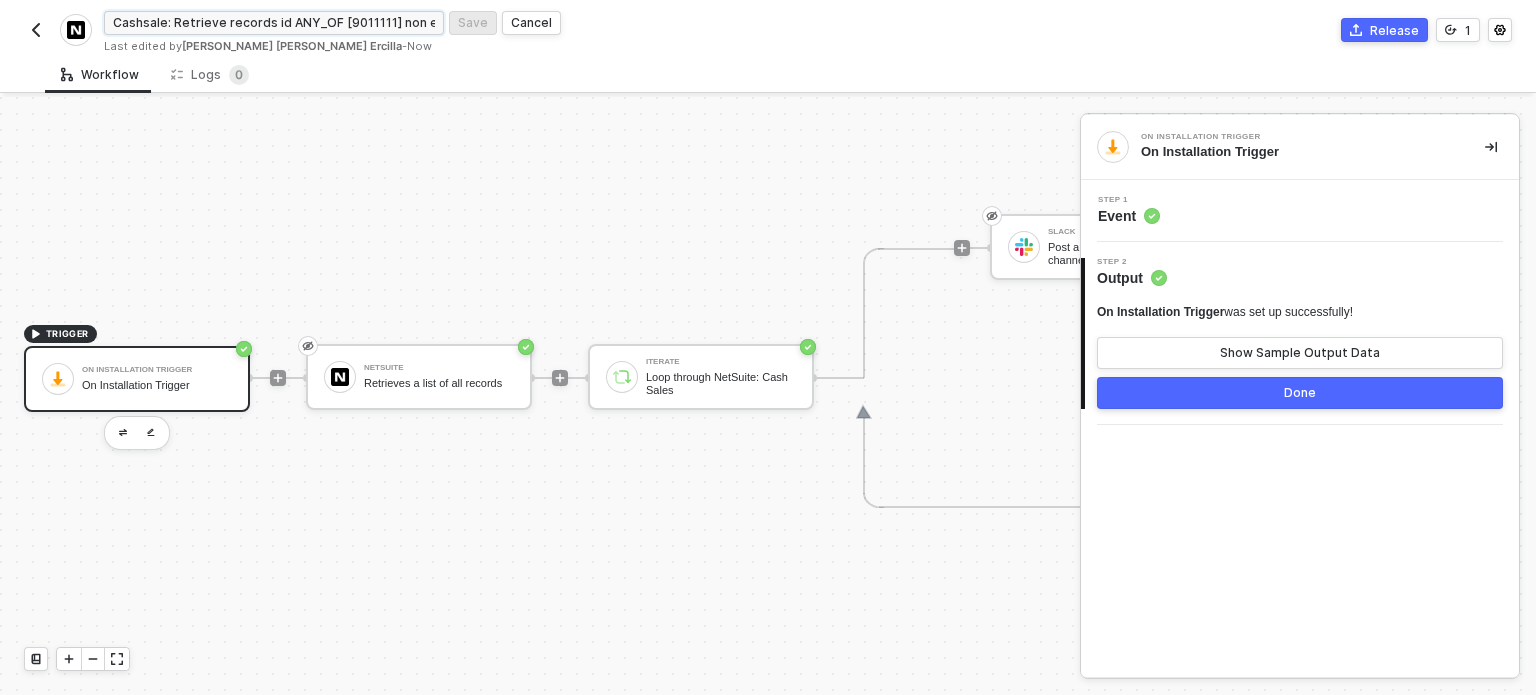 scroll, scrollTop: 0, scrollLeft: 57, axis: horizontal 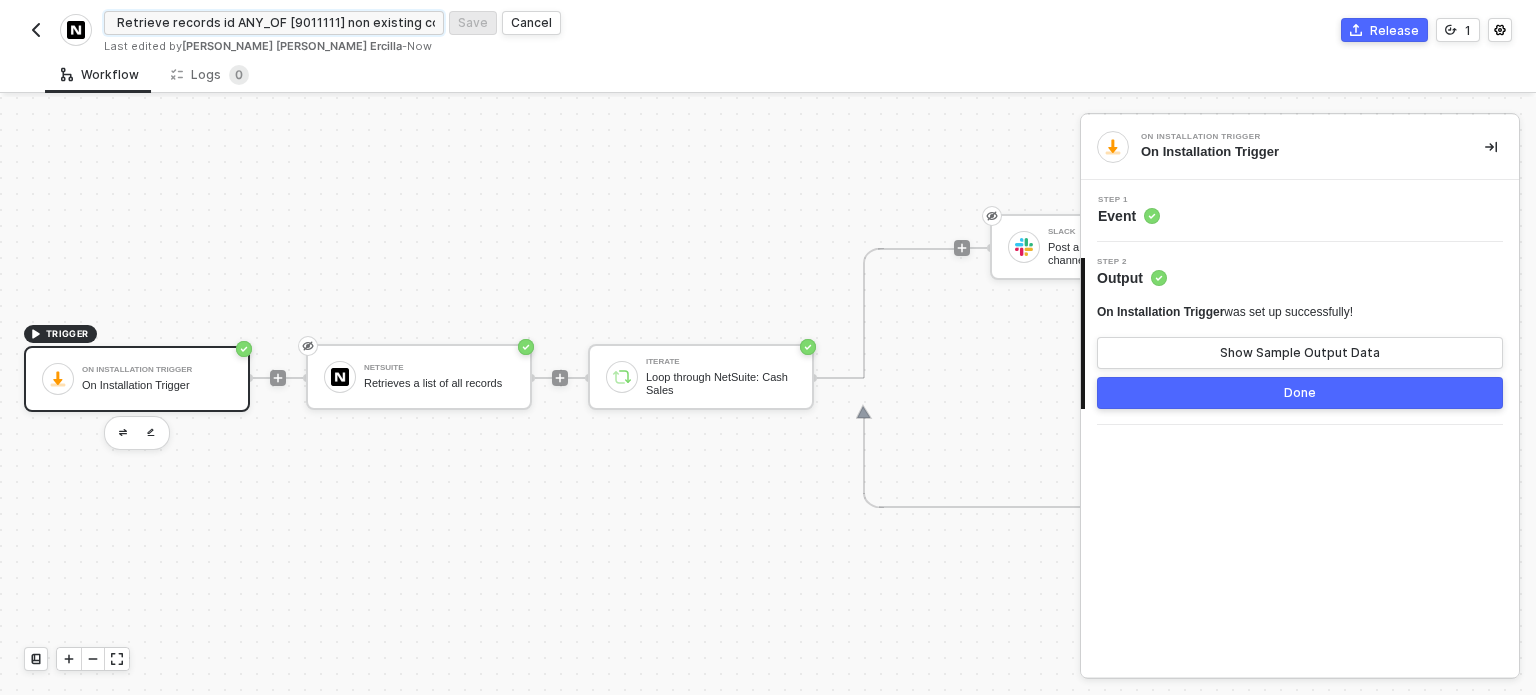 click on "Cashsale: Retrieve records id ANY_OF [9011111] non existing copy Save Cancel" at bounding box center (435, 23) 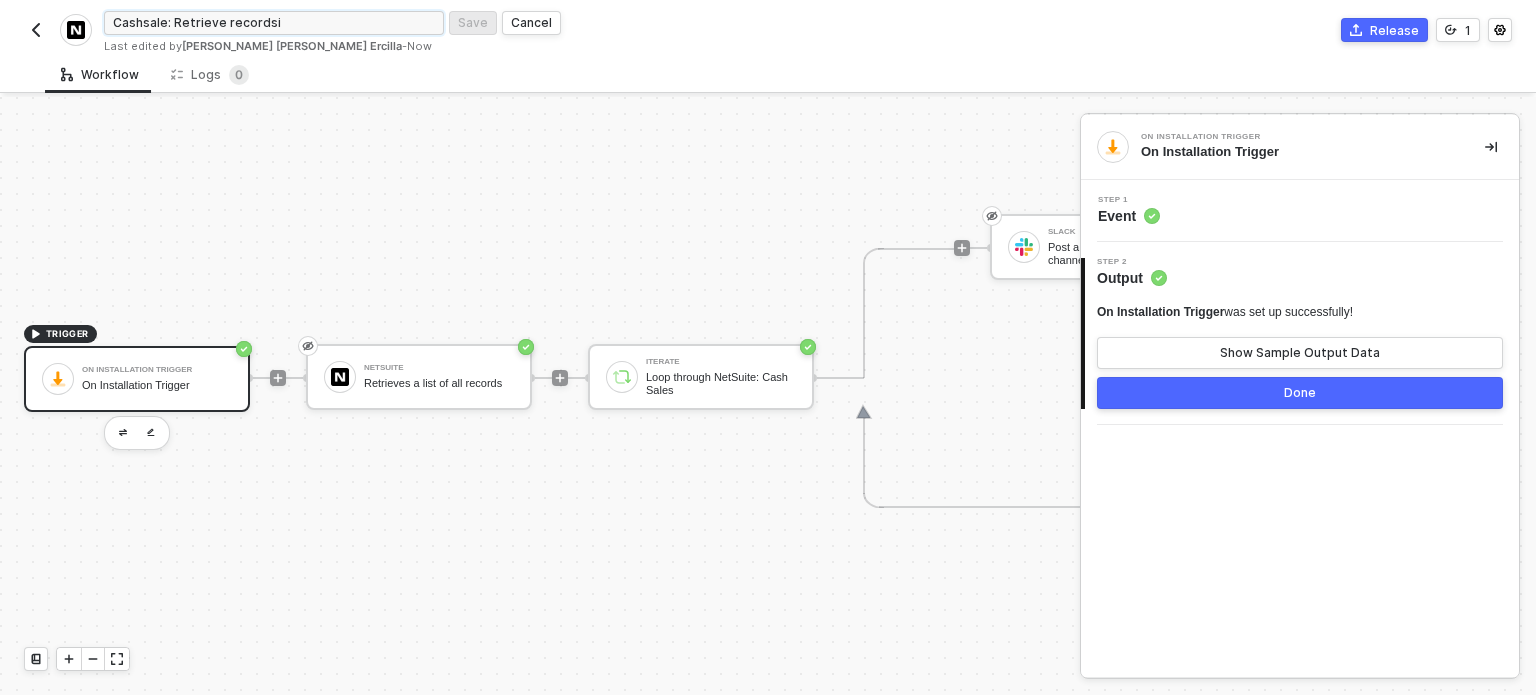 scroll, scrollTop: 0, scrollLeft: 0, axis: both 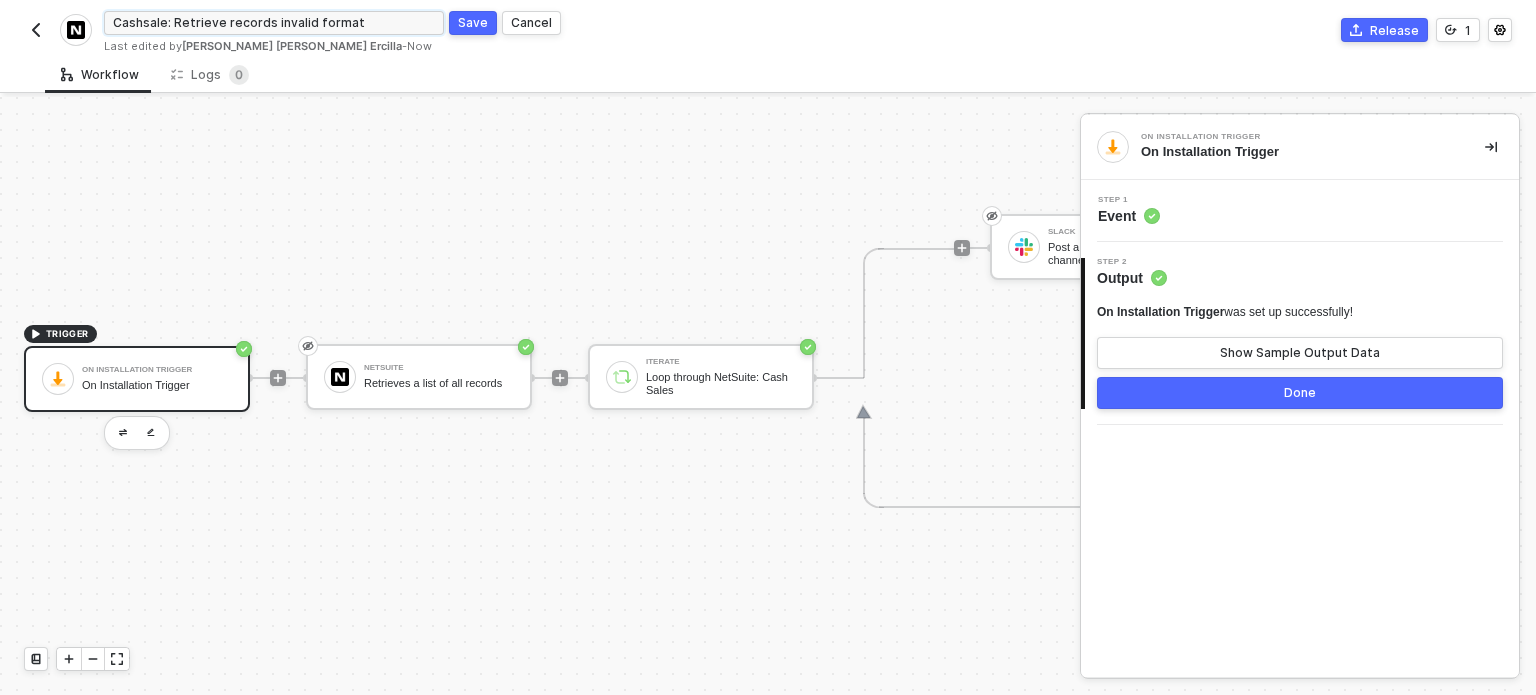 type on "Cashsale: Retrieve records invalid format" 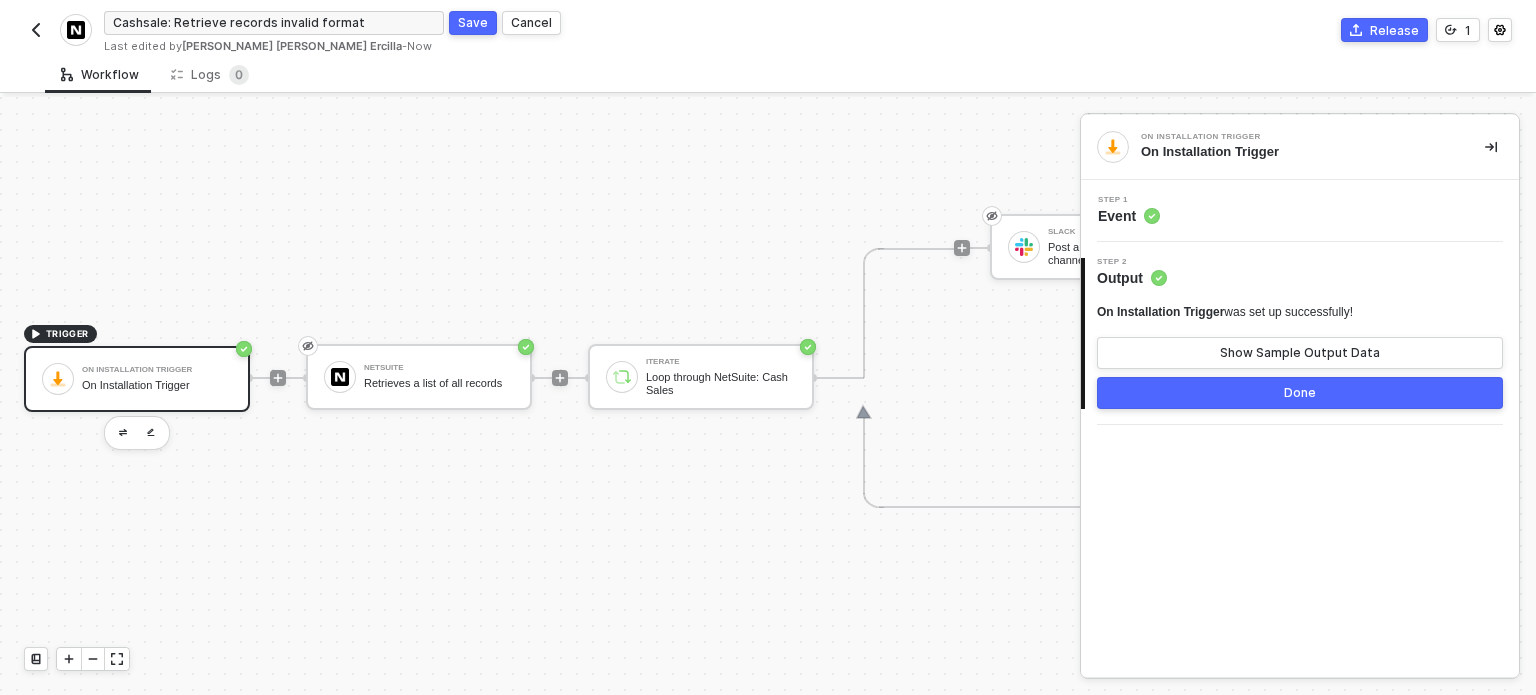 drag, startPoint x: 459, startPoint y: 23, endPoint x: 381, endPoint y: 31, distance: 78.40918 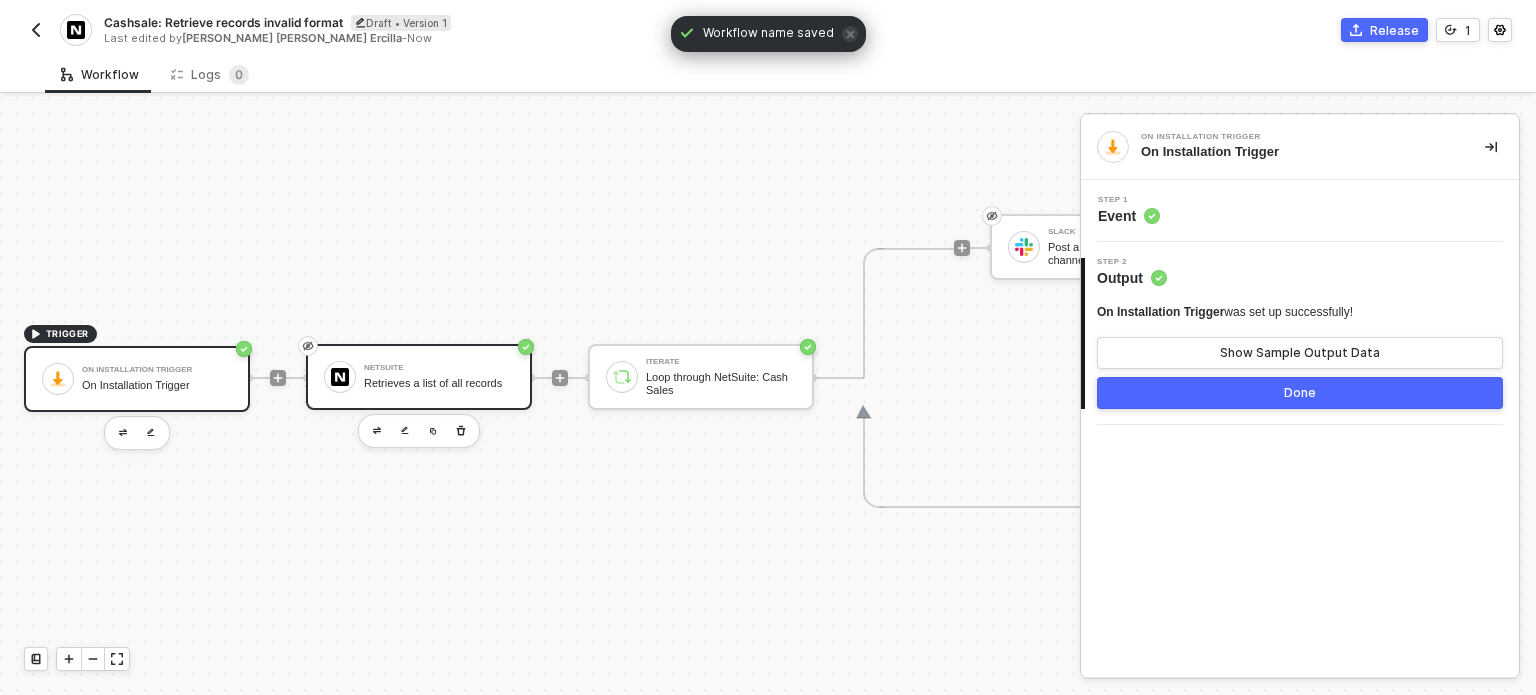 drag, startPoint x: 437, startPoint y: 367, endPoint x: 484, endPoint y: 362, distance: 47.26521 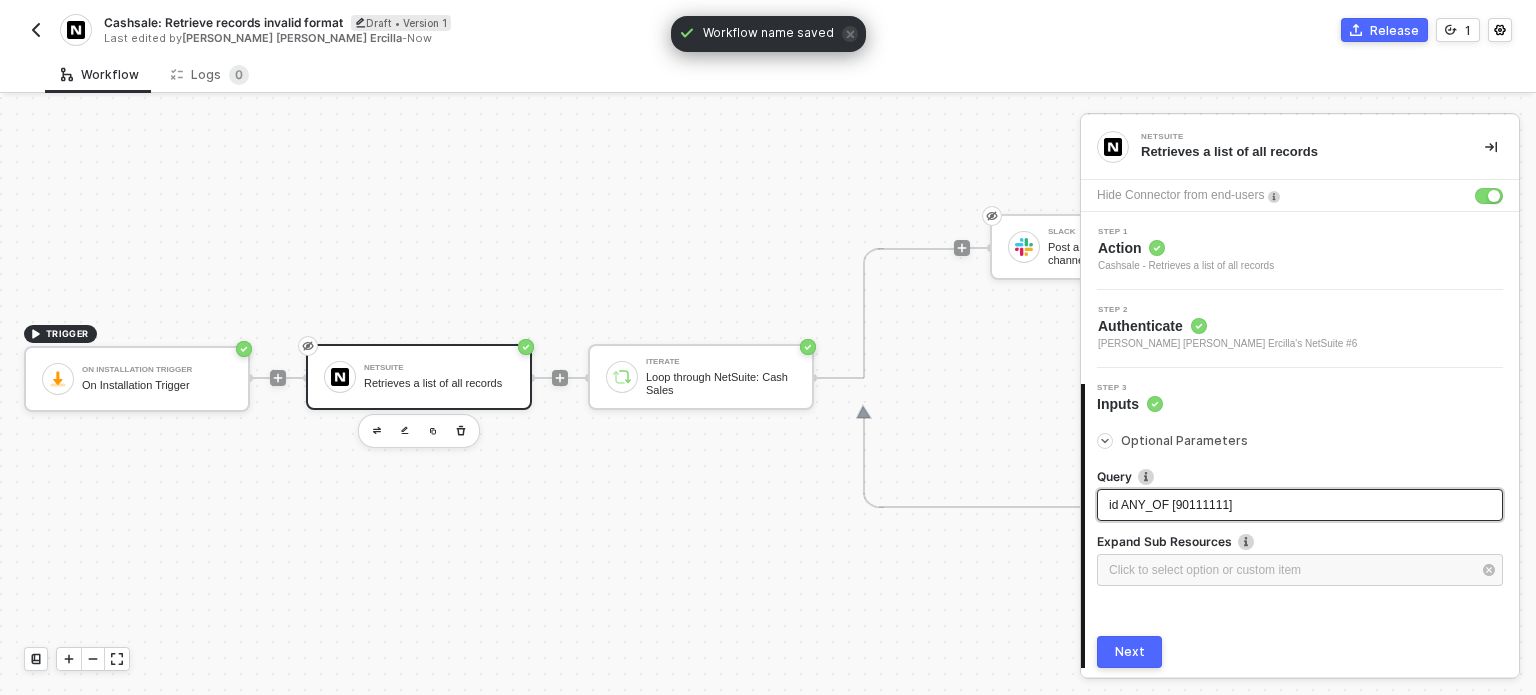 click on "id ANY_OF [90111111]" at bounding box center (1170, 505) 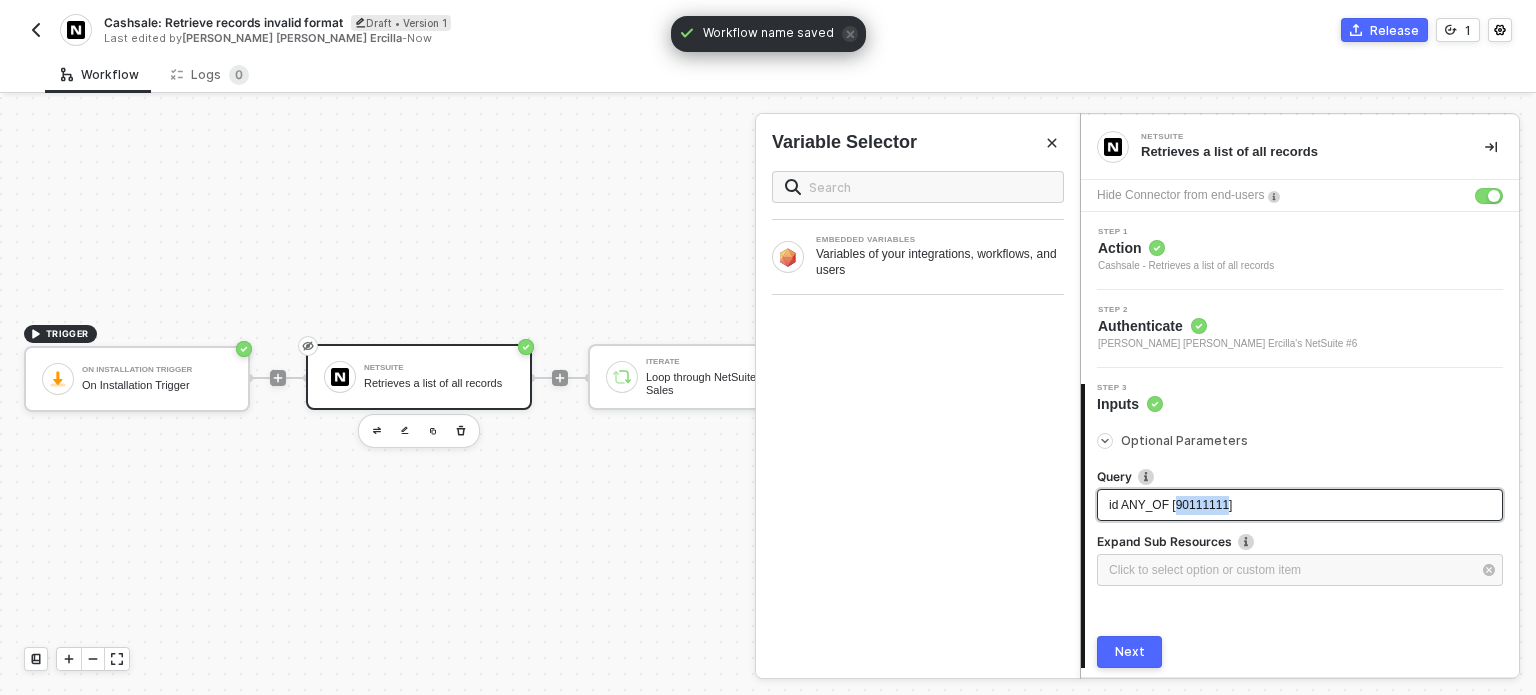 click on "id ANY_OF [90111111]" at bounding box center (1170, 505) 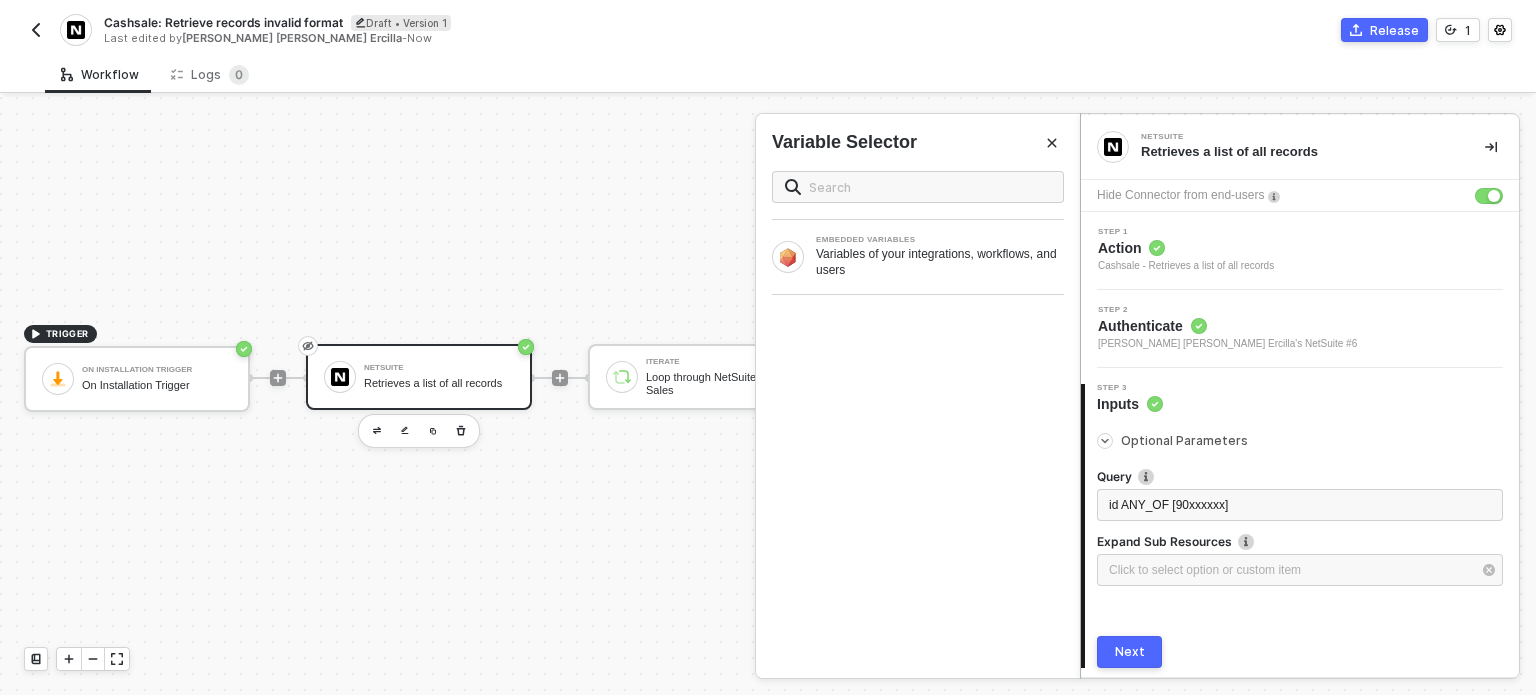 drag, startPoint x: 1141, startPoint y: 659, endPoint x: 1152, endPoint y: 658, distance: 11.045361 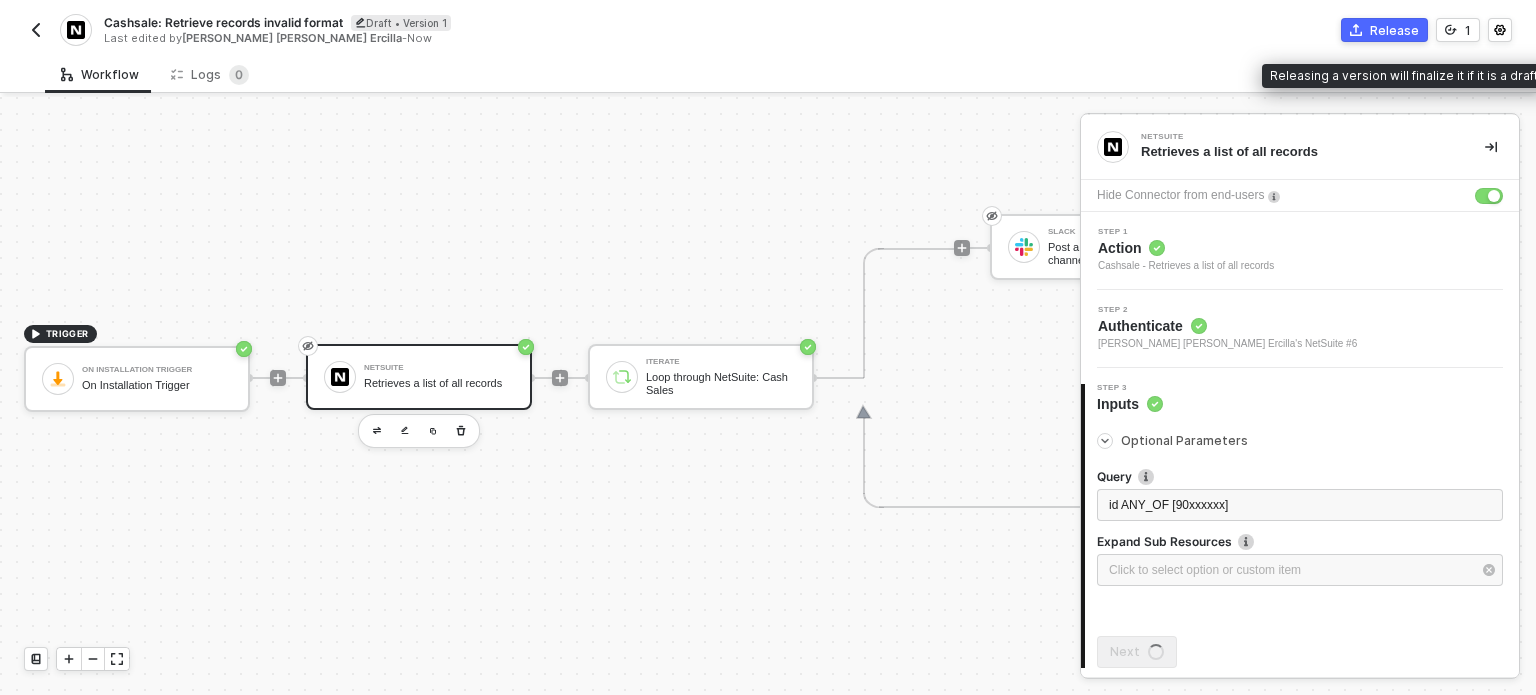 click on "Release" at bounding box center [1394, 30] 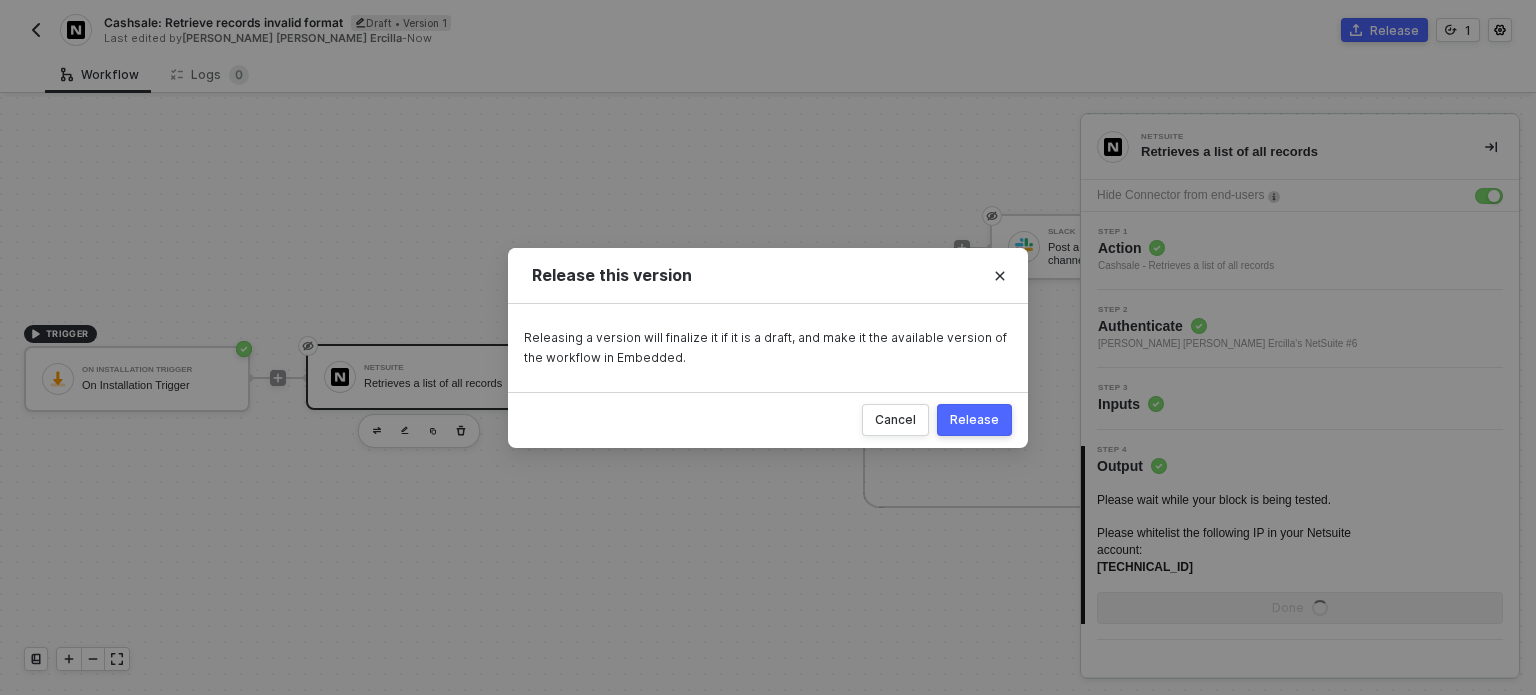 click on "Release" at bounding box center (974, 420) 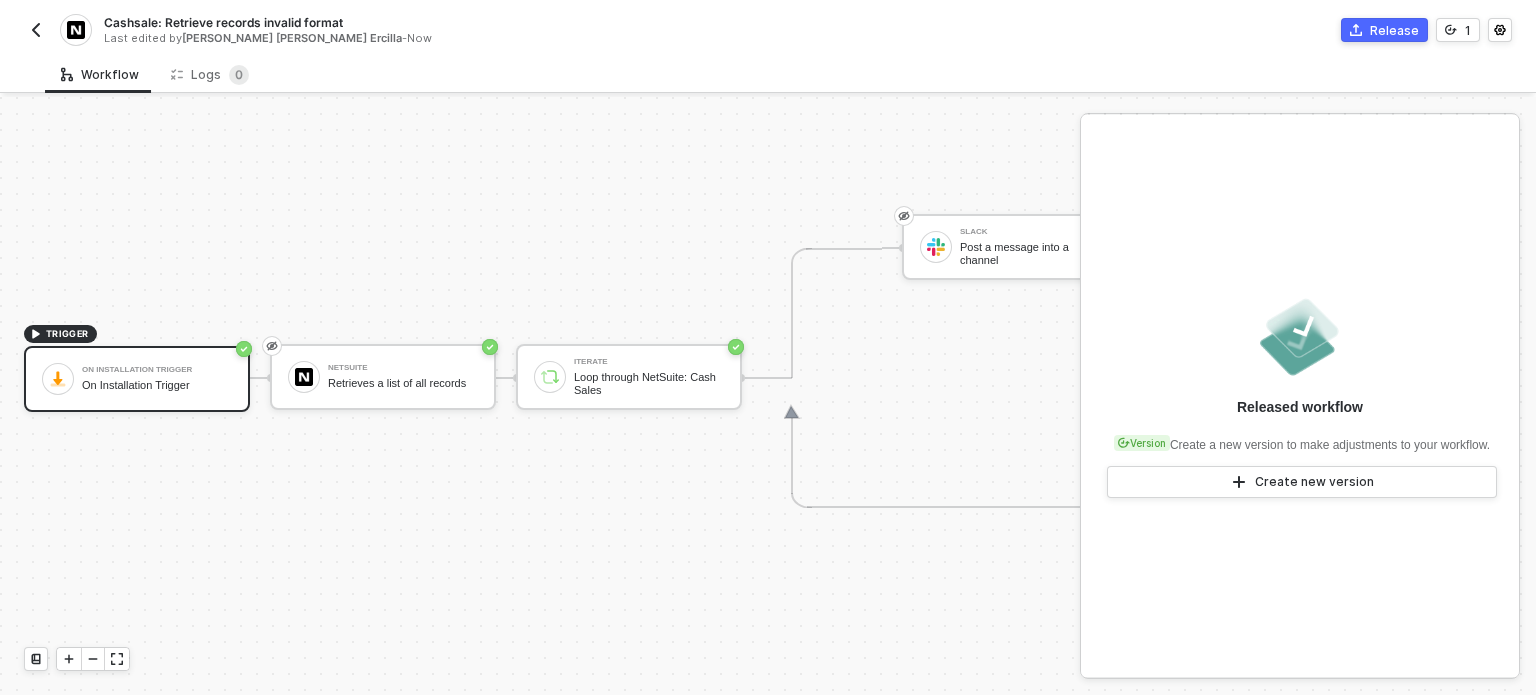 click at bounding box center (36, 30) 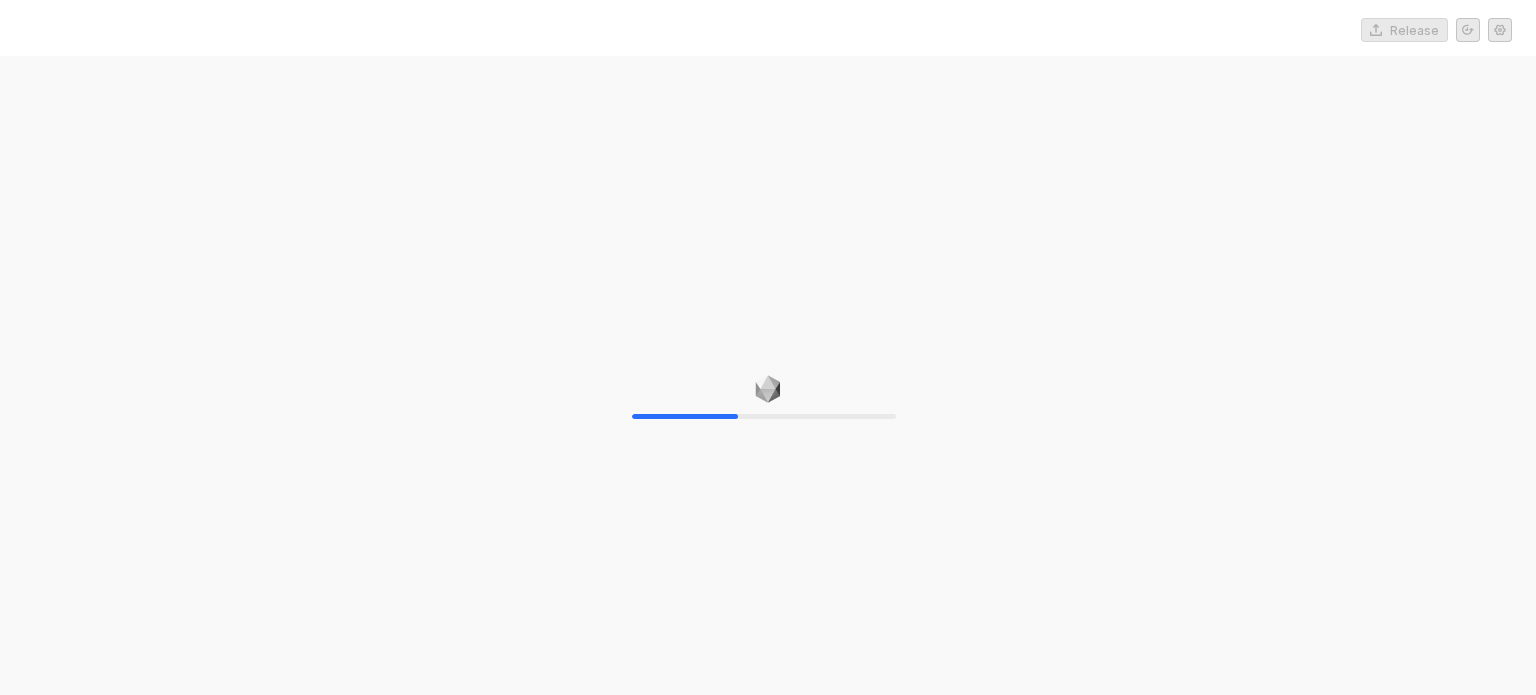 scroll, scrollTop: 0, scrollLeft: 0, axis: both 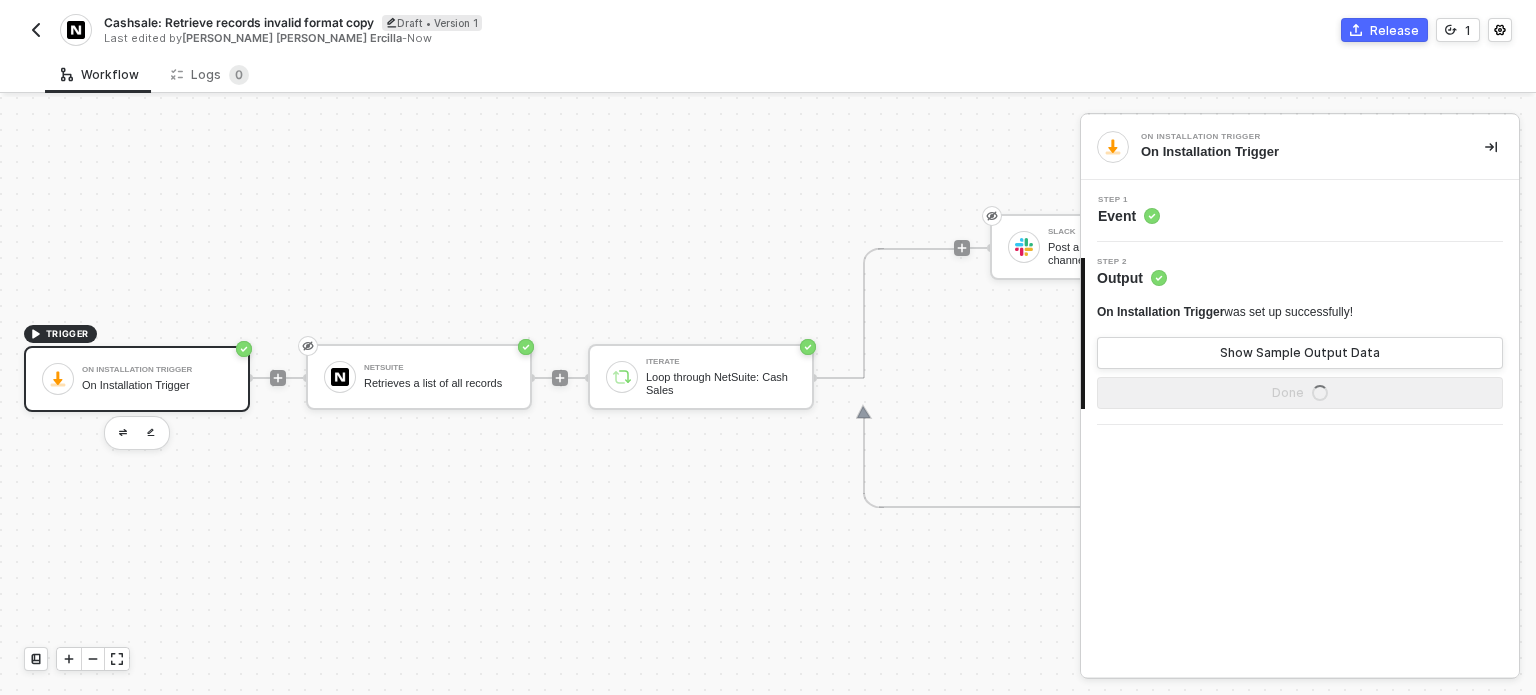 click on "Cashsale: Retrieve records invalid format copy" at bounding box center [239, 22] 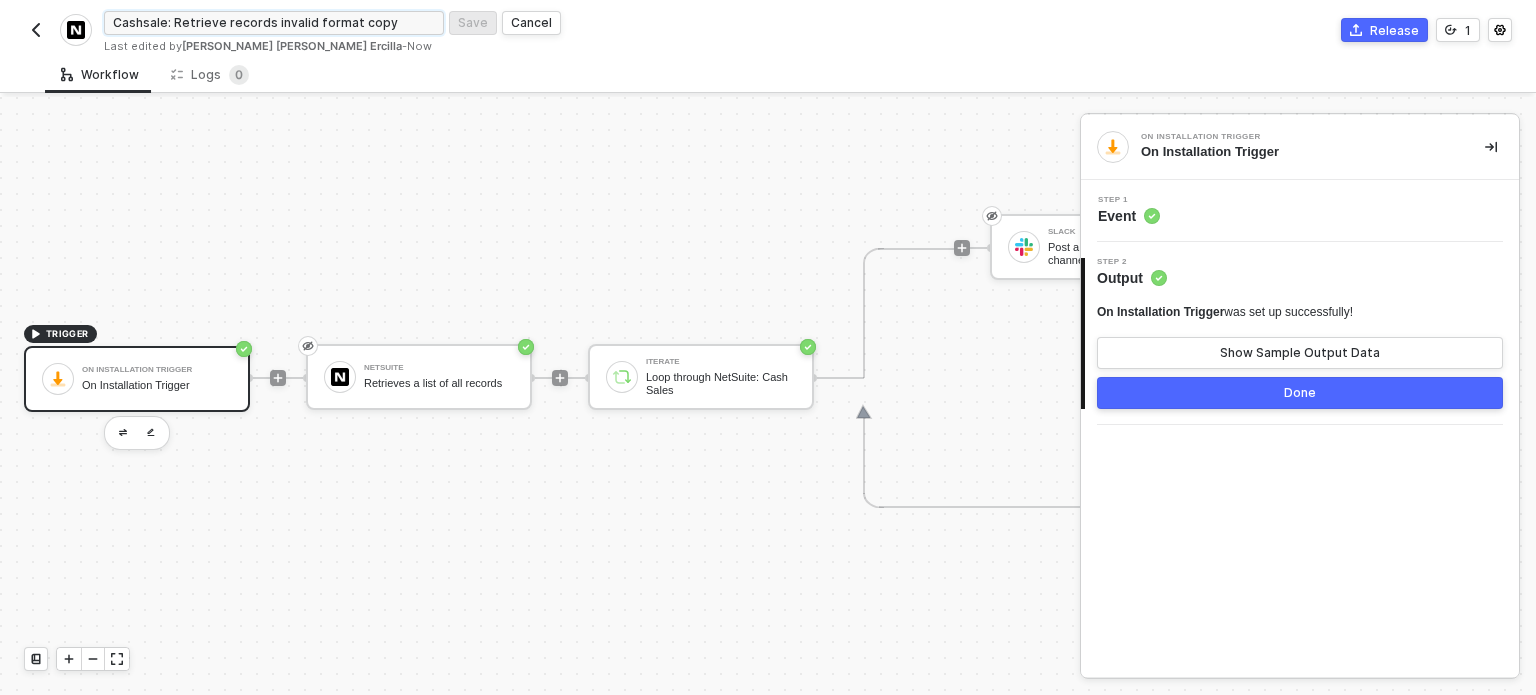 drag, startPoint x: 224, startPoint y: 25, endPoint x: 407, endPoint y: 20, distance: 183.0683 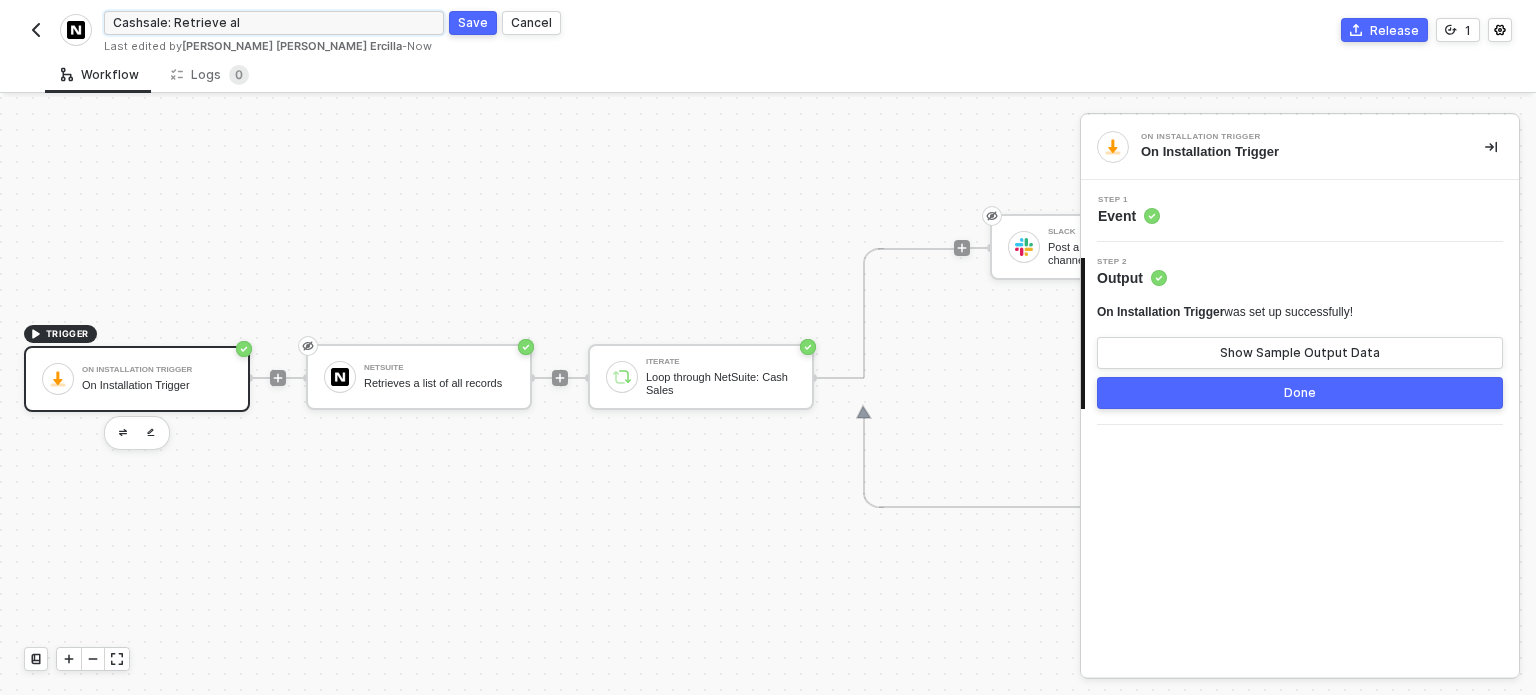 type on "Cashsale: Retrieve all" 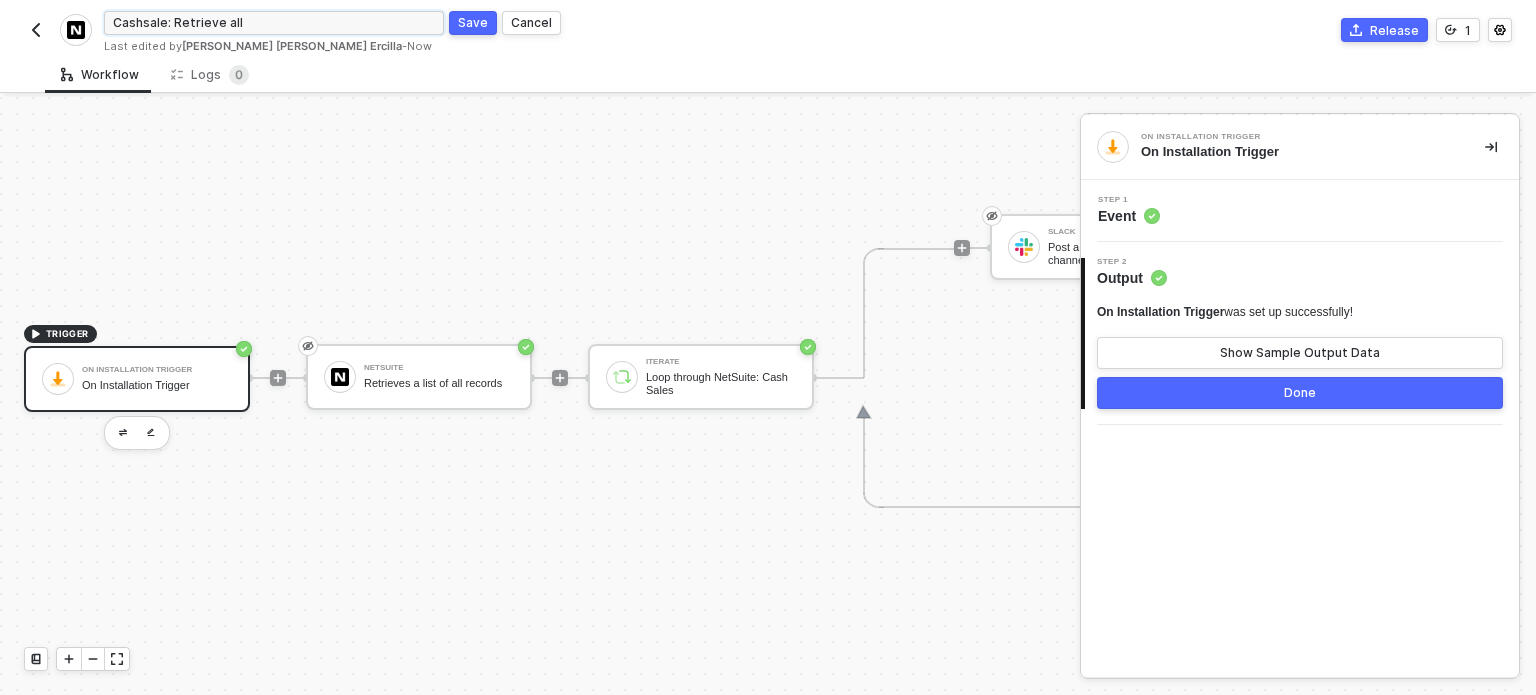 click on "Save" at bounding box center [473, 23] 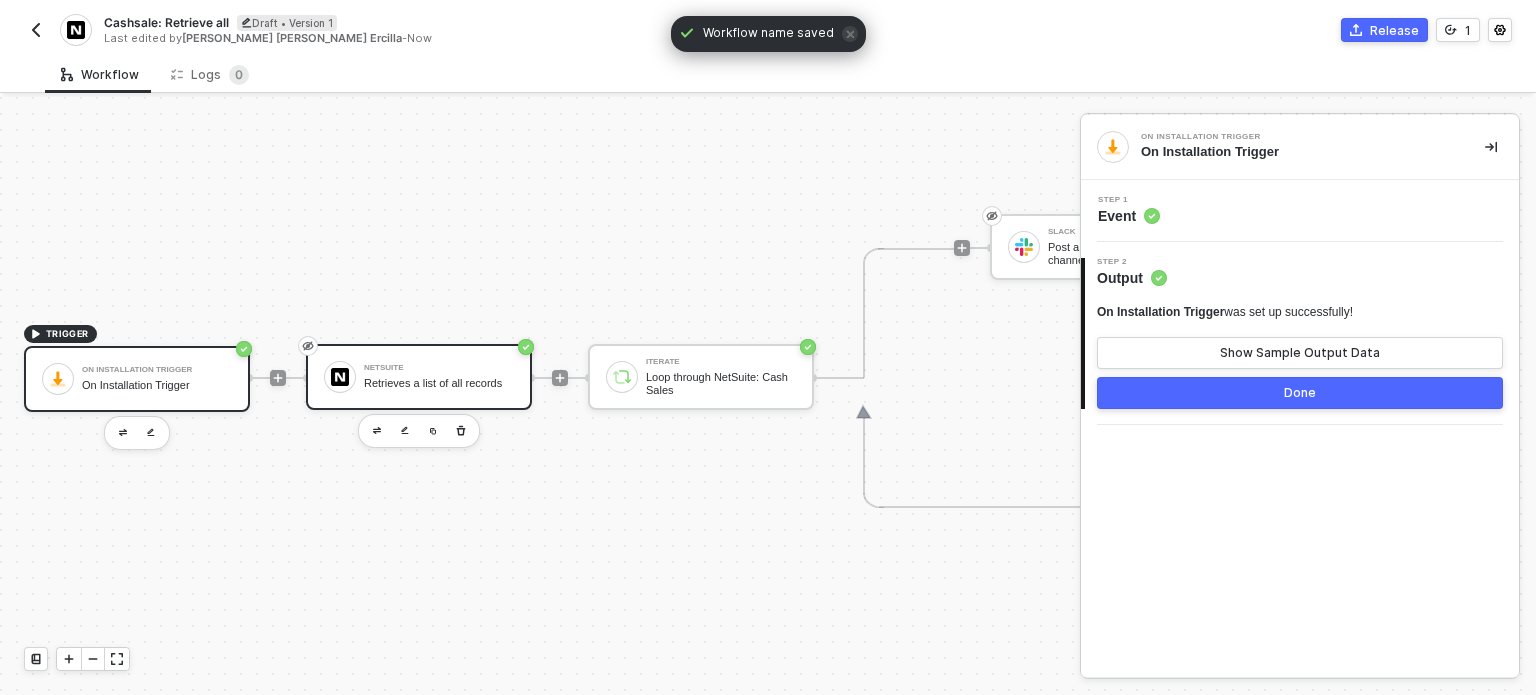 click on "Retrieves a list of all records" at bounding box center [439, 383] 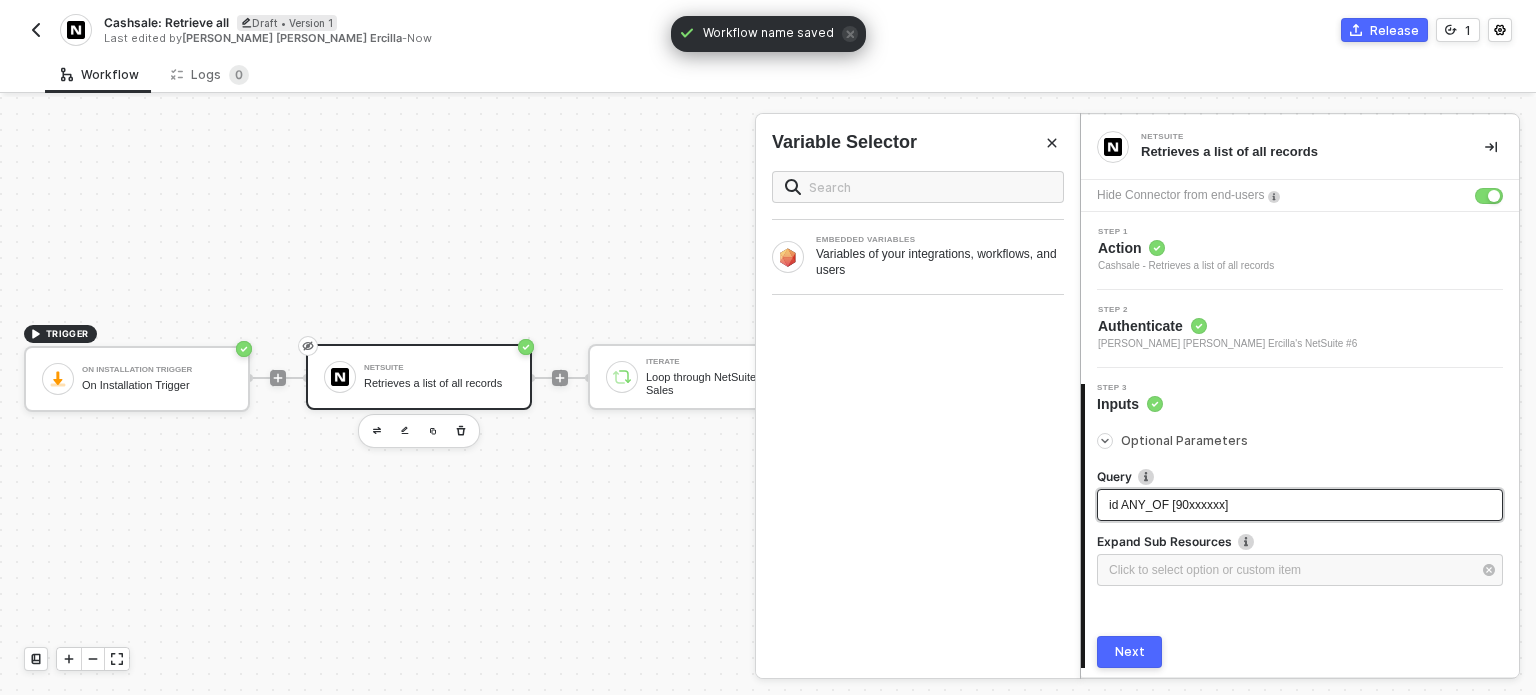 click on "id ANY_OF [90xxxxxx]" at bounding box center (1300, 505) 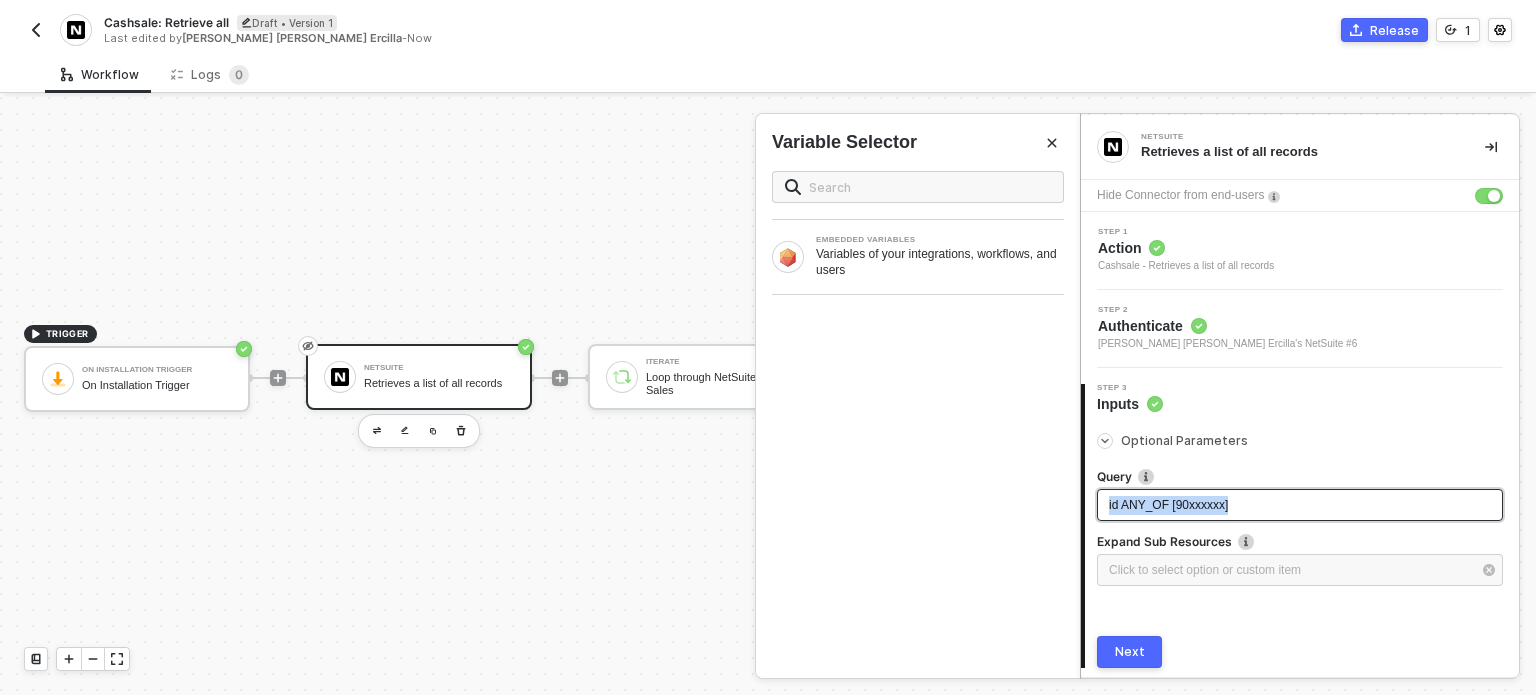 drag, startPoint x: 1339, startPoint y: 508, endPoint x: 1052, endPoint y: 420, distance: 300.18826 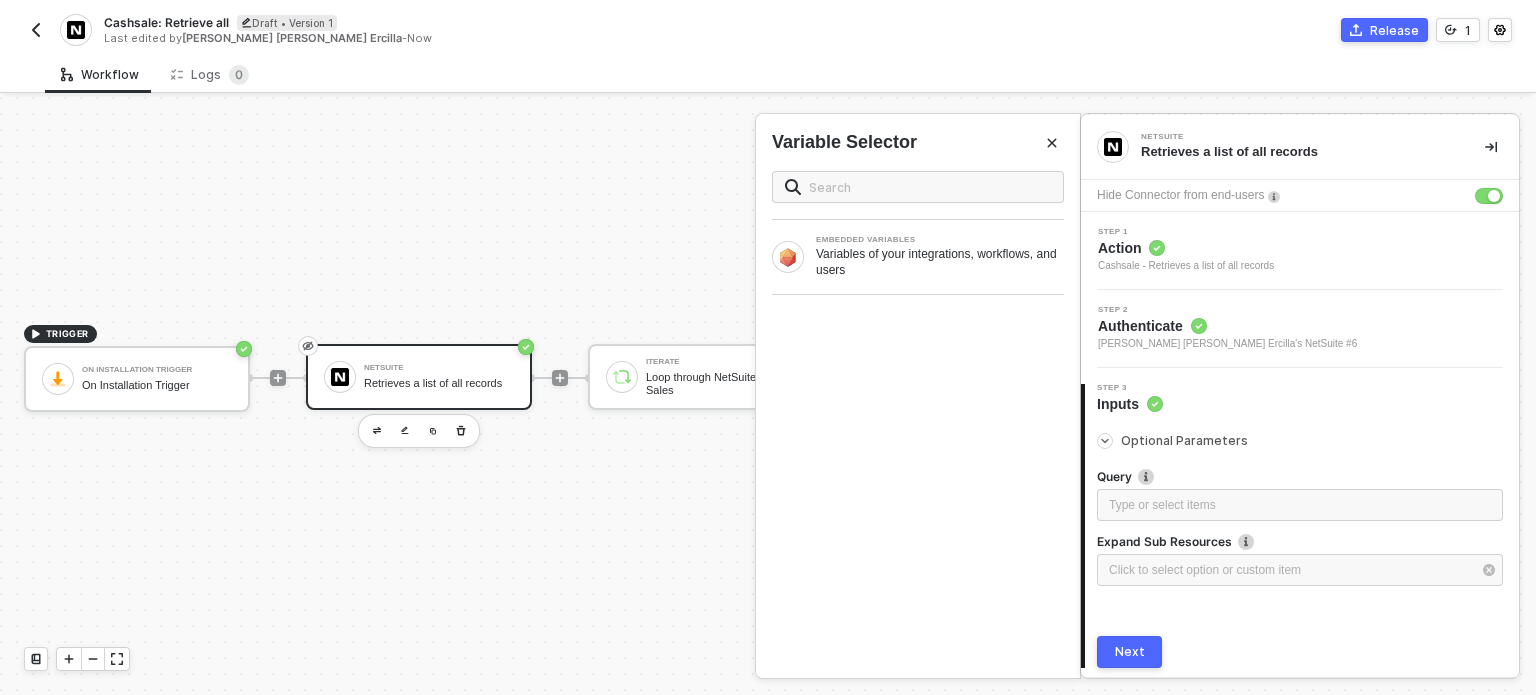 click on "Next" at bounding box center (1130, 652) 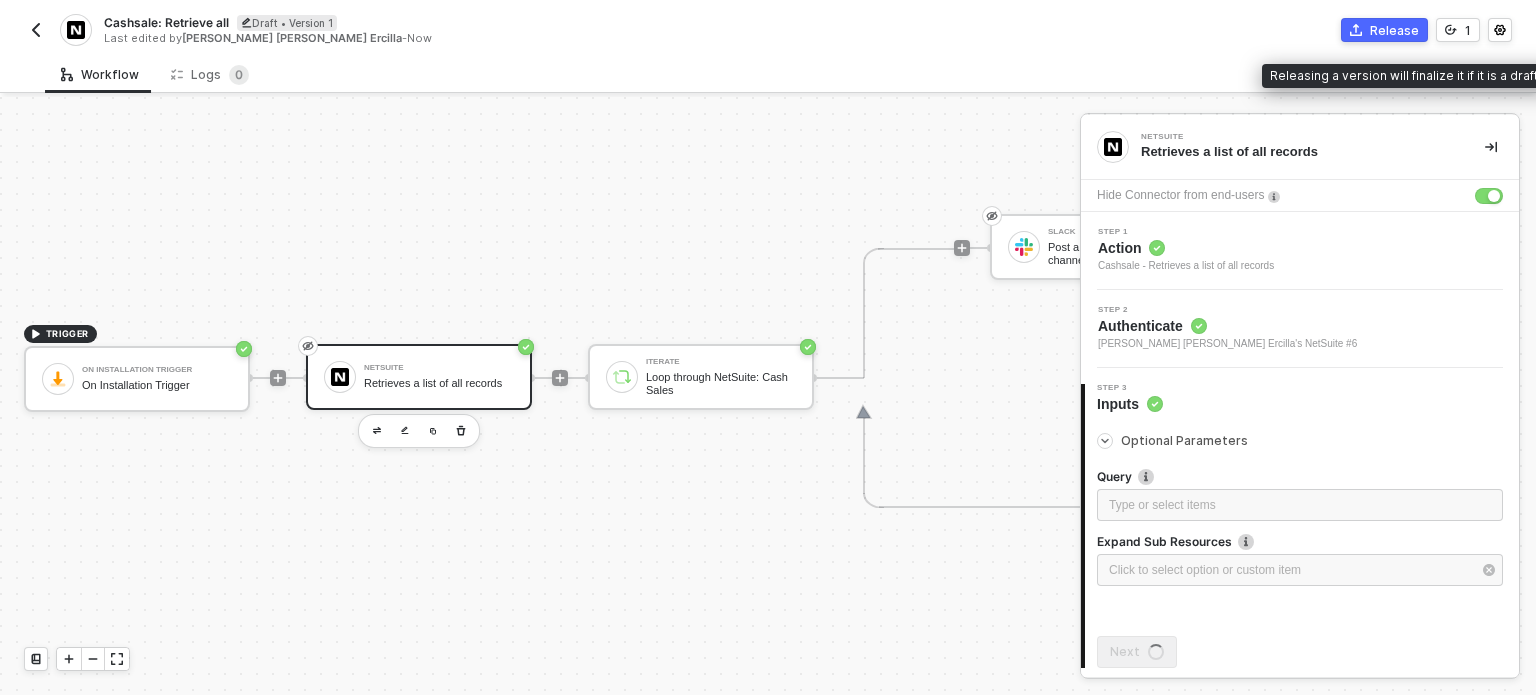 click 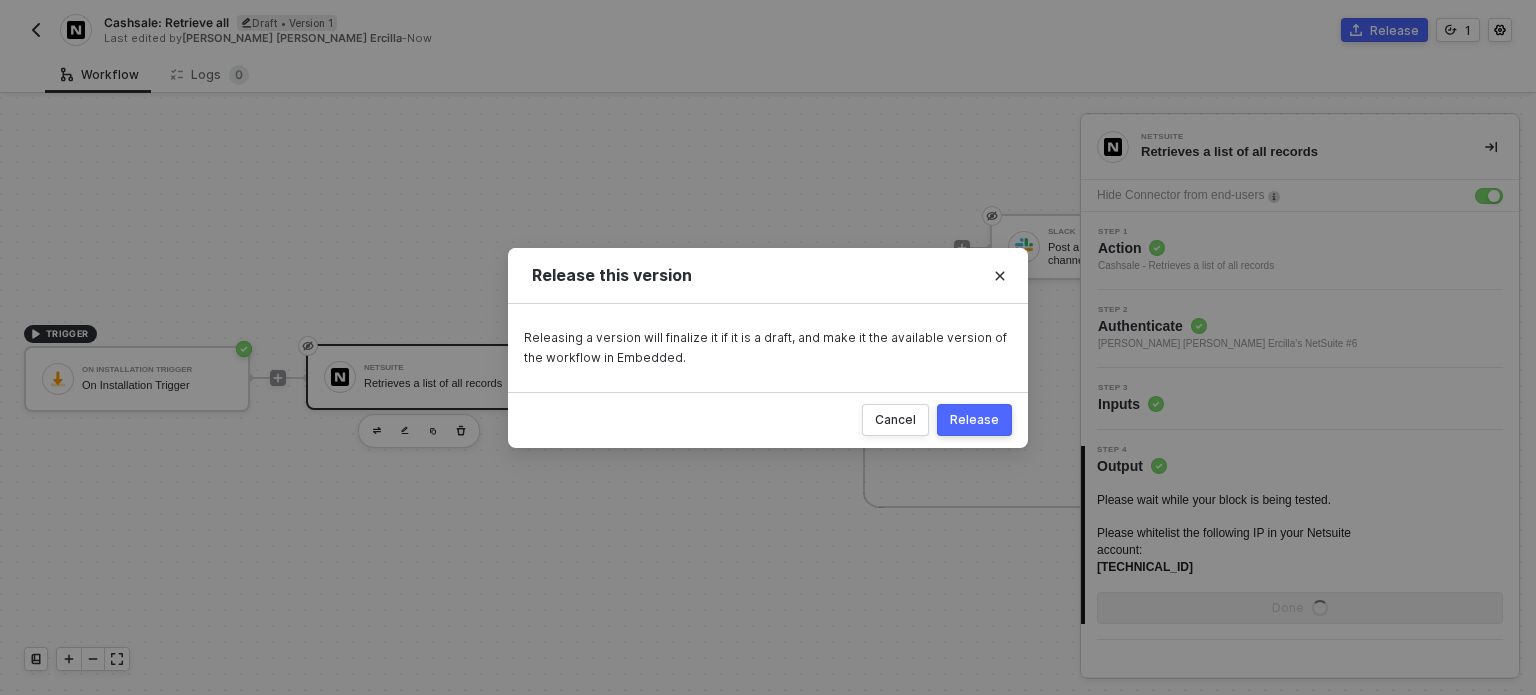 click on "Release" at bounding box center [974, 420] 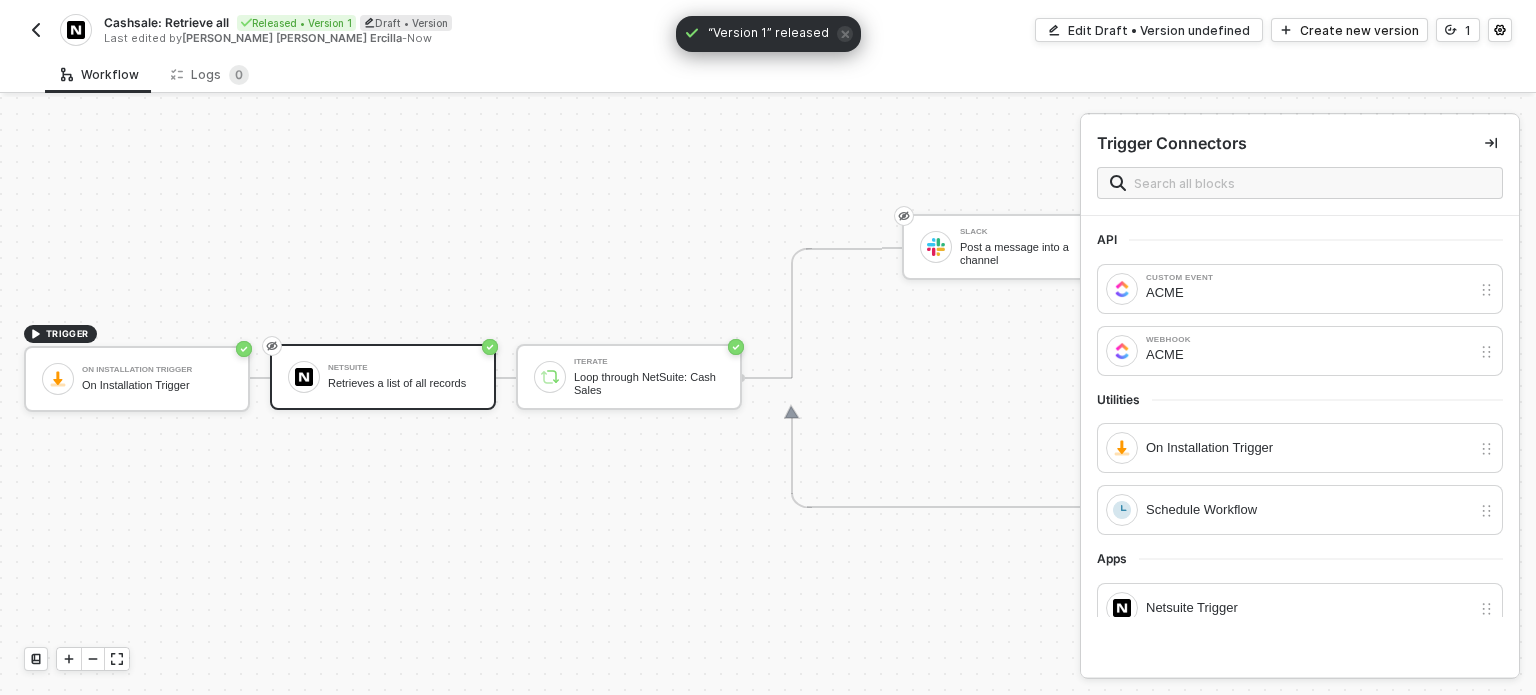 click at bounding box center (36, 30) 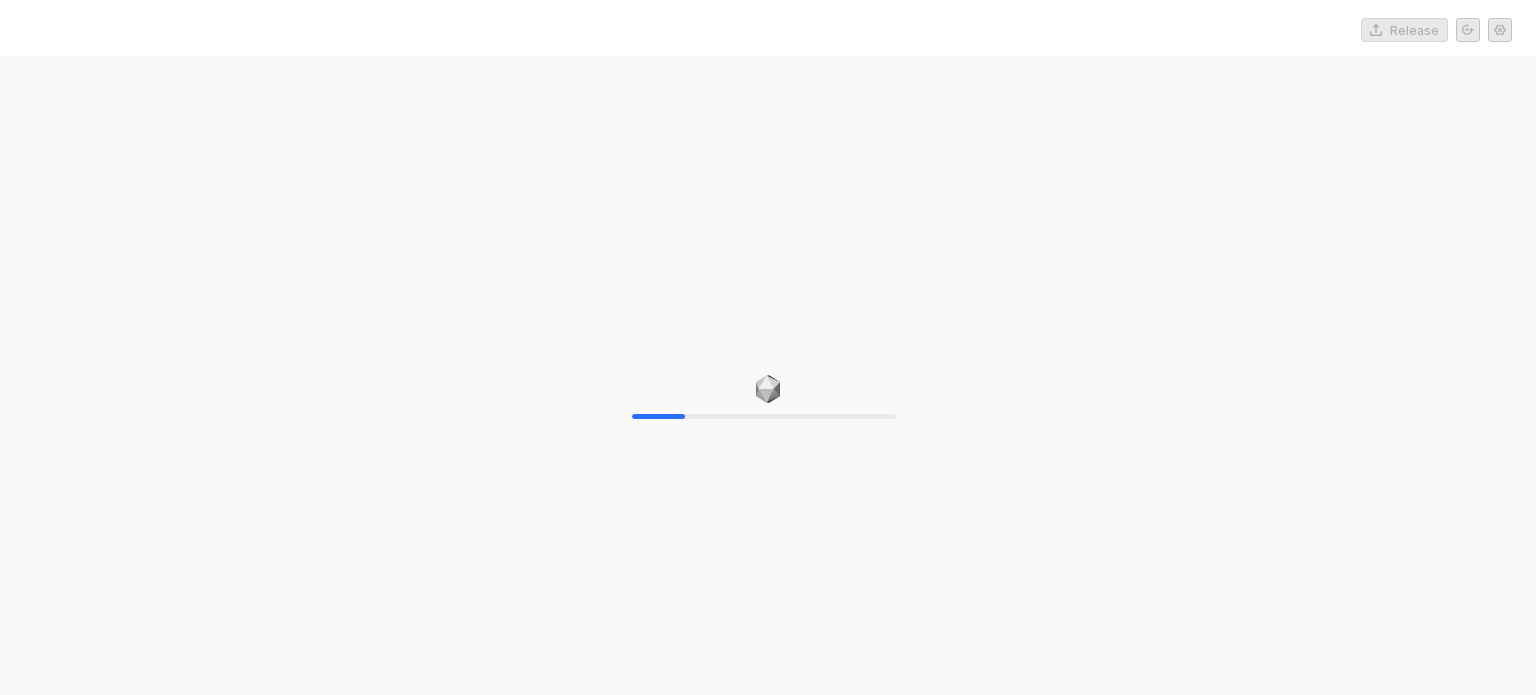 scroll, scrollTop: 0, scrollLeft: 0, axis: both 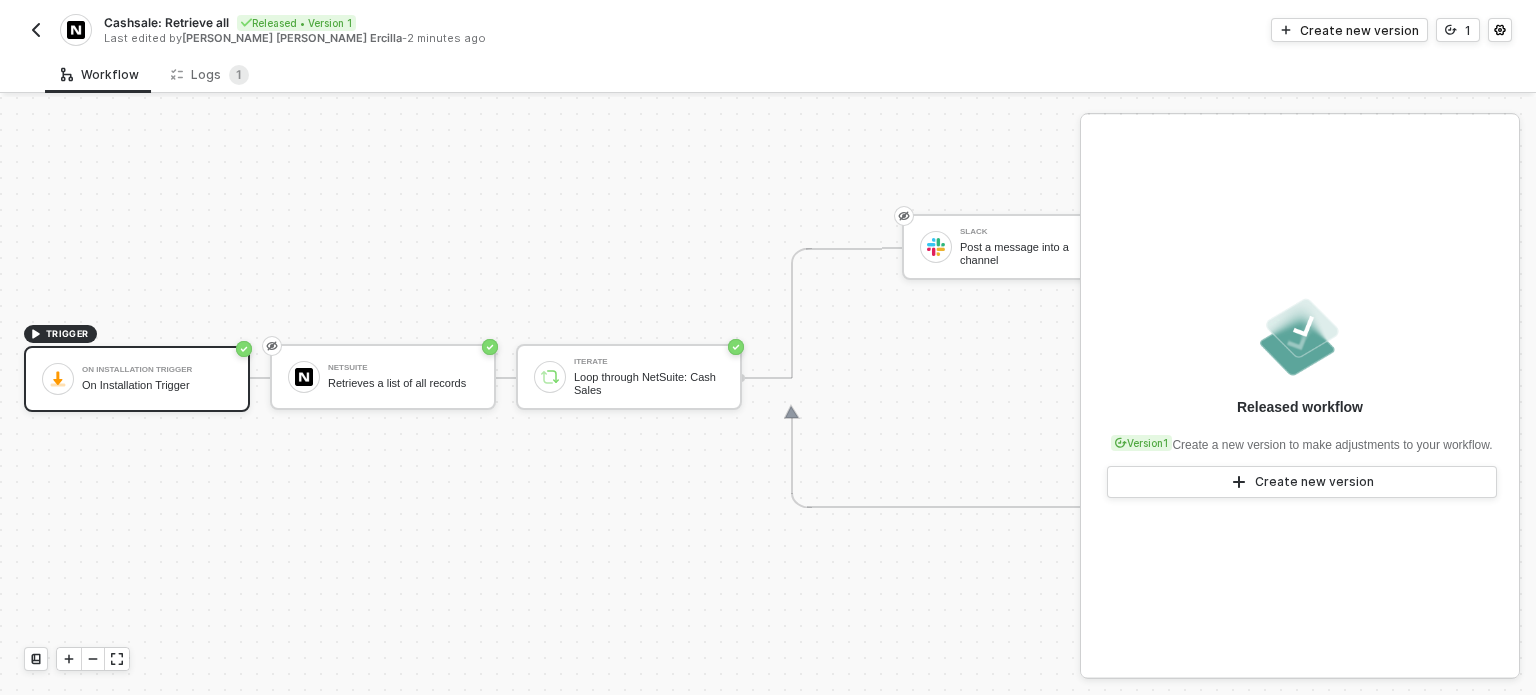 click at bounding box center [36, 30] 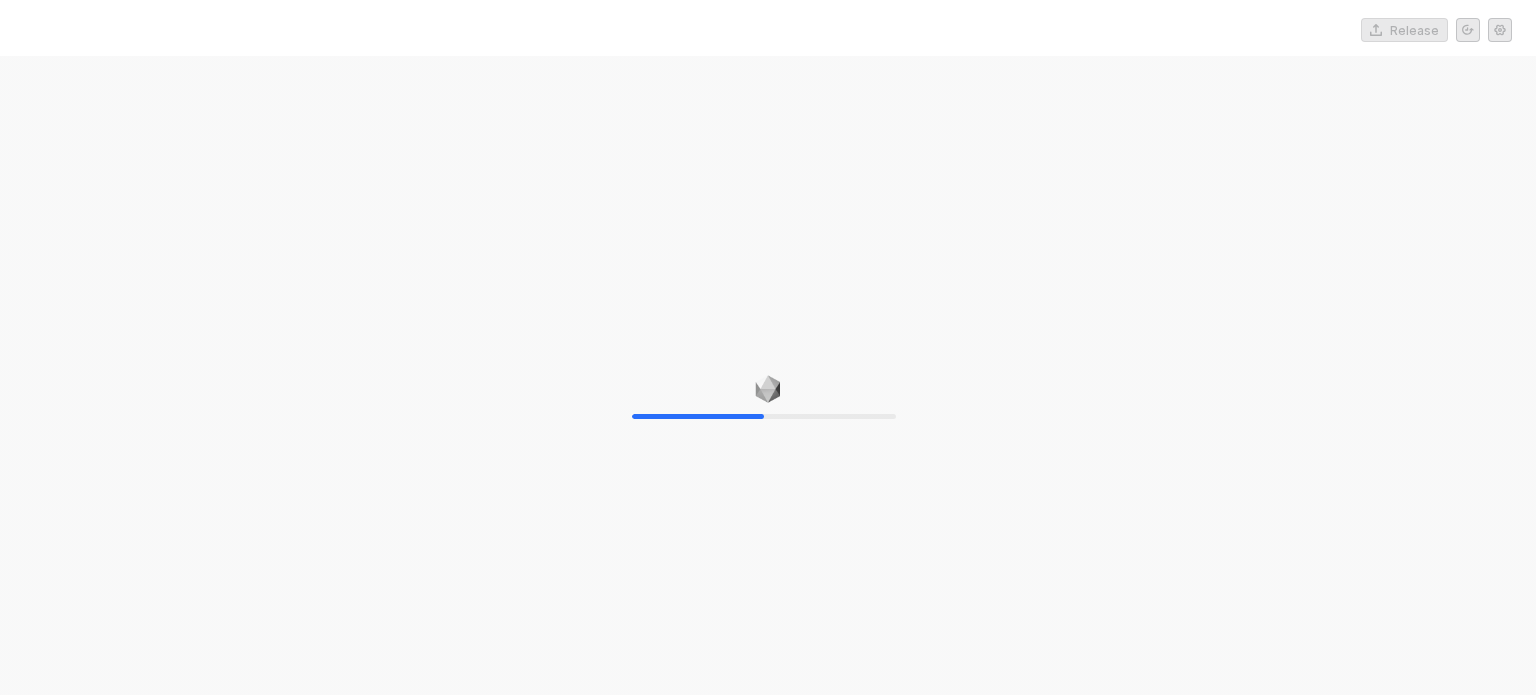 scroll, scrollTop: 0, scrollLeft: 0, axis: both 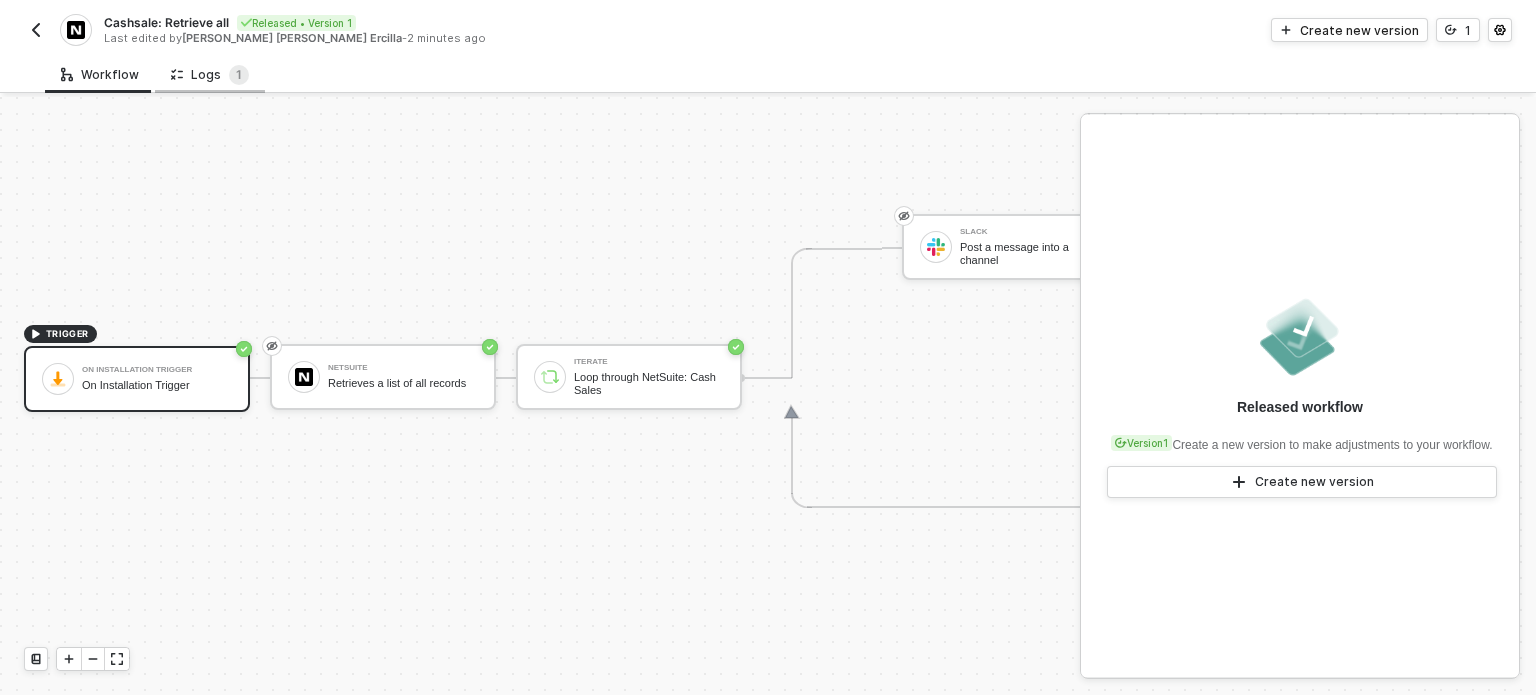 click on "Logs 1" at bounding box center [210, 75] 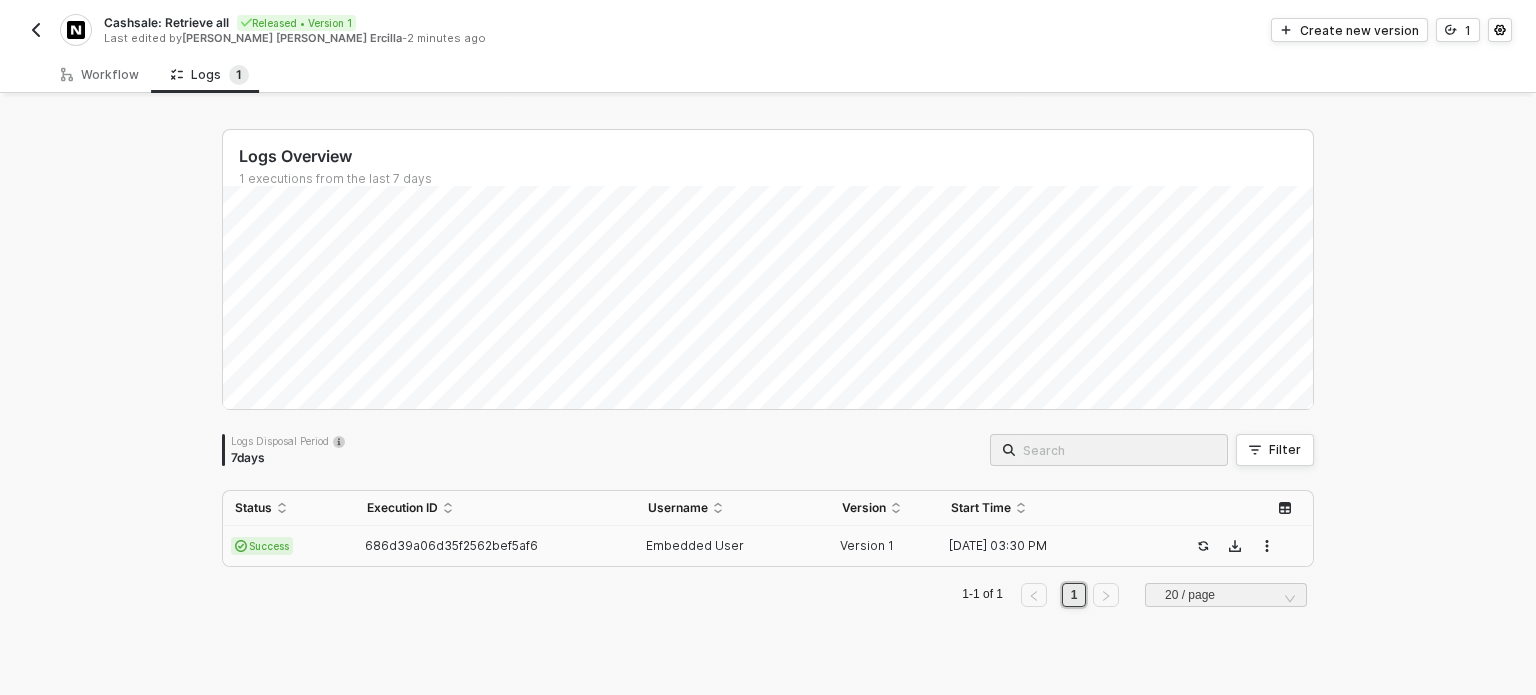 click on "Success" at bounding box center (262, 546) 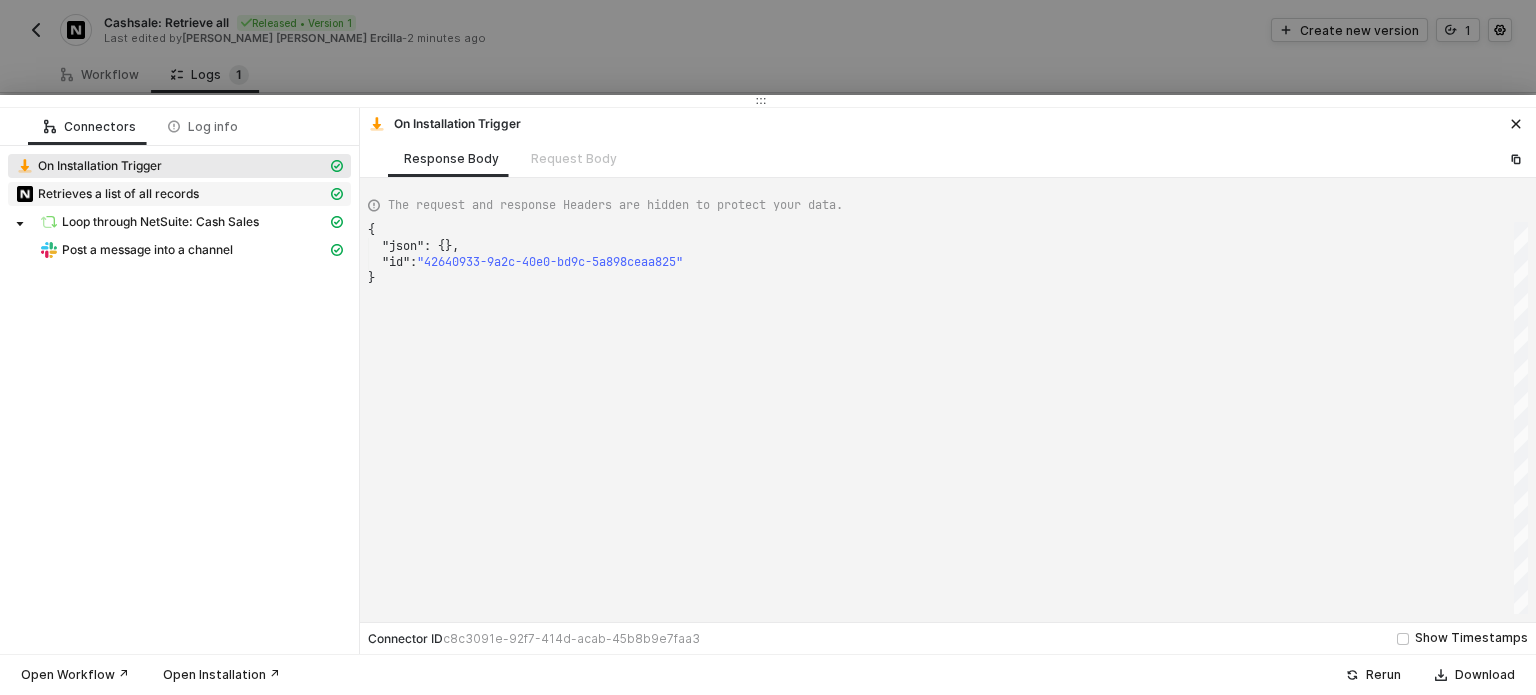 click on "Retrieves a list of all records" at bounding box center [118, 194] 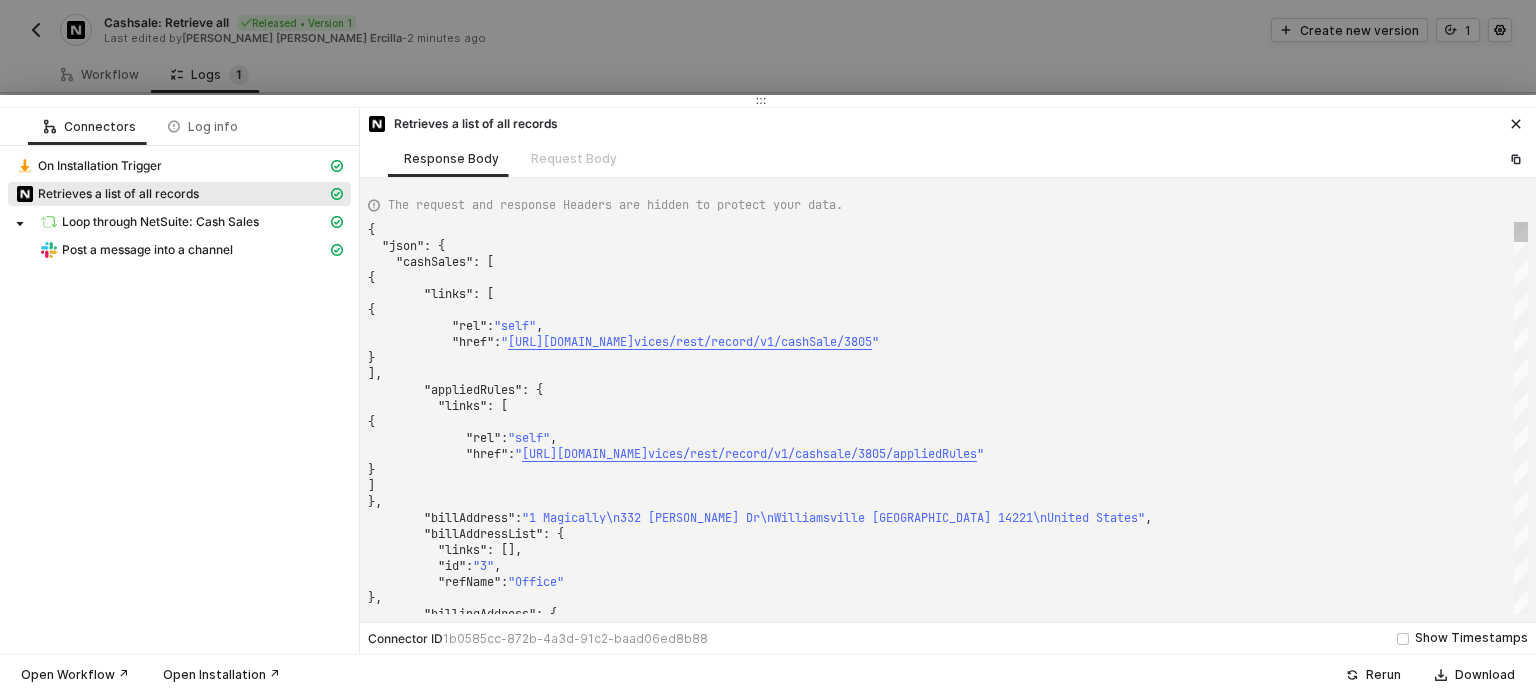 scroll, scrollTop: 0, scrollLeft: 0, axis: both 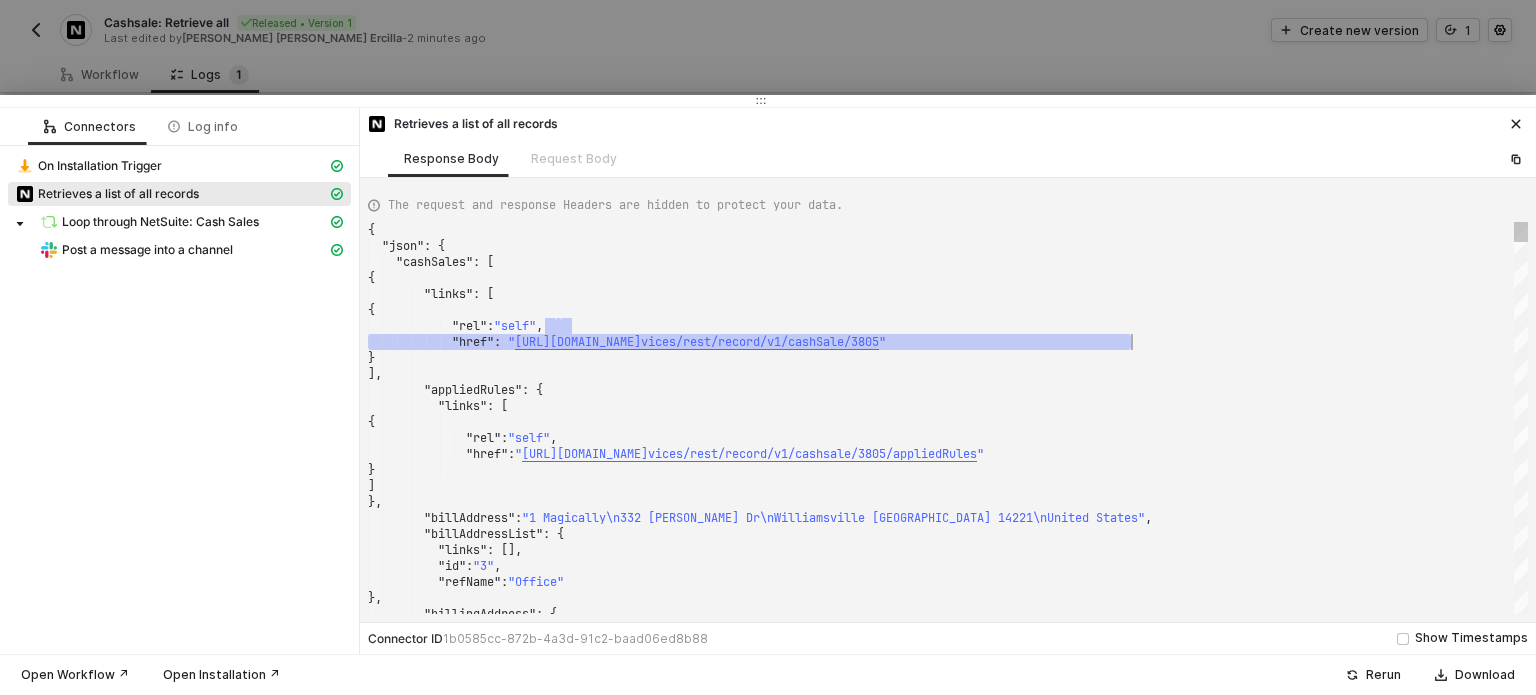 drag, startPoint x: 1059, startPoint y: 333, endPoint x: 1132, endPoint y: 349, distance: 74.73286 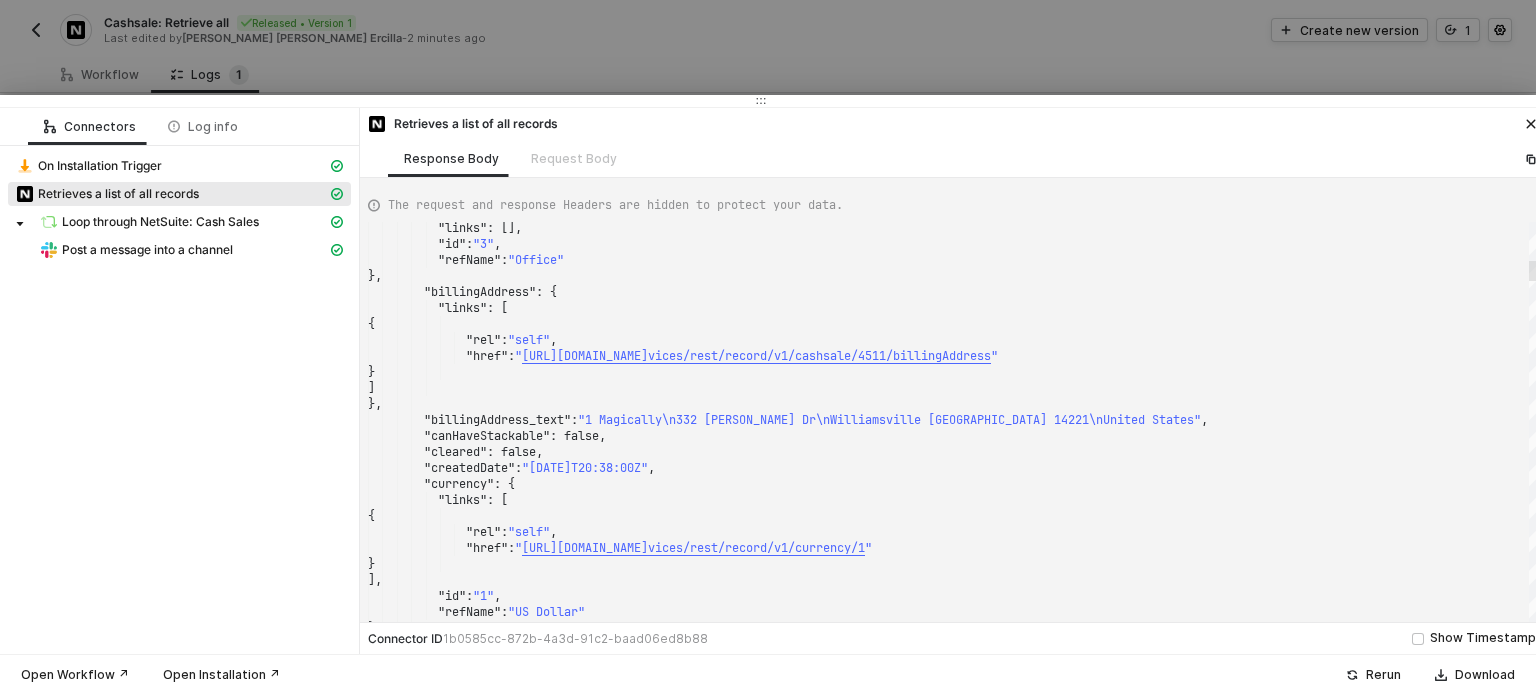 drag, startPoint x: 1535, startPoint y: 251, endPoint x: 1532, endPoint y: 278, distance: 27.166155 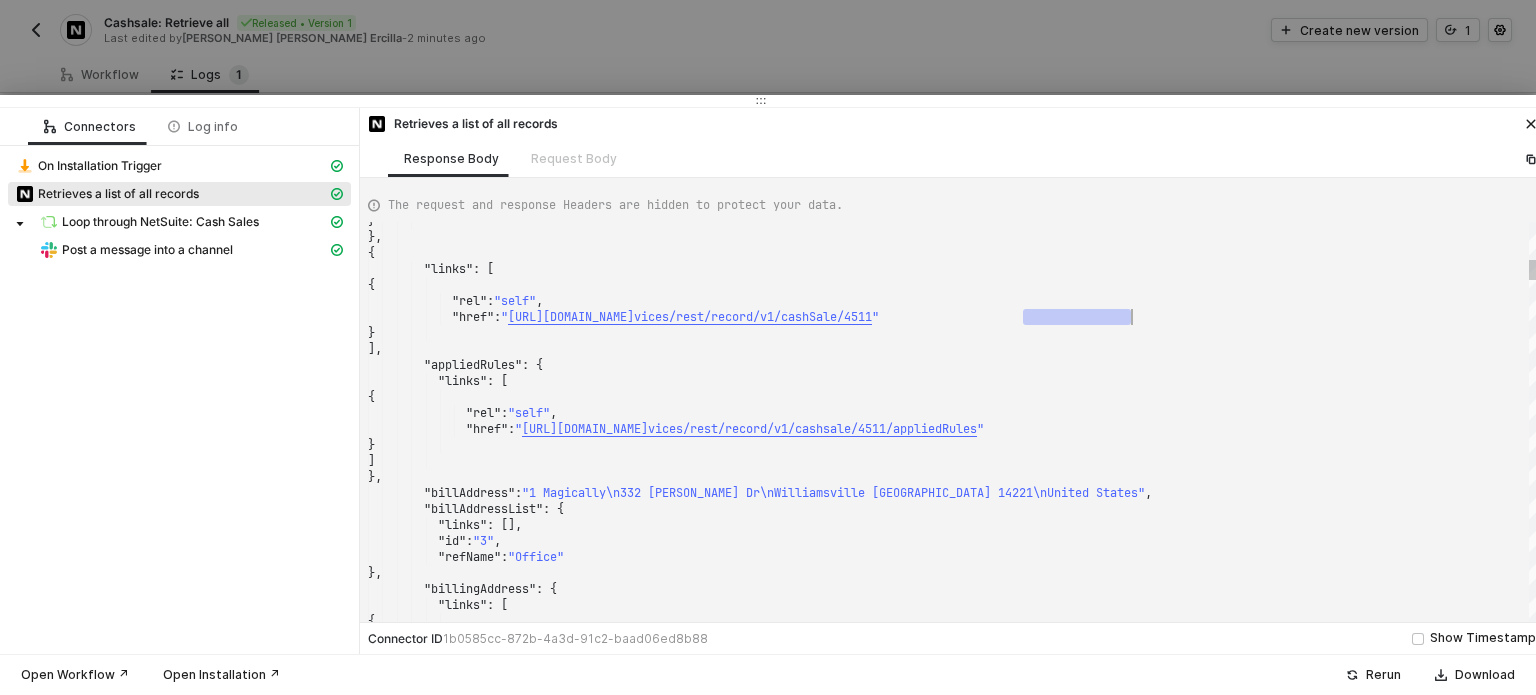drag, startPoint x: 1025, startPoint y: 310, endPoint x: 1153, endPoint y: 312, distance: 128.01562 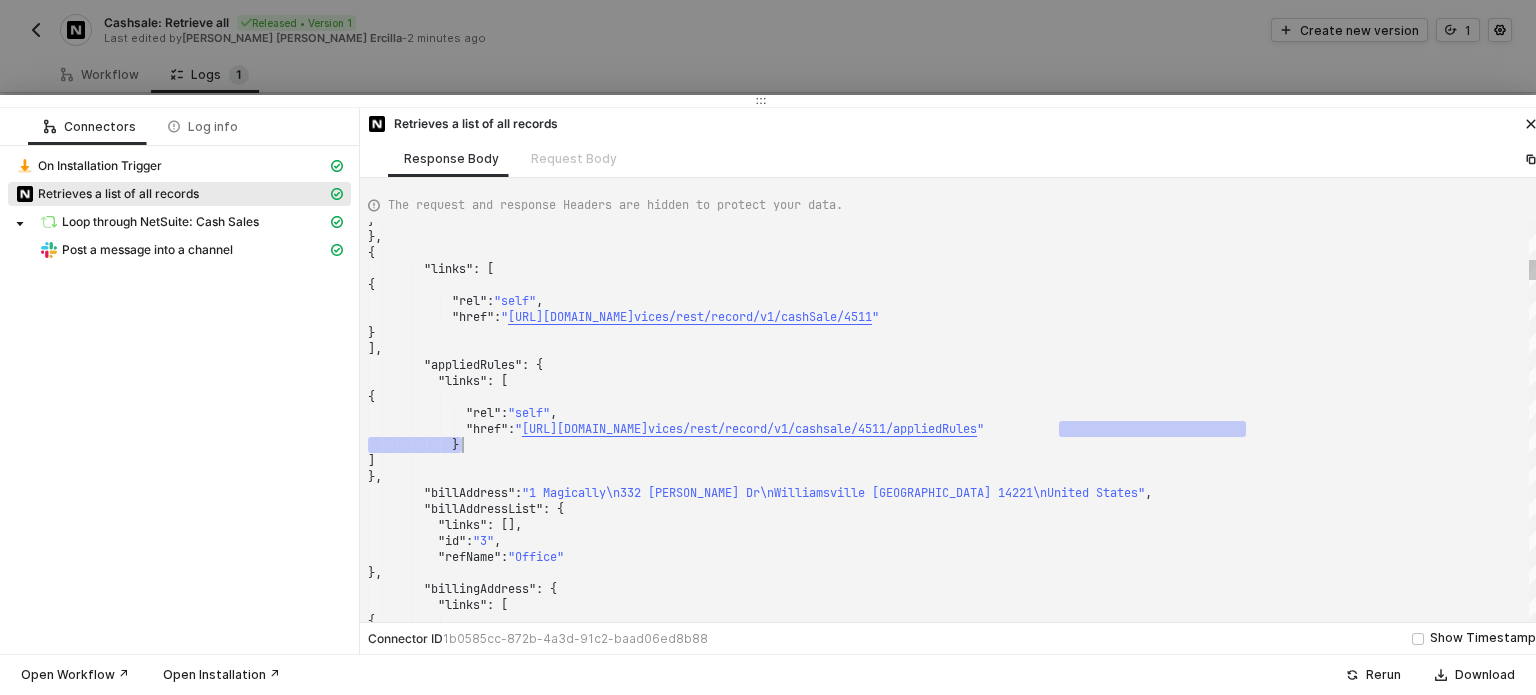 drag, startPoint x: 1060, startPoint y: 431, endPoint x: 1212, endPoint y: 437, distance: 152.11838 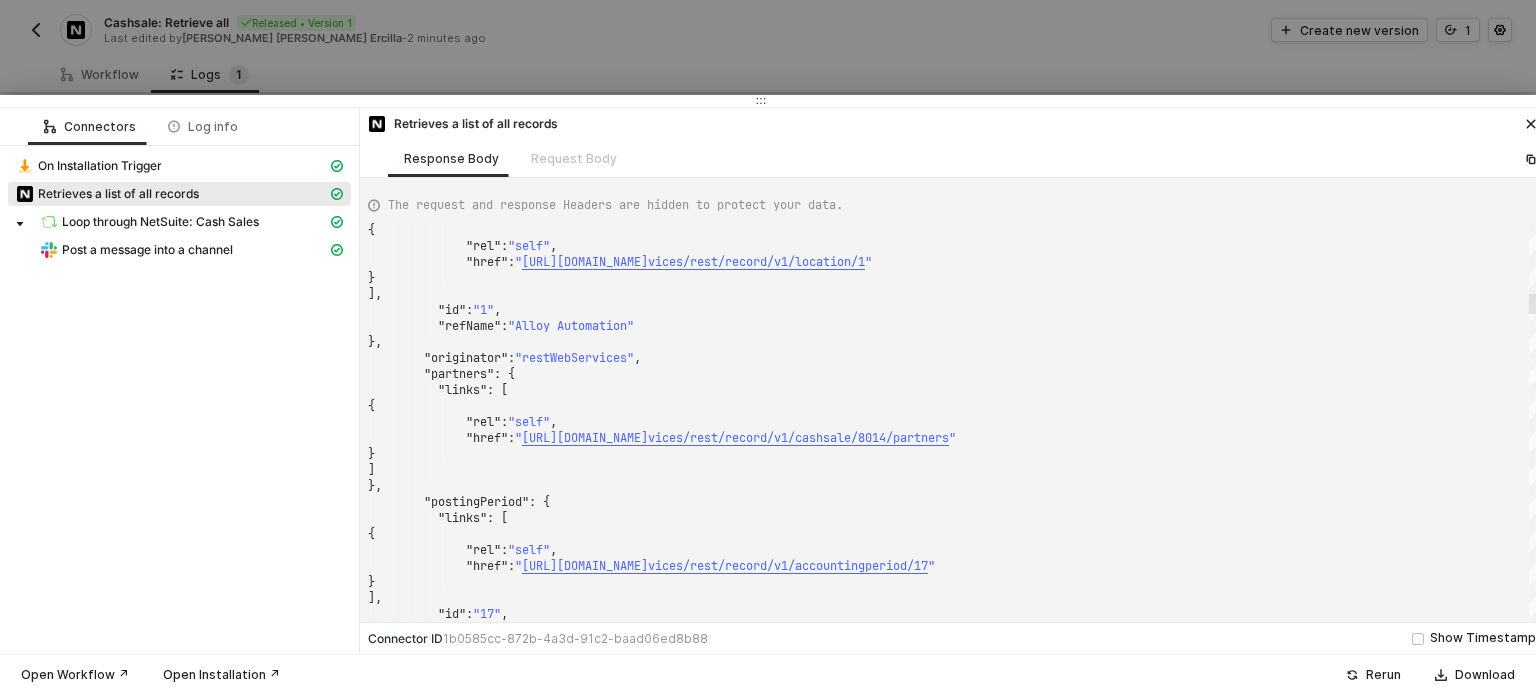 drag, startPoint x: 1535, startPoint y: 271, endPoint x: 1533, endPoint y: 305, distance: 34.058773 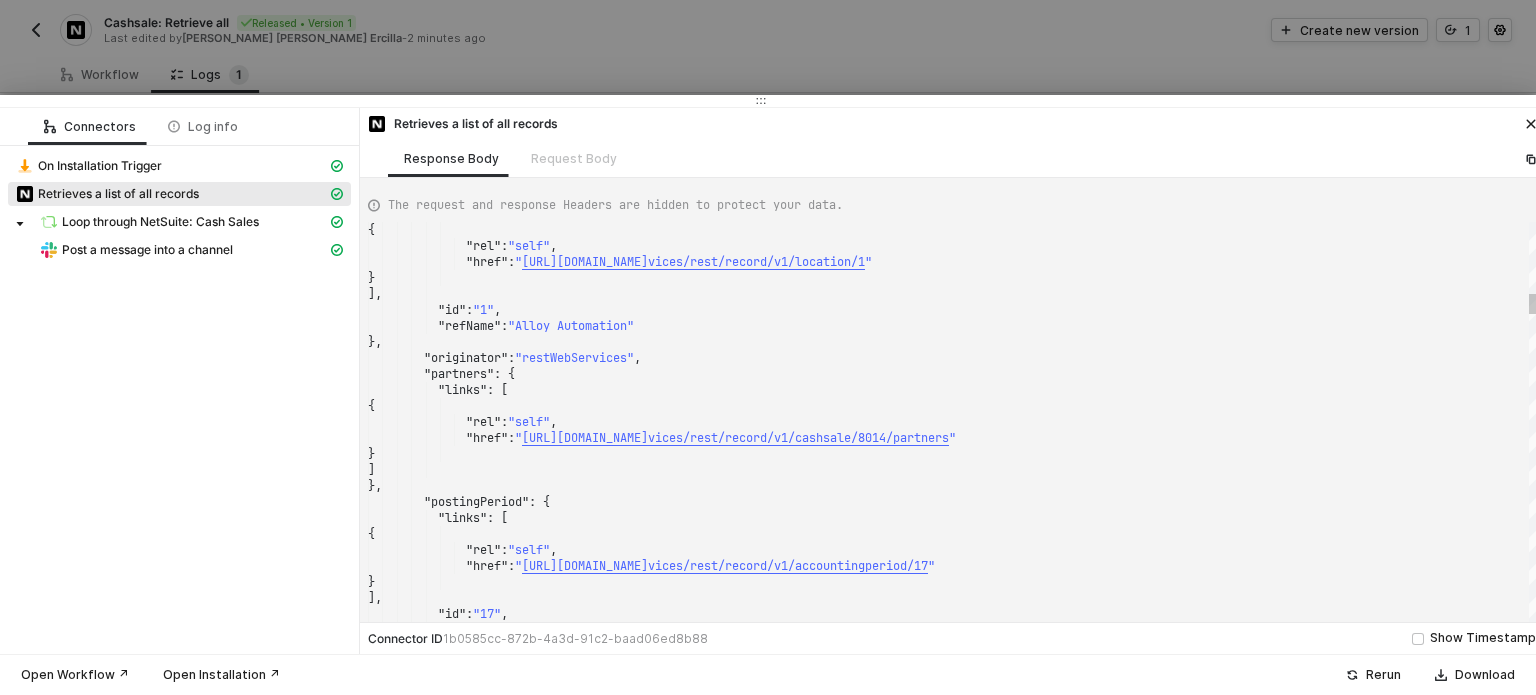type on ""id": "1",
"refName": "Alloy Automation"
},
"originator": "restWebServices",
"partners": {
"links": [
{
"rel": "self",
"href": "https://6956684-sb1.suitetalk.api.netsuite.com/services/rest/record/v1/cashsale/8014/partners"
}" 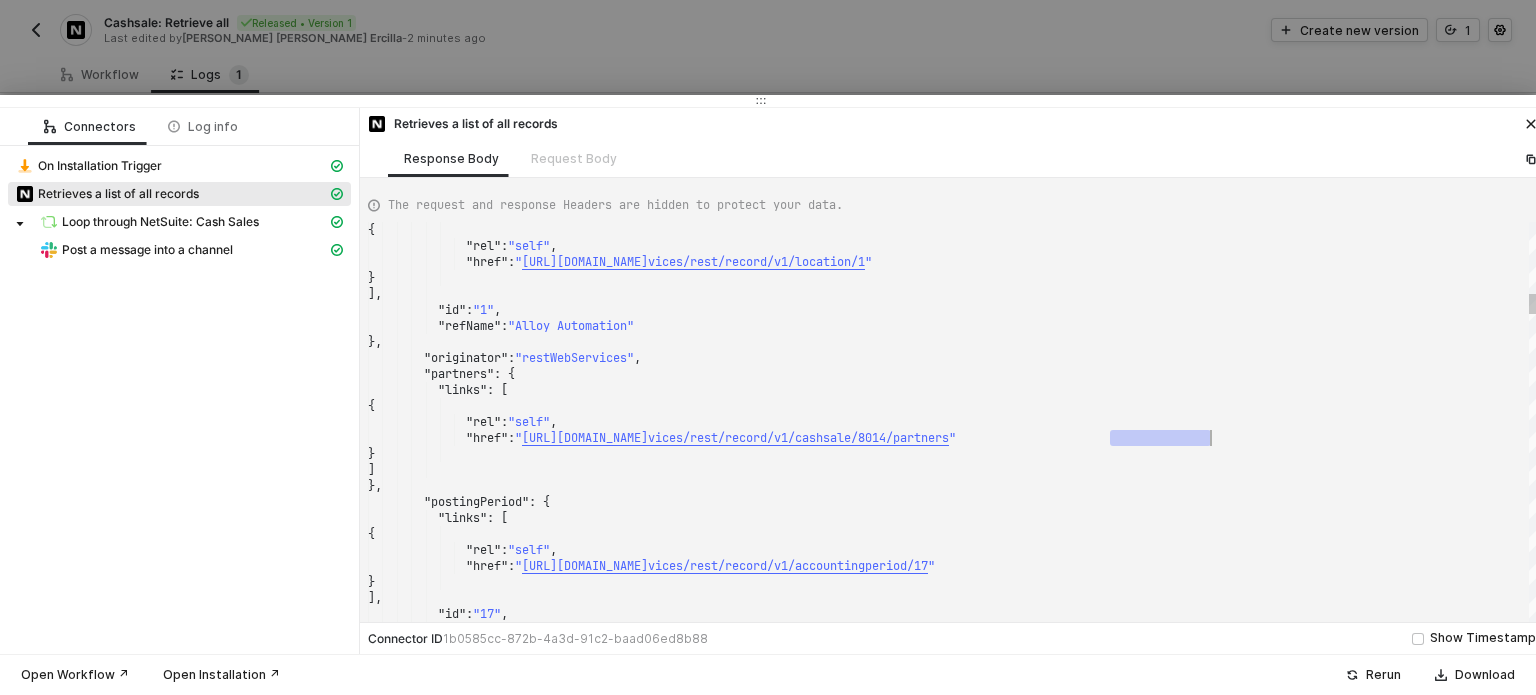 drag, startPoint x: 1111, startPoint y: 439, endPoint x: 1240, endPoint y: 442, distance: 129.03488 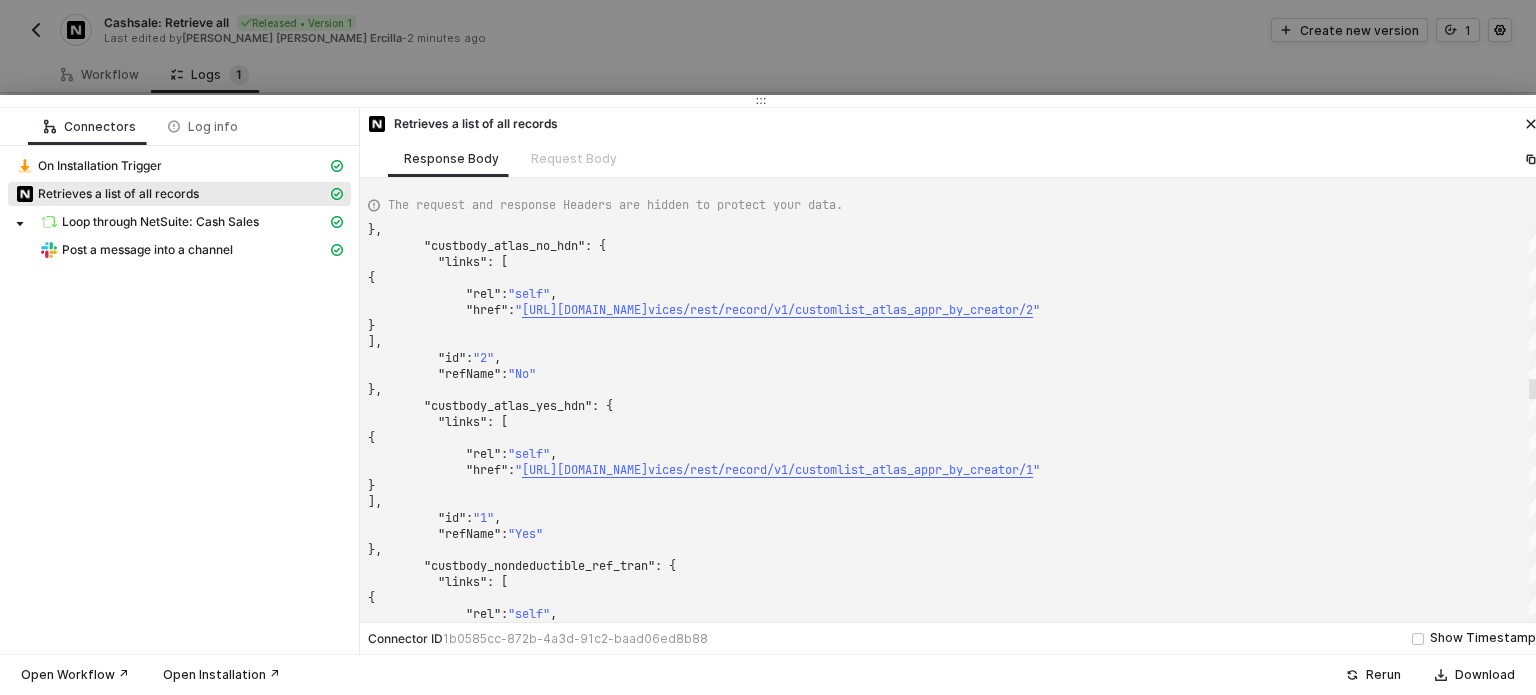 drag, startPoint x: 1535, startPoint y: 310, endPoint x: 1531, endPoint y: 394, distance: 84.095184 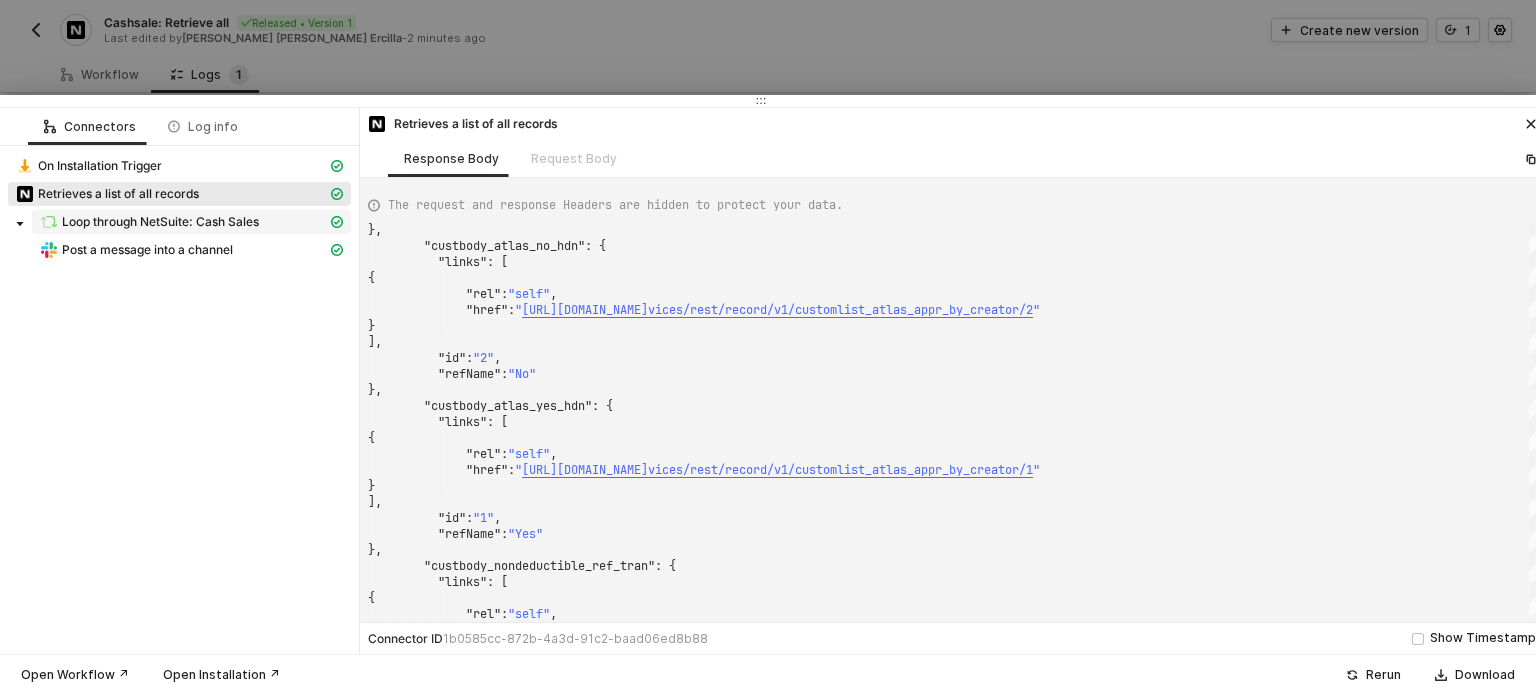 click on "Loop through NetSuite:  Cash Sales" at bounding box center [160, 222] 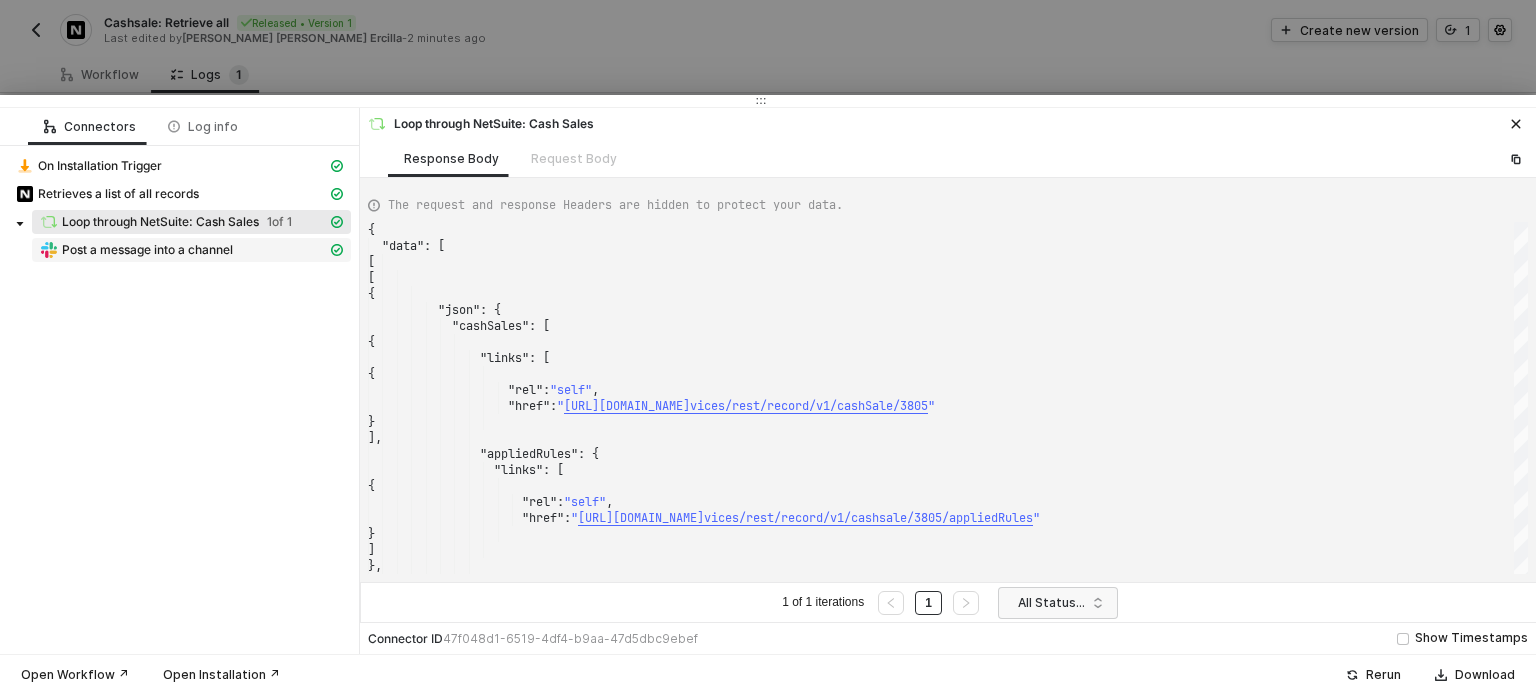 click on "Post a message into a channel" at bounding box center [147, 250] 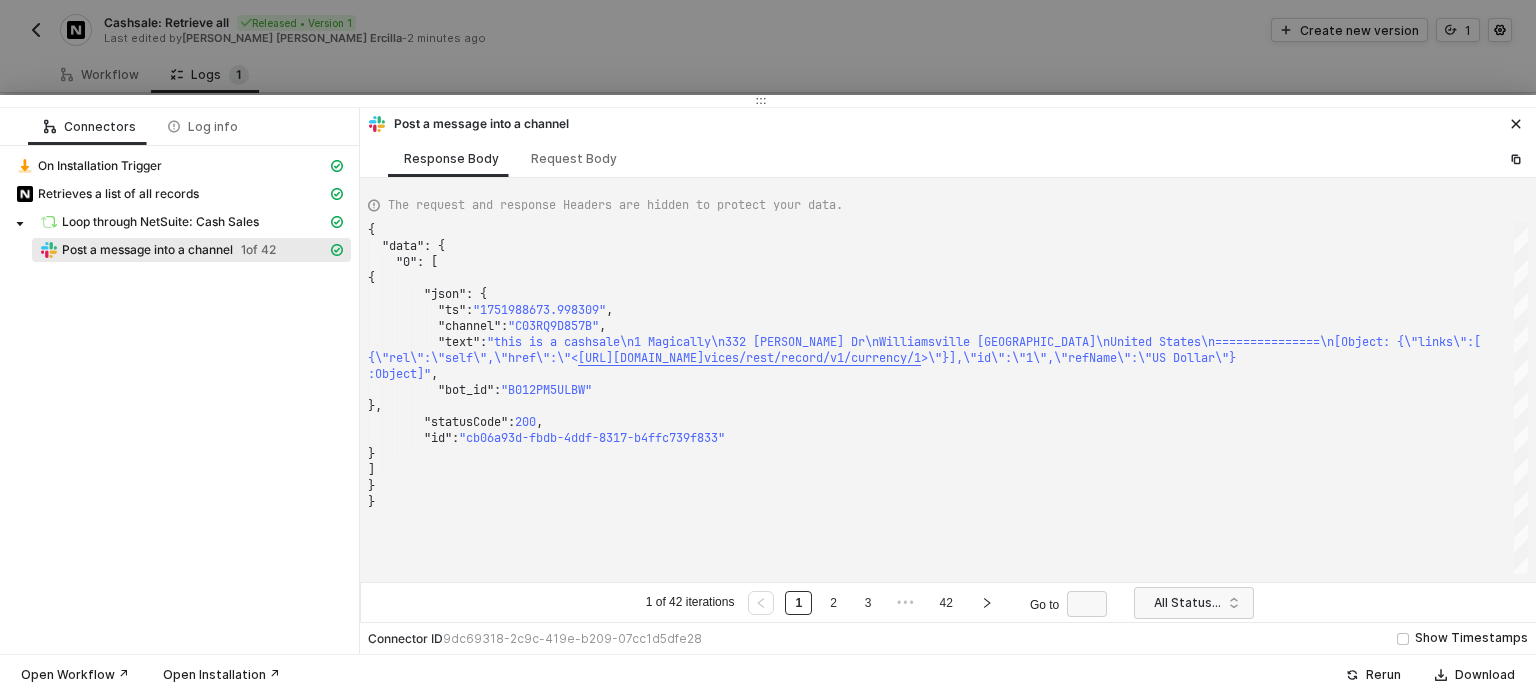 click at bounding box center (768, 347) 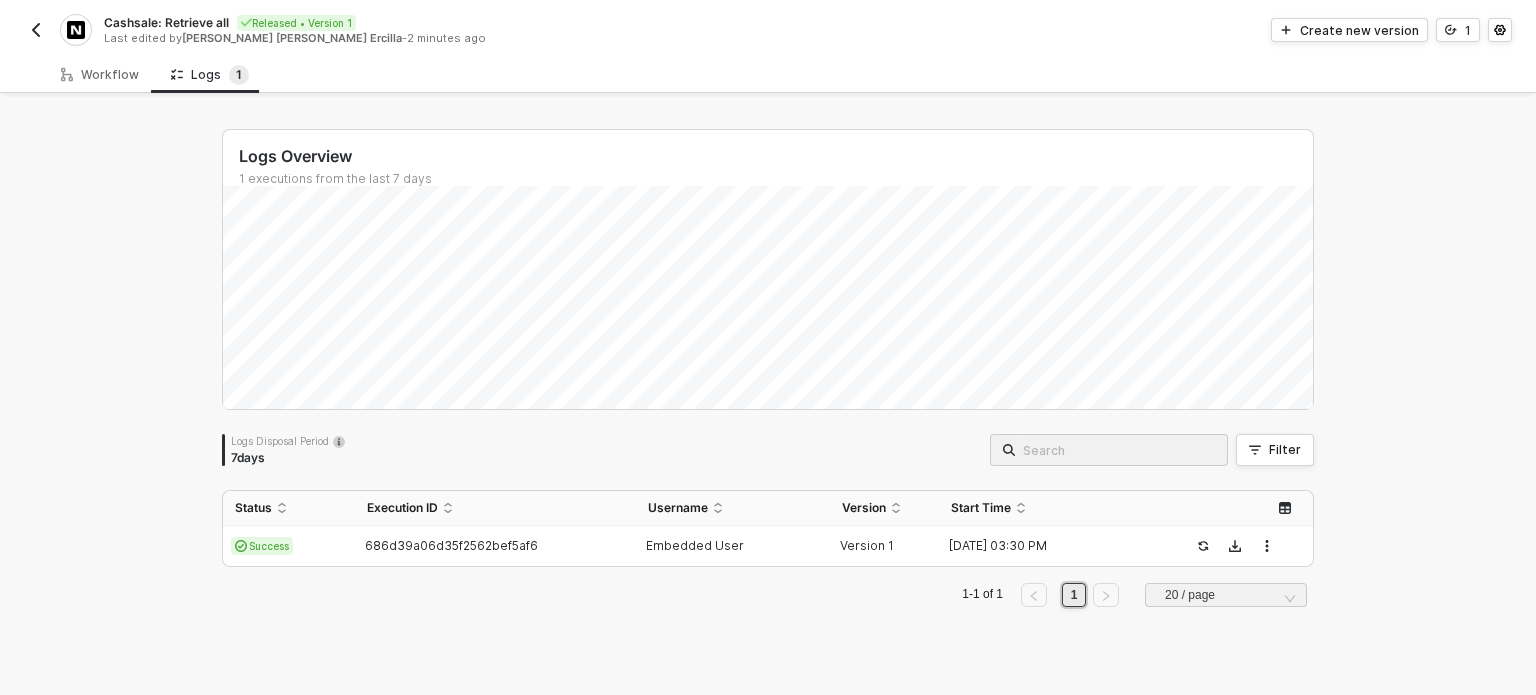 click on "Cashsale: Retrieve all    Released • Version   1 Last edited by  Maria Hanna Grace Barrete Ercilla  -  2 minutes ago" at bounding box center (396, 30) 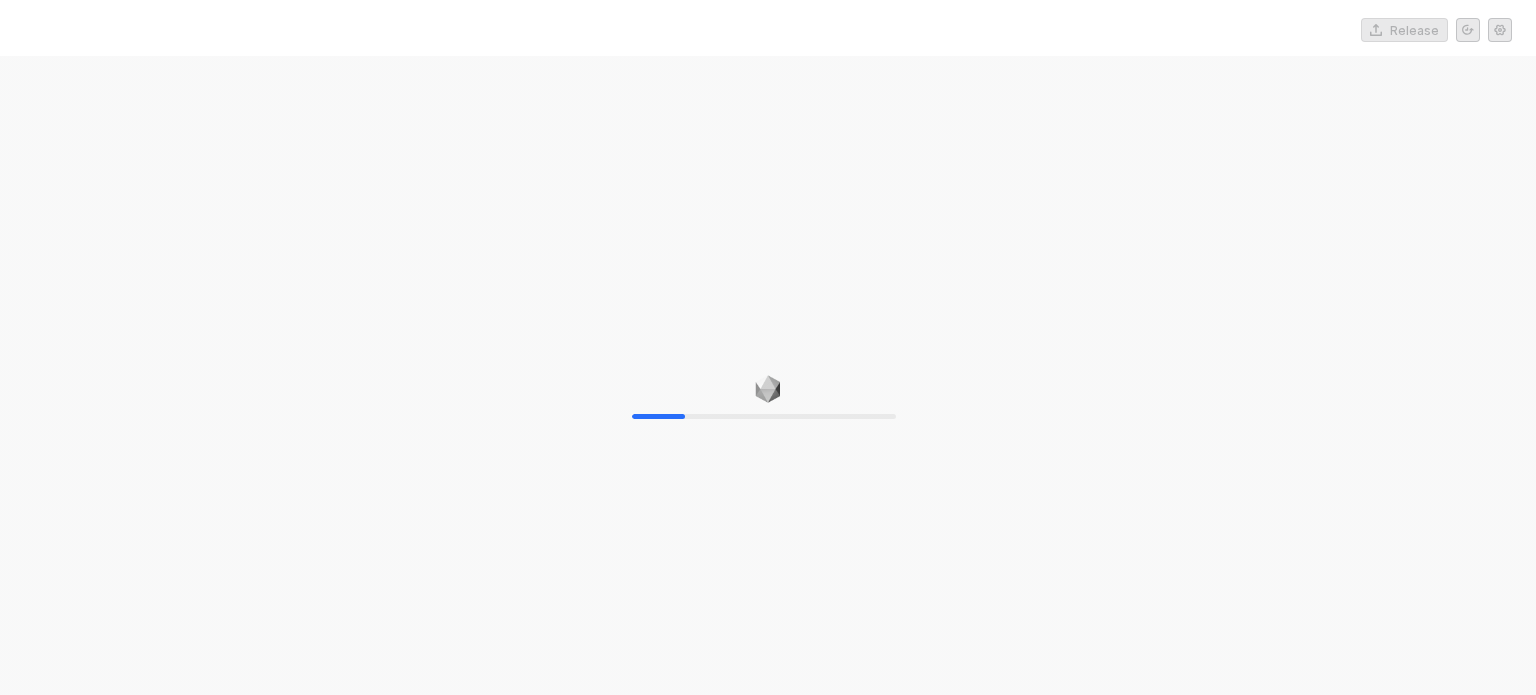 scroll, scrollTop: 0, scrollLeft: 0, axis: both 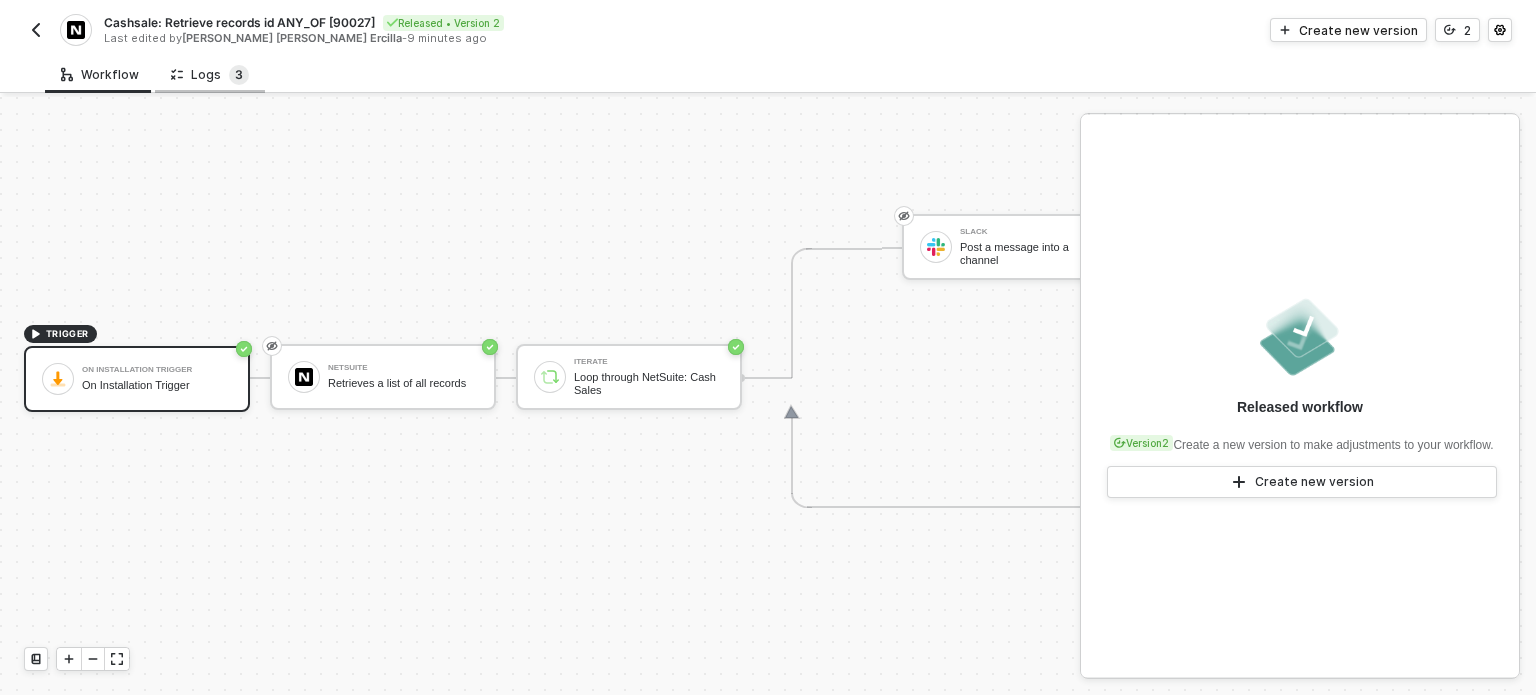 click on "3" at bounding box center (239, 75) 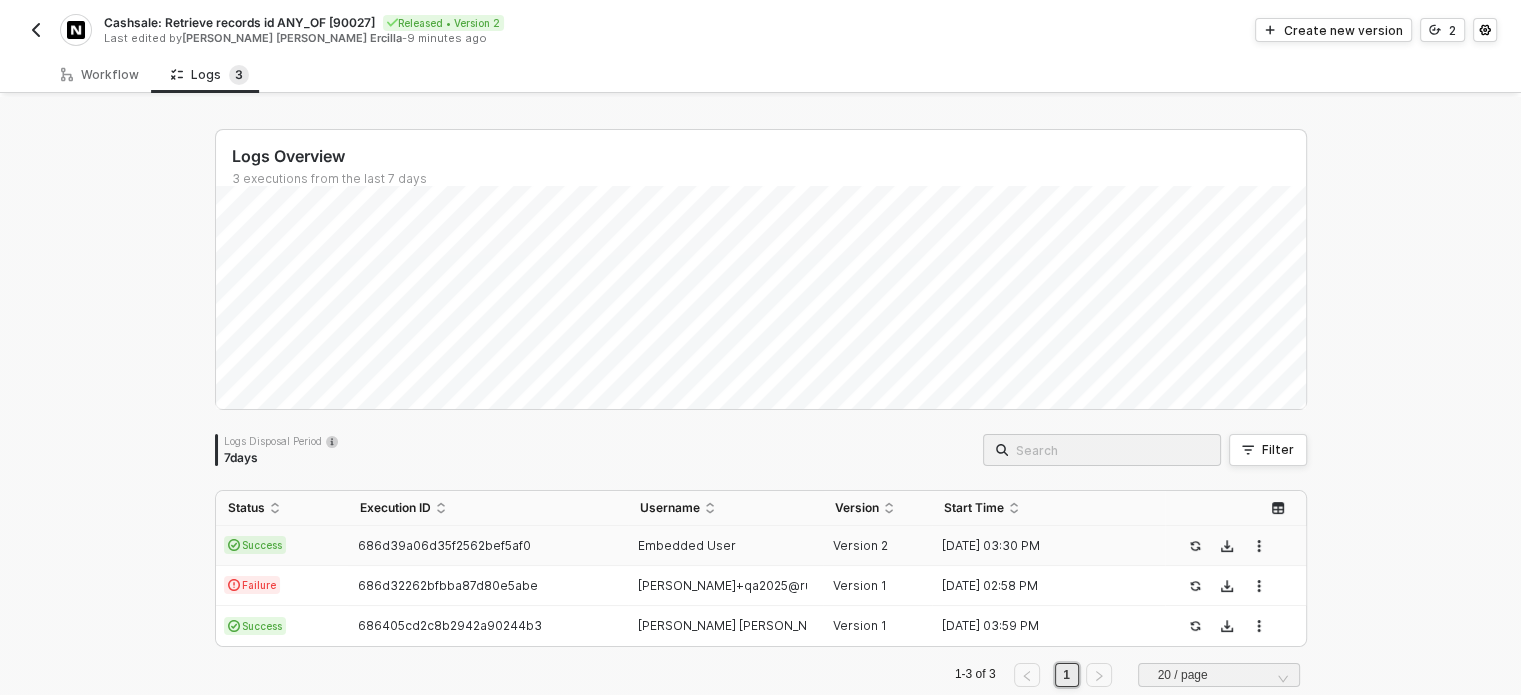 click on "686d39a06d35f2562bef5af0" at bounding box center (488, 546) 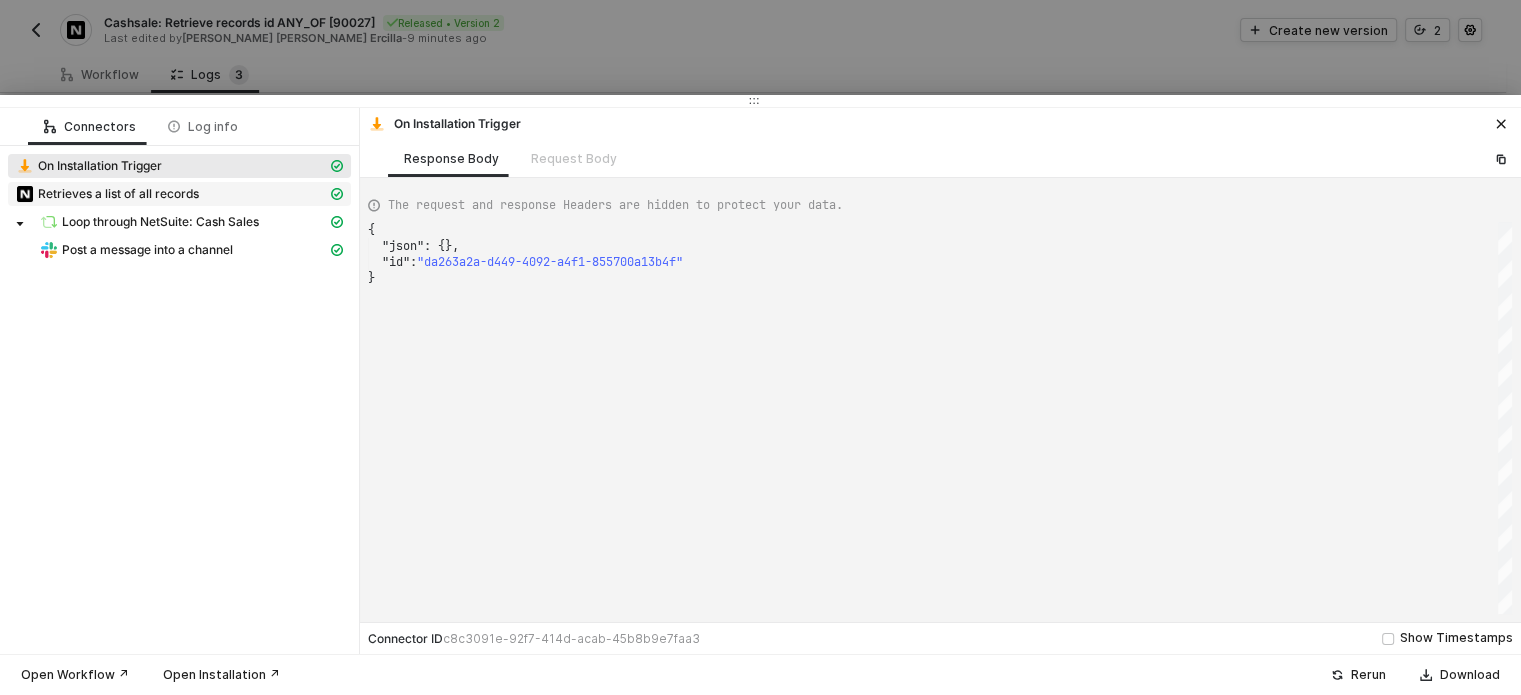 click on "Retrieves a list of all records" at bounding box center (118, 194) 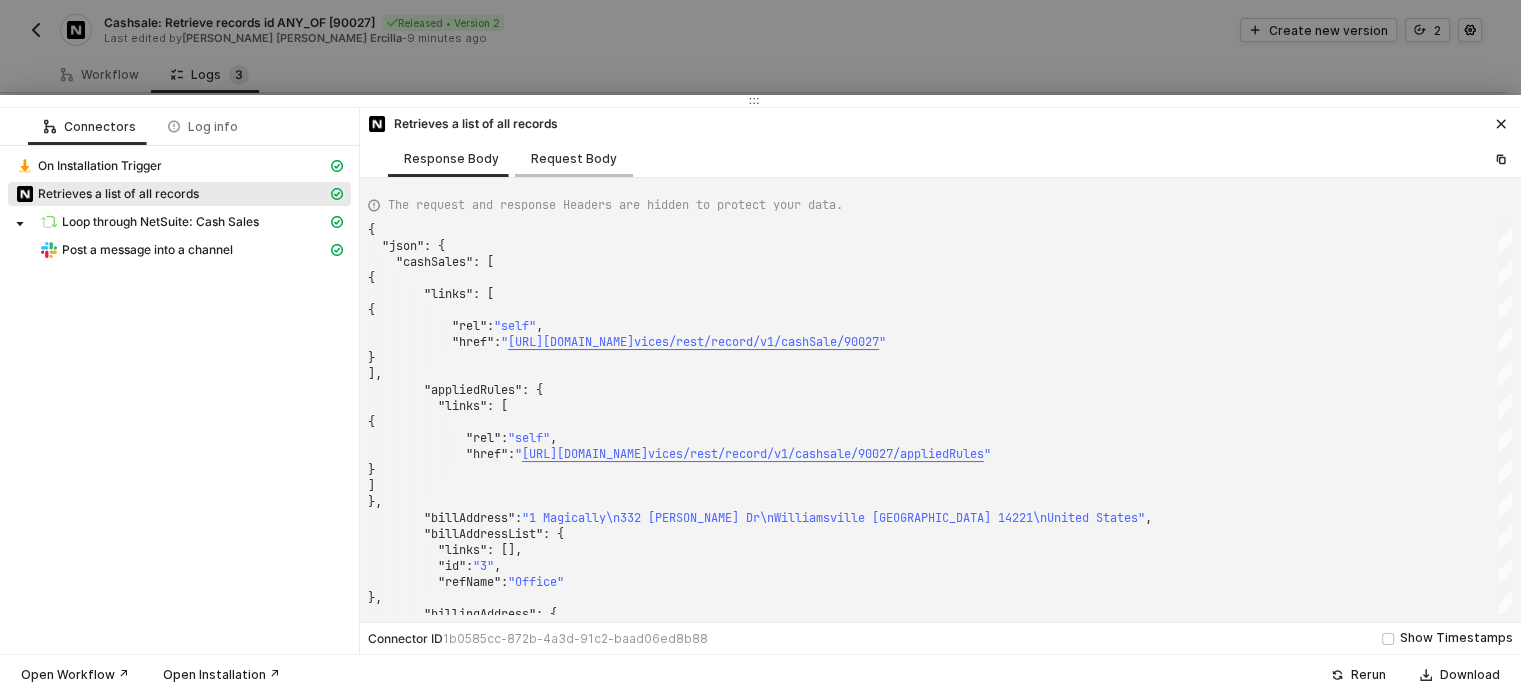 click on "Request Body" at bounding box center [574, 158] 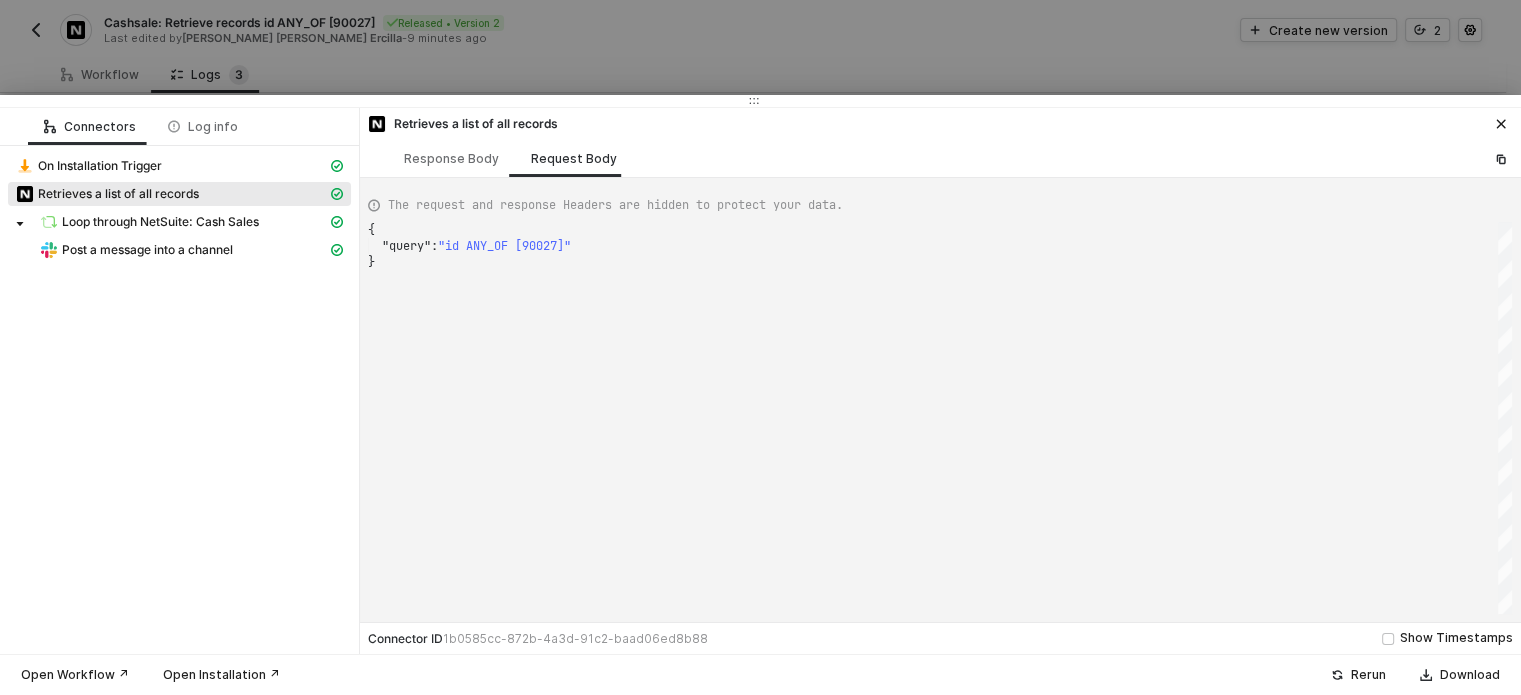 scroll, scrollTop: 0, scrollLeft: 5, axis: horizontal 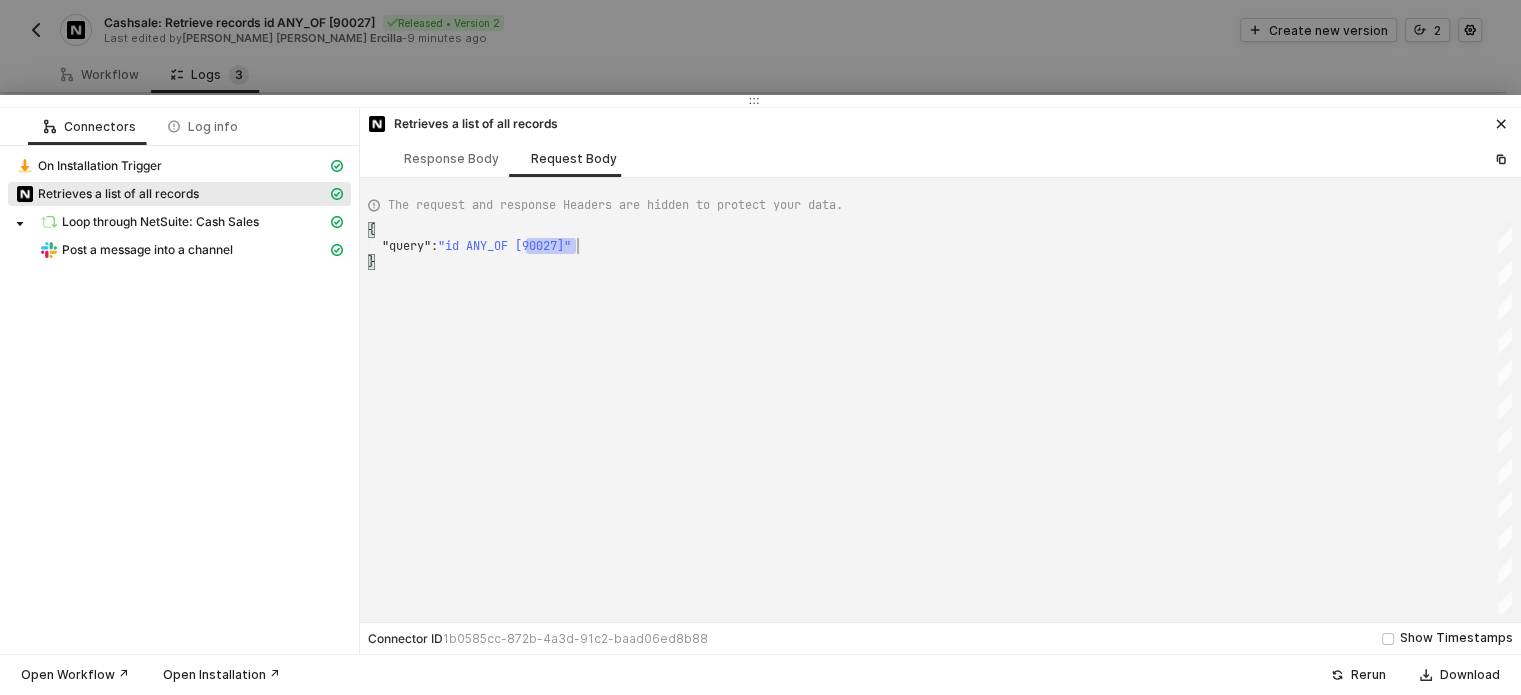 drag, startPoint x: 532, startPoint y: 240, endPoint x: 576, endPoint y: 244, distance: 44.181442 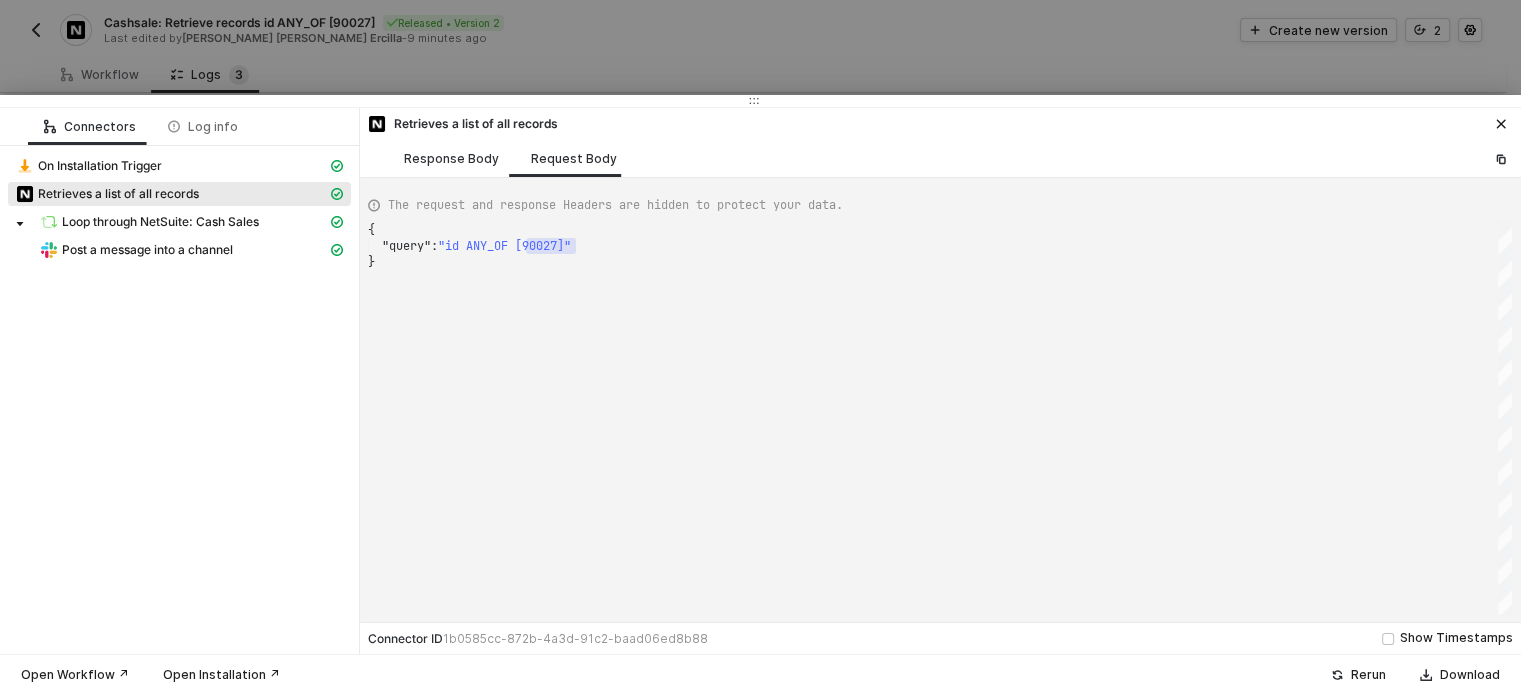 drag, startPoint x: 468, startPoint y: 155, endPoint x: 728, endPoint y: 219, distance: 267.76108 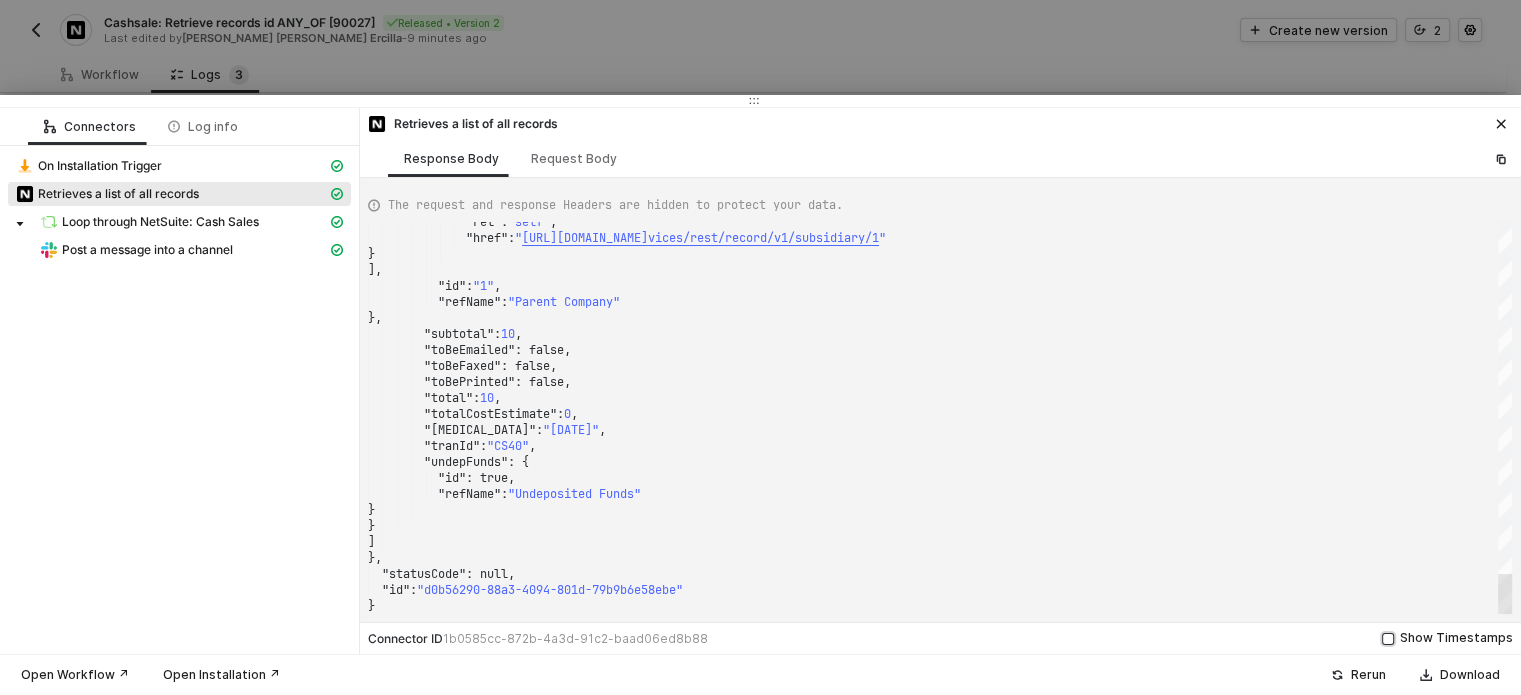 drag, startPoint x: 1499, startPoint y: 271, endPoint x: 1478, endPoint y: 647, distance: 376.58597 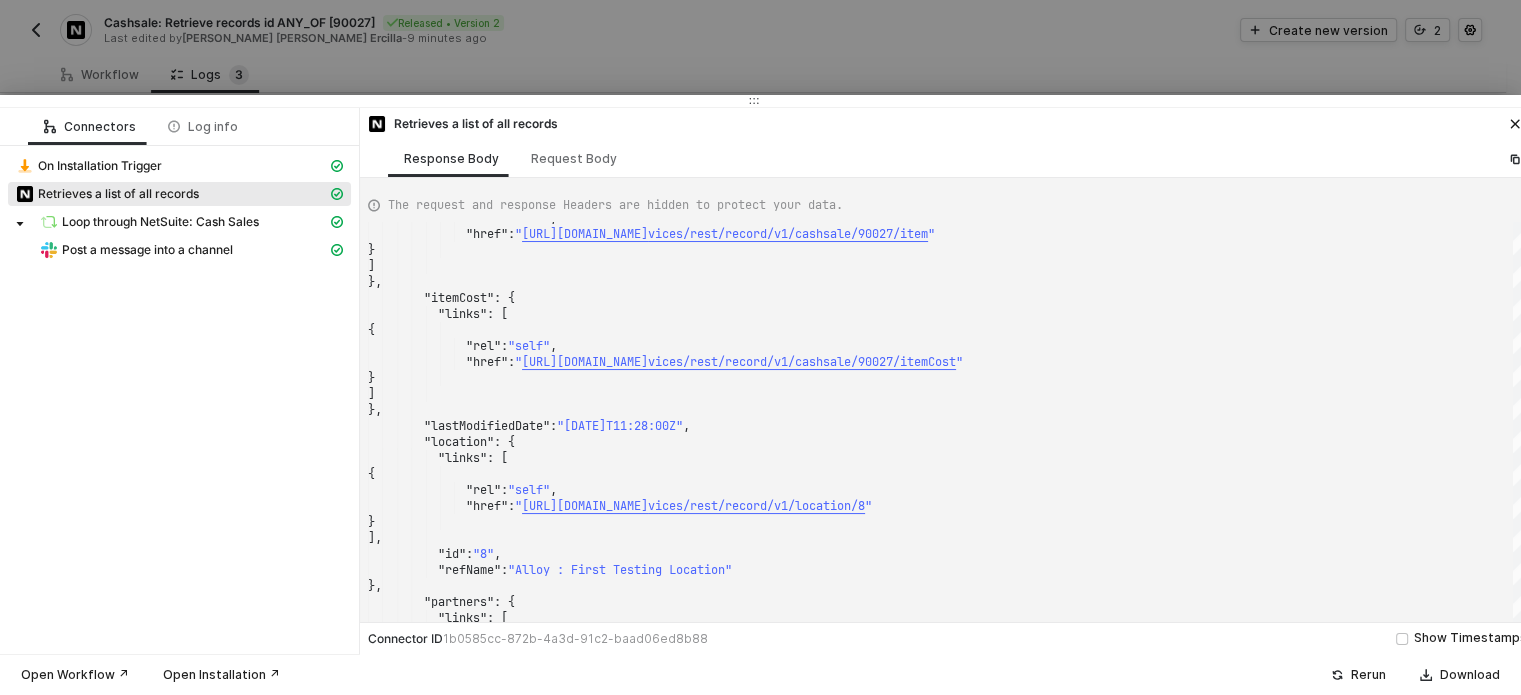click at bounding box center (760, 347) 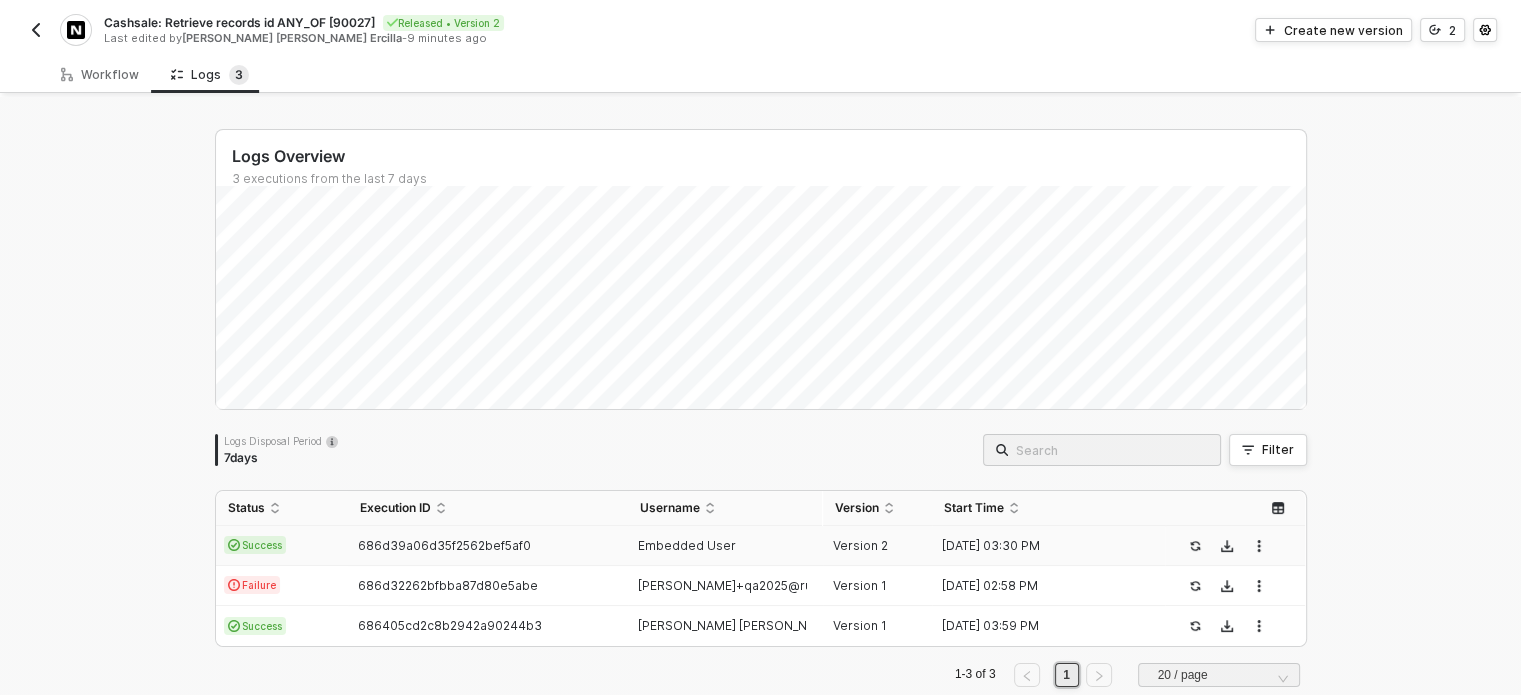 click at bounding box center [36, 30] 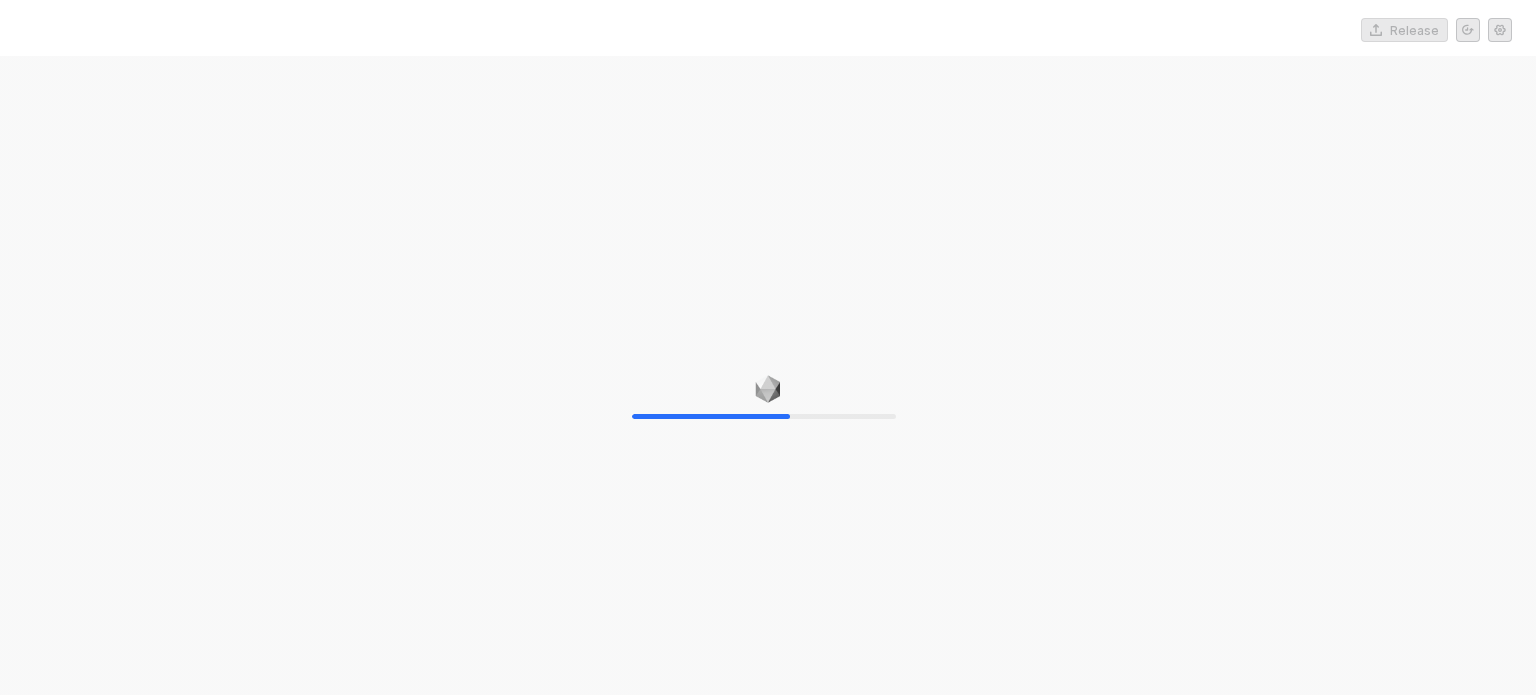 scroll, scrollTop: 0, scrollLeft: 0, axis: both 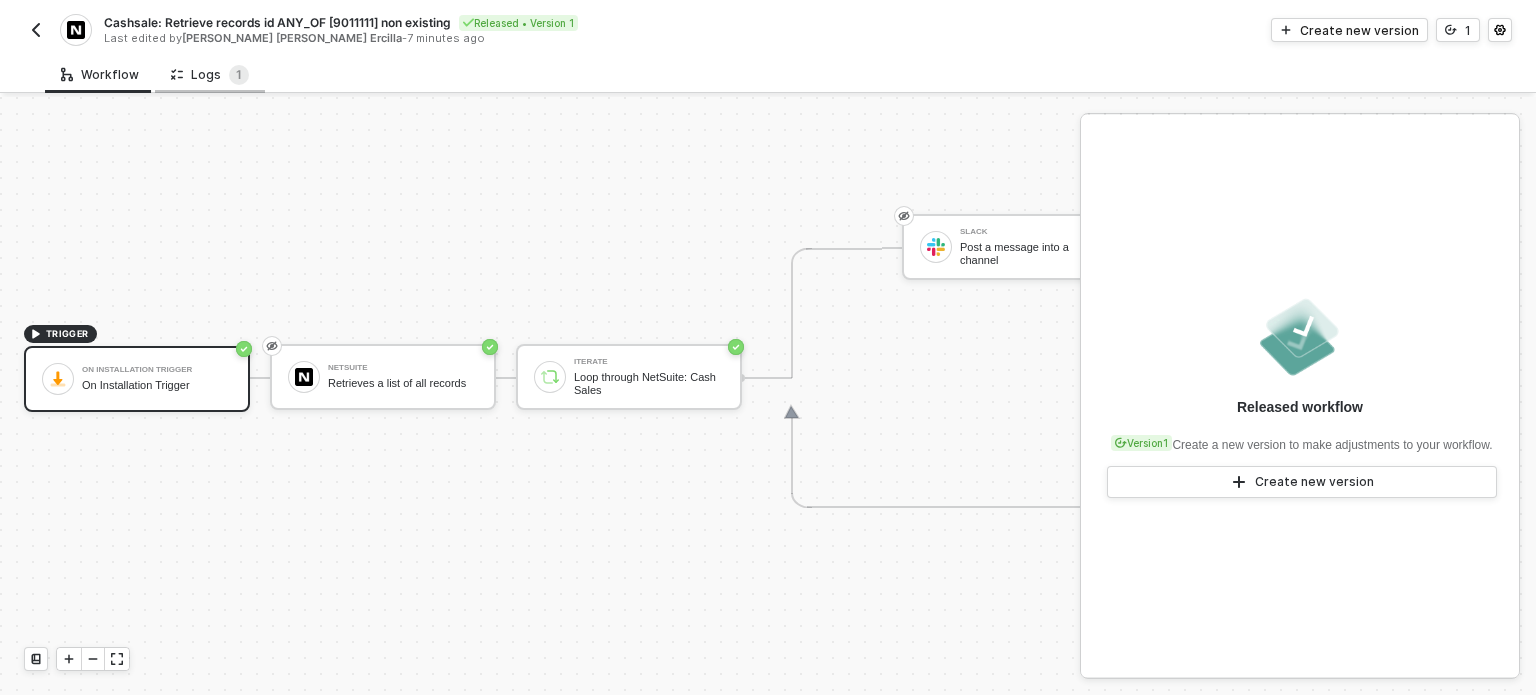 click on "Logs 1" at bounding box center (210, 74) 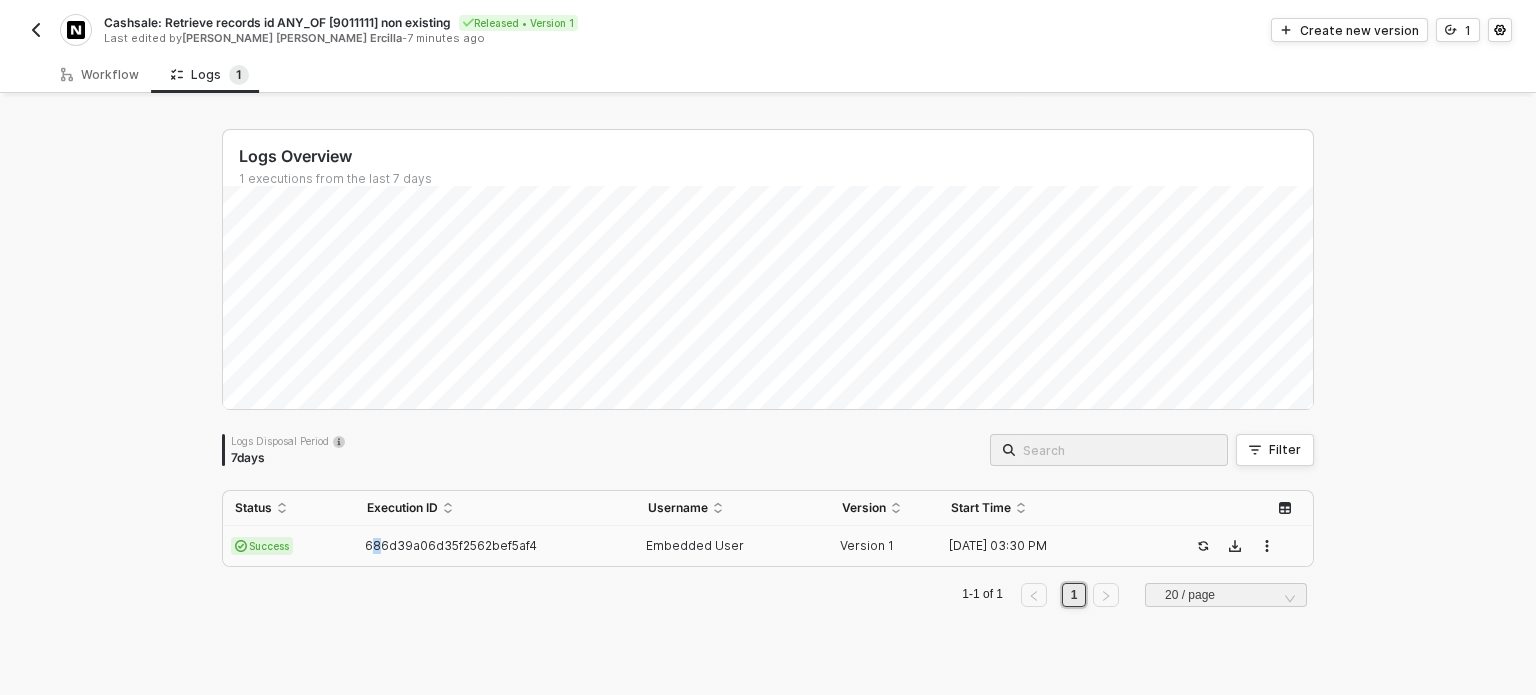 click on "686d39a06d35f2562bef5af4" at bounding box center (495, 546) 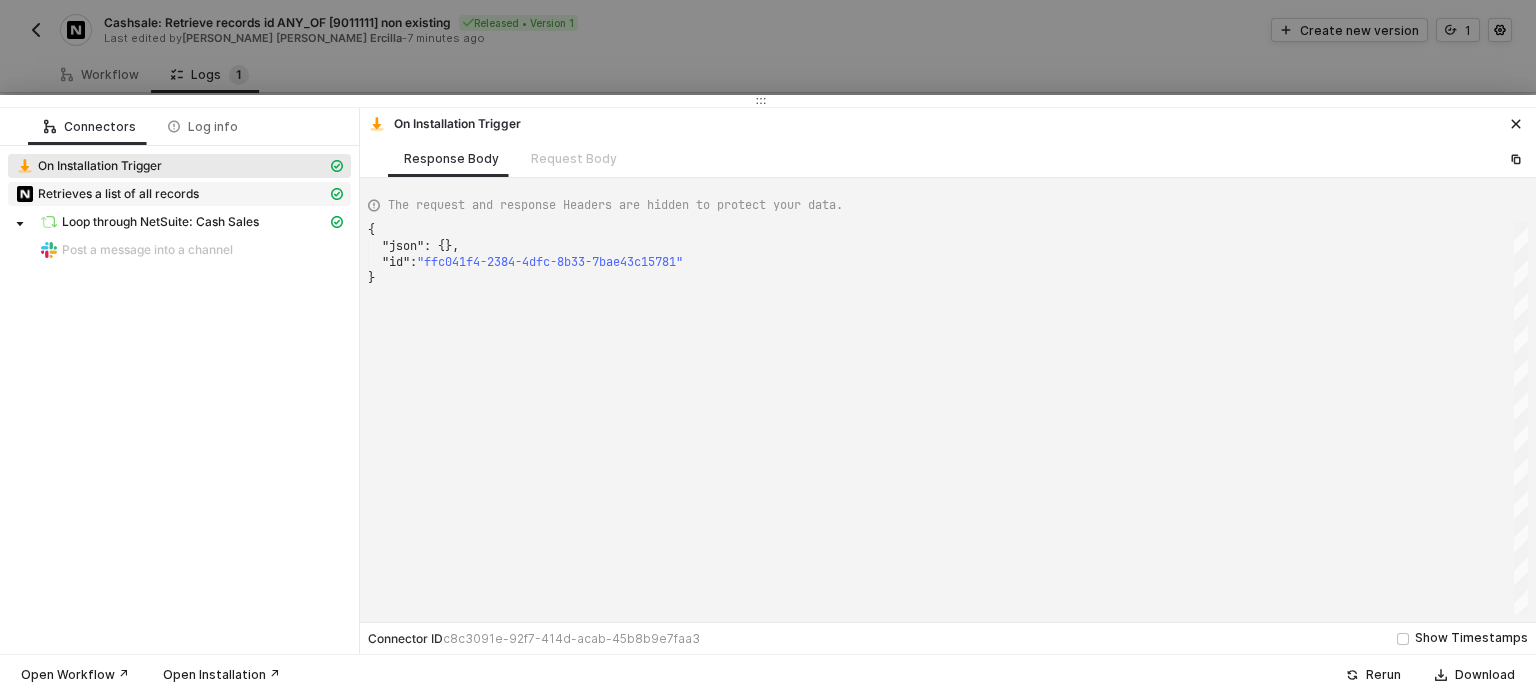 click on "Retrieves a list of all records" at bounding box center [118, 194] 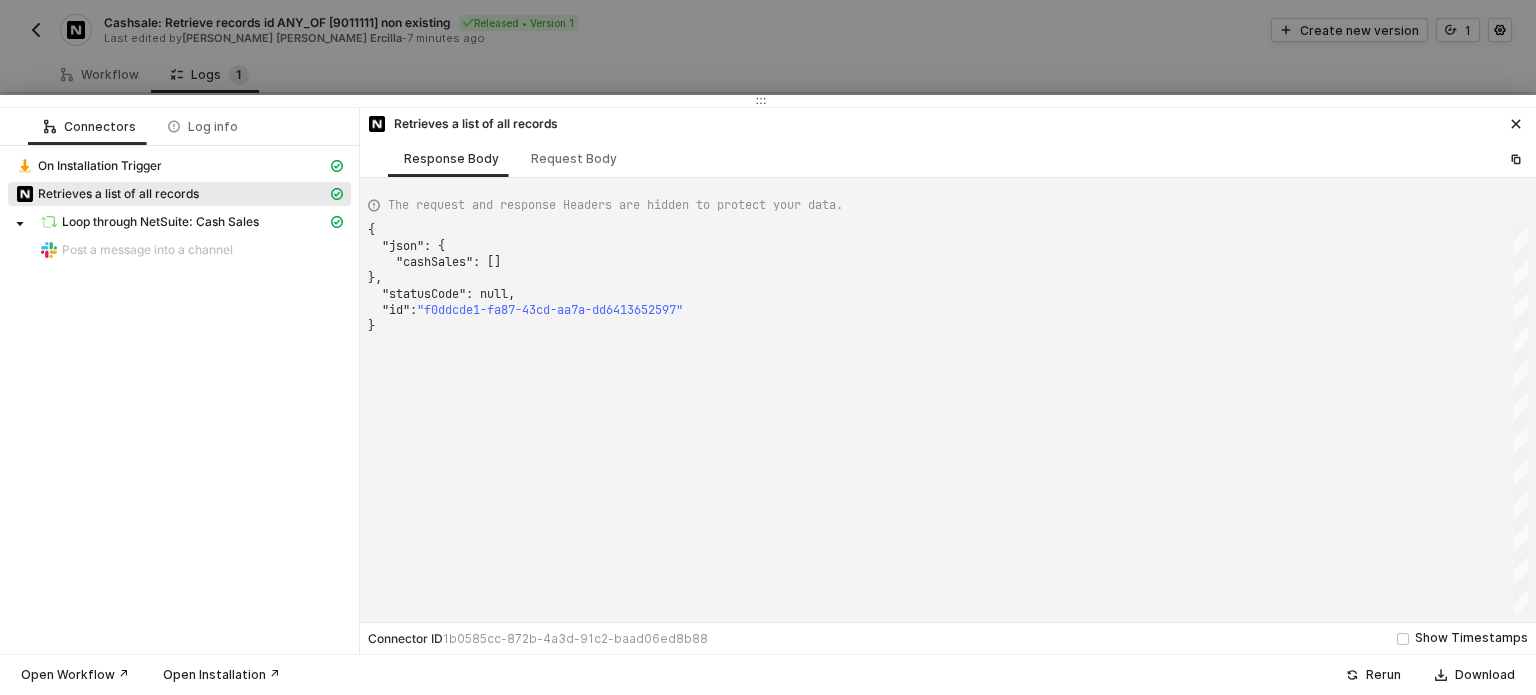 drag, startPoint x: 135, startPoint y: 194, endPoint x: 249, endPoint y: 193, distance: 114.00439 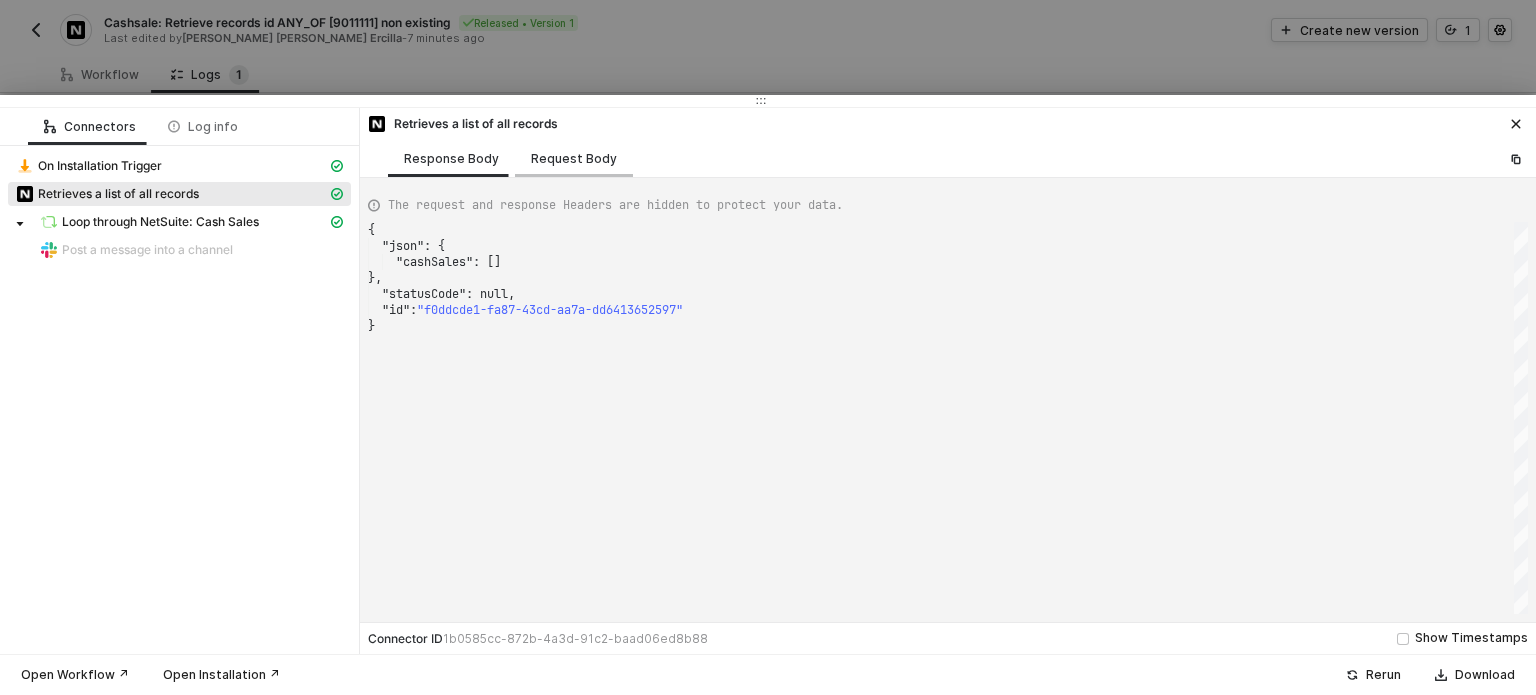 click on "Request Body" at bounding box center [574, 158] 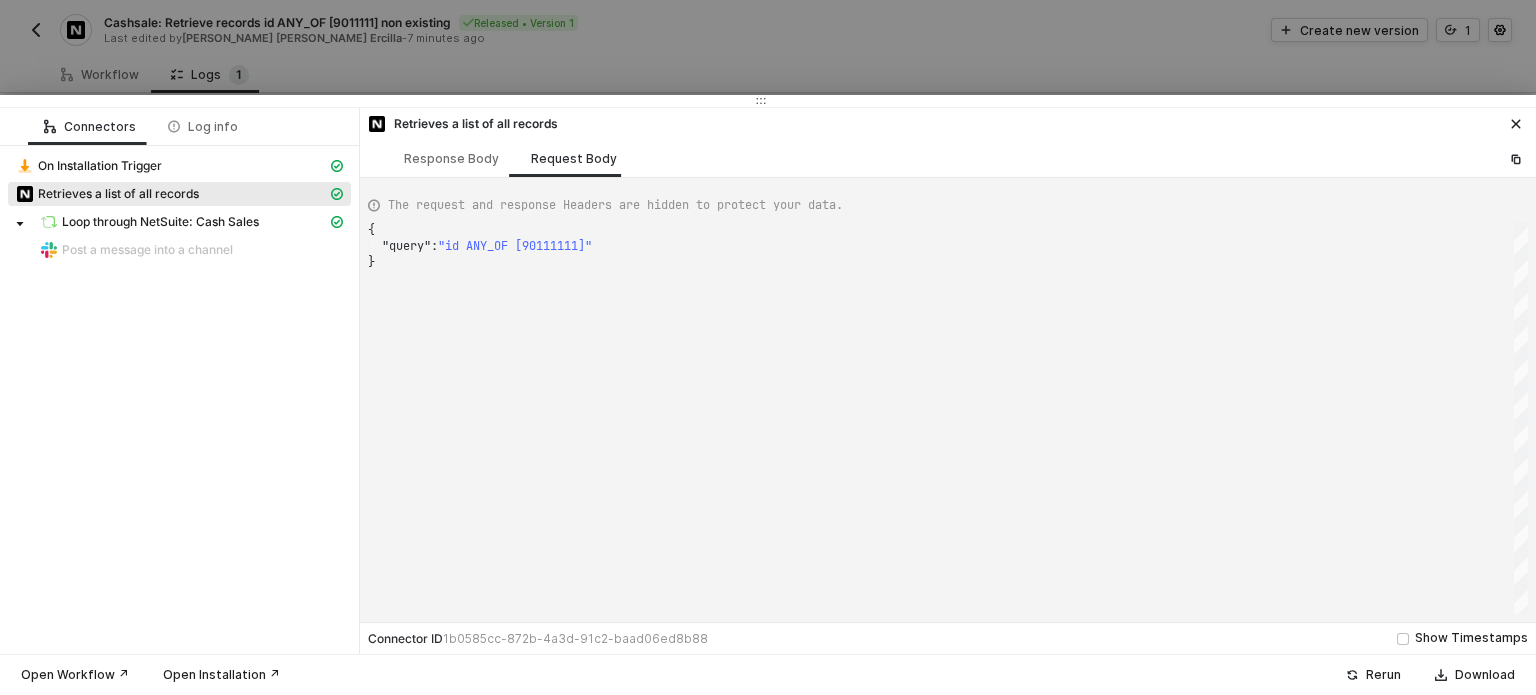 scroll, scrollTop: 0, scrollLeft: 5, axis: horizontal 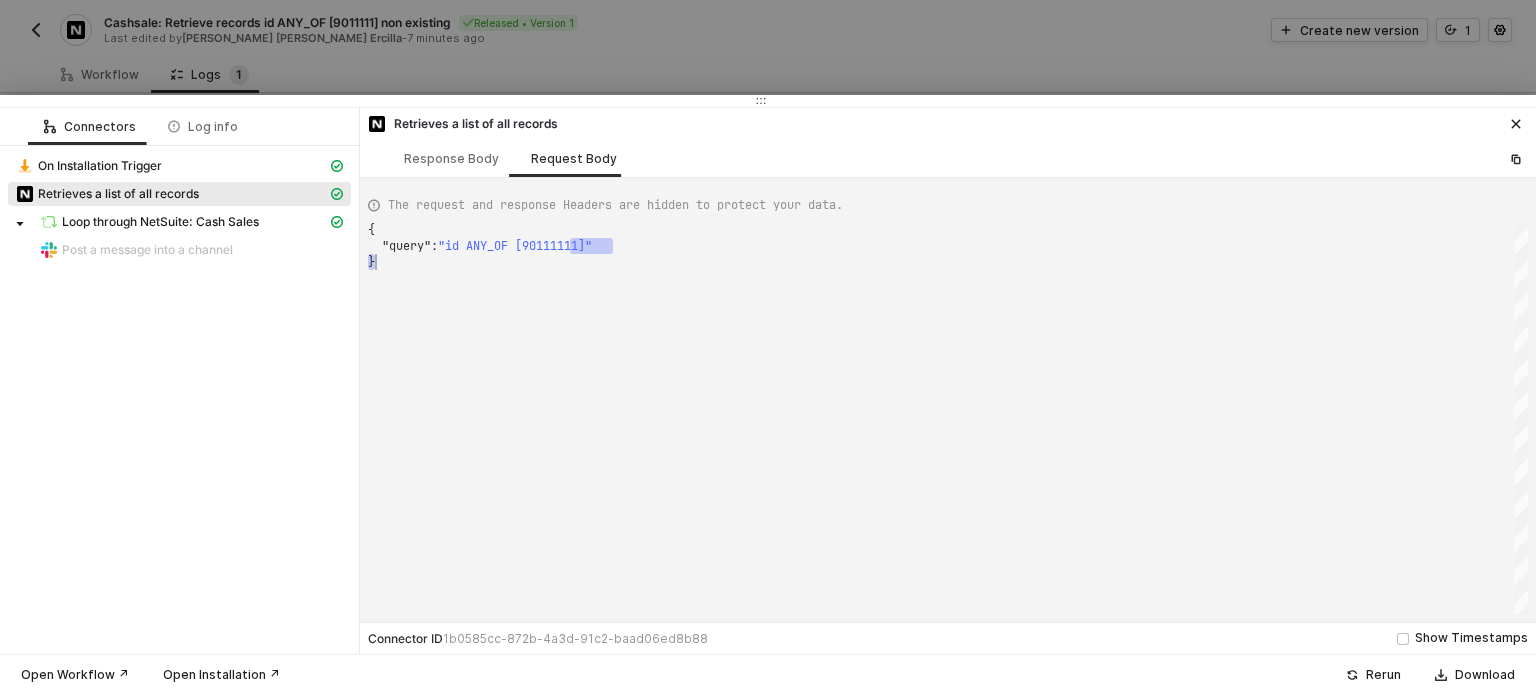 drag, startPoint x: 571, startPoint y: 263, endPoint x: 549, endPoint y: 259, distance: 22.36068 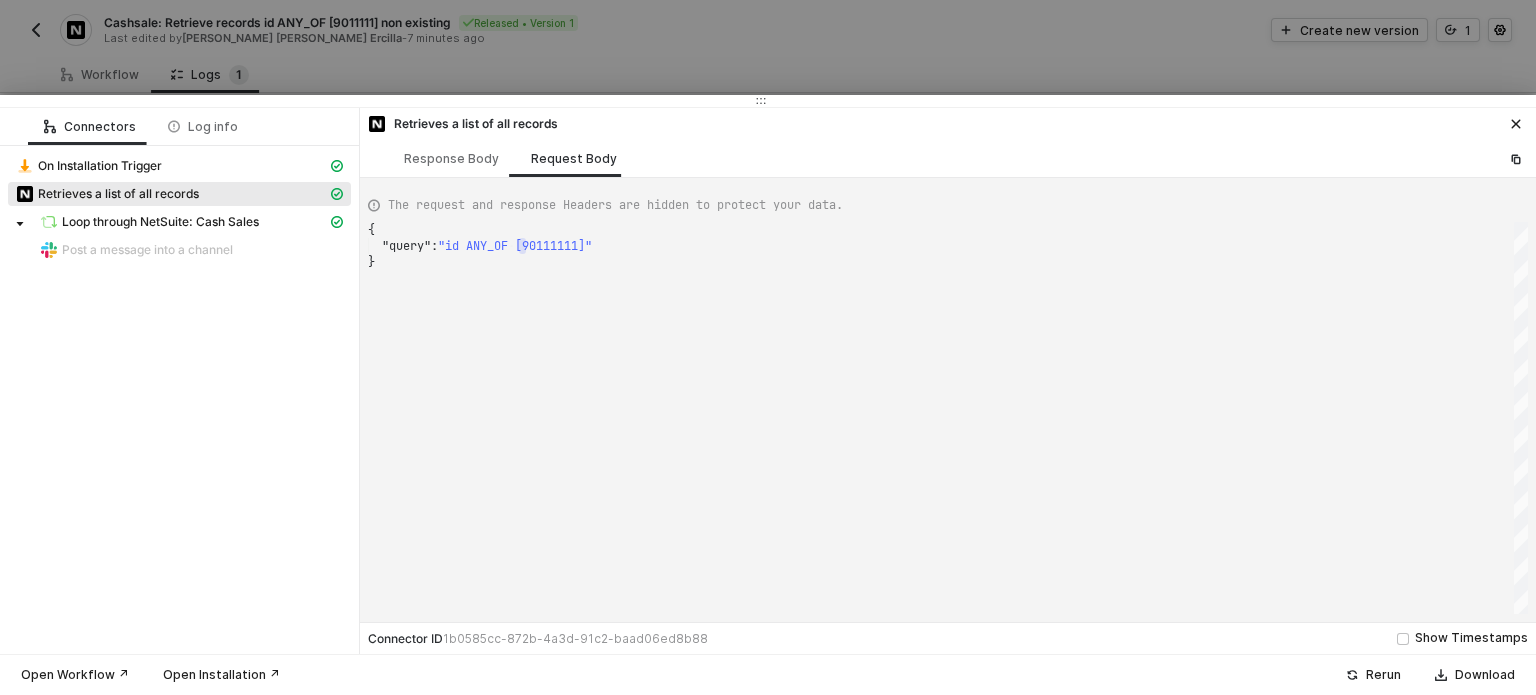 drag, startPoint x: 246, startPoint y: 40, endPoint x: 163, endPoint y: 11, distance: 87.92042 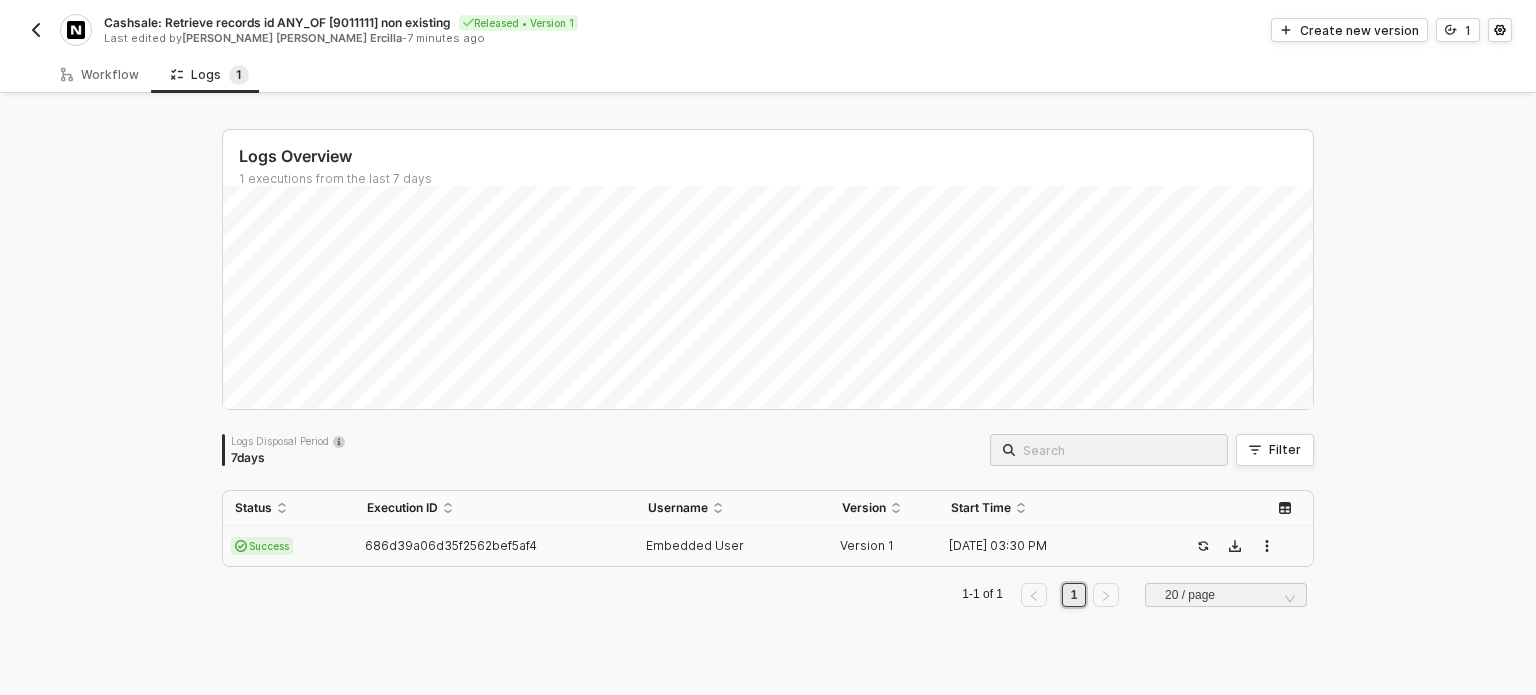 click at bounding box center [36, 30] 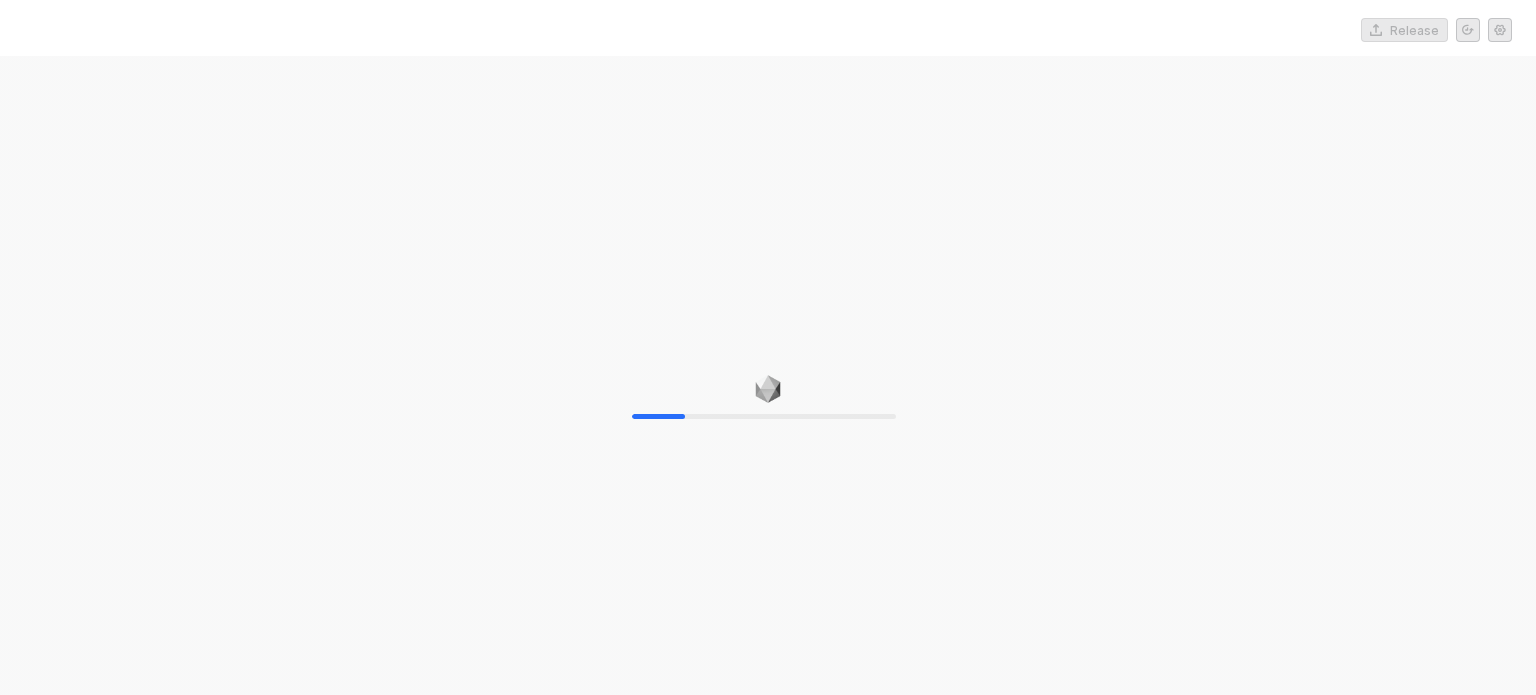 scroll, scrollTop: 0, scrollLeft: 0, axis: both 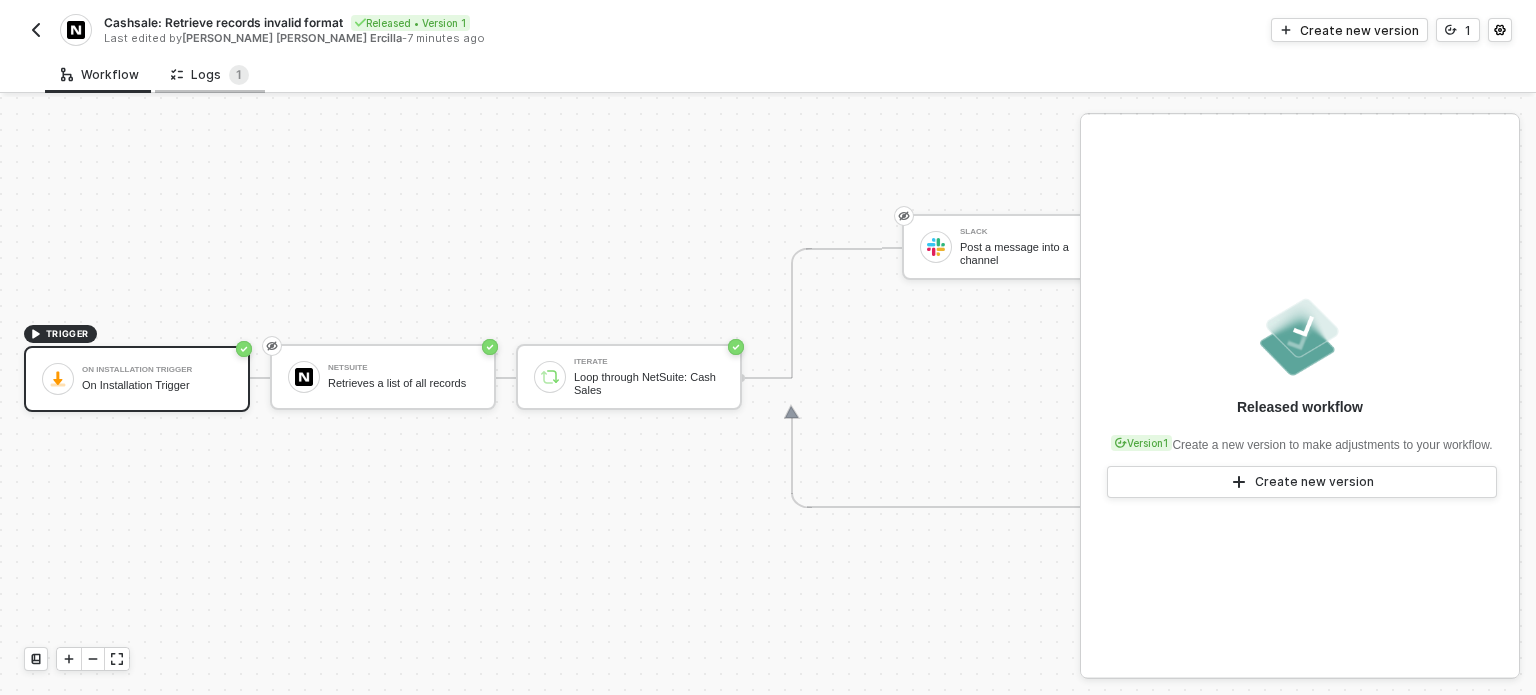 click on "Logs 1" at bounding box center [210, 75] 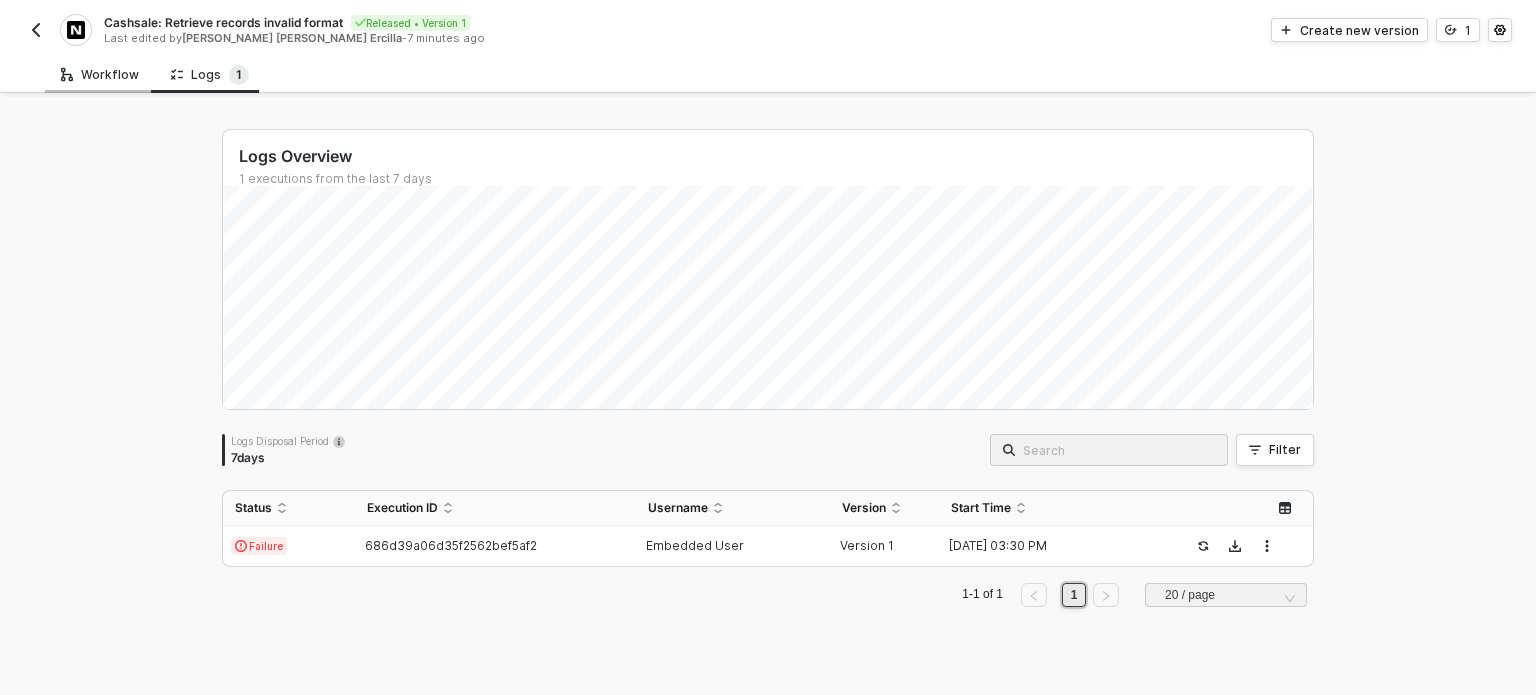 click on "Workflow" at bounding box center [100, 75] 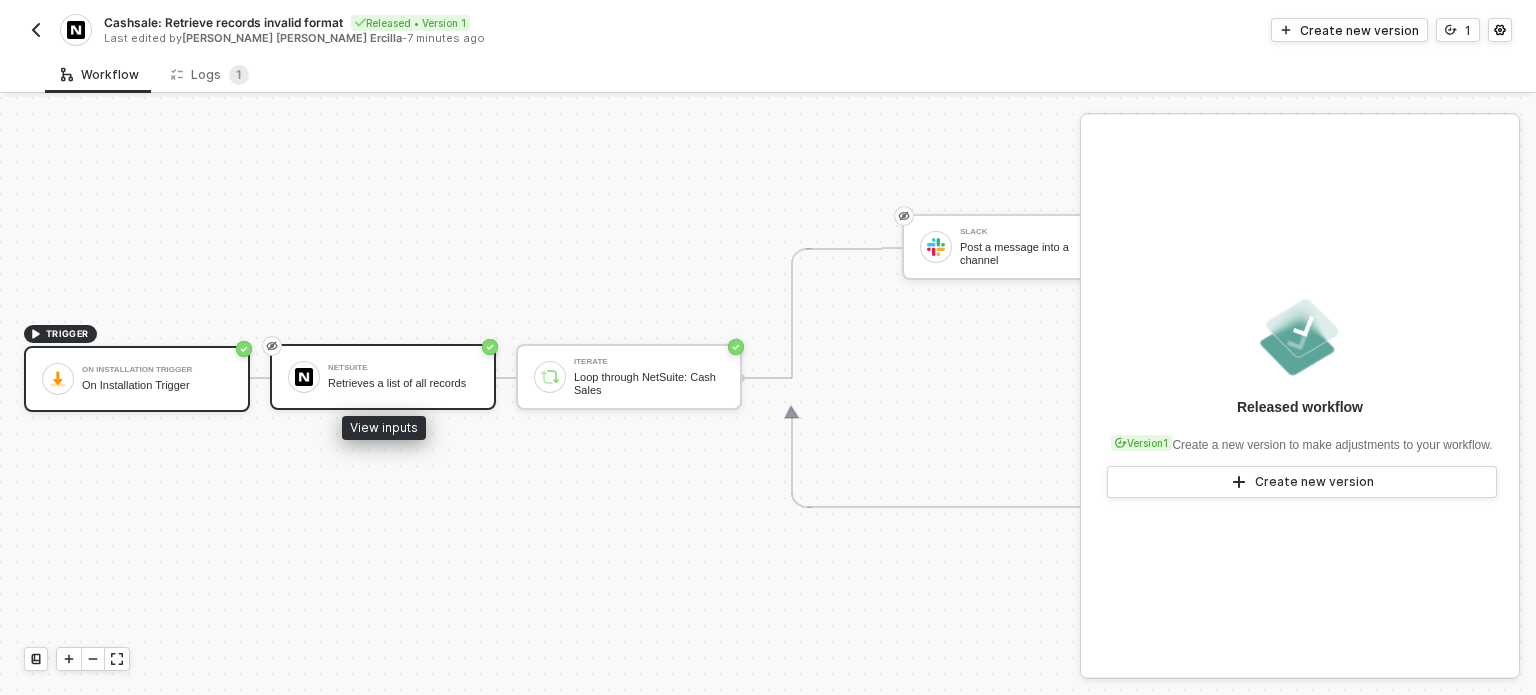click on "NetSuite Retrieves a list of all records" at bounding box center [403, 377] 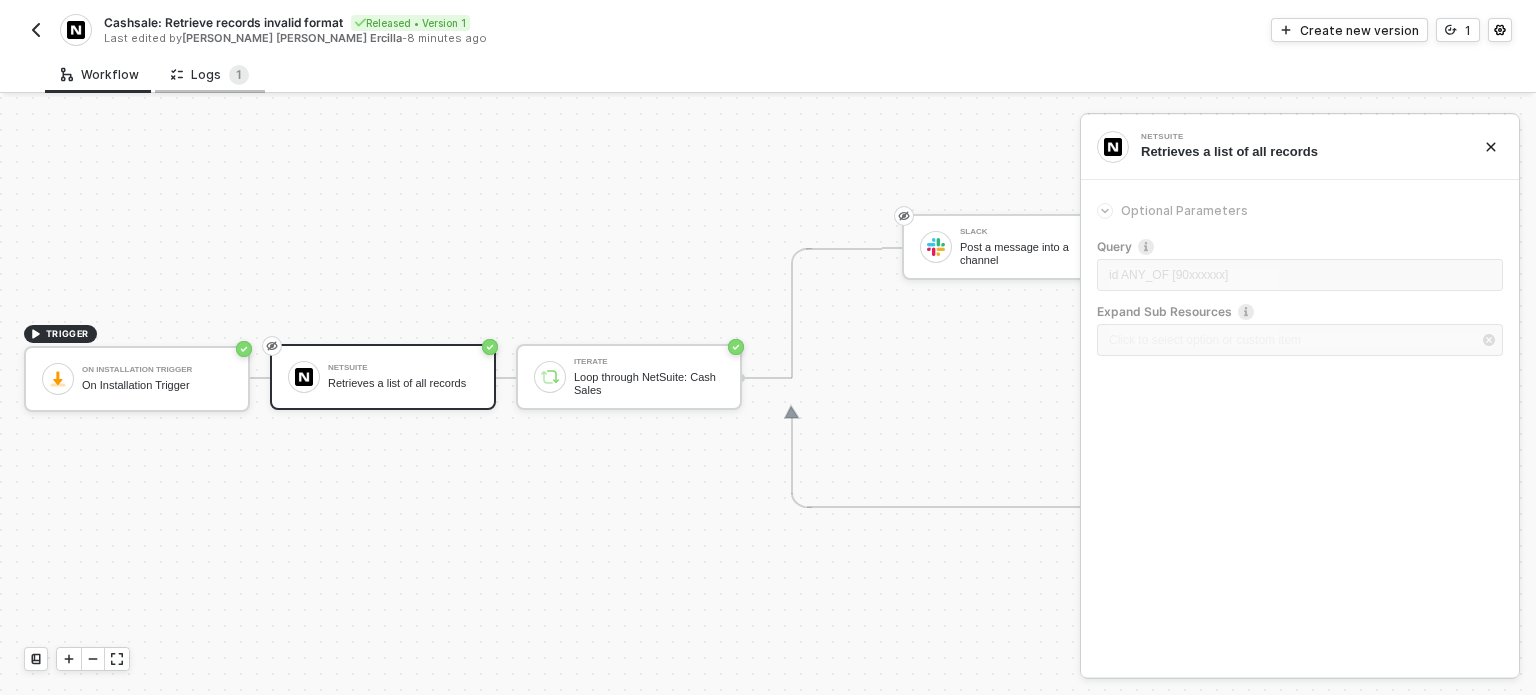 click on "Logs 1" at bounding box center (210, 75) 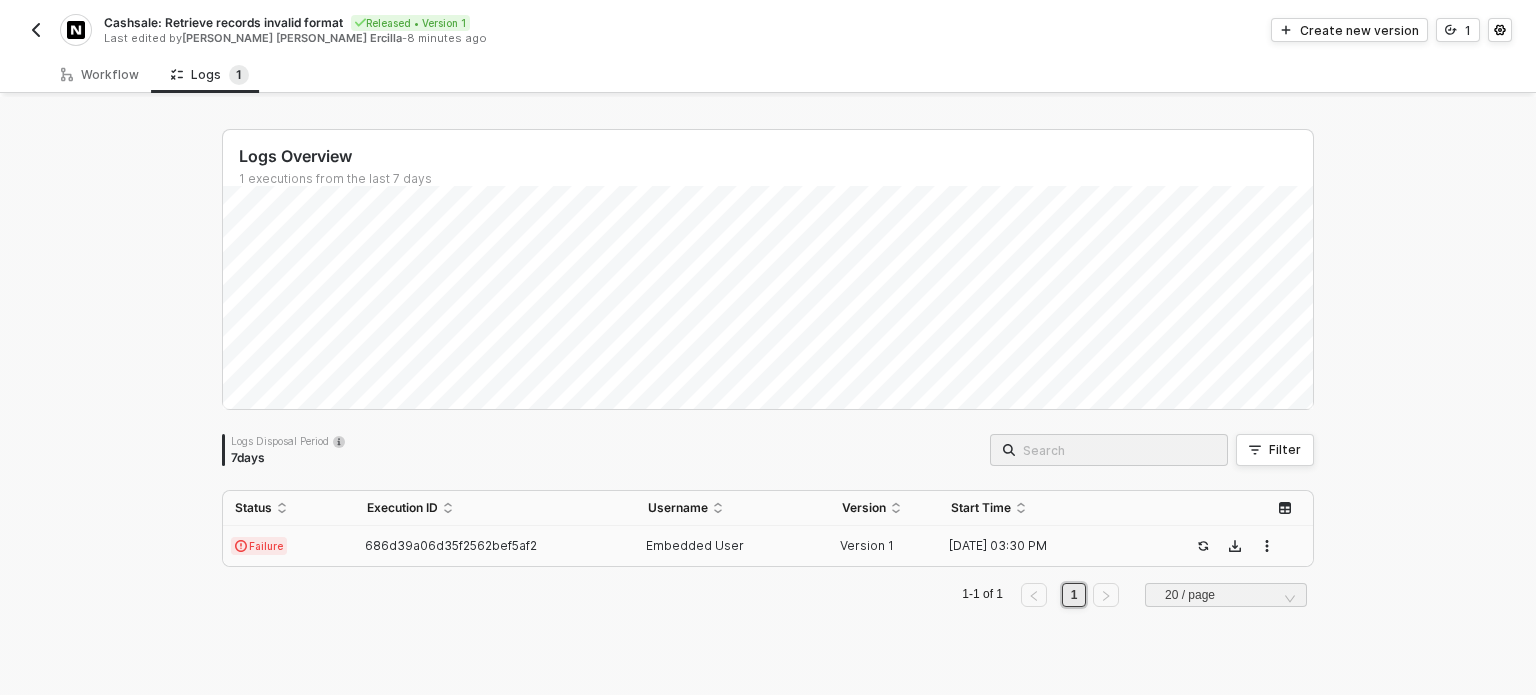 click on "686d39a06d35f2562bef5af2" at bounding box center [495, 546] 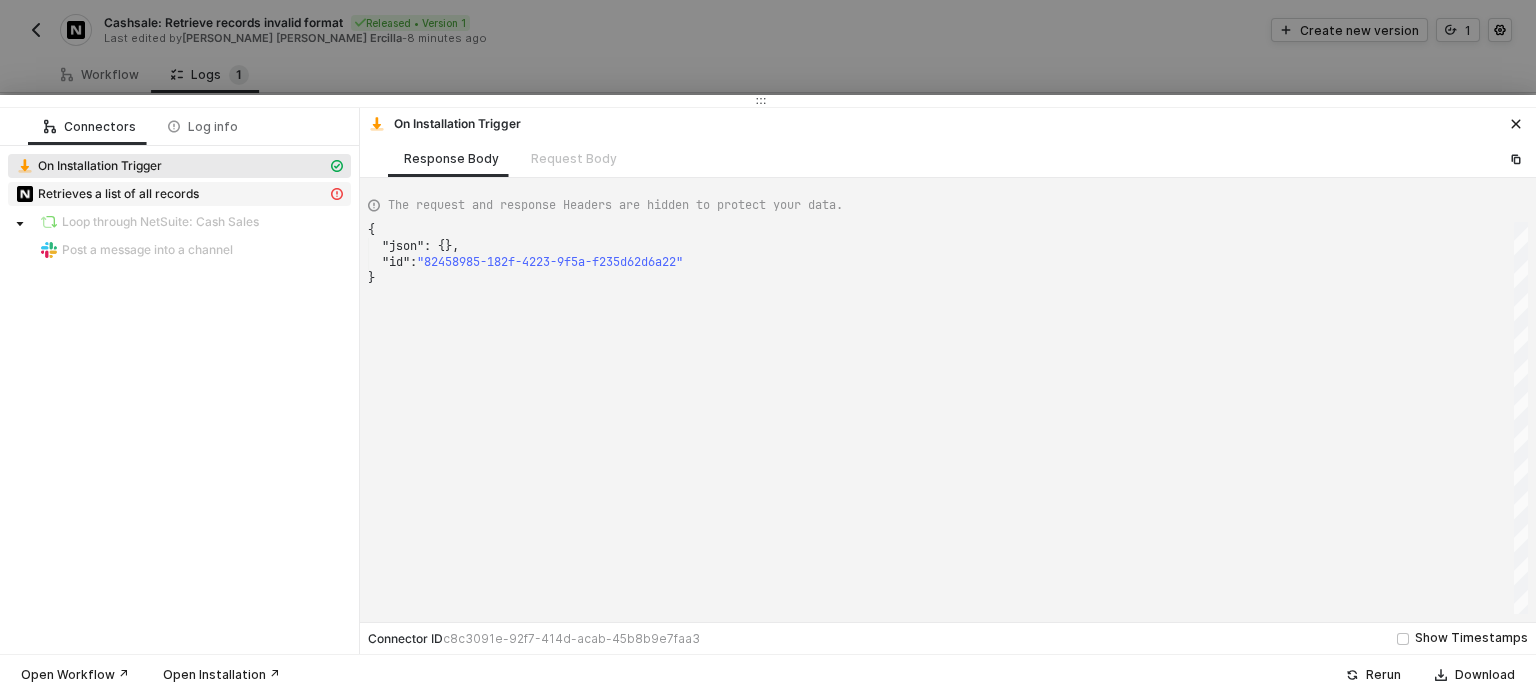 click on "Retrieves a list of all records" at bounding box center [179, 194] 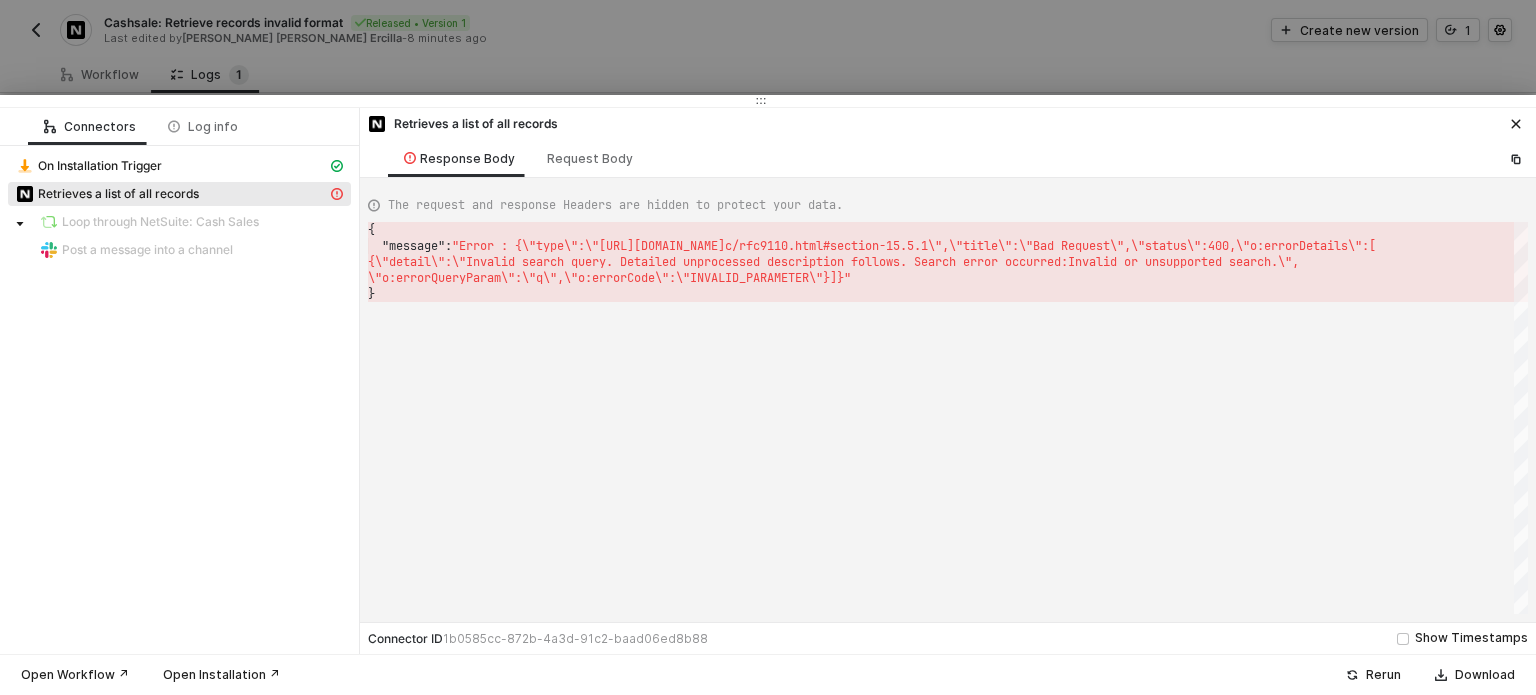 scroll, scrollTop: 0, scrollLeft: 5, axis: horizontal 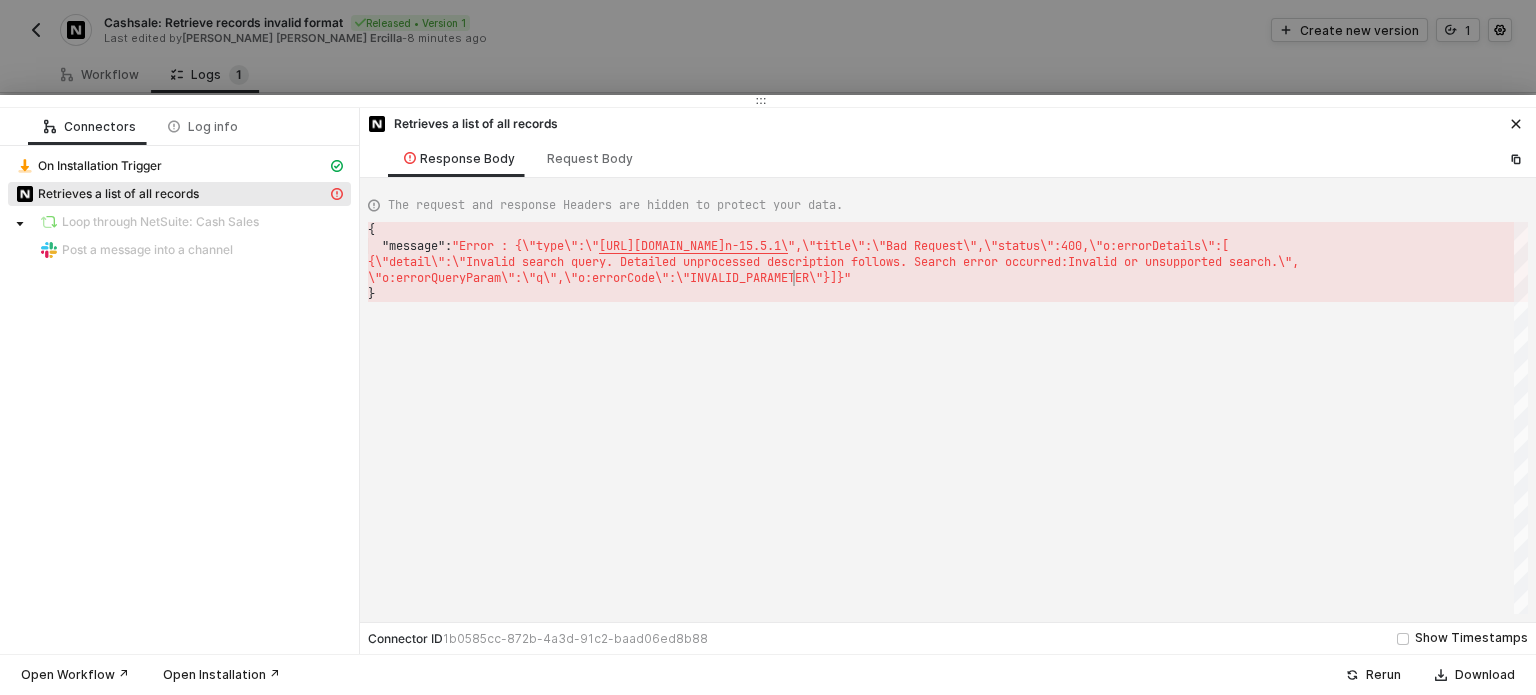 click on "{    "message" :  "Error : {\"type\":\" https://www.rfc-editor.org/rfc/rfc9110.html#sectio n-15.5.1\ ",\"title\":\"Bad Request\",\"status\":400,\"o:err orDetails\":[ {\"detail\":\"Invalid search query. Detailed unpro cessed description follows. Search error occurred:  Invalid or unsupported search.\", \"o:errorQueryParam\":\"q\",\"o:errorCode\":\"INVA LID_PARAMETER\"}]}" }" at bounding box center [500368, 500222] 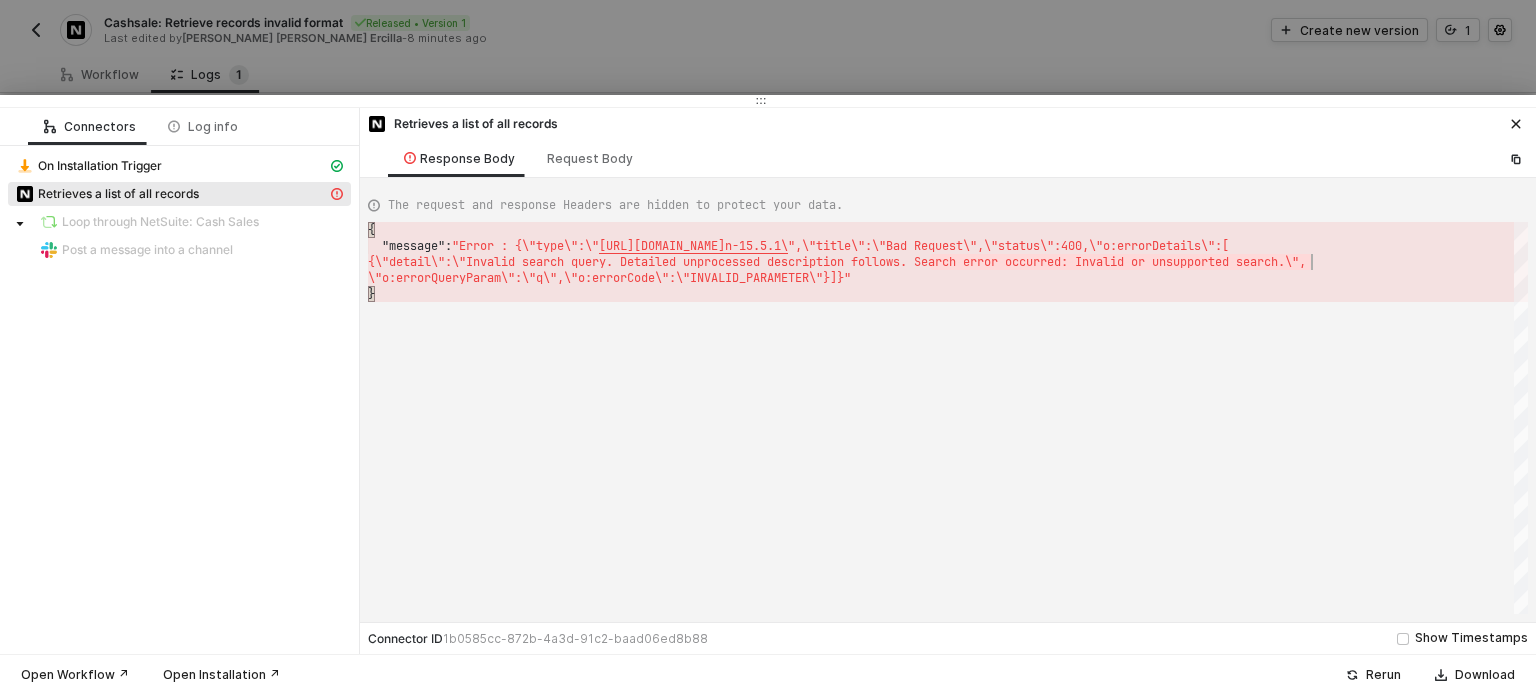 drag, startPoint x: 928, startPoint y: 262, endPoint x: 1289, endPoint y: 266, distance: 361.02216 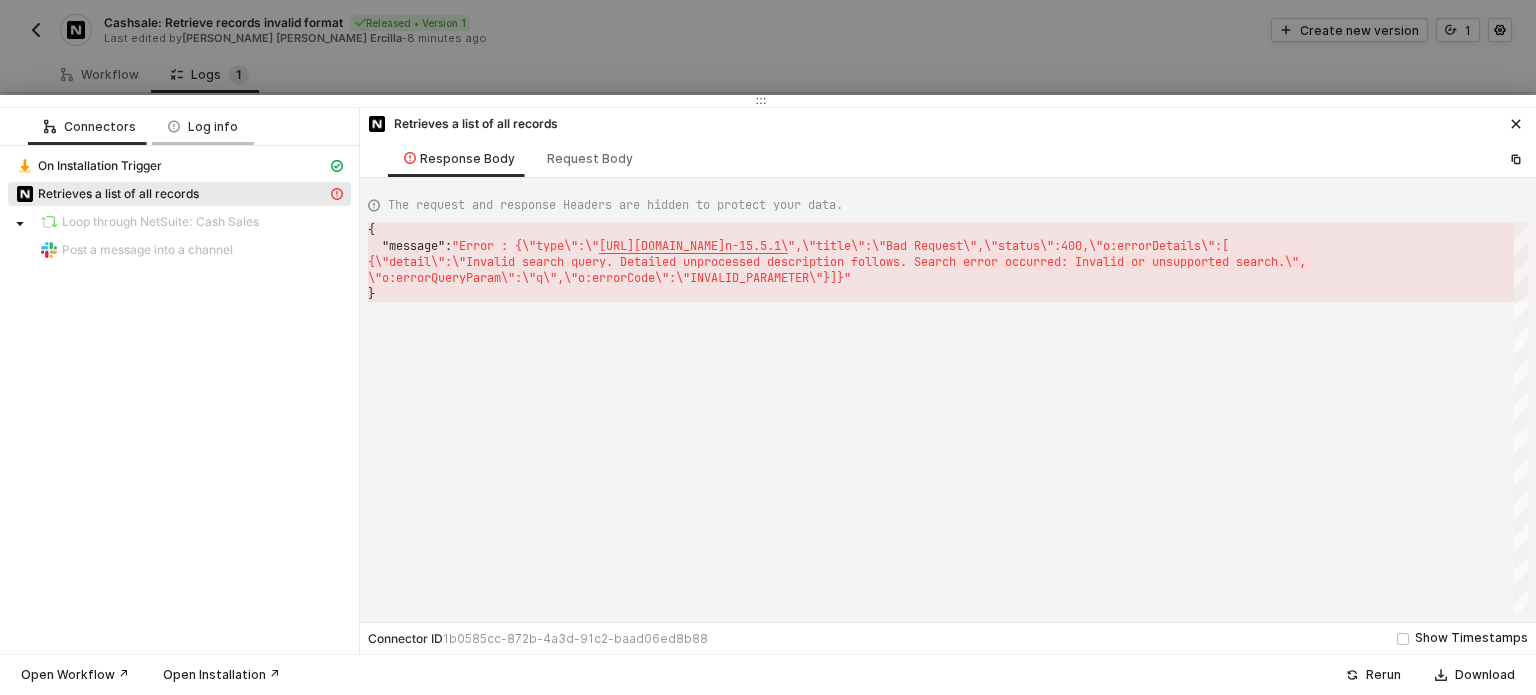 click on "Log info" at bounding box center [203, 127] 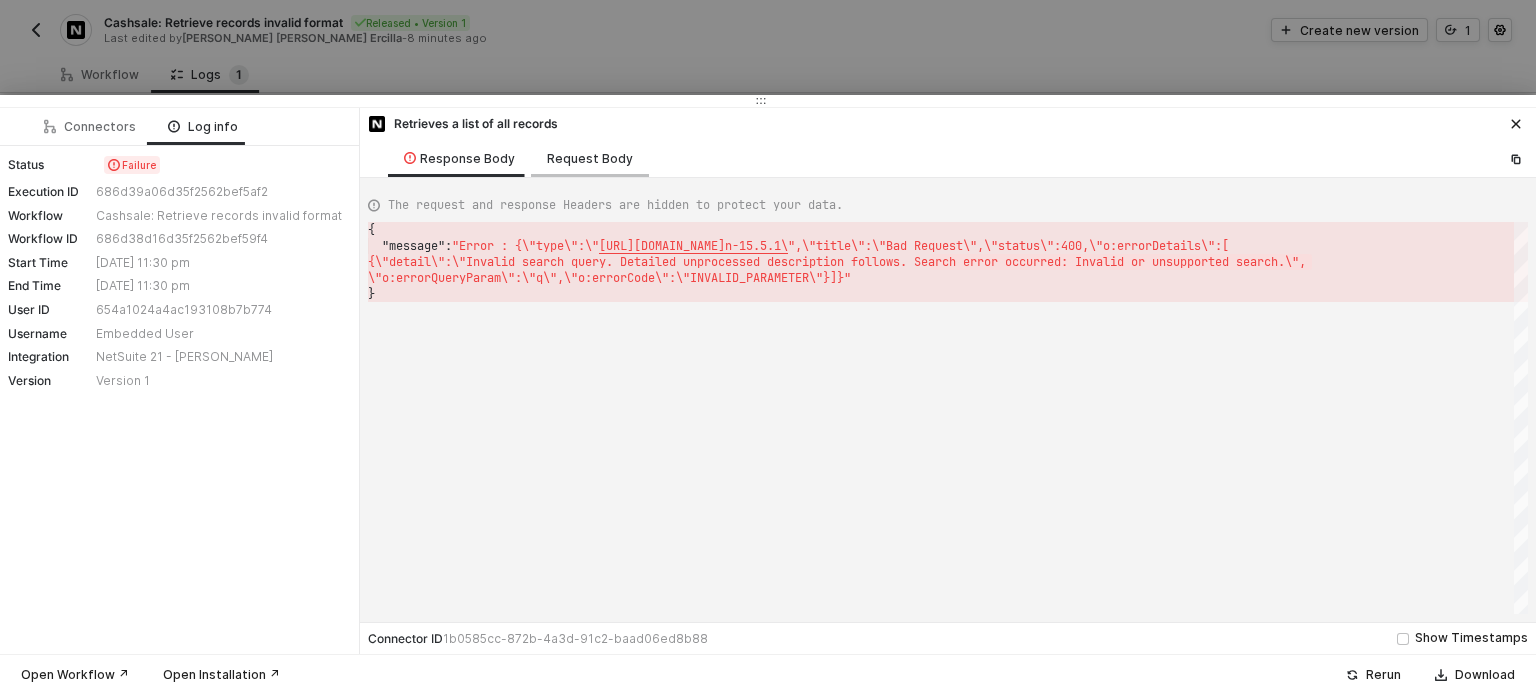 drag, startPoint x: 585, startPoint y: 163, endPoint x: 594, endPoint y: 175, distance: 15 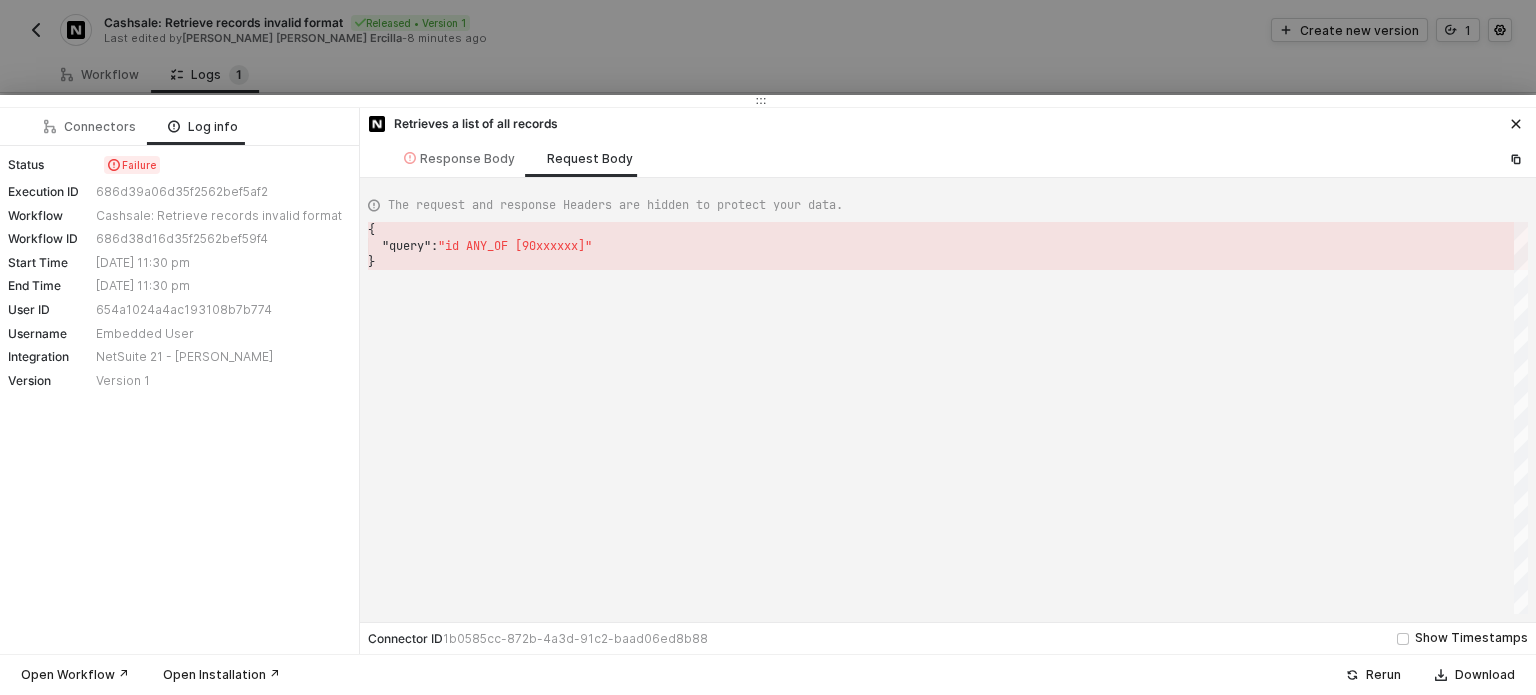 scroll, scrollTop: 0, scrollLeft: 5, axis: horizontal 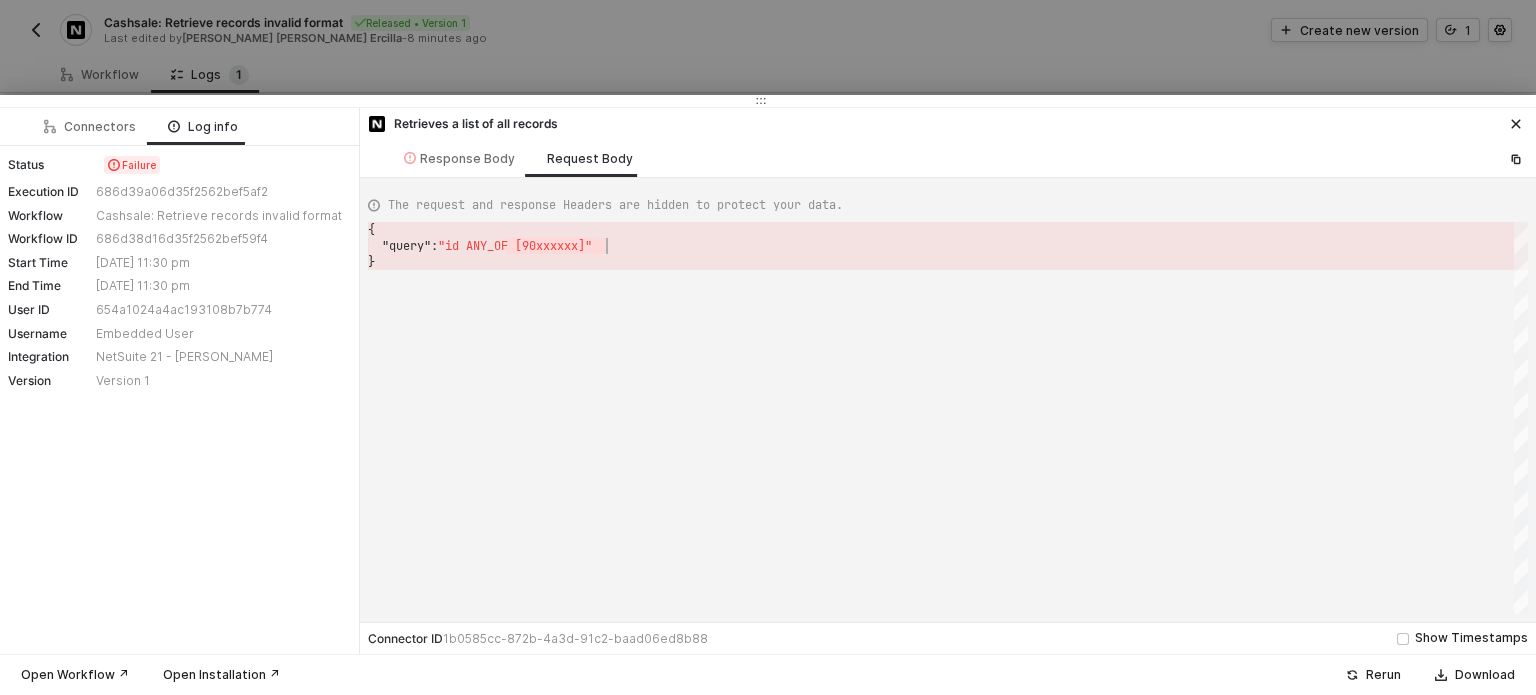 drag, startPoint x: 513, startPoint y: 244, endPoint x: 600, endPoint y: 247, distance: 87.05171 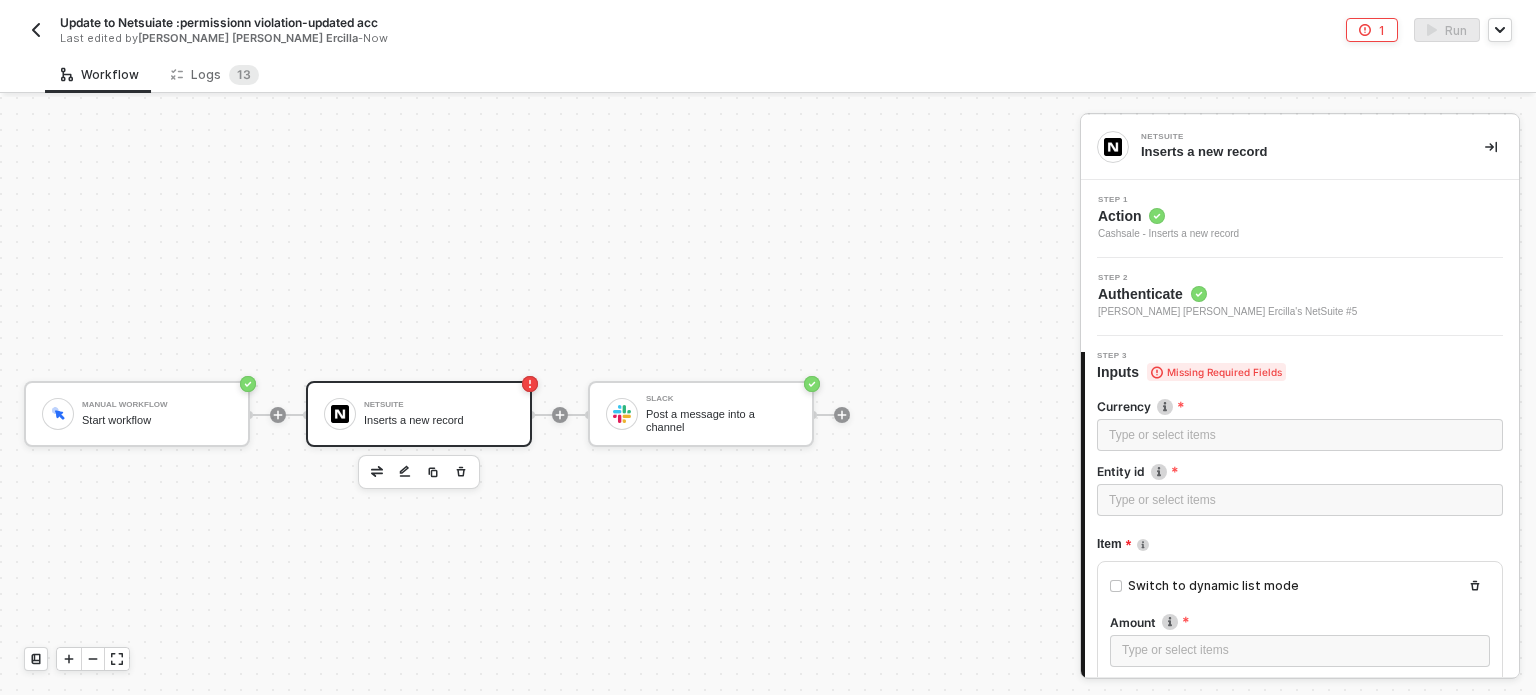 click at bounding box center [36, 30] 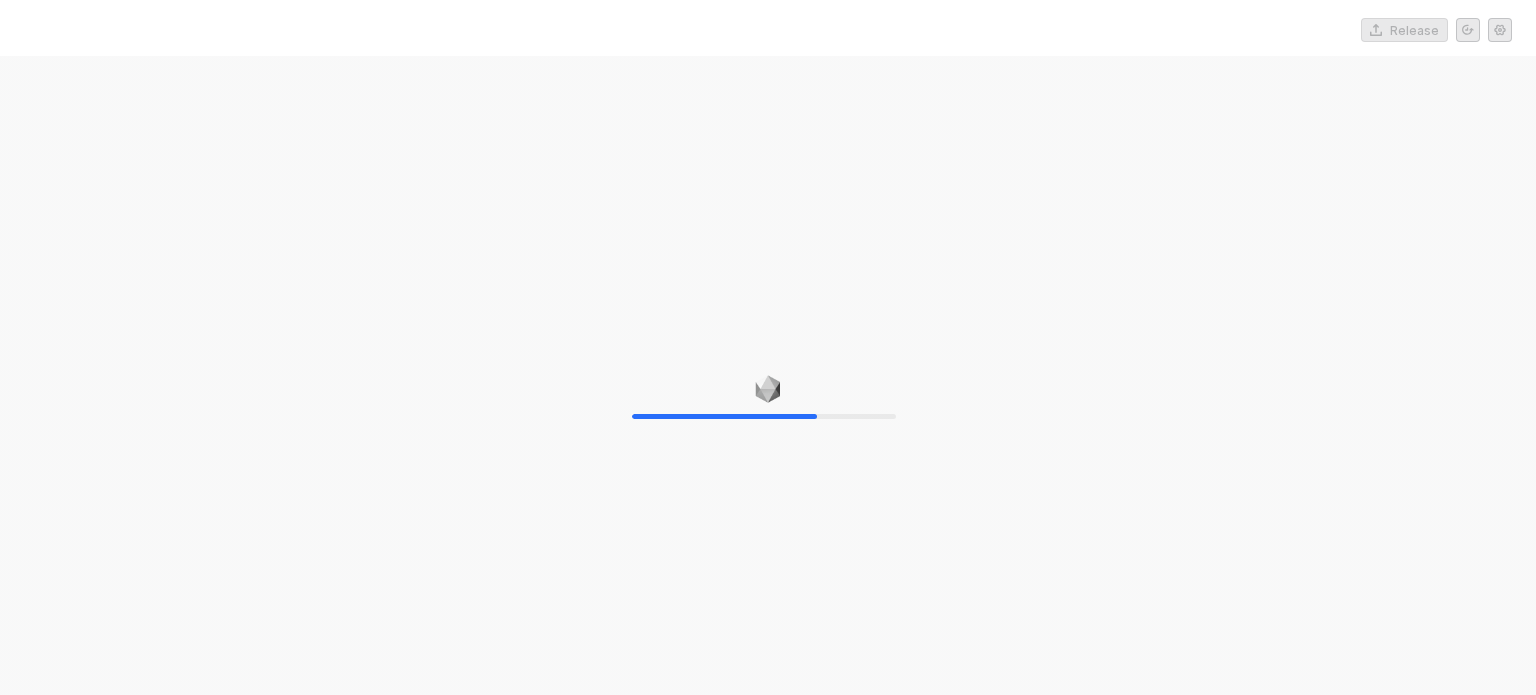 scroll, scrollTop: 0, scrollLeft: 0, axis: both 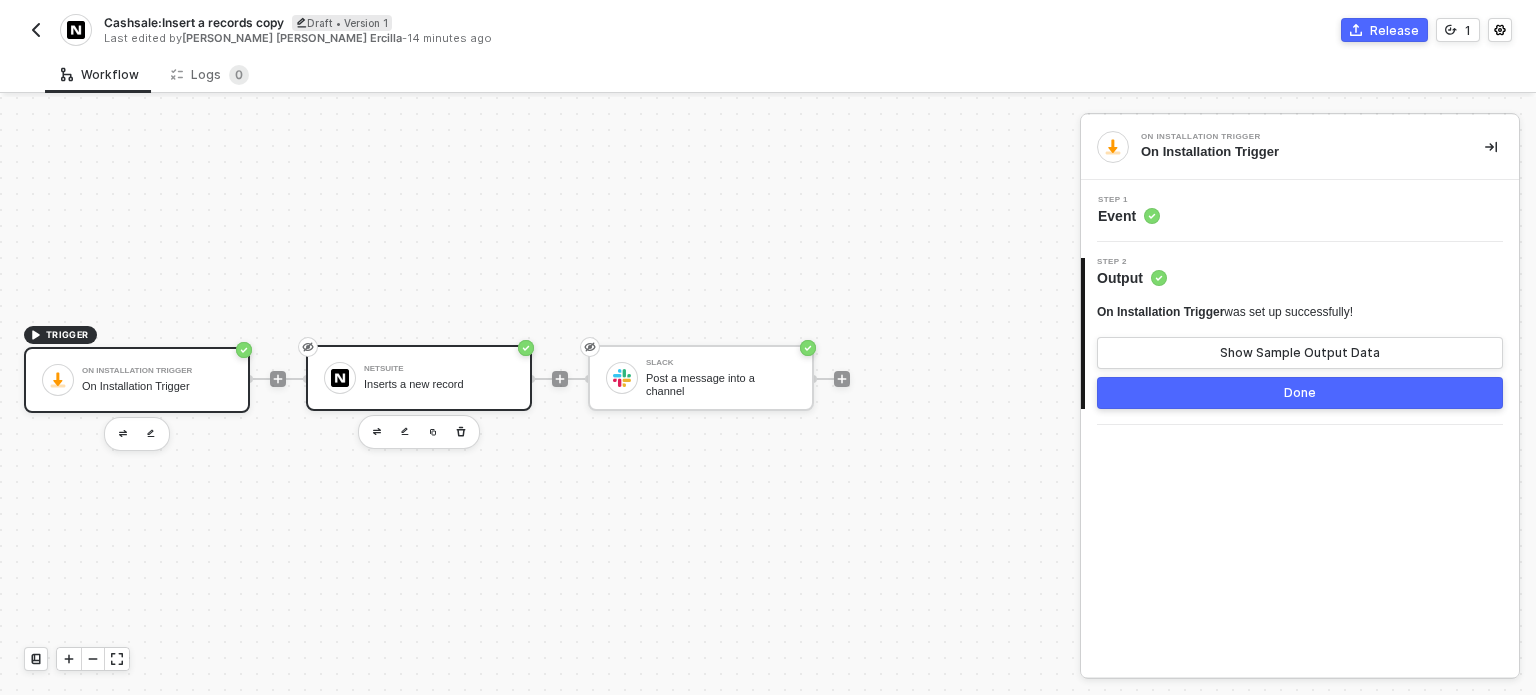 click on "Inserts a new record" at bounding box center (439, 384) 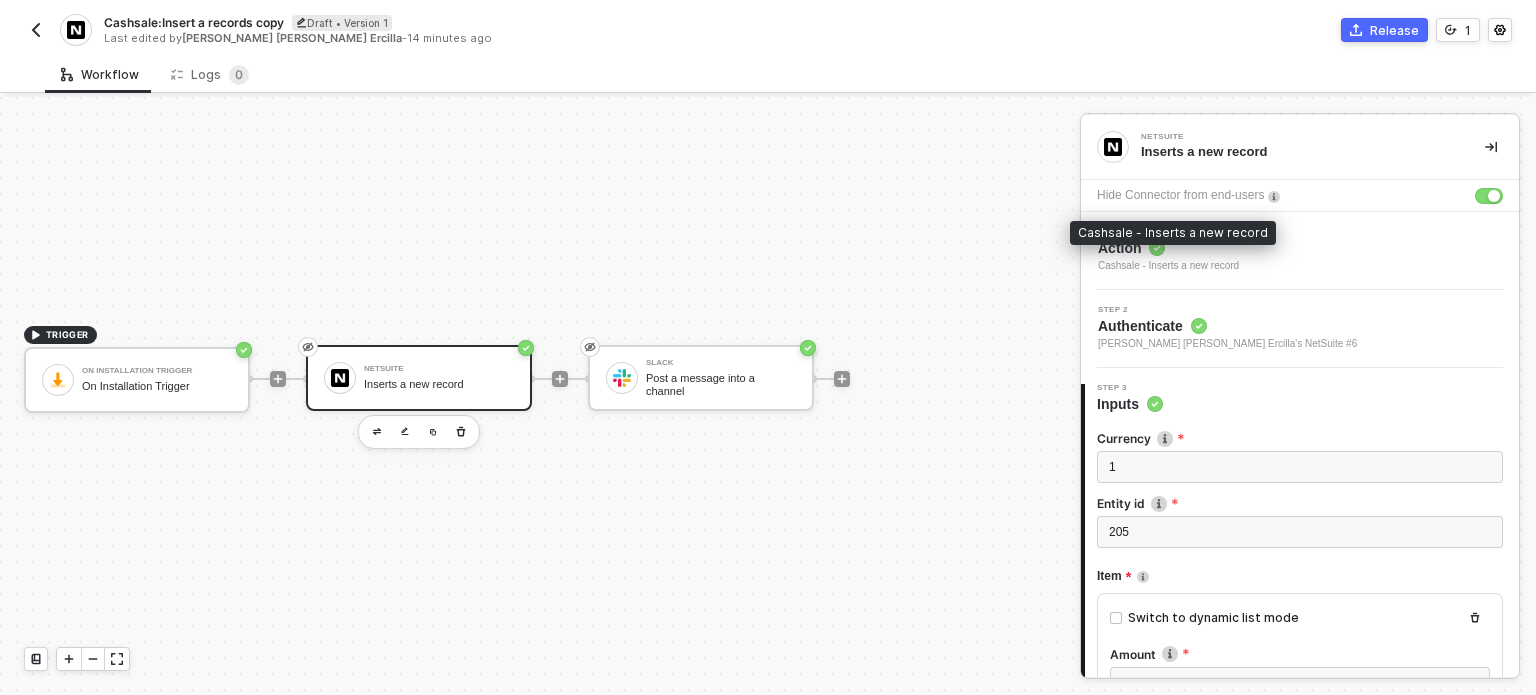 click on "Cashsale - Inserts a new record" at bounding box center [1173, 233] 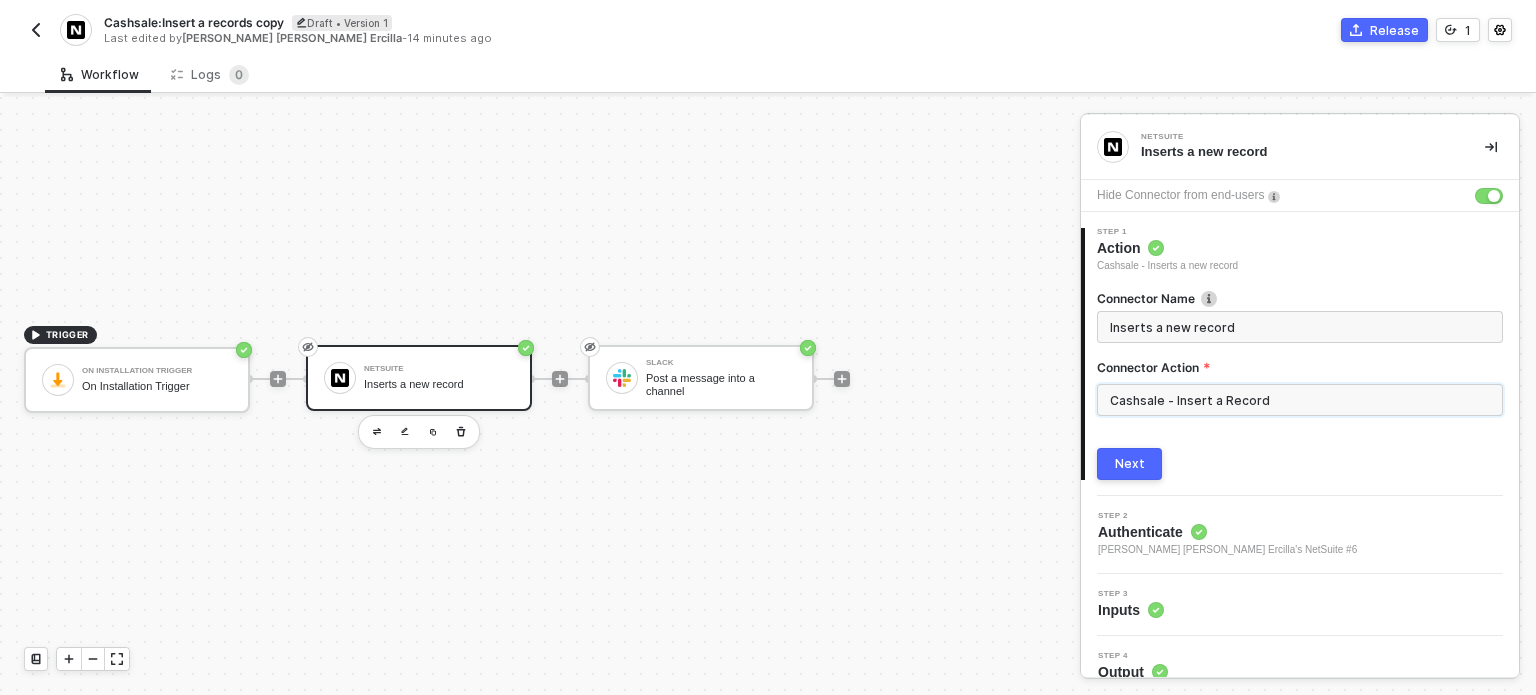 click on "Cashsale - Insert a Record" at bounding box center [1300, 400] 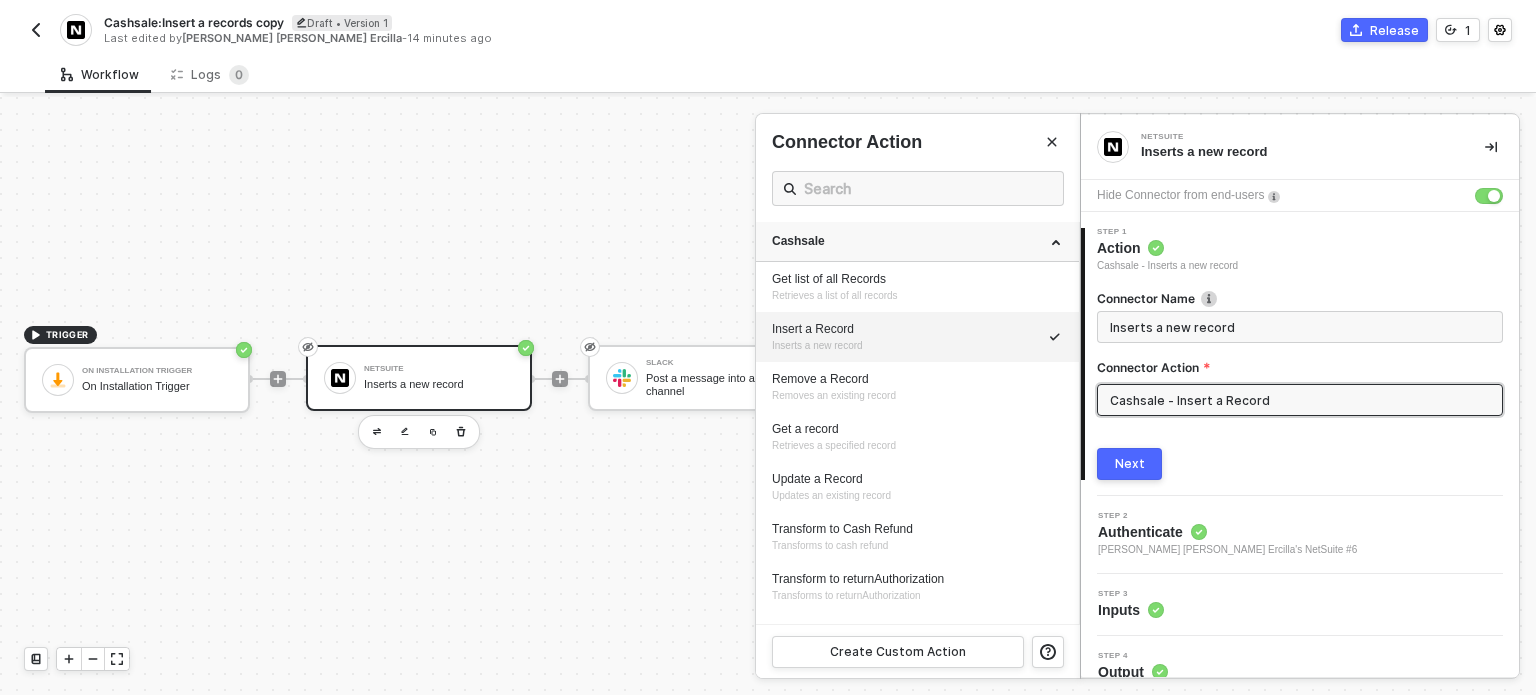 click on "Cashsale" at bounding box center [917, 241] 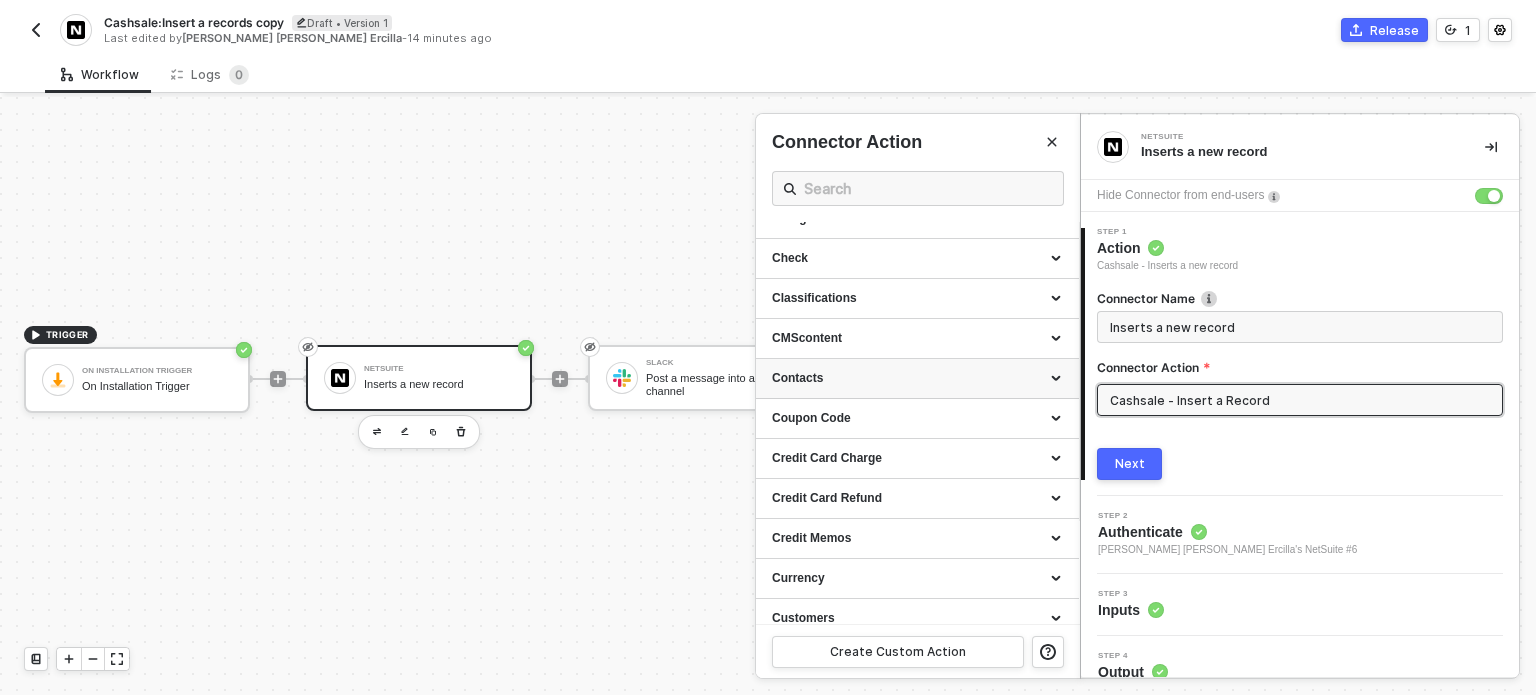 scroll, scrollTop: 200, scrollLeft: 0, axis: vertical 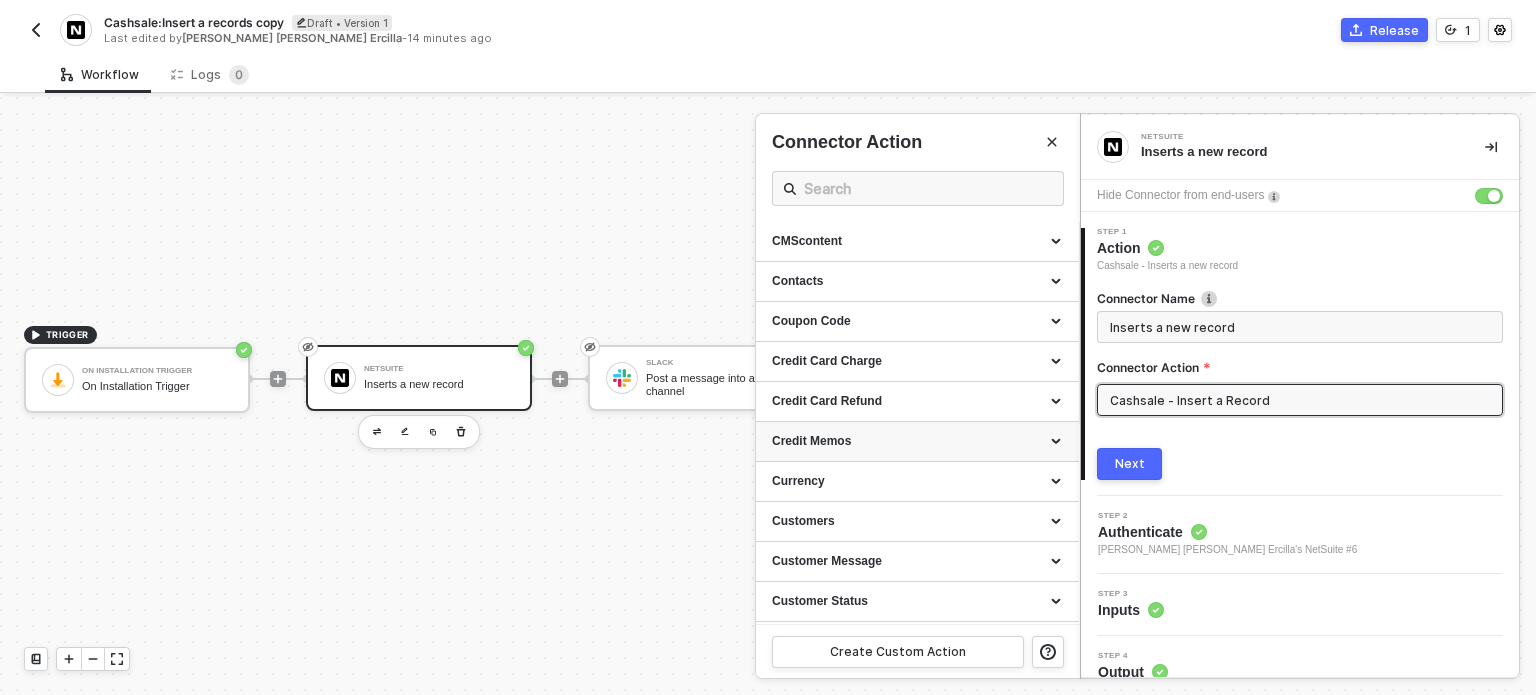 click on "Credit Memos" at bounding box center [917, 441] 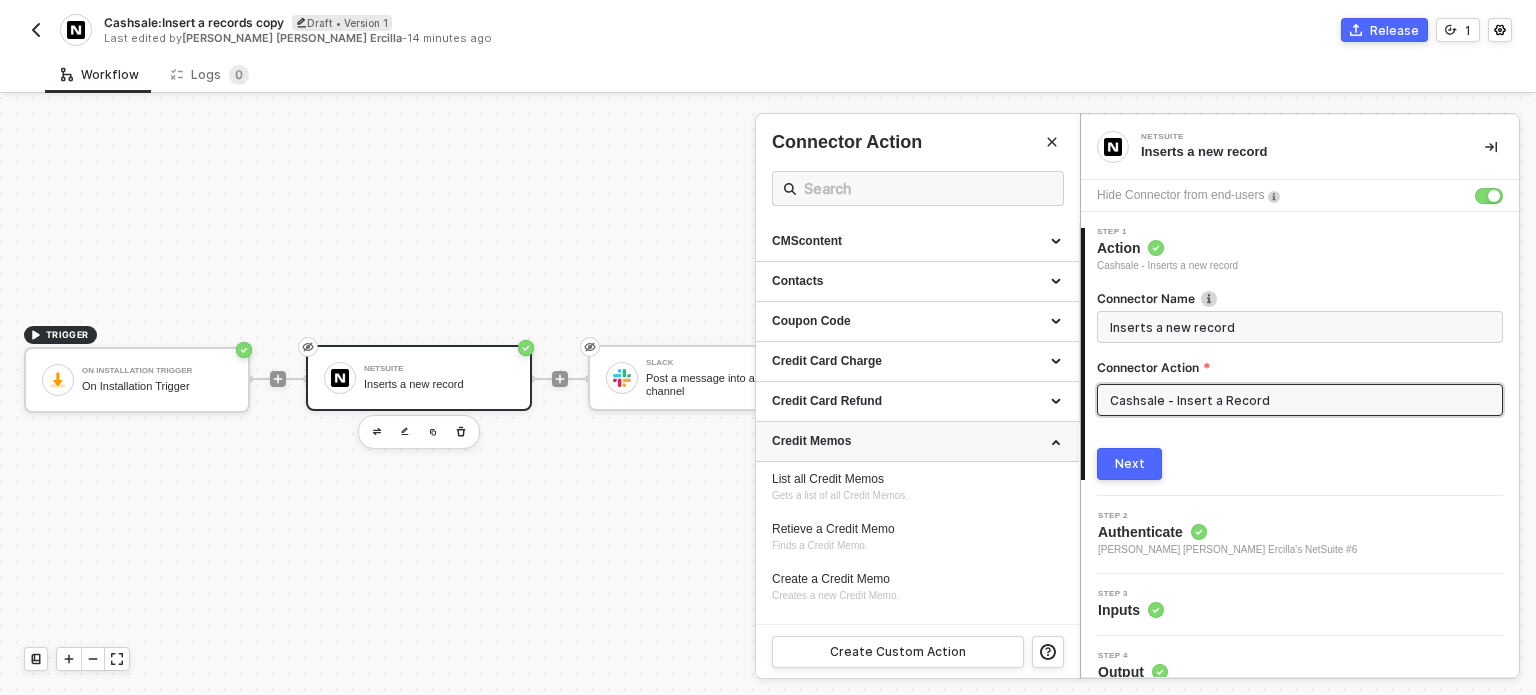 click on "Credit Memos" at bounding box center [917, 441] 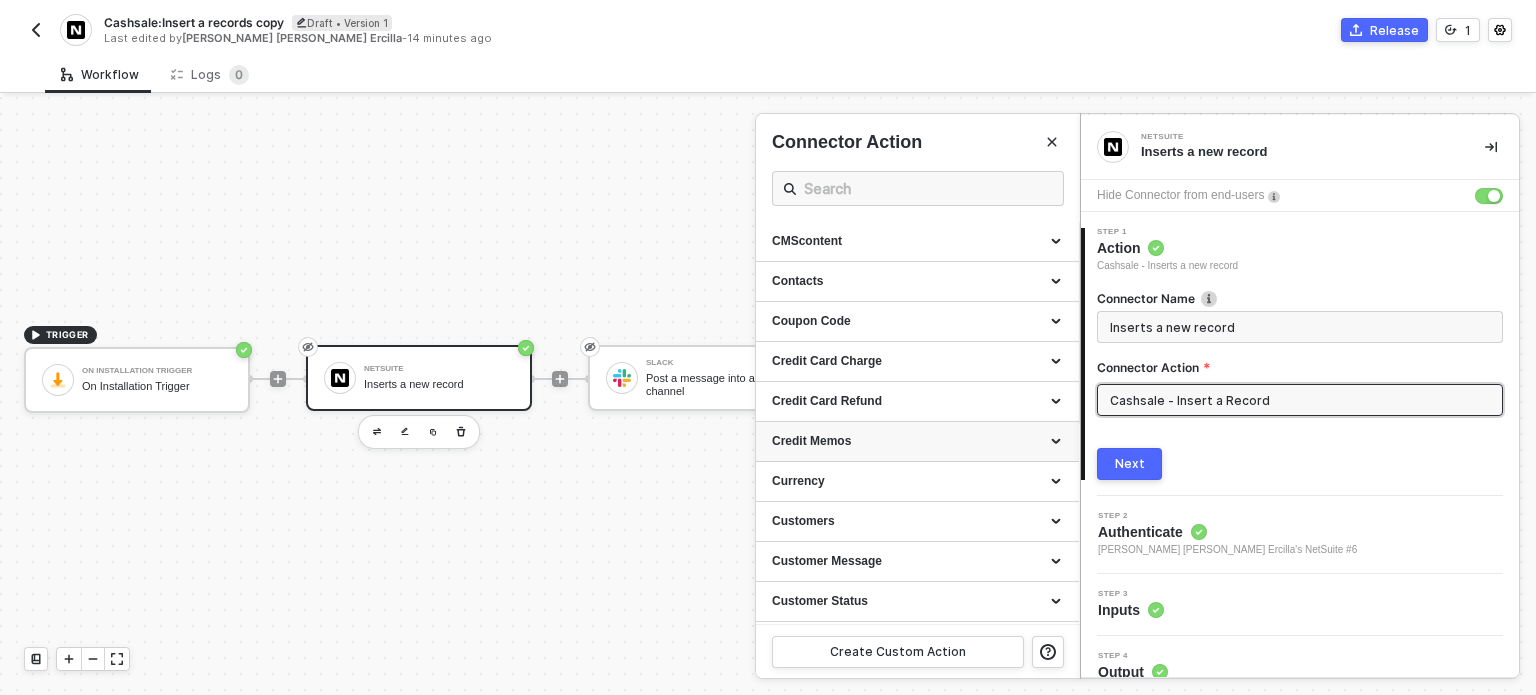 click on "Credit Memos" at bounding box center [917, 441] 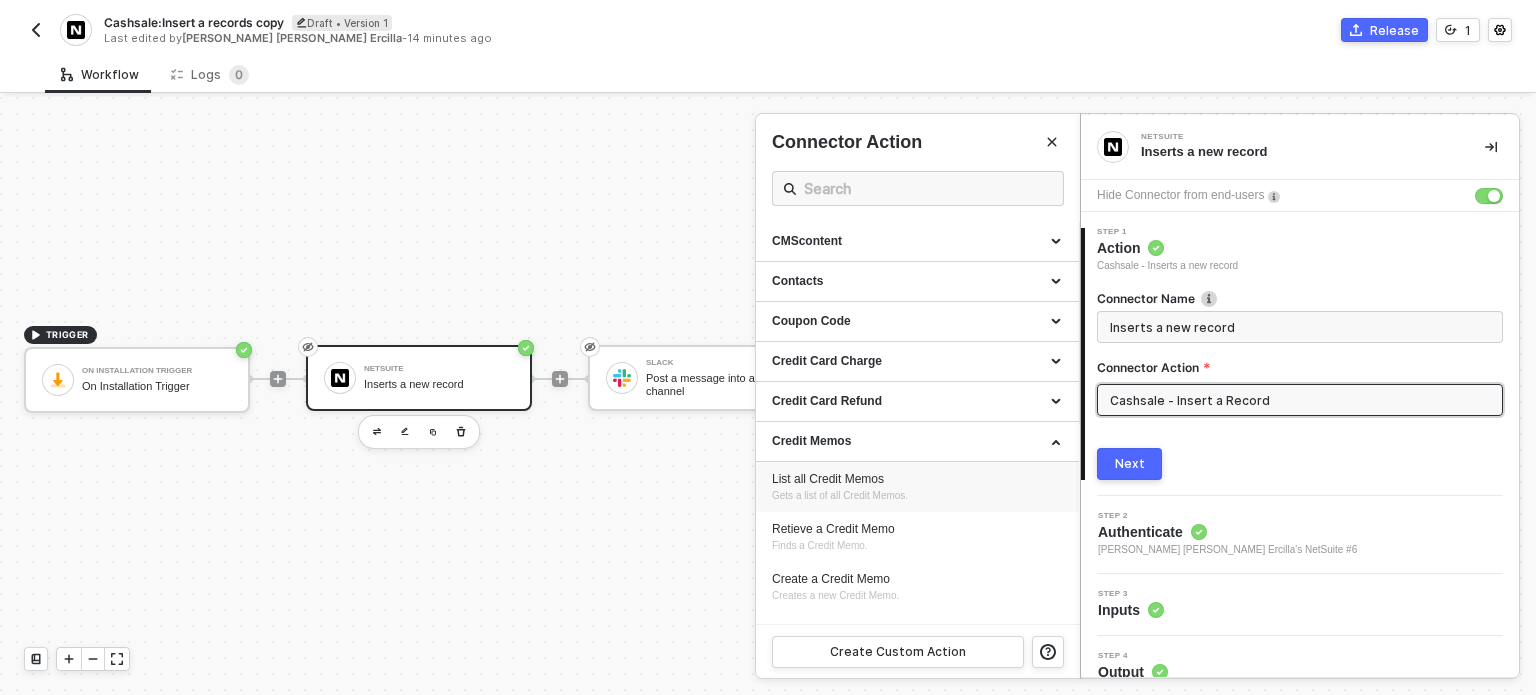 click on "Finds a Credit Memo." at bounding box center (820, 545) 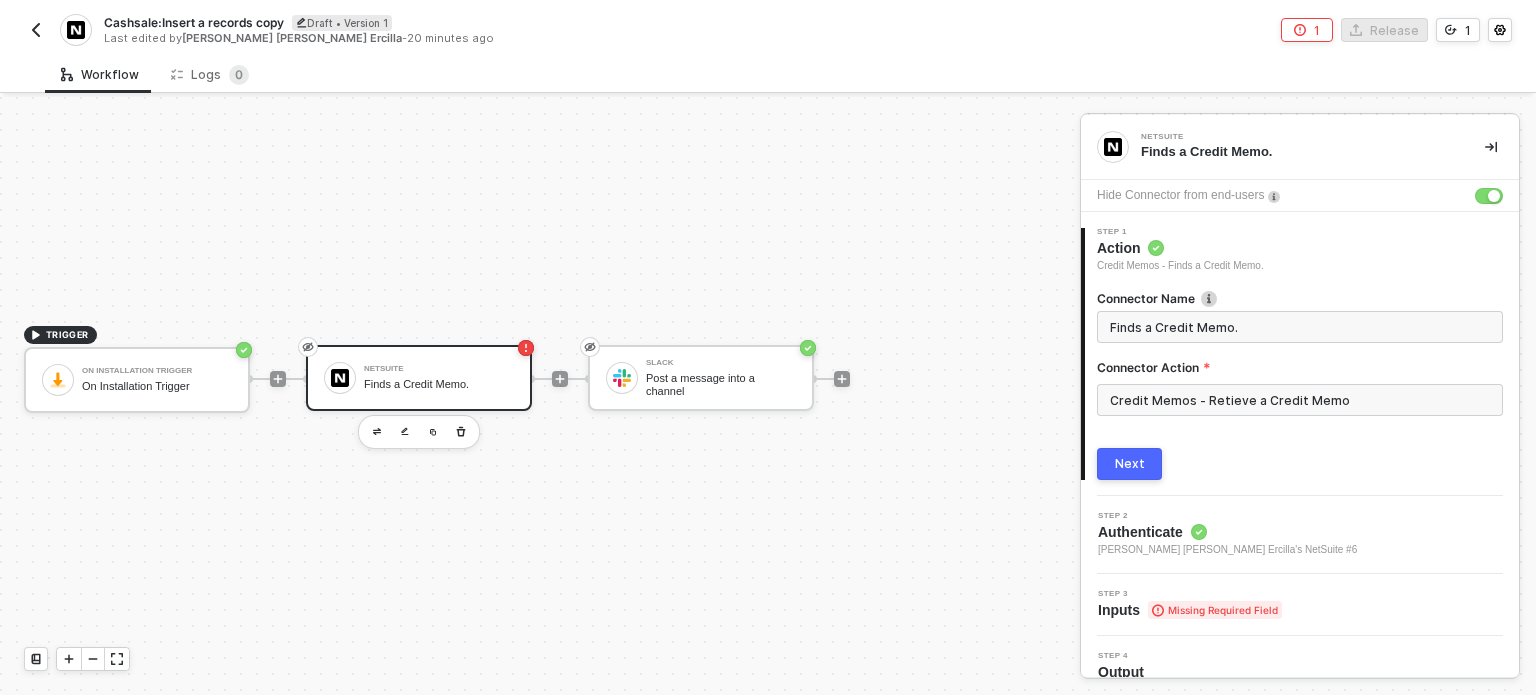 click on "Next" at bounding box center [1130, 464] 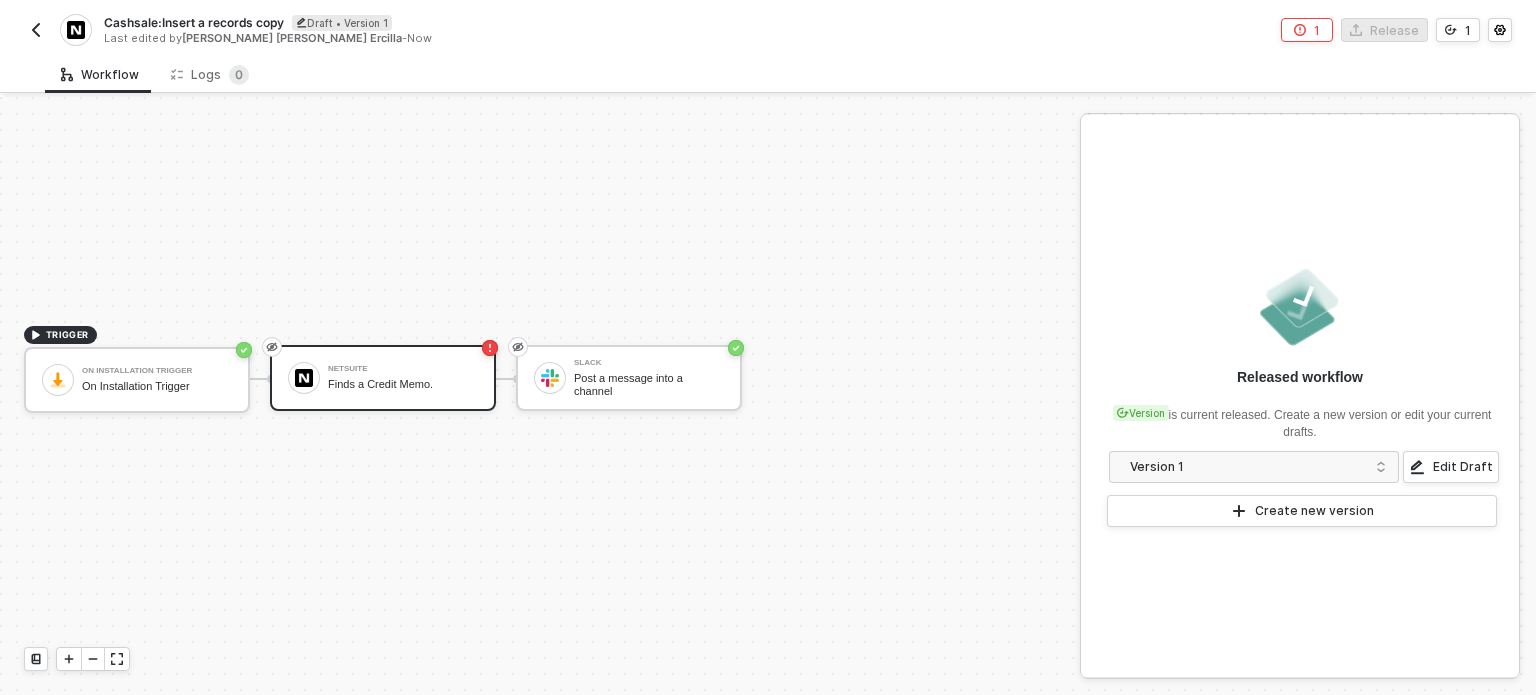 click on "Cashsale:Insert a  records copy     Draft • Version   1 Last edited by  Maria Hanna Grace Barrete Ercilla  -  Now" at bounding box center [396, 30] 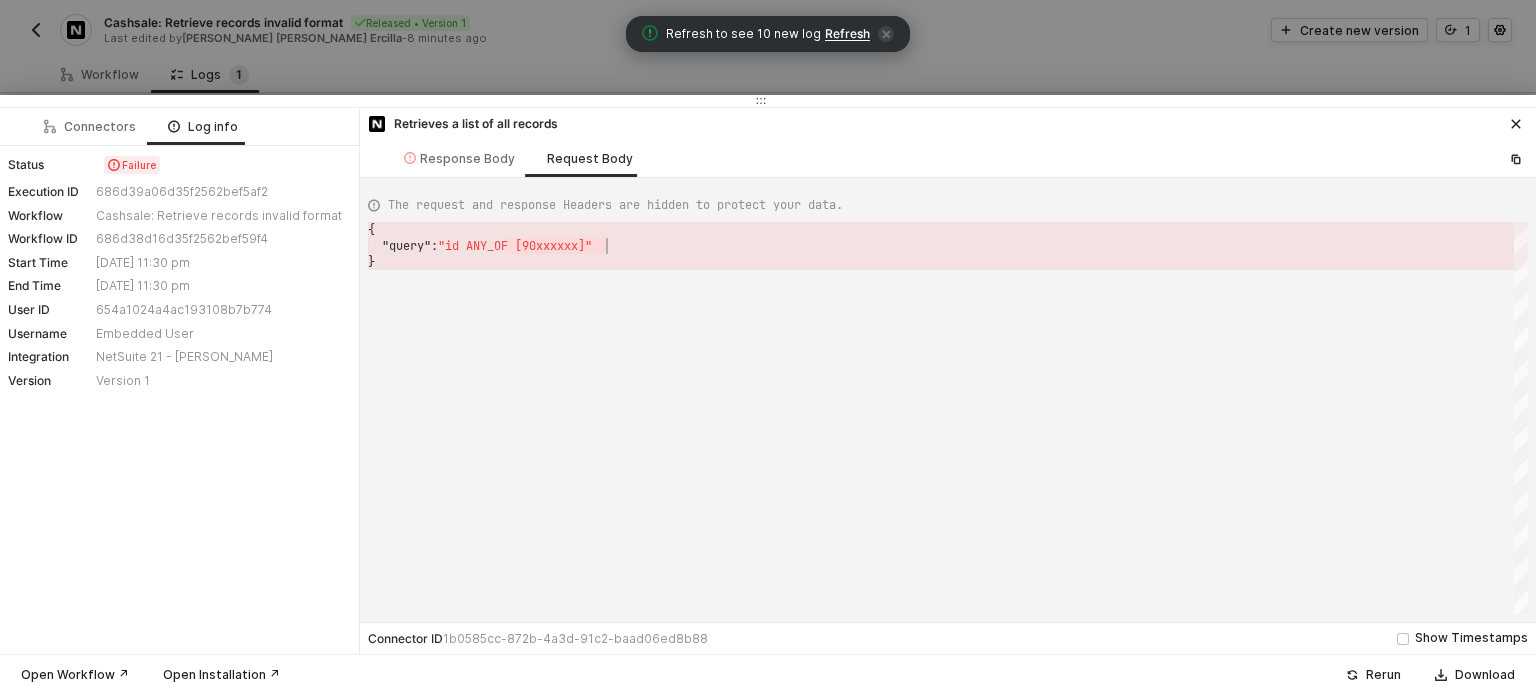scroll, scrollTop: 0, scrollLeft: 0, axis: both 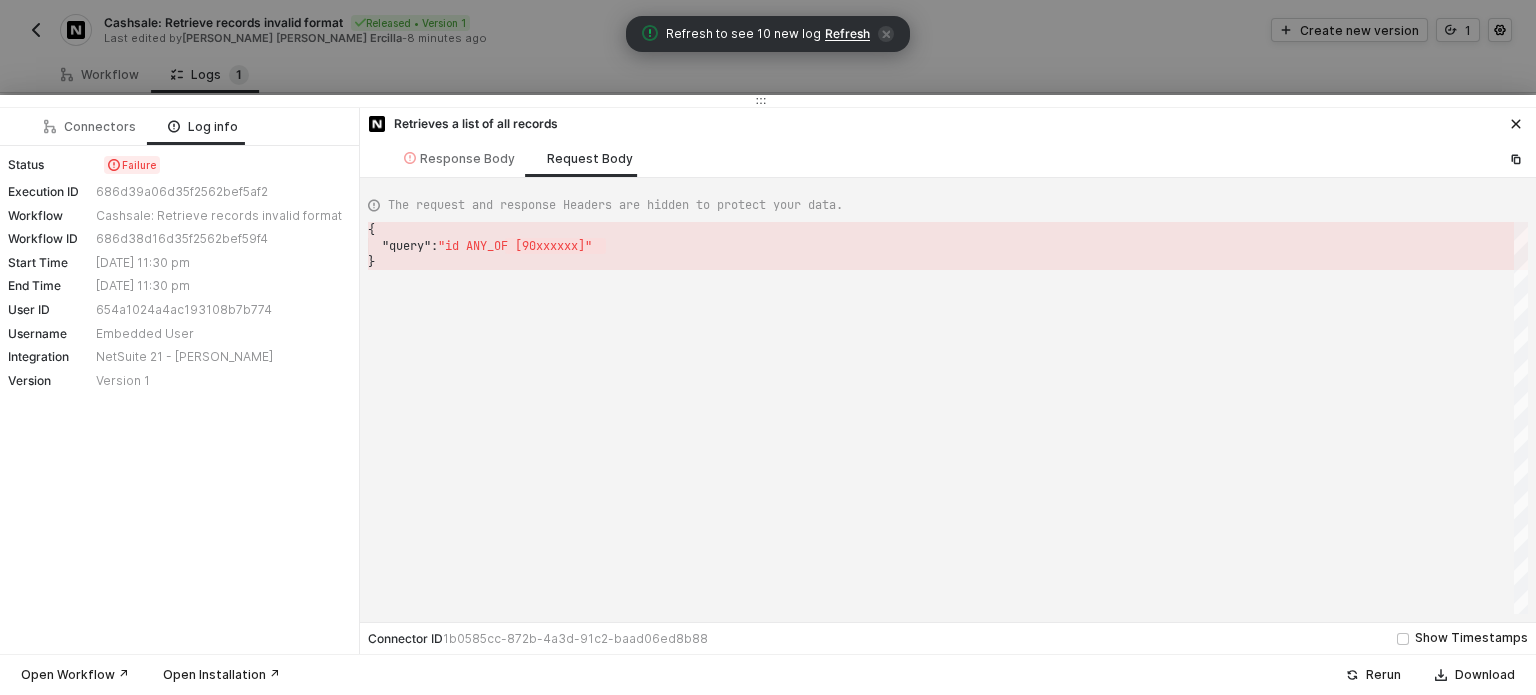 drag, startPoint x: 834, startPoint y: 37, endPoint x: 1056, endPoint y: 63, distance: 223.51733 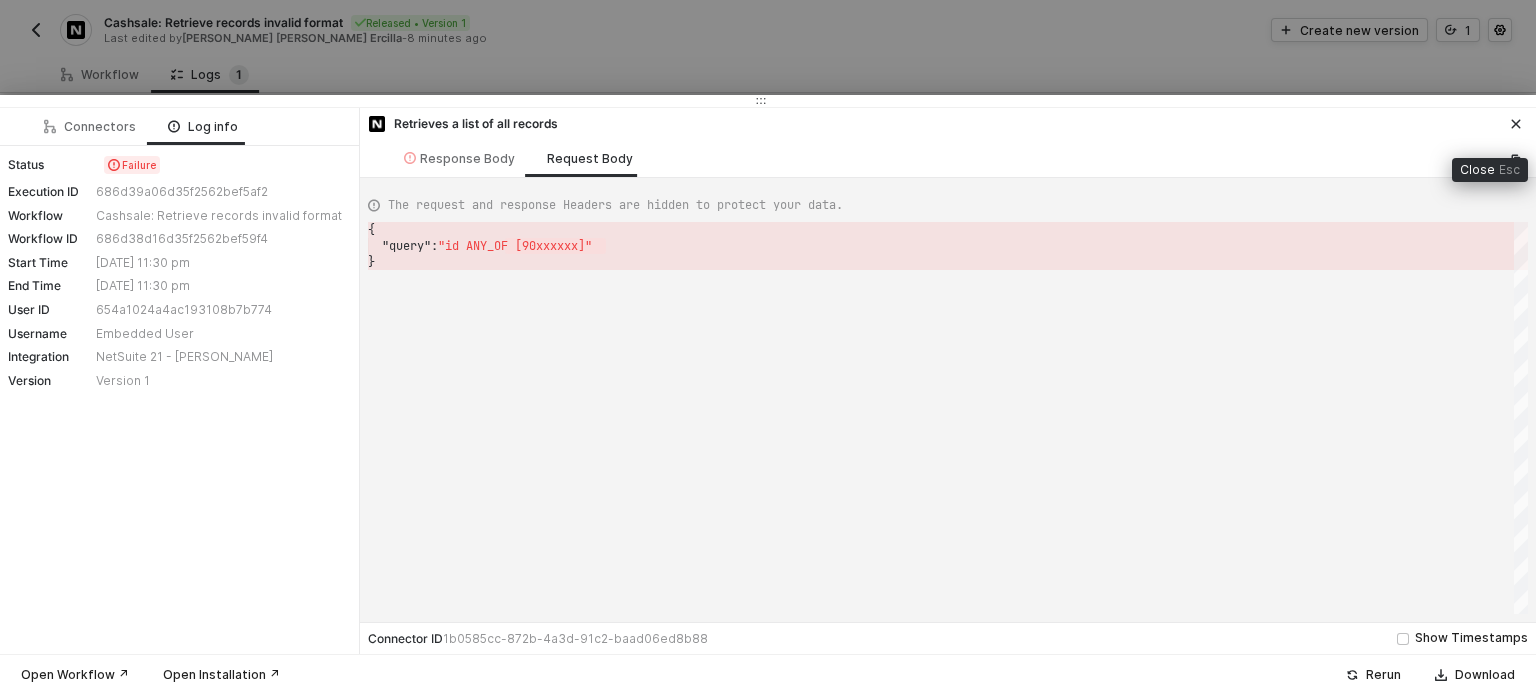click 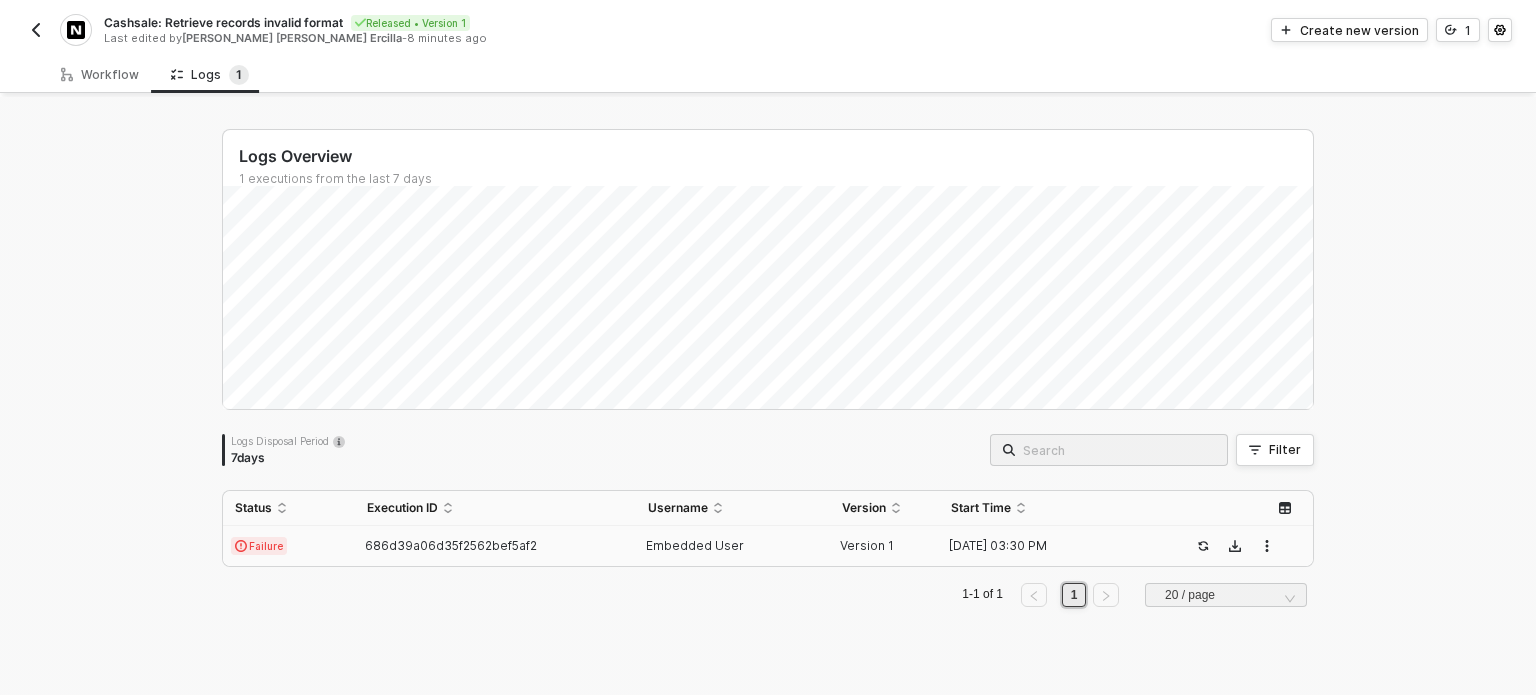 click at bounding box center (36, 30) 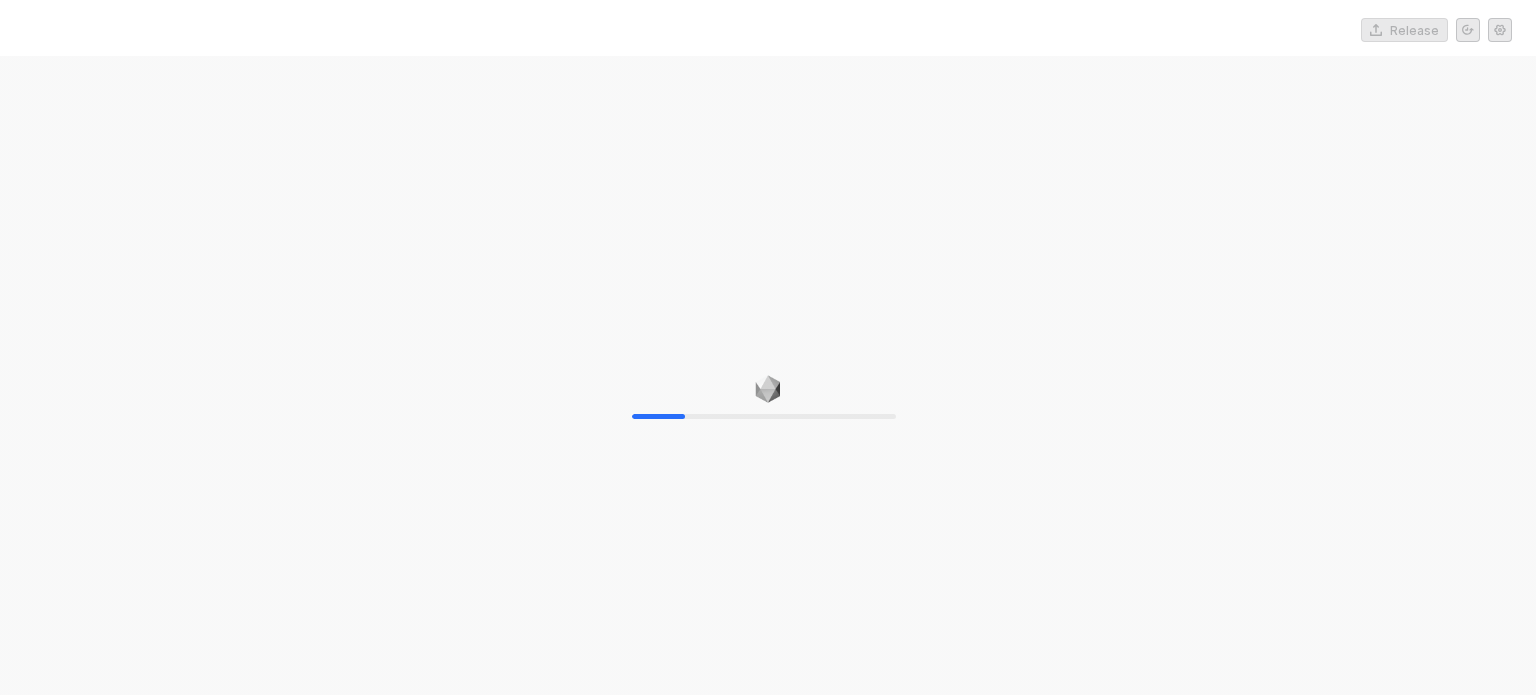 scroll, scrollTop: 0, scrollLeft: 0, axis: both 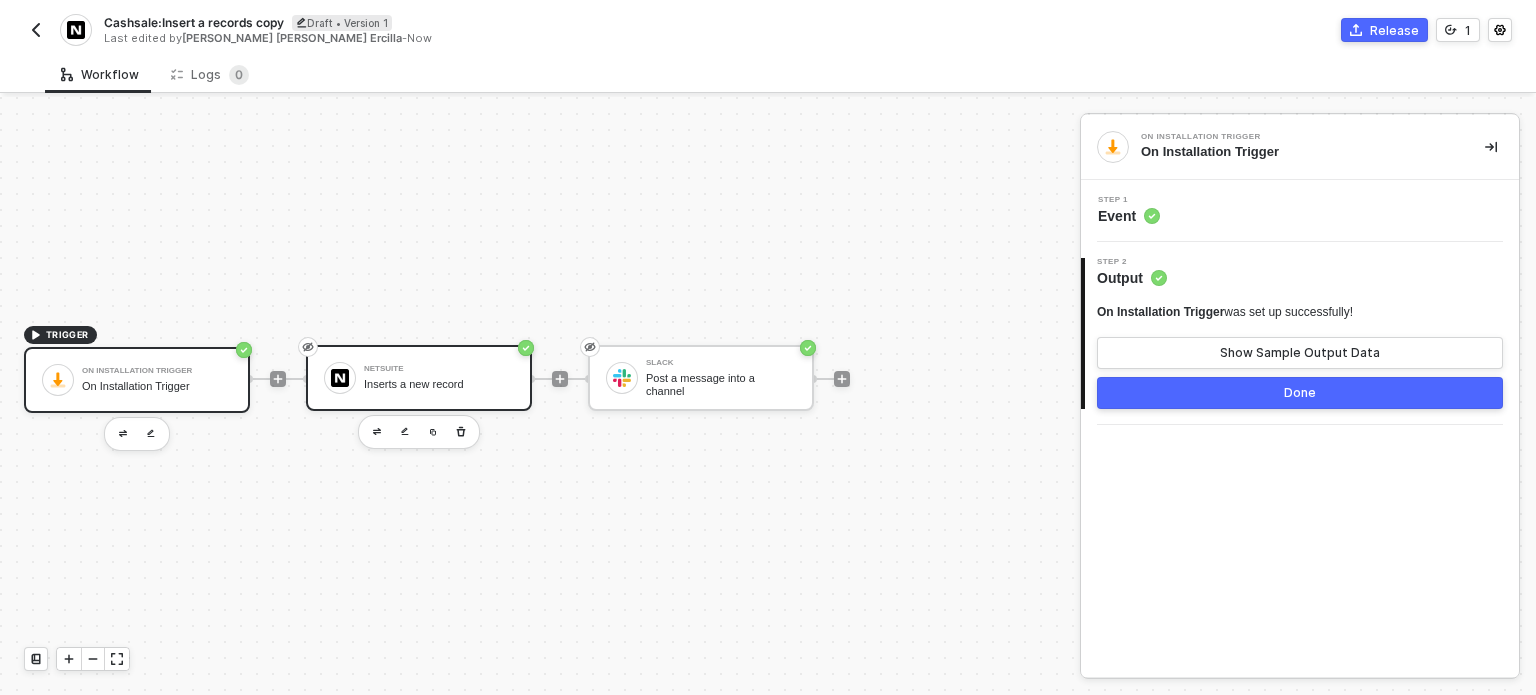 click on "NetSuite Inserts a new record" at bounding box center [419, 378] 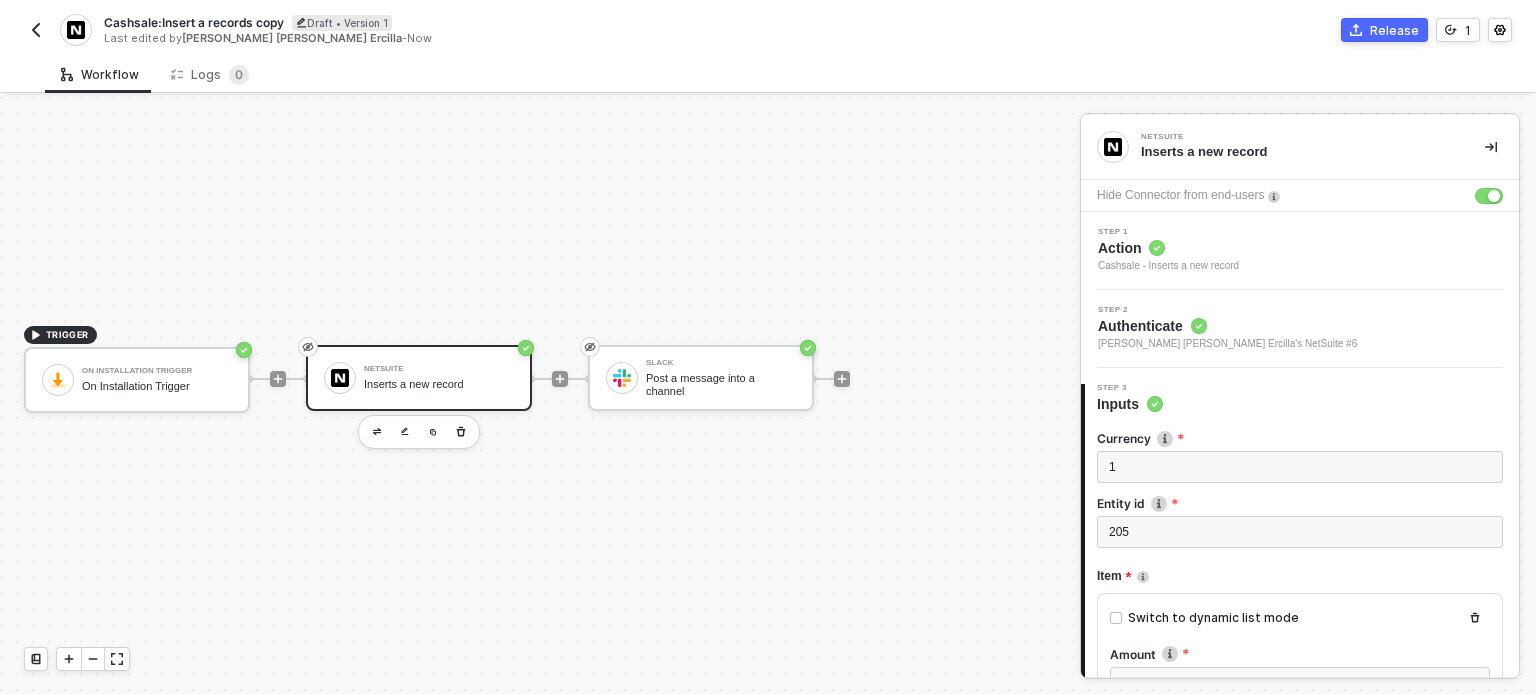 click on "Action" at bounding box center (1168, 248) 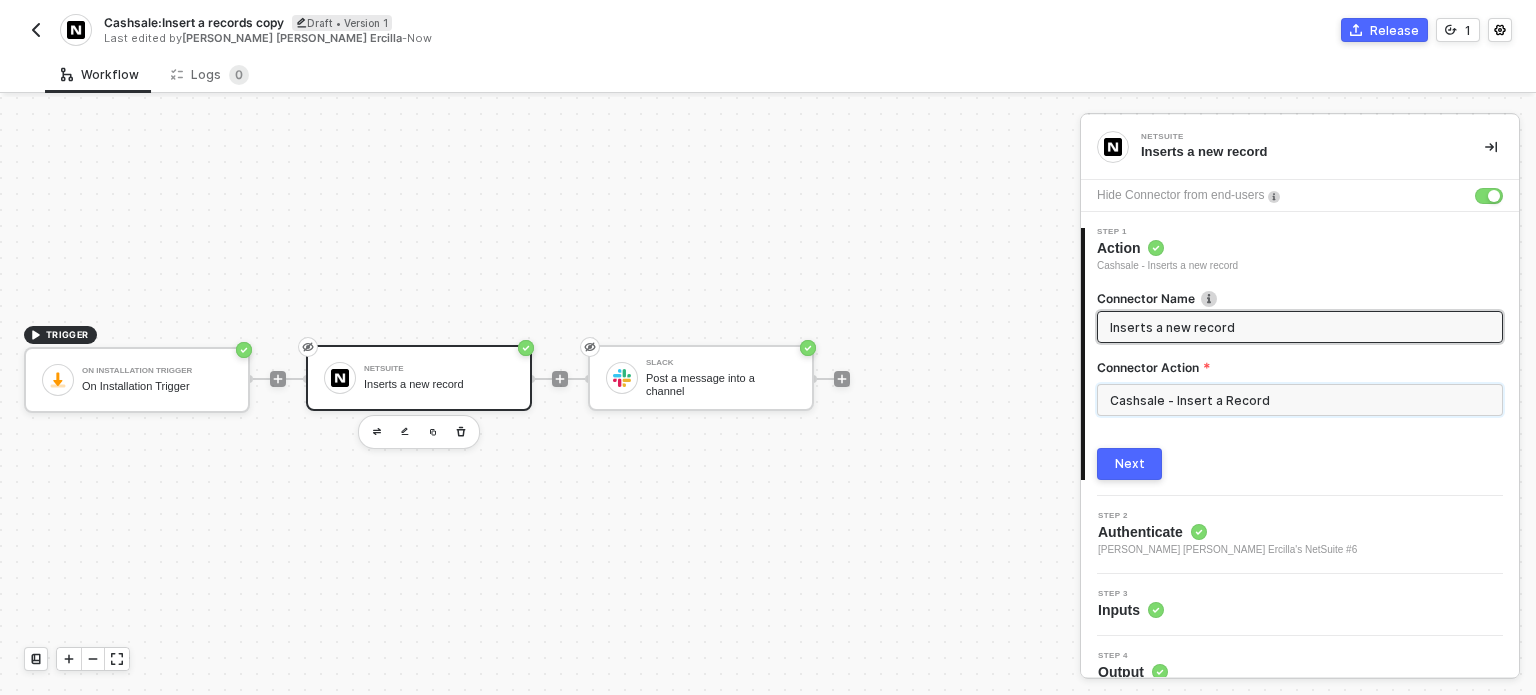 click on "Cashsale - Insert a Record" at bounding box center [1300, 400] 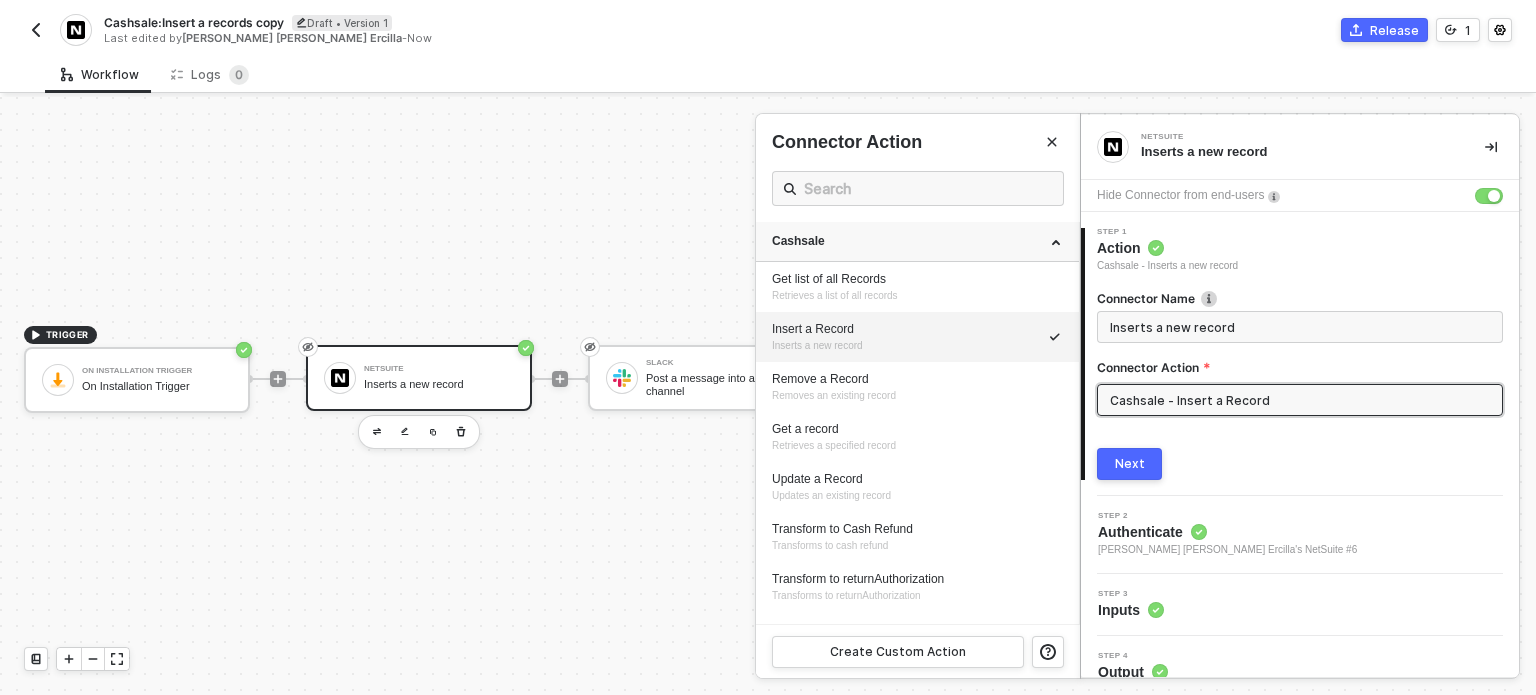 click on "Cashsale" at bounding box center [917, 241] 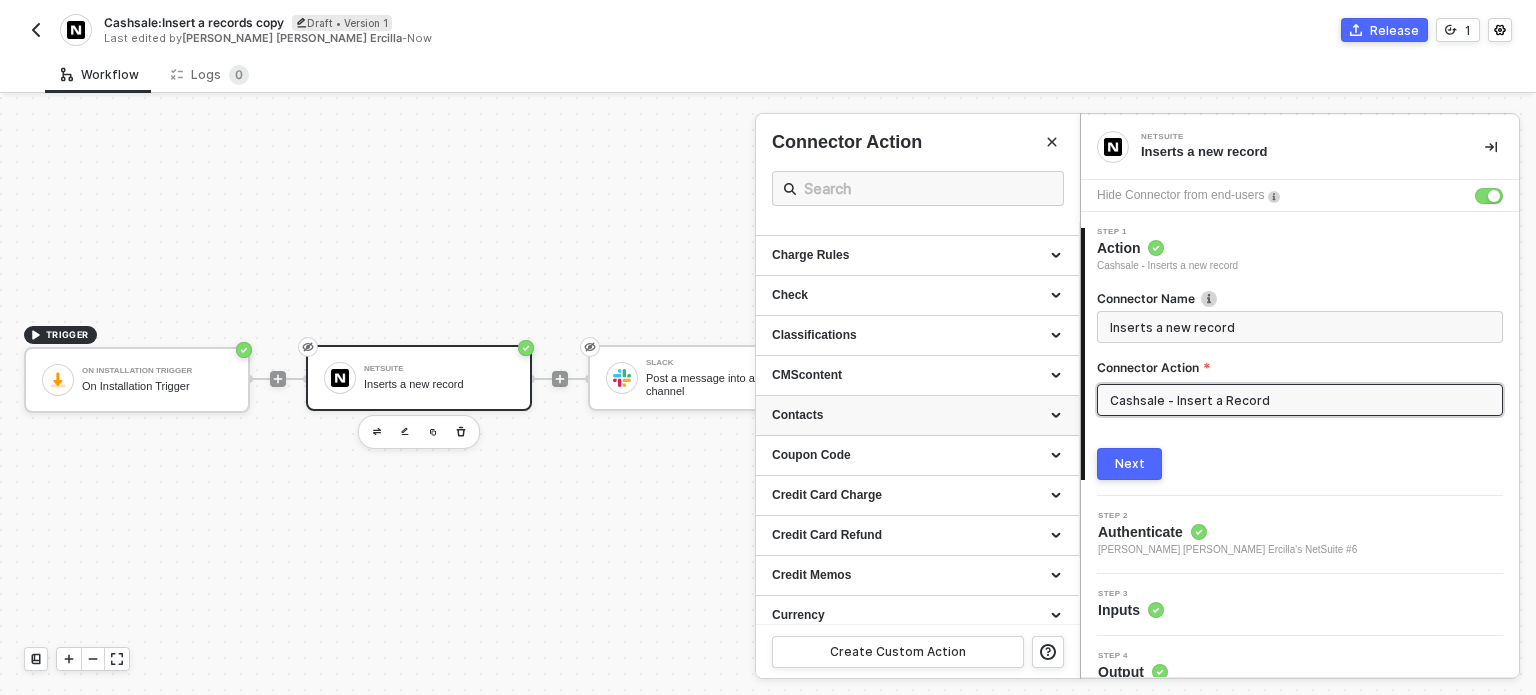 scroll, scrollTop: 100, scrollLeft: 0, axis: vertical 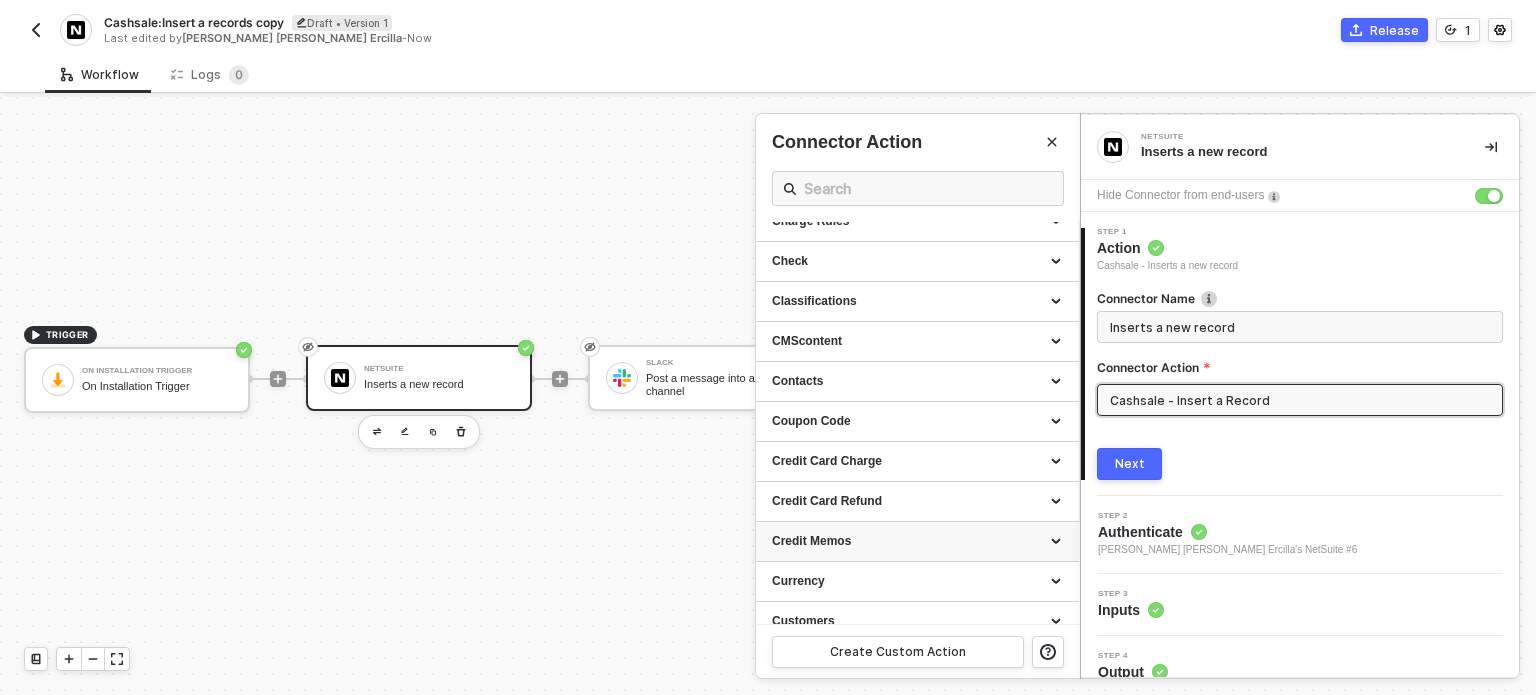 click on "Credit Memos" at bounding box center [917, 541] 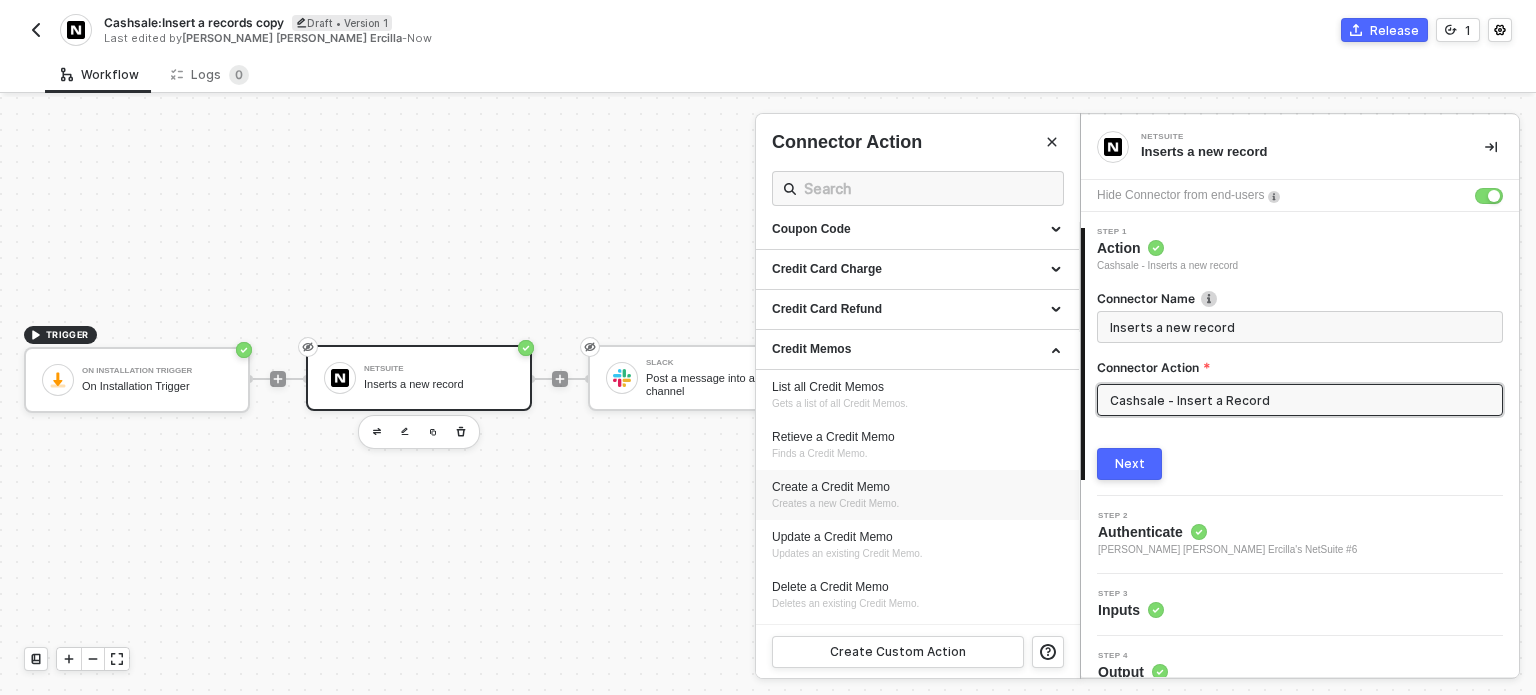 scroll, scrollTop: 300, scrollLeft: 0, axis: vertical 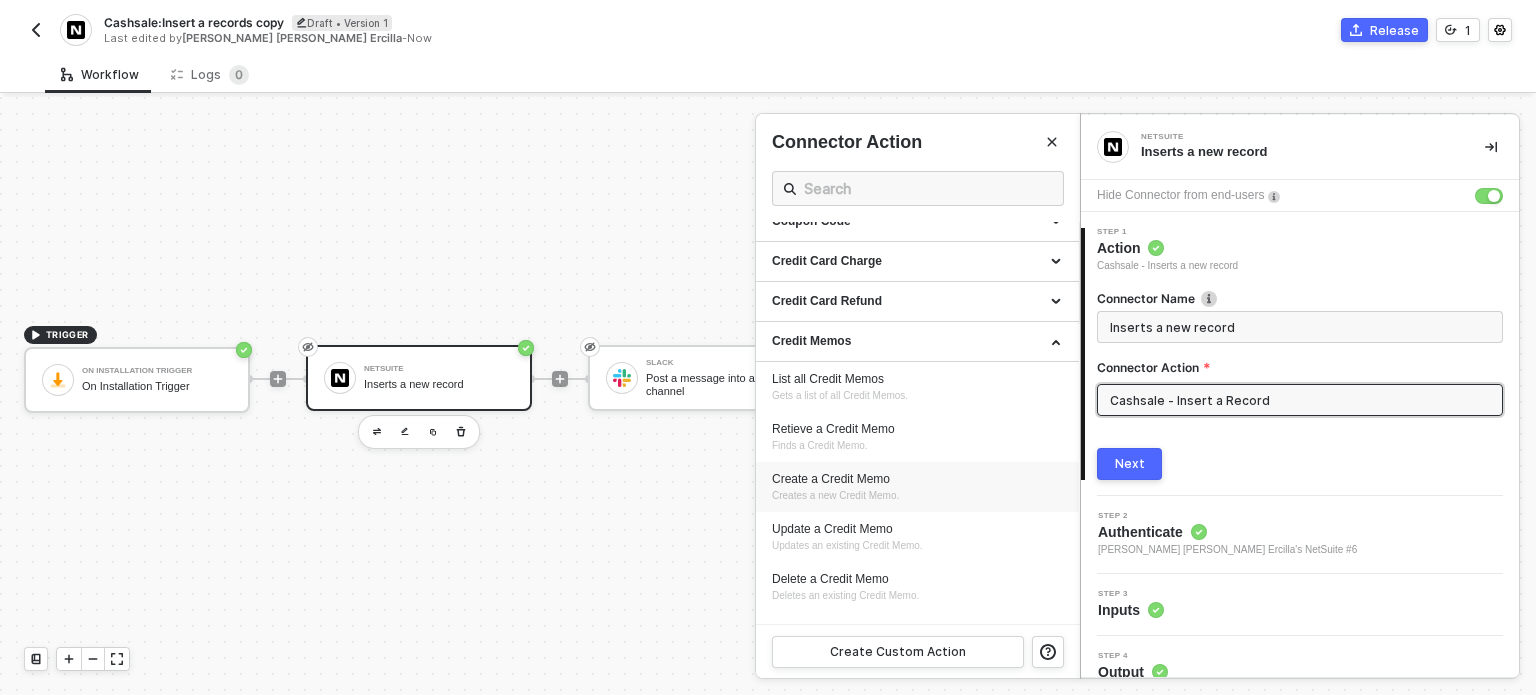 click on "Create a Credit Memo" at bounding box center (917, 479) 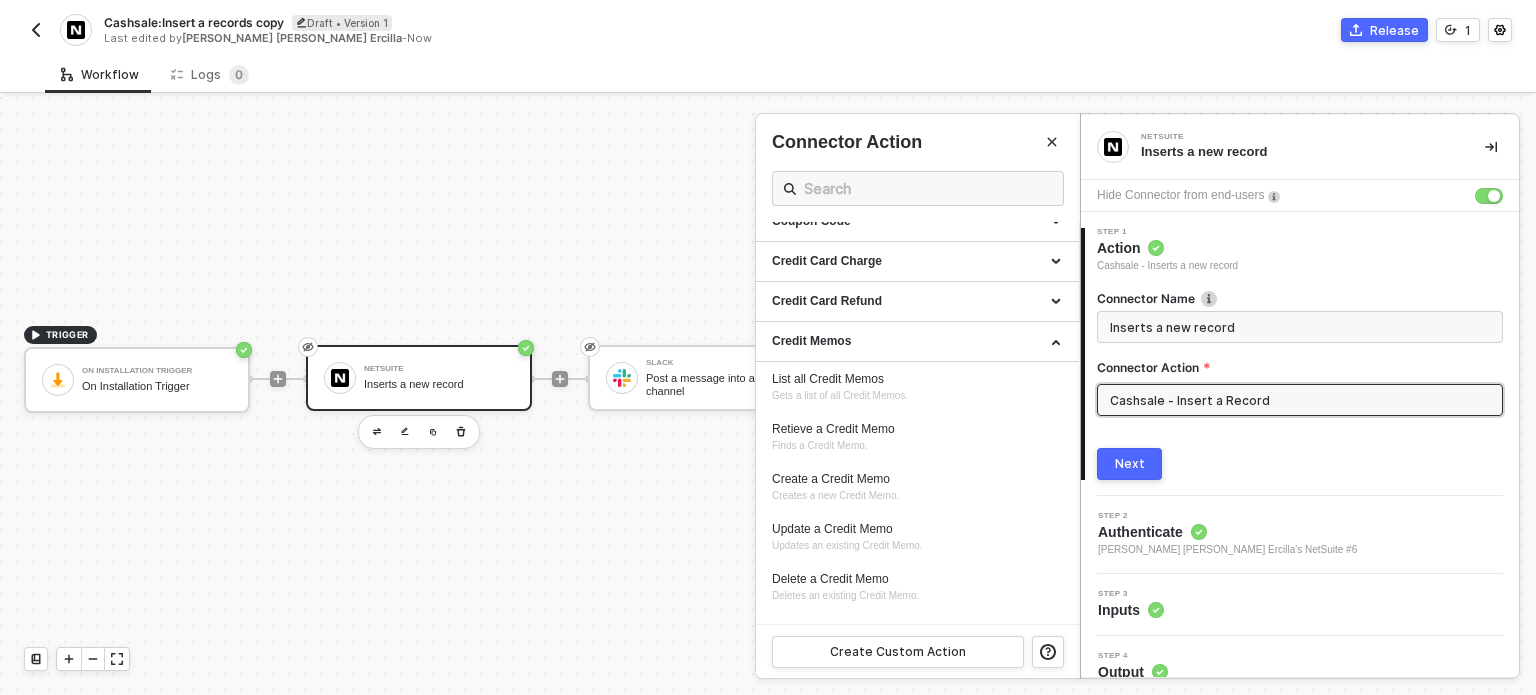 type on "Creates a new Credit Memo." 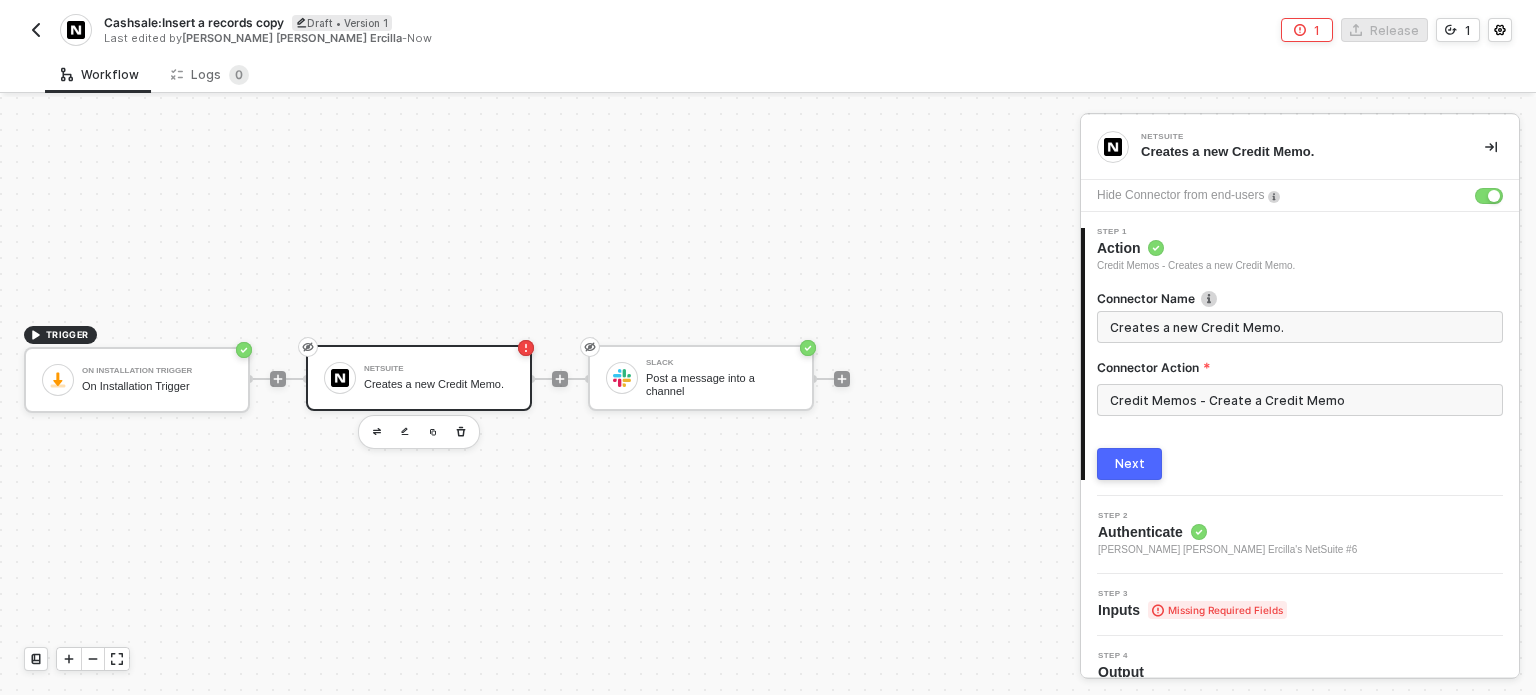 click on "Next" at bounding box center (1130, 464) 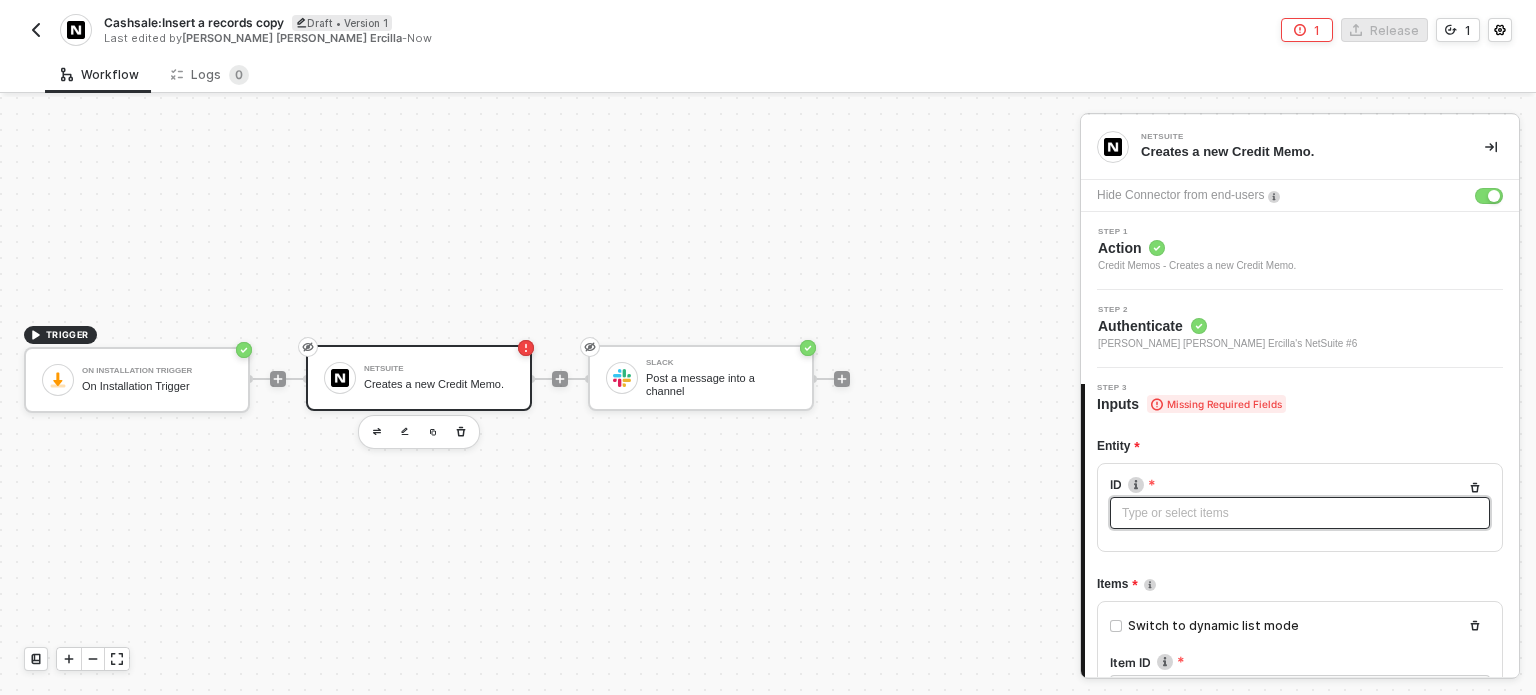 click on "Type or select items ﻿" at bounding box center [1300, 513] 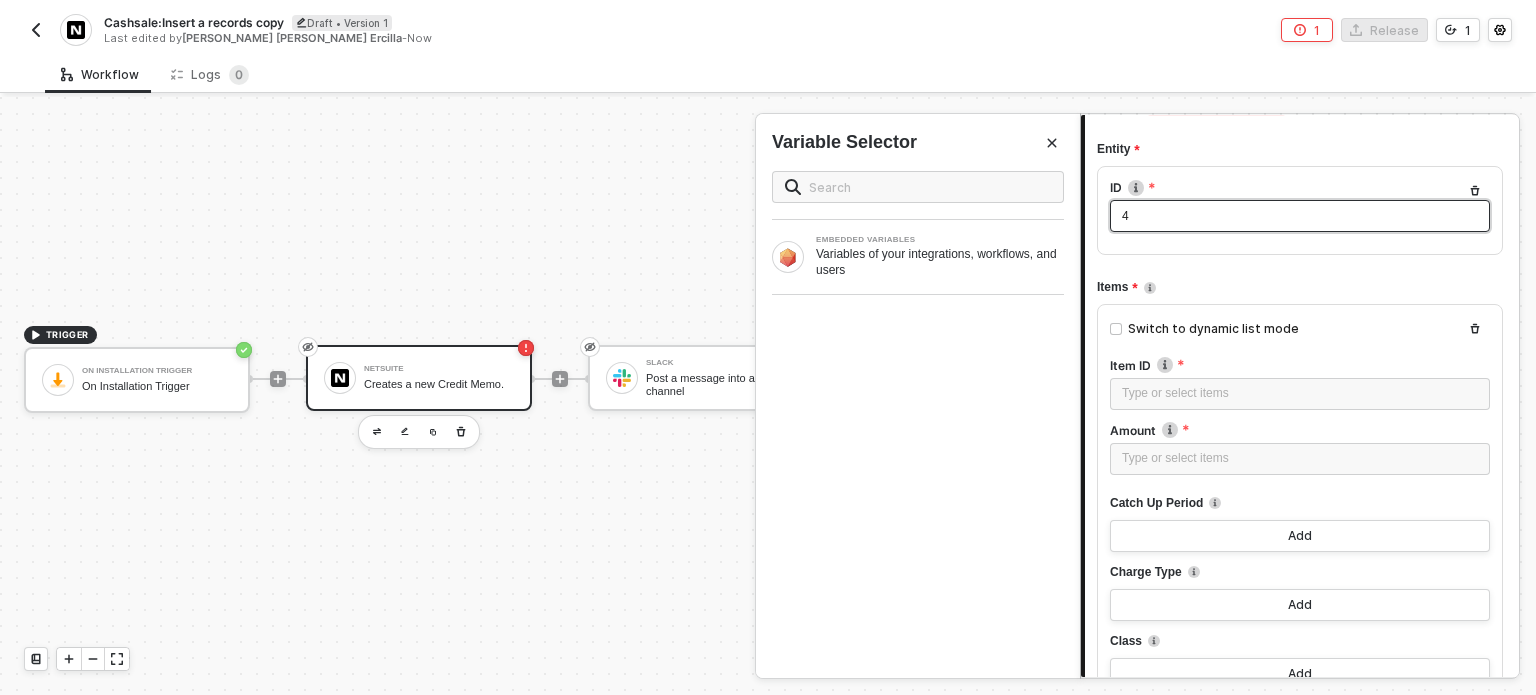 scroll, scrollTop: 300, scrollLeft: 0, axis: vertical 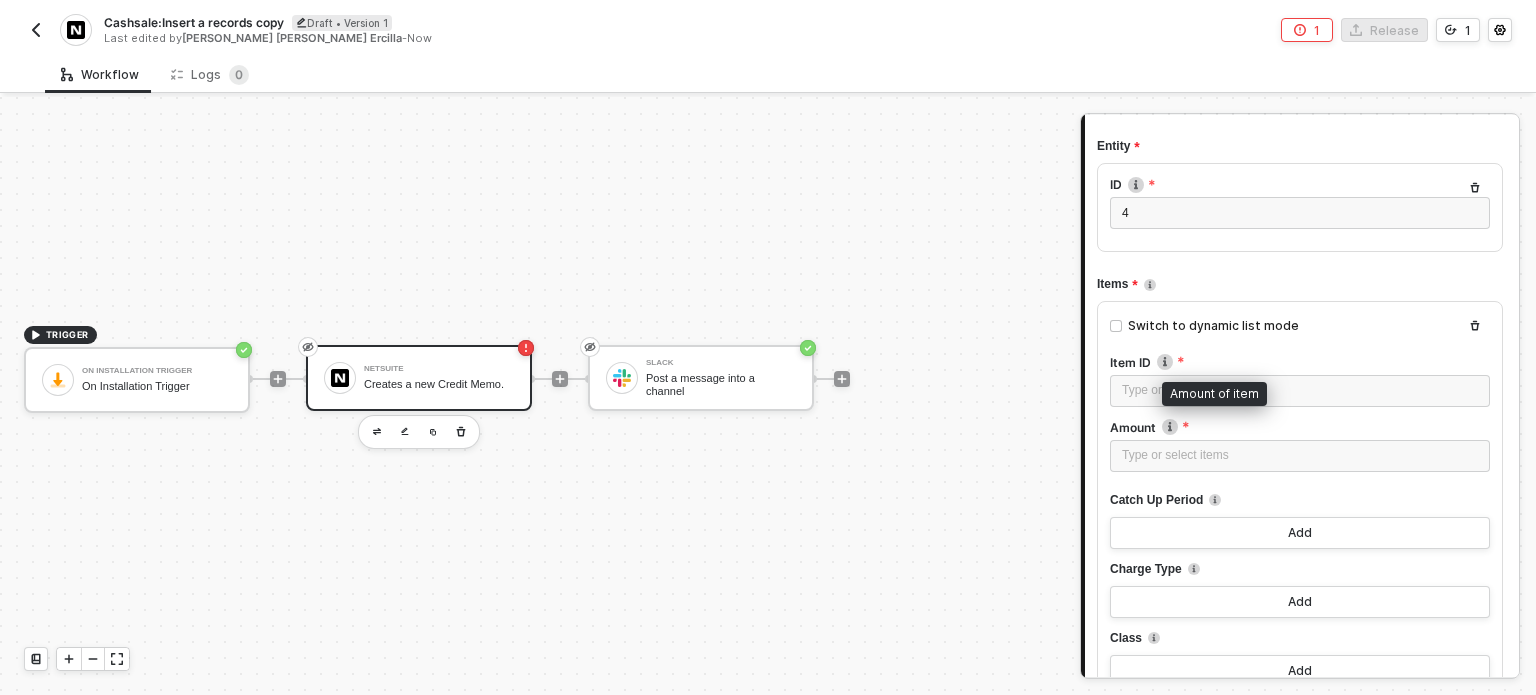 click on "Amount of item" at bounding box center [1214, 394] 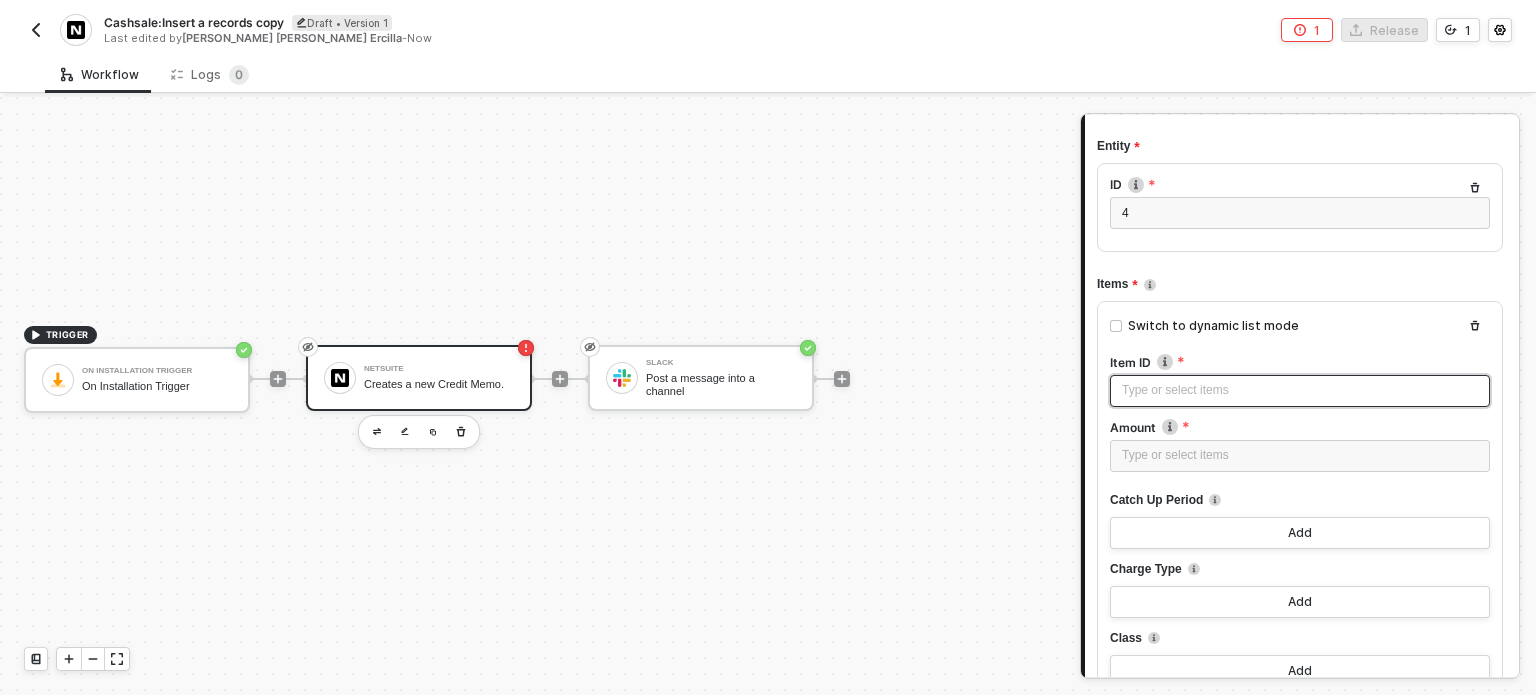 click on "Type or select items ﻿" at bounding box center [1300, 390] 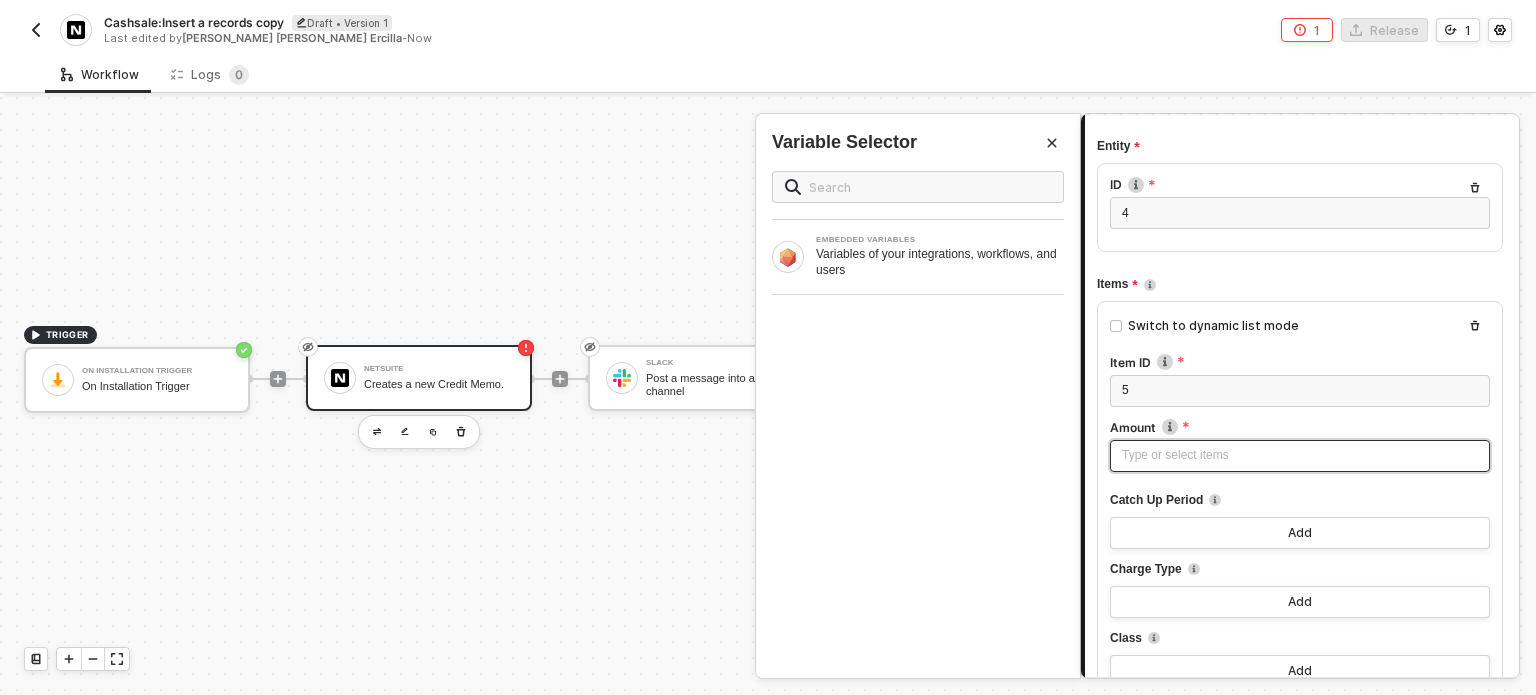 click on "Type or select items ﻿" at bounding box center [1300, 455] 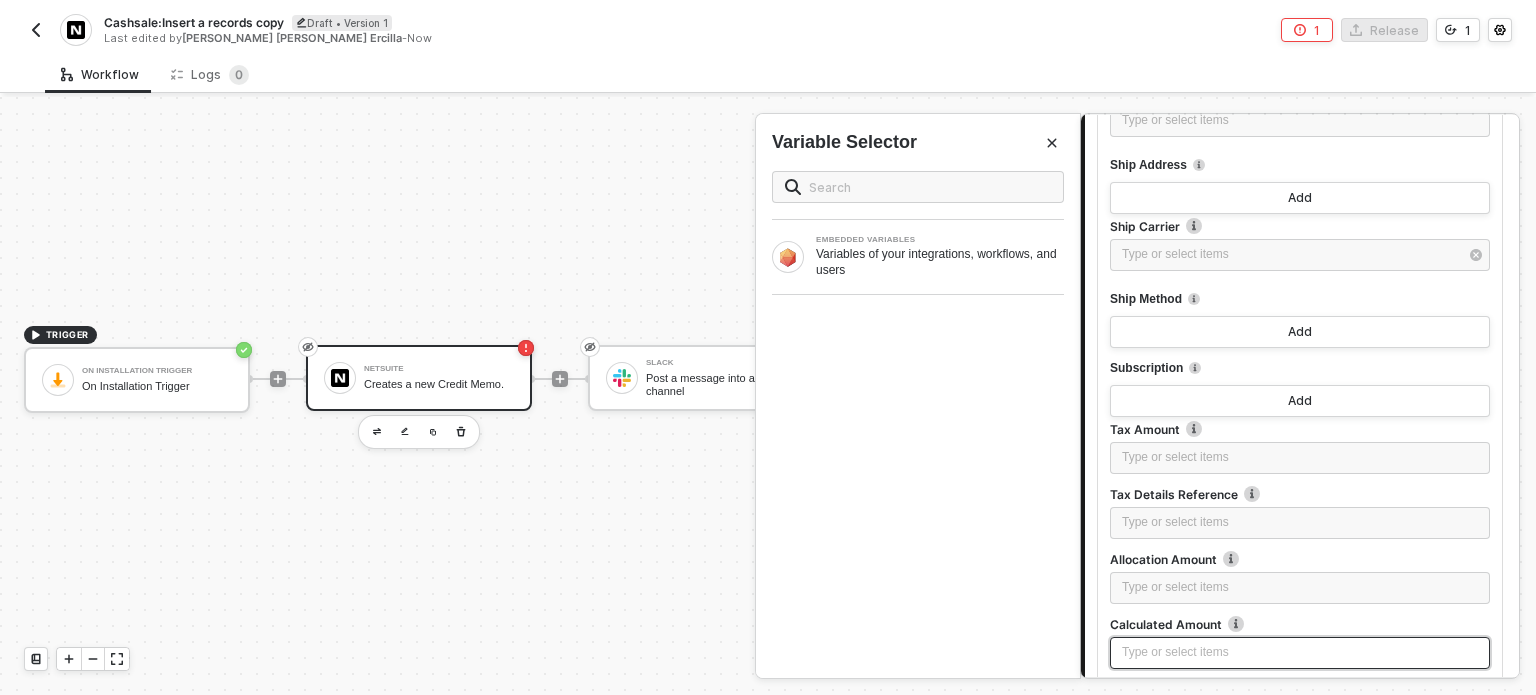 scroll, scrollTop: 2700, scrollLeft: 0, axis: vertical 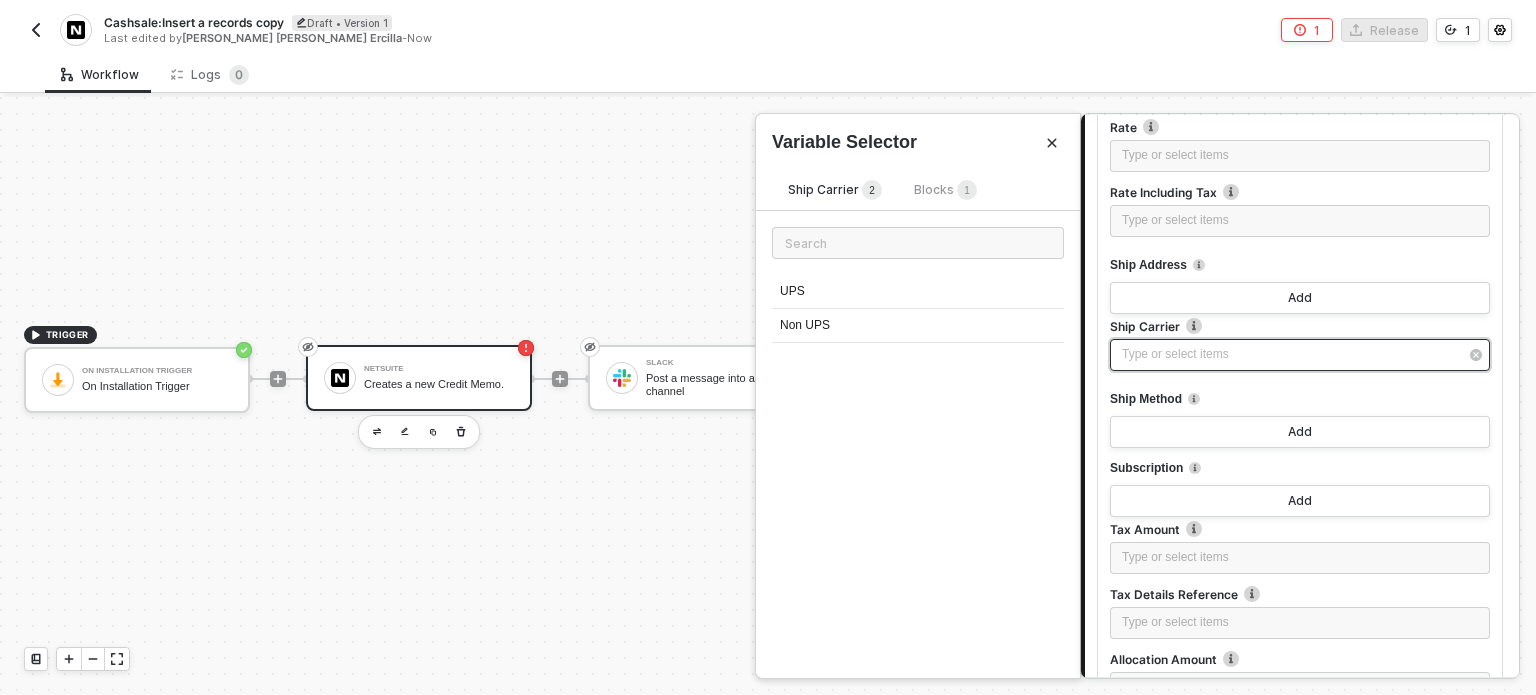 click on "Type or select items ﻿" at bounding box center [1290, 354] 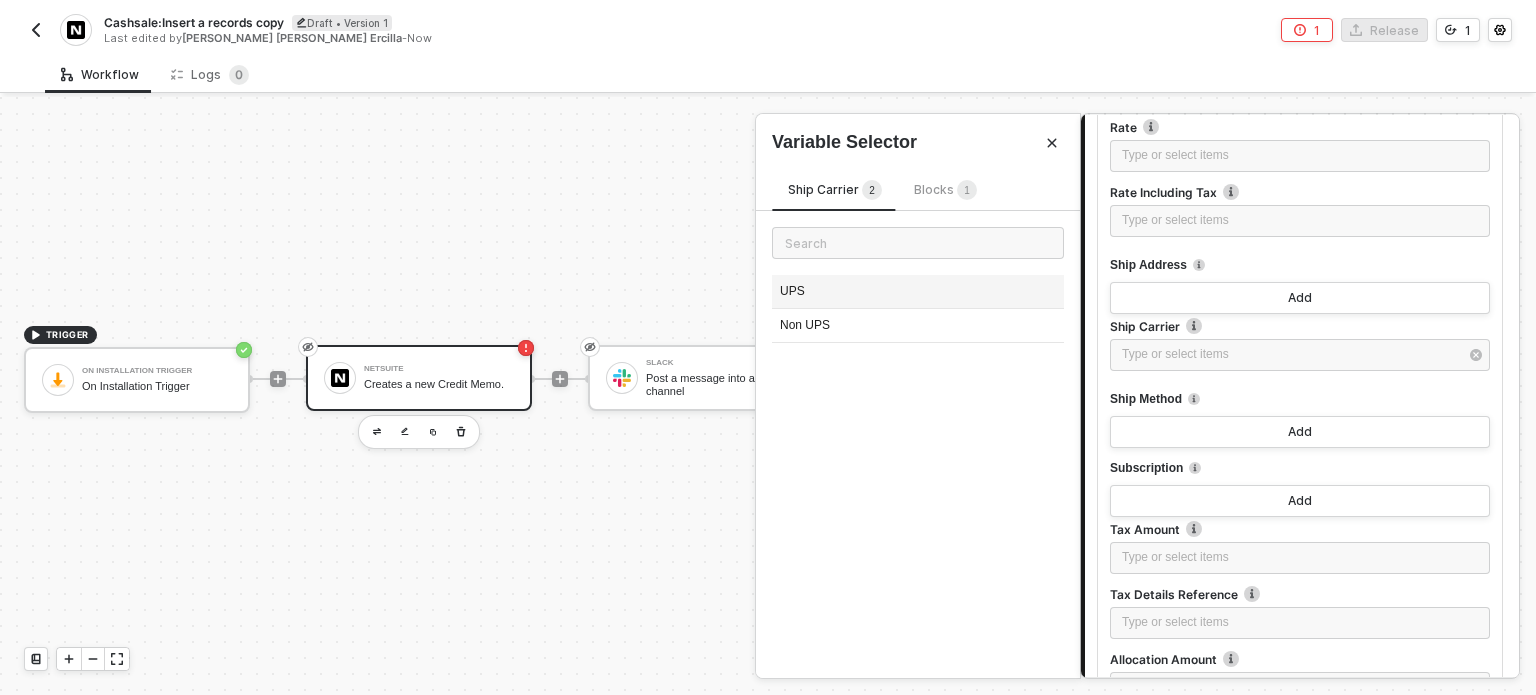 click on "UPS" at bounding box center (918, 292) 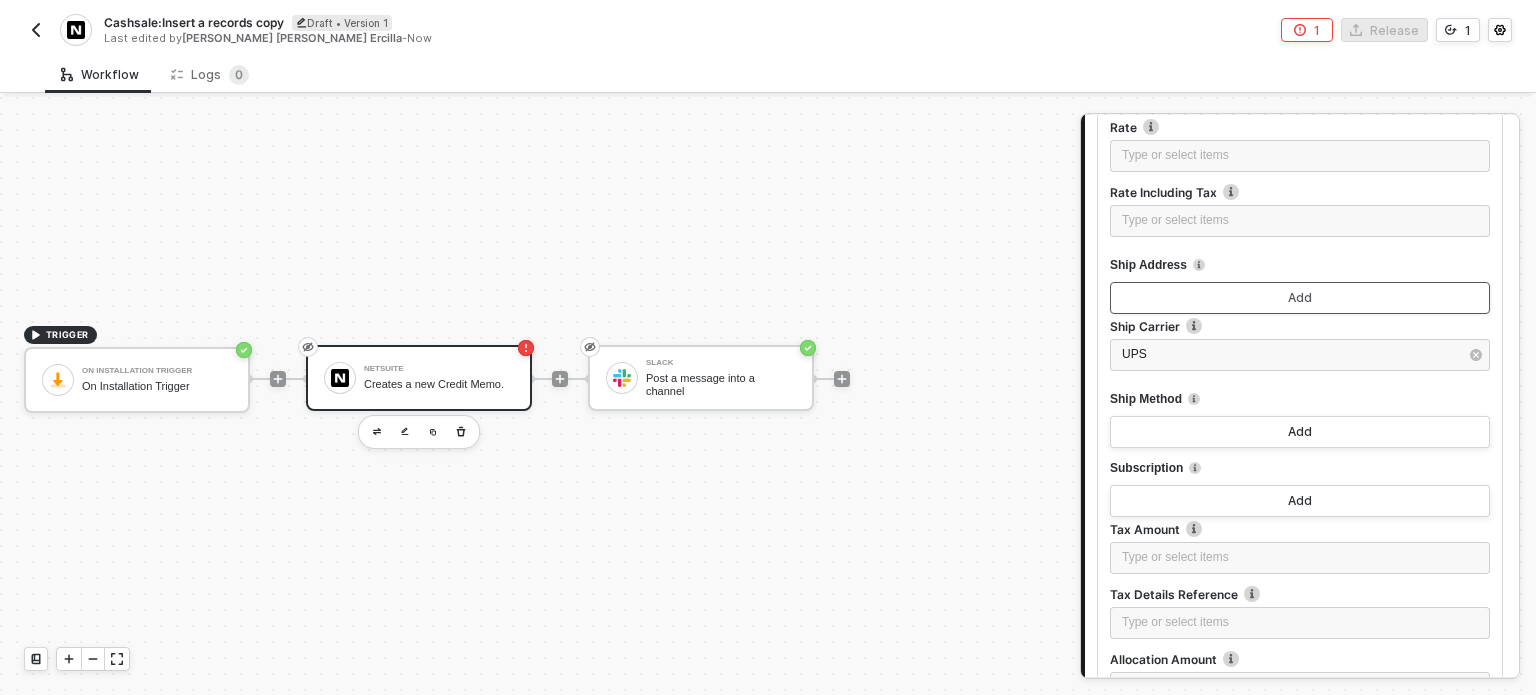 click on "Add" at bounding box center (1300, 298) 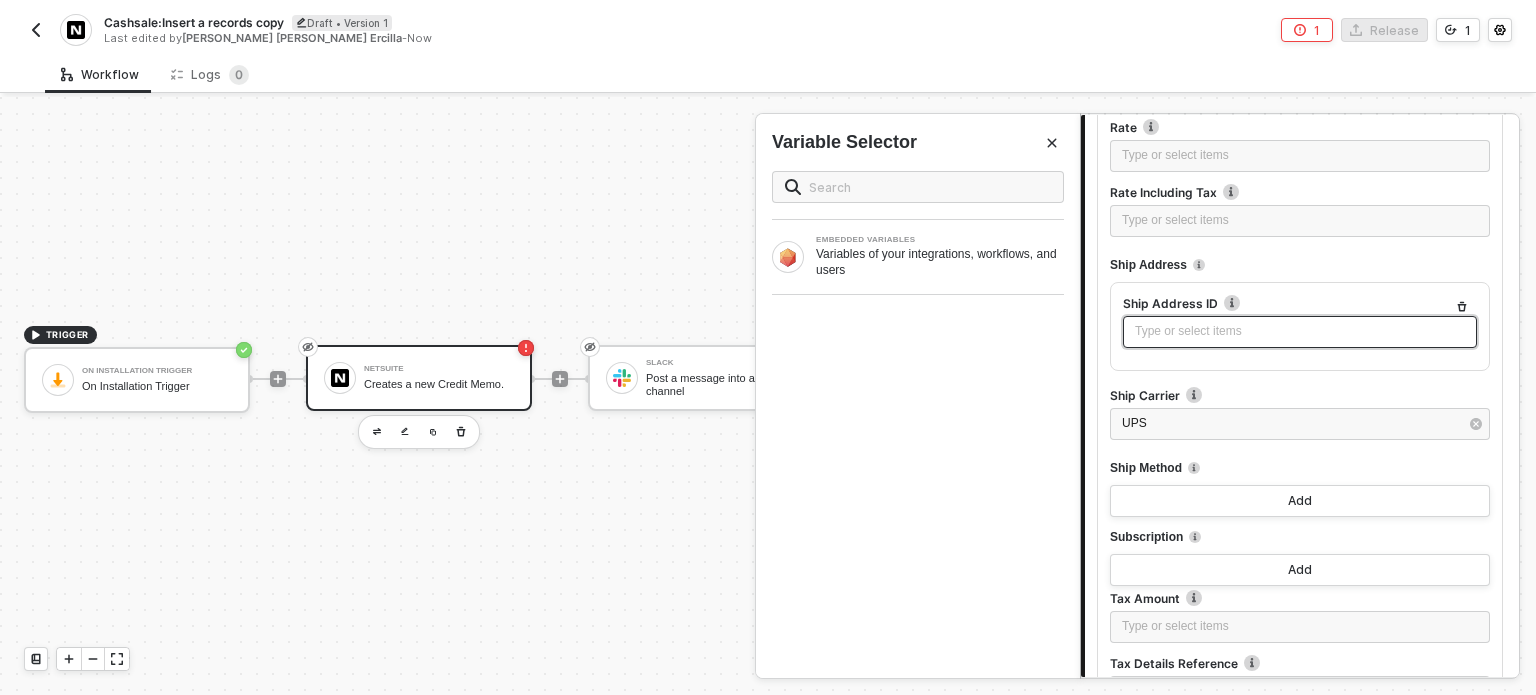 click on "Type or select items ﻿" at bounding box center (1300, 332) 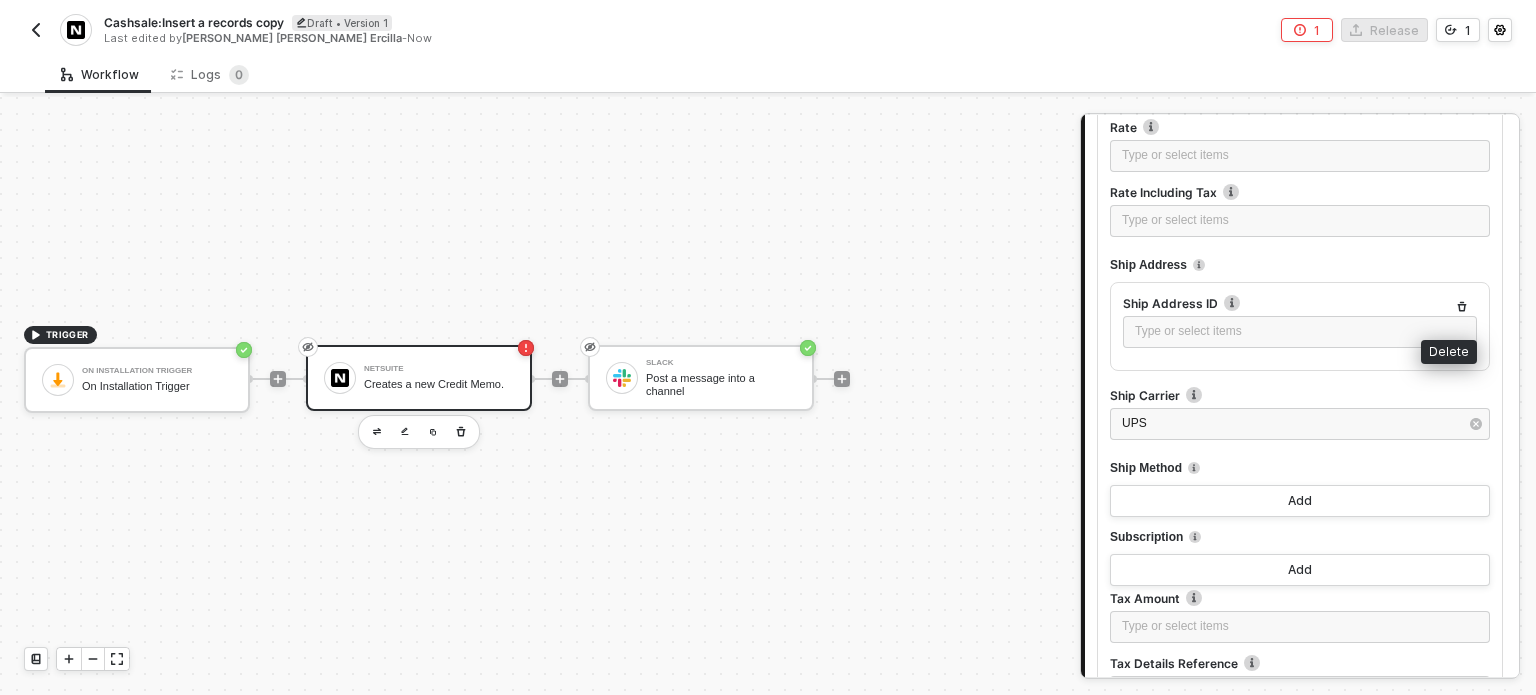 click 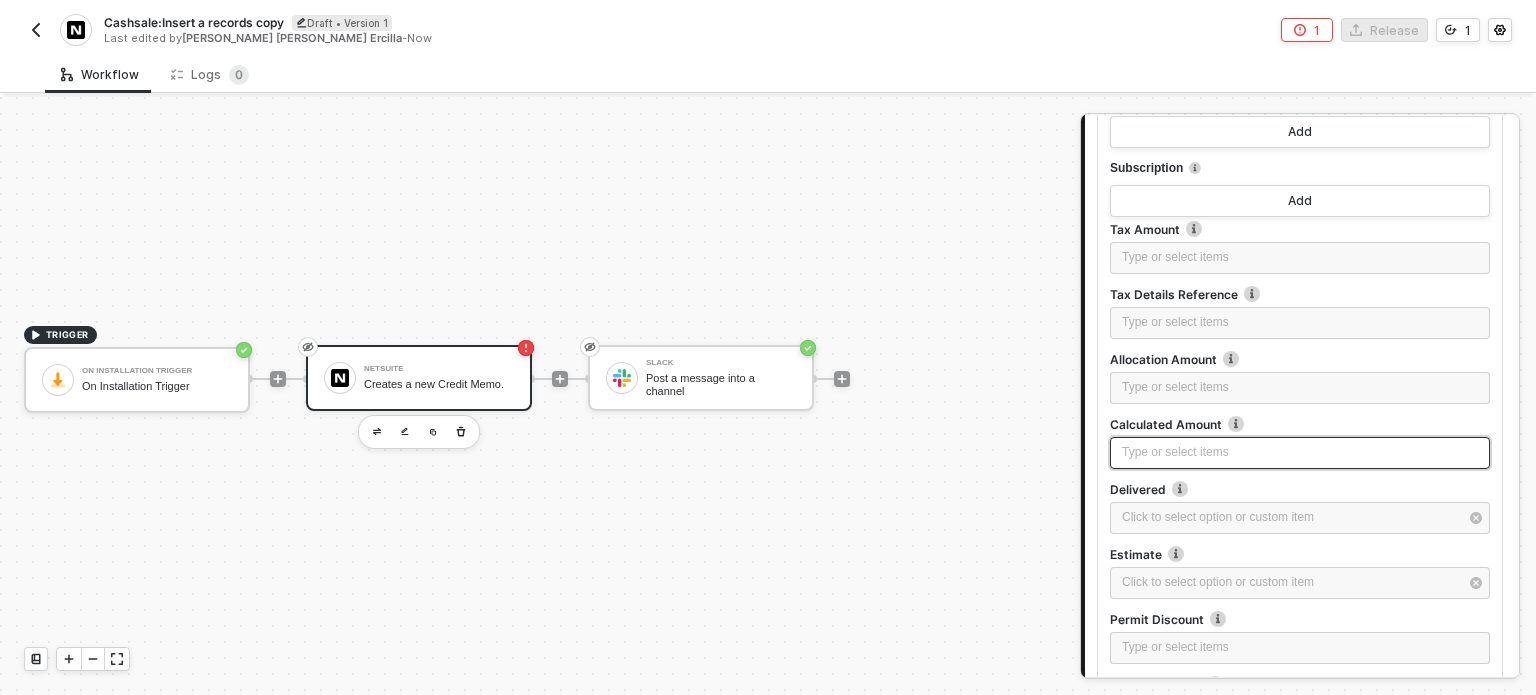 scroll, scrollTop: 3200, scrollLeft: 0, axis: vertical 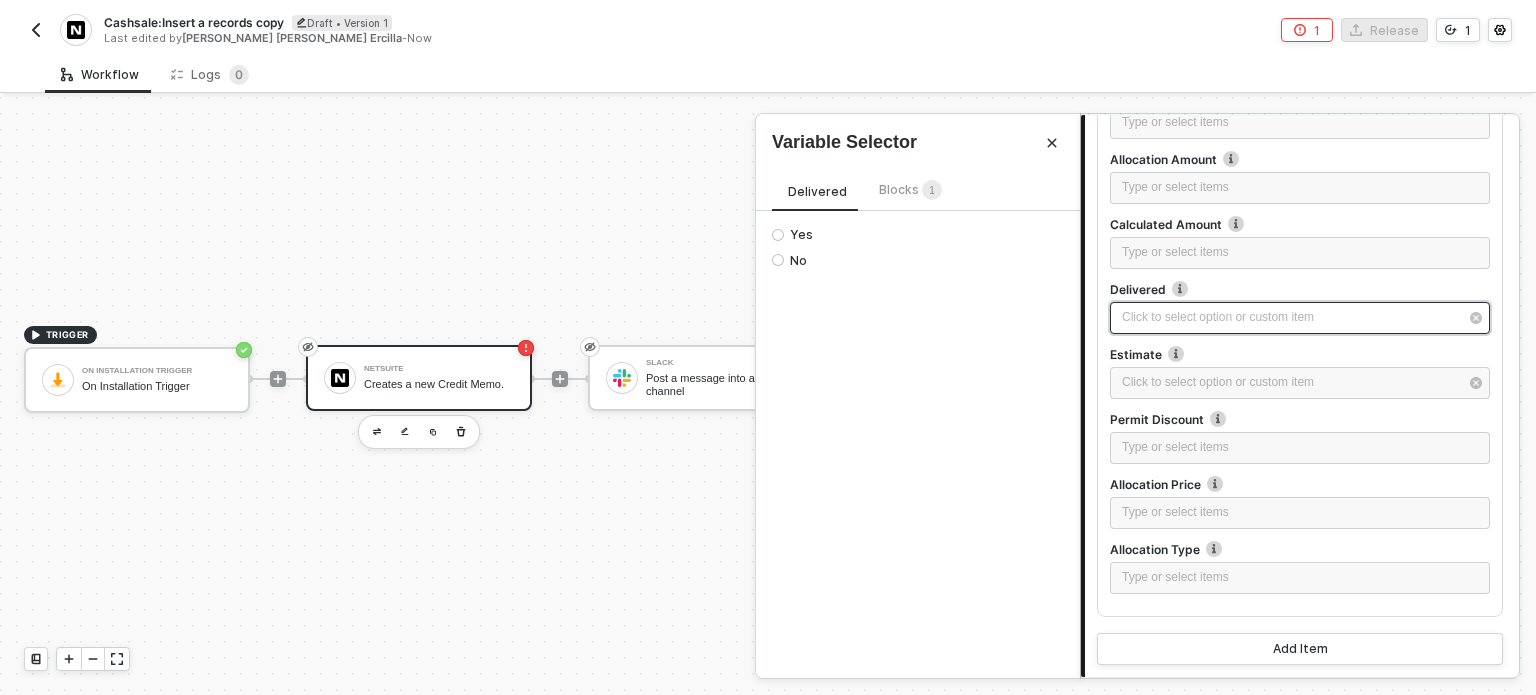 click on "Click to select option or custom item ﻿" at bounding box center [1290, 317] 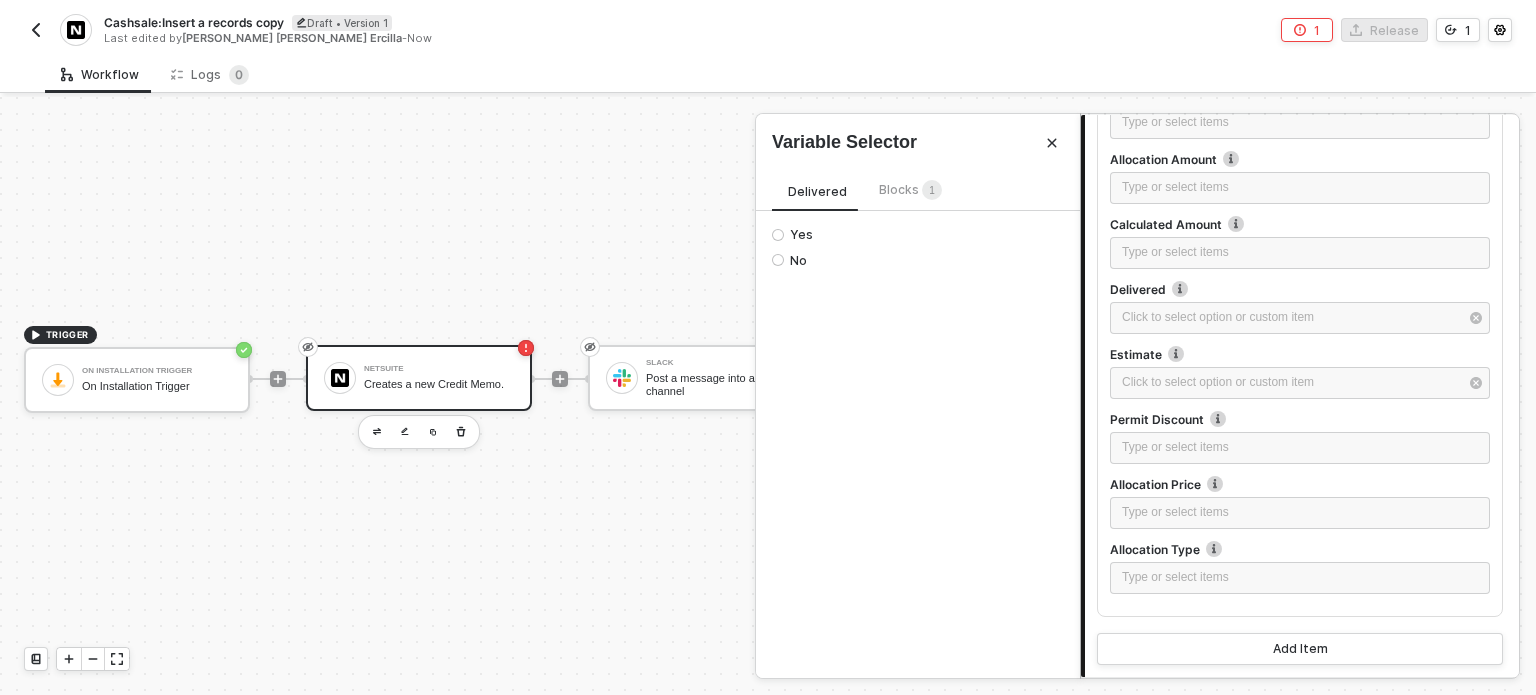 drag, startPoint x: 819, startPoint y: 230, endPoint x: 828, endPoint y: 236, distance: 10.816654 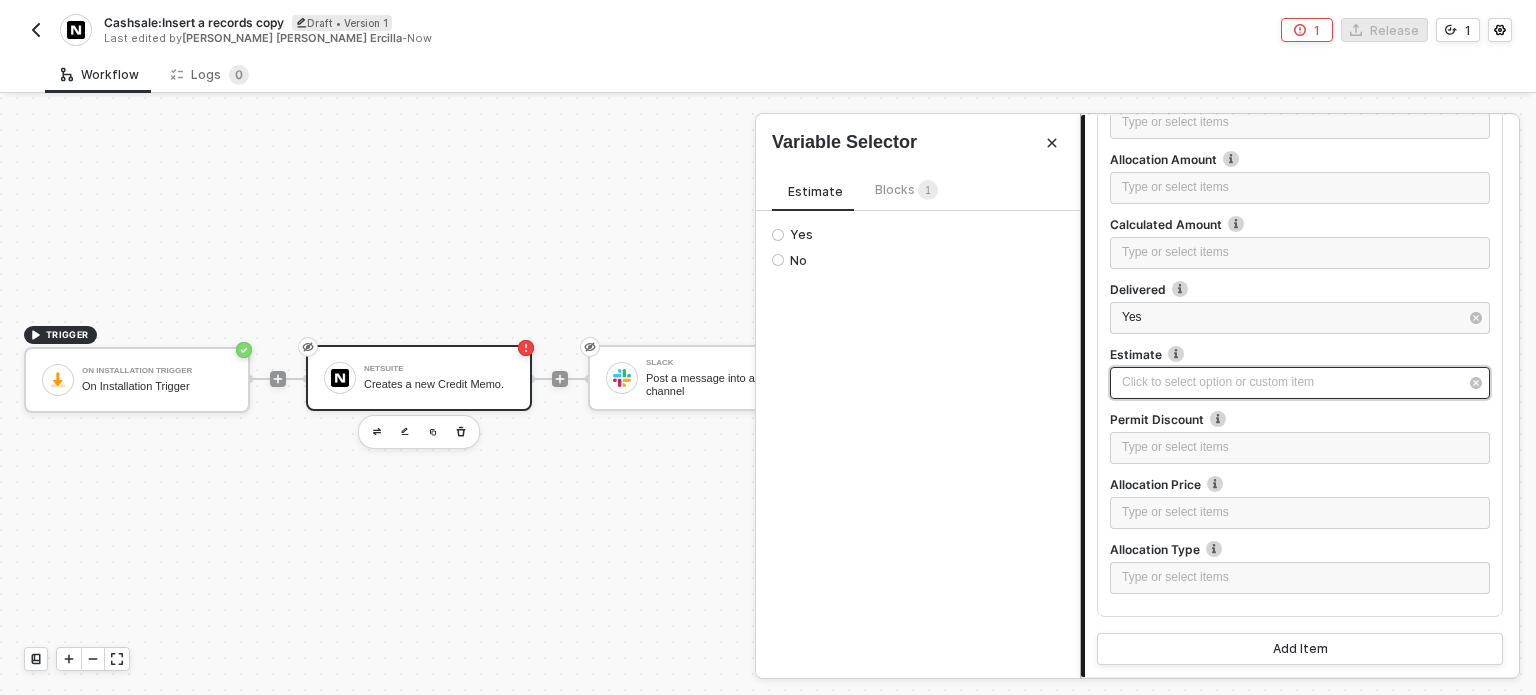 click on "Click to select option or custom item ﻿" at bounding box center (1300, 383) 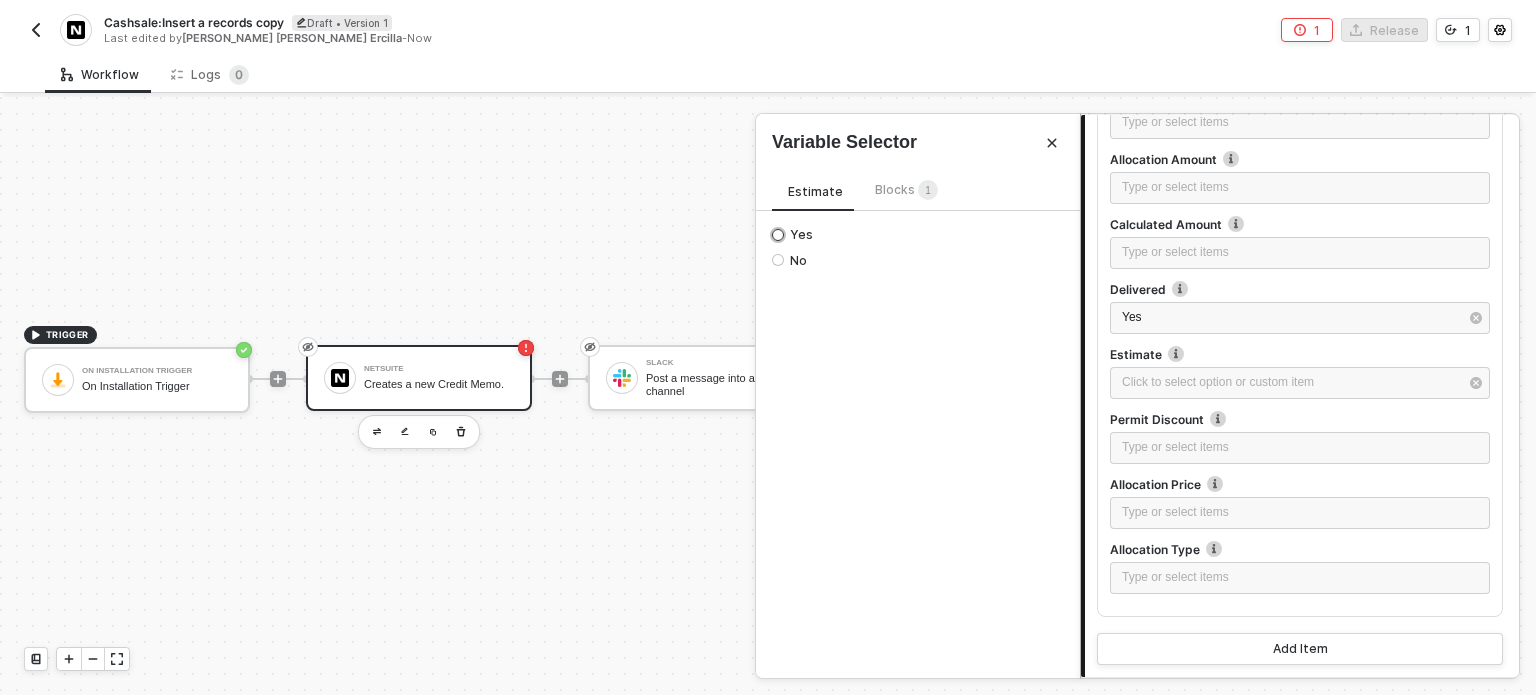 click on "Yes" at bounding box center [798, 235] 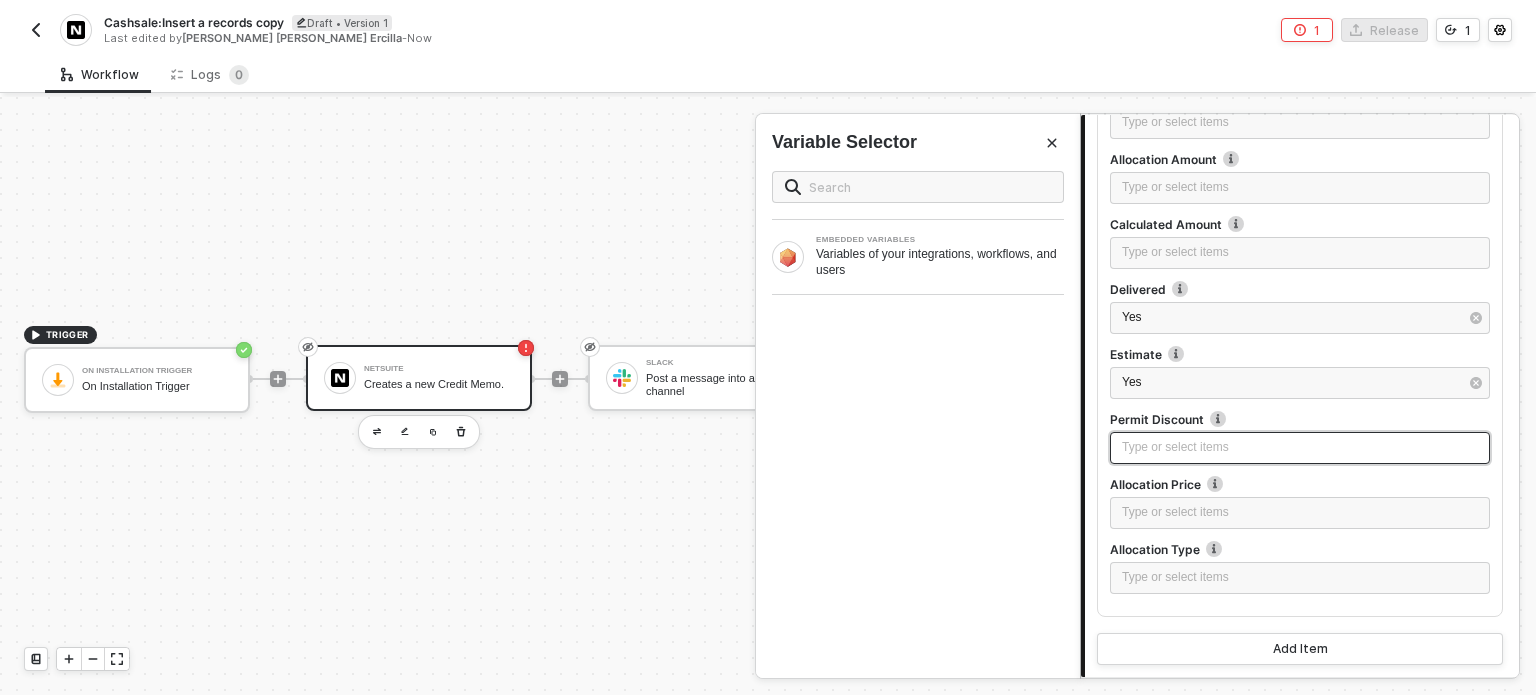 click on "Type or select items ﻿" at bounding box center (1300, 447) 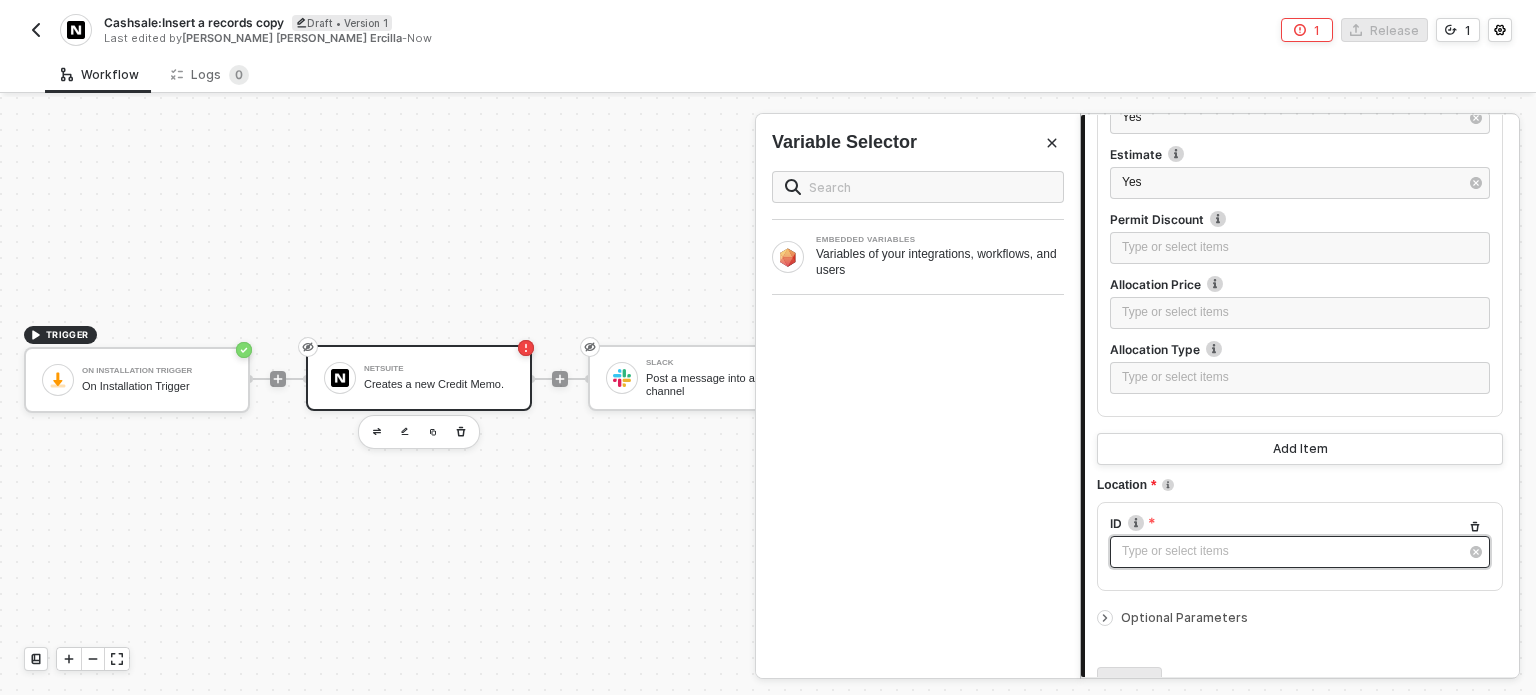 click on "Type or select items ﻿" at bounding box center [1290, 551] 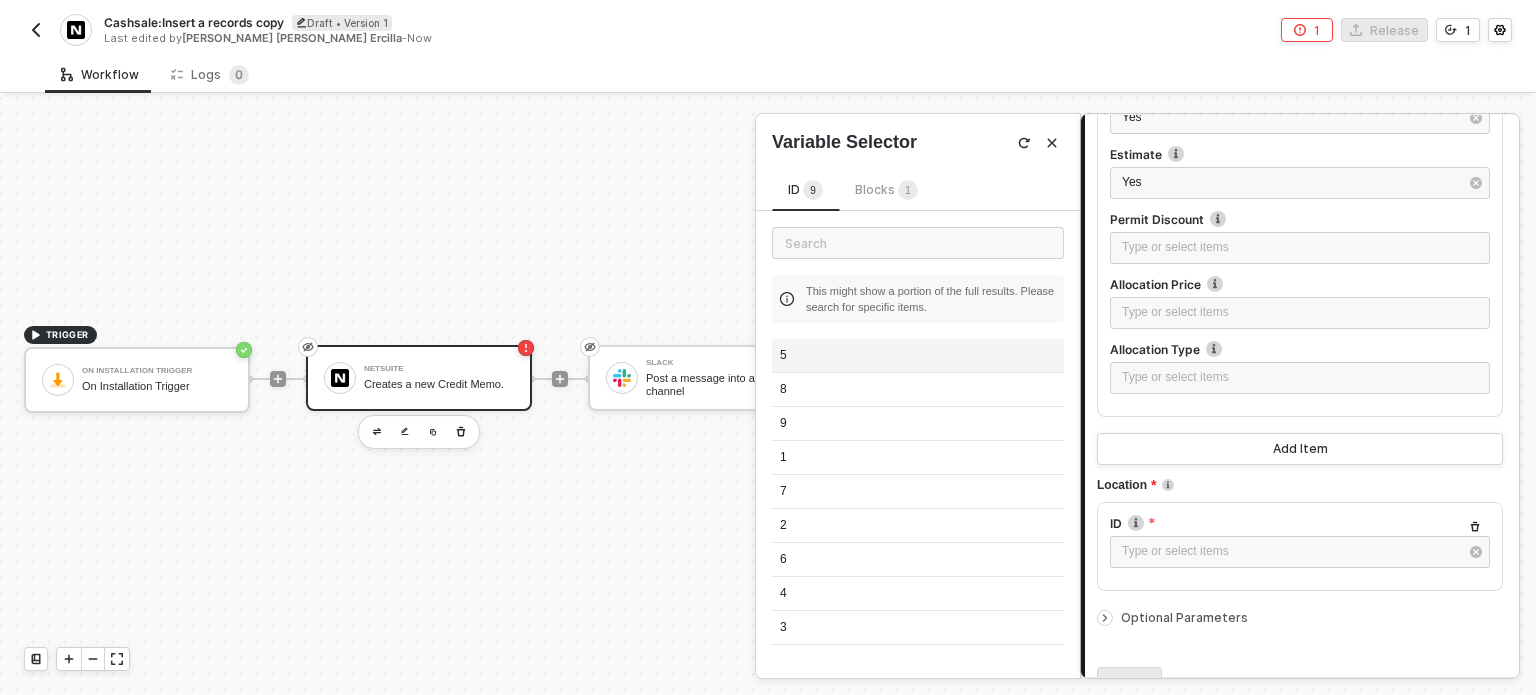 click on "5" at bounding box center [918, 356] 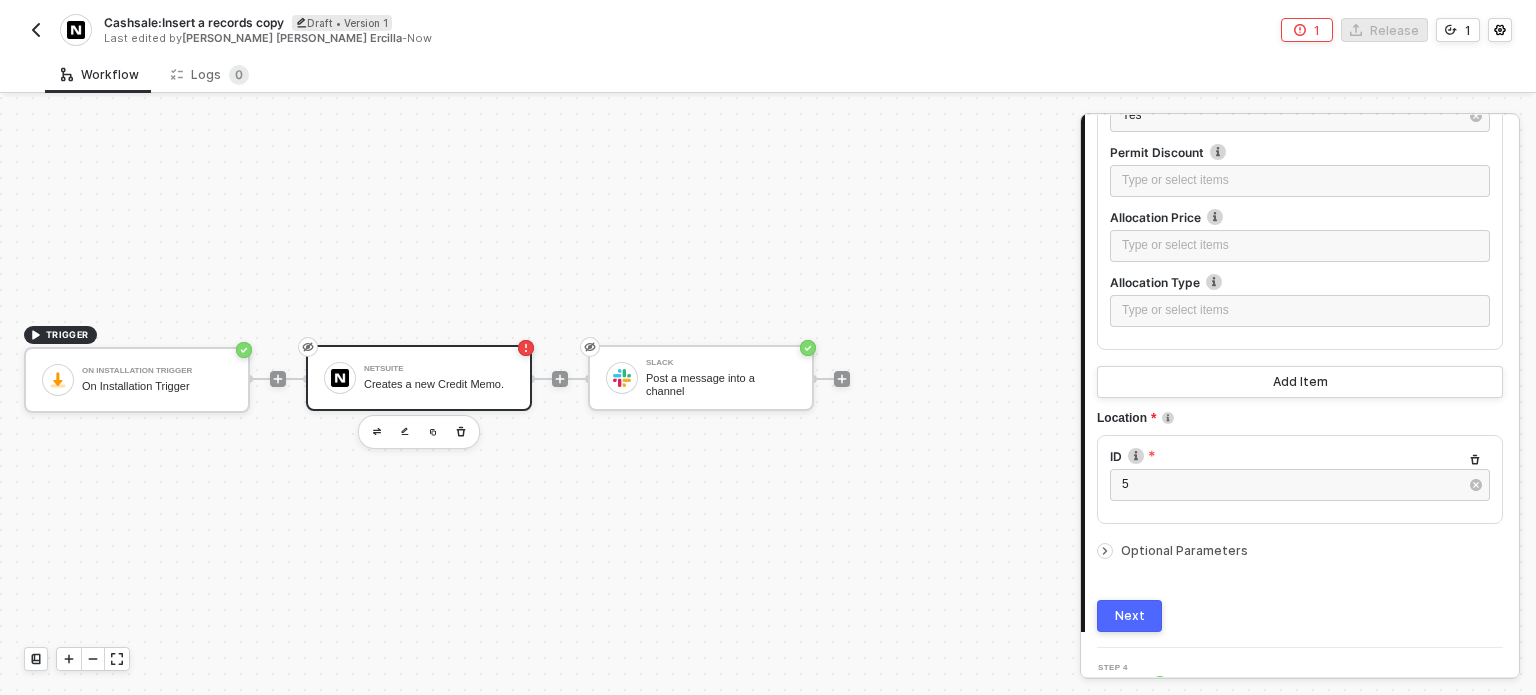 scroll, scrollTop: 3497, scrollLeft: 0, axis: vertical 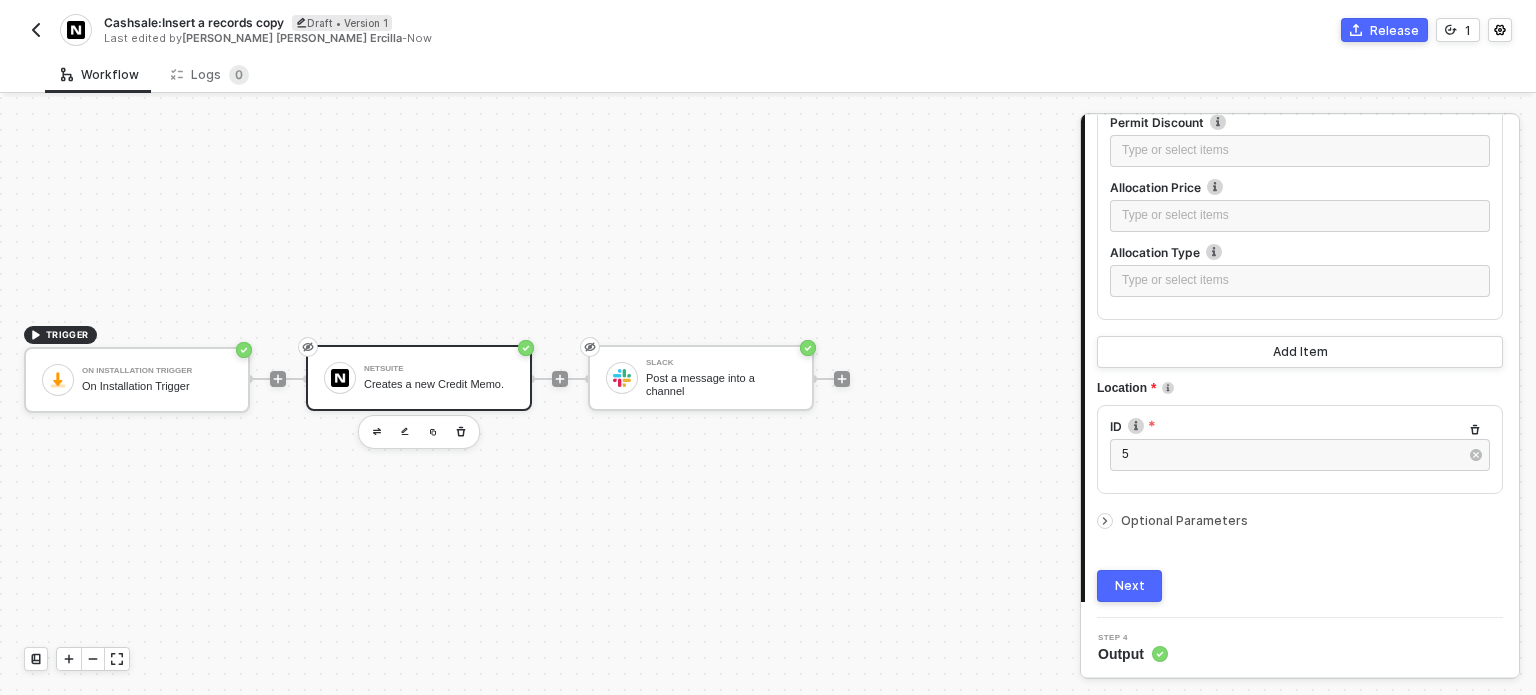 click on "Optional Parameters" at bounding box center [1184, 520] 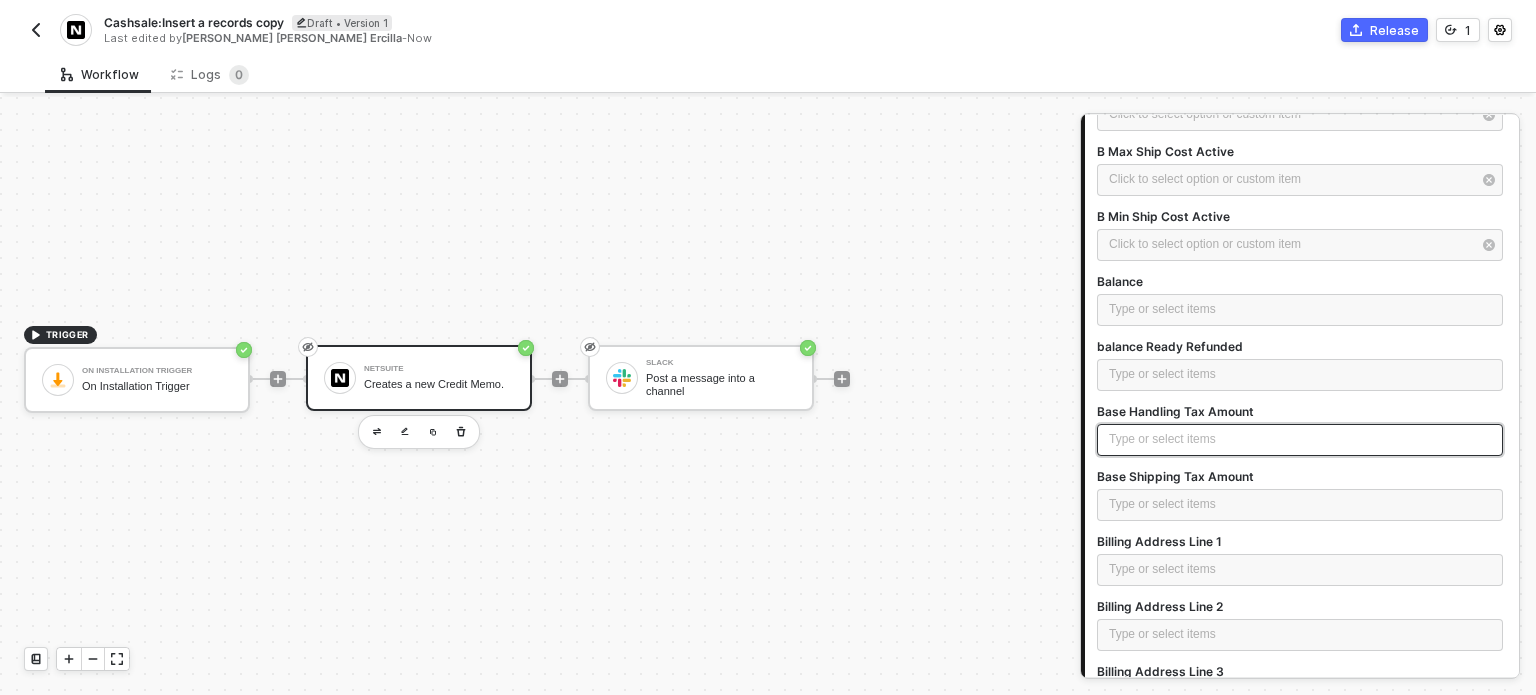 scroll, scrollTop: 4817, scrollLeft: 0, axis: vertical 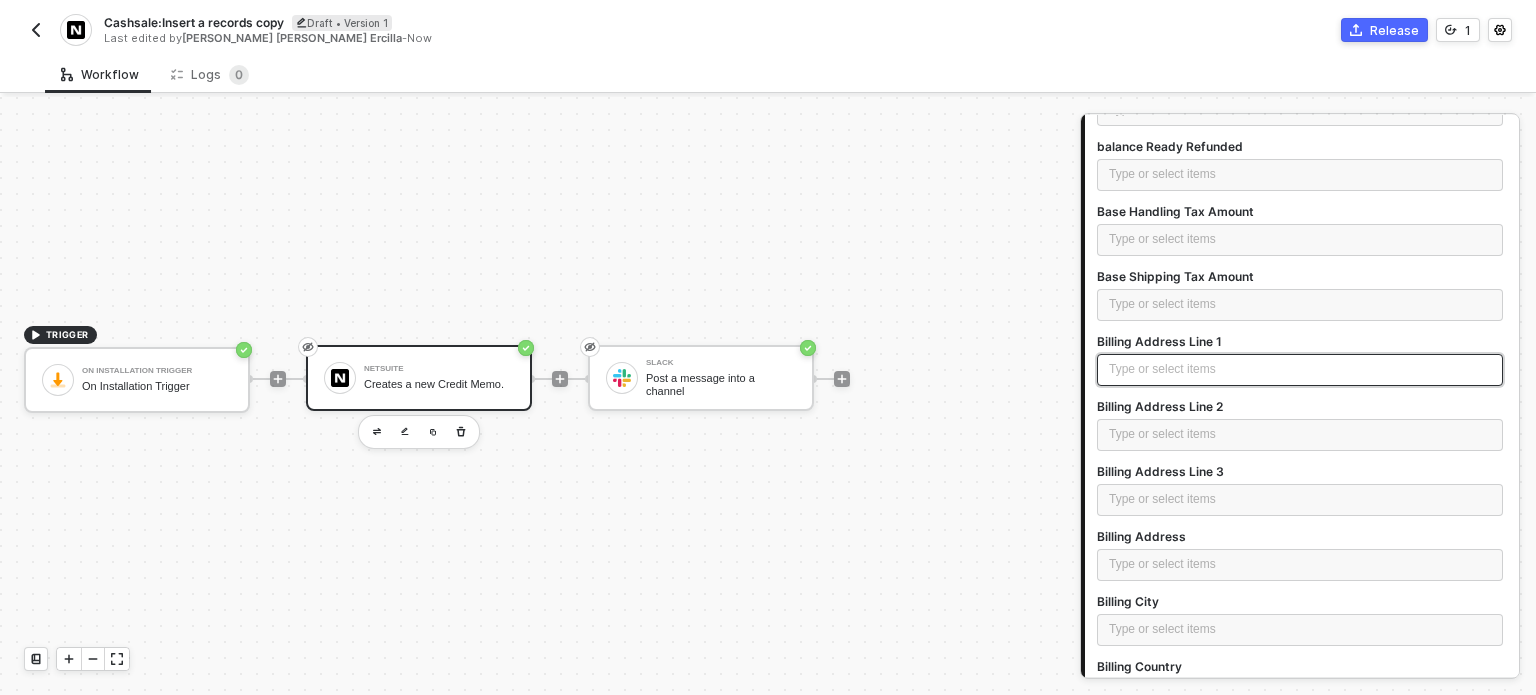click on "Type or select items ﻿" at bounding box center (1300, 370) 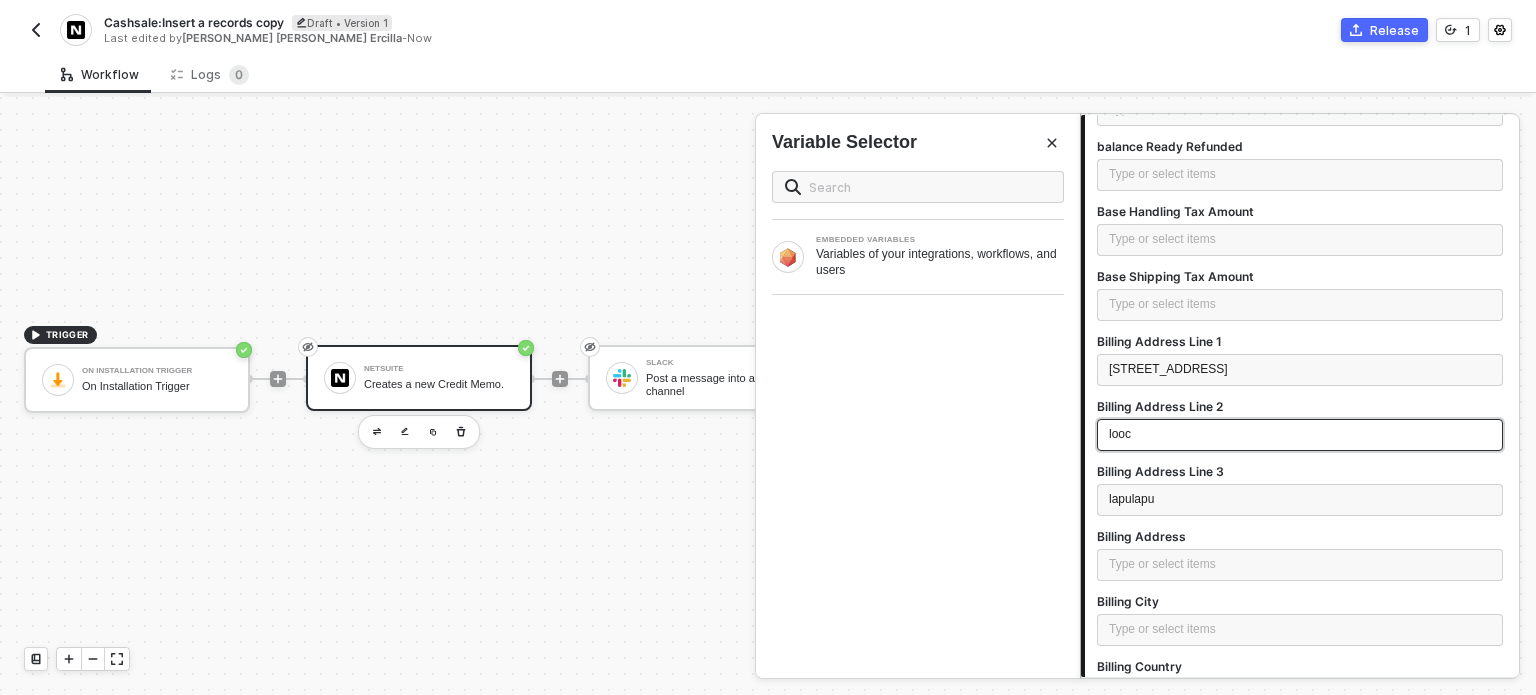 click on "looc" at bounding box center [1300, 435] 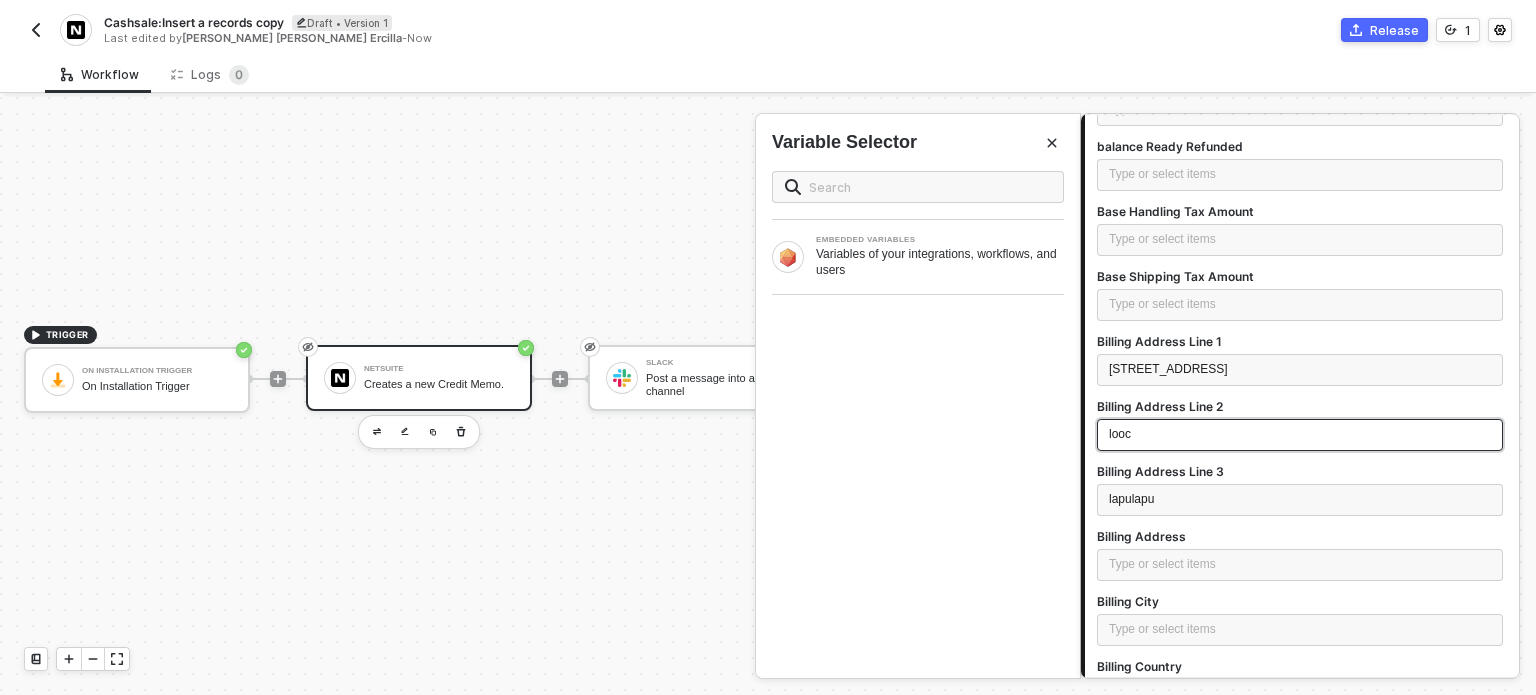 click on "looc" at bounding box center (1300, 435) 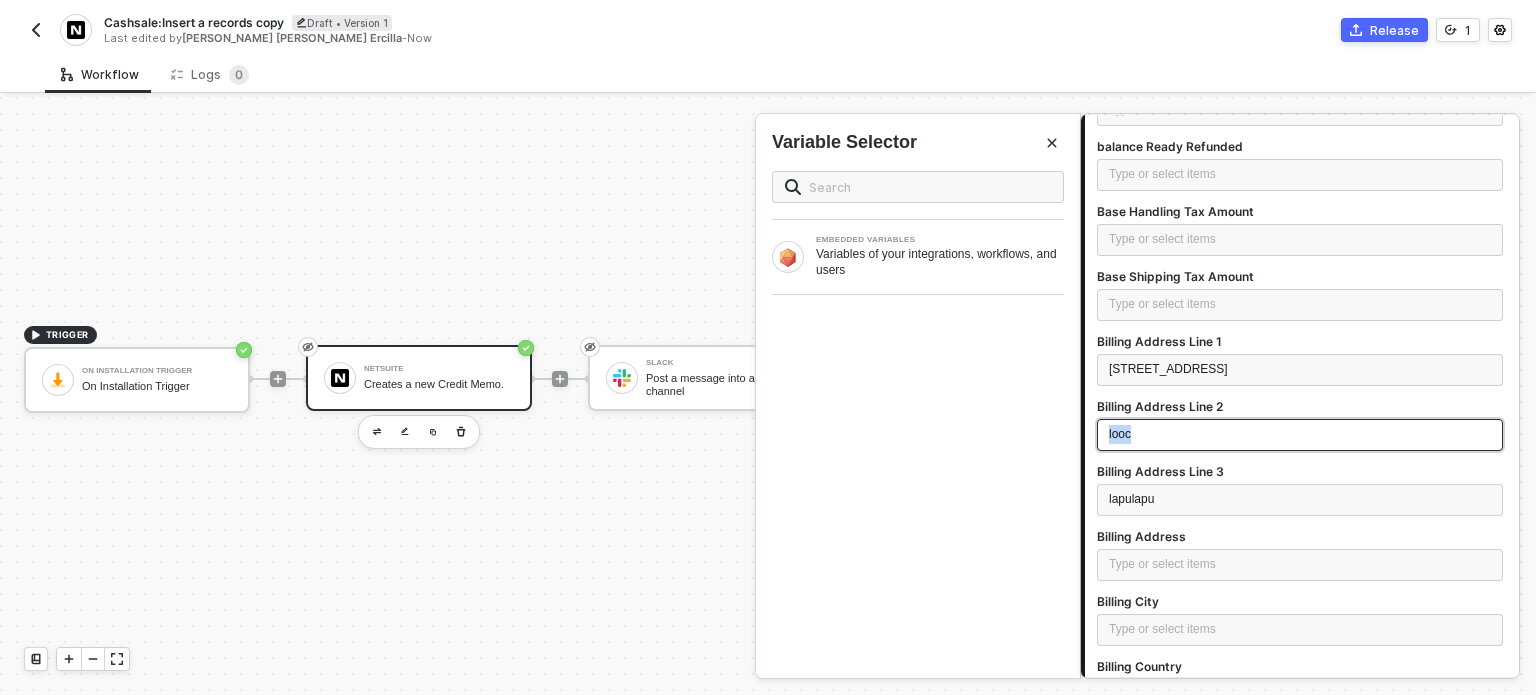 click on "looc" at bounding box center [1120, 434] 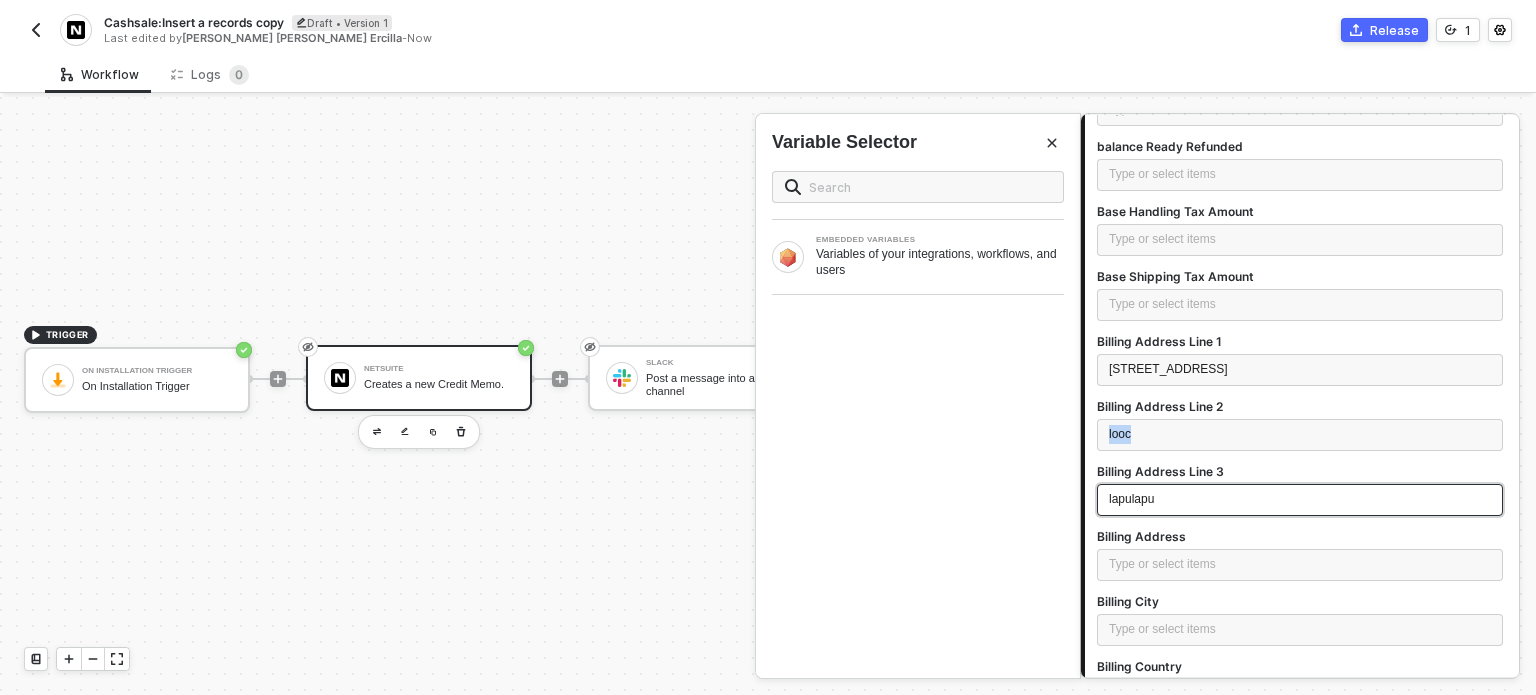 click on "lapulapu" at bounding box center [1300, 500] 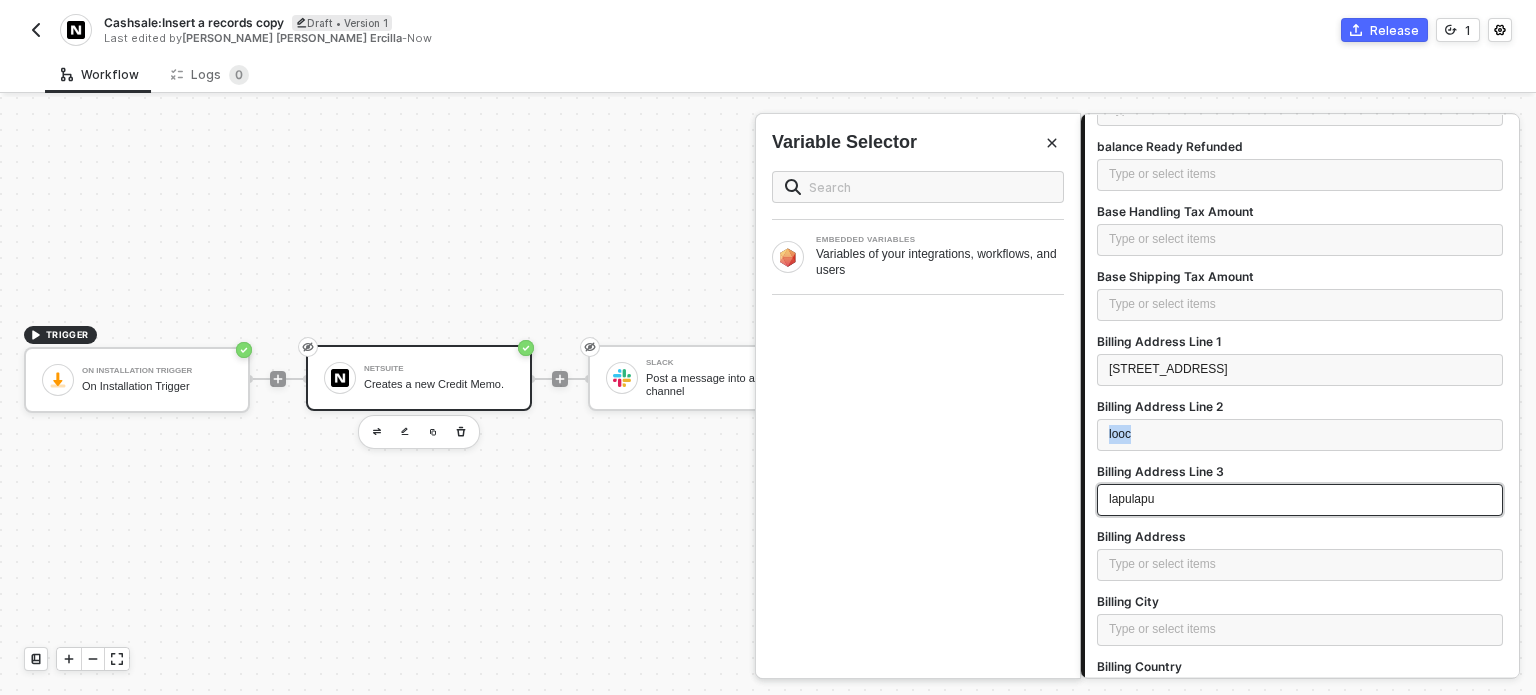 click on "lapulapu" at bounding box center (1300, 500) 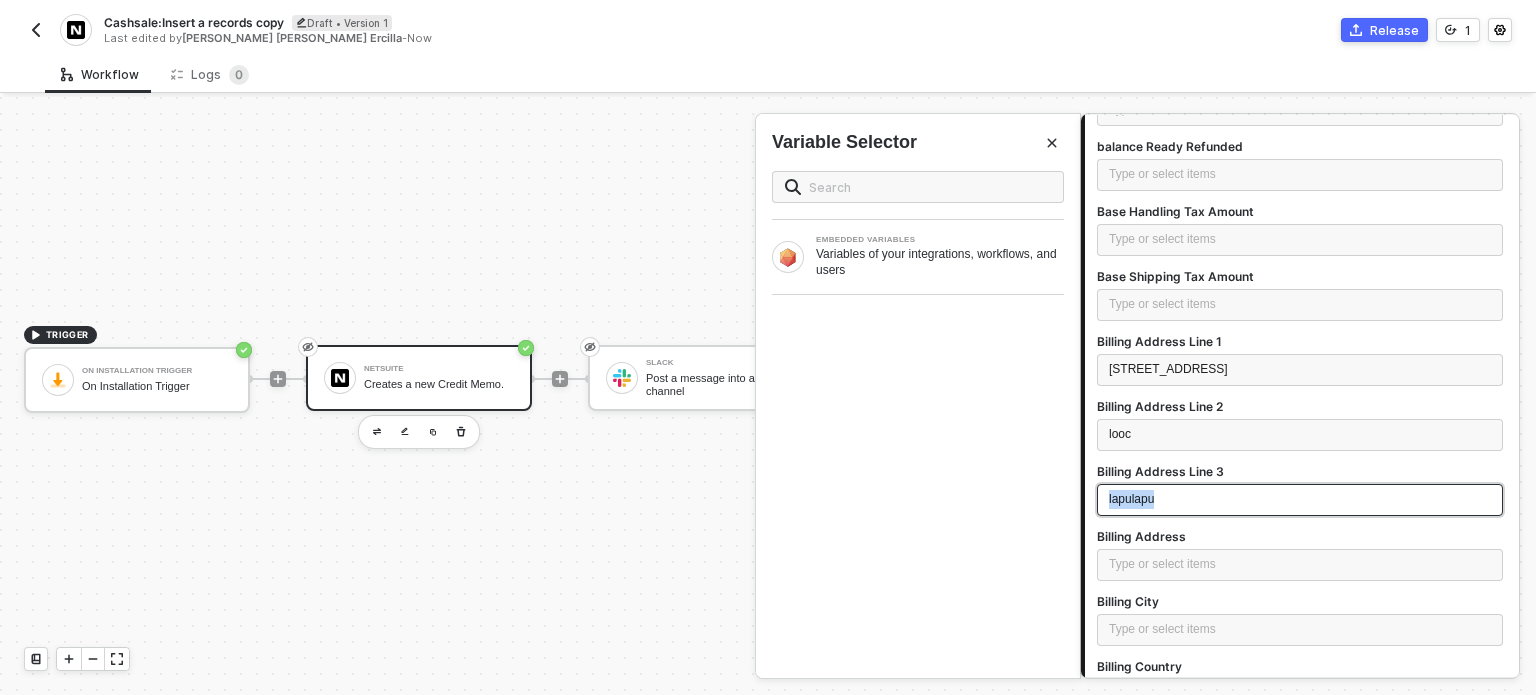 click on "lapulapu" at bounding box center (1300, 500) 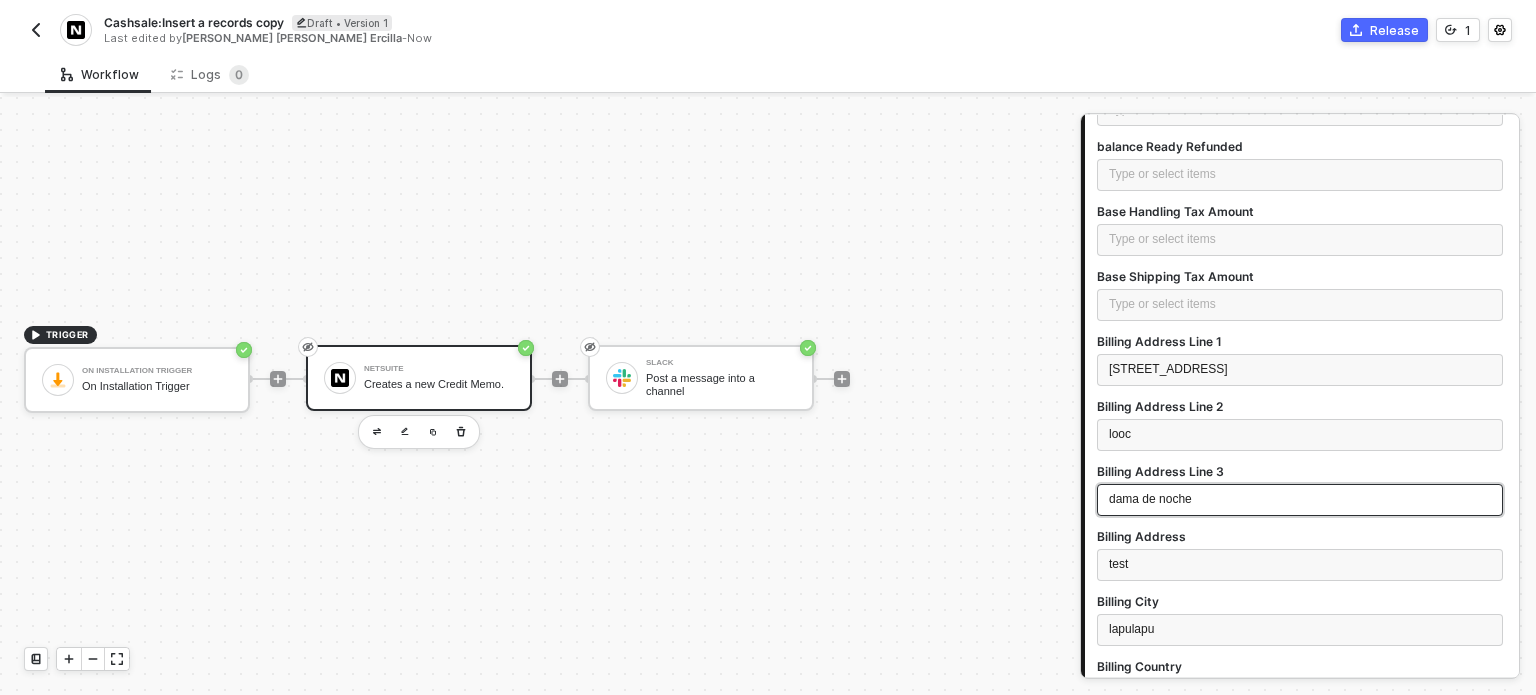 scroll, scrollTop: 5113, scrollLeft: 0, axis: vertical 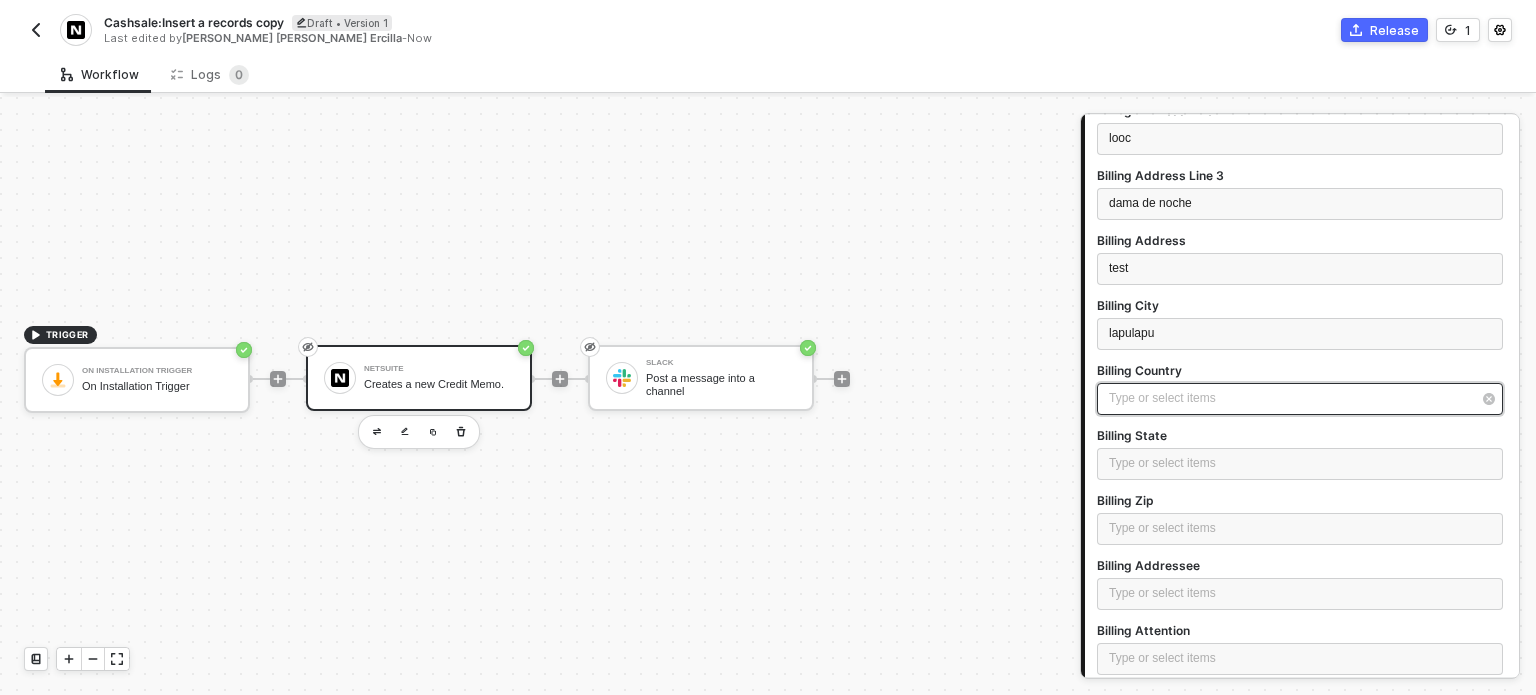 click on "Type or select items ﻿" at bounding box center [1290, 398] 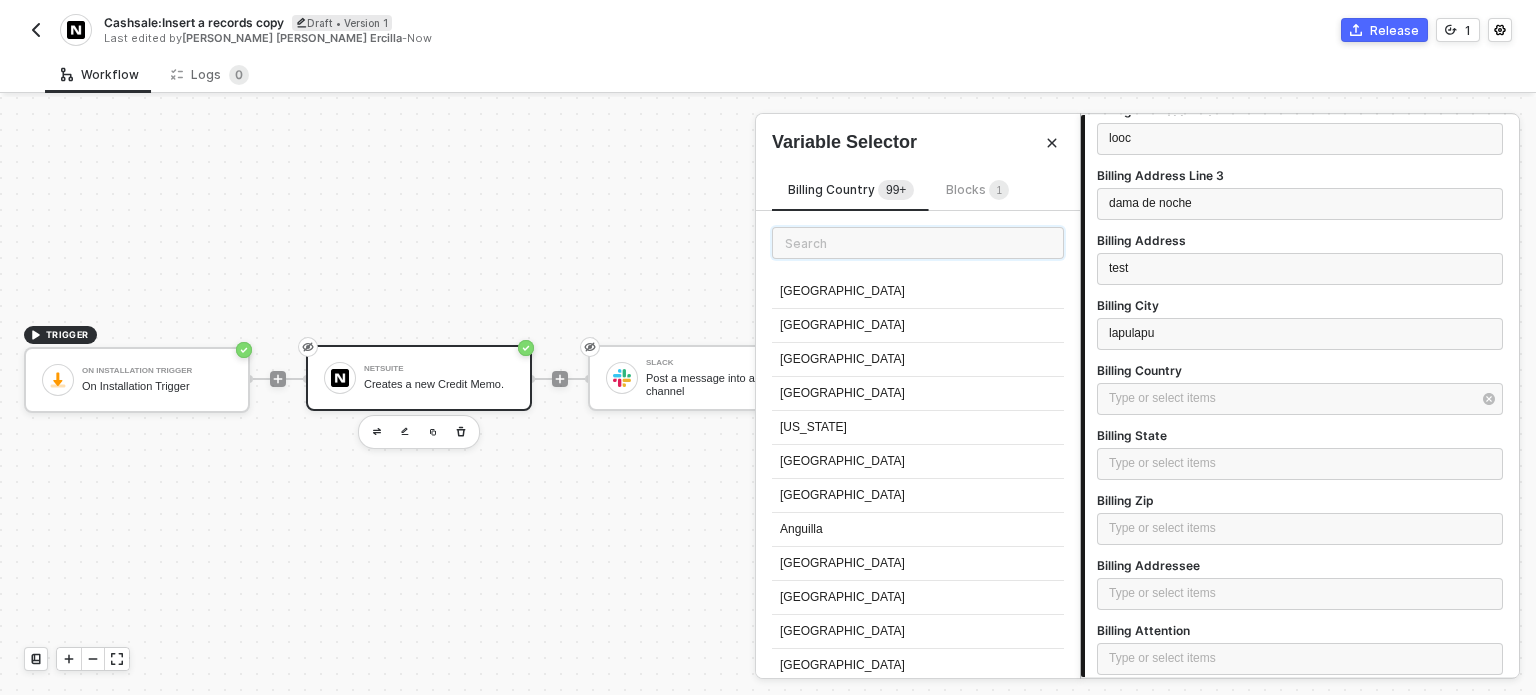 click at bounding box center (918, 243) 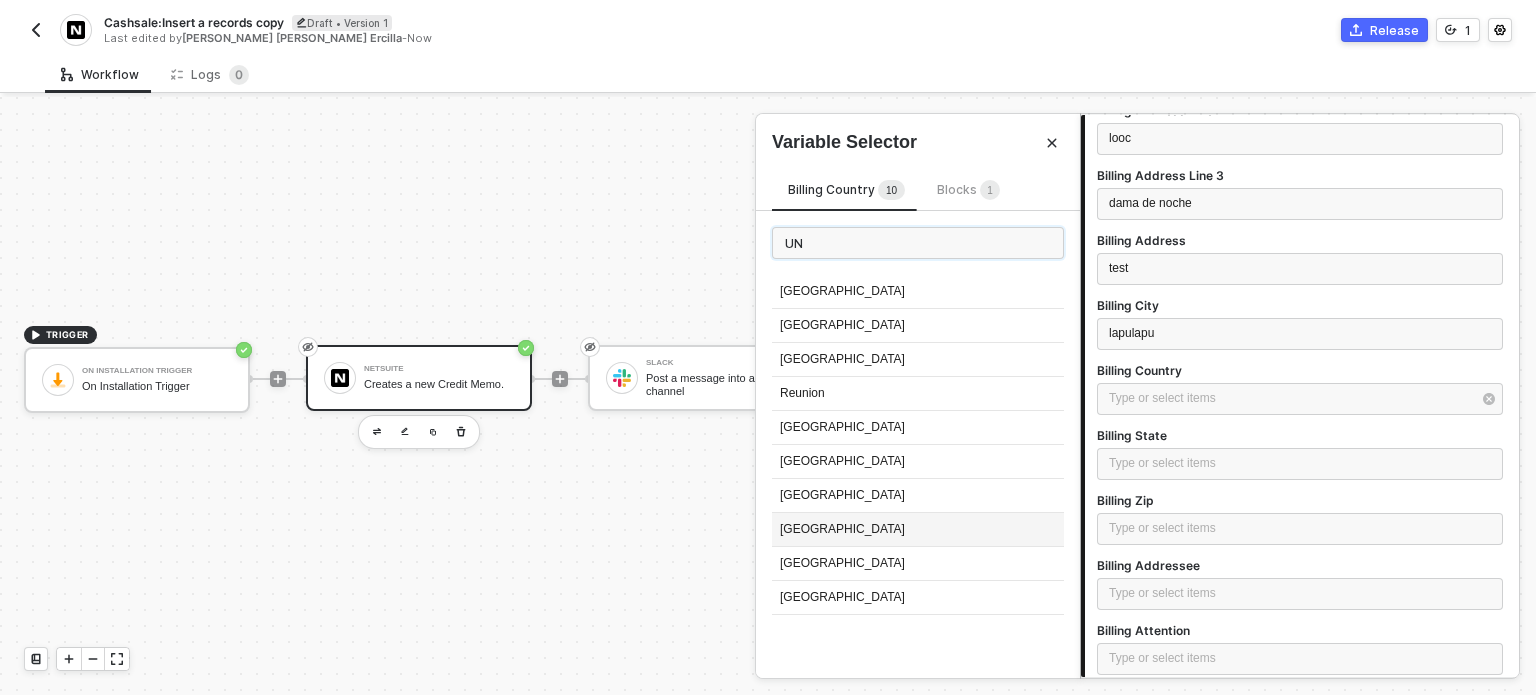 type on "UN" 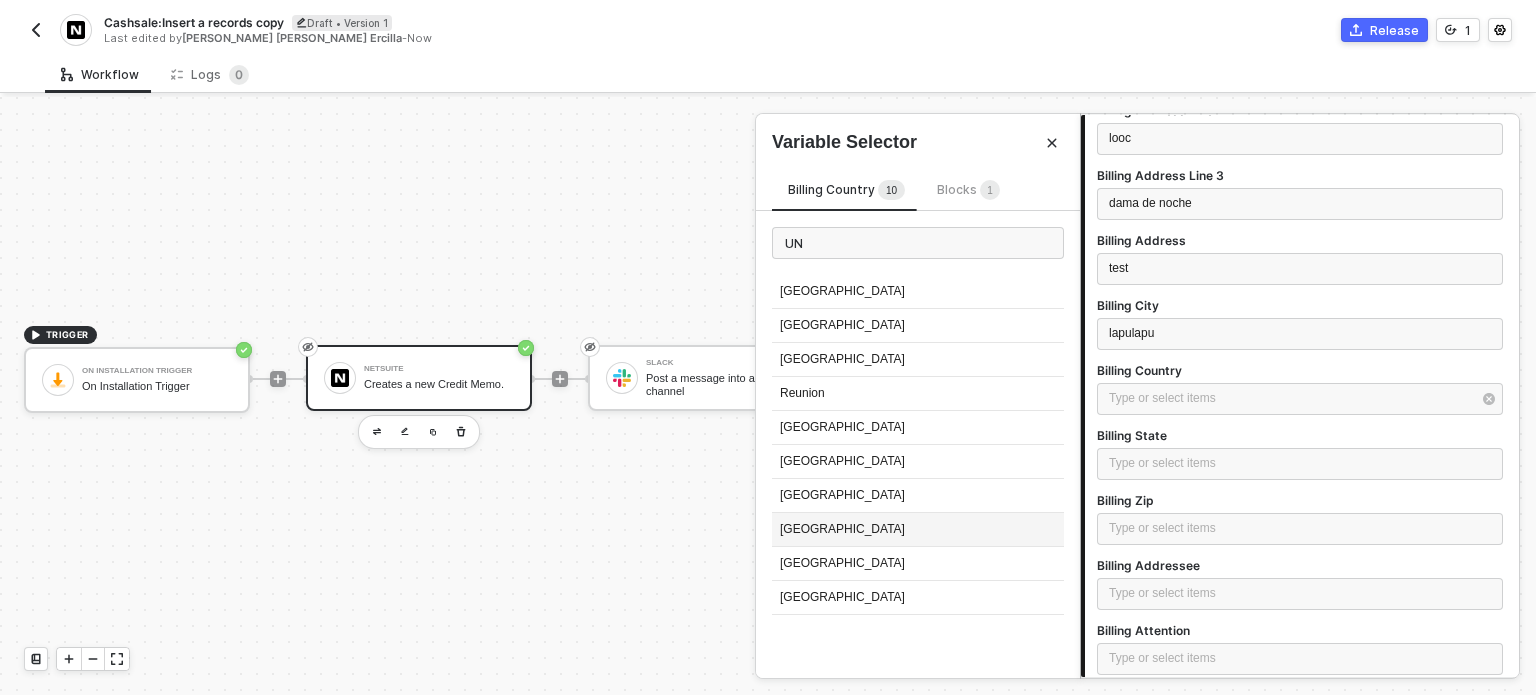 click on "United States" at bounding box center (918, 530) 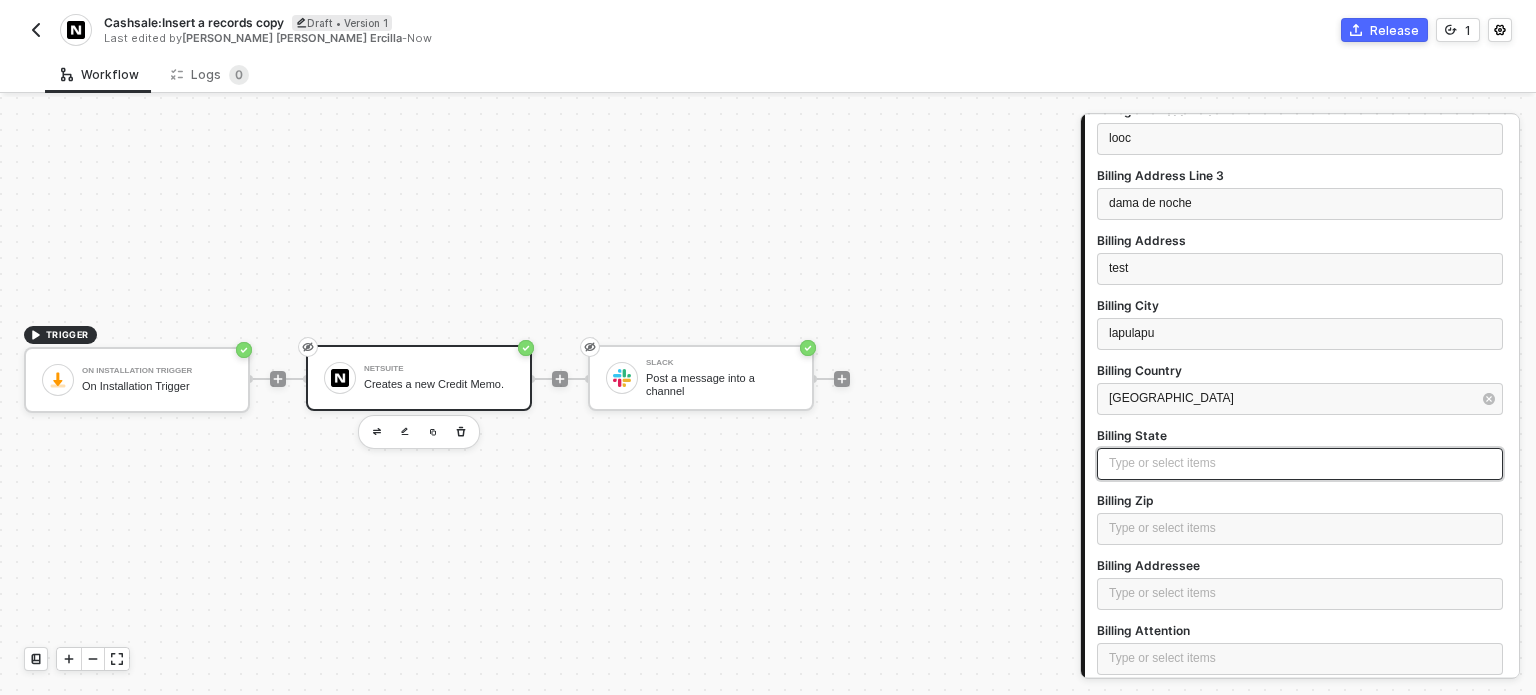 click on "Type or select items ﻿" at bounding box center [1300, 463] 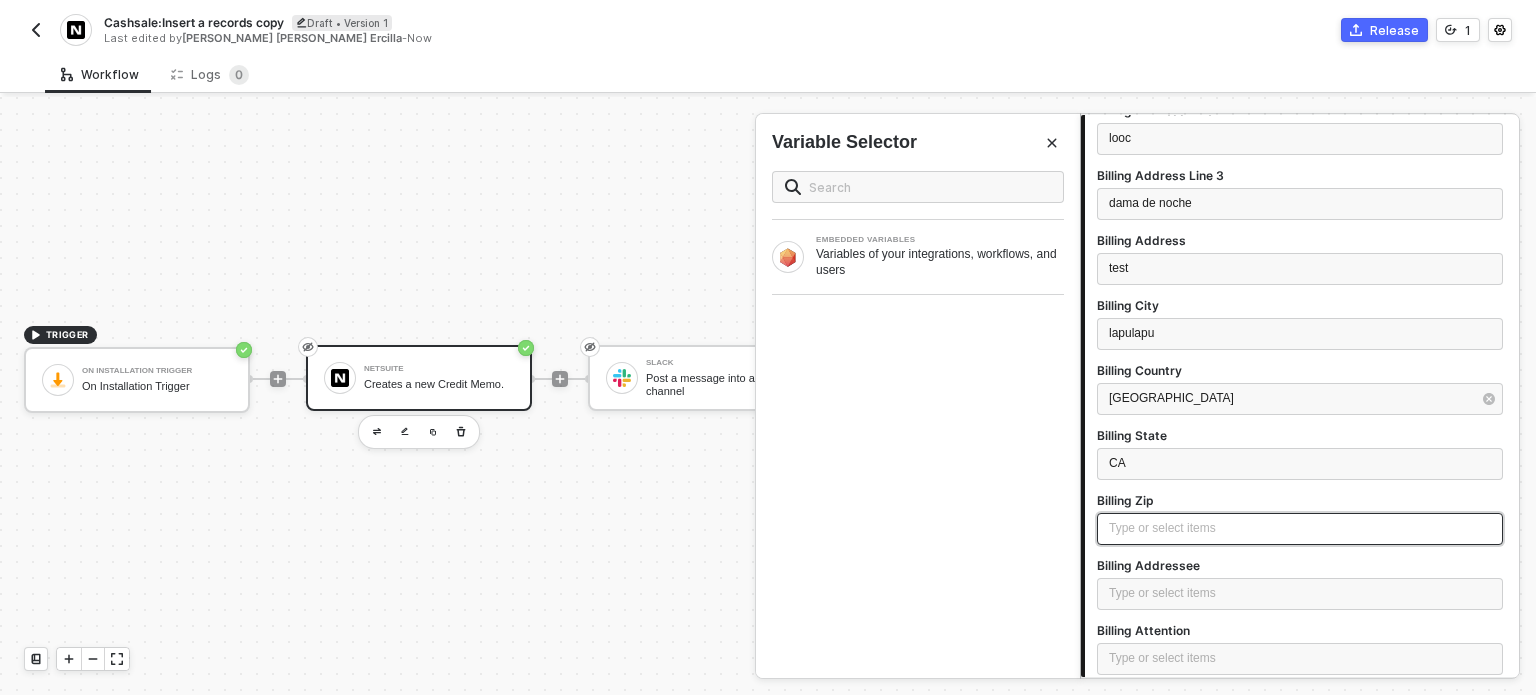 click on "Type or select items ﻿" at bounding box center [1300, 528] 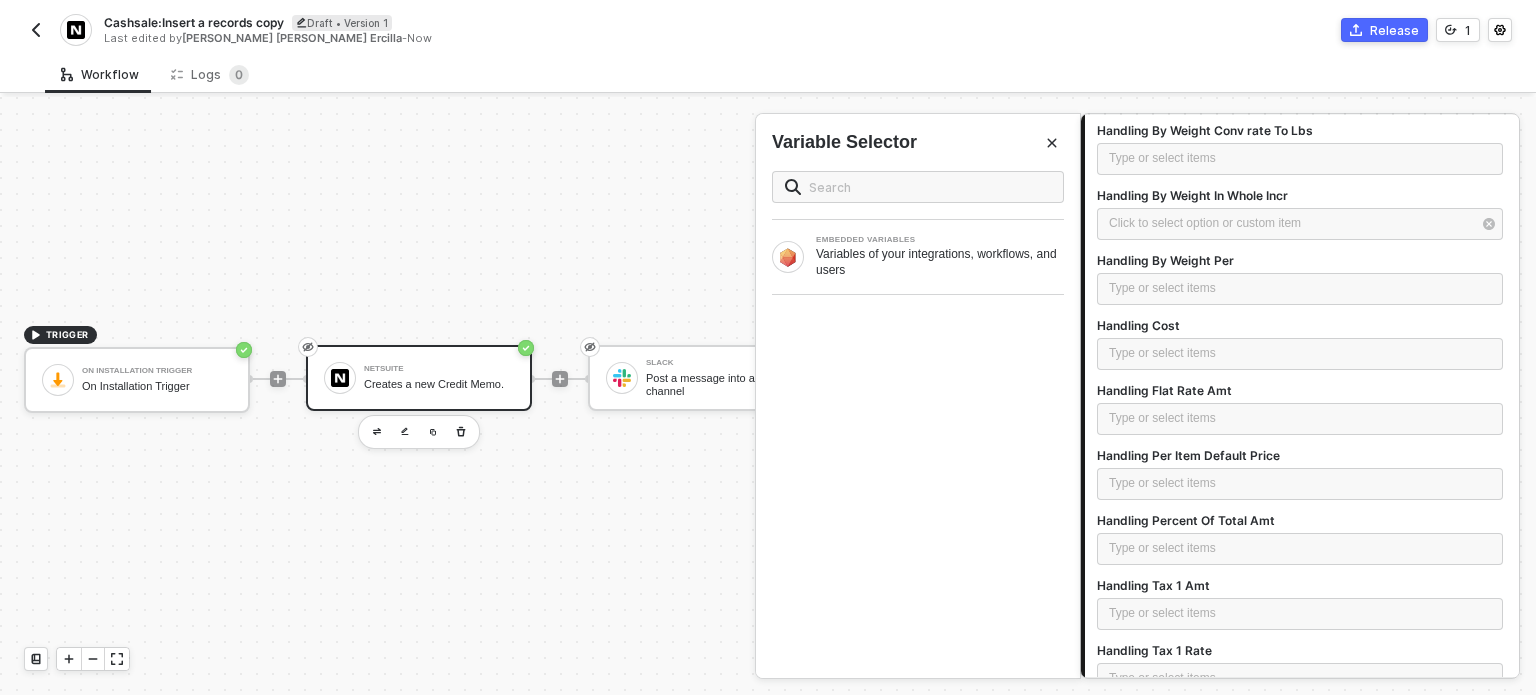 scroll, scrollTop: 10013, scrollLeft: 0, axis: vertical 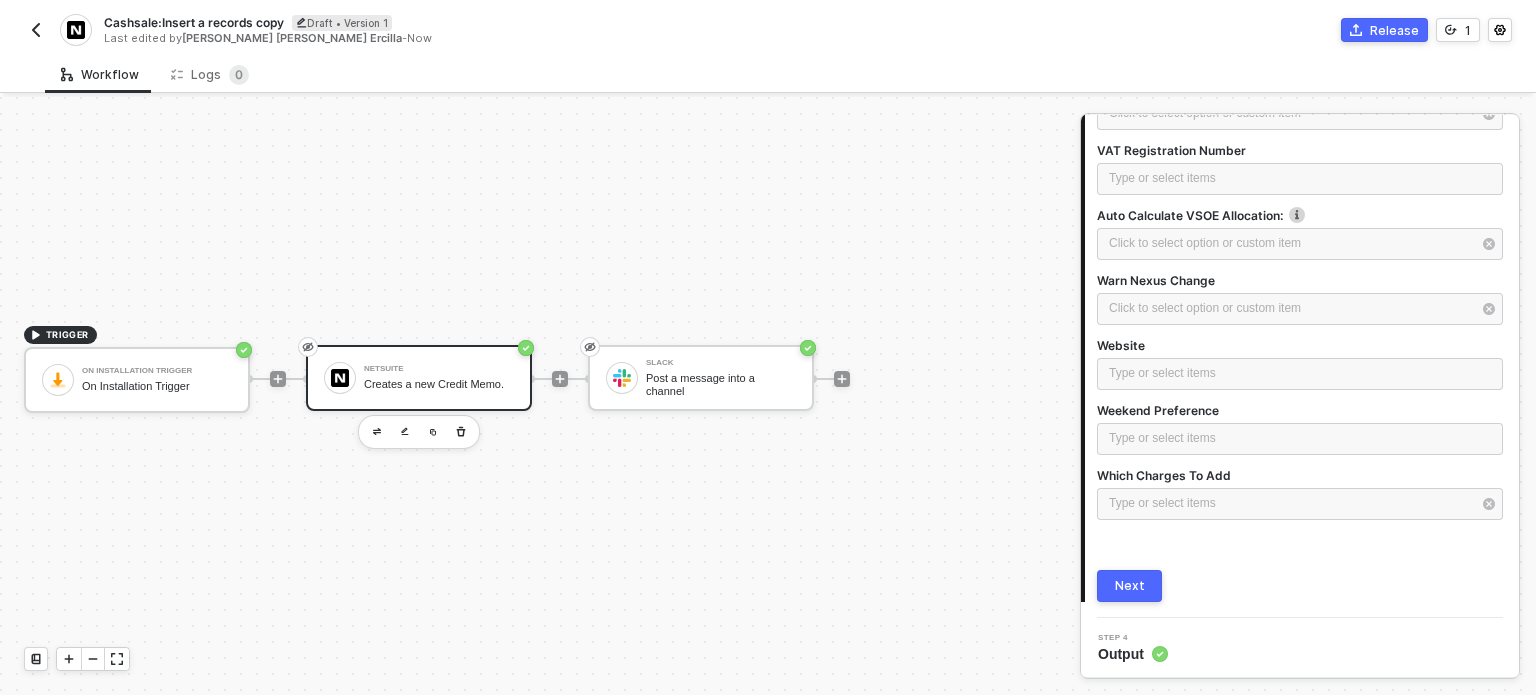 click on "Next" at bounding box center (1130, 586) 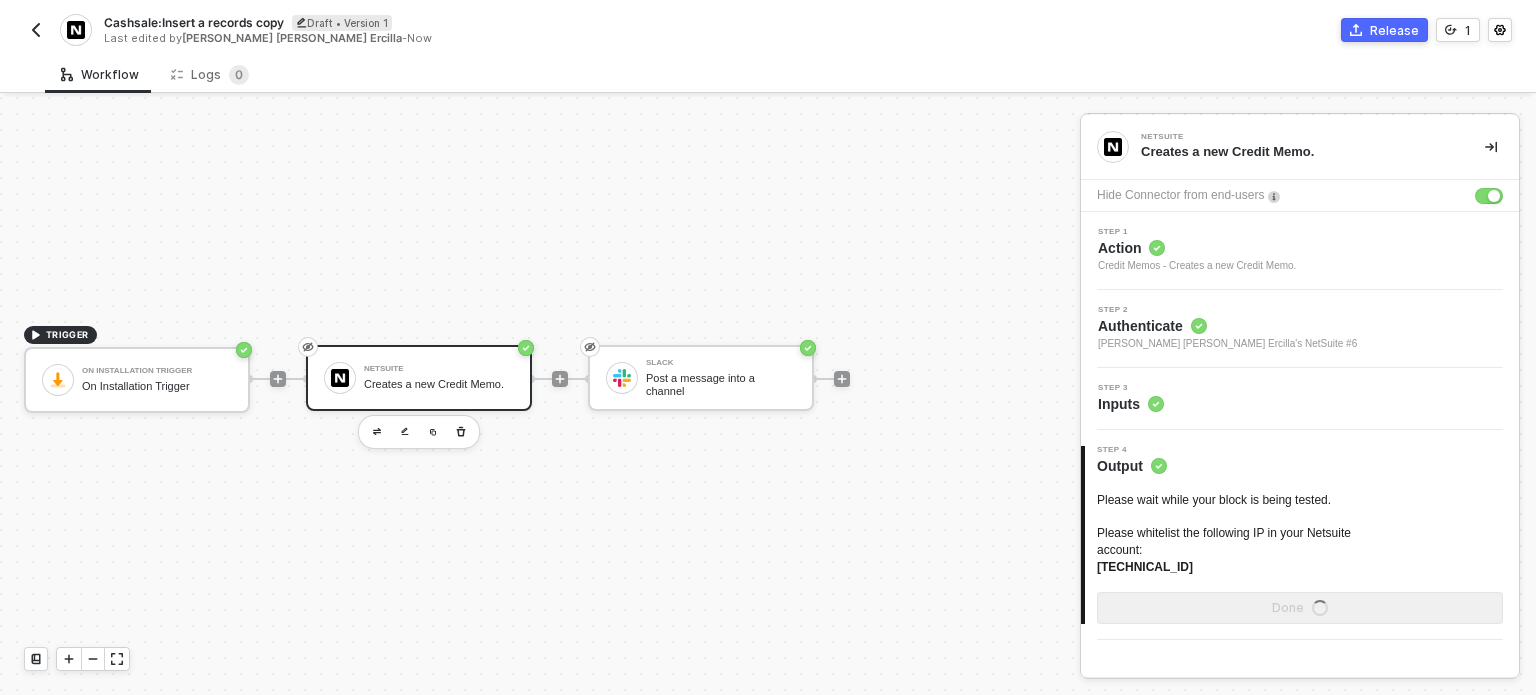 scroll, scrollTop: 0, scrollLeft: 0, axis: both 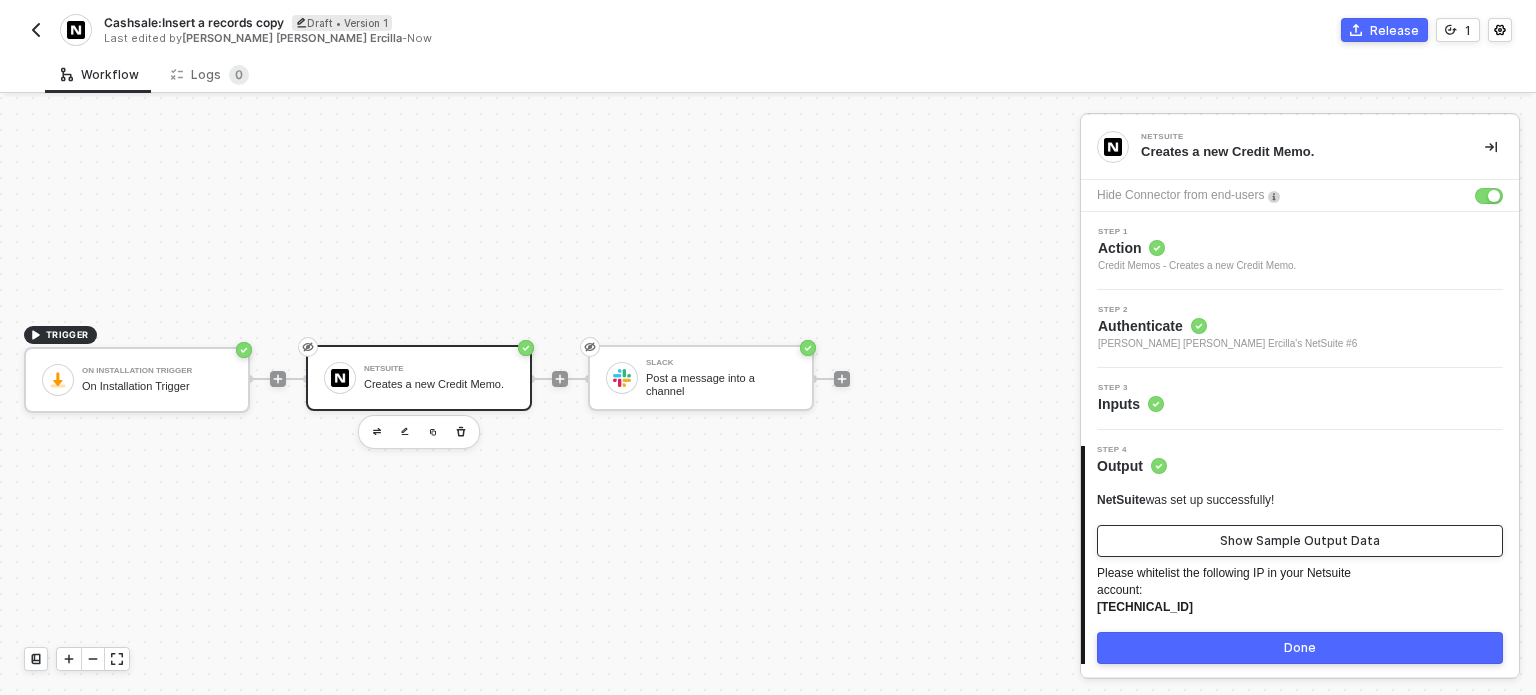 click on "Show Sample Output Data" at bounding box center (1300, 541) 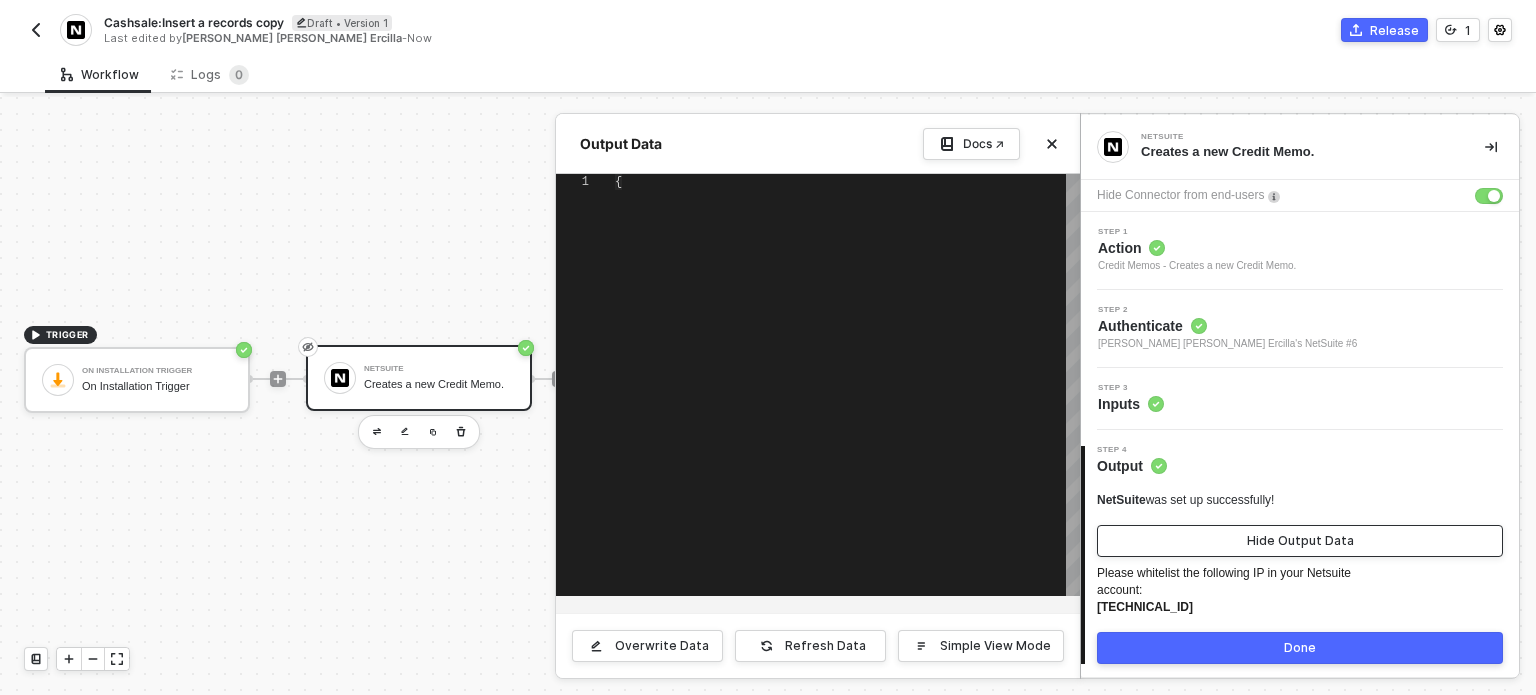type on "{
"success": true
}" 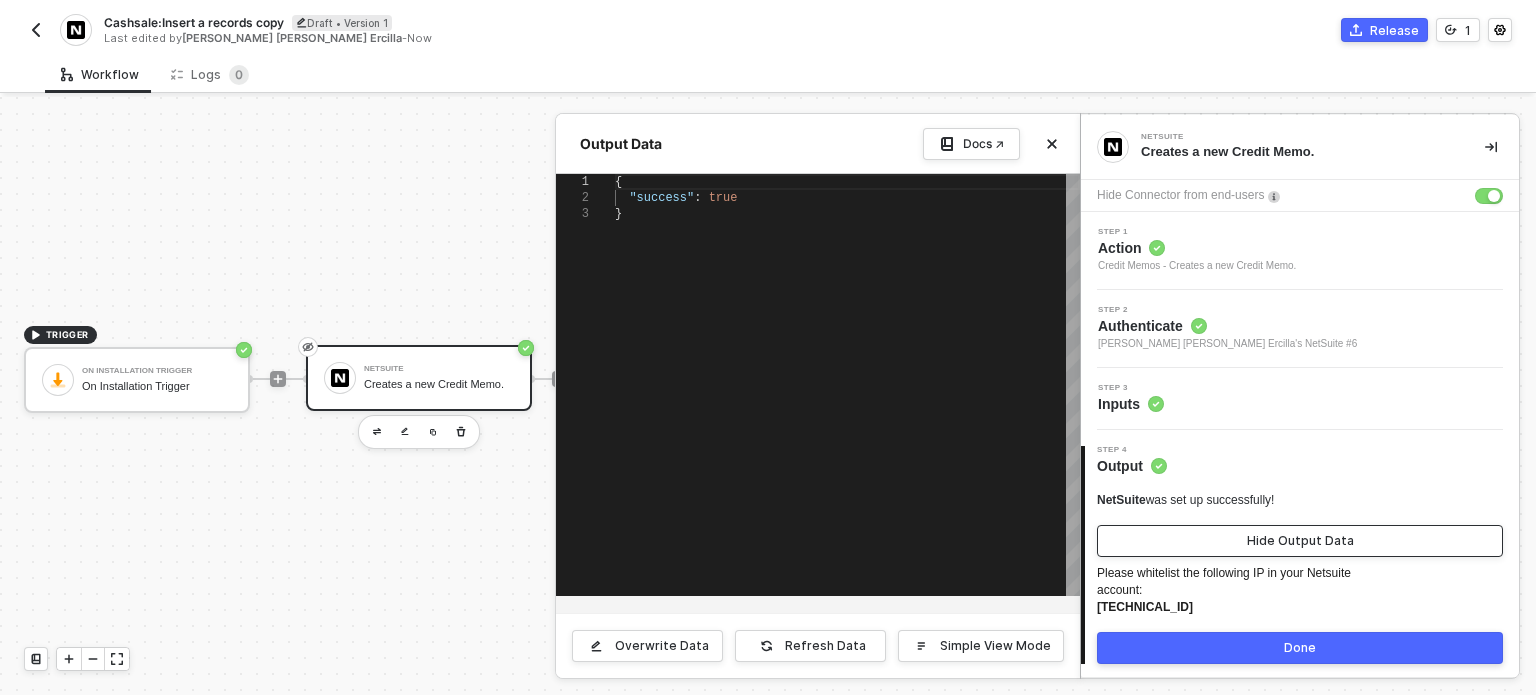 click on "Hide Output Data" at bounding box center [1300, 541] 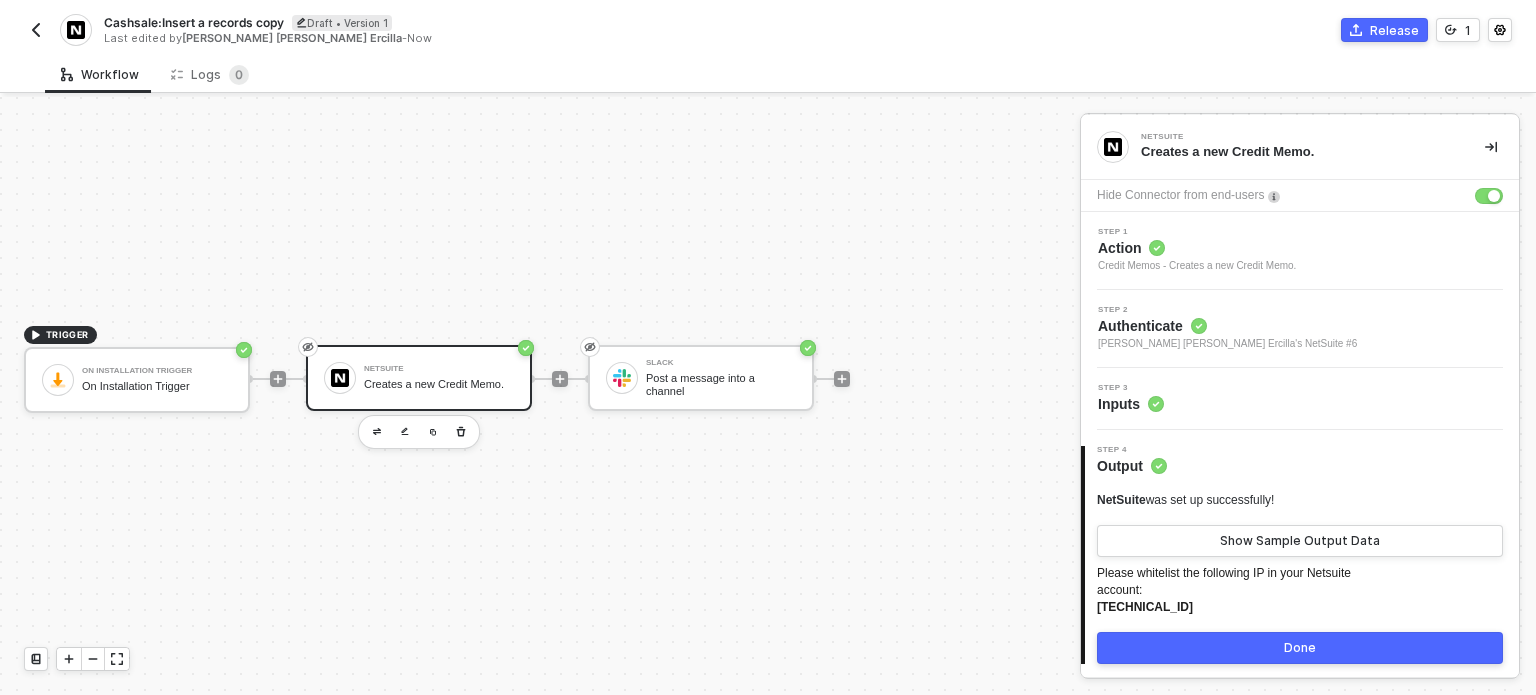 click on "Cashsale:Insert a  records copy" at bounding box center (194, 22) 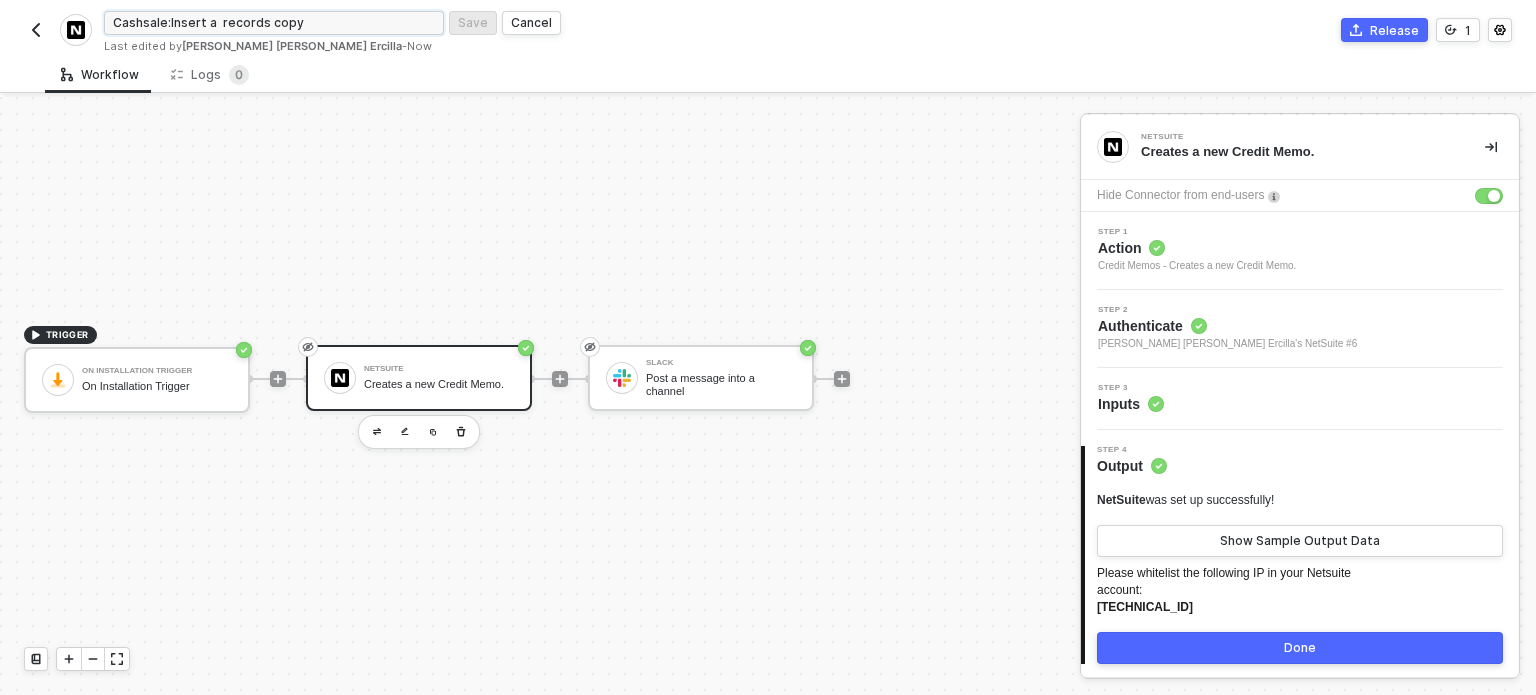 click on "Cashsale:Insert a  records copy" at bounding box center (274, 23) 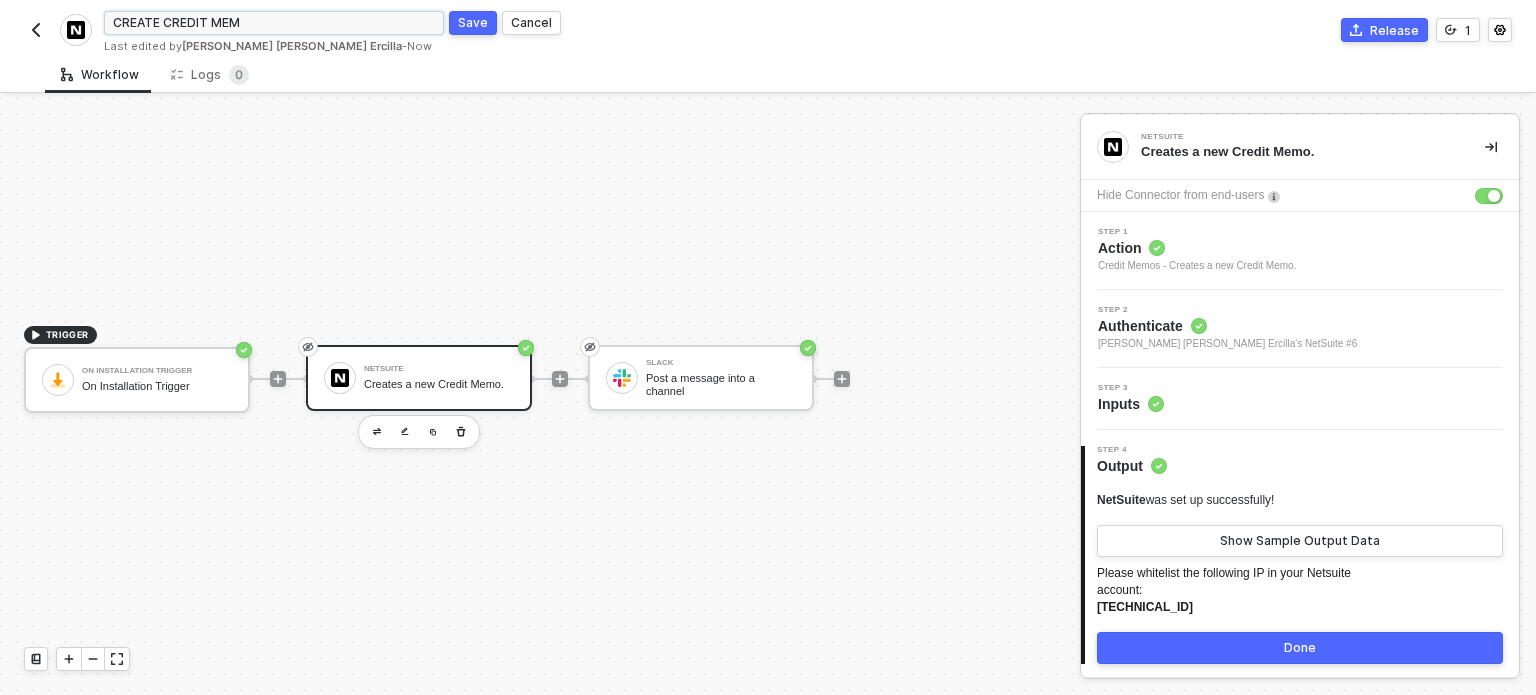 type on "CREATE CREDIT MEMO" 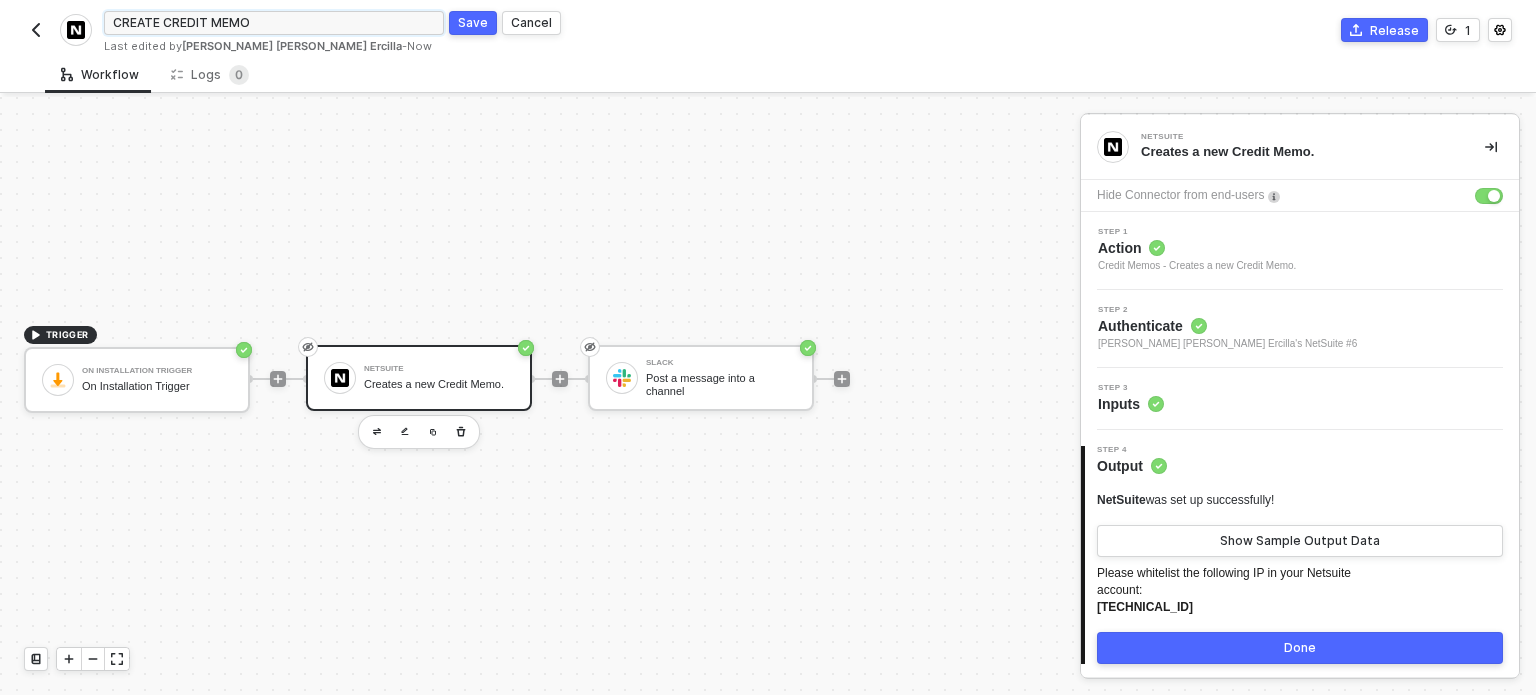click on "Save" at bounding box center [473, 23] 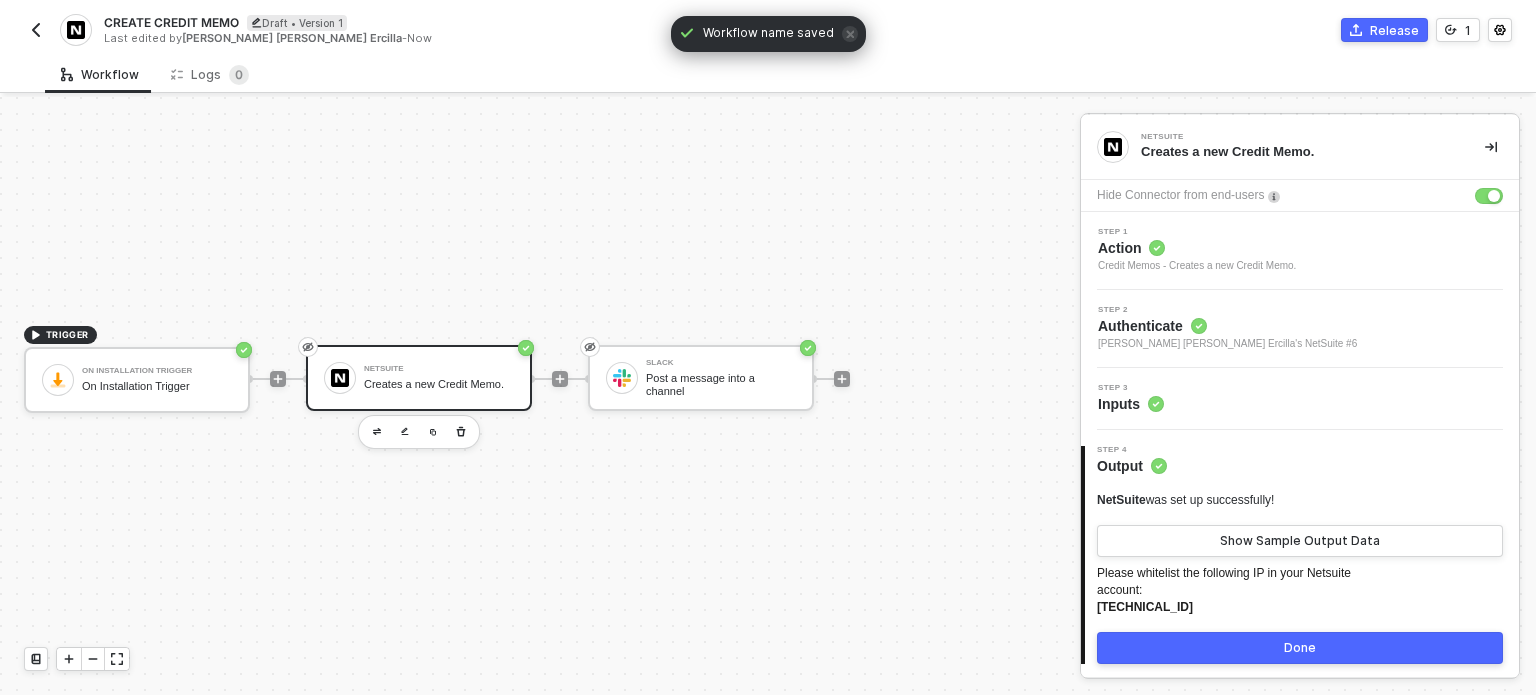 drag, startPoint x: 1143, startPoint y: 400, endPoint x: 1134, endPoint y: 332, distance: 68.593 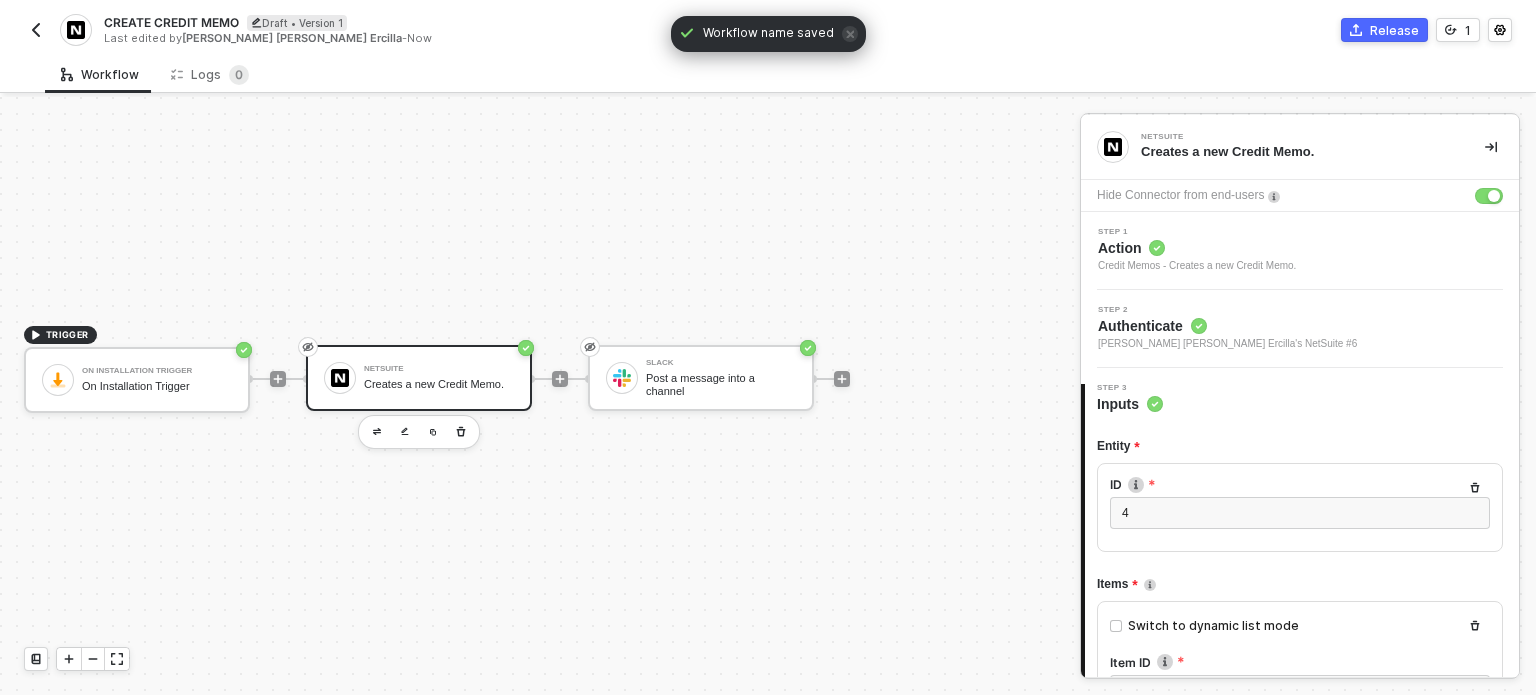 click on "Authenticate" at bounding box center [1227, 326] 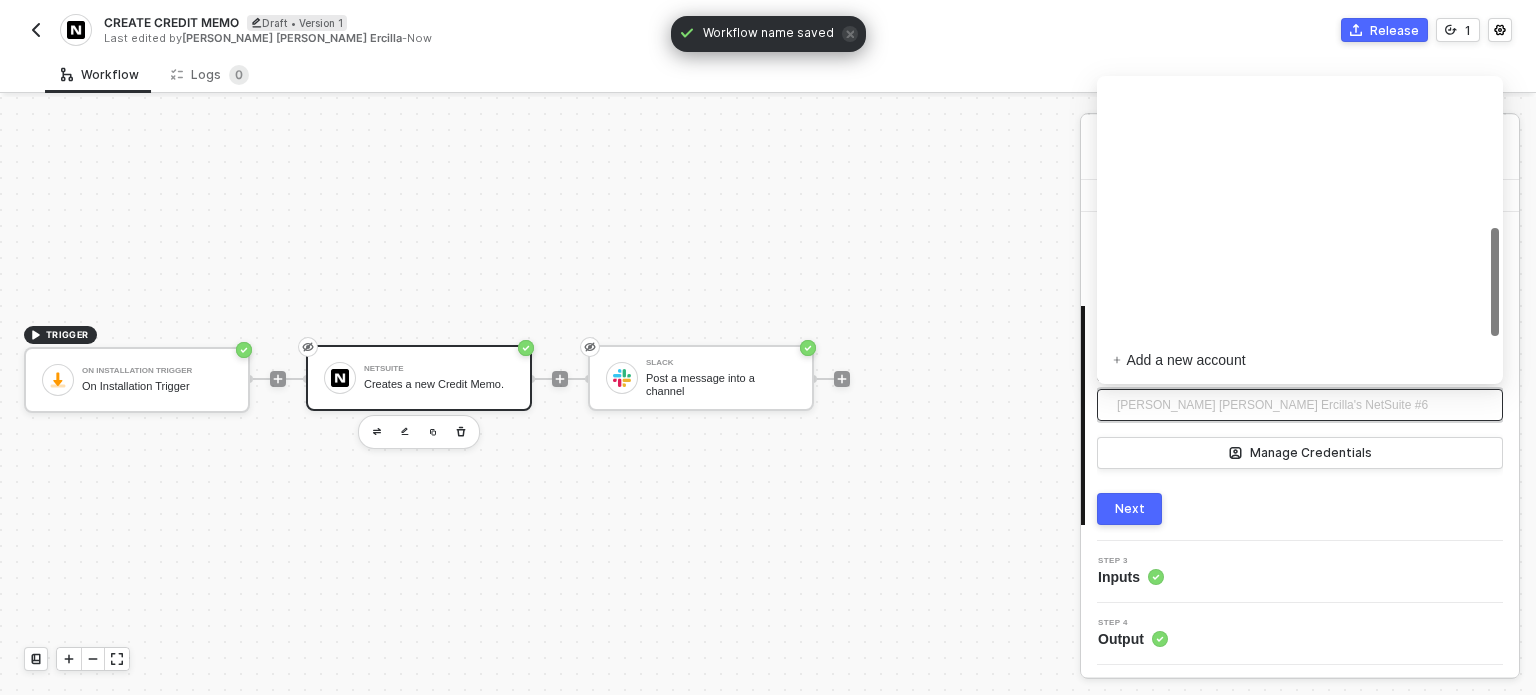 click on "Maria Hanna Grace Barrete Ercilla's NetSuite #6" at bounding box center (1272, 405) 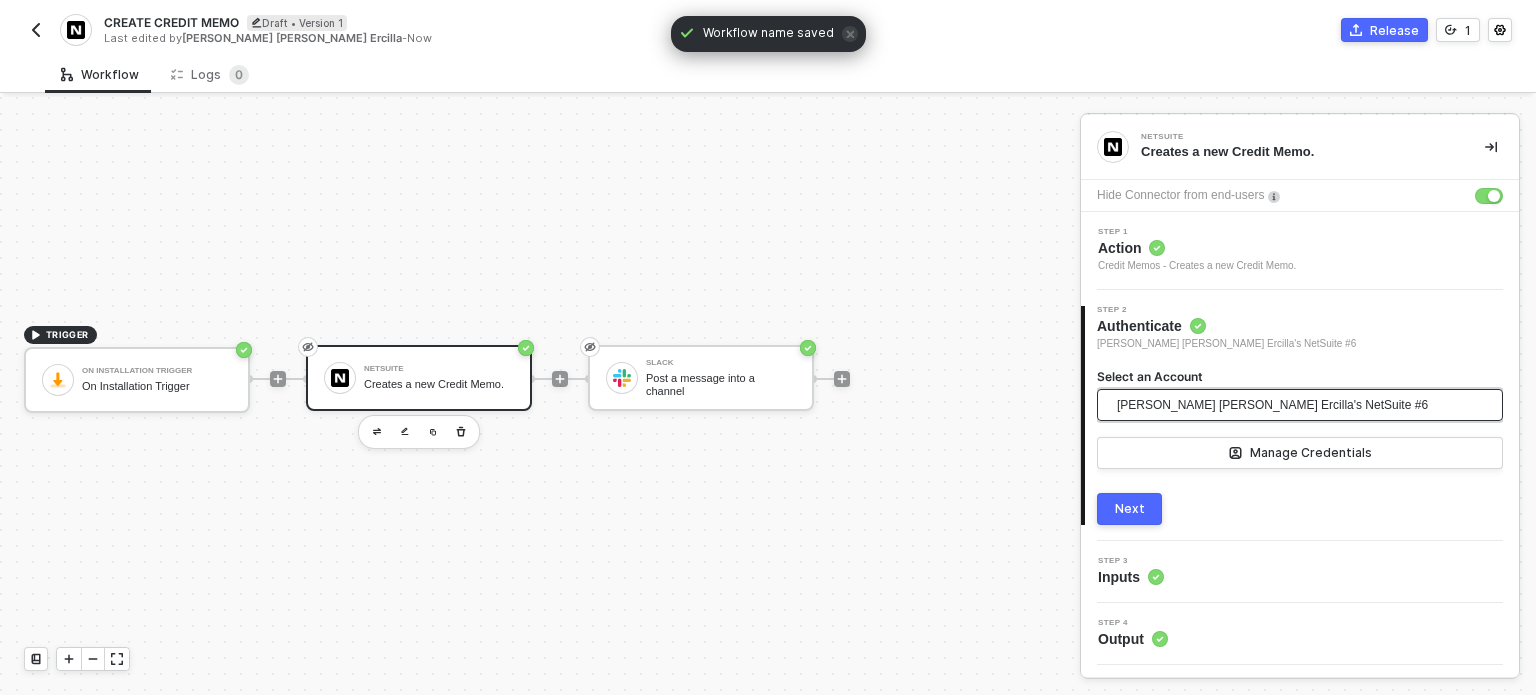 drag, startPoint x: 1192, startPoint y: 401, endPoint x: 1192, endPoint y: 423, distance: 22 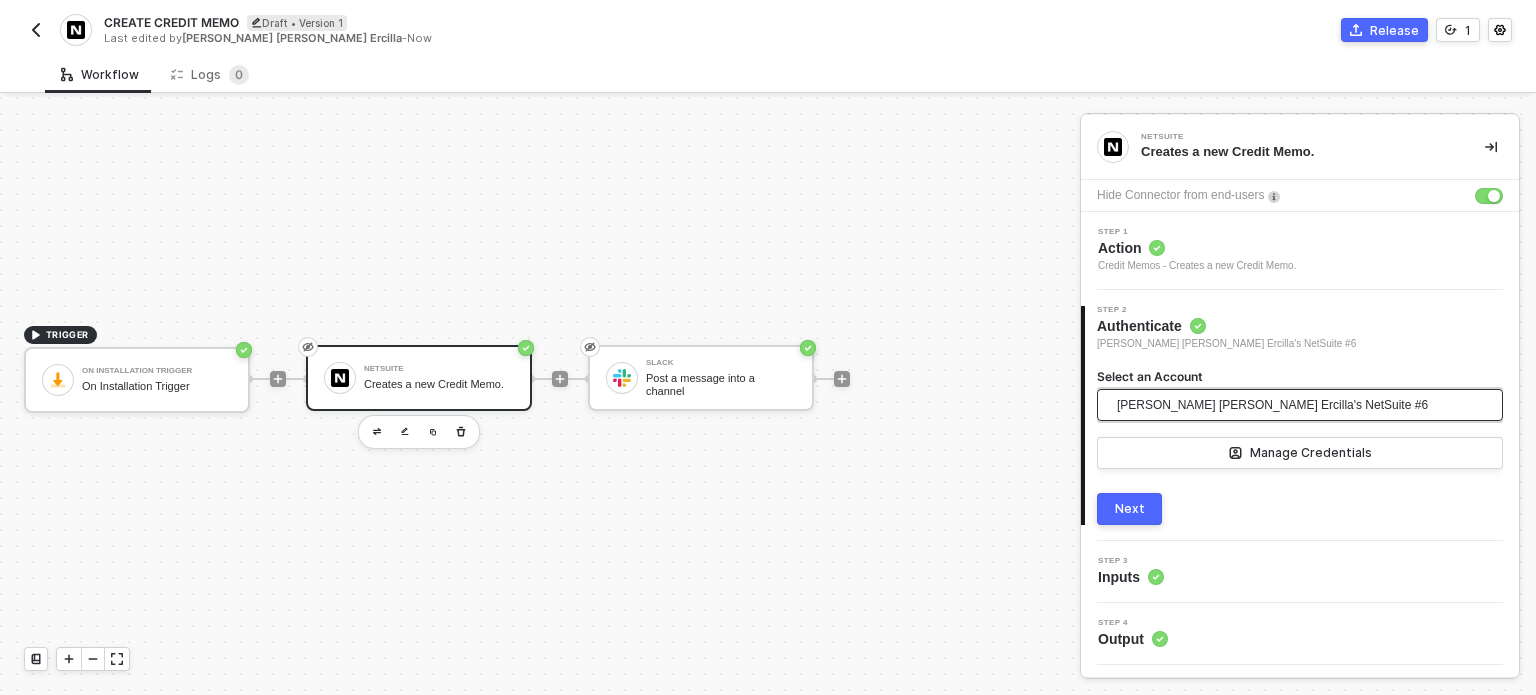 click on "Inputs" at bounding box center [1131, 577] 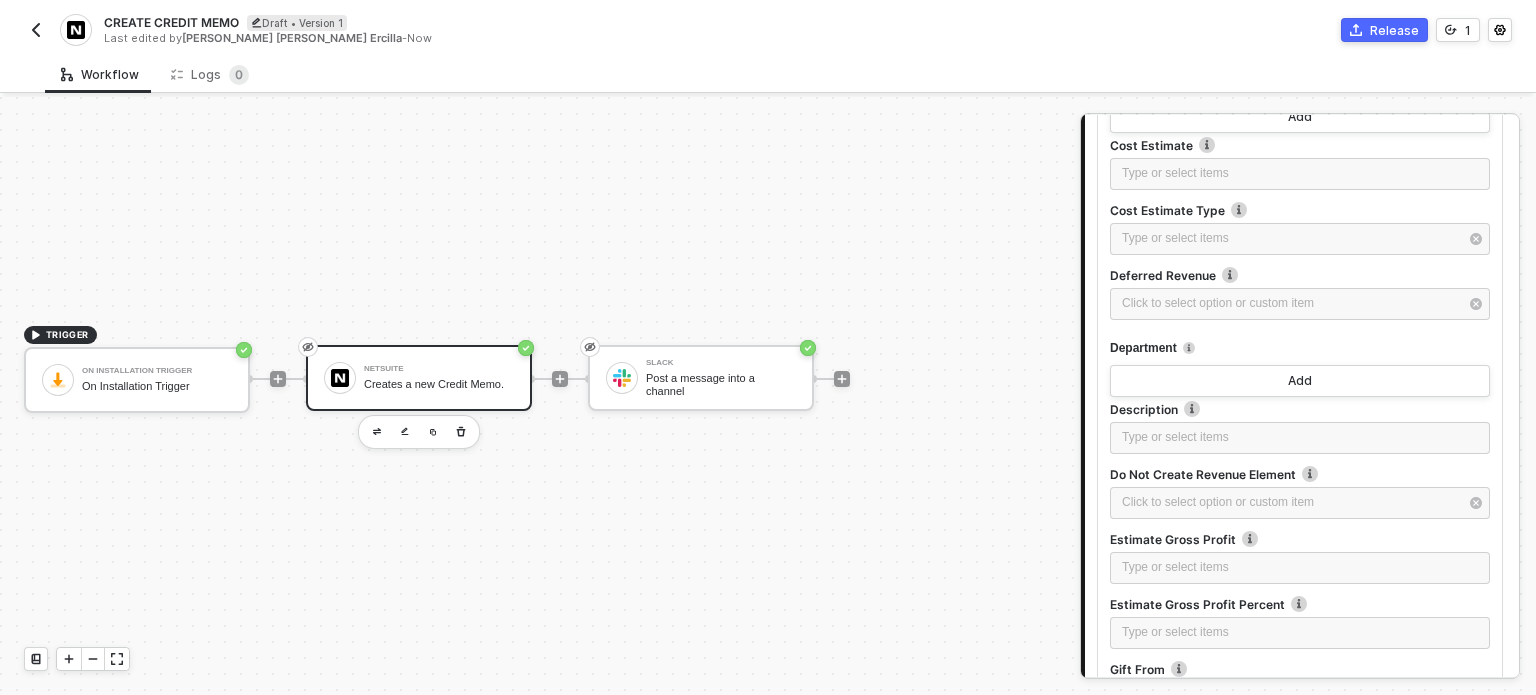 scroll, scrollTop: 1000, scrollLeft: 0, axis: vertical 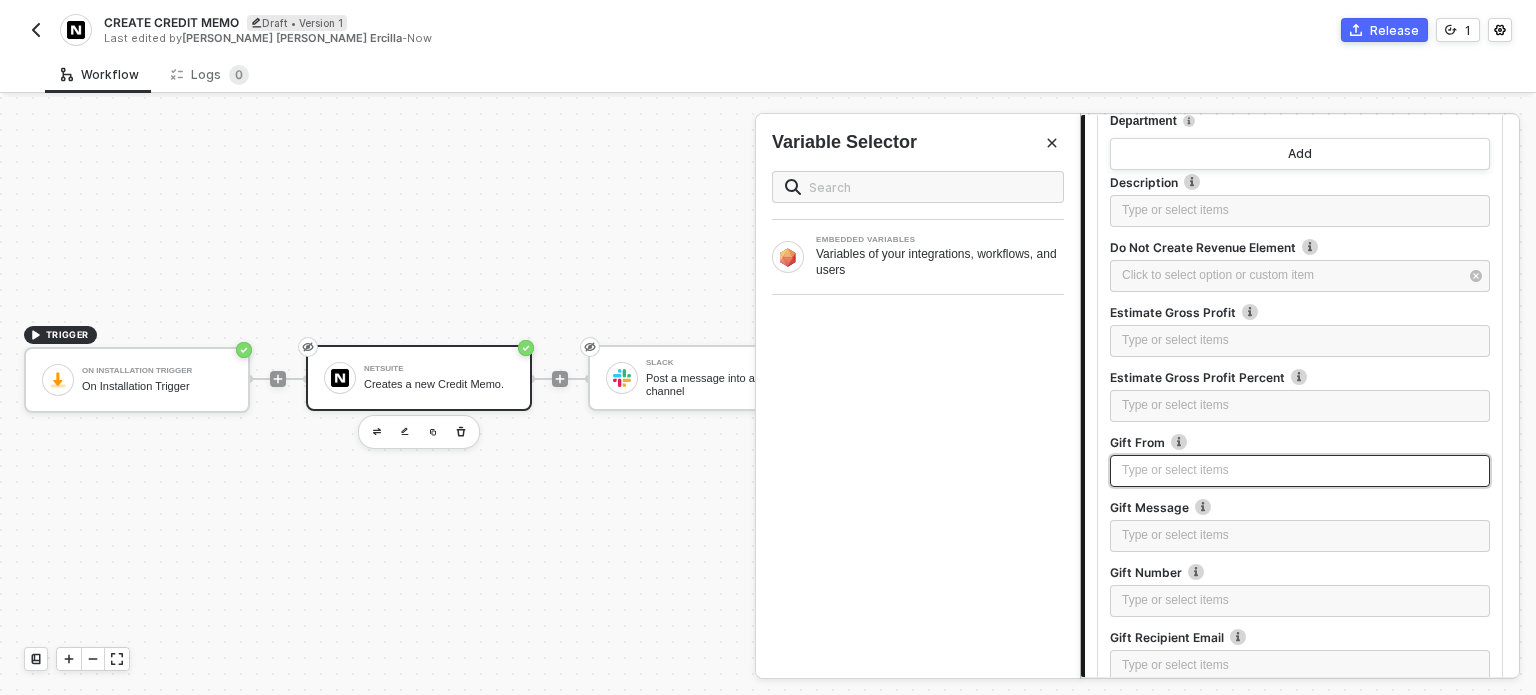 click on "Type or select items ﻿" at bounding box center (1300, 470) 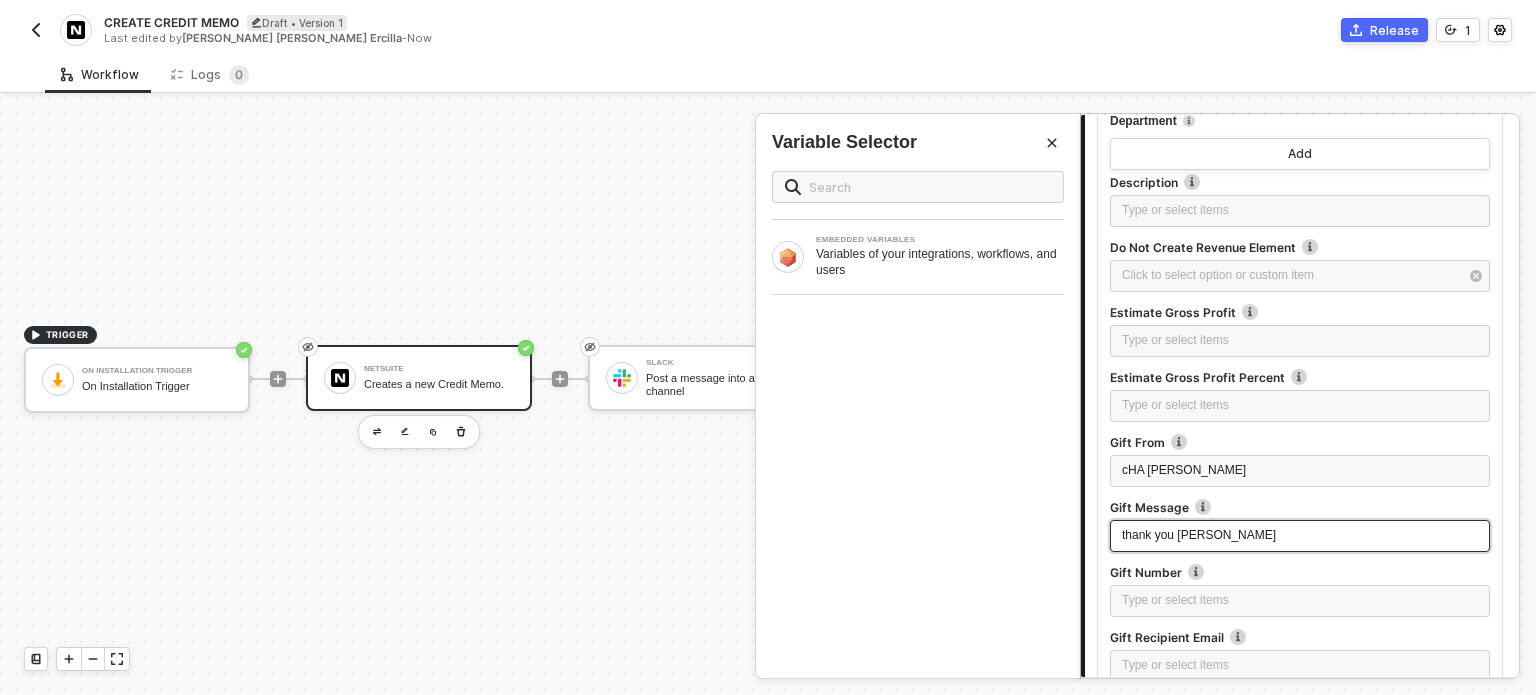 scroll, scrollTop: 1181, scrollLeft: 0, axis: vertical 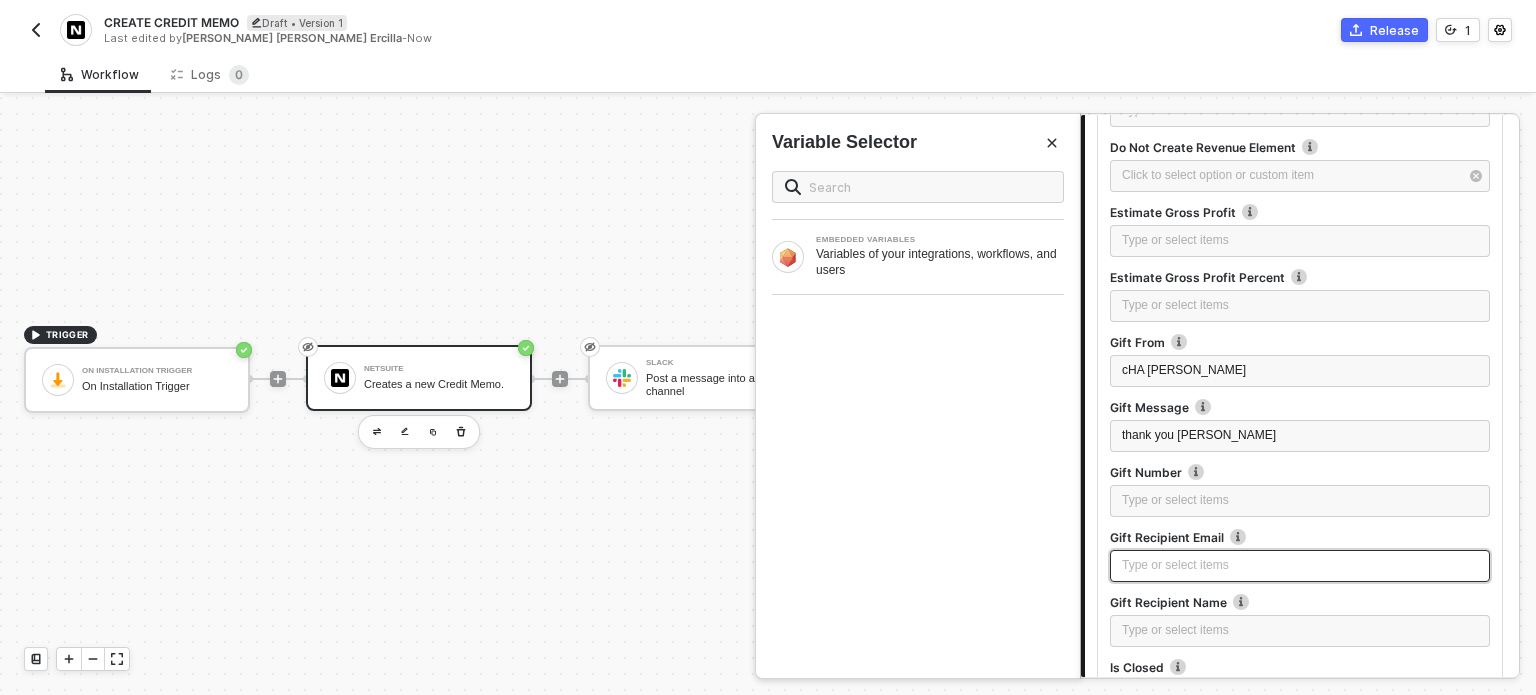 click on "Type or select items ﻿" at bounding box center (1300, 565) 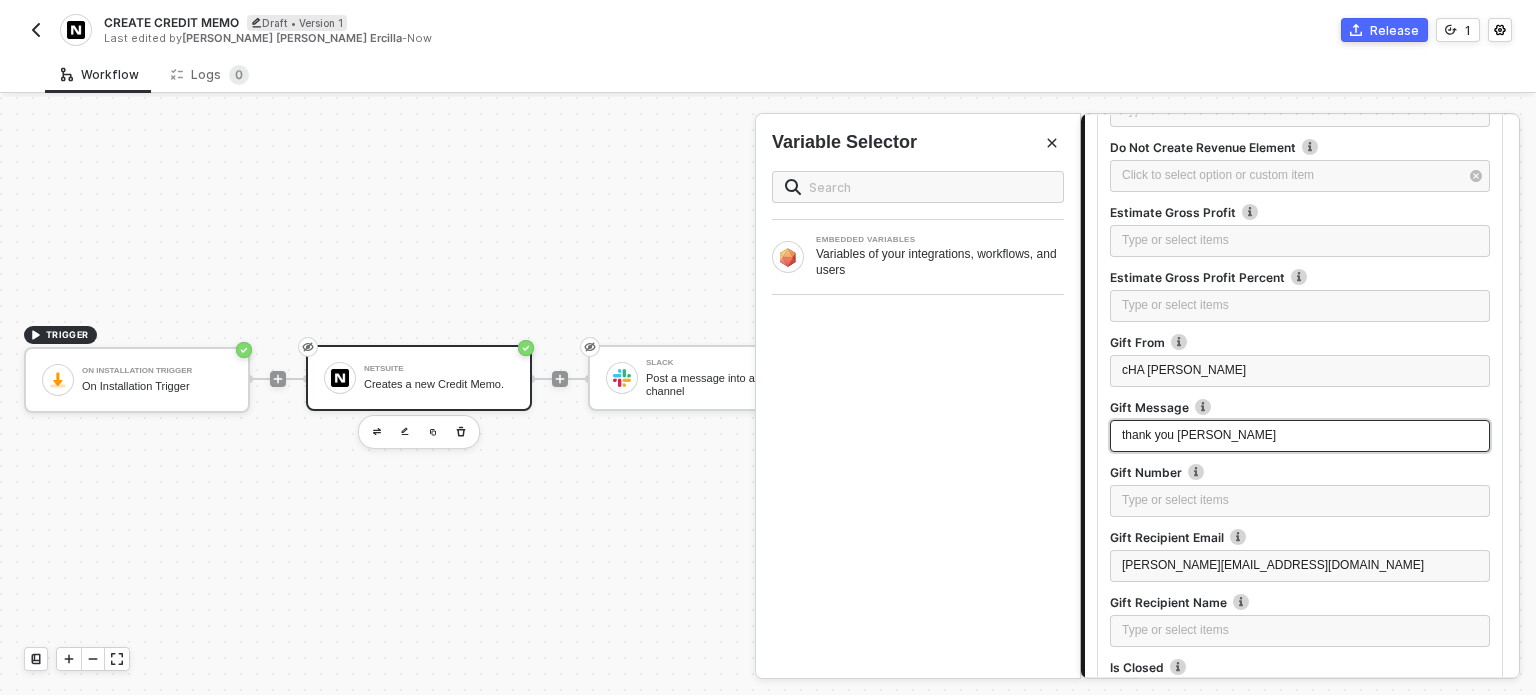 click on "thank you hanna" at bounding box center [1199, 435] 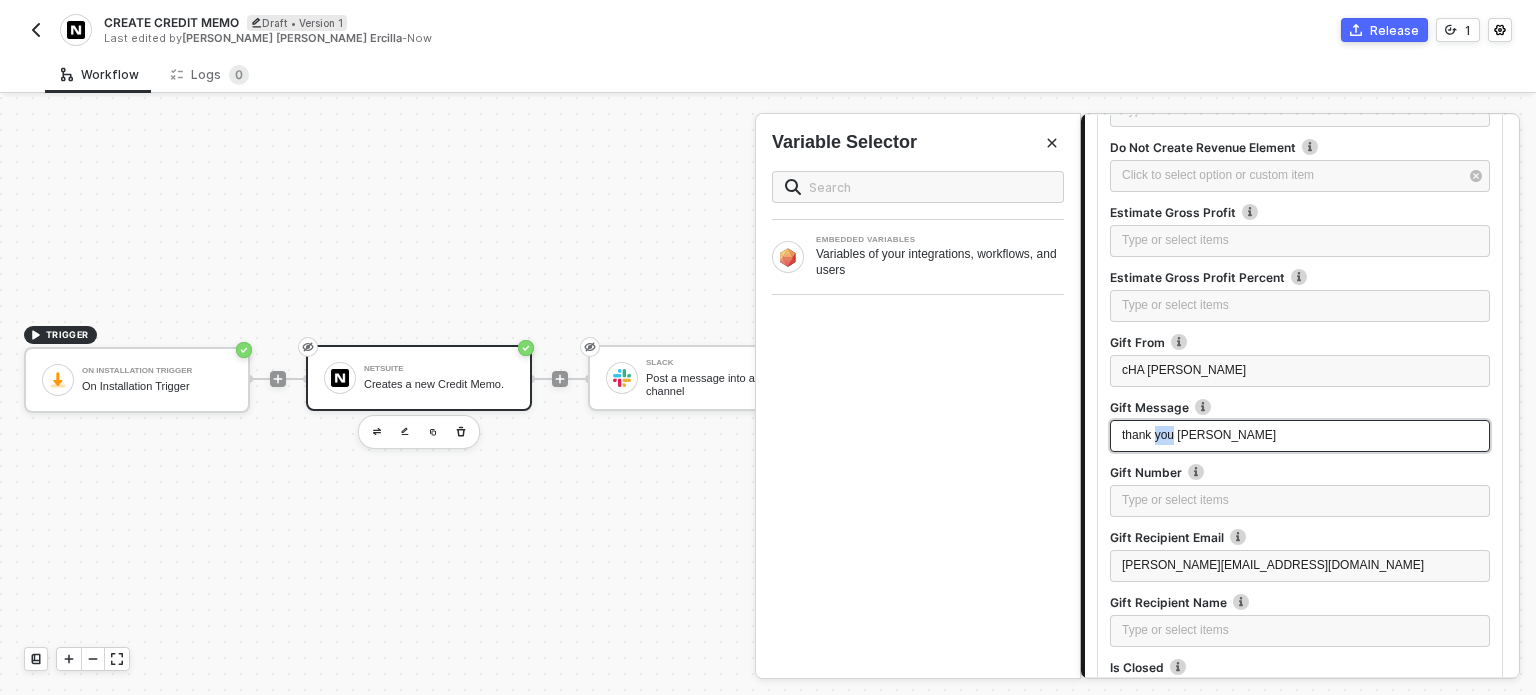 click on "thank you hanna" at bounding box center (1199, 435) 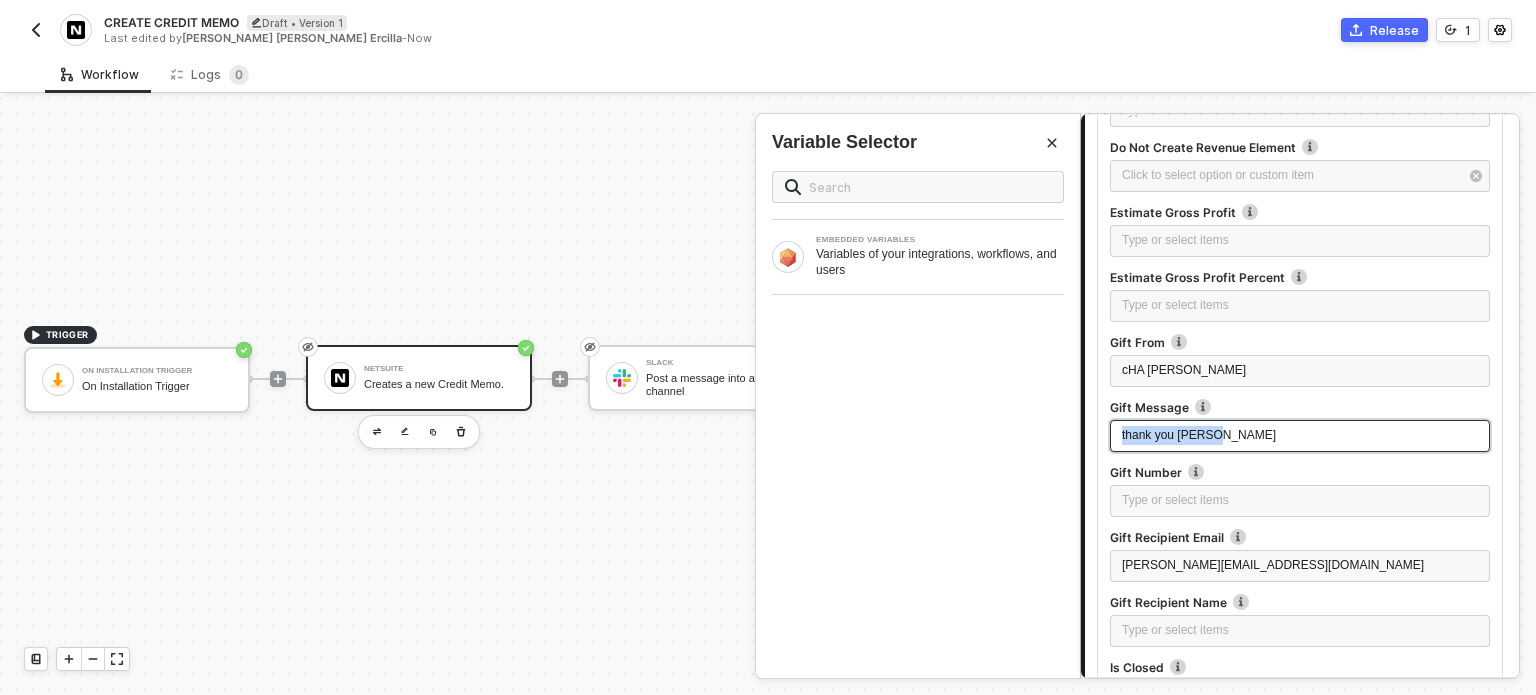 click on "thank you hanna" at bounding box center [1199, 435] 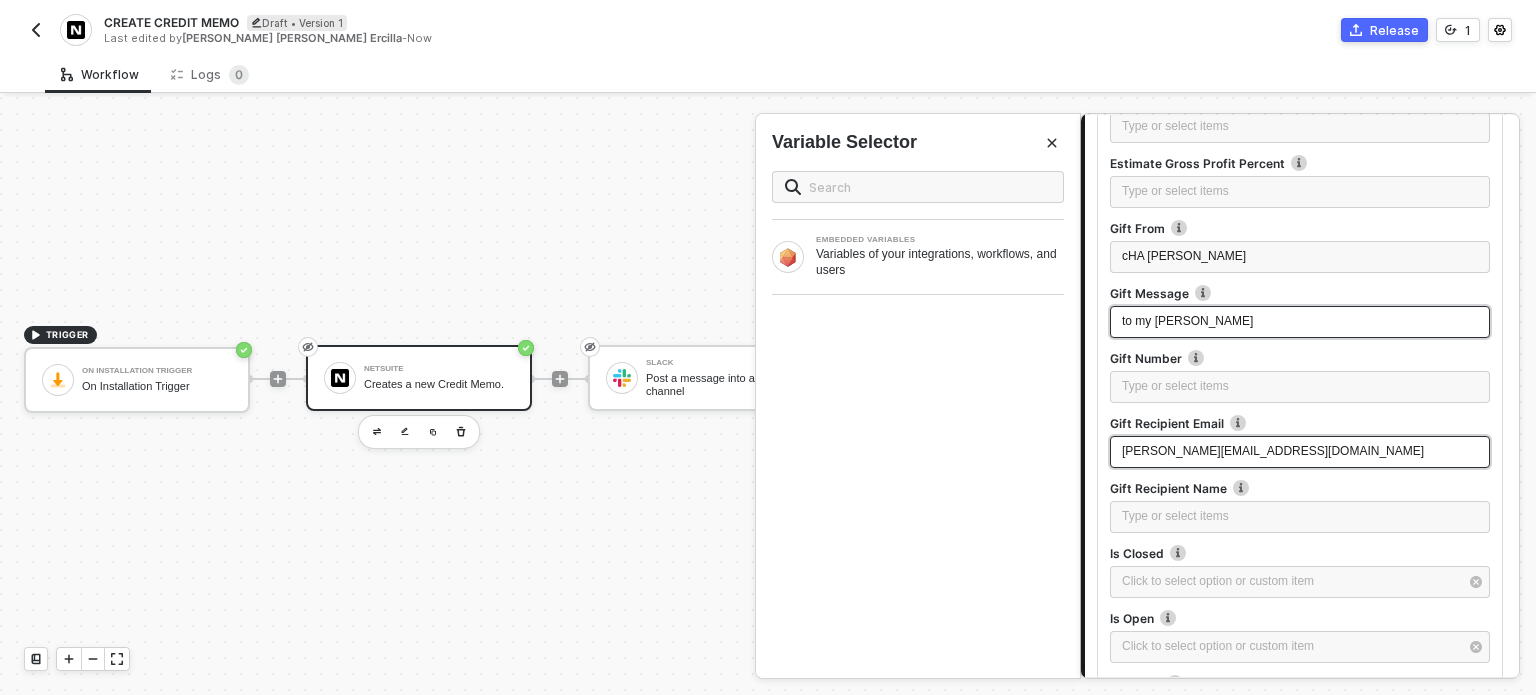 scroll, scrollTop: 1381, scrollLeft: 0, axis: vertical 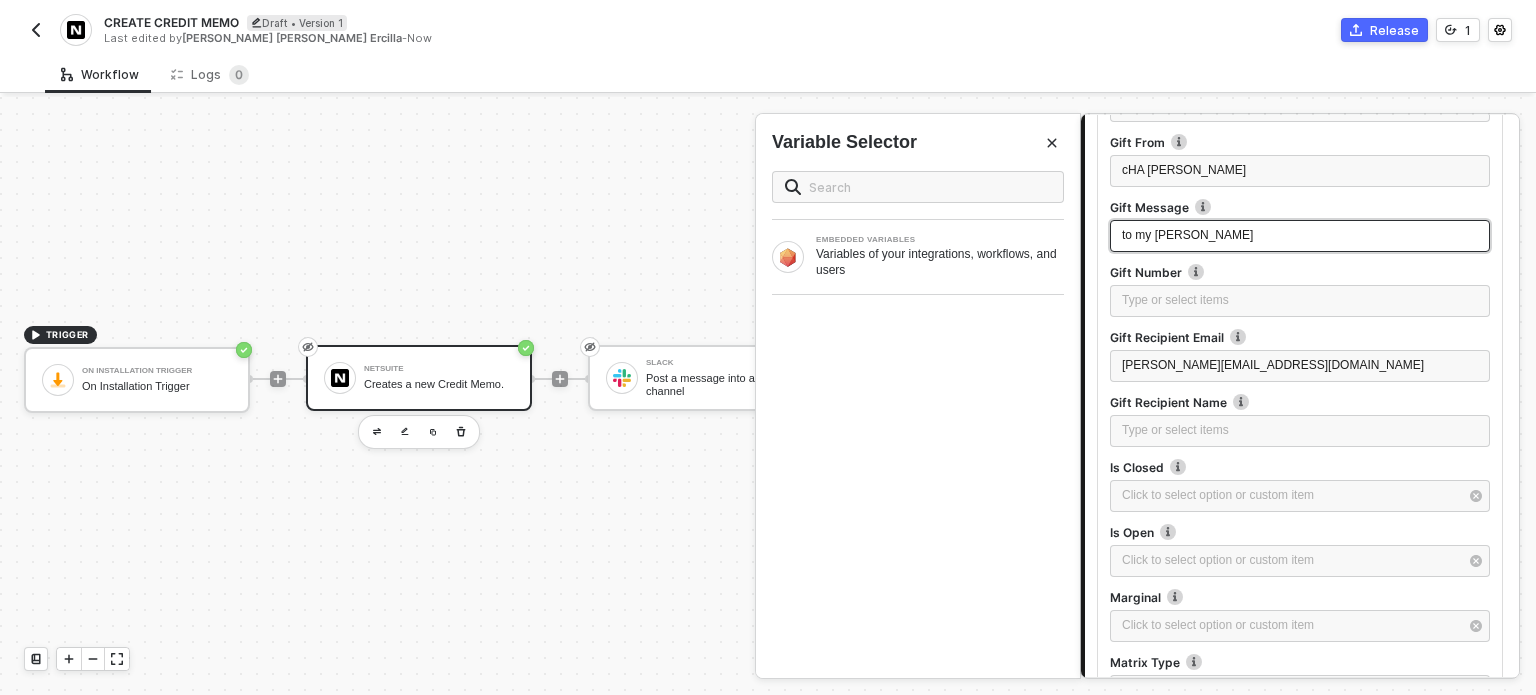 click on "to my hanna" at bounding box center (1187, 235) 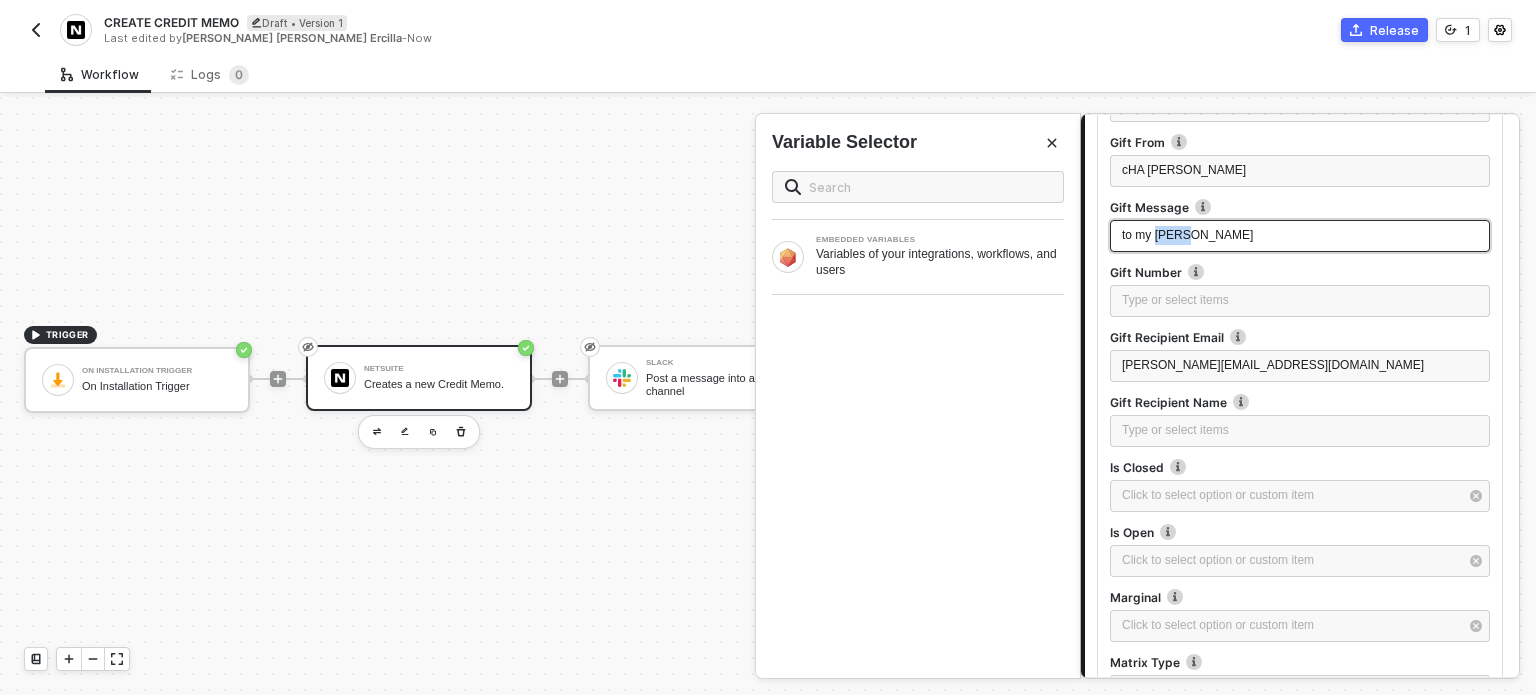 click on "to my hanna" at bounding box center (1187, 235) 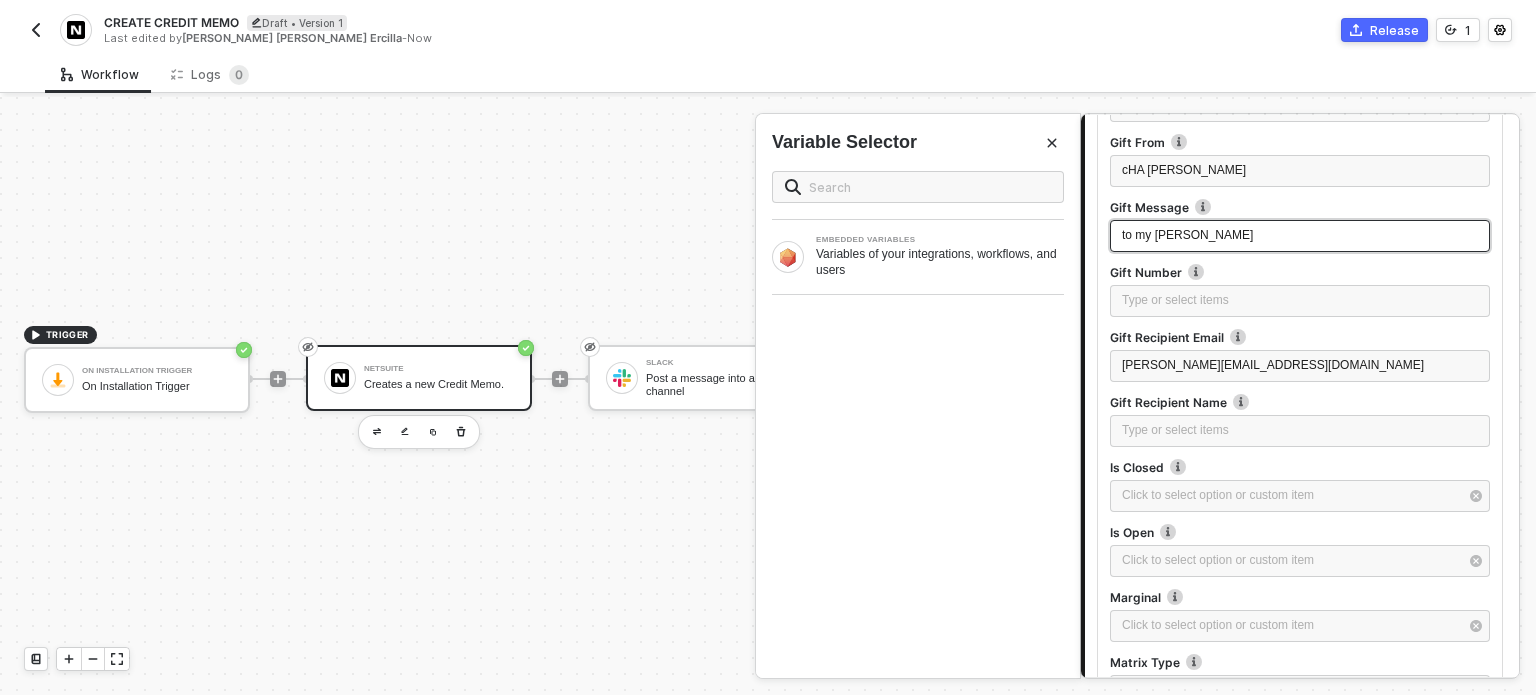 click on "to my Yhanna darling" at bounding box center [1187, 235] 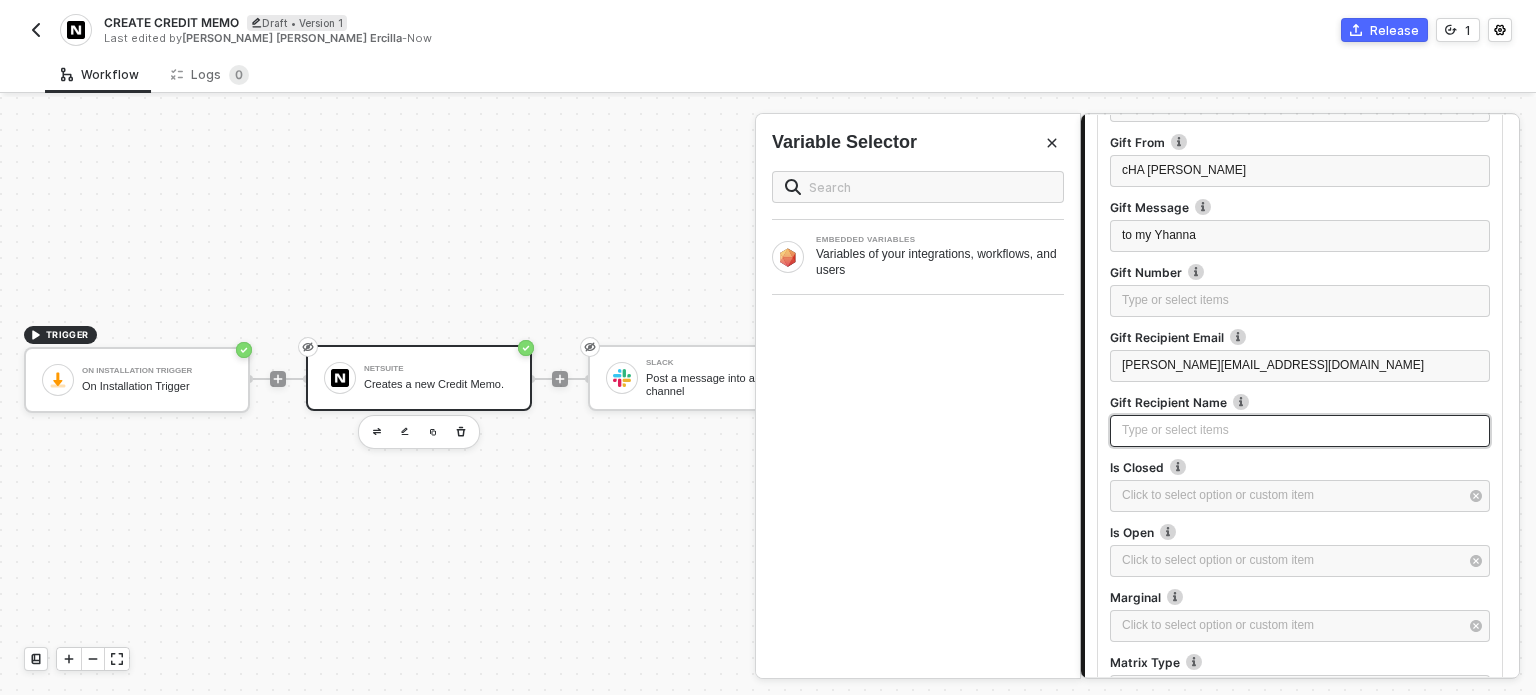 click on "Type or select items ﻿" at bounding box center [1300, 430] 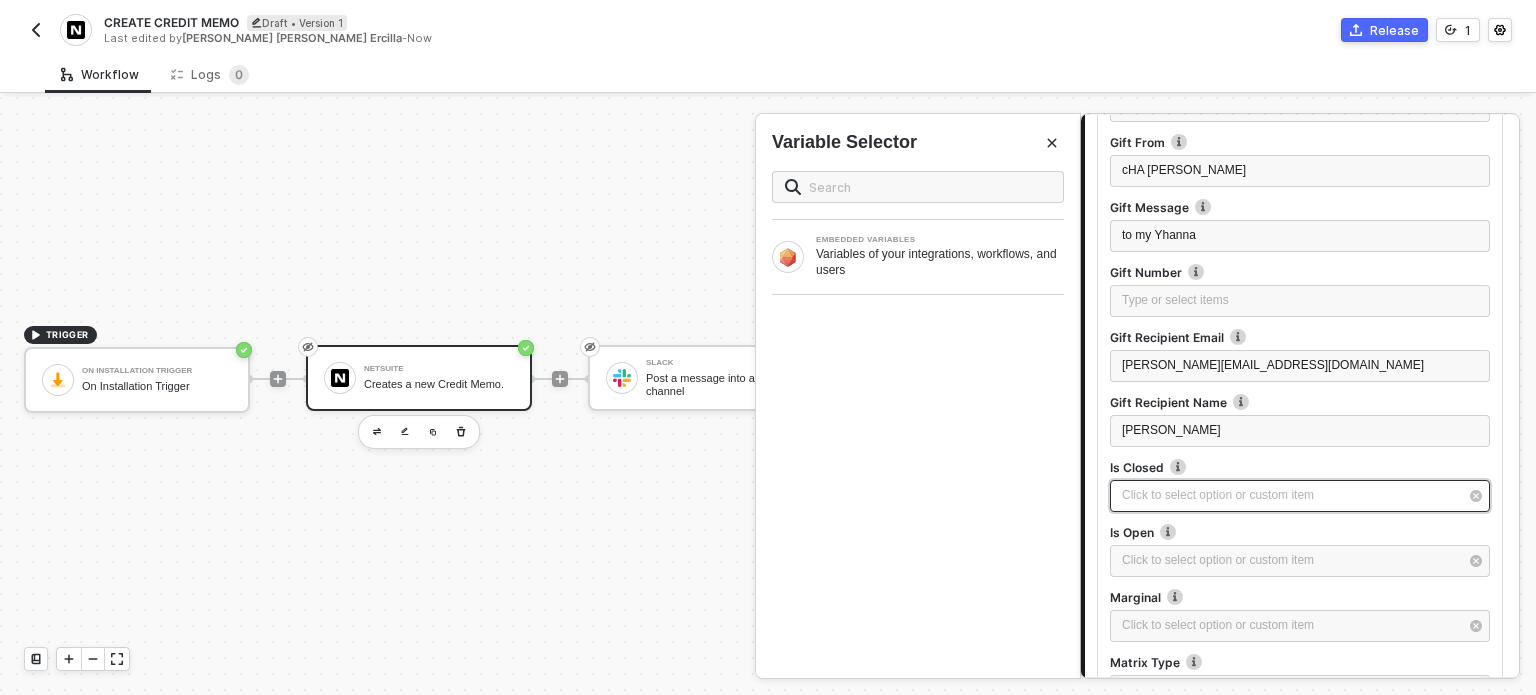 click on "Click to select option or custom item ﻿" at bounding box center [1300, 496] 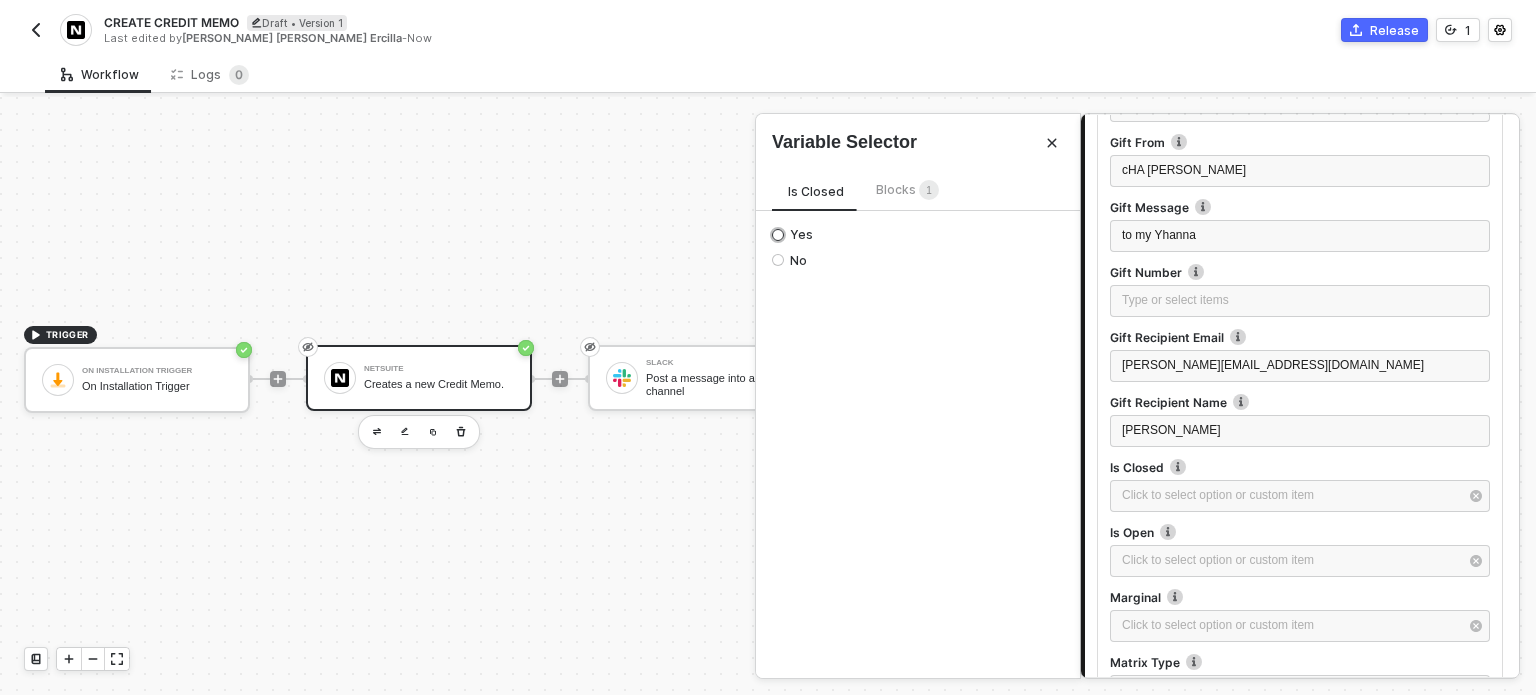 click on "Yes" at bounding box center (778, 235) 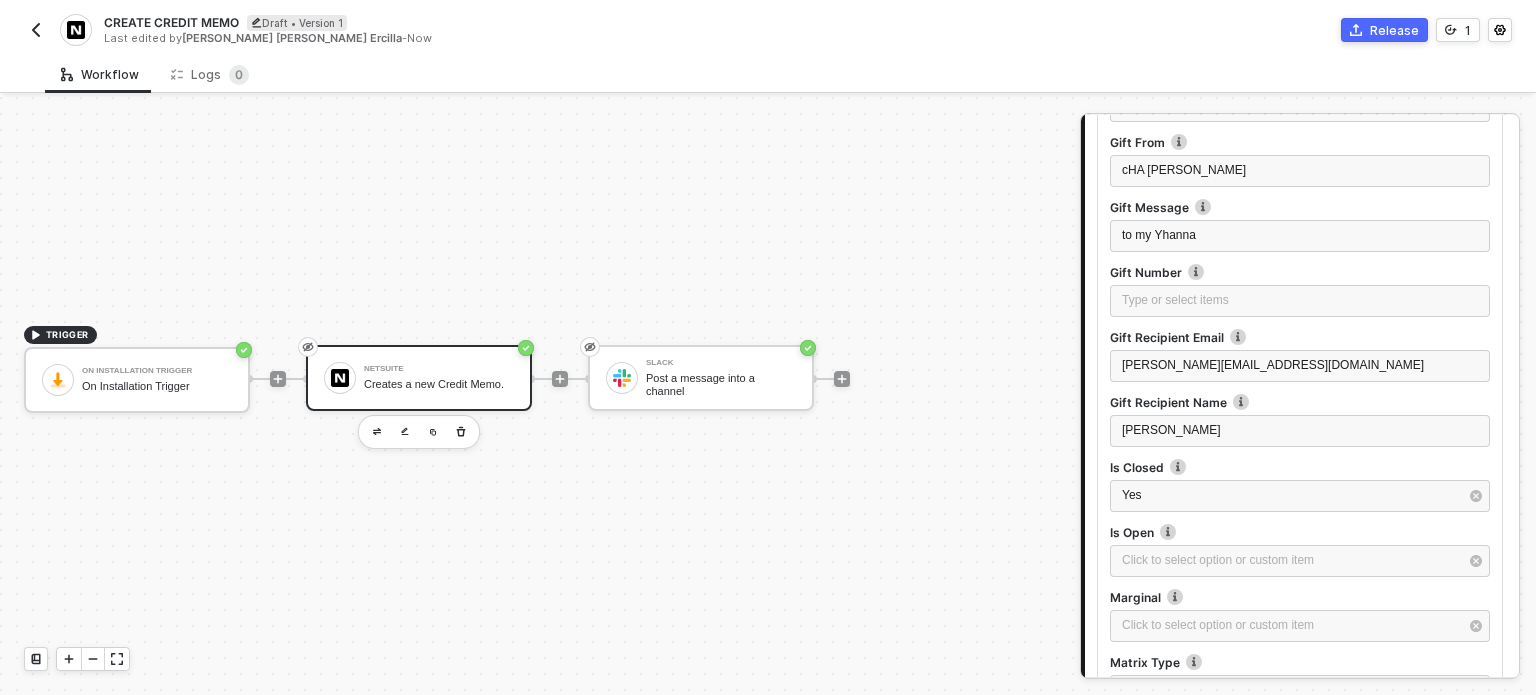 click on "Is Open" at bounding box center (1300, 534) 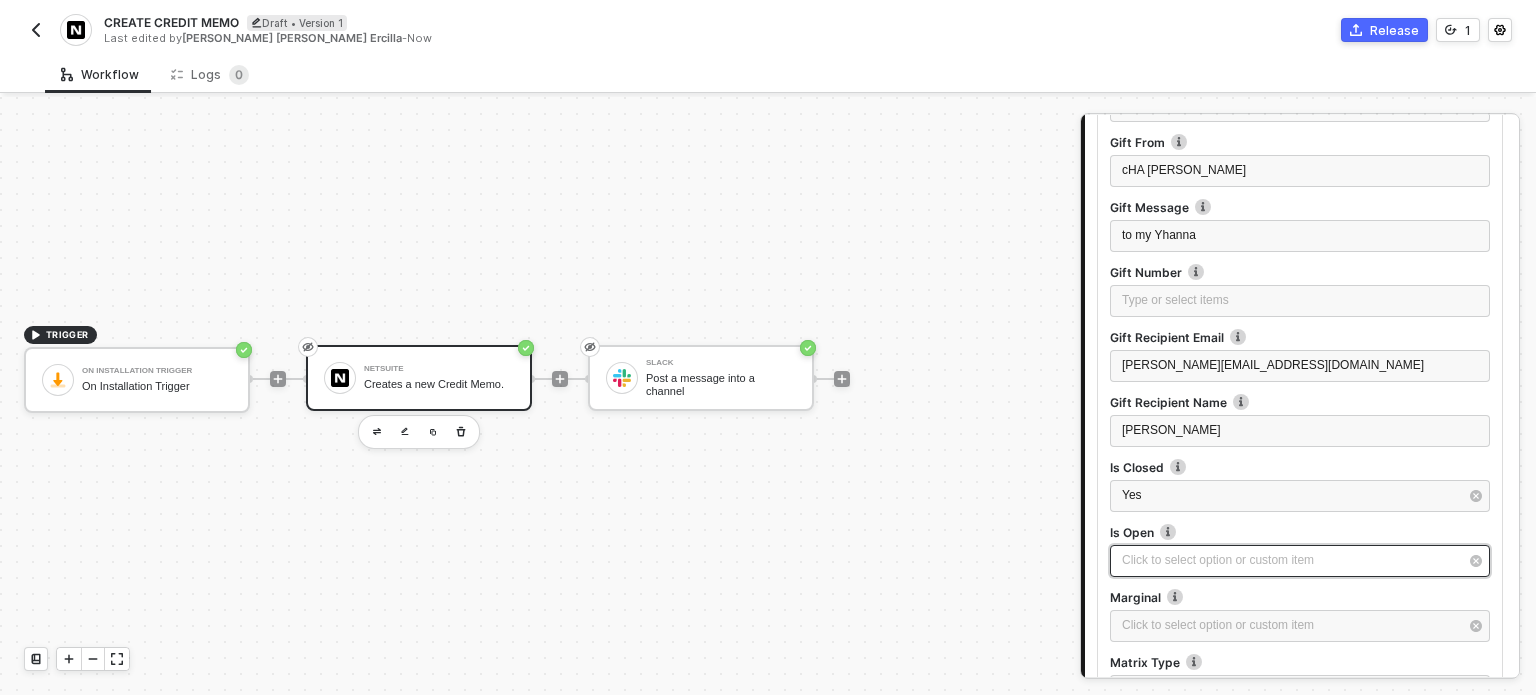 click on "Click to select option or custom item ﻿" at bounding box center (1300, 561) 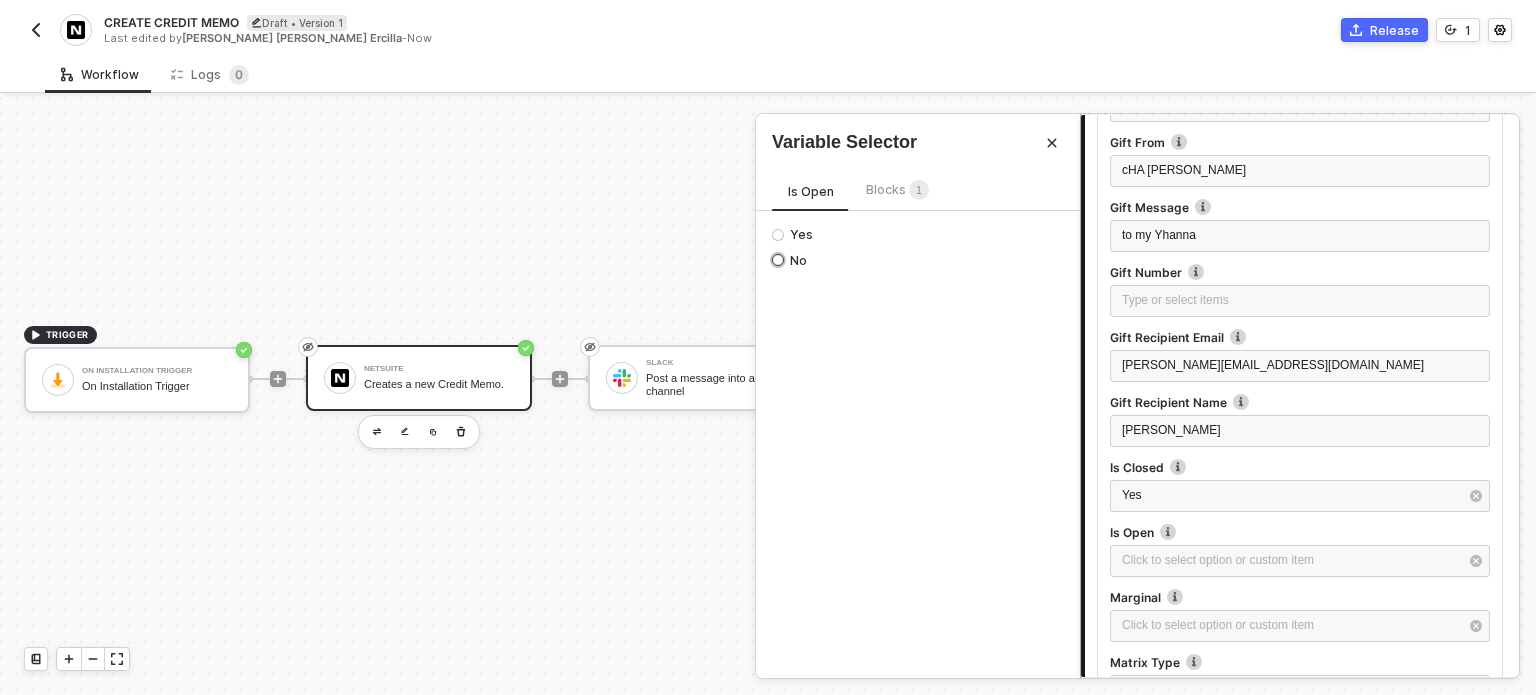 click on "No" at bounding box center (795, 261) 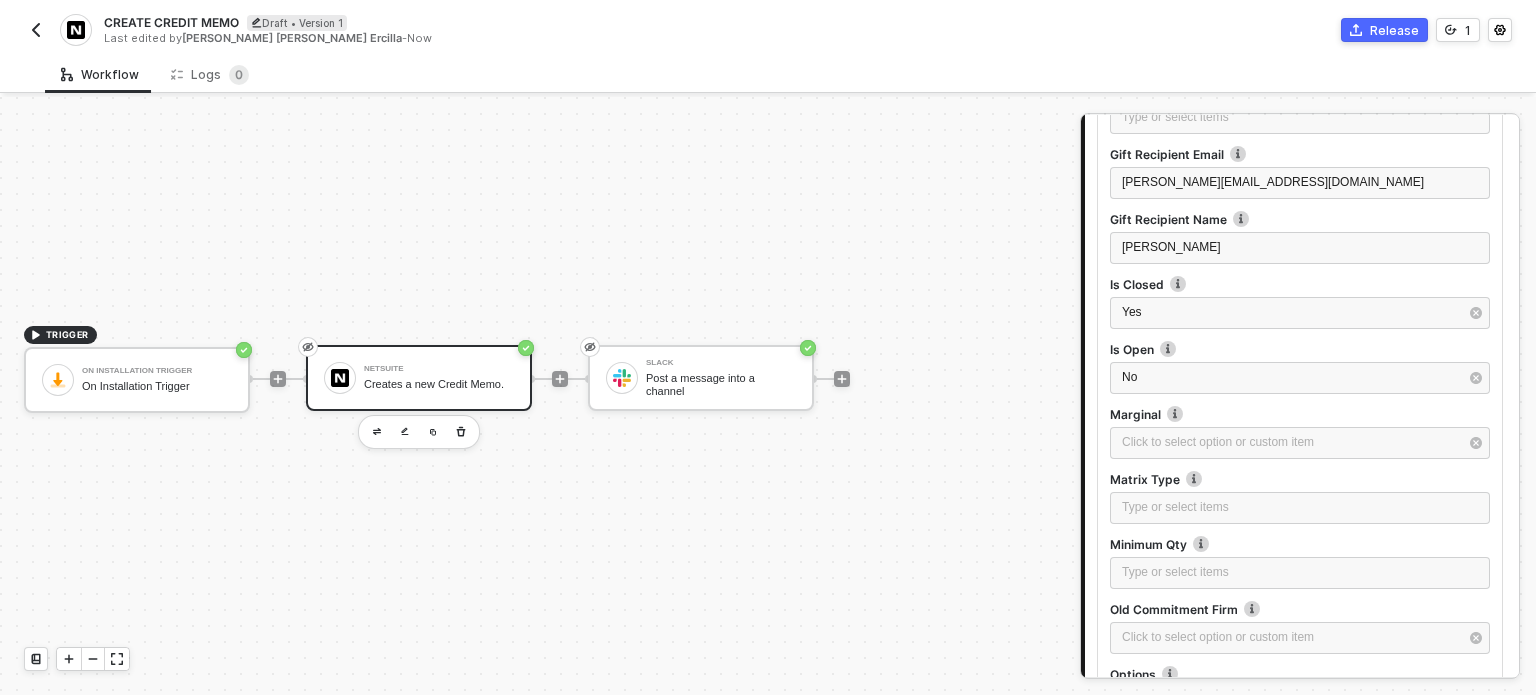 scroll, scrollTop: 1581, scrollLeft: 0, axis: vertical 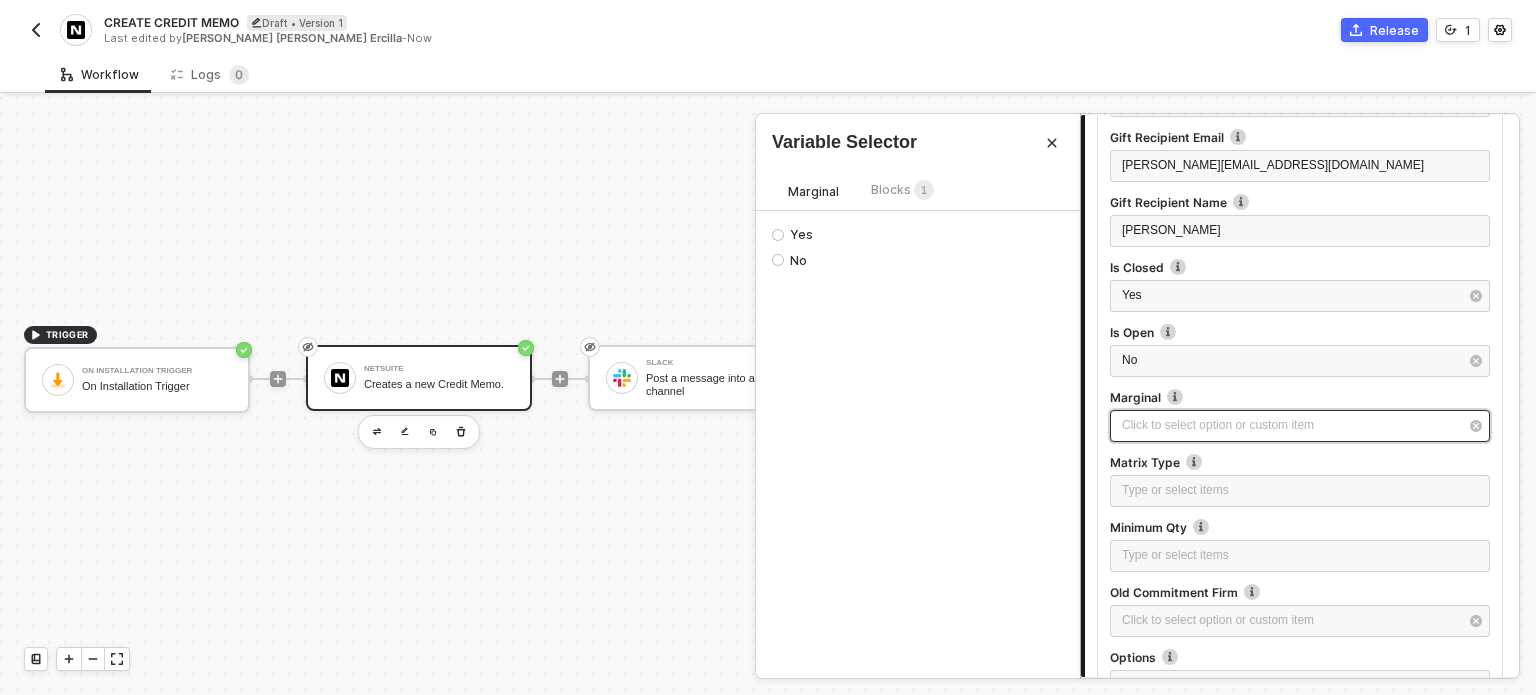 click on "Click to select option or custom item ﻿" at bounding box center [1290, 425] 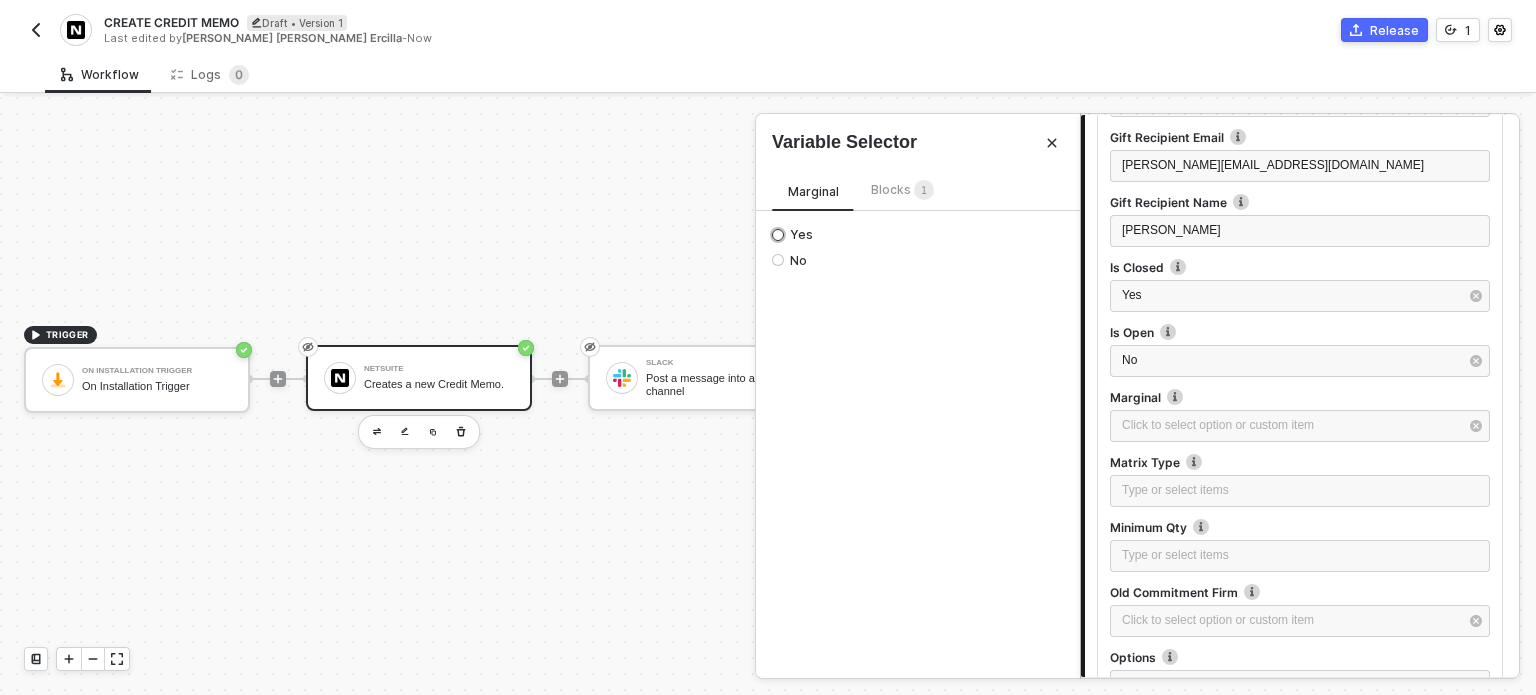 drag, startPoint x: 805, startPoint y: 231, endPoint x: 816, endPoint y: 236, distance: 12.083046 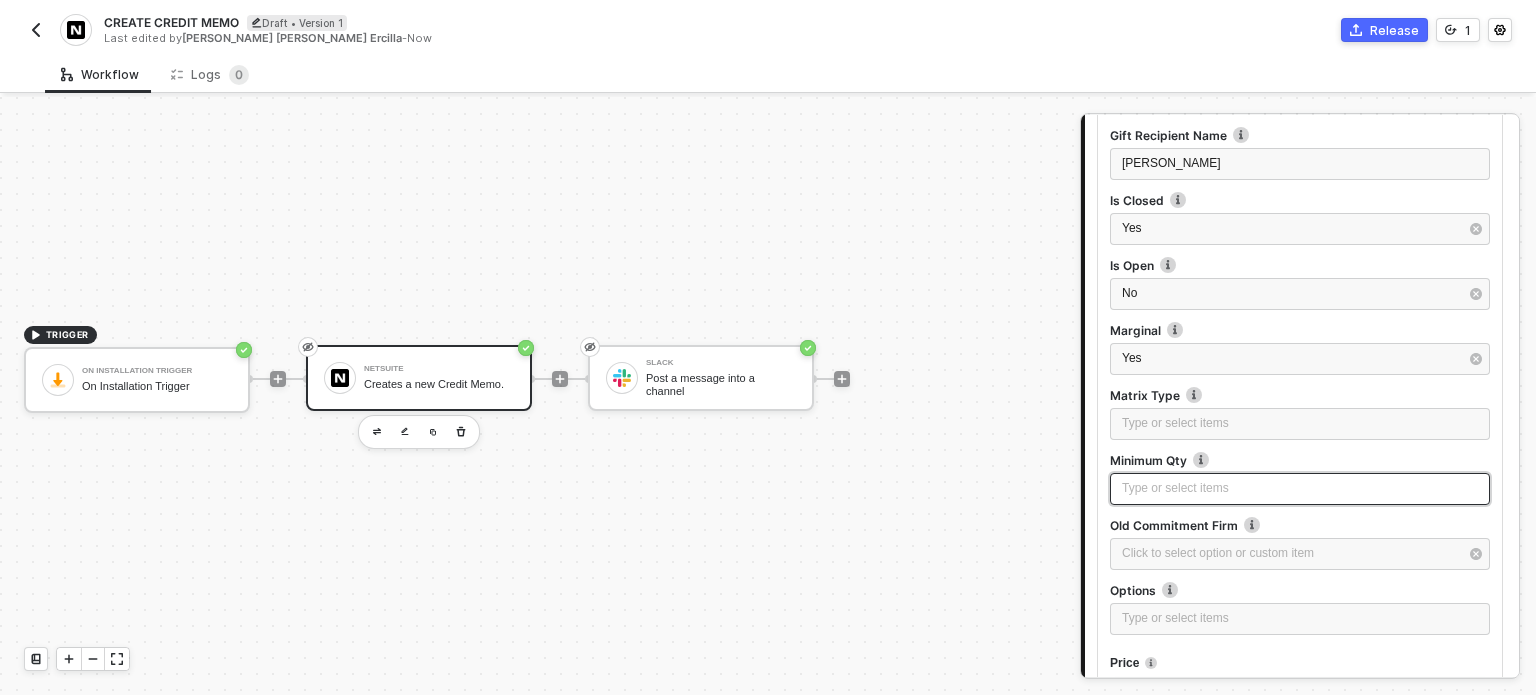 scroll, scrollTop: 1681, scrollLeft: 0, axis: vertical 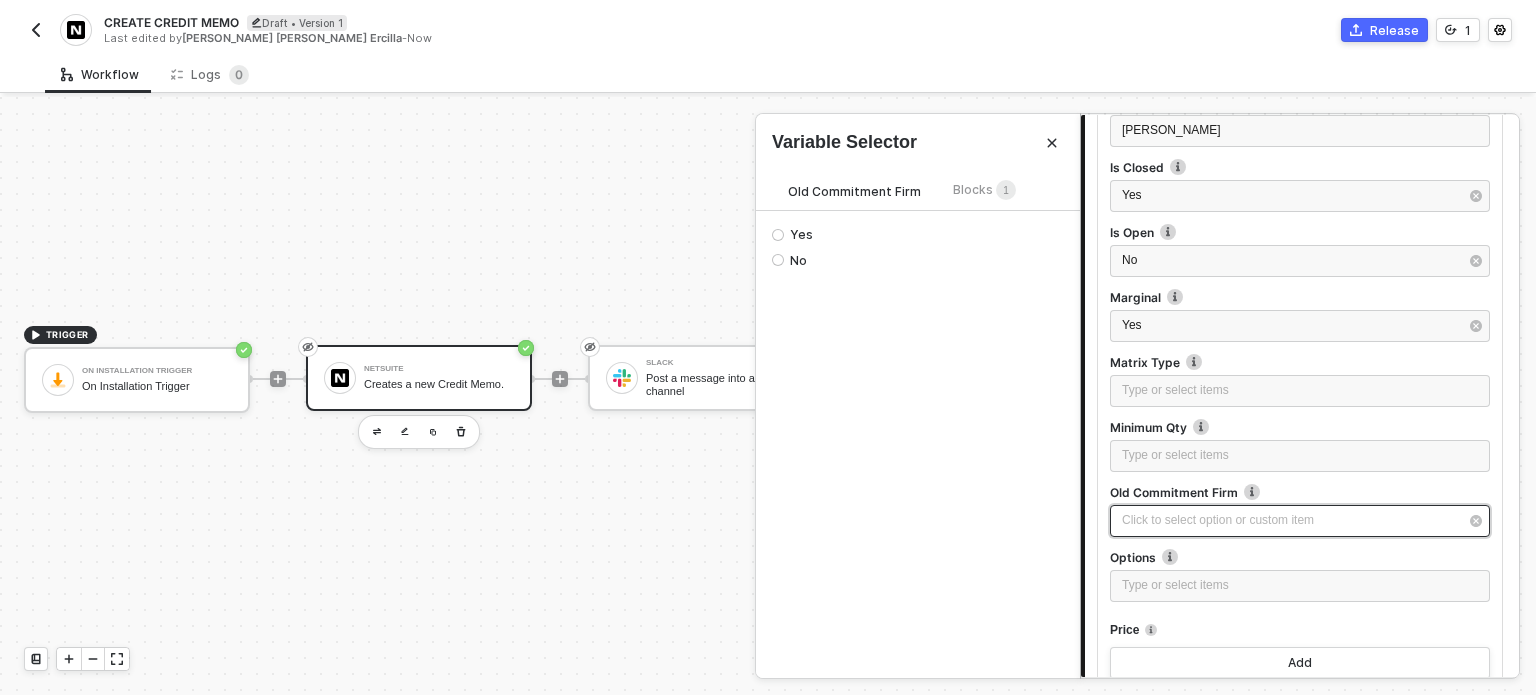 click on "Click to select option or custom item ﻿" at bounding box center [1290, 520] 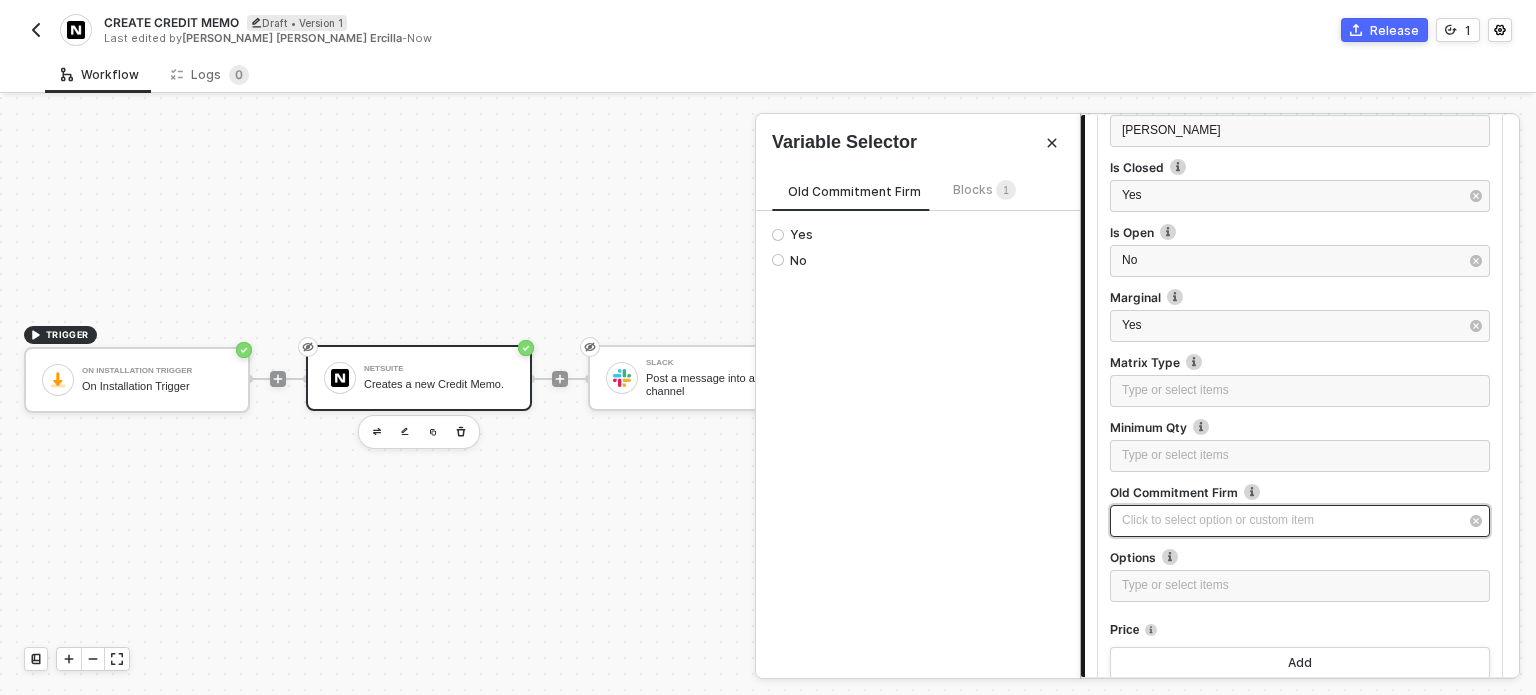 click on "Click to select option or custom item ﻿" at bounding box center (1290, 520) 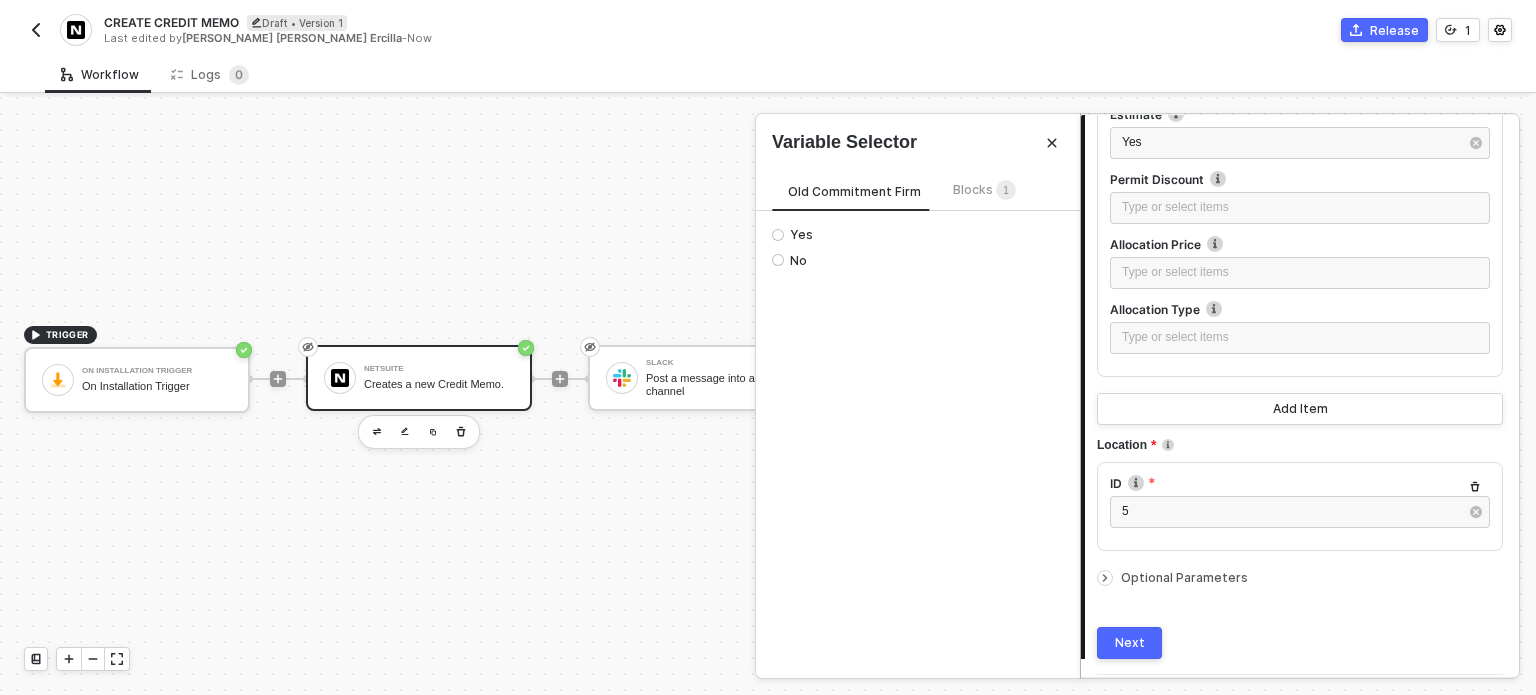 scroll, scrollTop: 3497, scrollLeft: 0, axis: vertical 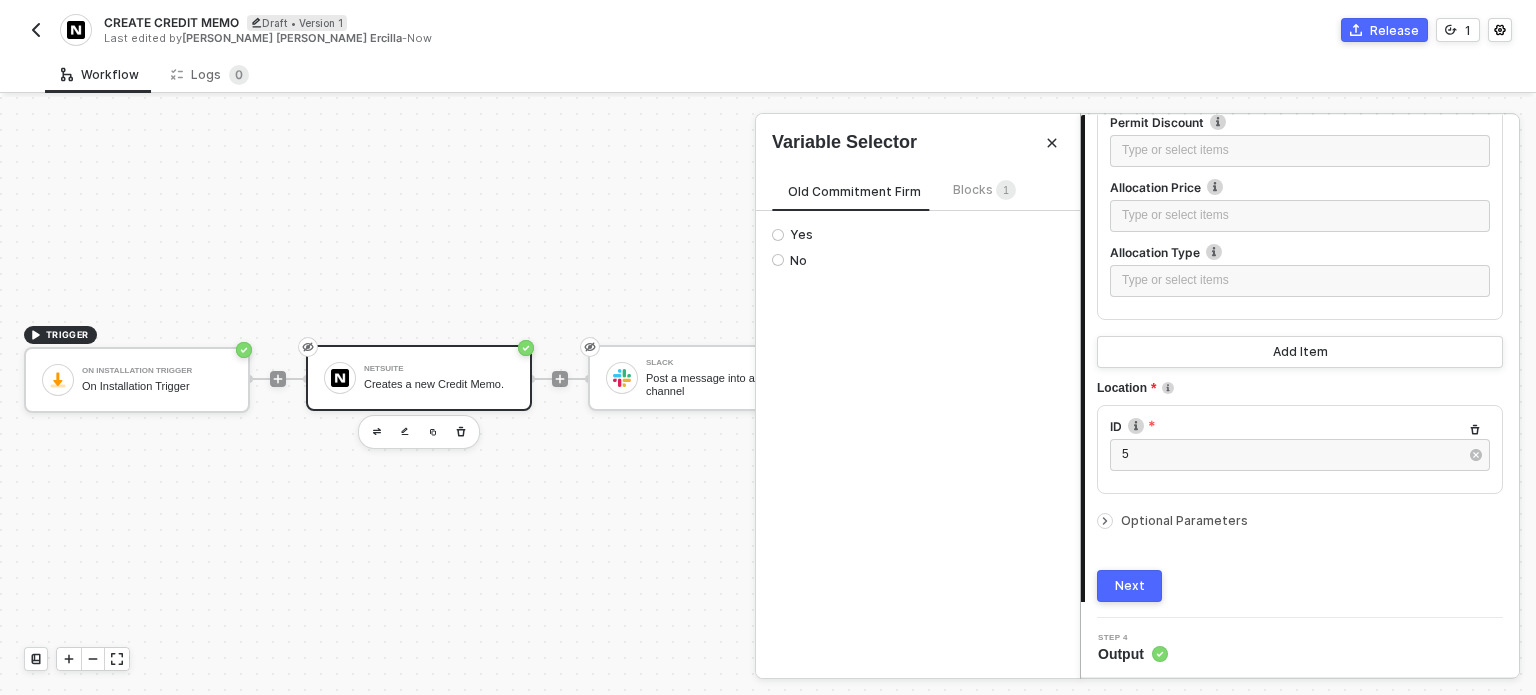 click on "Next" at bounding box center (1130, 586) 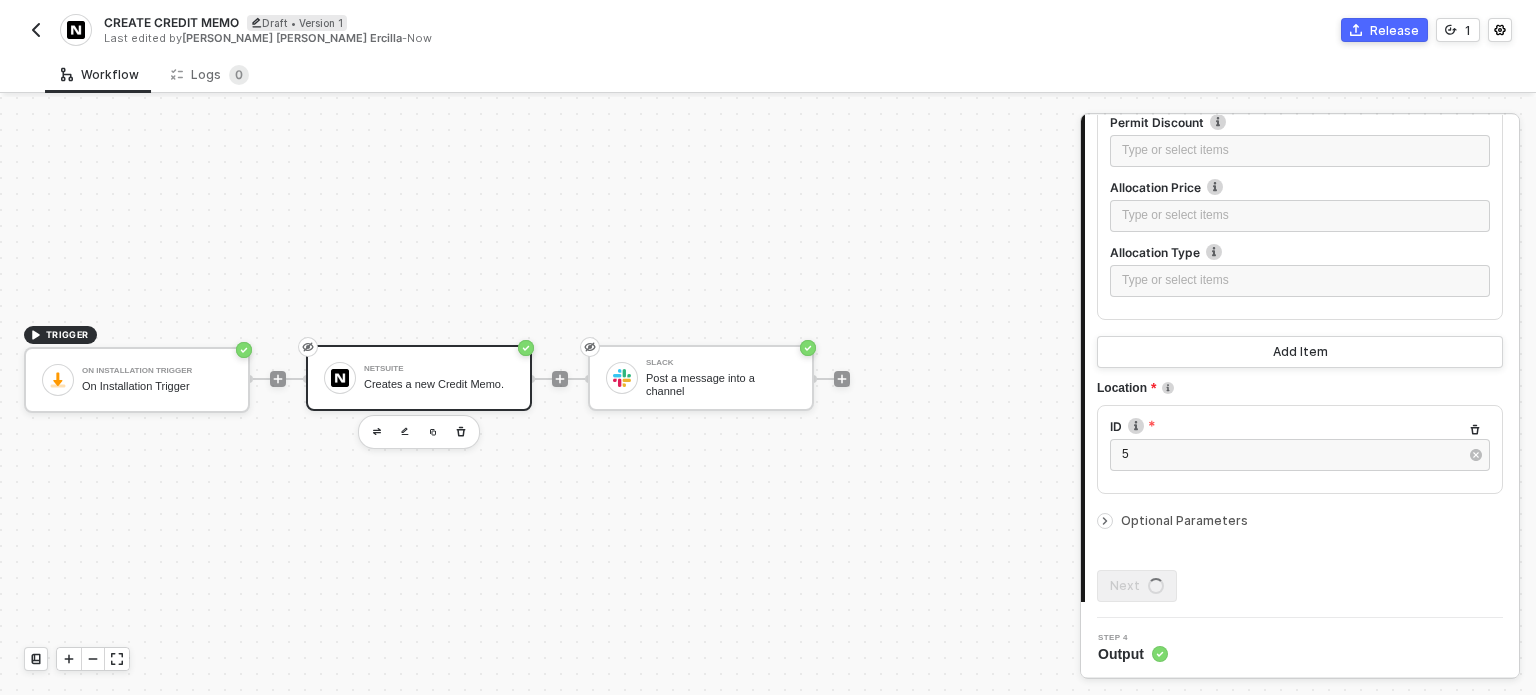 scroll, scrollTop: 0, scrollLeft: 0, axis: both 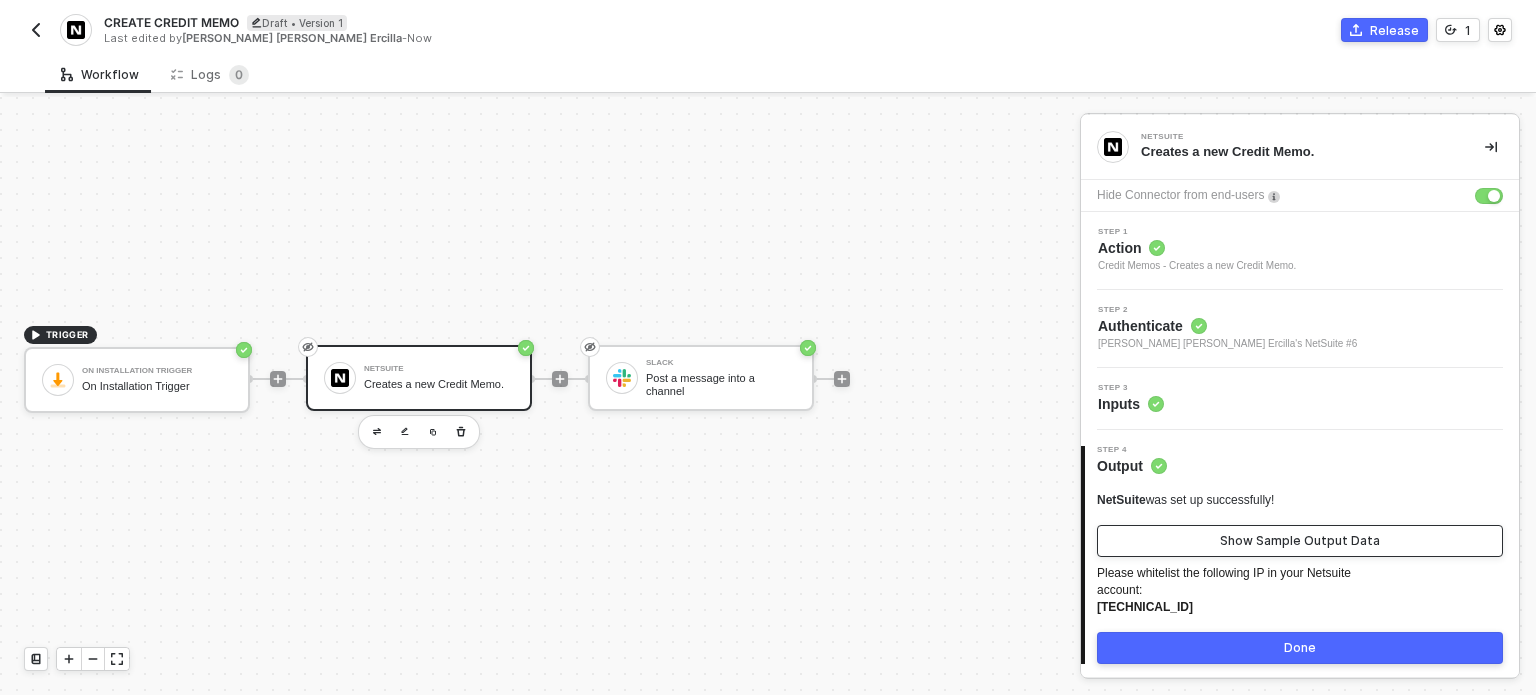 click on "Show Sample Output Data" at bounding box center [1300, 541] 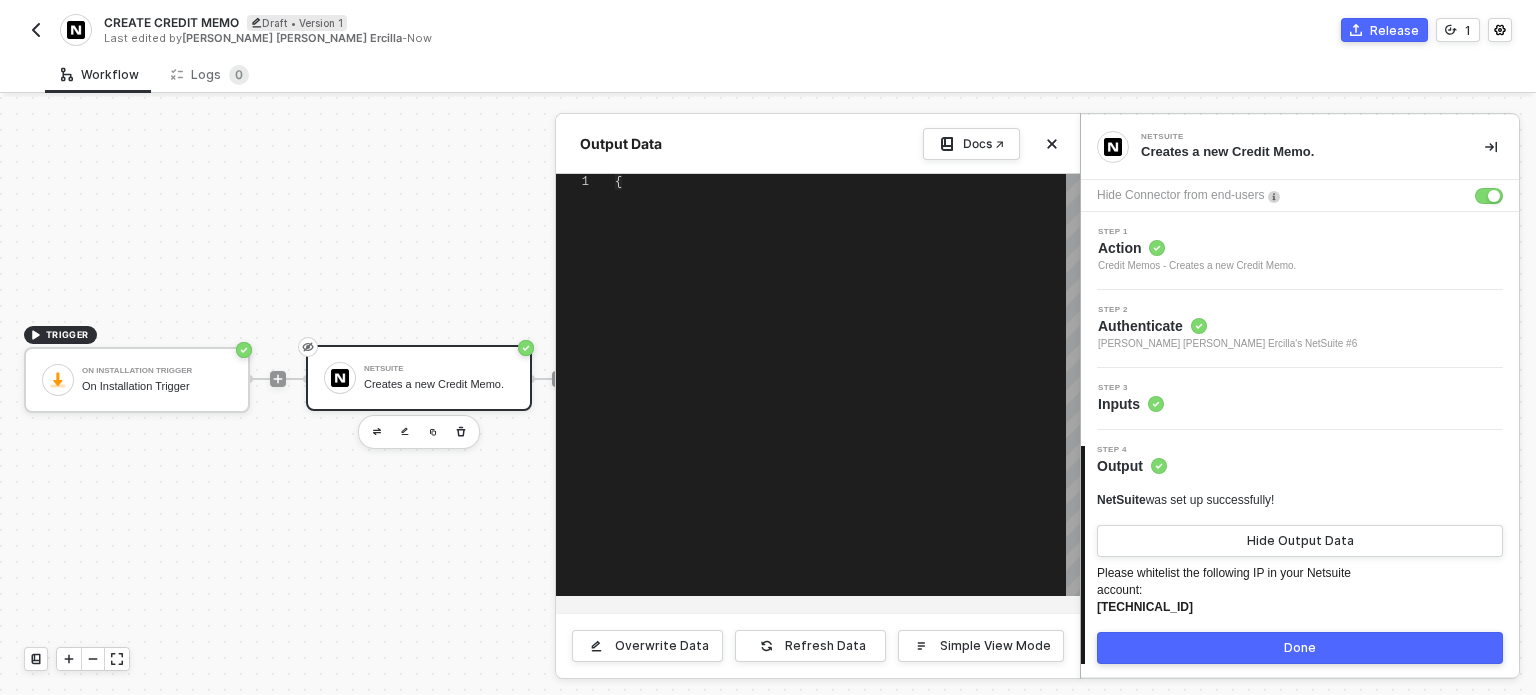 type on "{
"success": true
}" 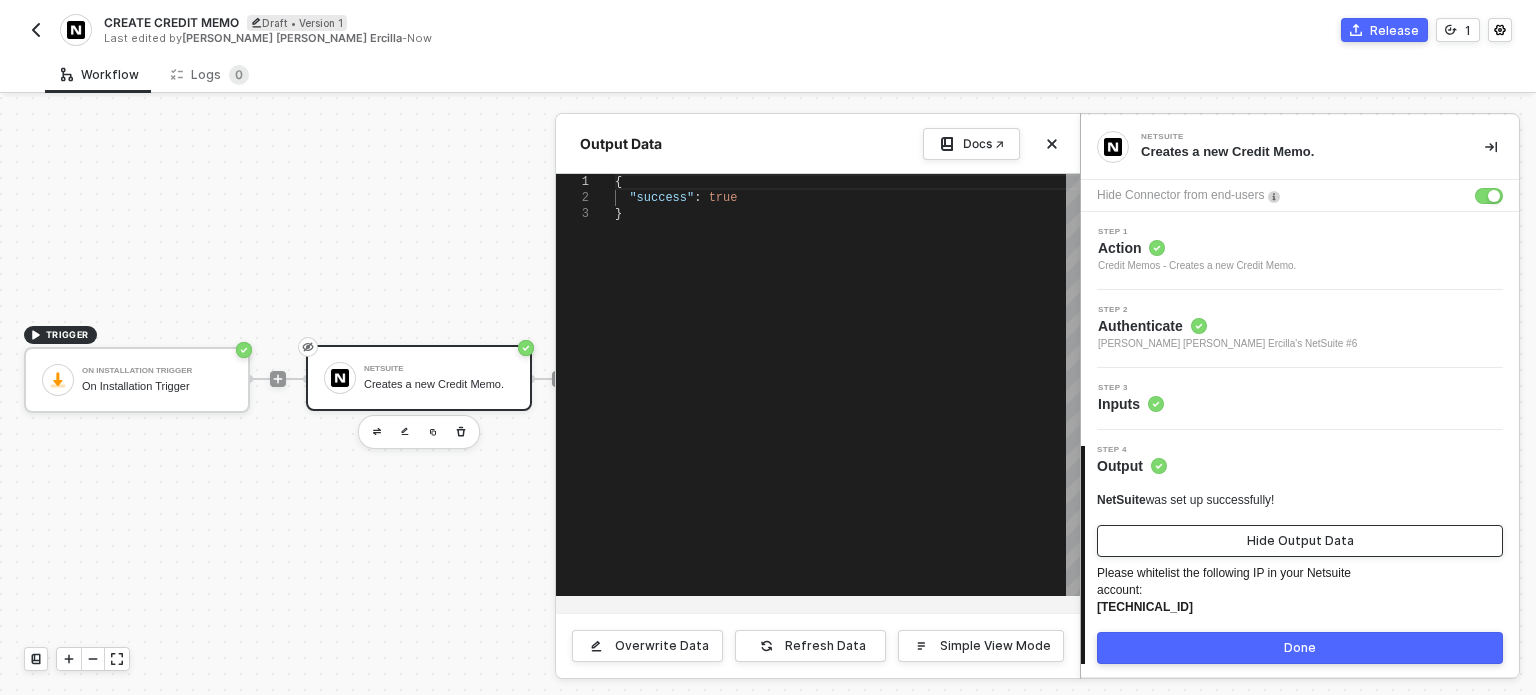 click on "Hide Output Data" at bounding box center (1300, 541) 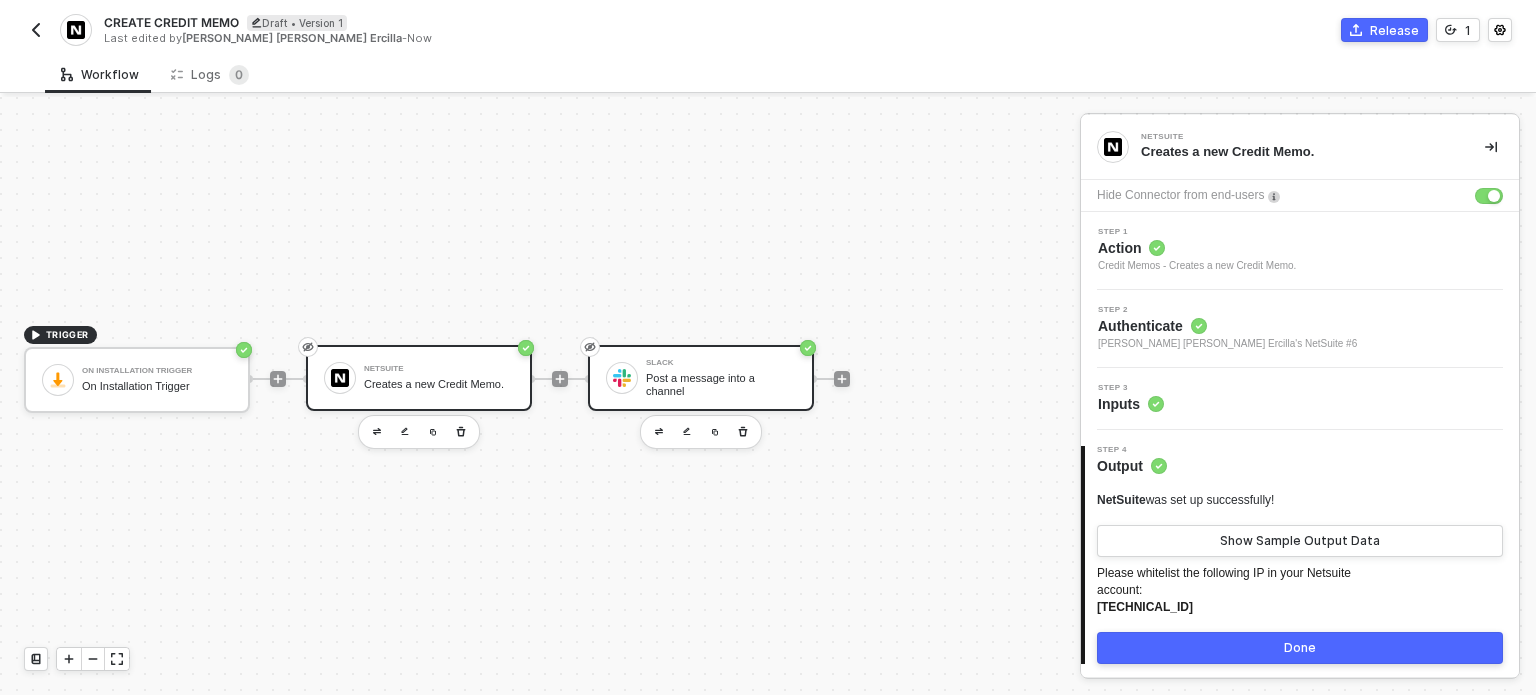 click on "Slack Post a message into a channel" at bounding box center [701, 378] 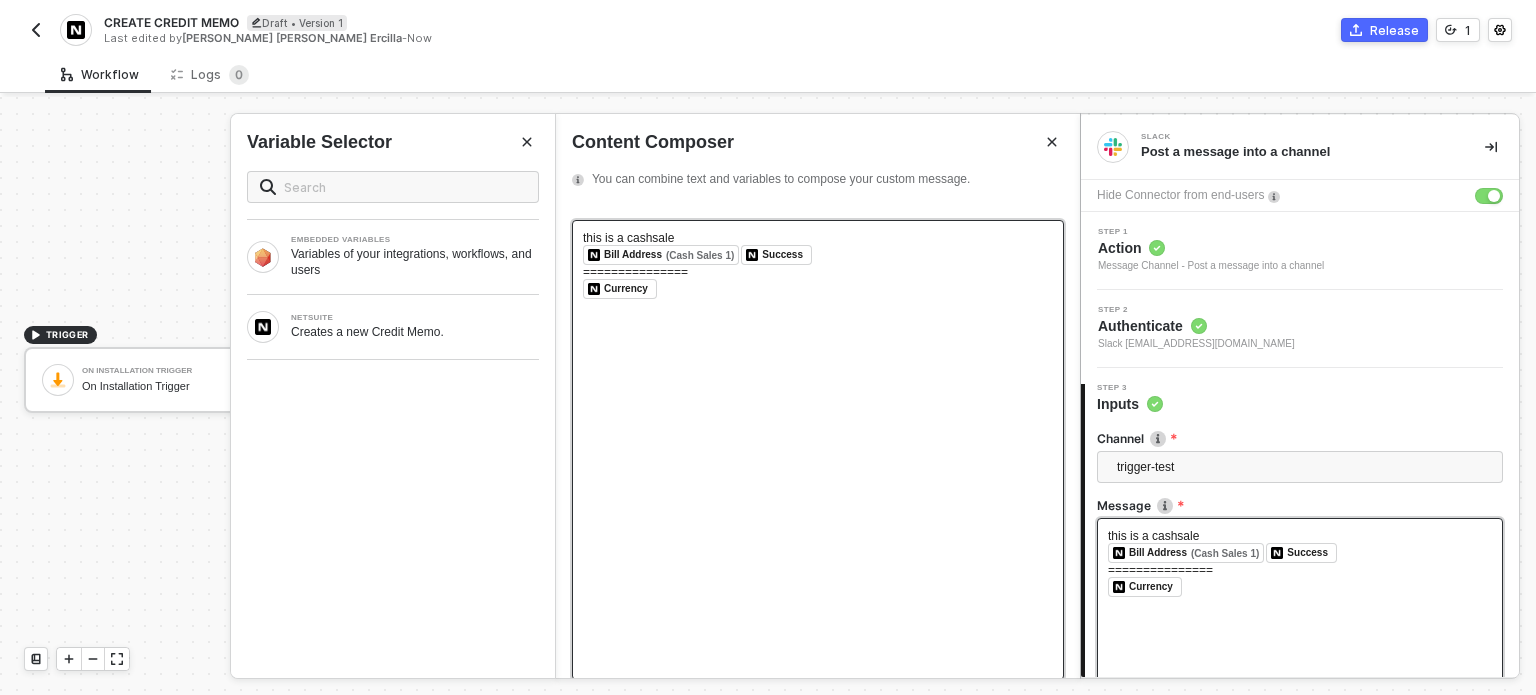 click on "﻿ Currency ﻿ ﻿" at bounding box center (818, 289) 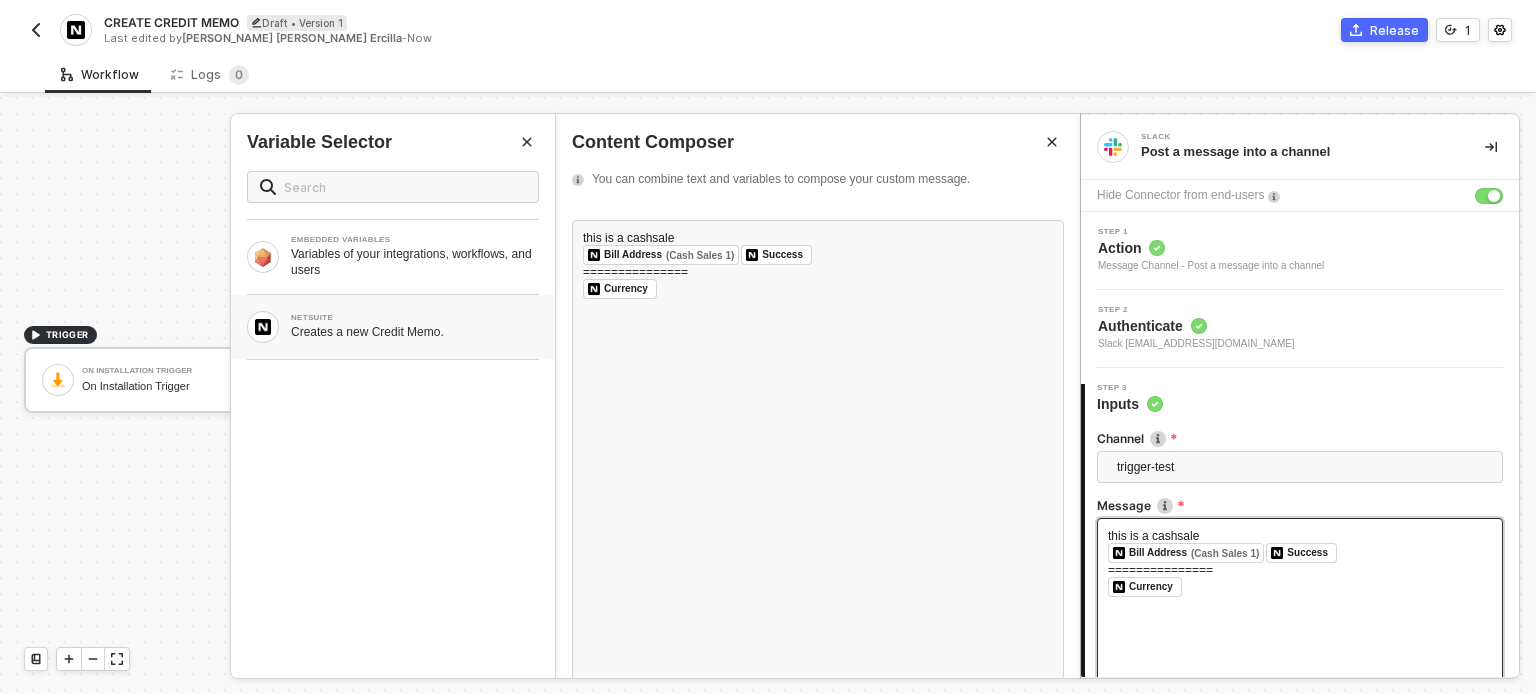 click on "Creates a new Credit Memo." at bounding box center (415, 332) 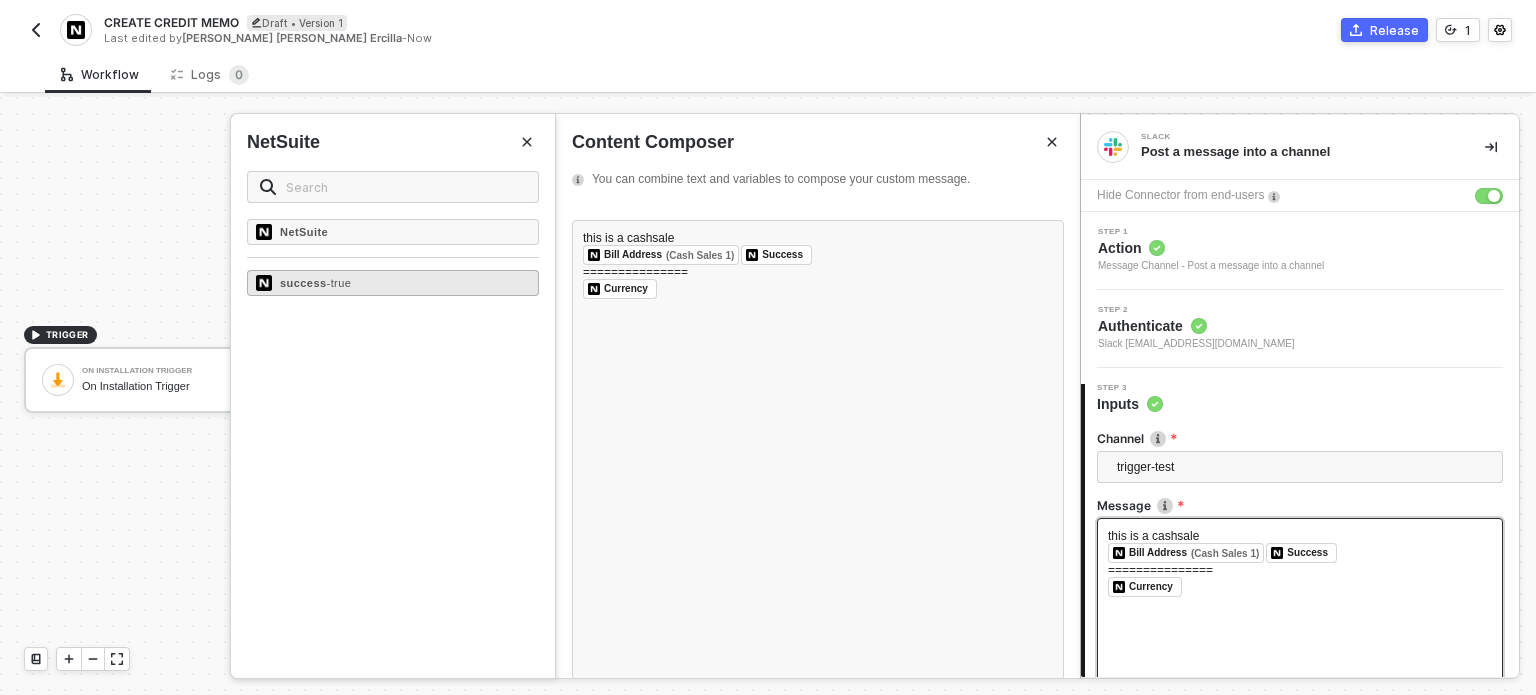 drag, startPoint x: 335, startPoint y: 279, endPoint x: 422, endPoint y: 279, distance: 87 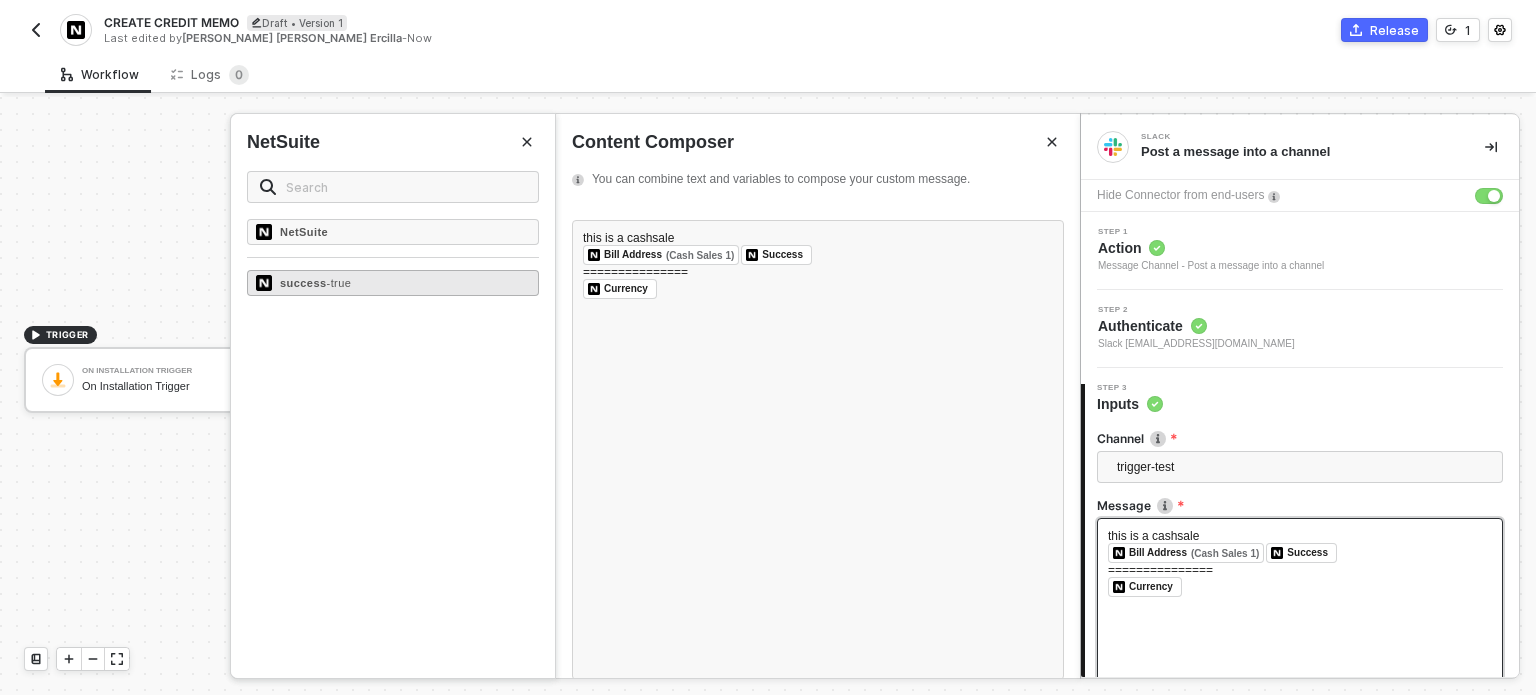 click on "-  true" at bounding box center (339, 283) 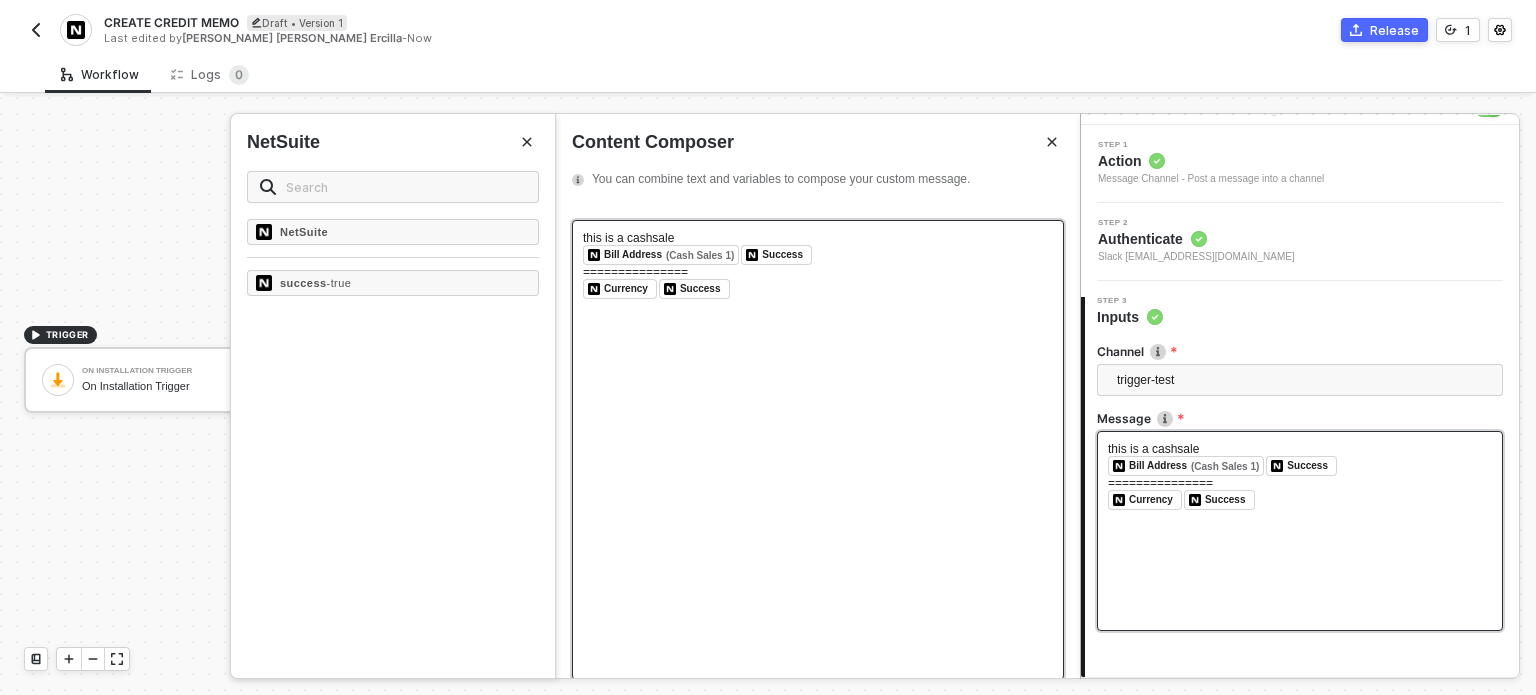 scroll, scrollTop: 202, scrollLeft: 0, axis: vertical 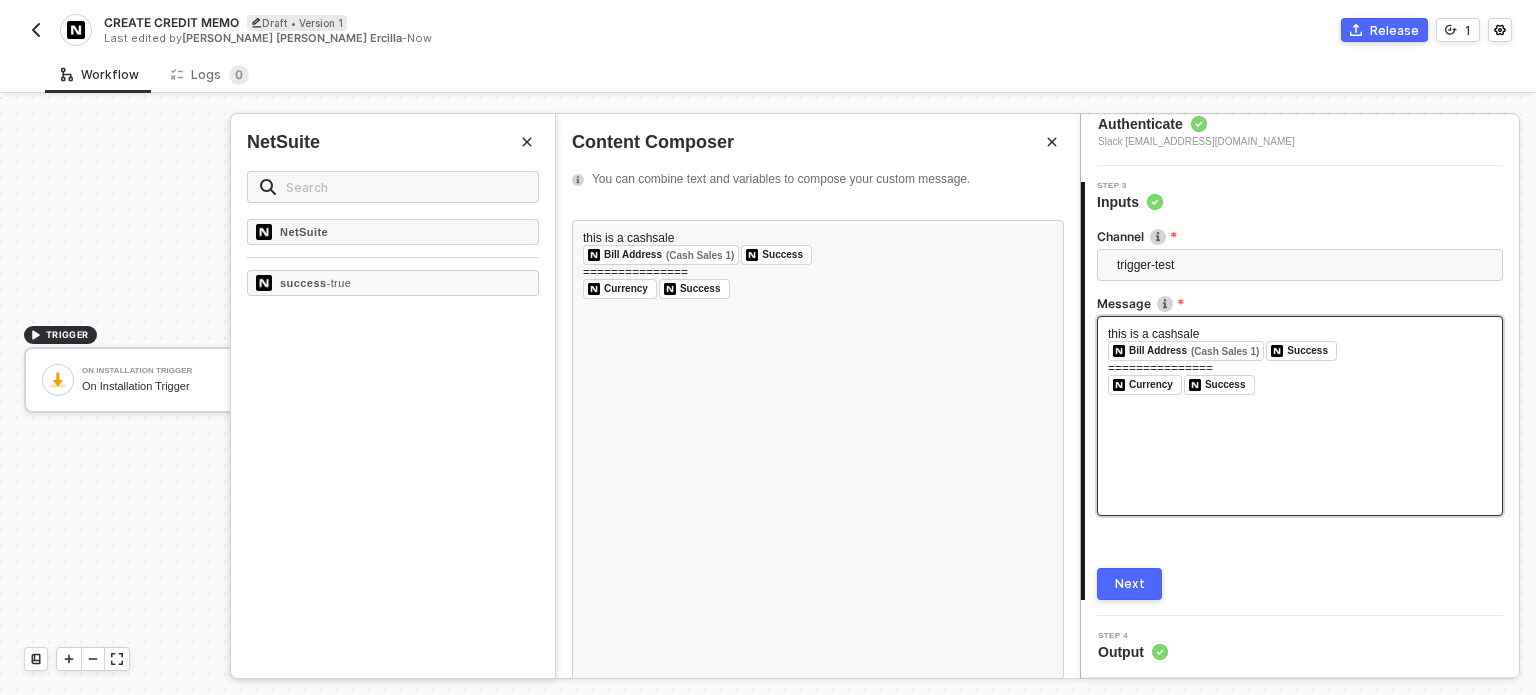 click on "Next" at bounding box center (1129, 584) 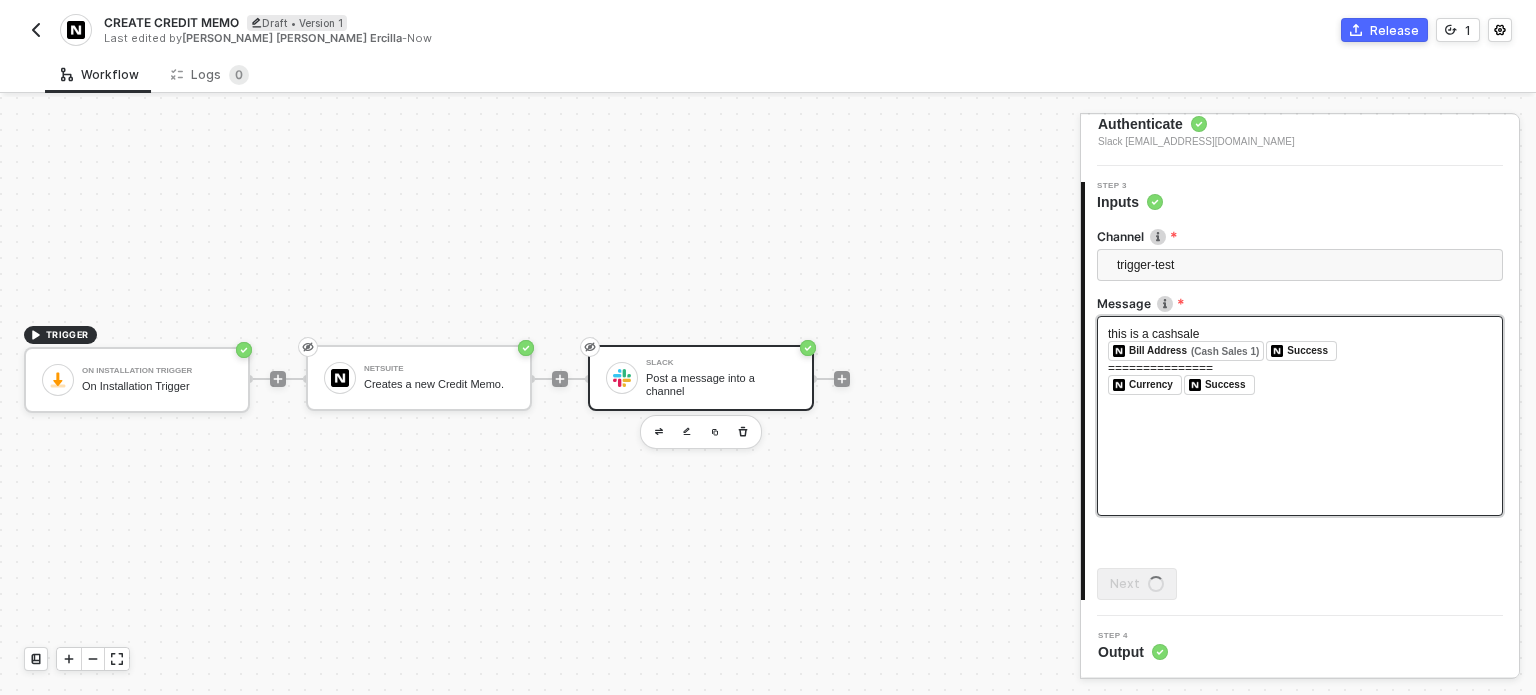 click on "CREATE CREDIT MEMO    Draft • Version   1 Last edited by  Maria Hanna Grace Barrete Ercilla  -  Now Release 1" at bounding box center [768, 28] 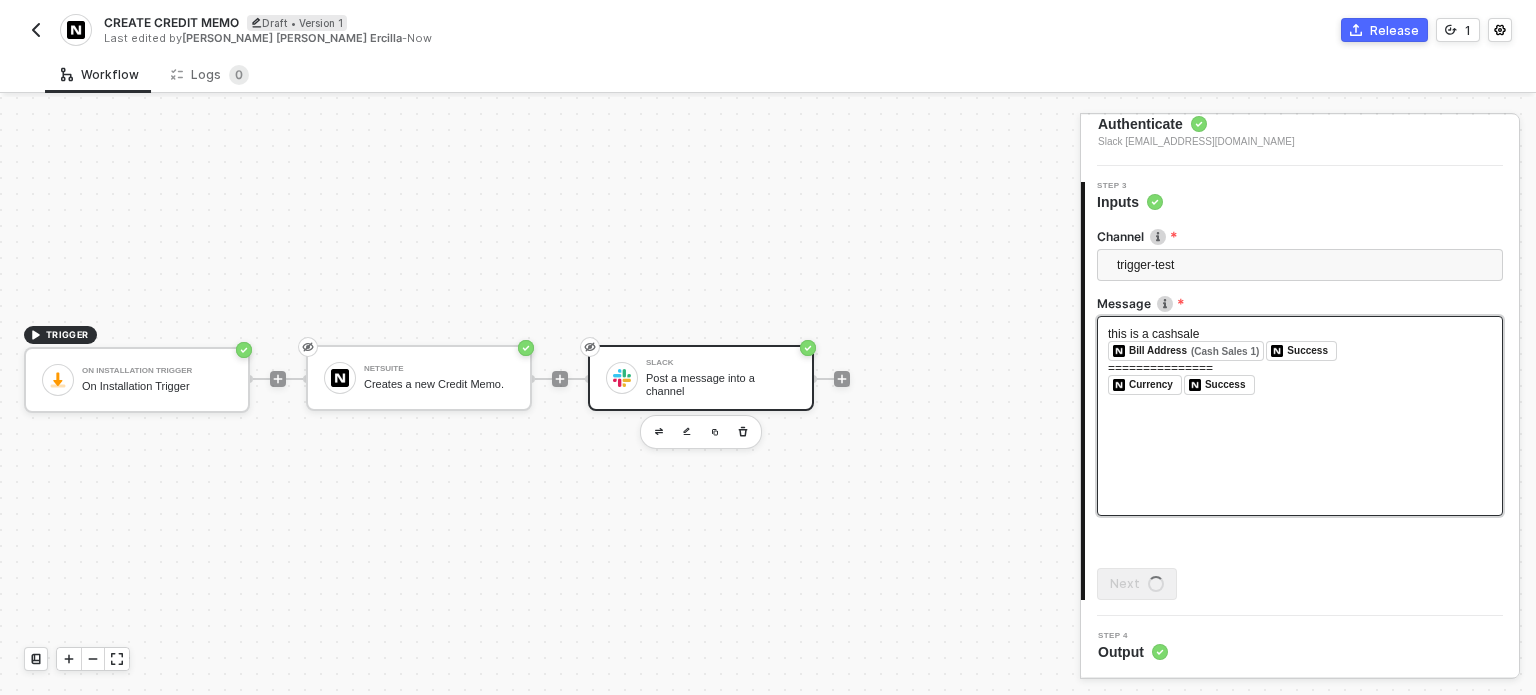scroll, scrollTop: 0, scrollLeft: 0, axis: both 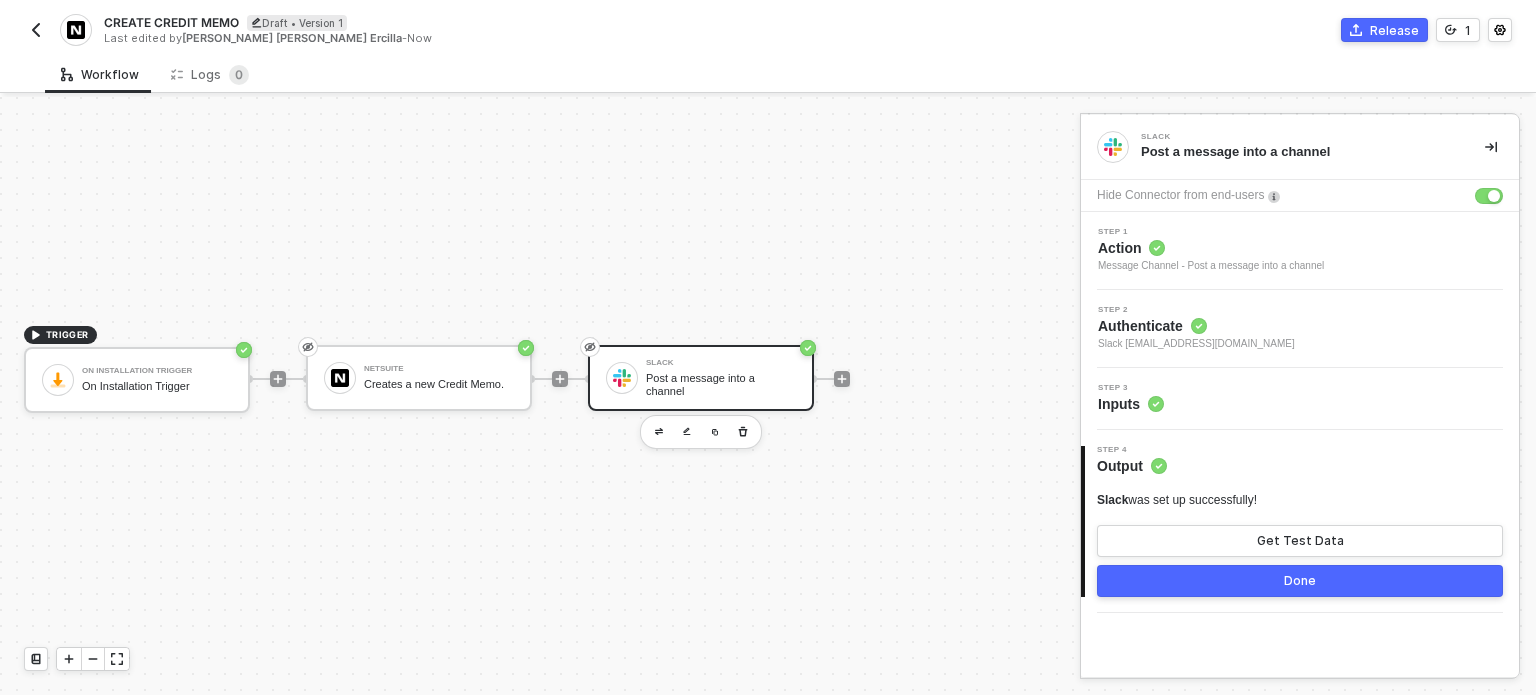 click on "Release" at bounding box center (1384, 30) 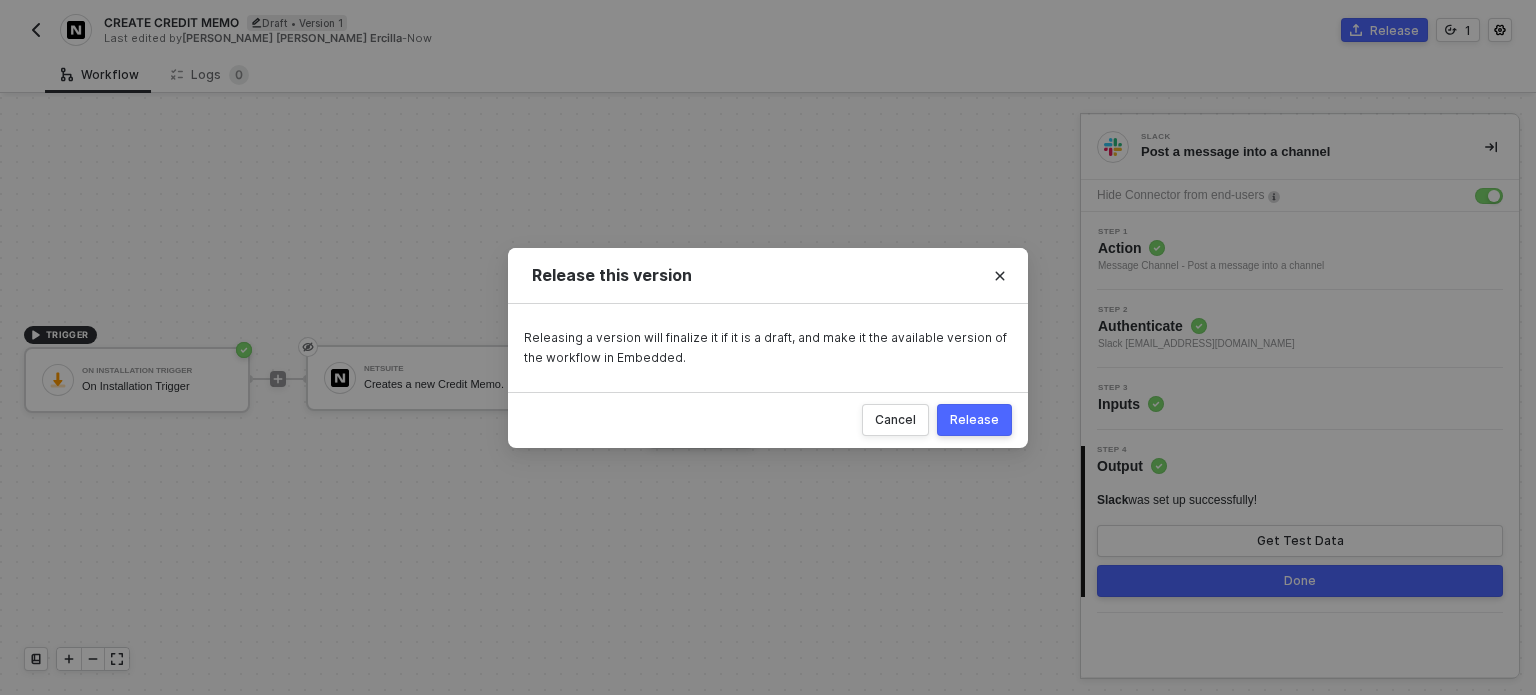 click on "Release" at bounding box center (974, 420) 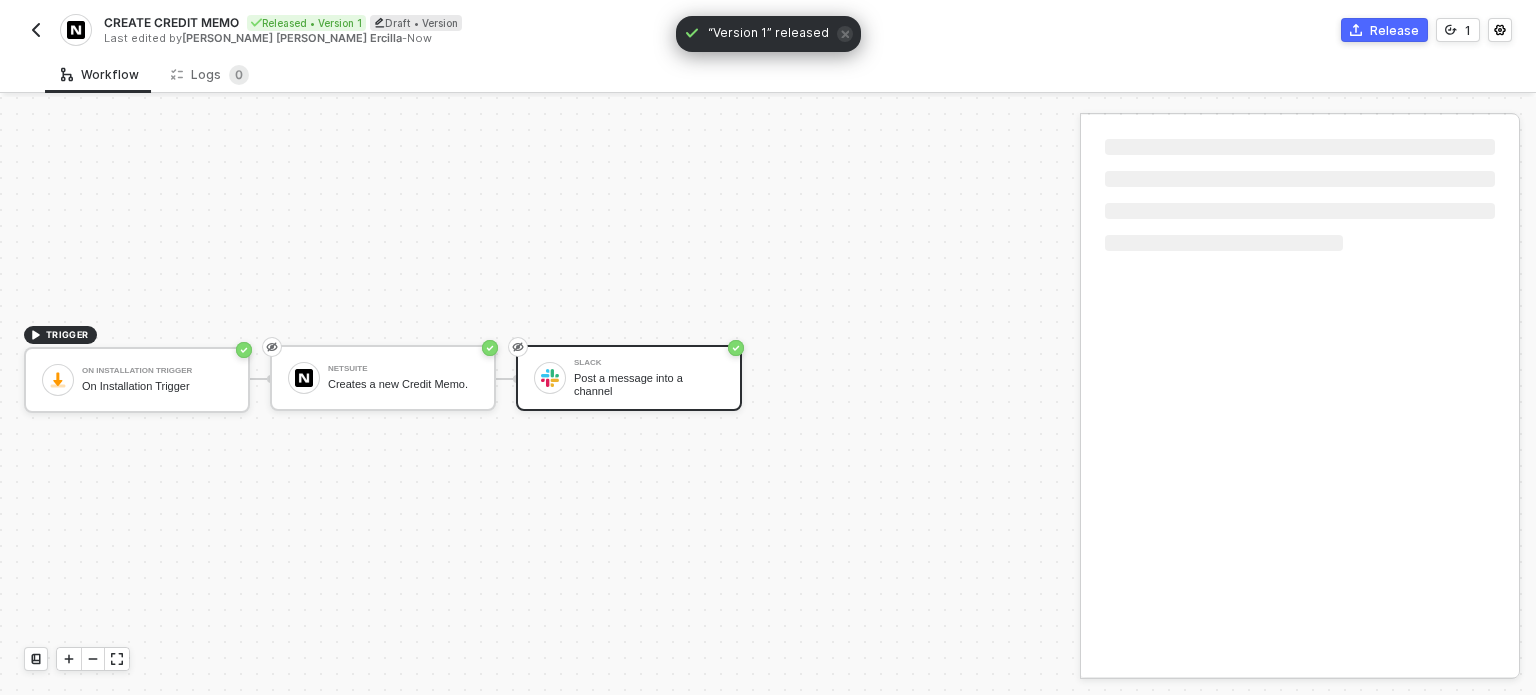 click at bounding box center (36, 30) 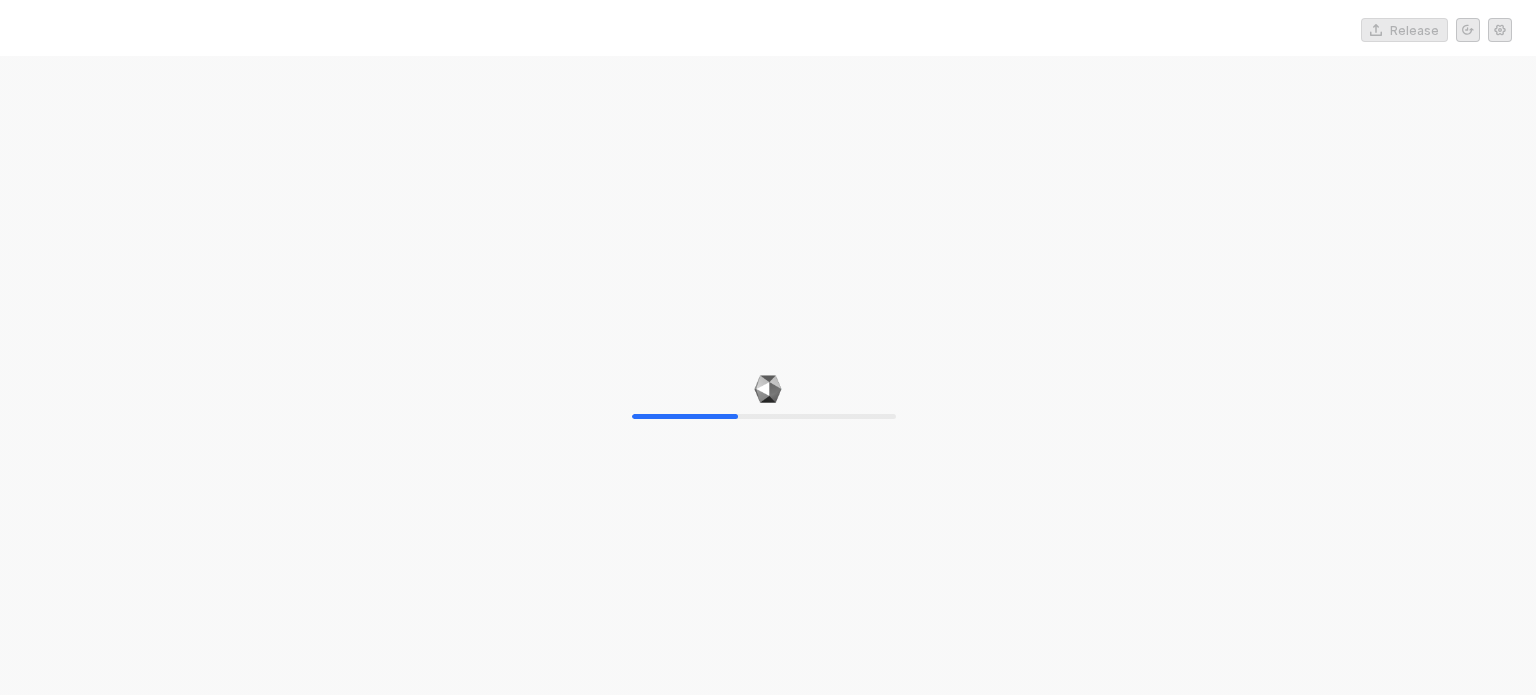 scroll, scrollTop: 0, scrollLeft: 0, axis: both 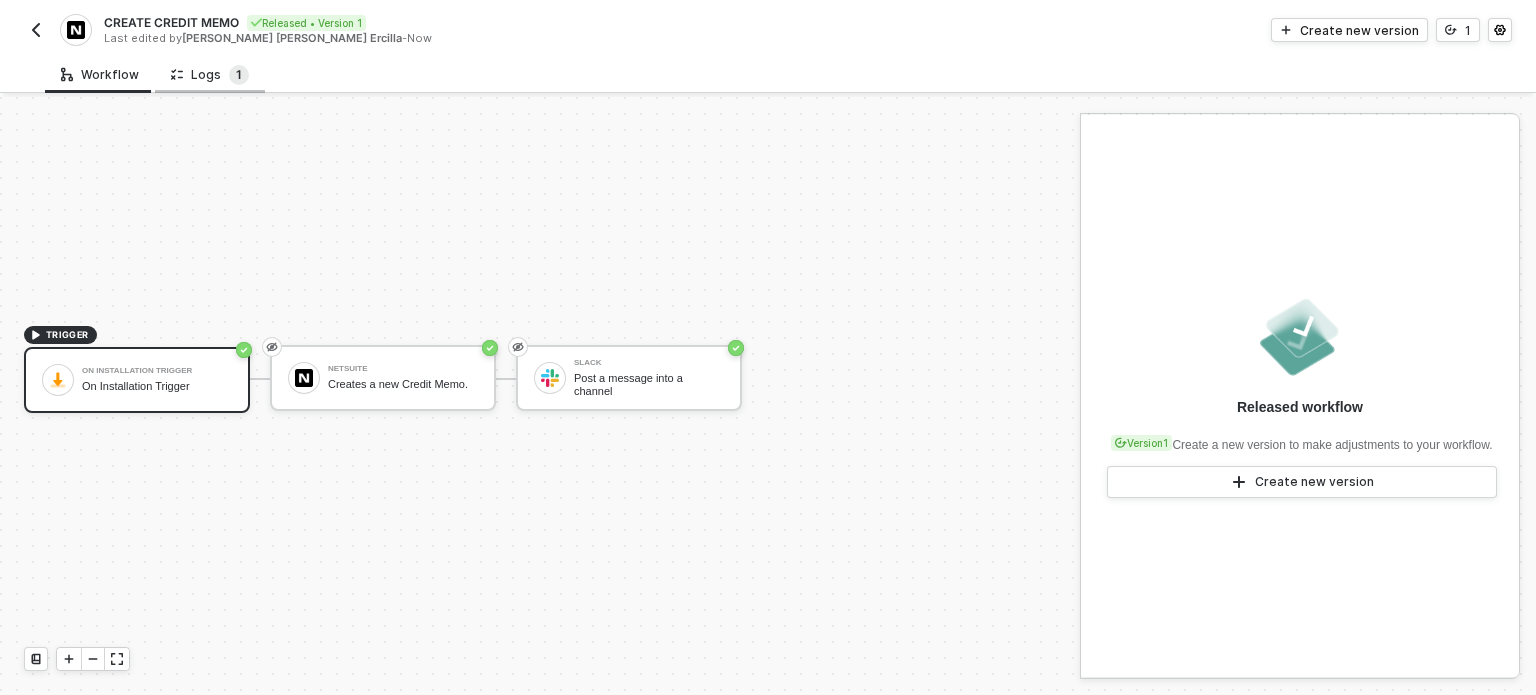 drag, startPoint x: 223, startPoint y: 72, endPoint x: 237, endPoint y: 80, distance: 16.124516 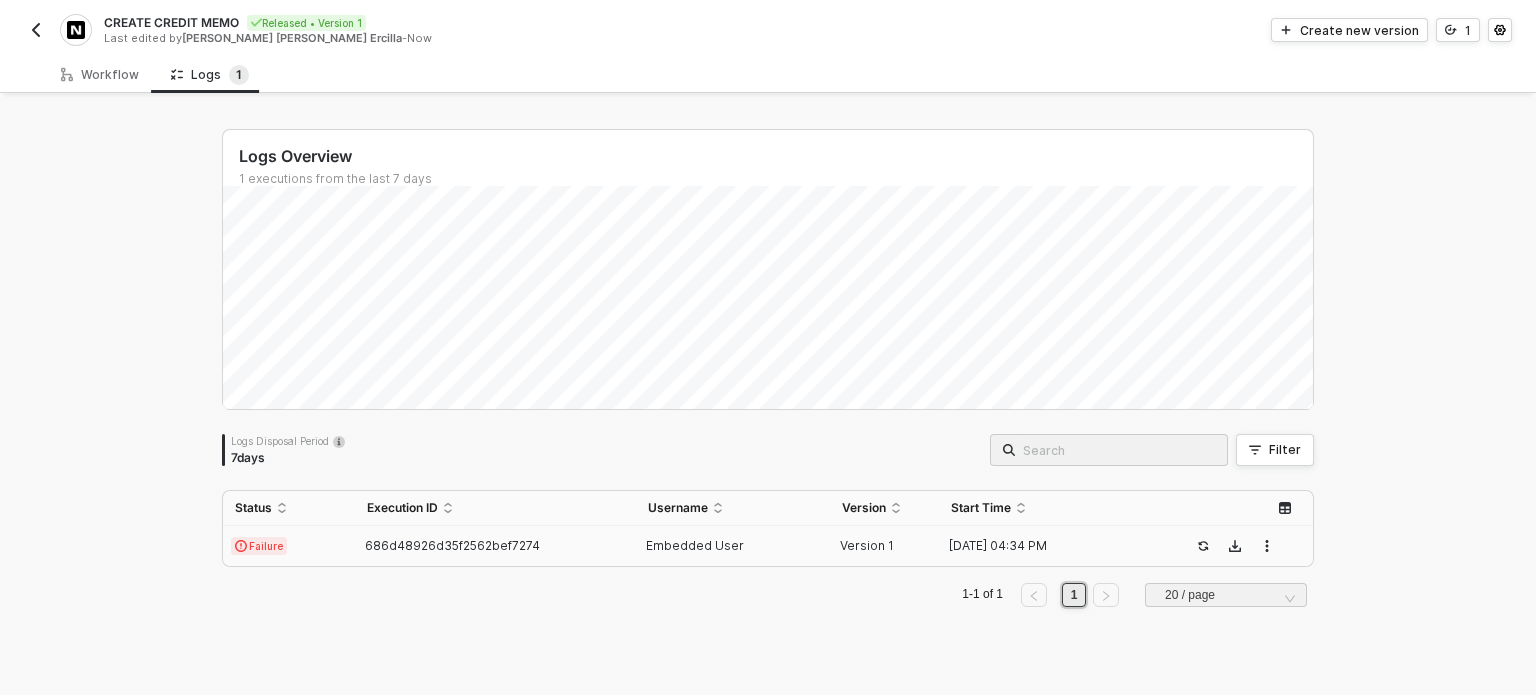 click on "Failure" at bounding box center [289, 546] 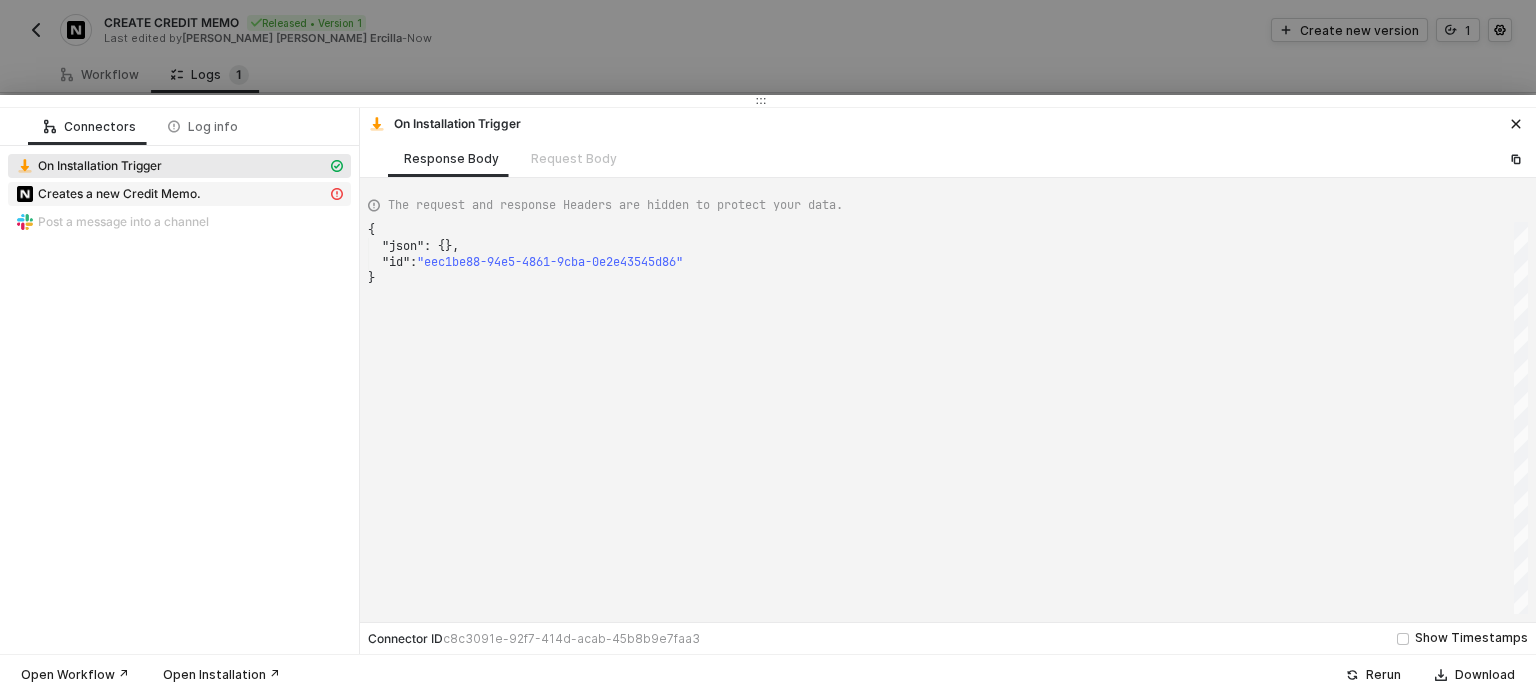 click on "Creates a new Credit Memo." at bounding box center (119, 194) 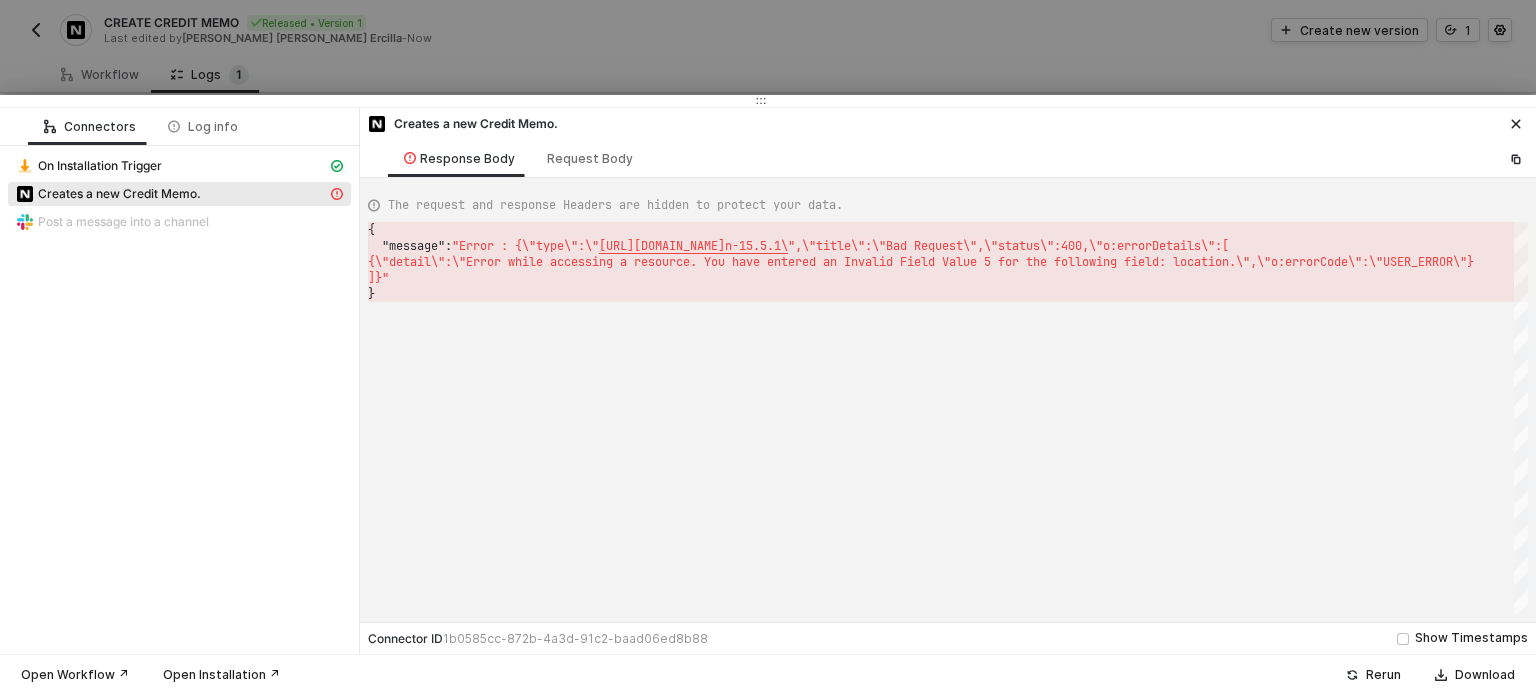 click at bounding box center (768, 347) 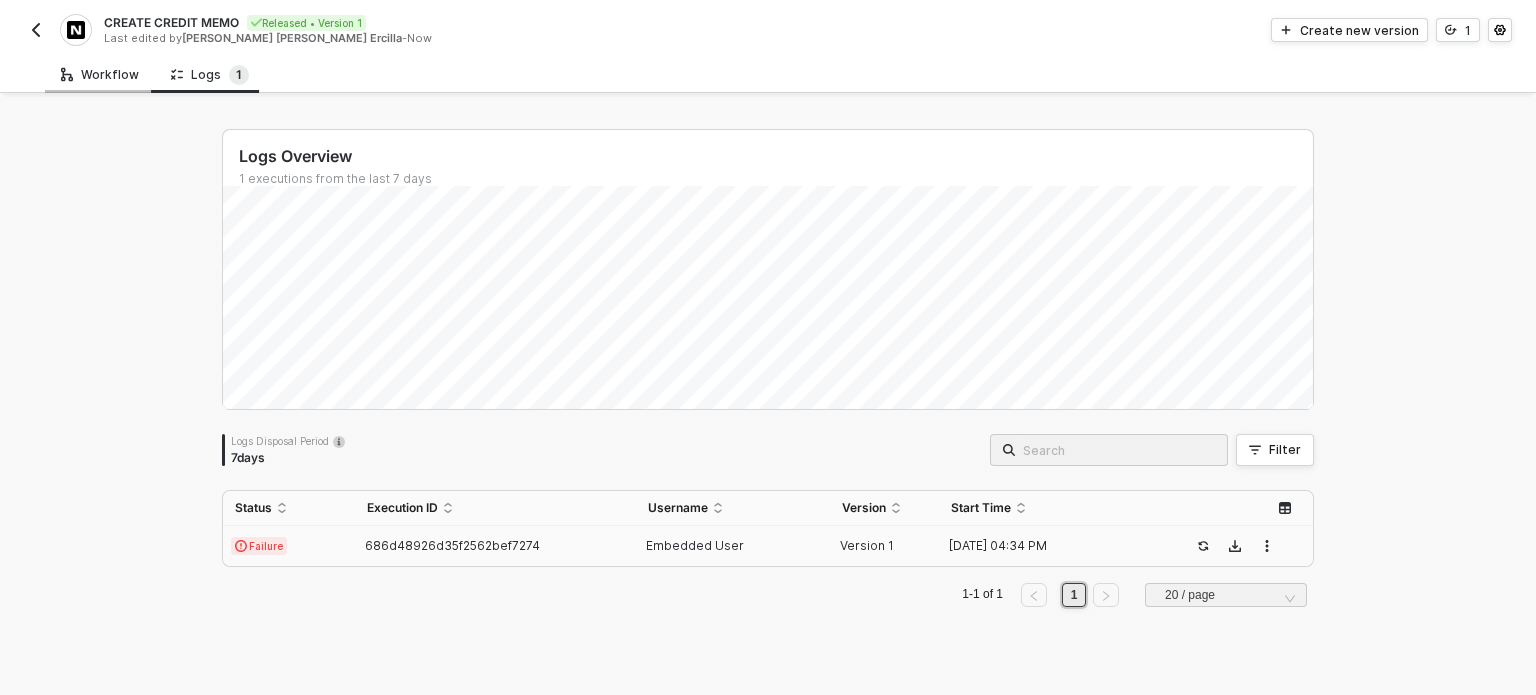 click on "Workflow" at bounding box center [100, 74] 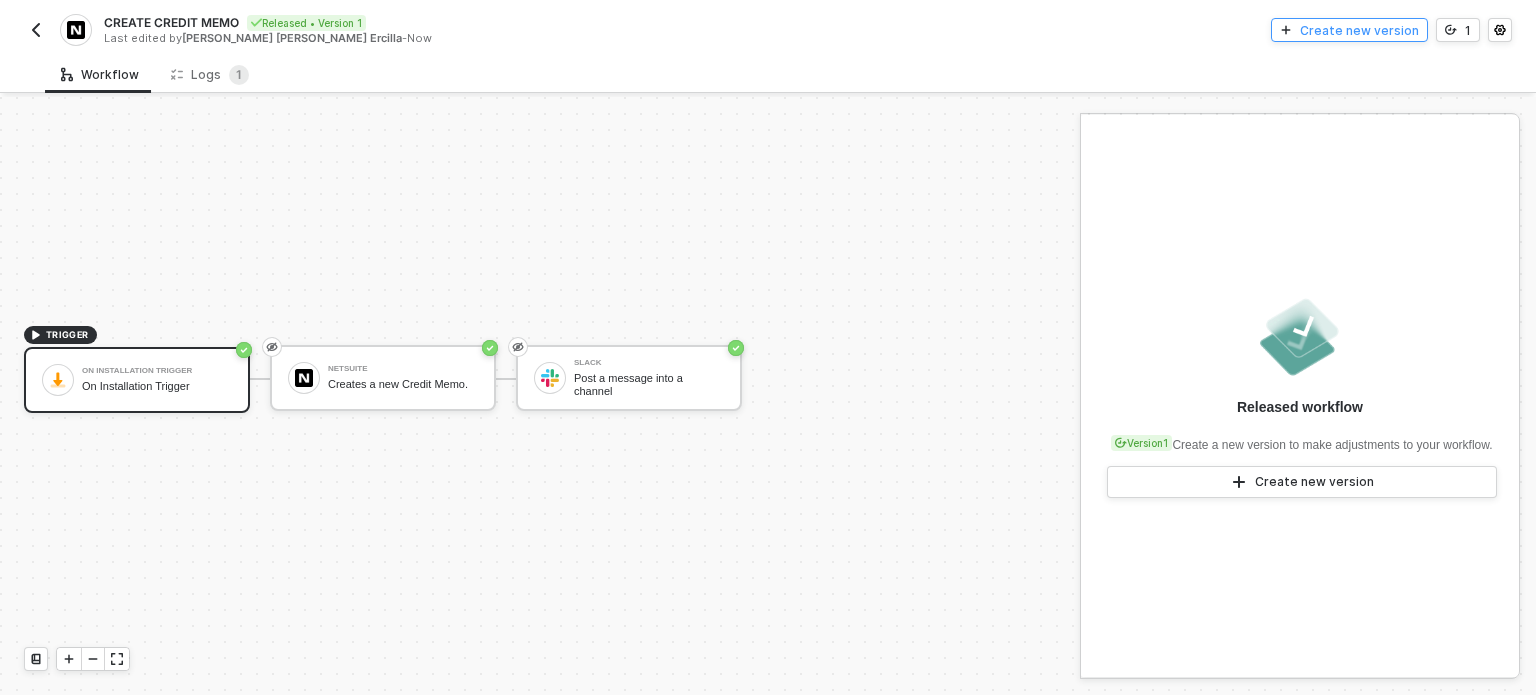 click on "Create new version" at bounding box center [1359, 30] 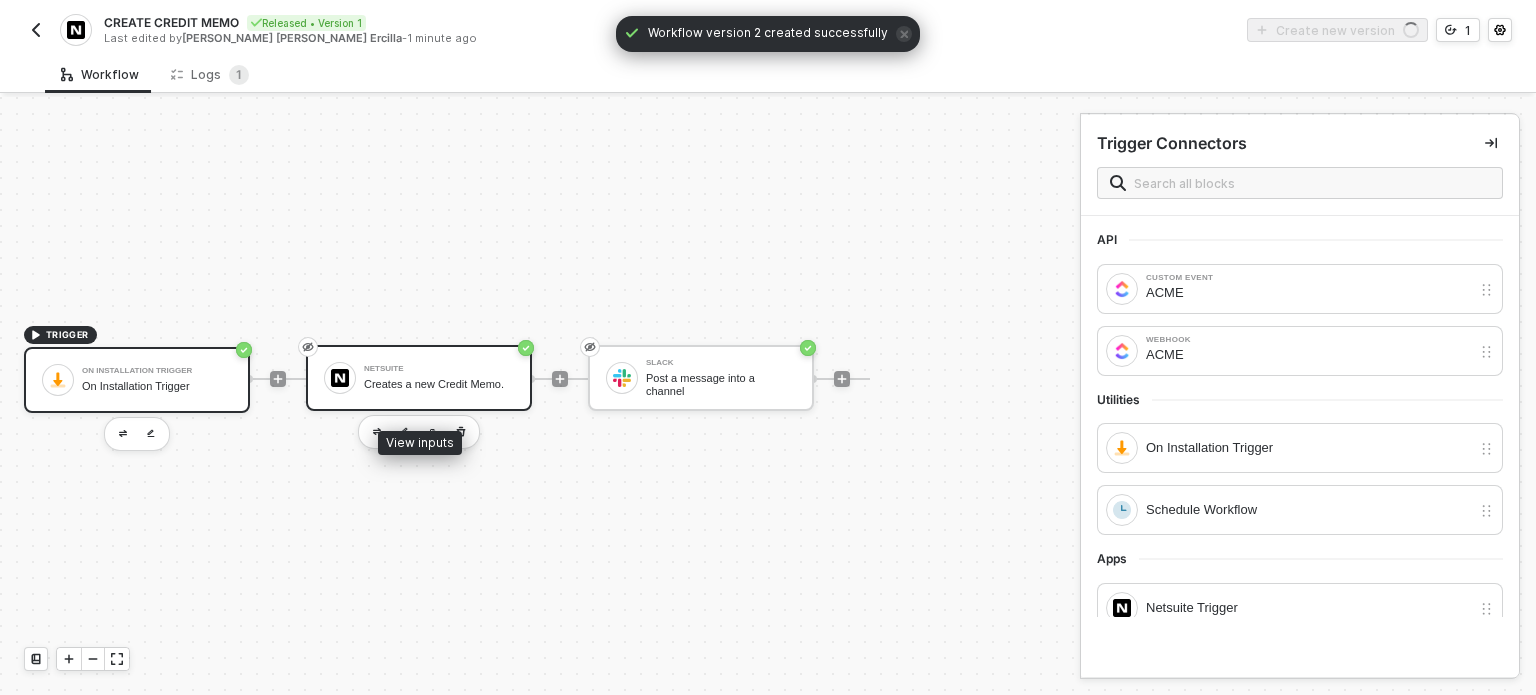 click on "Creates a new Credit Memo." at bounding box center [439, 384] 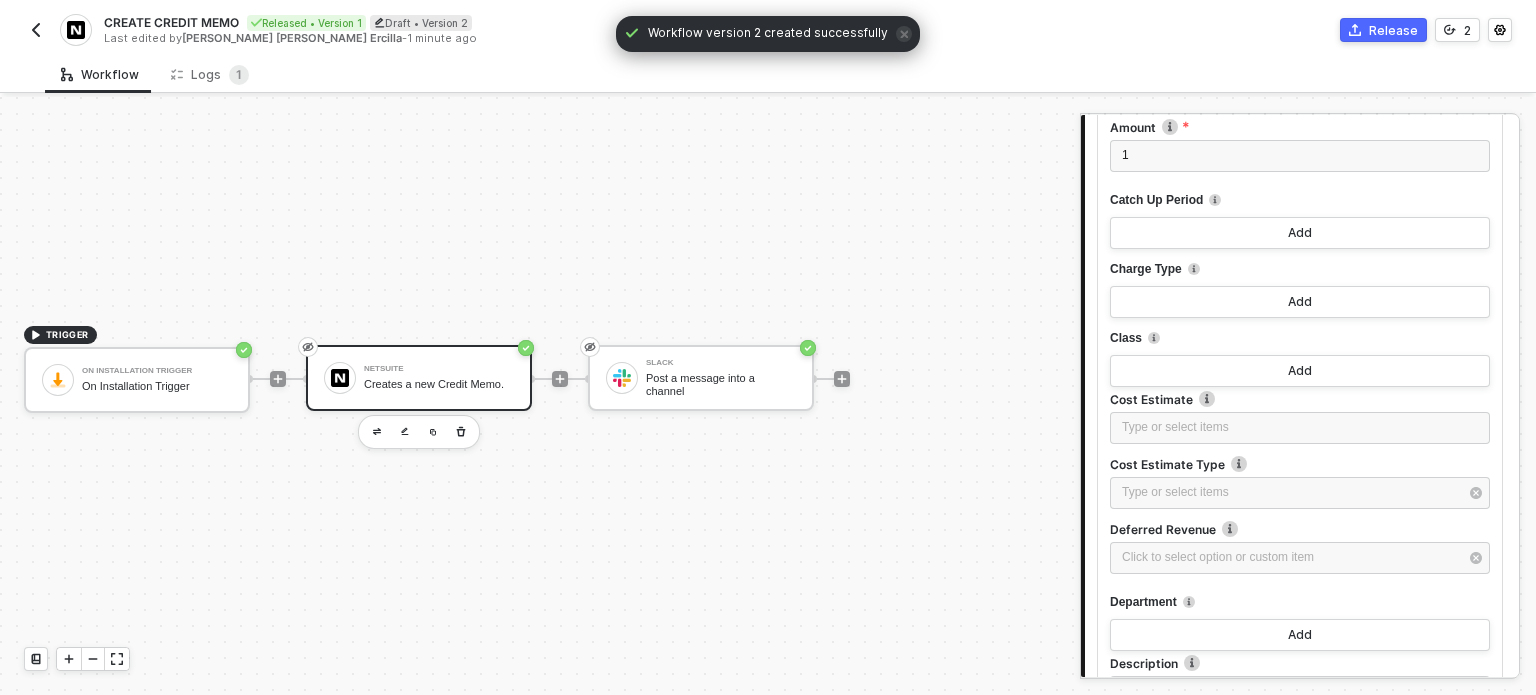 scroll, scrollTop: 0, scrollLeft: 0, axis: both 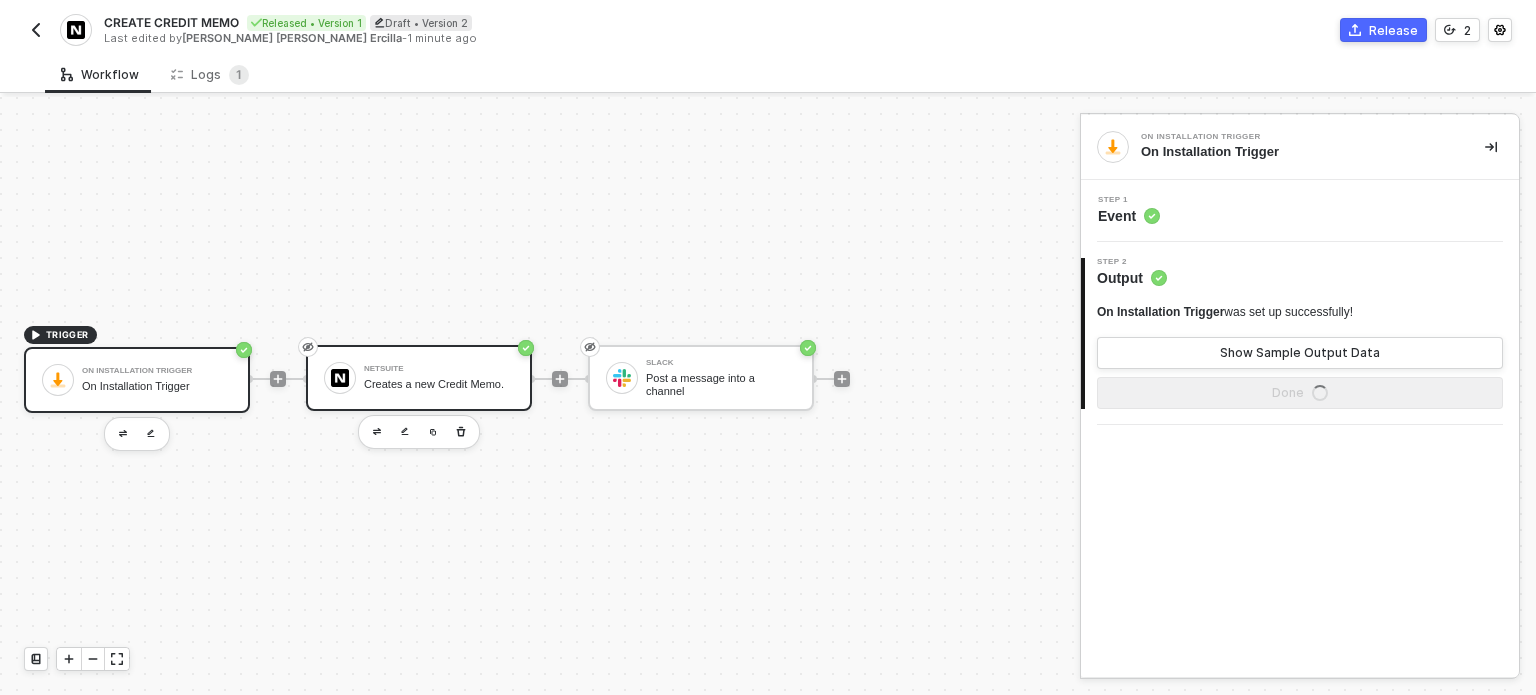 click on "Creates a new Credit Memo." at bounding box center [439, 384] 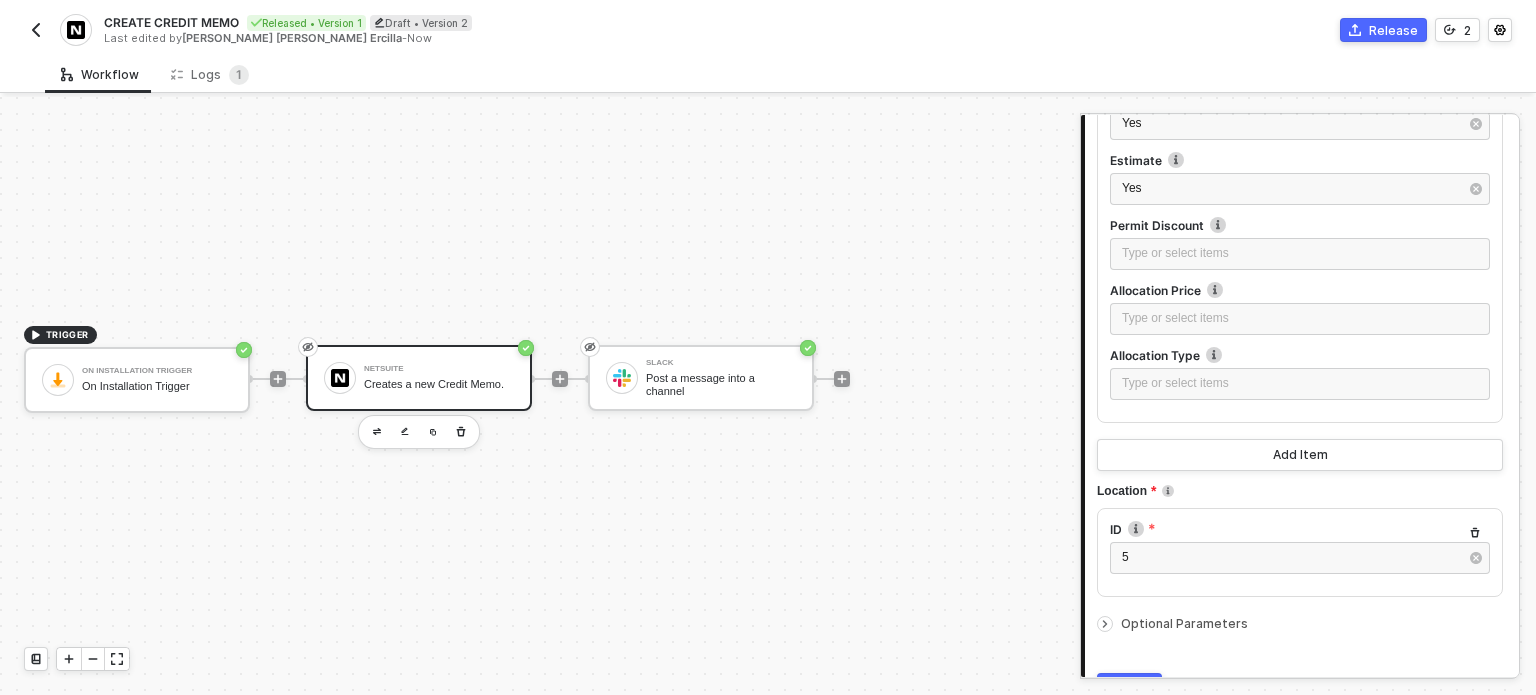 scroll, scrollTop: 3497, scrollLeft: 0, axis: vertical 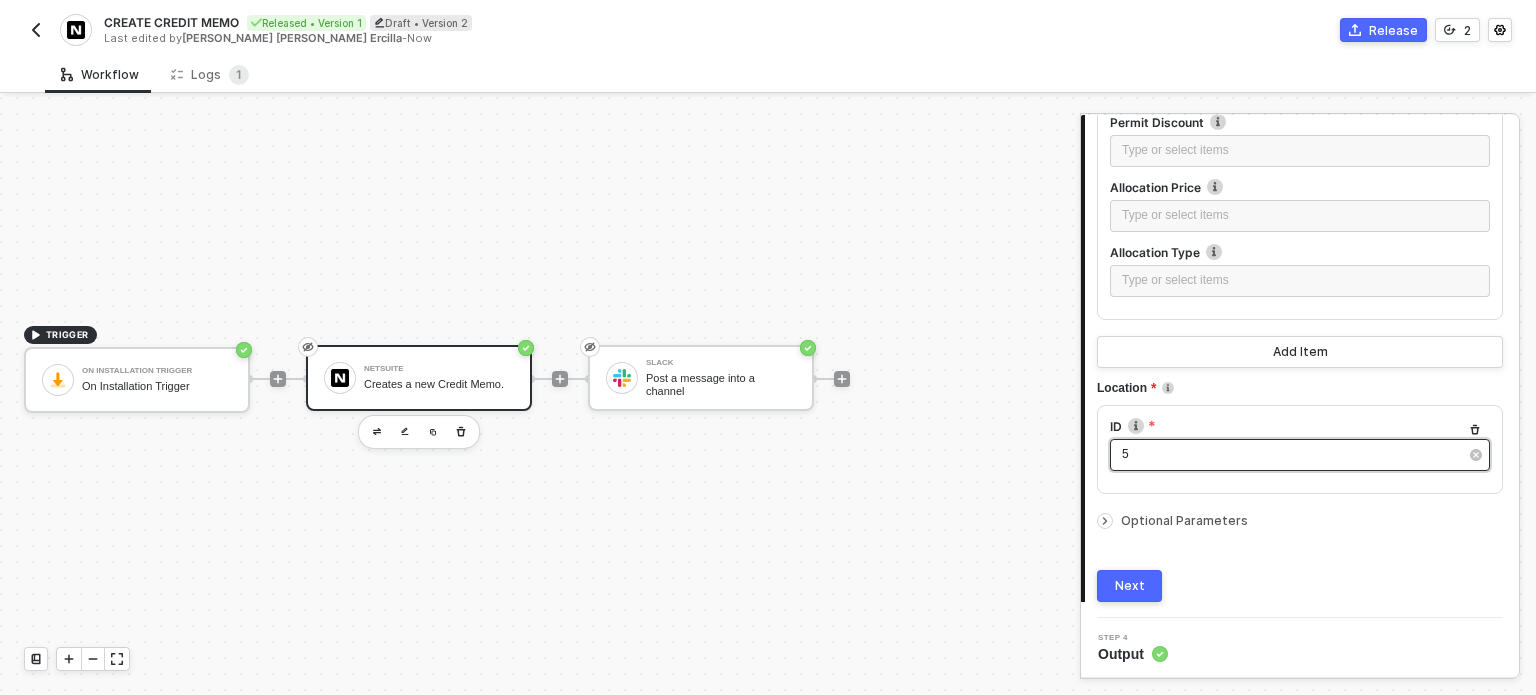 click on "5" at bounding box center [1290, 454] 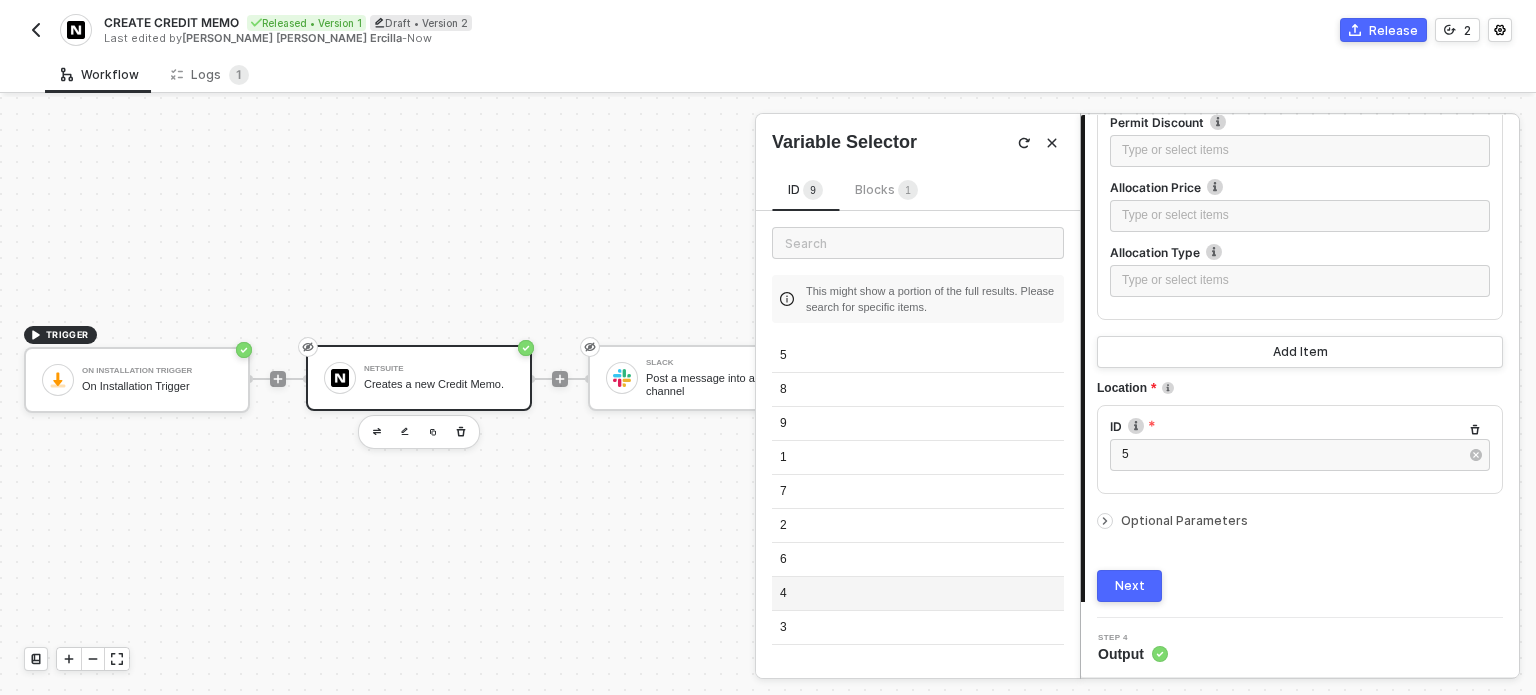 click on "4" at bounding box center [918, 594] 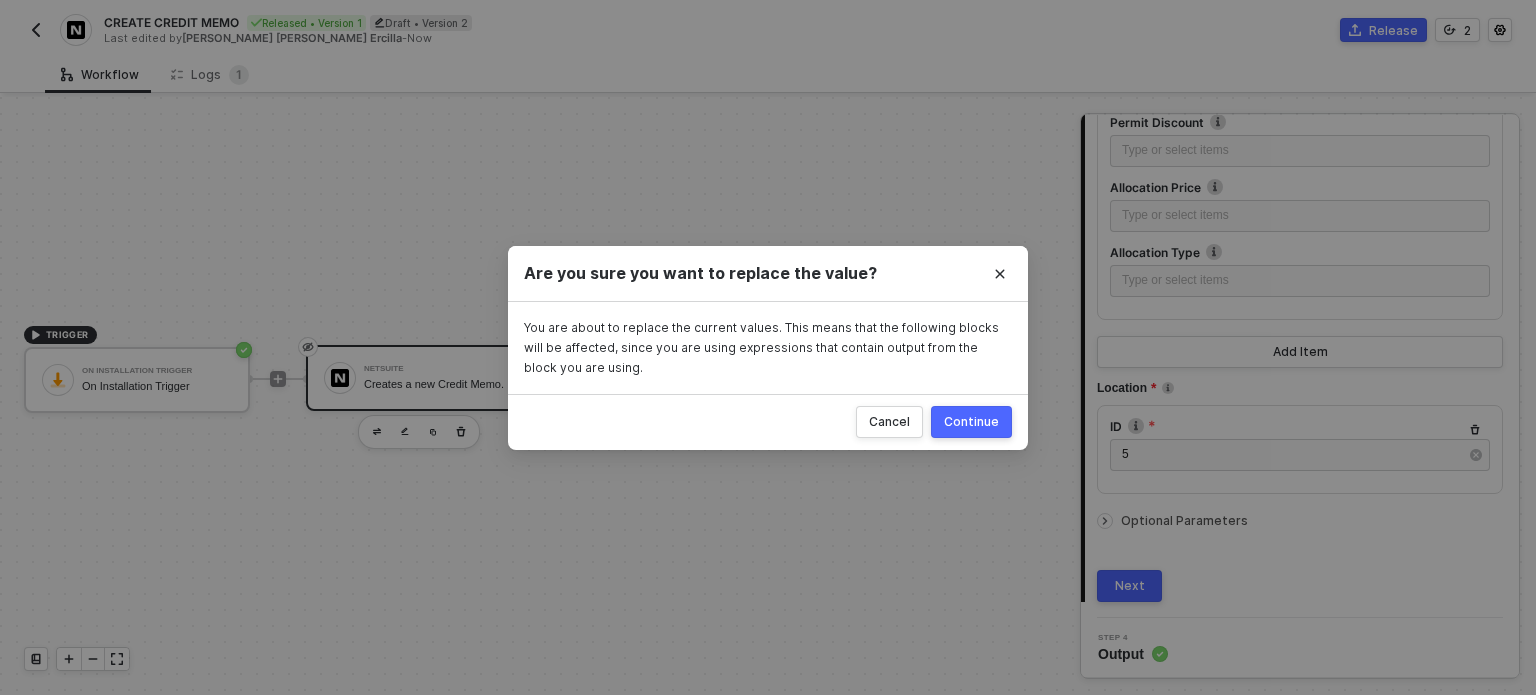 click on "Cancel Continue" at bounding box center (768, 422) 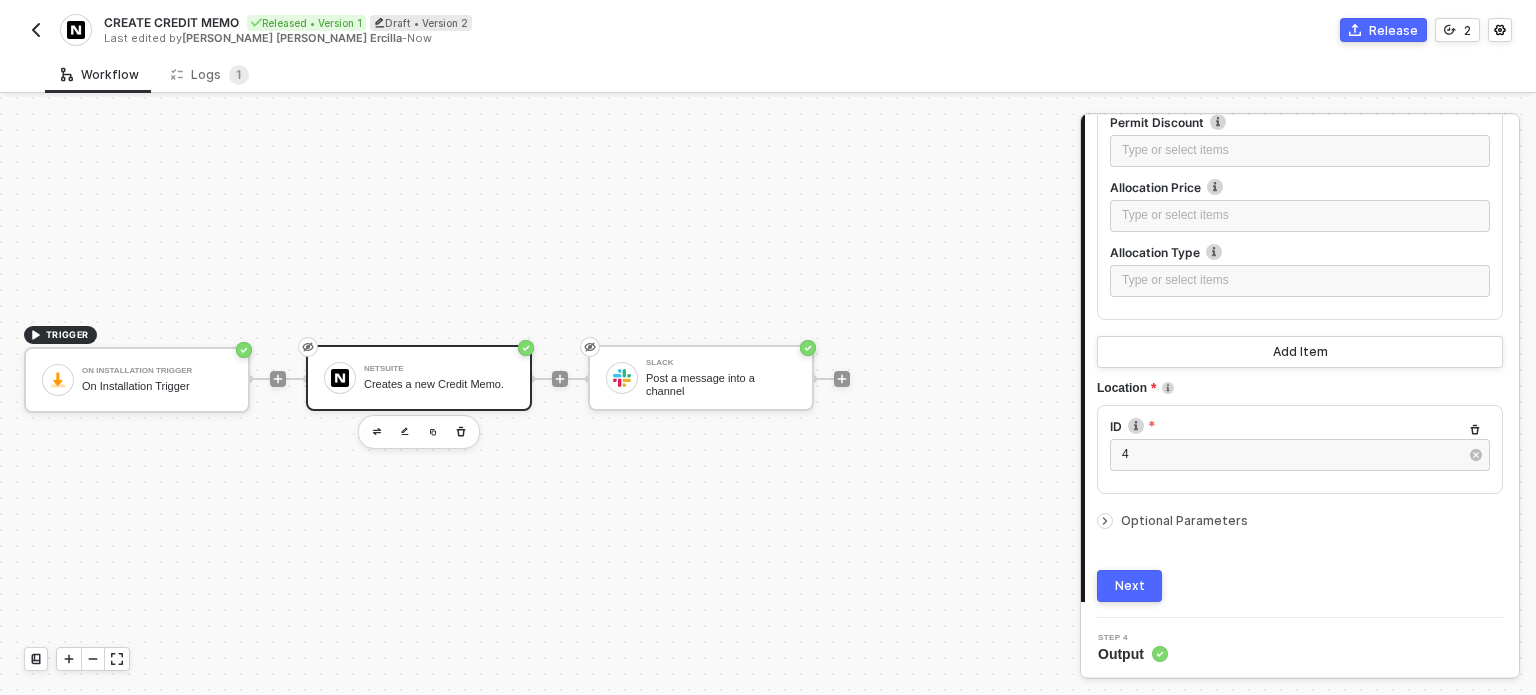 click on "Next" at bounding box center [1130, 586] 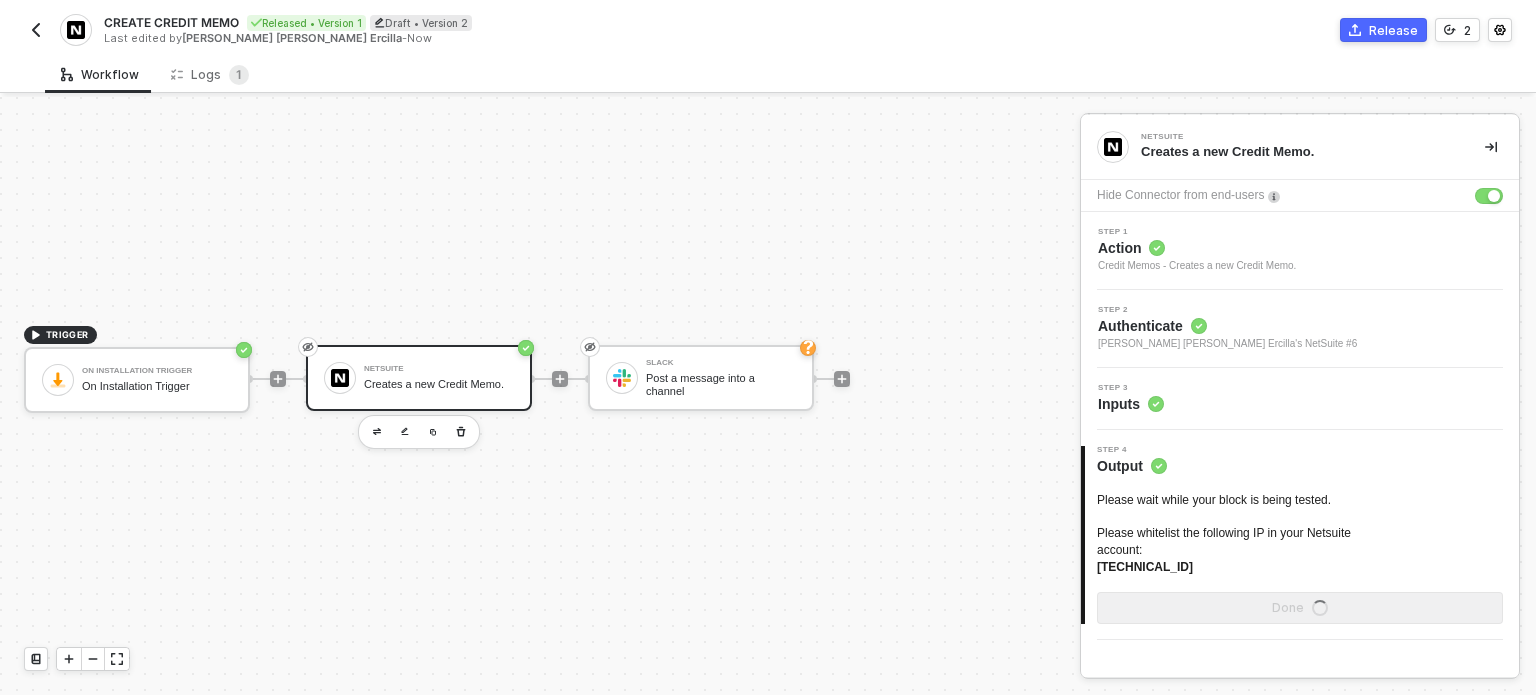 scroll, scrollTop: 0, scrollLeft: 0, axis: both 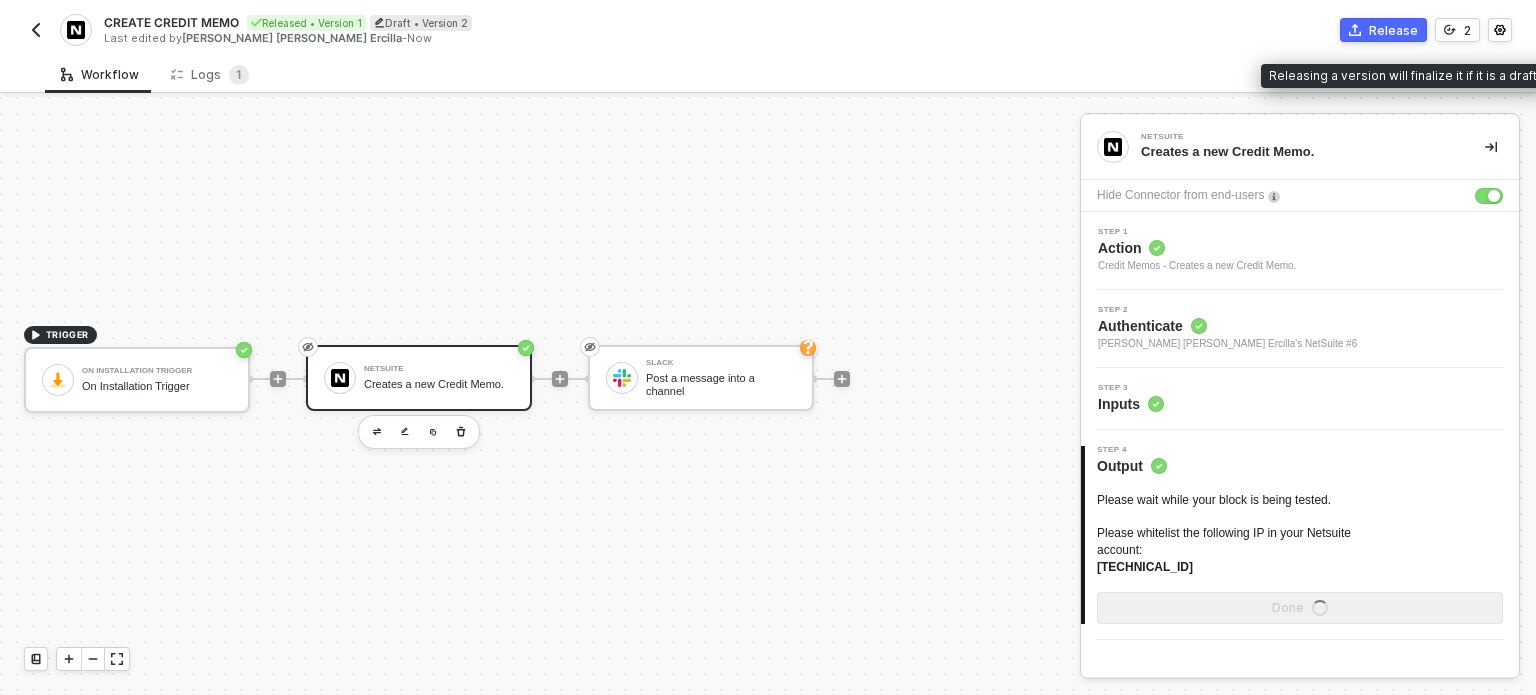 click on "Release" at bounding box center (1393, 30) 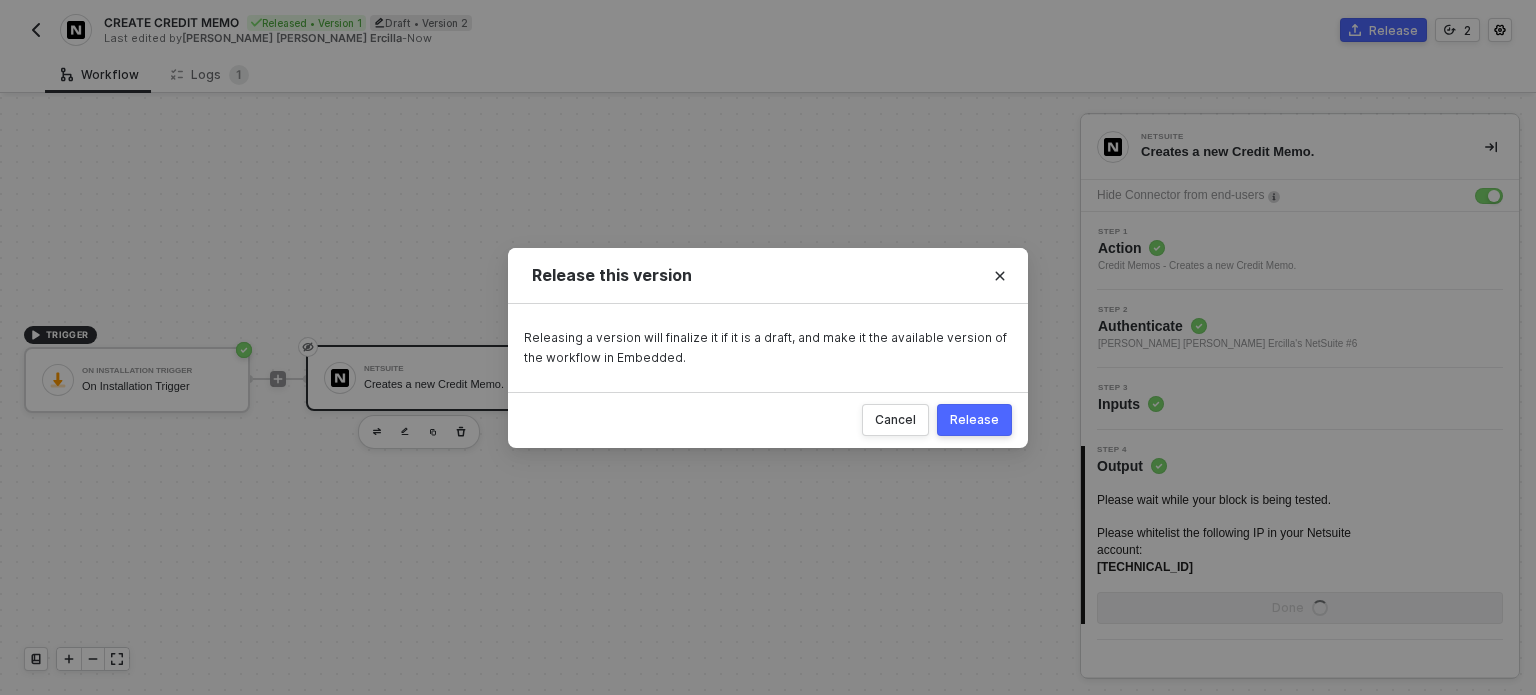 click on "Release" at bounding box center [974, 420] 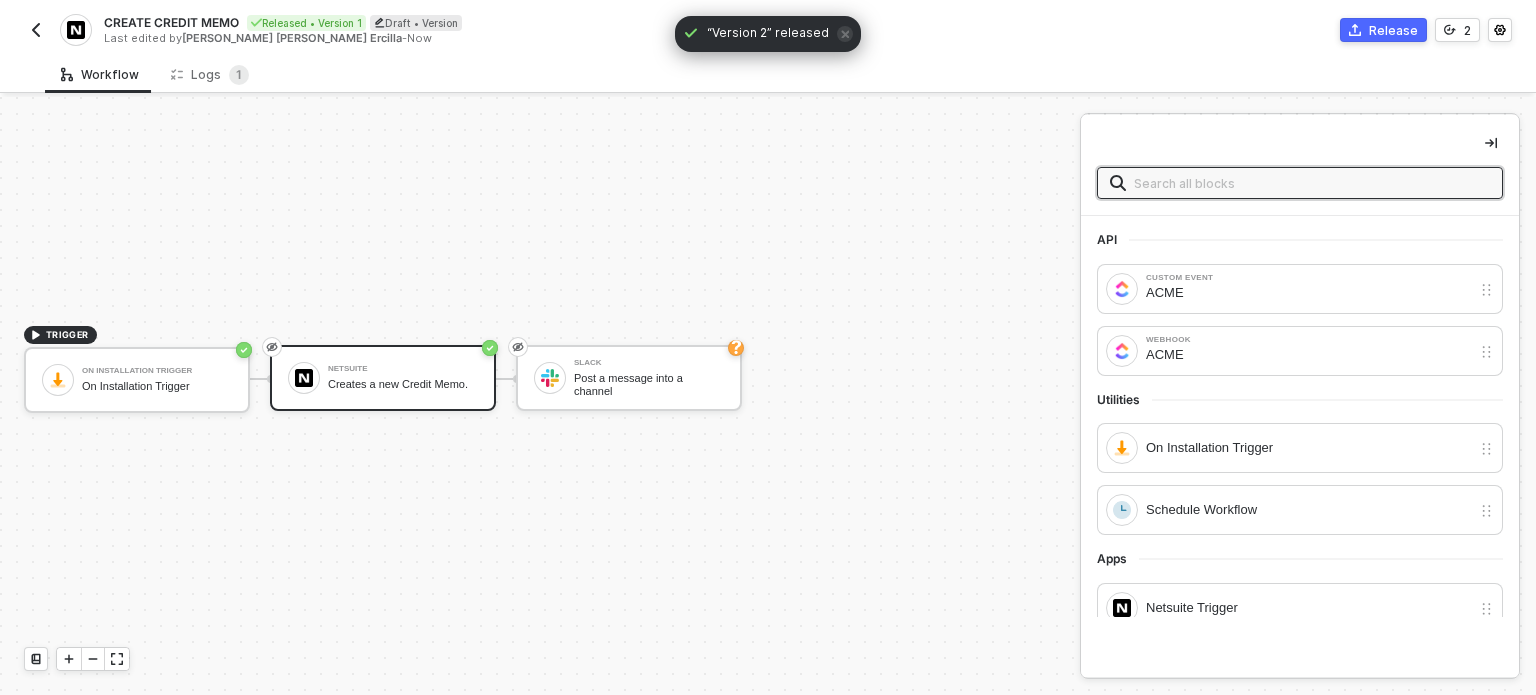 click at bounding box center (36, 30) 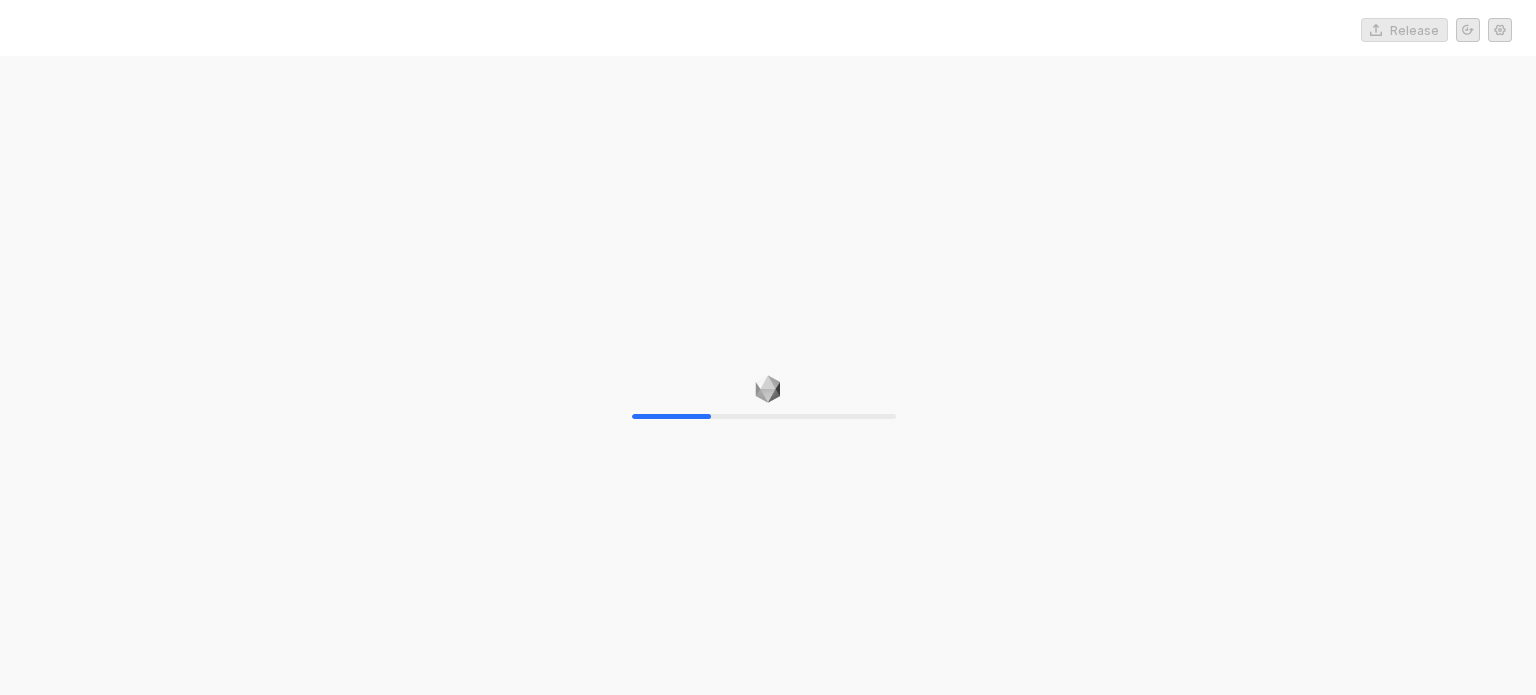 scroll, scrollTop: 0, scrollLeft: 0, axis: both 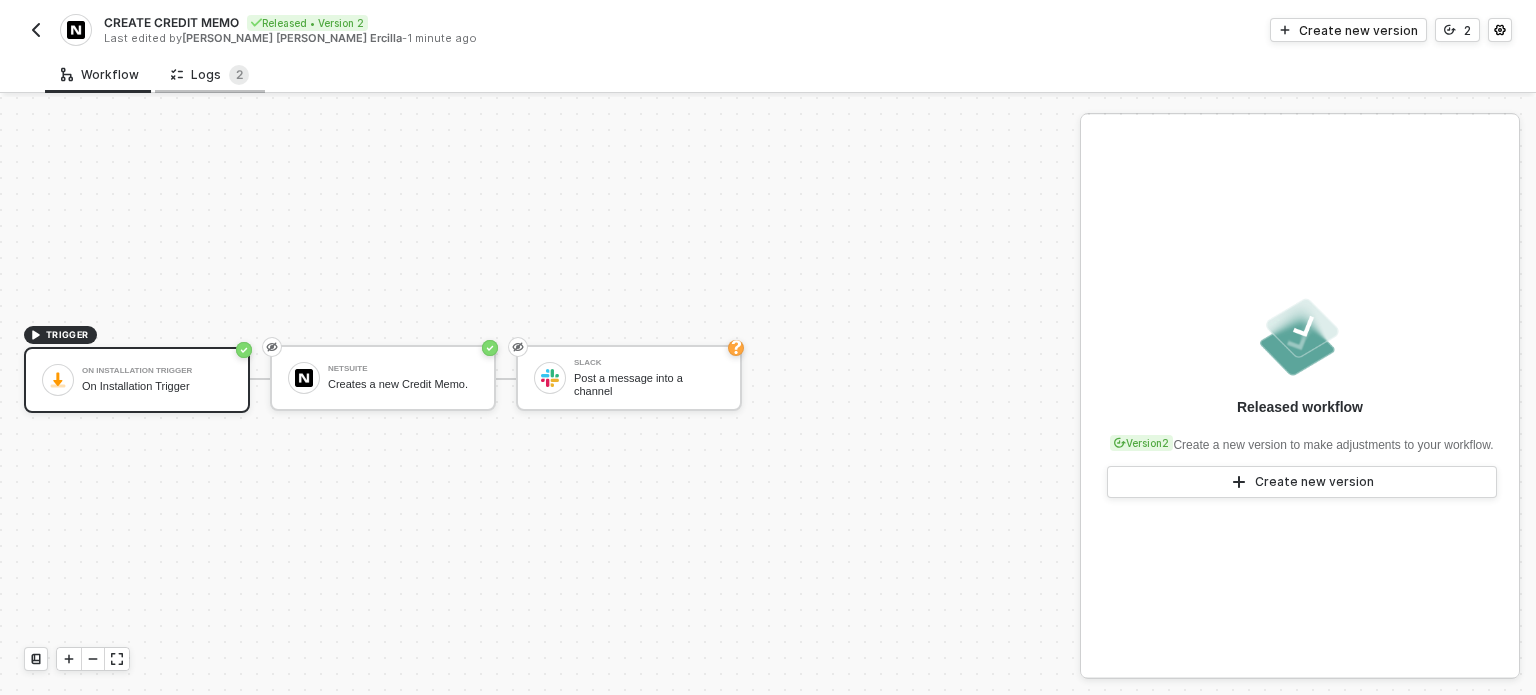 click on "Logs 2" at bounding box center (210, 75) 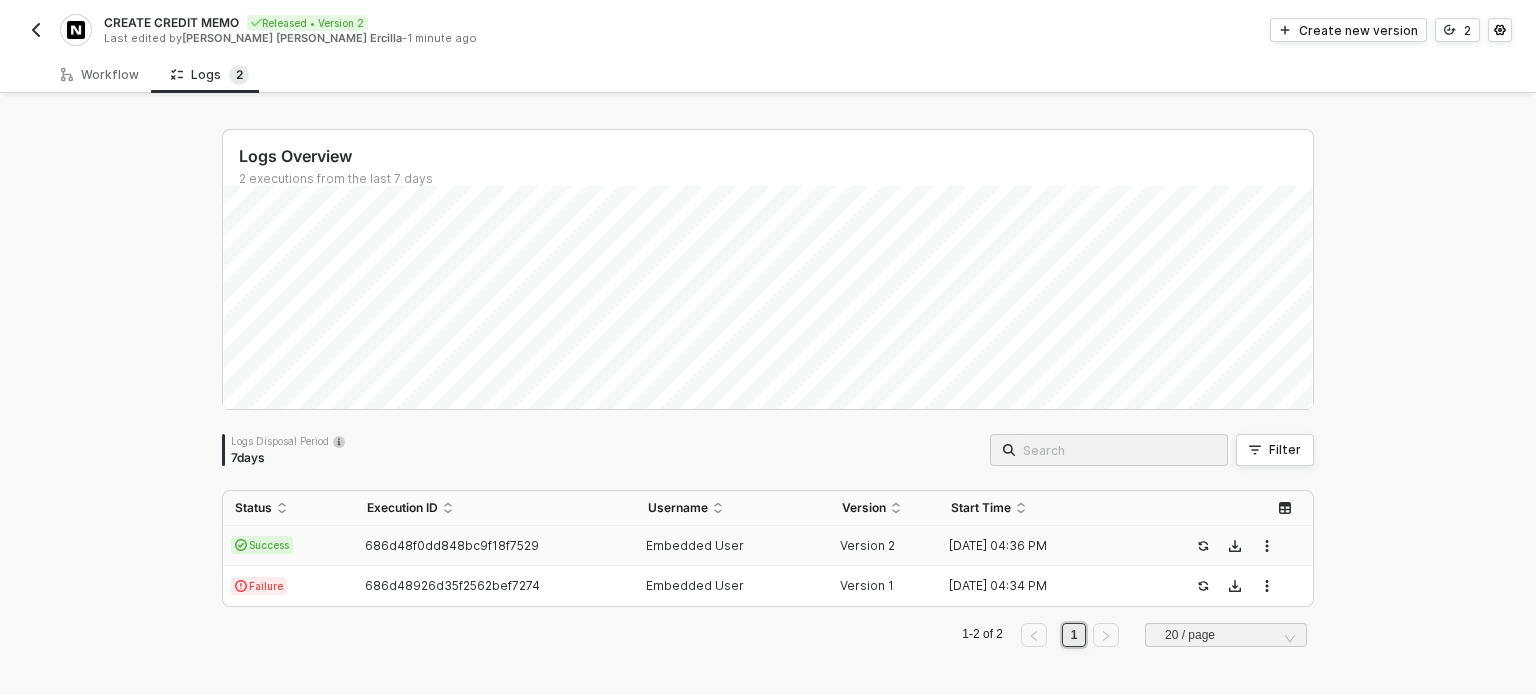click on "686d48f0dd848bc9f18f7529" at bounding box center [495, 546] 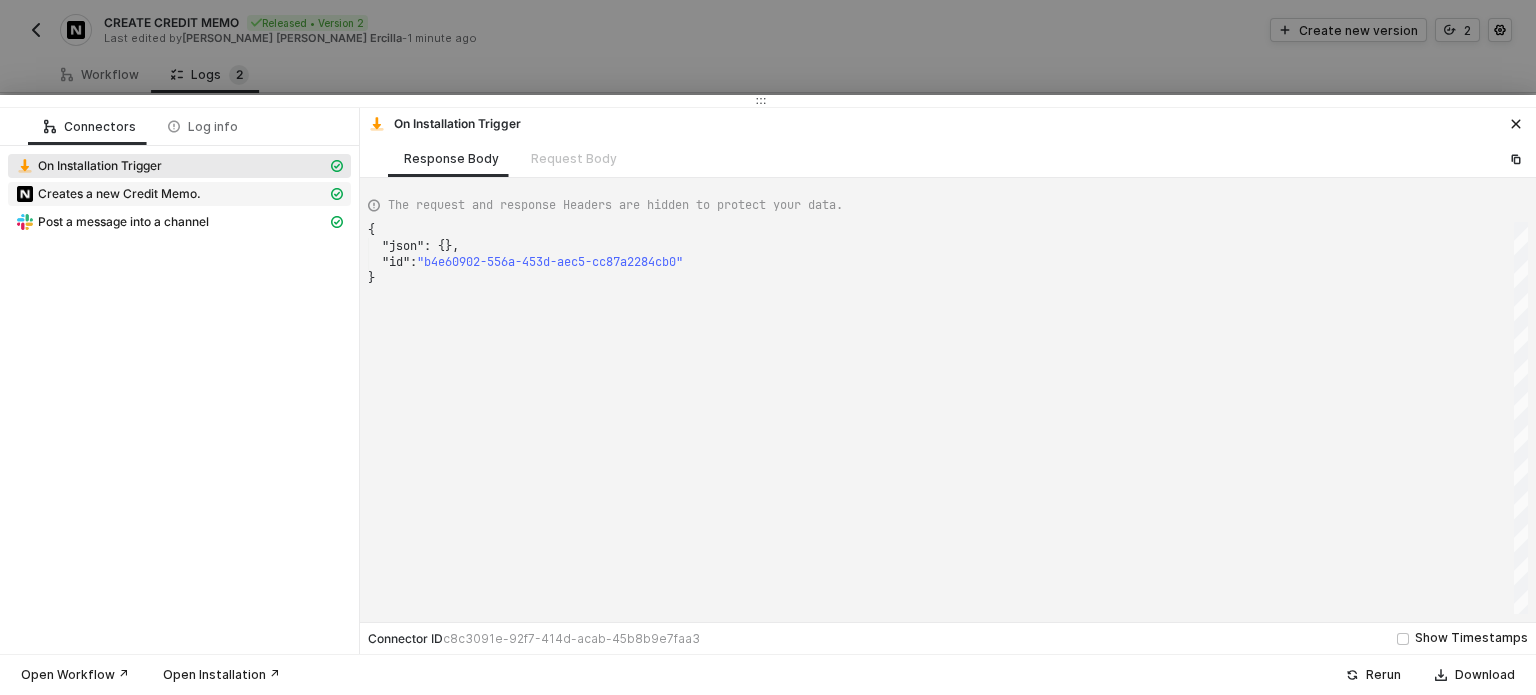 click on "Creates a new Credit Memo." at bounding box center [119, 194] 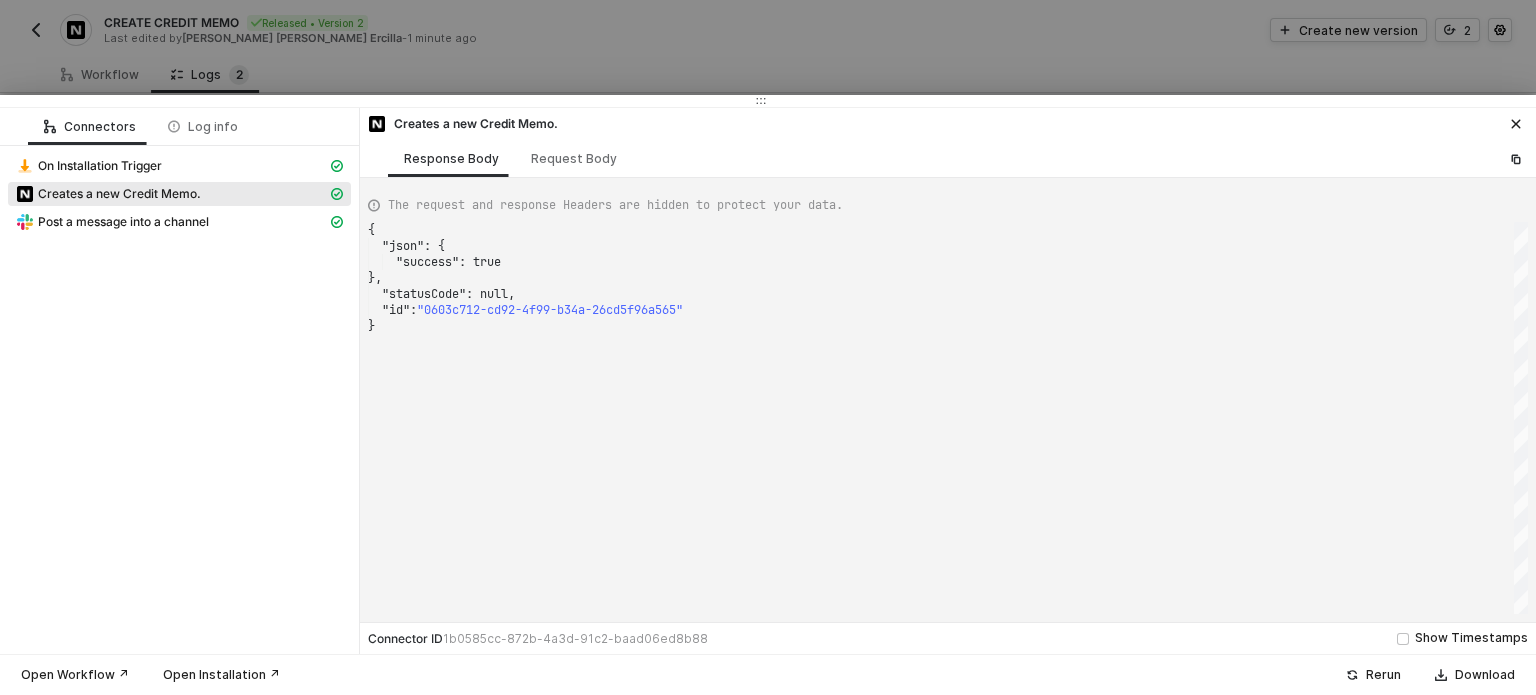 scroll, scrollTop: 0, scrollLeft: 5, axis: horizontal 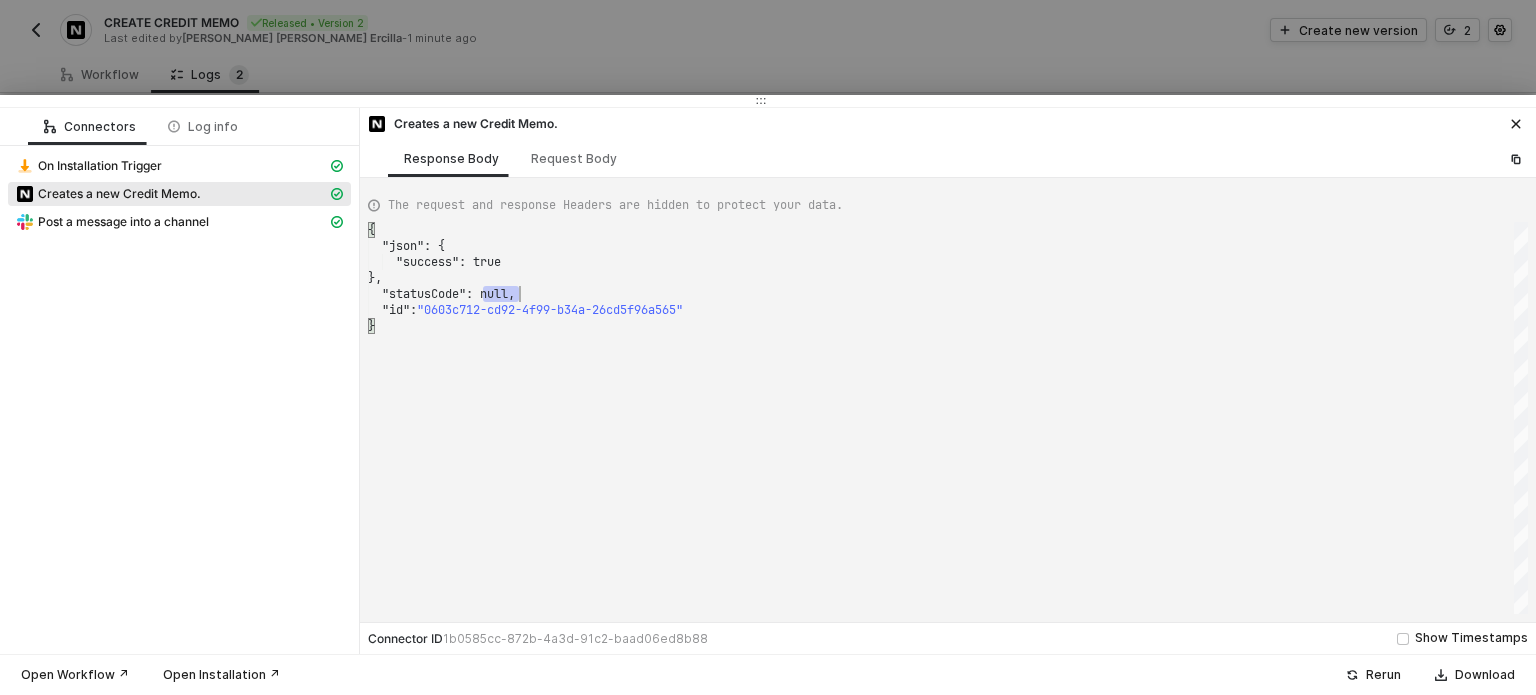 drag, startPoint x: 491, startPoint y: 292, endPoint x: 543, endPoint y: 296, distance: 52.153618 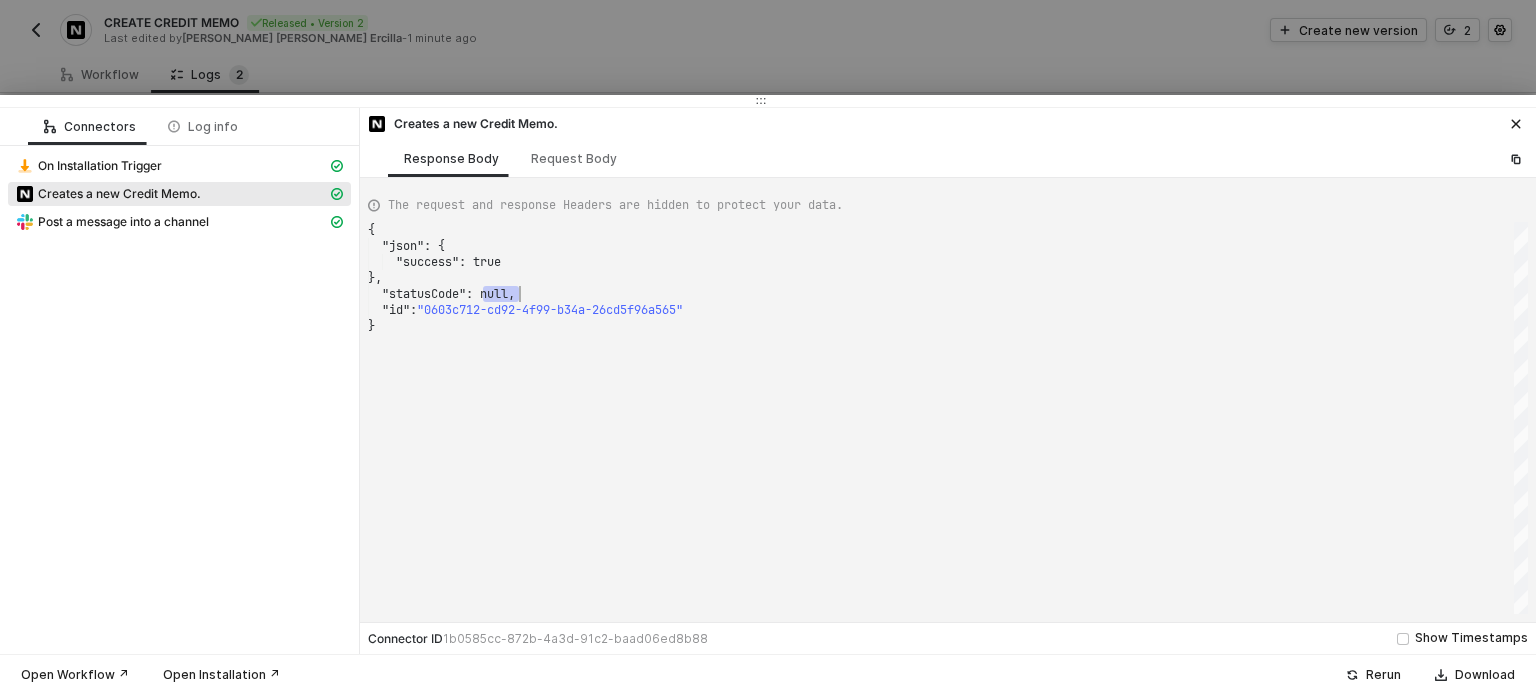 click on ": true" at bounding box center [480, 262] 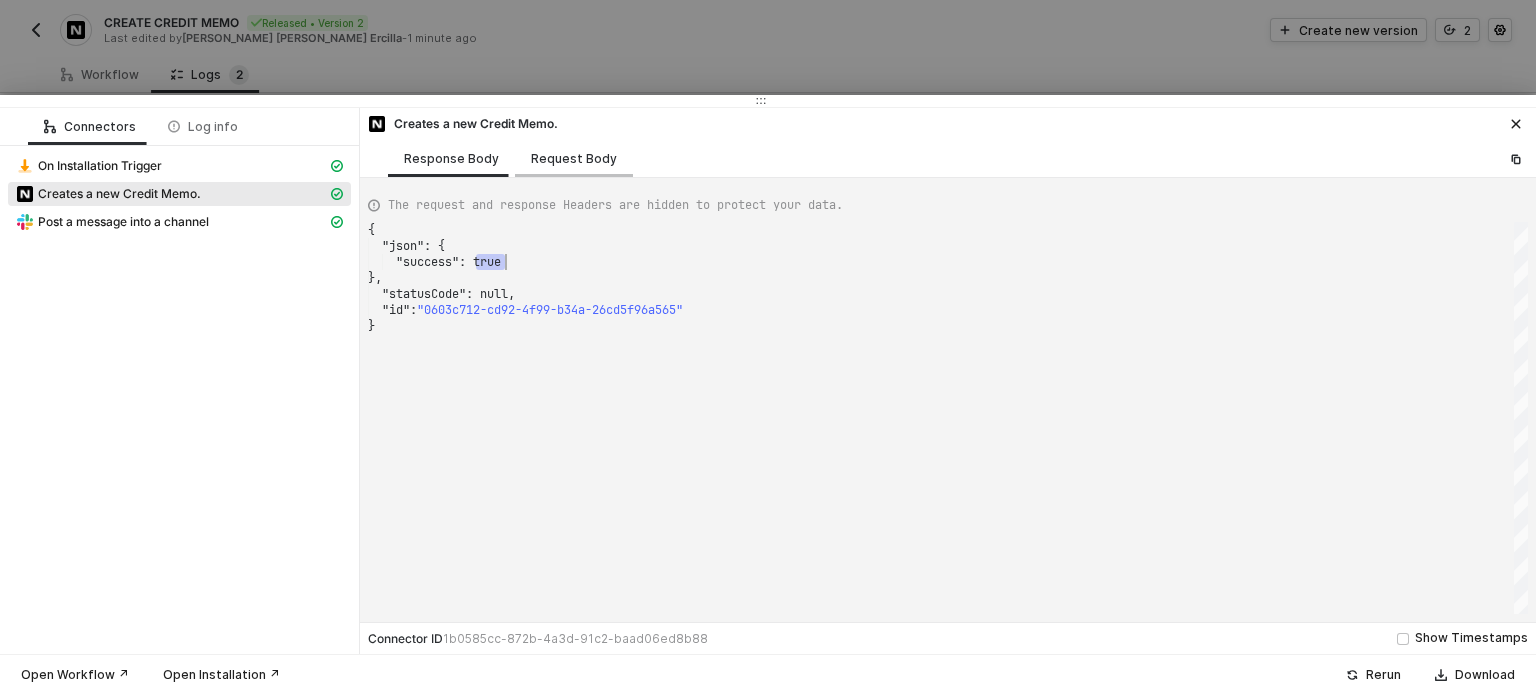 click on "Request Body" at bounding box center (574, 158) 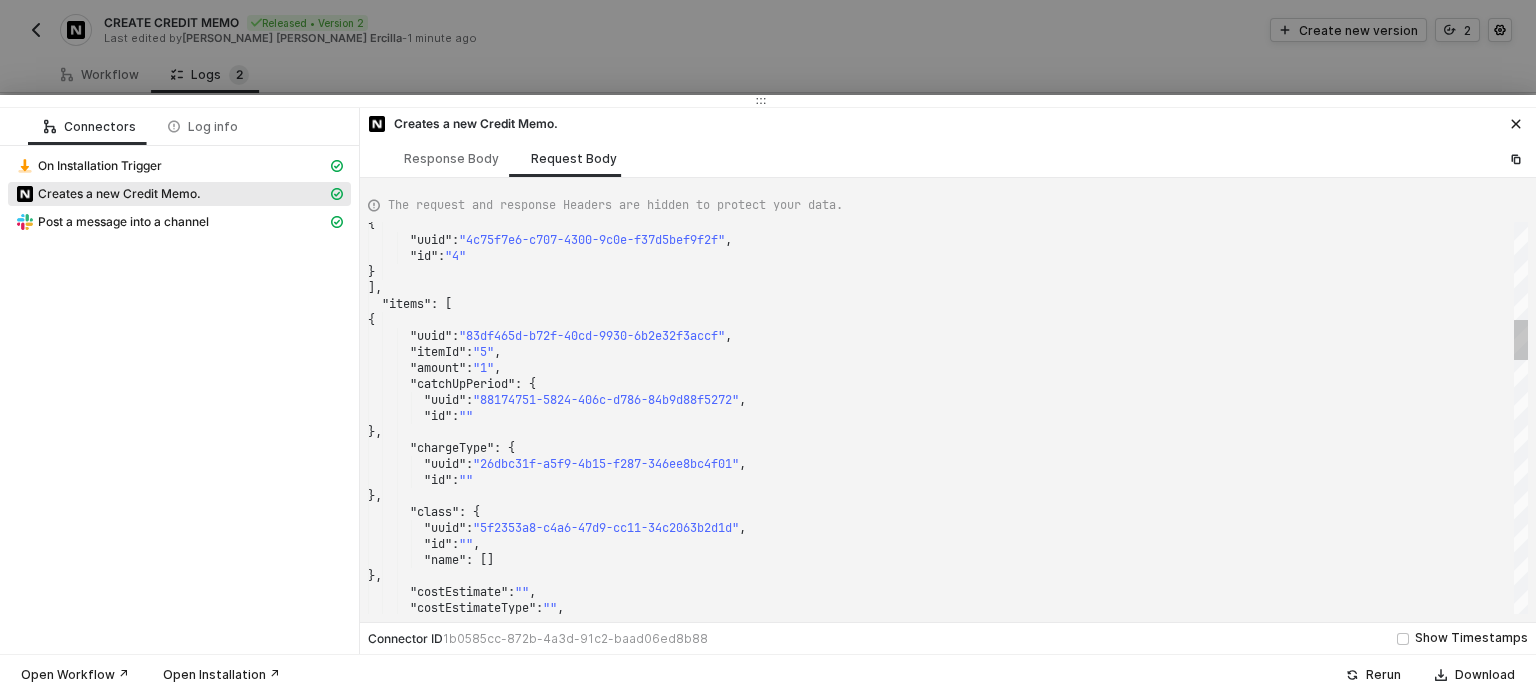scroll, scrollTop: 0, scrollLeft: 0, axis: both 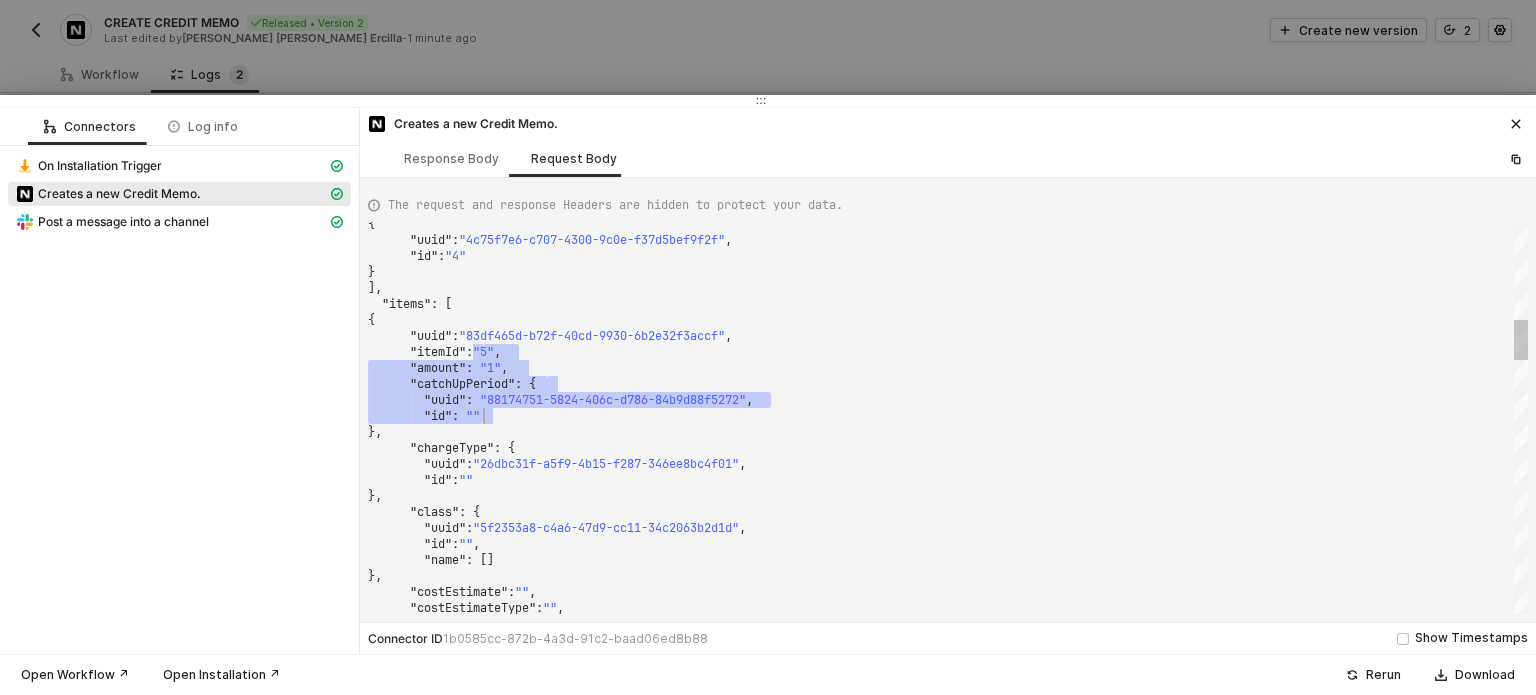 drag, startPoint x: 486, startPoint y: 352, endPoint x: 529, endPoint y: 408, distance: 70.60453 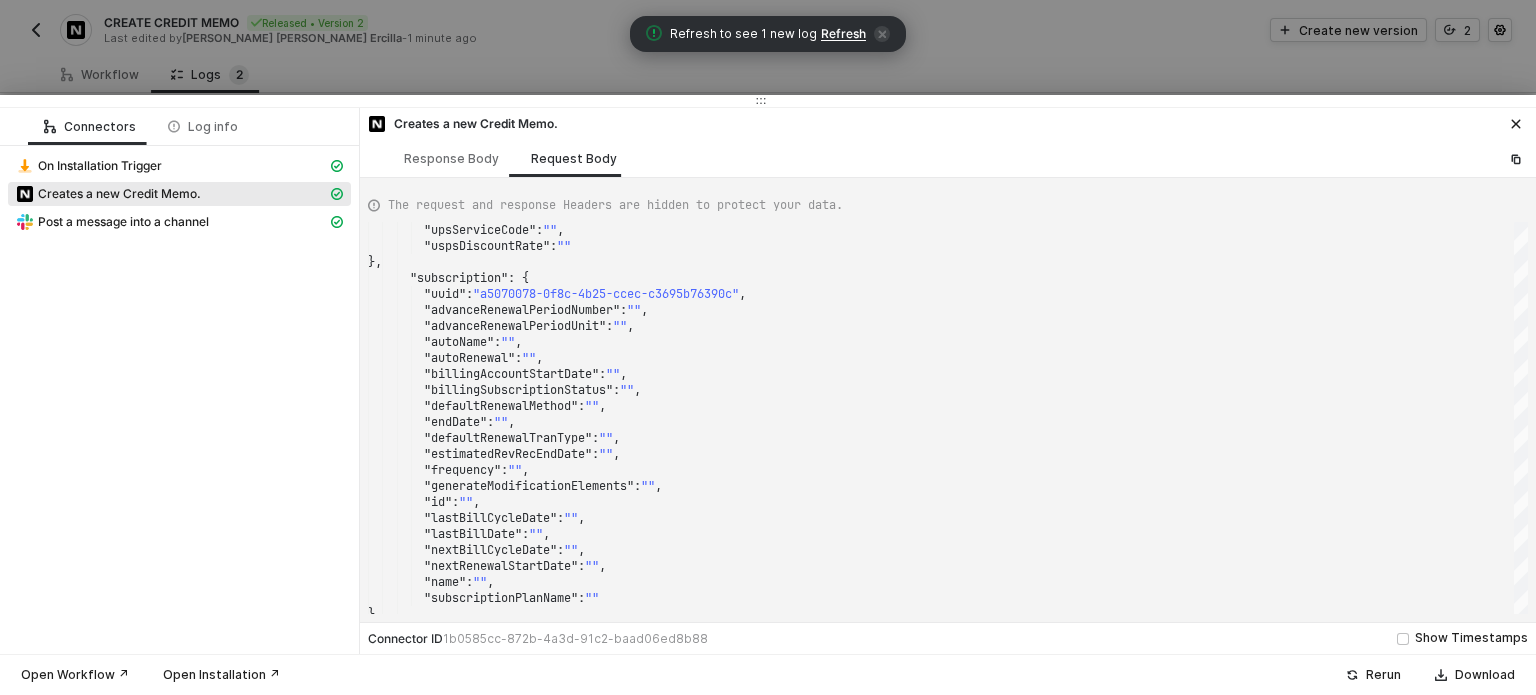click on "Refresh" at bounding box center [843, 34] 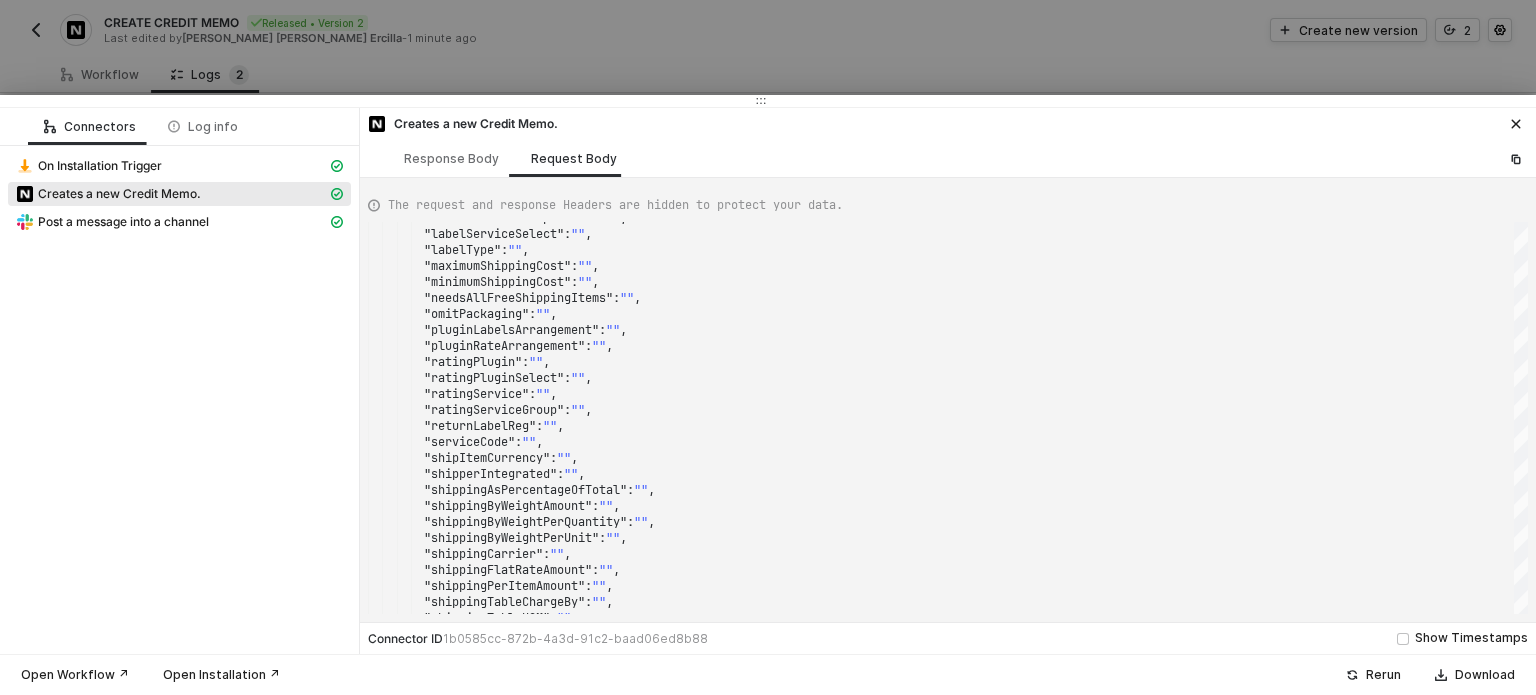 drag, startPoint x: 1529, startPoint y: 516, endPoint x: 1532, endPoint y: 496, distance: 20.22375 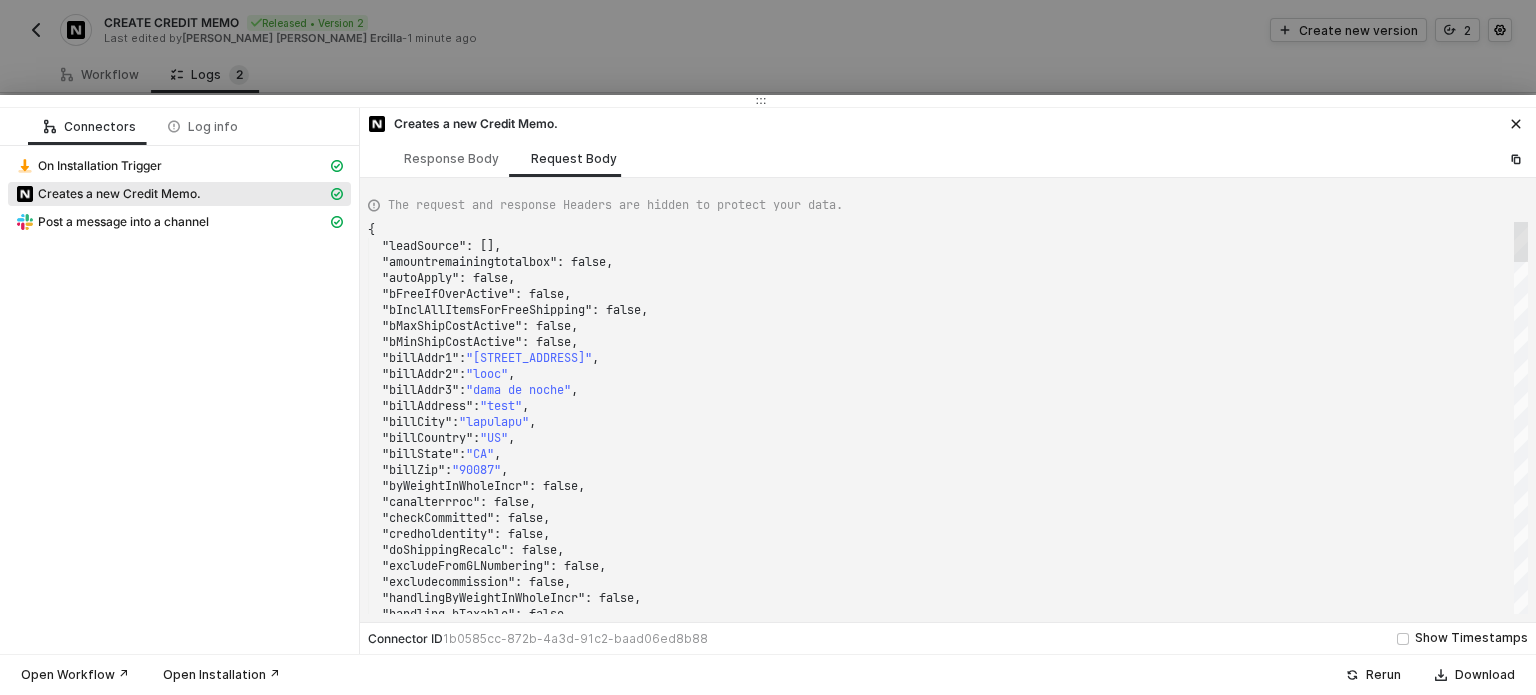 drag, startPoint x: 1520, startPoint y: 524, endPoint x: 1528, endPoint y: 139, distance: 385.0831 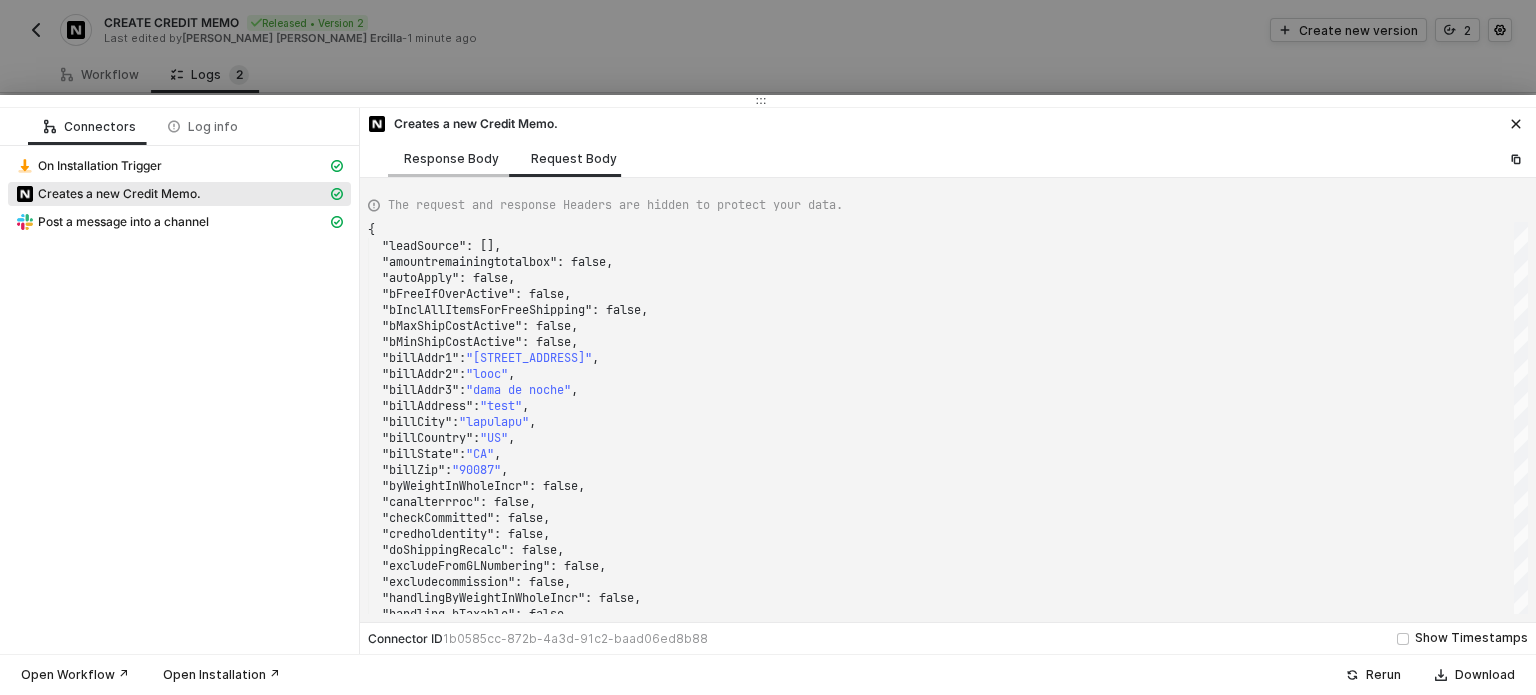 click on "Response Body" at bounding box center (451, 159) 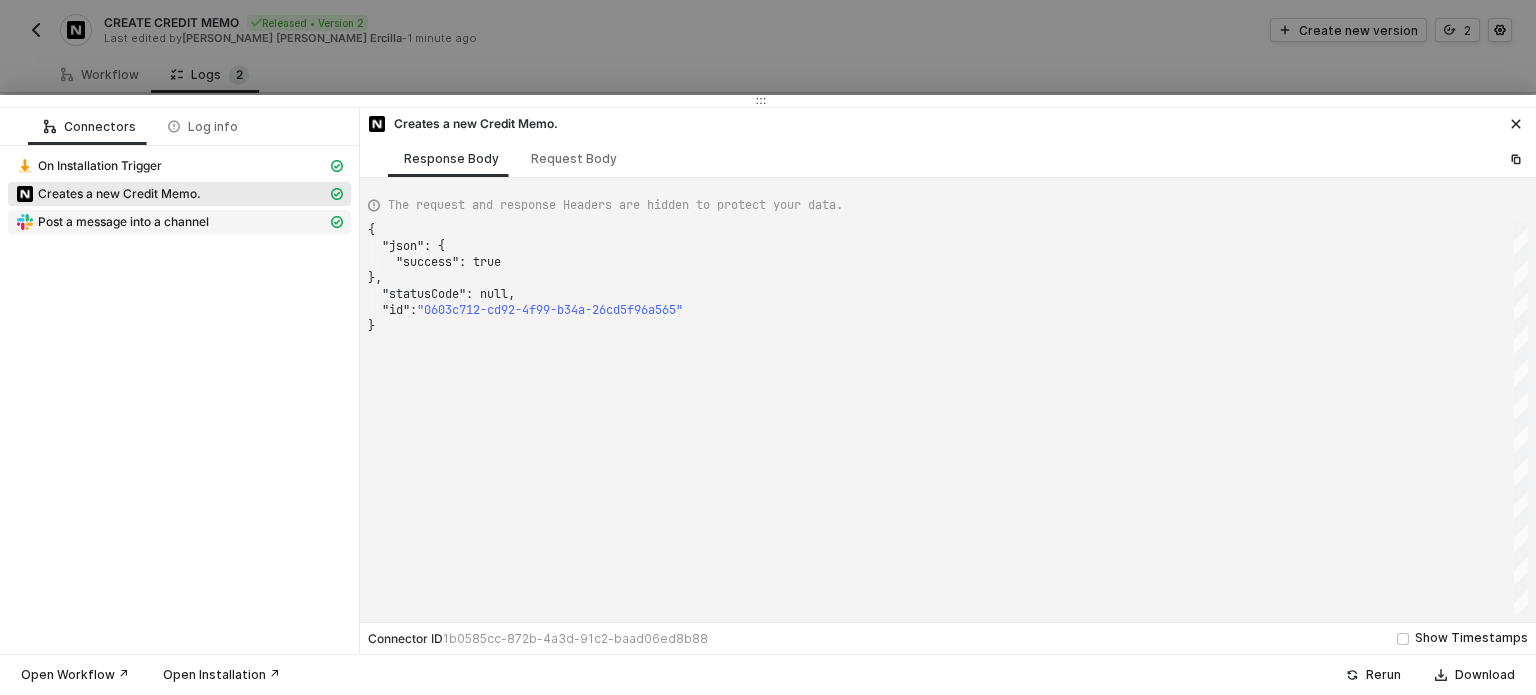 click on "Post a message into a channel" at bounding box center [123, 222] 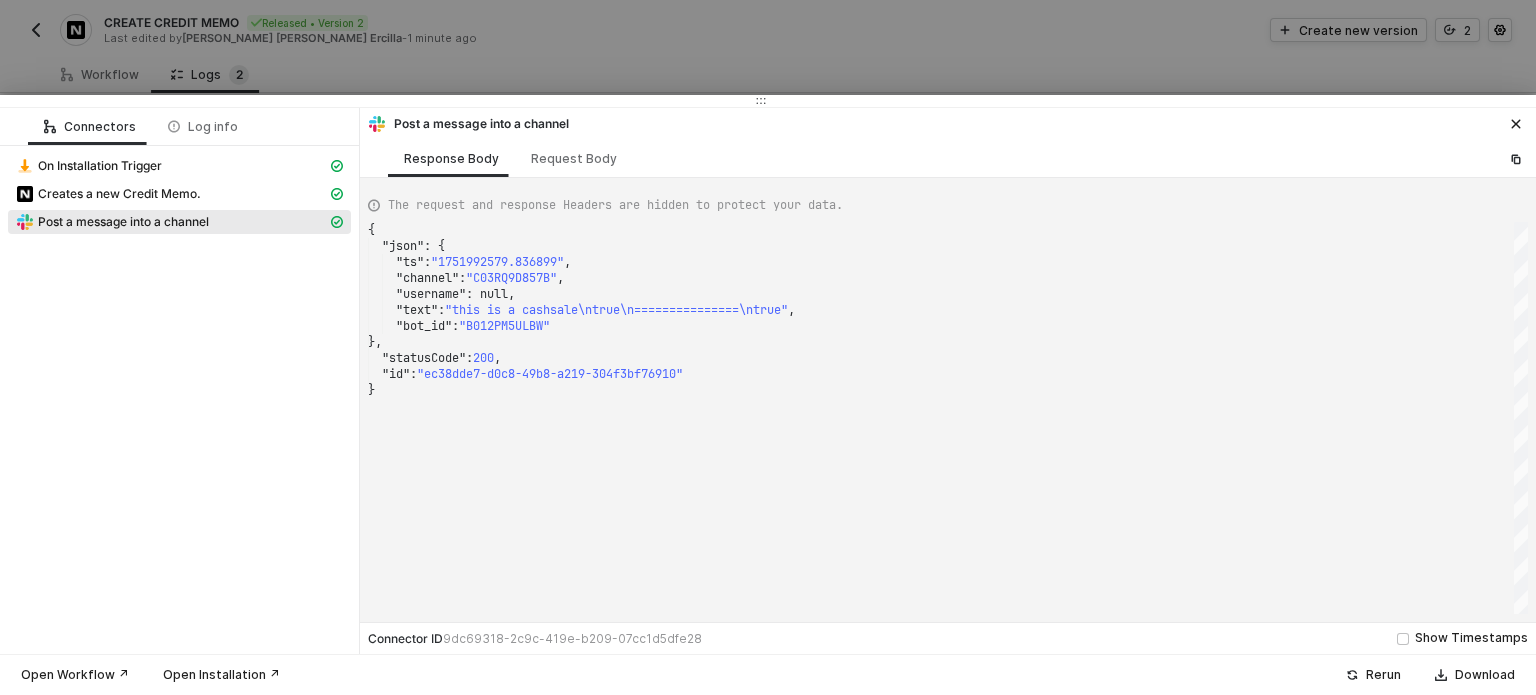 click on "On Installation Trigger" at bounding box center [179, 168] 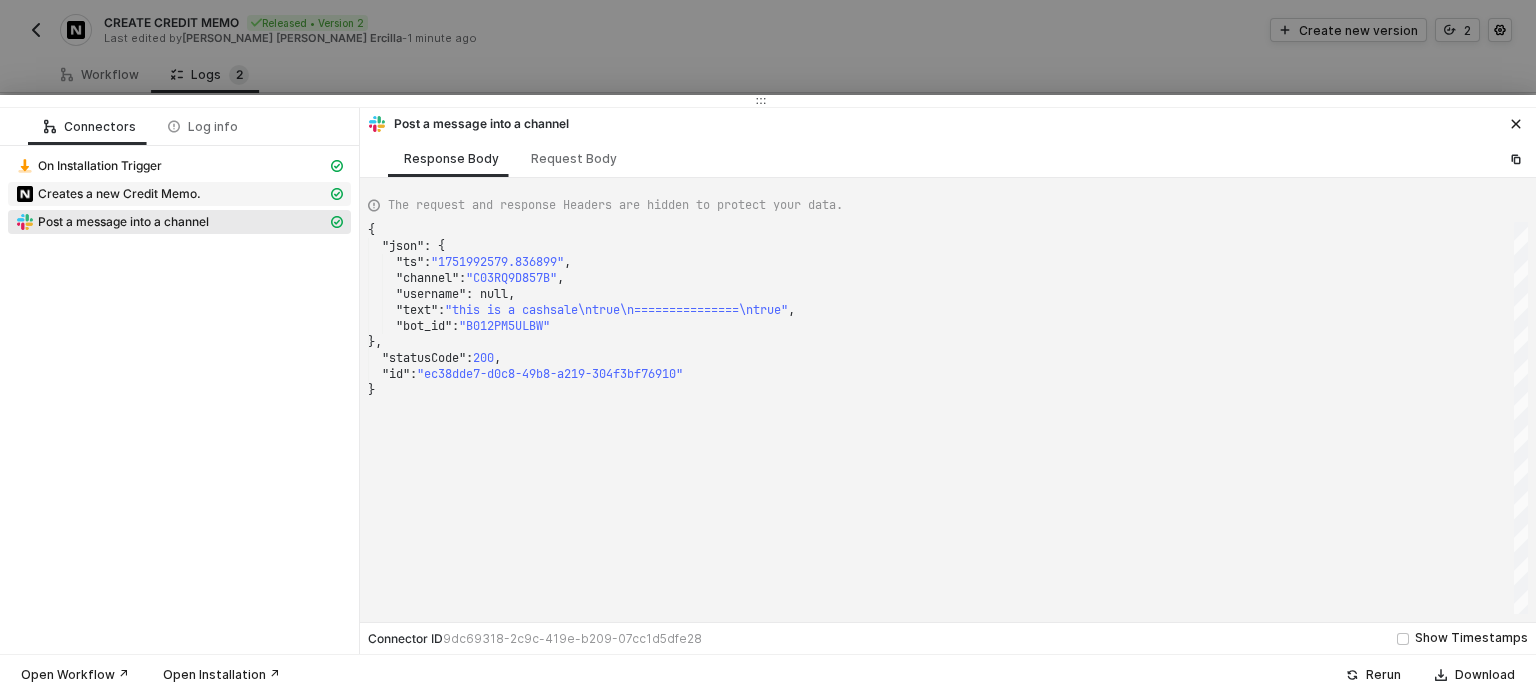 click on "Creates a new Credit Memo." at bounding box center [119, 194] 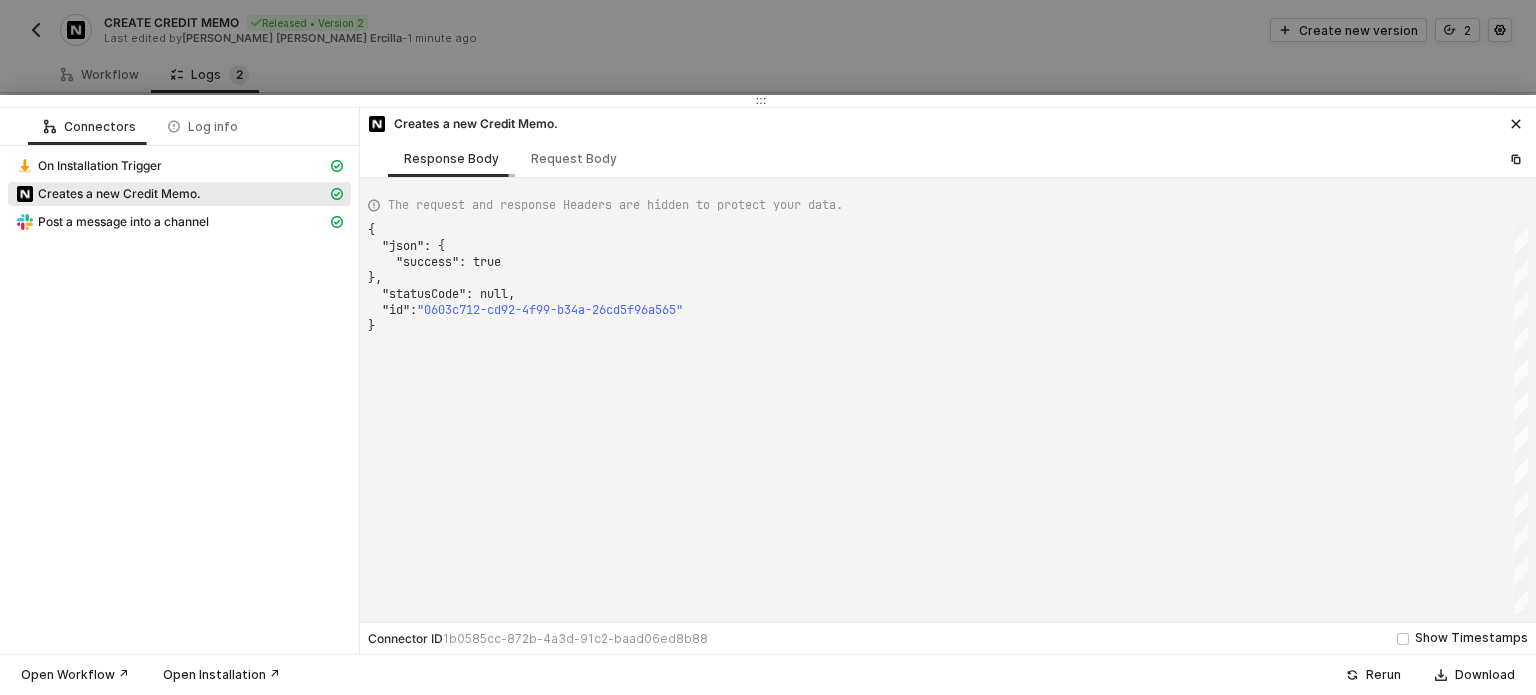click on "Response Body" at bounding box center [451, 158] 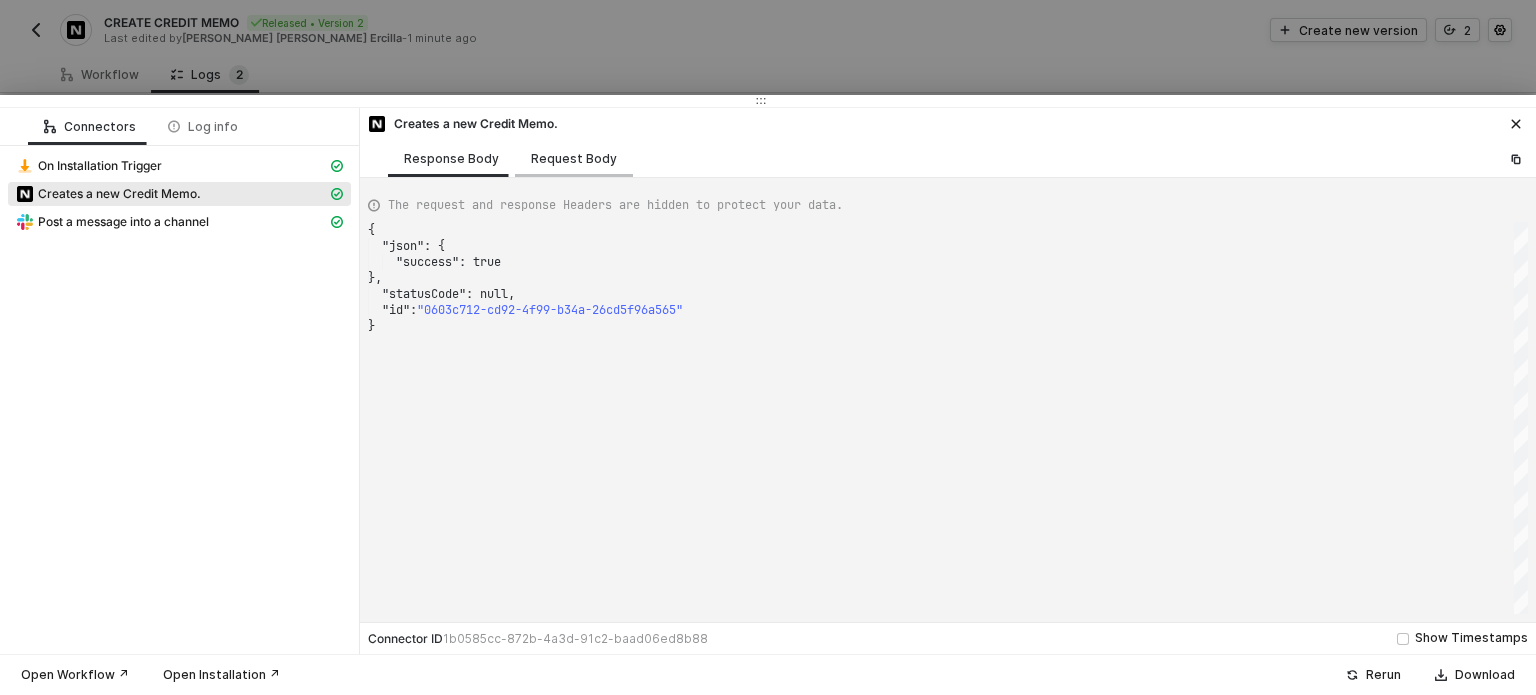 click on "Request Body" at bounding box center [574, 159] 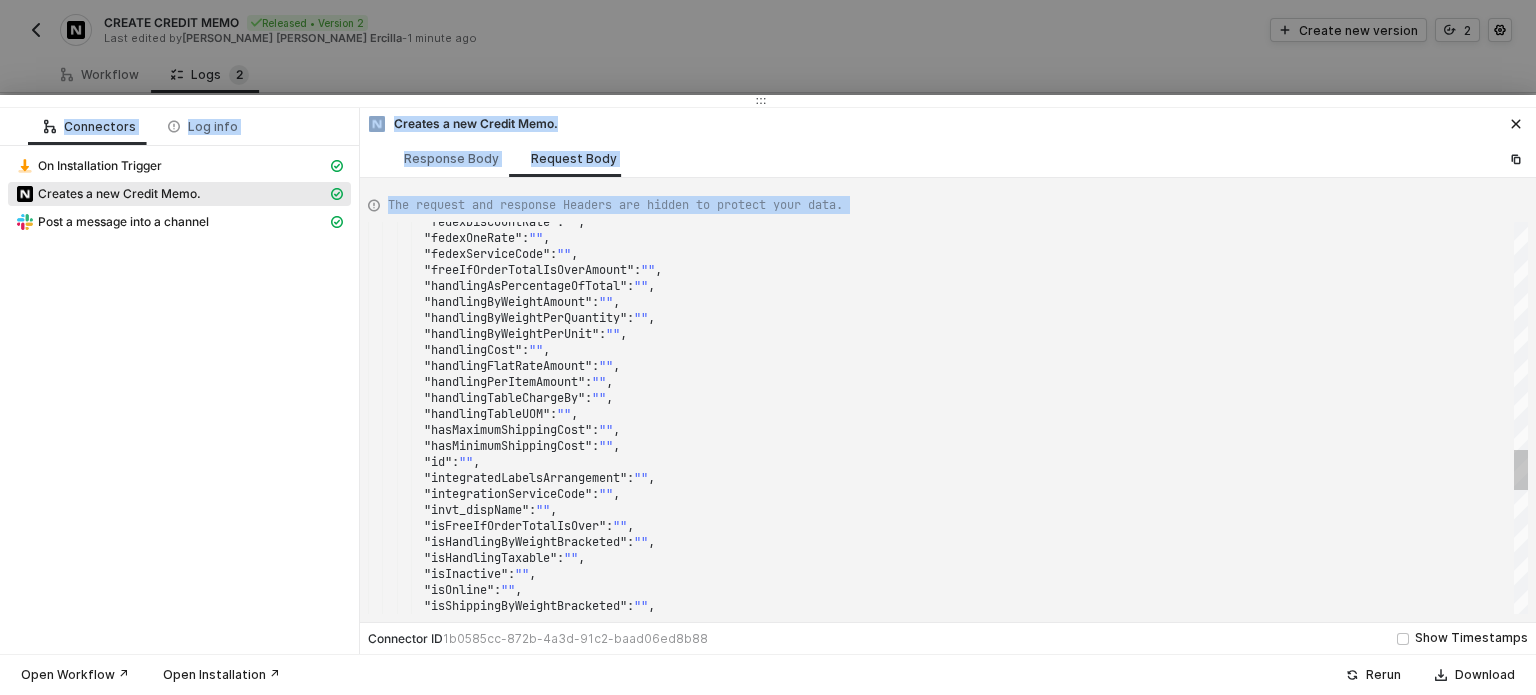 drag, startPoint x: 731, startPoint y: 59, endPoint x: 610, endPoint y: 300, distance: 269.67017 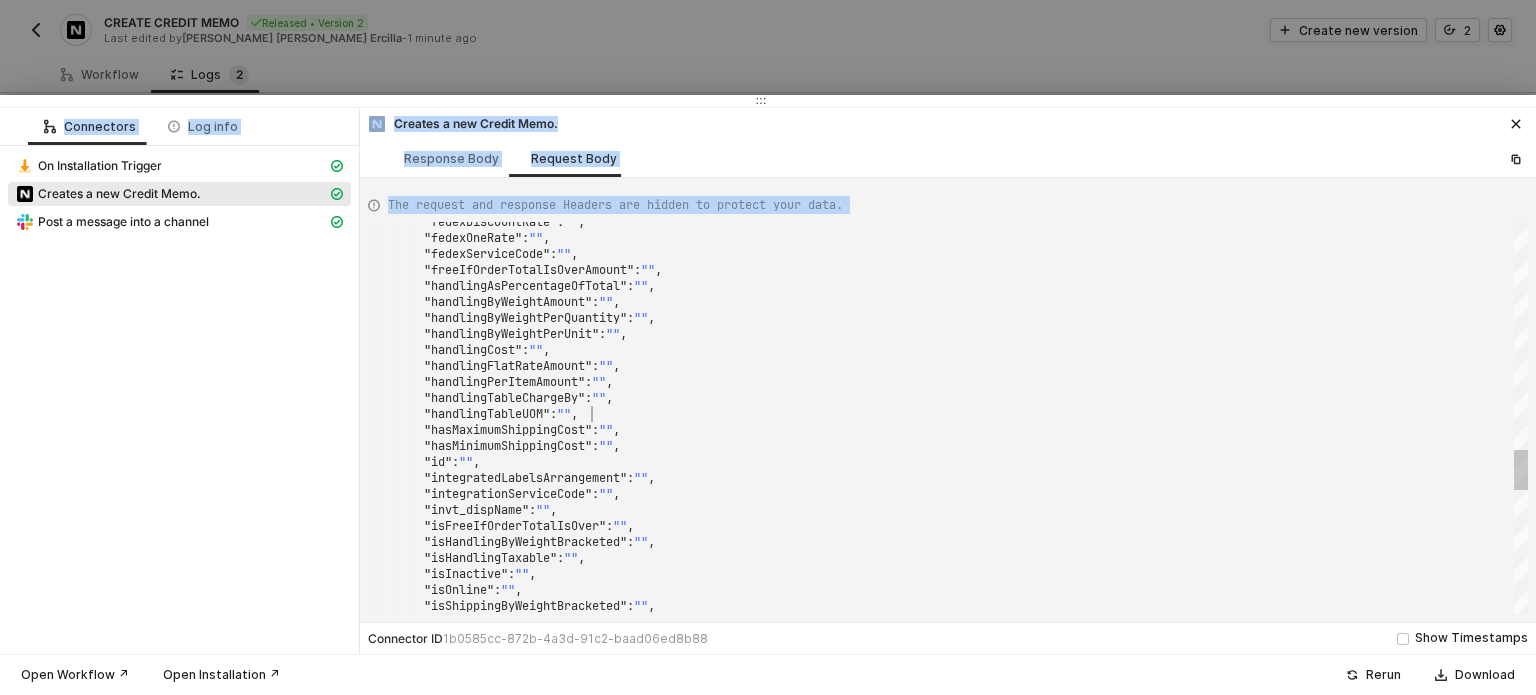 scroll, scrollTop: 0, scrollLeft: 0, axis: both 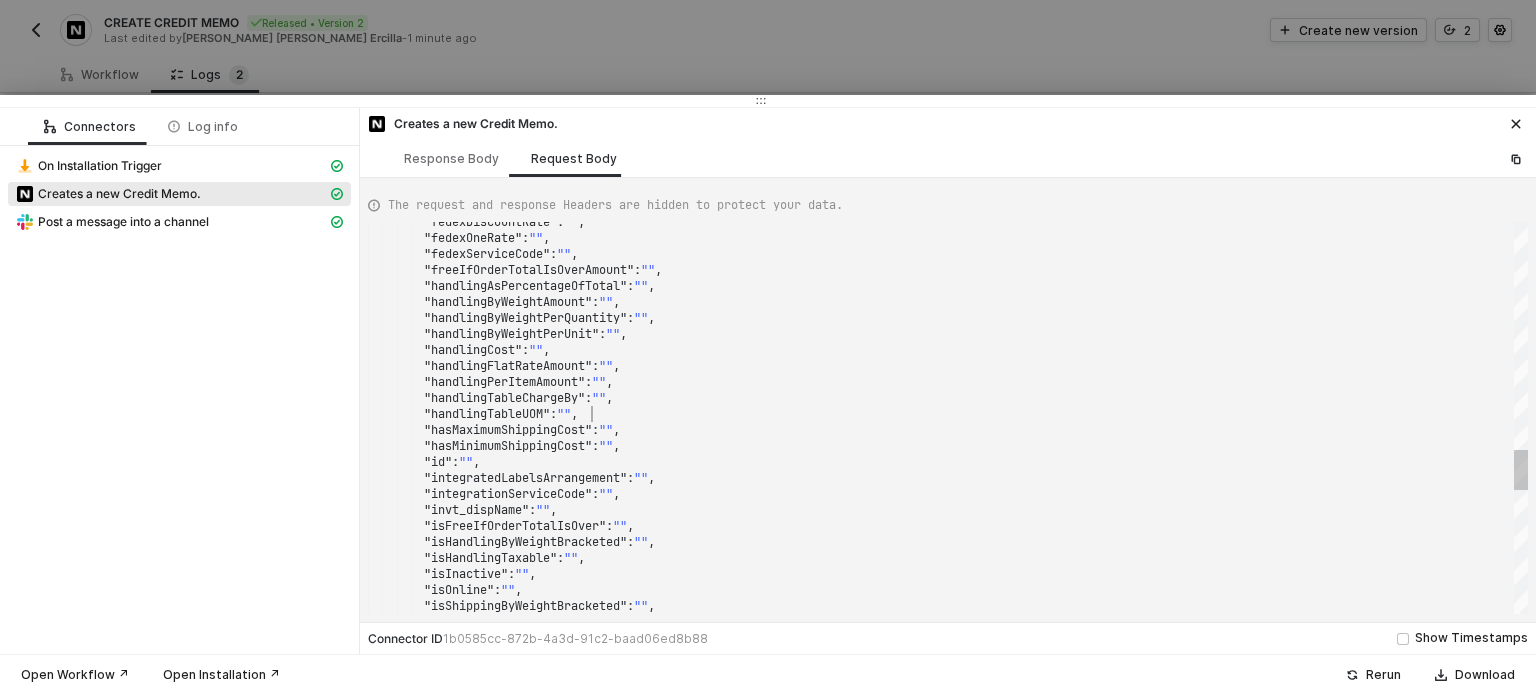 click on ""handlingTableUOM" :  "" ," at bounding box center [948, 414] 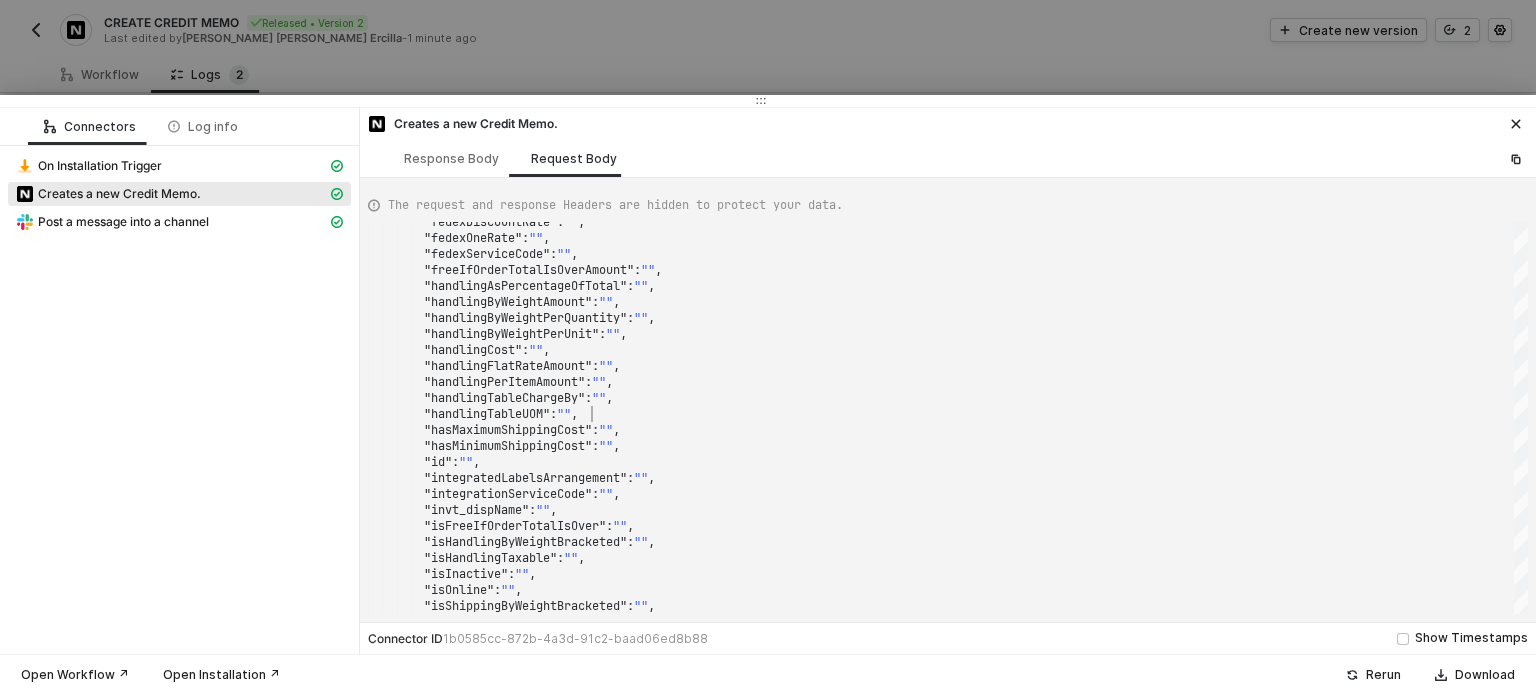 click at bounding box center (768, 101) 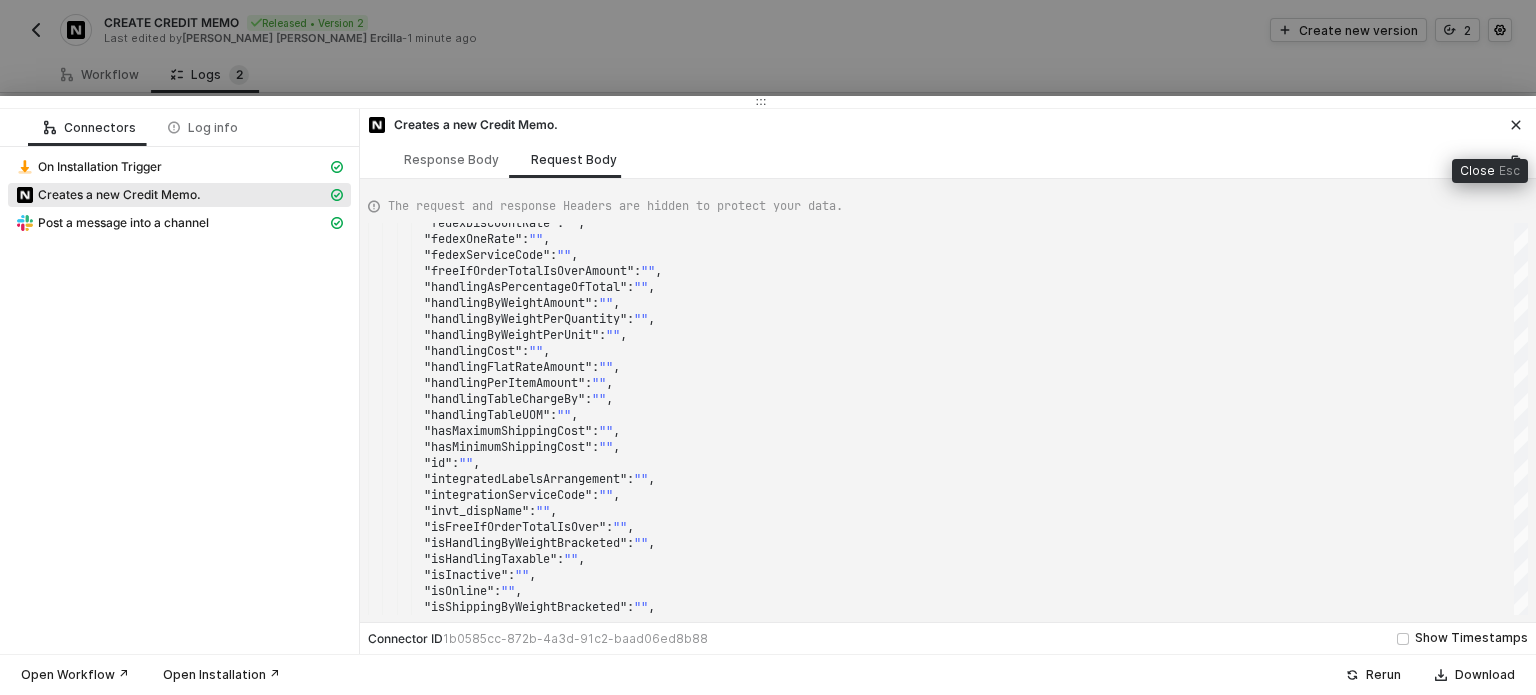 click 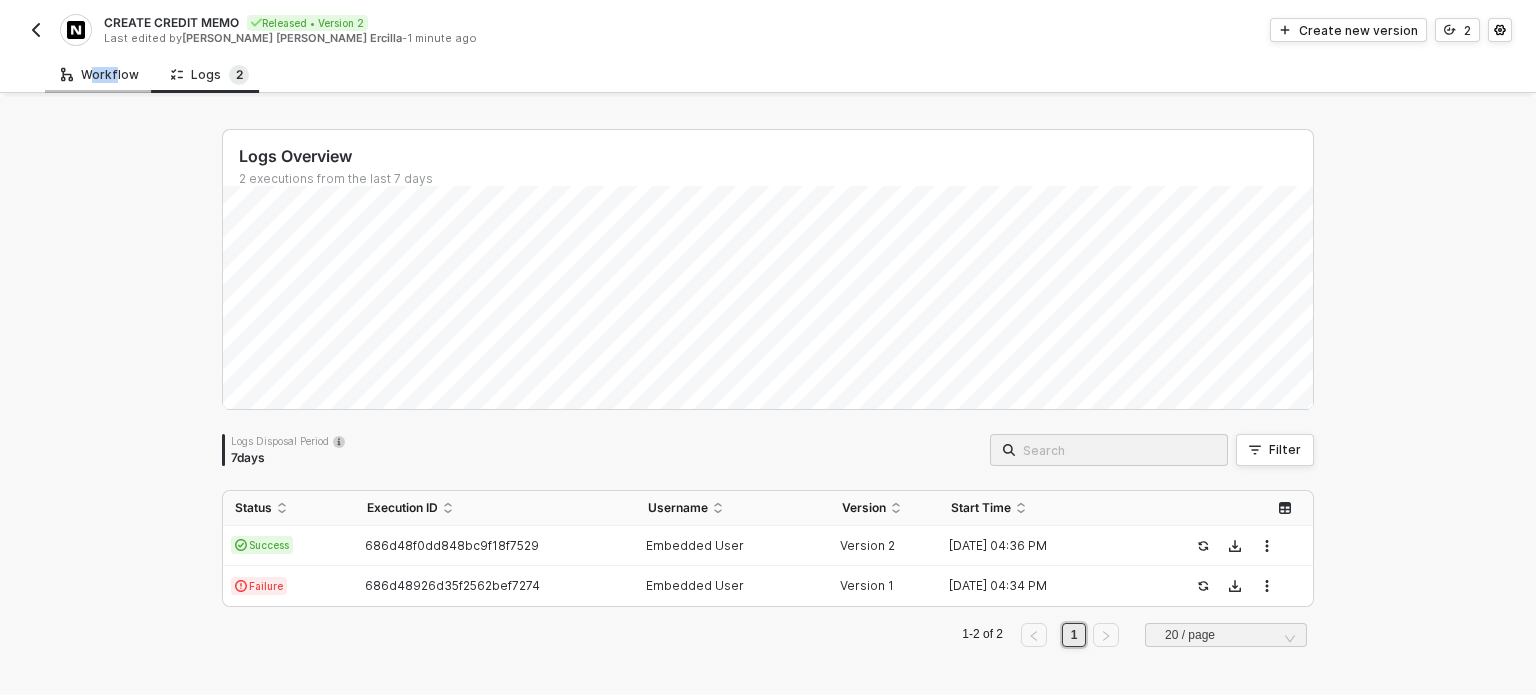 click on "Workflow" at bounding box center [100, 74] 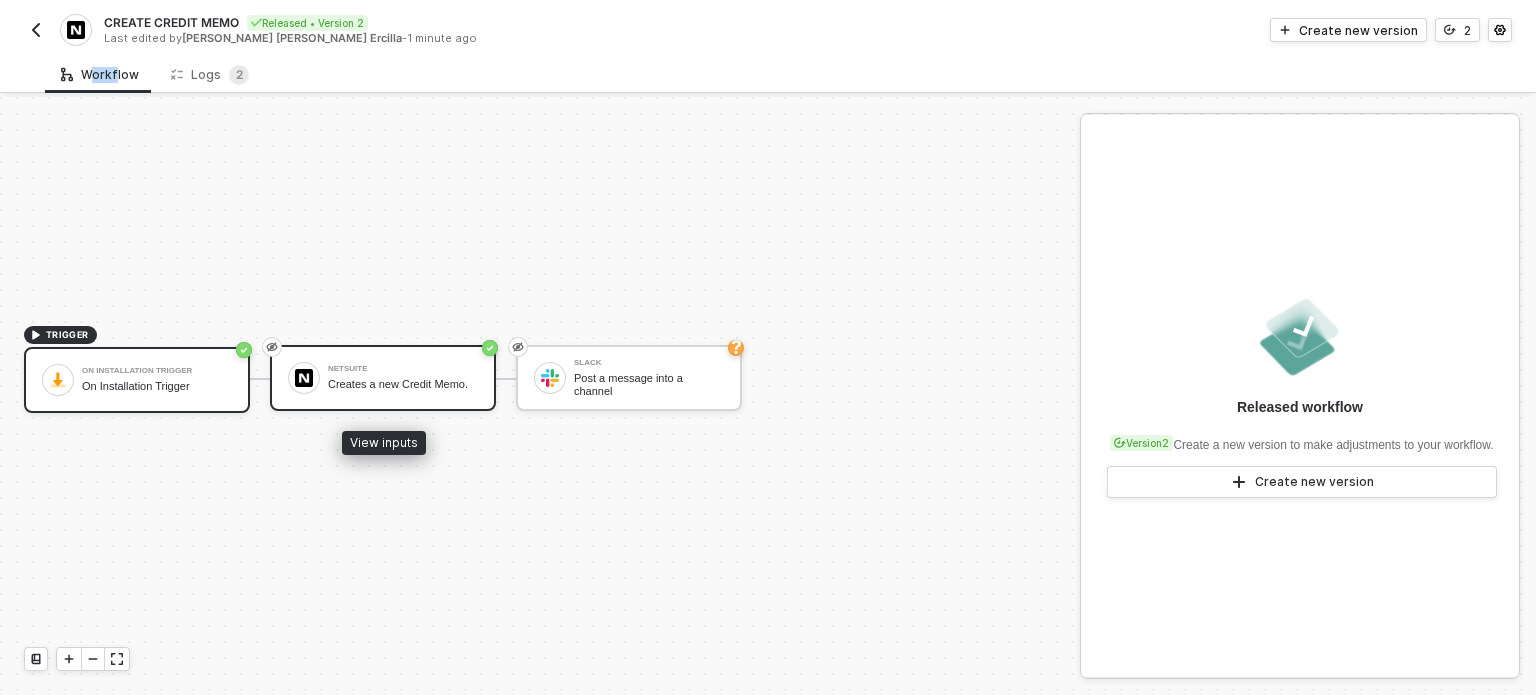 click on "NetSuite Creates a new Credit Memo." at bounding box center (383, 378) 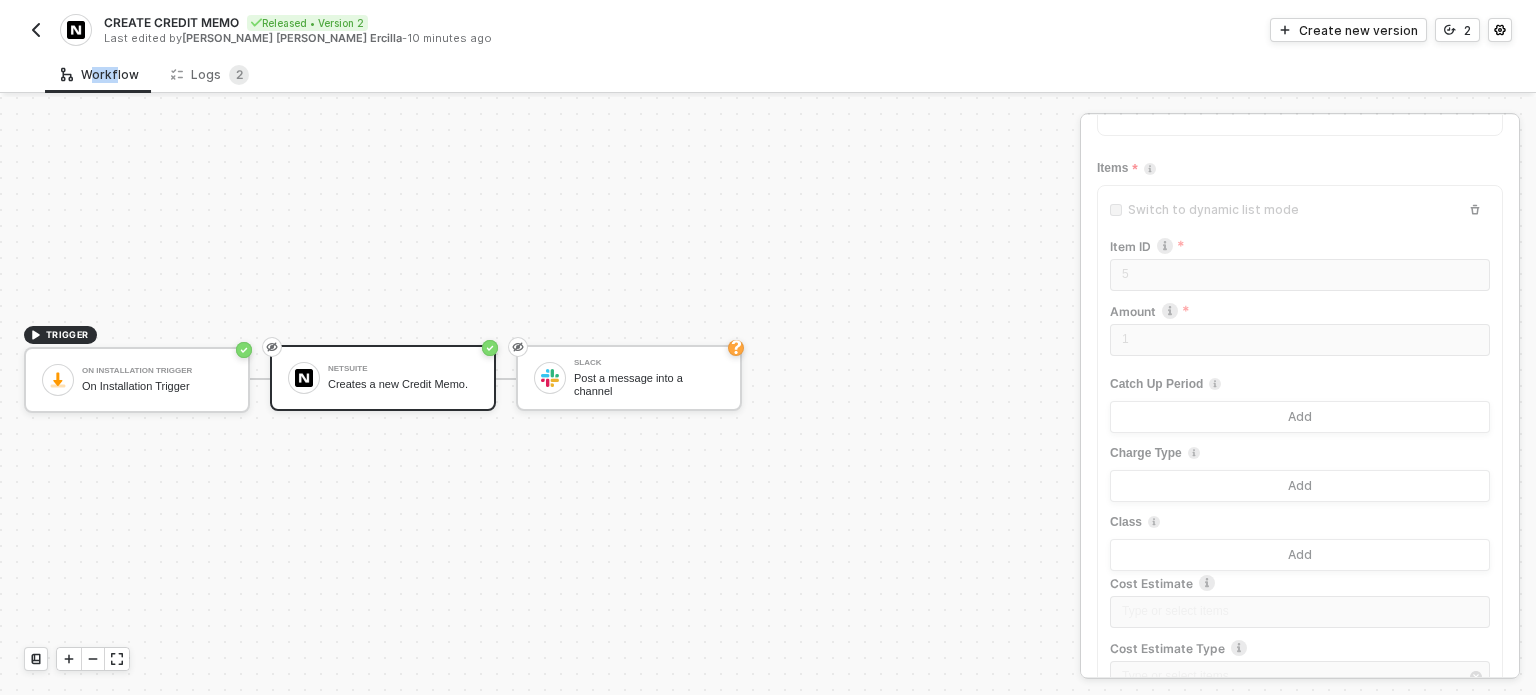 scroll, scrollTop: 200, scrollLeft: 0, axis: vertical 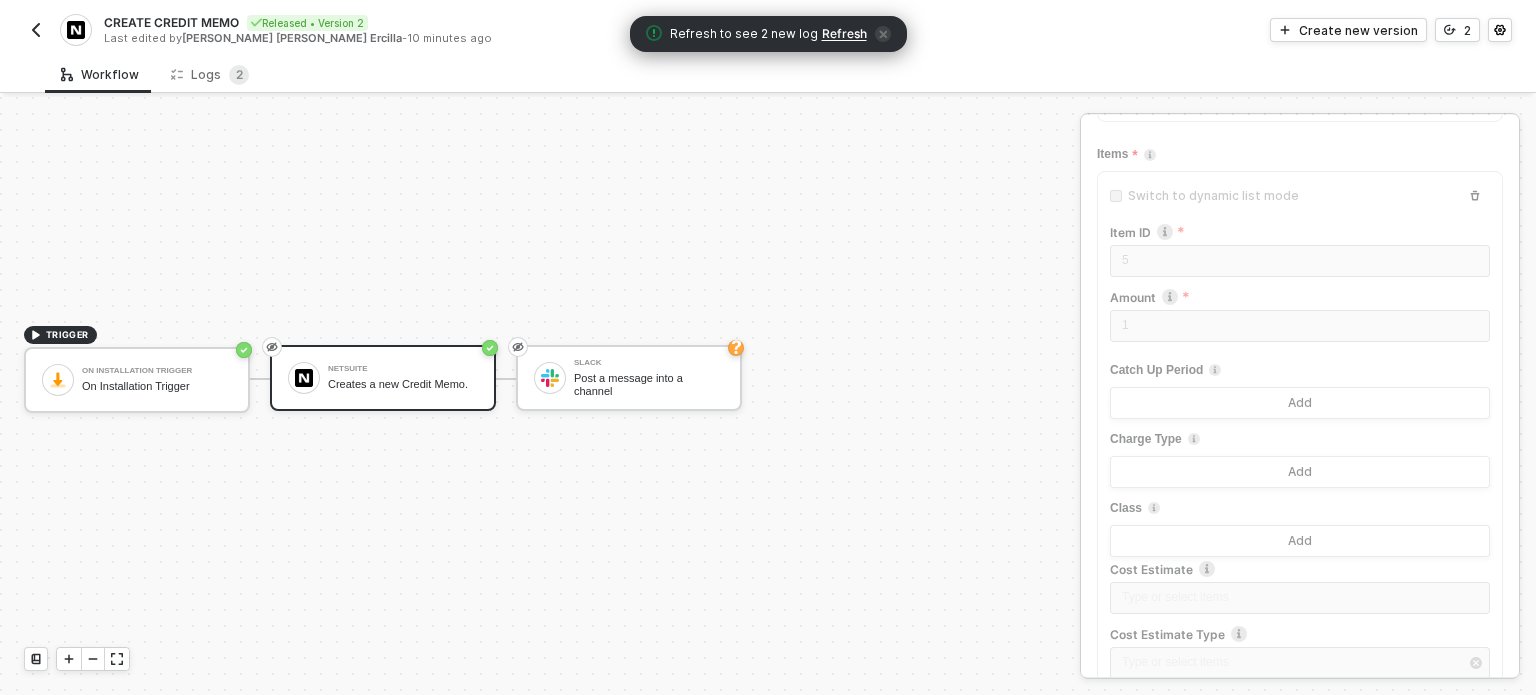 drag, startPoint x: 823, startPoint y: 42, endPoint x: 1184, endPoint y: 15, distance: 362.0083 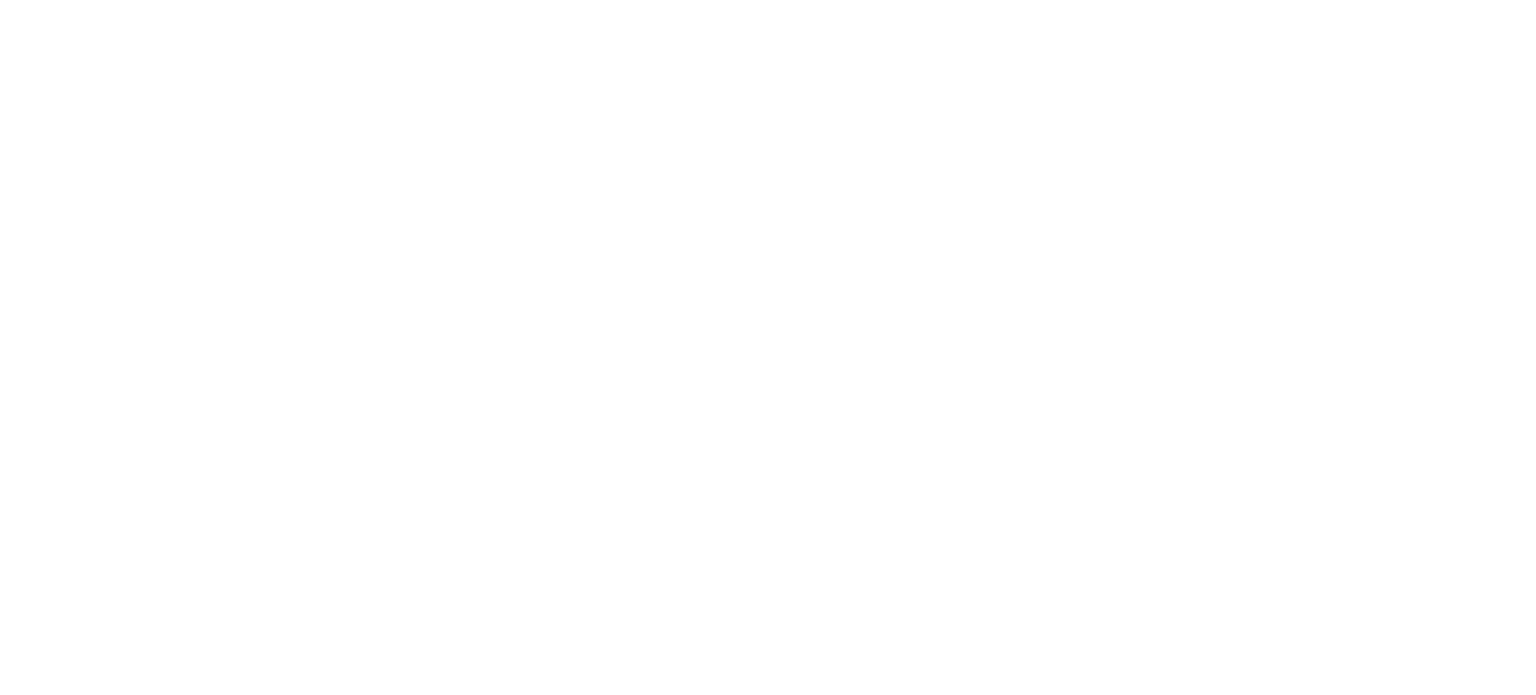 scroll, scrollTop: 0, scrollLeft: 0, axis: both 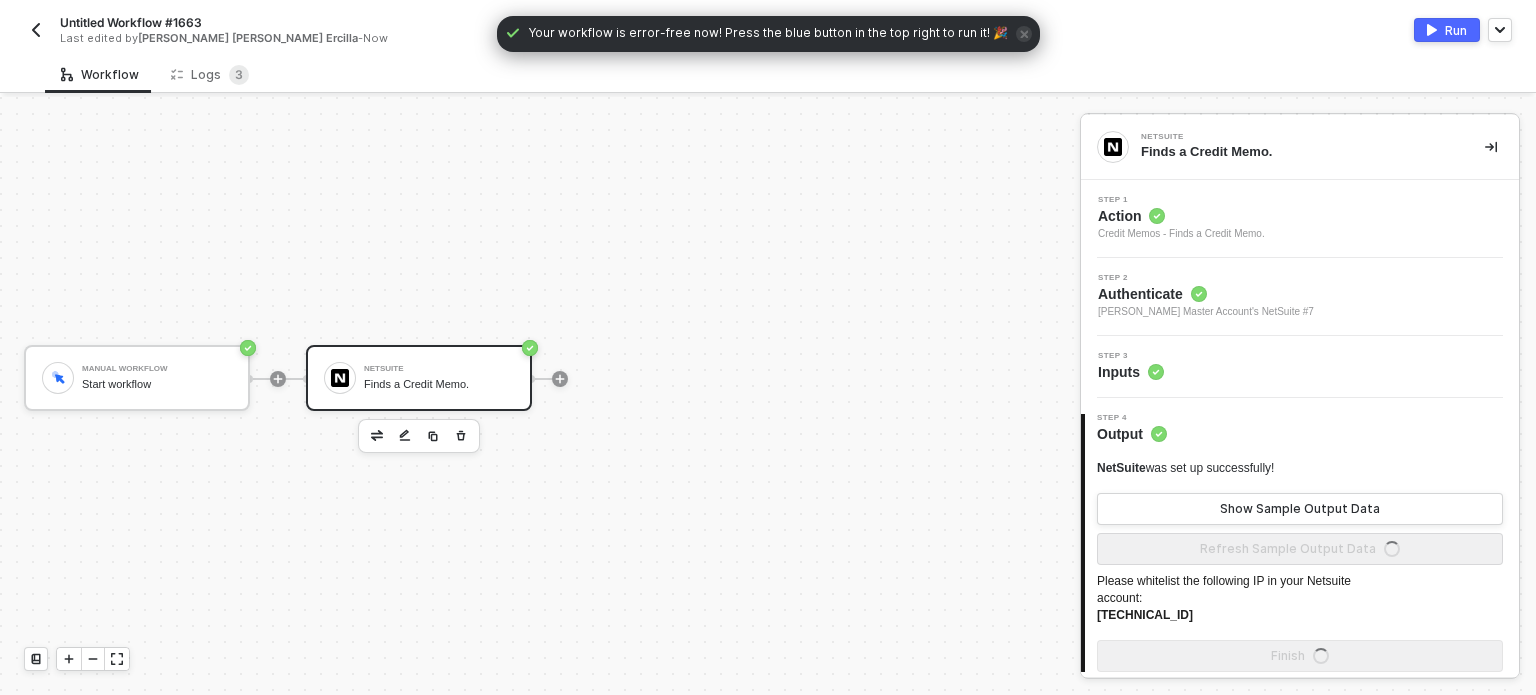 click on "Run" at bounding box center (1447, 30) 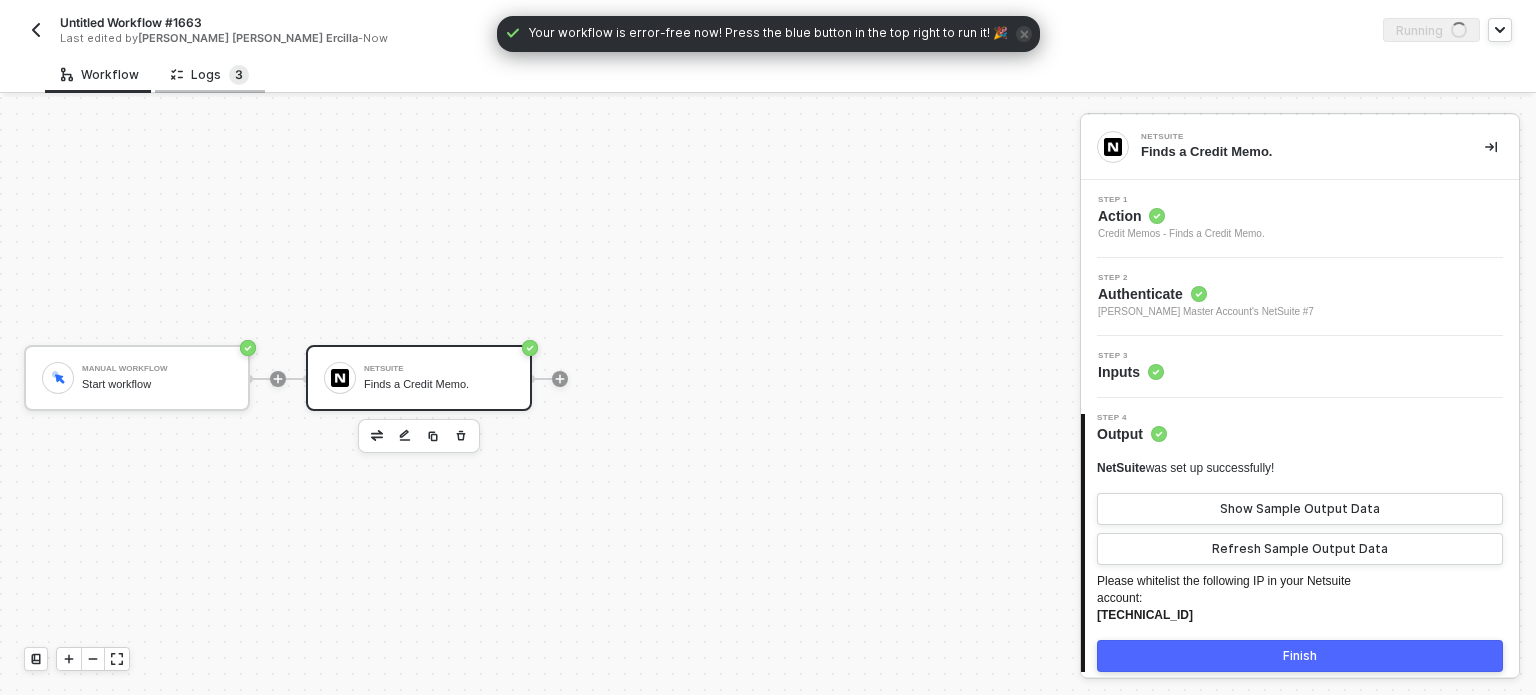 click on "3" at bounding box center [239, 75] 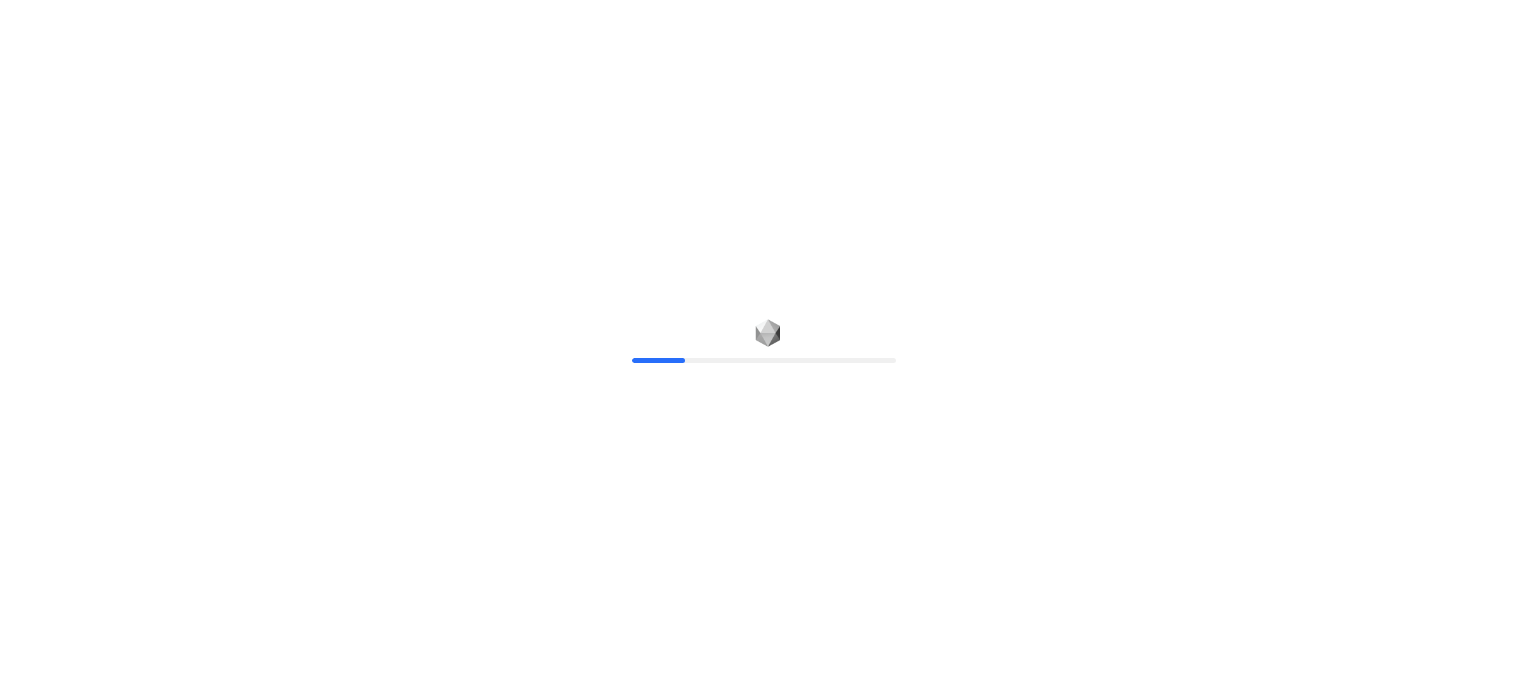 scroll, scrollTop: 0, scrollLeft: 0, axis: both 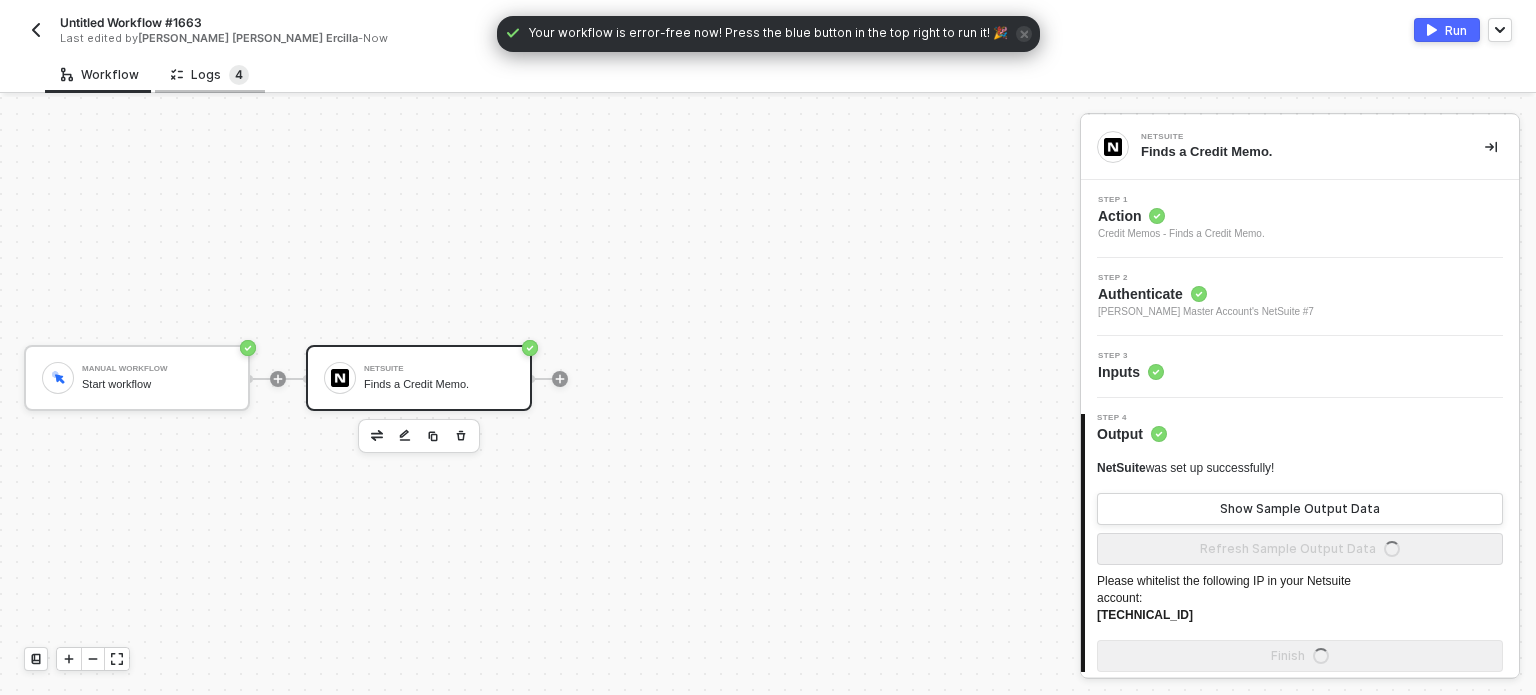 click on "4" at bounding box center [239, 74] 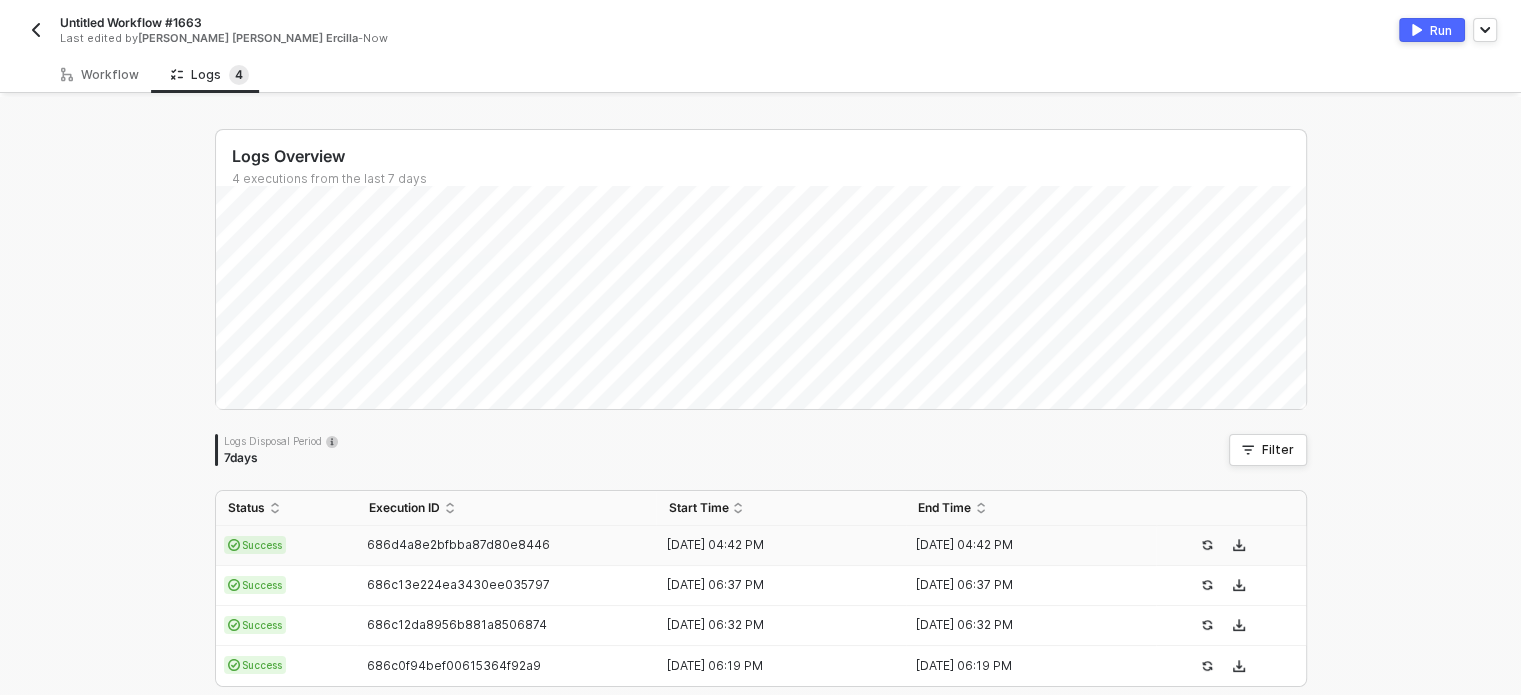 click on "Success" at bounding box center [255, 545] 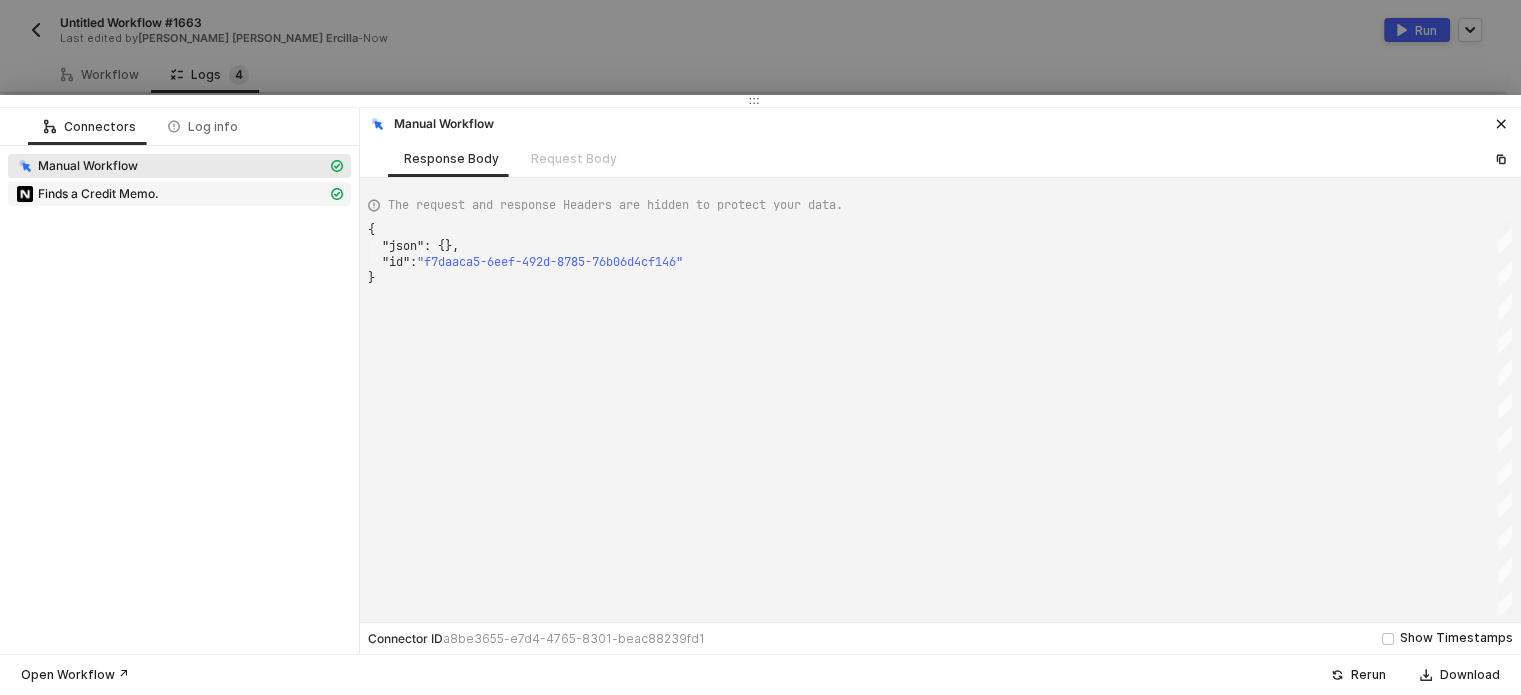 click on "Finds a Credit Memo." at bounding box center (98, 194) 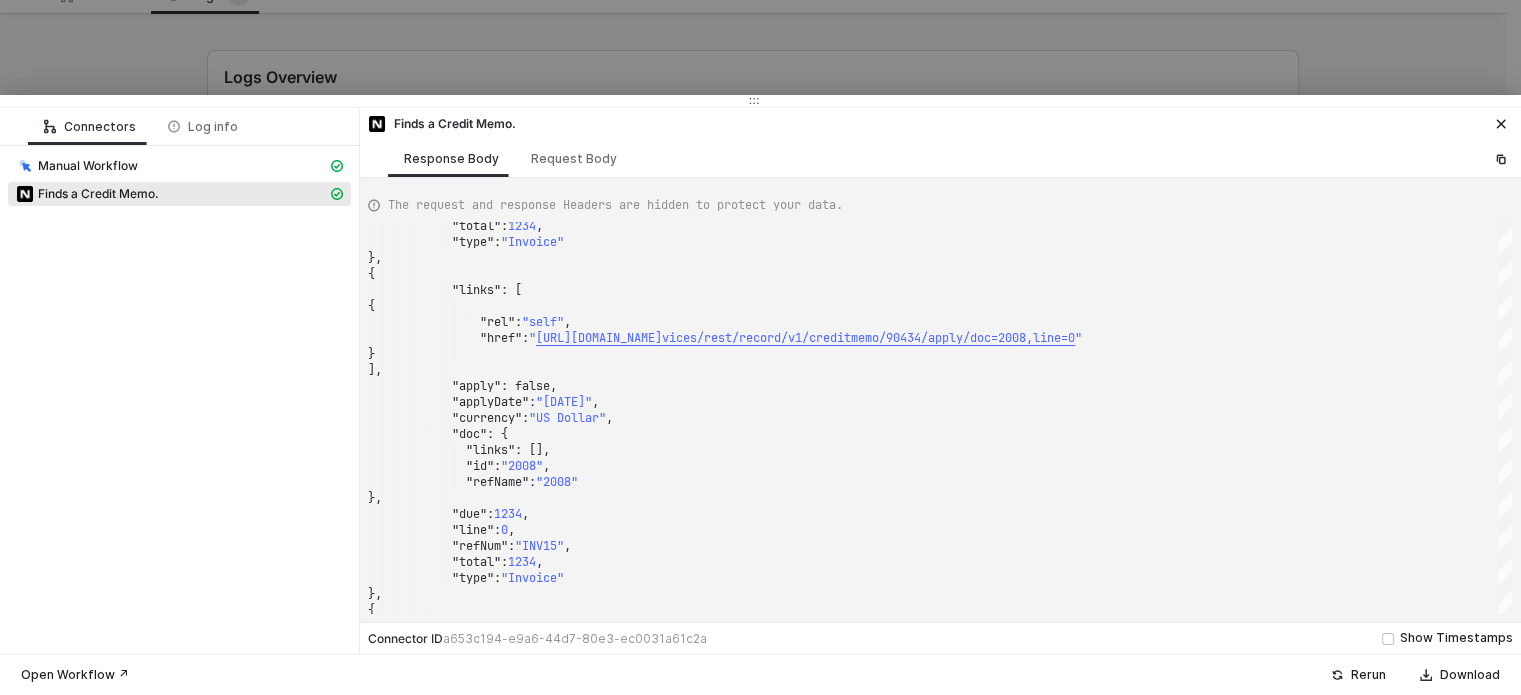scroll, scrollTop: 0, scrollLeft: 0, axis: both 